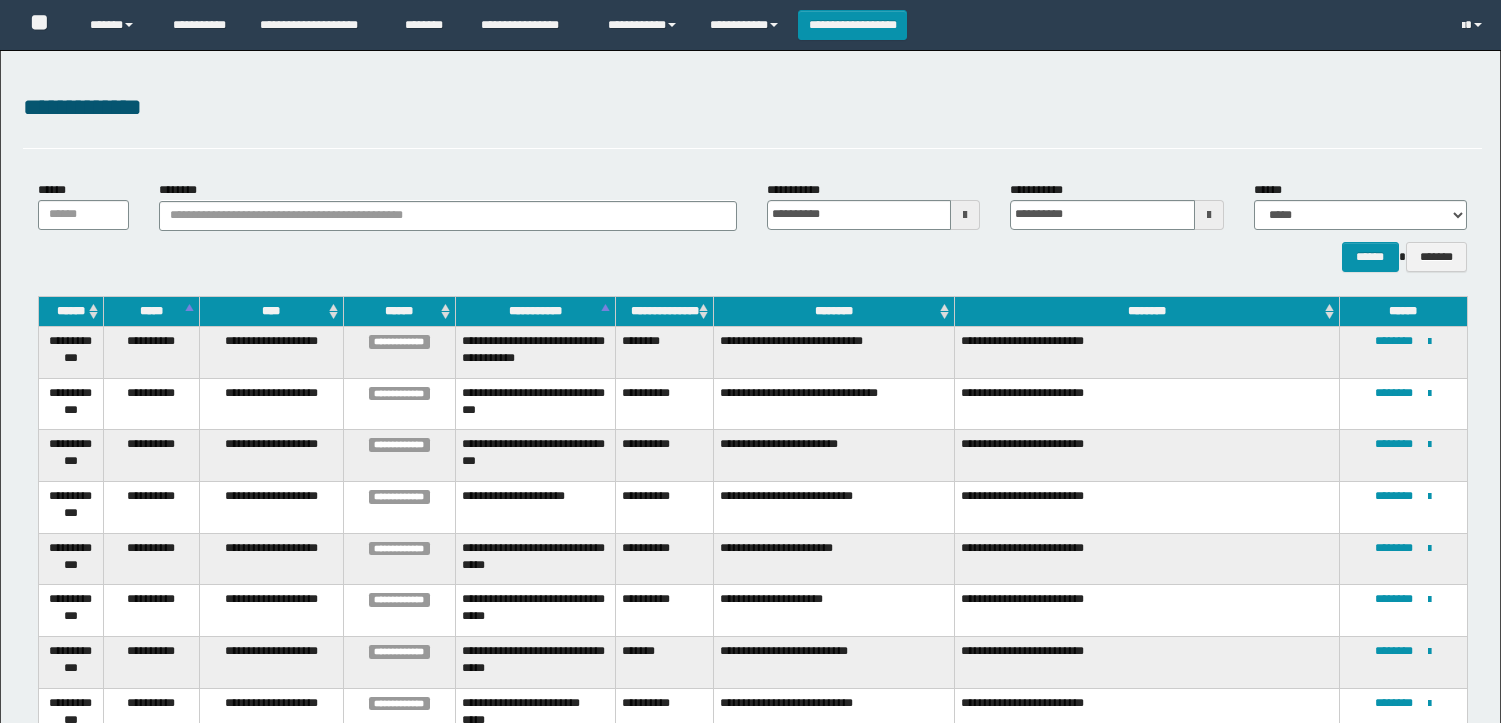 scroll, scrollTop: 173, scrollLeft: 0, axis: vertical 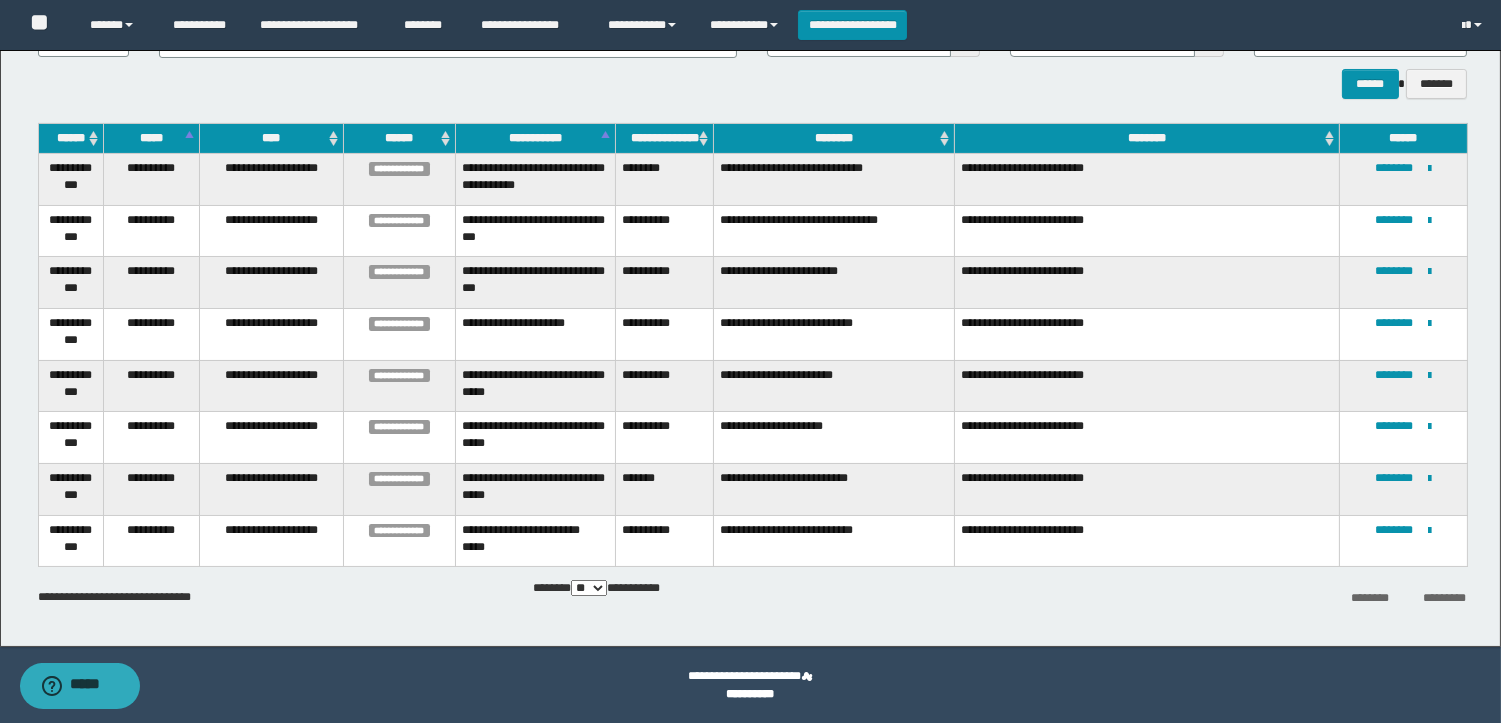 click on "******
*******" at bounding box center [1360, 84] 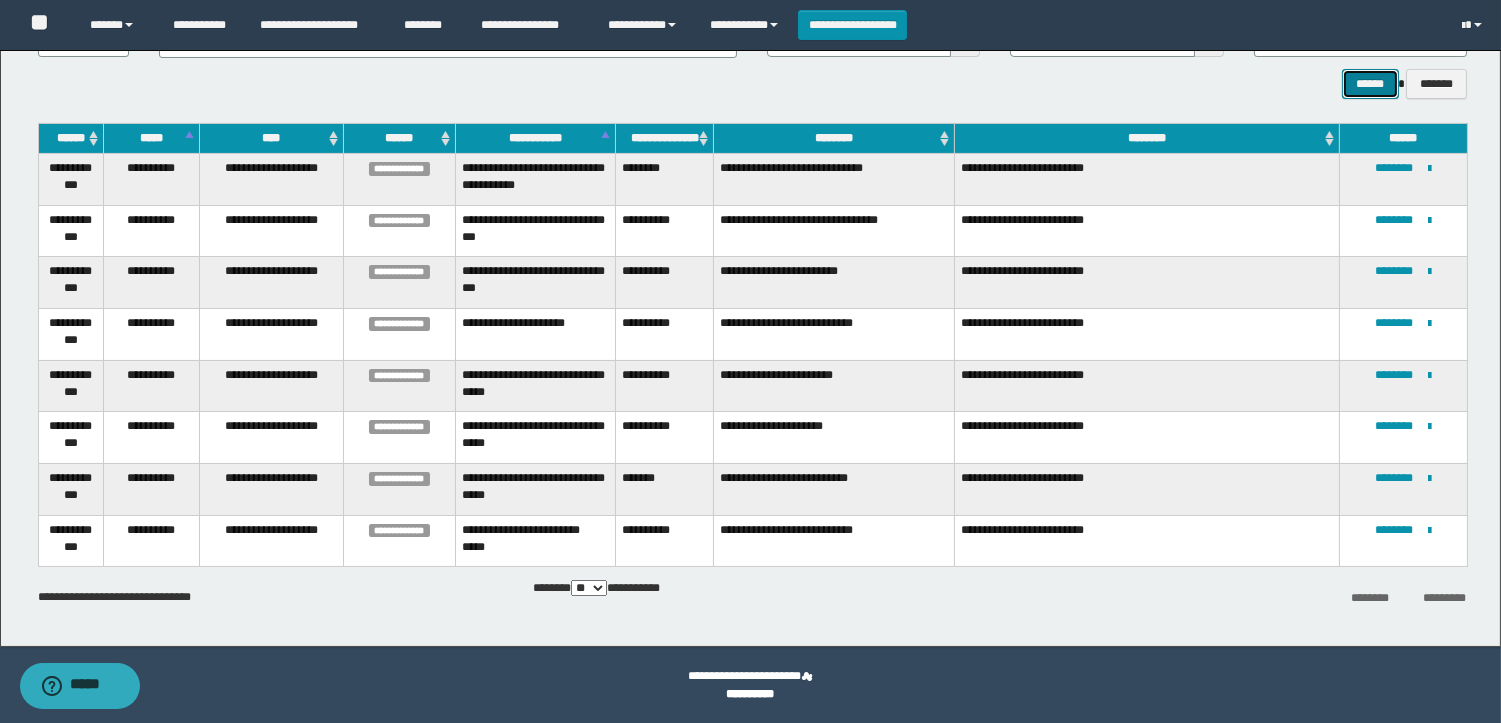click on "******" at bounding box center (1370, 84) 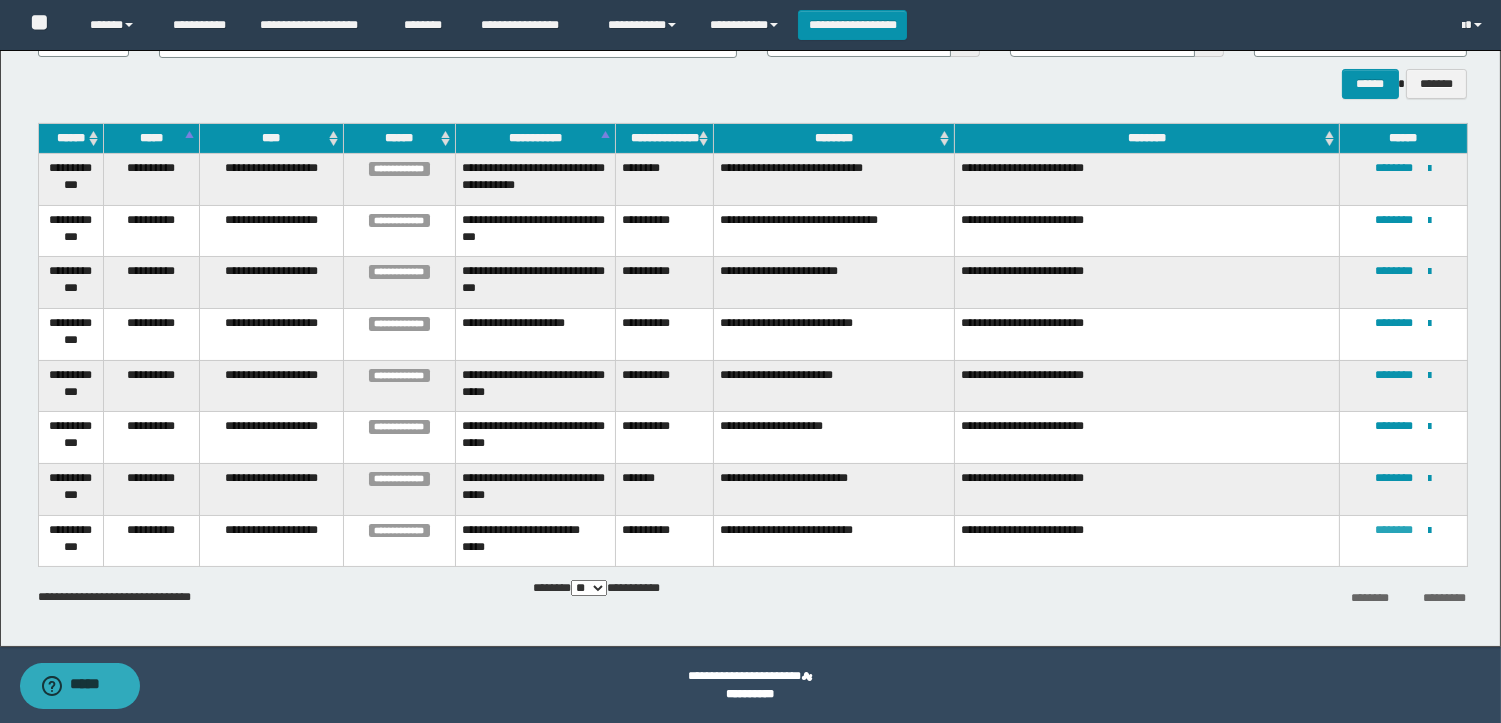 click on "********" at bounding box center (1394, 530) 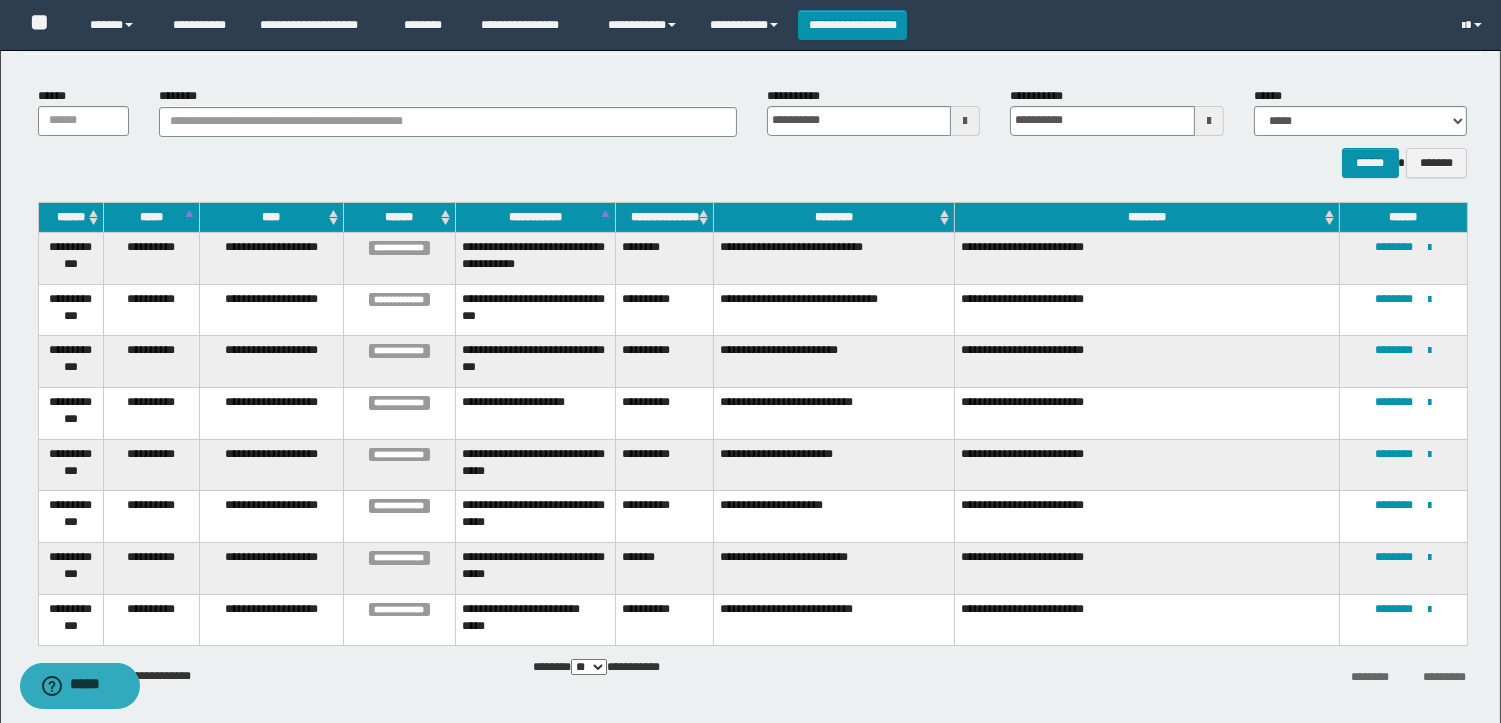 scroll, scrollTop: 173, scrollLeft: 0, axis: vertical 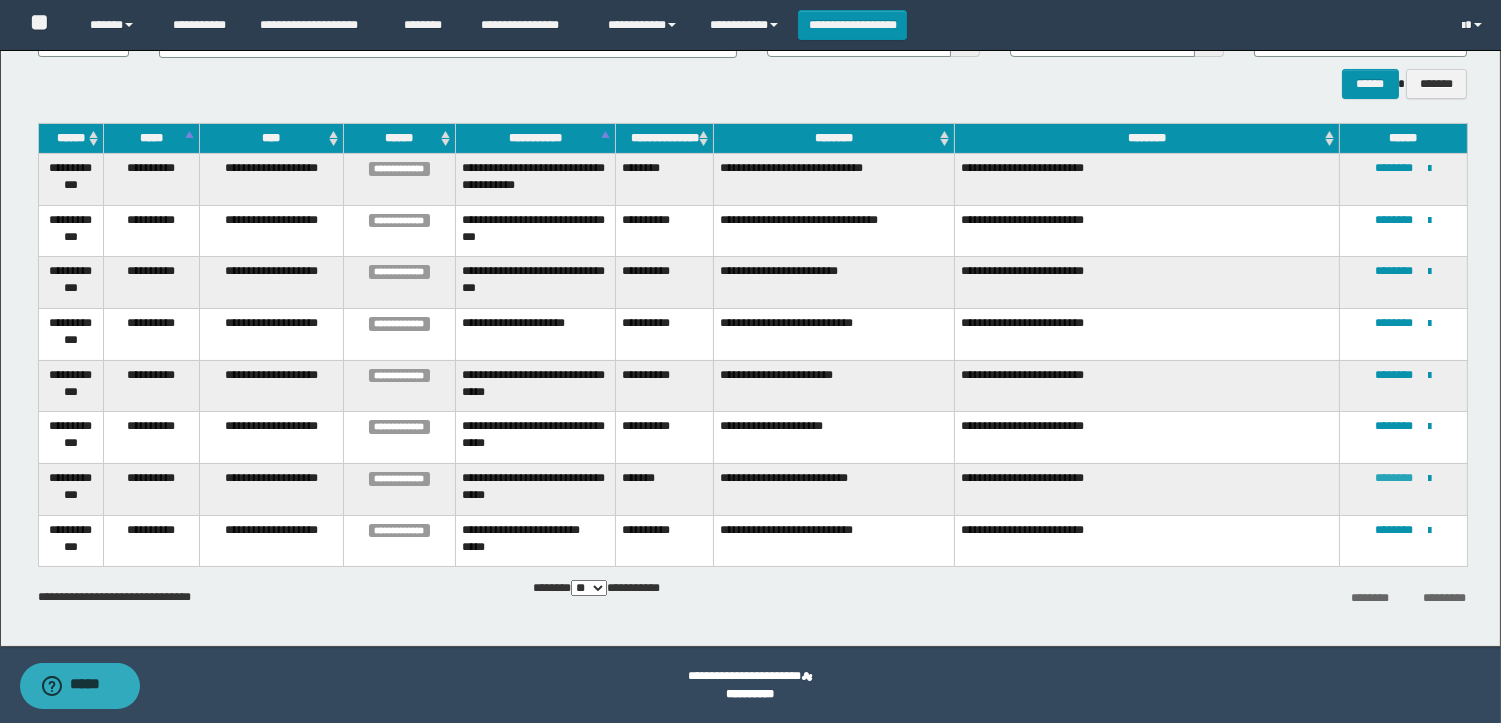 click on "********" at bounding box center (1394, 478) 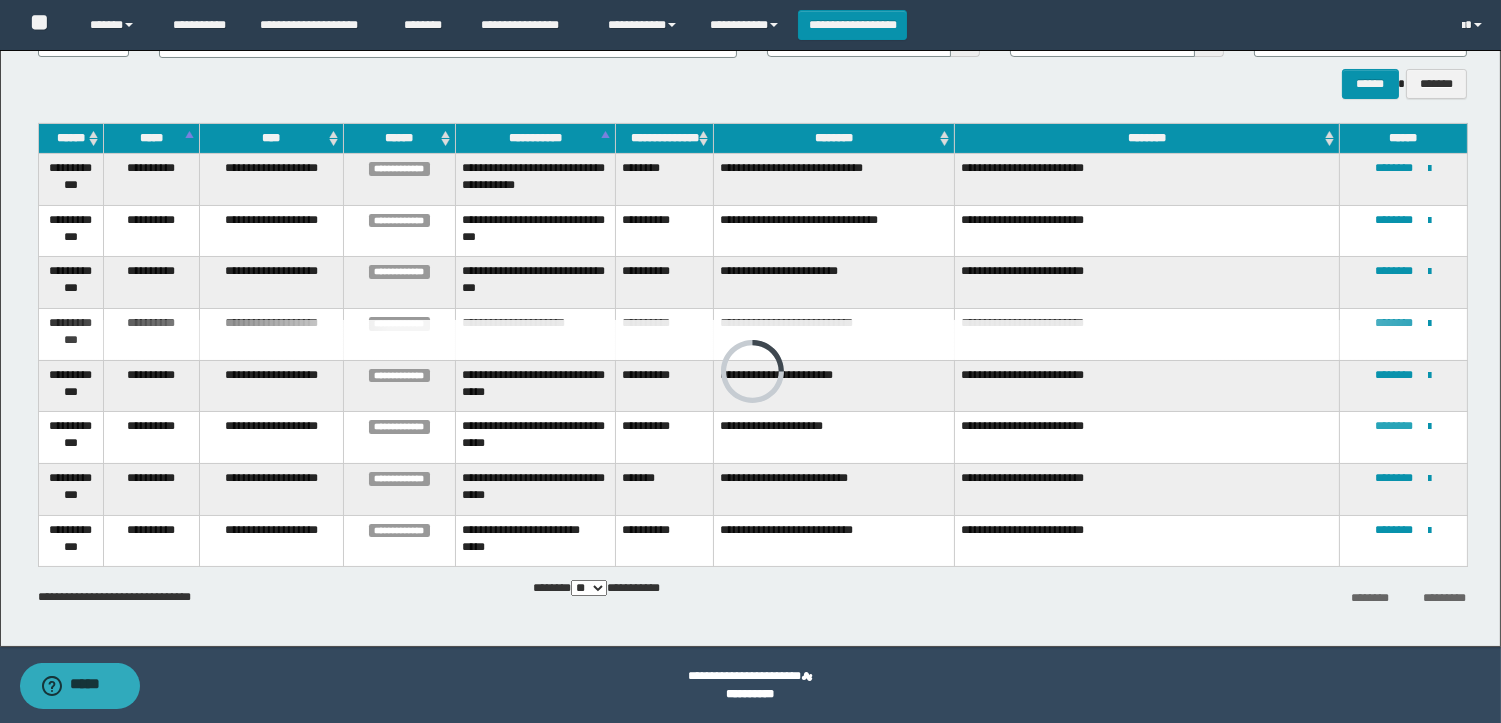 scroll, scrollTop: 0, scrollLeft: 0, axis: both 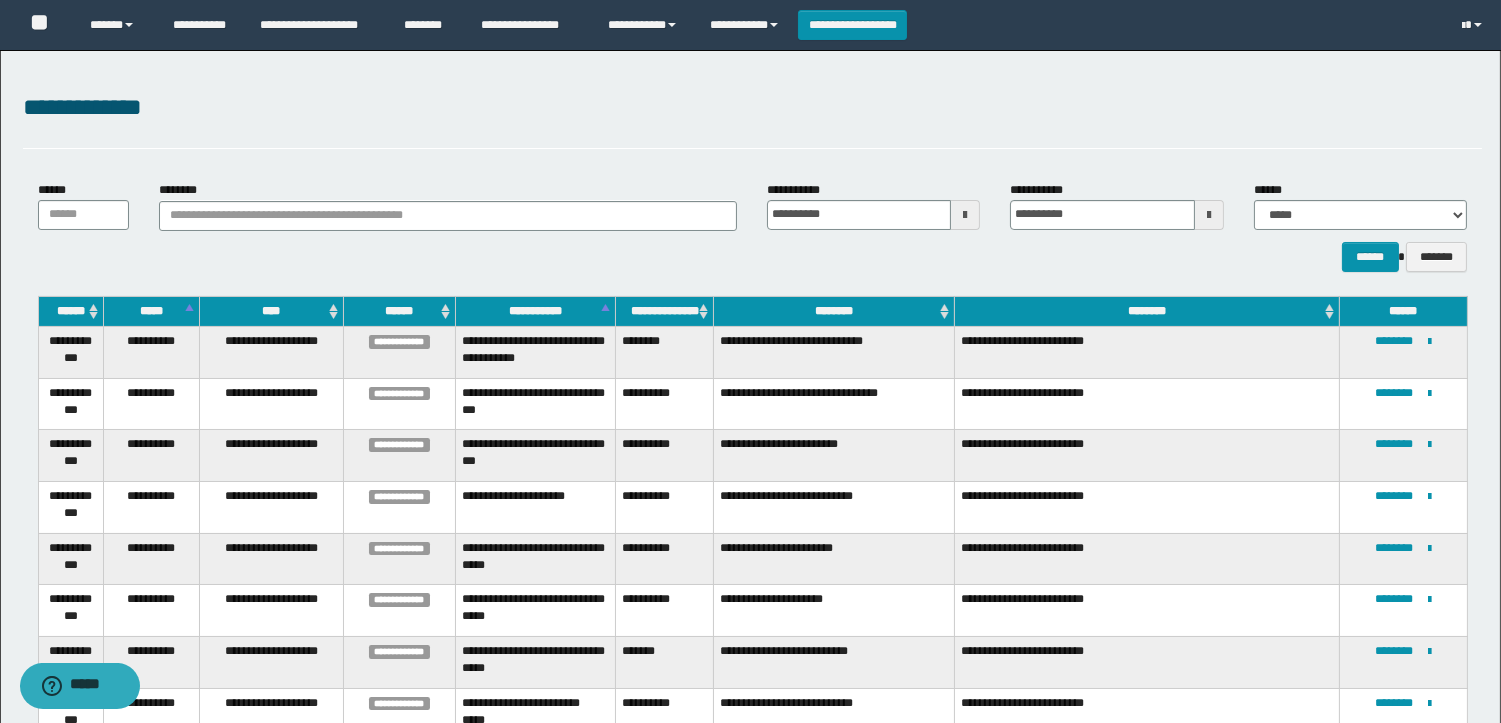 click on "**********" at bounding box center [1403, 456] 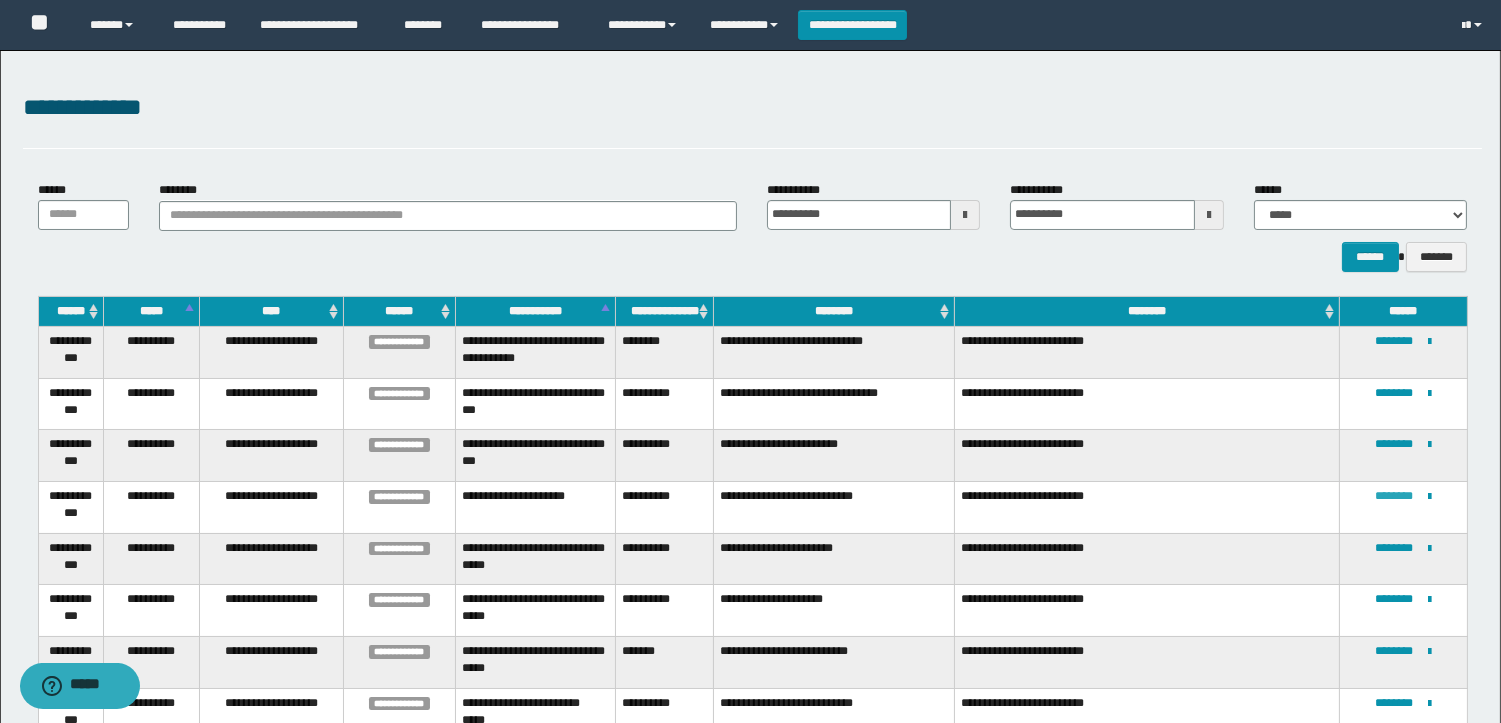 scroll, scrollTop: 173, scrollLeft: 0, axis: vertical 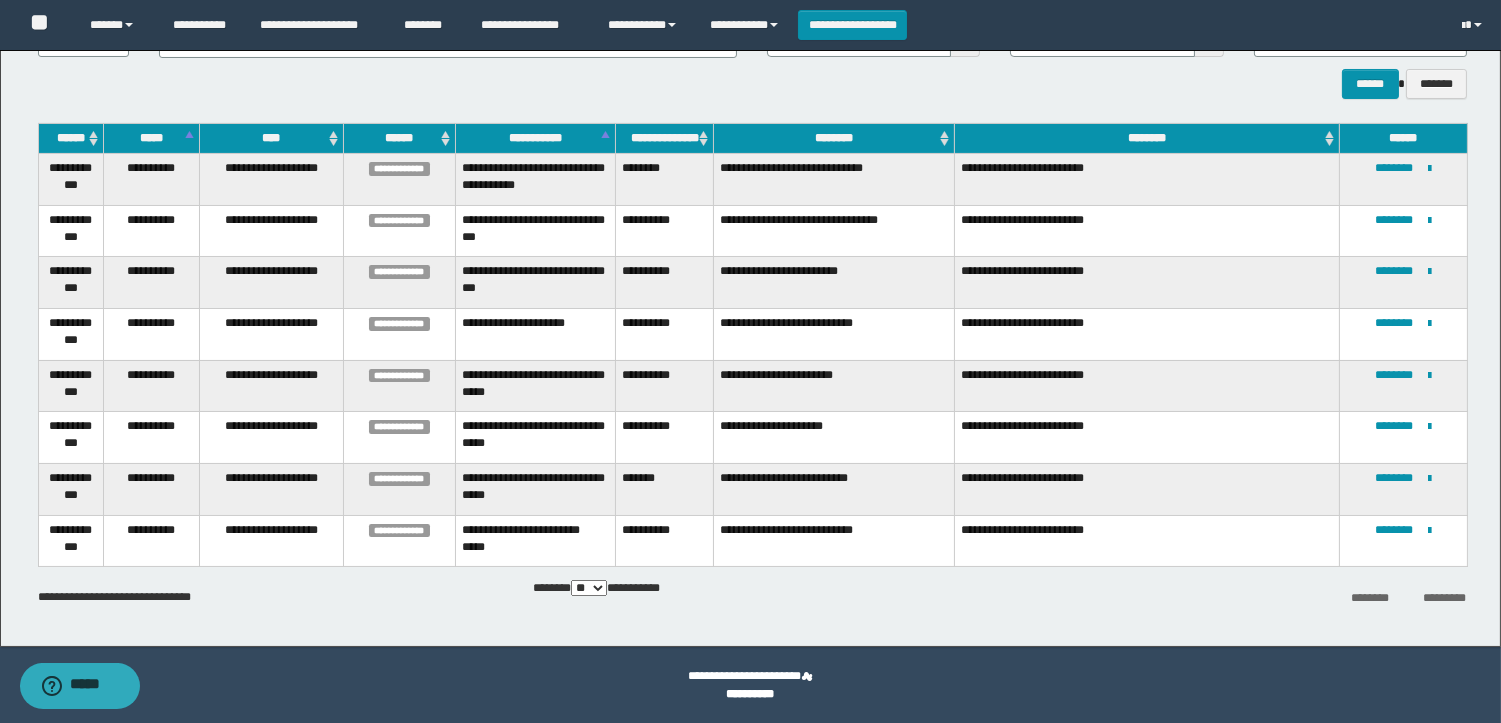 click on "**********" at bounding box center (1403, 179) 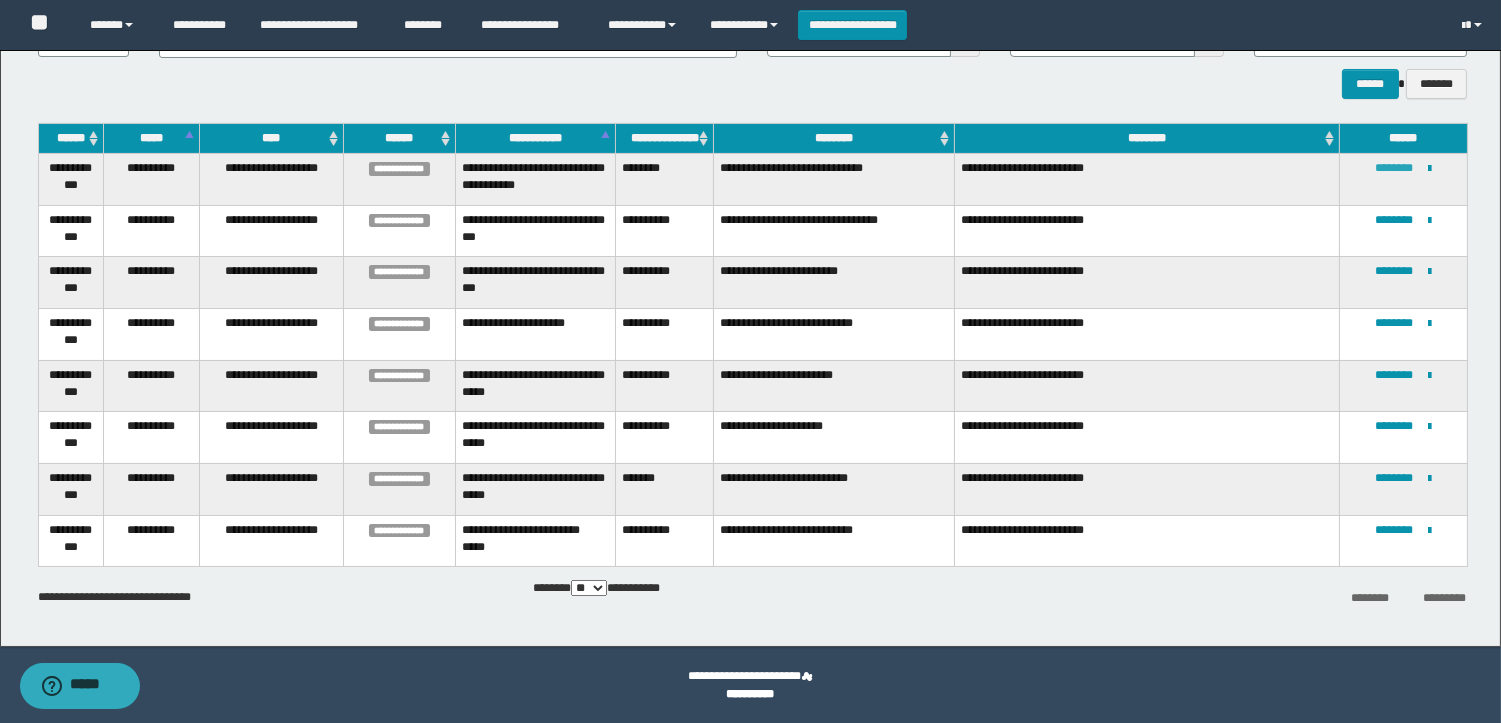 click on "********" at bounding box center [1394, 168] 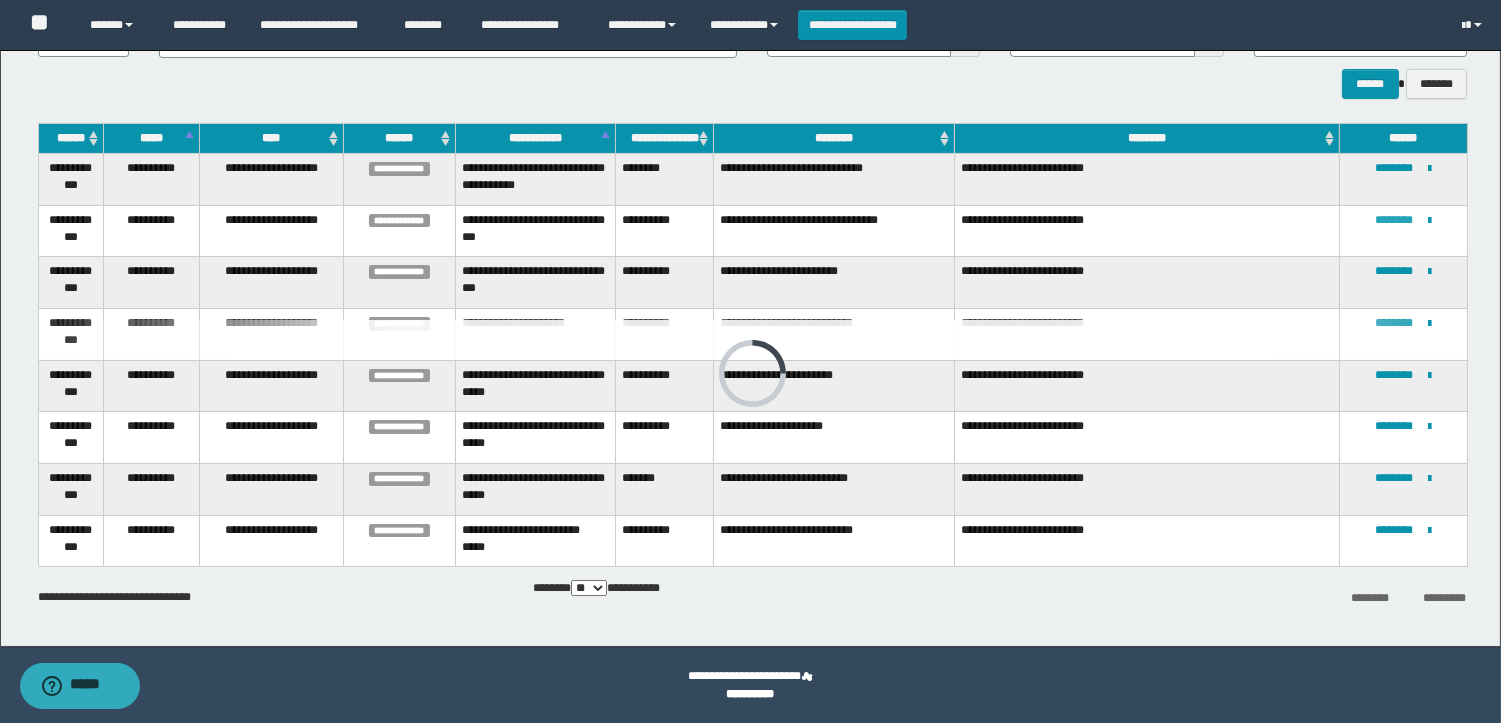 click on "********" at bounding box center (1394, 220) 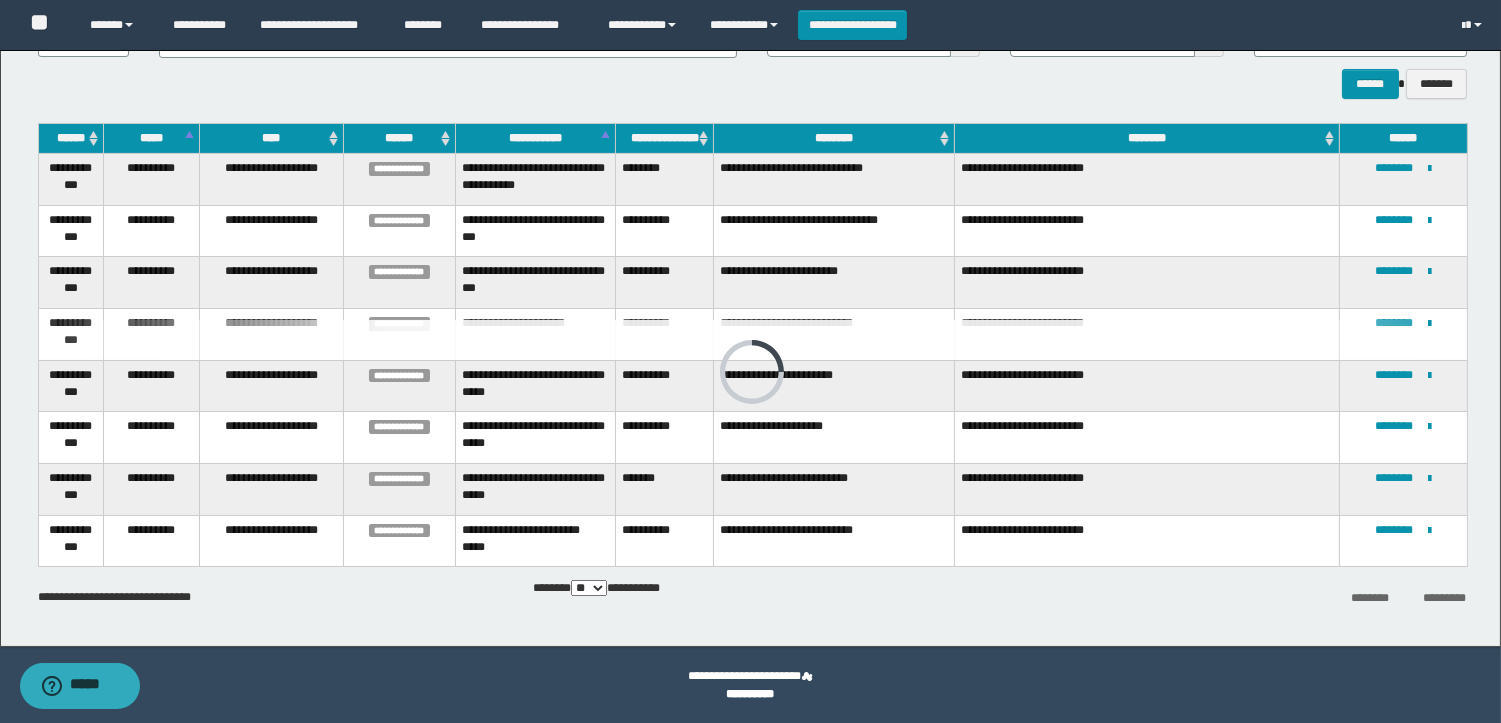 scroll, scrollTop: 96, scrollLeft: 0, axis: vertical 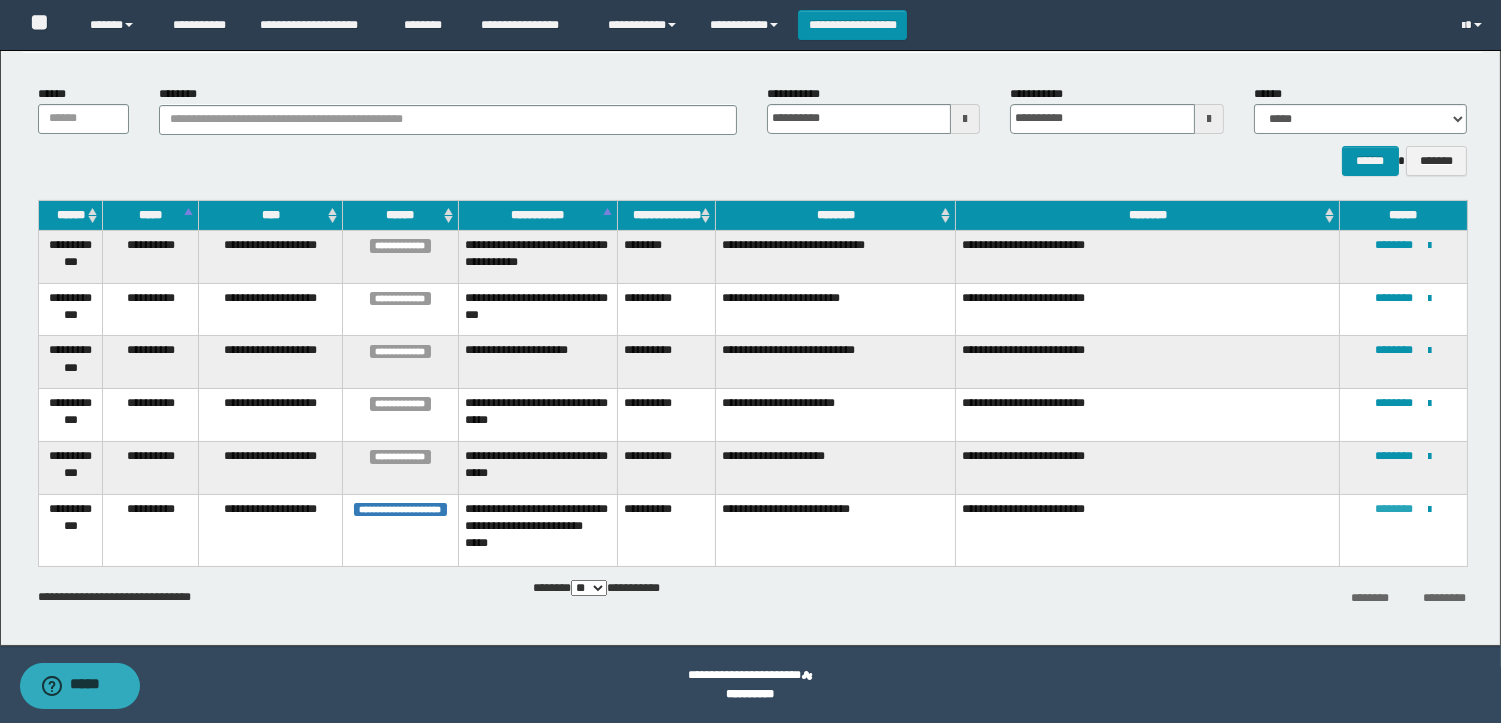 click on "********" at bounding box center (1395, 509) 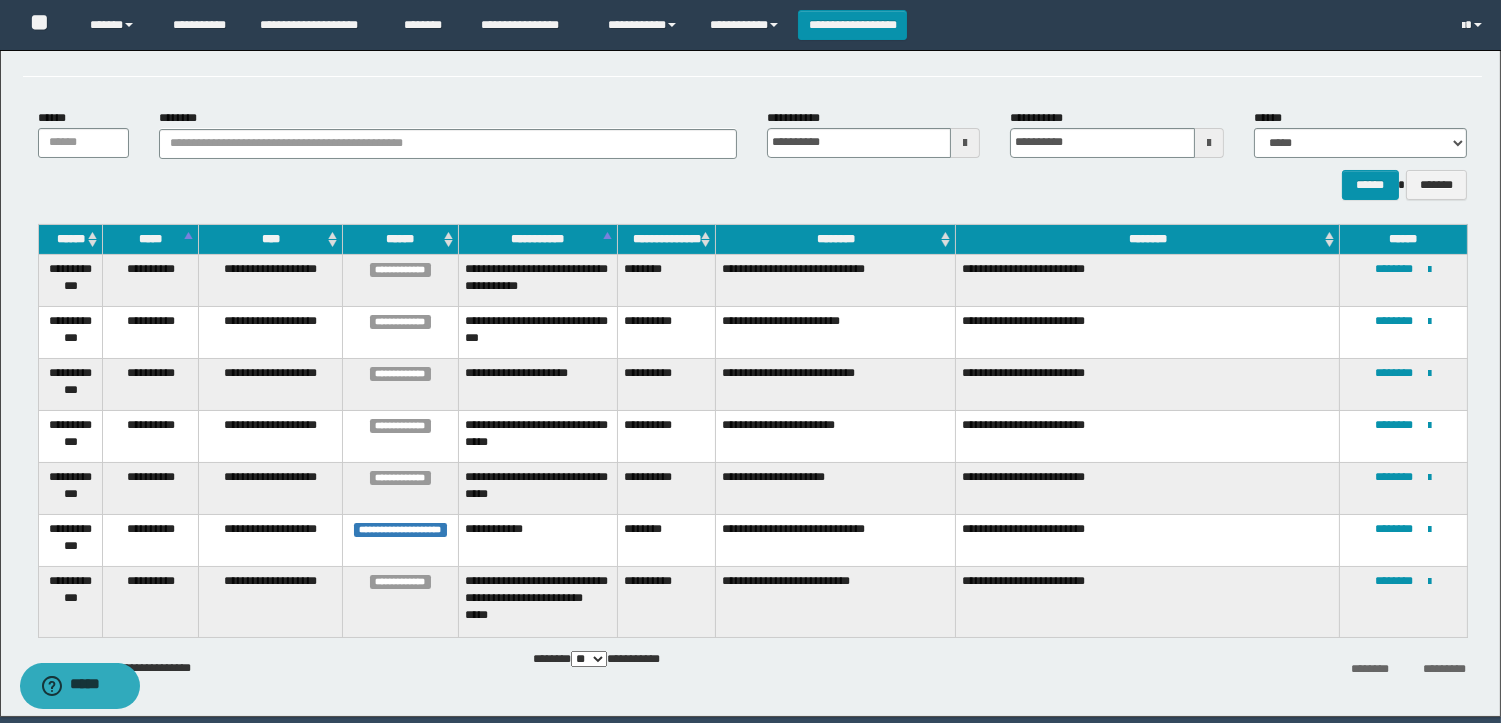 scroll, scrollTop: 143, scrollLeft: 0, axis: vertical 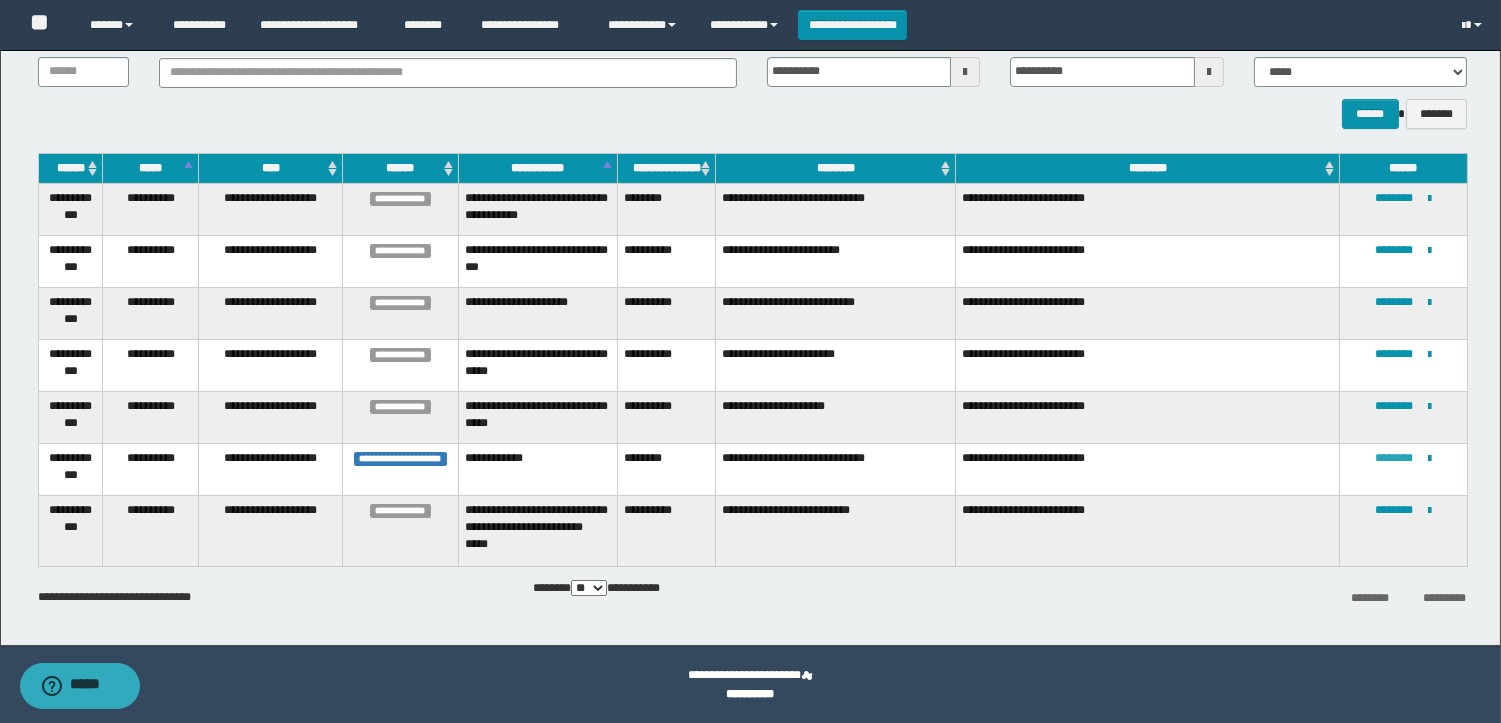 click on "********" at bounding box center (1395, 458) 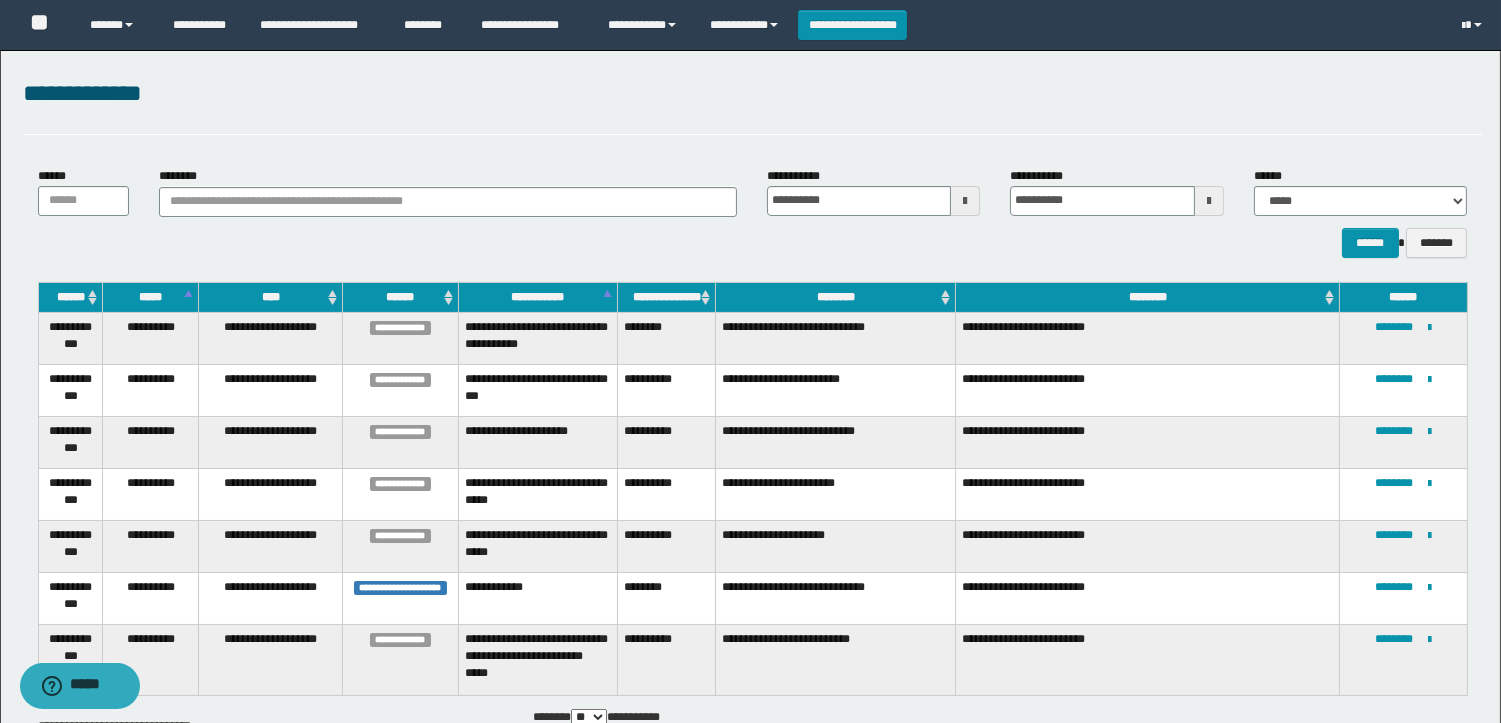 scroll, scrollTop: 111, scrollLeft: 0, axis: vertical 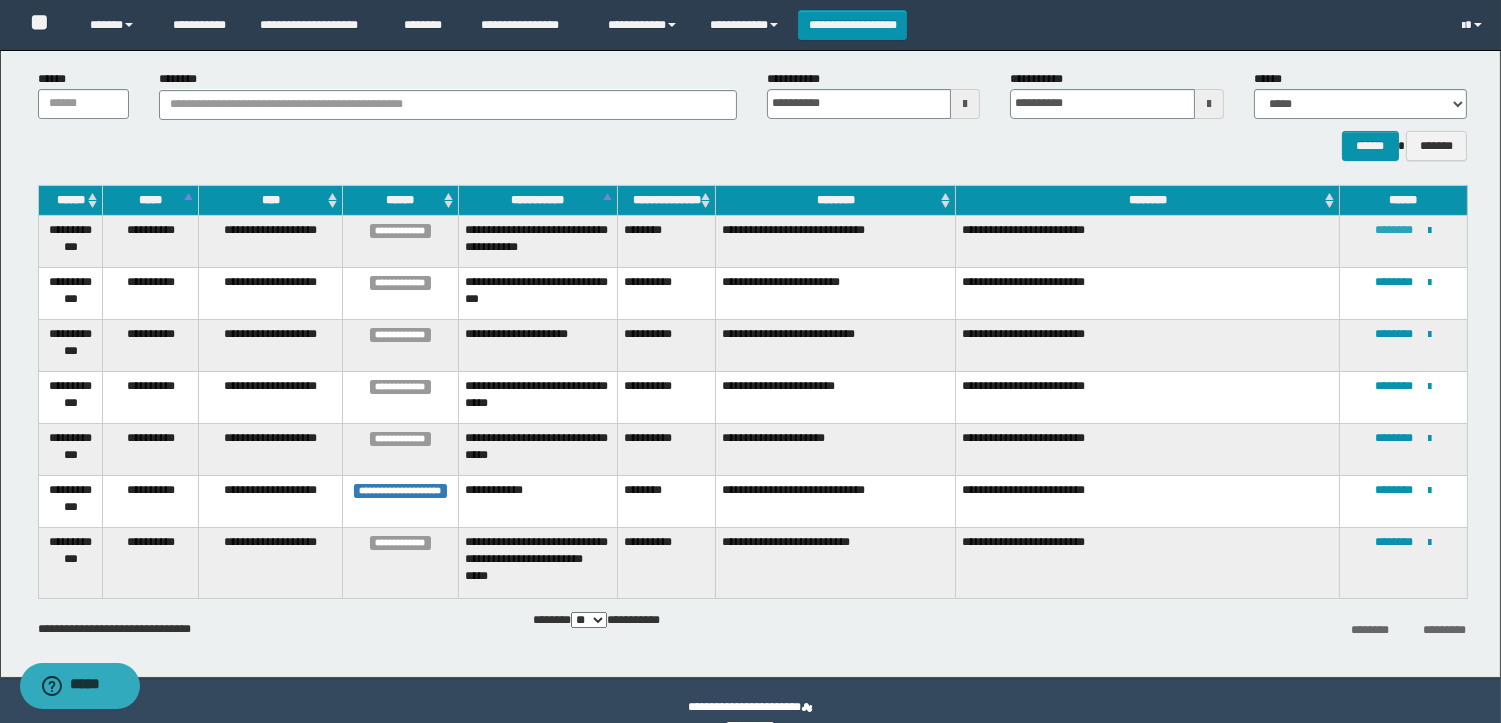 click on "********" at bounding box center [1395, 230] 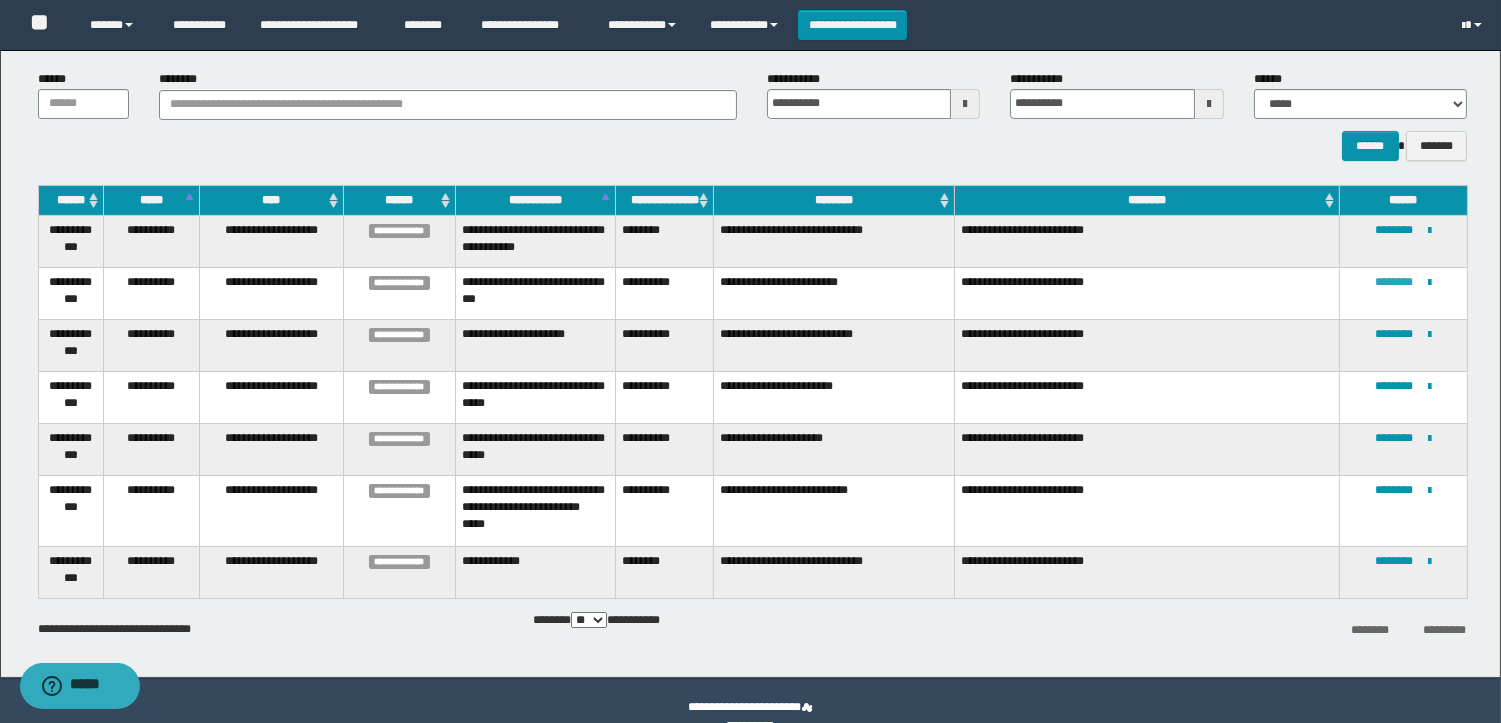 click on "********" at bounding box center [1394, 282] 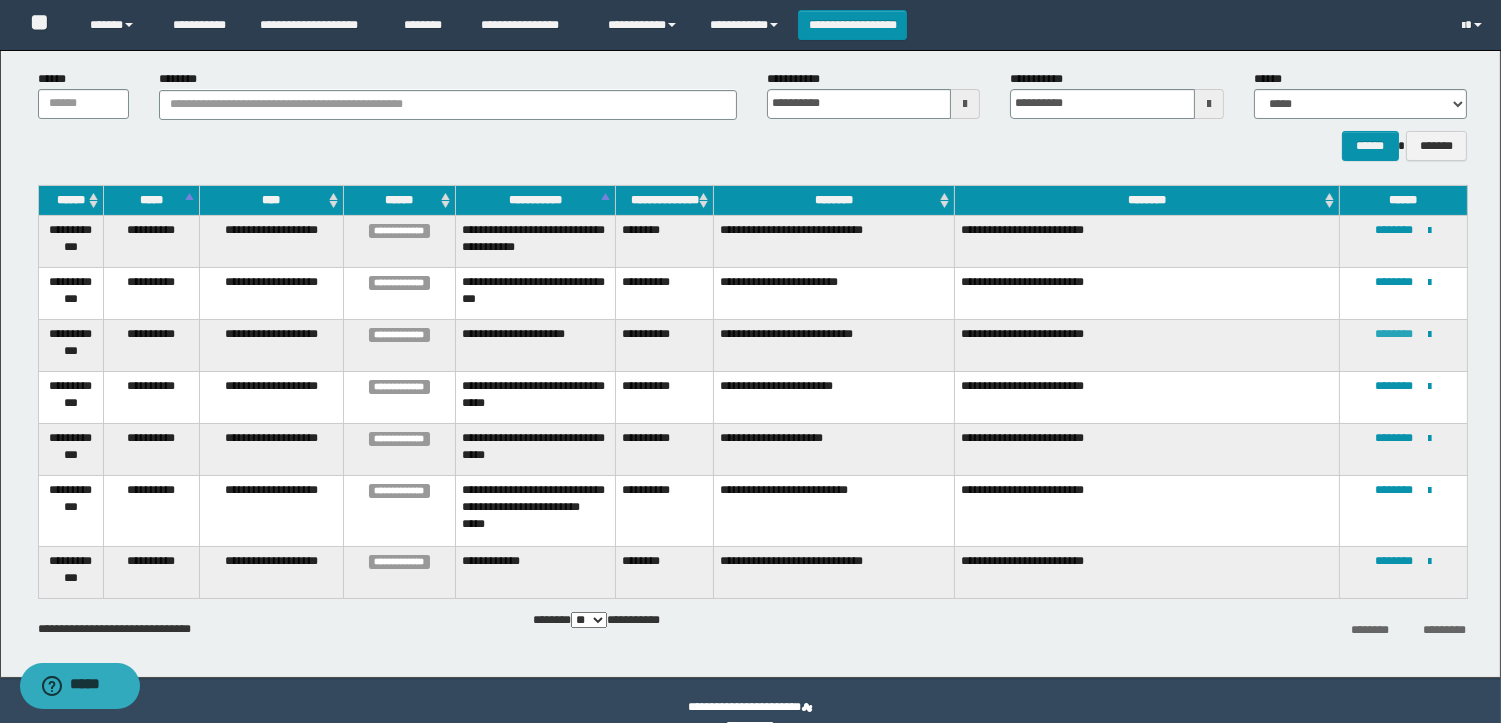 click on "********" at bounding box center (1394, 334) 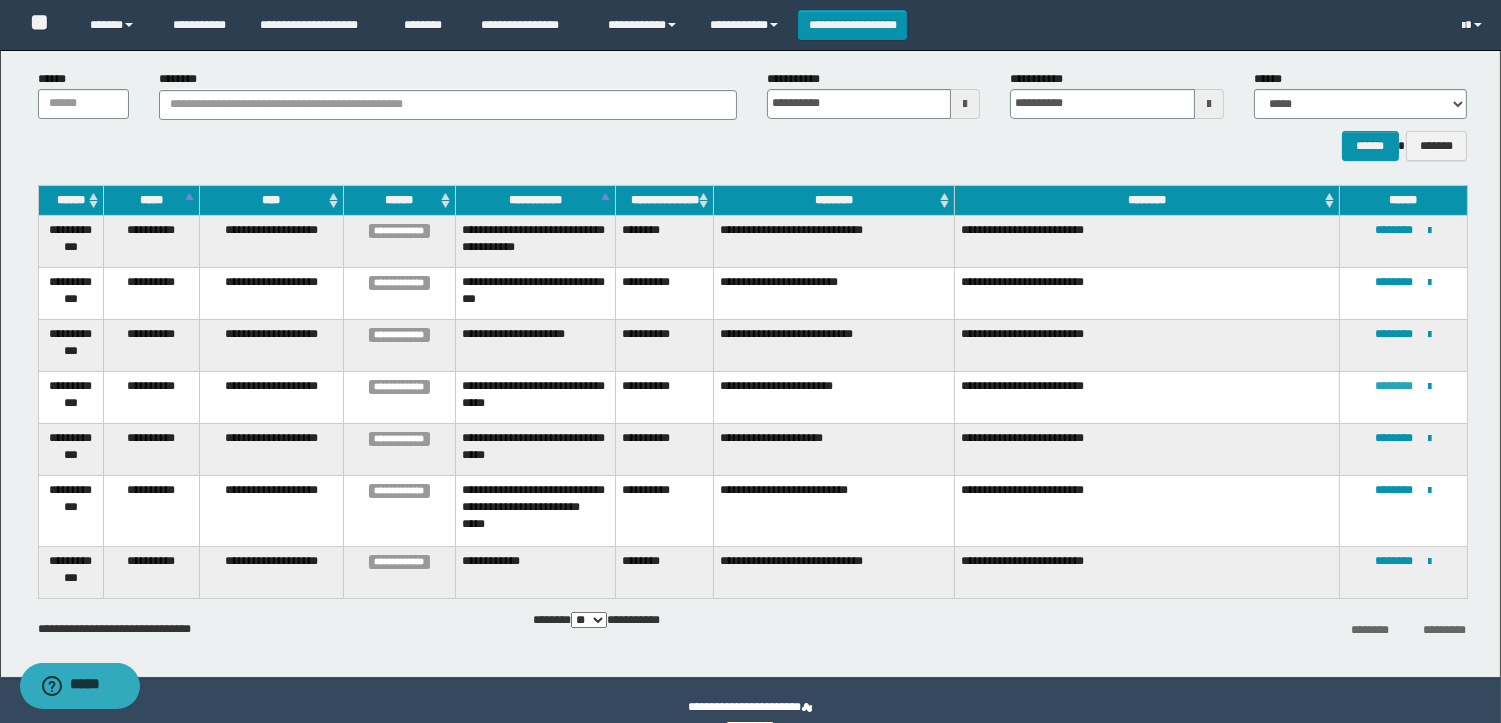 click on "********" at bounding box center [1394, 386] 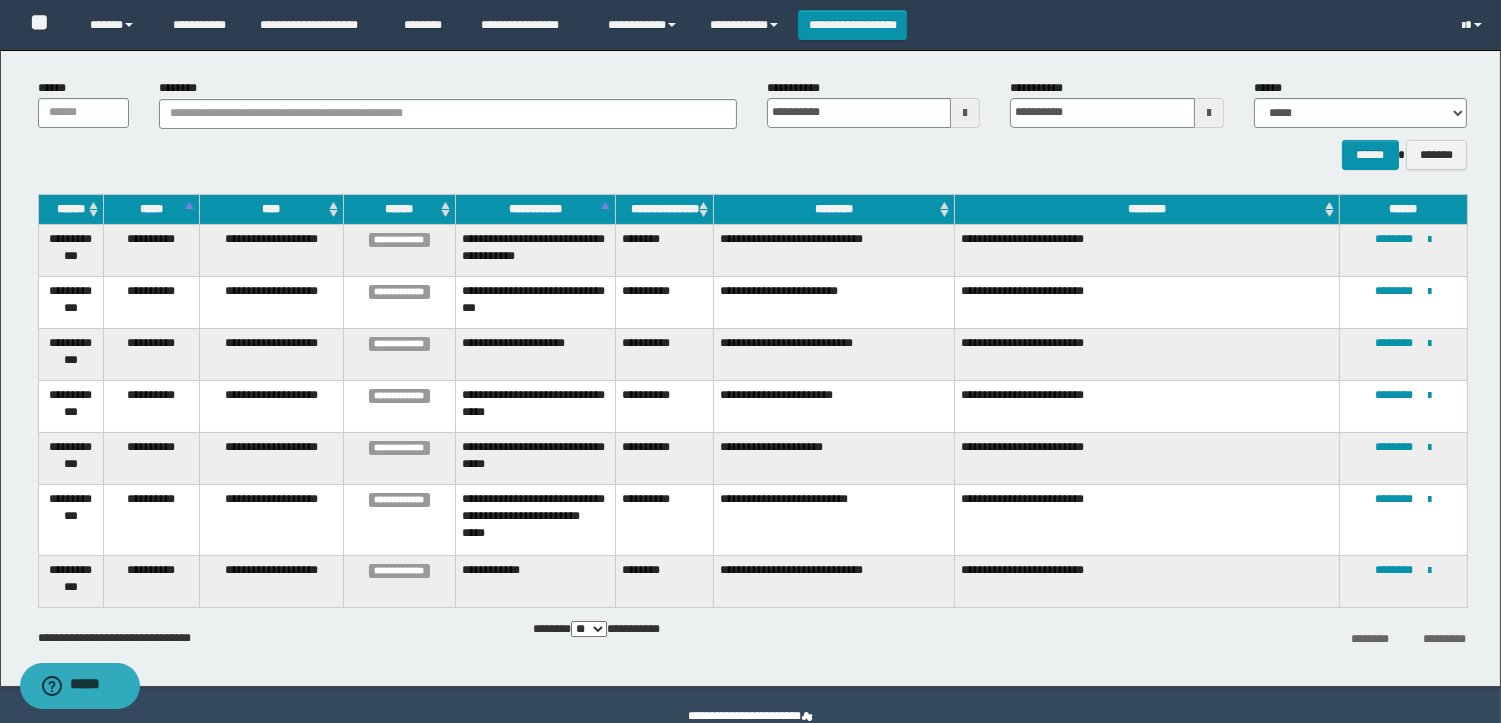 scroll, scrollTop: 143, scrollLeft: 0, axis: vertical 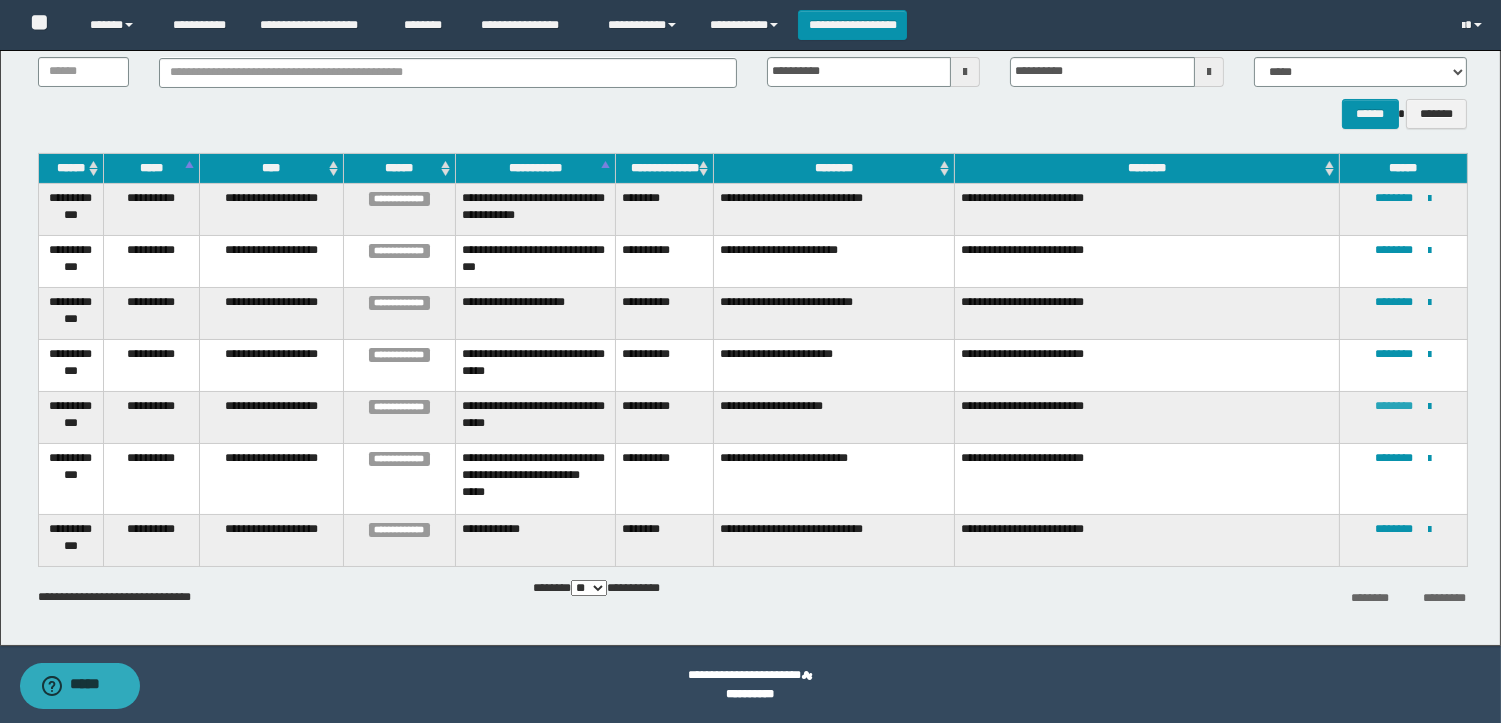 click on "********" at bounding box center (1394, 406) 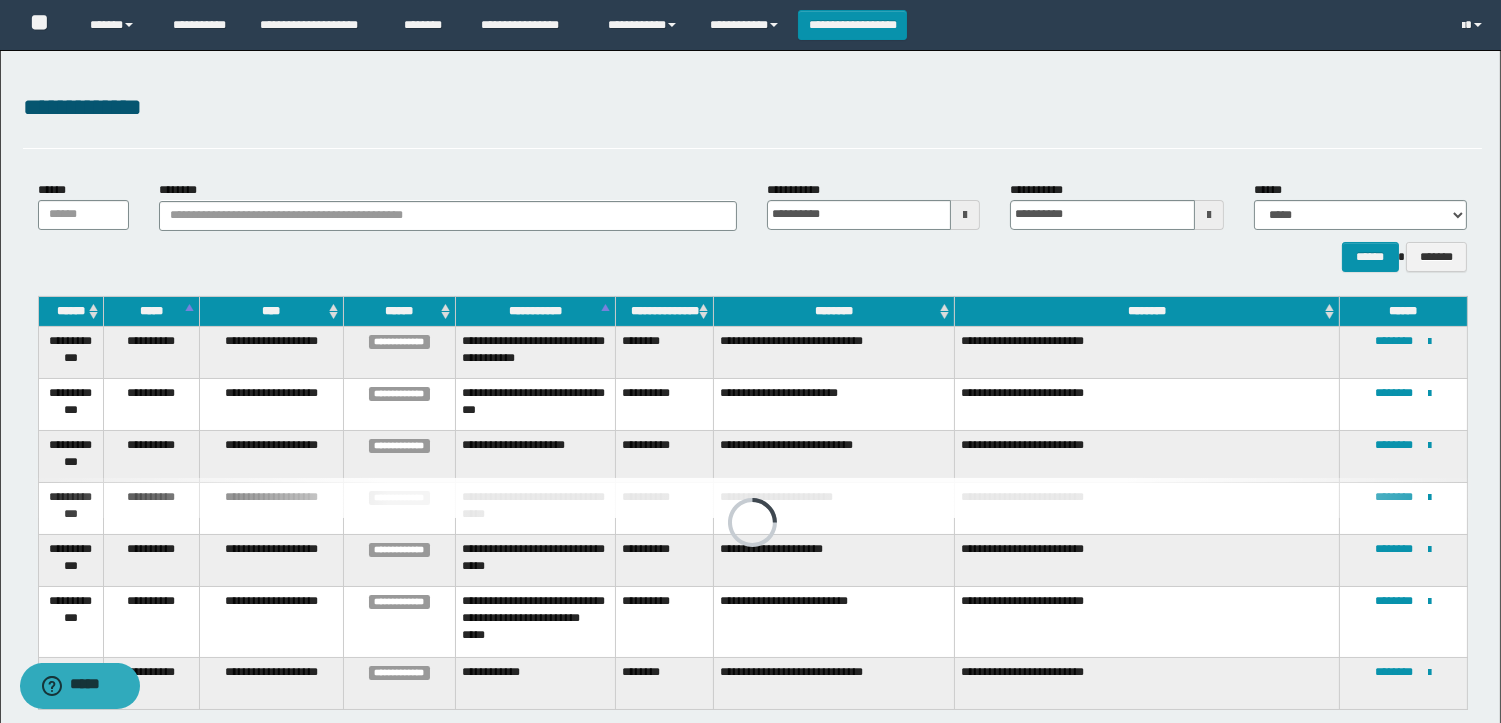 scroll, scrollTop: 126, scrollLeft: 0, axis: vertical 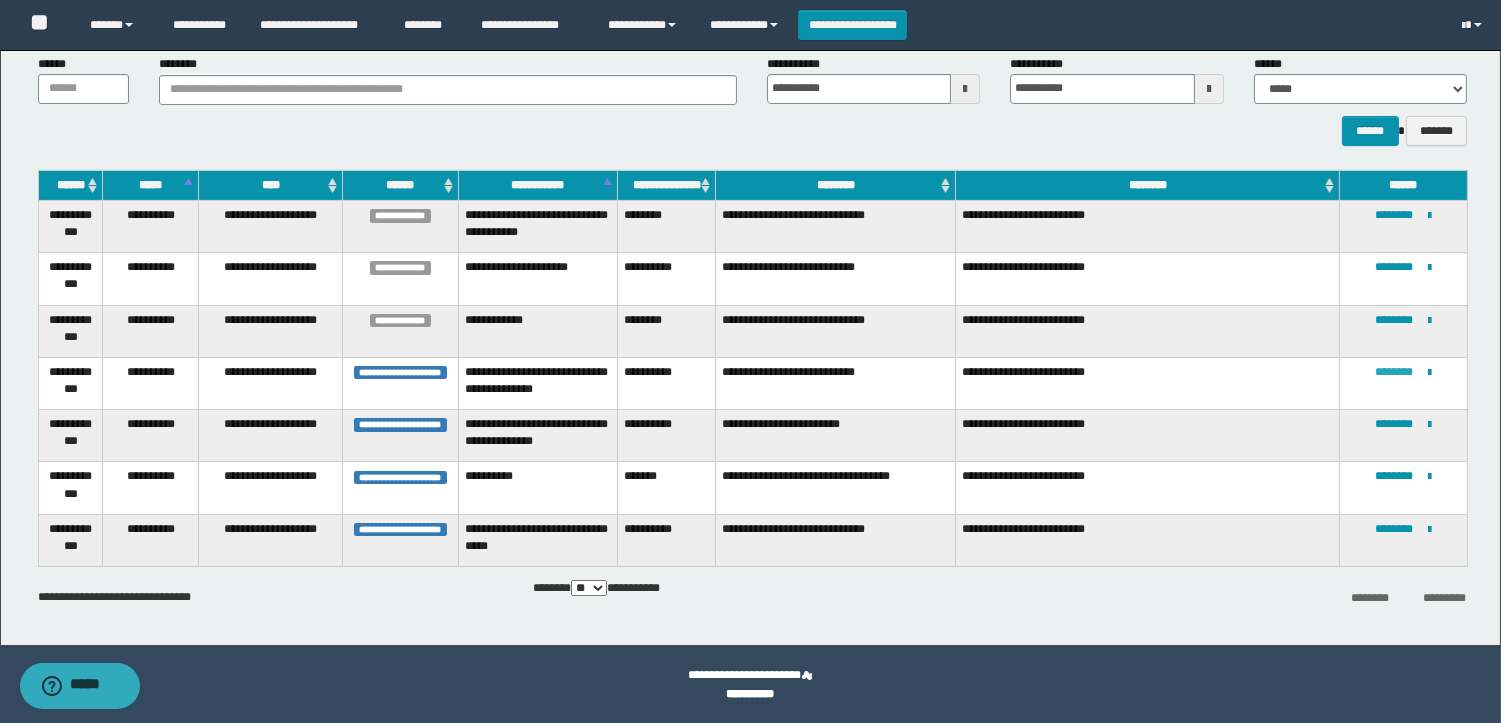 click on "********" at bounding box center (1395, 372) 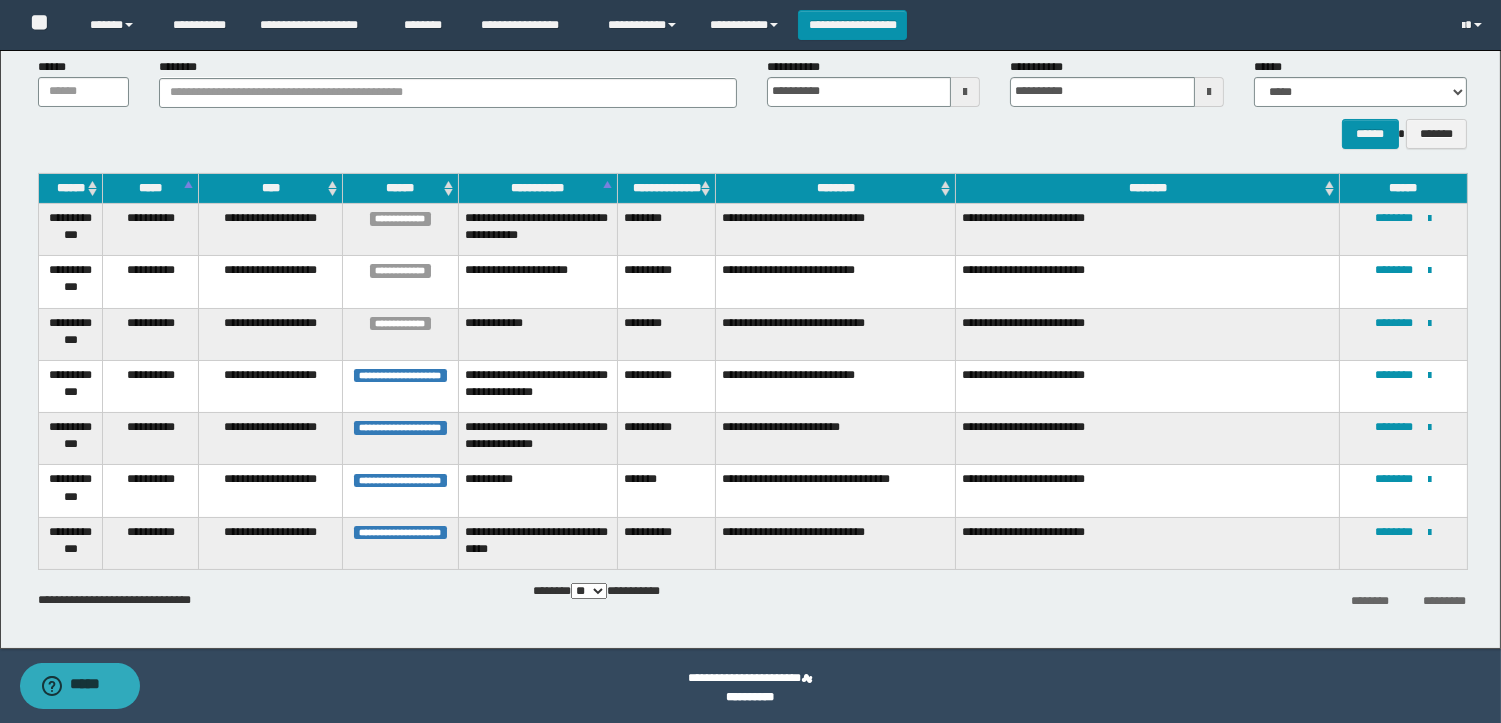 scroll, scrollTop: 126, scrollLeft: 0, axis: vertical 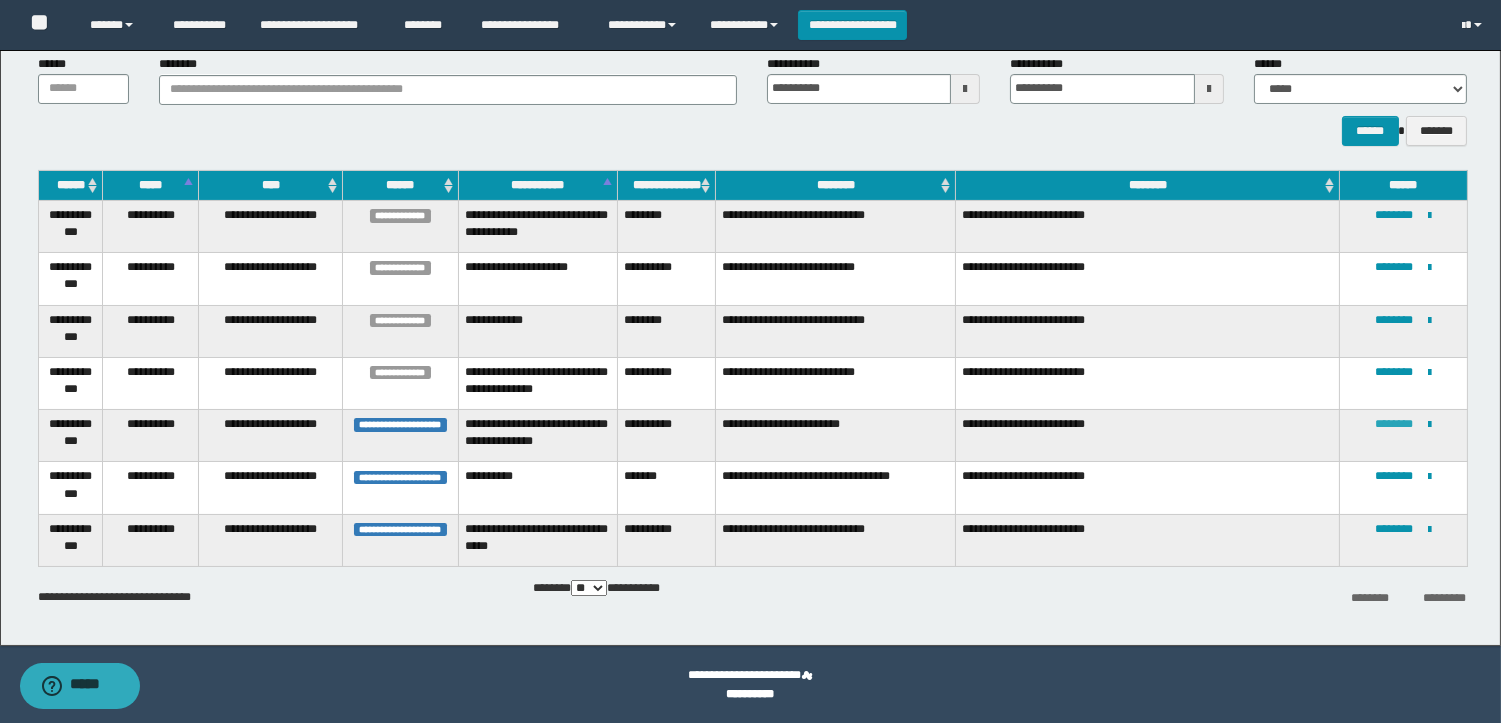 click on "********" at bounding box center (1395, 424) 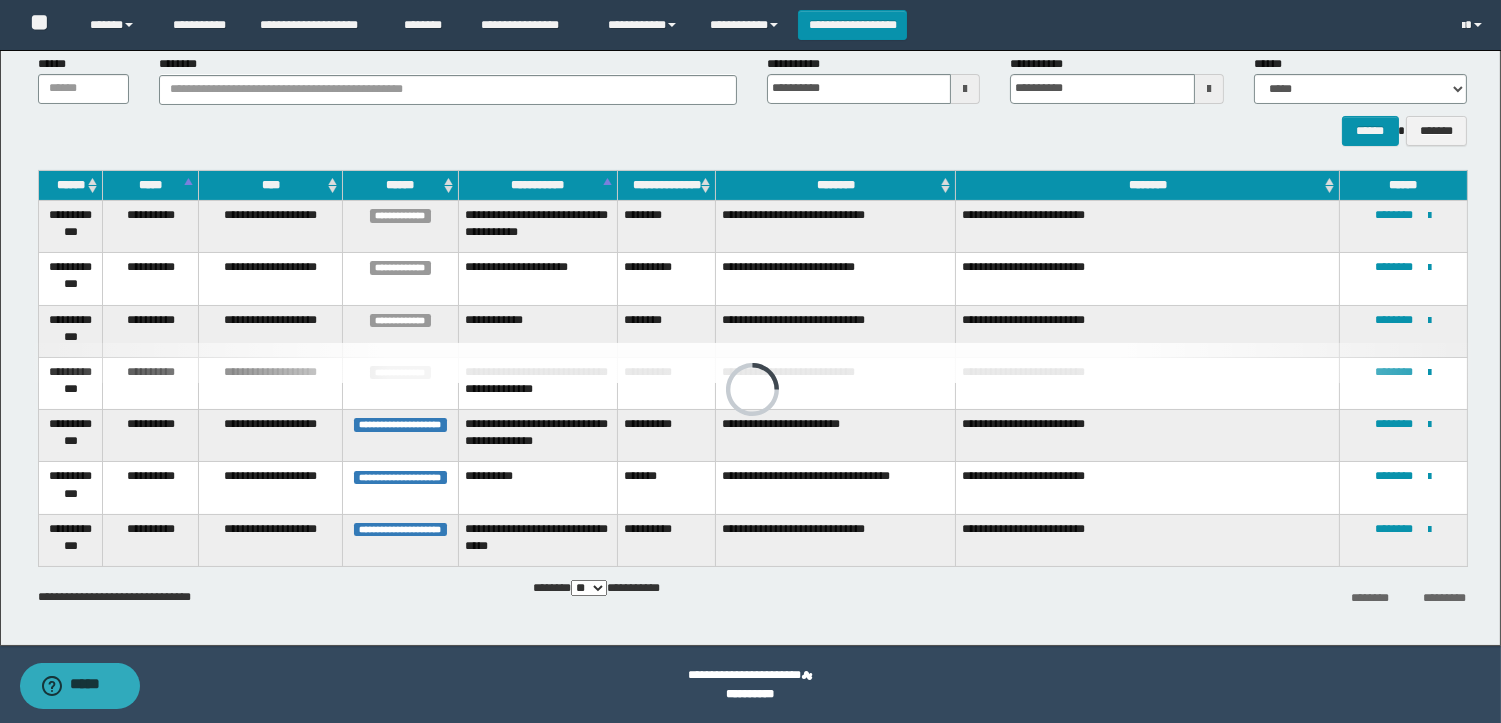 scroll, scrollTop: 0, scrollLeft: 0, axis: both 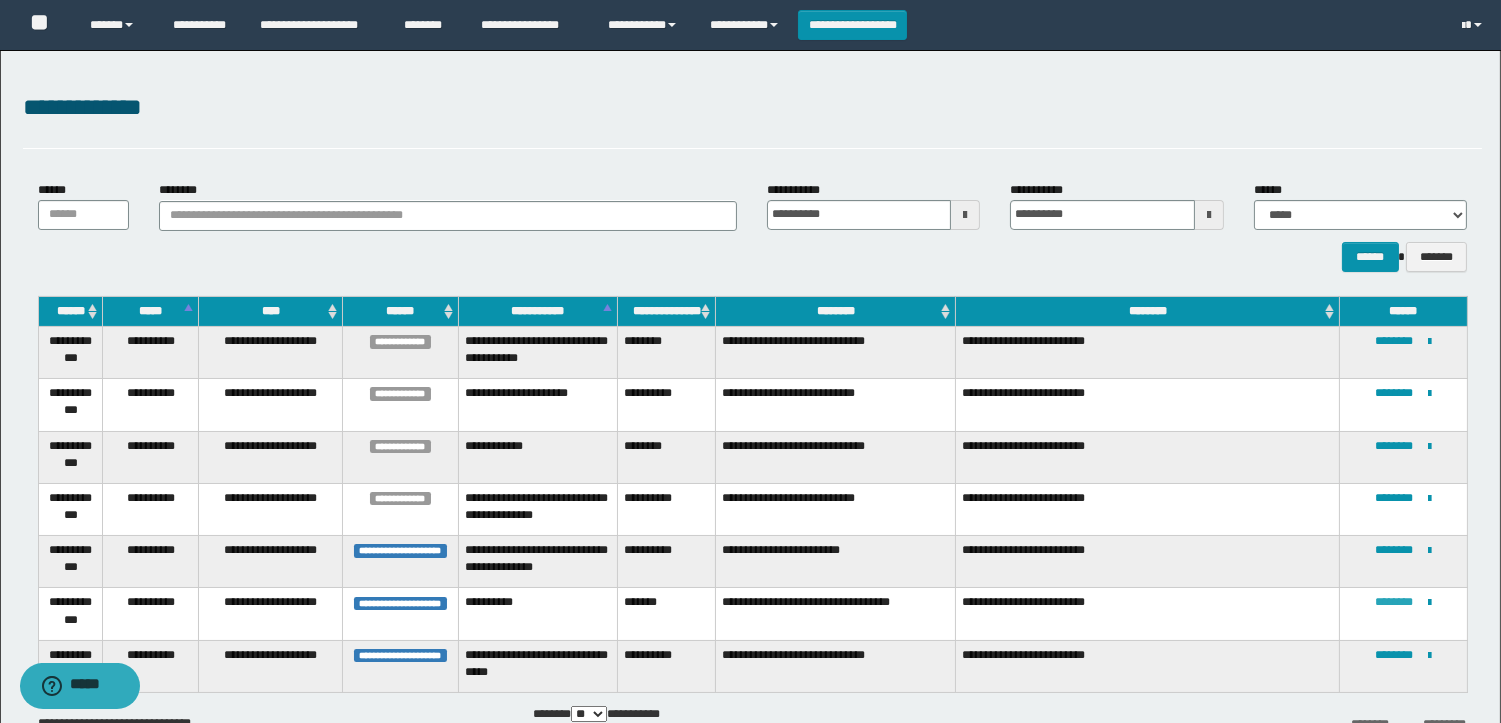click on "********" at bounding box center [1395, 602] 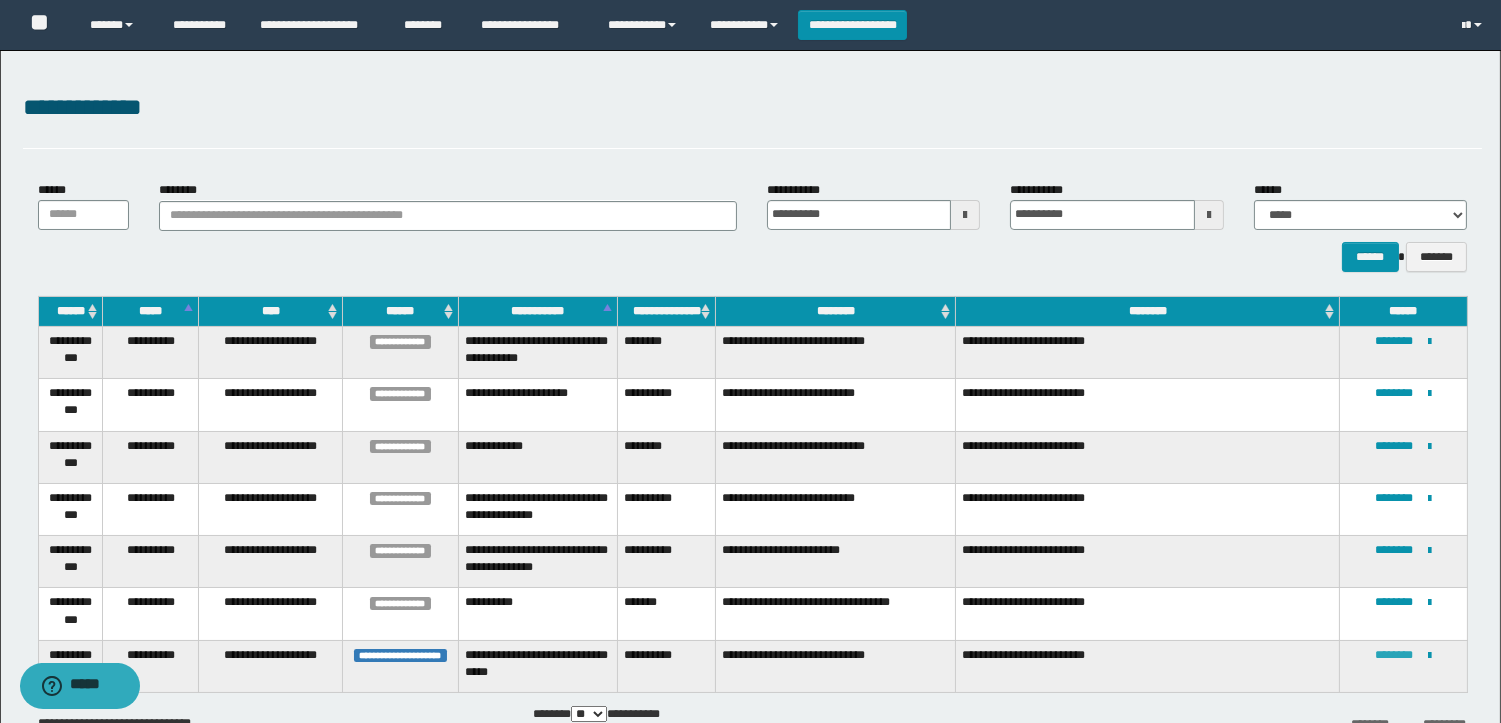 click on "********" at bounding box center [1395, 655] 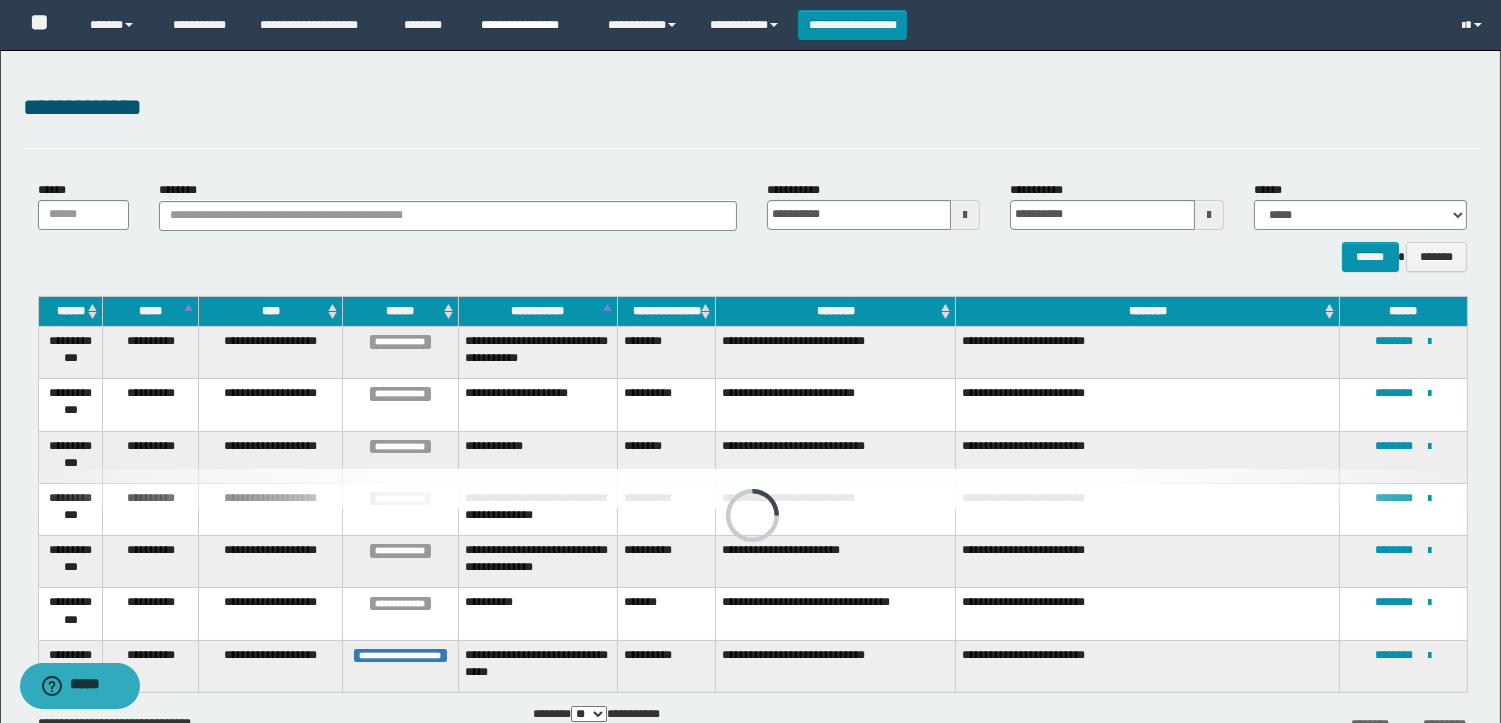 click on "**********" at bounding box center [529, 25] 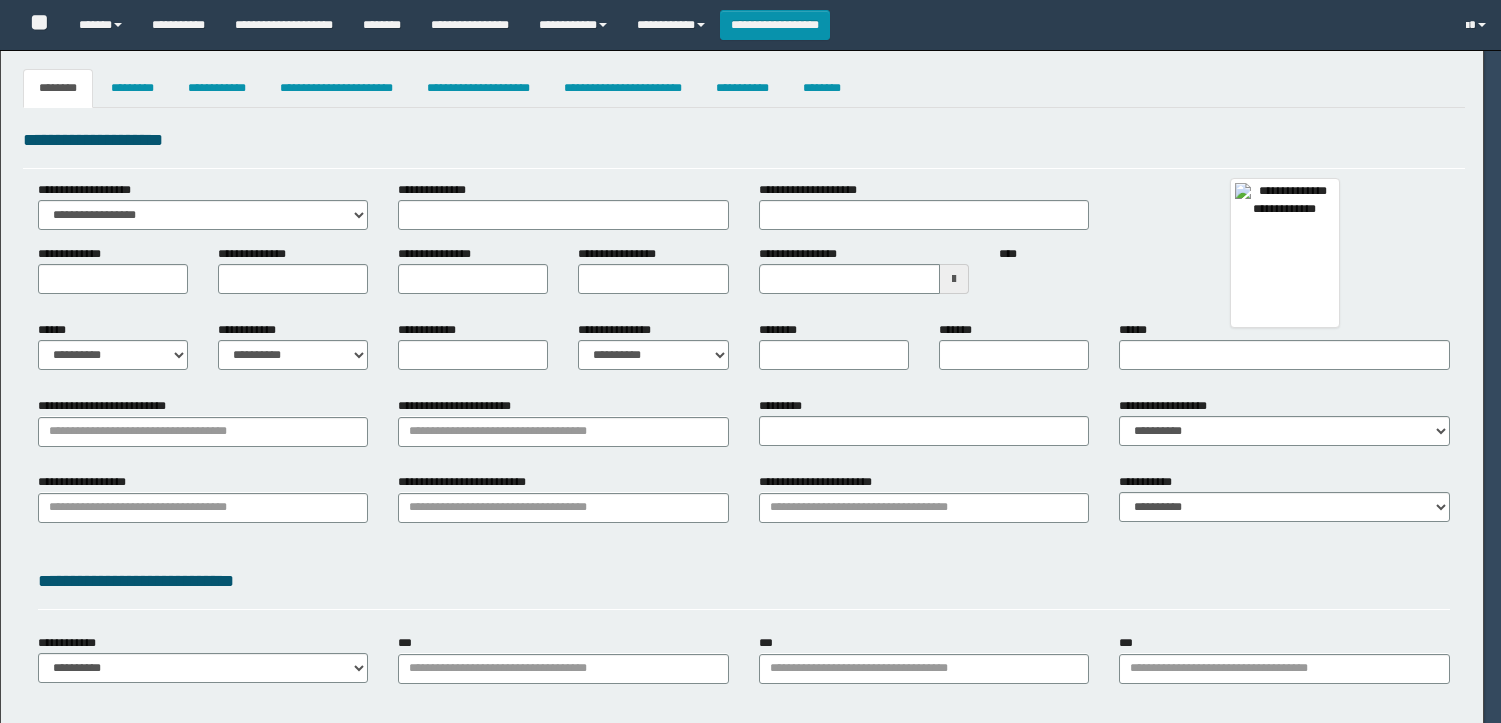type on "*******" 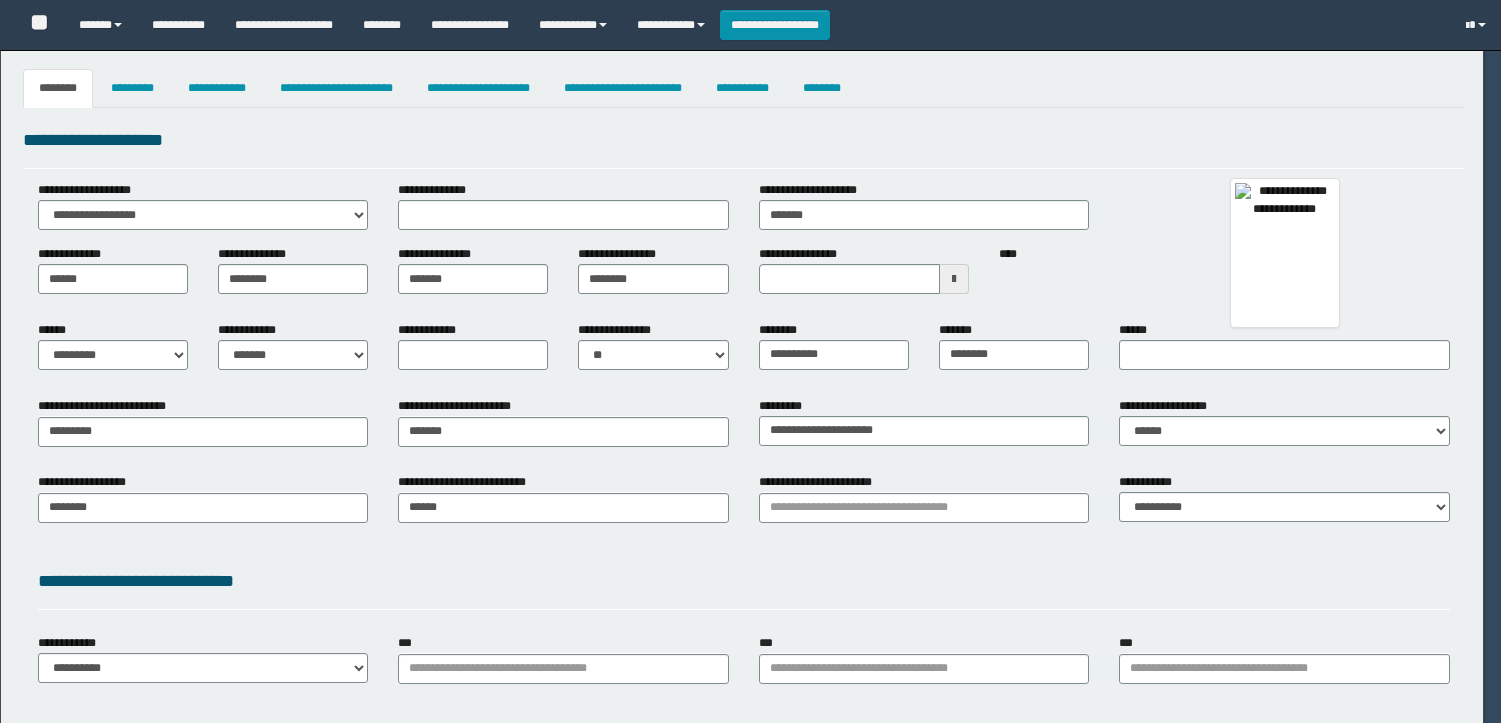 type on "********" 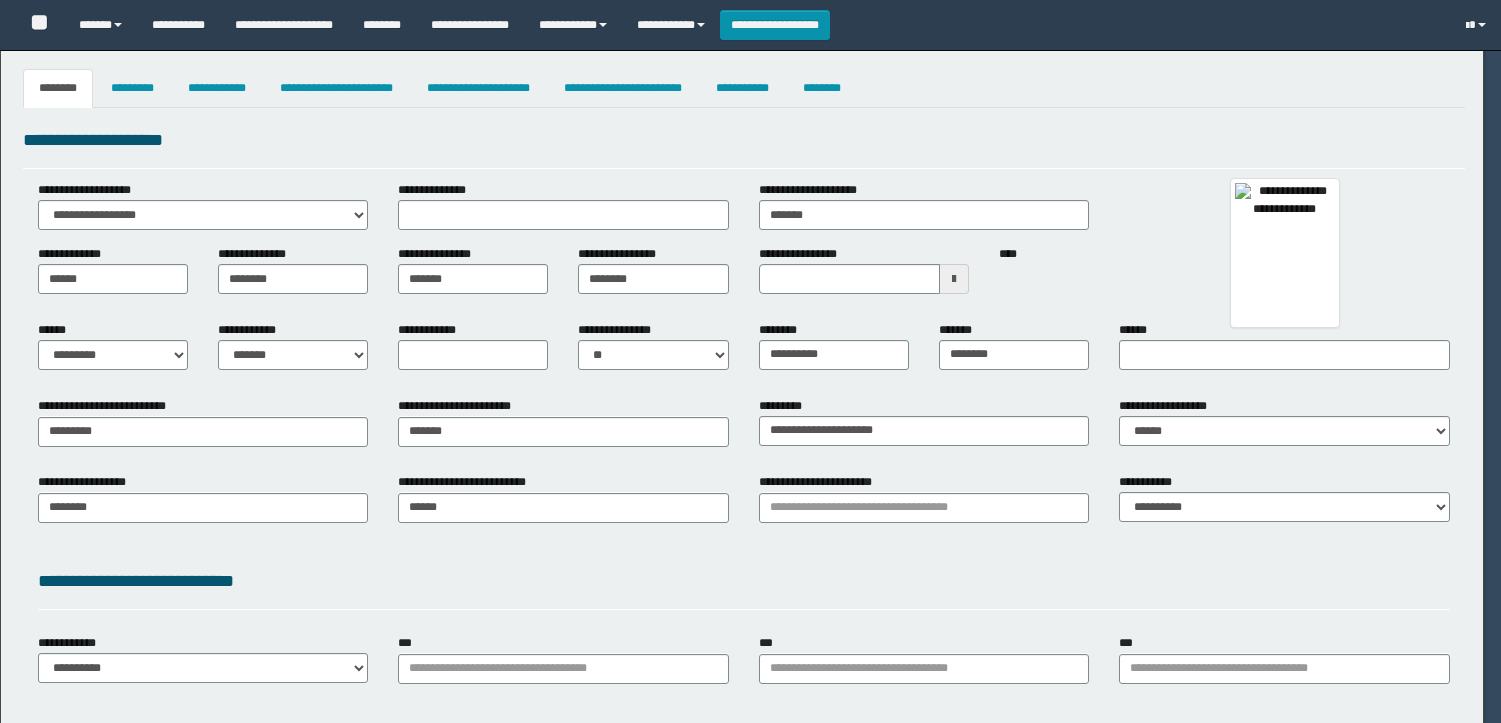 select on "*" 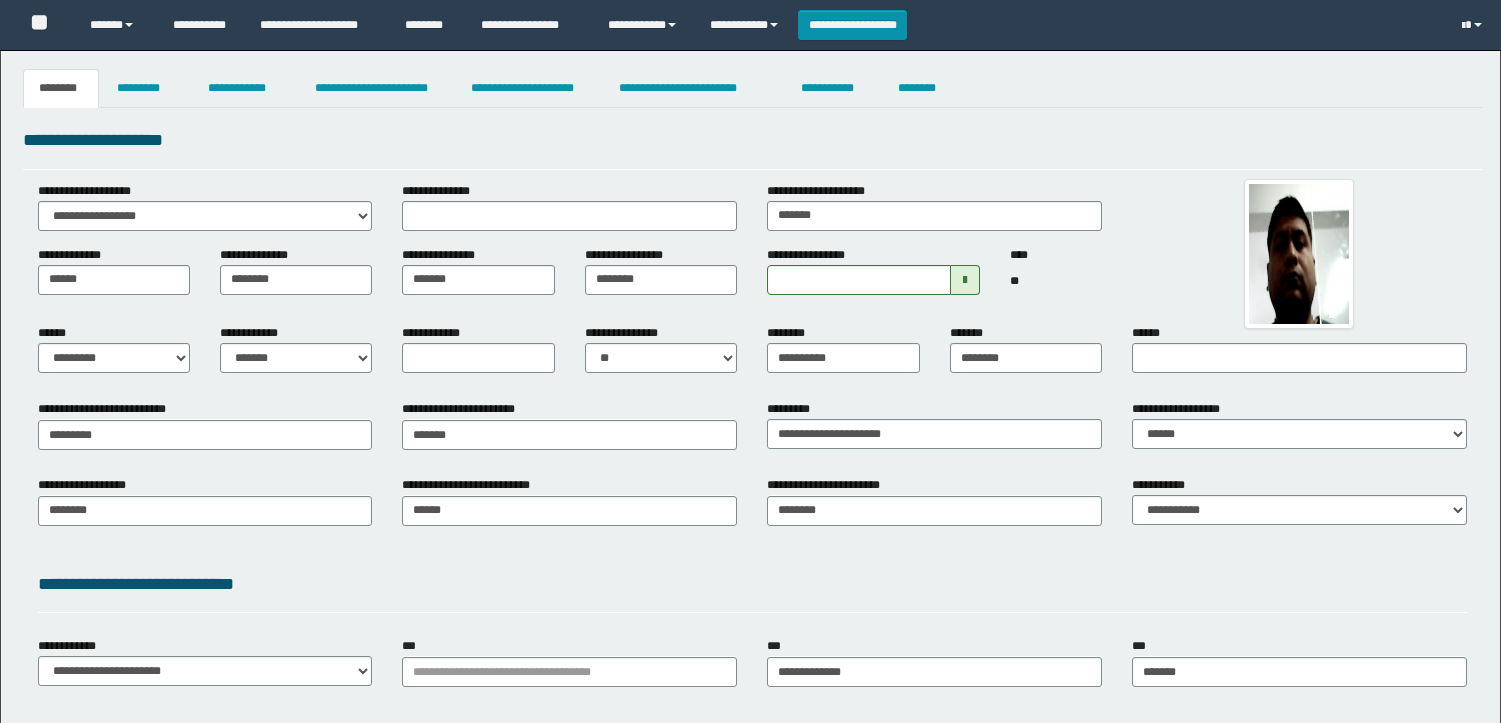 scroll, scrollTop: 0, scrollLeft: 0, axis: both 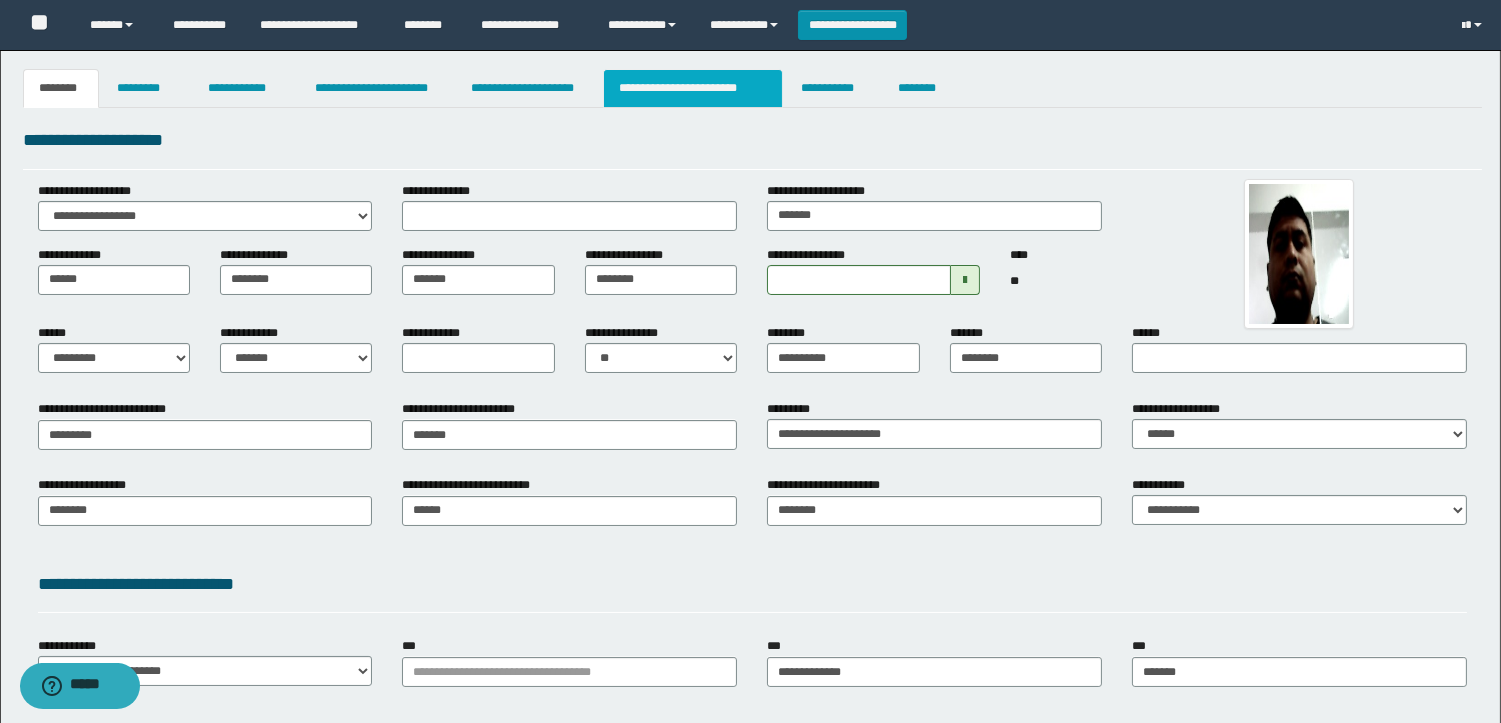 click on "**********" at bounding box center [693, 88] 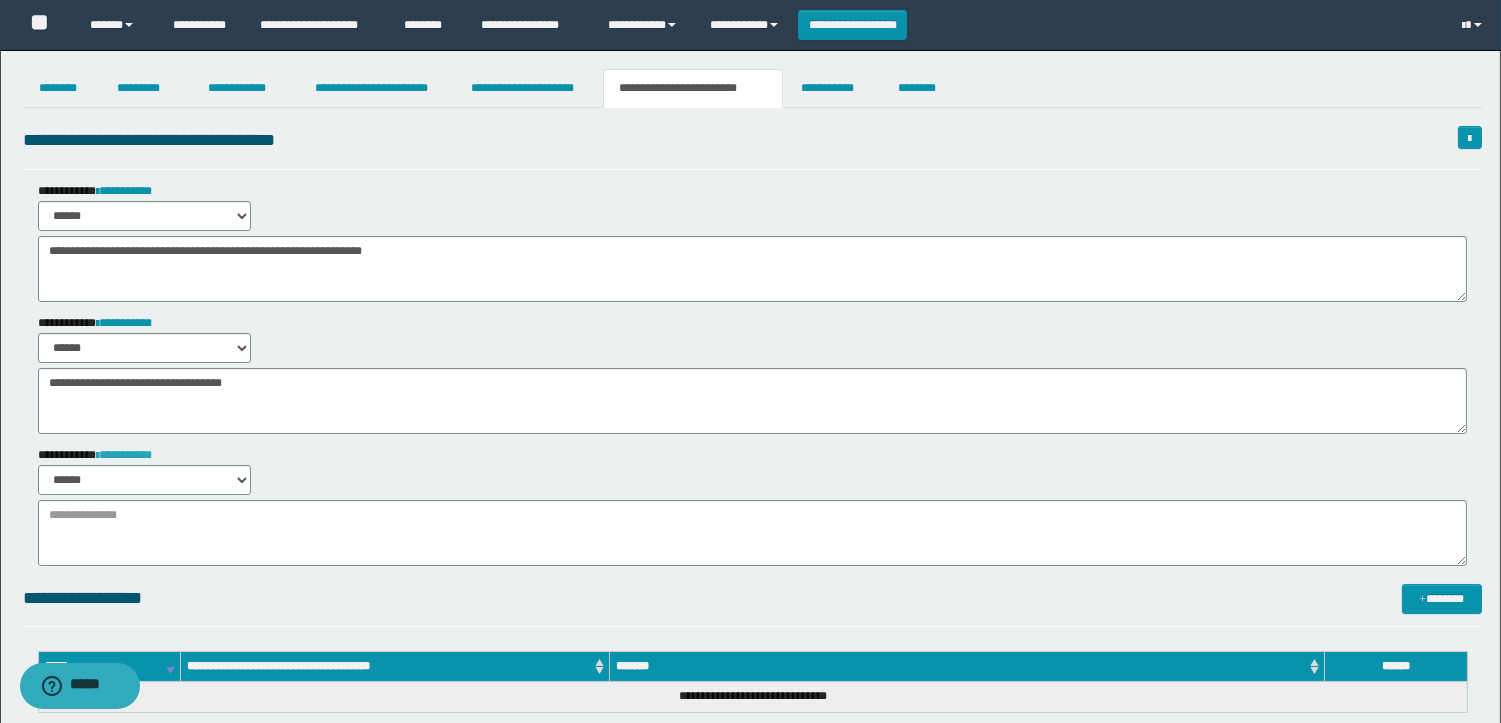 click on "**********" at bounding box center (124, 455) 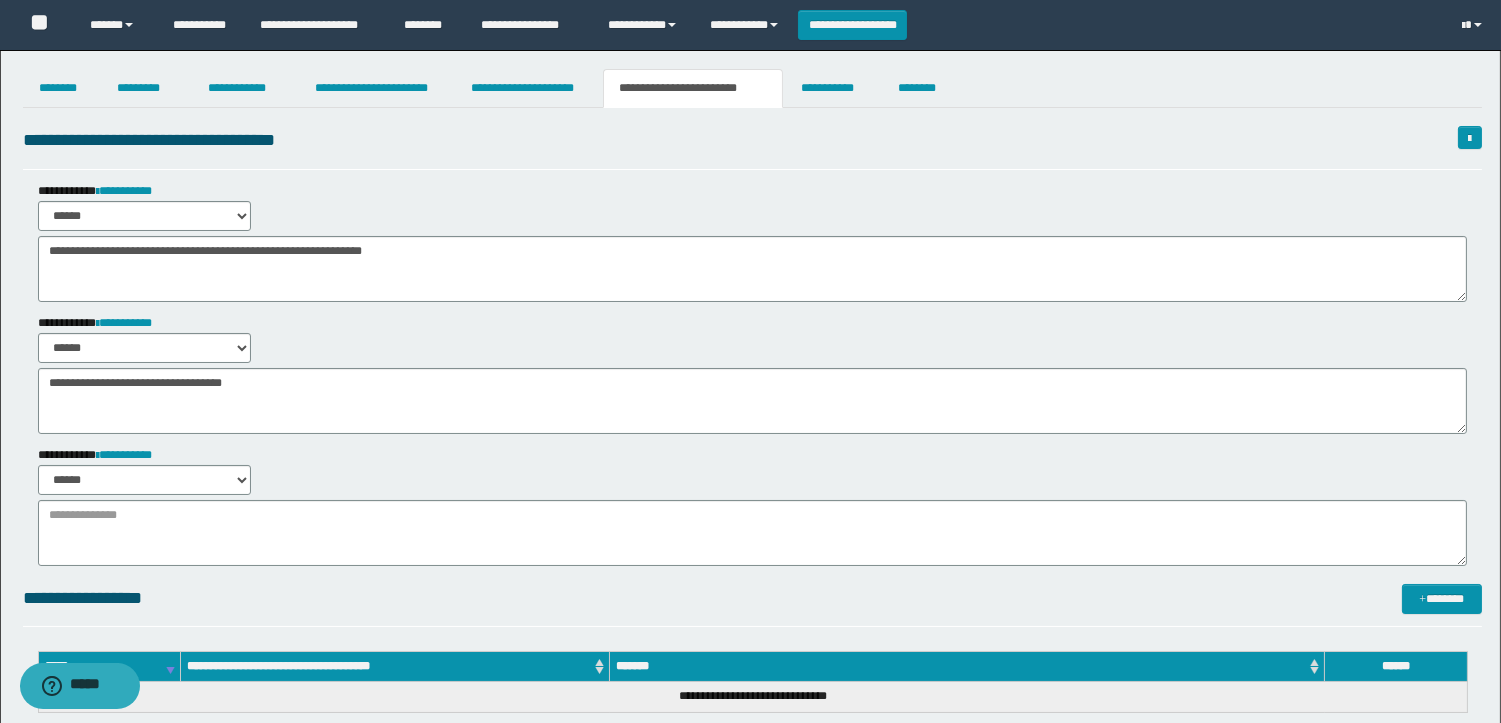 click on "**********" at bounding box center (750, 505) 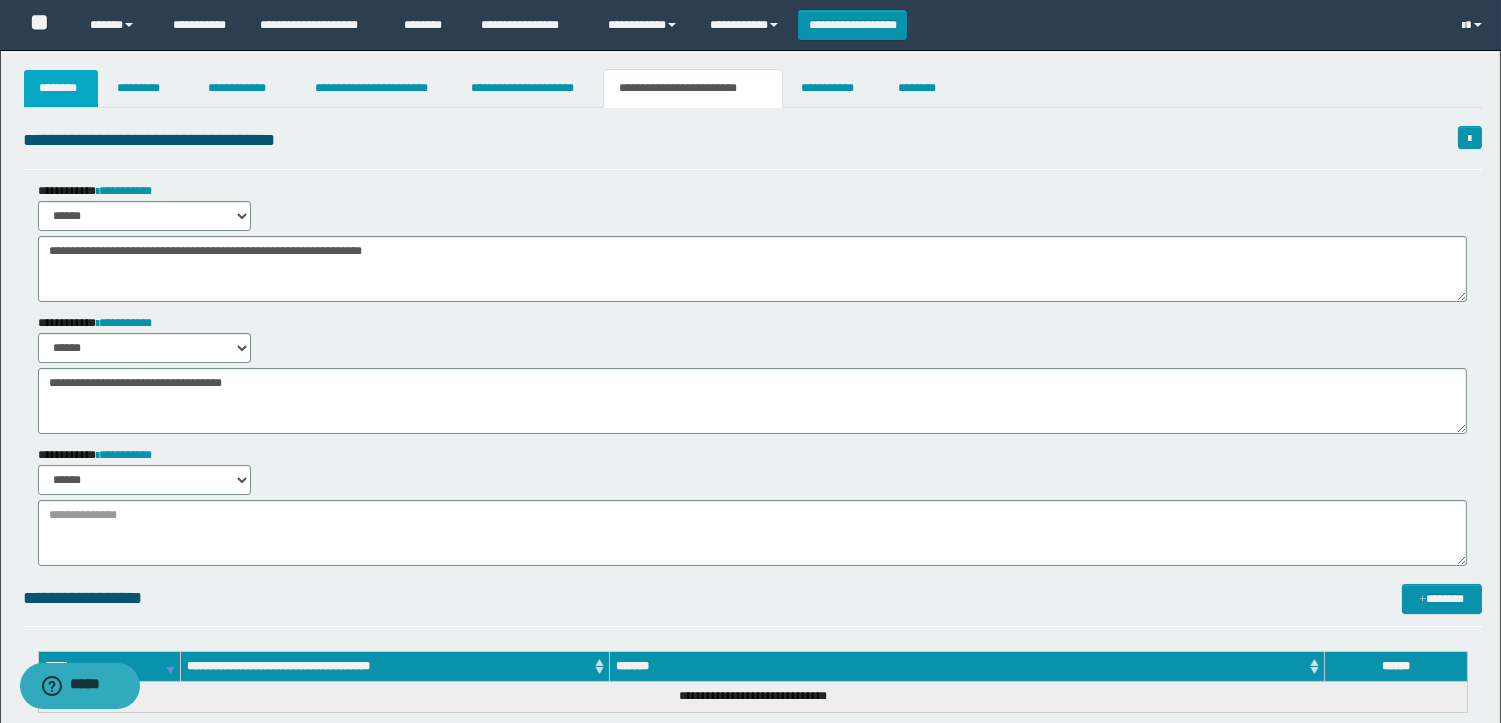 click on "********" at bounding box center (61, 88) 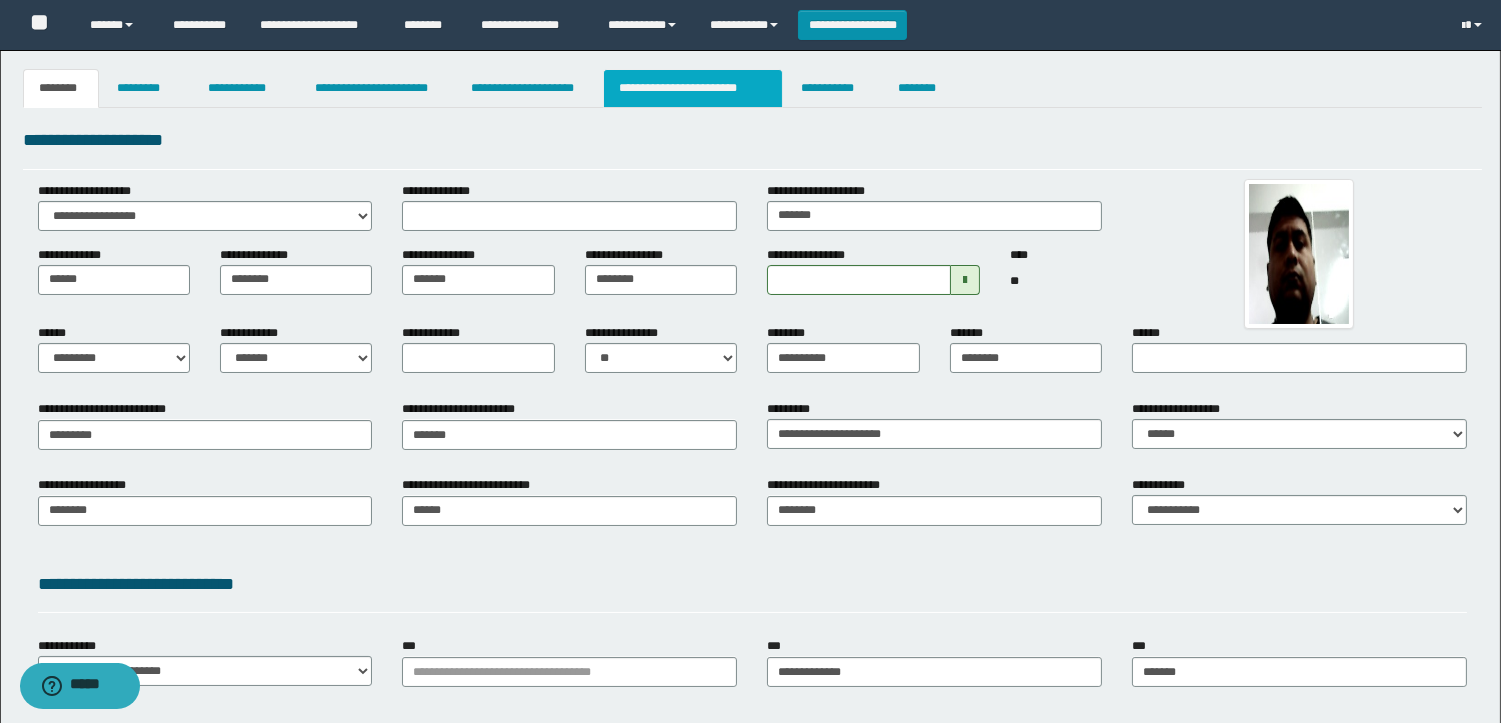 click on "**********" at bounding box center (693, 88) 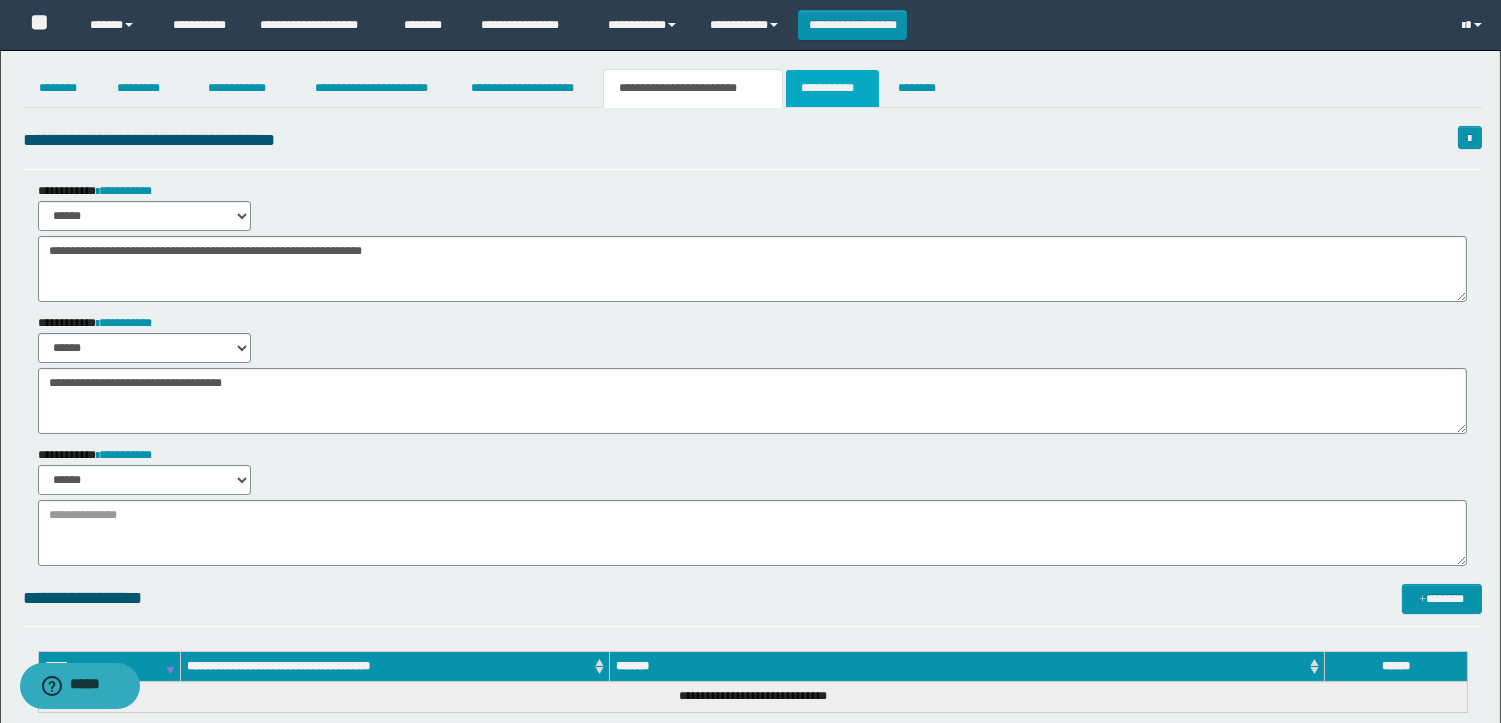 click on "**********" at bounding box center [832, 88] 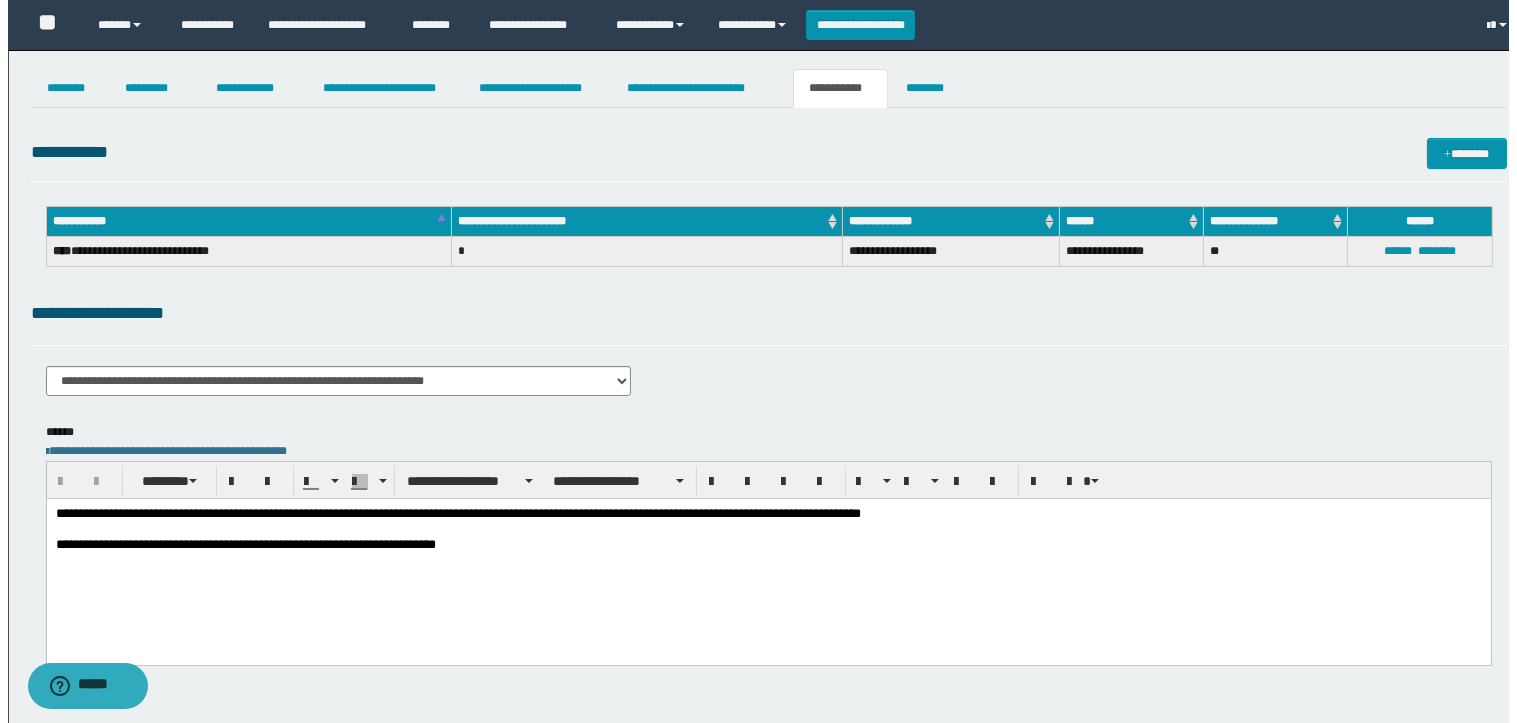 scroll, scrollTop: 0, scrollLeft: 0, axis: both 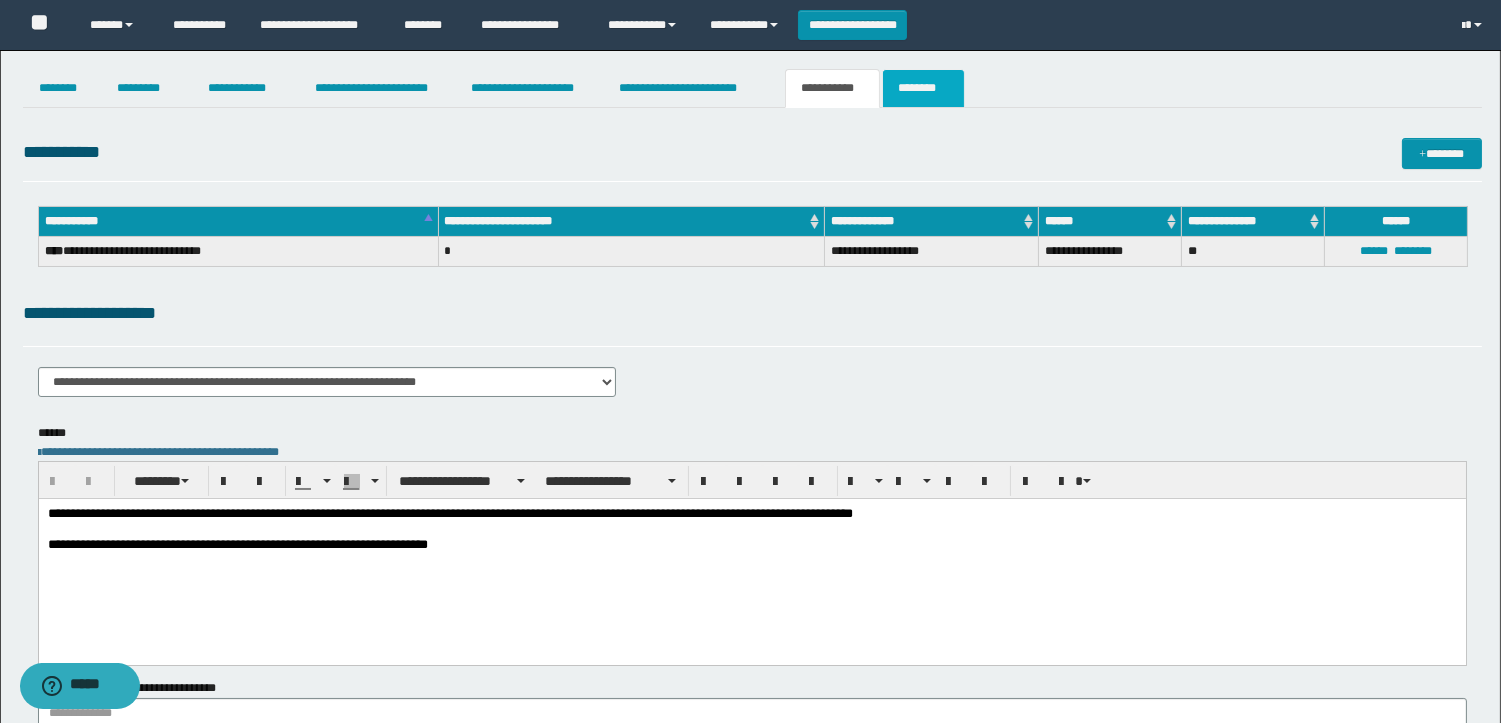 click on "********" at bounding box center (923, 88) 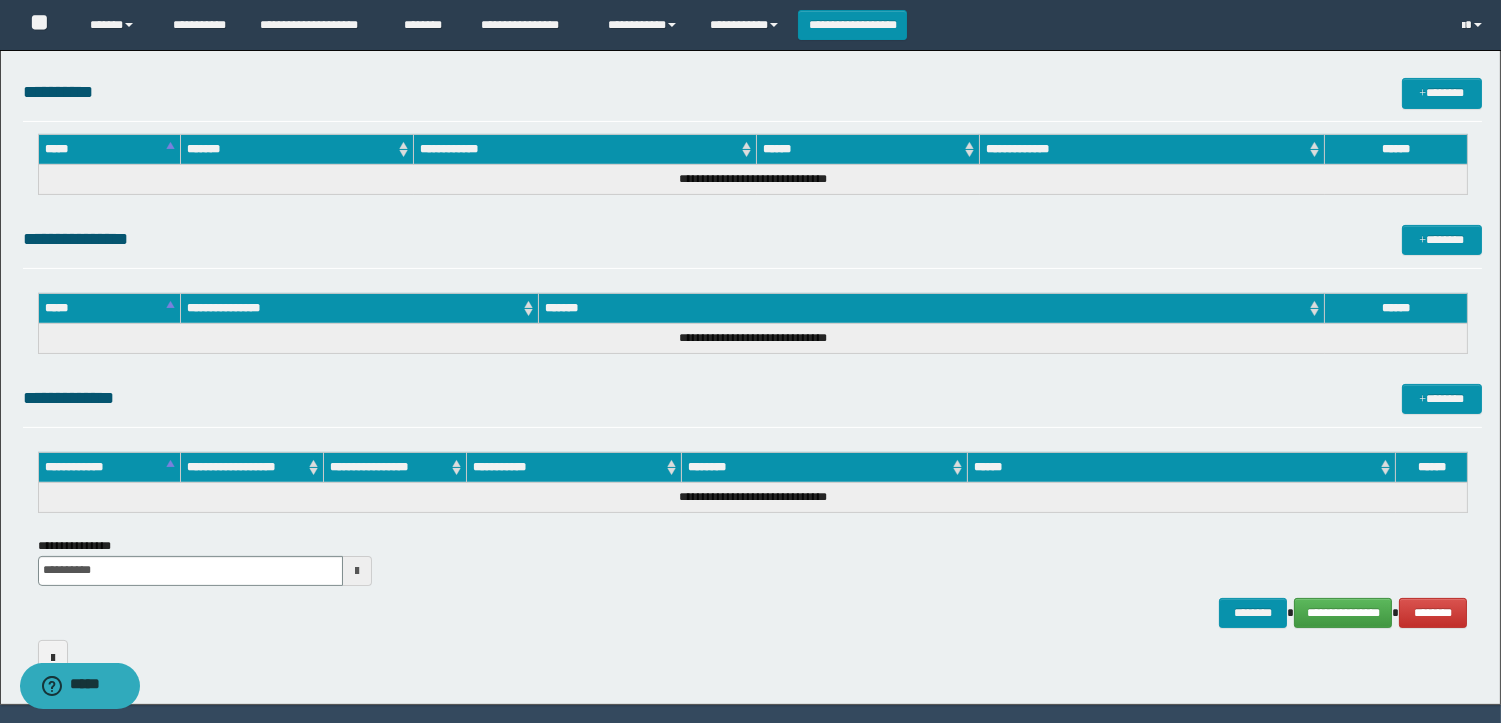 scroll, scrollTop: 914, scrollLeft: 0, axis: vertical 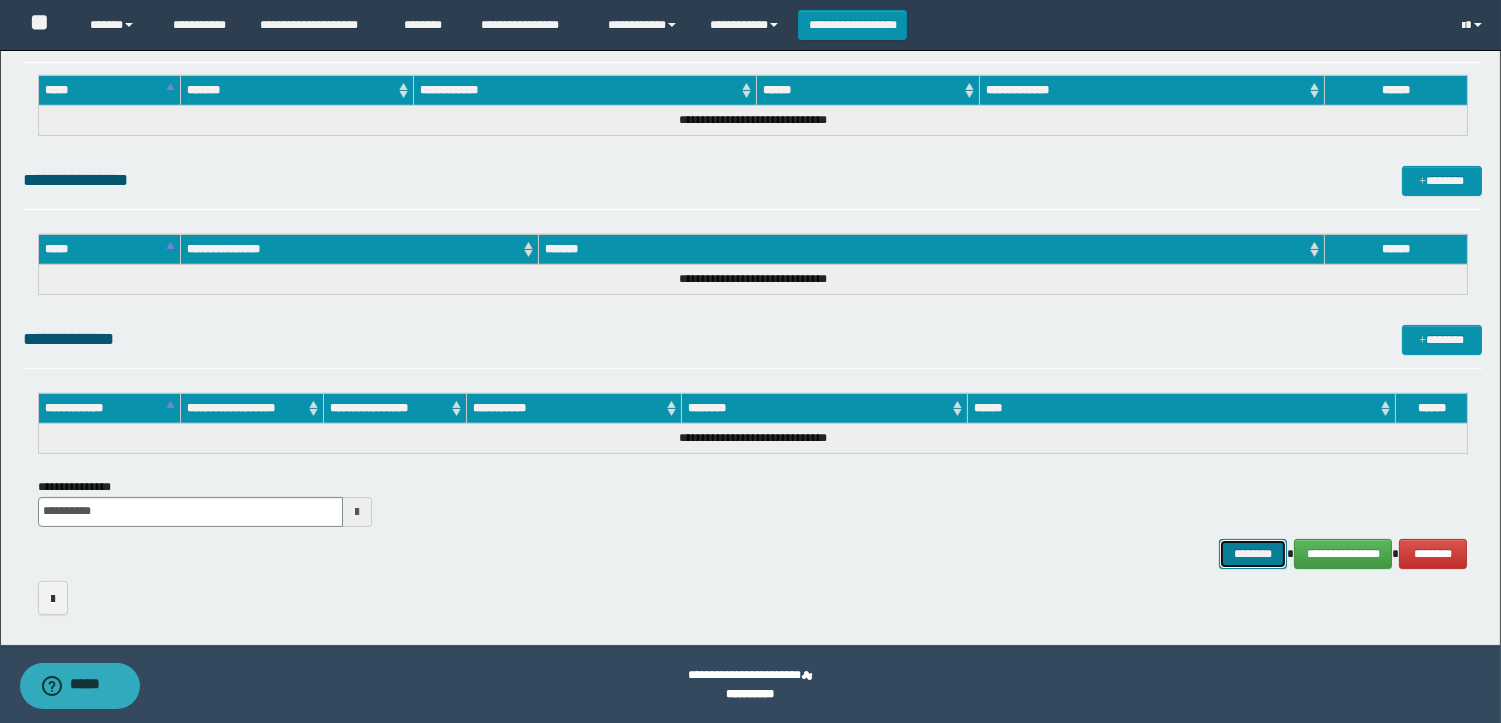 click on "********" at bounding box center (1253, 554) 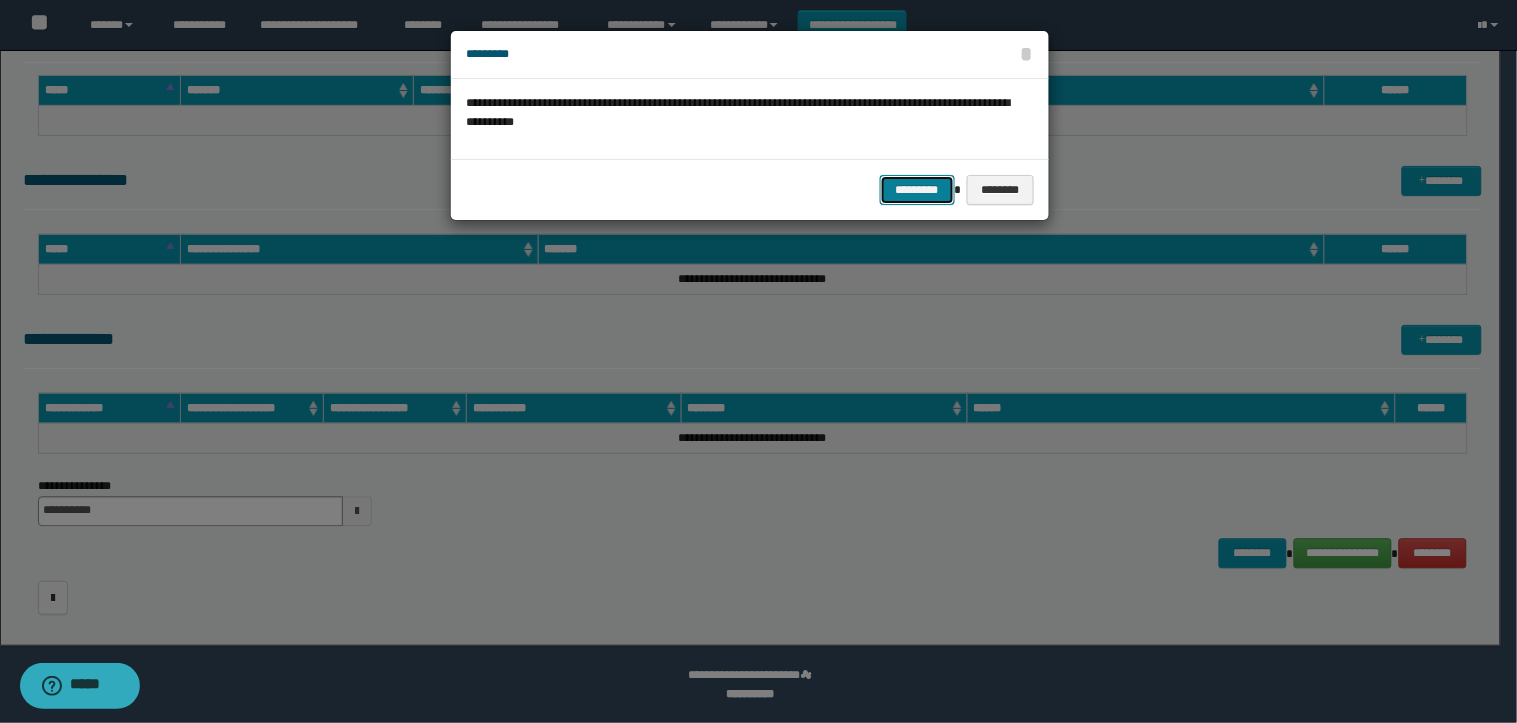 click on "*********" at bounding box center [917, 190] 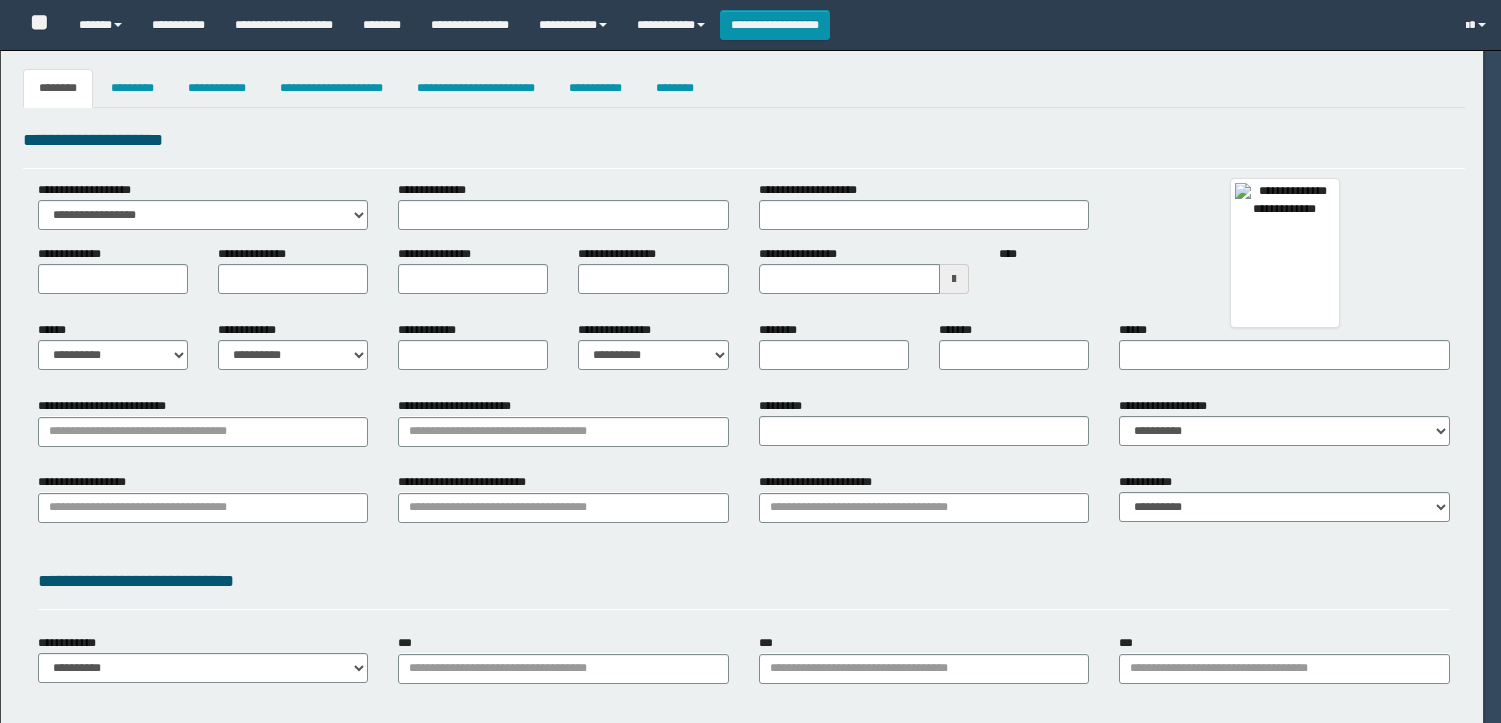 type on "*******" 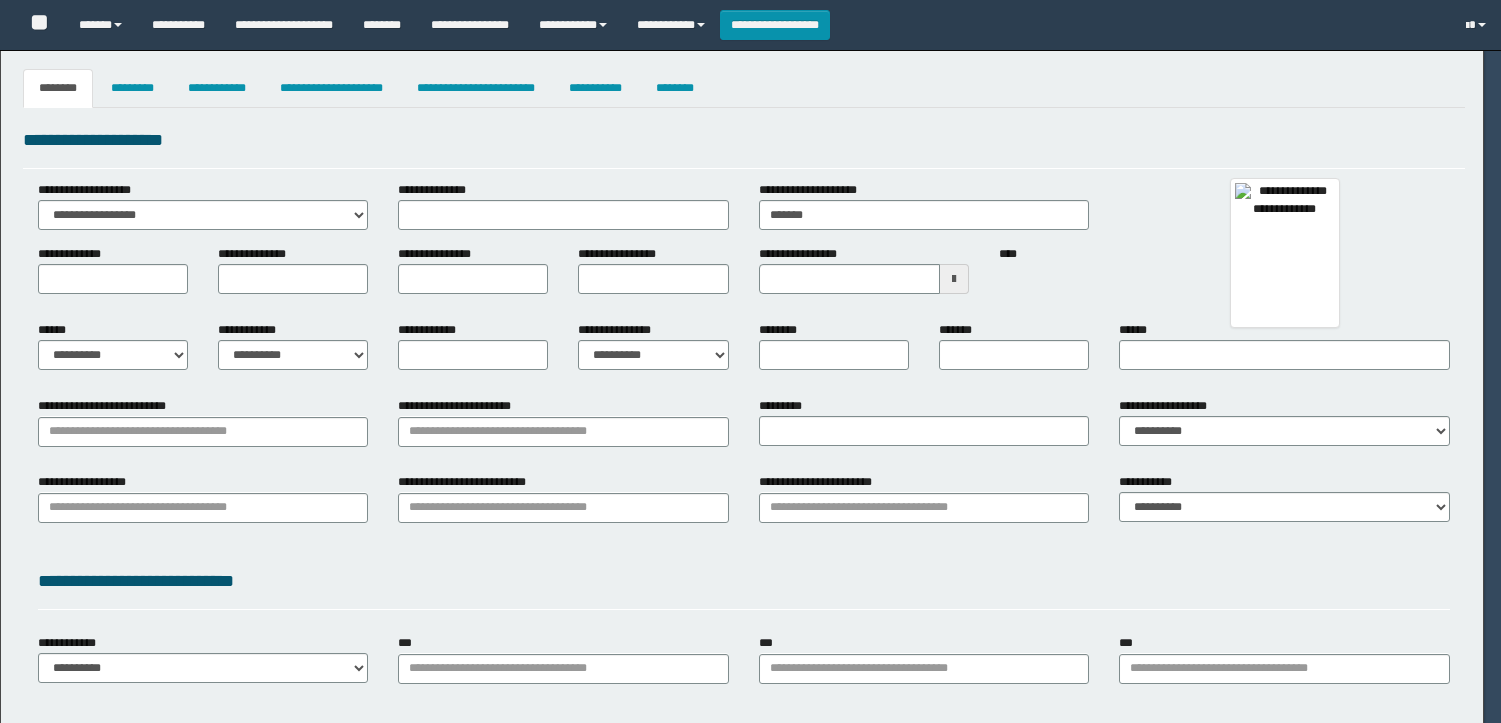 type on "******" 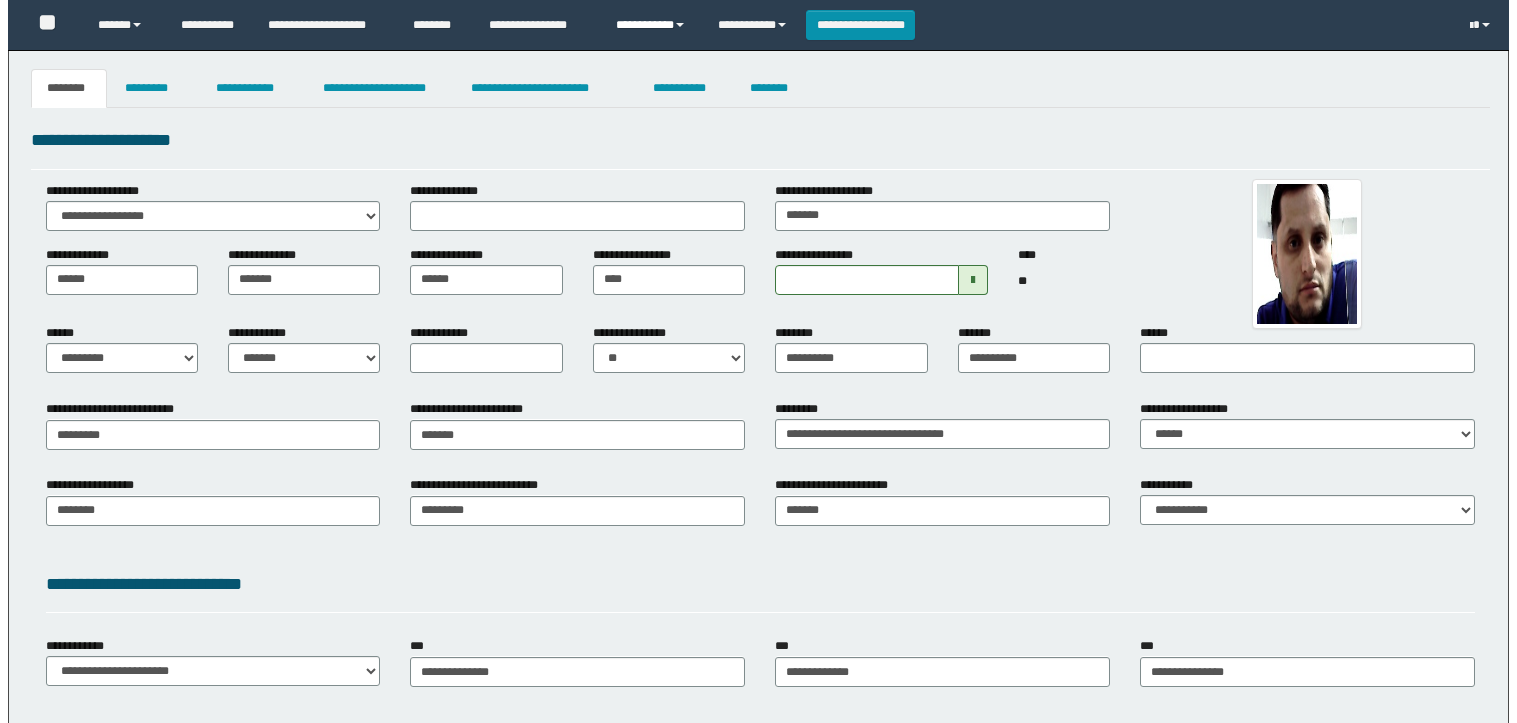 scroll, scrollTop: 0, scrollLeft: 0, axis: both 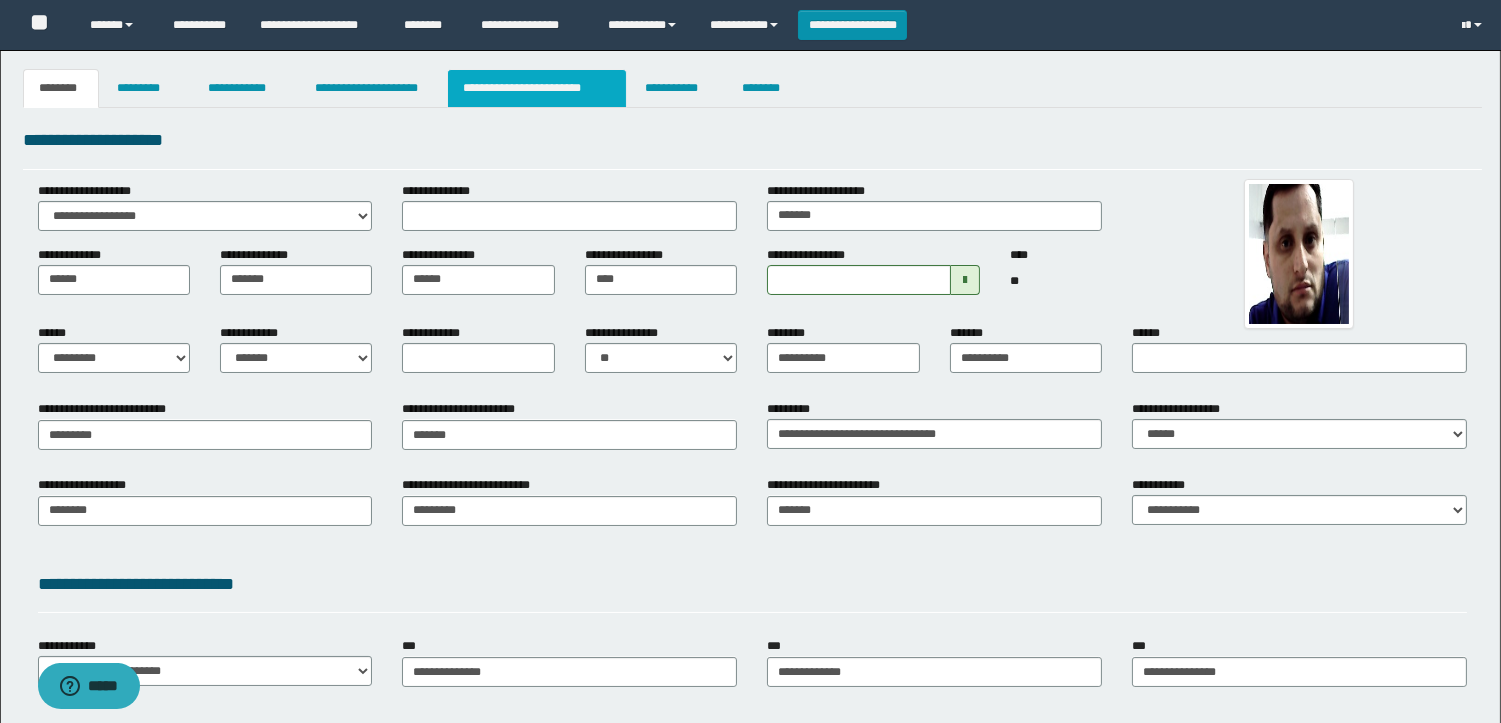click on "**********" at bounding box center (537, 88) 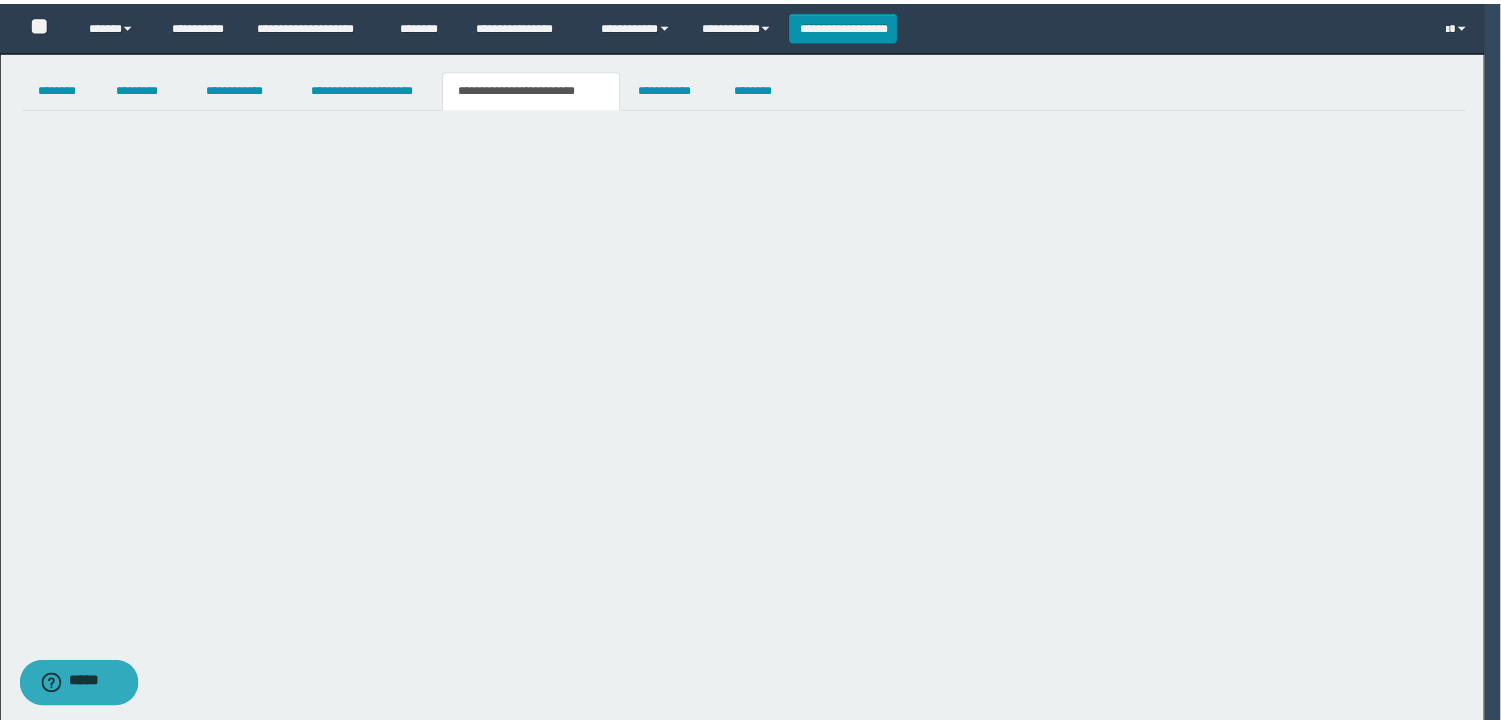scroll, scrollTop: 0, scrollLeft: 0, axis: both 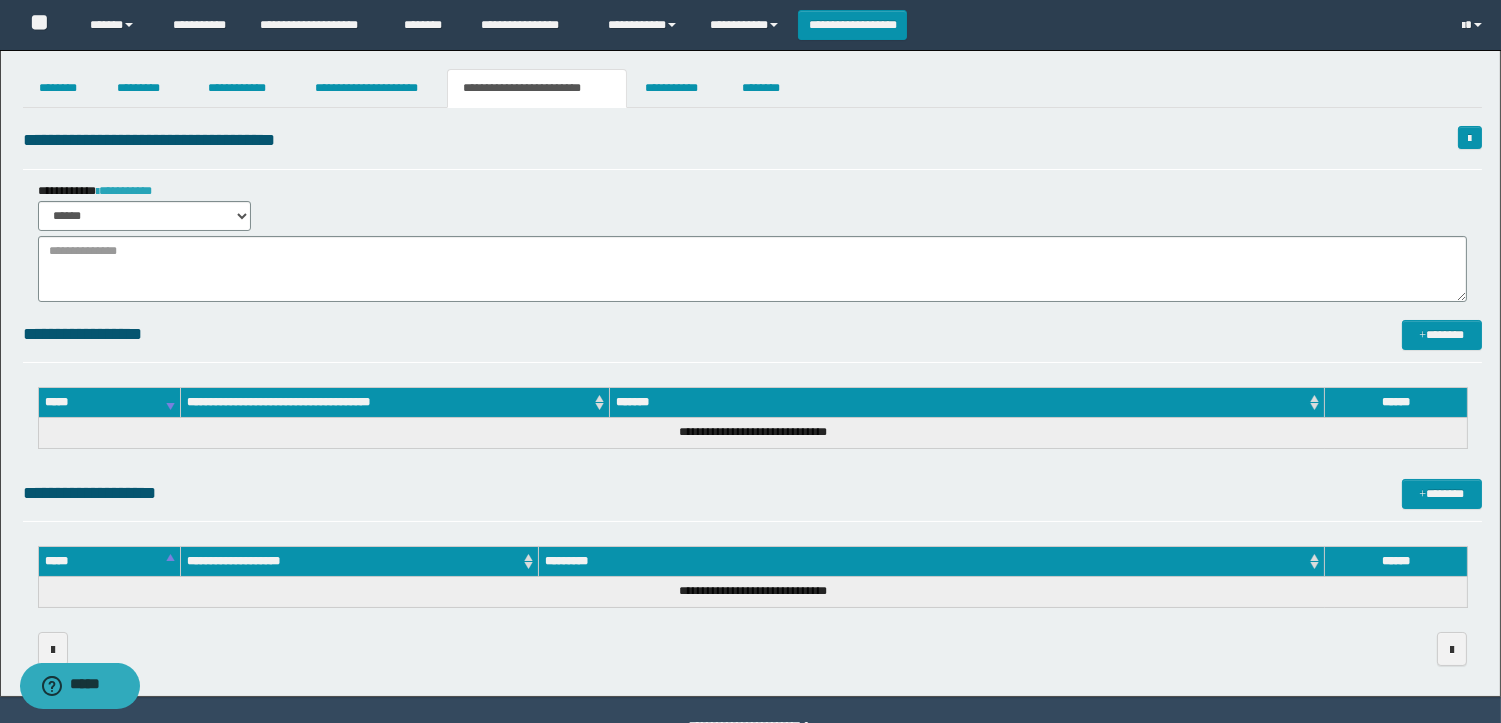 click on "**********" at bounding box center [124, 191] 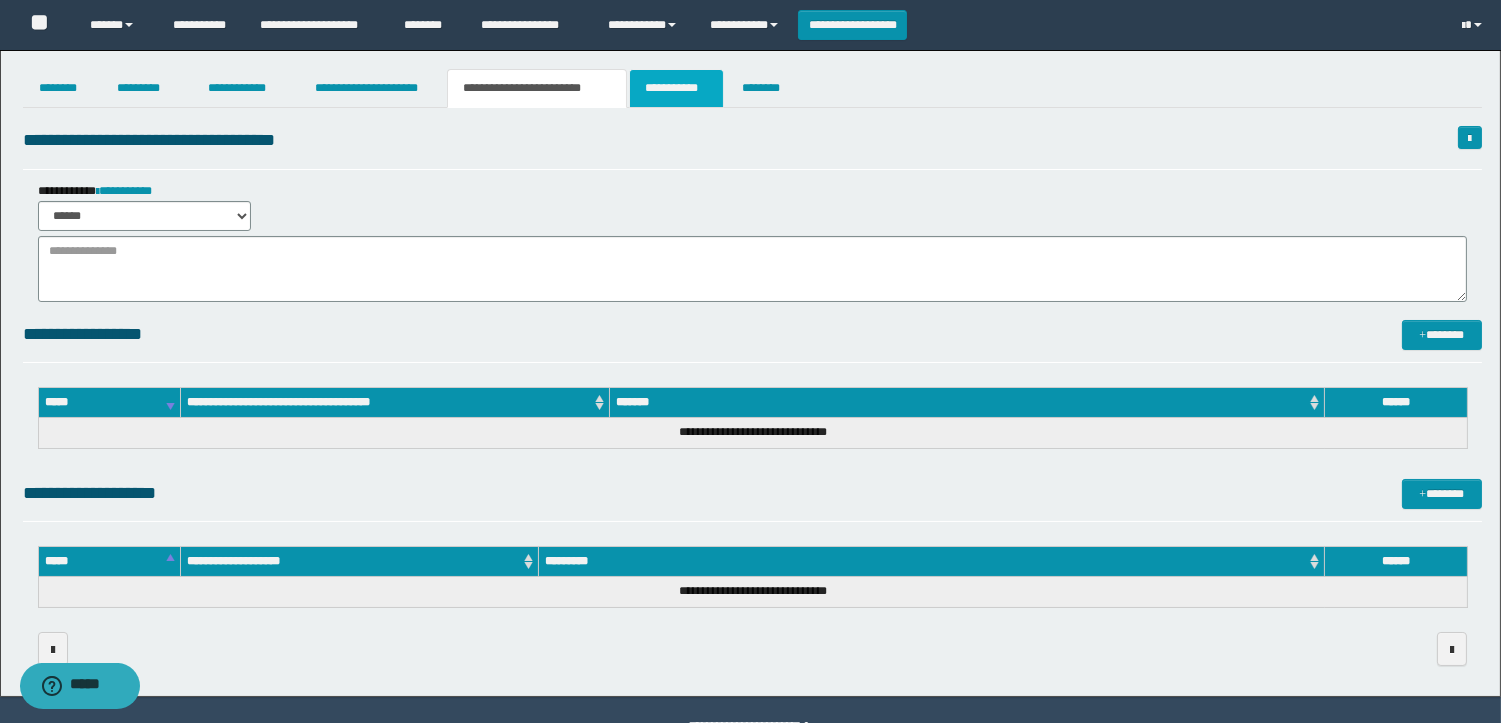 click on "**********" at bounding box center (676, 88) 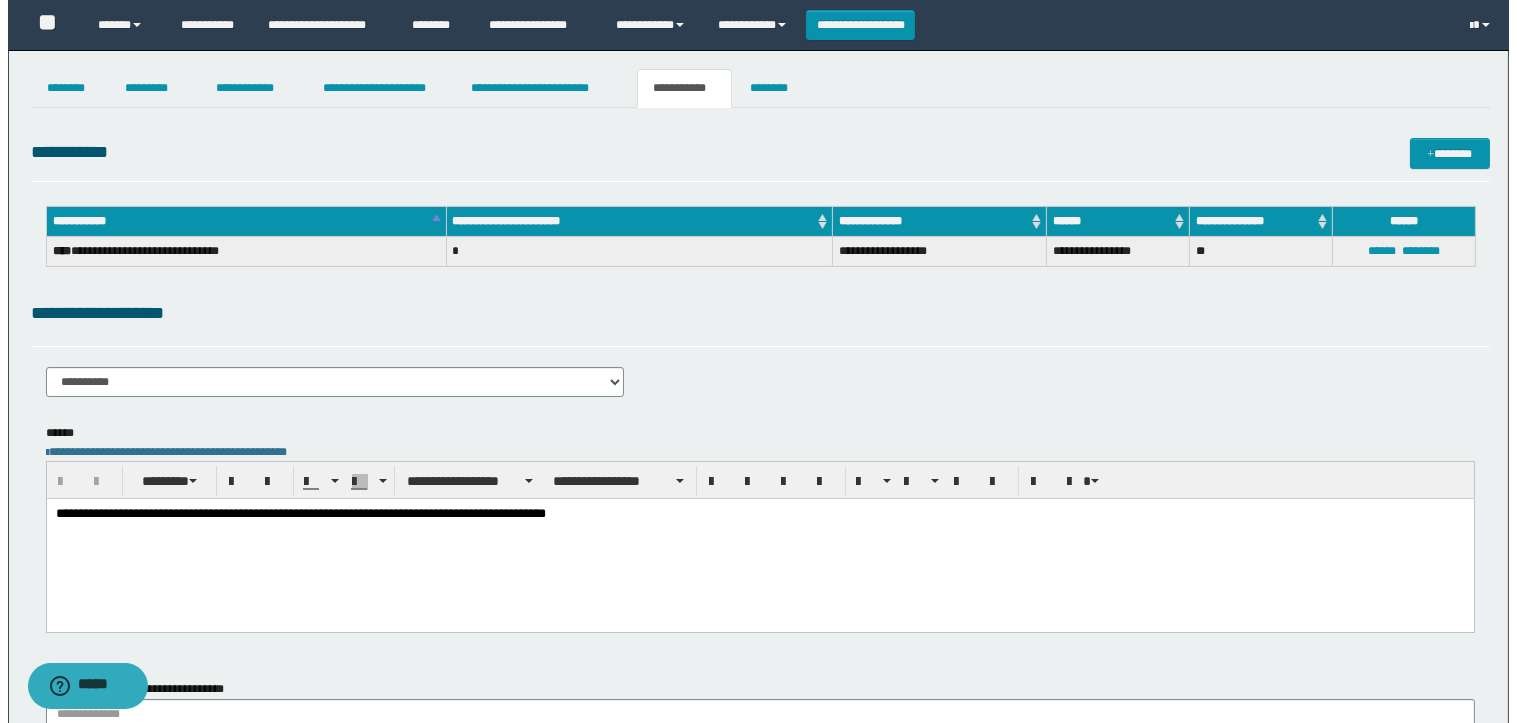 scroll, scrollTop: 0, scrollLeft: 0, axis: both 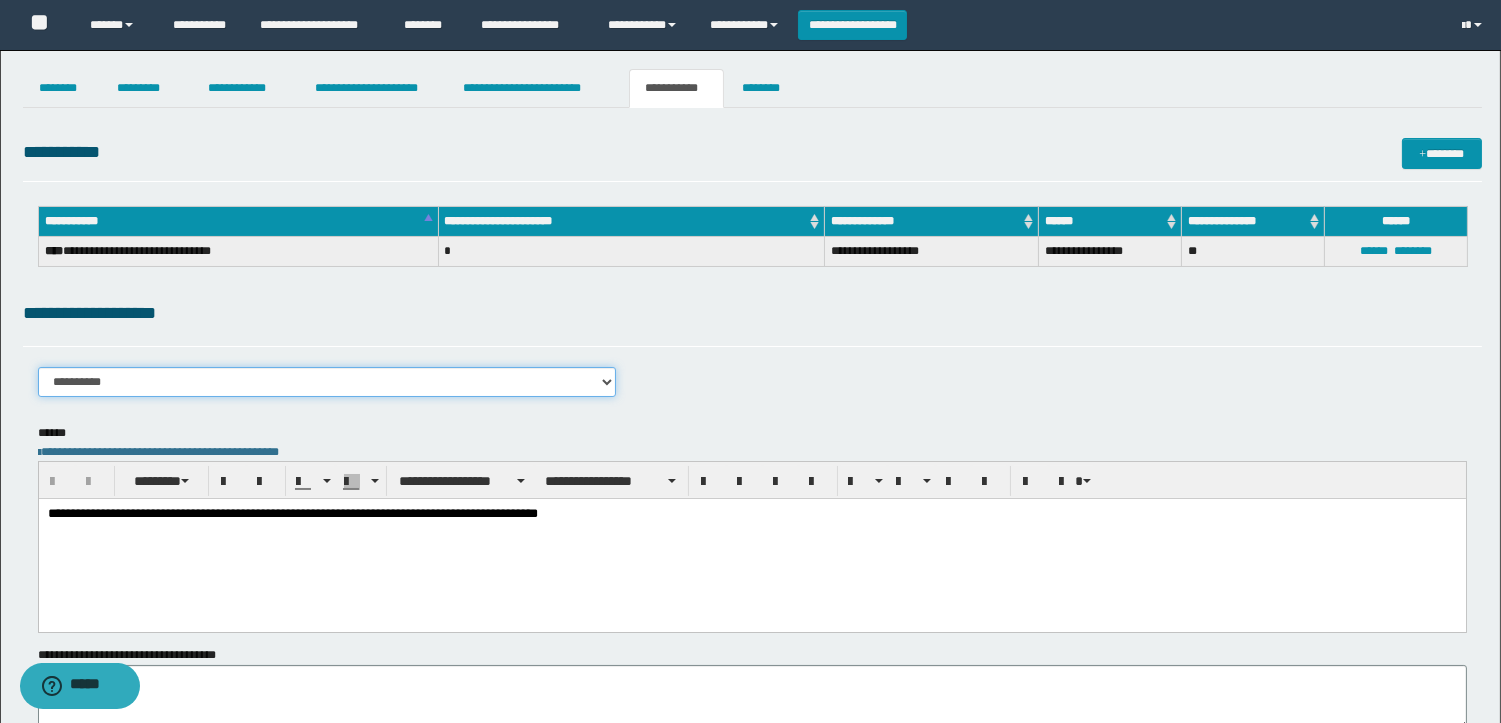 click on "**********" at bounding box center (327, 382) 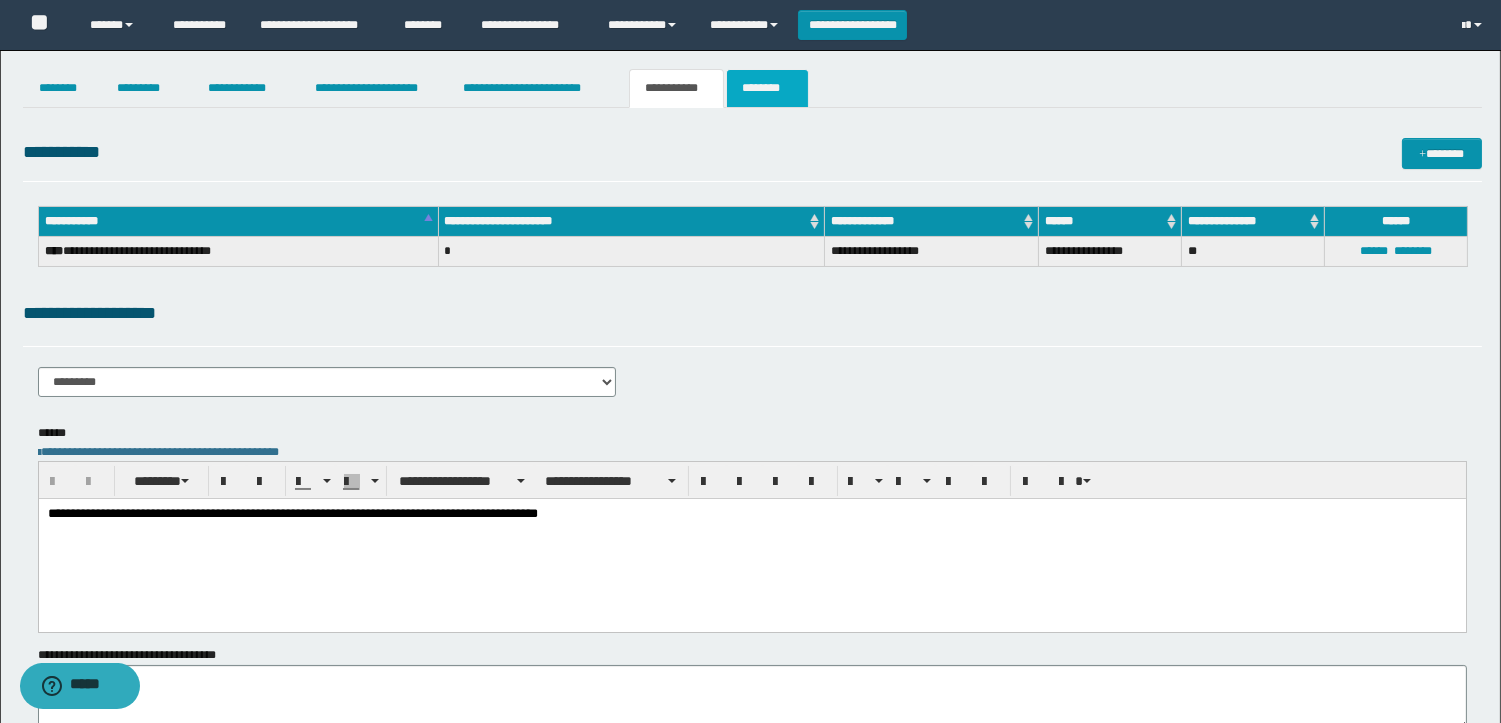 click on "********" at bounding box center (767, 88) 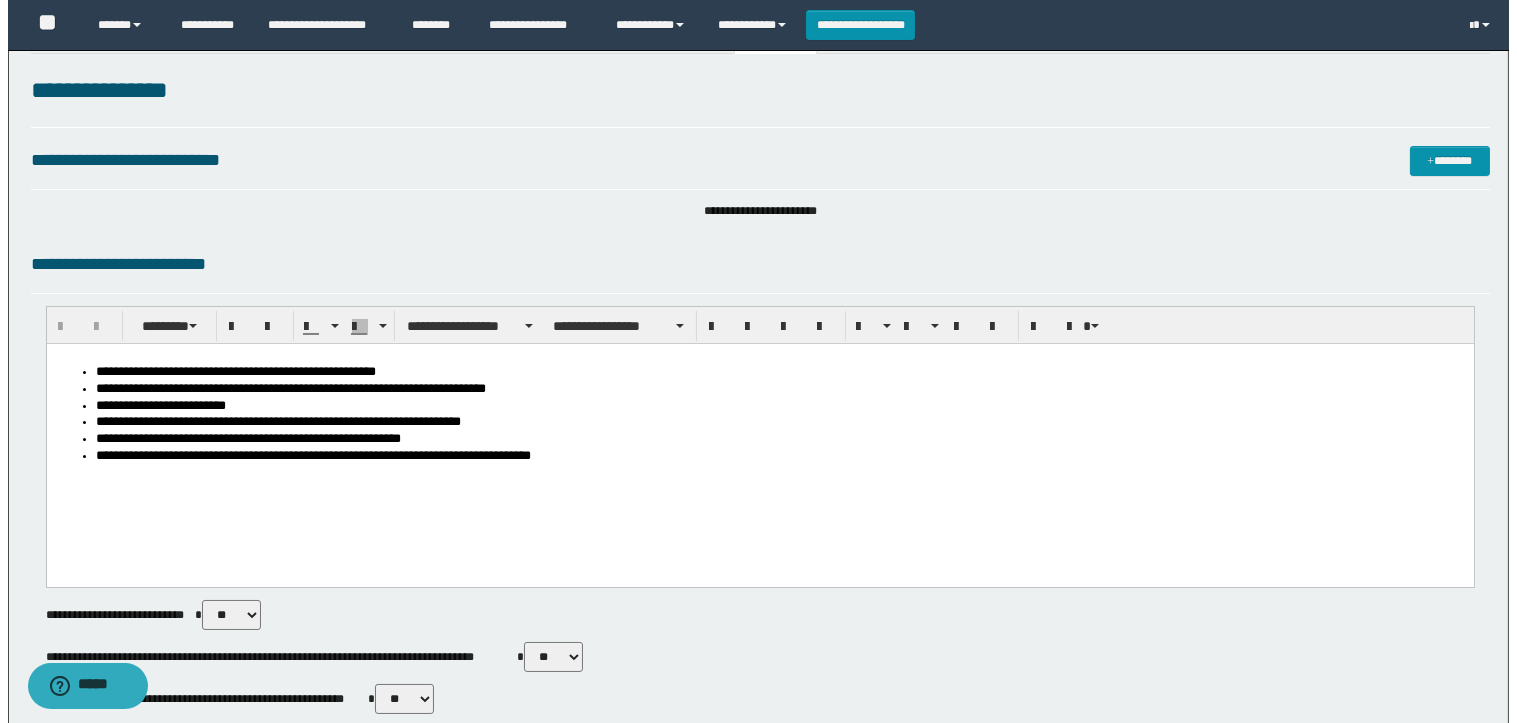 scroll, scrollTop: 914, scrollLeft: 0, axis: vertical 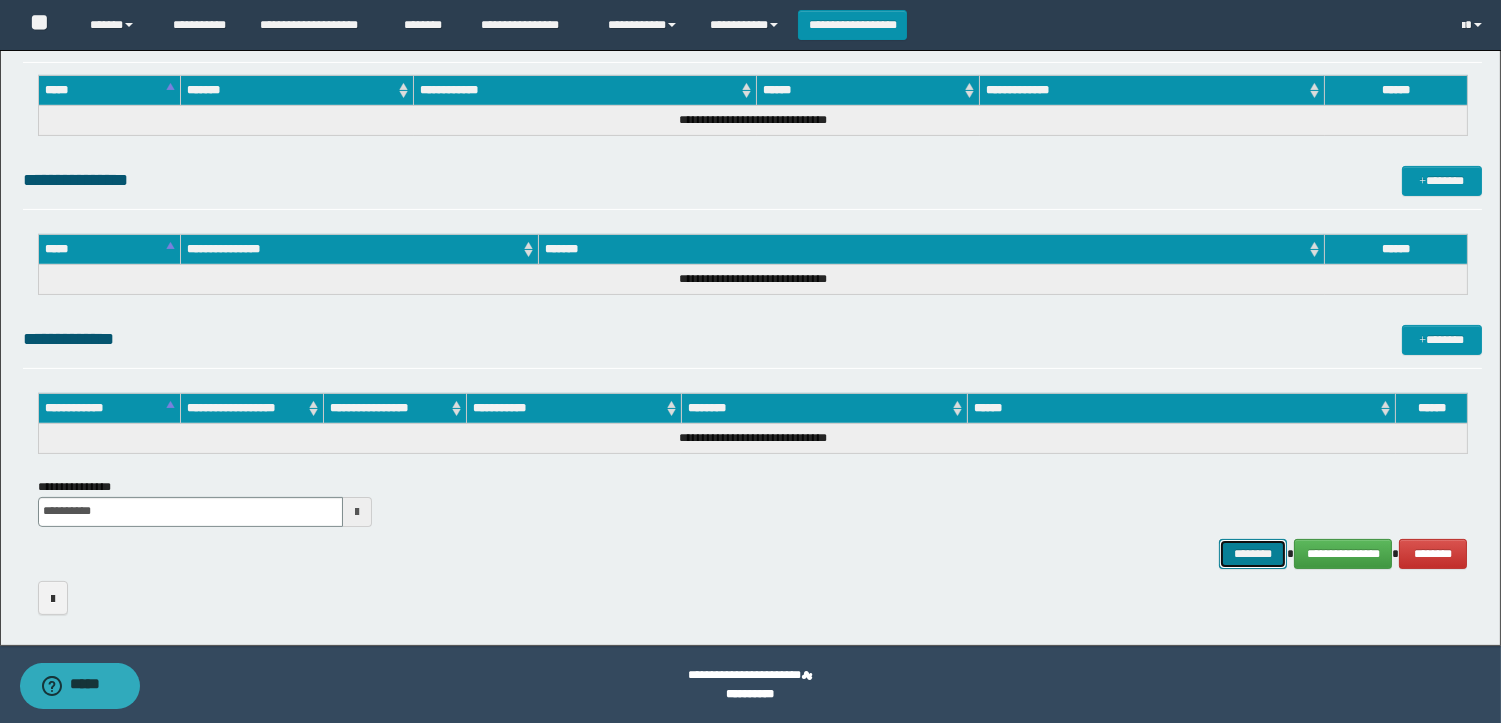 click on "********" at bounding box center (1253, 554) 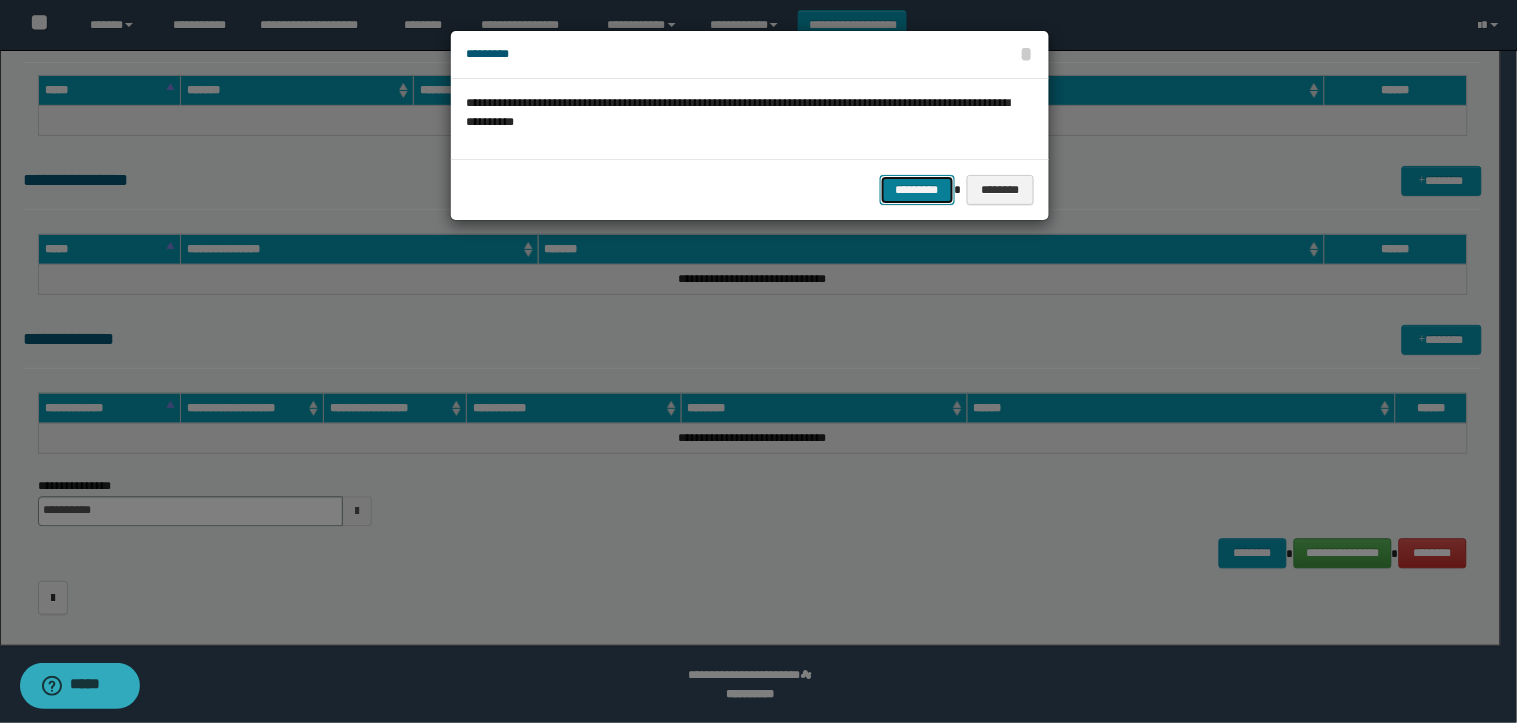 click on "*********" at bounding box center [917, 190] 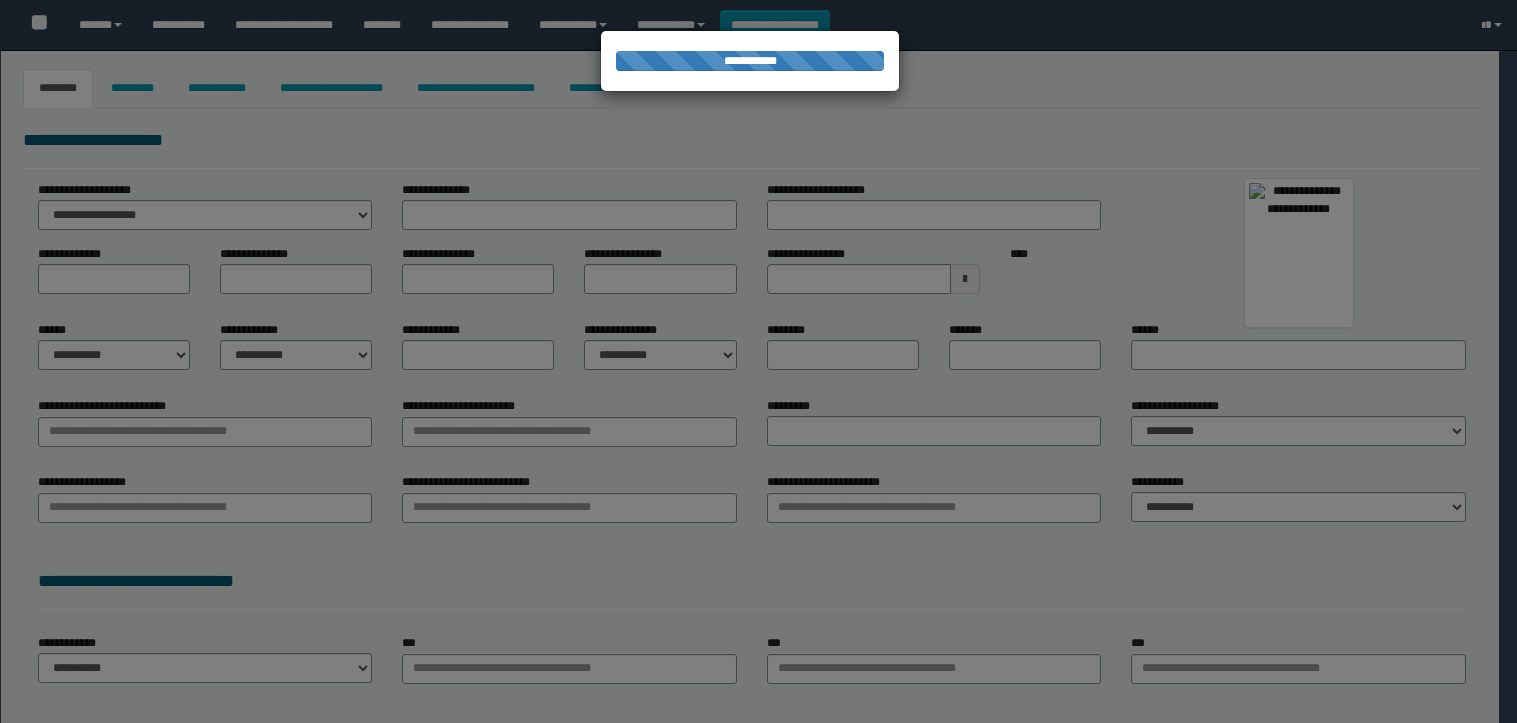 type on "*******" 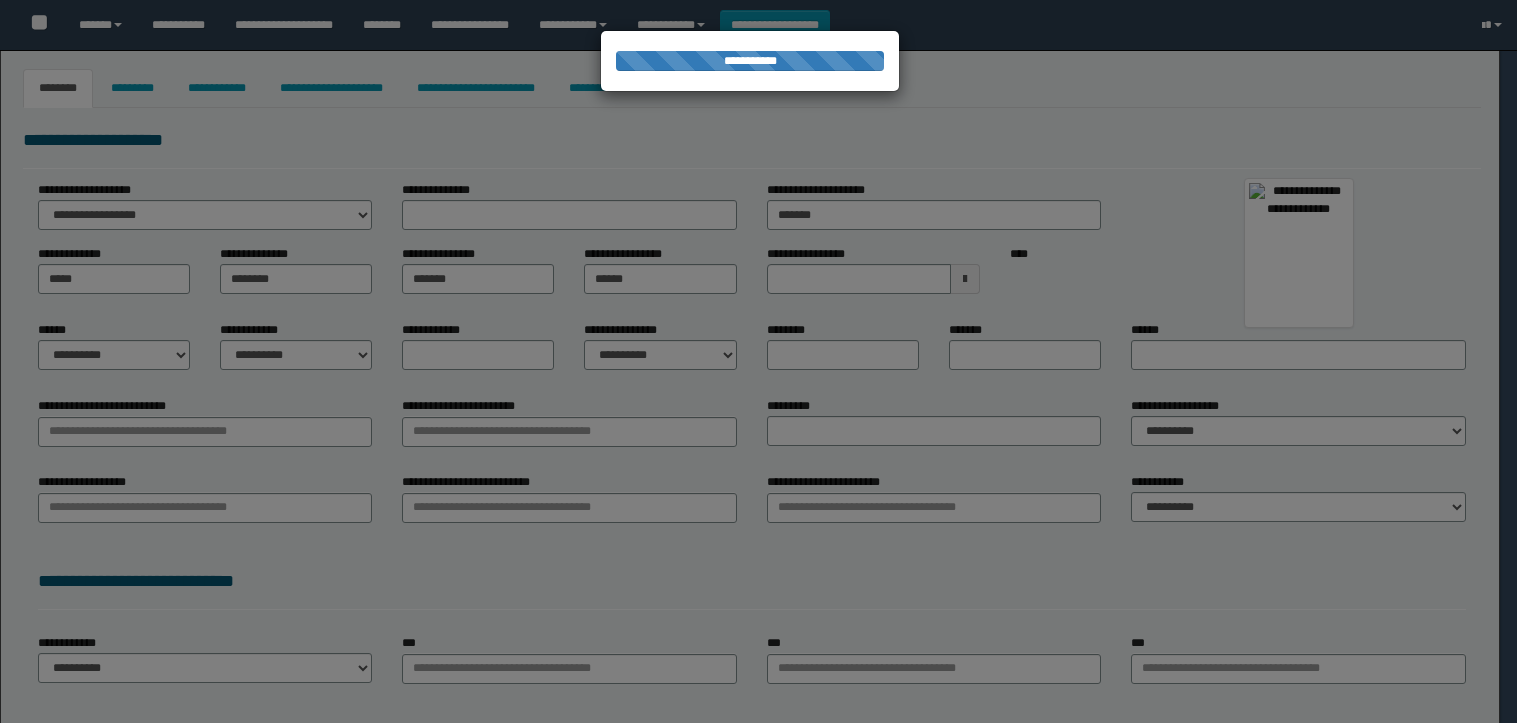 select on "*" 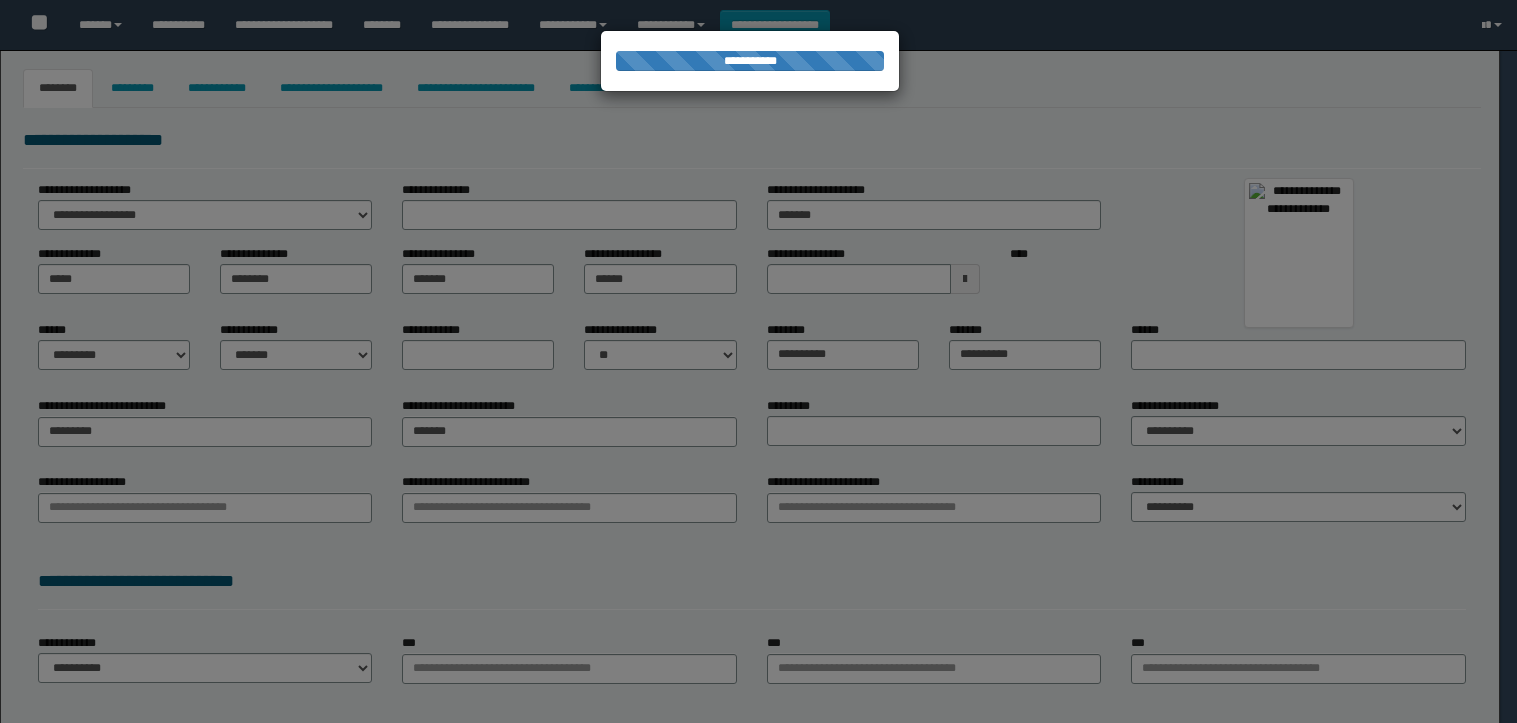 type on "**********" 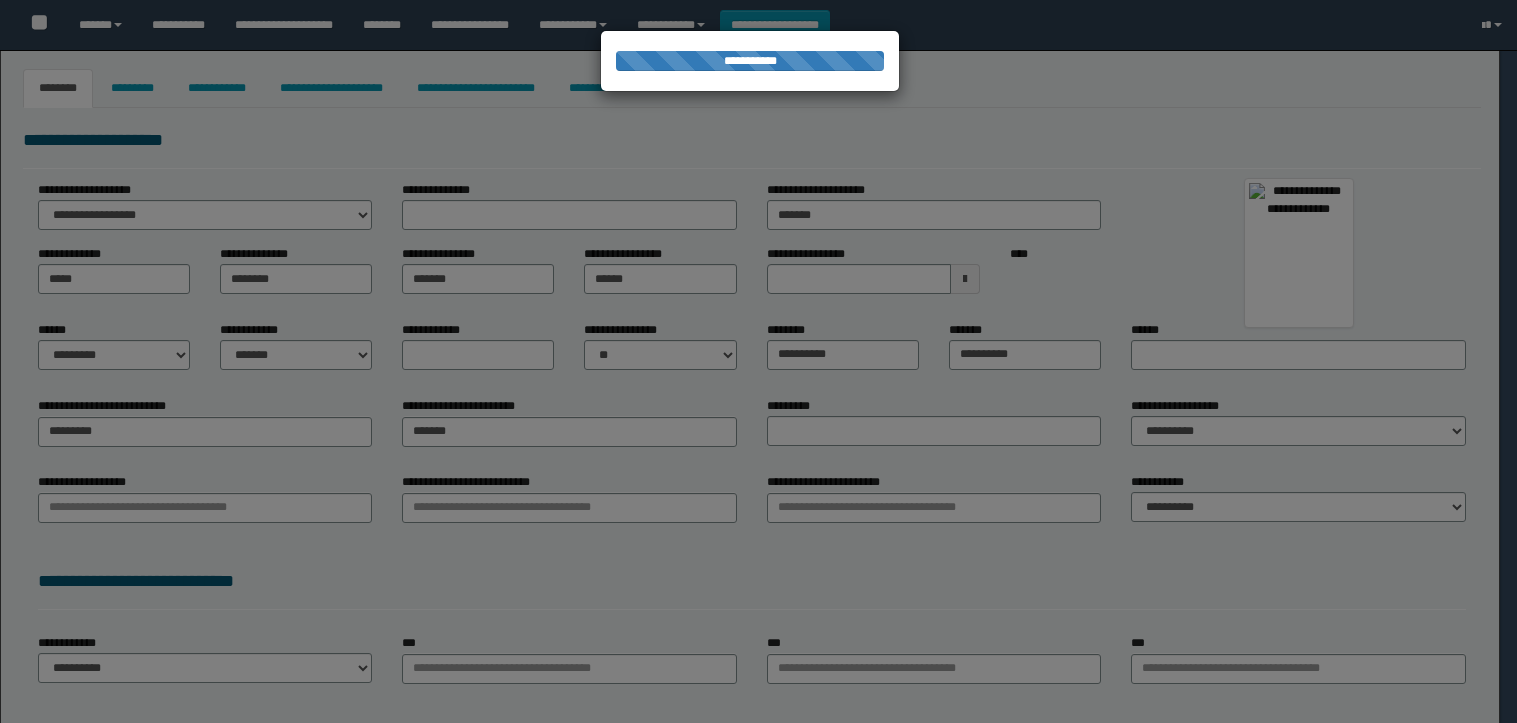 select on "*" 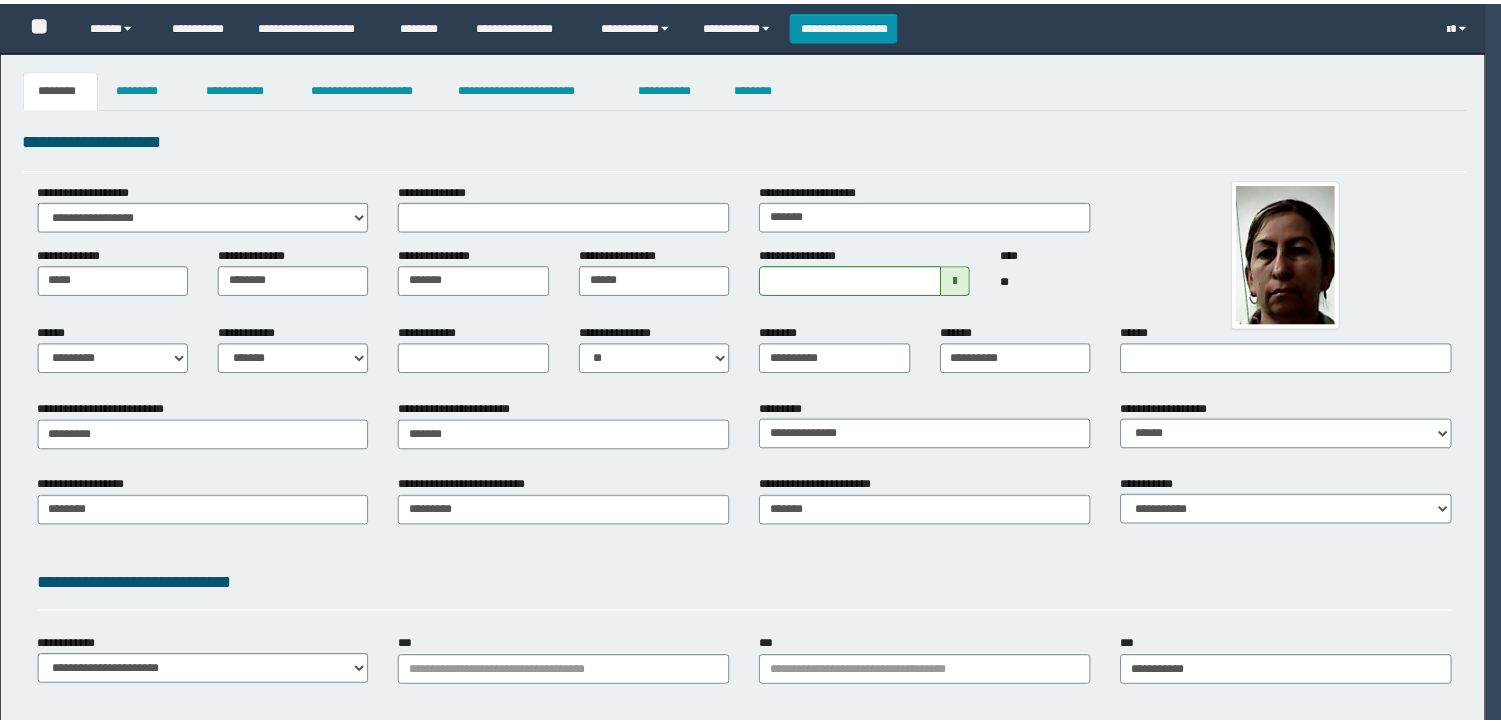 scroll, scrollTop: 0, scrollLeft: 0, axis: both 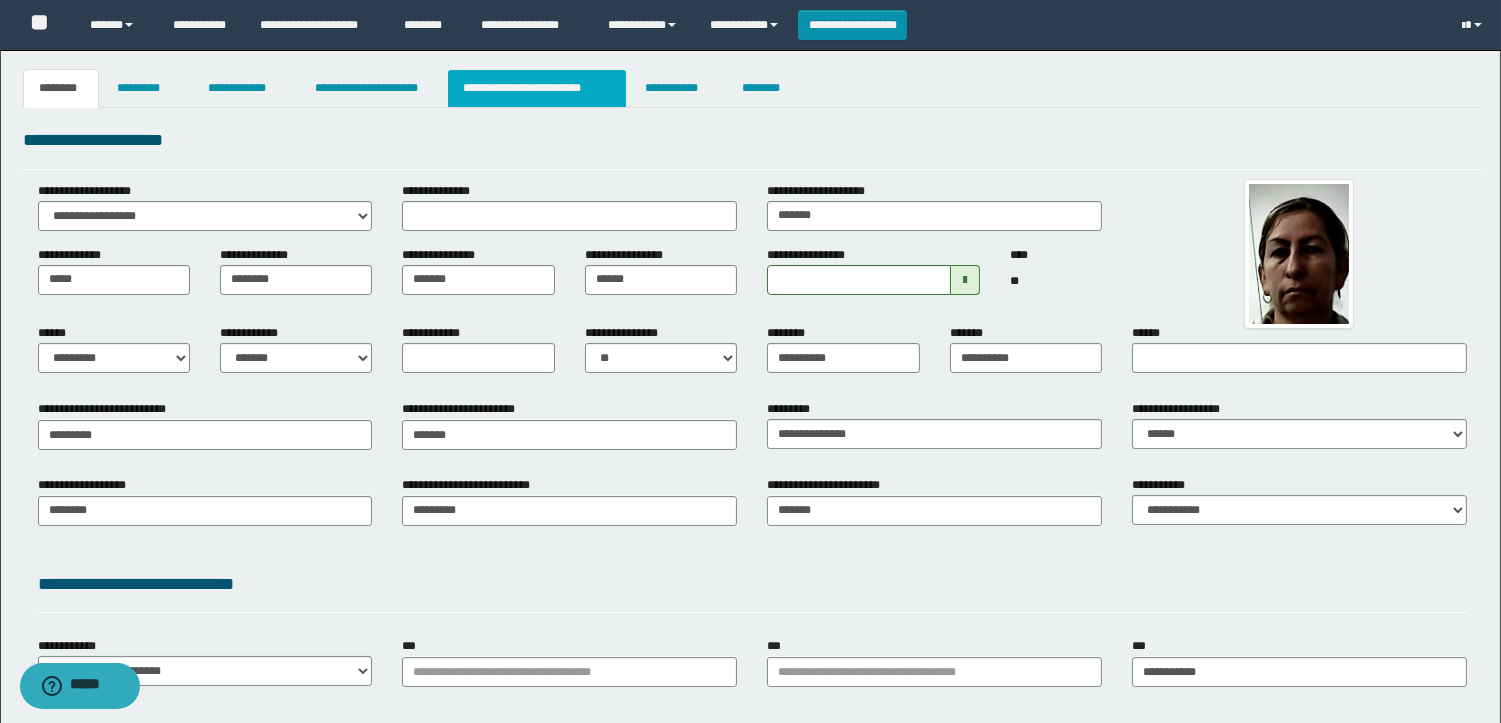 click on "**********" at bounding box center [537, 88] 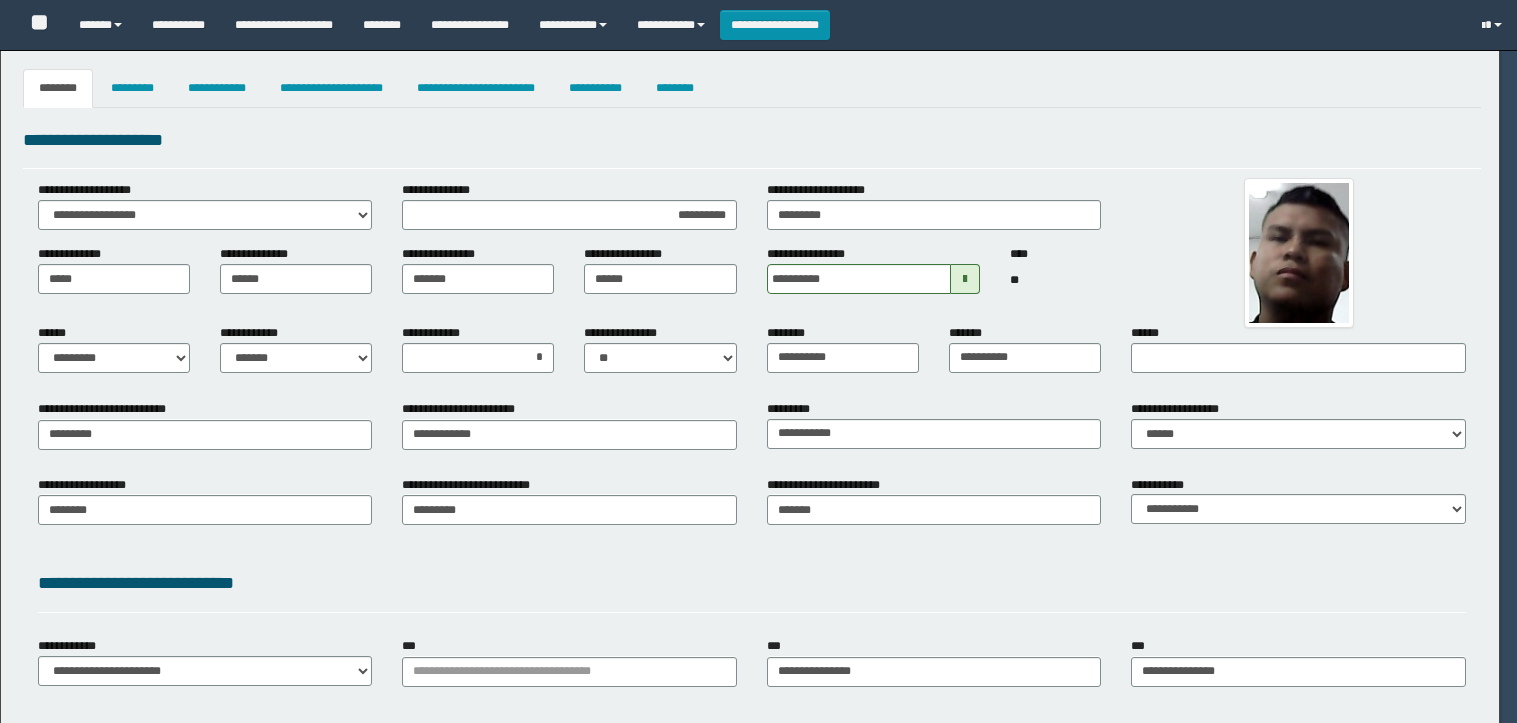select on "*" 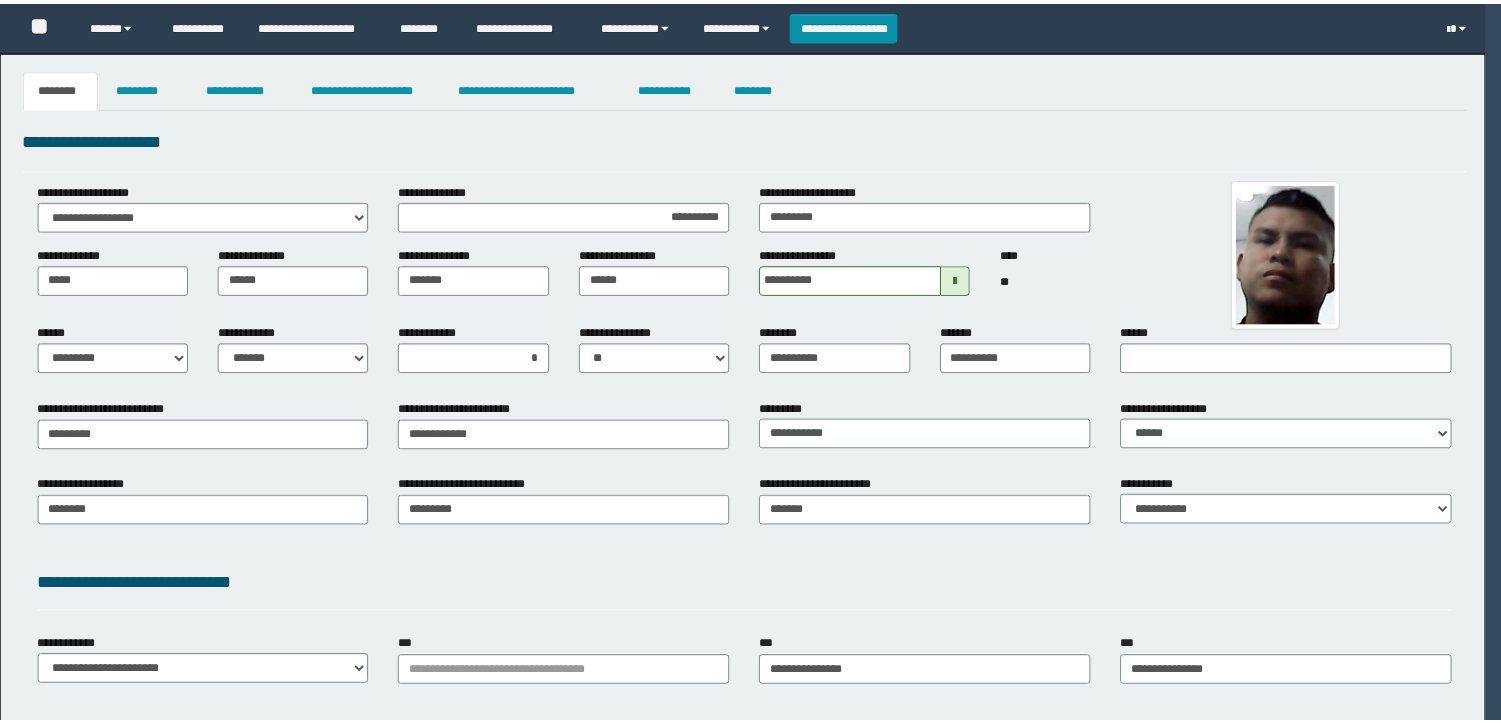 scroll, scrollTop: 0, scrollLeft: 0, axis: both 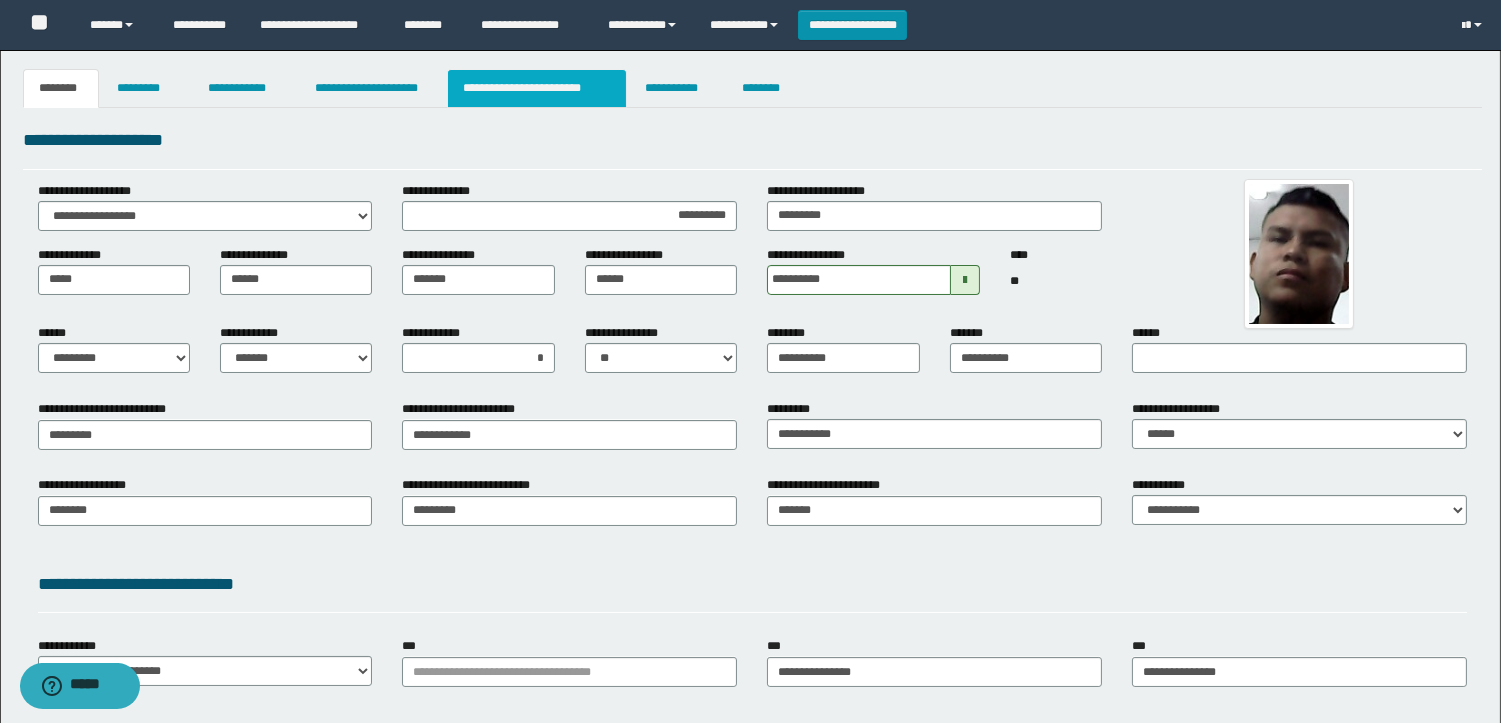 click on "**********" at bounding box center [537, 88] 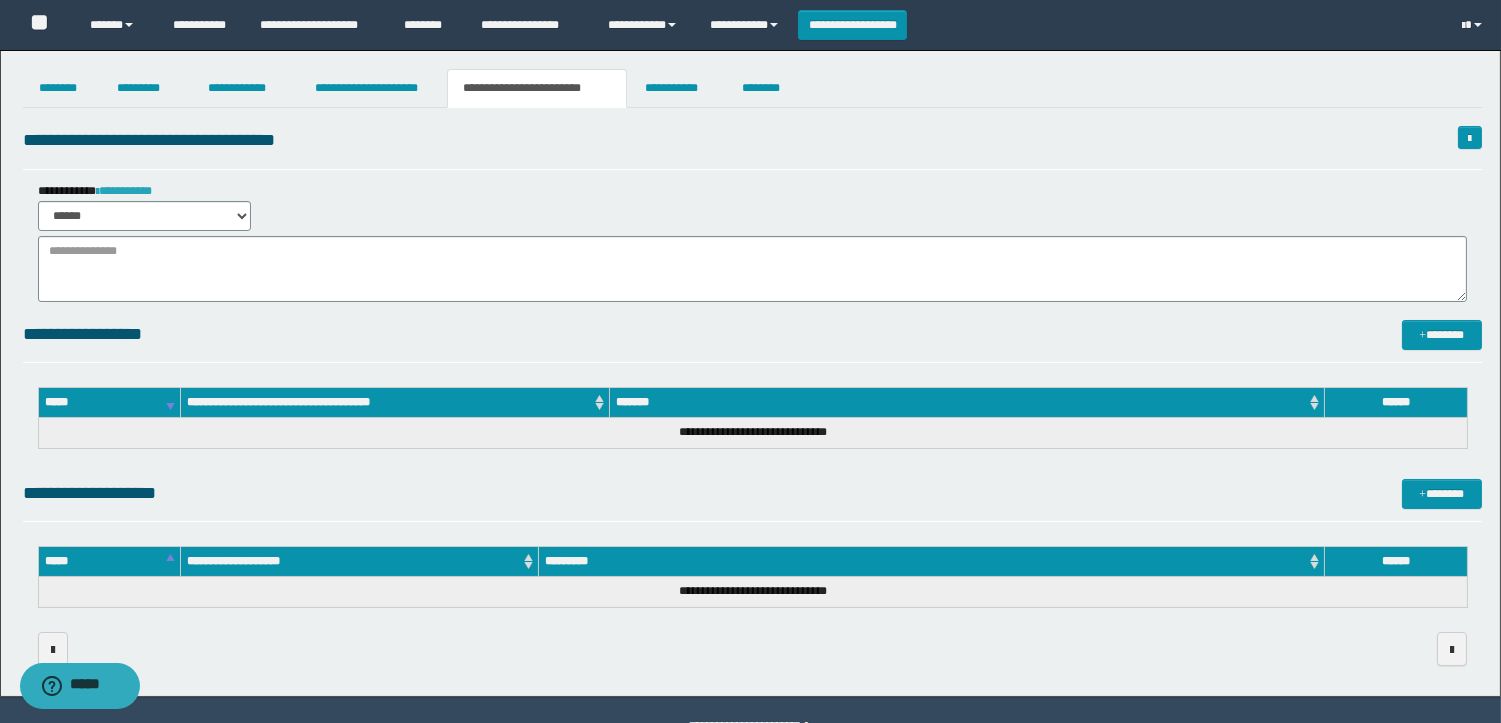 click on "**********" at bounding box center [124, 191] 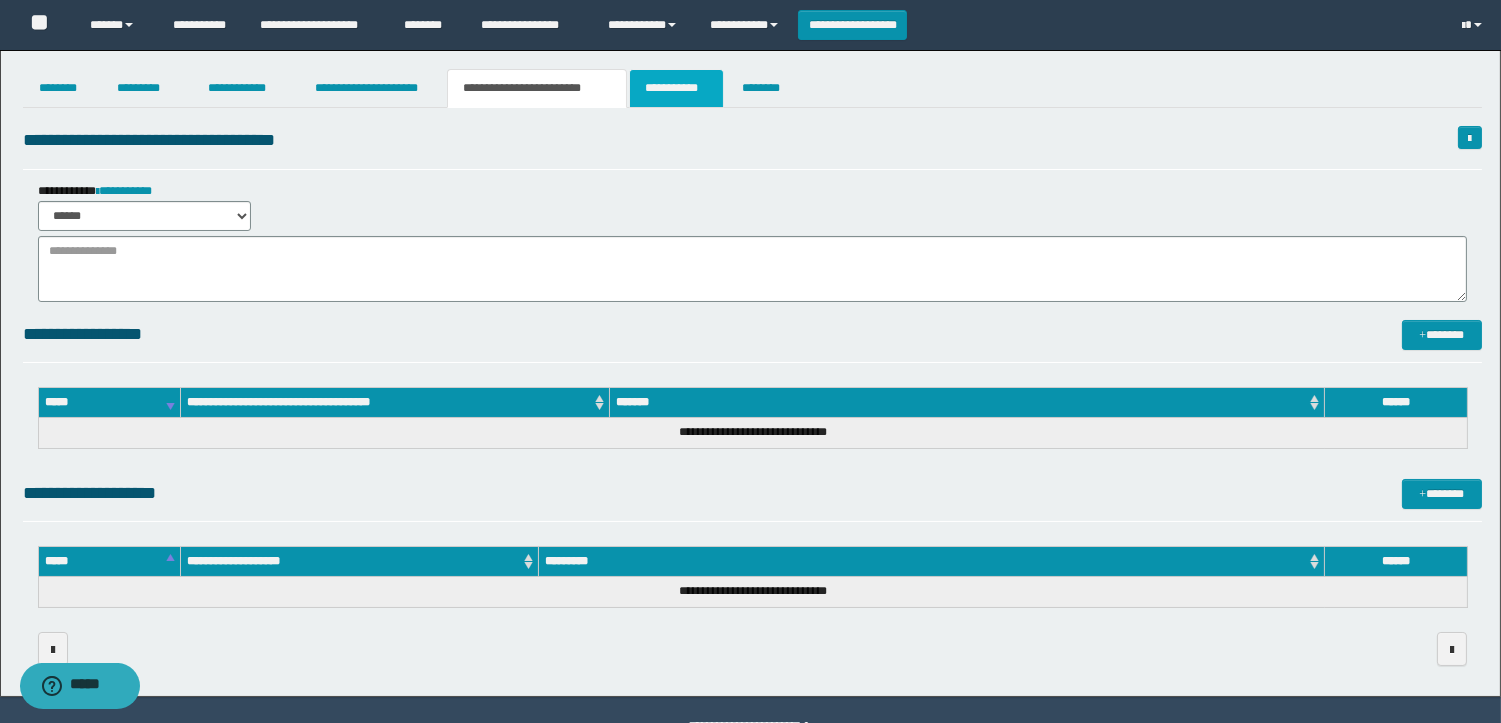 click on "**********" at bounding box center [676, 88] 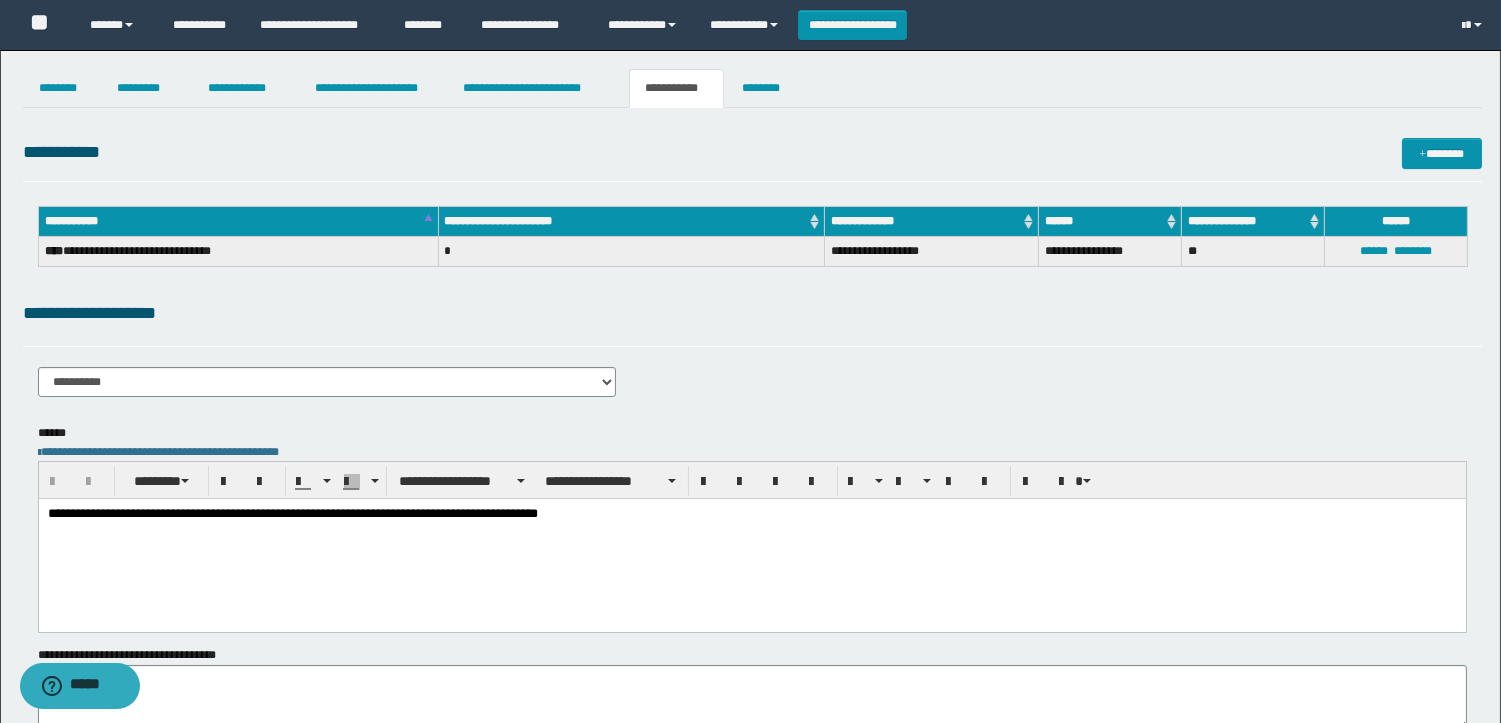 scroll, scrollTop: 0, scrollLeft: 0, axis: both 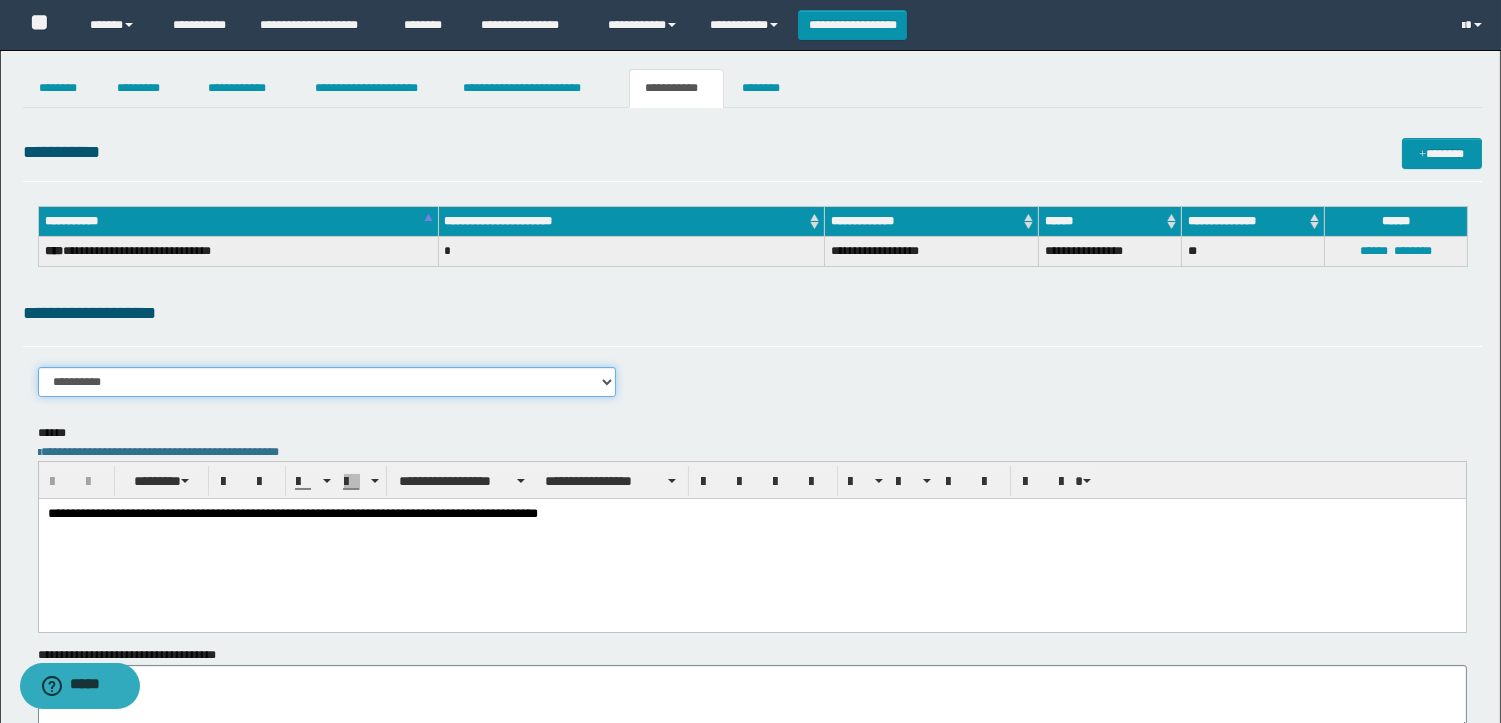 click on "**********" at bounding box center [327, 382] 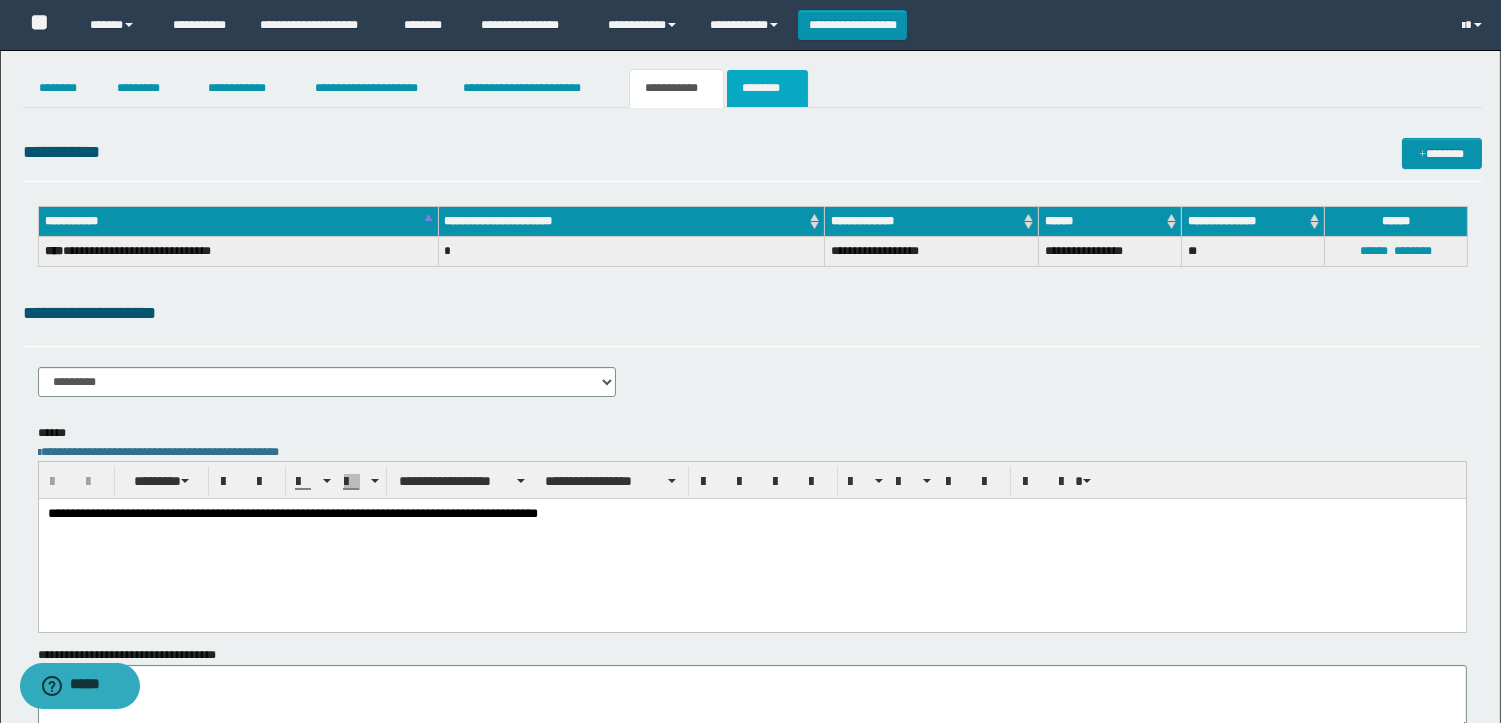 click on "********" at bounding box center (767, 88) 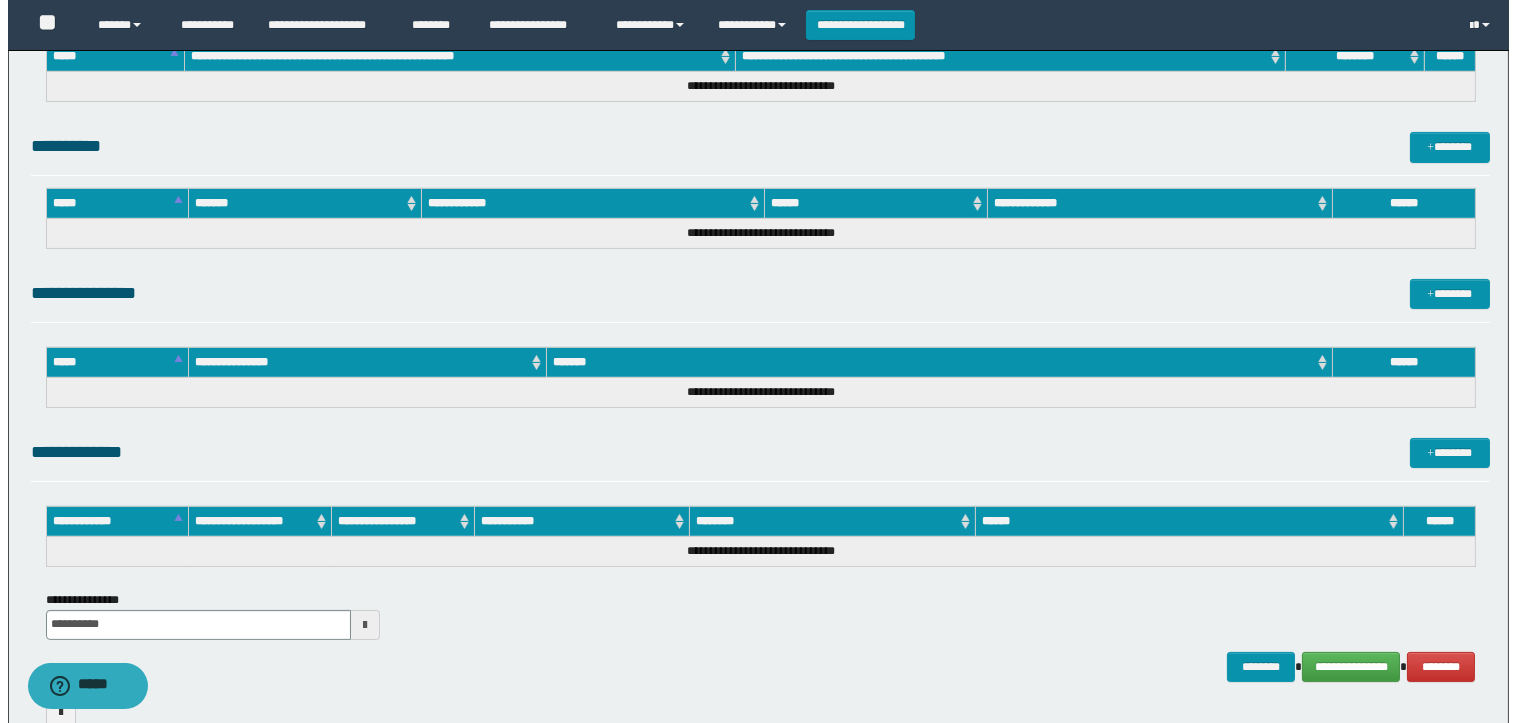 scroll, scrollTop: 914, scrollLeft: 0, axis: vertical 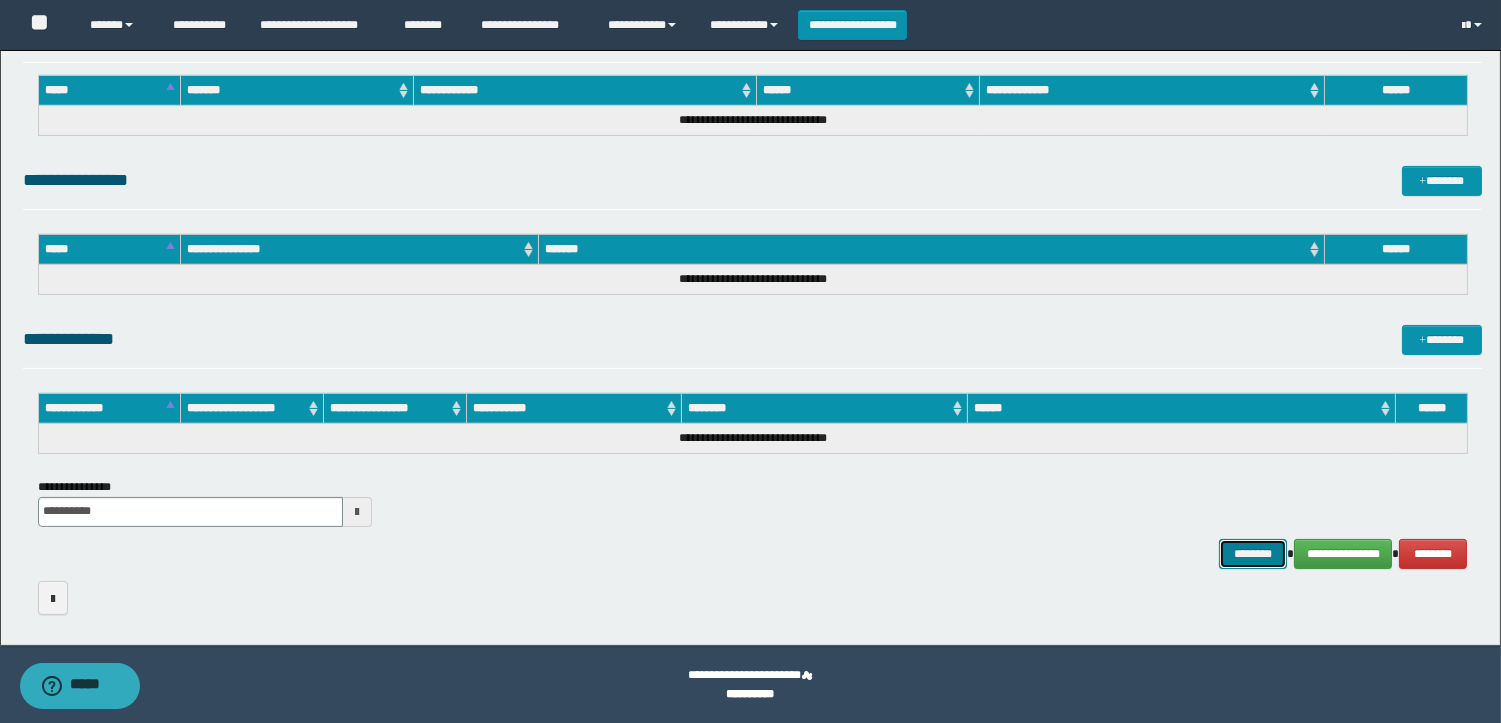 click on "********" at bounding box center (1253, 554) 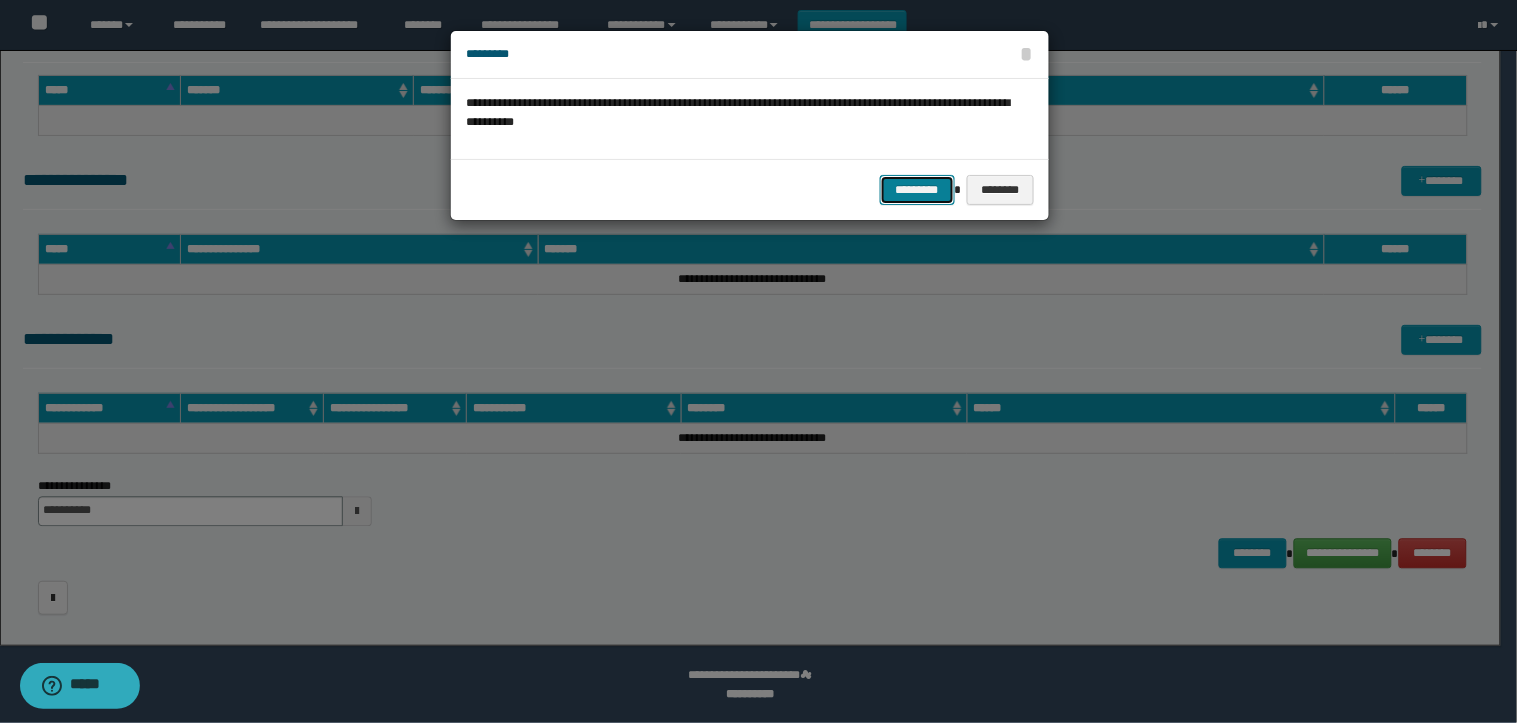 click on "*********
********" at bounding box center [750, 189] 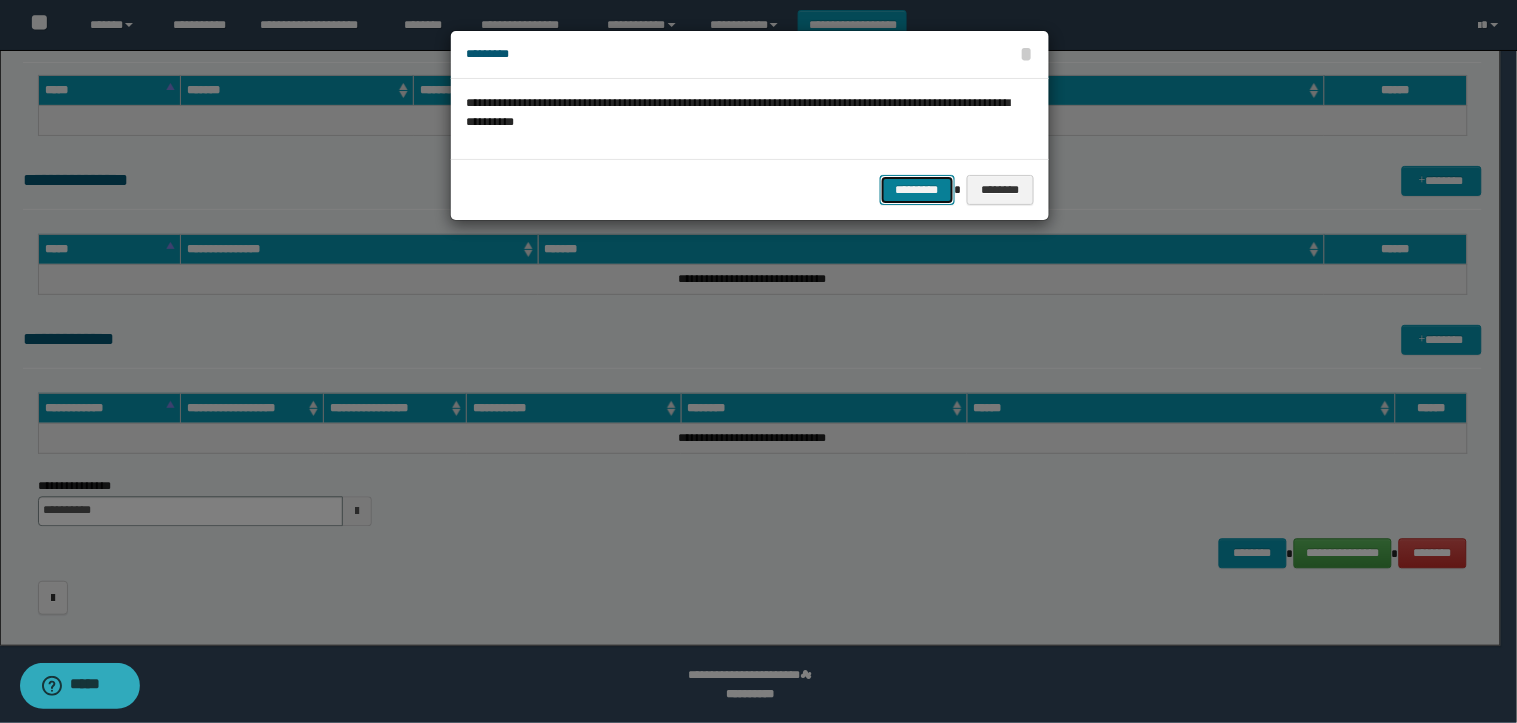 click on "*********" at bounding box center (917, 190) 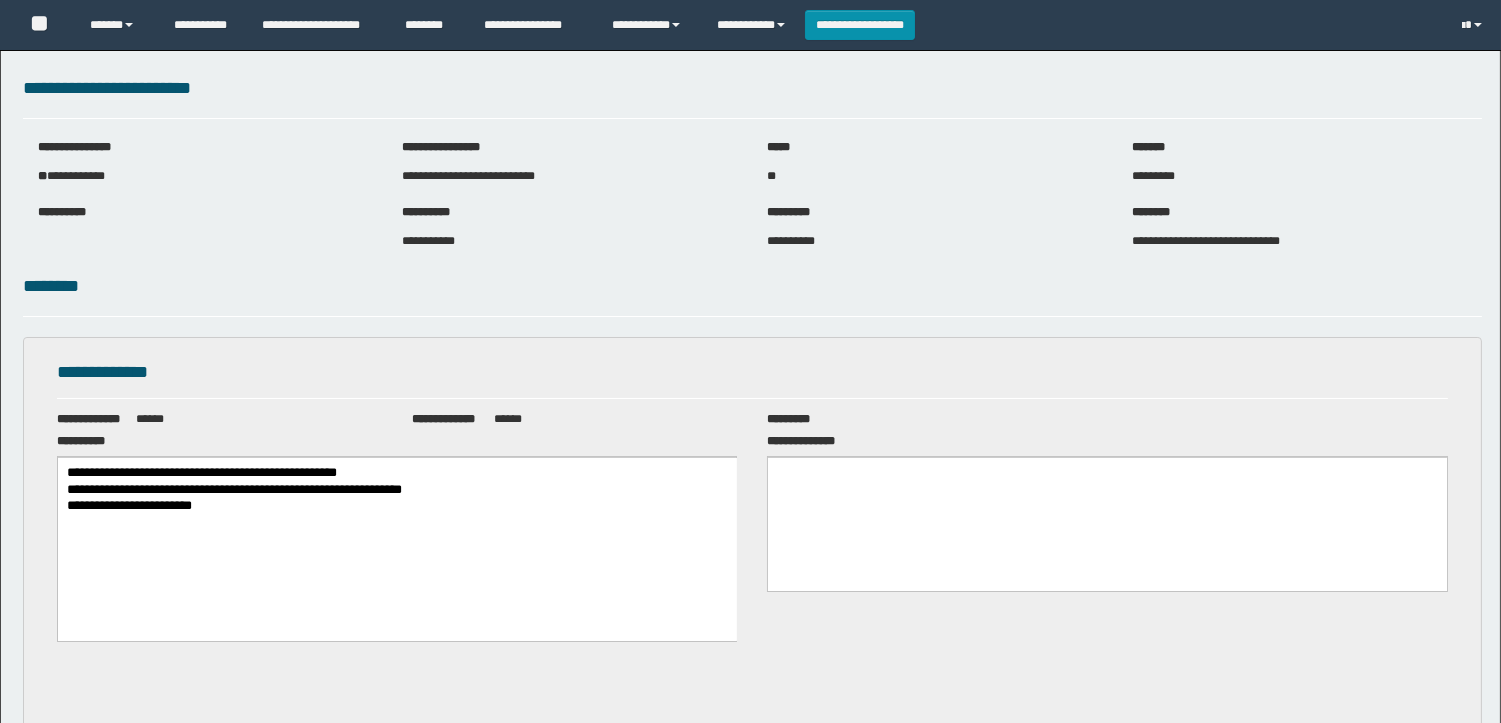 scroll, scrollTop: 0, scrollLeft: 0, axis: both 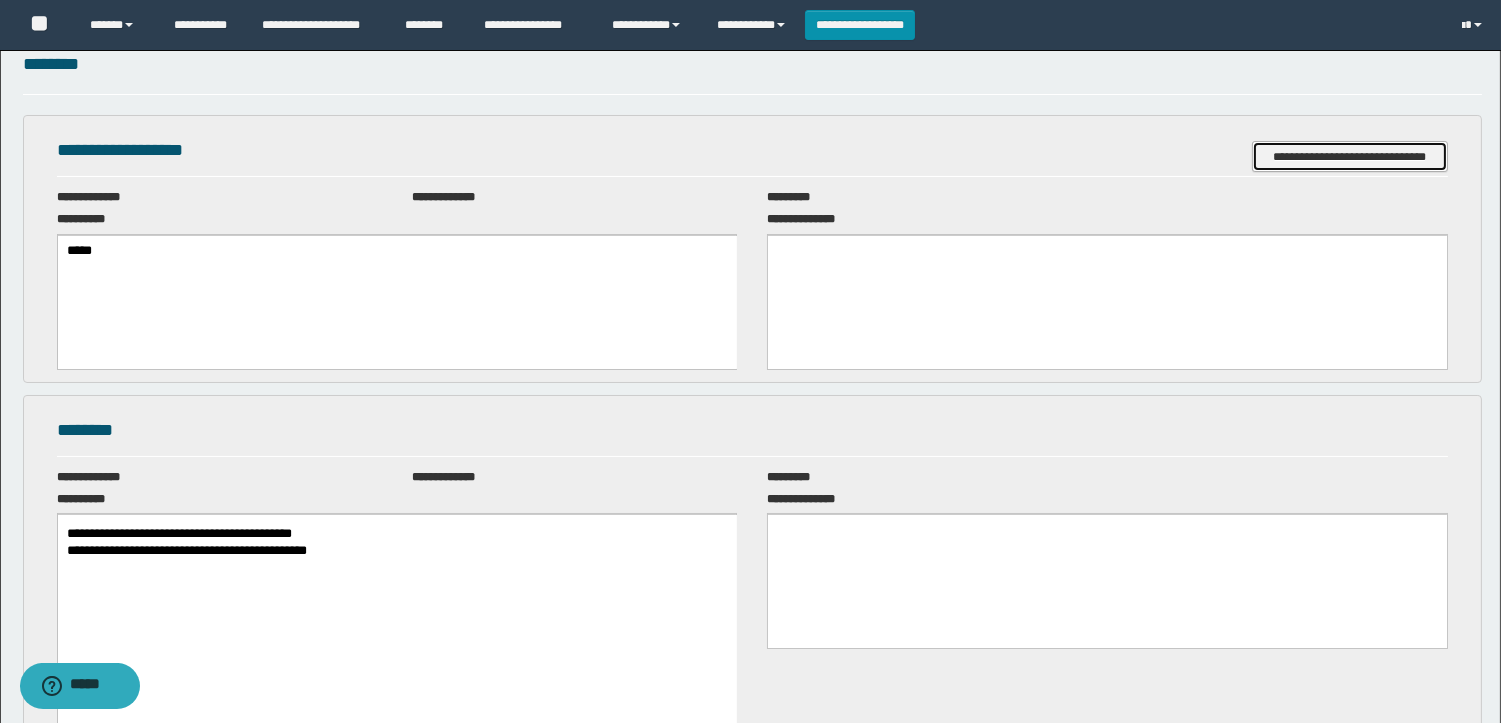 click on "**********" at bounding box center (1350, 156) 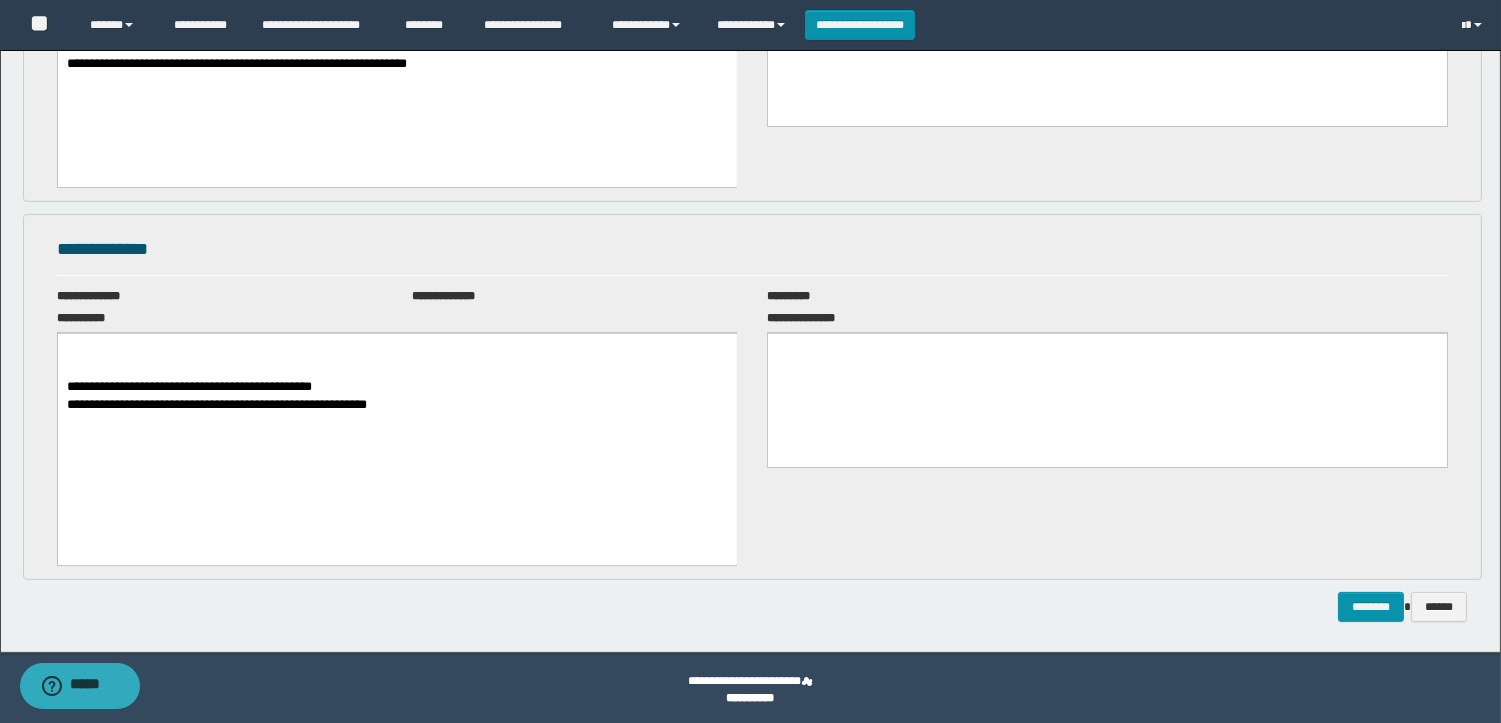 scroll, scrollTop: 1130, scrollLeft: 0, axis: vertical 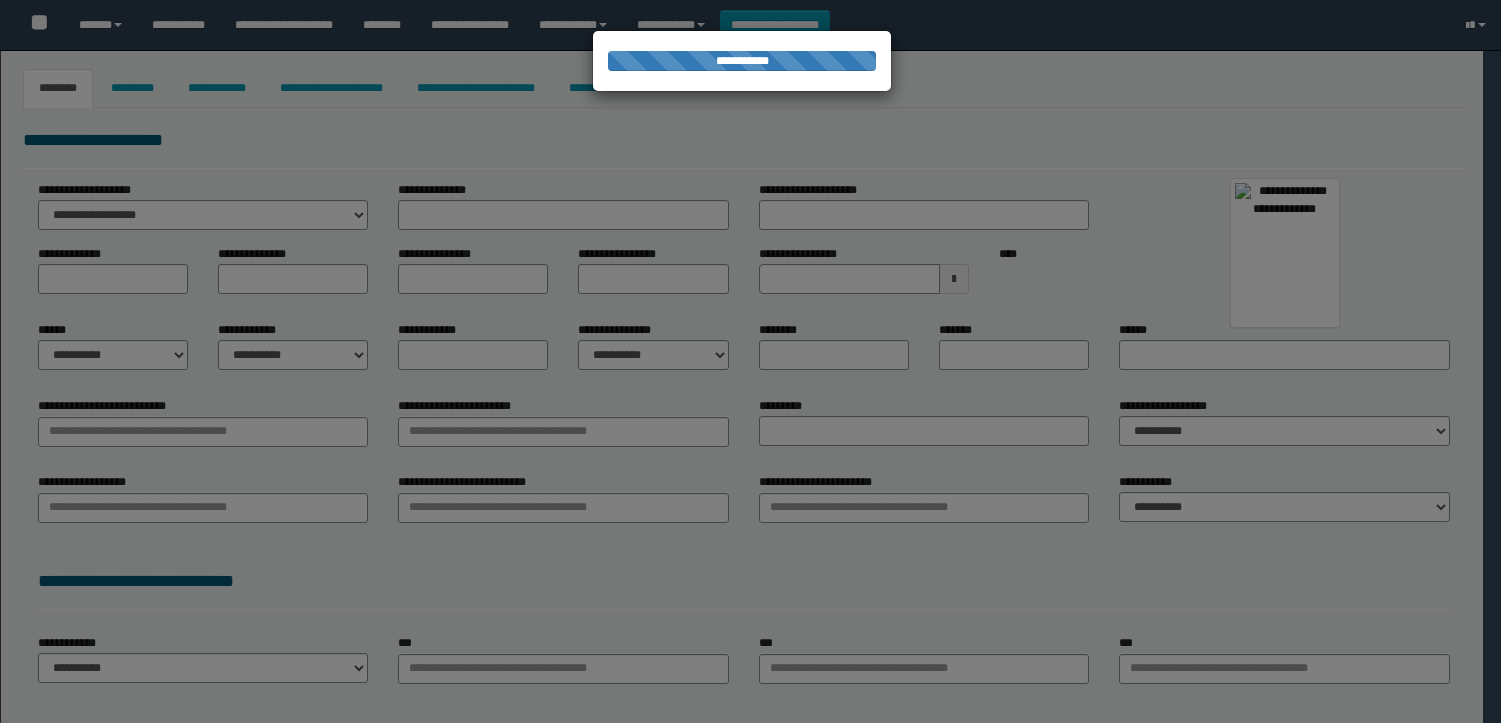 type on "*******" 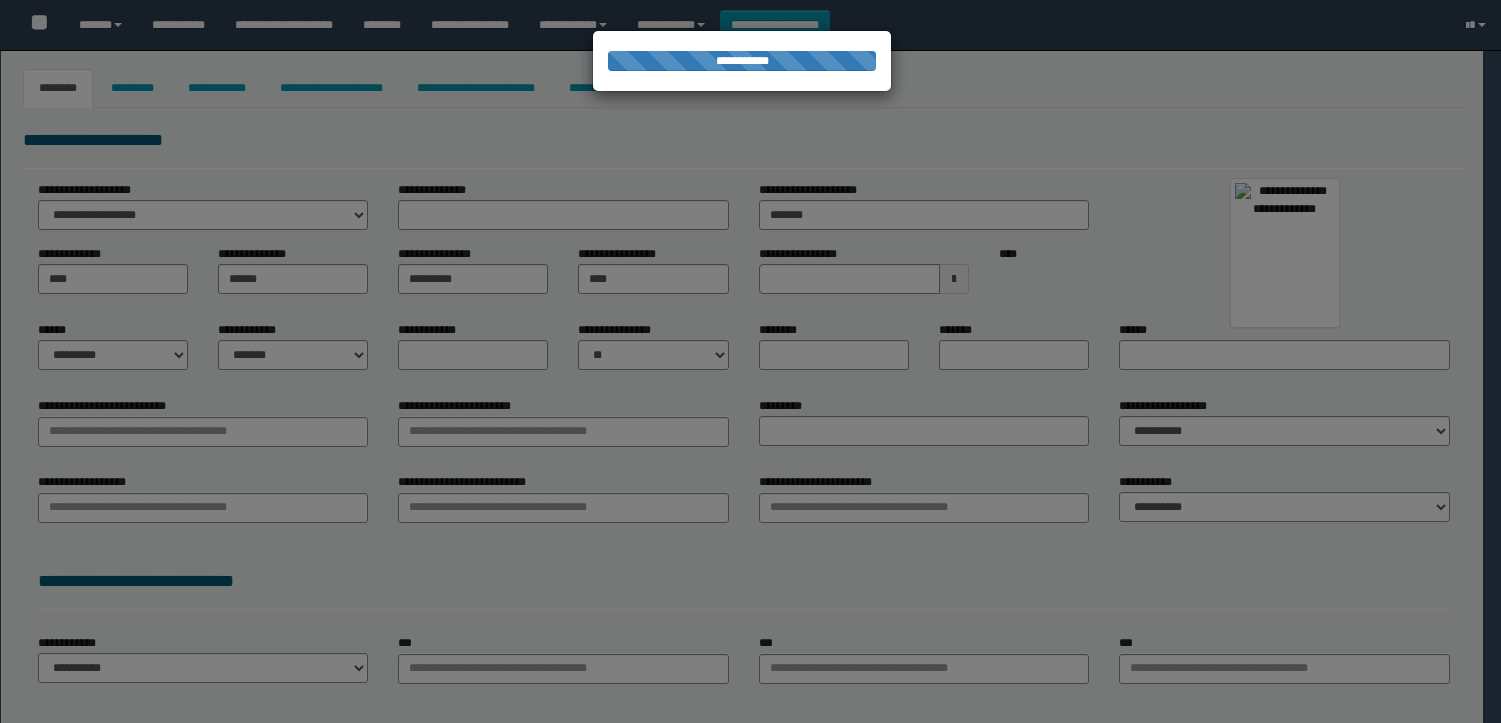 type on "**********" 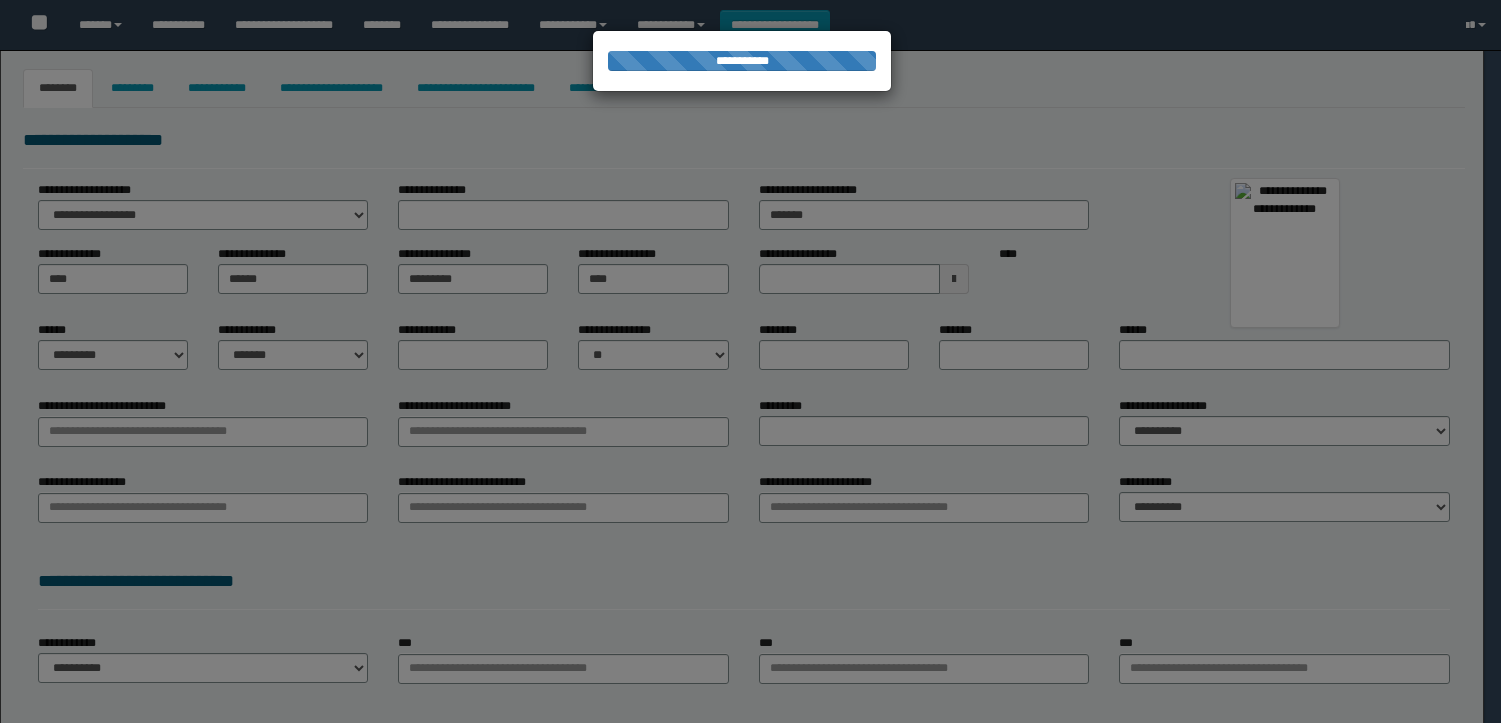 type on "**********" 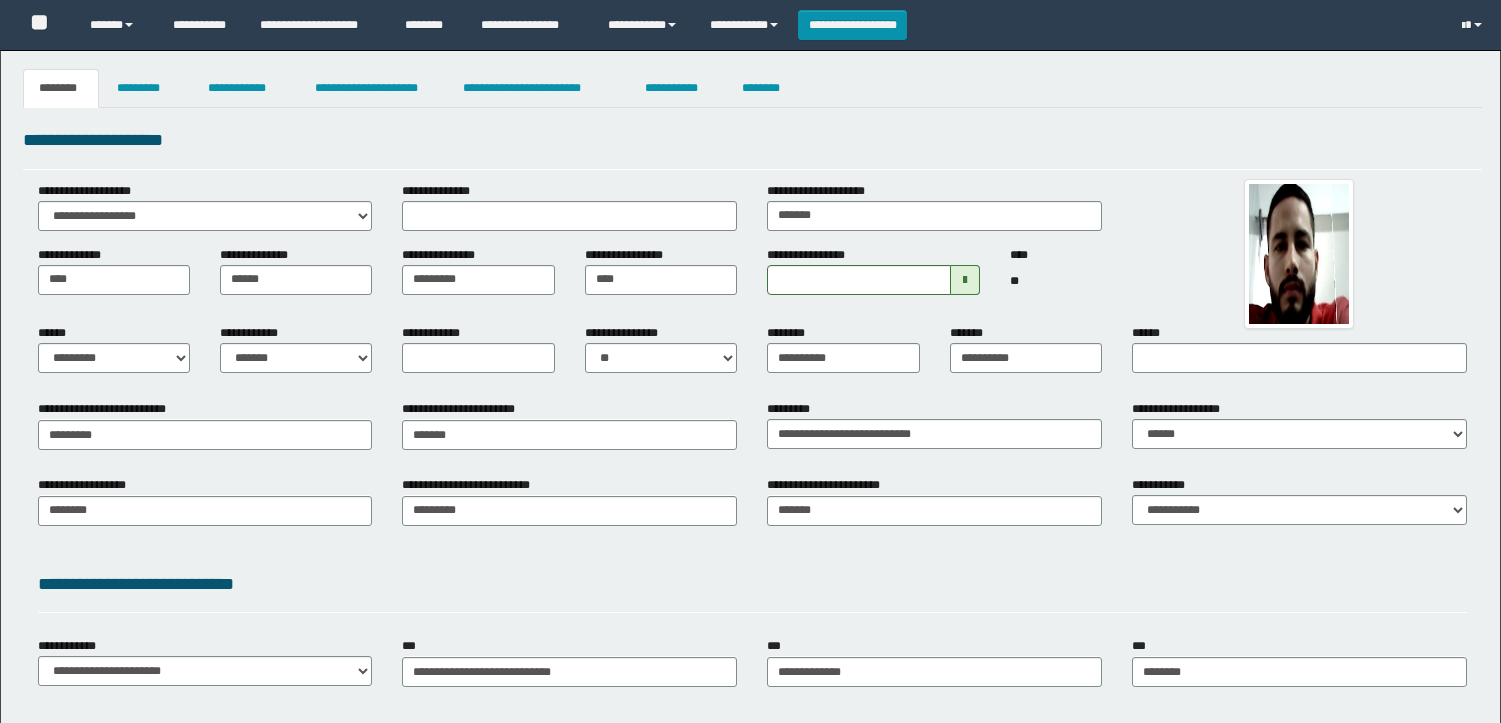 scroll, scrollTop: 0, scrollLeft: 0, axis: both 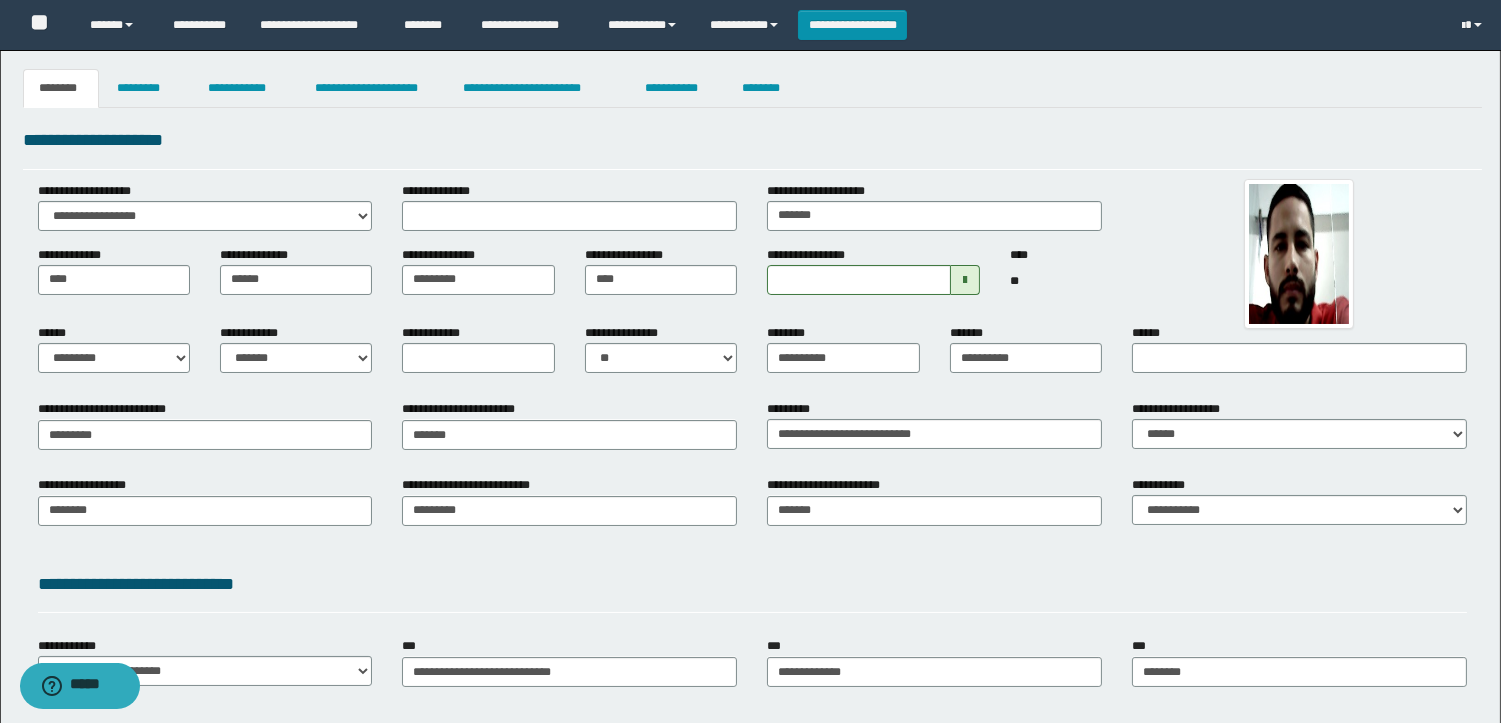 click on "**********" at bounding box center (750, 495) 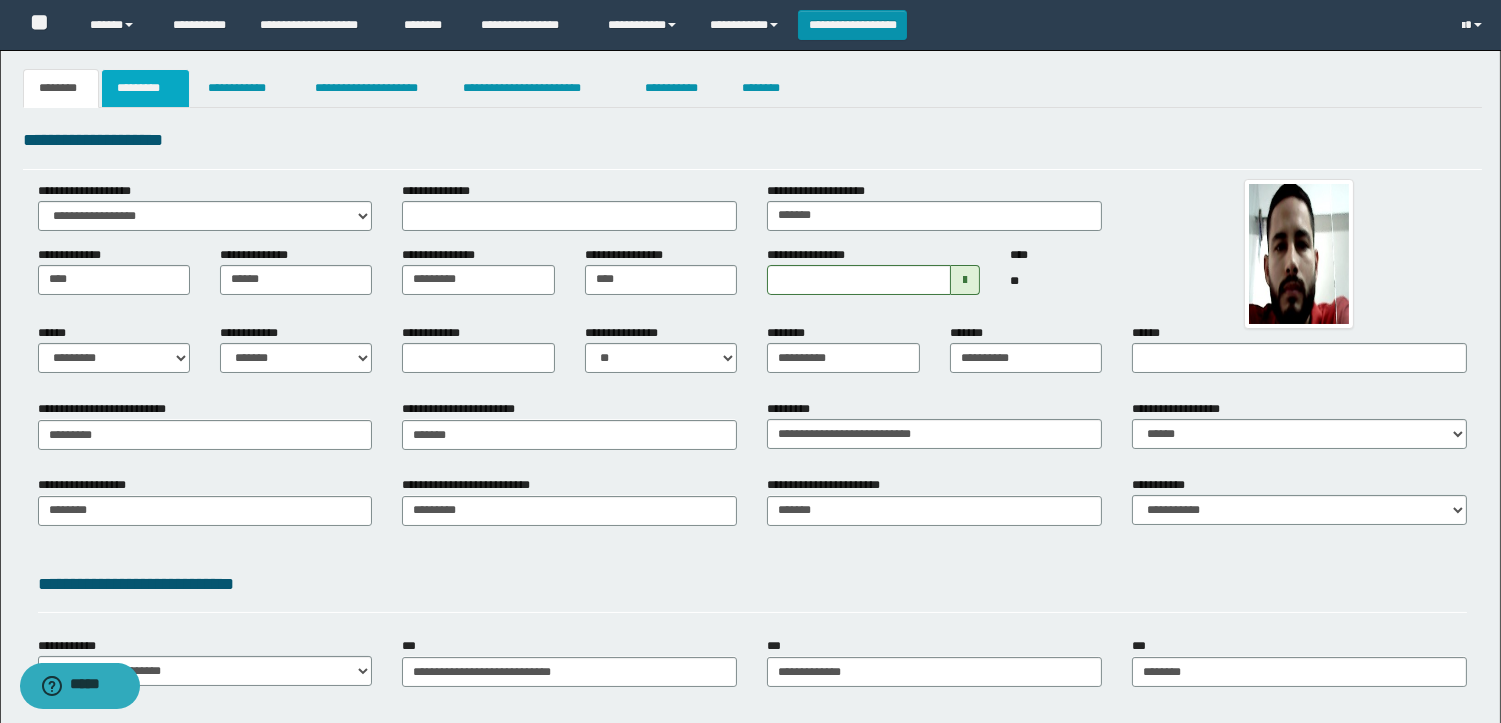 click on "*********" at bounding box center (145, 88) 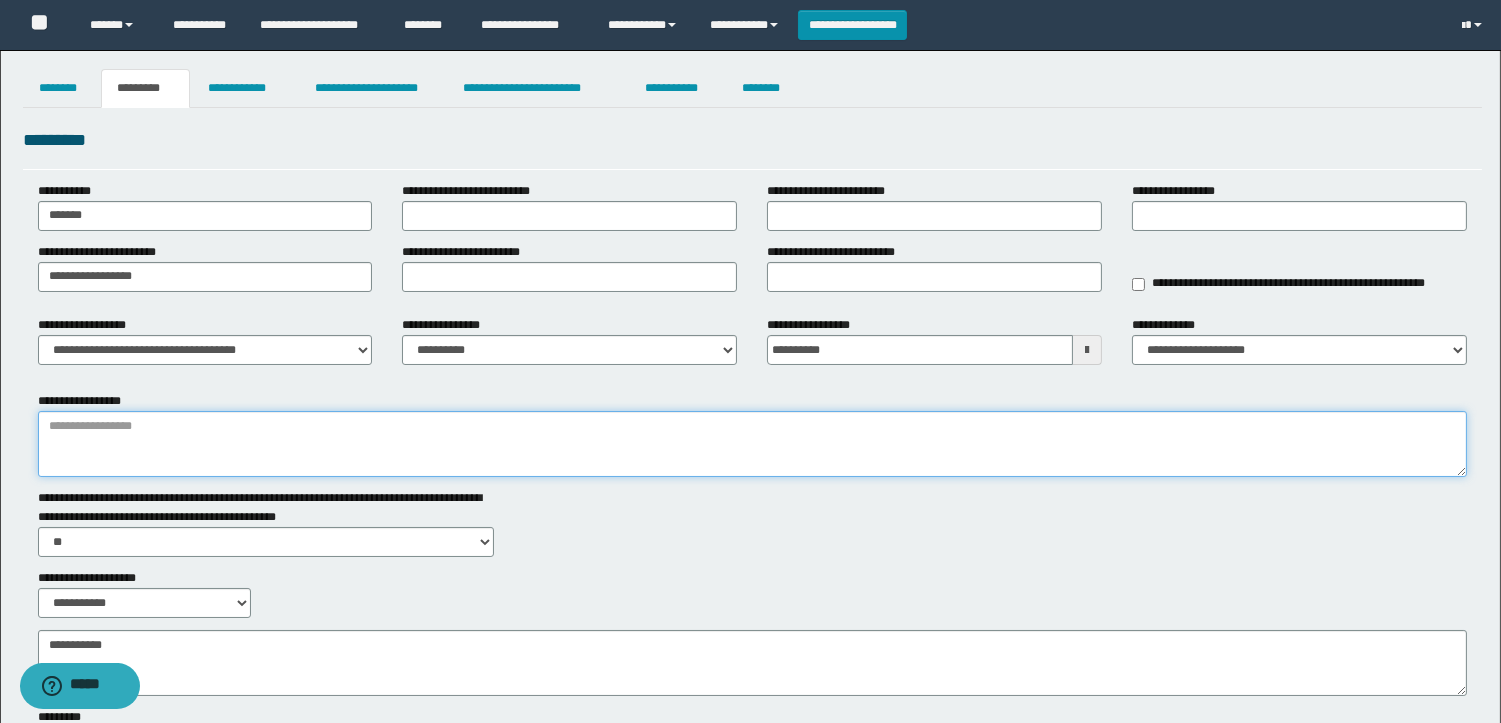 click on "**********" at bounding box center (752, 444) 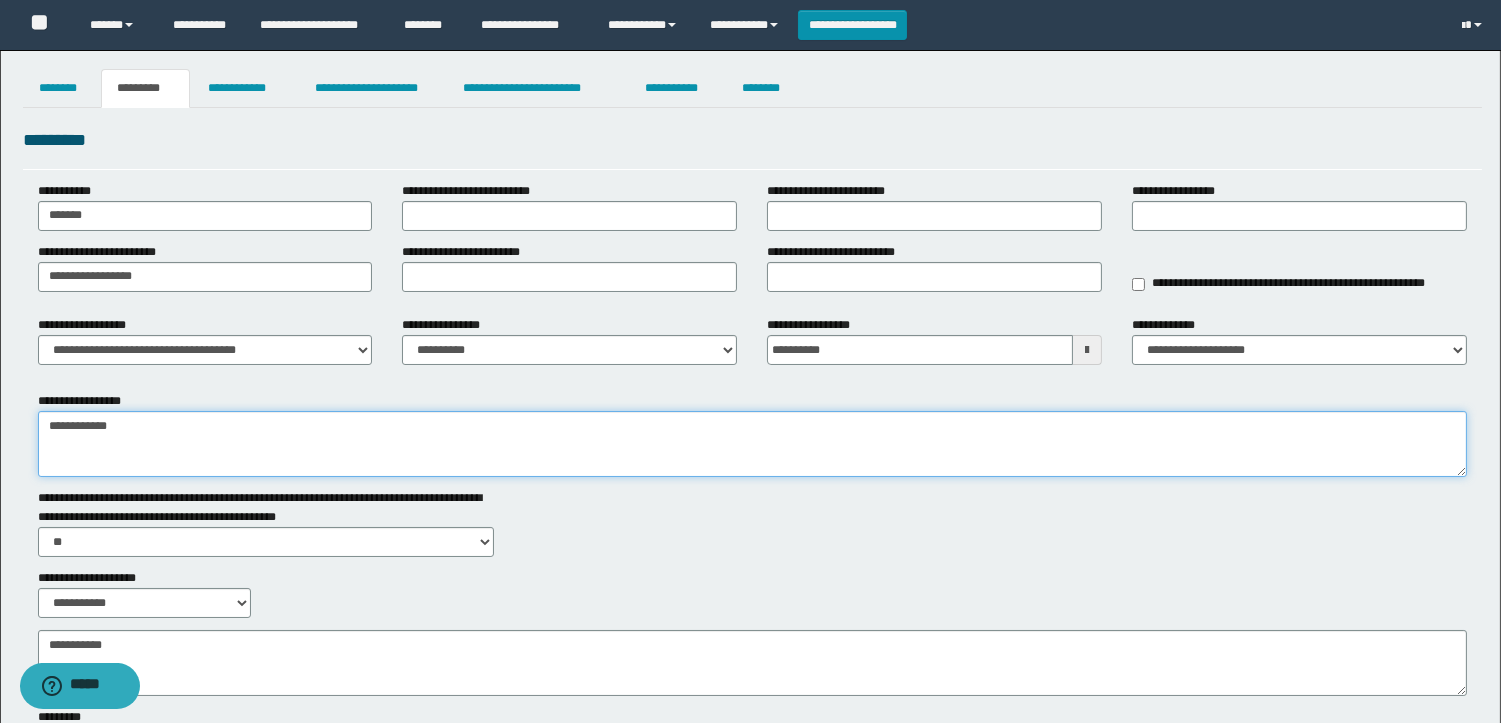 type on "**********" 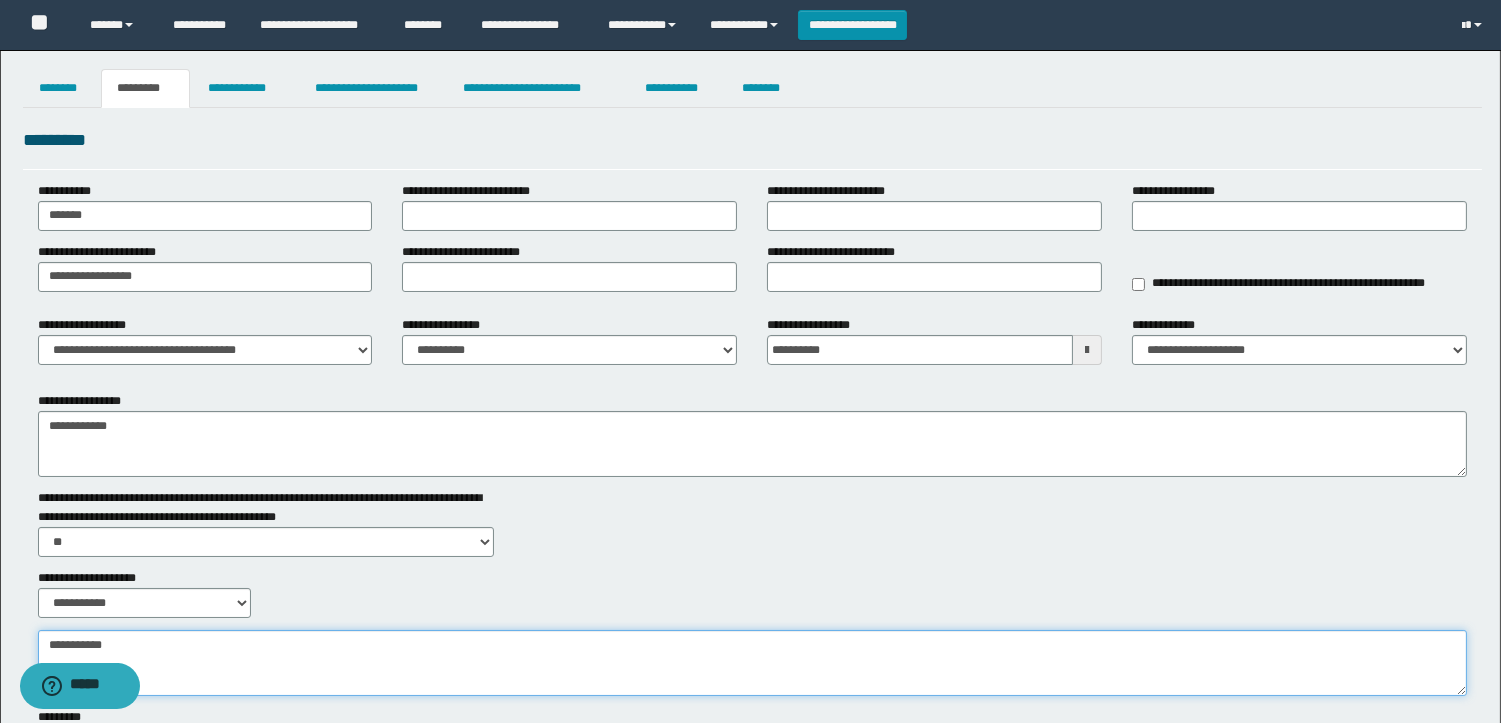 paste on "**********" 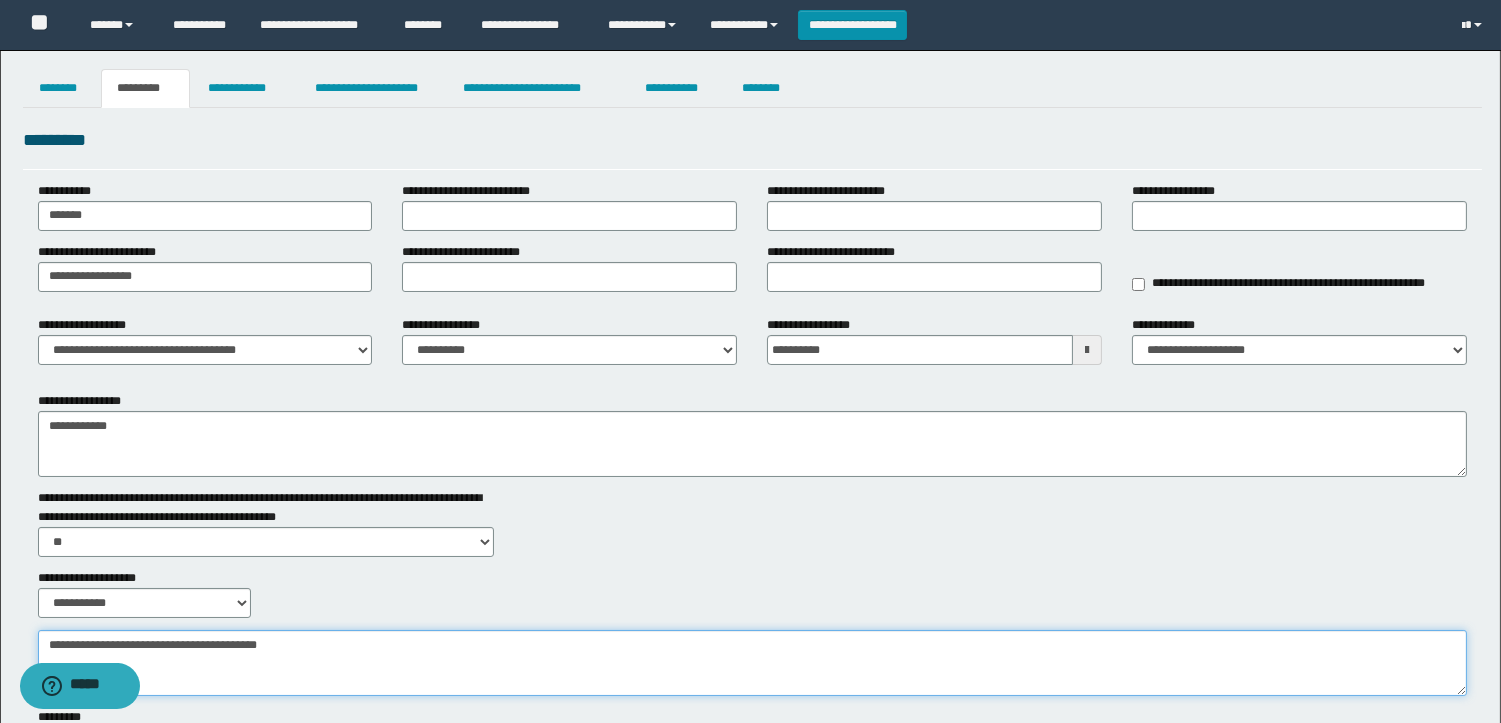 click on "**********" at bounding box center (752, 663) 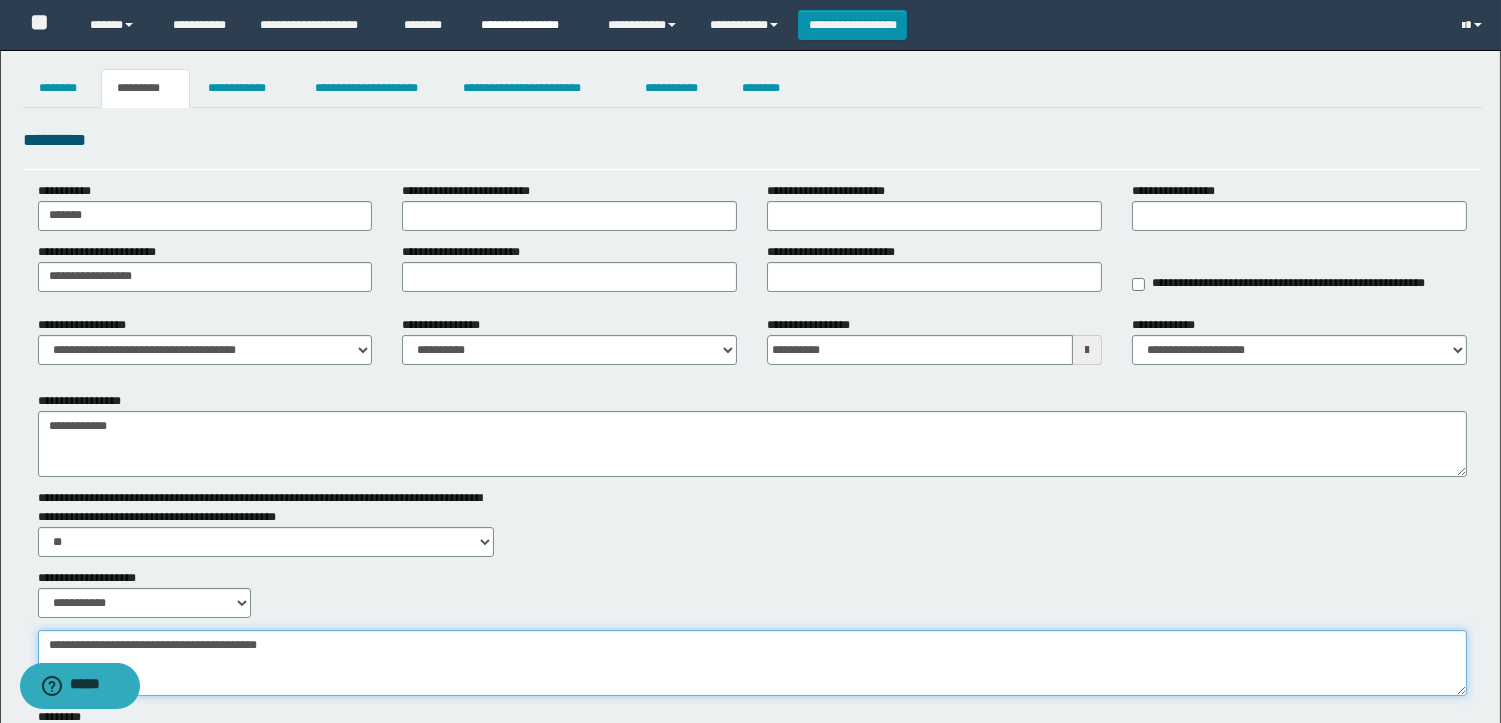 type on "**********" 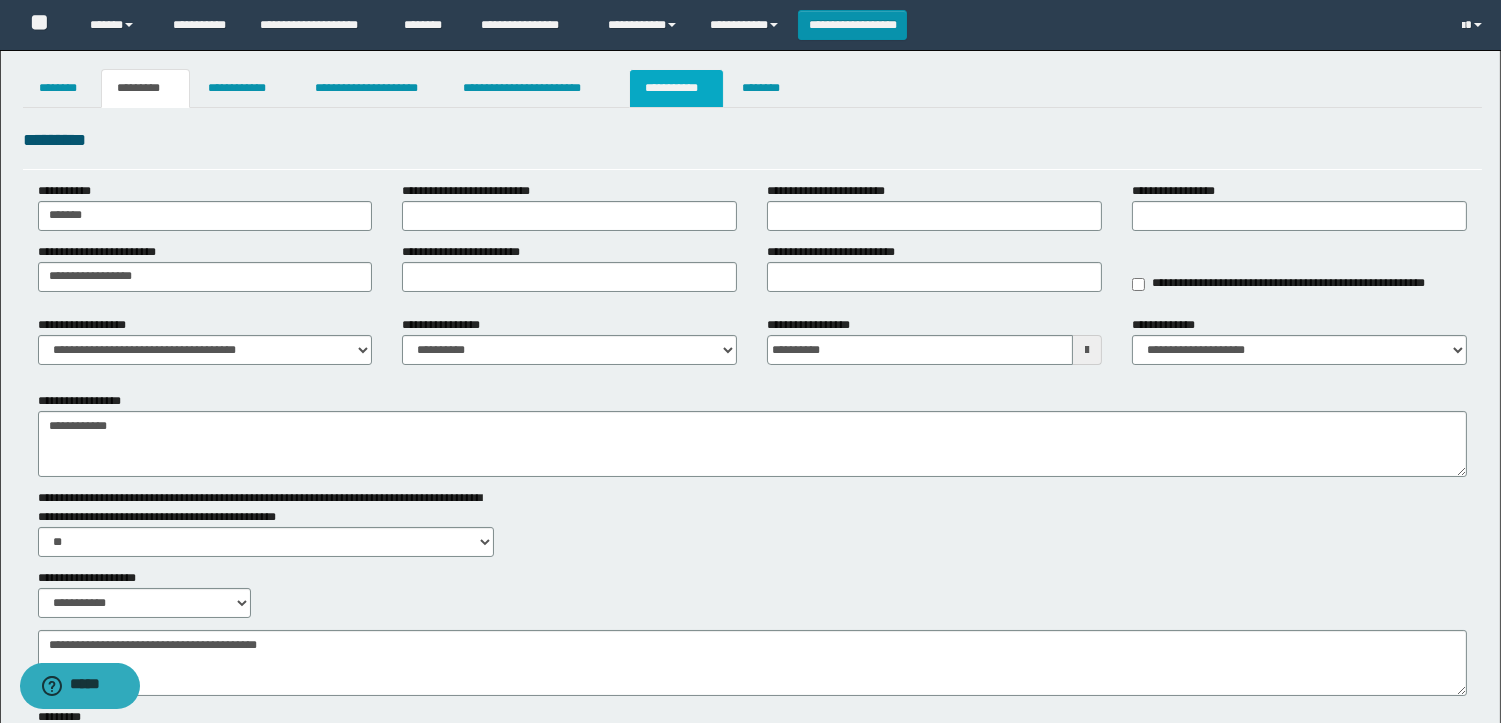 click on "**********" at bounding box center [676, 88] 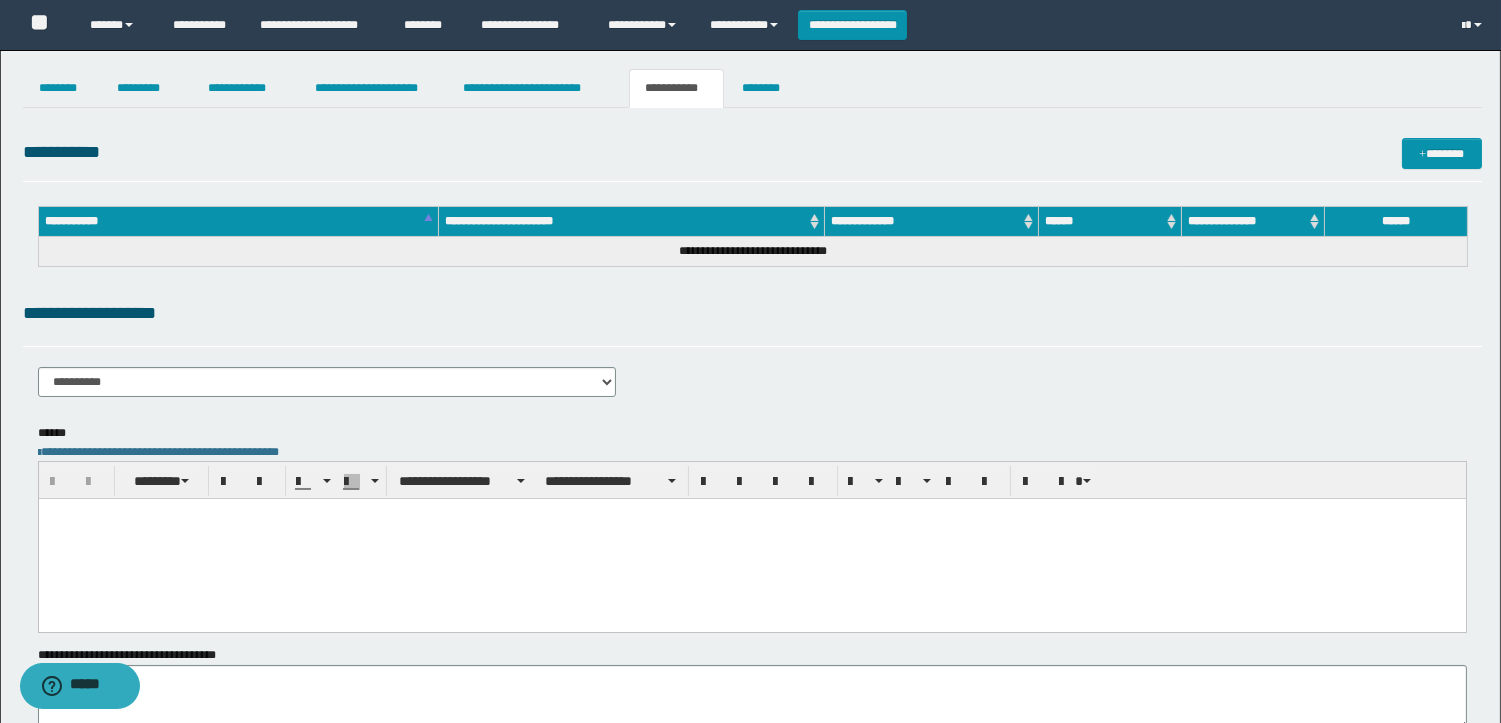 scroll, scrollTop: 0, scrollLeft: 0, axis: both 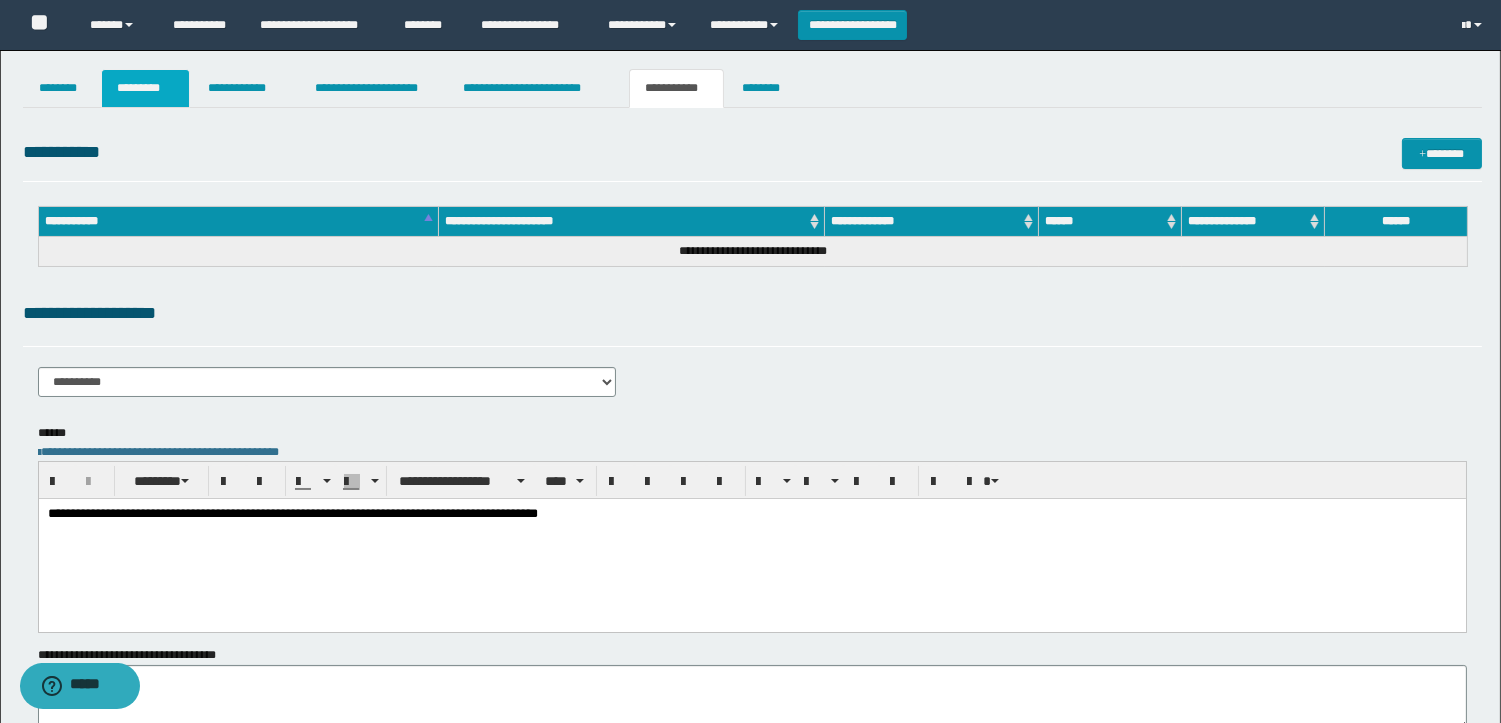 drag, startPoint x: 120, startPoint y: 95, endPoint x: 140, endPoint y: 98, distance: 20.22375 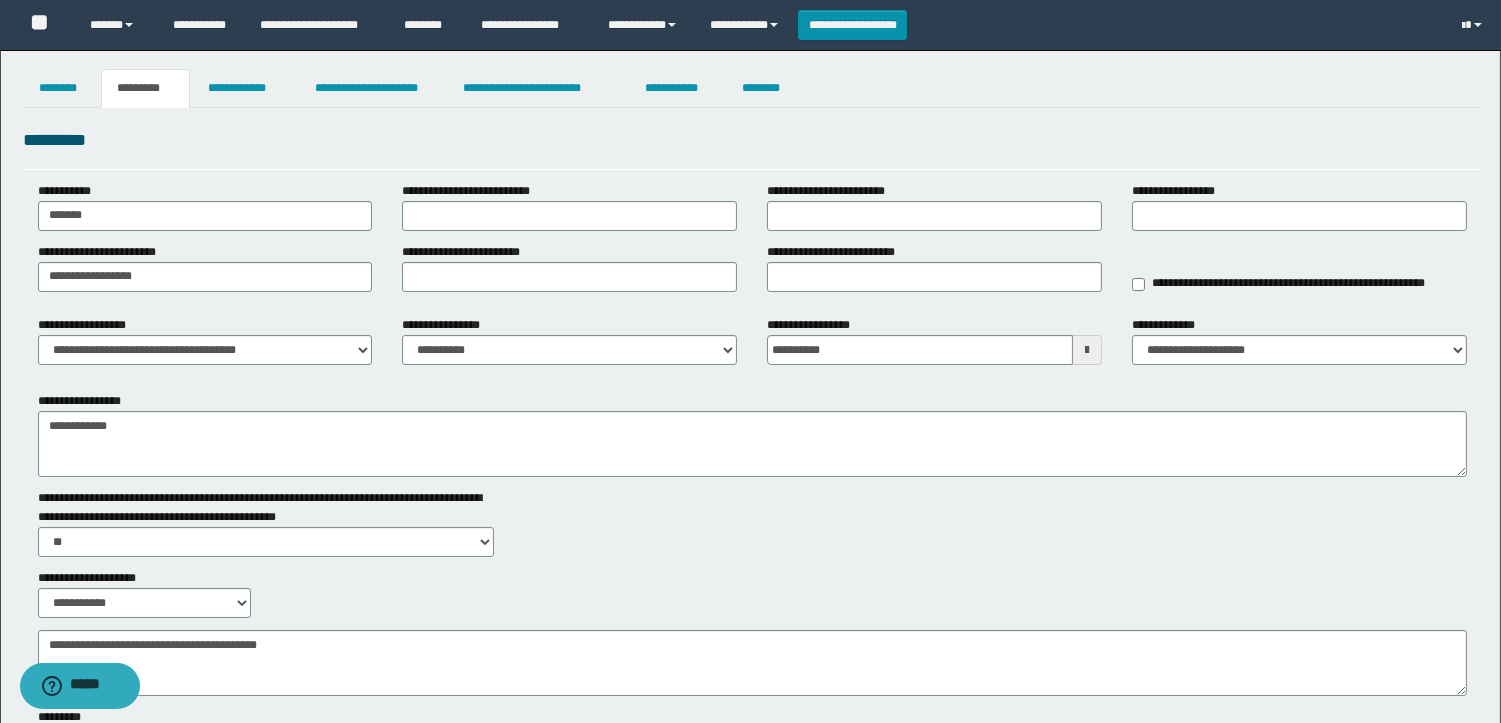 click on "**********" at bounding box center [752, 348] 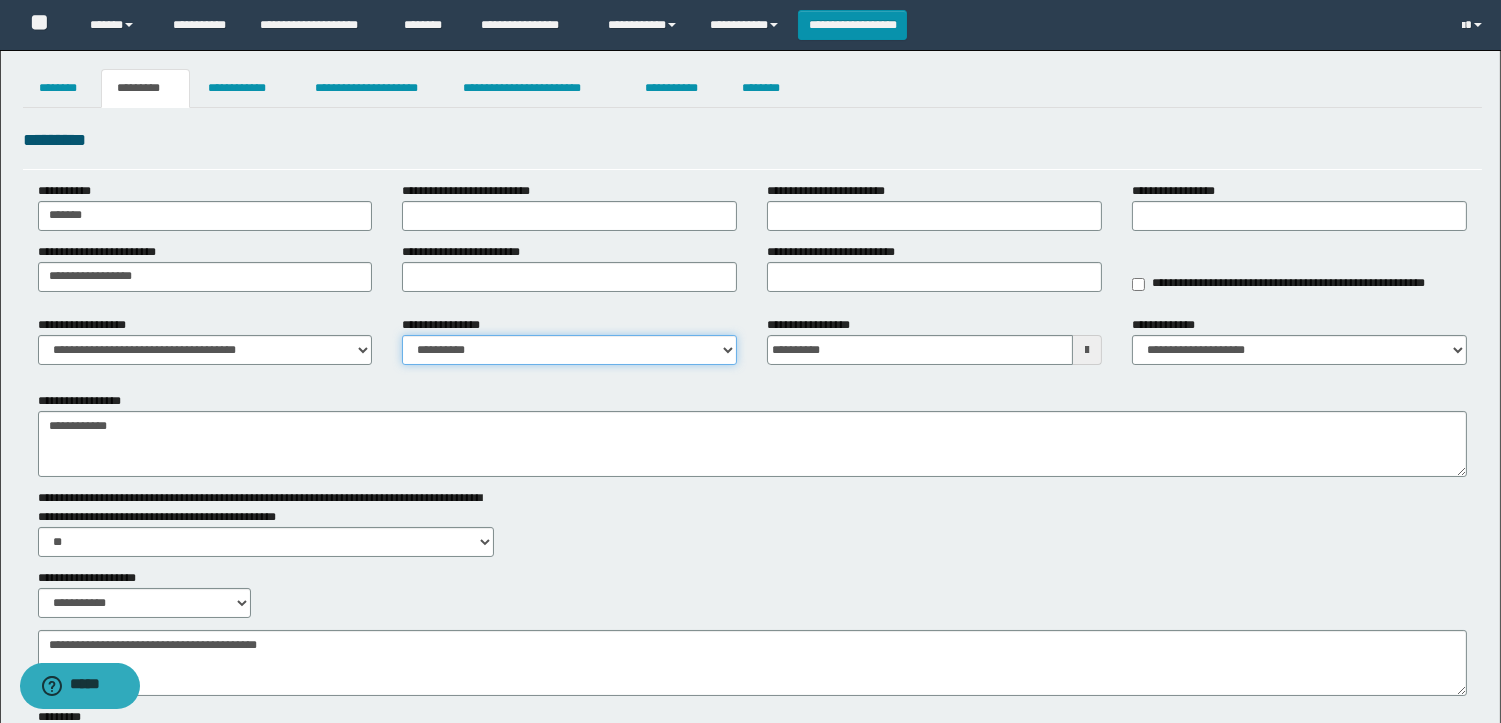 click on "**********" at bounding box center (569, 350) 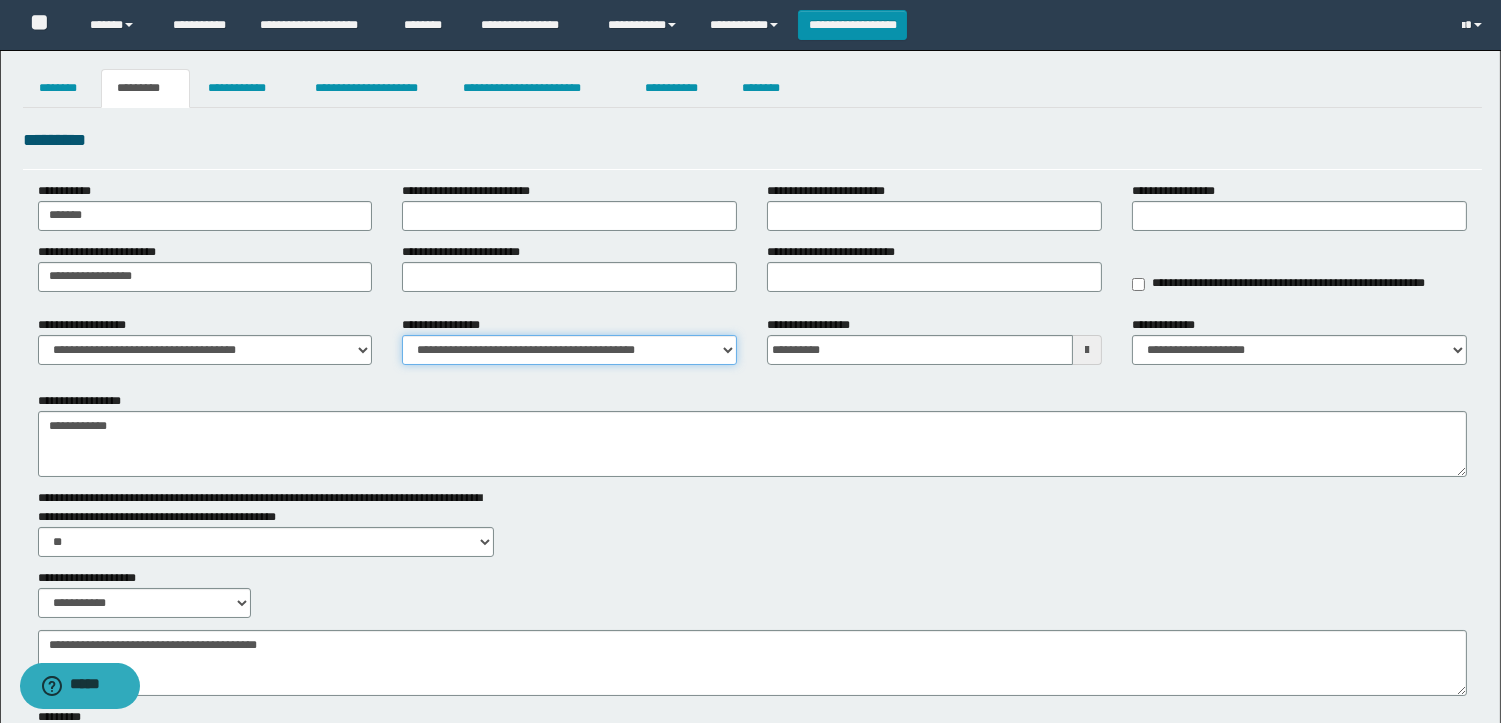 click on "**********" at bounding box center (569, 350) 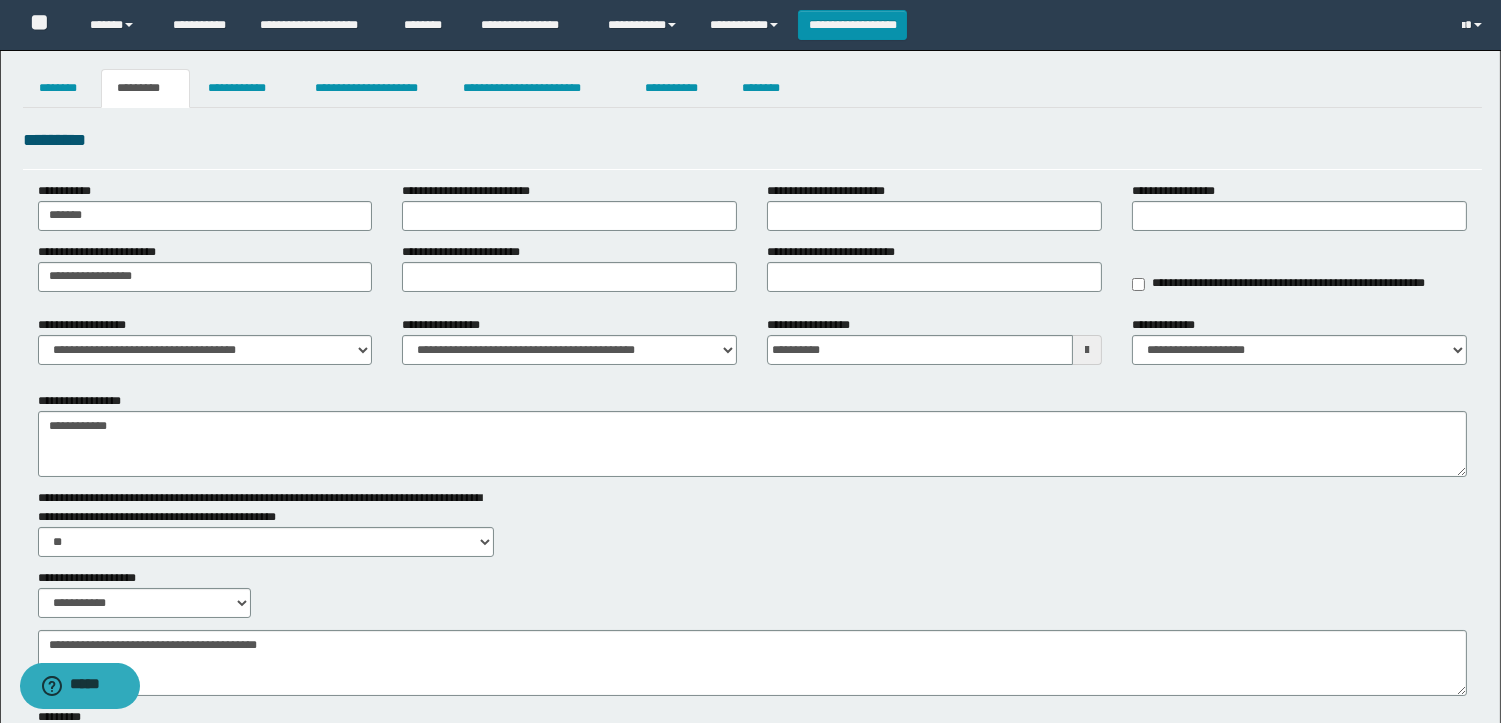 click on "**********" at bounding box center (750, 442) 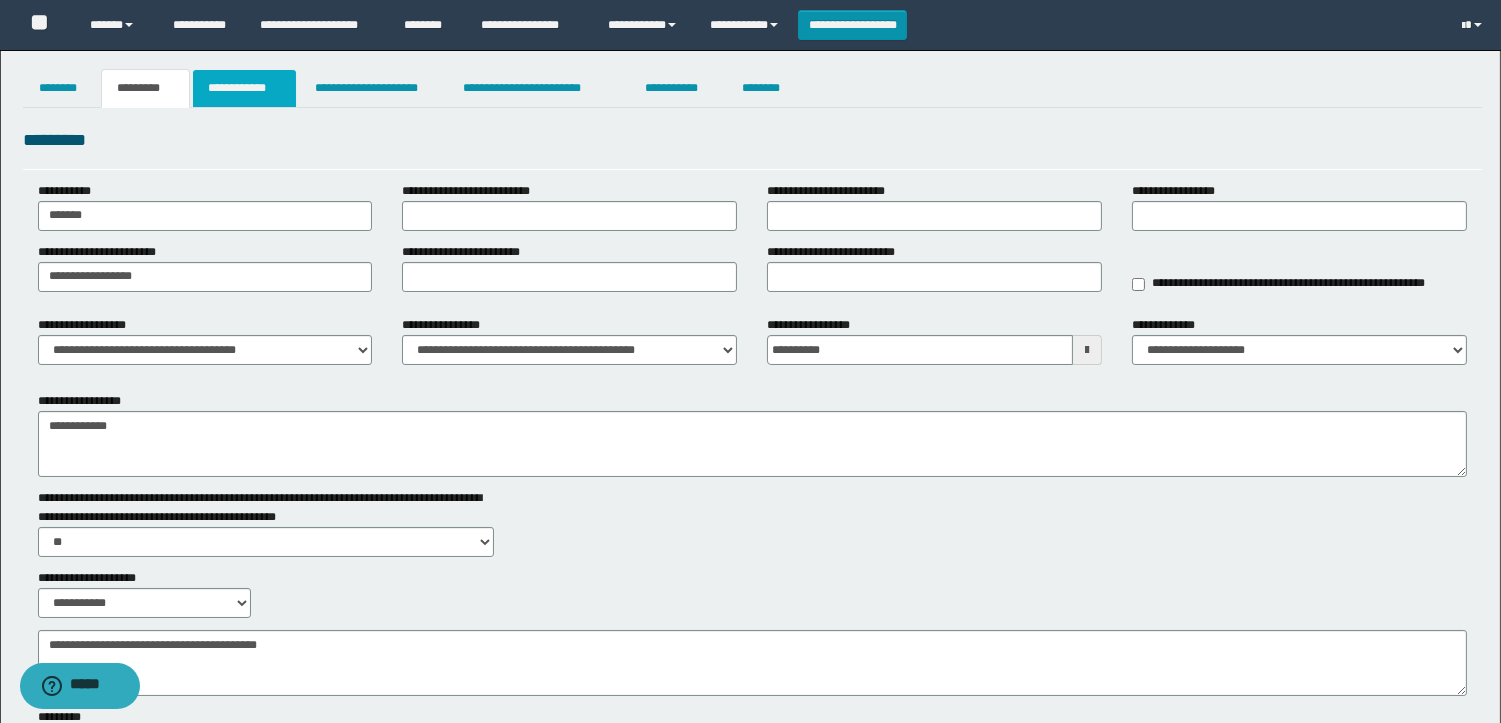 click on "**********" at bounding box center [244, 88] 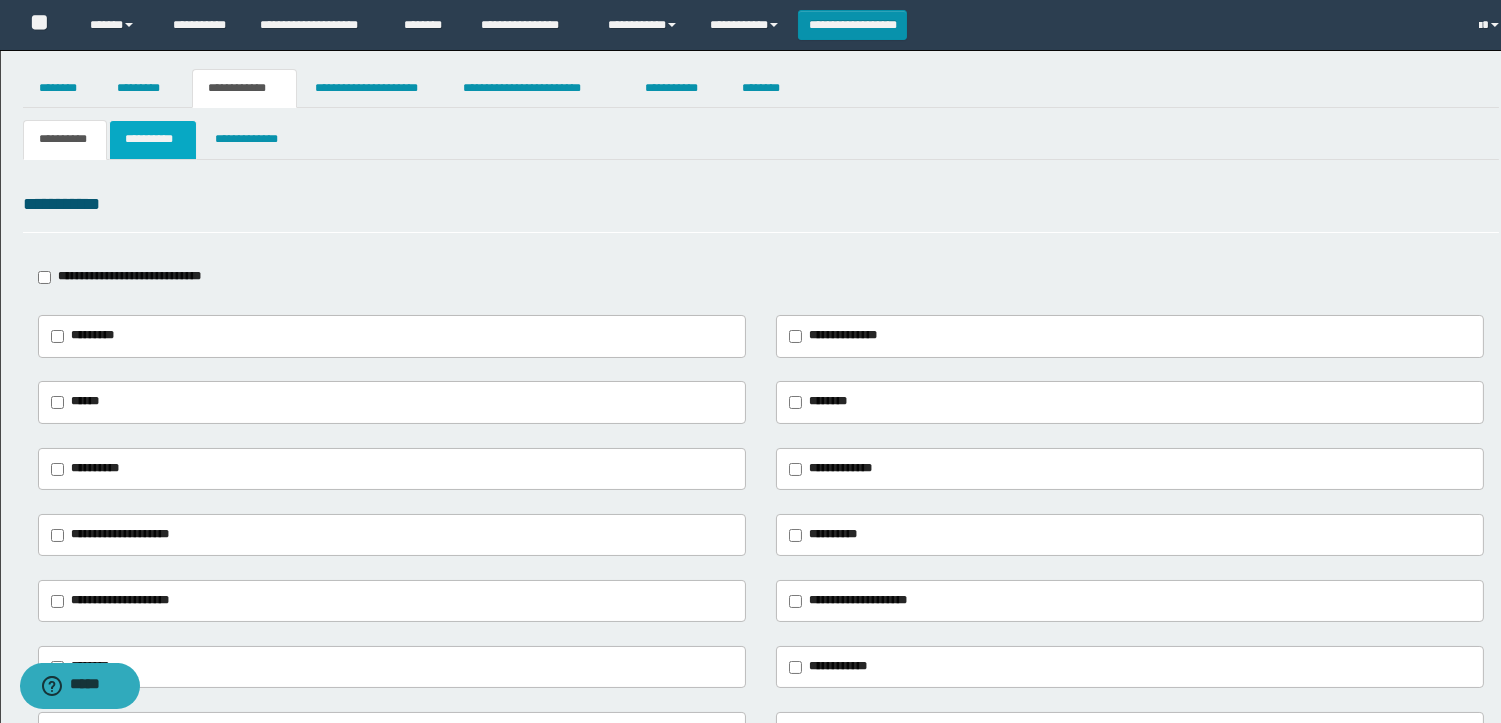 click on "**********" at bounding box center [153, 139] 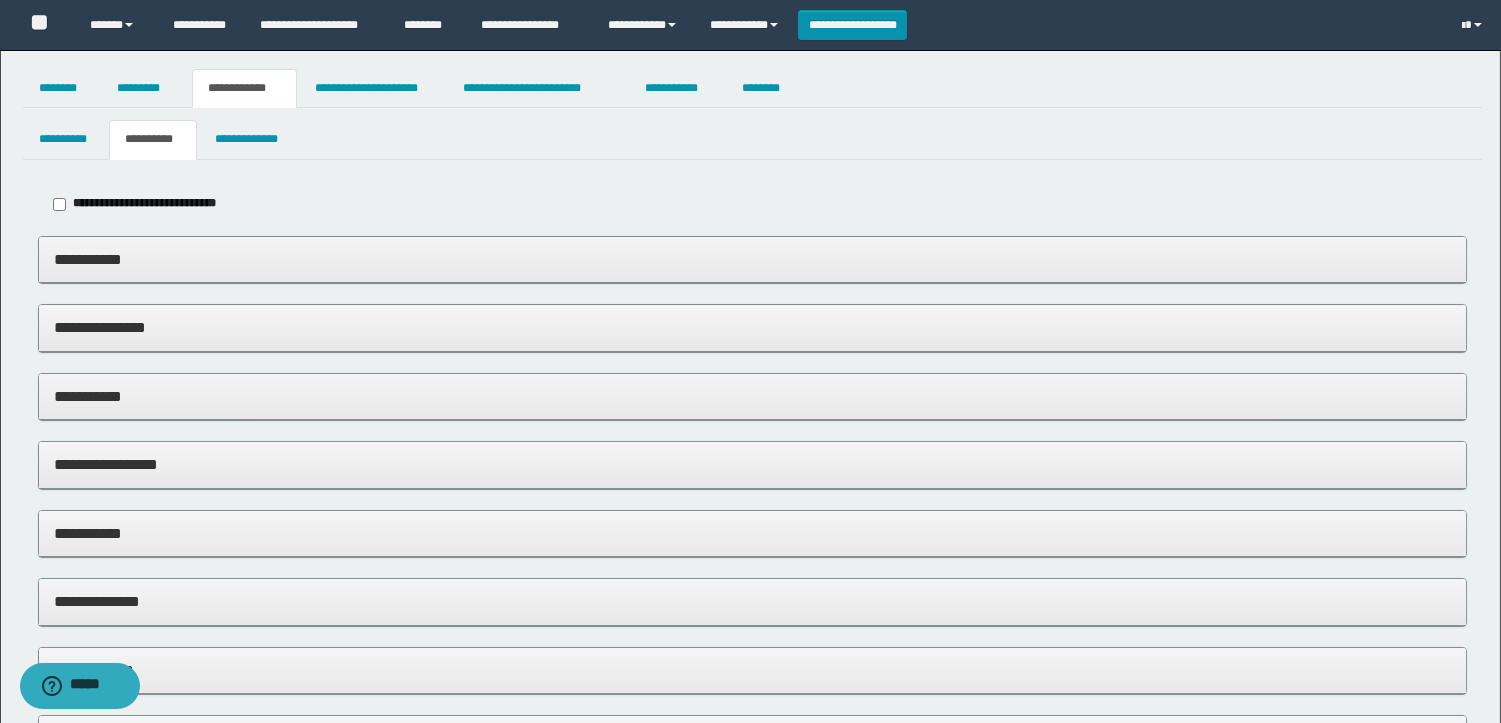 click on "**********" at bounding box center [752, 396] 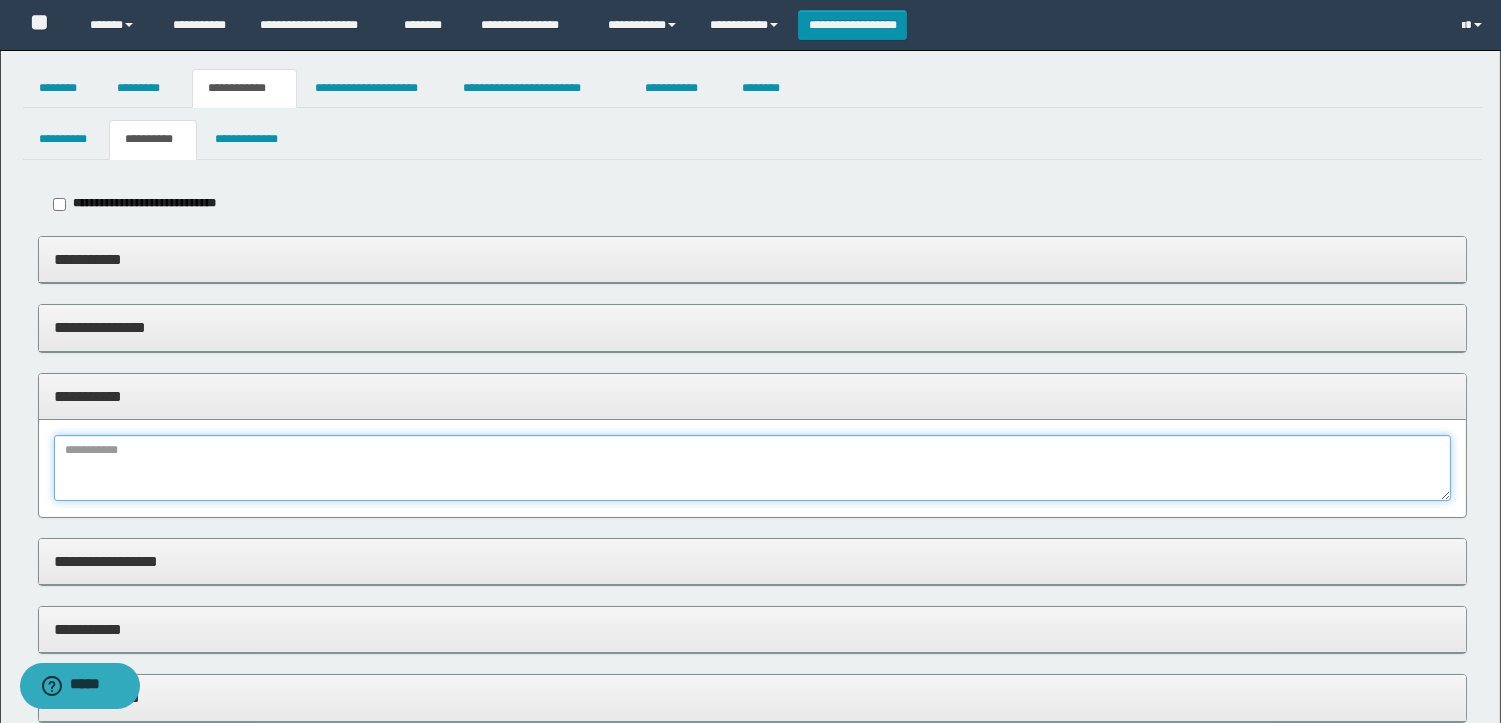 click at bounding box center [752, 468] 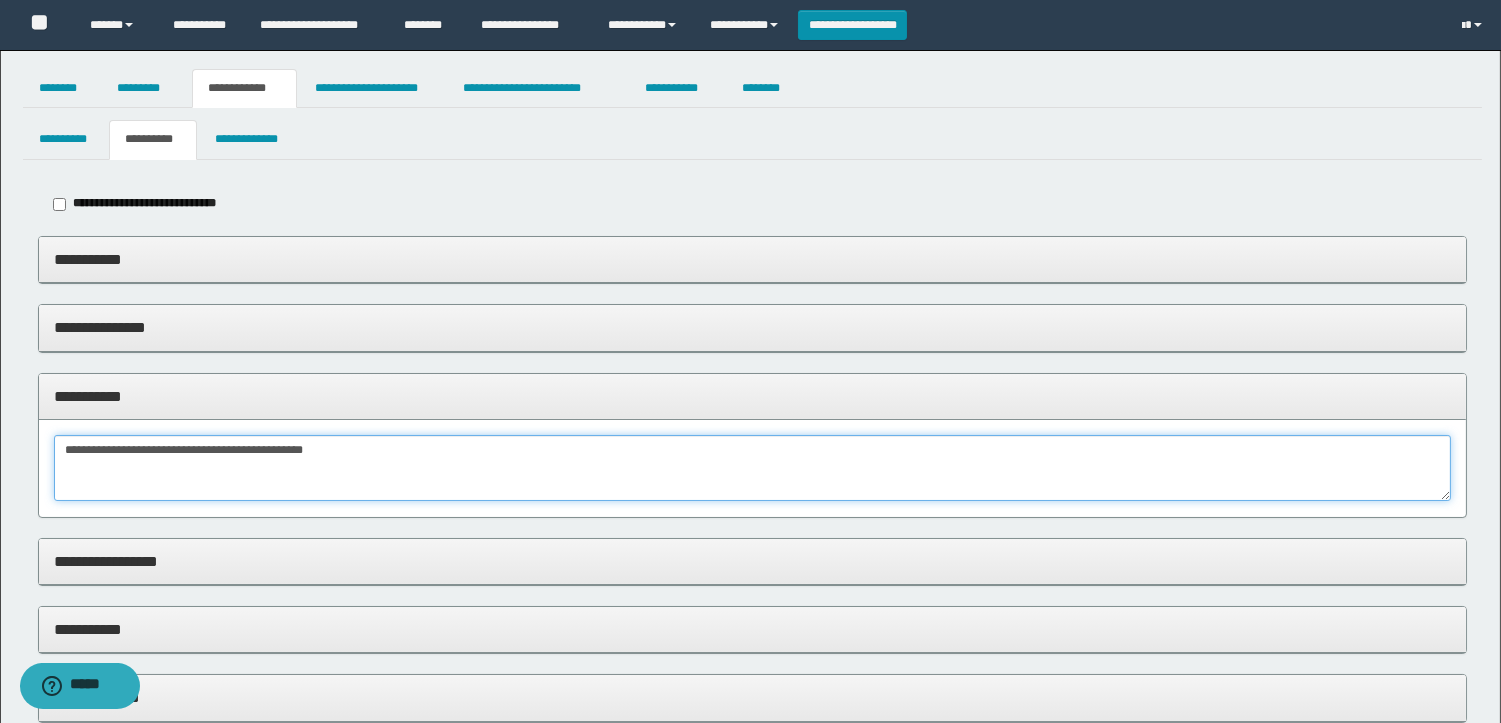 type on "**********" 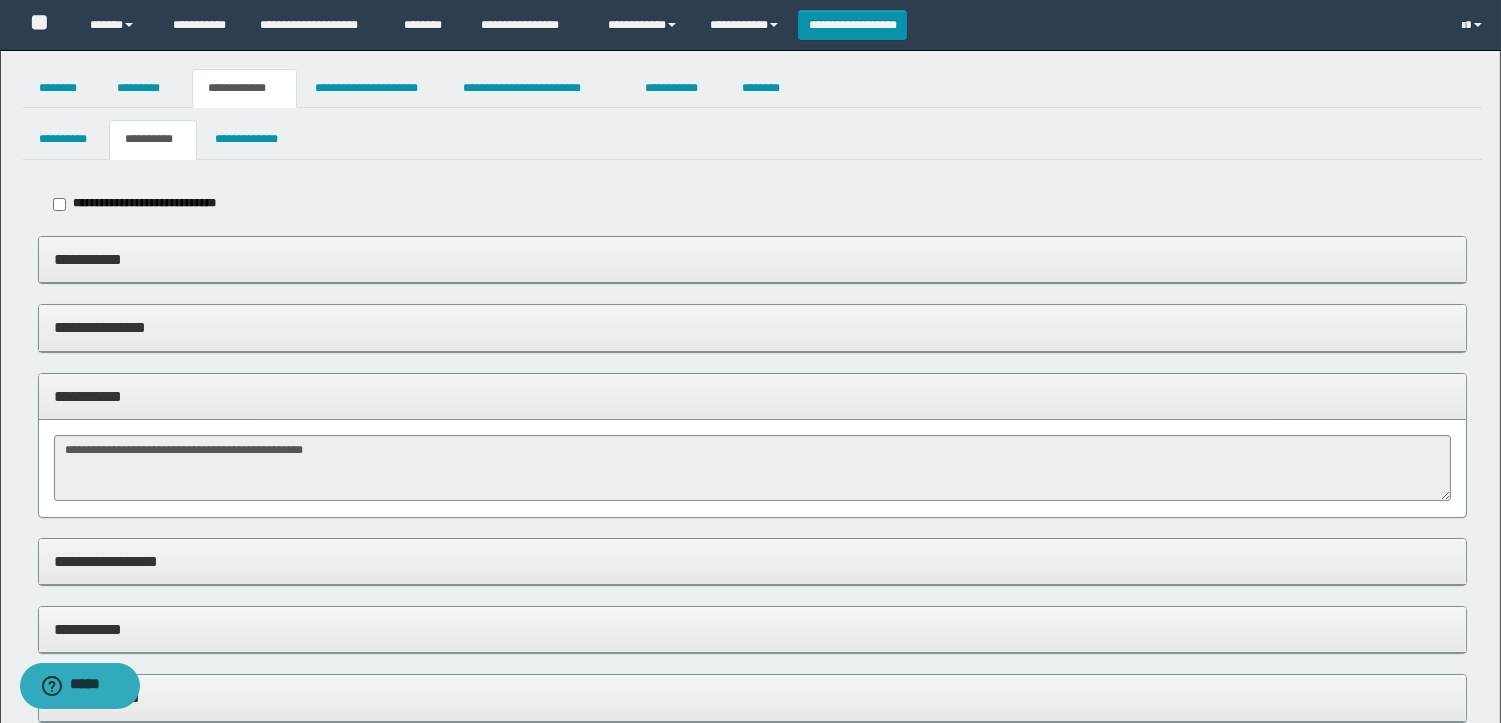 drag, startPoint x: 203, startPoint y: 632, endPoint x: 501, endPoint y: 534, distance: 313.7005 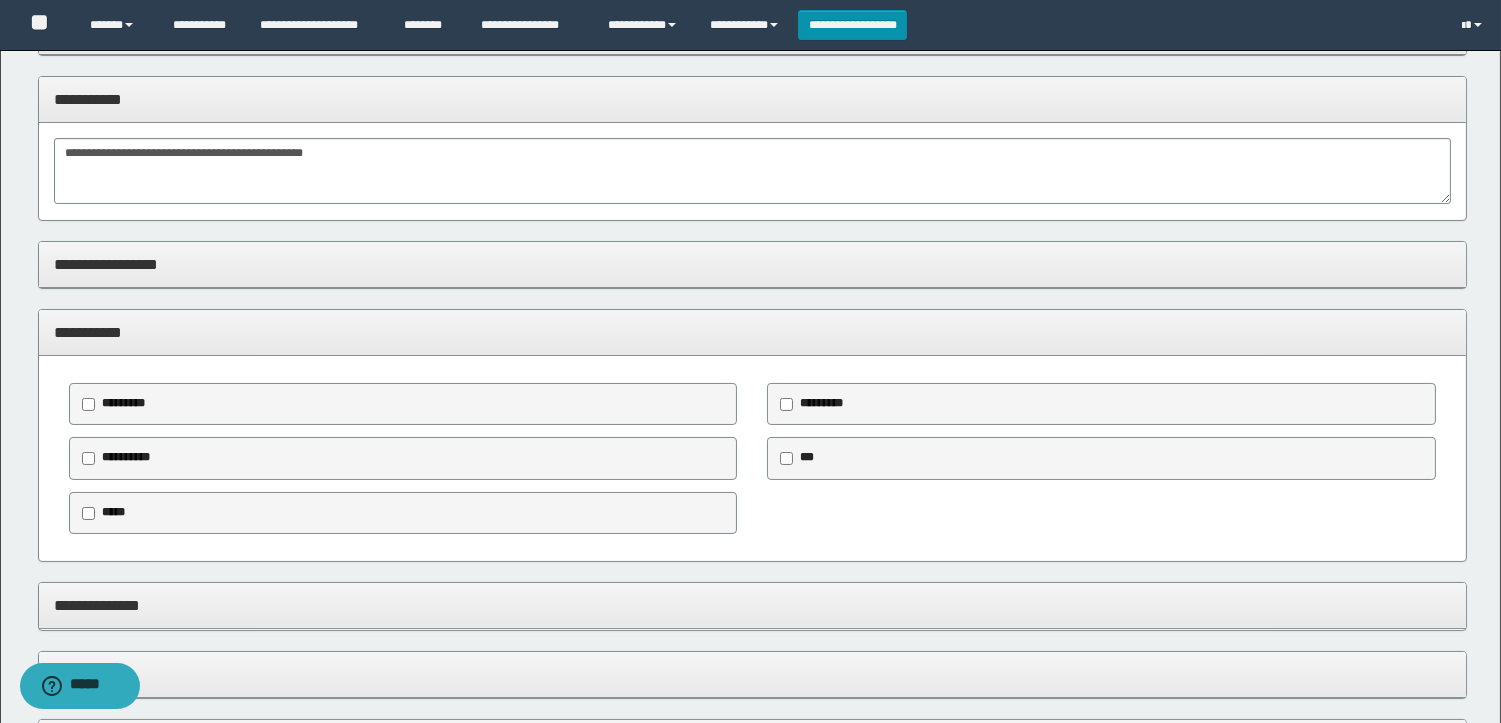 scroll, scrollTop: 444, scrollLeft: 0, axis: vertical 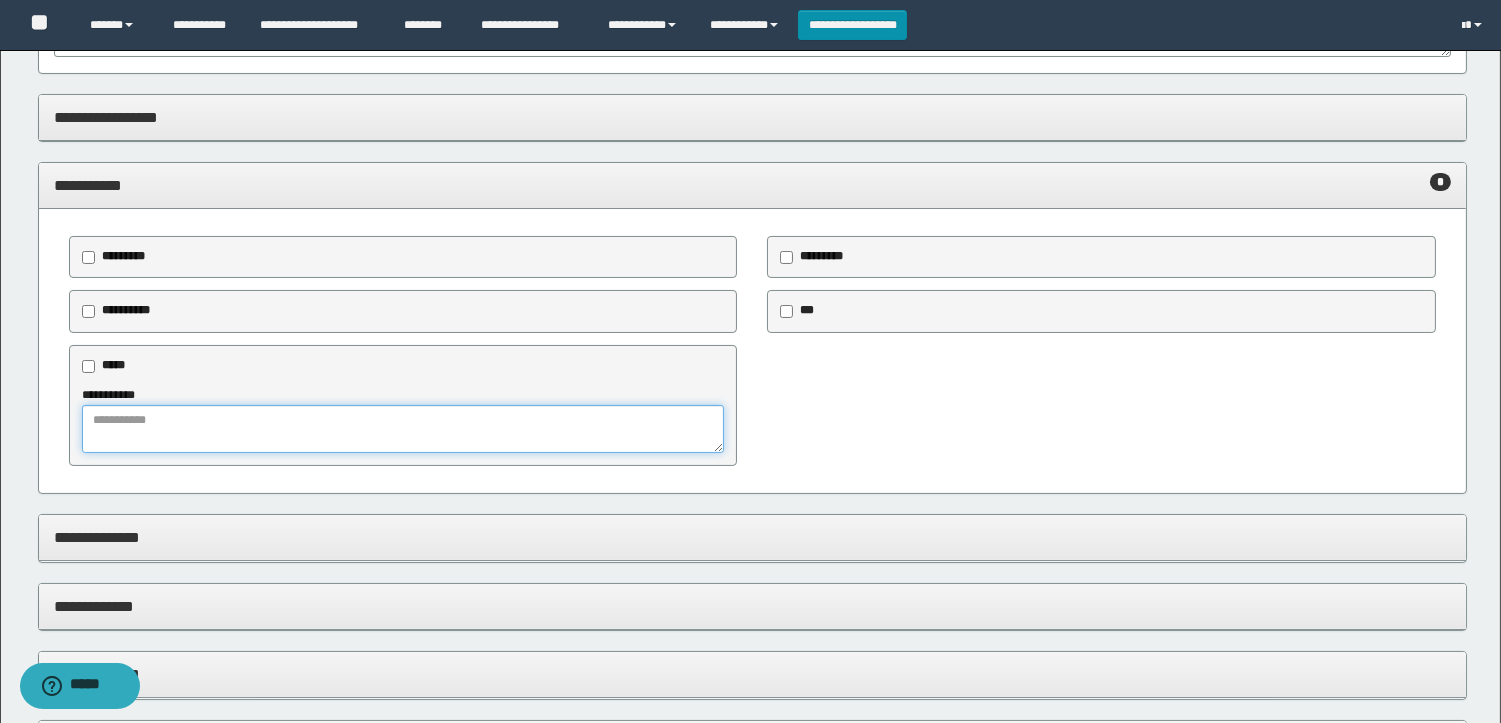click at bounding box center (403, 429) 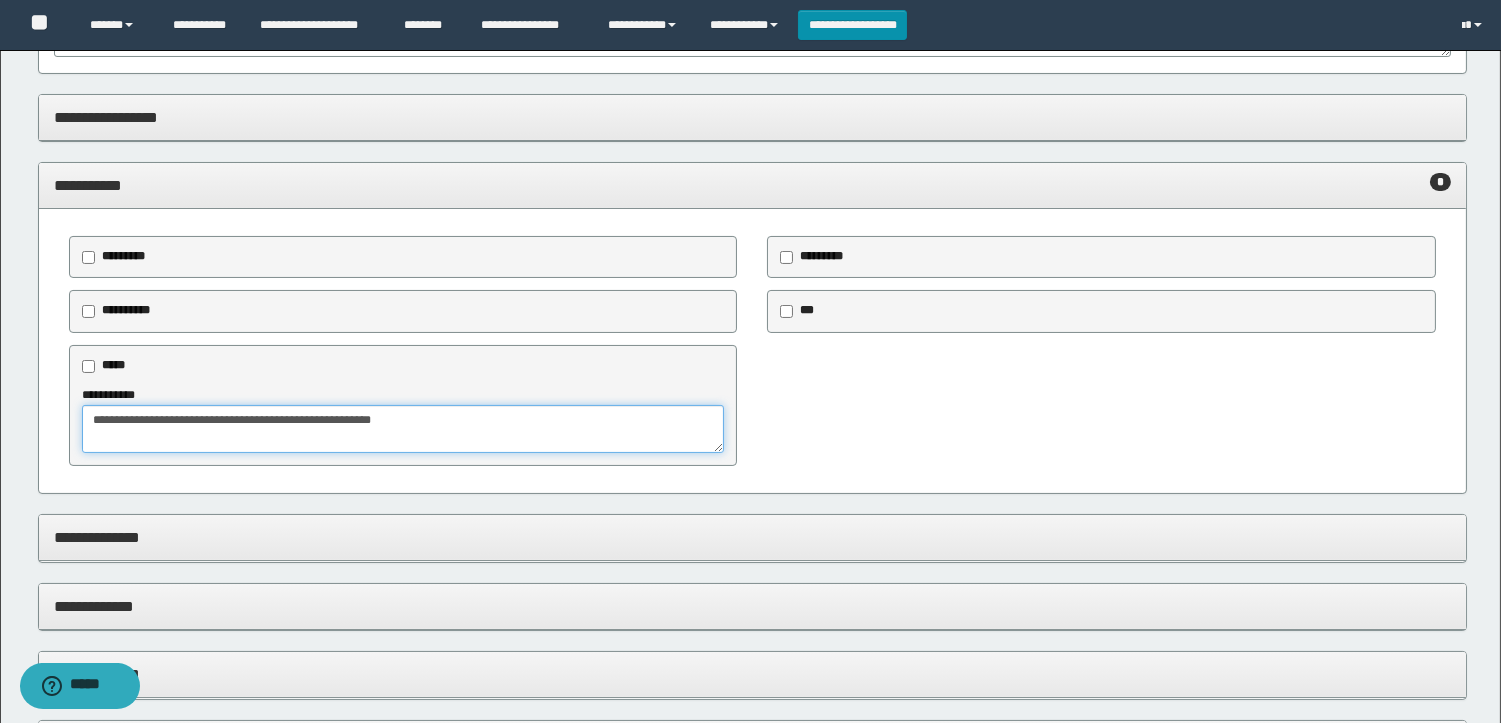 type on "**********" 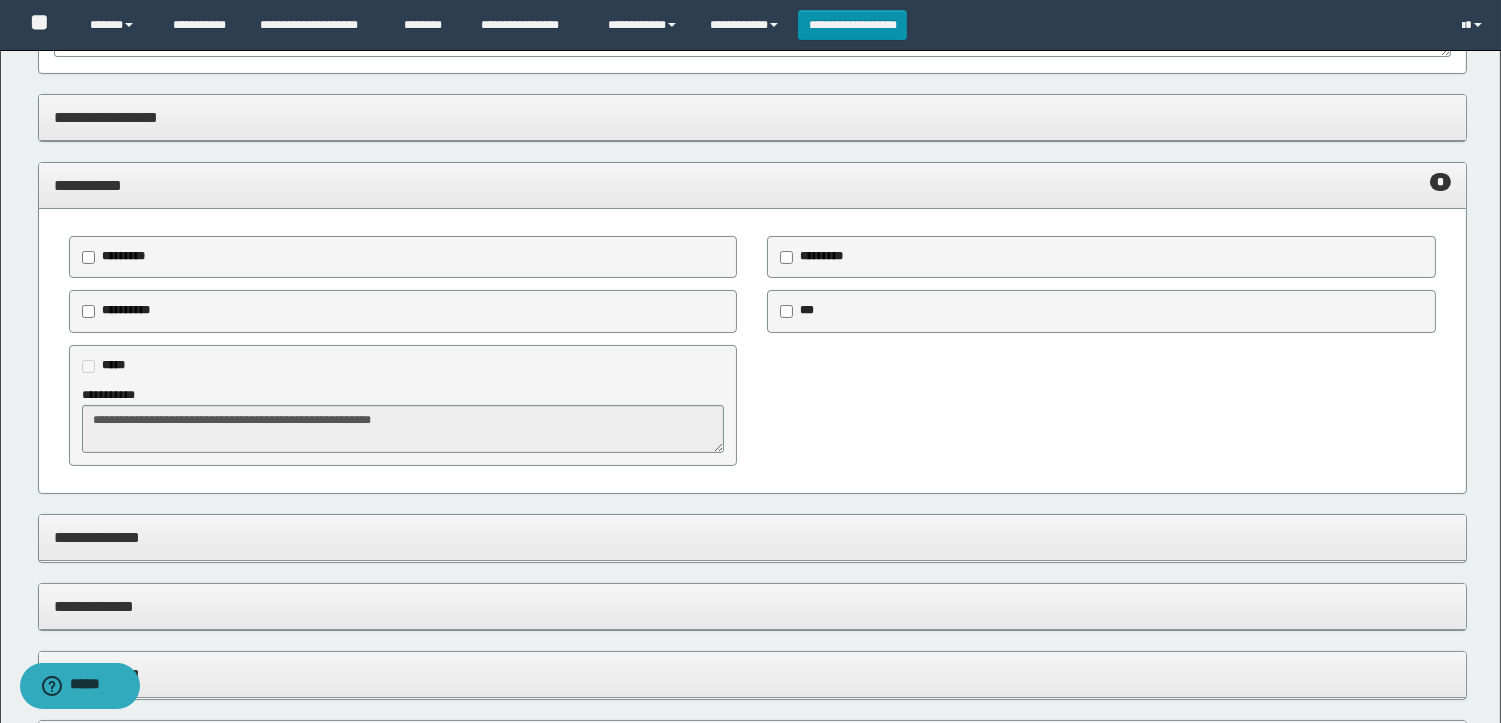 click on "**********" at bounding box center [752, 185] 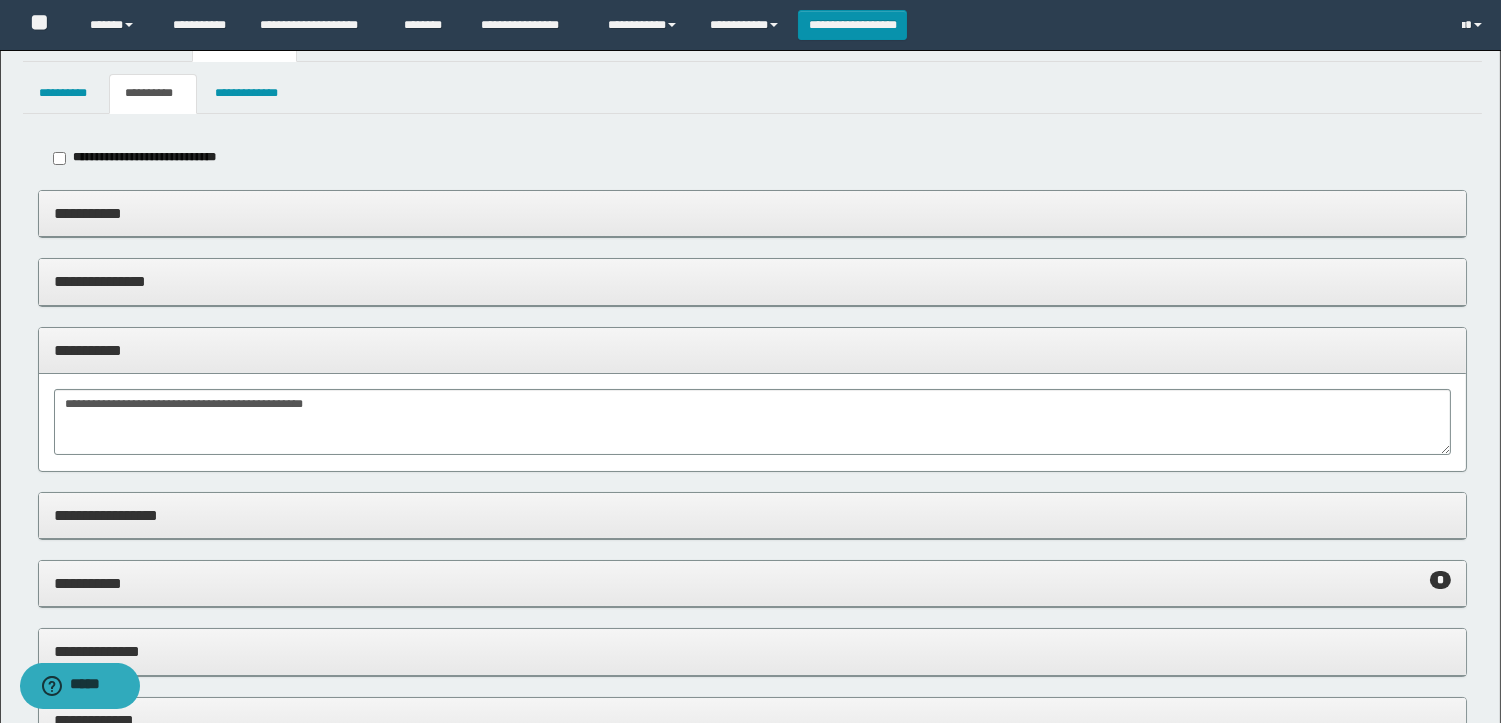 scroll, scrollTop: 0, scrollLeft: 0, axis: both 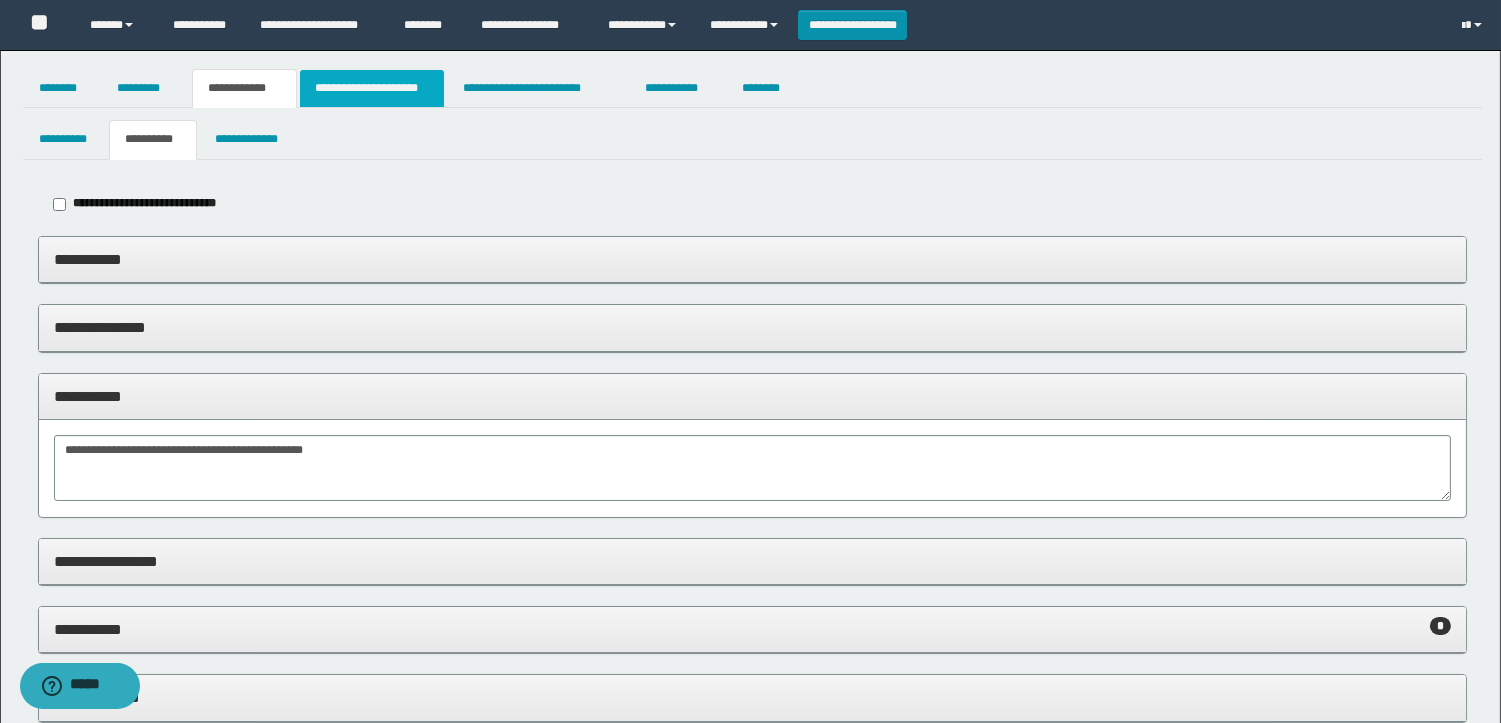 click on "**********" at bounding box center [372, 88] 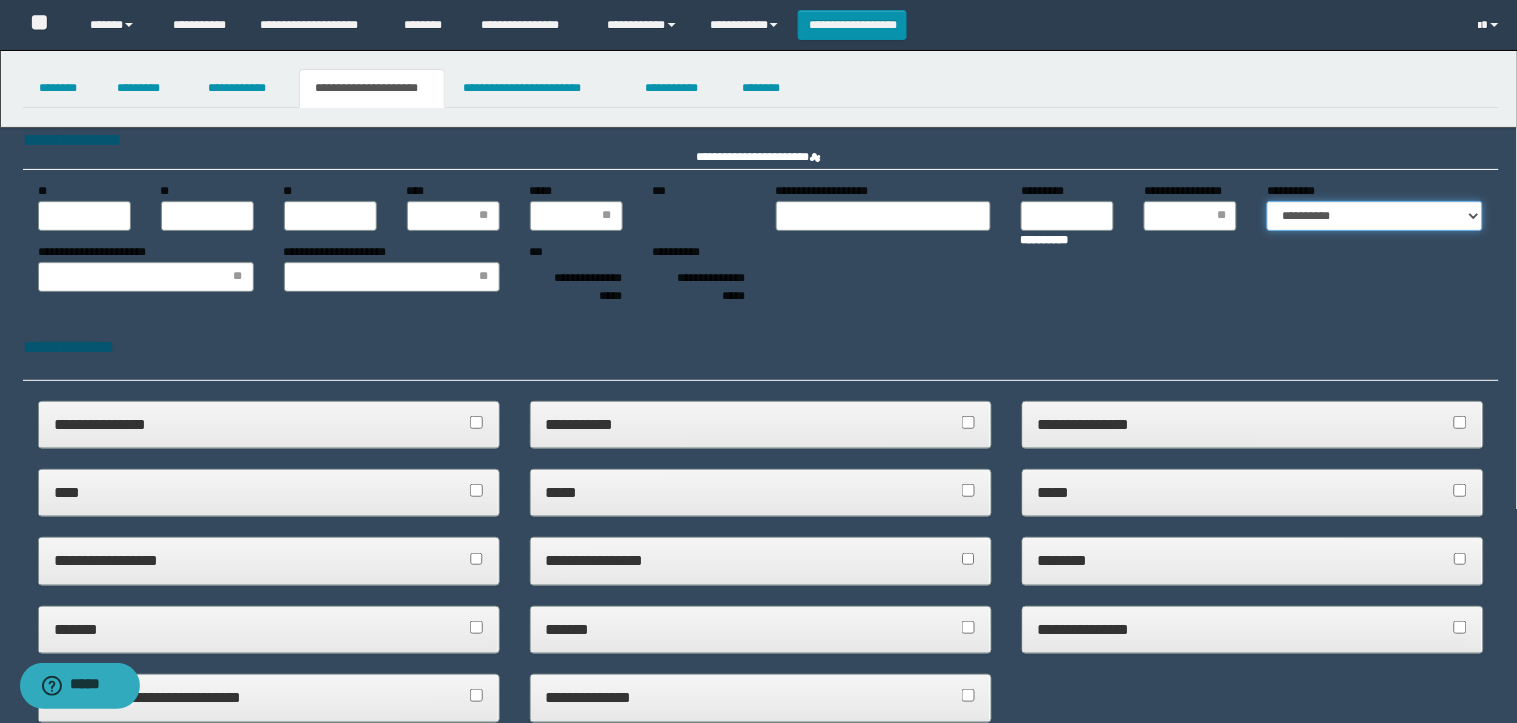 click on "**********" at bounding box center (1375, 216) 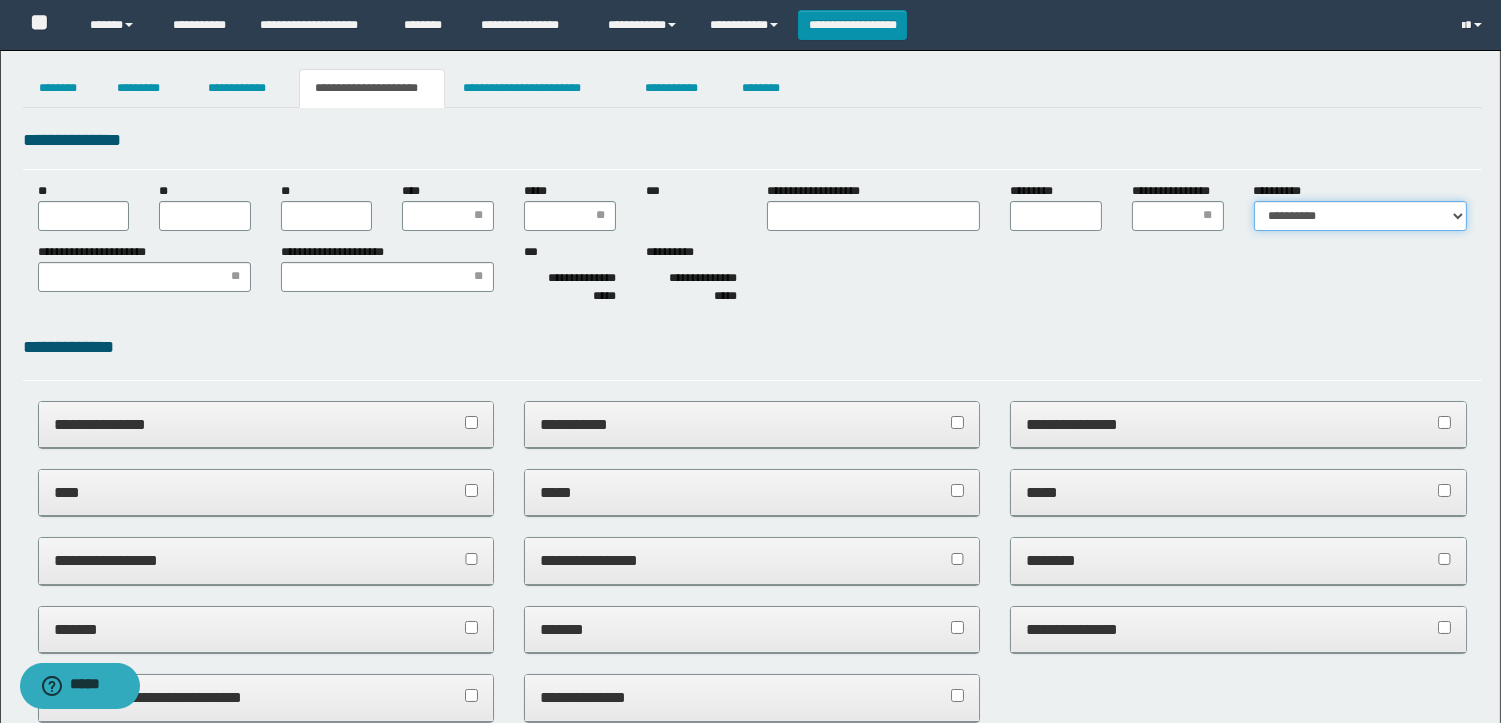 scroll, scrollTop: 0, scrollLeft: 0, axis: both 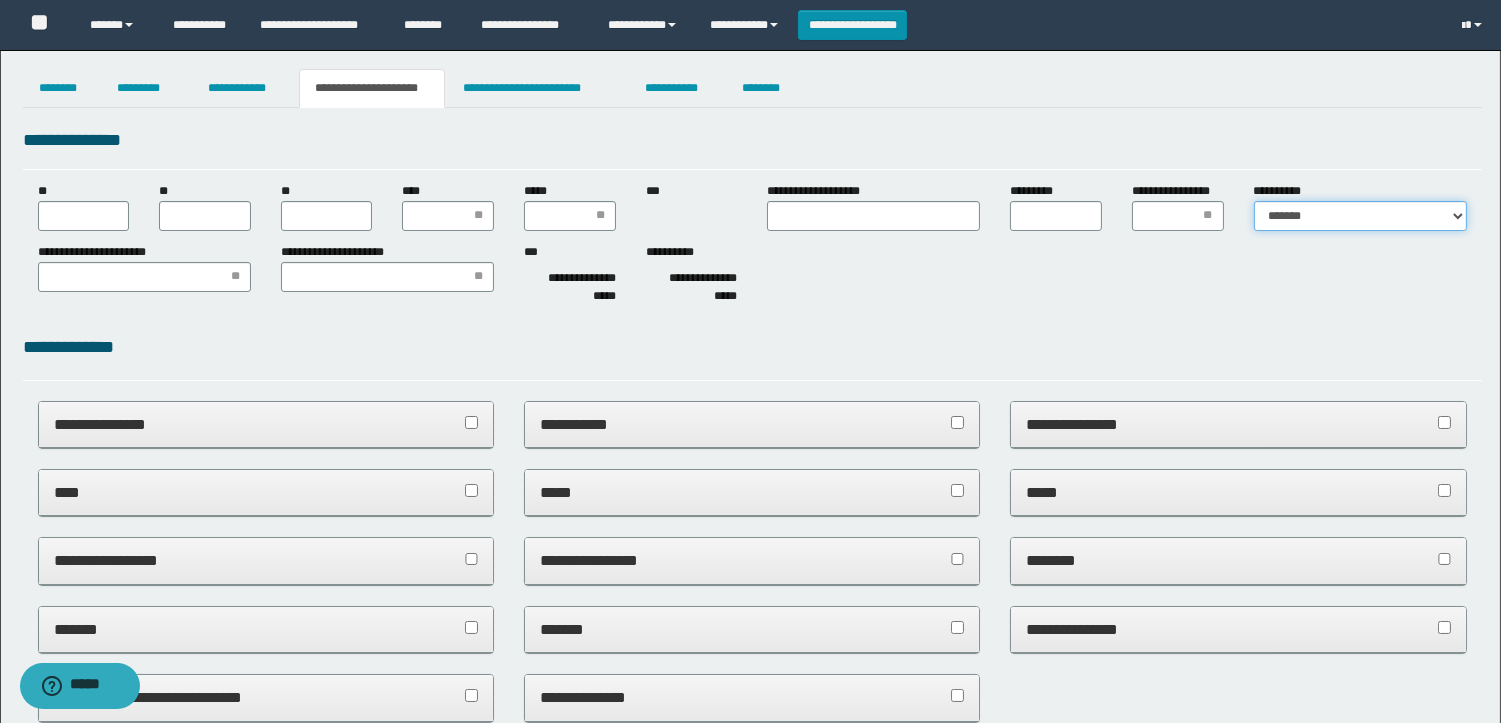 click on "**********" at bounding box center [1360, 216] 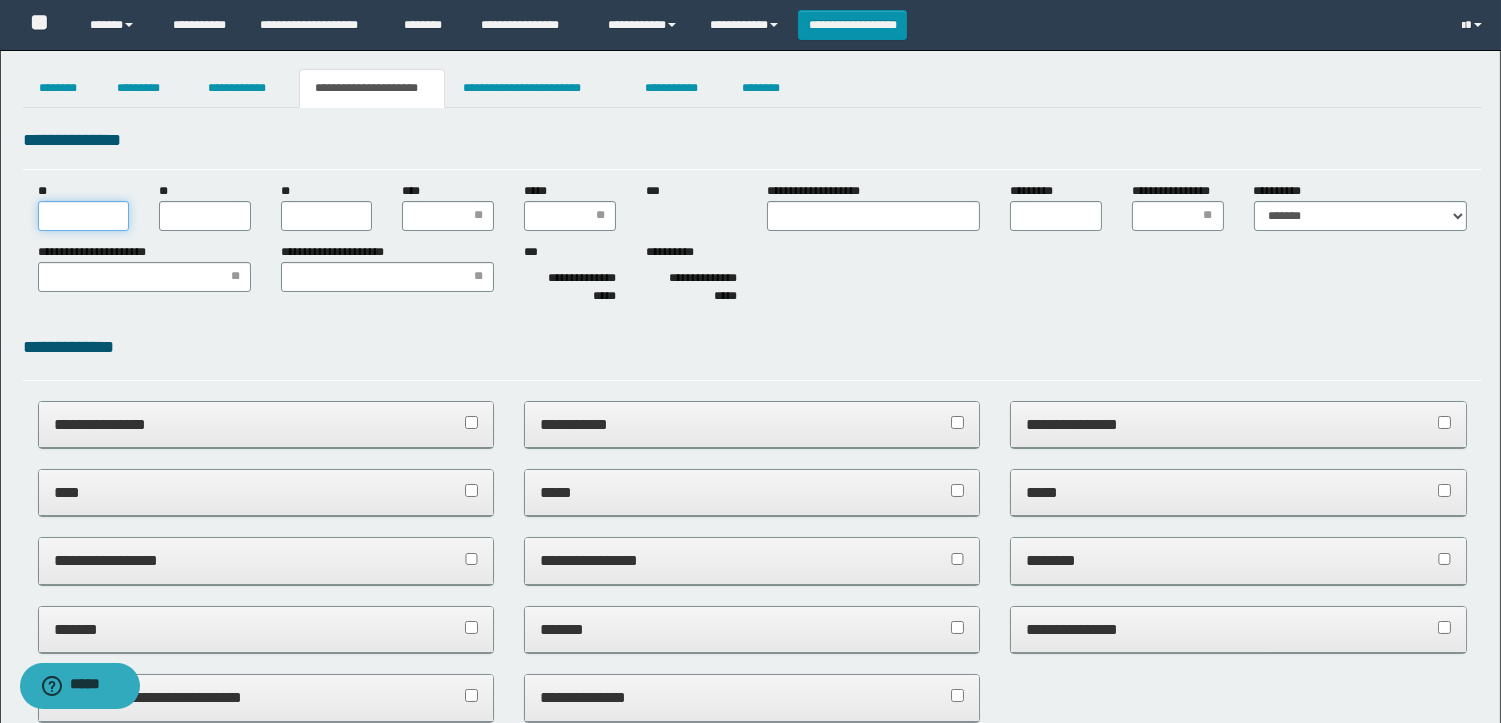 click on "**" at bounding box center (84, 216) 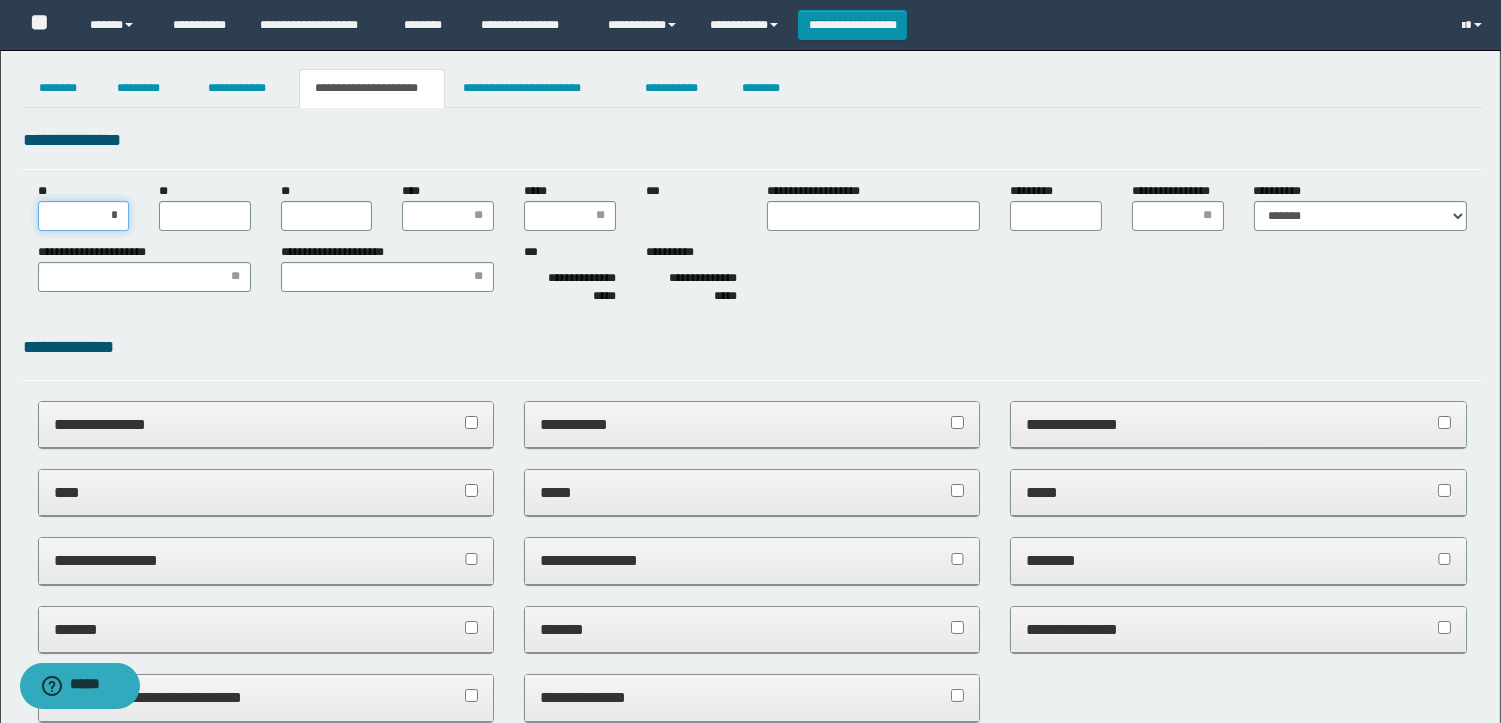 type on "**" 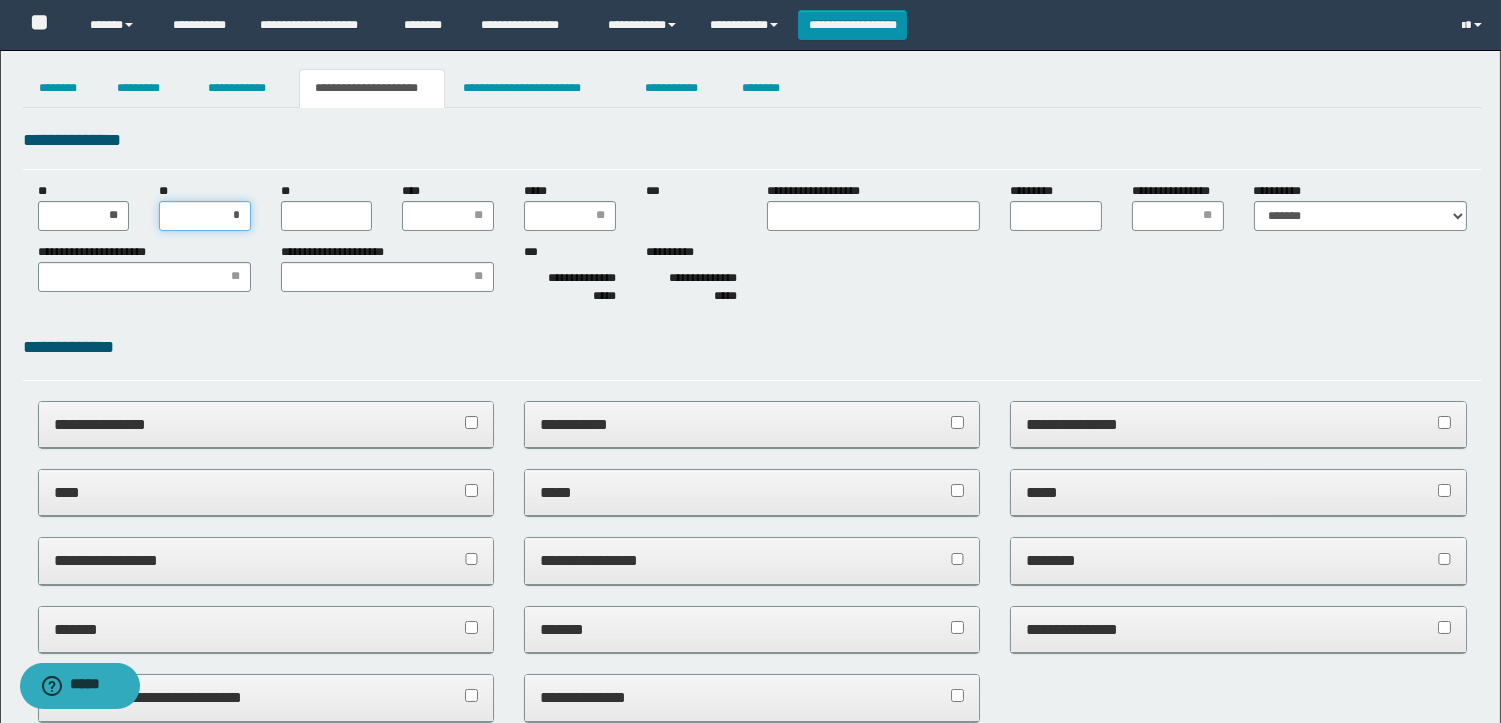 type on "**" 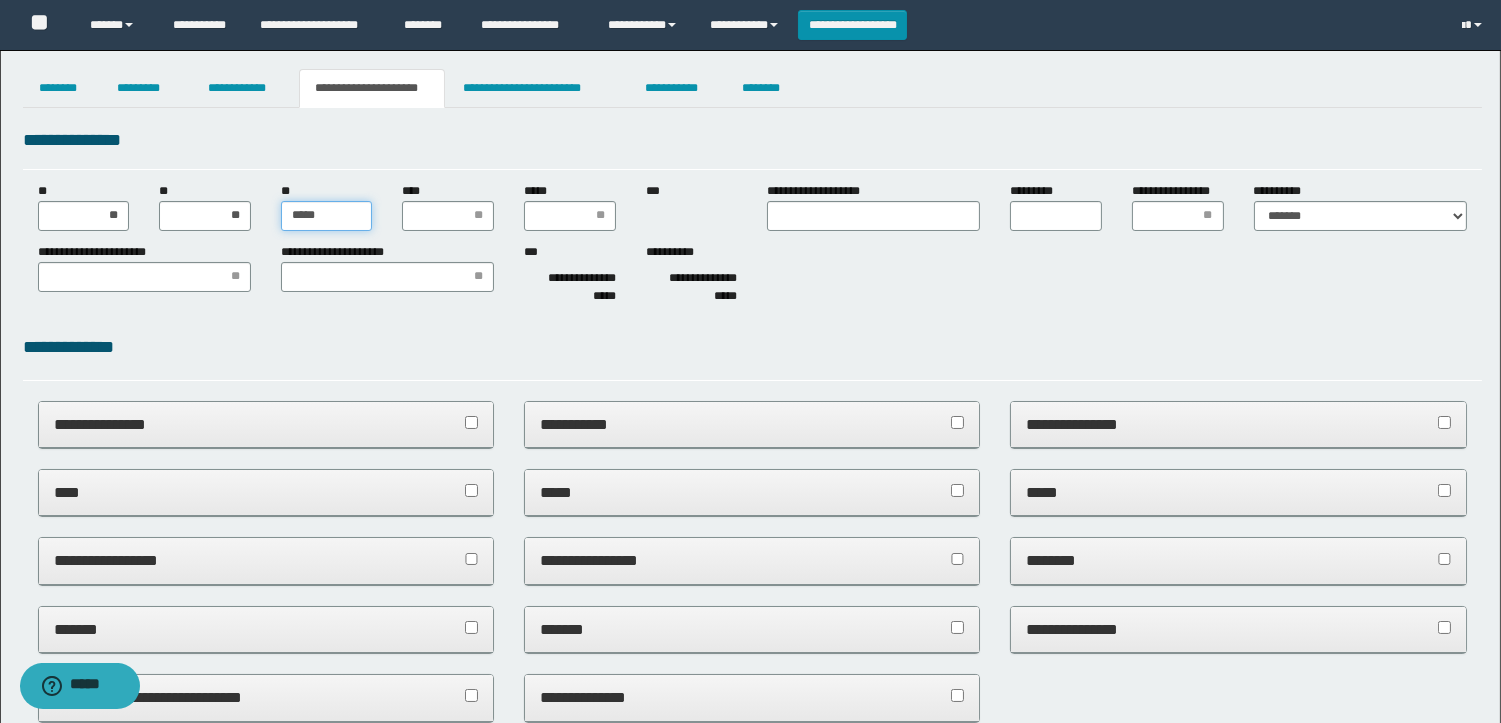 type on "******" 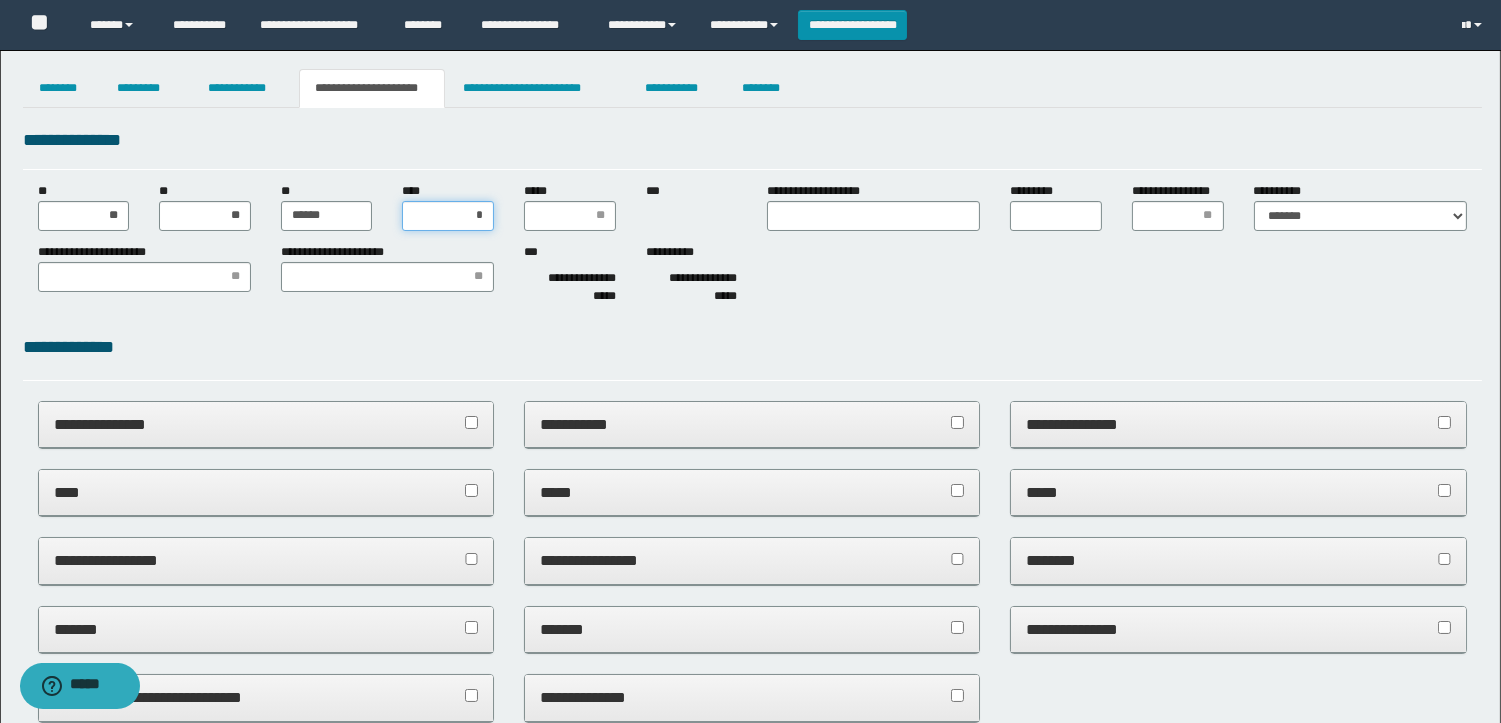 type on "**" 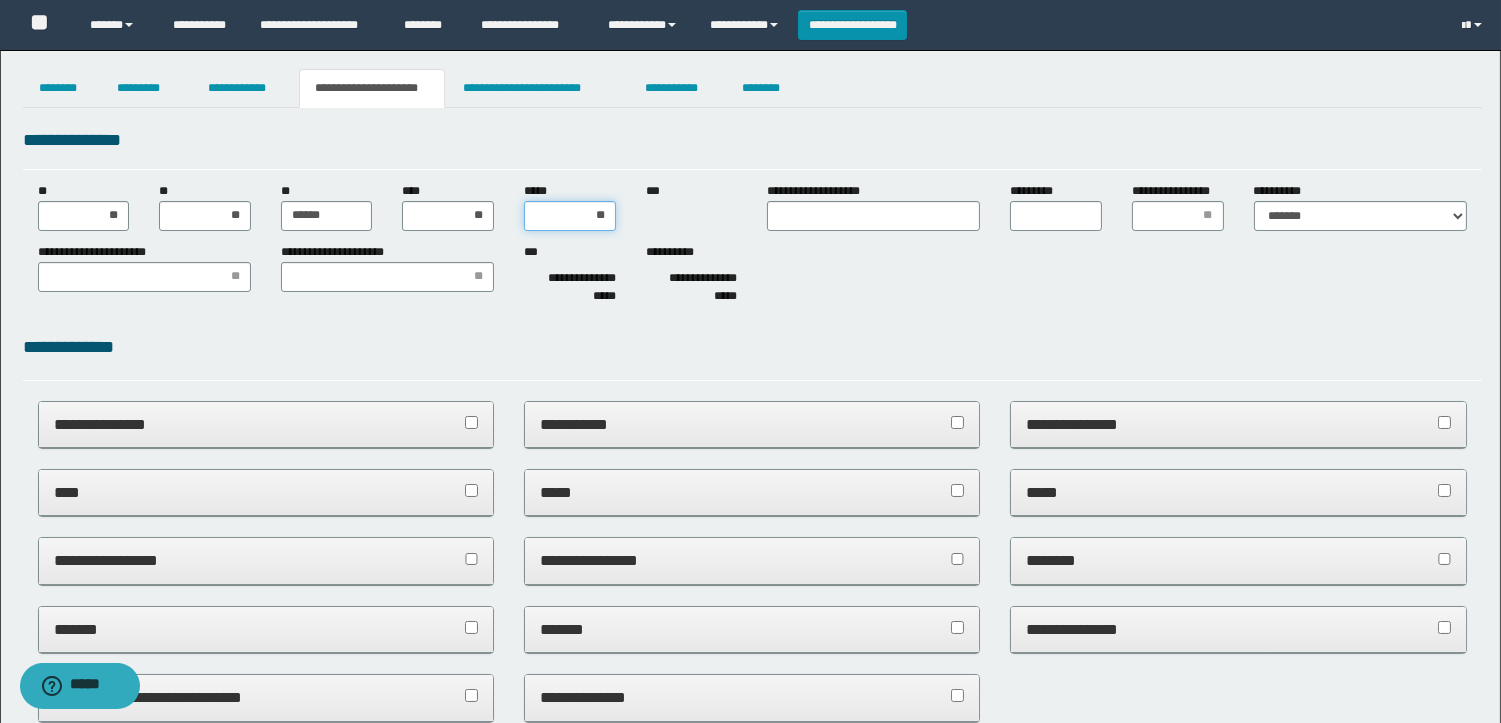 type on "***" 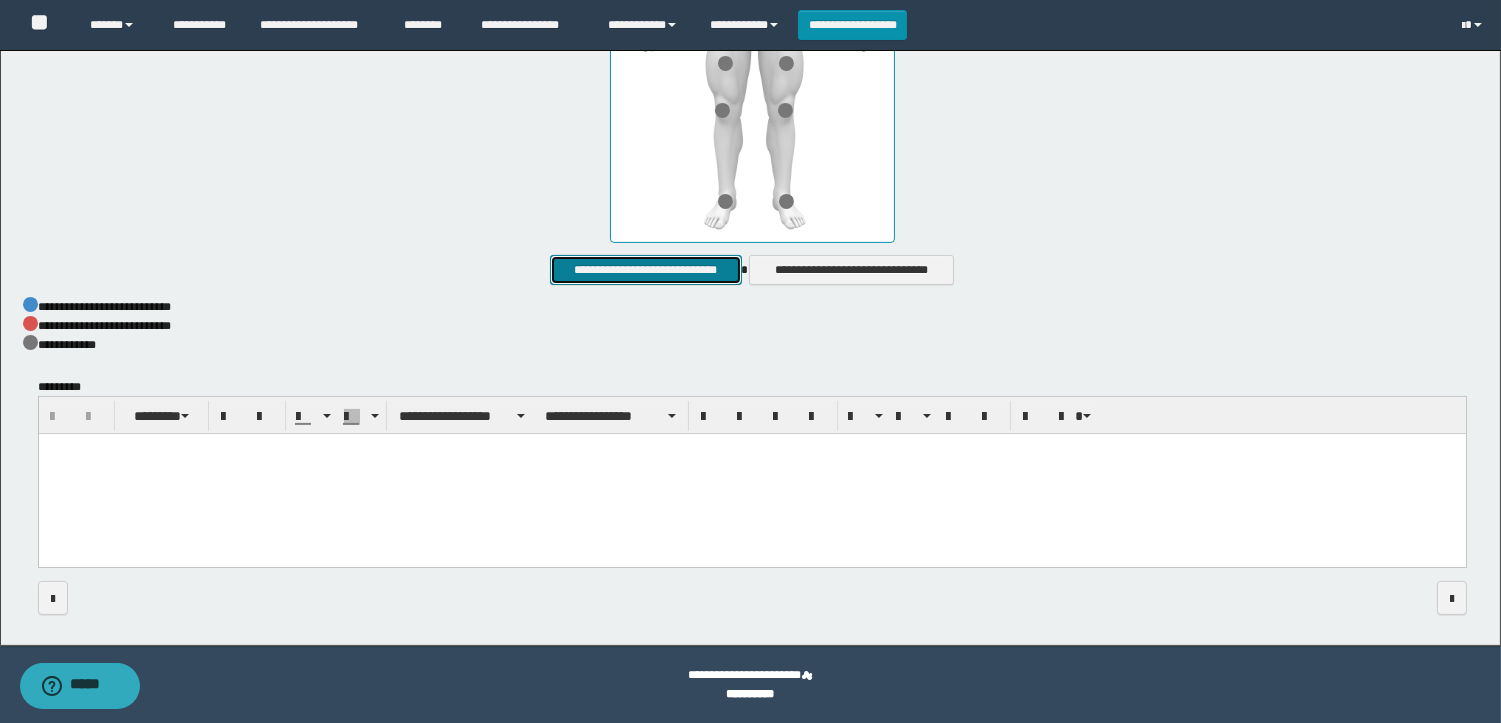 click on "**********" at bounding box center (645, 270) 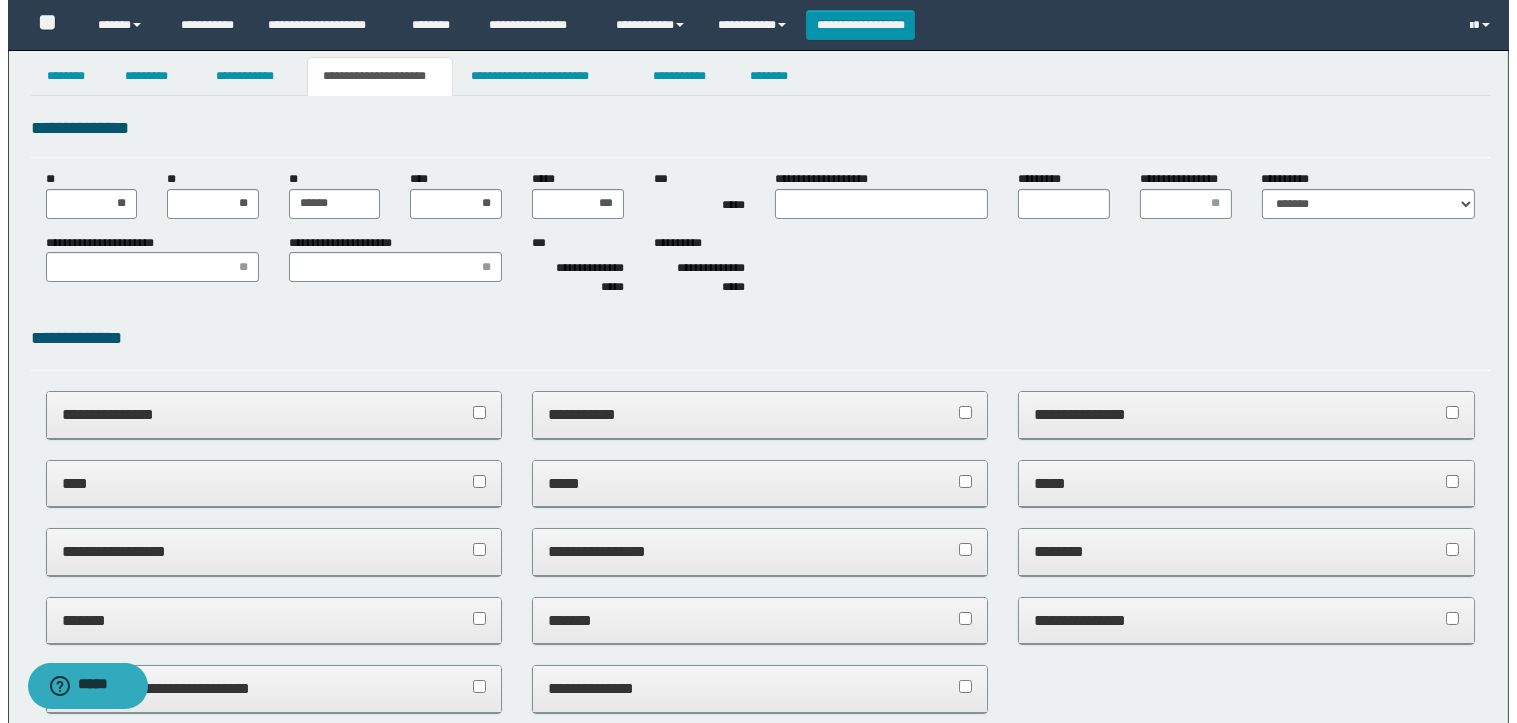 scroll, scrollTop: 0, scrollLeft: 0, axis: both 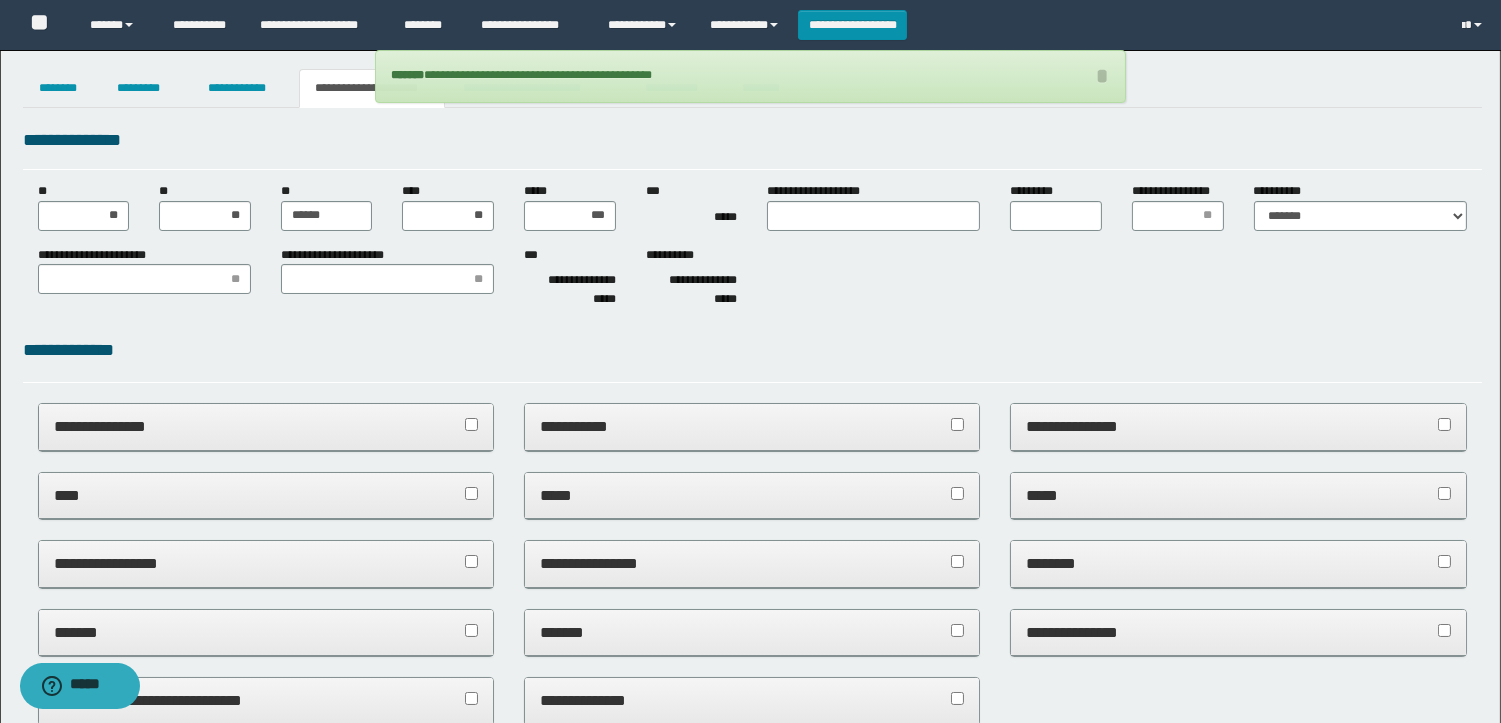 click on "**********" at bounding box center (750, 76) 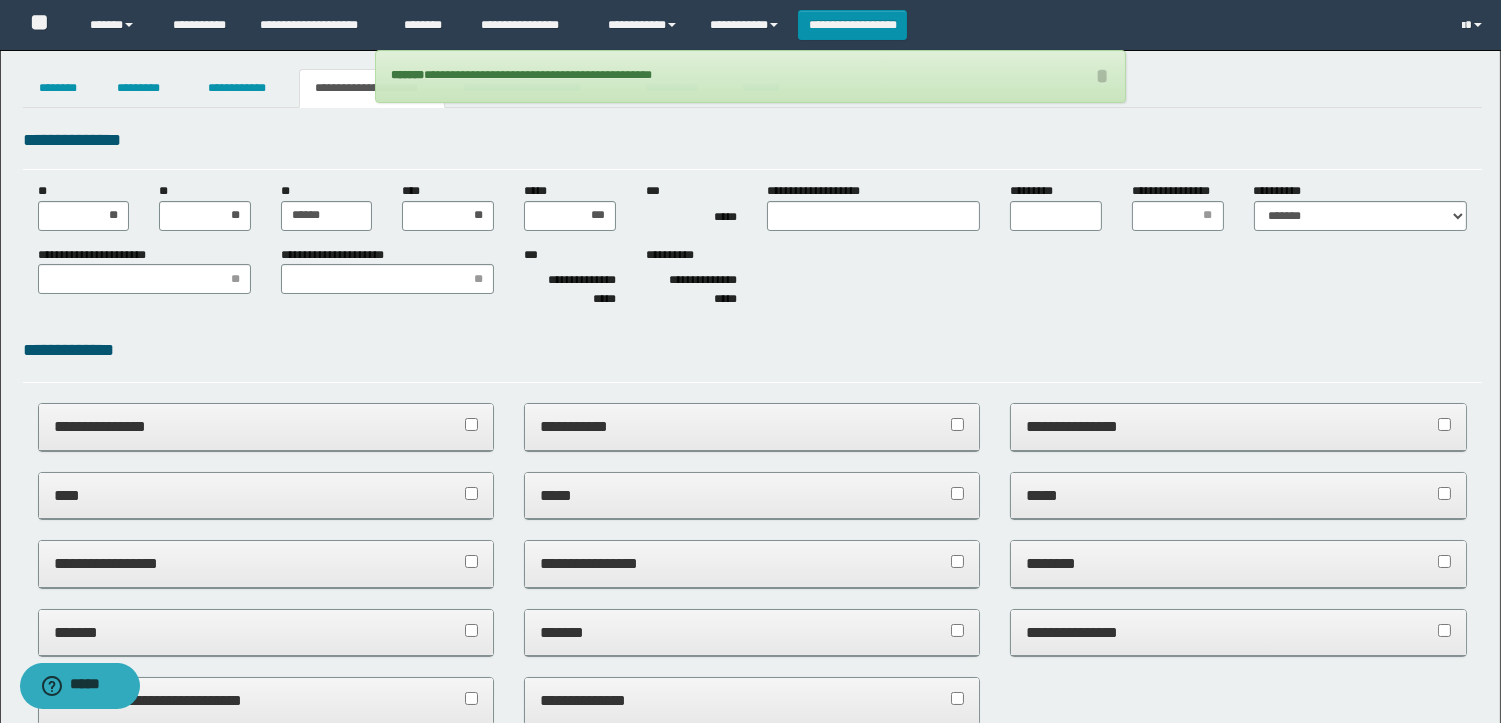 click on "**********" at bounding box center (750, 869) 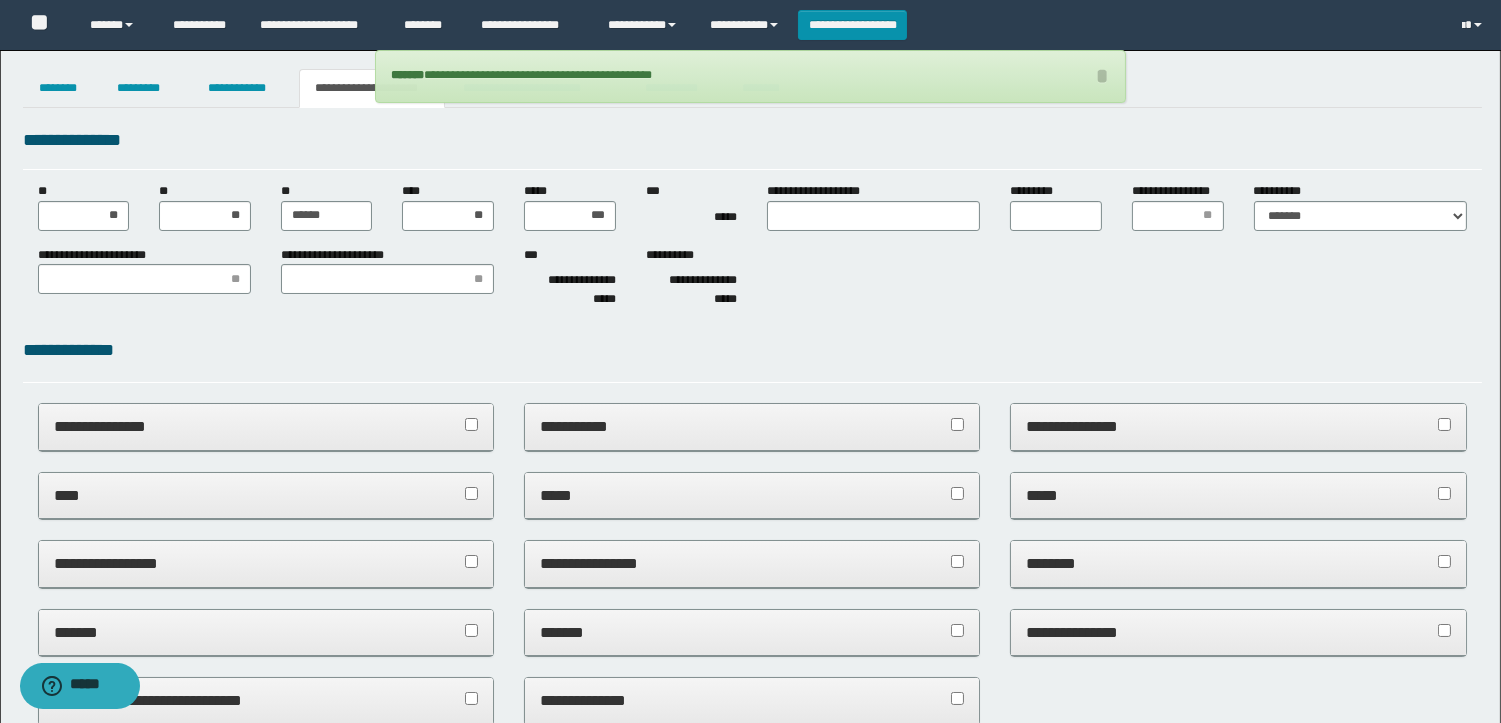 click on "**********" at bounding box center [750, 76] 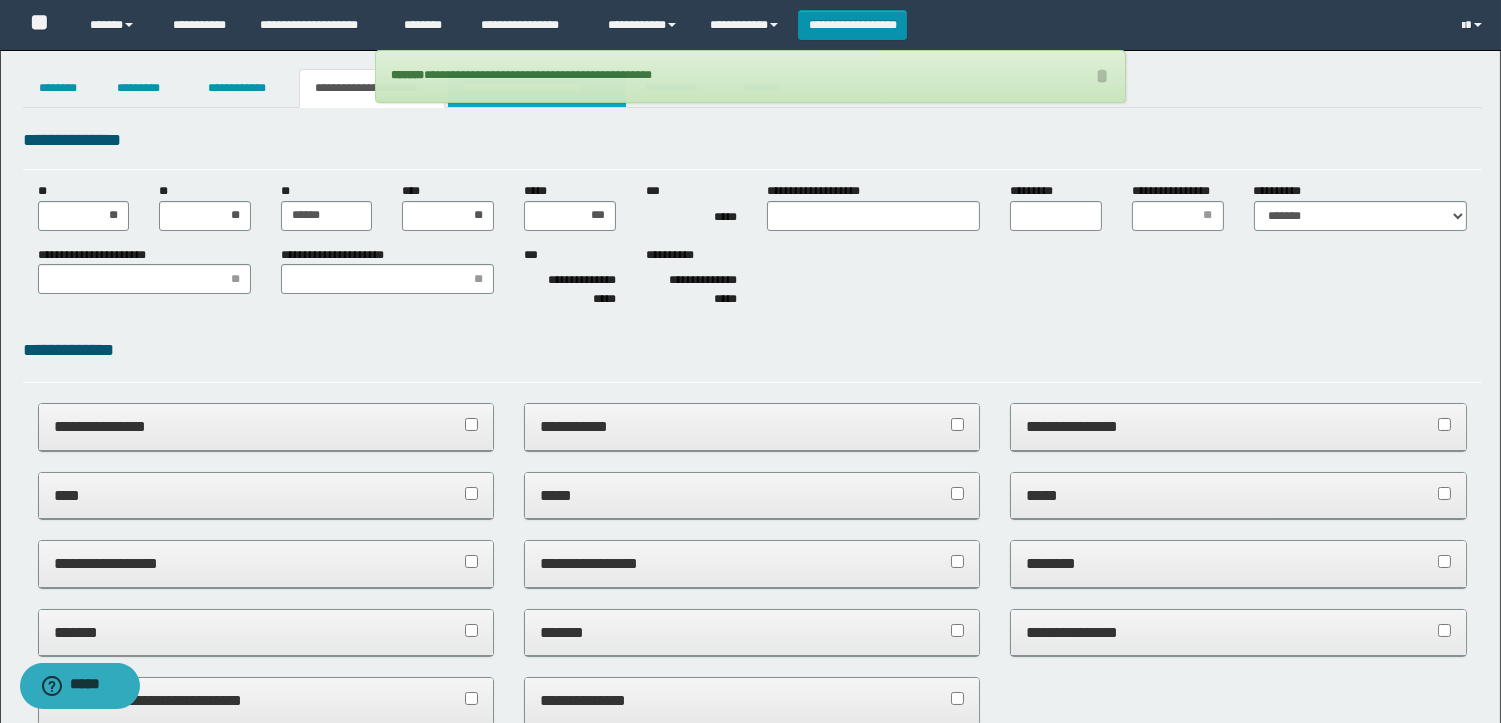 click on "**********" at bounding box center (537, 88) 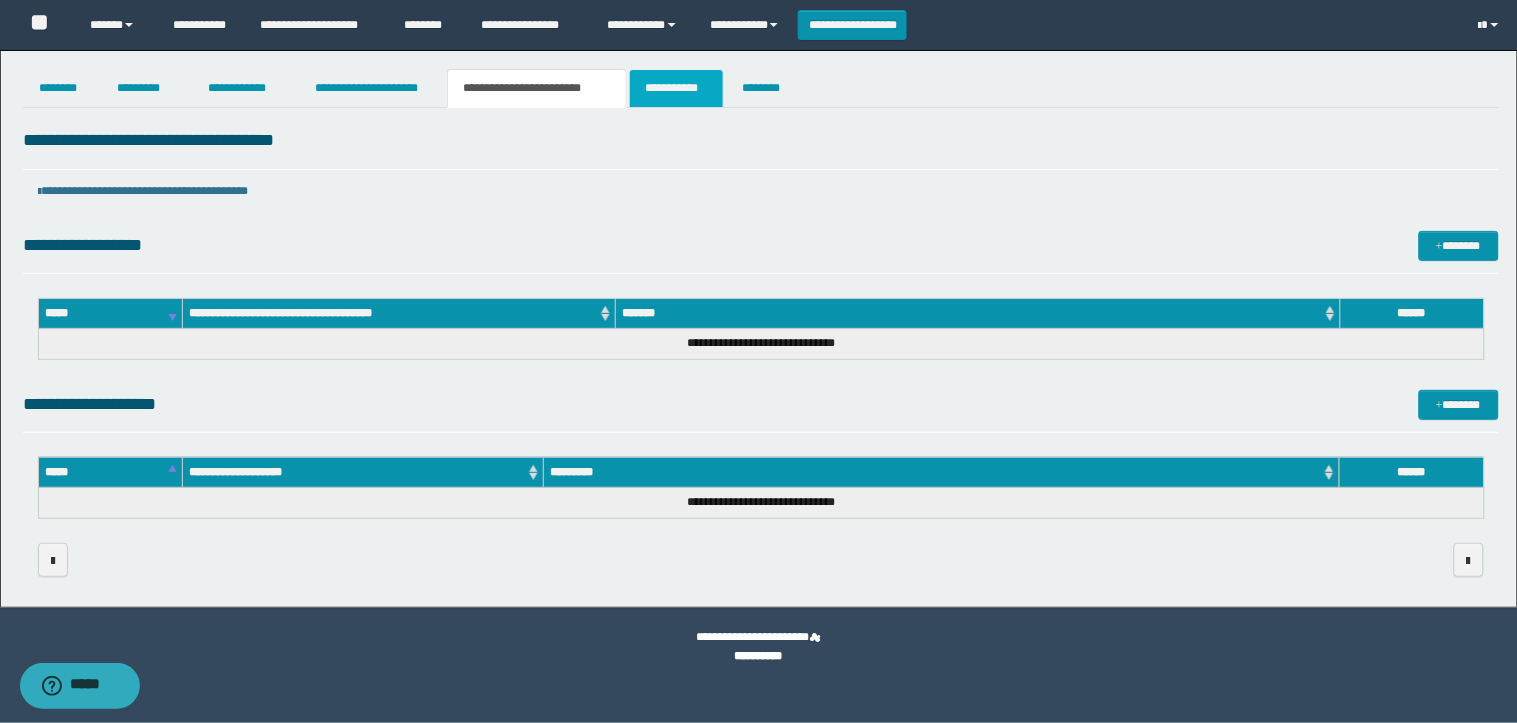 click on "**********" at bounding box center [676, 88] 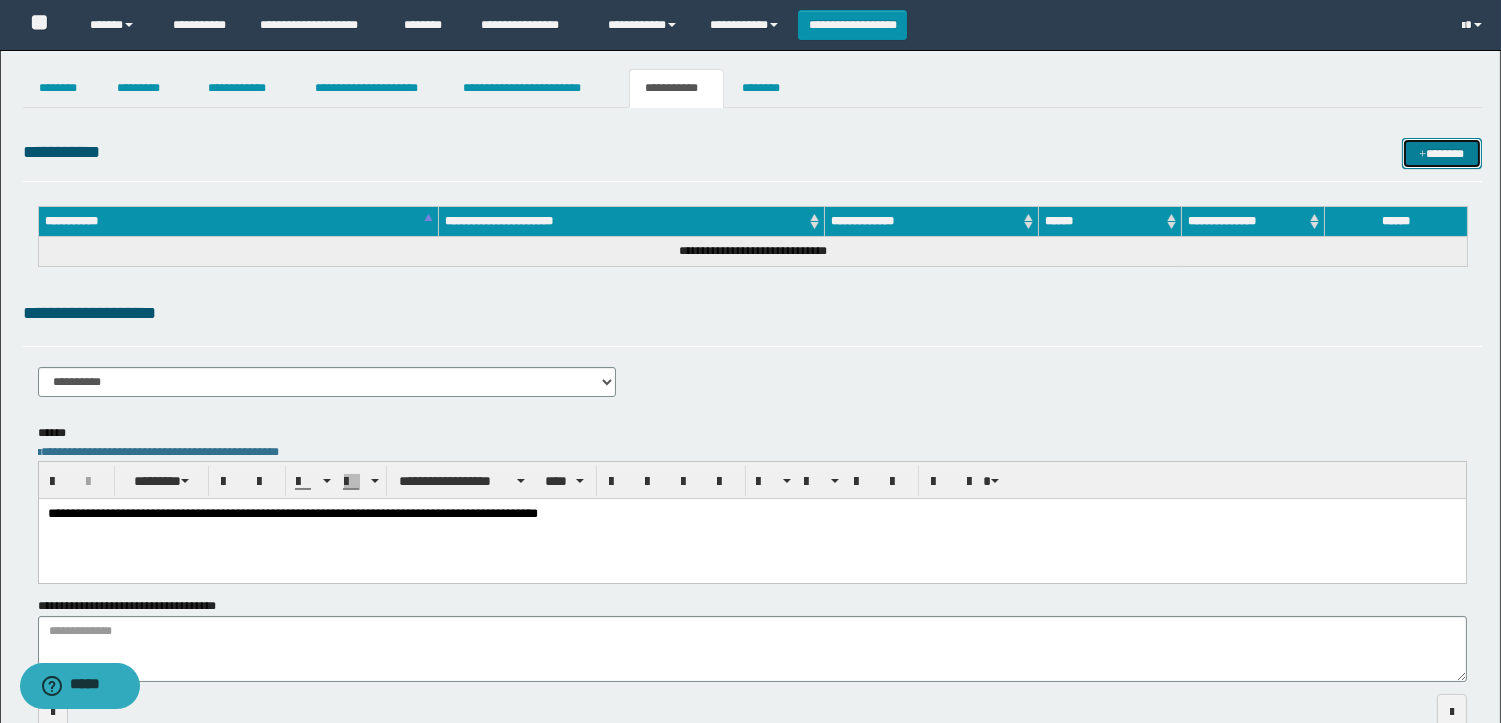 click on "*******" at bounding box center (1442, 153) 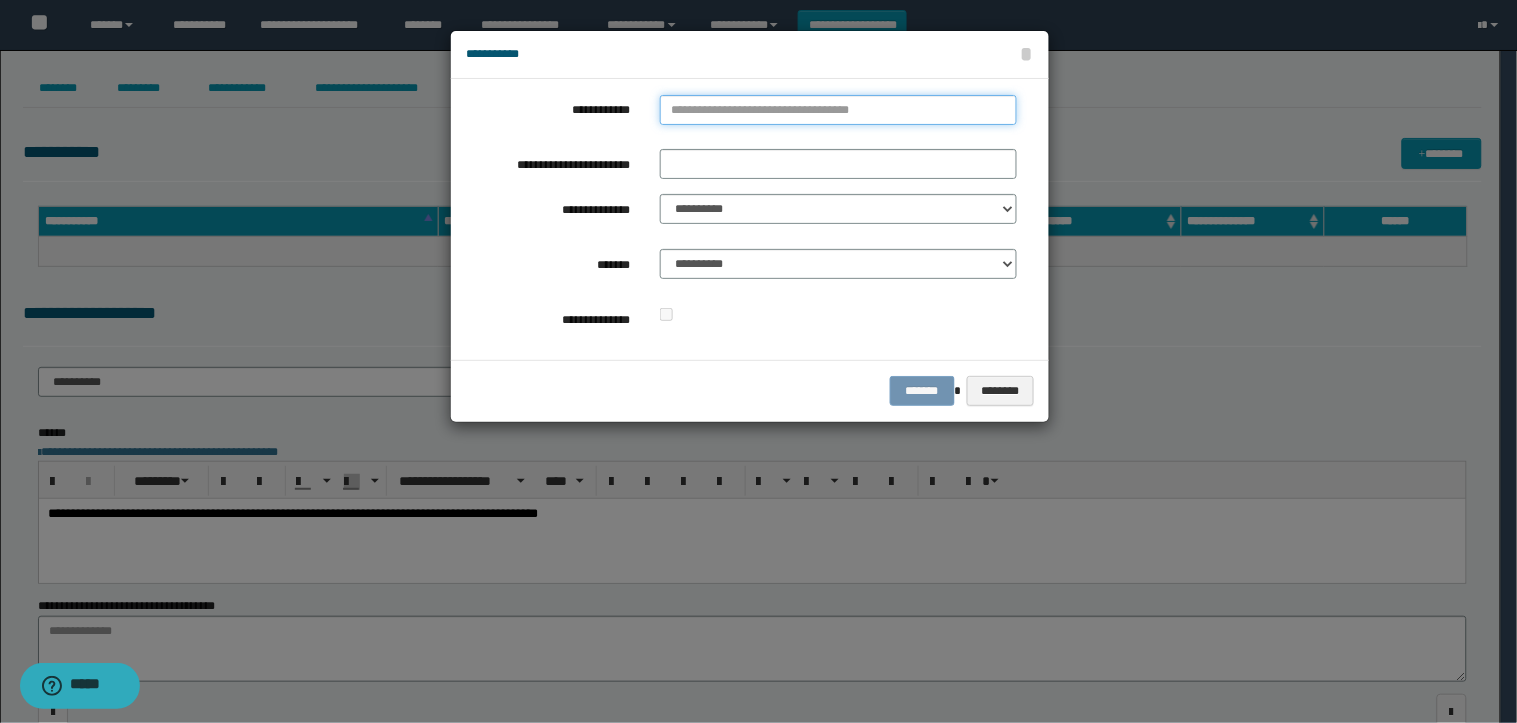 click on "**********" at bounding box center [838, 110] 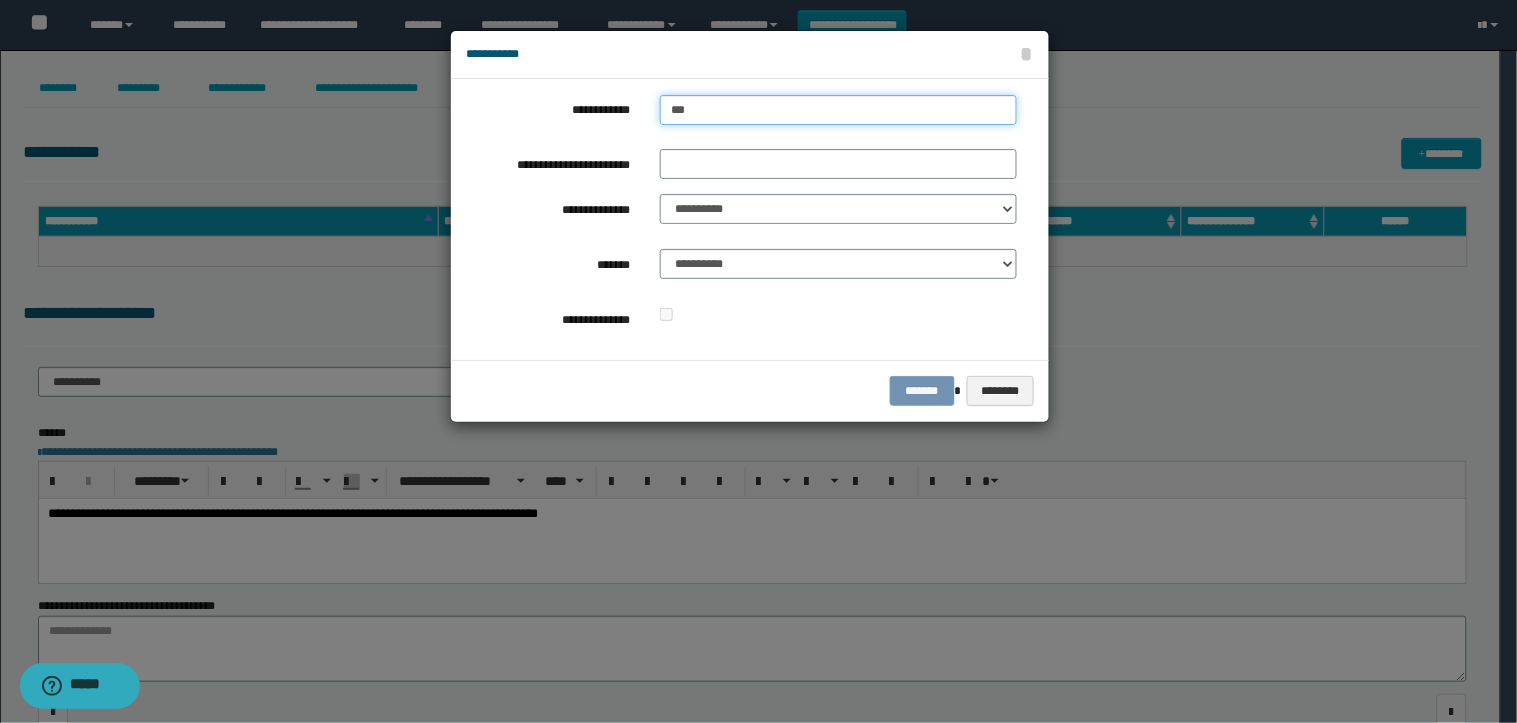type on "****" 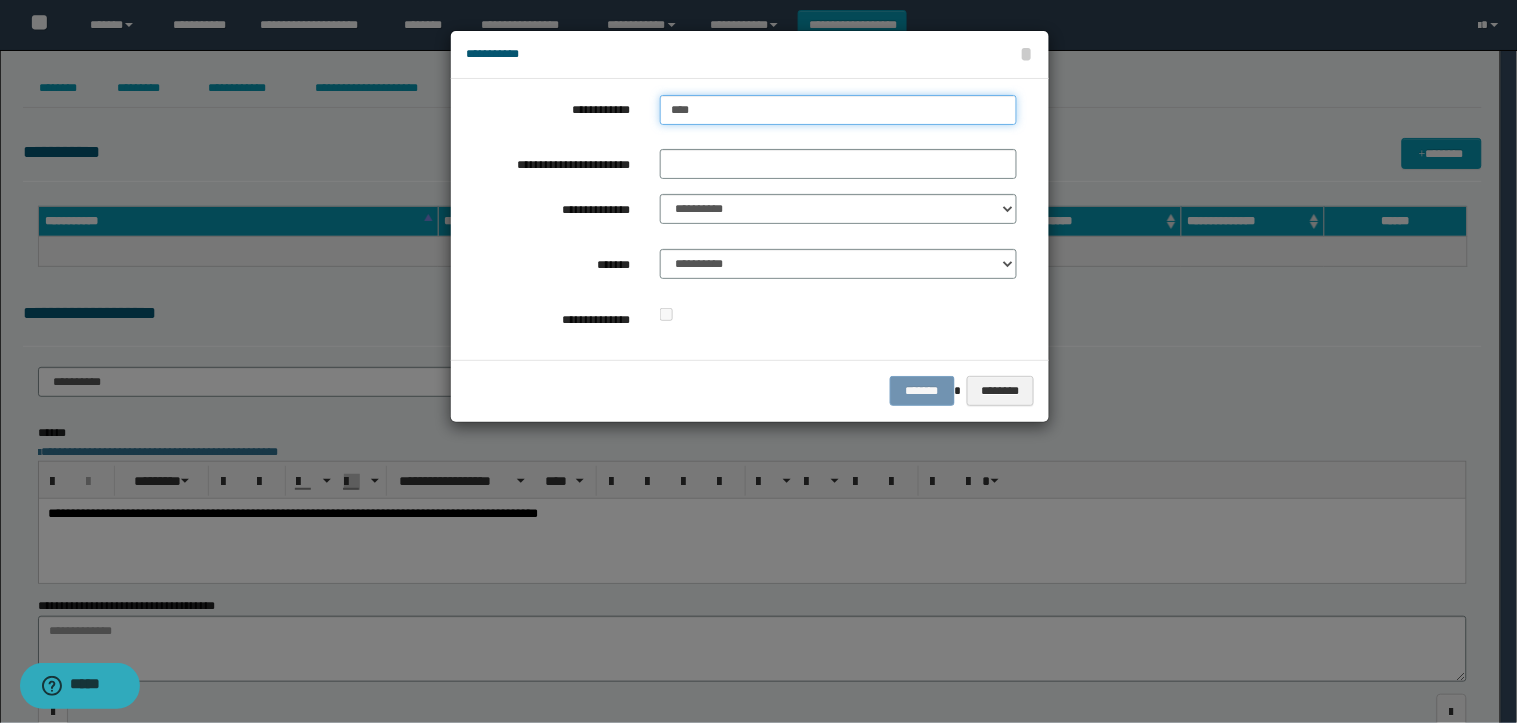 type on "****" 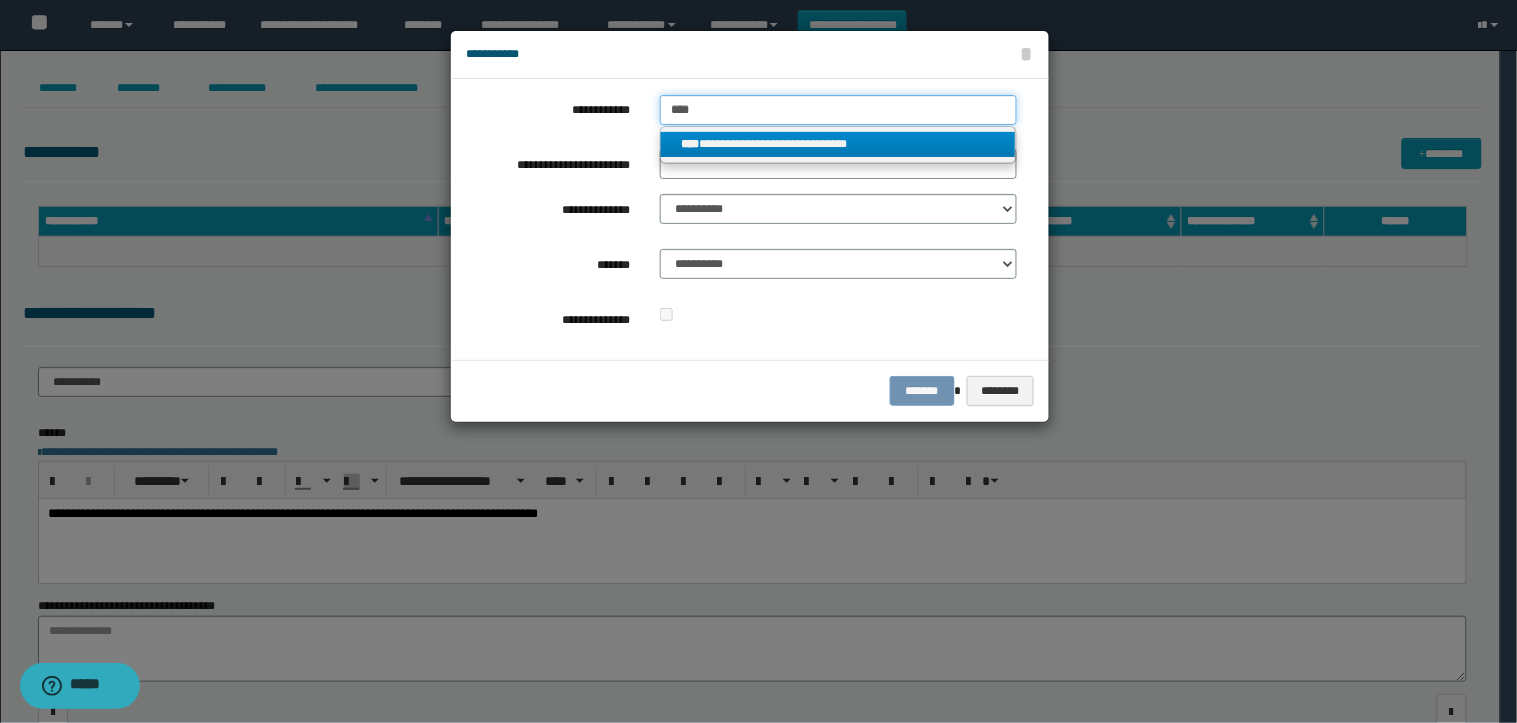type on "****" 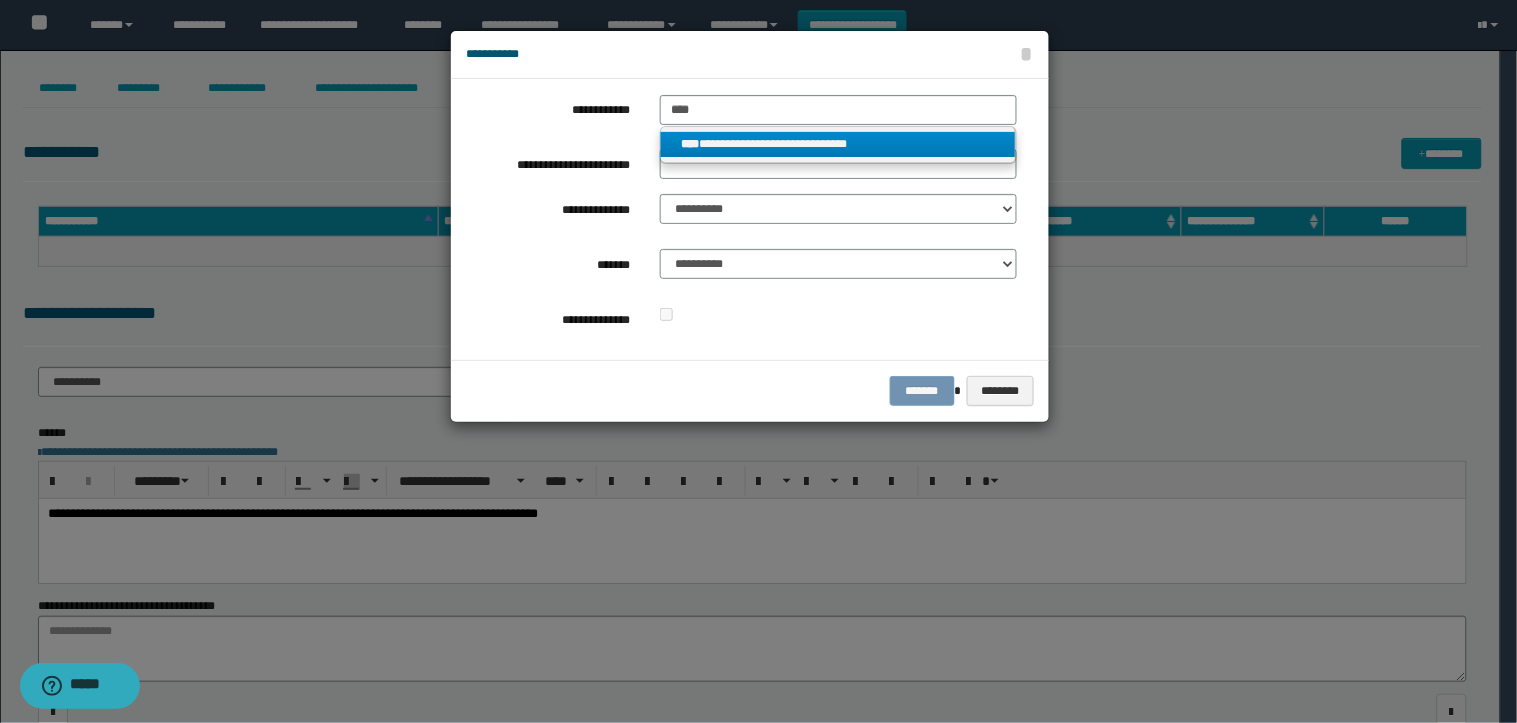 click on "**********" at bounding box center (838, 144) 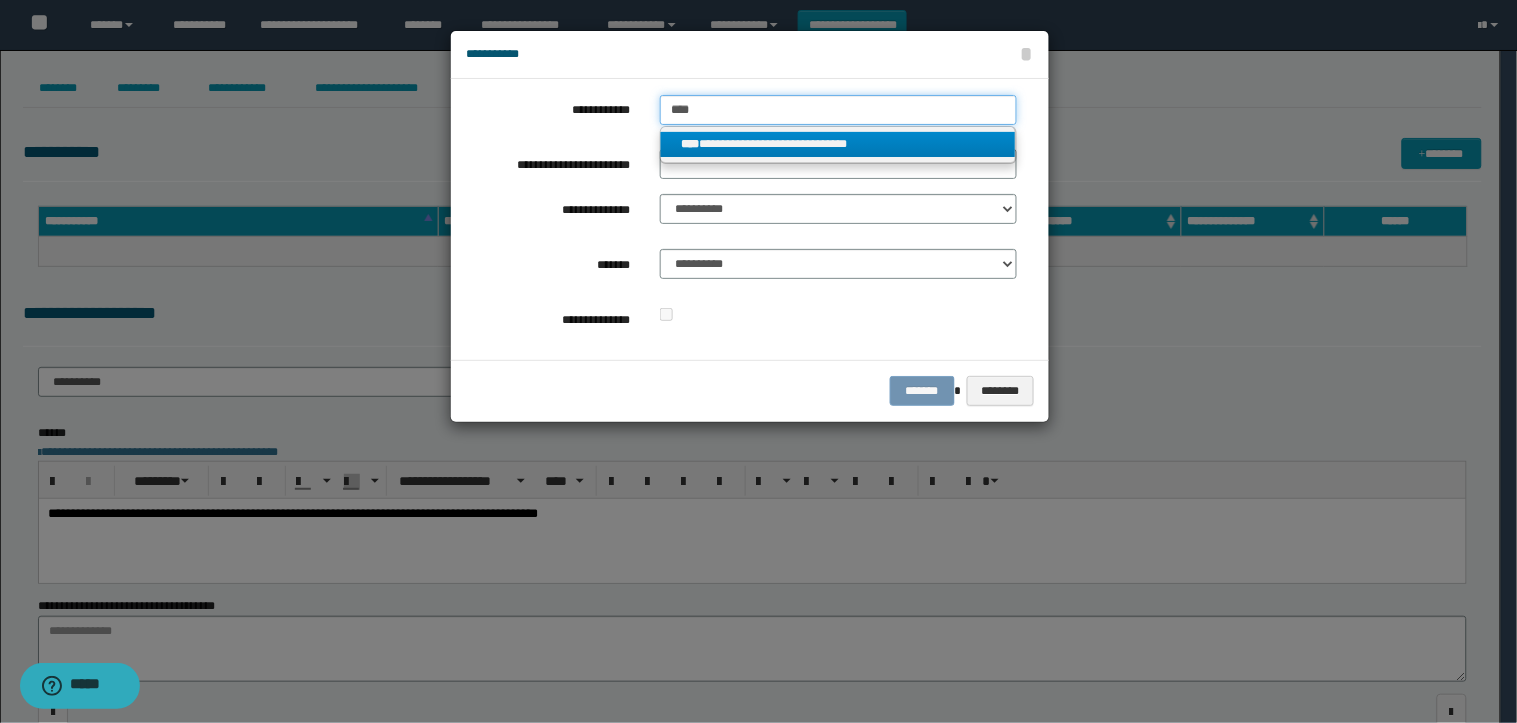 type 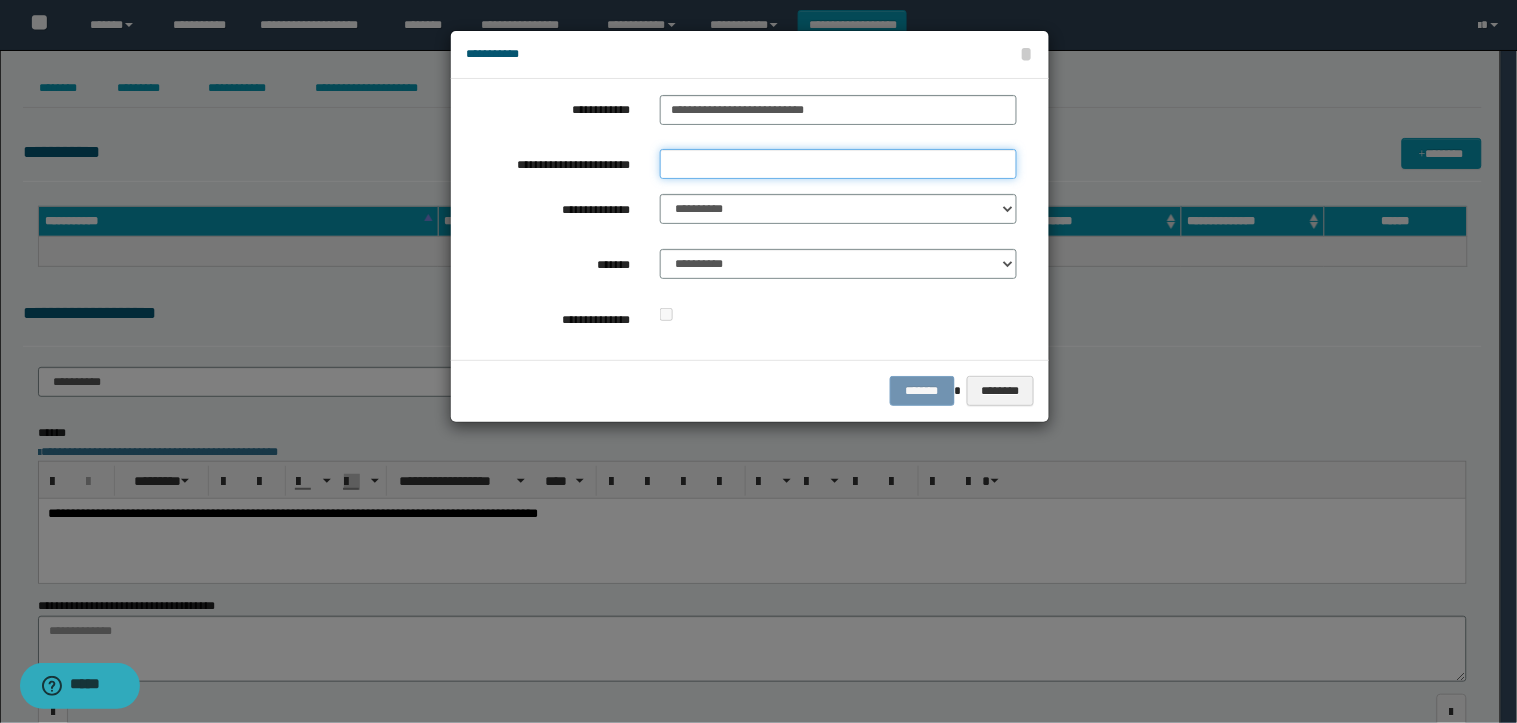 click on "**********" at bounding box center [838, 164] 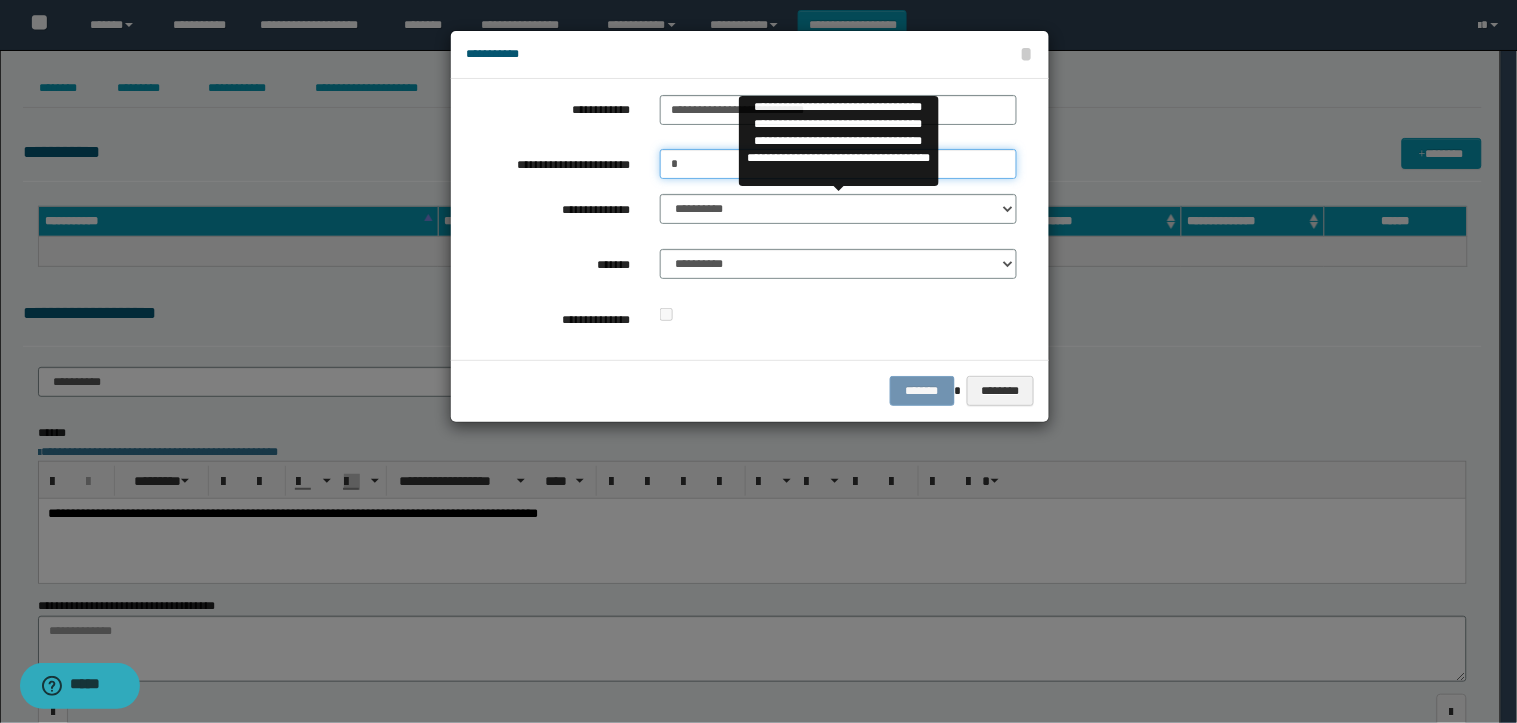 type on "*" 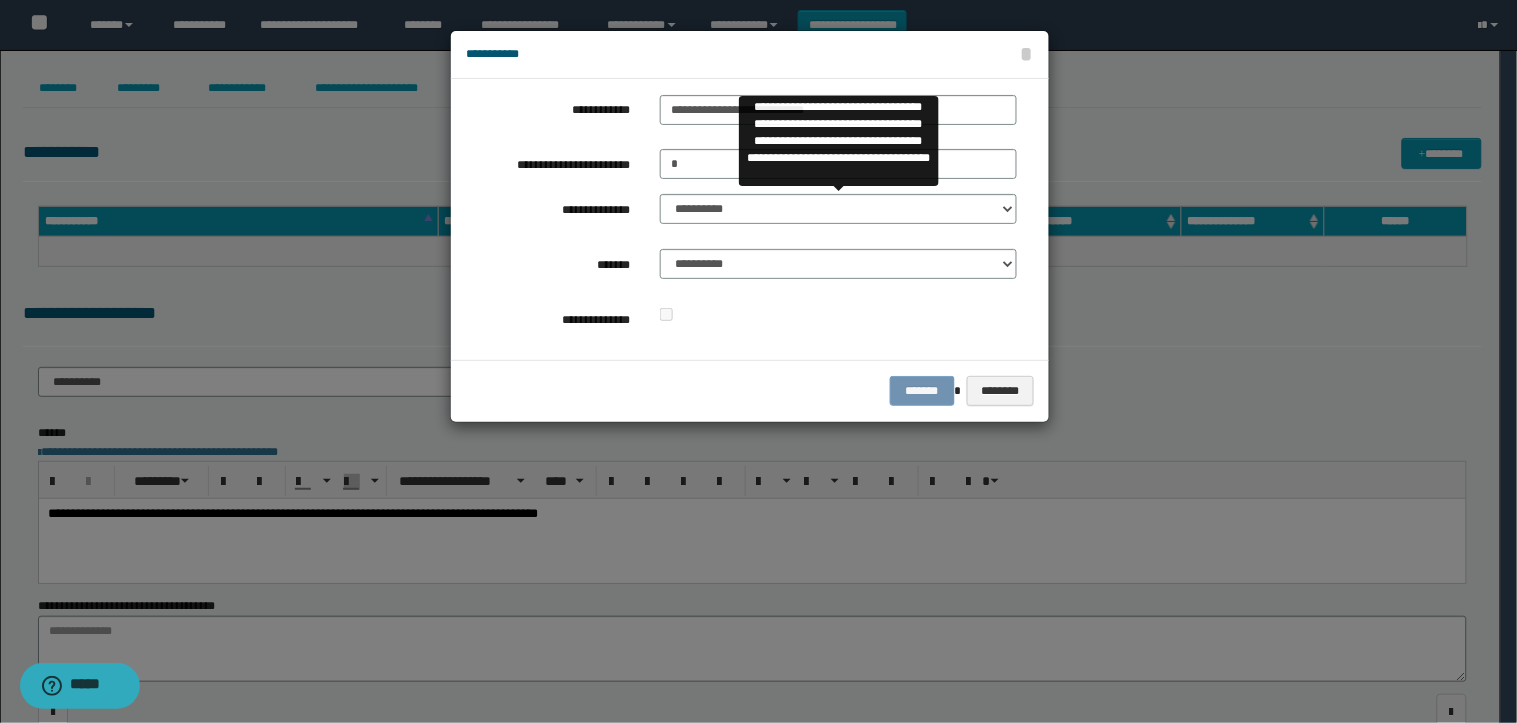 click on "**********" at bounding box center (741, 219) 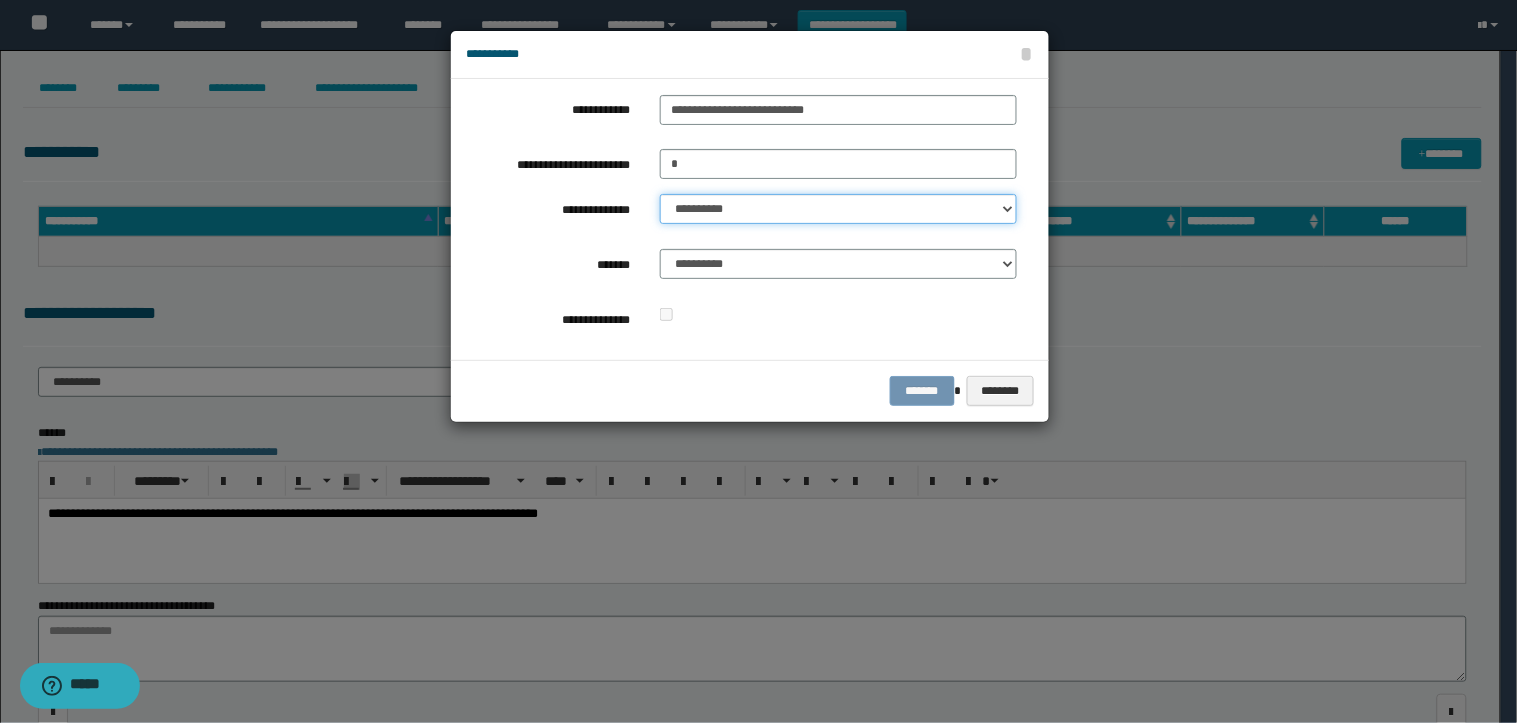 click on "**********" at bounding box center [838, 209] 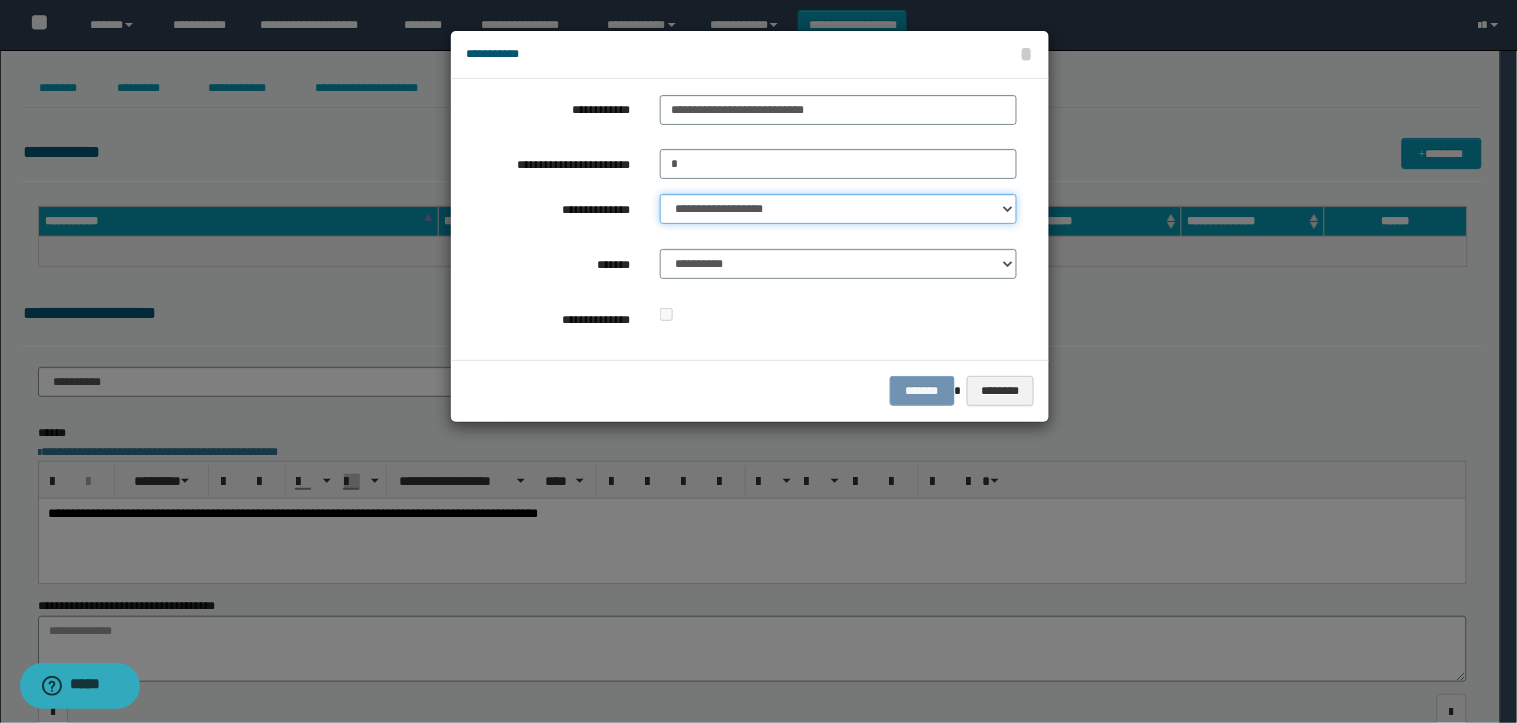 click on "**********" at bounding box center (838, 209) 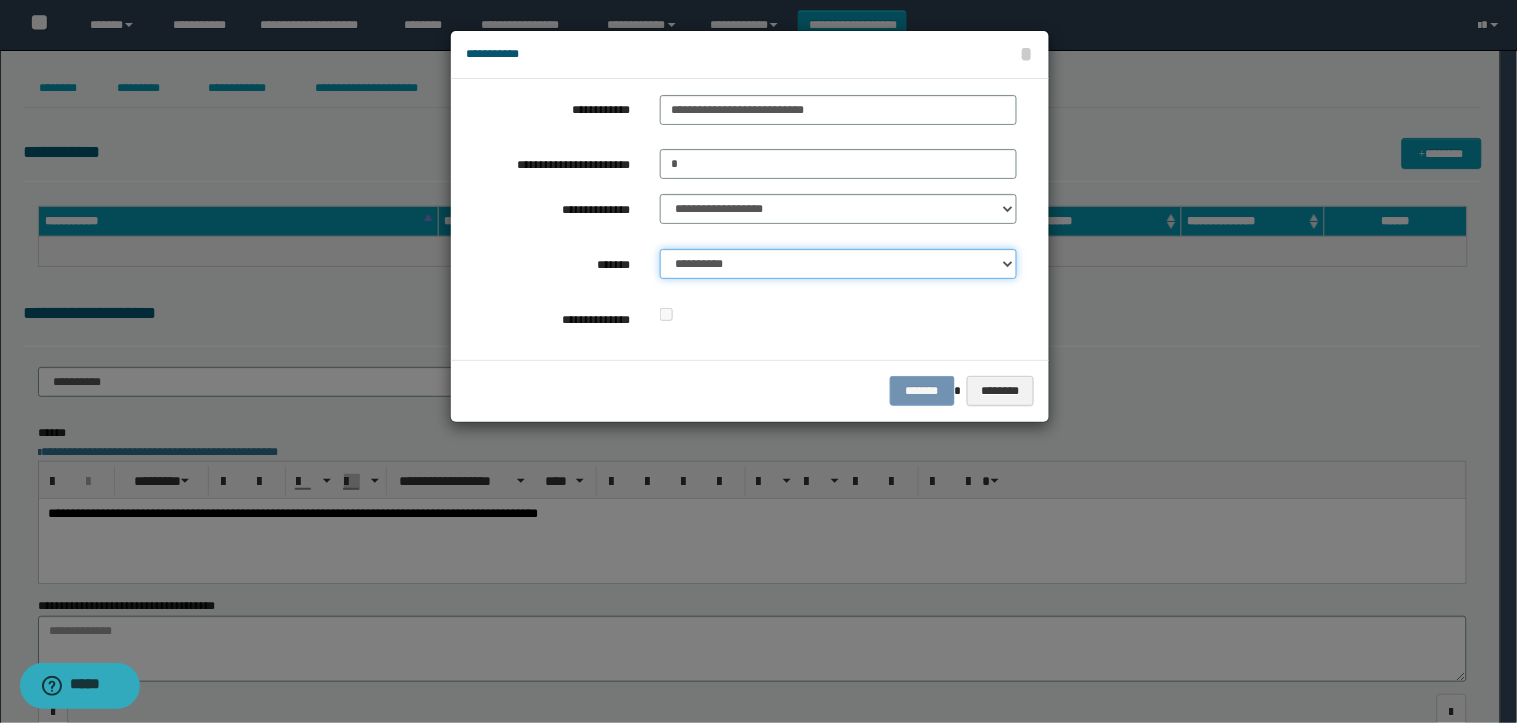 click on "**********" at bounding box center [838, 264] 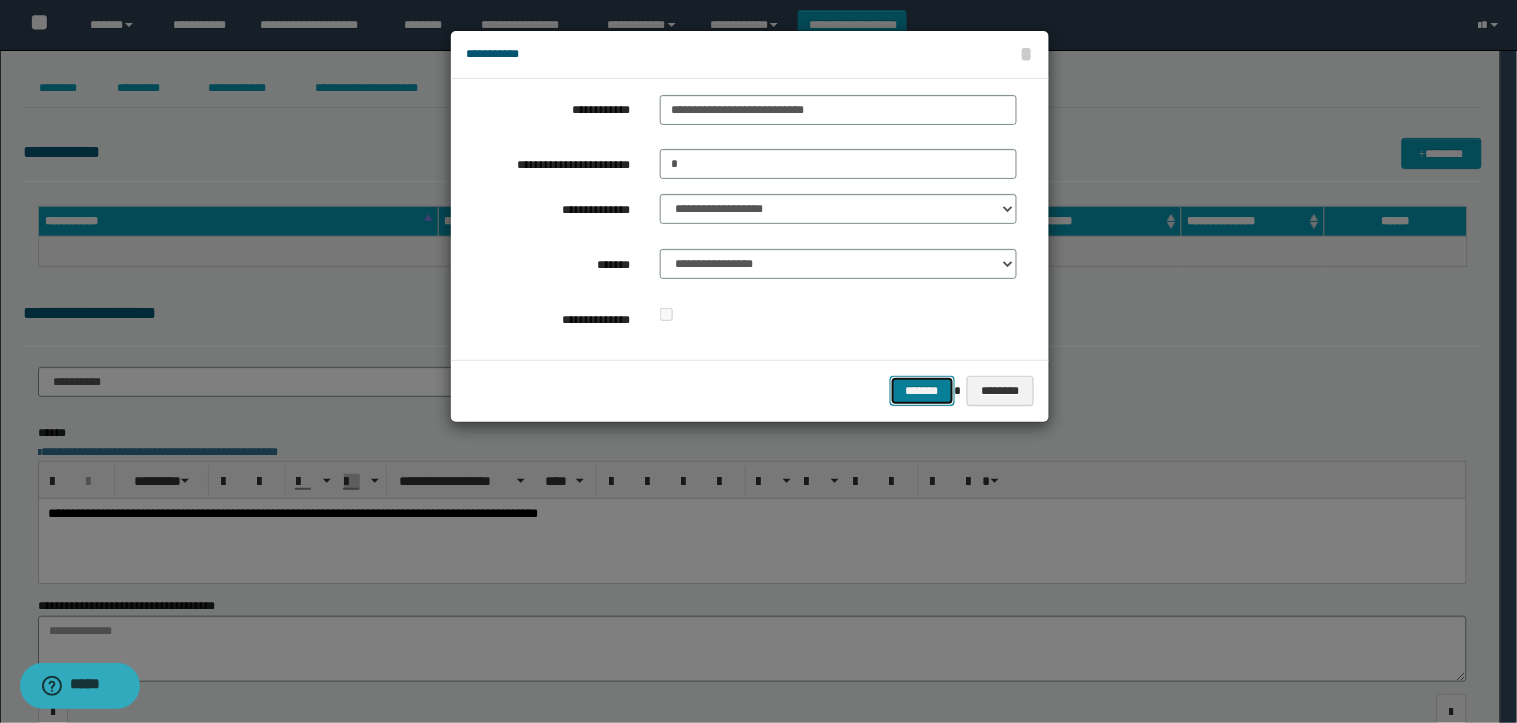 drag, startPoint x: 910, startPoint y: 382, endPoint x: 1344, endPoint y: 461, distance: 441.1315 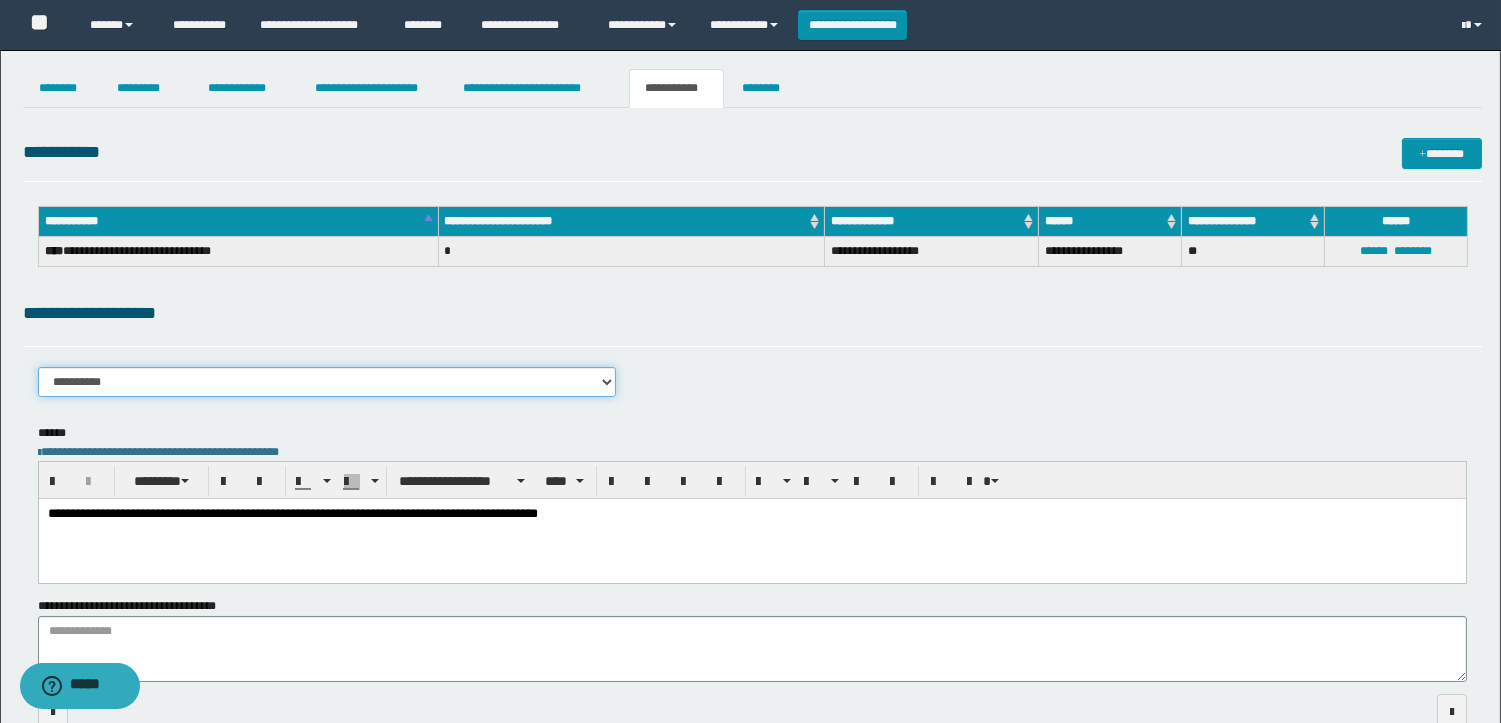 drag, startPoint x: 581, startPoint y: 378, endPoint x: 516, endPoint y: 382, distance: 65.12296 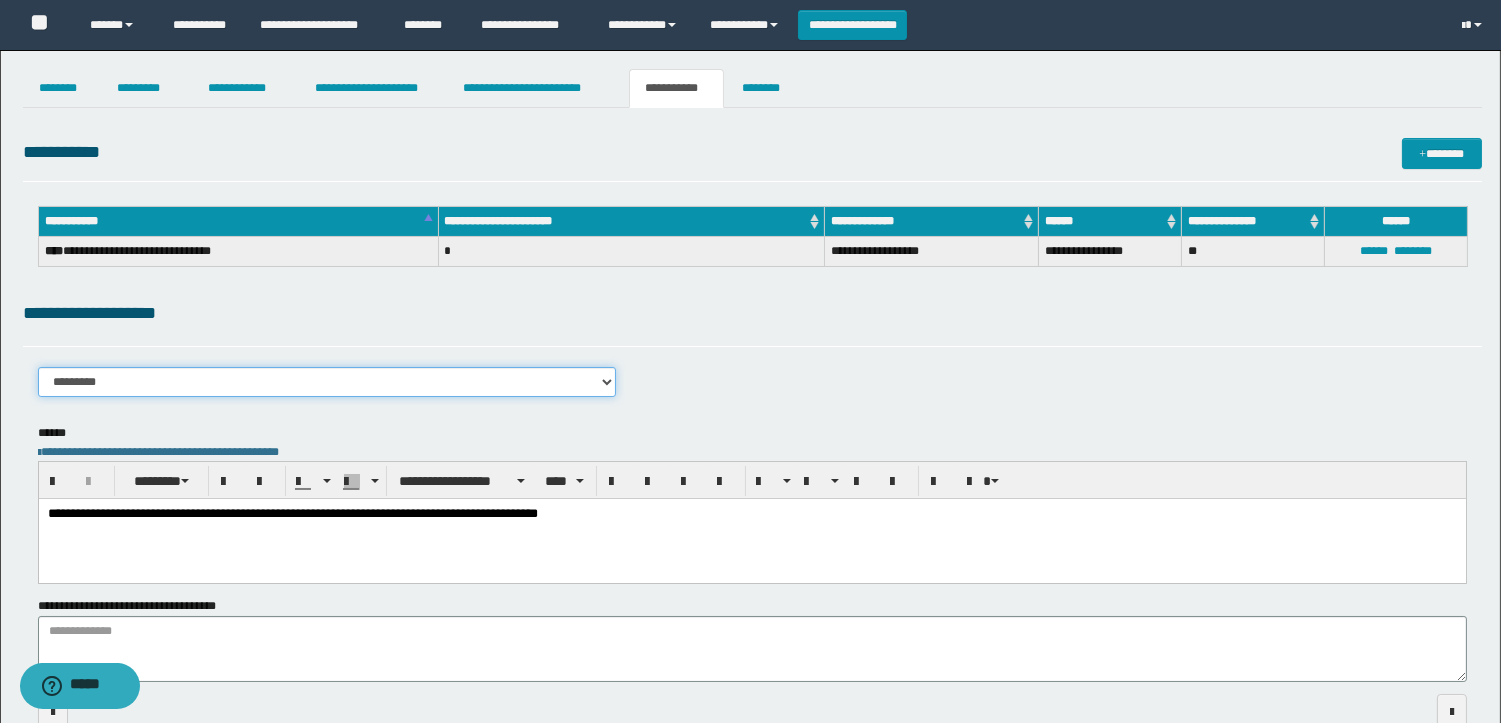 click on "**********" at bounding box center [327, 382] 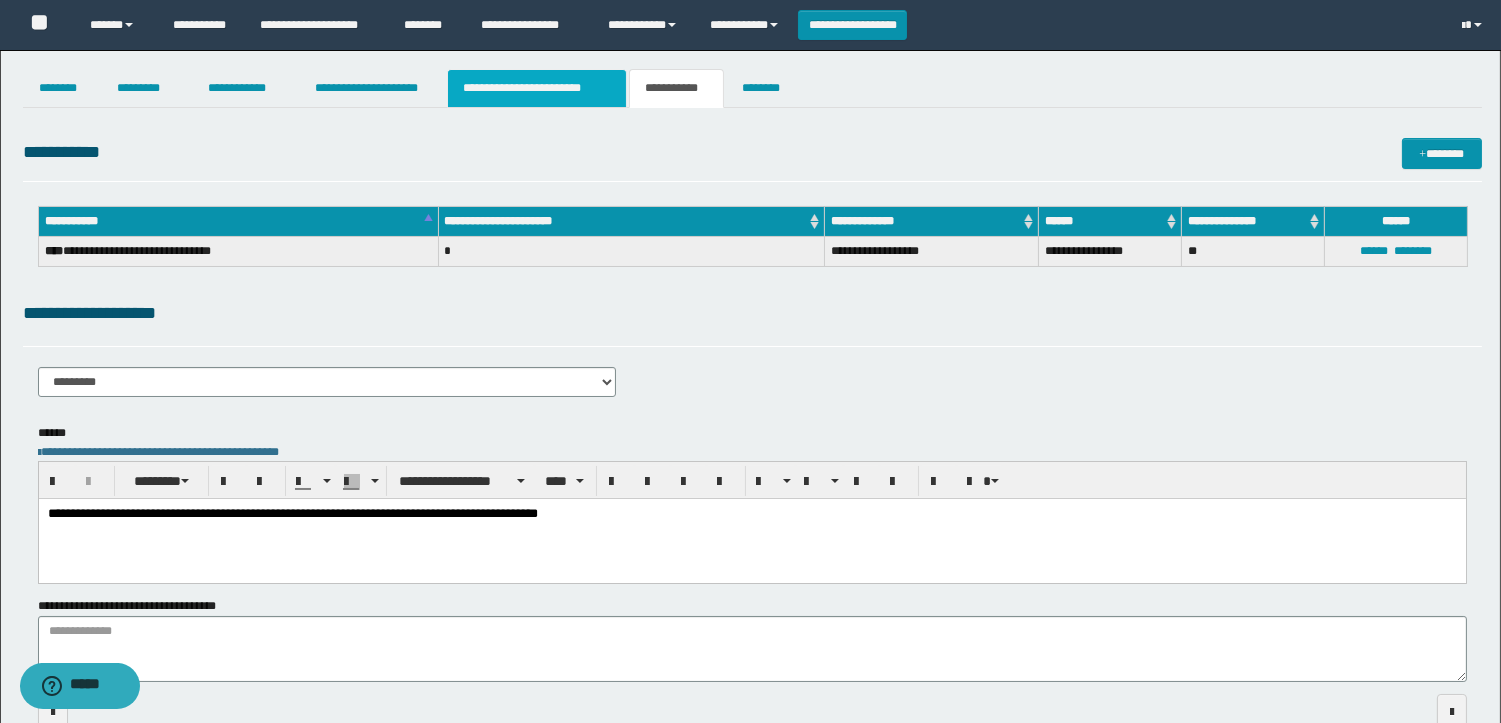 click on "**********" at bounding box center [537, 88] 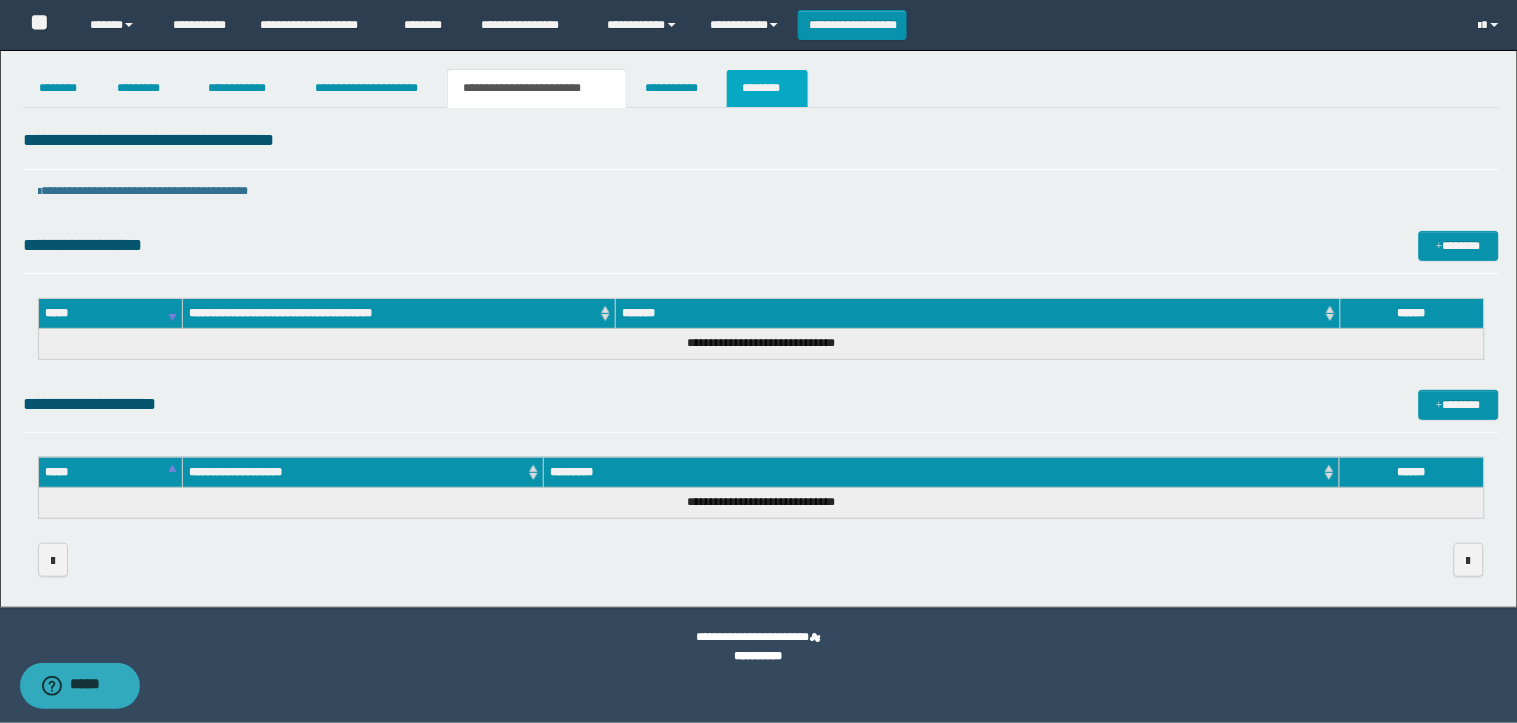 click on "********" at bounding box center [767, 88] 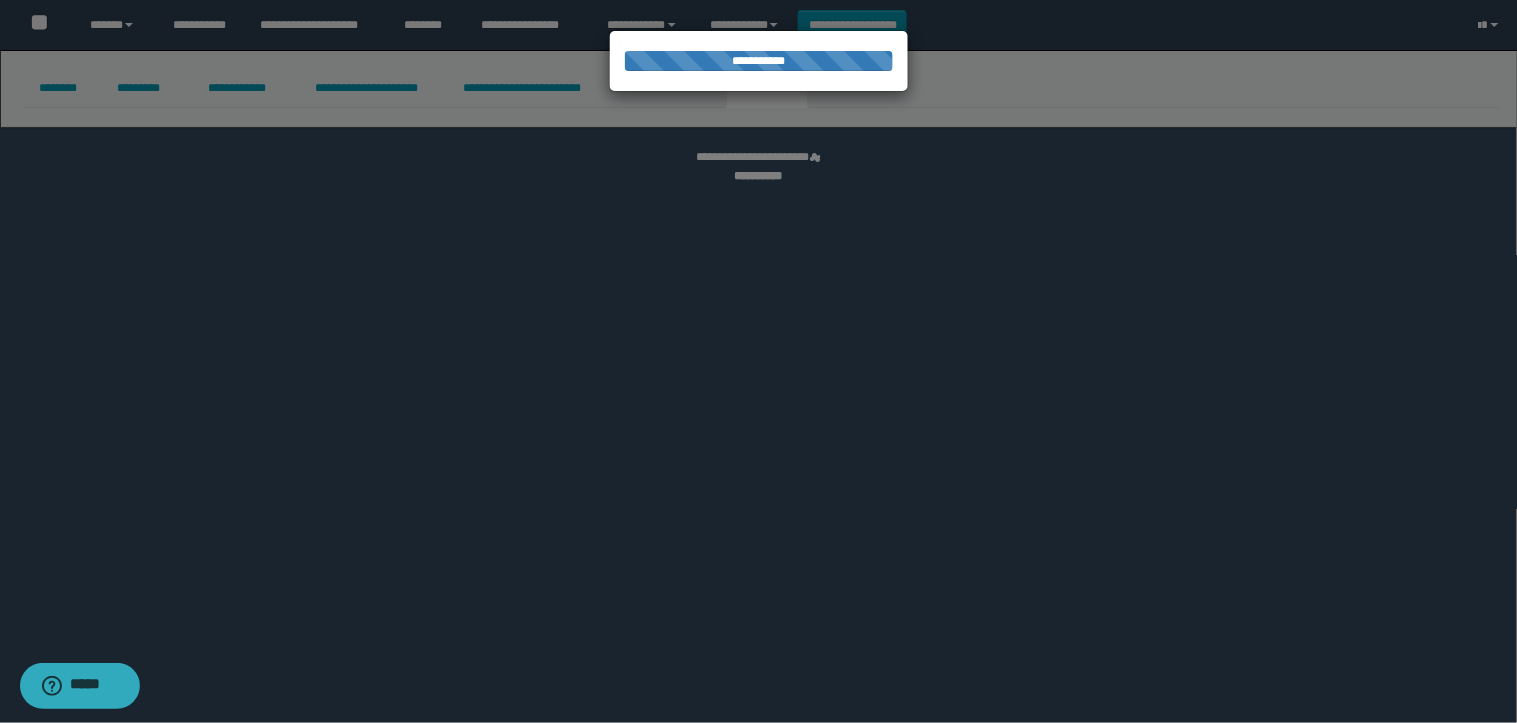 select 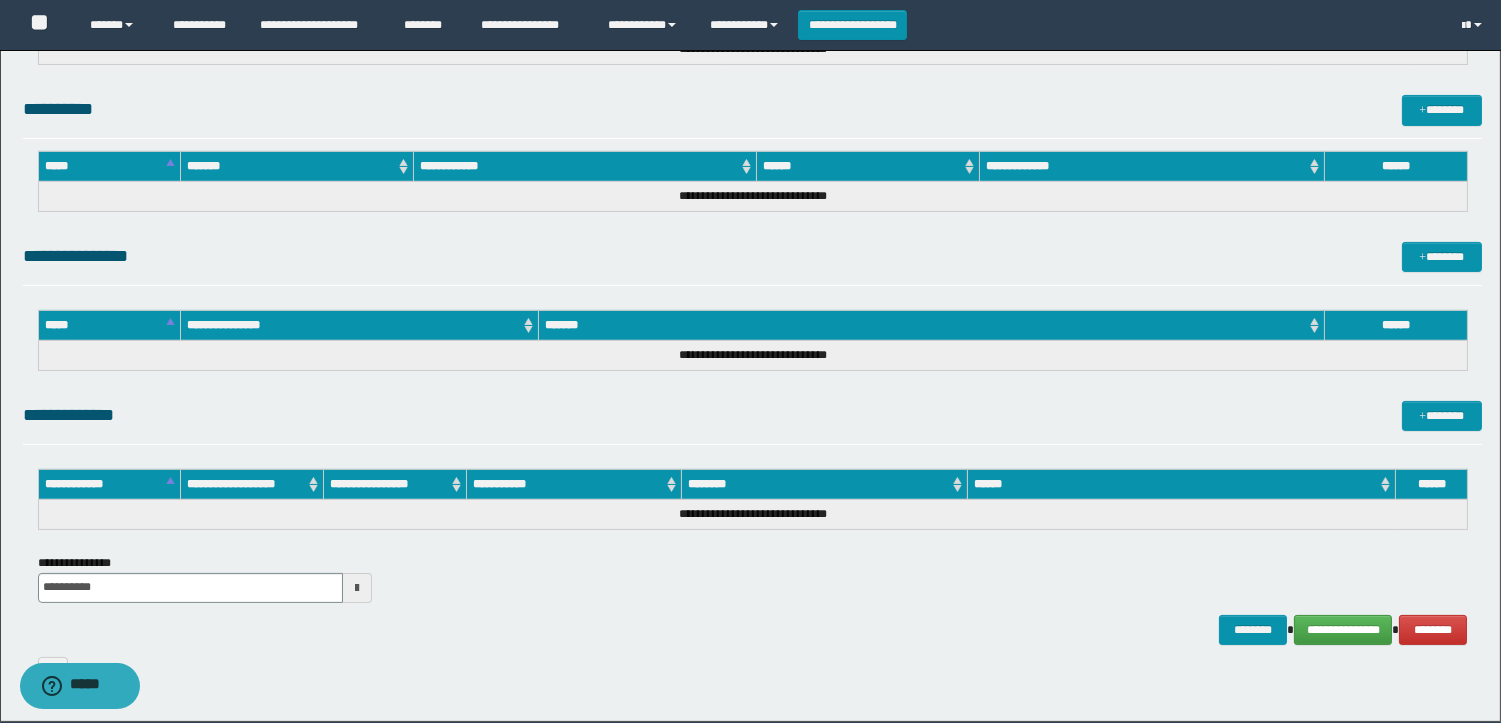 scroll, scrollTop: 914, scrollLeft: 0, axis: vertical 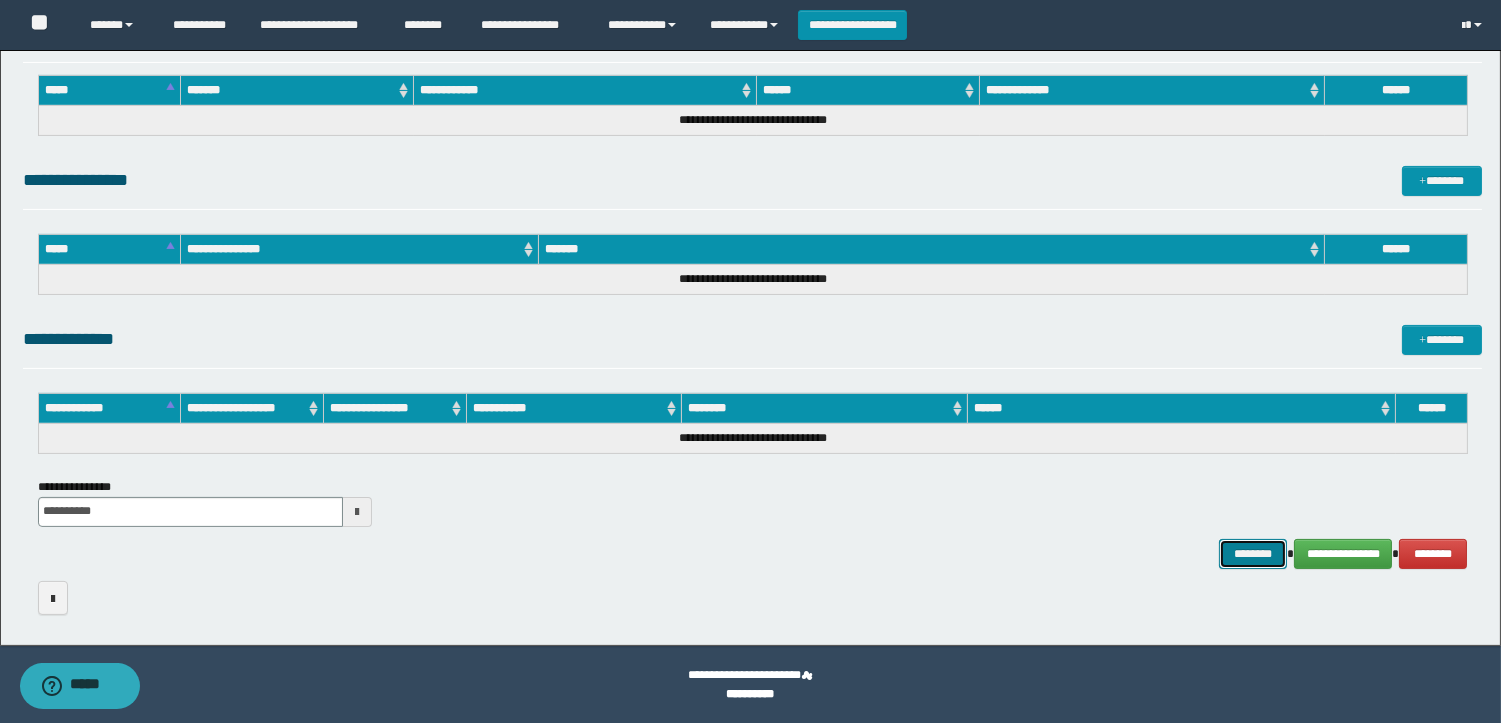 click on "********" at bounding box center (1253, 554) 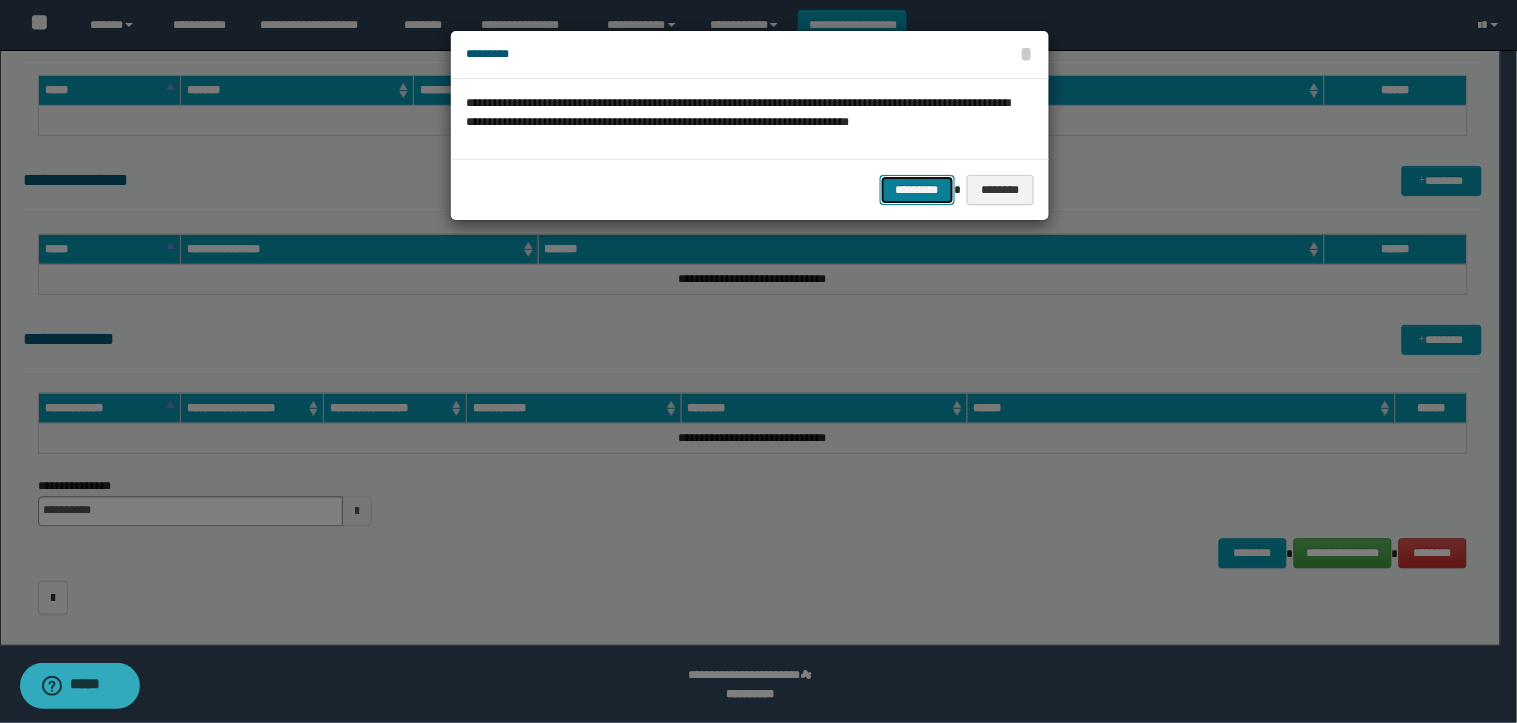 click on "*********" at bounding box center [917, 190] 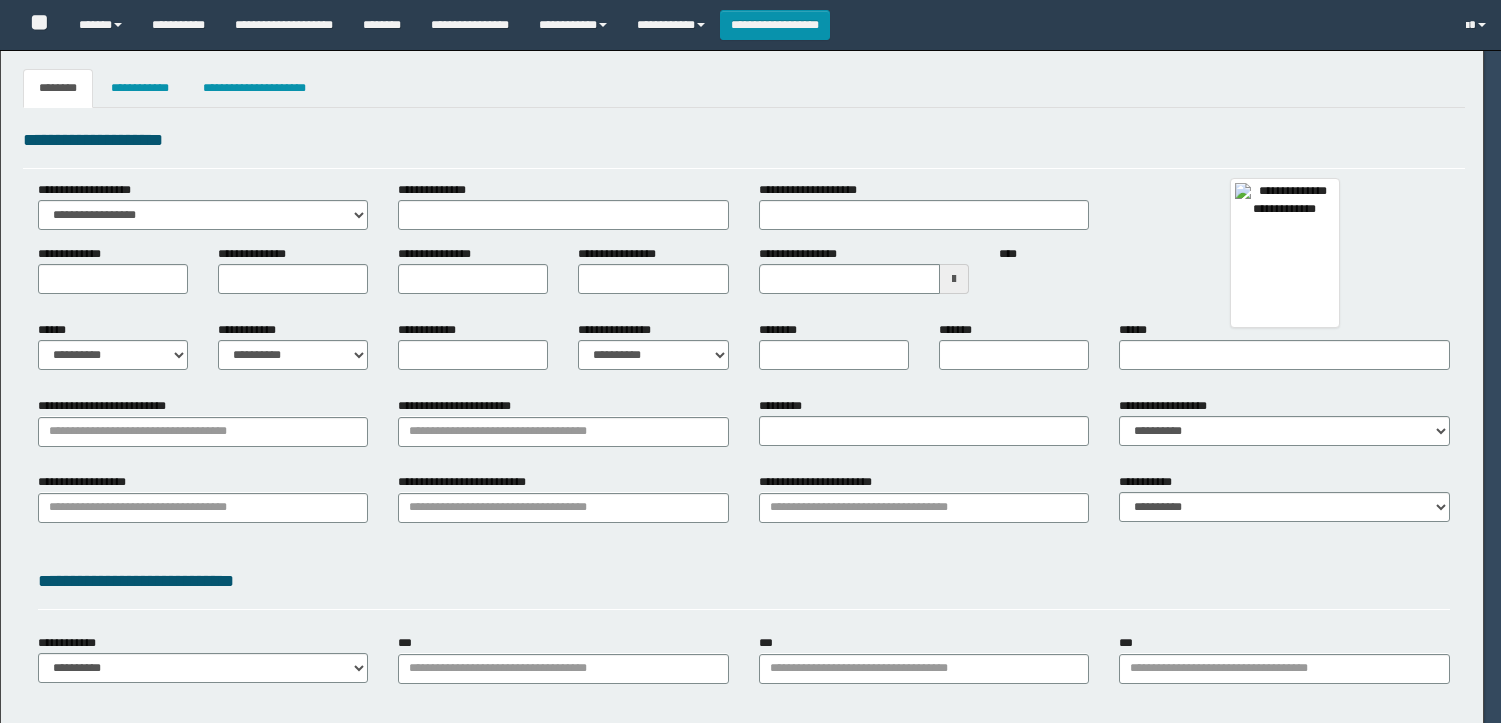 type 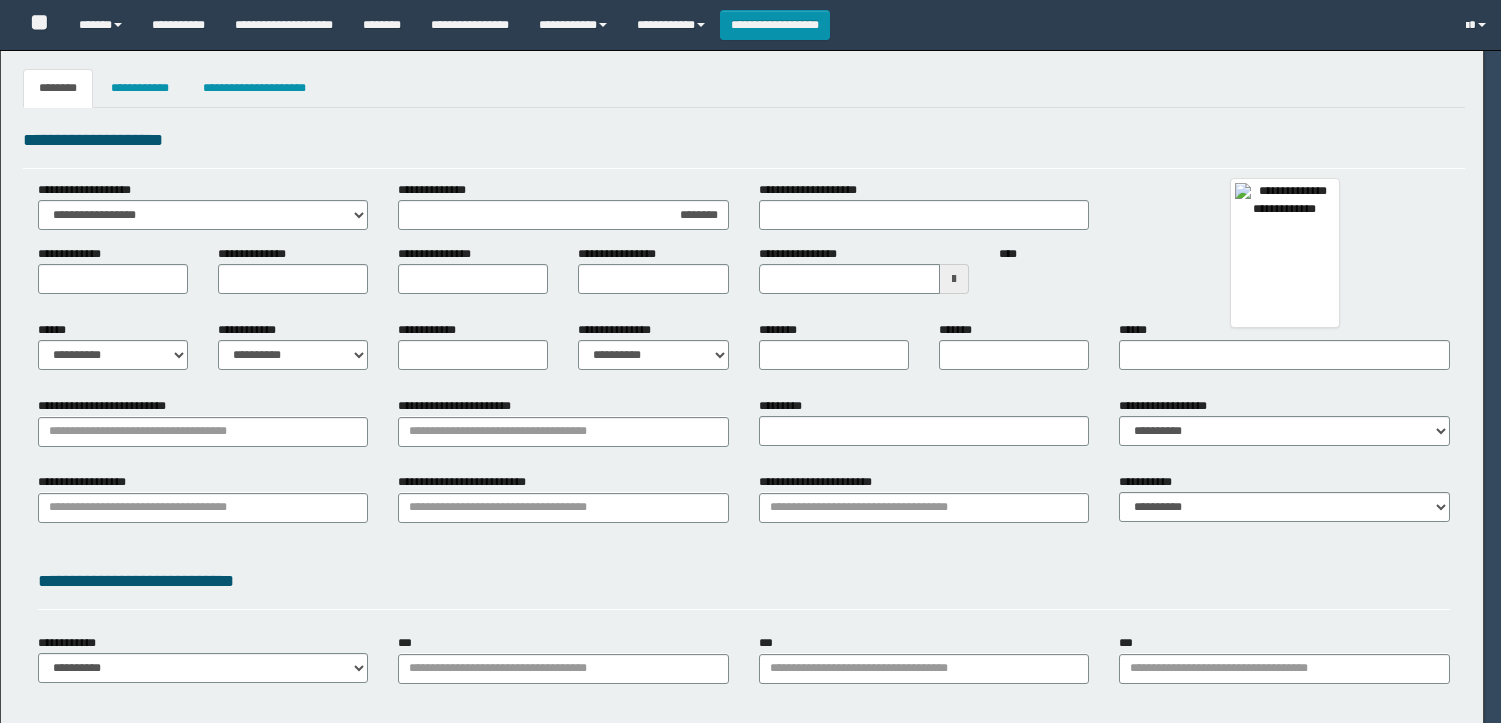 type on "*******" 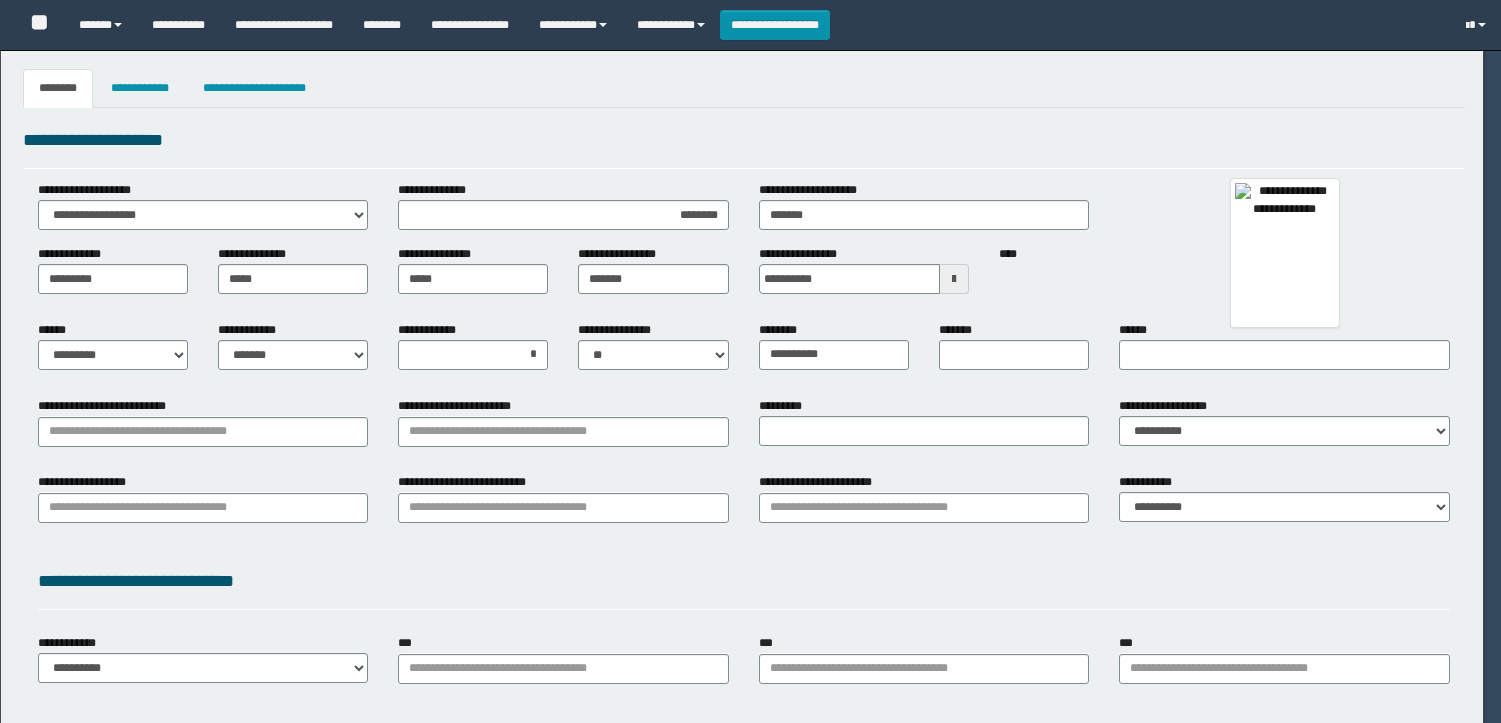 type on "**********" 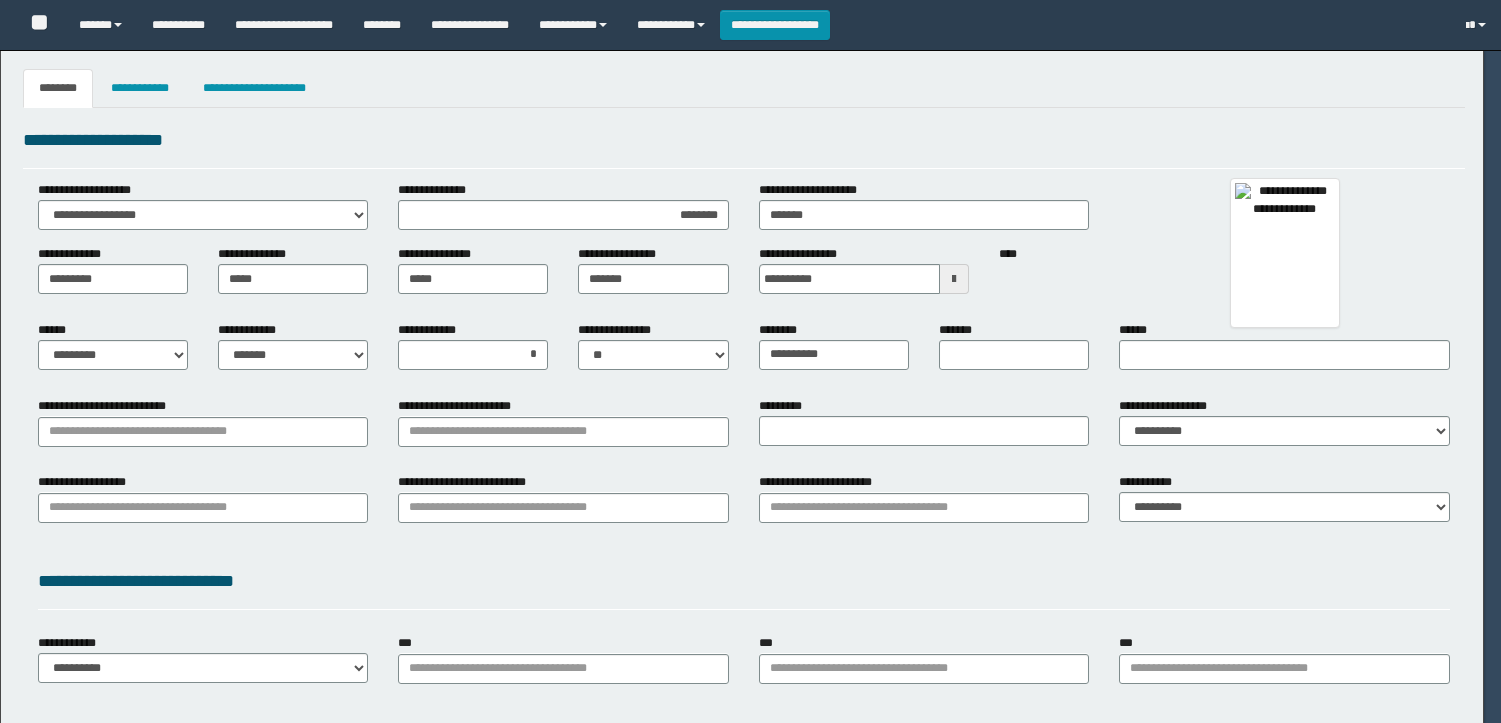 type on "**********" 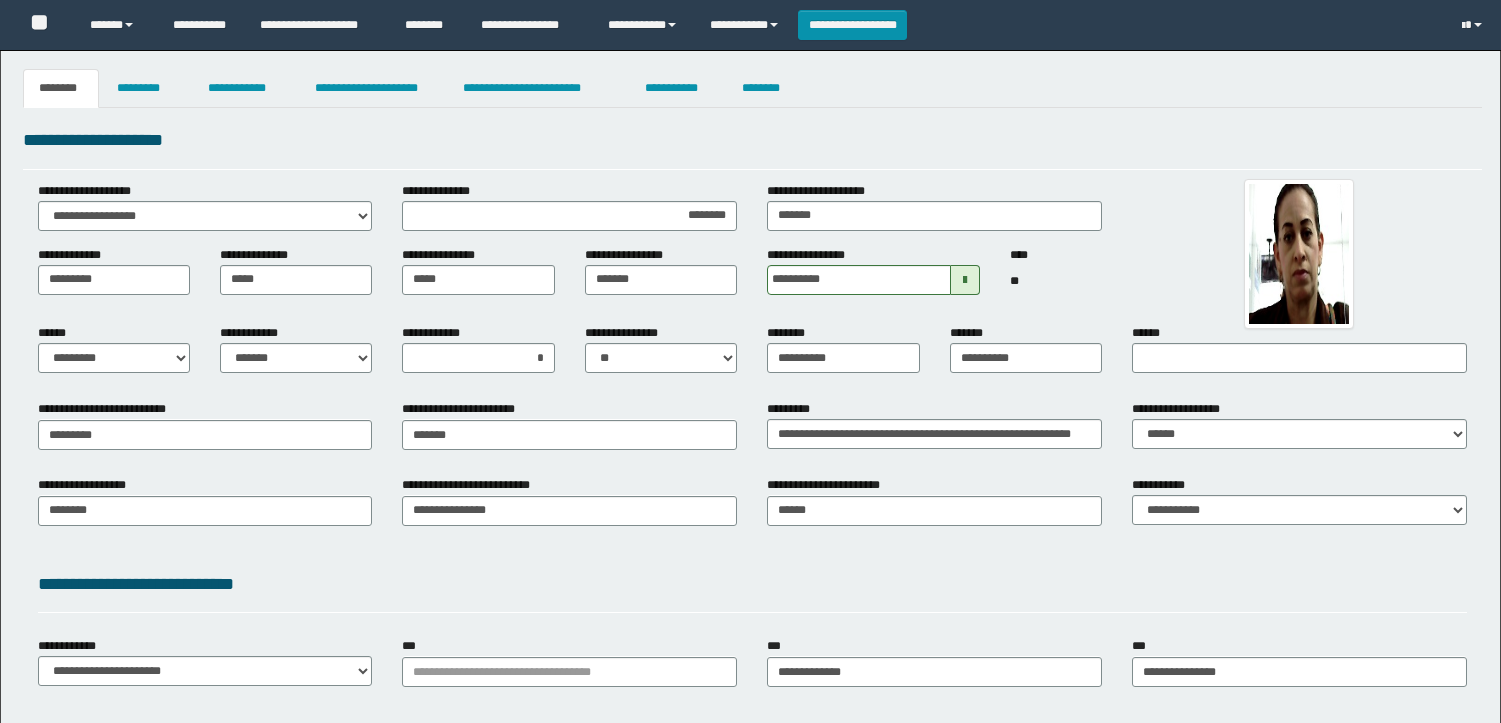 scroll, scrollTop: 0, scrollLeft: 0, axis: both 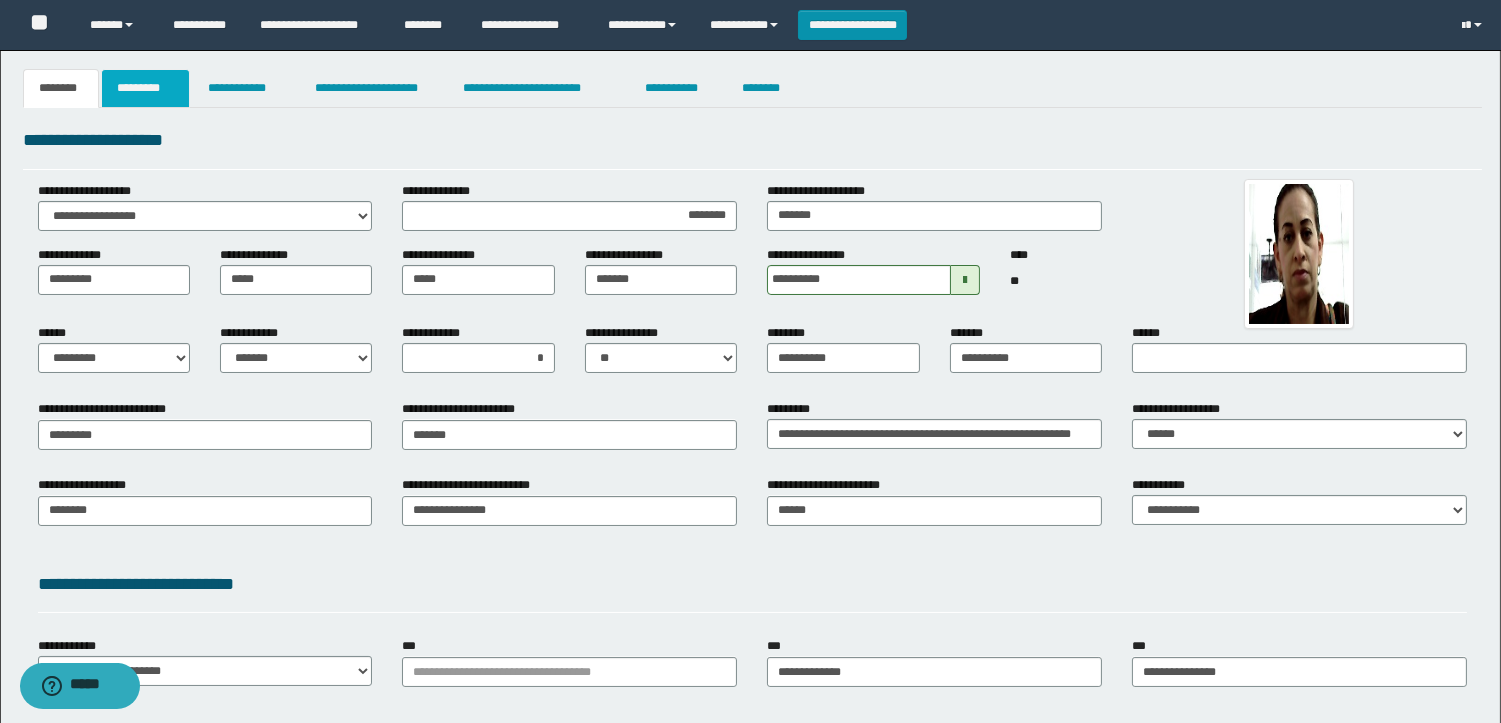 click on "*********" at bounding box center [145, 88] 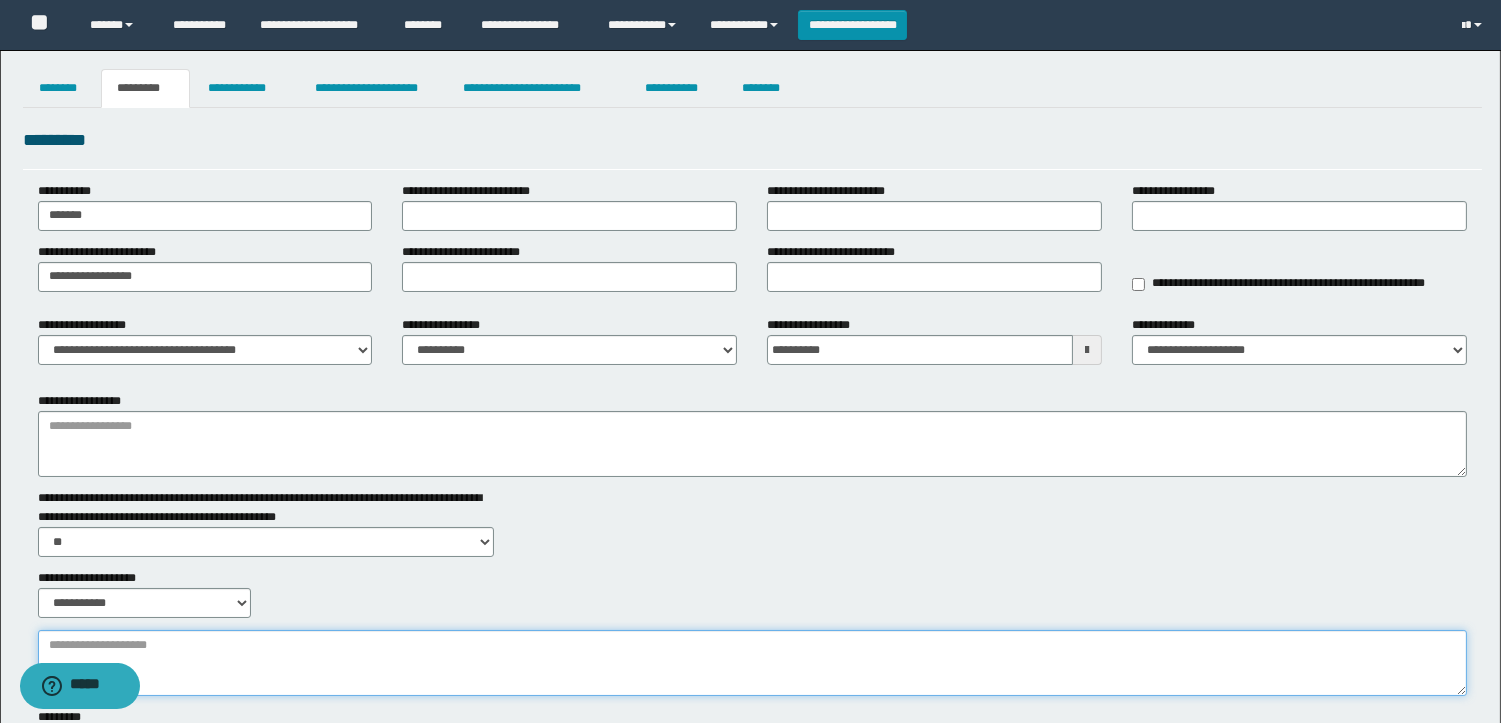 paste on "**********" 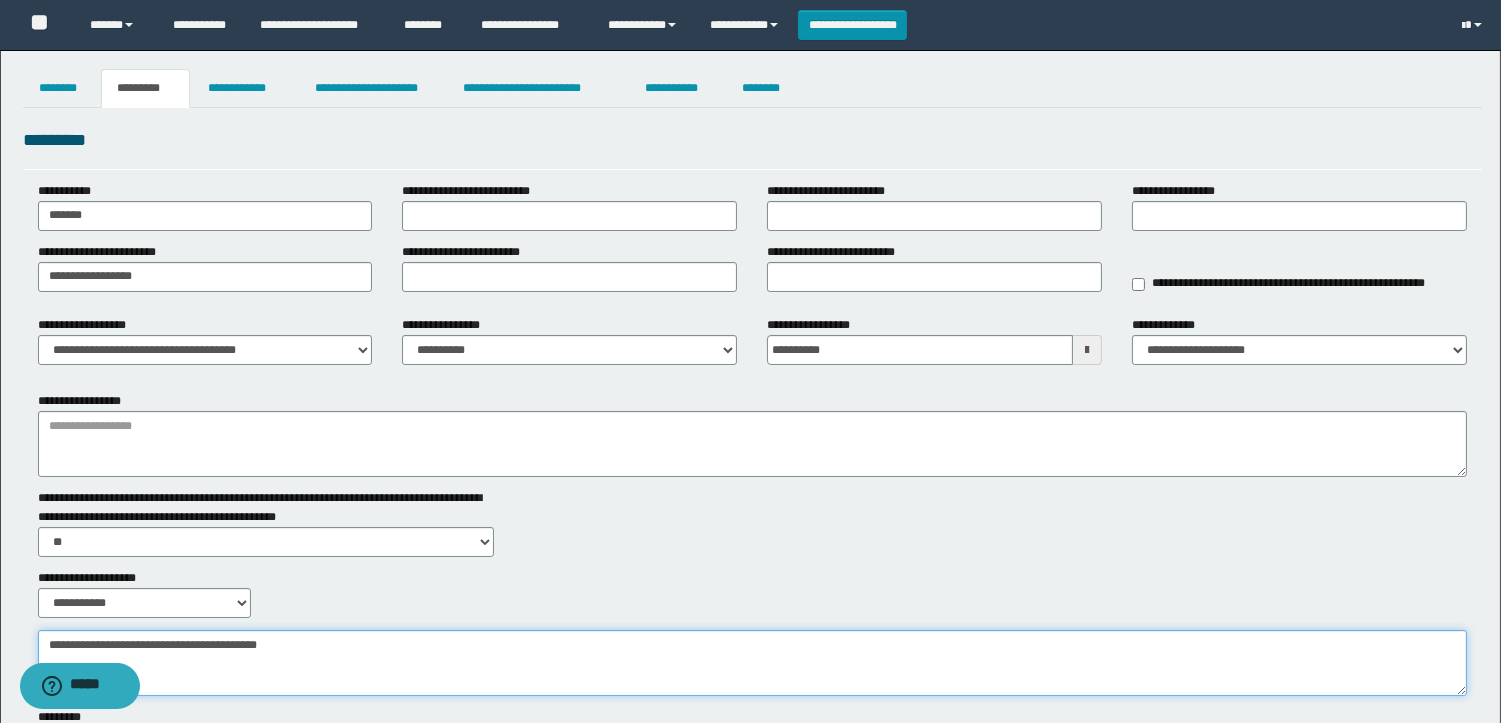 type on "**********" 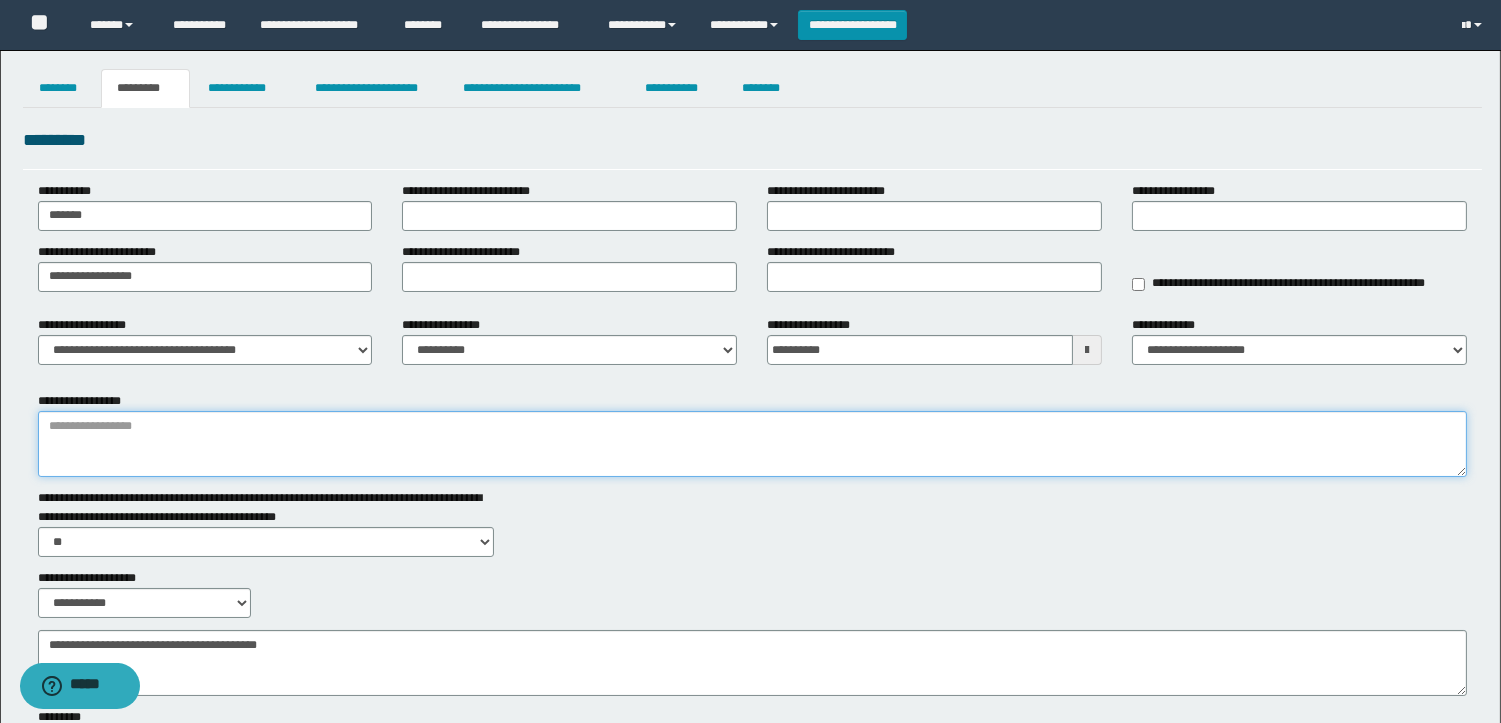 click on "**********" at bounding box center [752, 444] 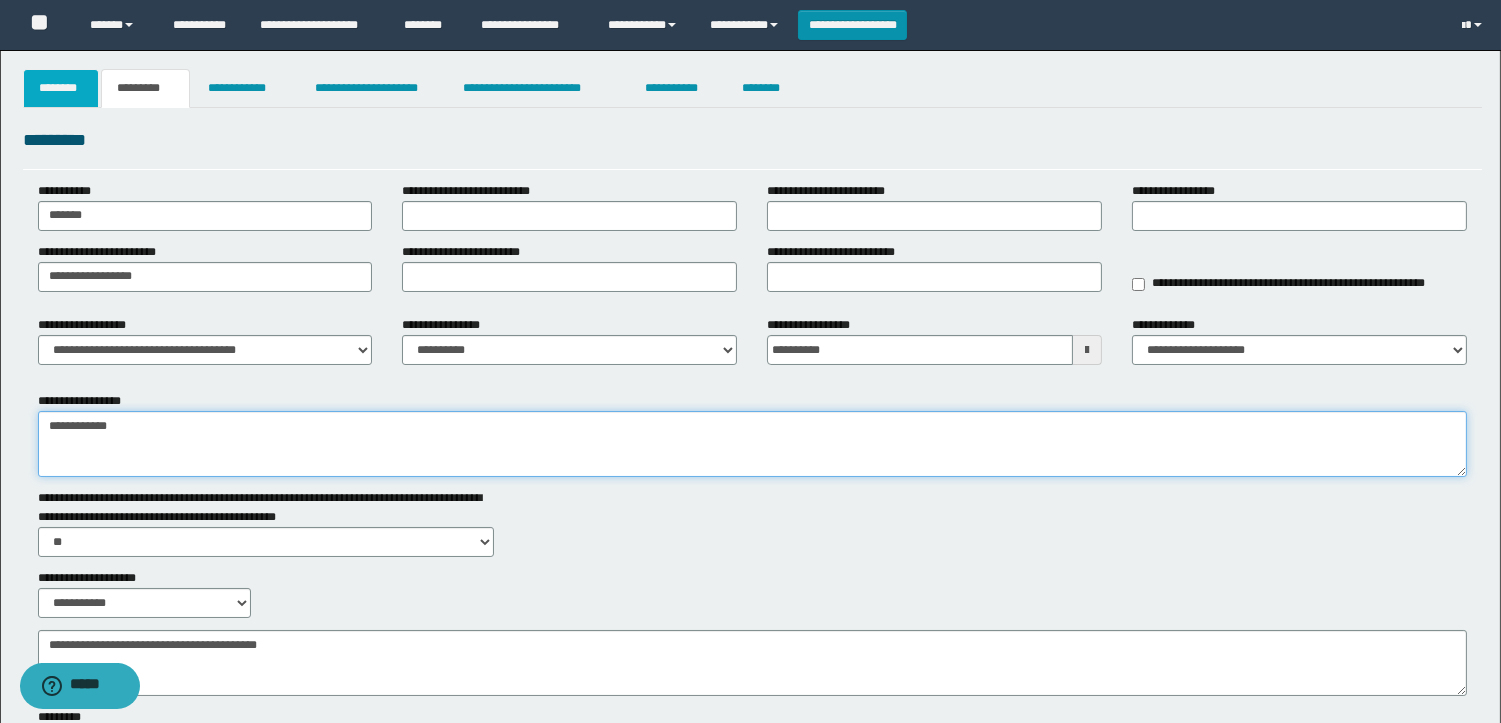 type on "**********" 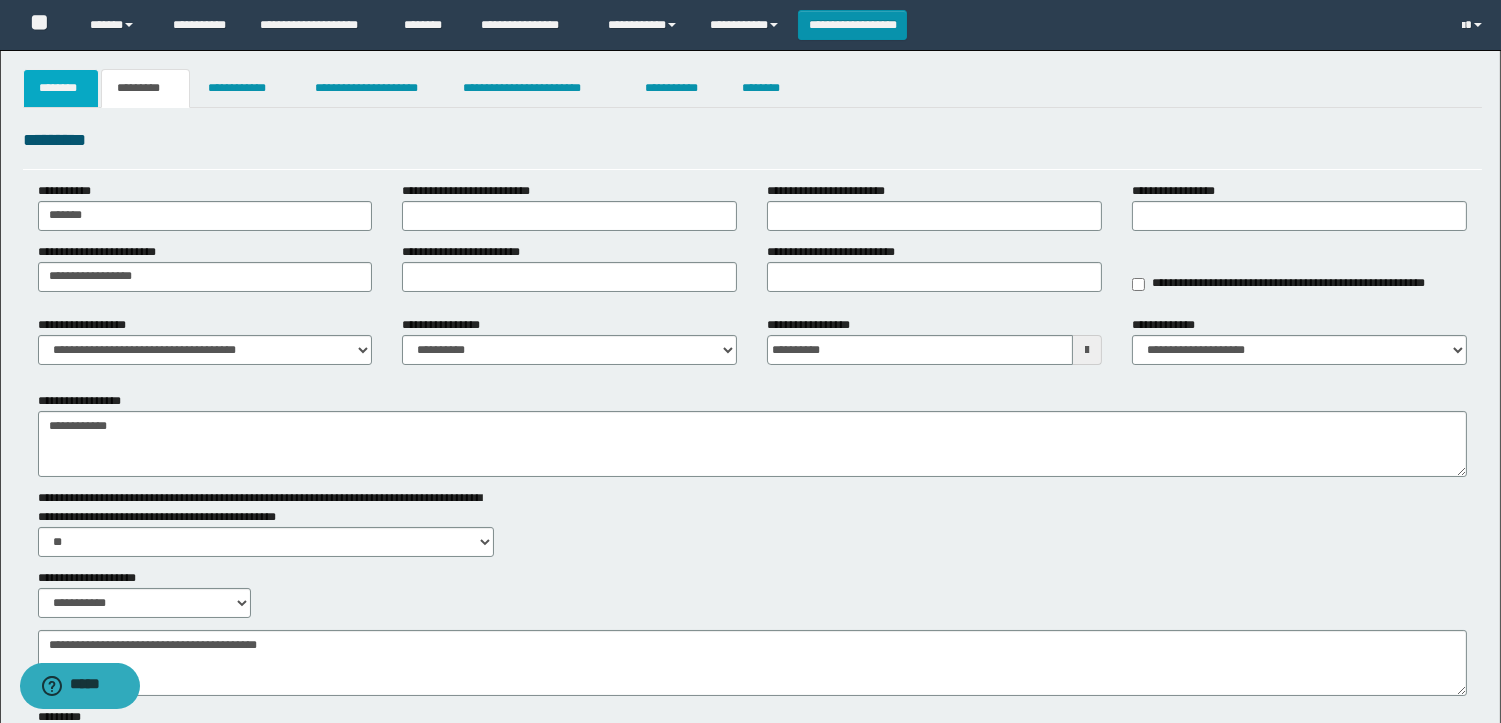 click on "********" at bounding box center [61, 88] 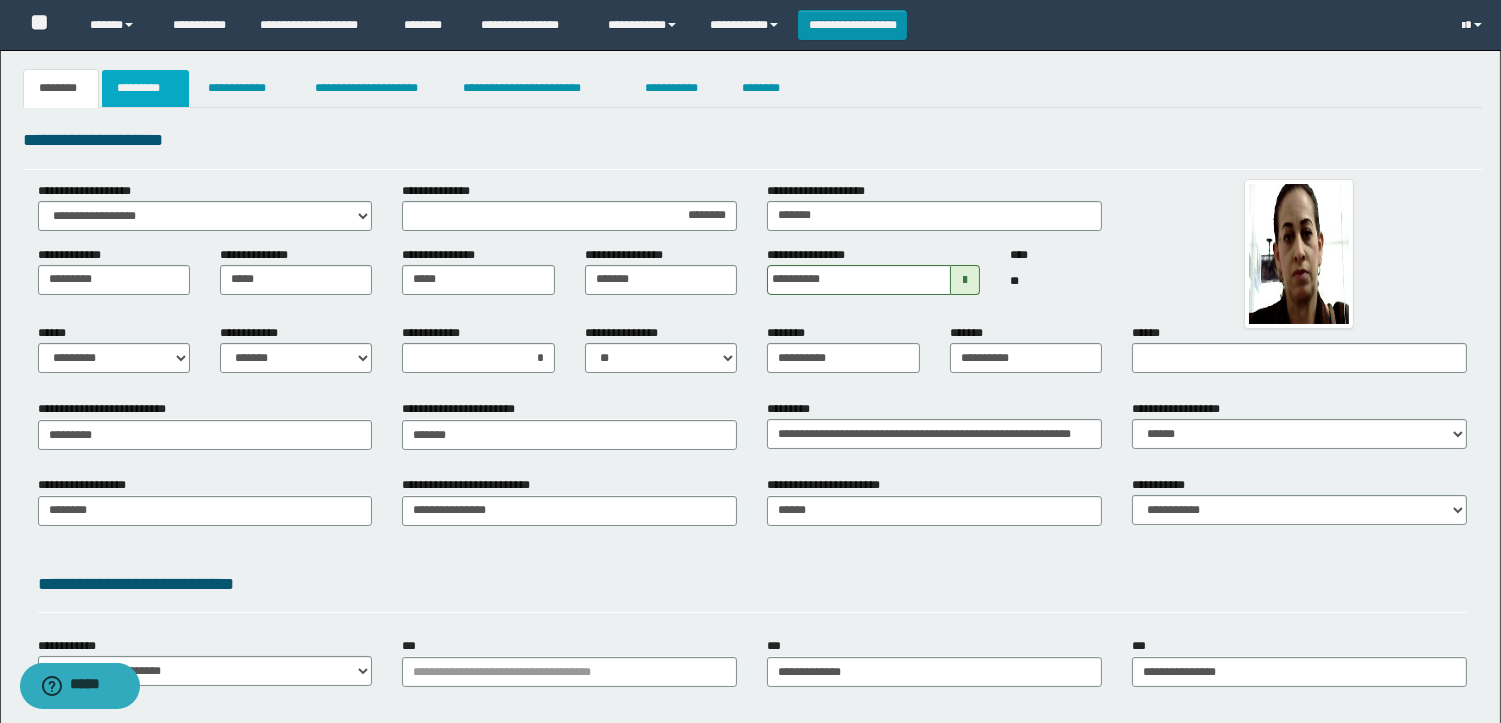 click on "*********" at bounding box center [145, 88] 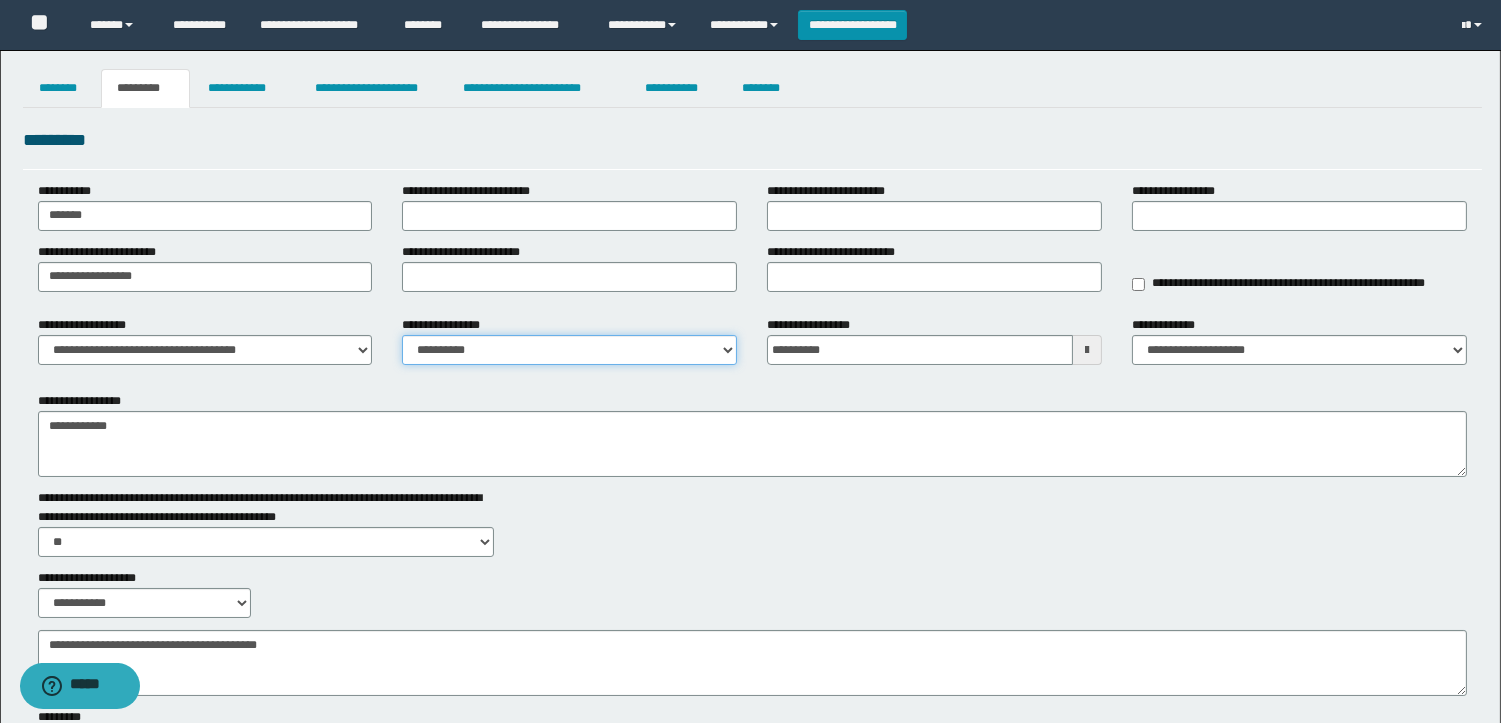 click on "**********" at bounding box center (569, 350) 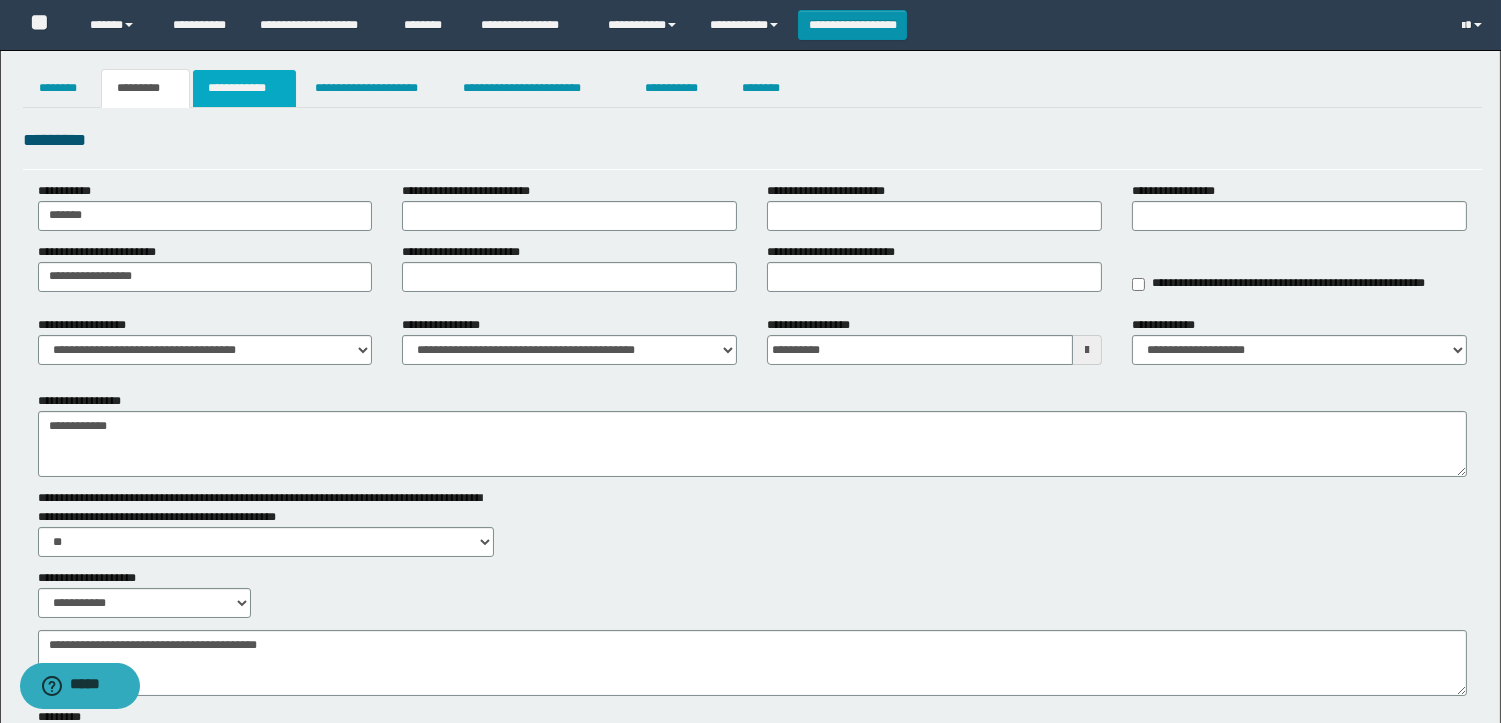 click on "**********" at bounding box center (244, 88) 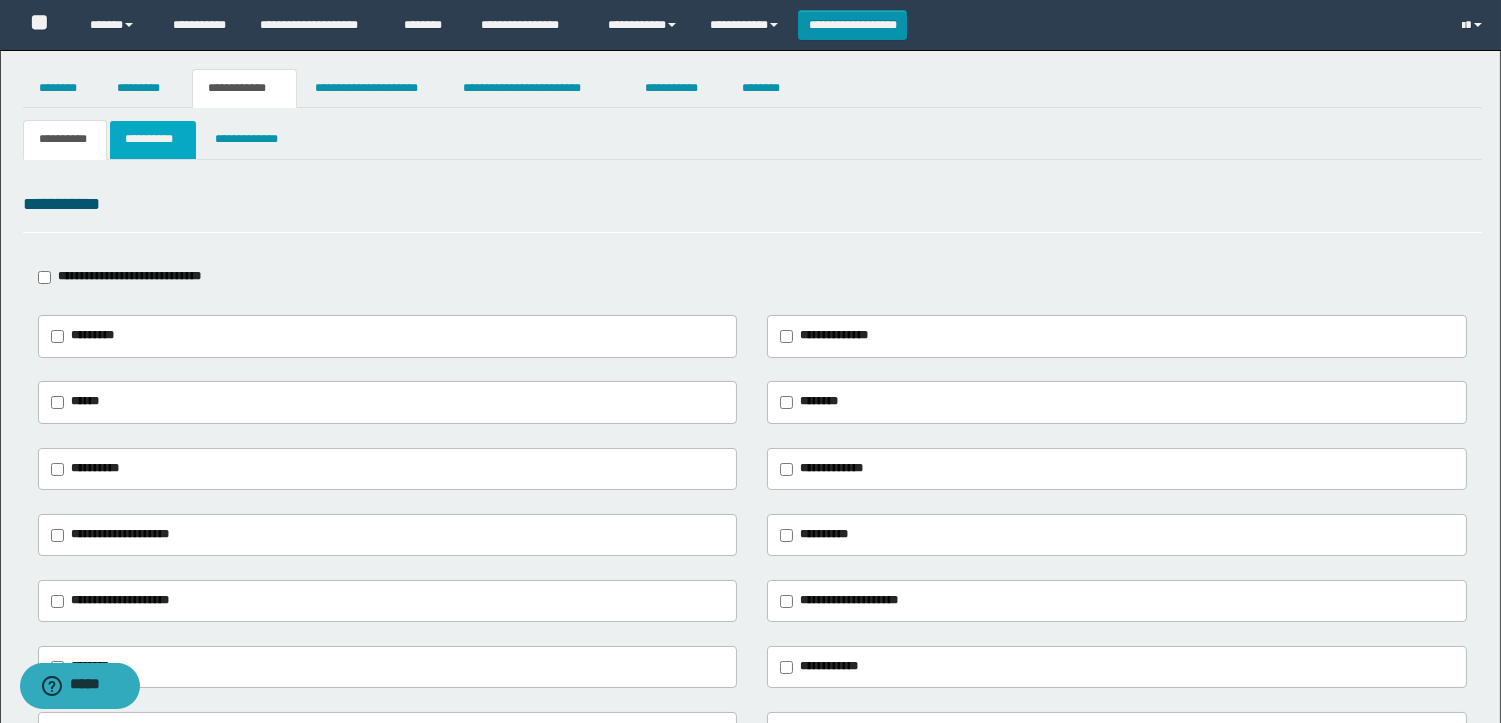 click on "**********" at bounding box center (153, 139) 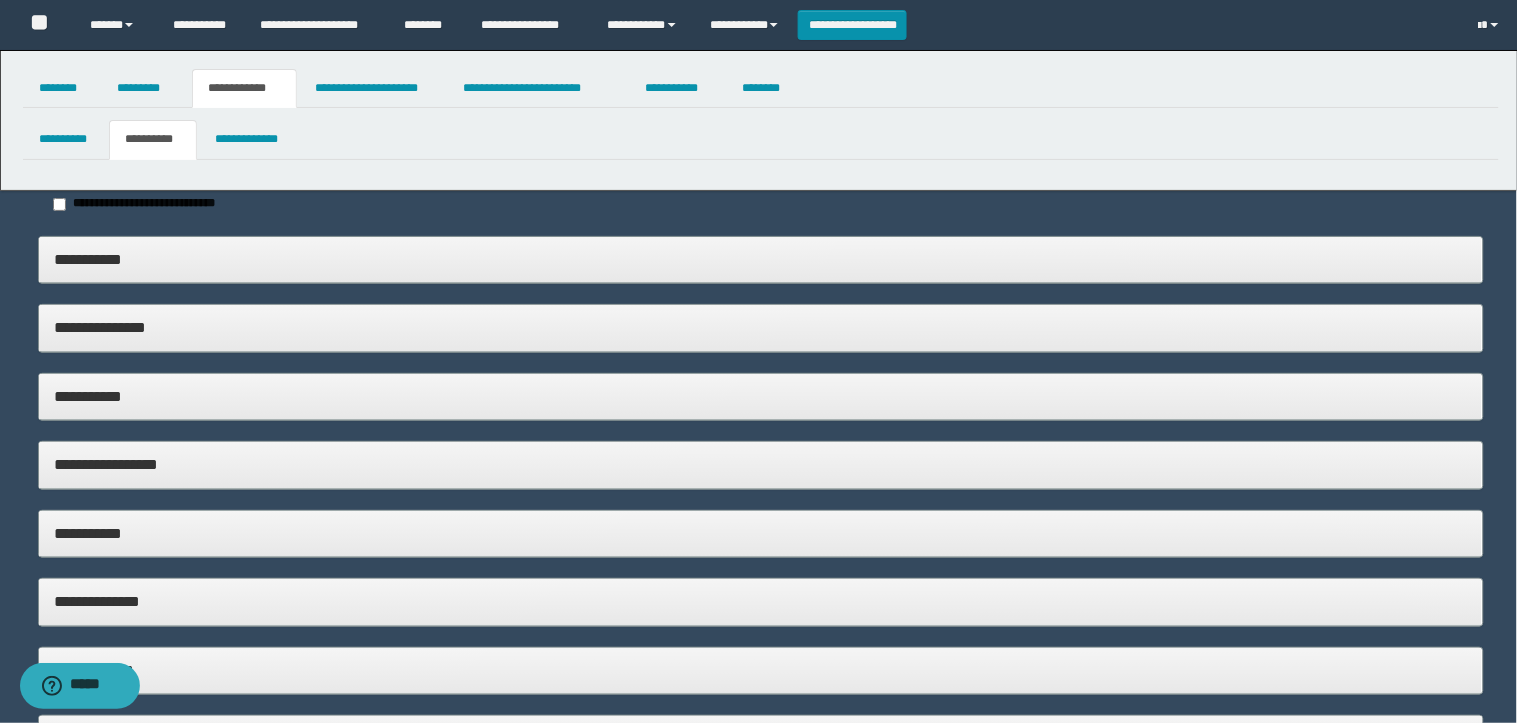 type on "**********" 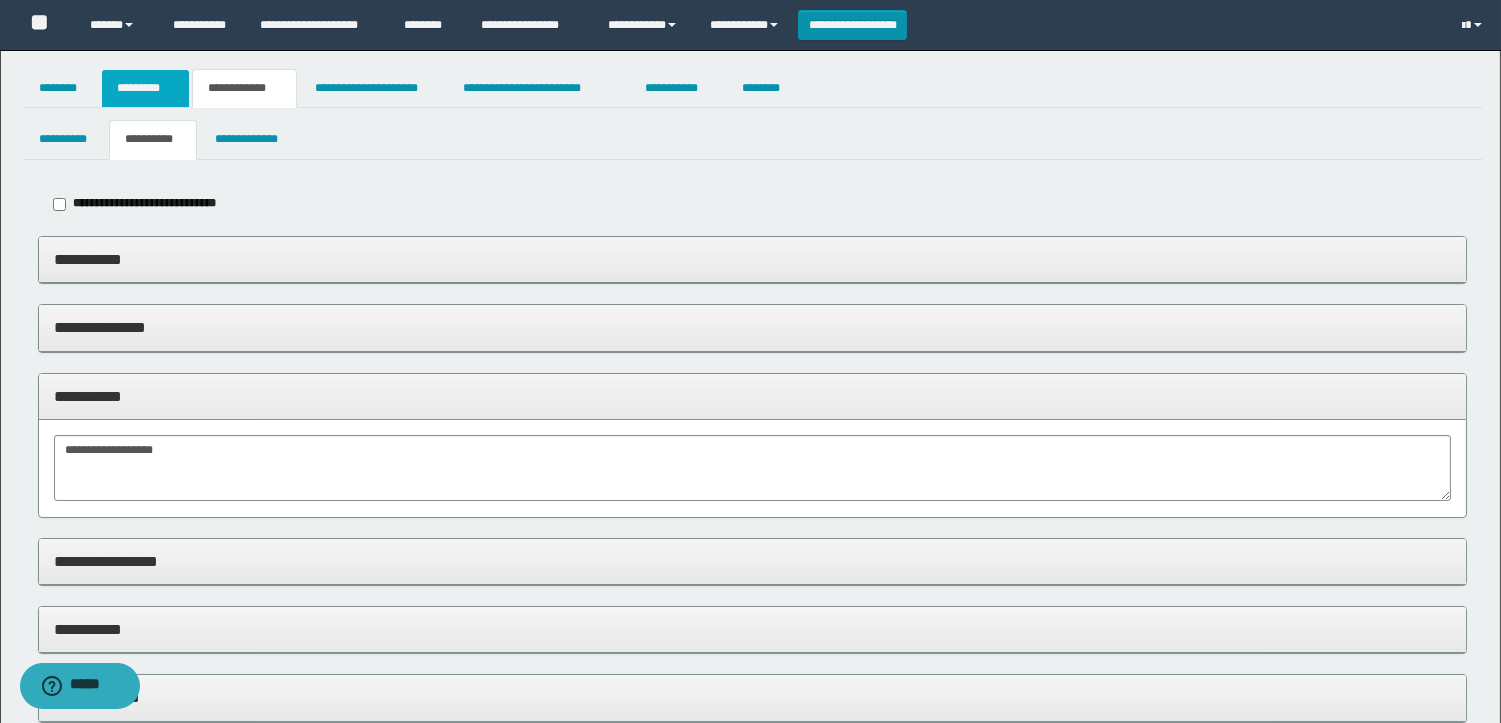 click on "*********" at bounding box center (145, 88) 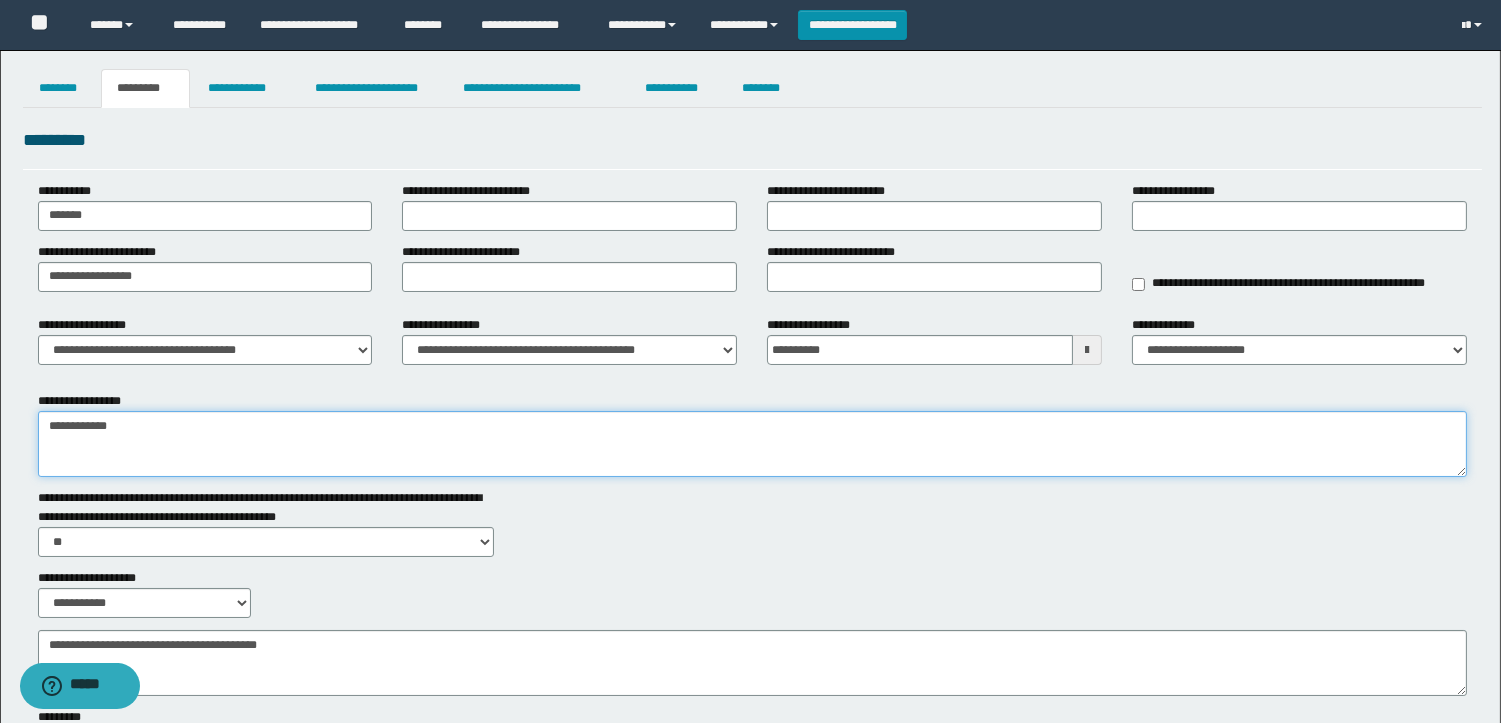 click on "**********" at bounding box center (752, 444) 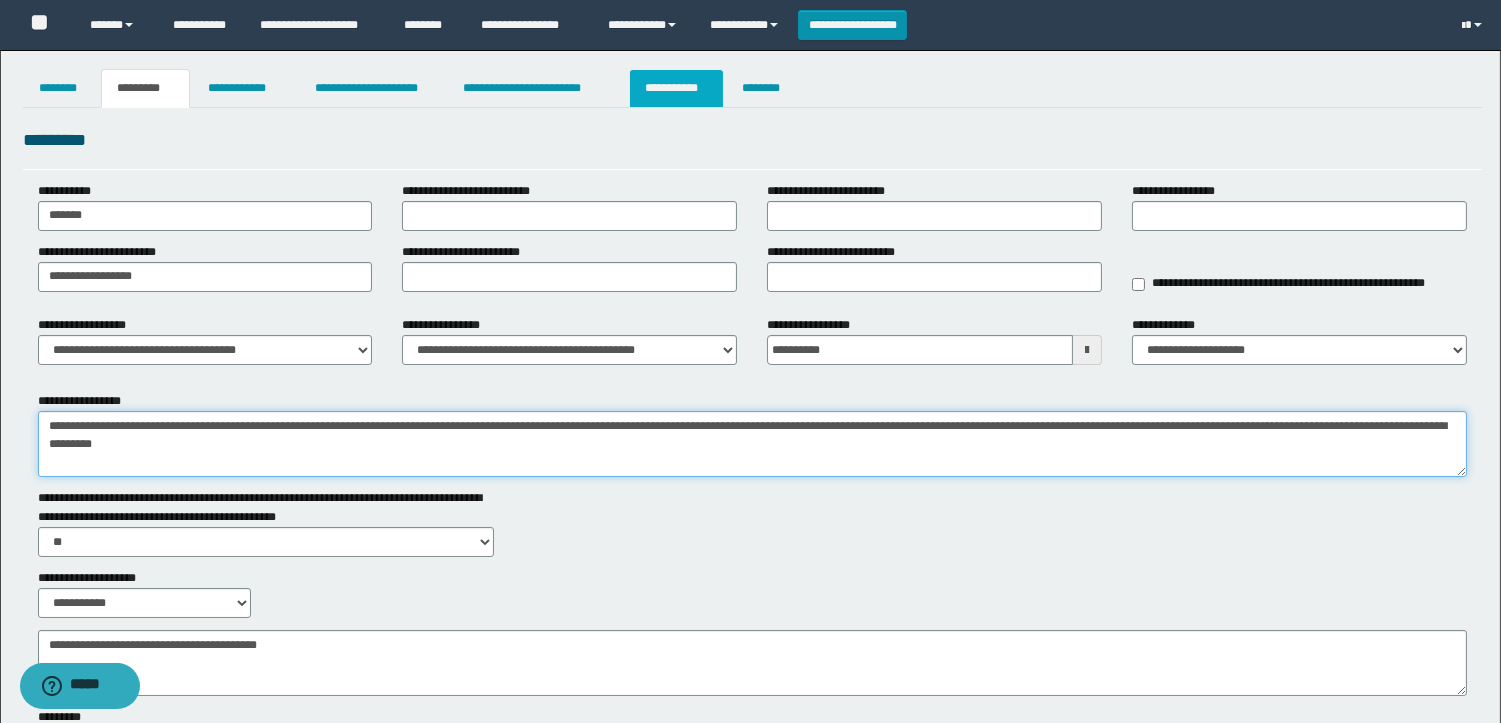 type on "**********" 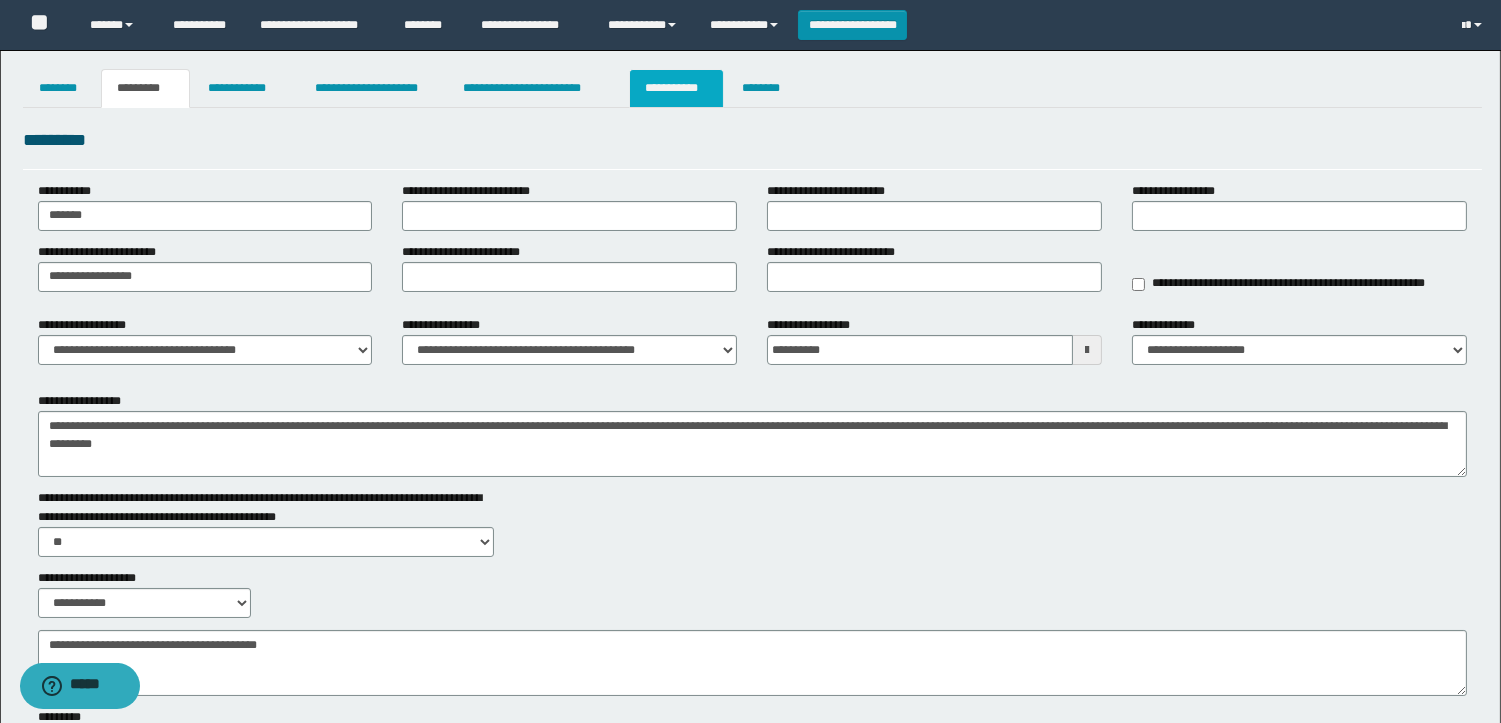 click on "**********" at bounding box center (676, 88) 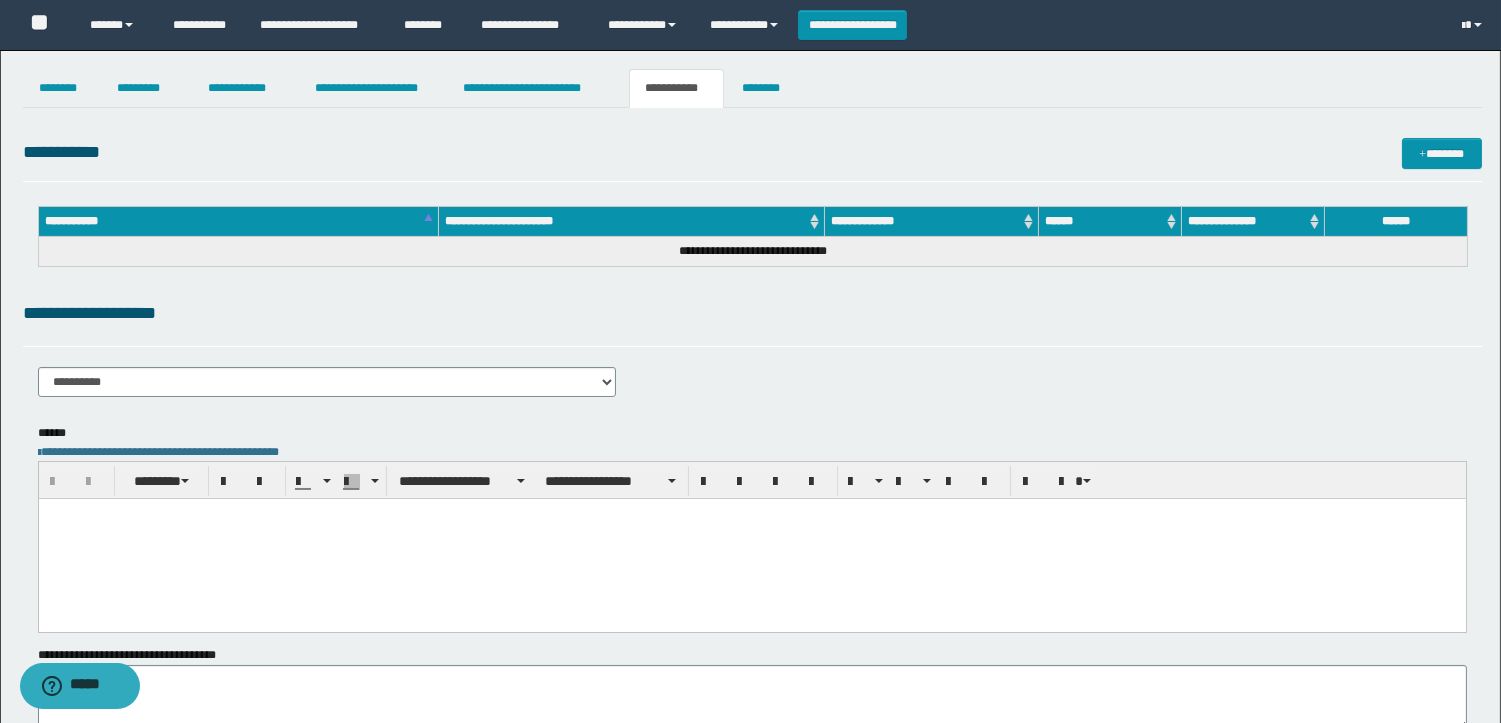 scroll, scrollTop: 0, scrollLeft: 0, axis: both 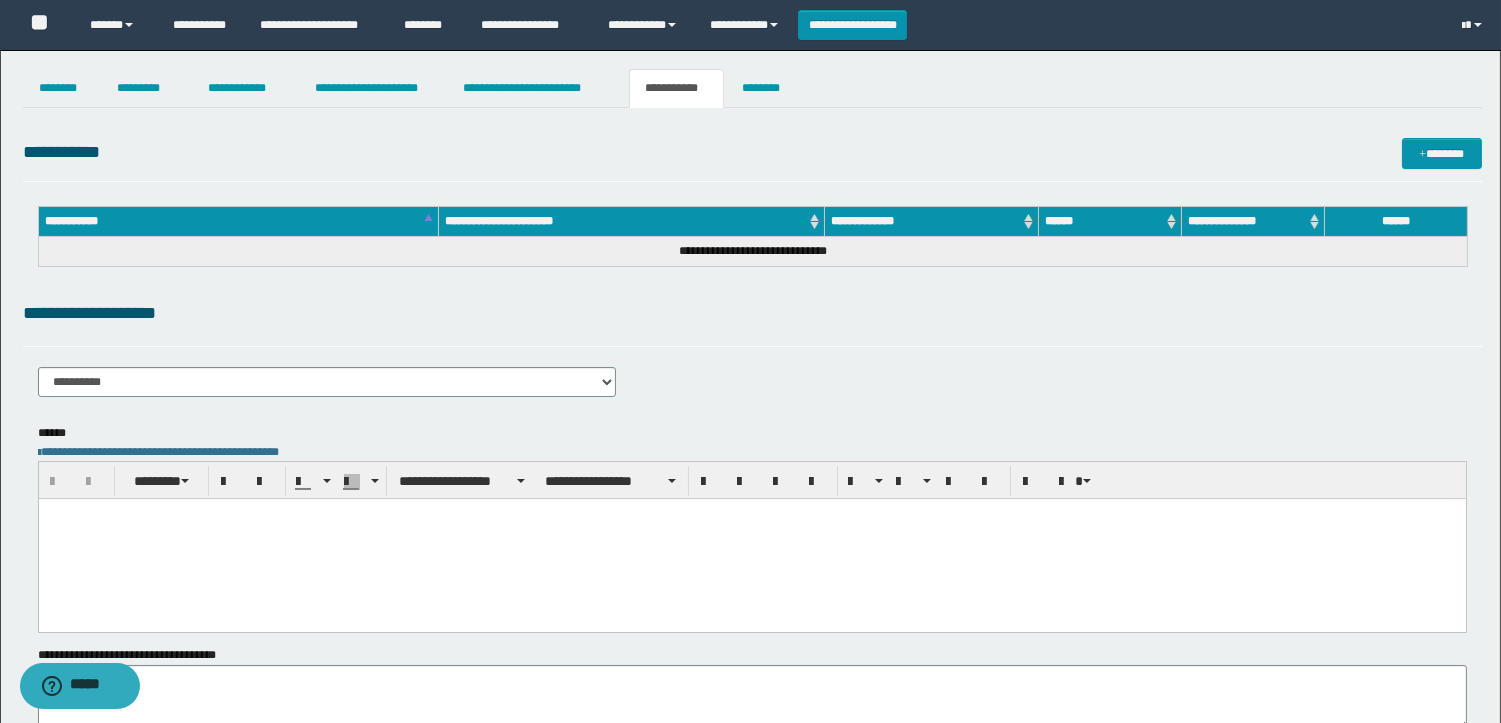 click at bounding box center (751, 539) 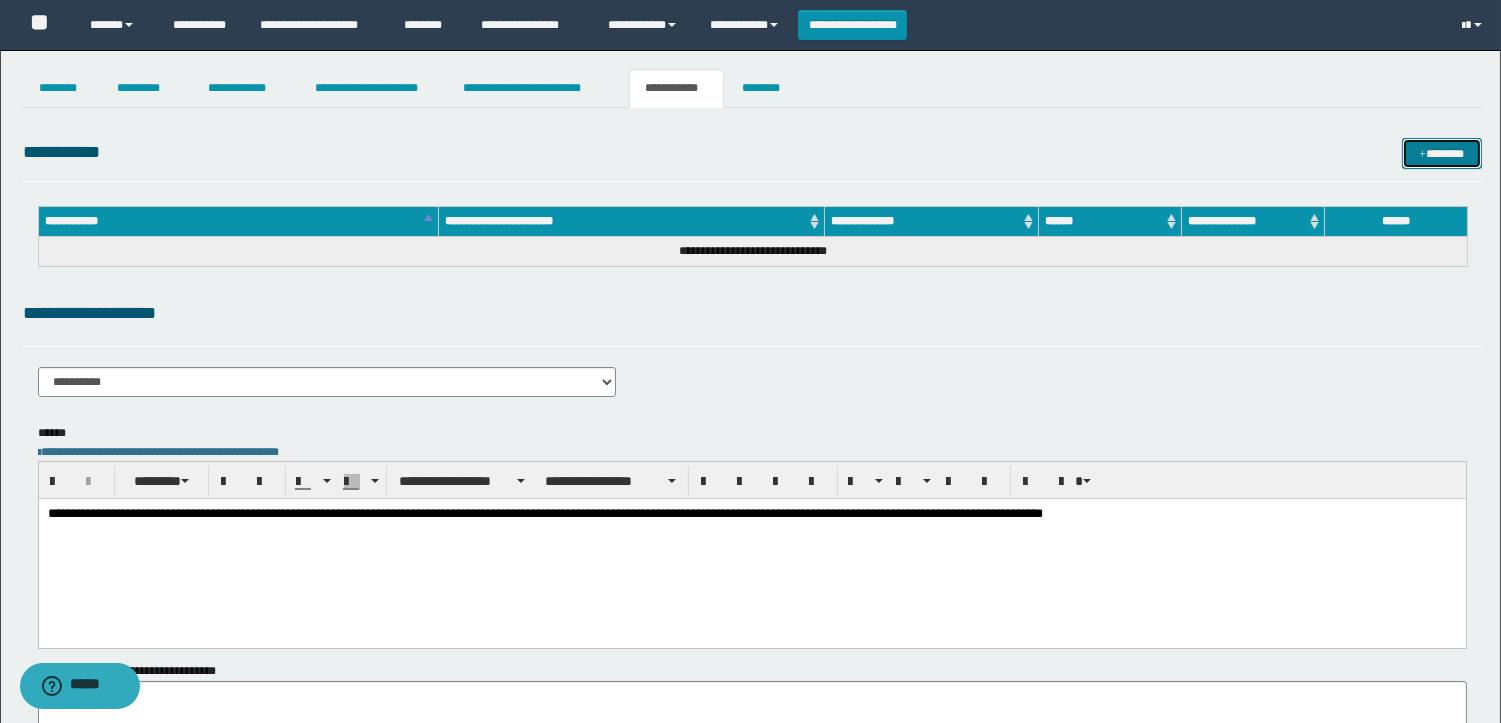 click on "*******" at bounding box center [1442, 153] 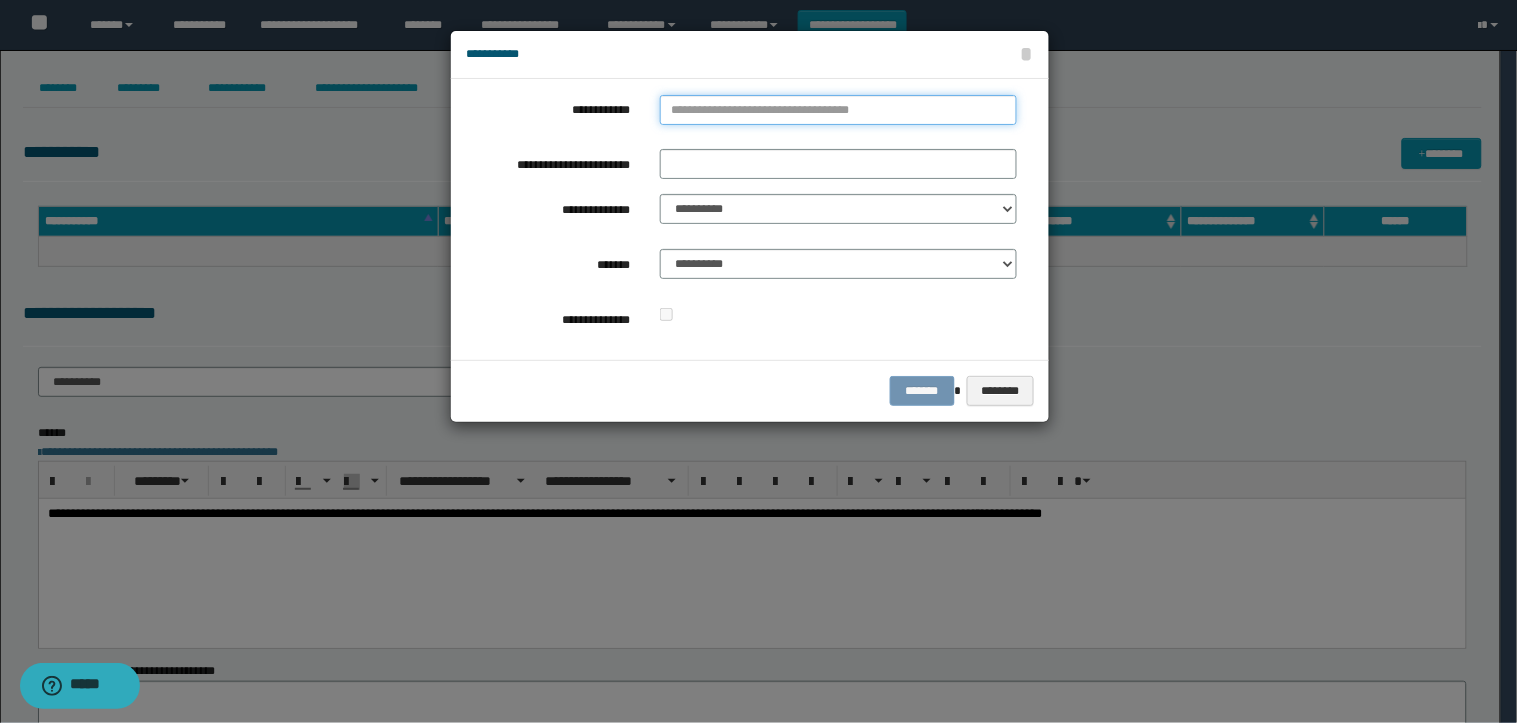 click on "**********" at bounding box center (838, 110) 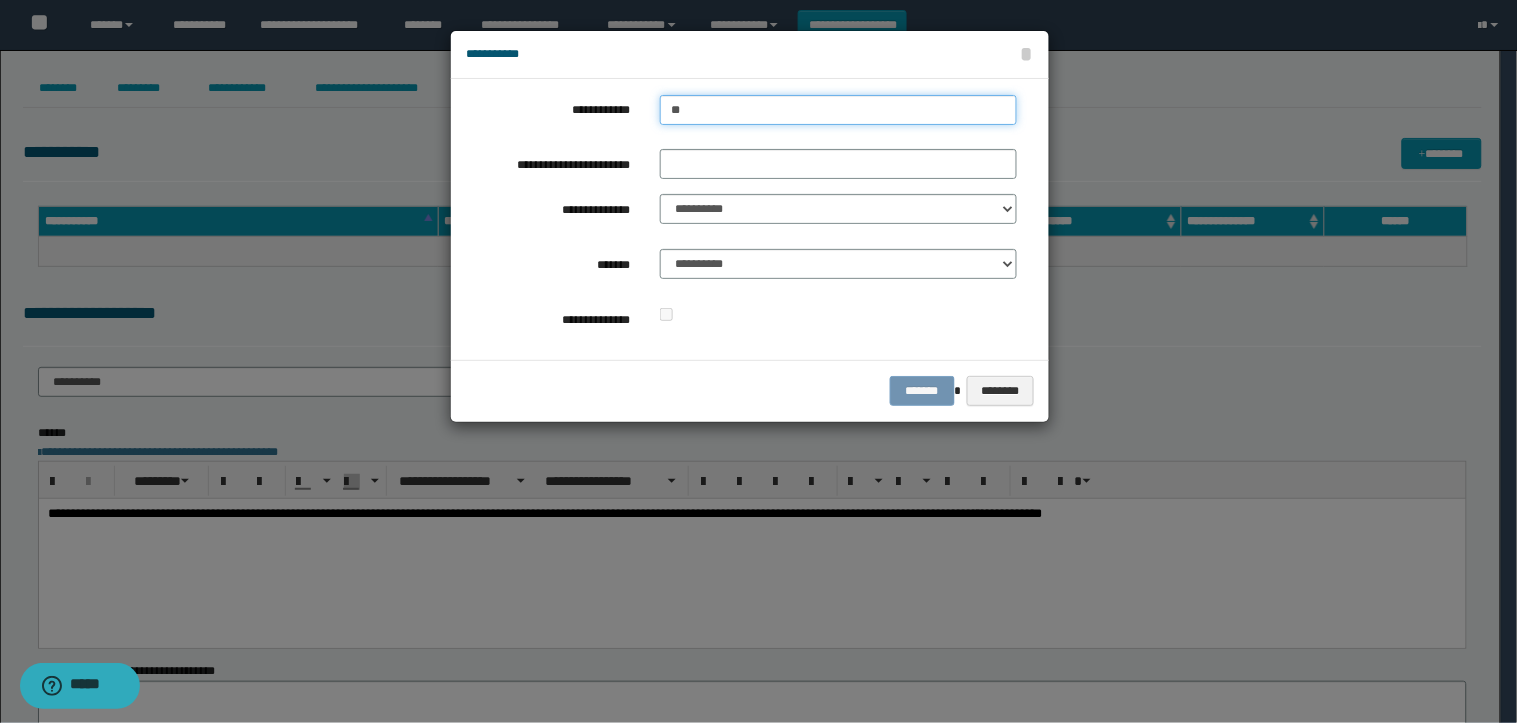 type on "***" 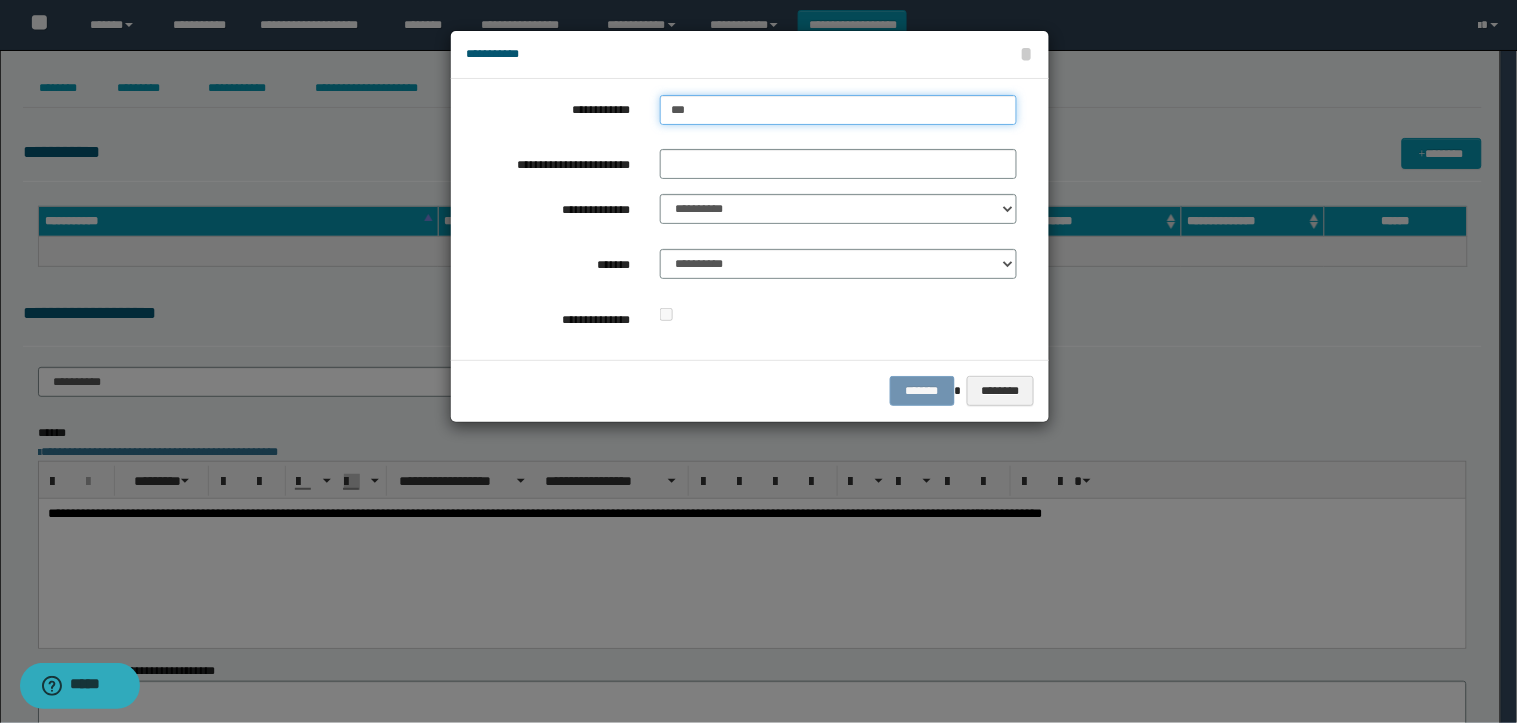 type on "***" 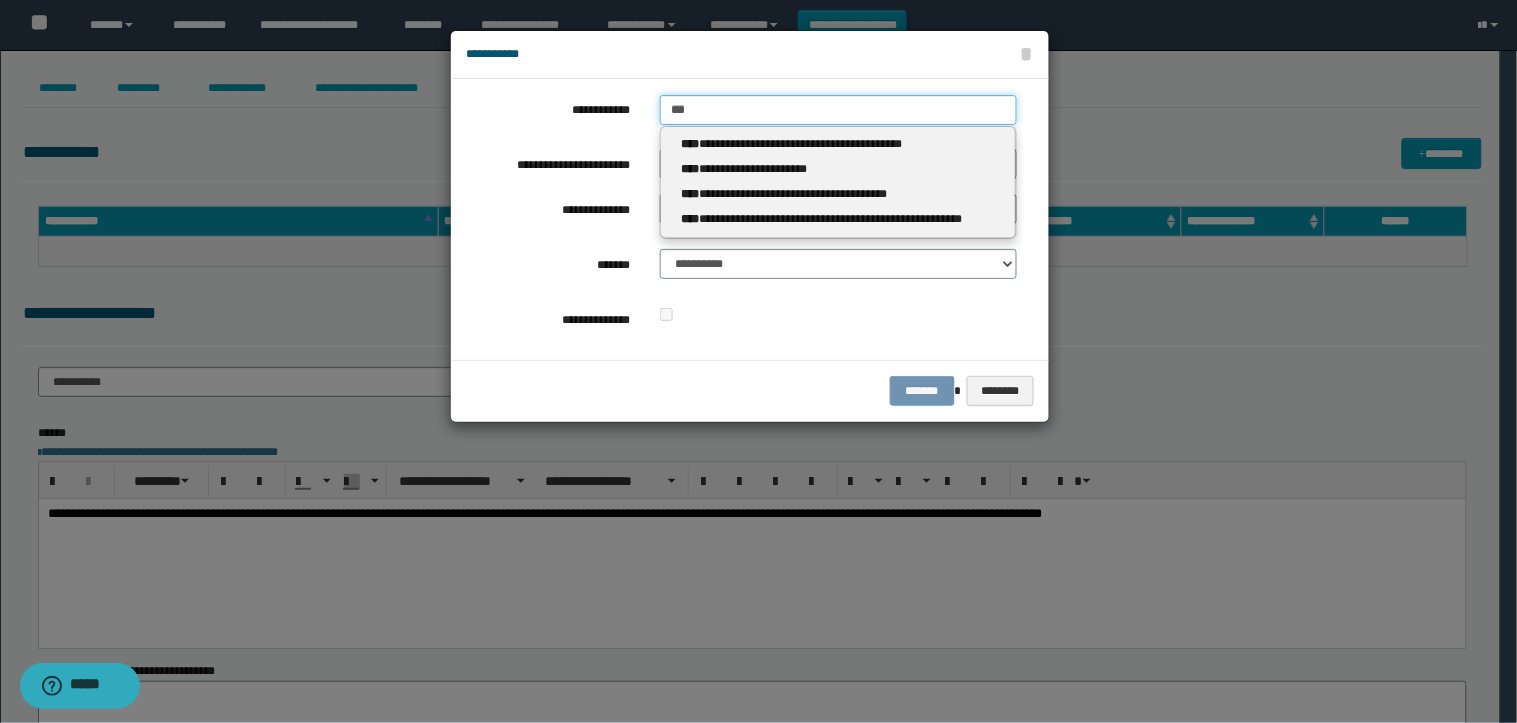 type 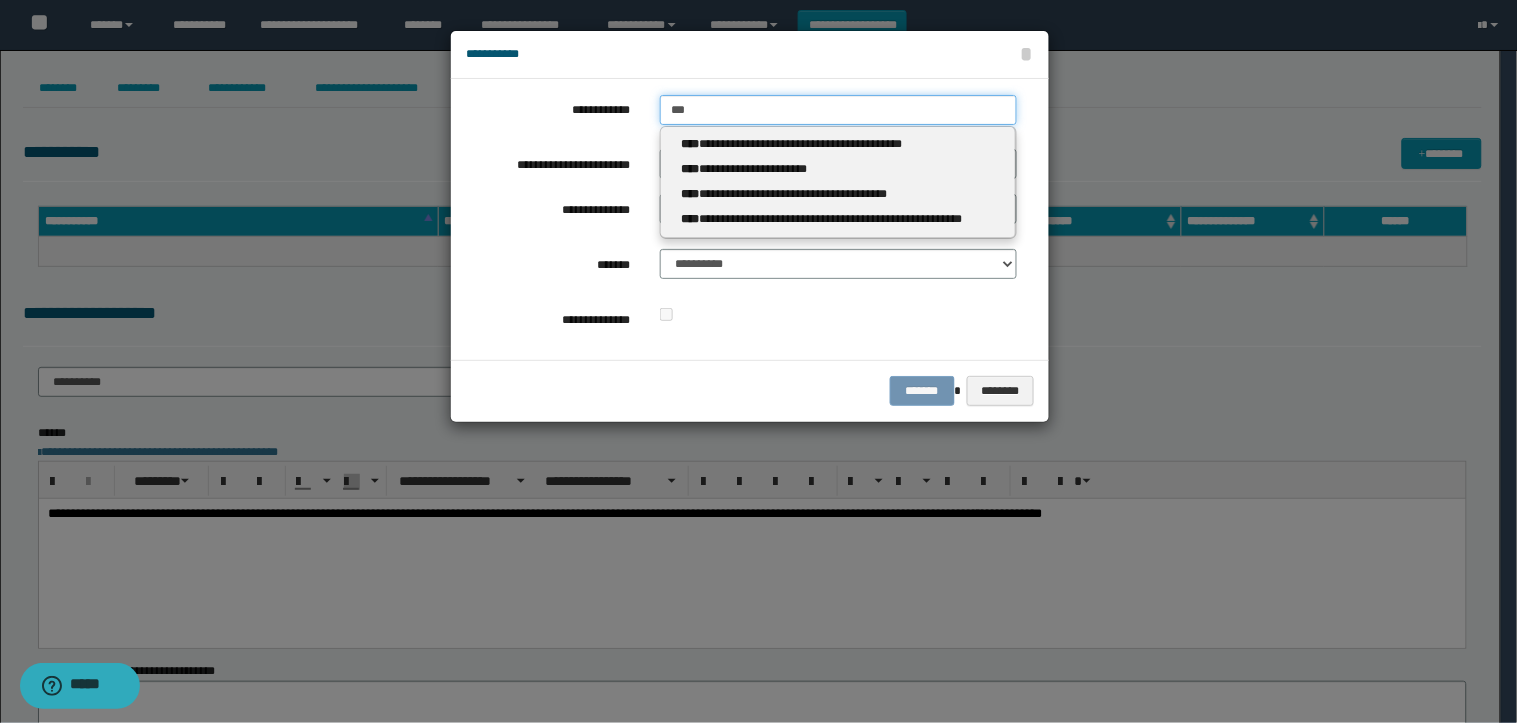 type on "****" 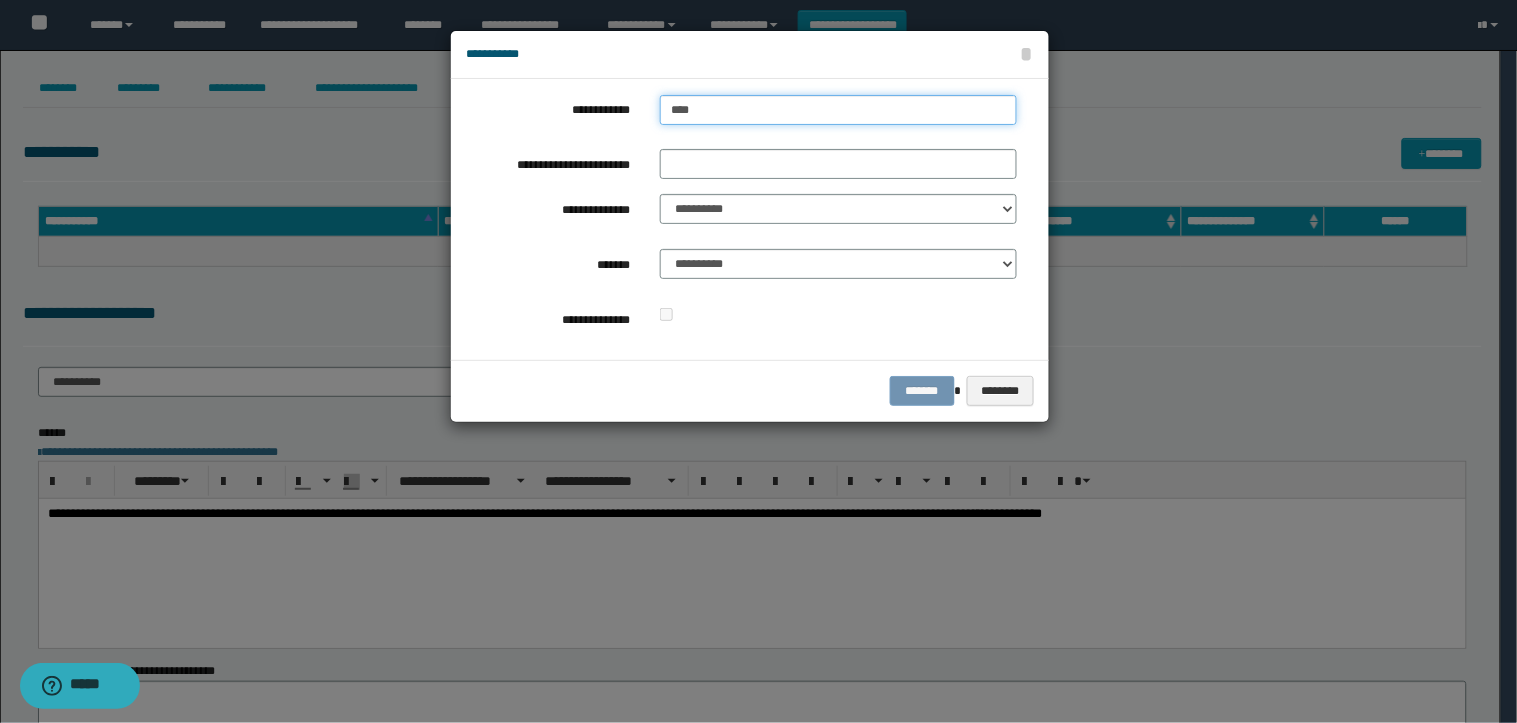 type on "****" 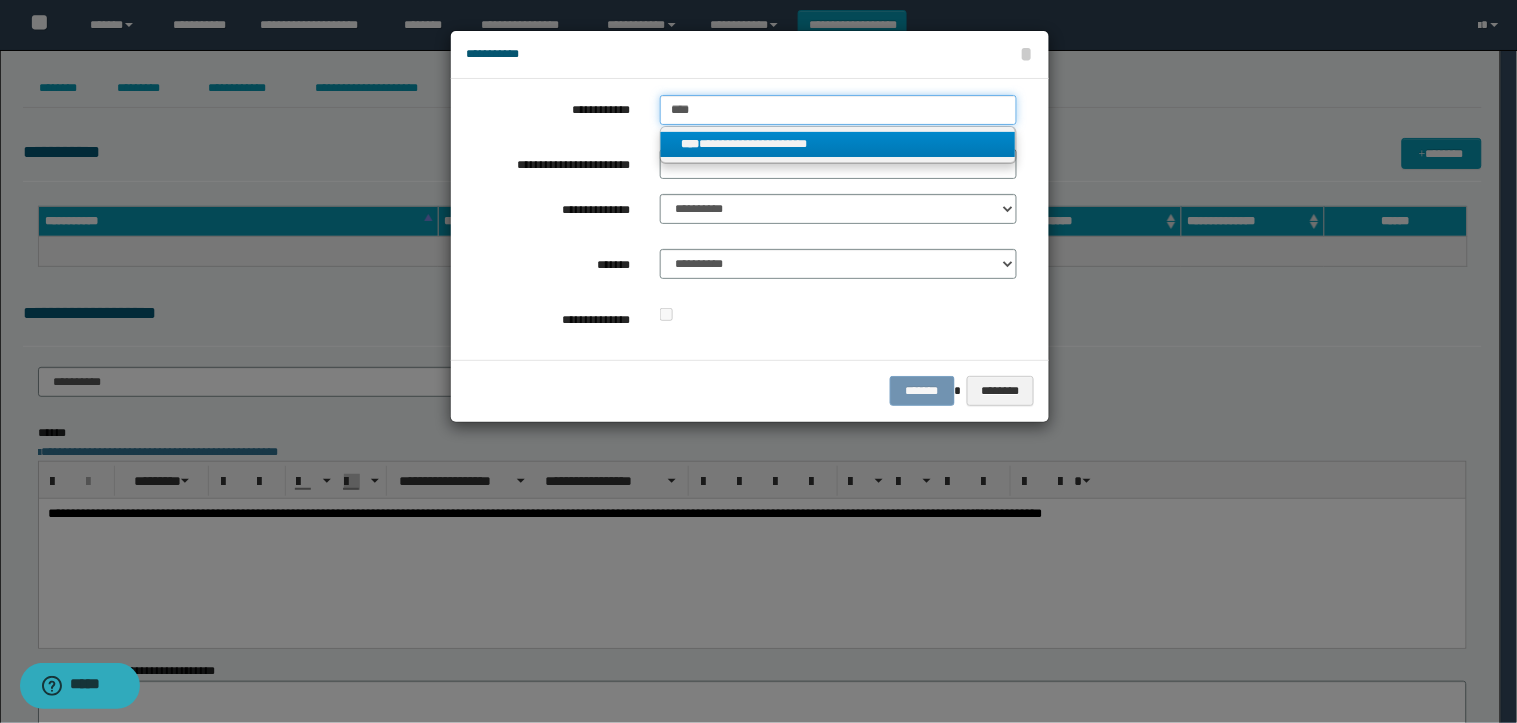 type on "****" 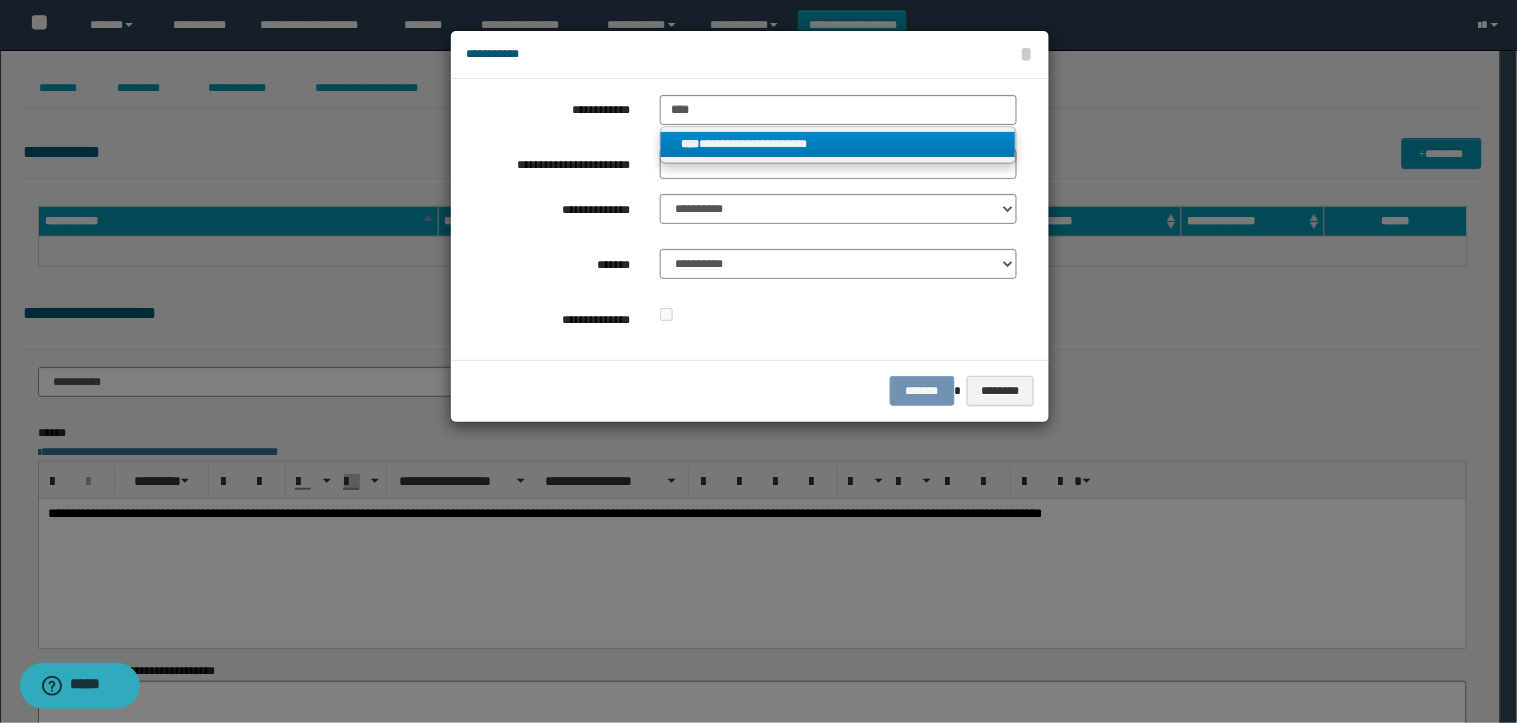 click on "**********" at bounding box center (838, 144) 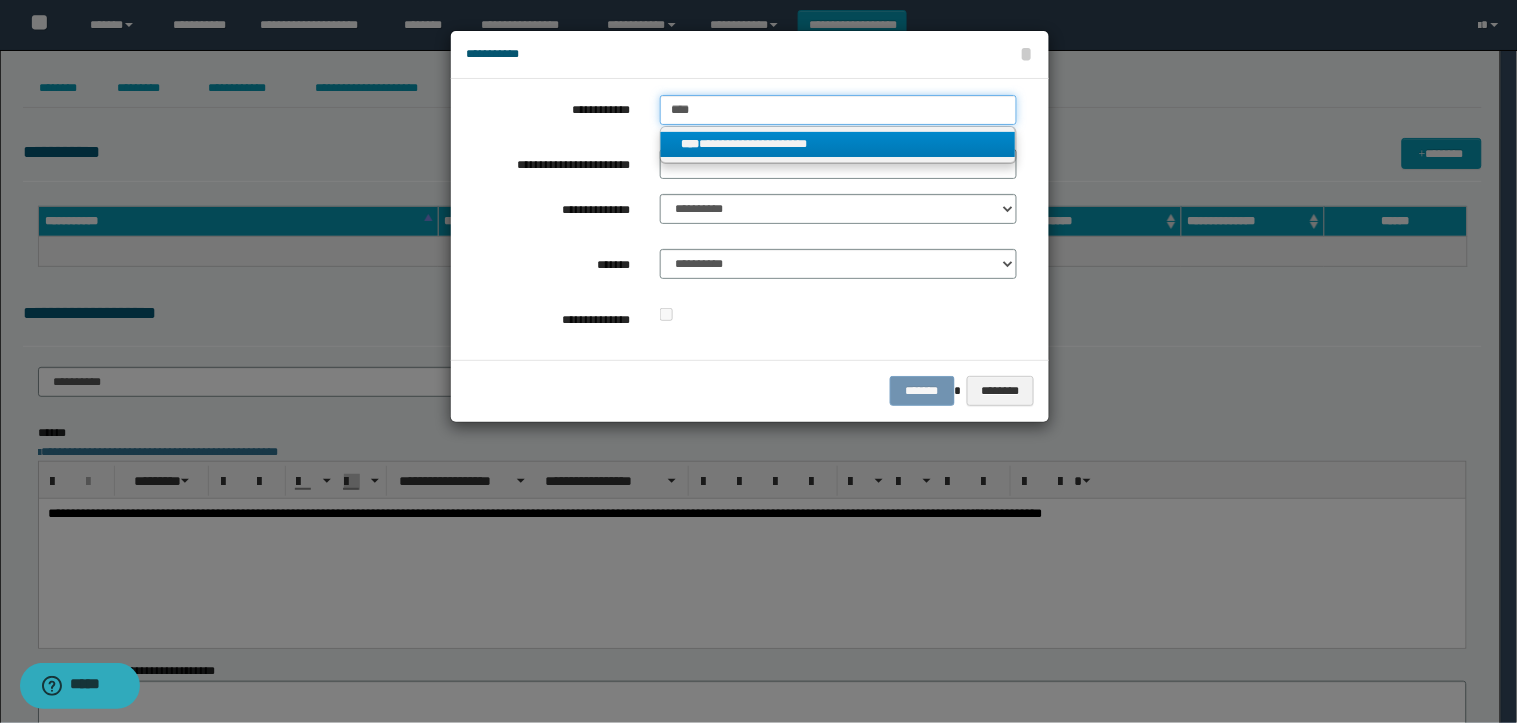 type 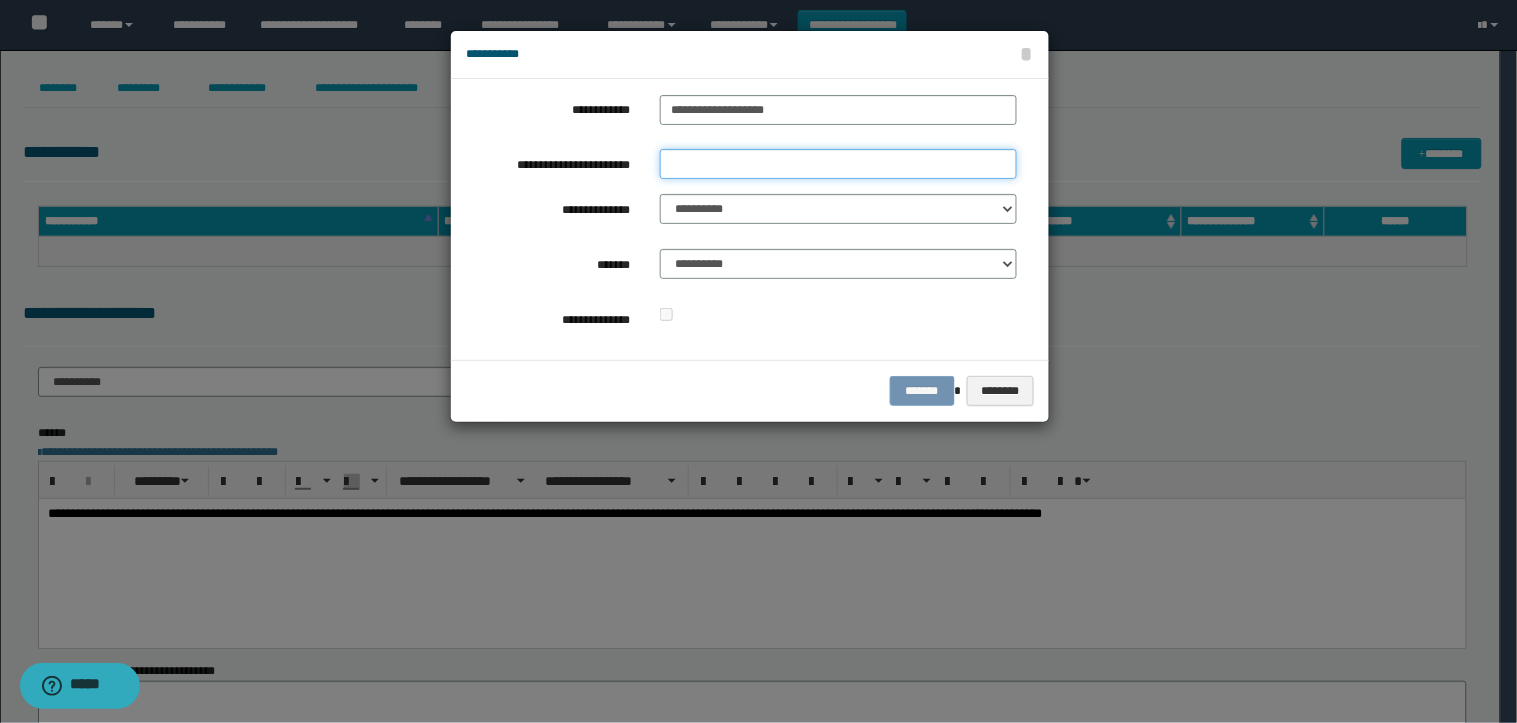 click on "**********" at bounding box center (838, 164) 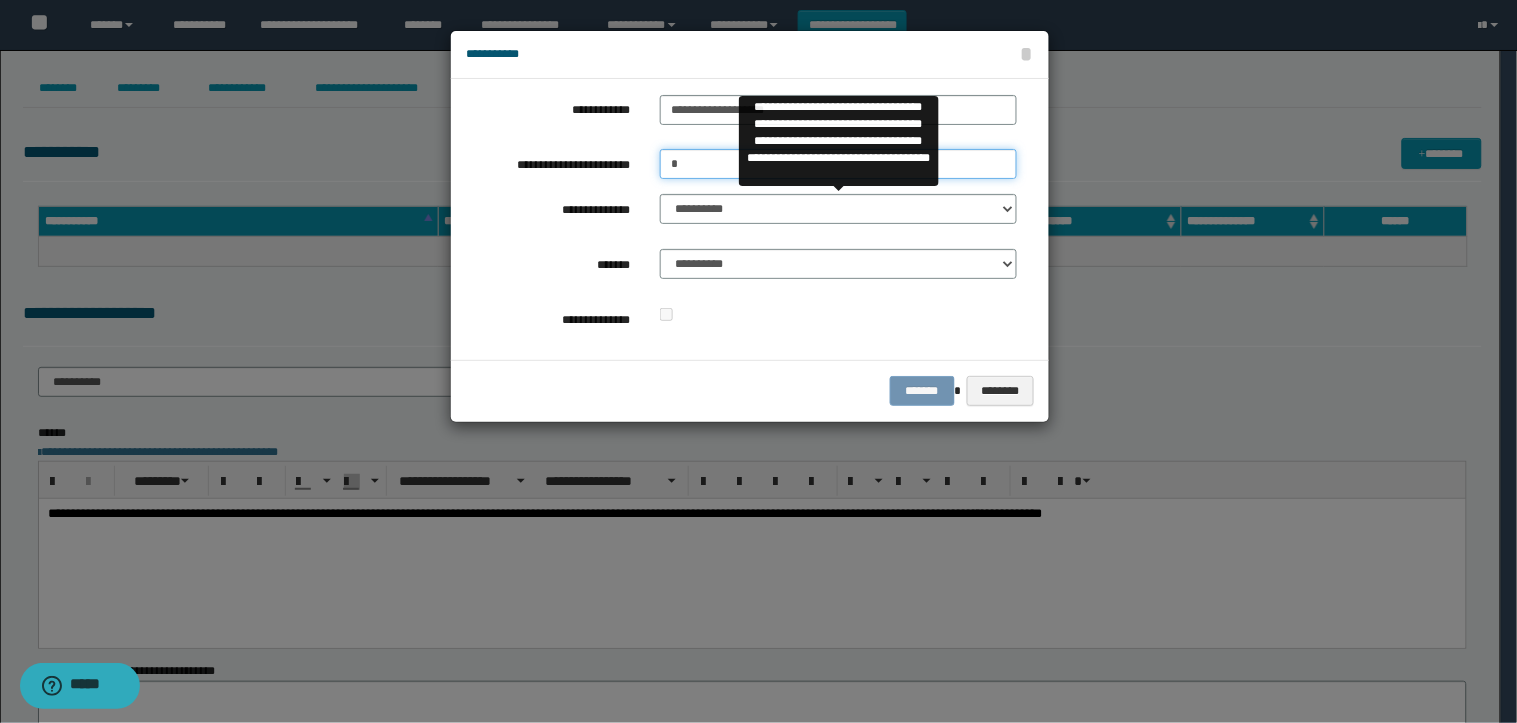 type on "*" 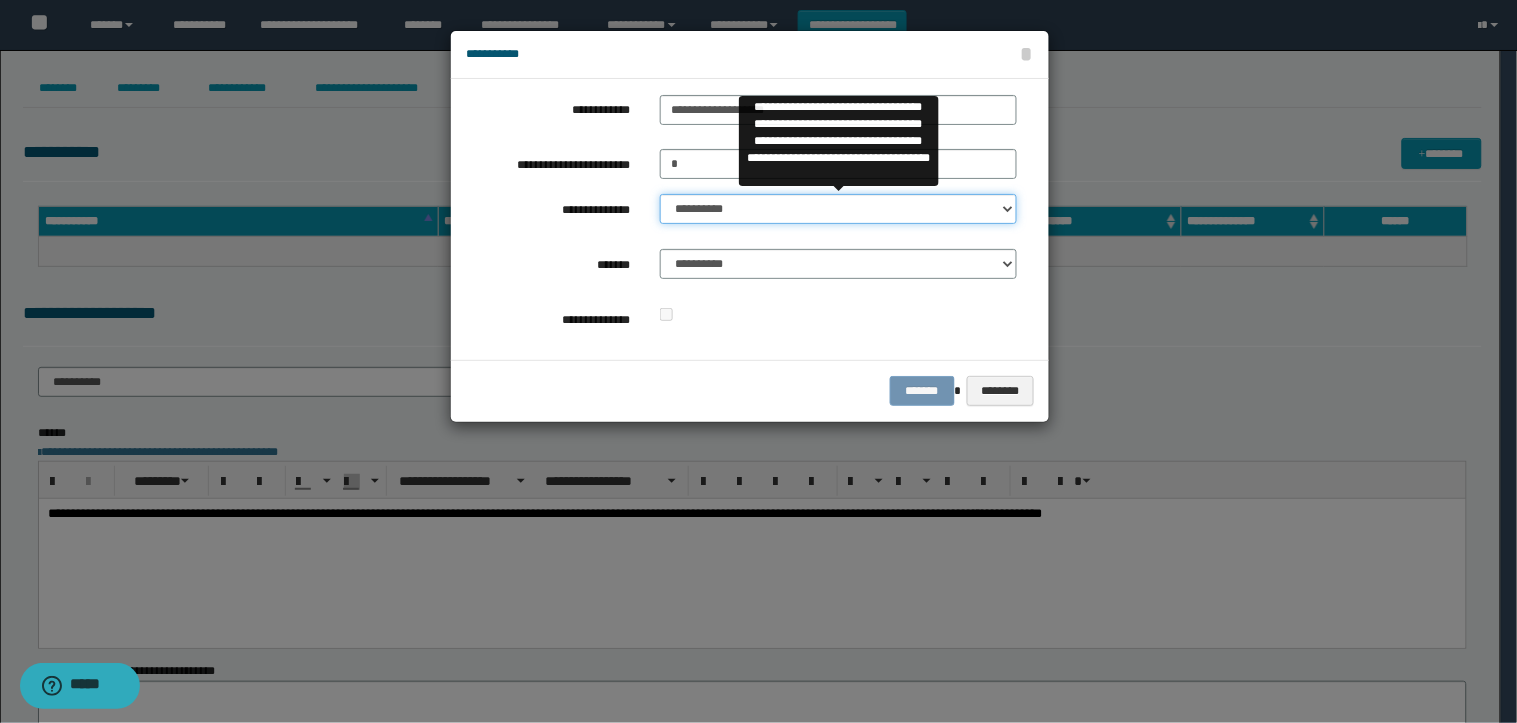 click on "**********" at bounding box center [838, 209] 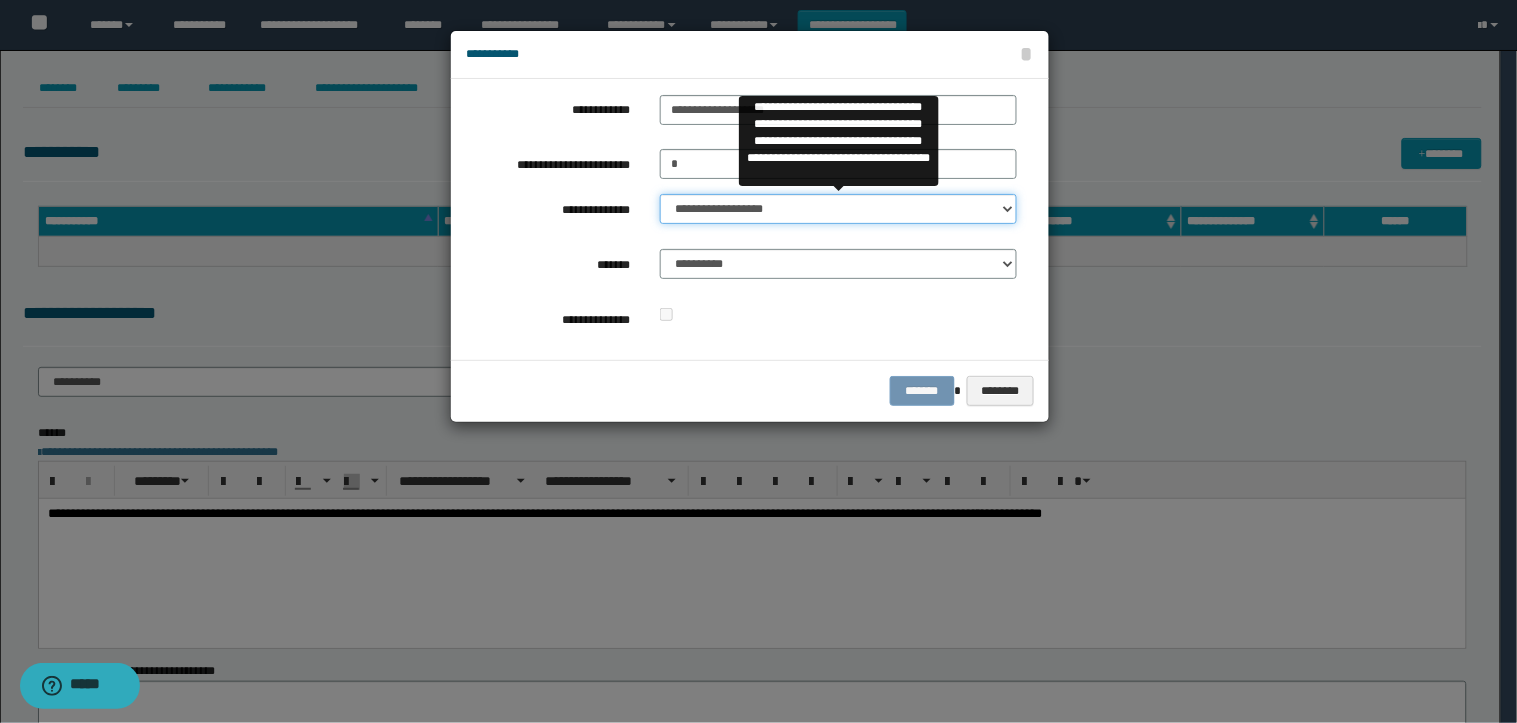click on "**********" at bounding box center (838, 209) 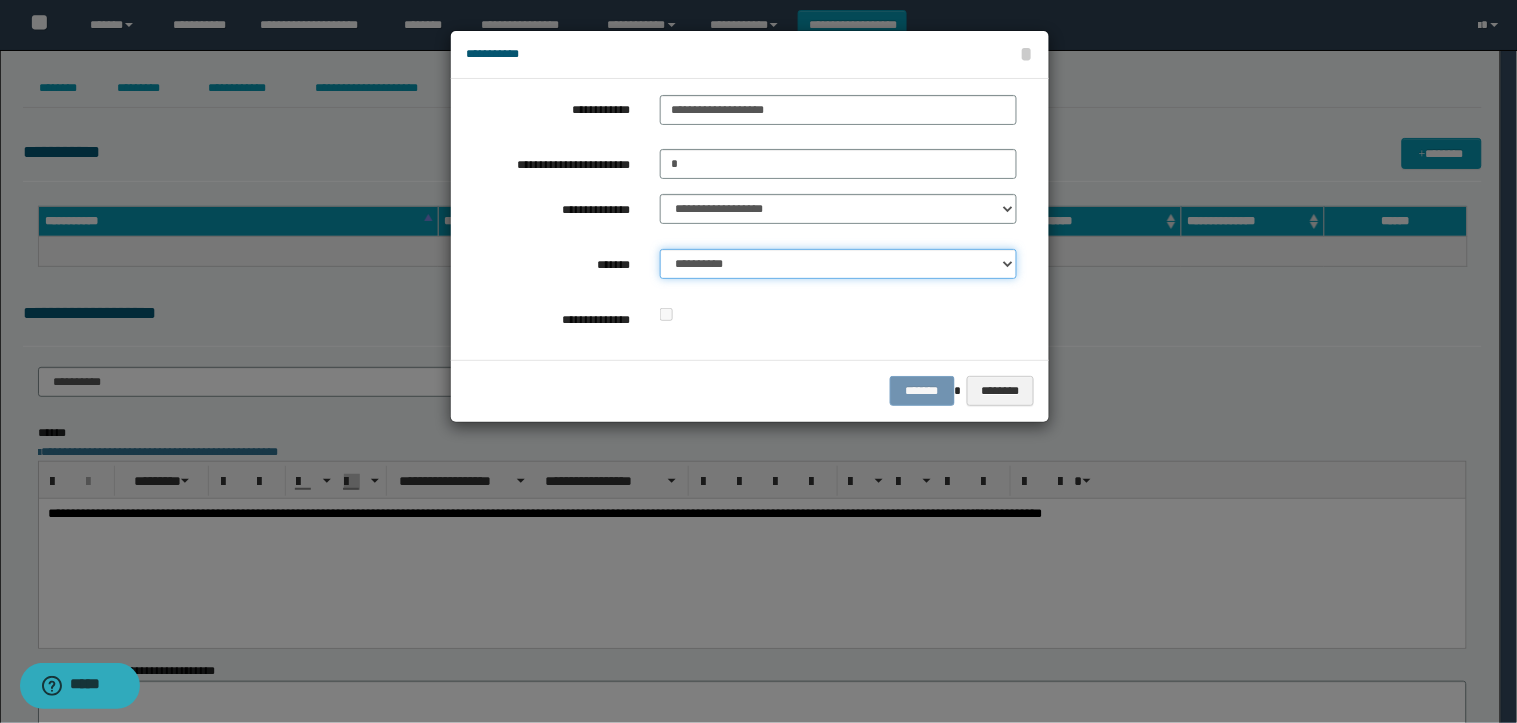 click on "**********" at bounding box center (838, 264) 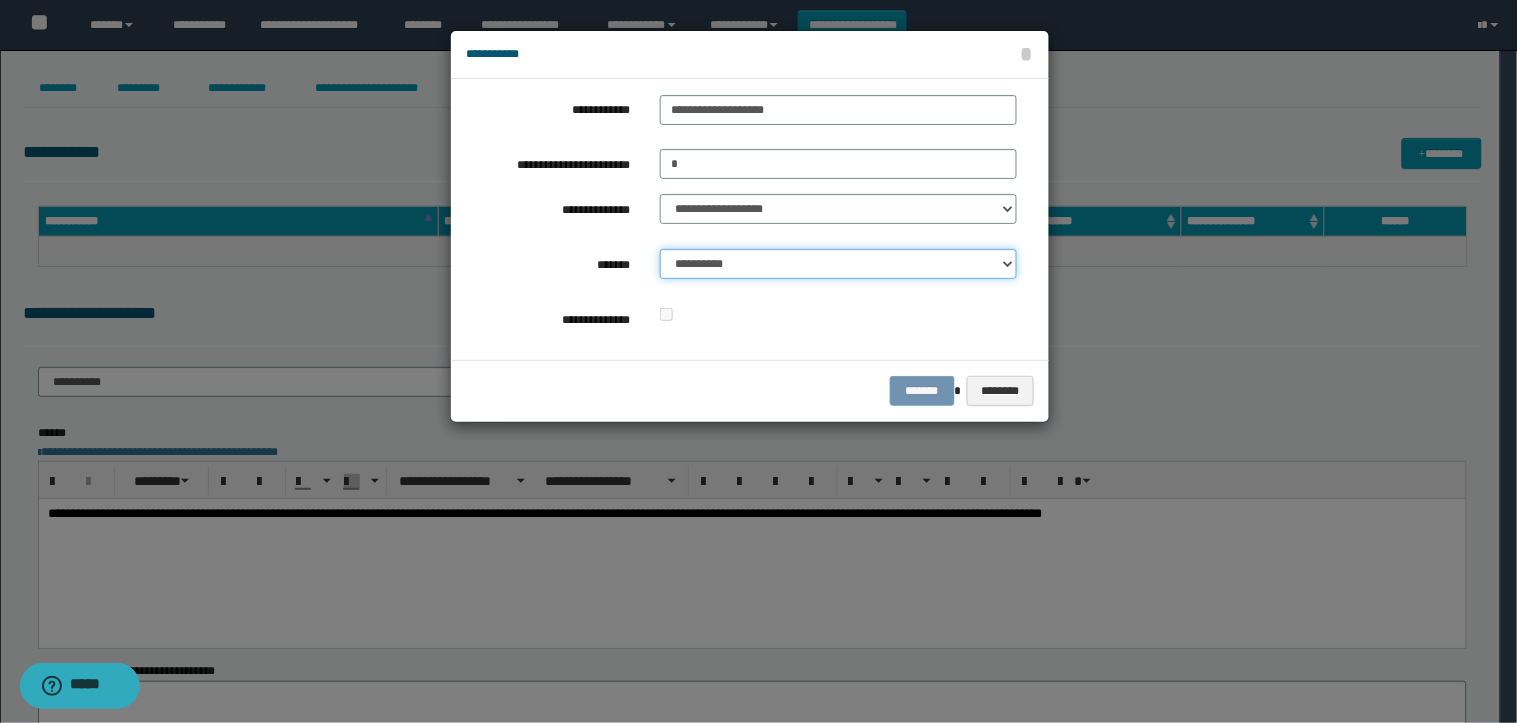 select on "*" 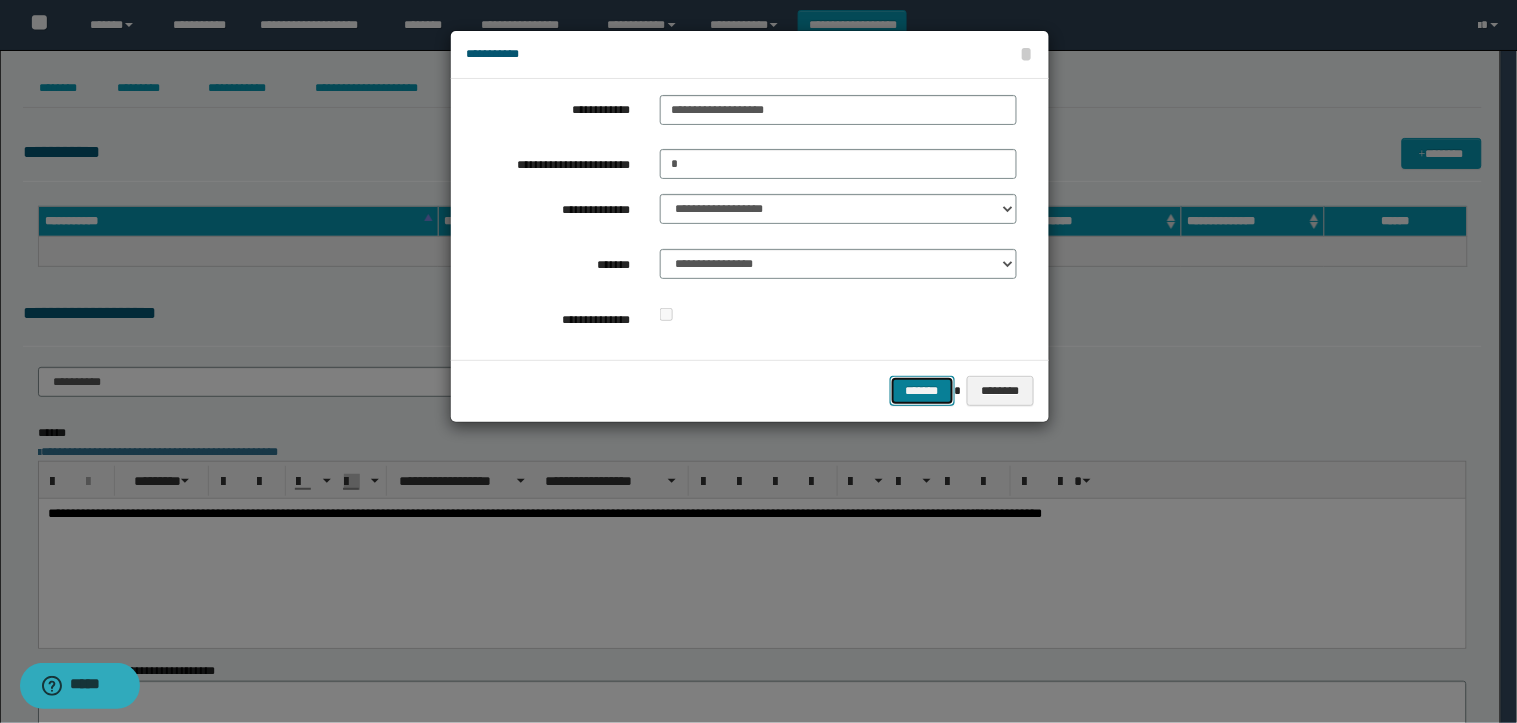 click on "*******" at bounding box center [922, 391] 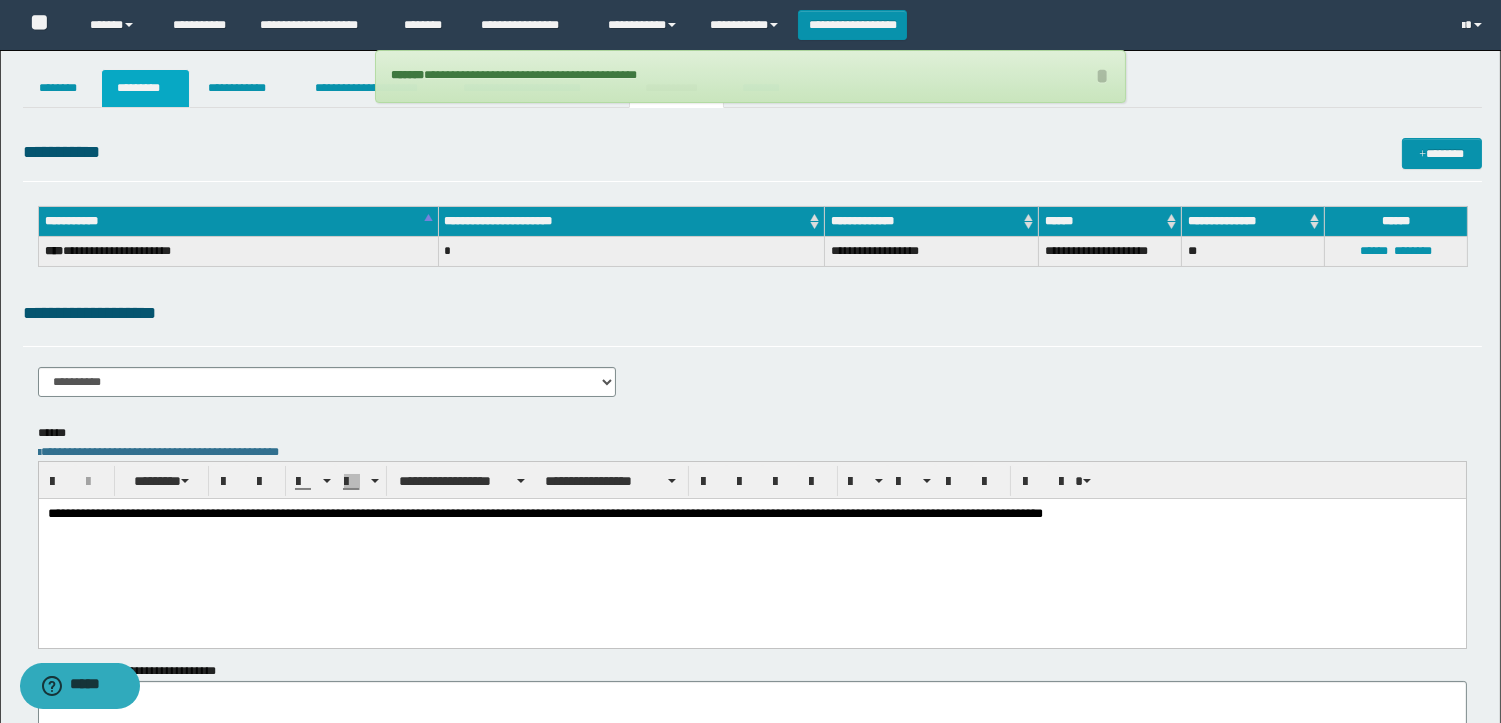 click on "*********" at bounding box center [145, 88] 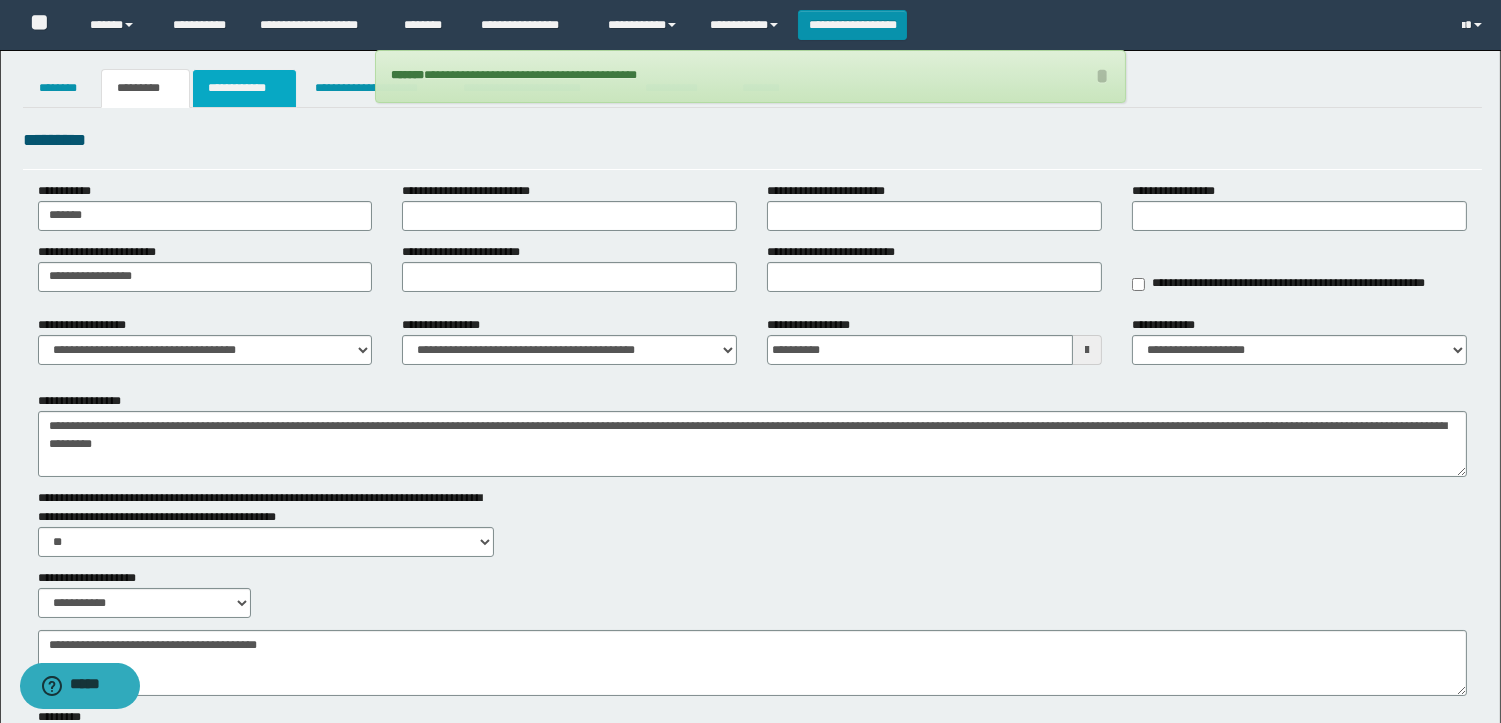 click on "**********" at bounding box center (244, 88) 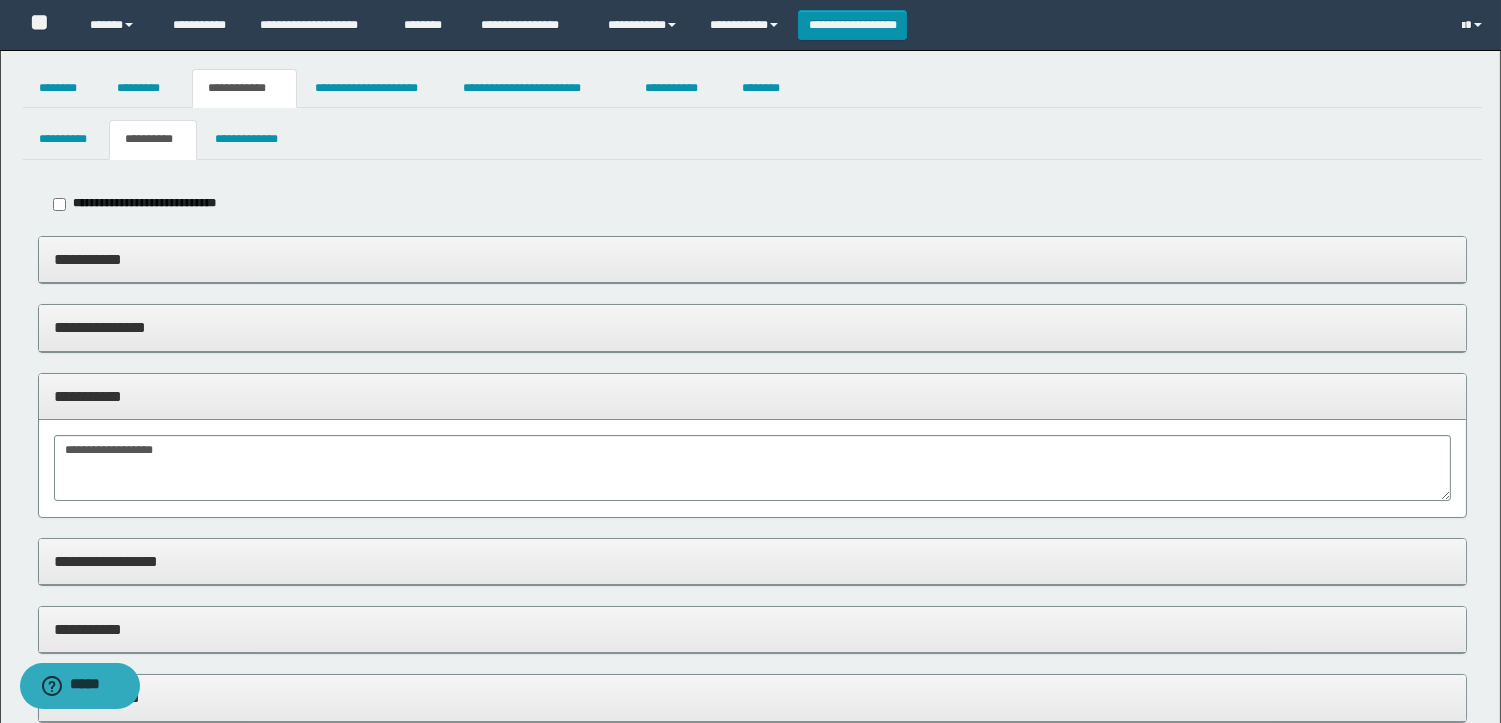click on "**********" at bounding box center (153, 139) 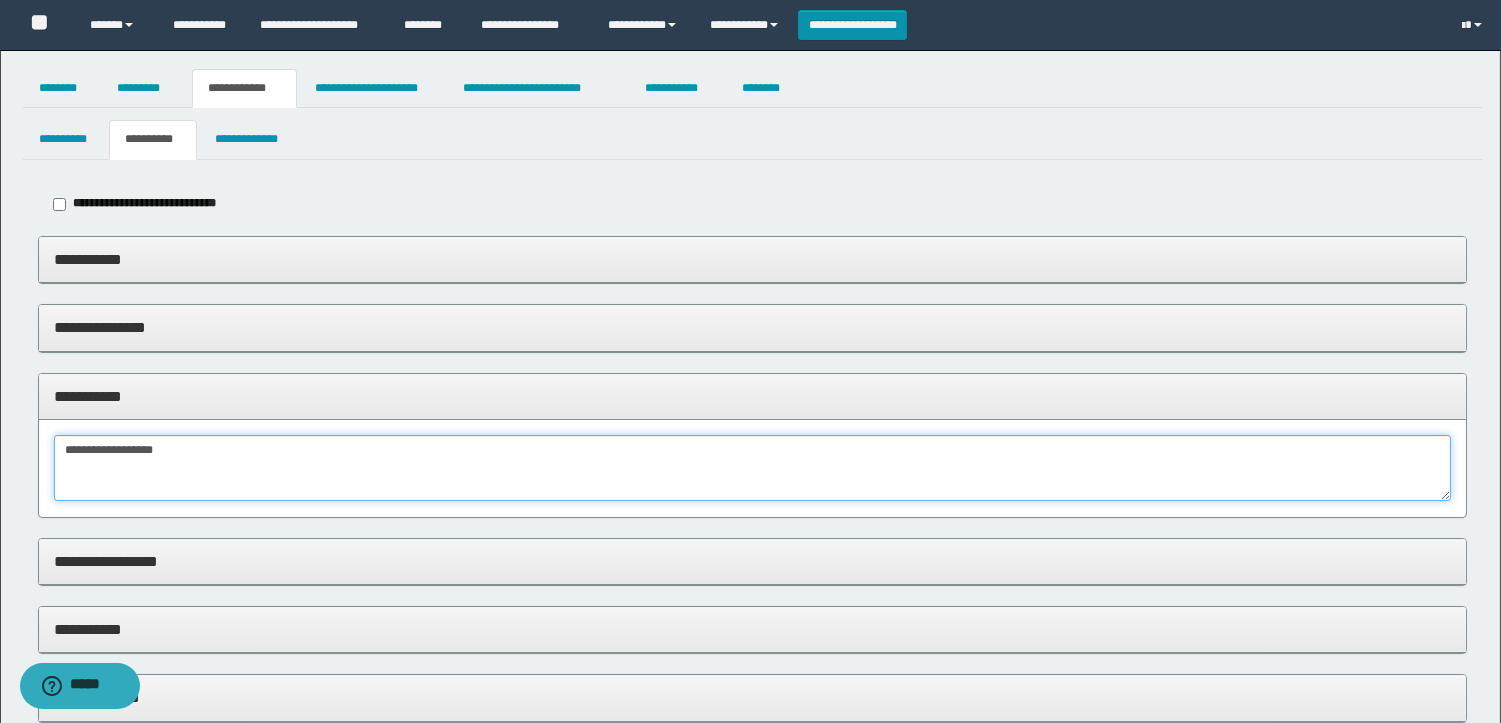 click on "**********" at bounding box center (752, 468) 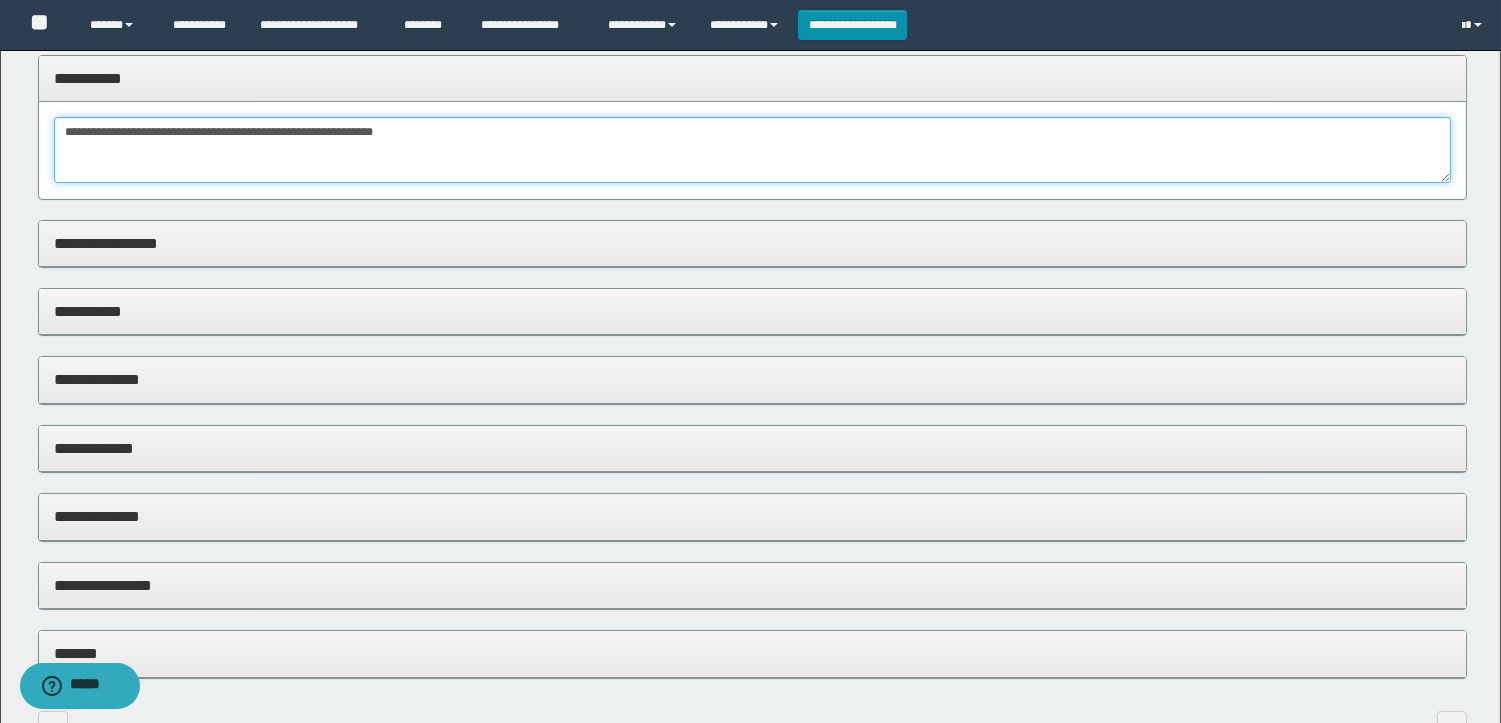 scroll, scrollTop: 111, scrollLeft: 0, axis: vertical 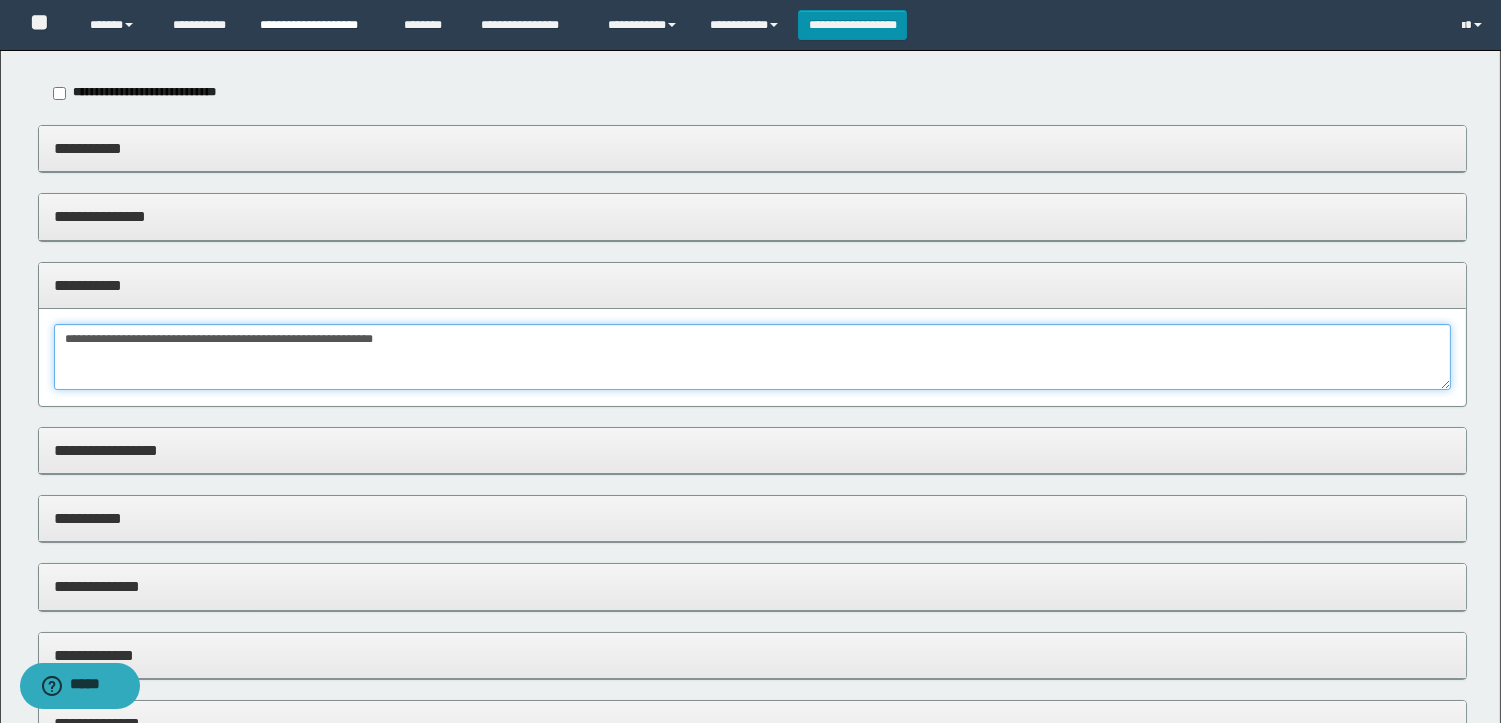 type on "**********" 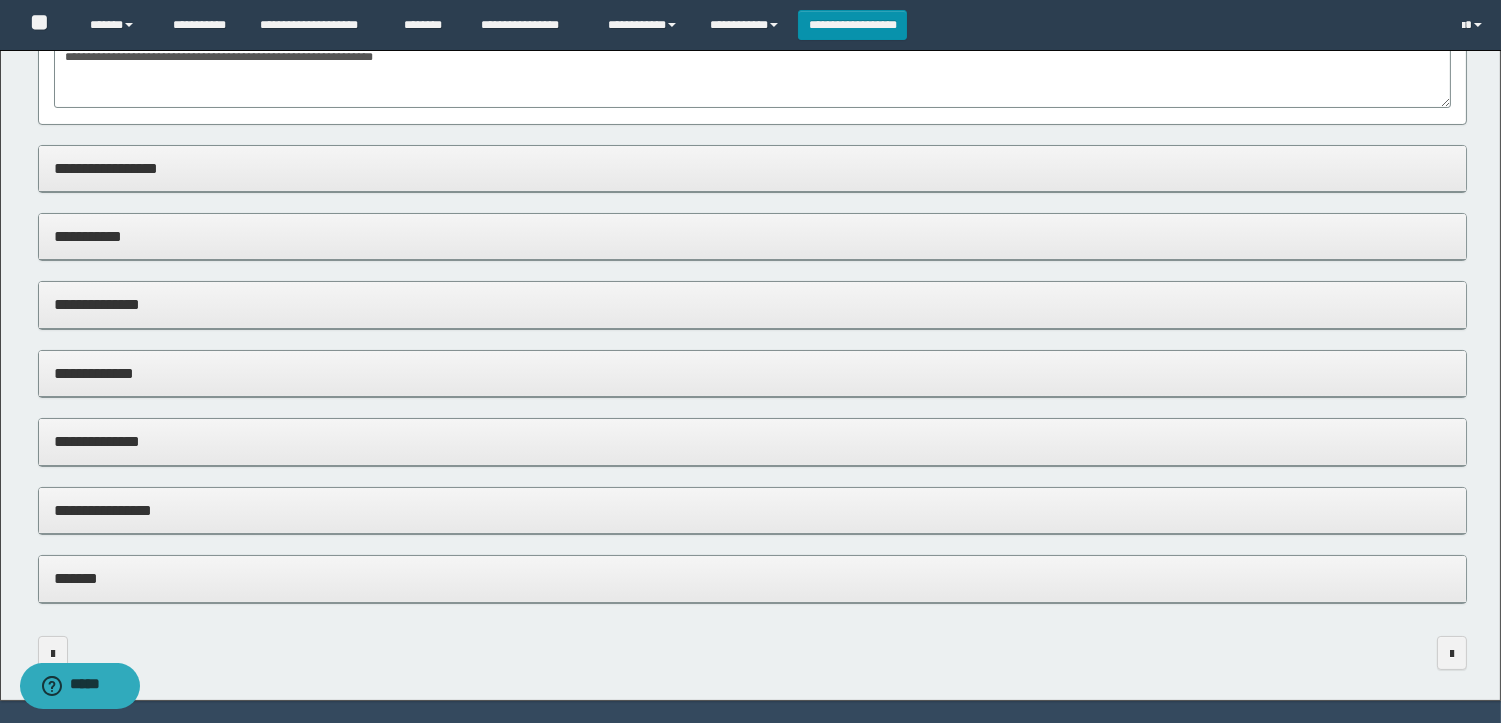 scroll, scrollTop: 448, scrollLeft: 0, axis: vertical 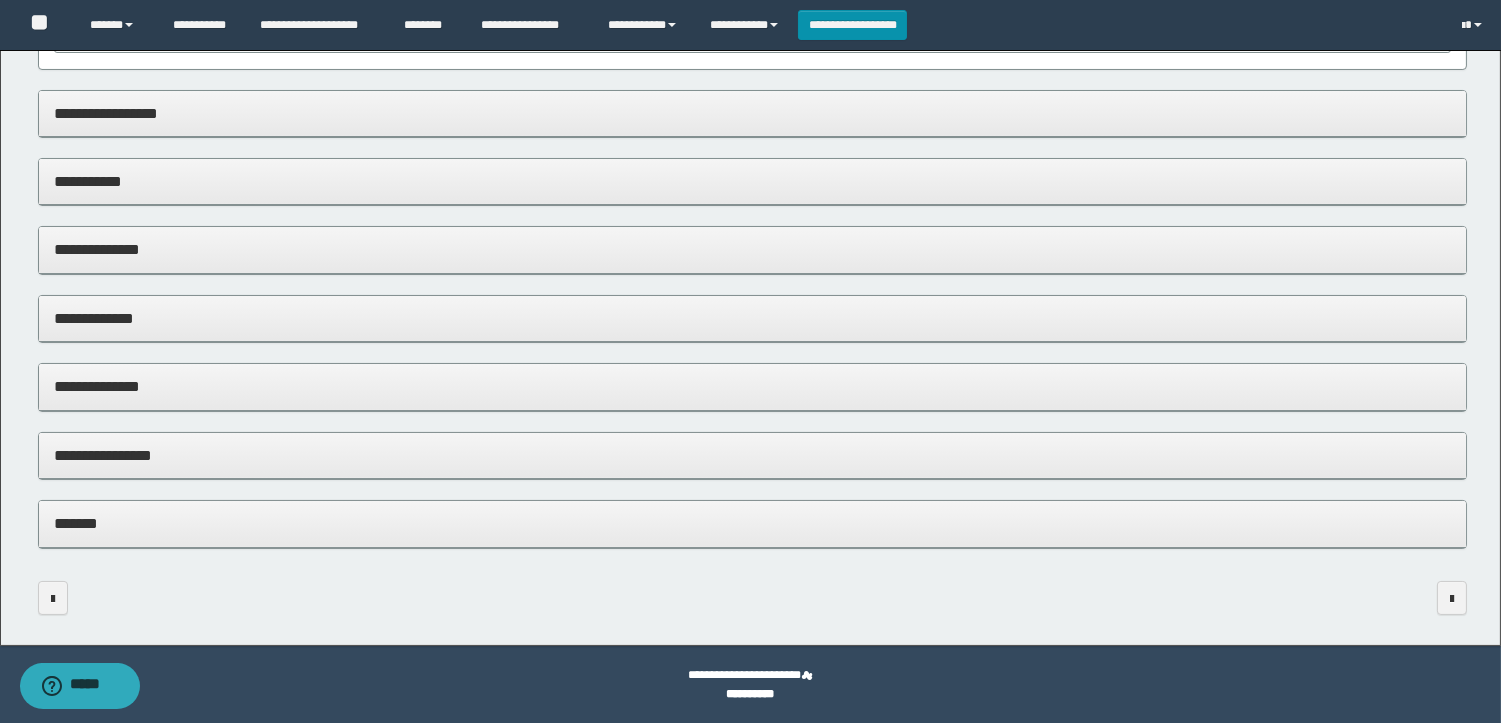 click on "**********" at bounding box center [752, 456] 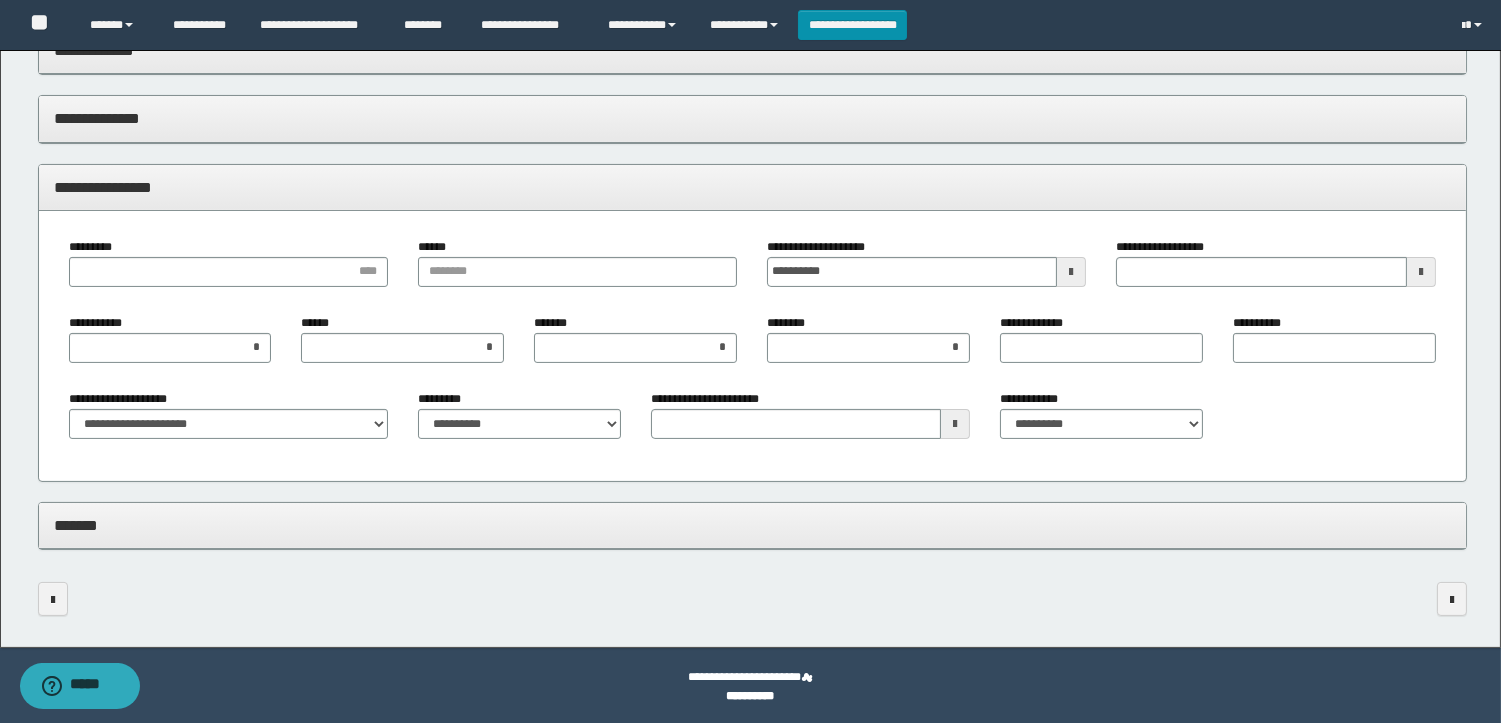 scroll, scrollTop: 717, scrollLeft: 0, axis: vertical 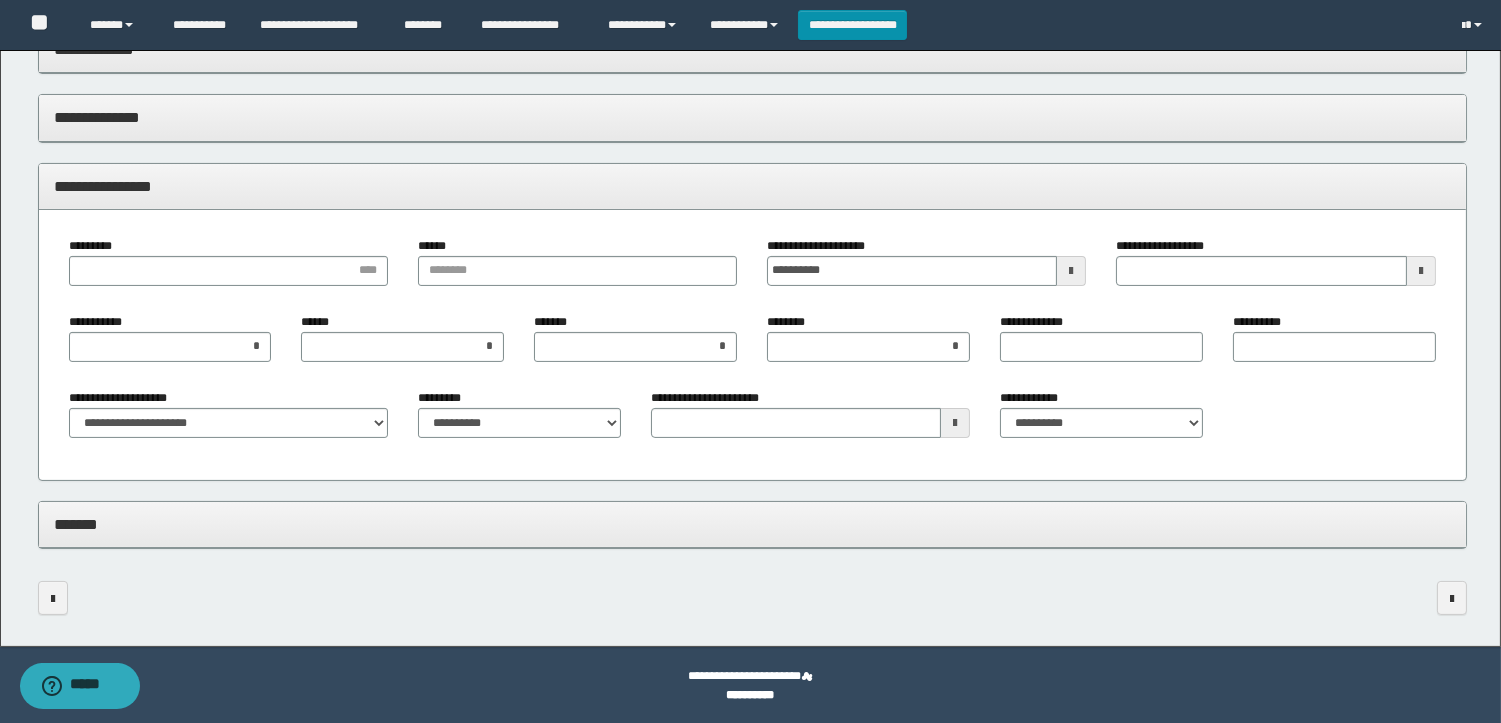 click at bounding box center (1071, 271) 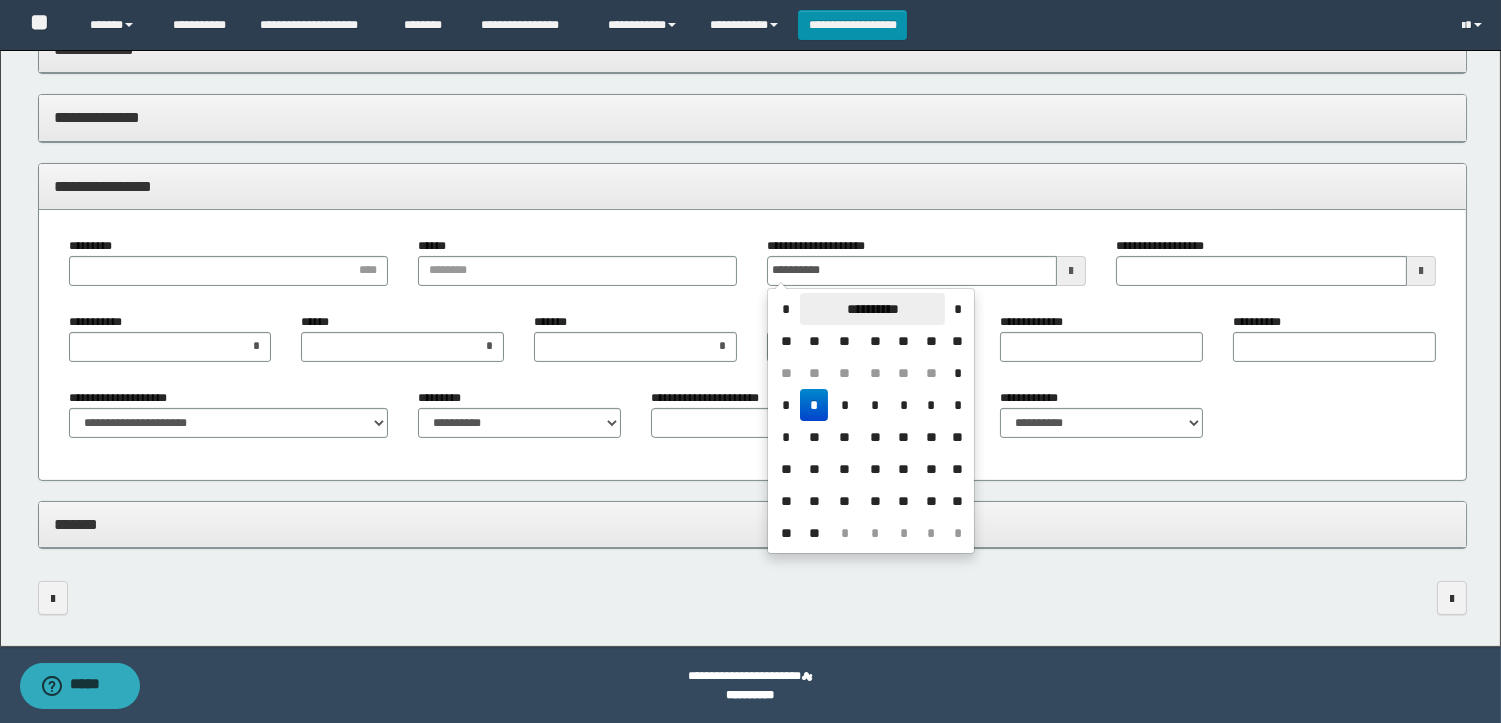 click on "**********" at bounding box center (872, 309) 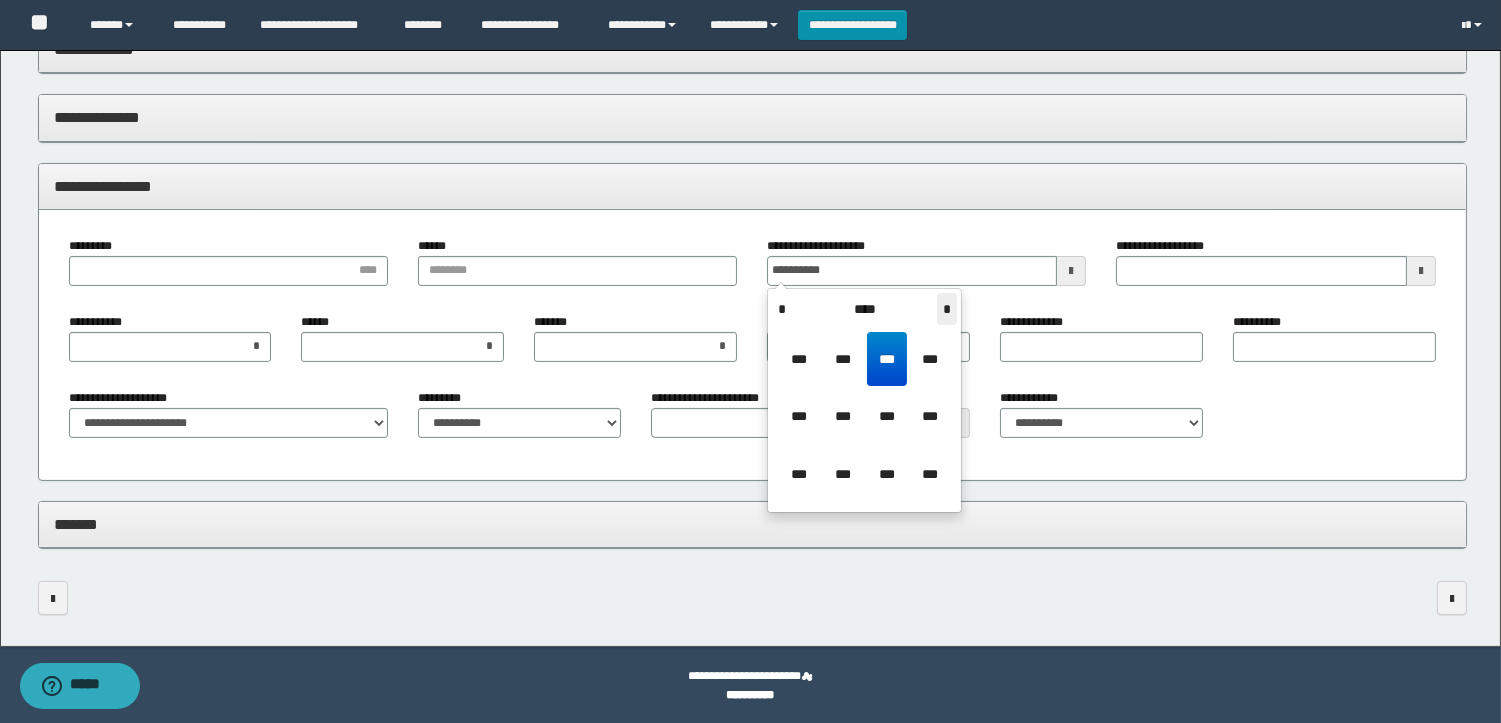 click on "*" at bounding box center (947, 309) 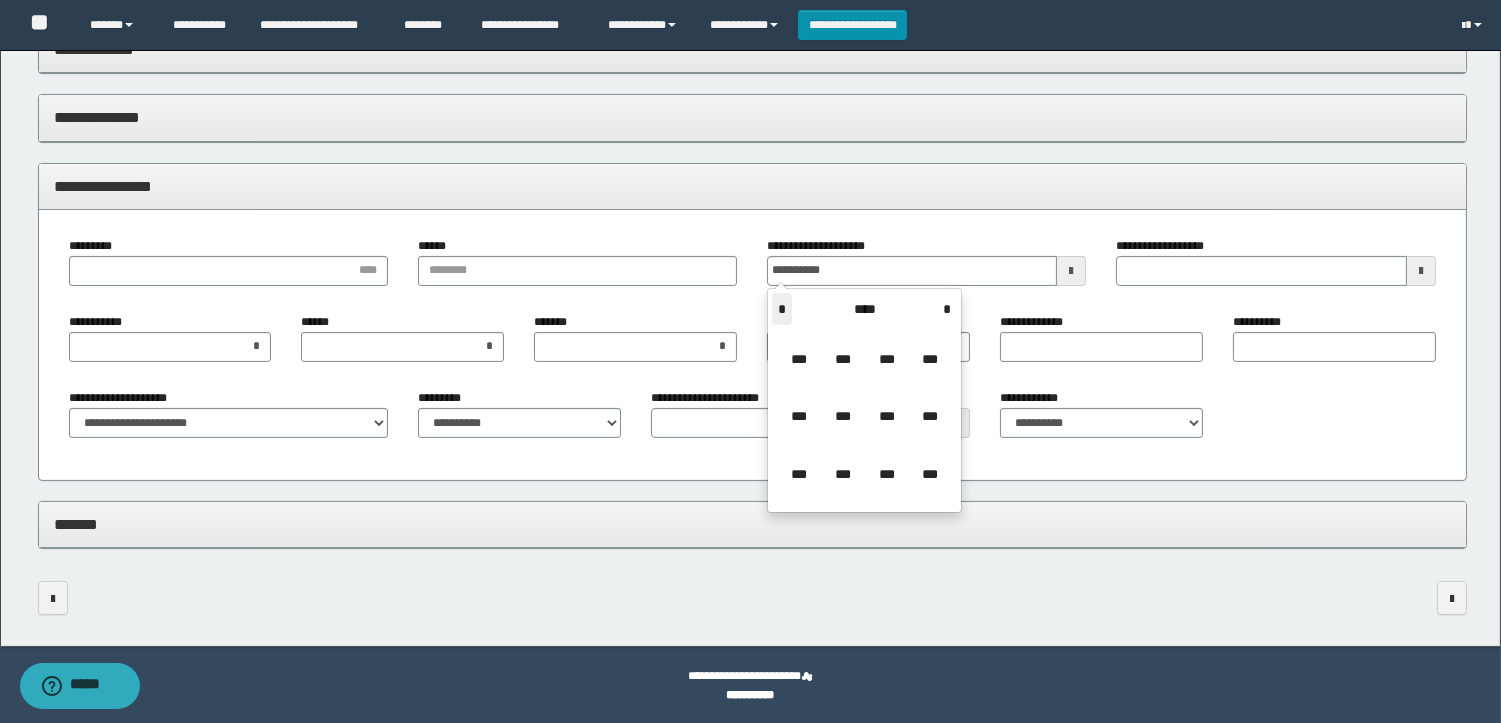 click on "*" at bounding box center (782, 309) 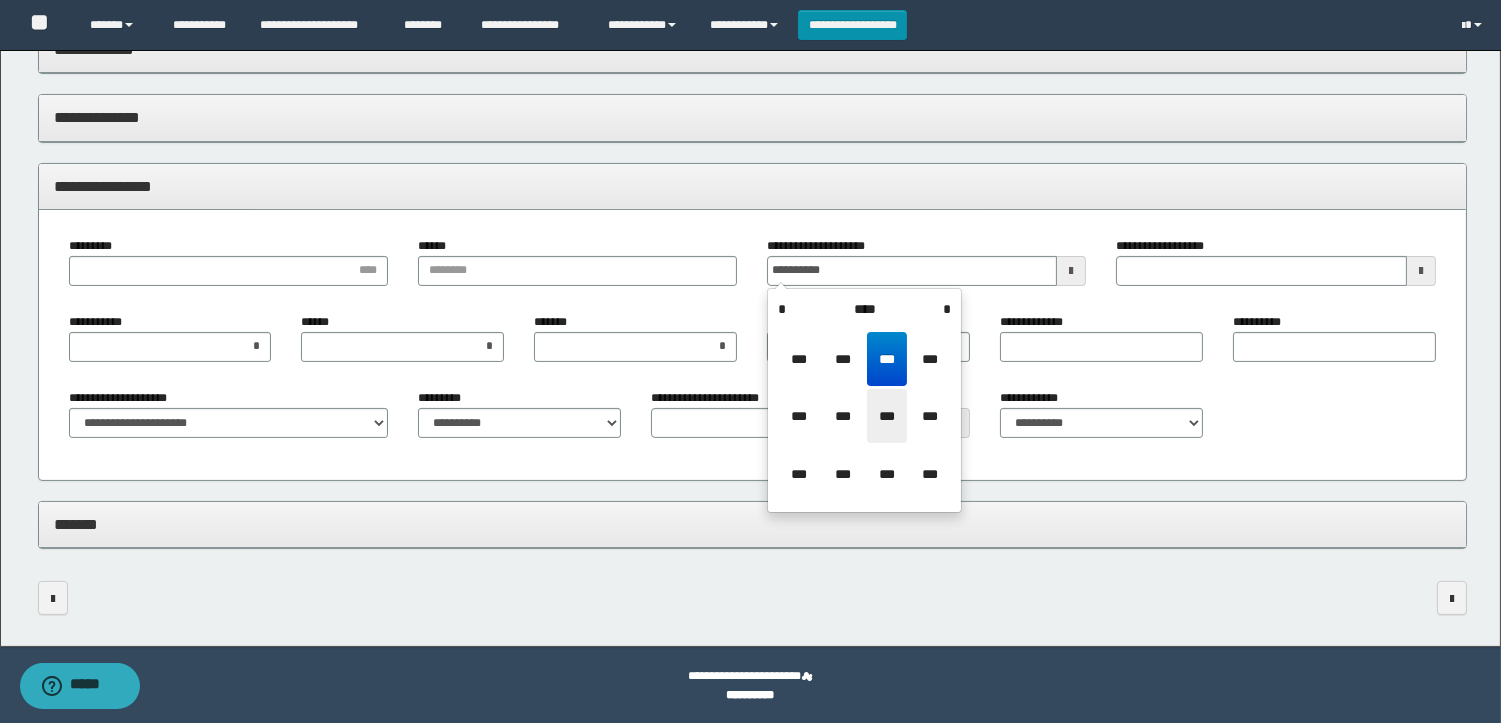click on "***" at bounding box center (887, 416) 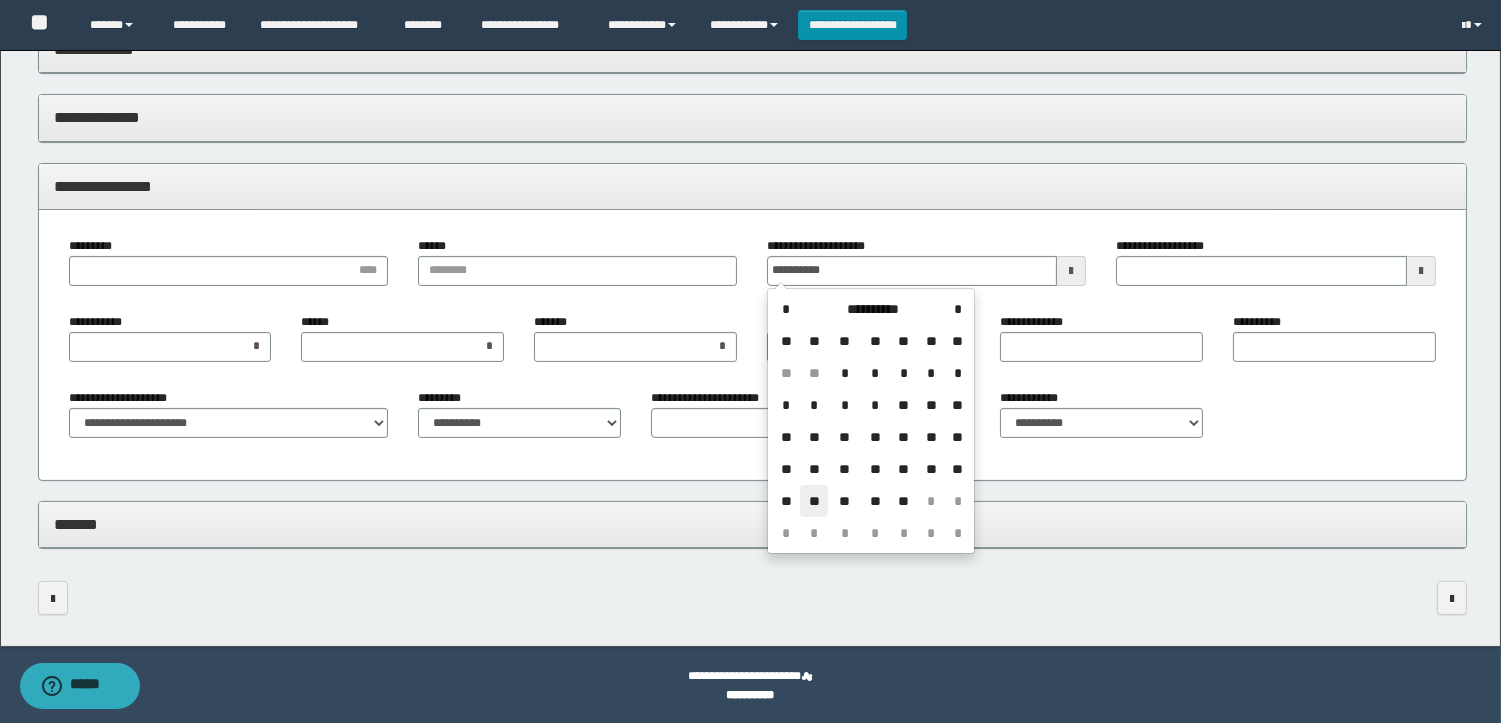 click on "**" at bounding box center [814, 501] 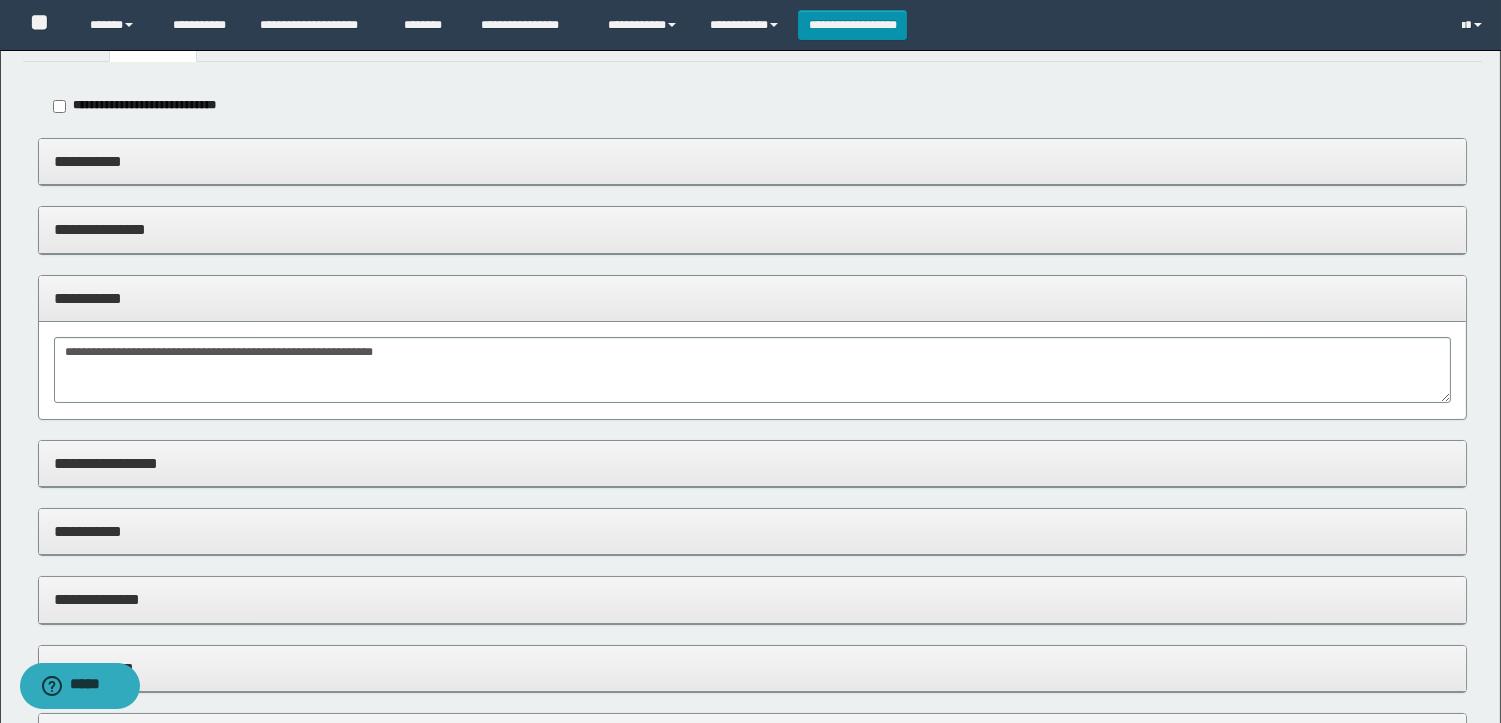 scroll, scrollTop: 0, scrollLeft: 0, axis: both 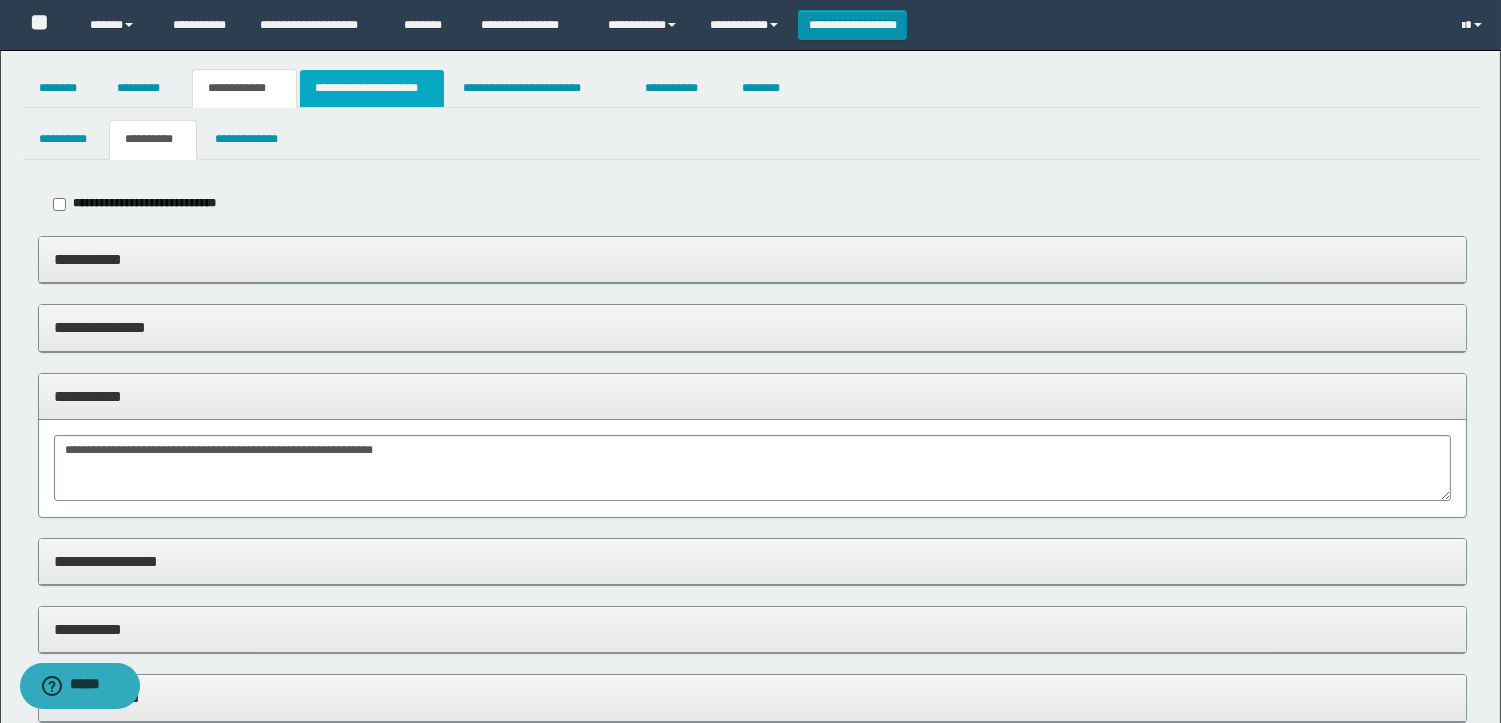 click on "**********" at bounding box center (372, 88) 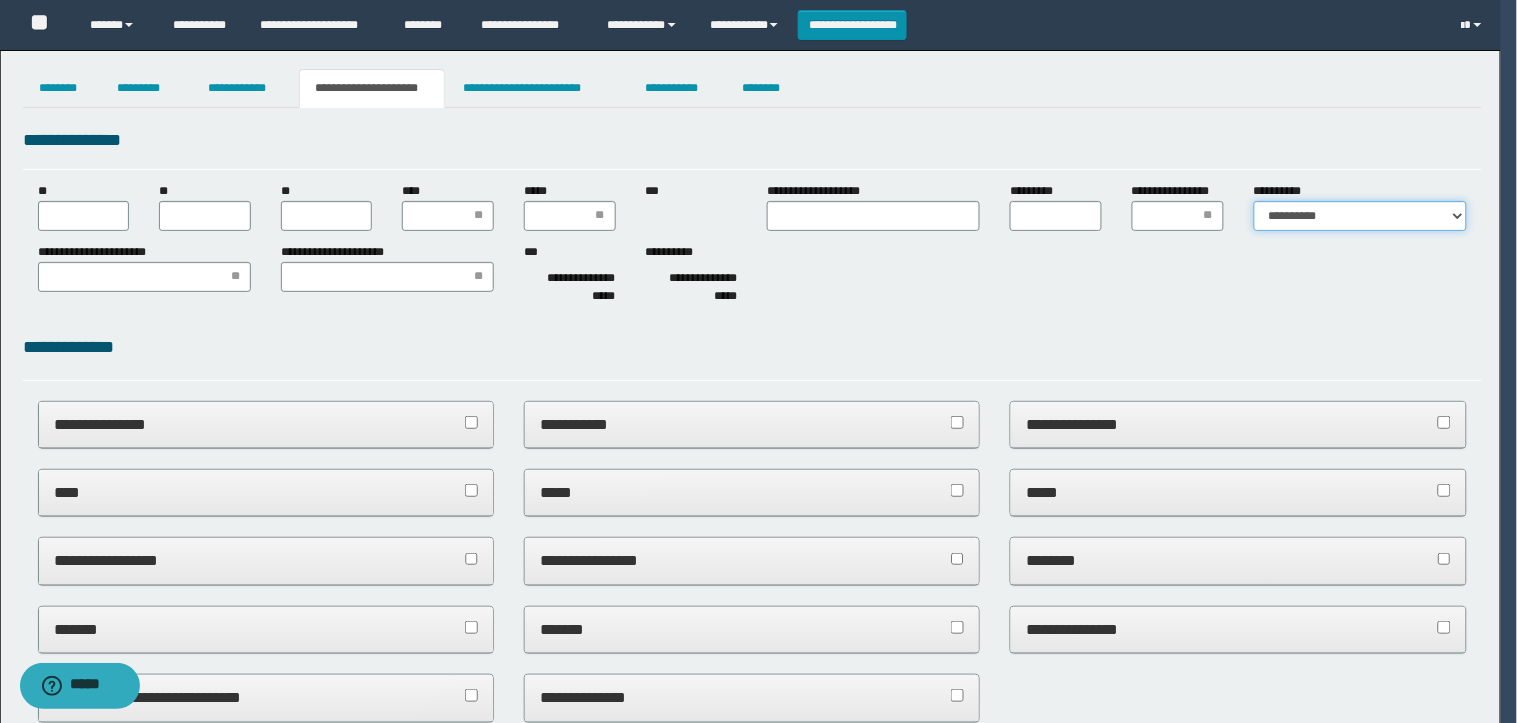 click on "**********" at bounding box center (1360, 216) 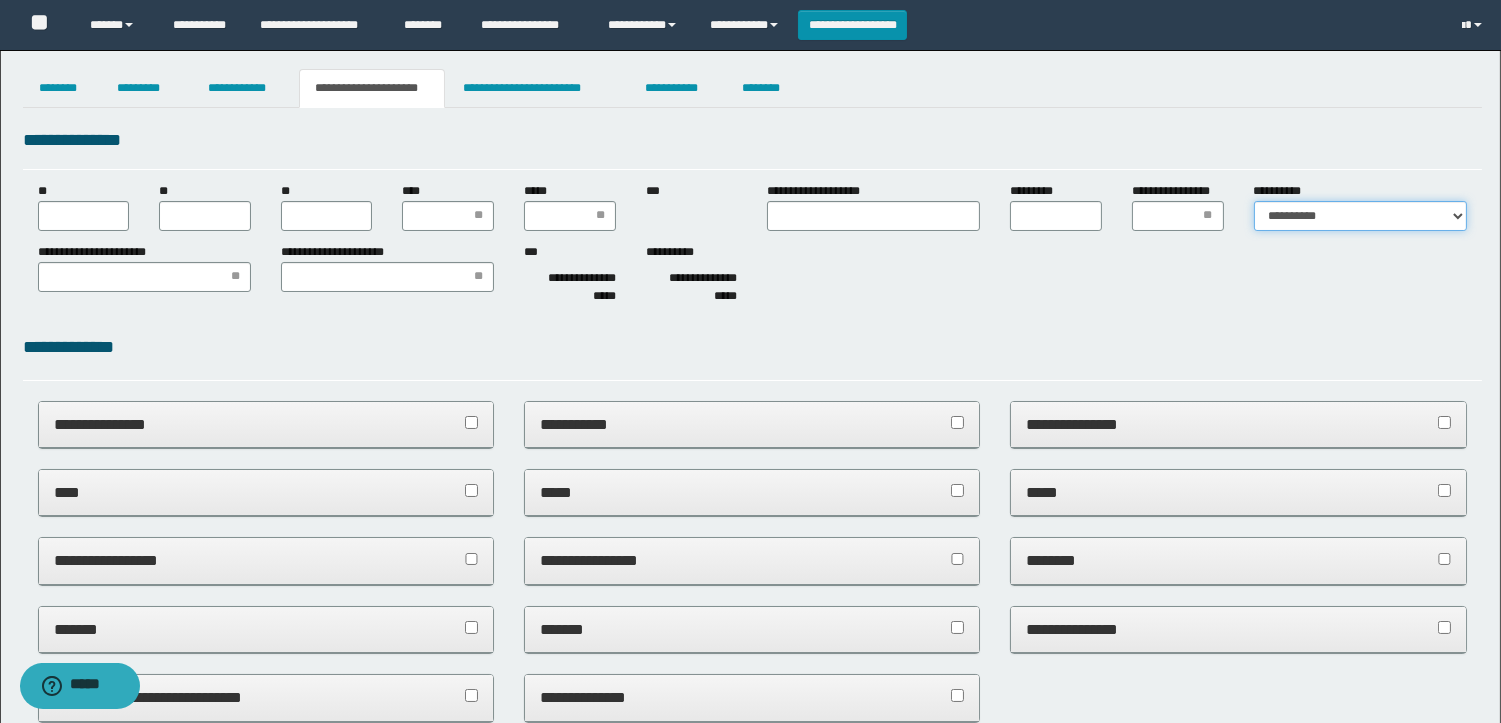 scroll, scrollTop: 0, scrollLeft: 0, axis: both 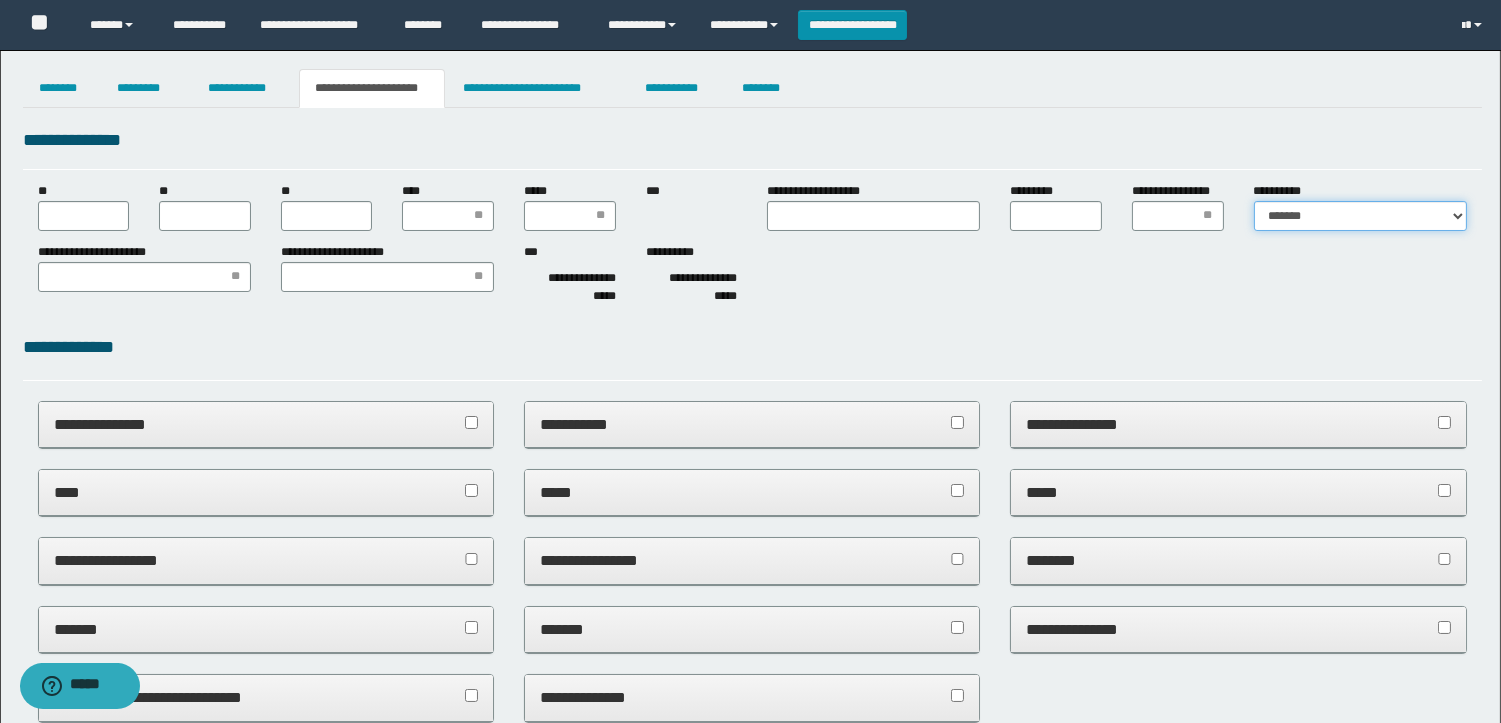 click on "**********" at bounding box center [1360, 216] 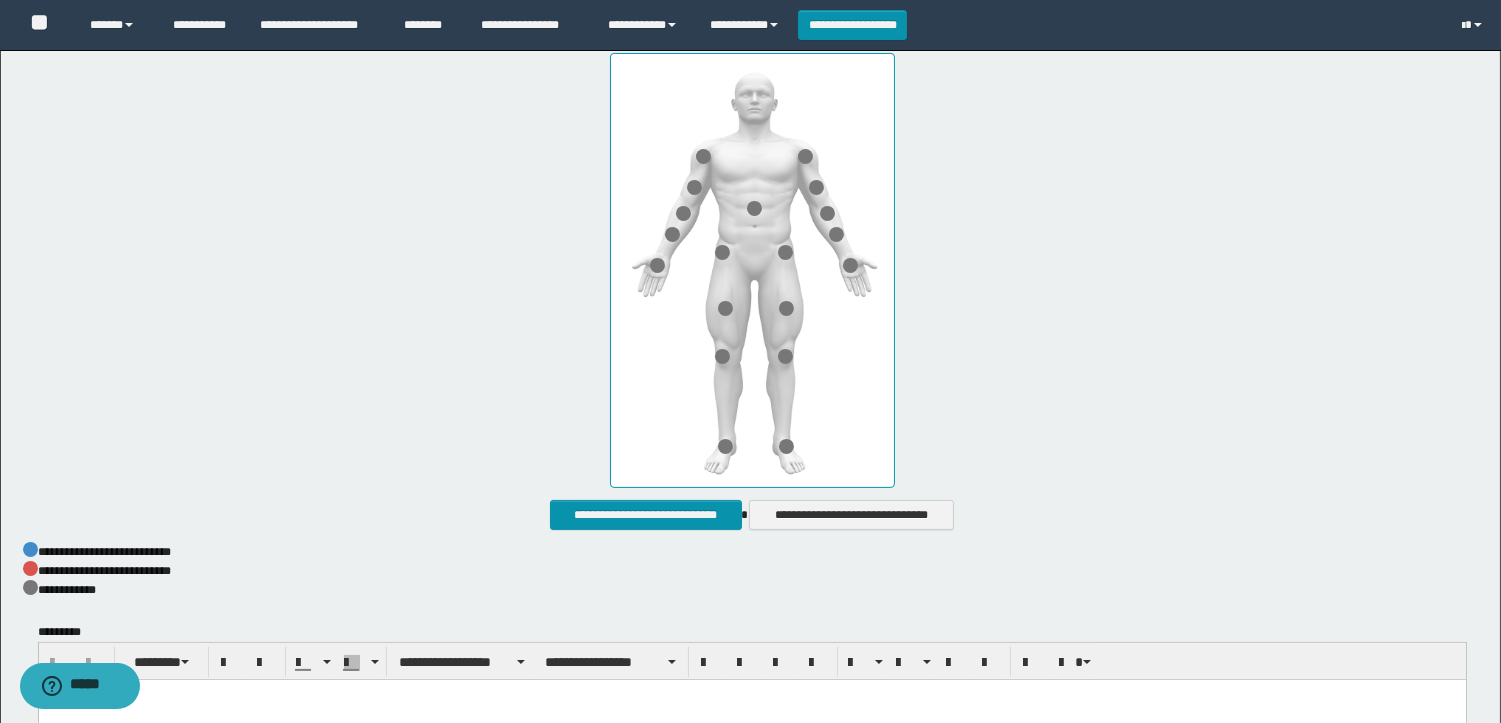 scroll, scrollTop: 1000, scrollLeft: 0, axis: vertical 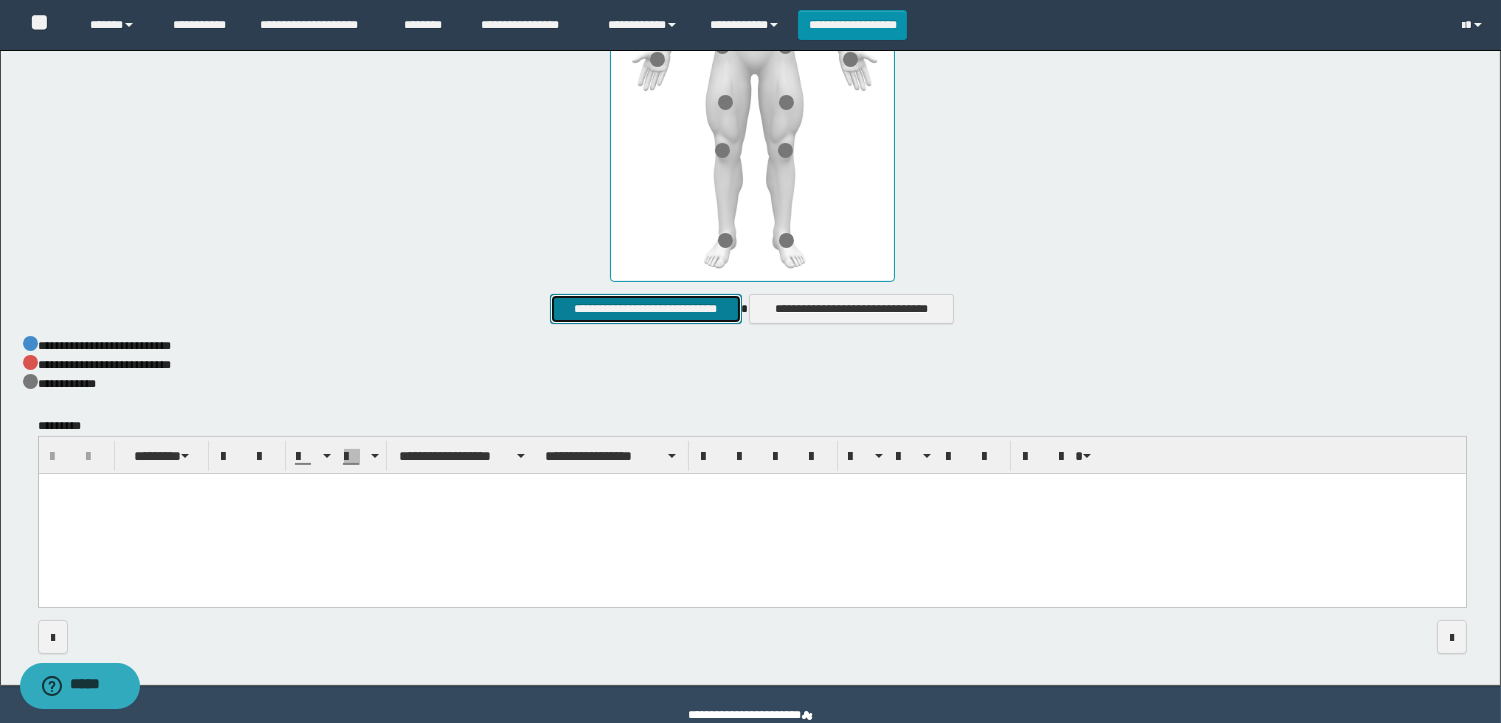 click on "**********" at bounding box center (645, 309) 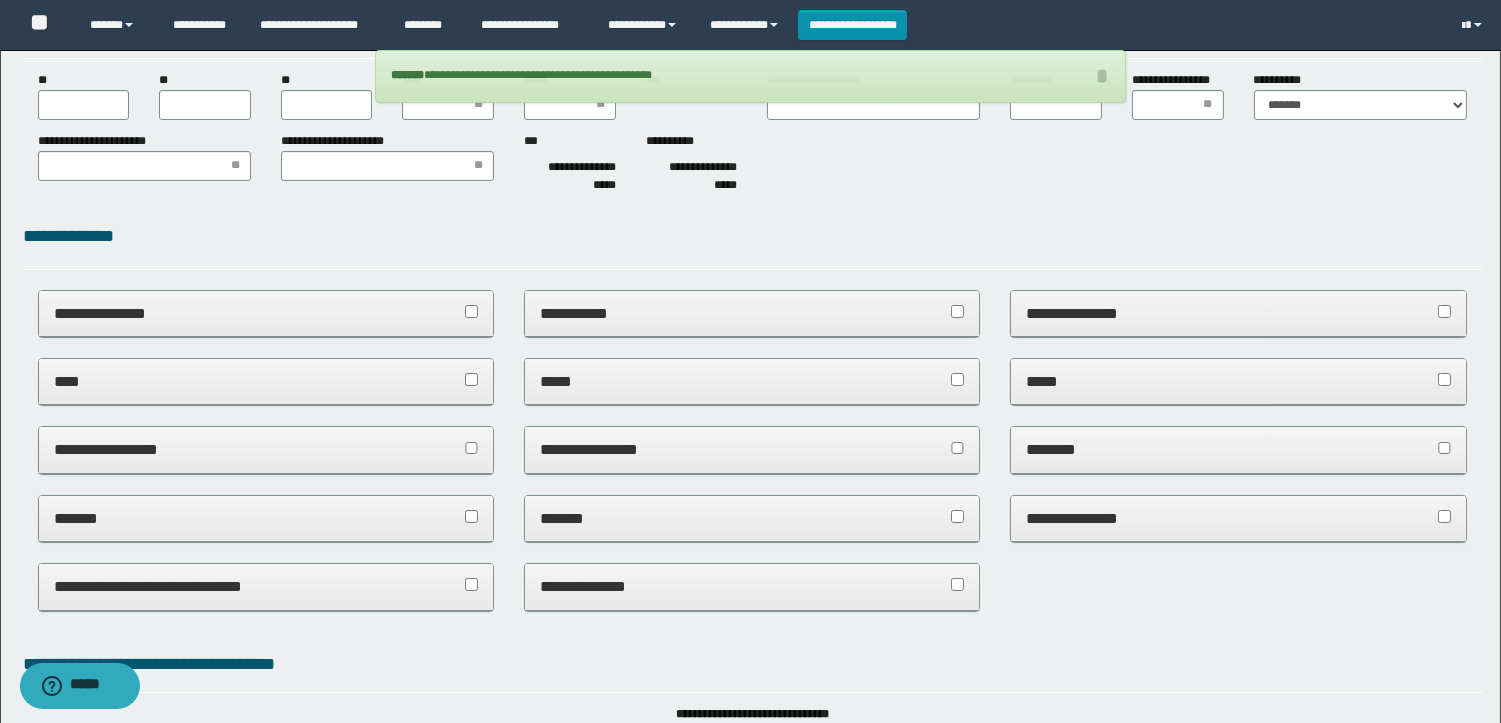 scroll, scrollTop: 0, scrollLeft: 0, axis: both 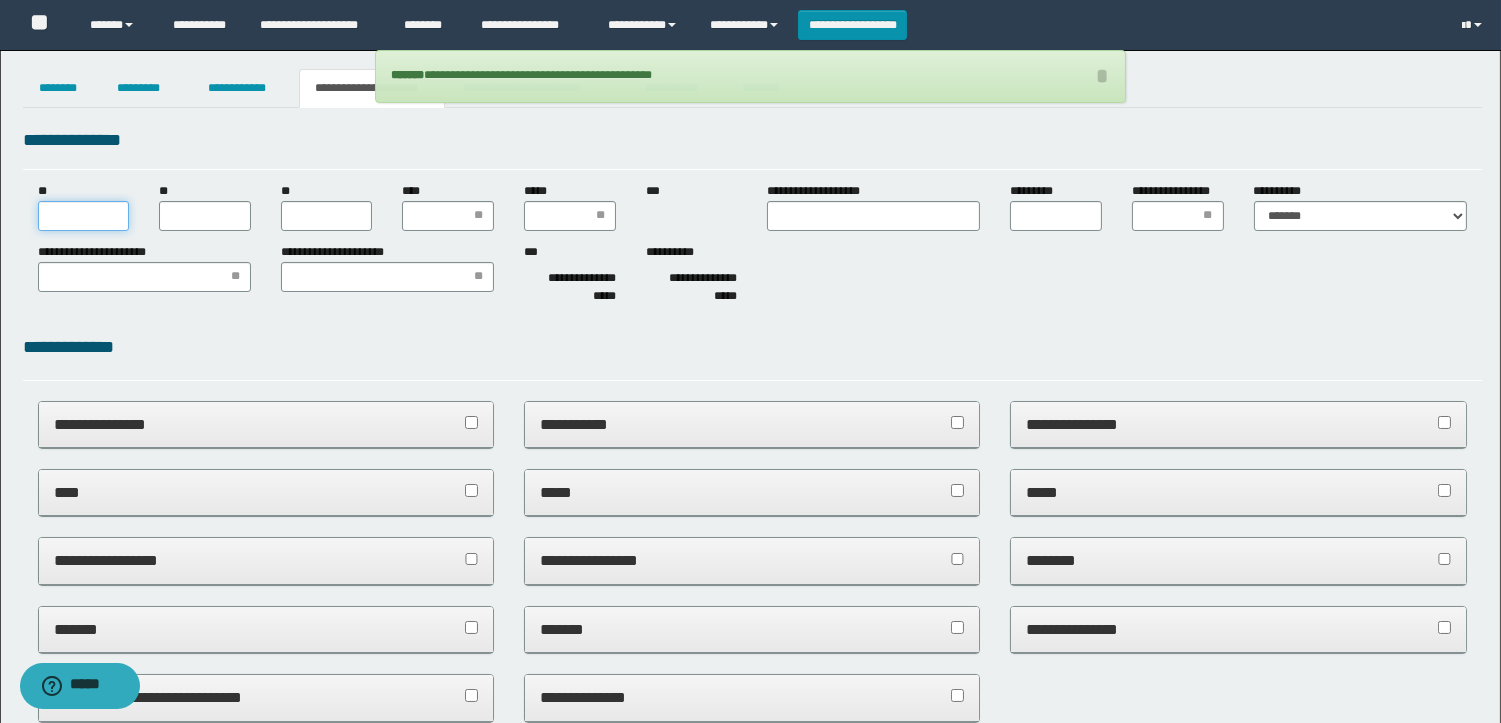 click on "**" at bounding box center [84, 216] 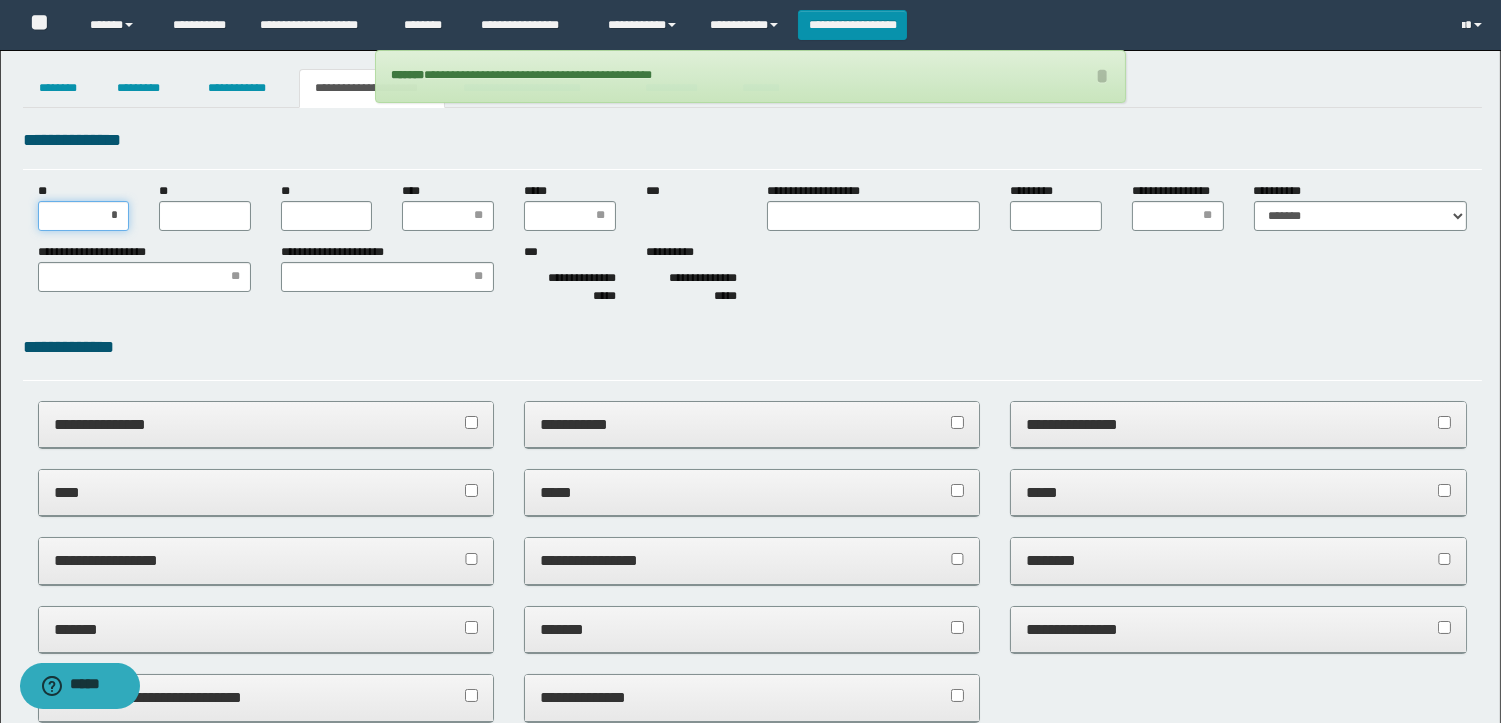 type on "**" 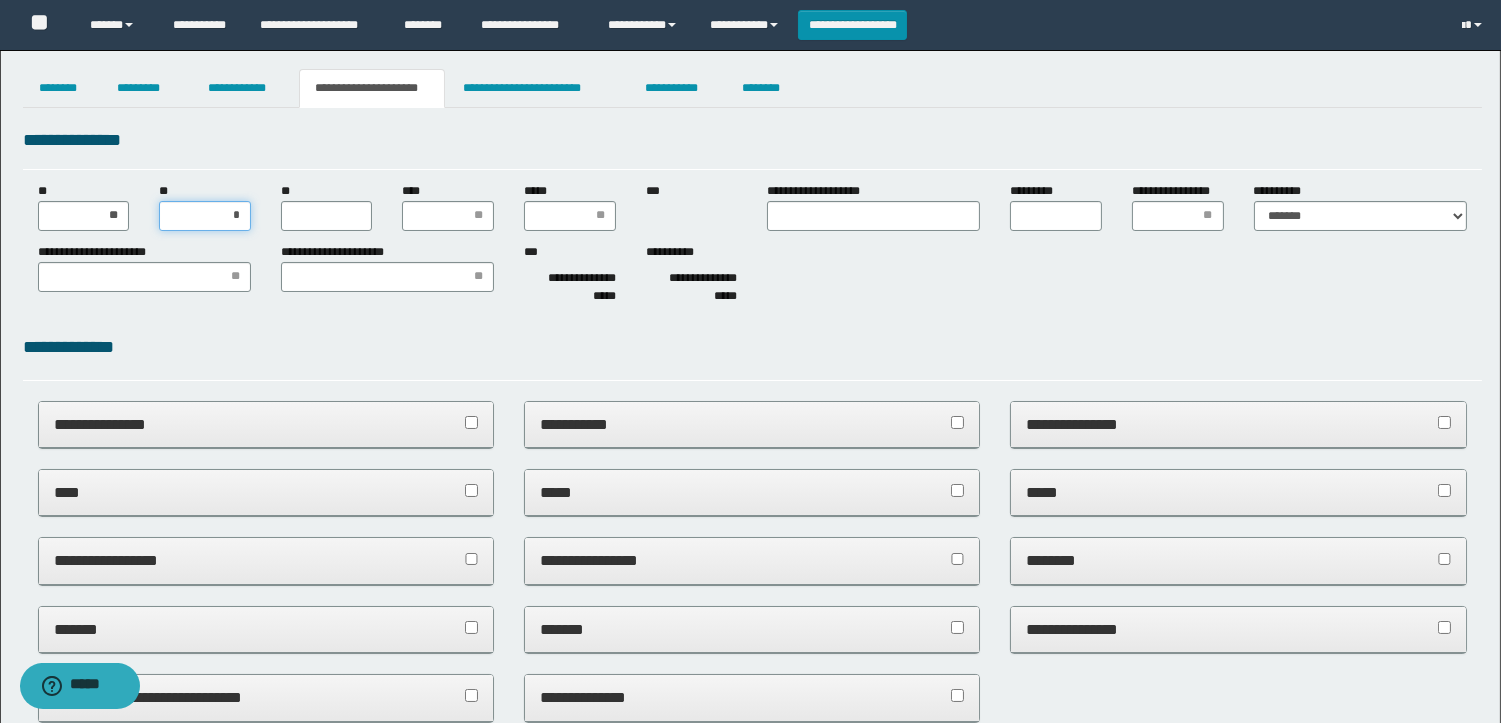 type on "**" 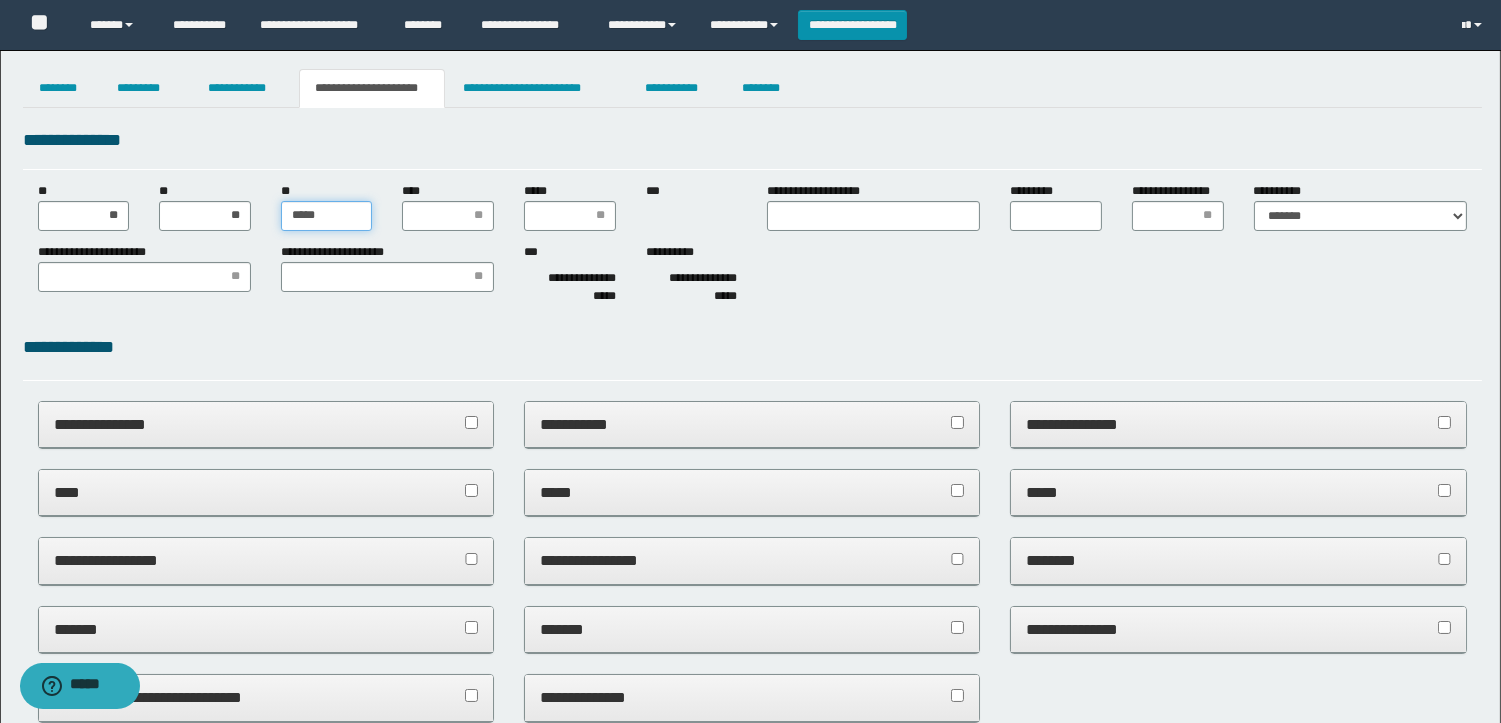 type on "******" 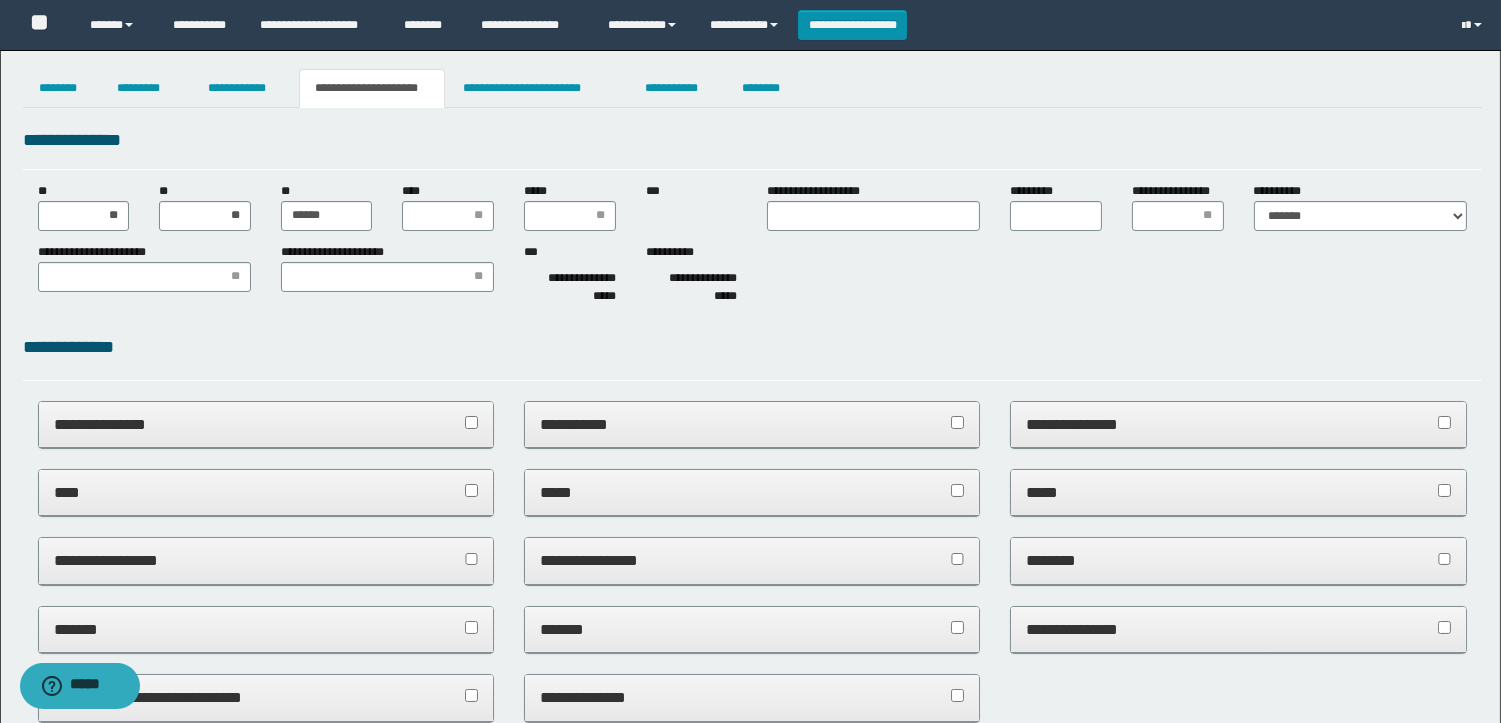 click on "**********" at bounding box center (750, 868) 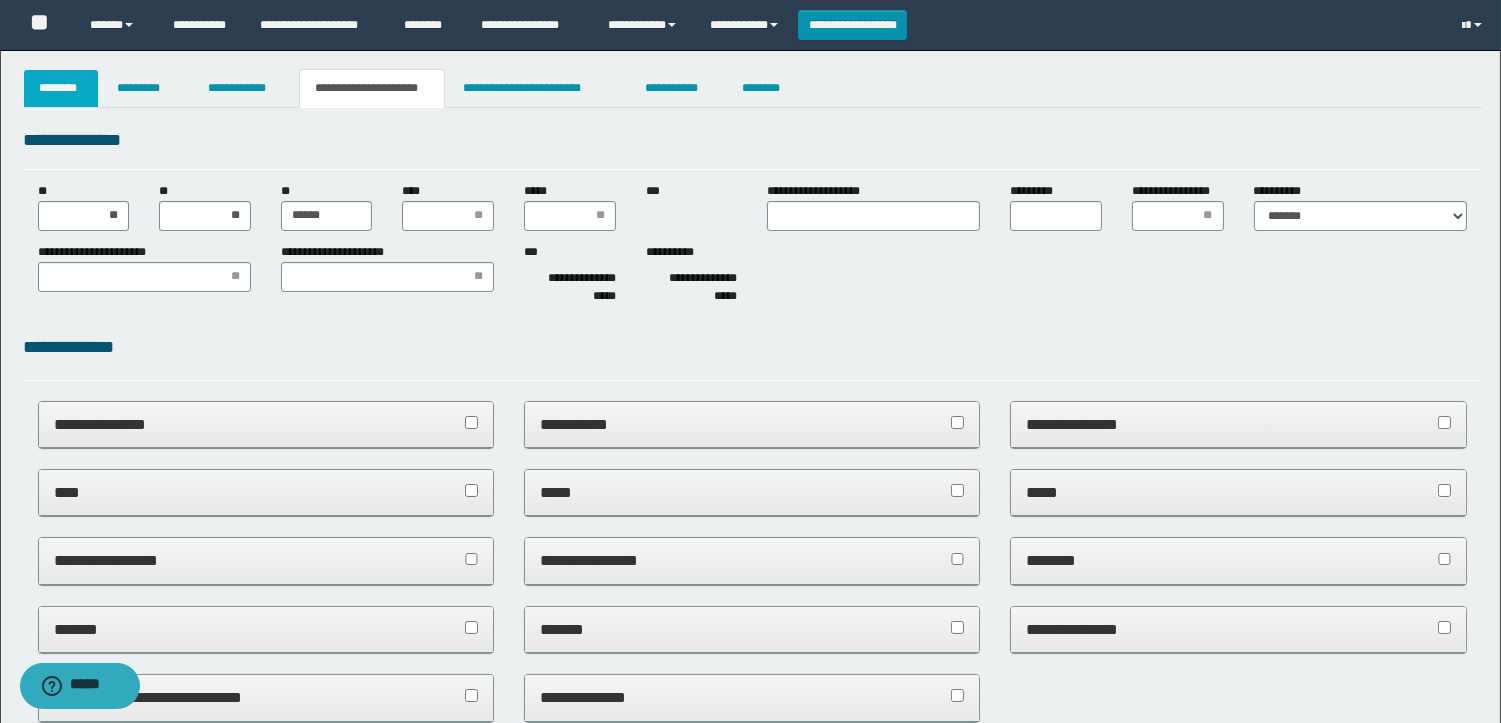 click on "********" at bounding box center (61, 88) 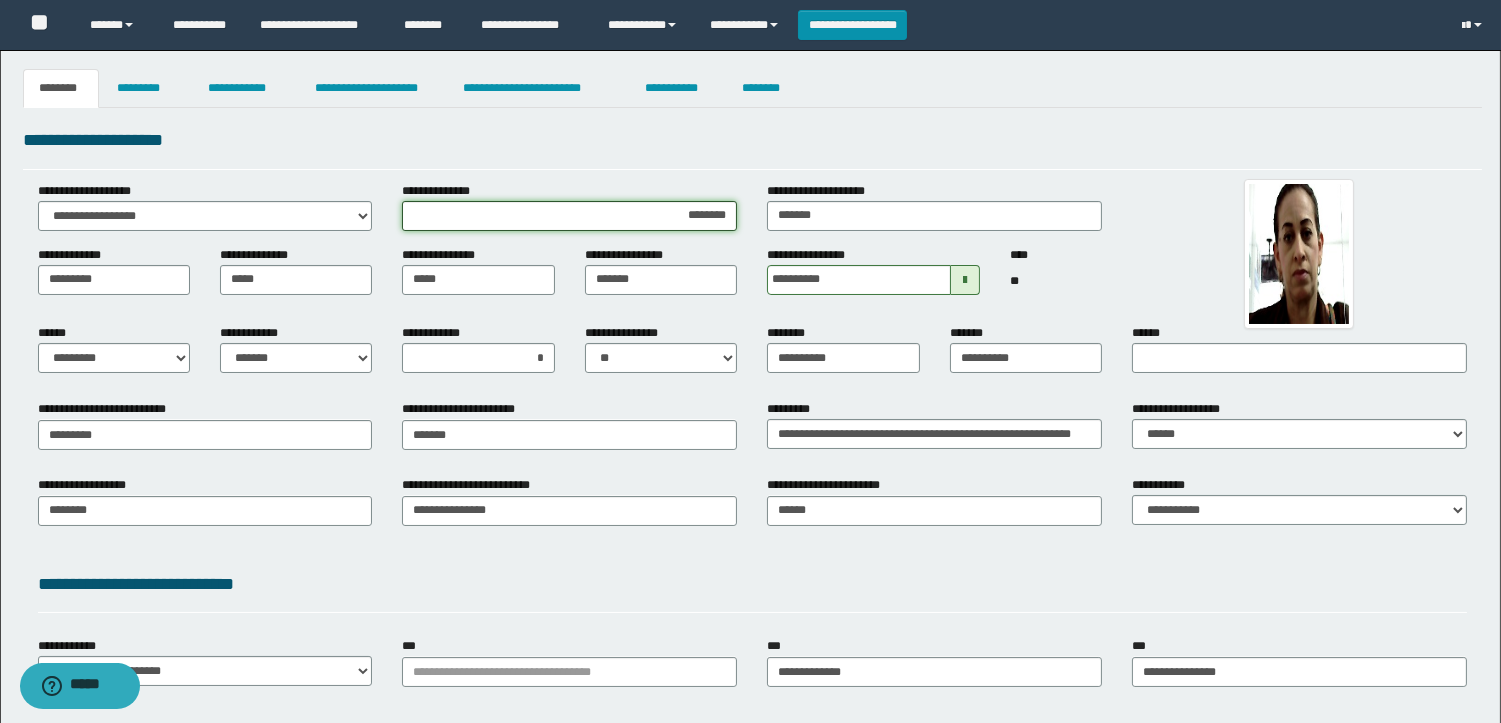 drag, startPoint x: 620, startPoint y: 222, endPoint x: 793, endPoint y: 237, distance: 173.64908 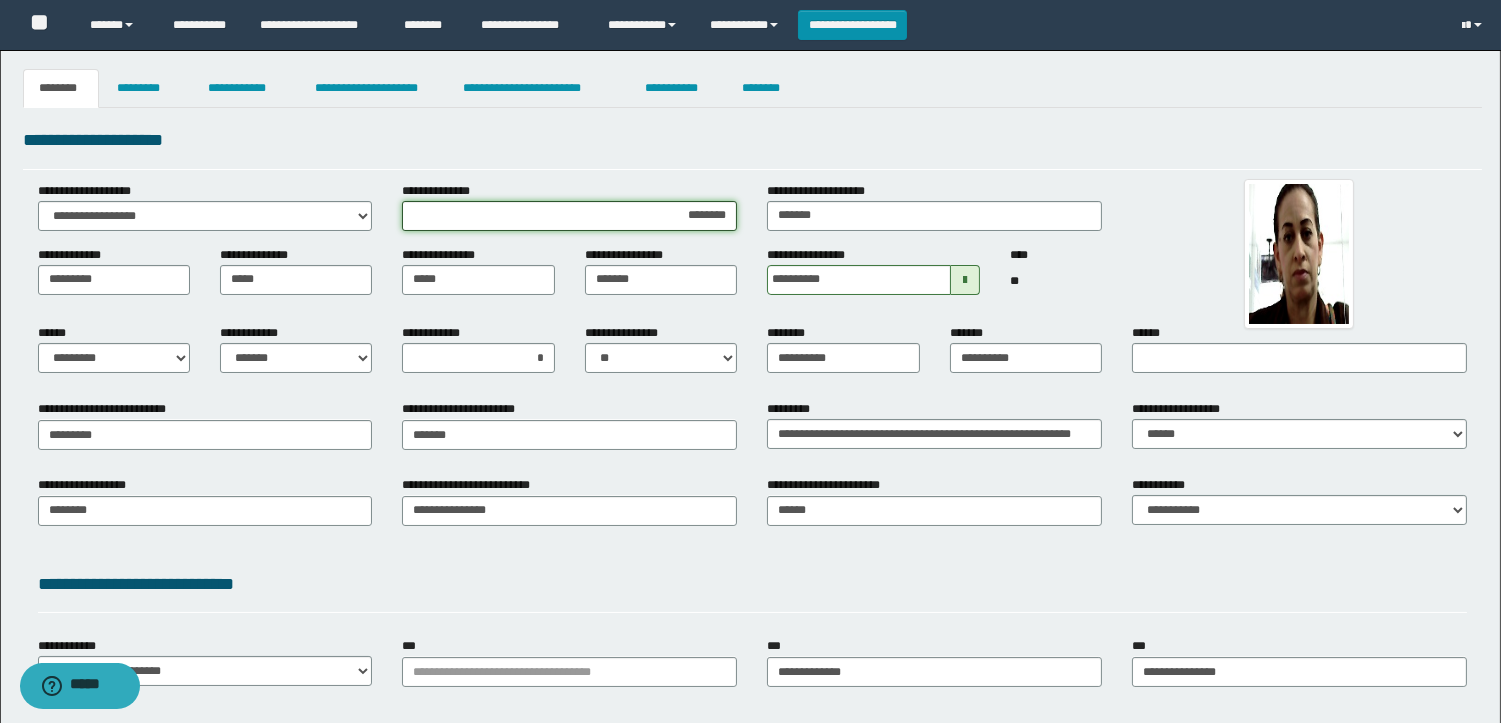click on "**********" at bounding box center (570, 214) 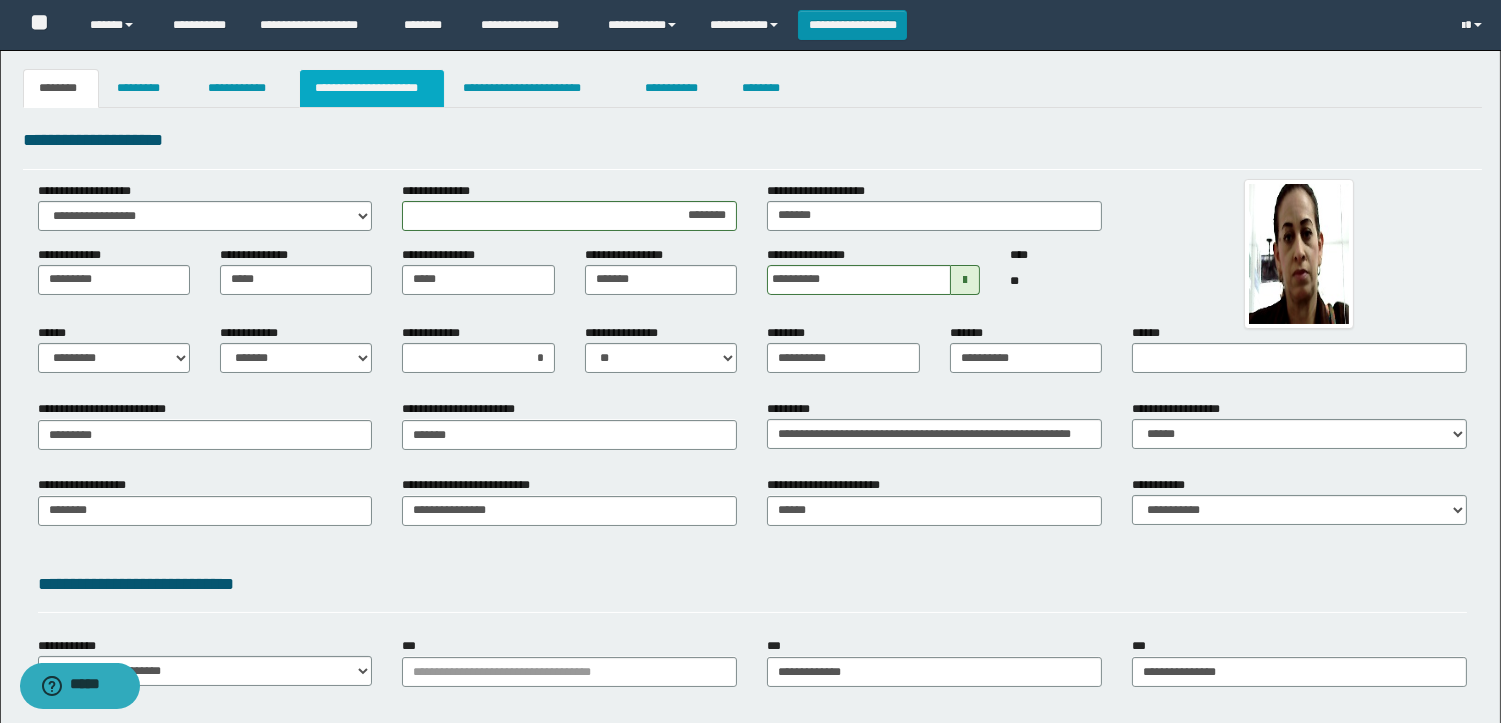 click on "**********" at bounding box center [372, 88] 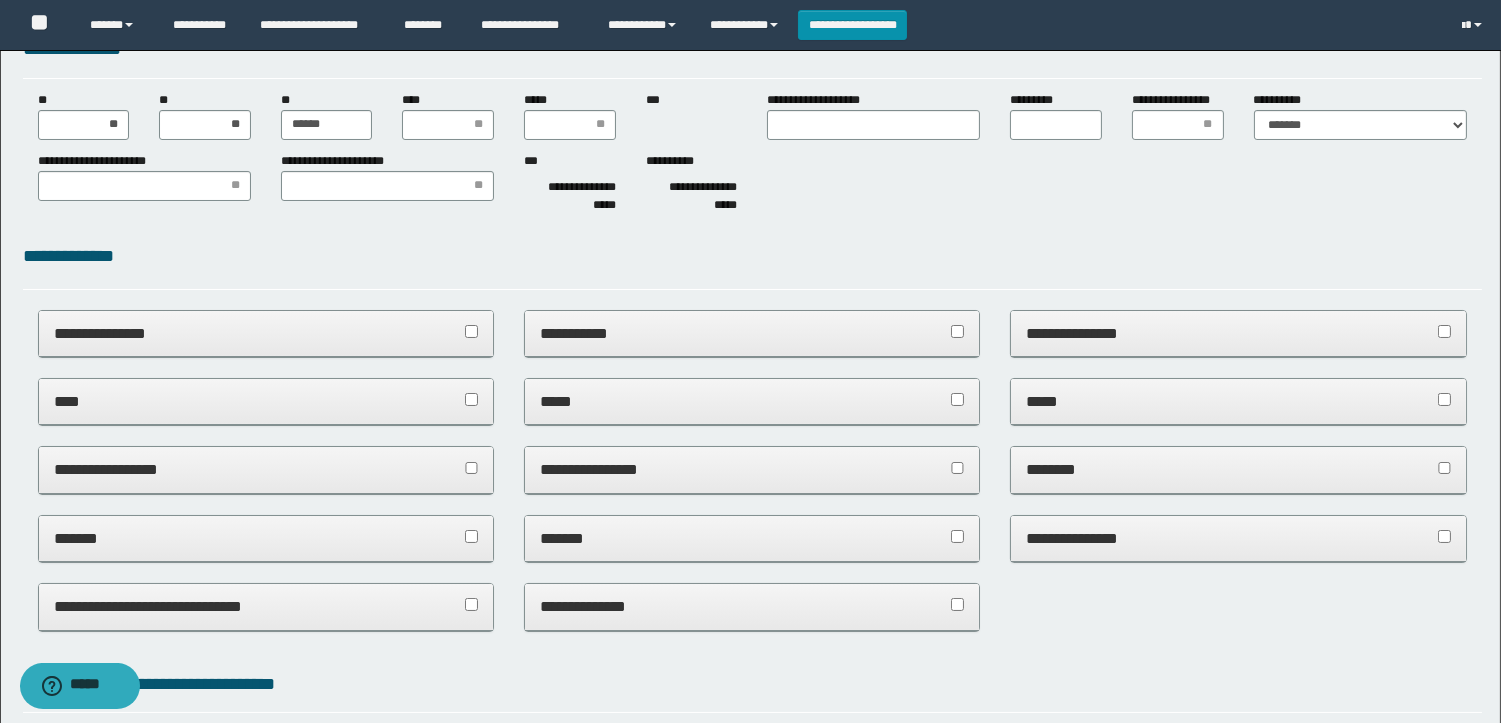 scroll, scrollTop: 222, scrollLeft: 0, axis: vertical 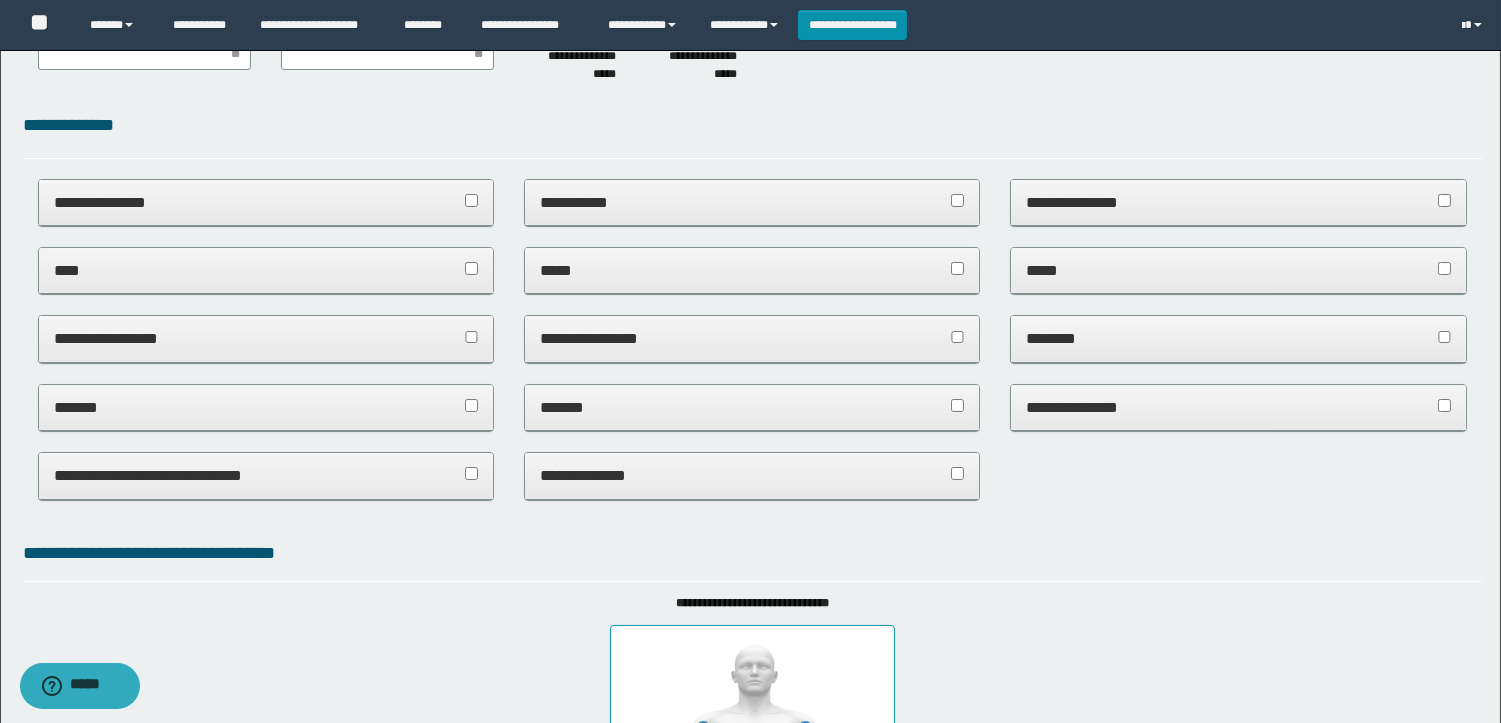 click on "**********" at bounding box center (1238, 202) 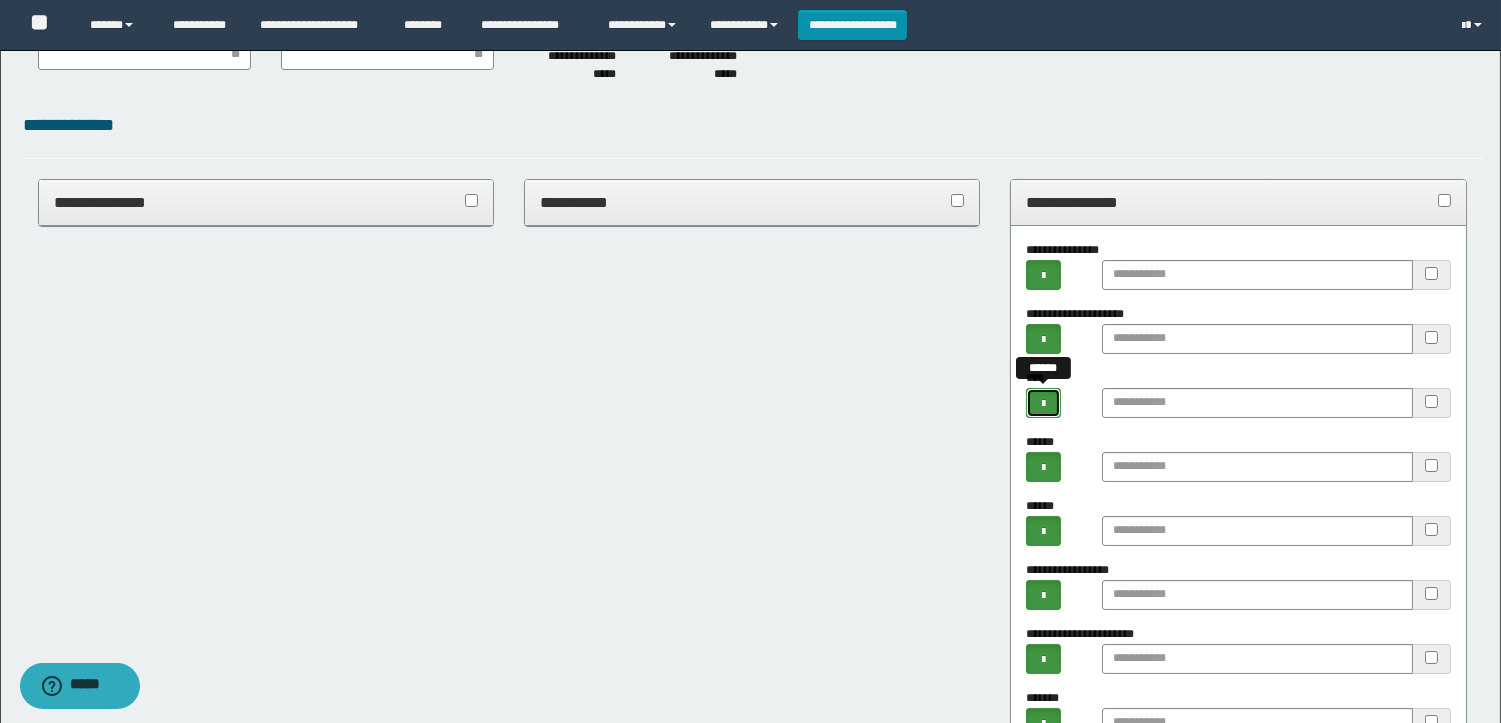 click at bounding box center (1043, 403) 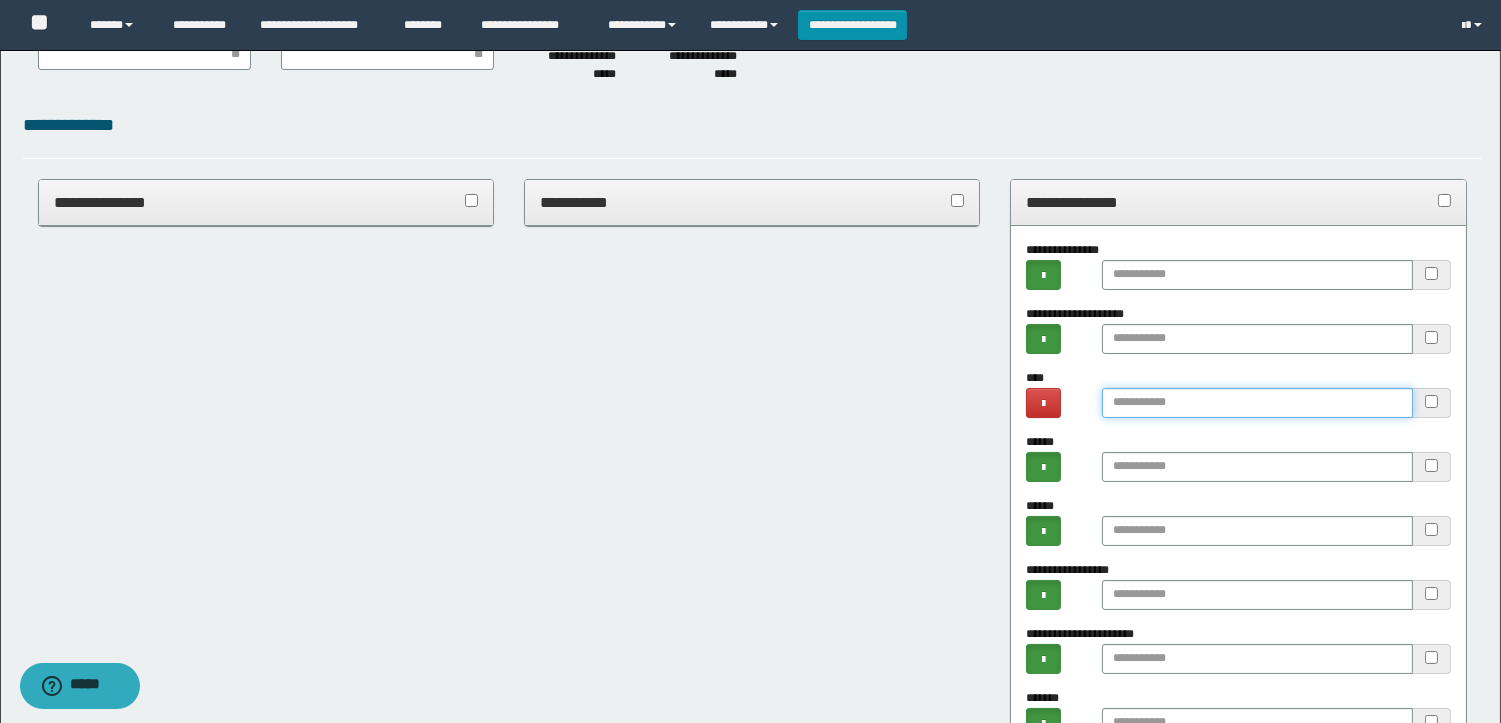 click at bounding box center [1257, 403] 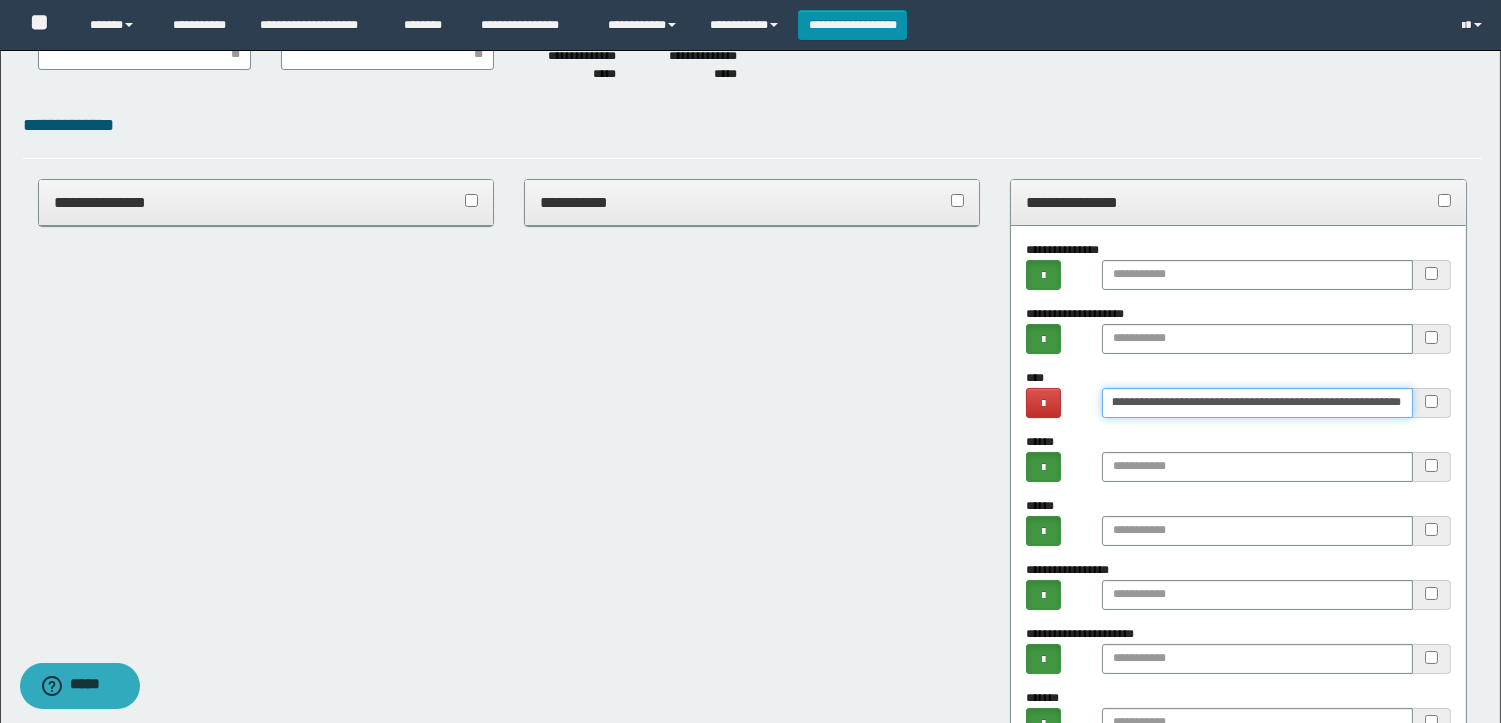 scroll, scrollTop: 0, scrollLeft: 706, axis: horizontal 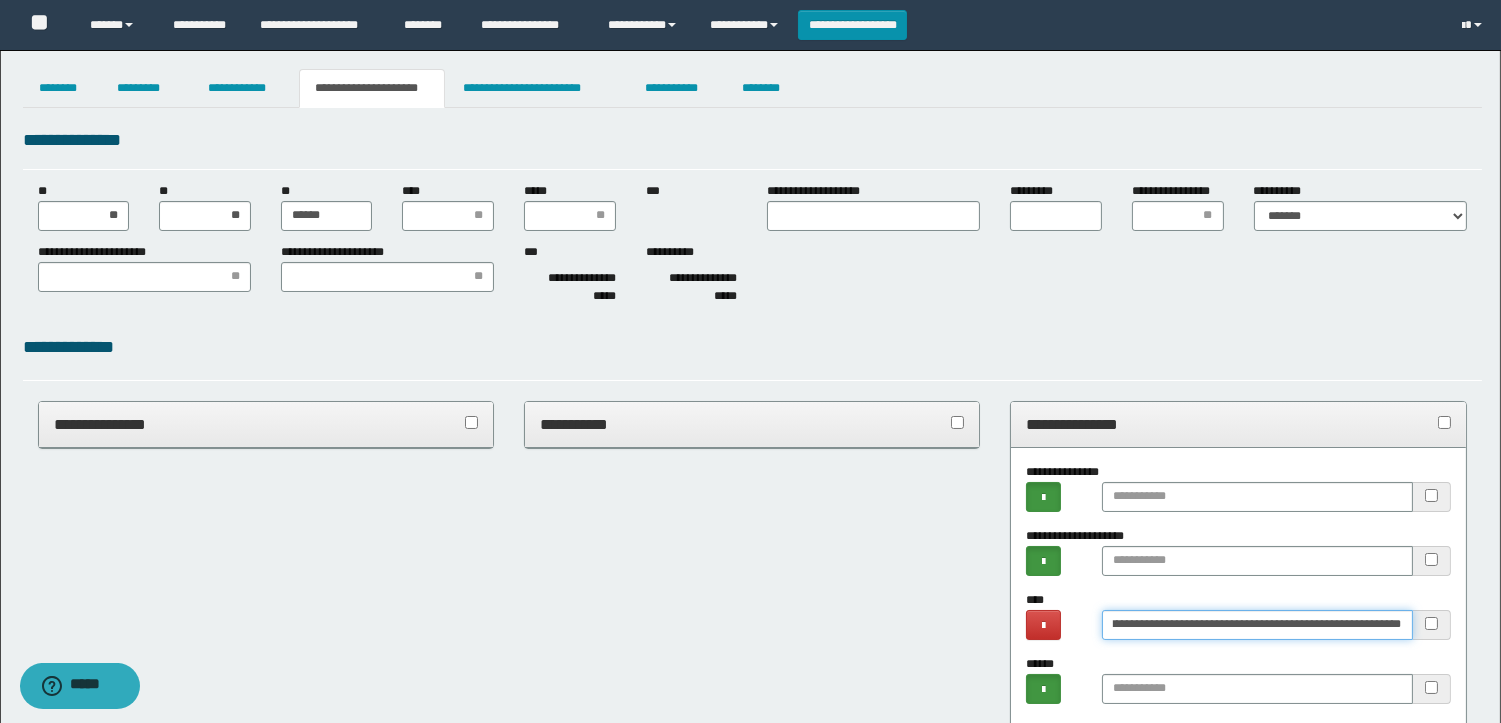 type on "**********" 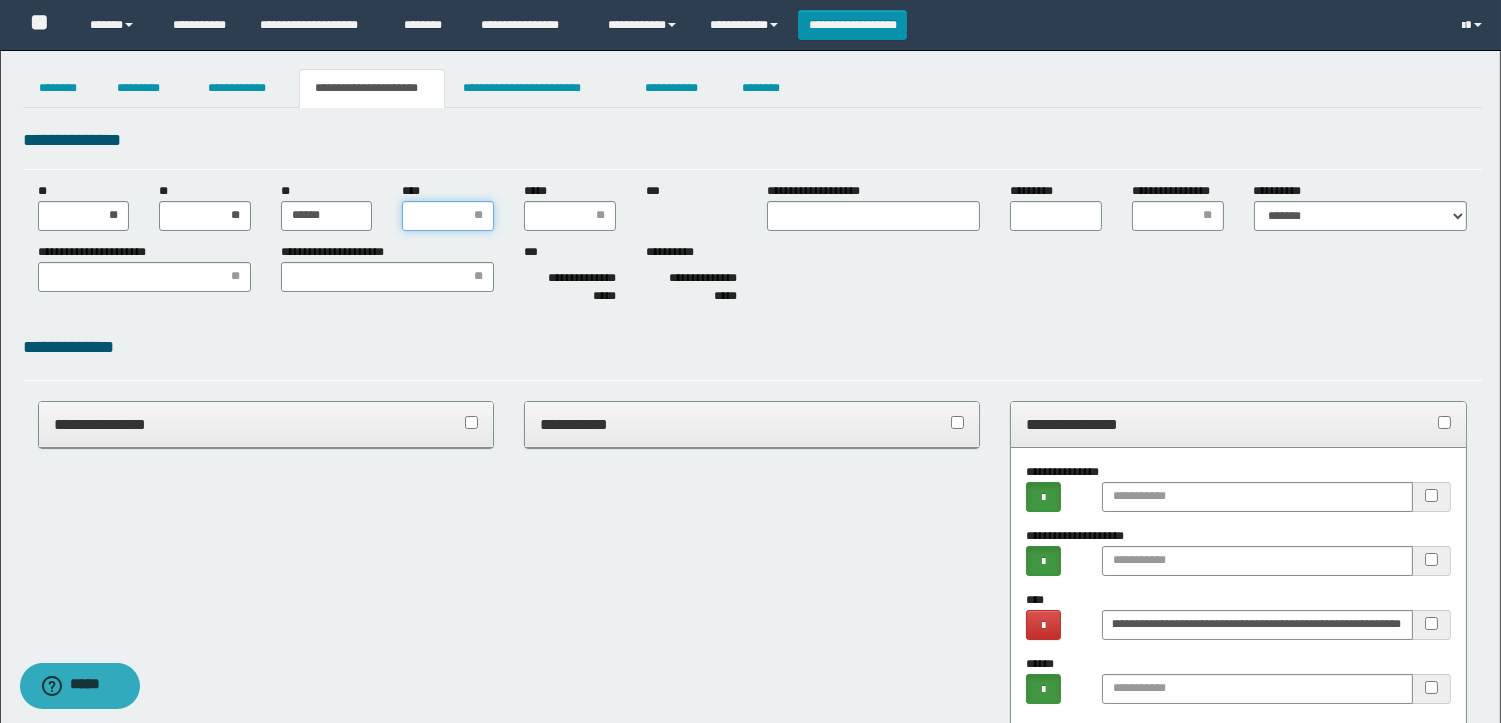 click on "****" at bounding box center [448, 216] 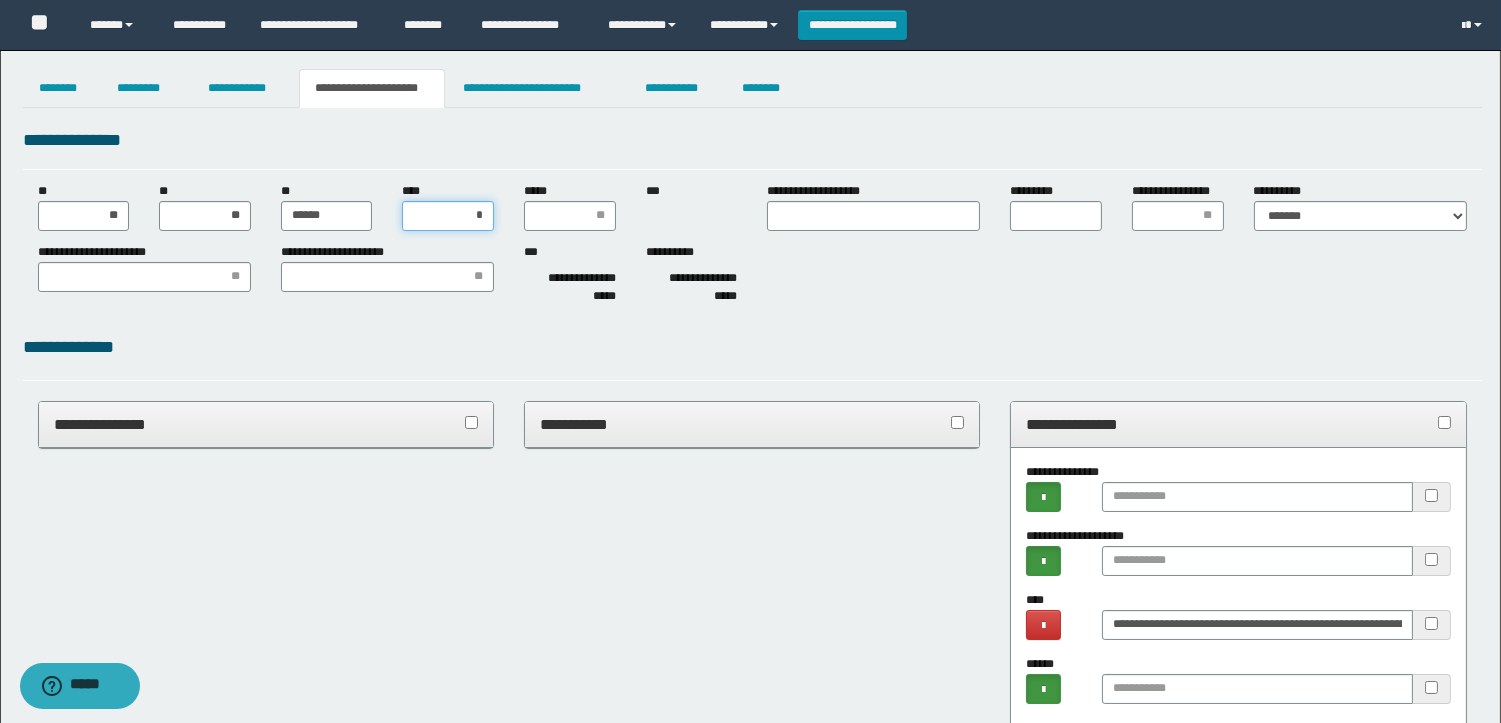 type on "**" 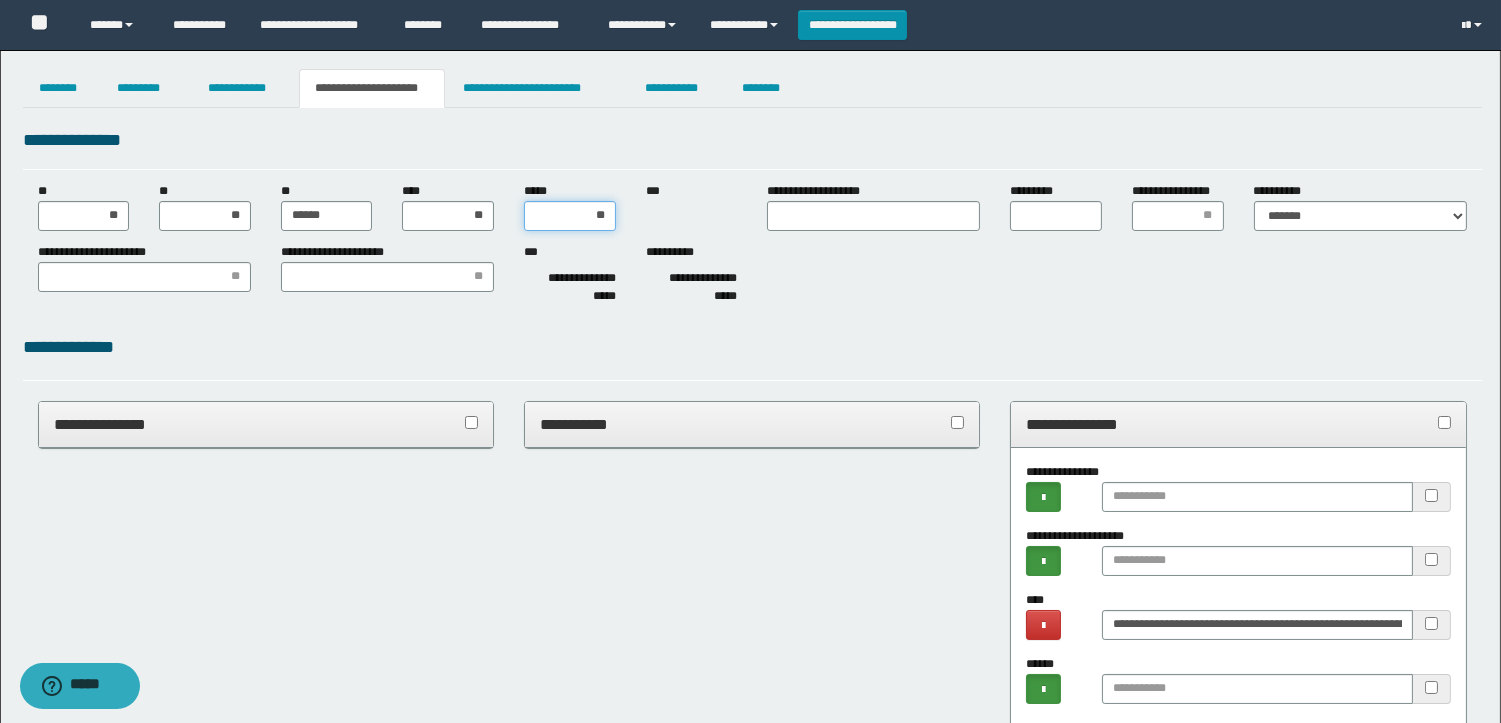 type on "***" 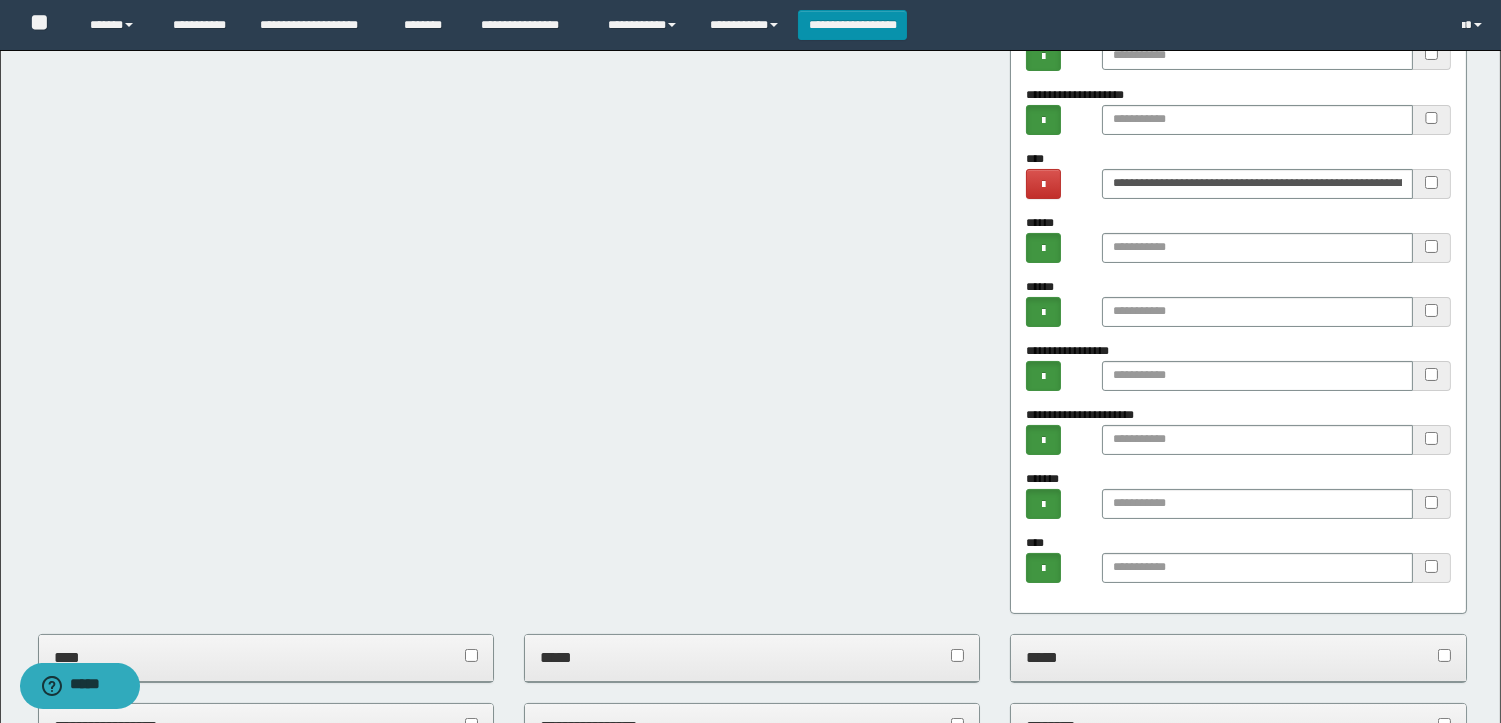 scroll, scrollTop: 0, scrollLeft: 0, axis: both 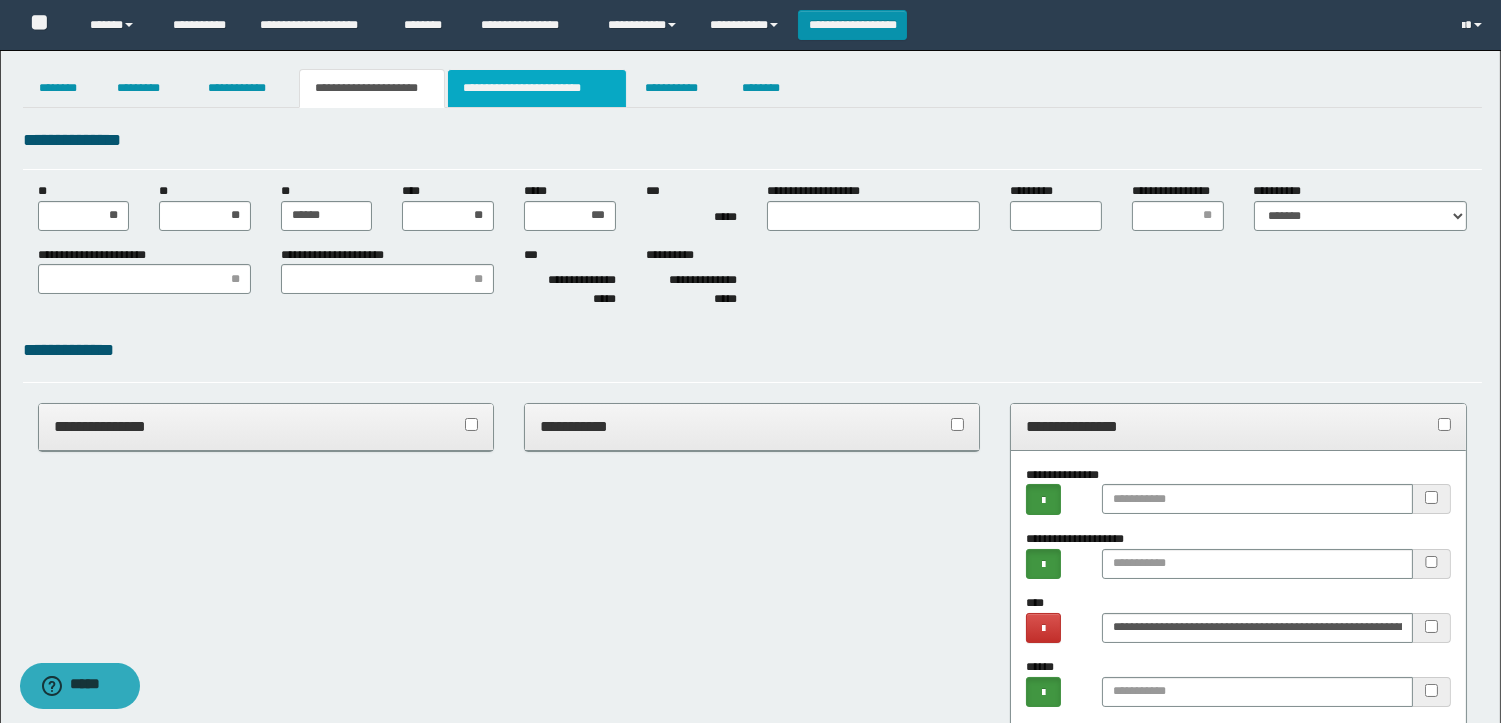 click on "**********" at bounding box center (537, 88) 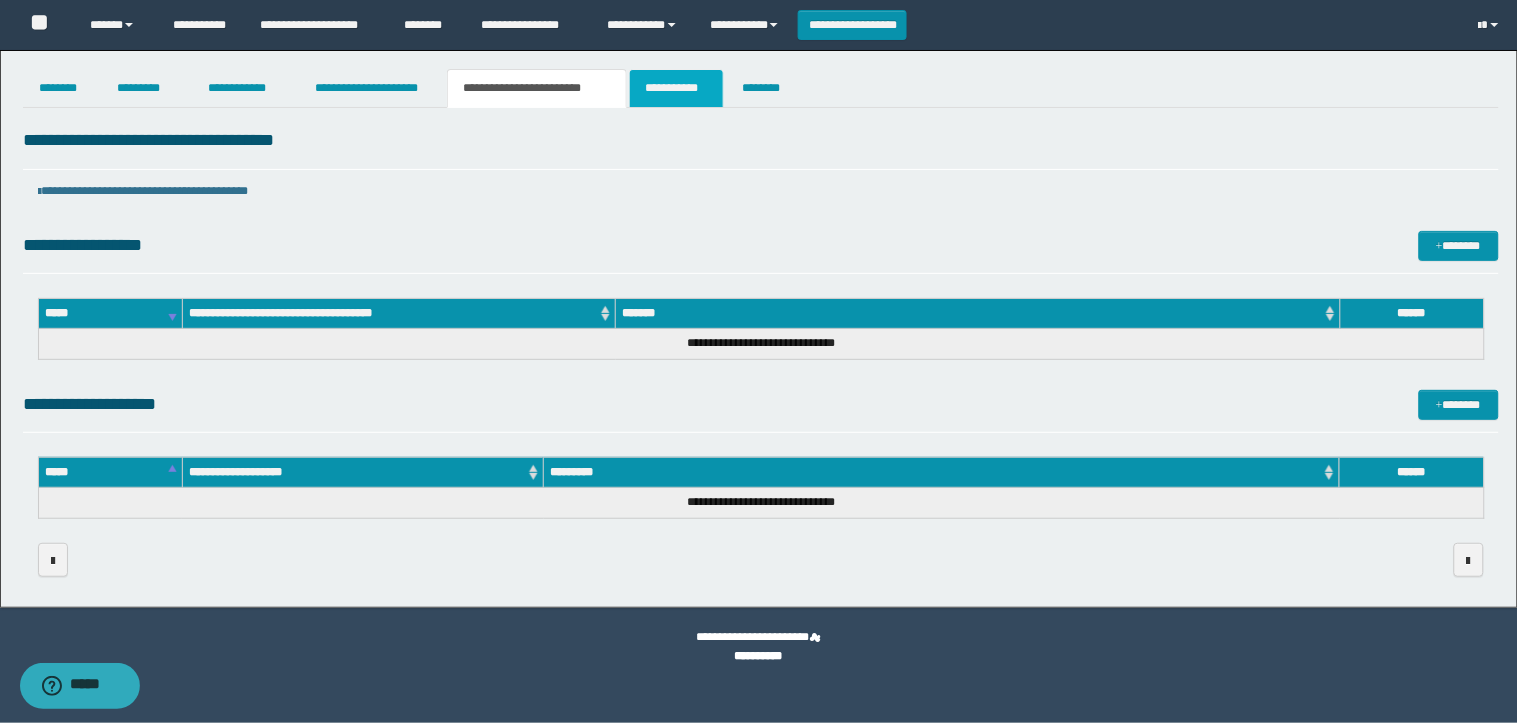 click on "**********" at bounding box center (676, 88) 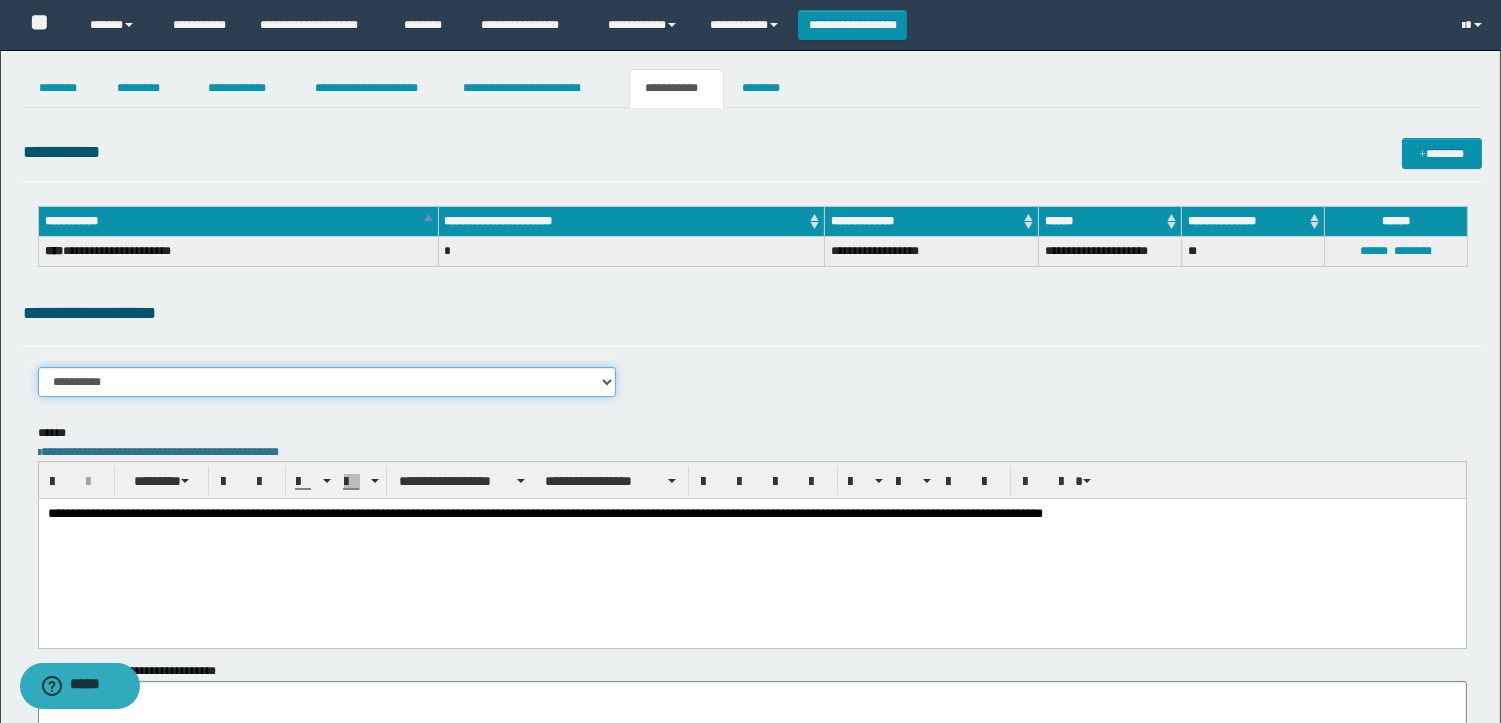 click on "**********" at bounding box center [327, 382] 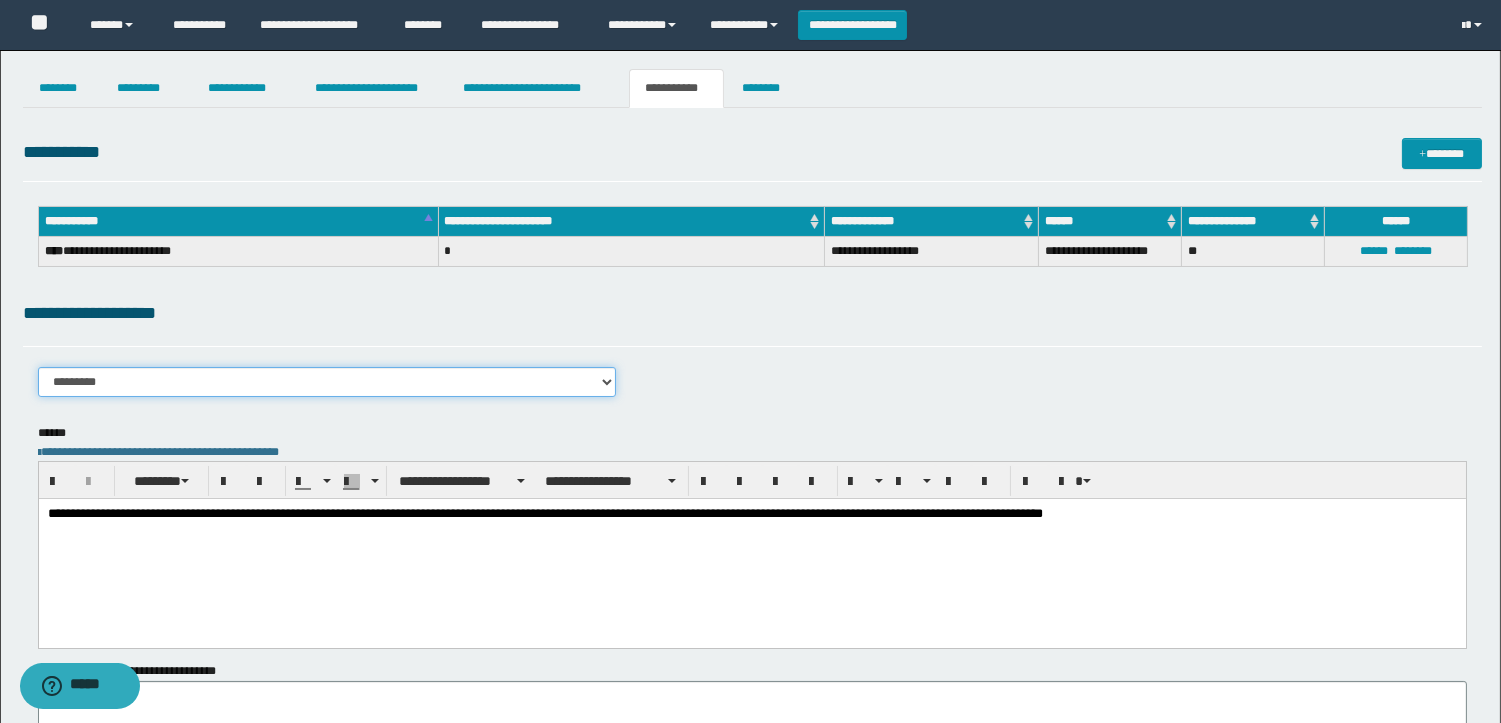 click on "**********" at bounding box center (327, 382) 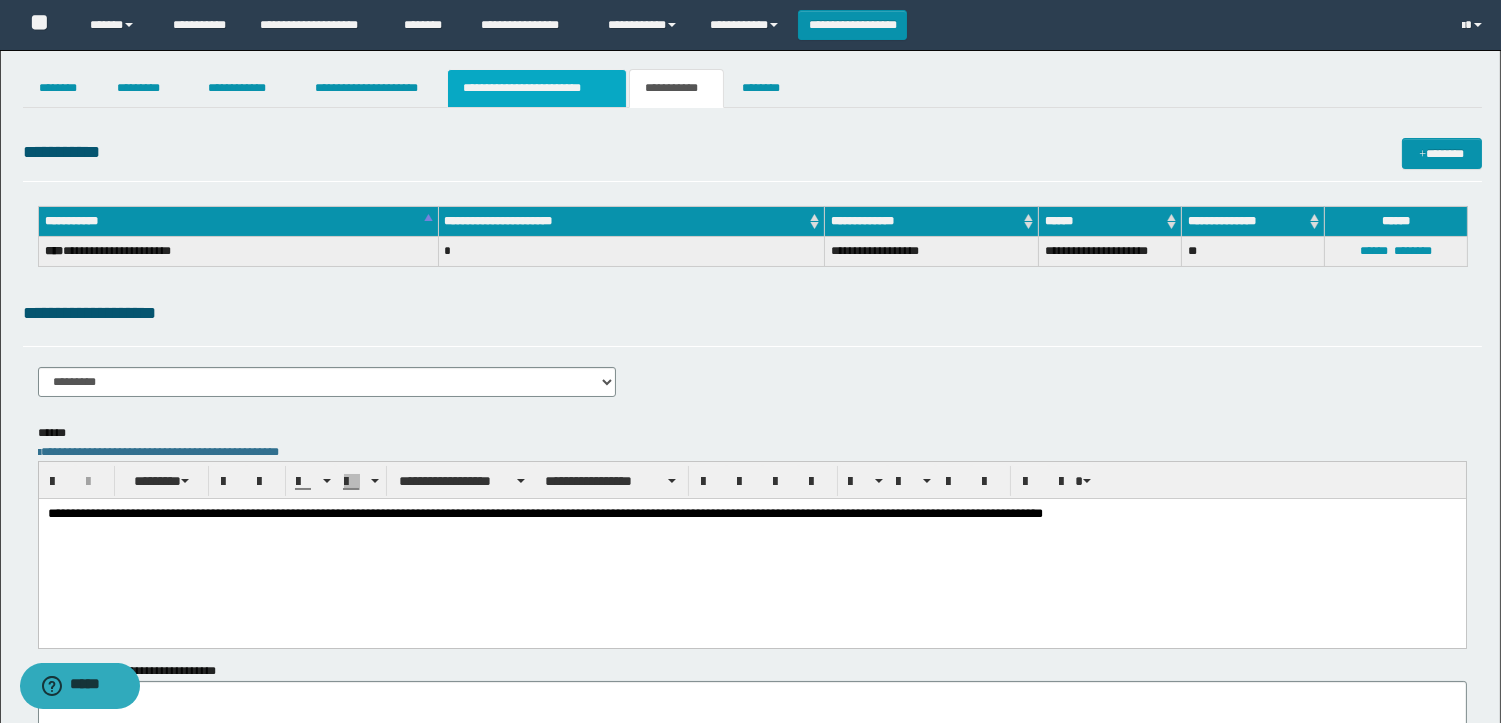 click on "**********" at bounding box center [537, 88] 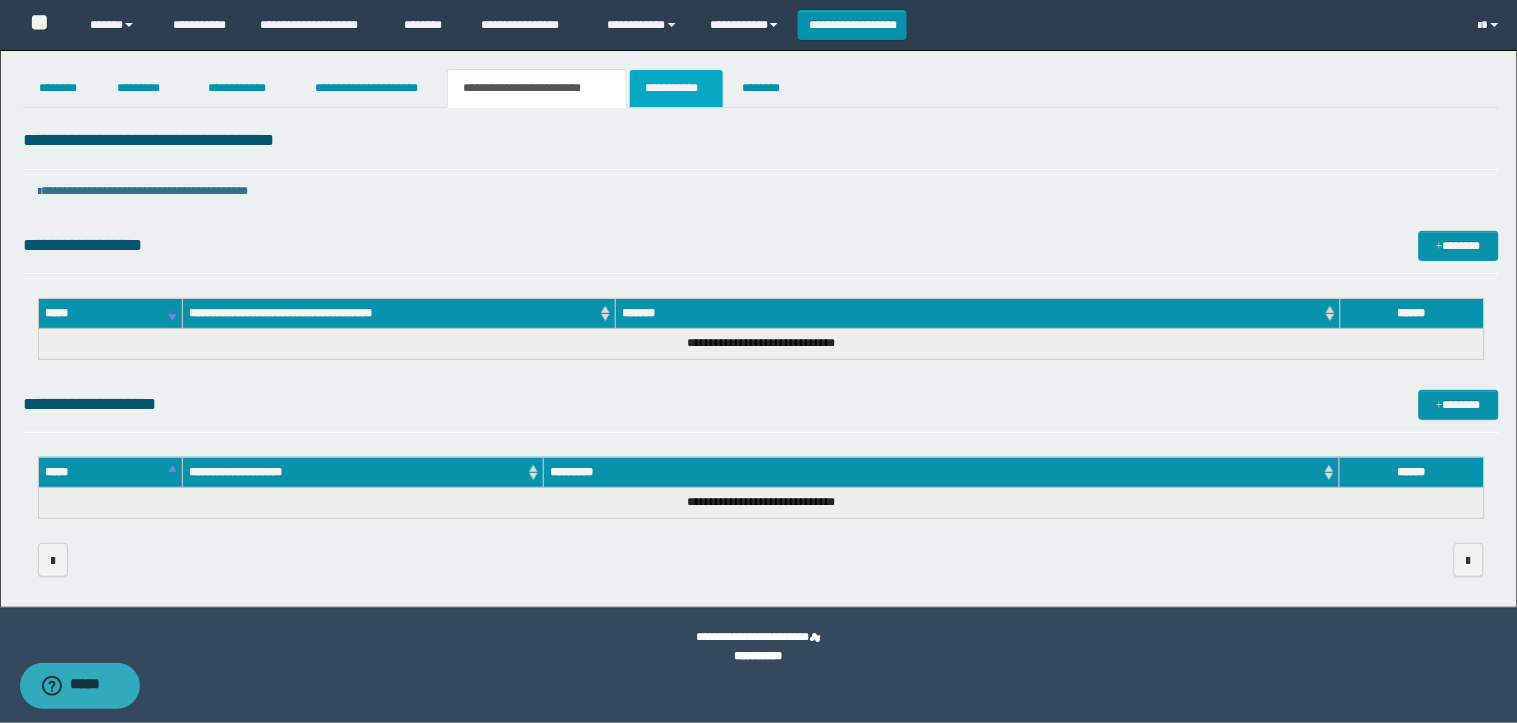click on "**********" at bounding box center (676, 88) 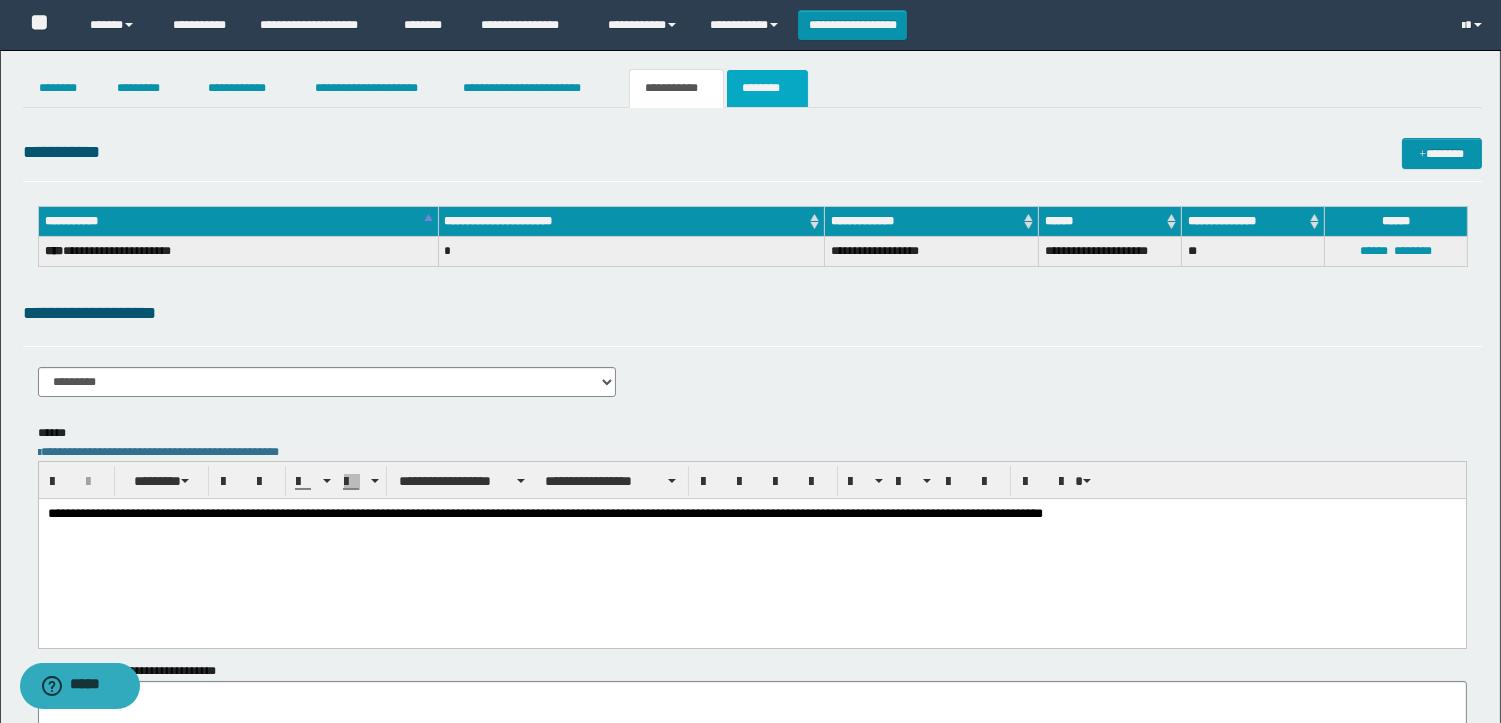 click on "********" at bounding box center (767, 88) 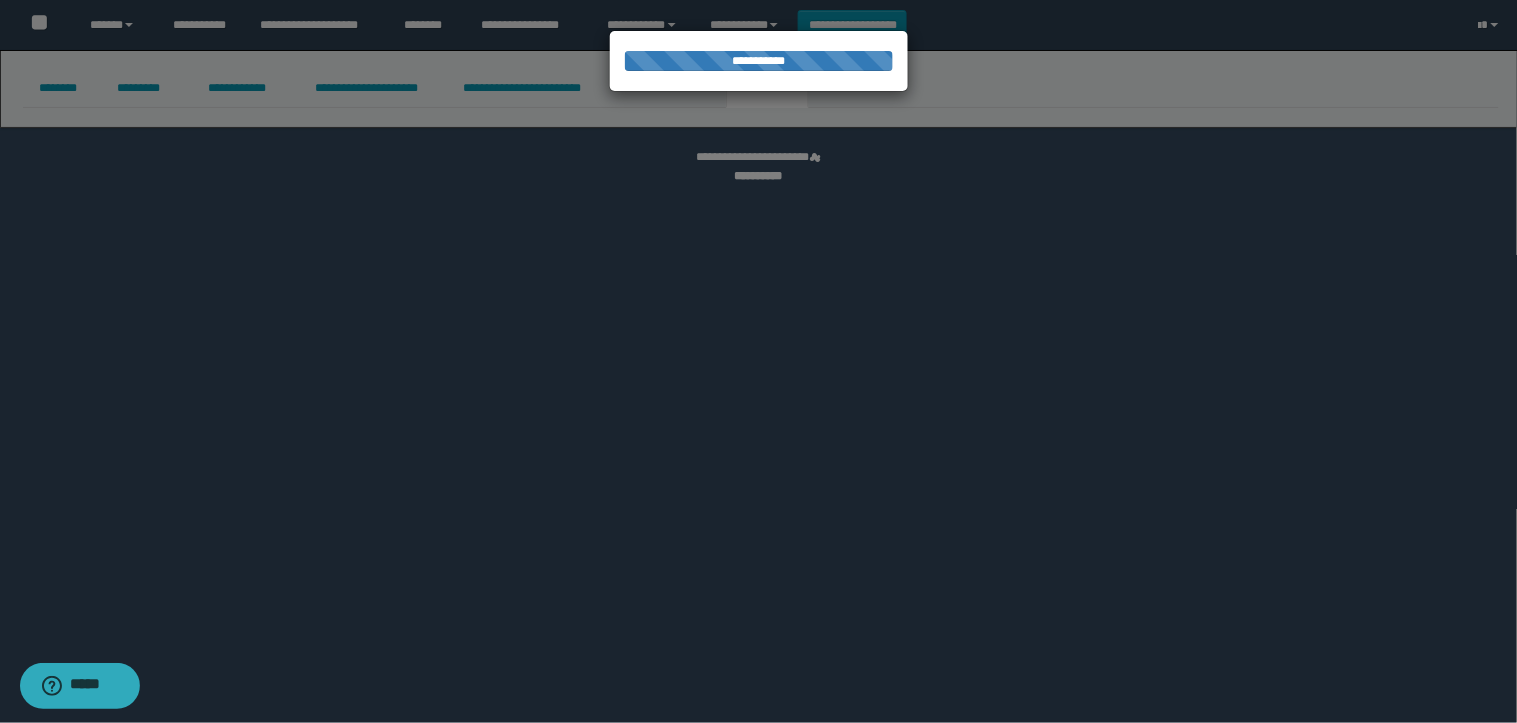 select 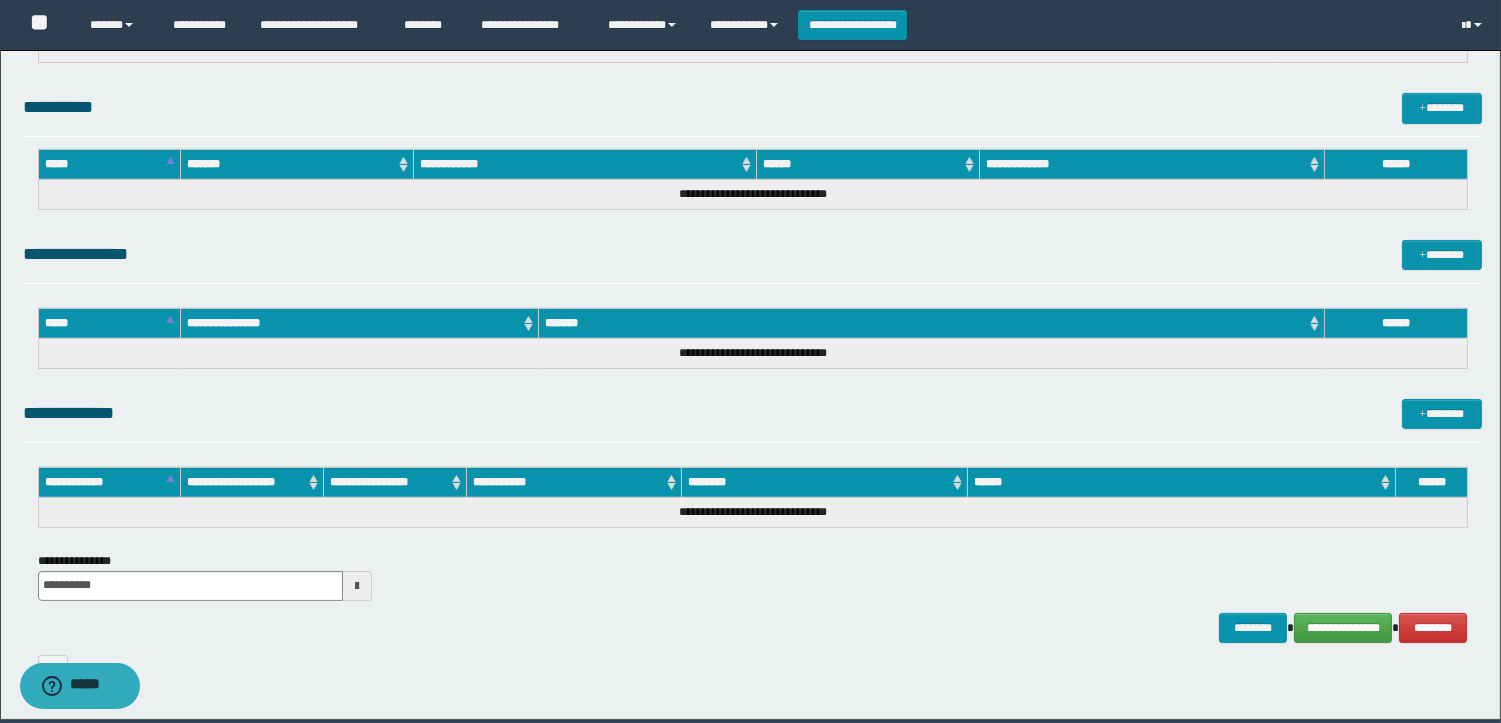 scroll, scrollTop: 914, scrollLeft: 0, axis: vertical 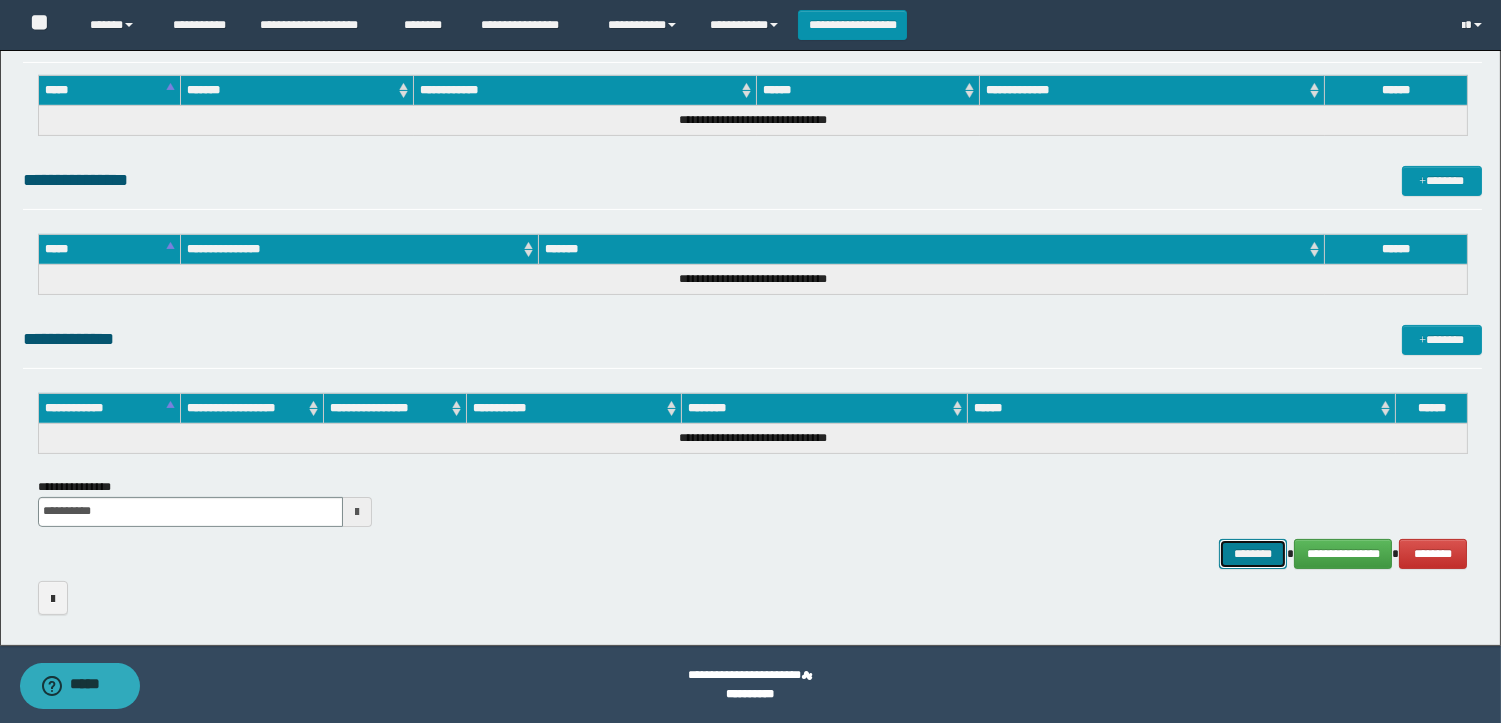 click on "********" at bounding box center (1253, 554) 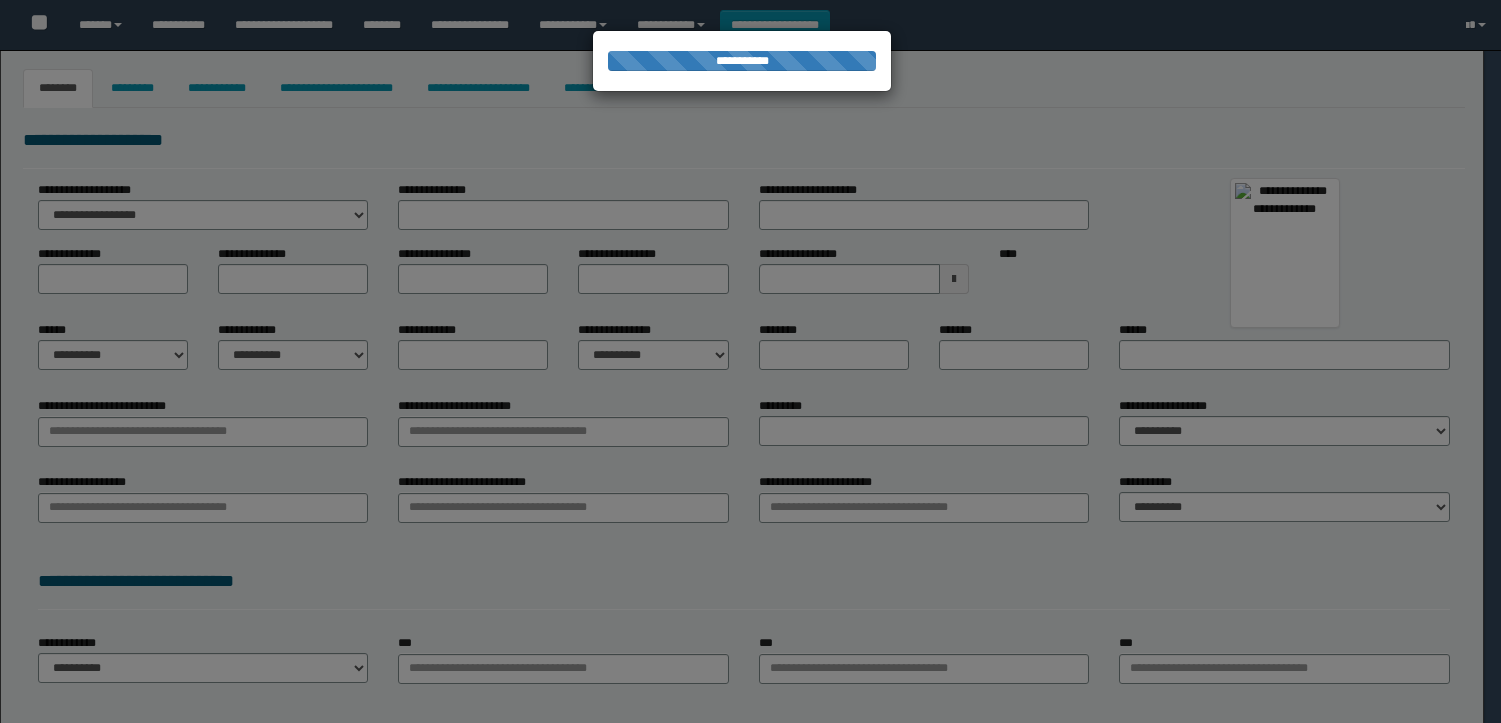 type on "********" 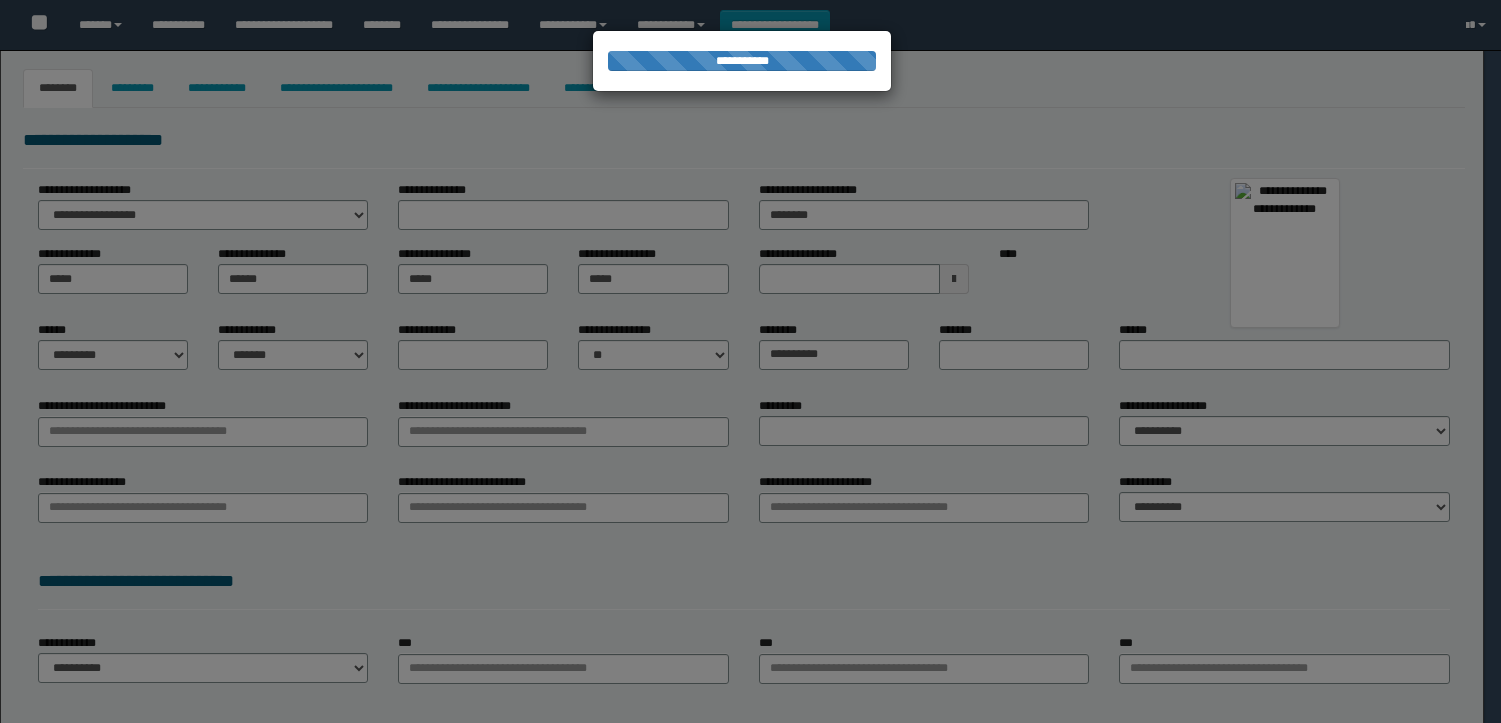 type on "**********" 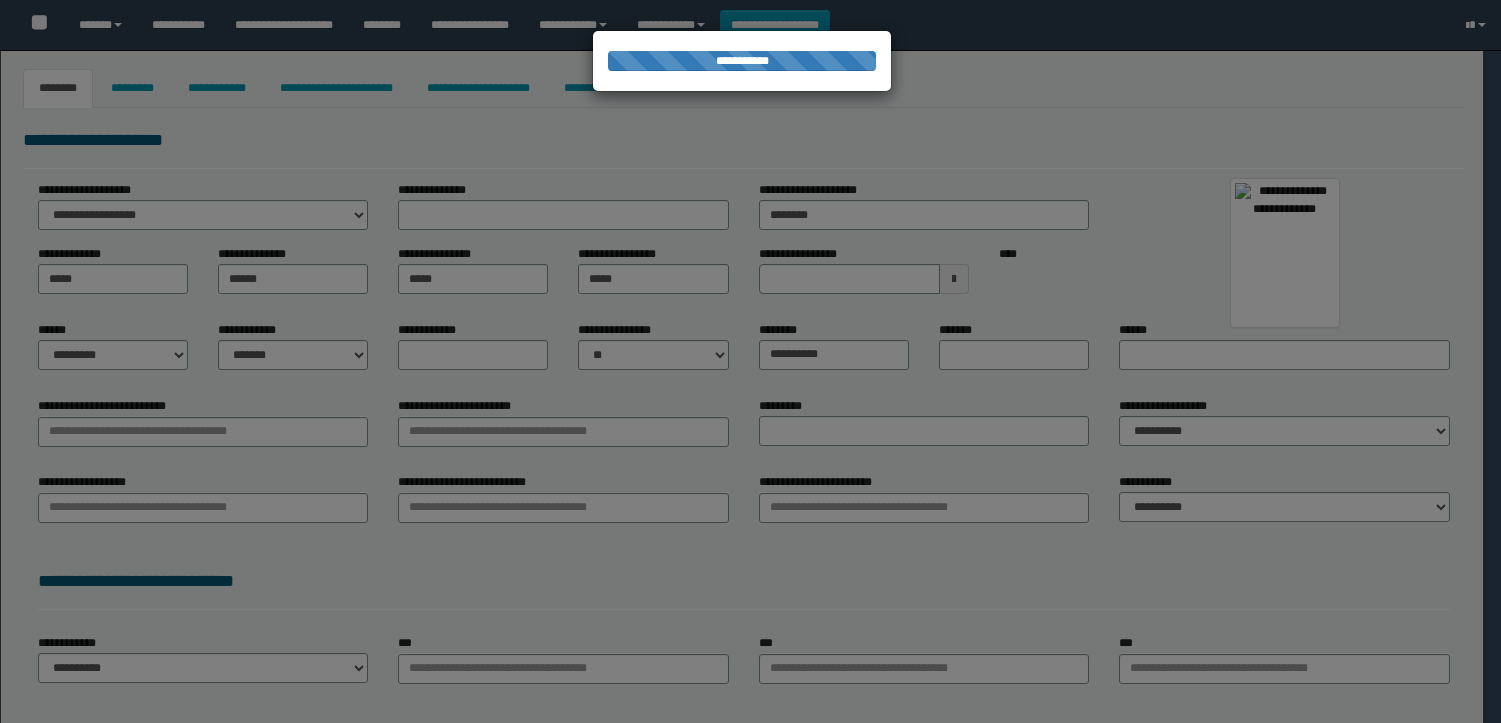 type on "*********" 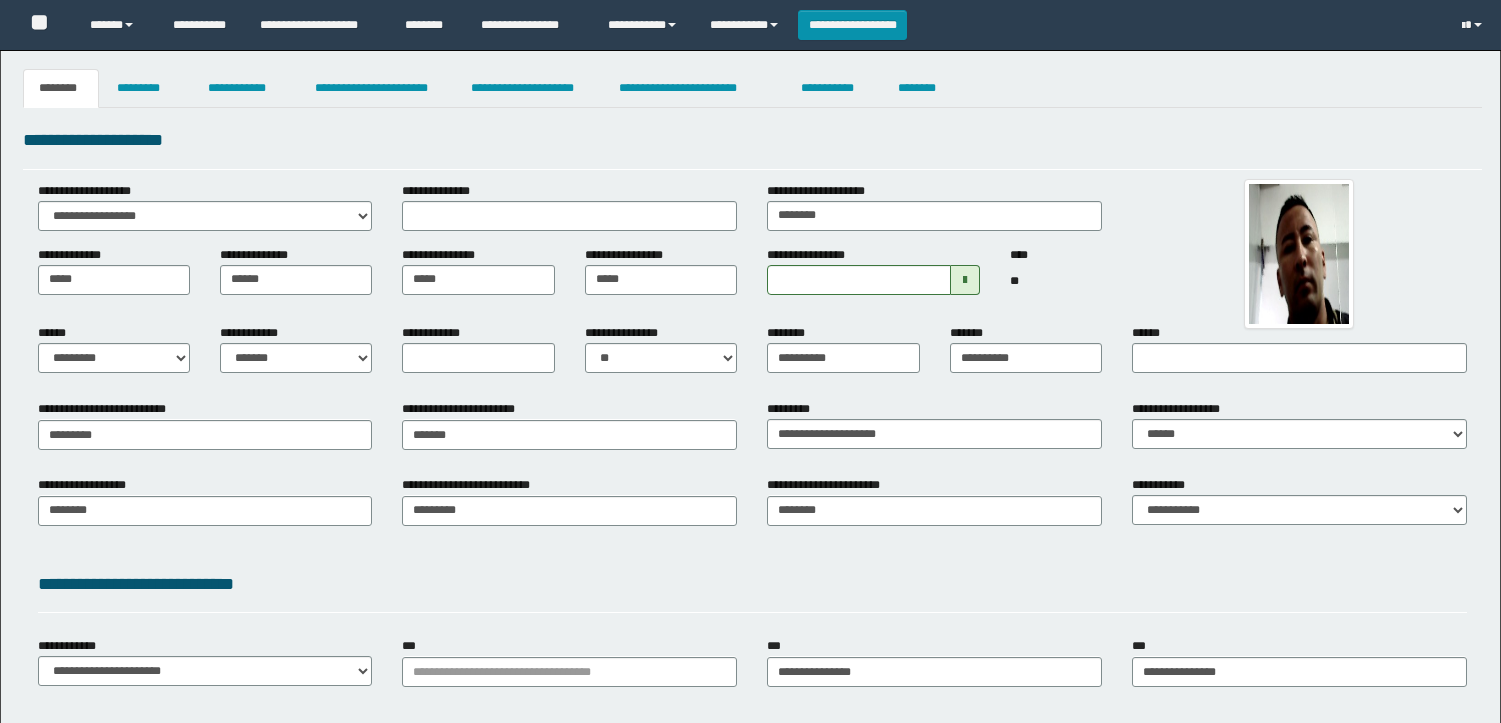 scroll, scrollTop: 0, scrollLeft: 0, axis: both 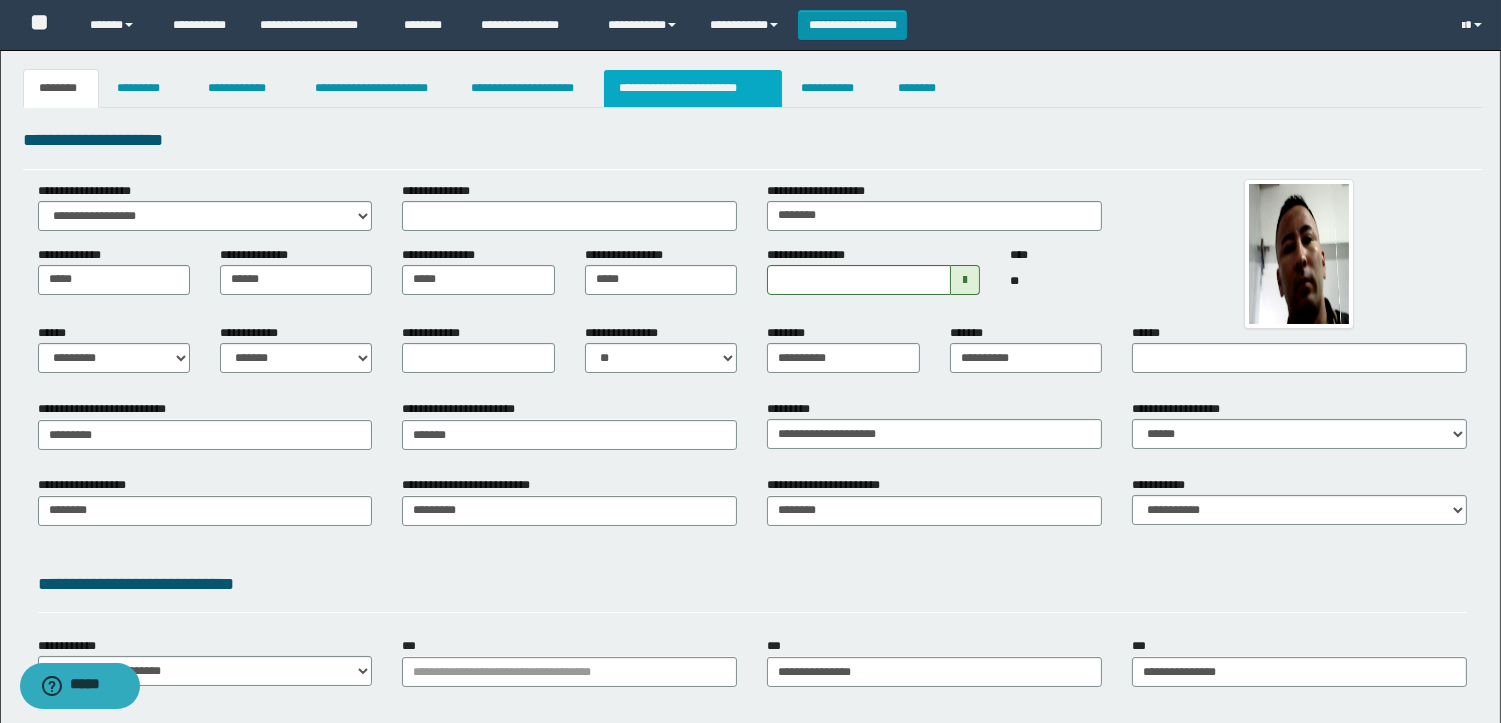click on "**********" at bounding box center (693, 88) 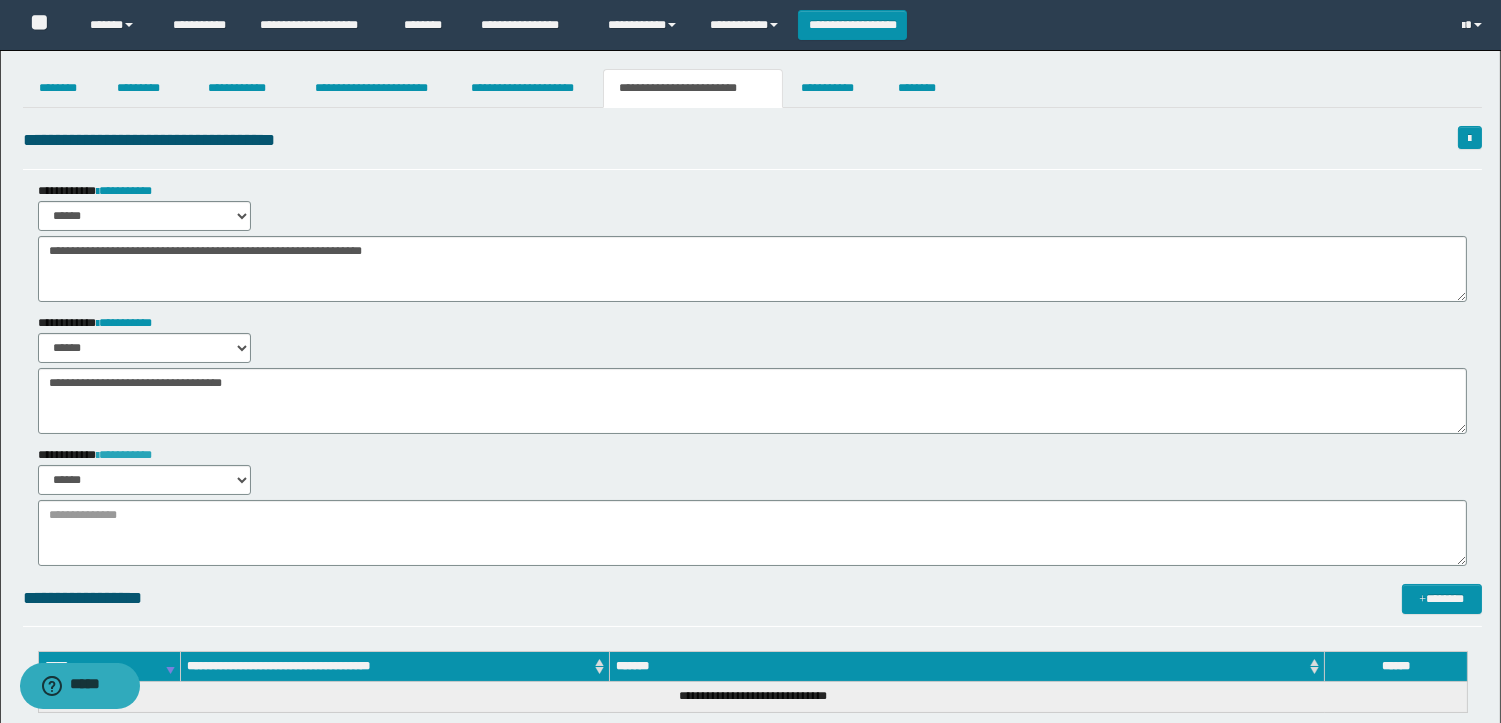 click on "**********" at bounding box center [124, 455] 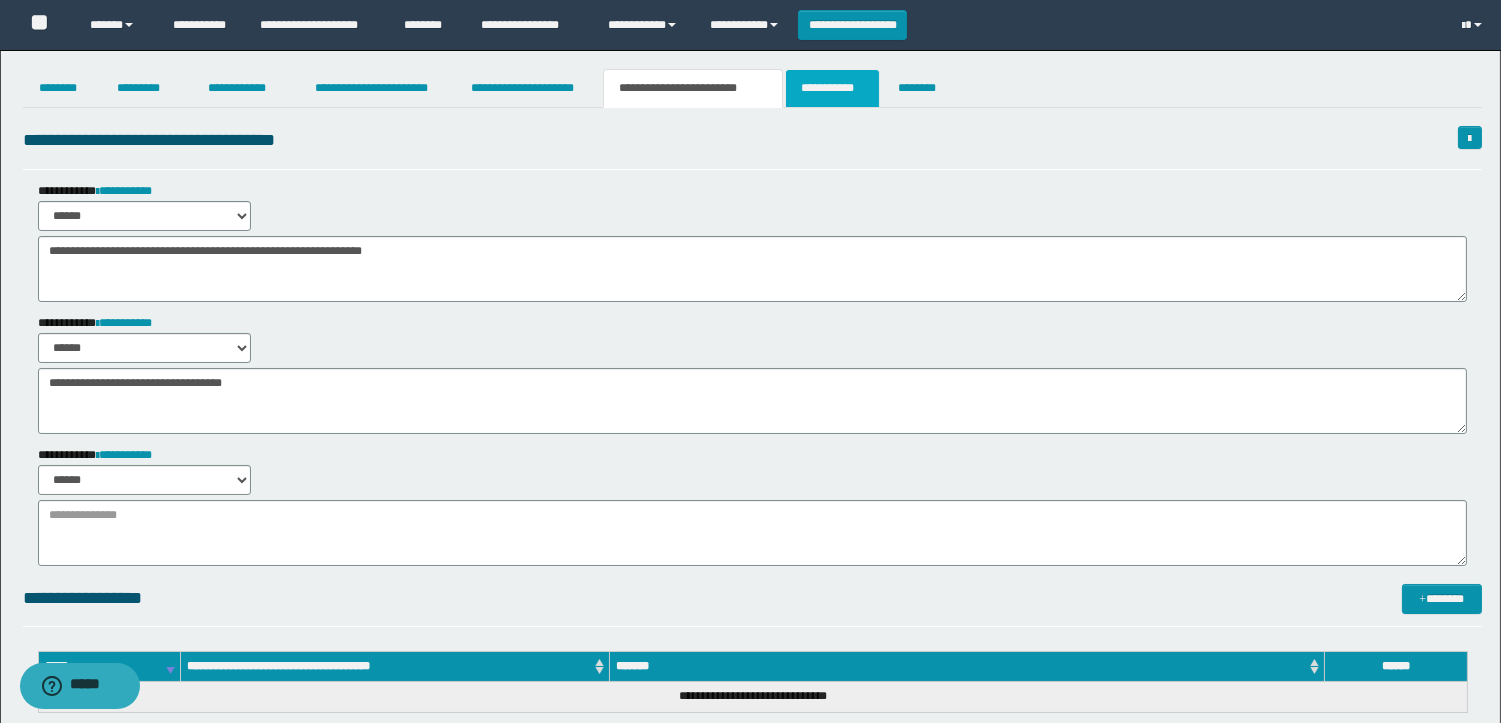 click on "**********" at bounding box center [832, 88] 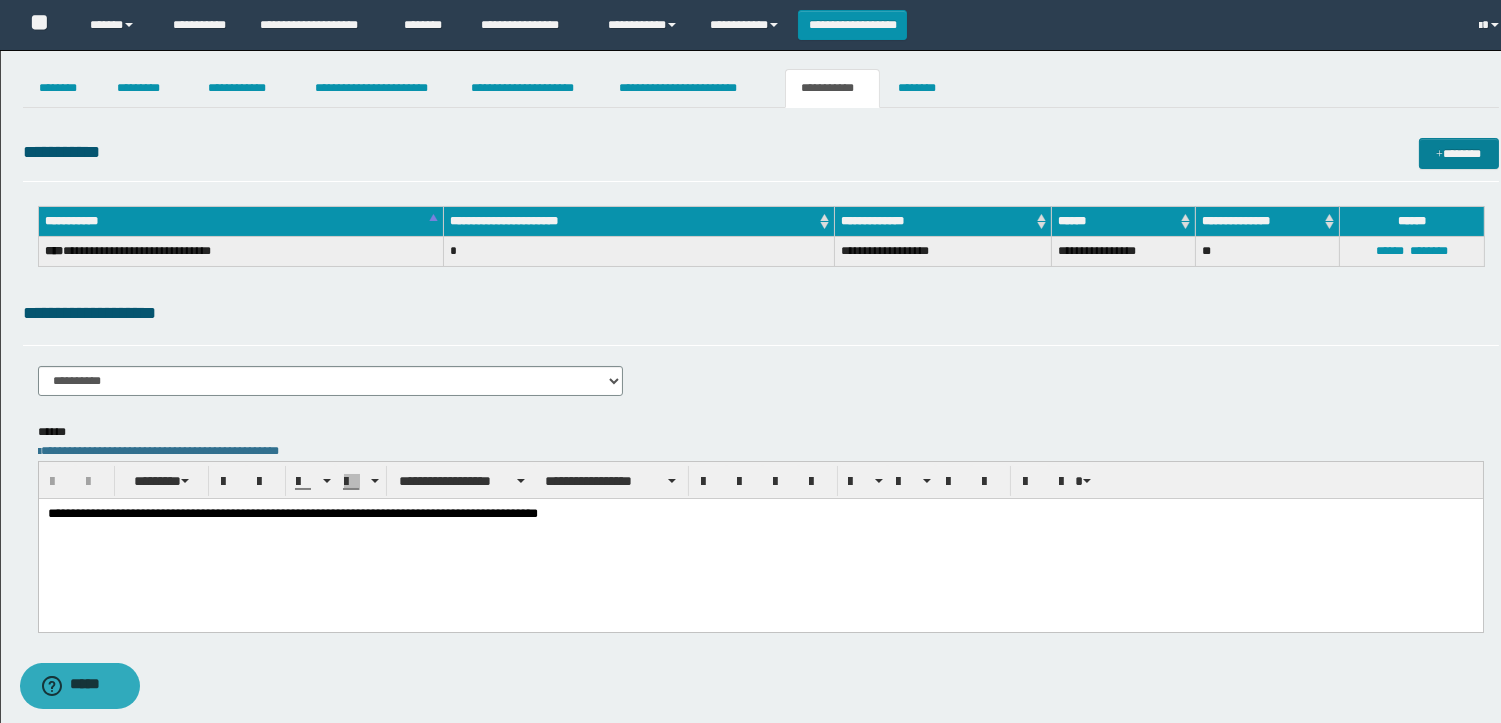 scroll, scrollTop: 0, scrollLeft: 0, axis: both 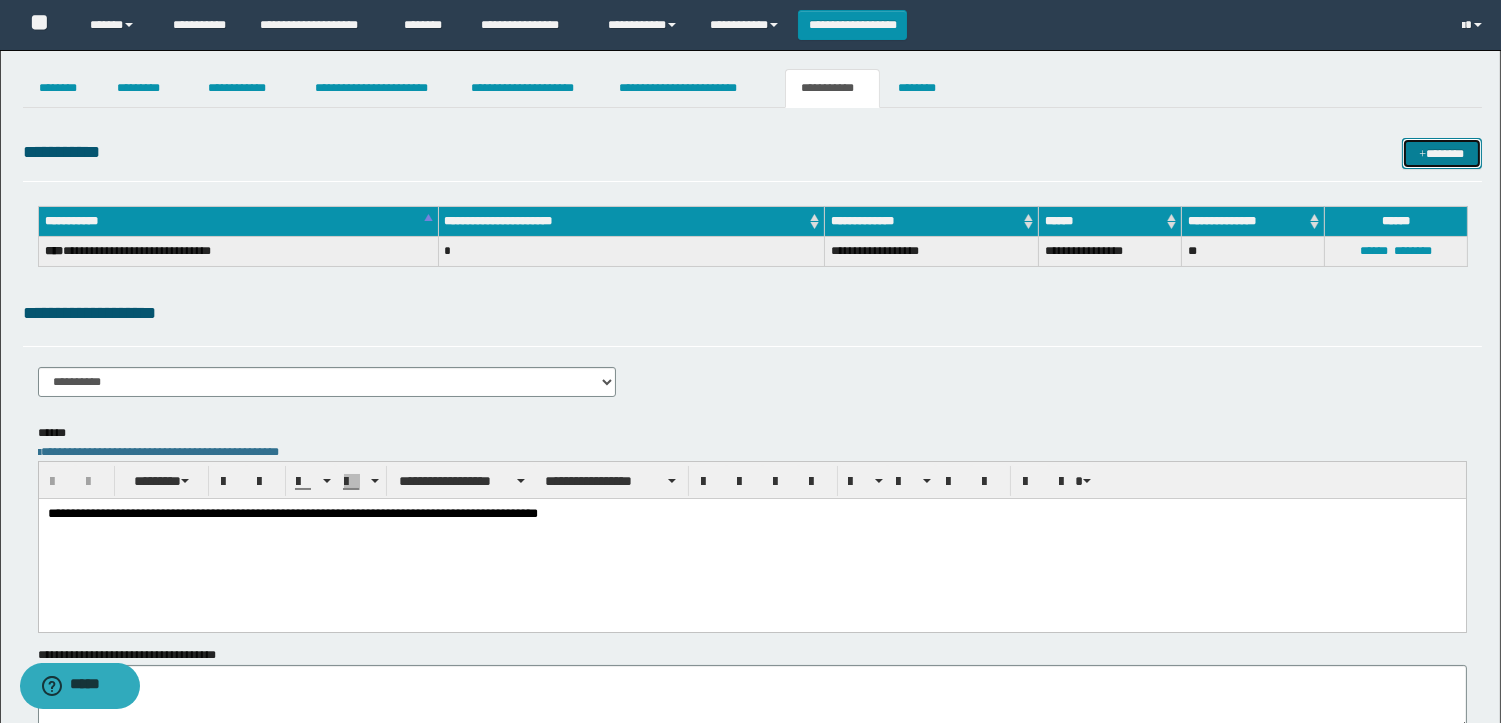 drag, startPoint x: 1455, startPoint y: 158, endPoint x: 1426, endPoint y: 168, distance: 30.675724 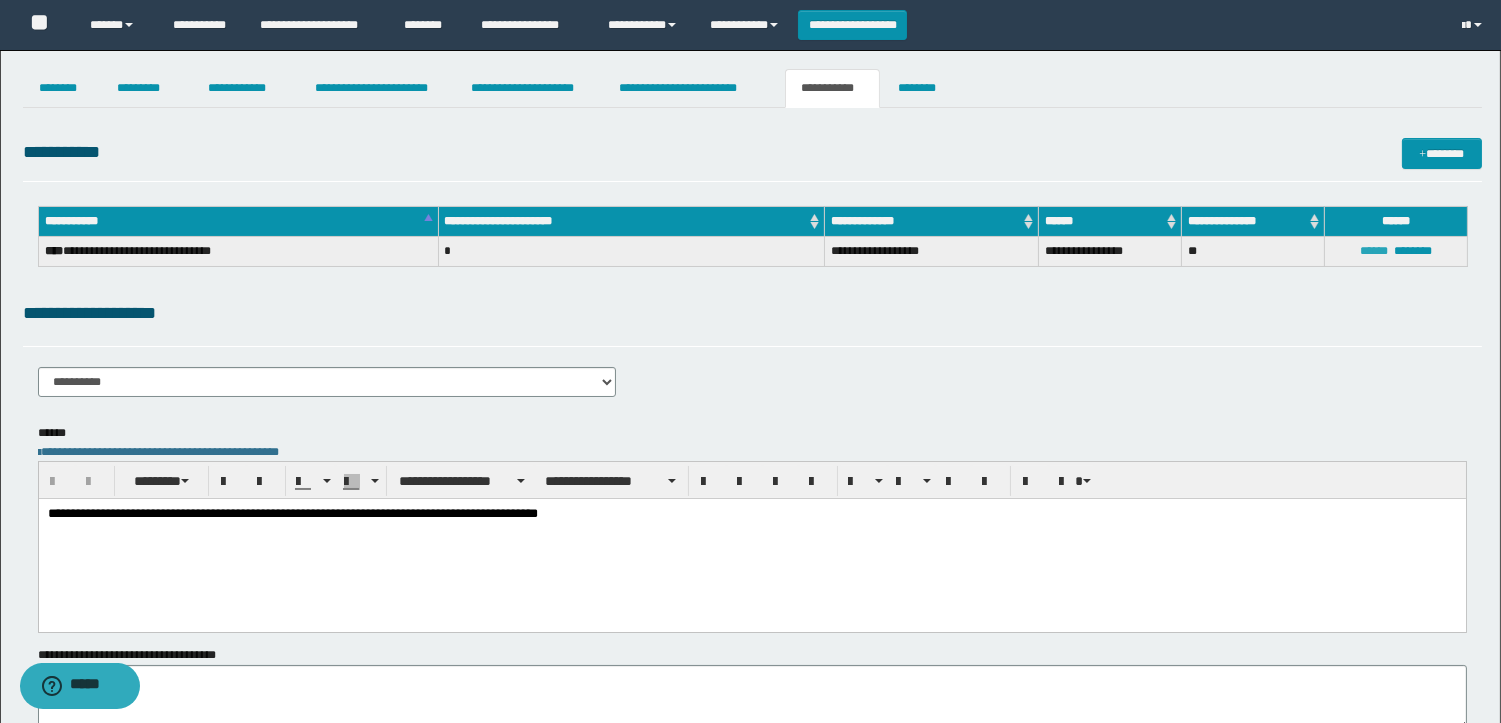 click on "******" at bounding box center [1374, 251] 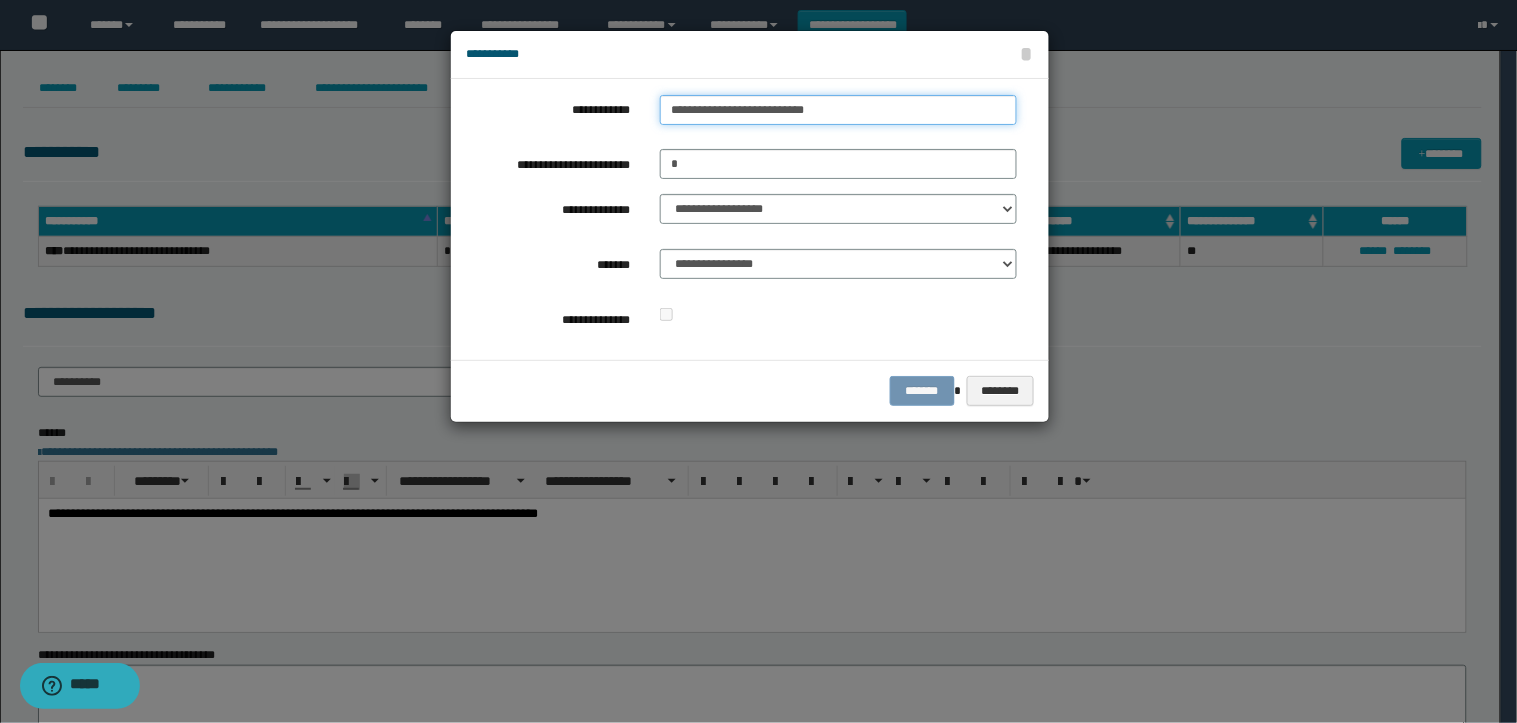 type on "**********" 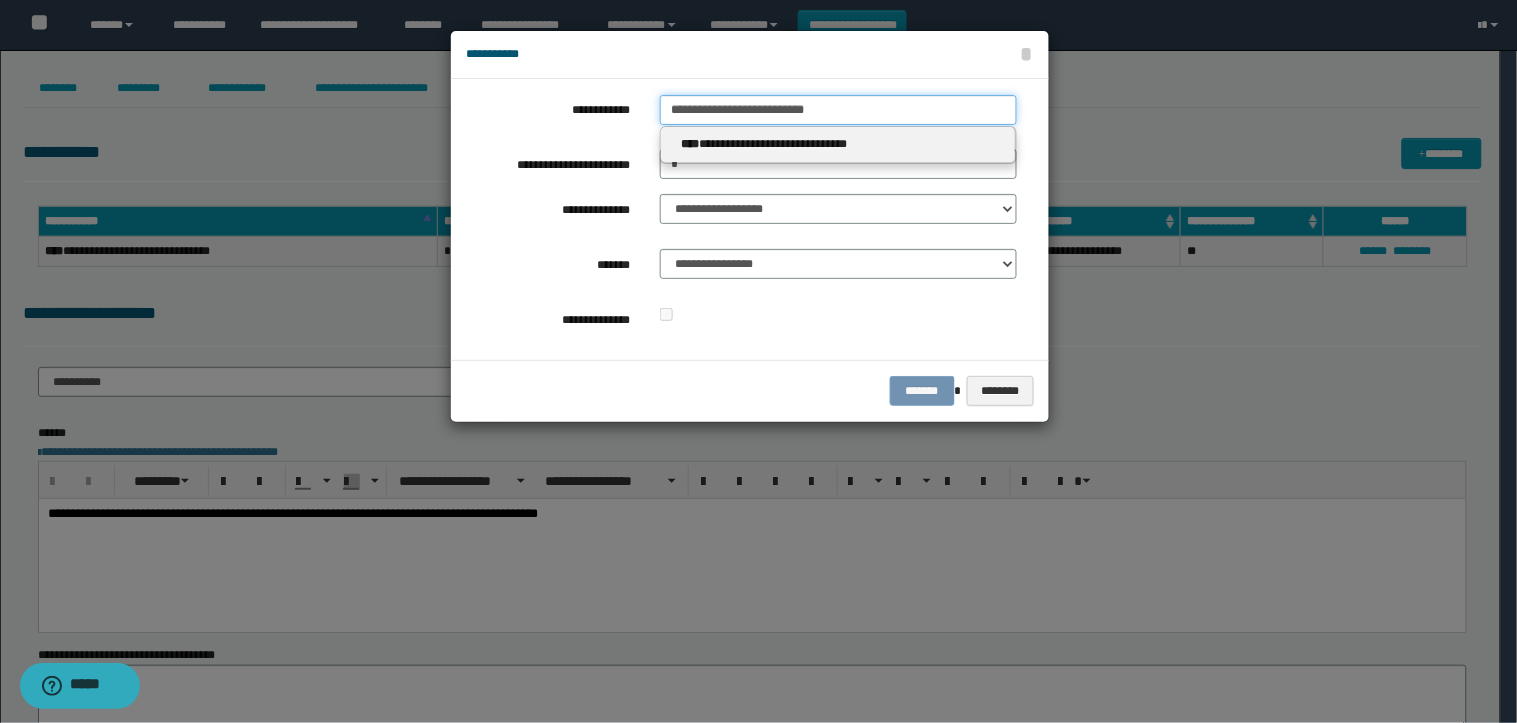 drag, startPoint x: 901, startPoint y: 120, endPoint x: 532, endPoint y: 80, distance: 371.16168 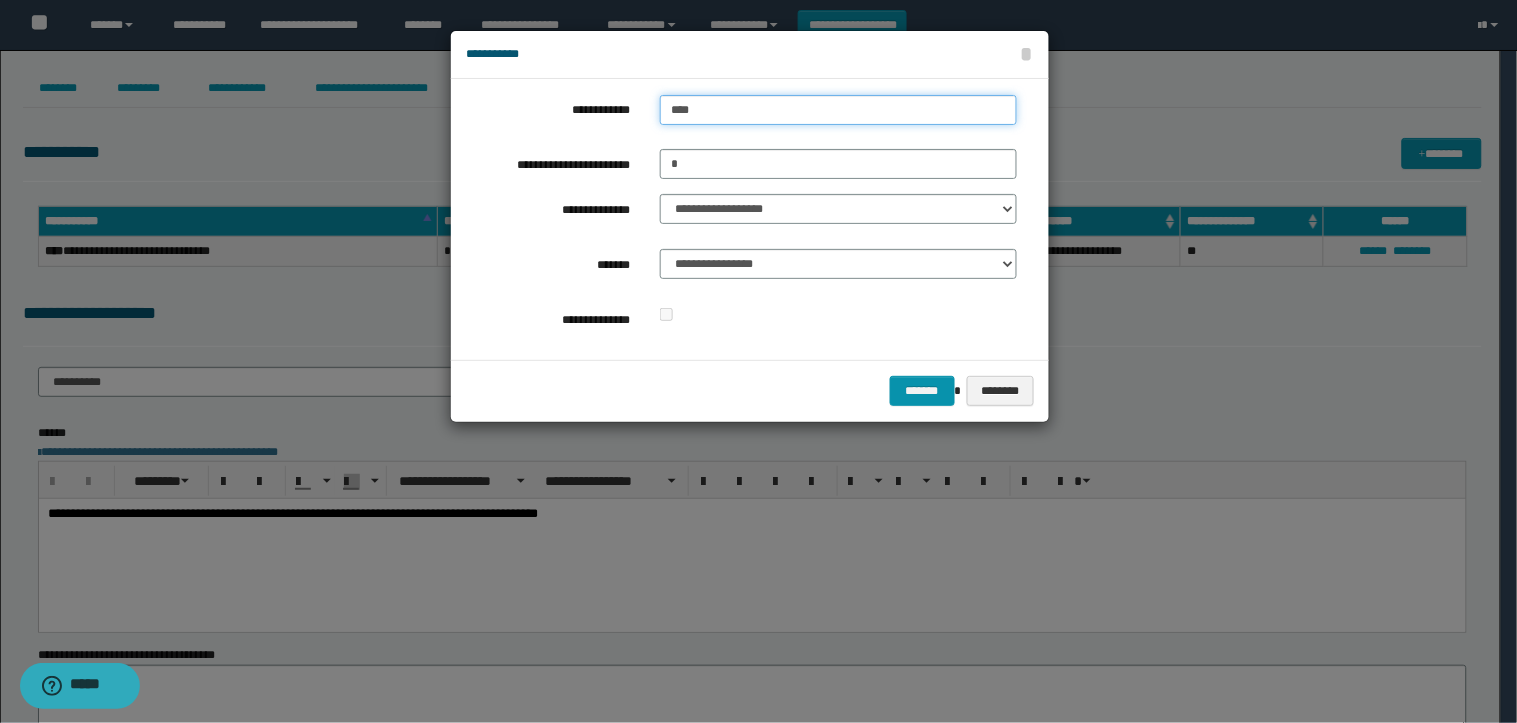 type on "*****" 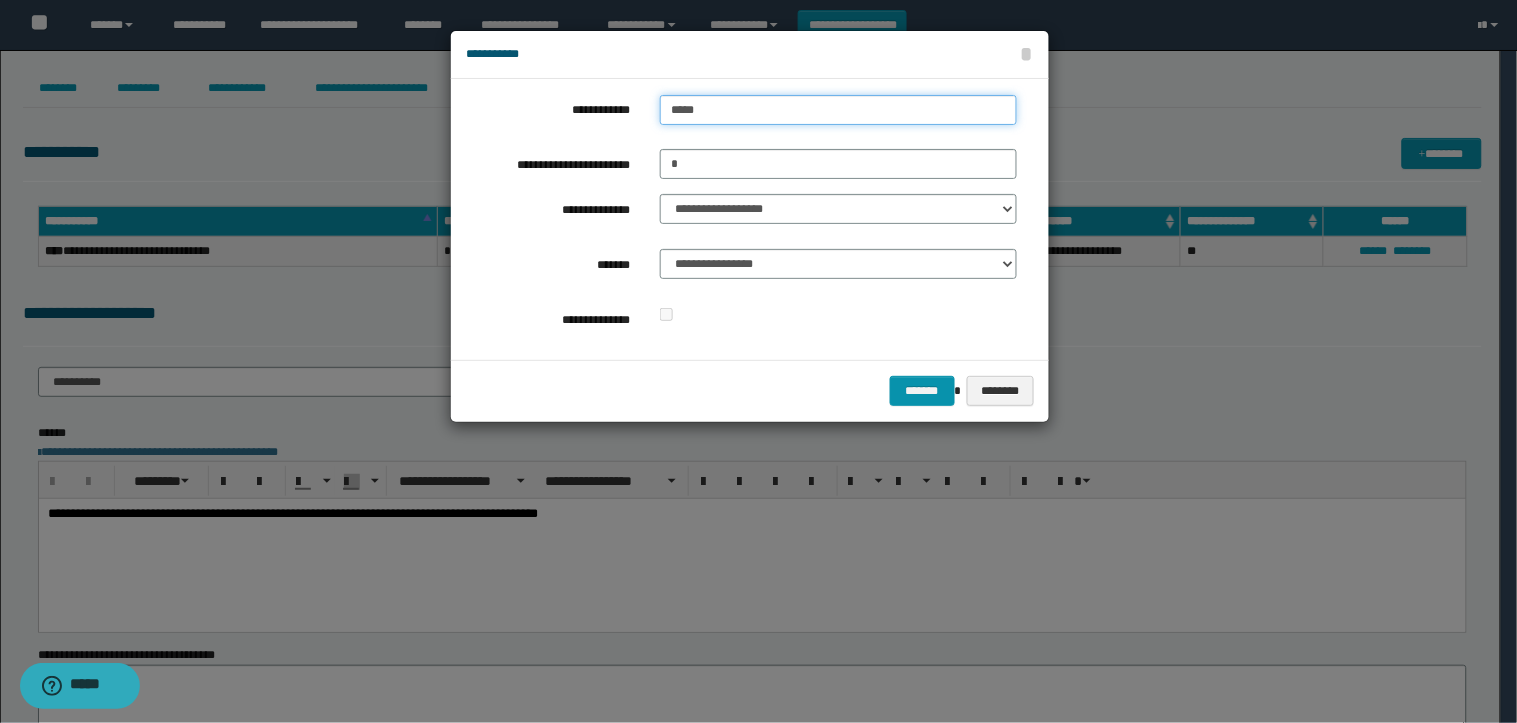 type on "**********" 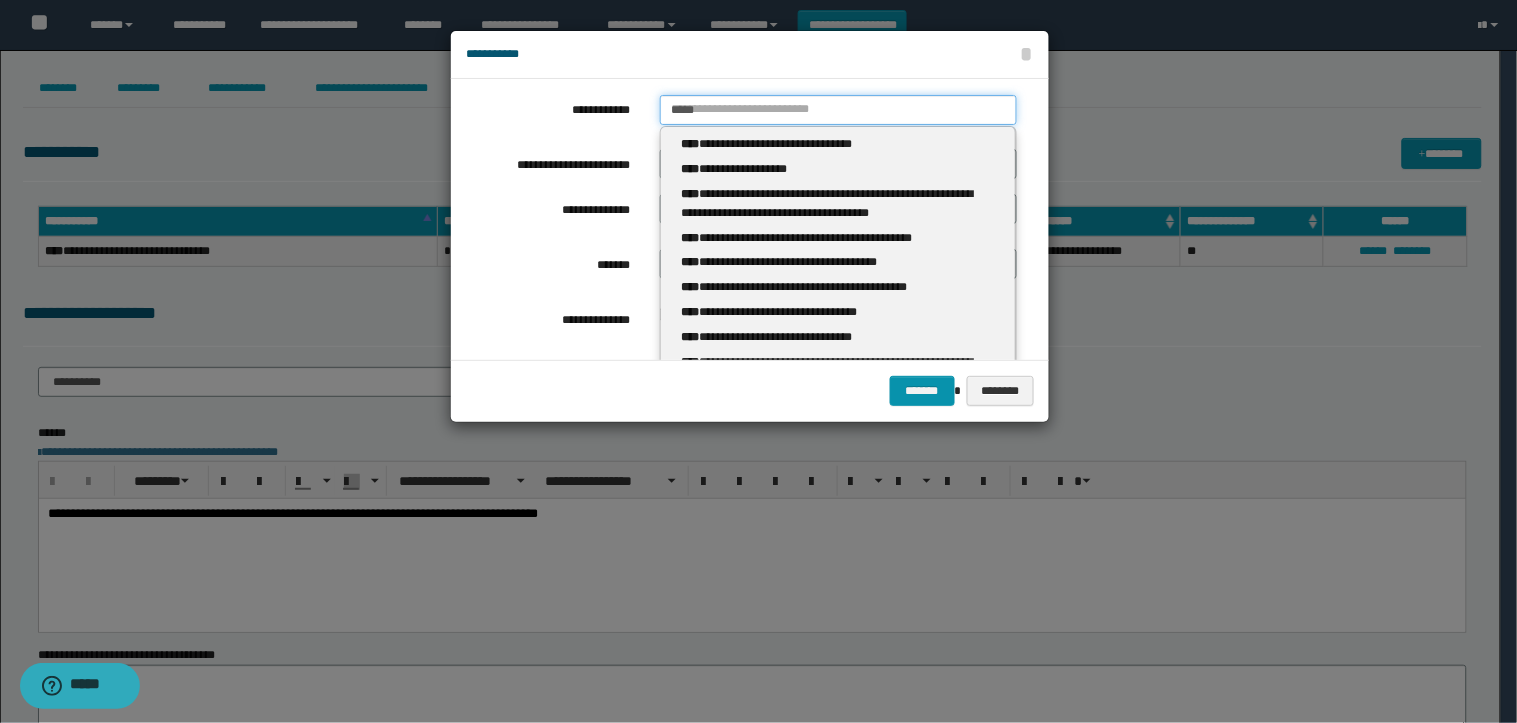 type 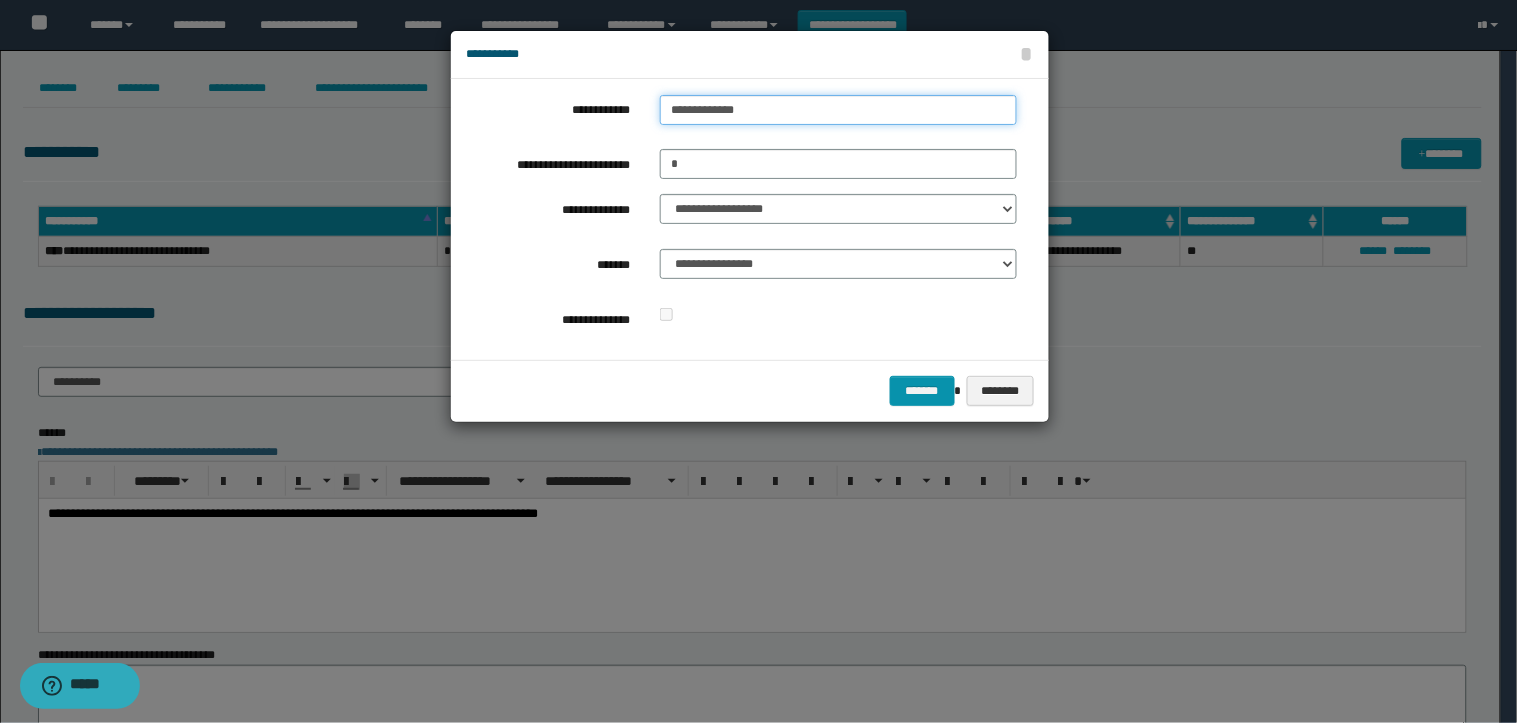 type on "**********" 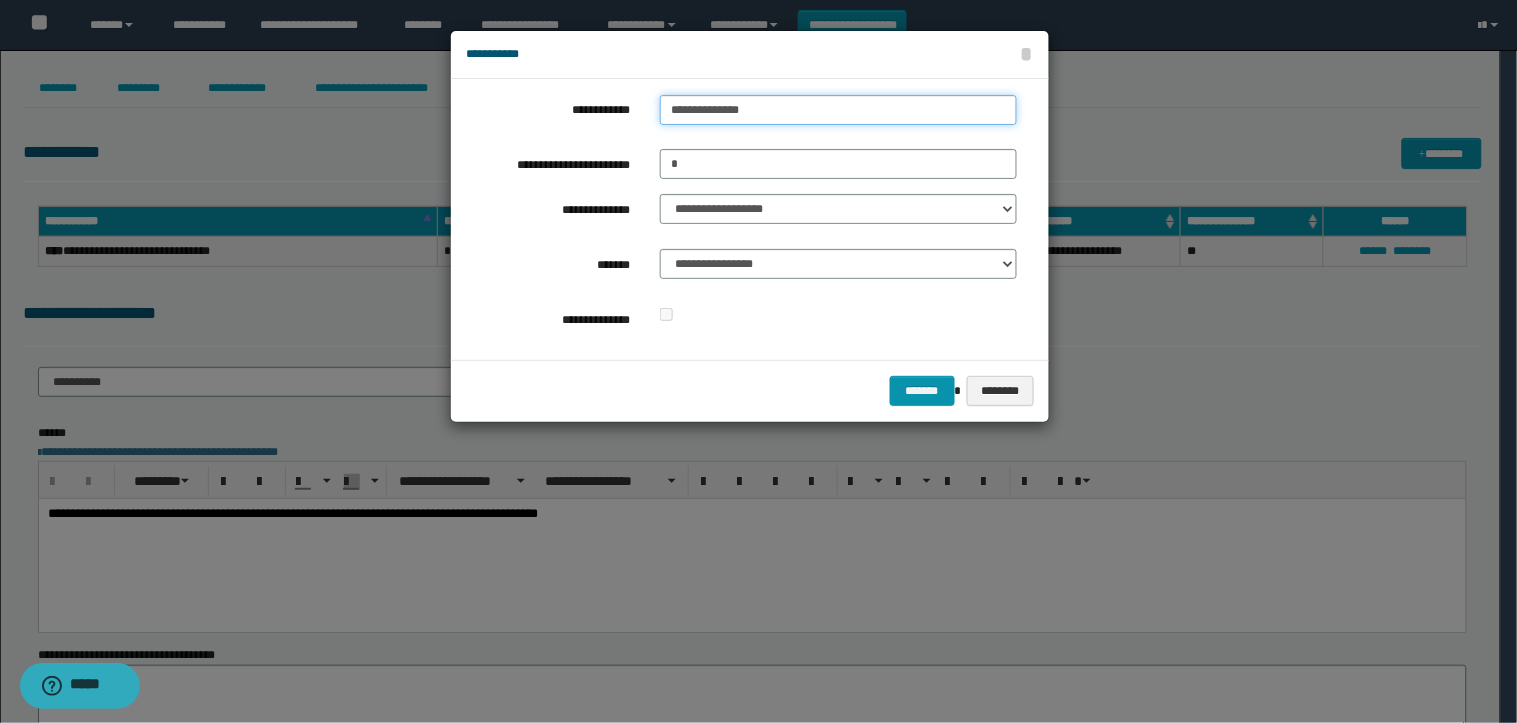 type on "**********" 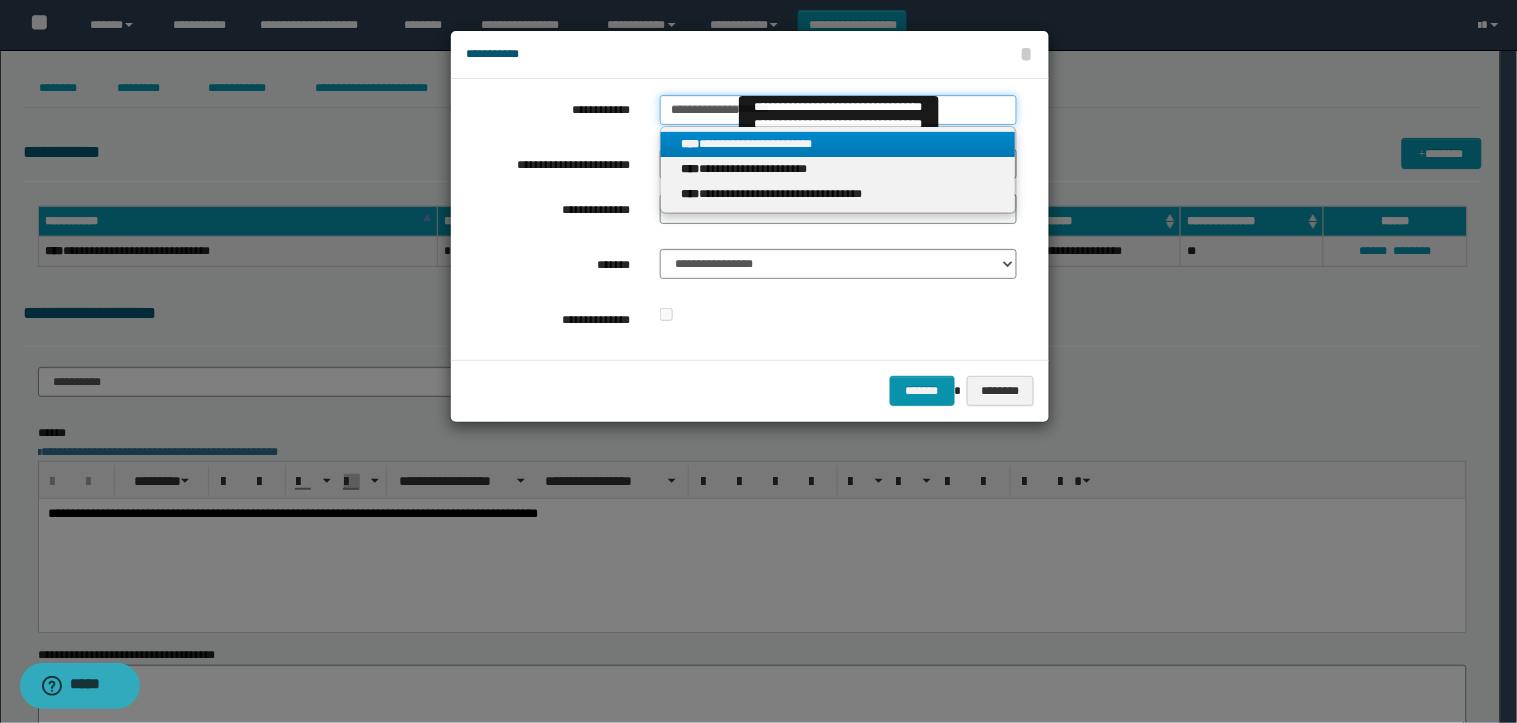 type on "**********" 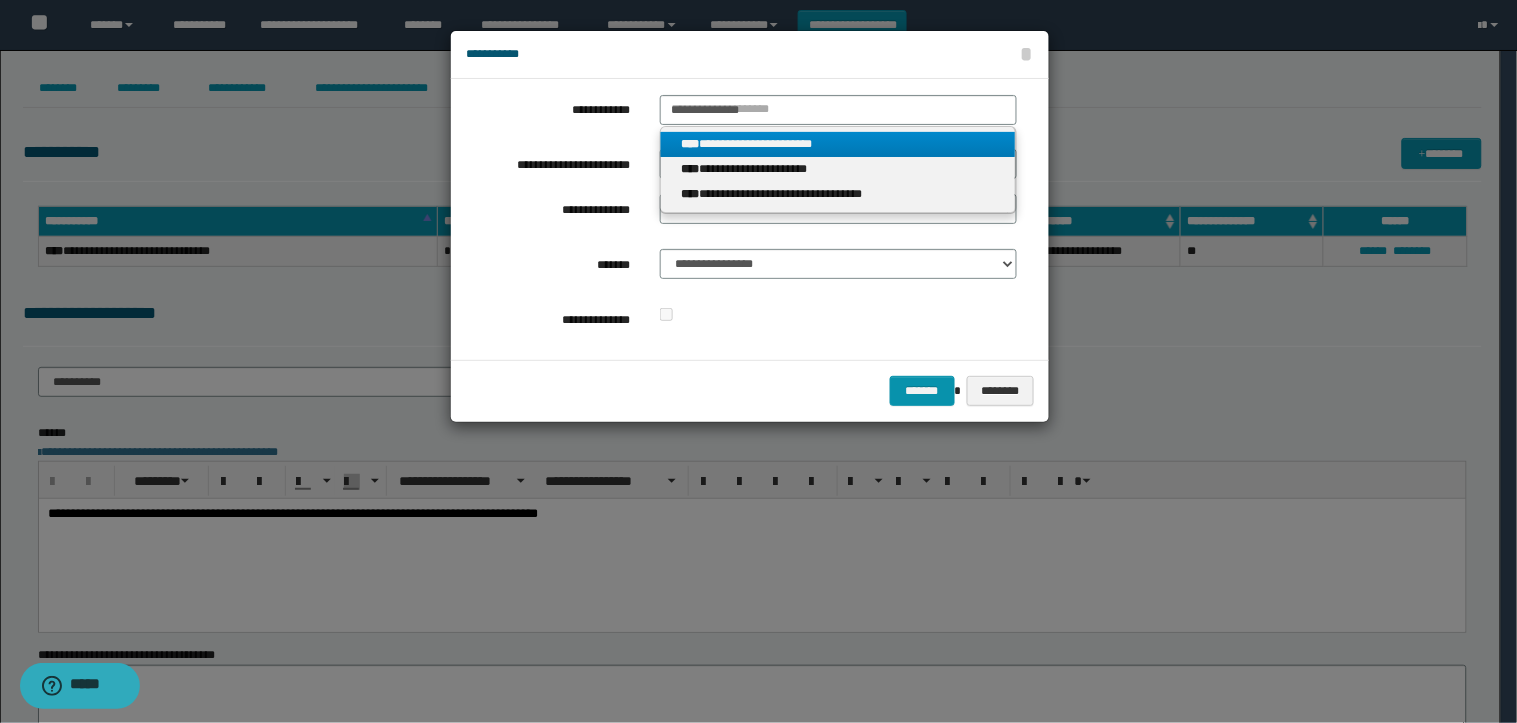 click on "**********" at bounding box center [838, 144] 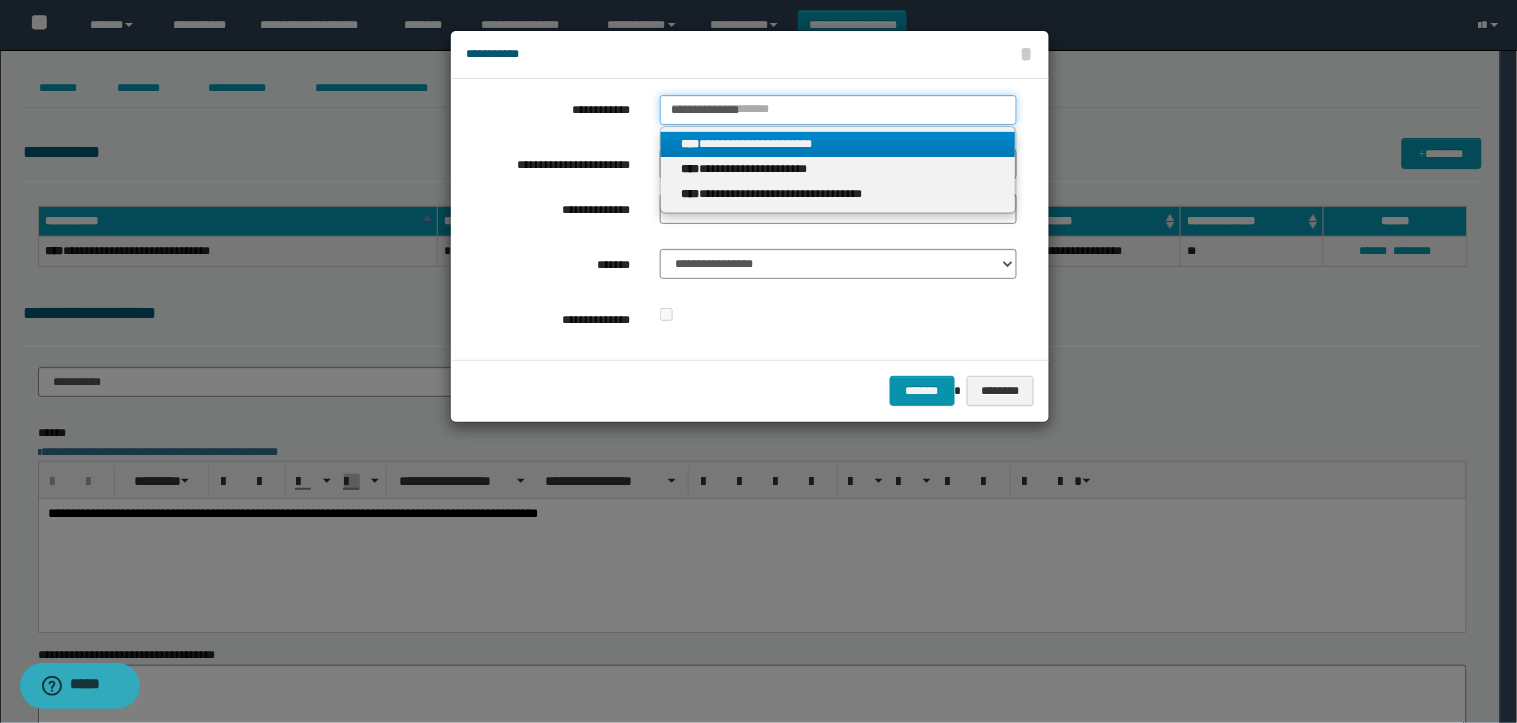 type 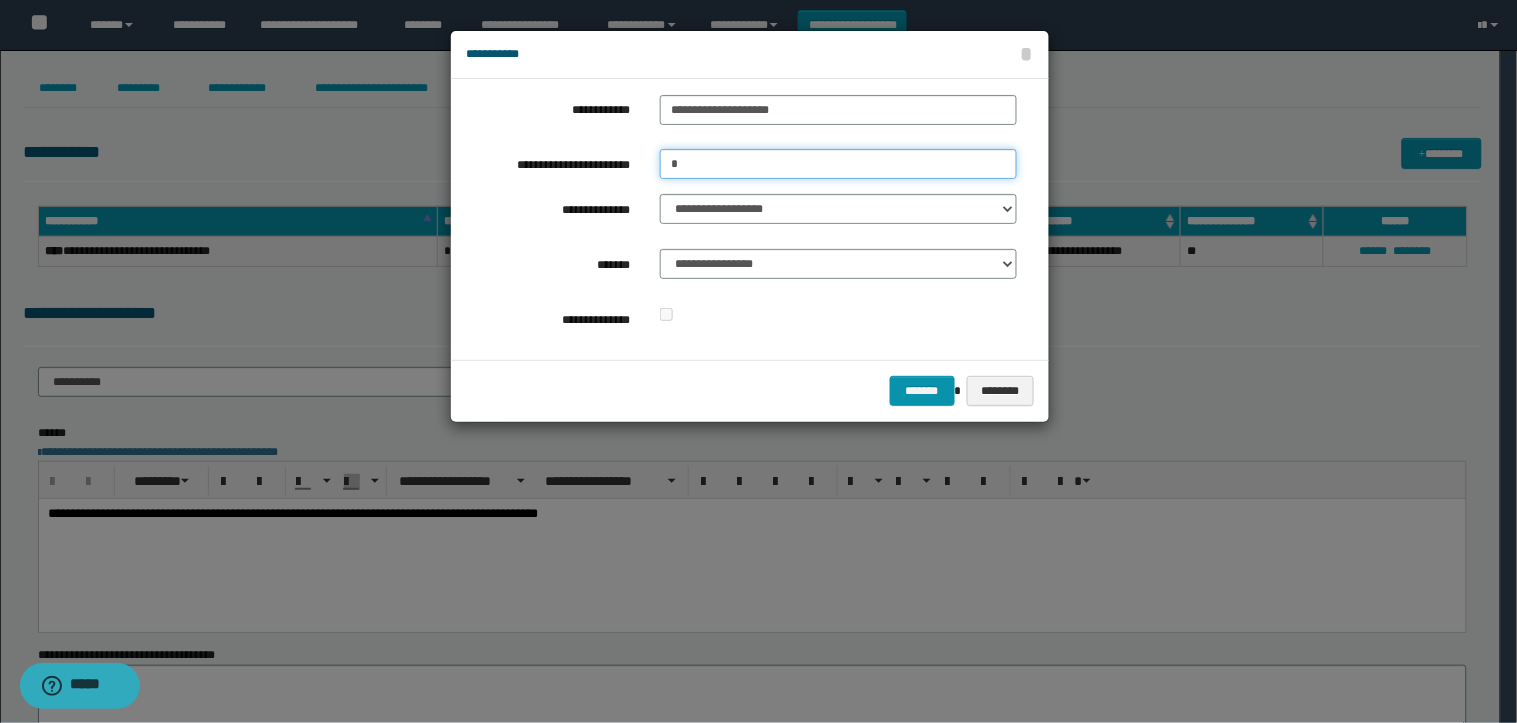 drag, startPoint x: 773, startPoint y: 167, endPoint x: 251, endPoint y: 134, distance: 523.04205 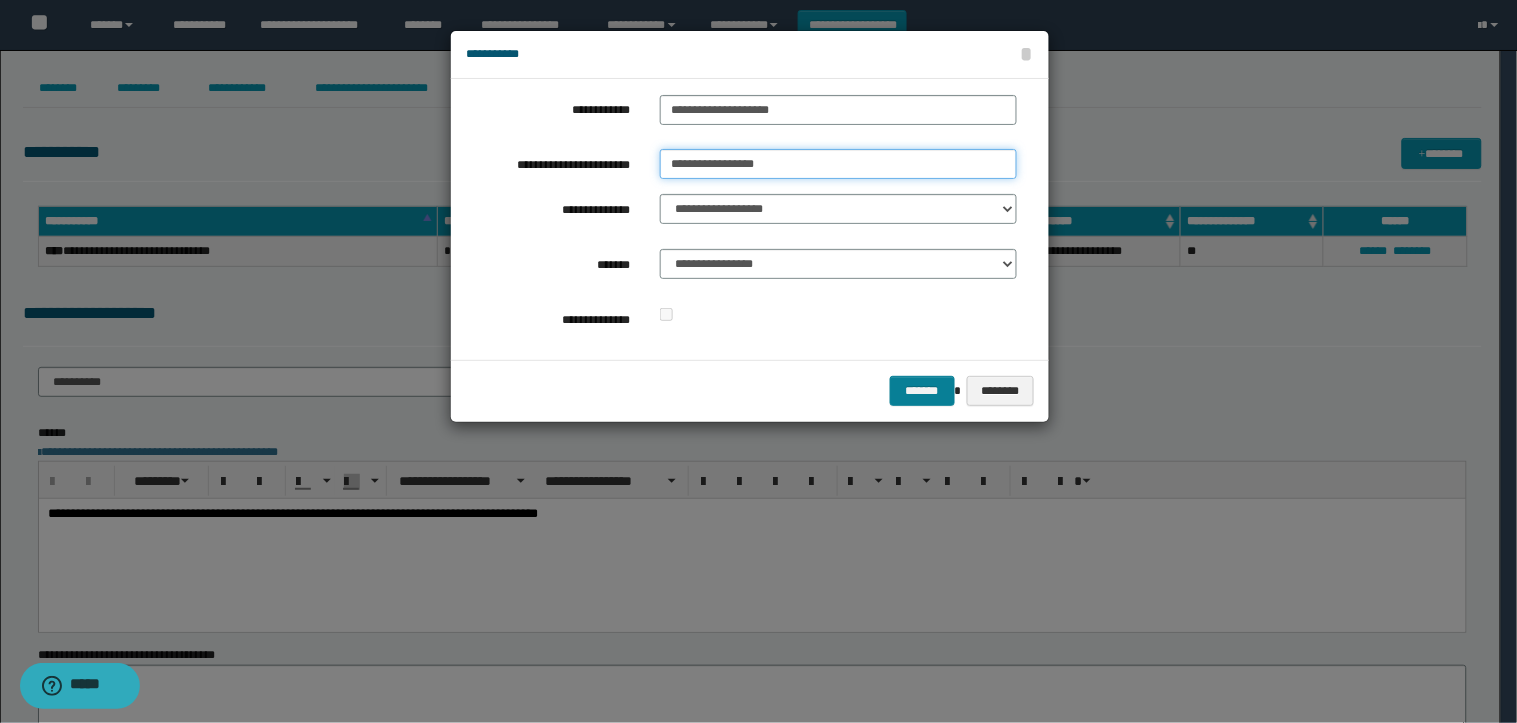 type on "**********" 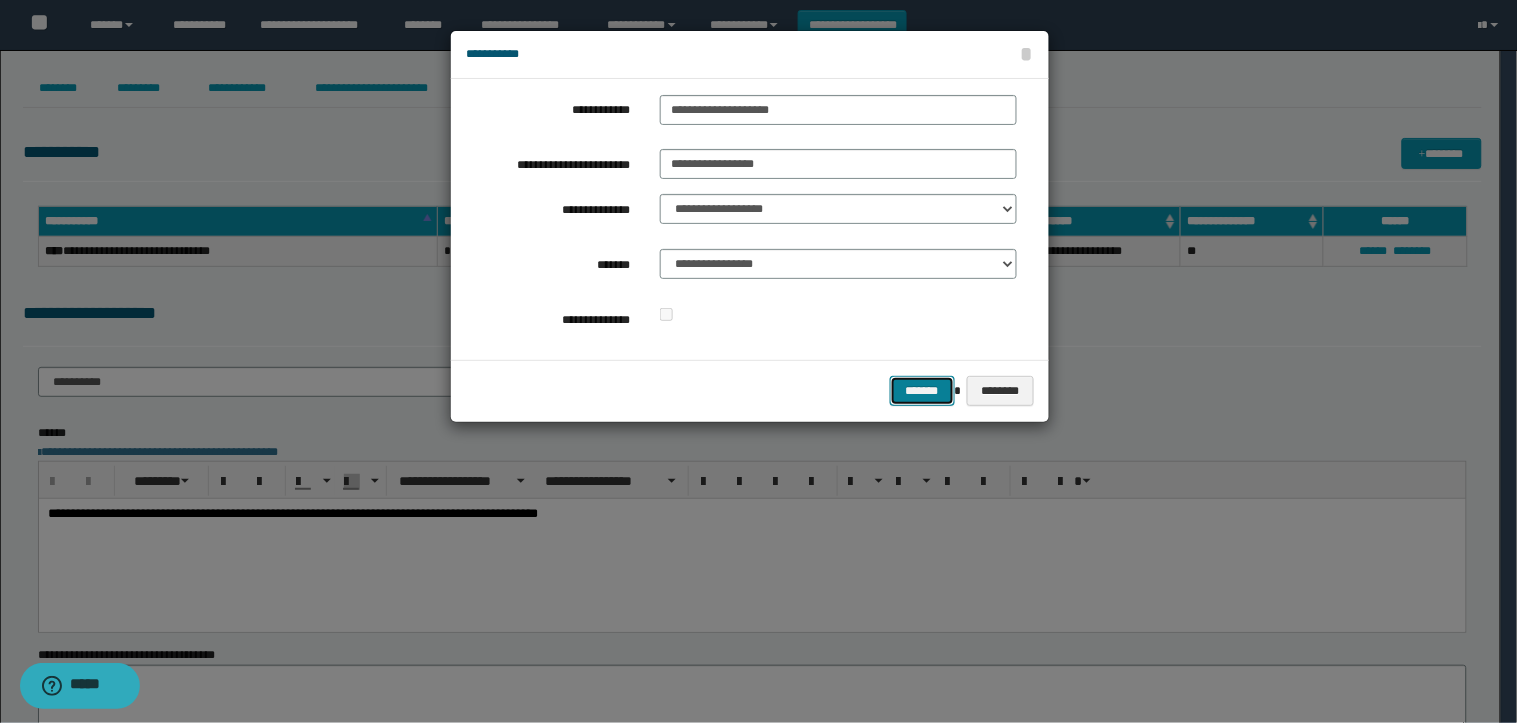 click on "*******" at bounding box center (922, 391) 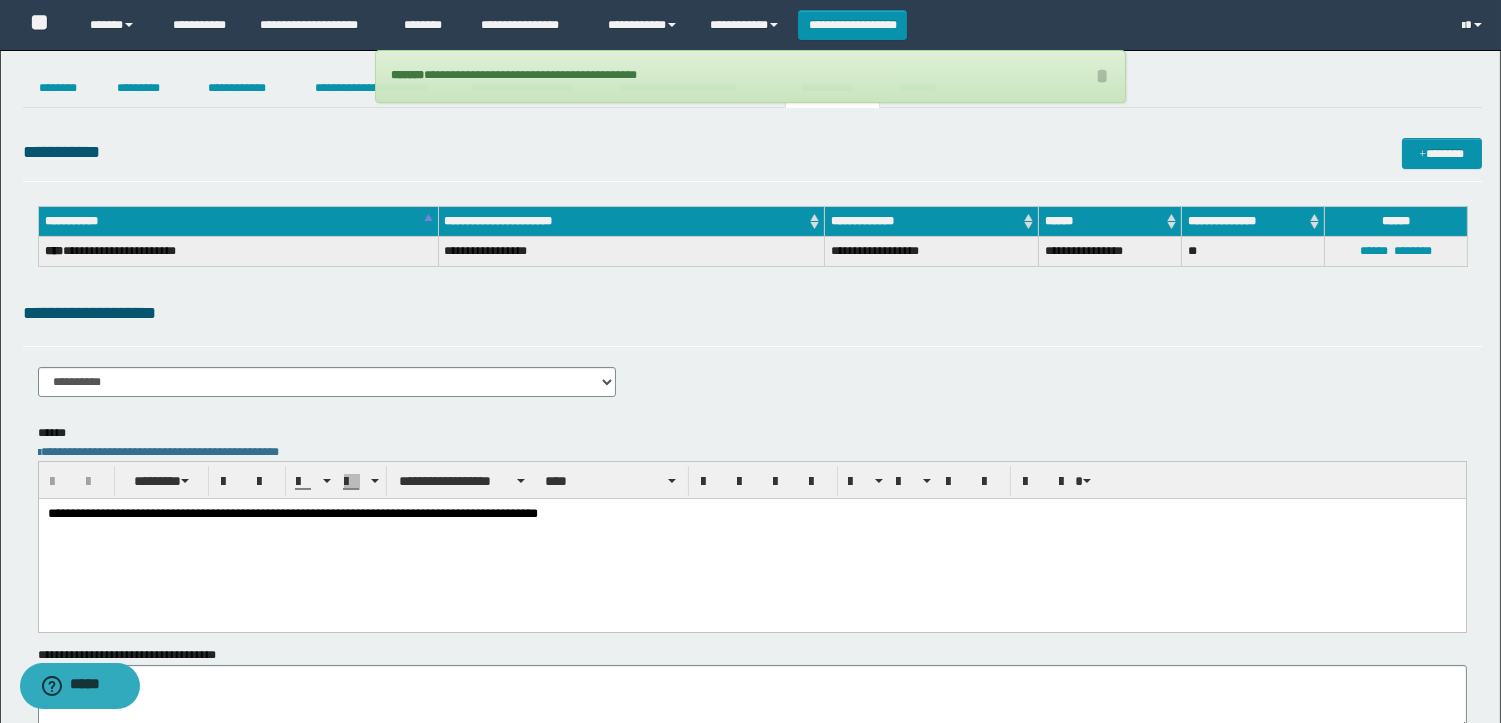 click on "**********" at bounding box center (751, 539) 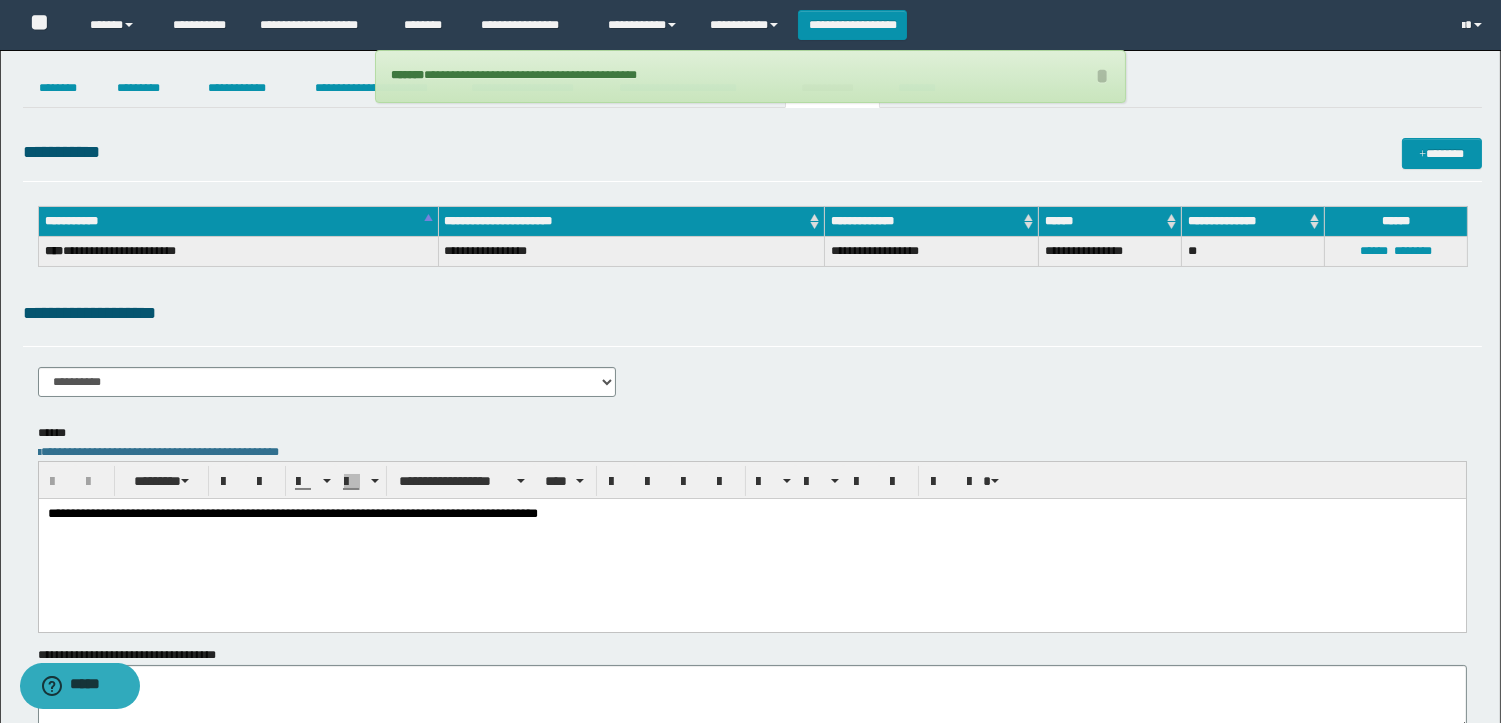 type 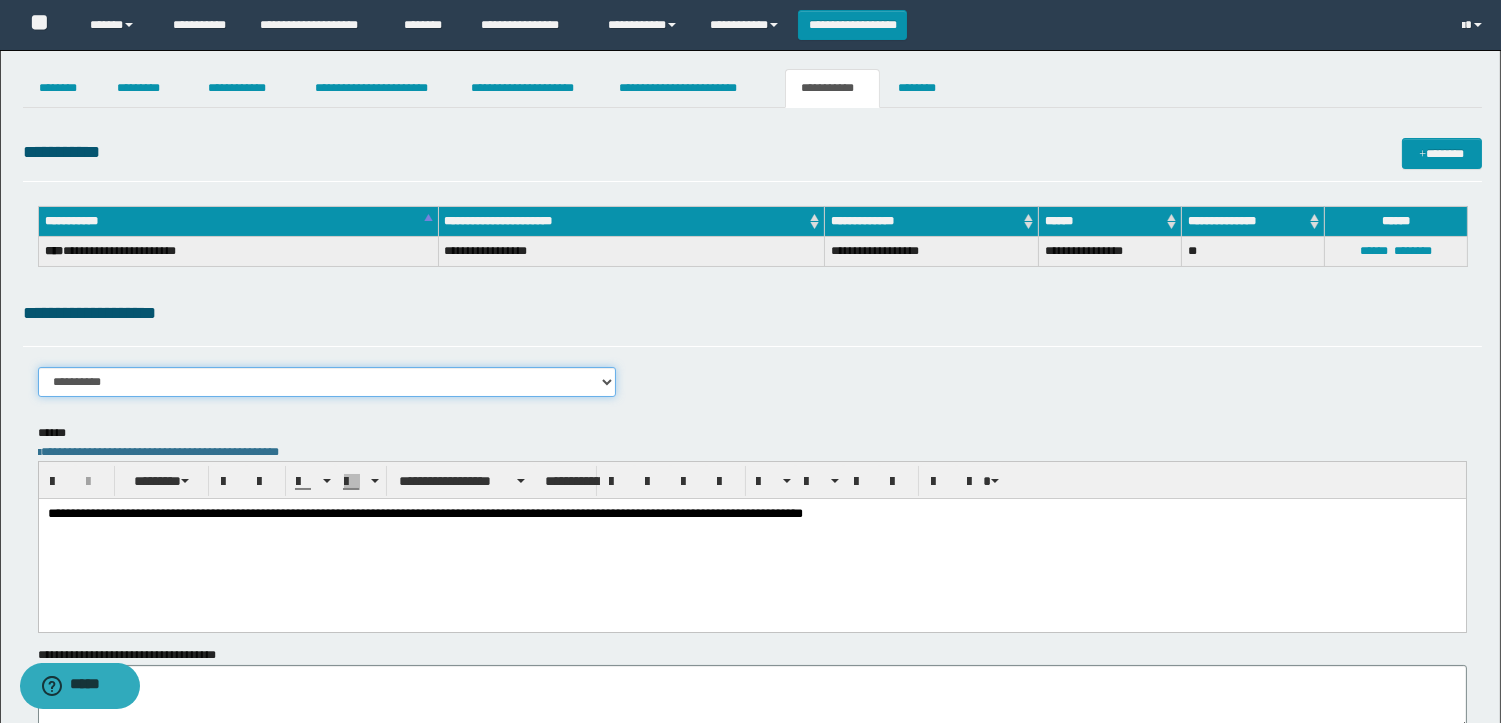 drag, startPoint x: 590, startPoint y: 378, endPoint x: 591, endPoint y: 388, distance: 10.049875 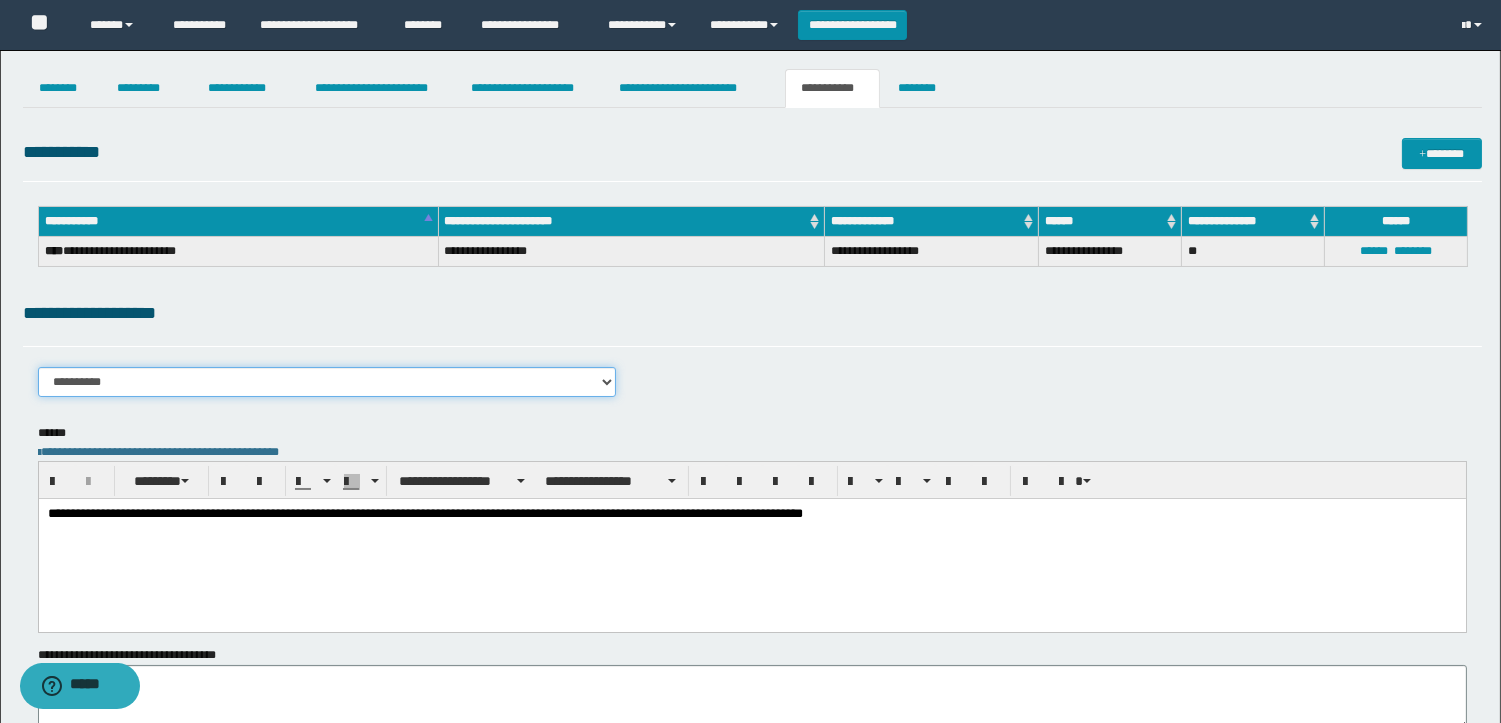select on "****" 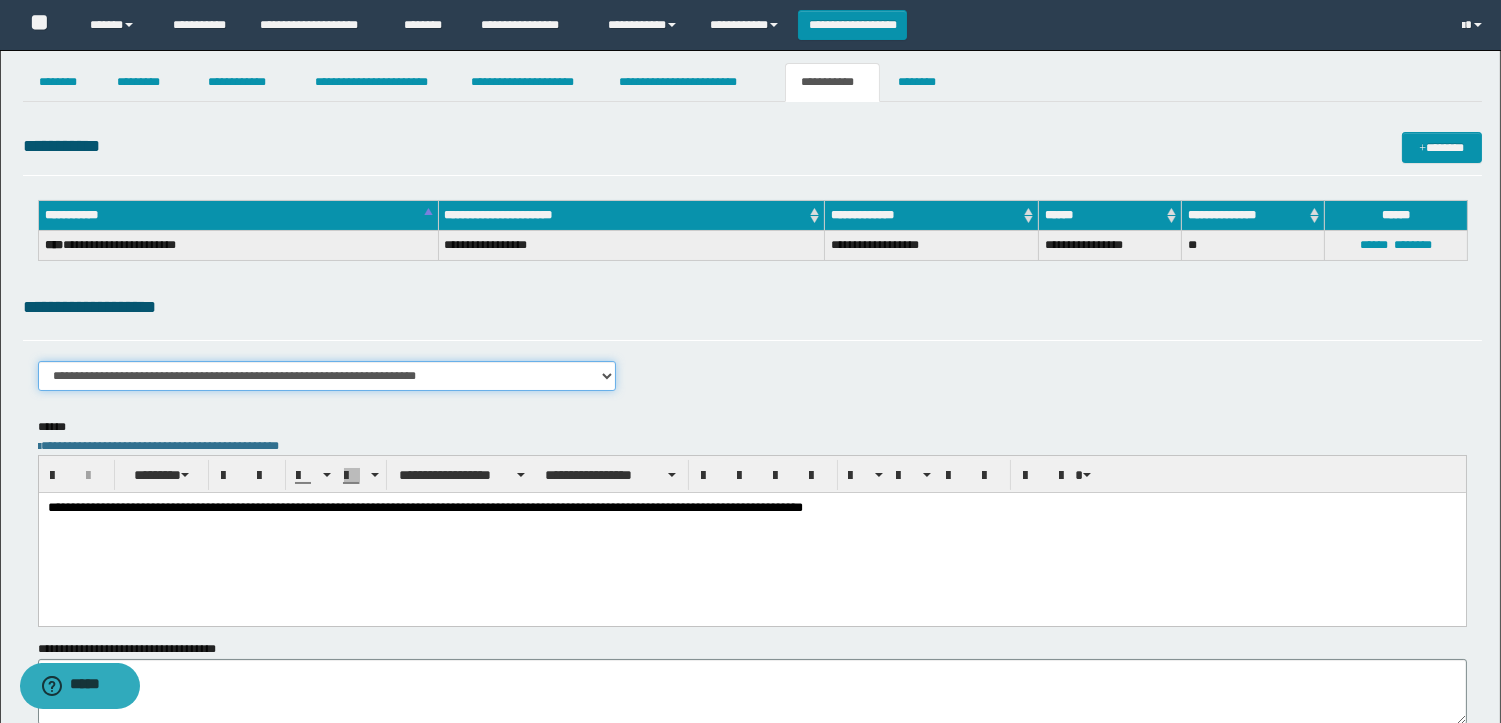 scroll, scrollTop: 111, scrollLeft: 0, axis: vertical 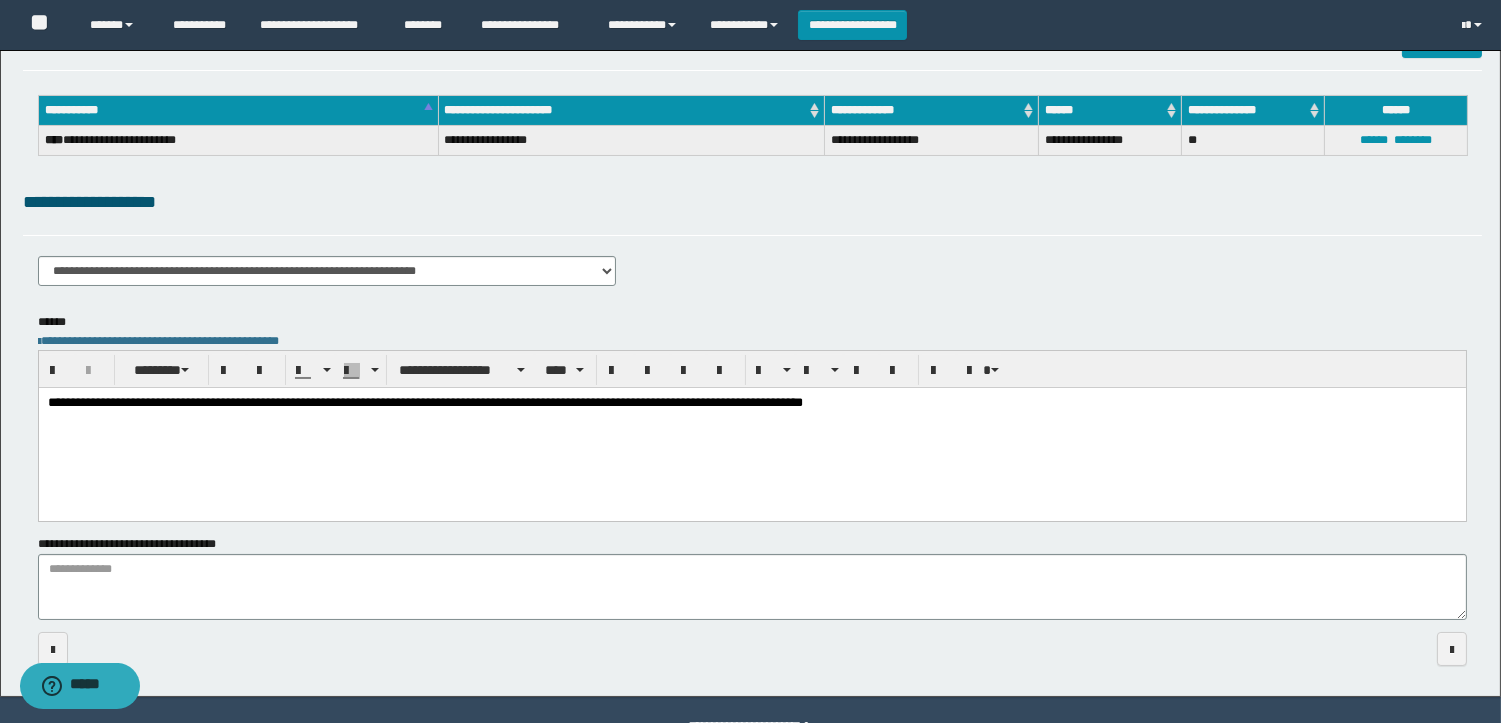 click on "**********" at bounding box center [751, 428] 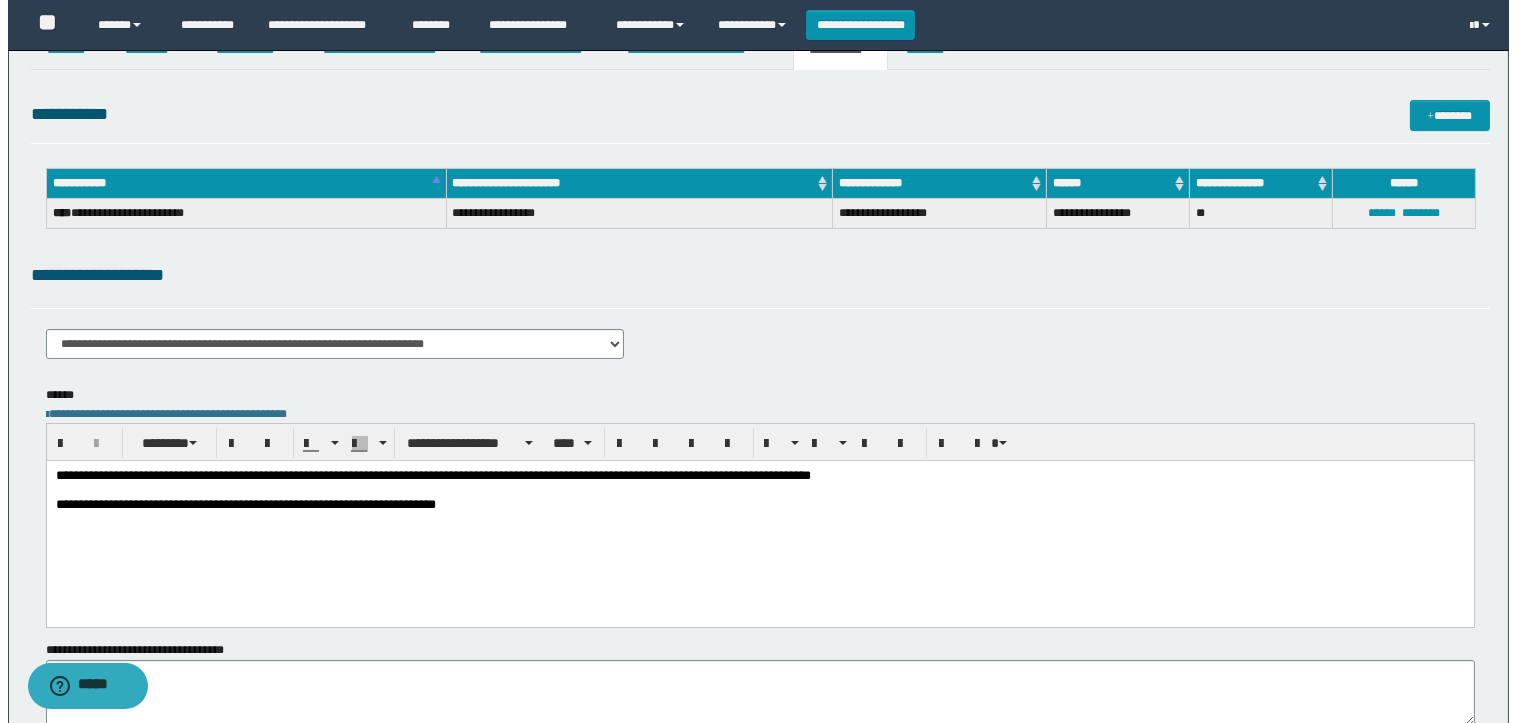scroll, scrollTop: 0, scrollLeft: 0, axis: both 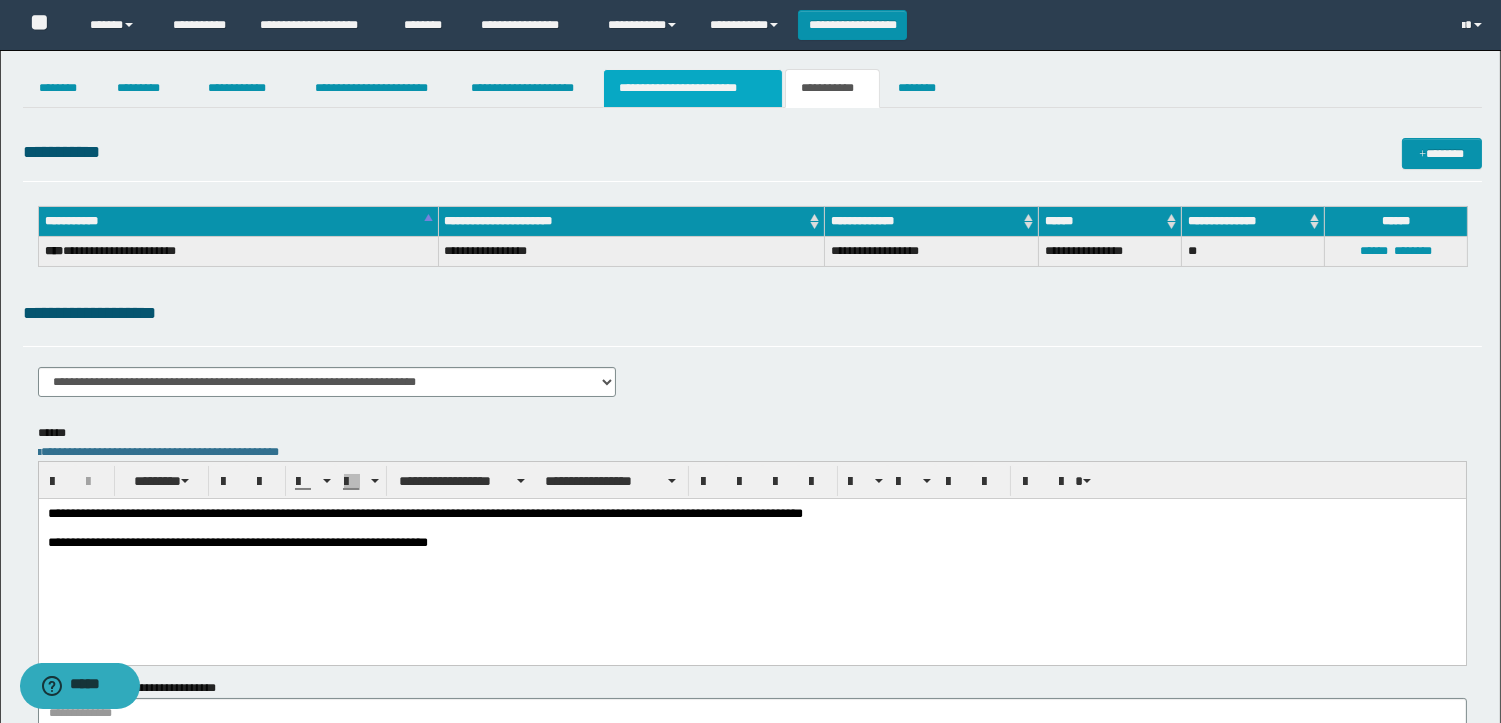 click on "**********" at bounding box center (693, 88) 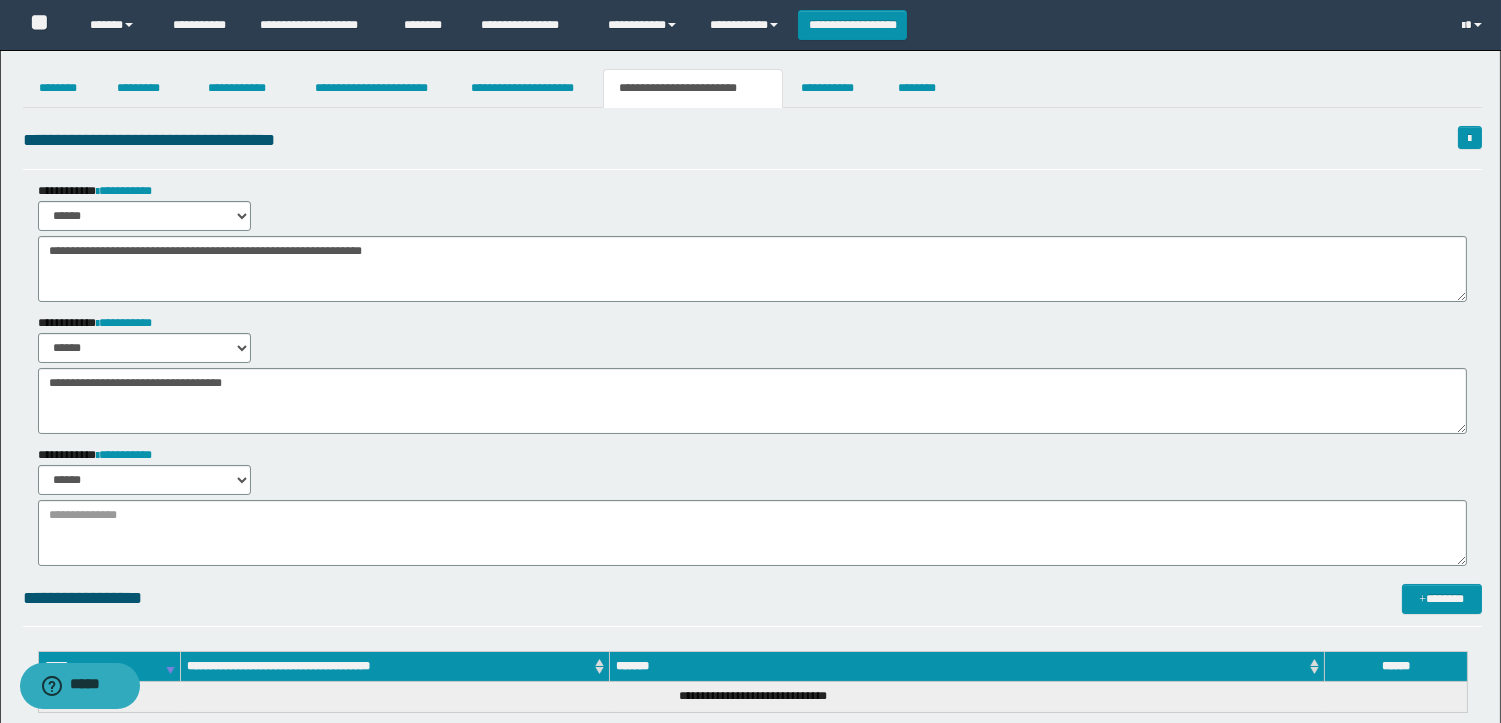 click on "**********" at bounding box center (750, 505) 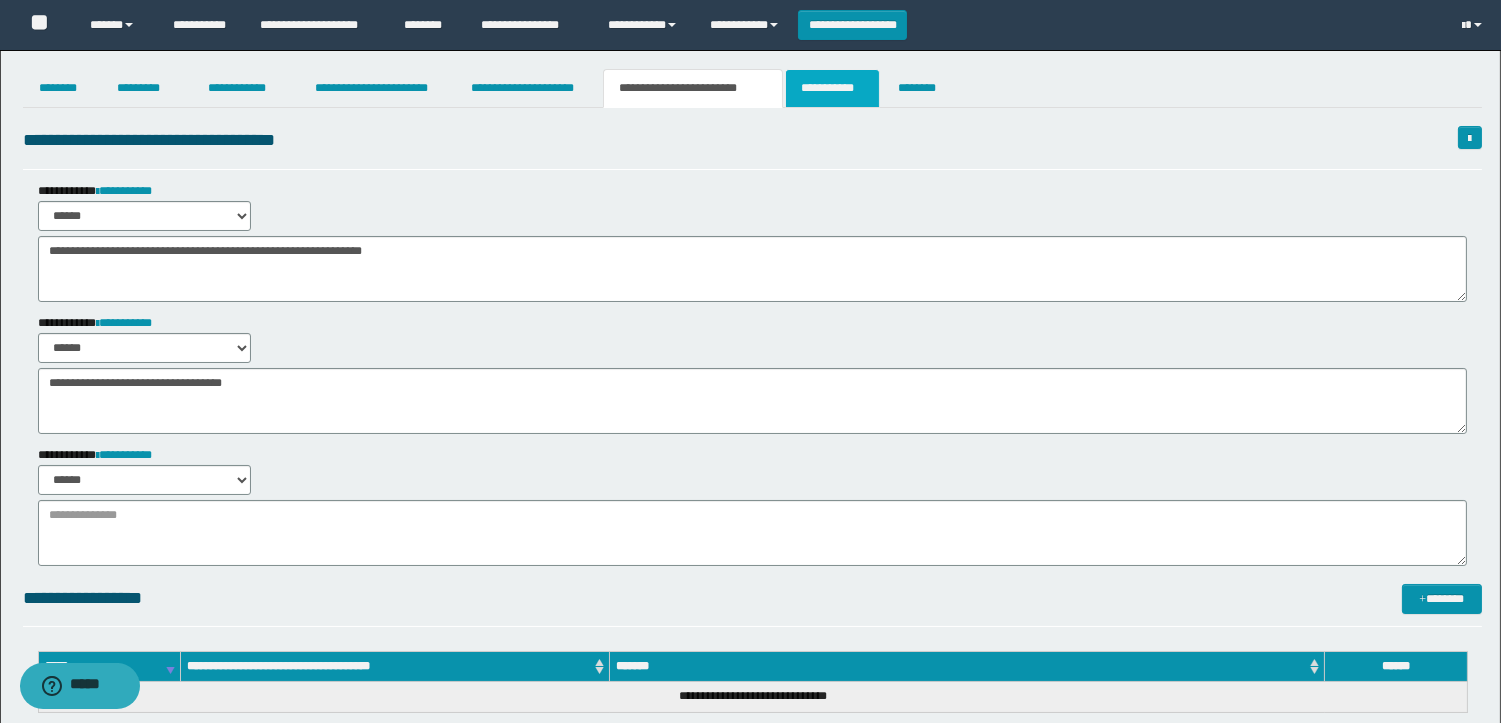 click on "**********" at bounding box center [832, 88] 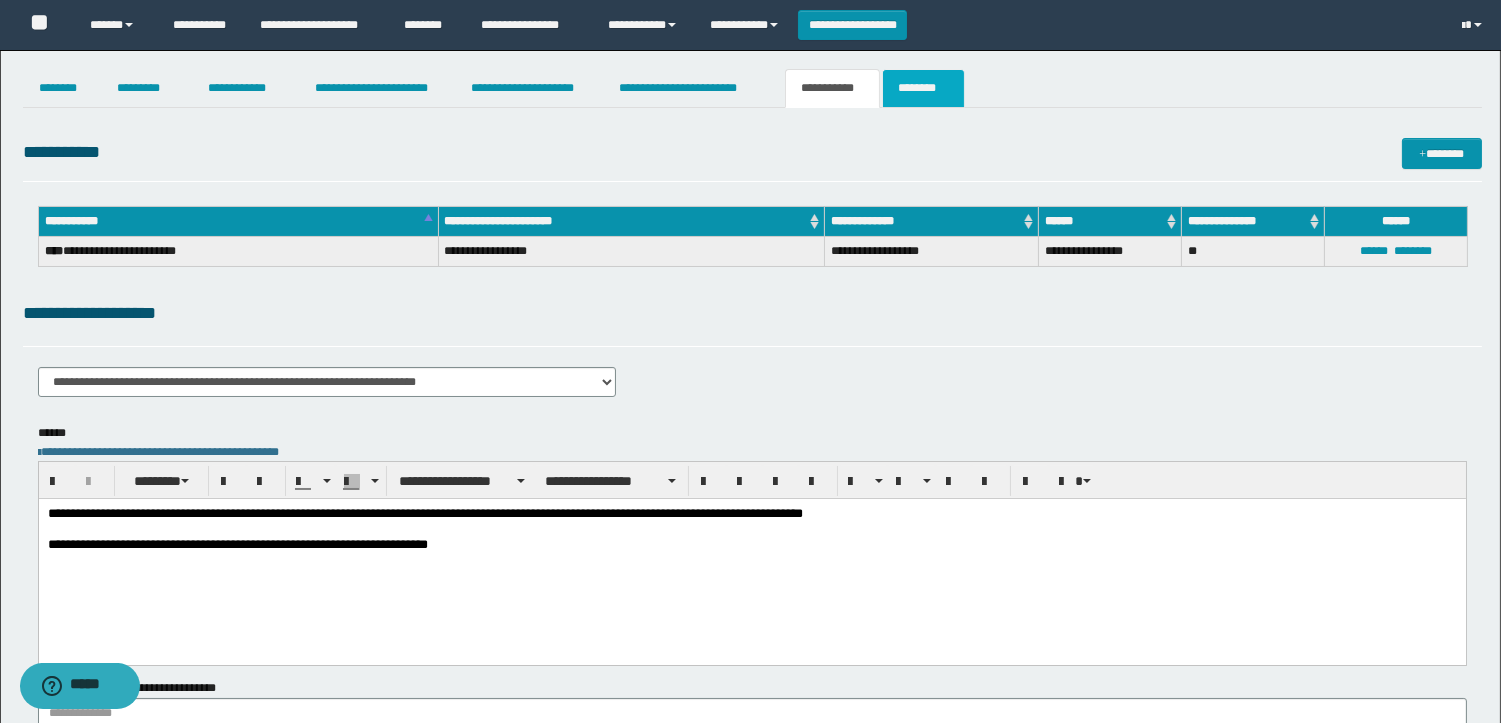 click on "********" at bounding box center (923, 88) 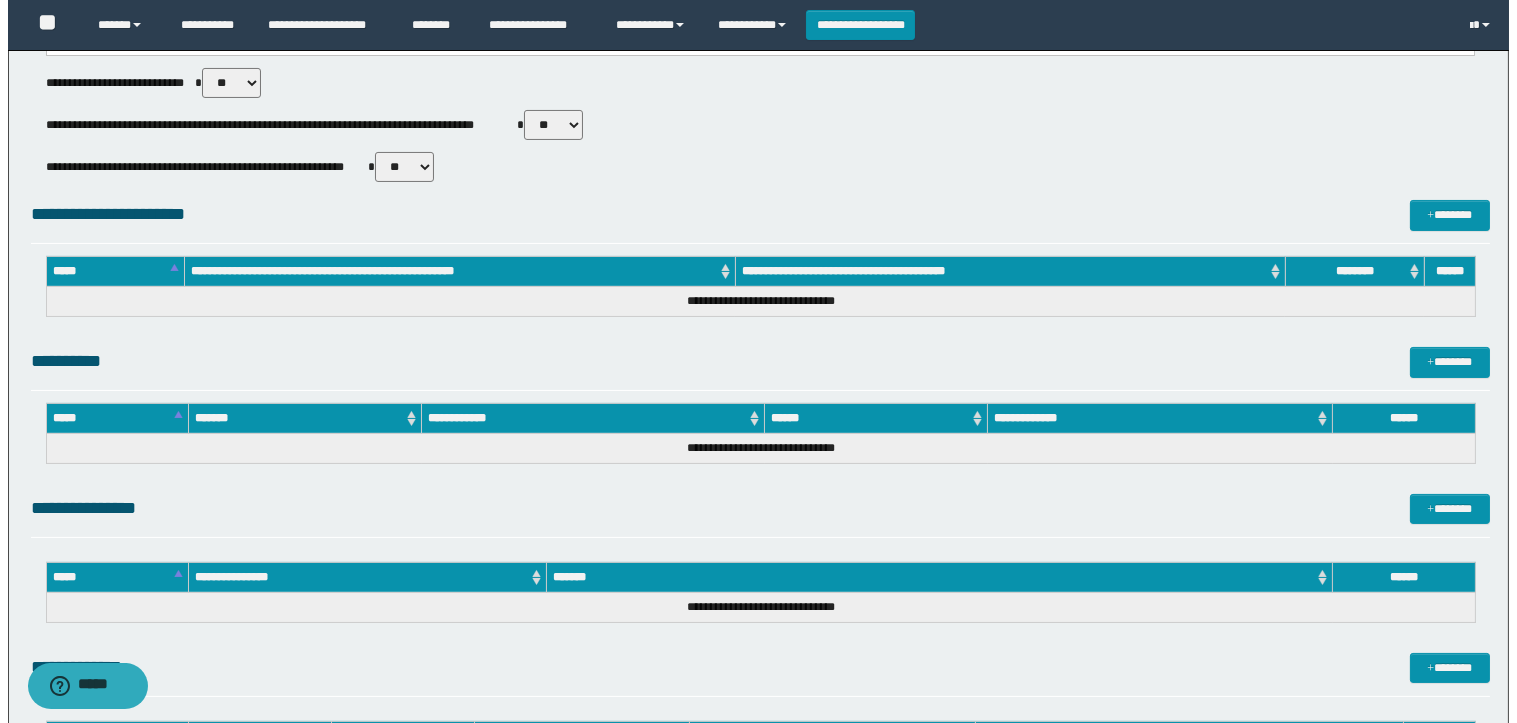 scroll, scrollTop: 914, scrollLeft: 0, axis: vertical 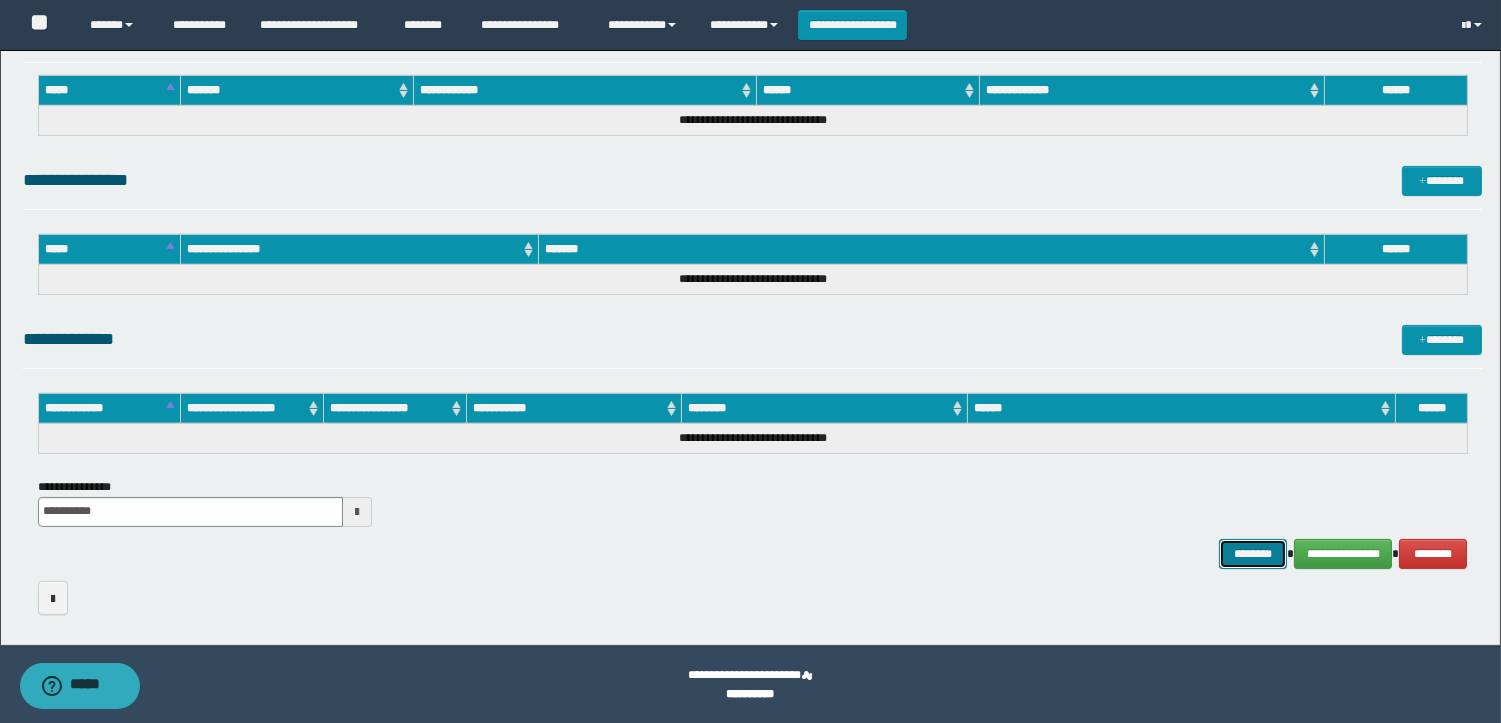 click on "********" at bounding box center (1253, 554) 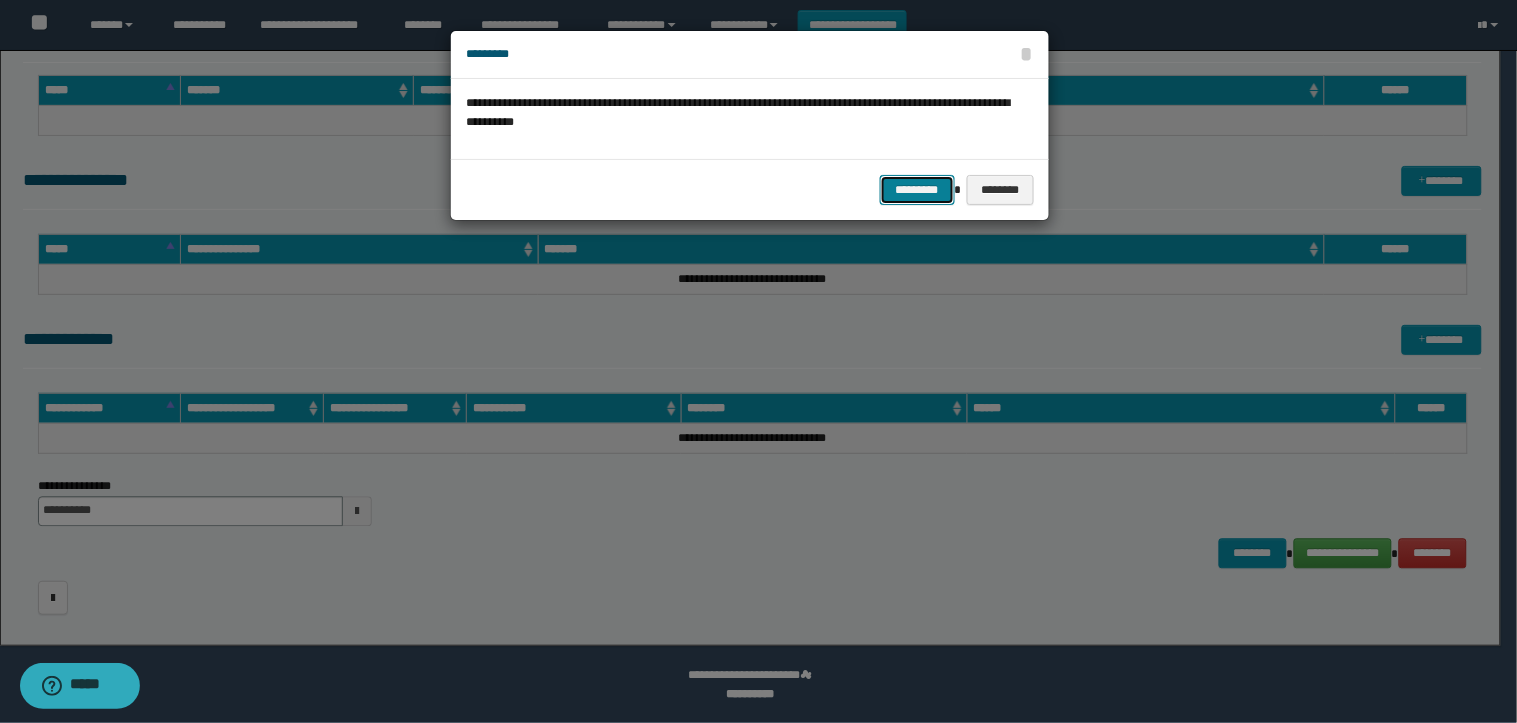 click on "*********" at bounding box center [917, 190] 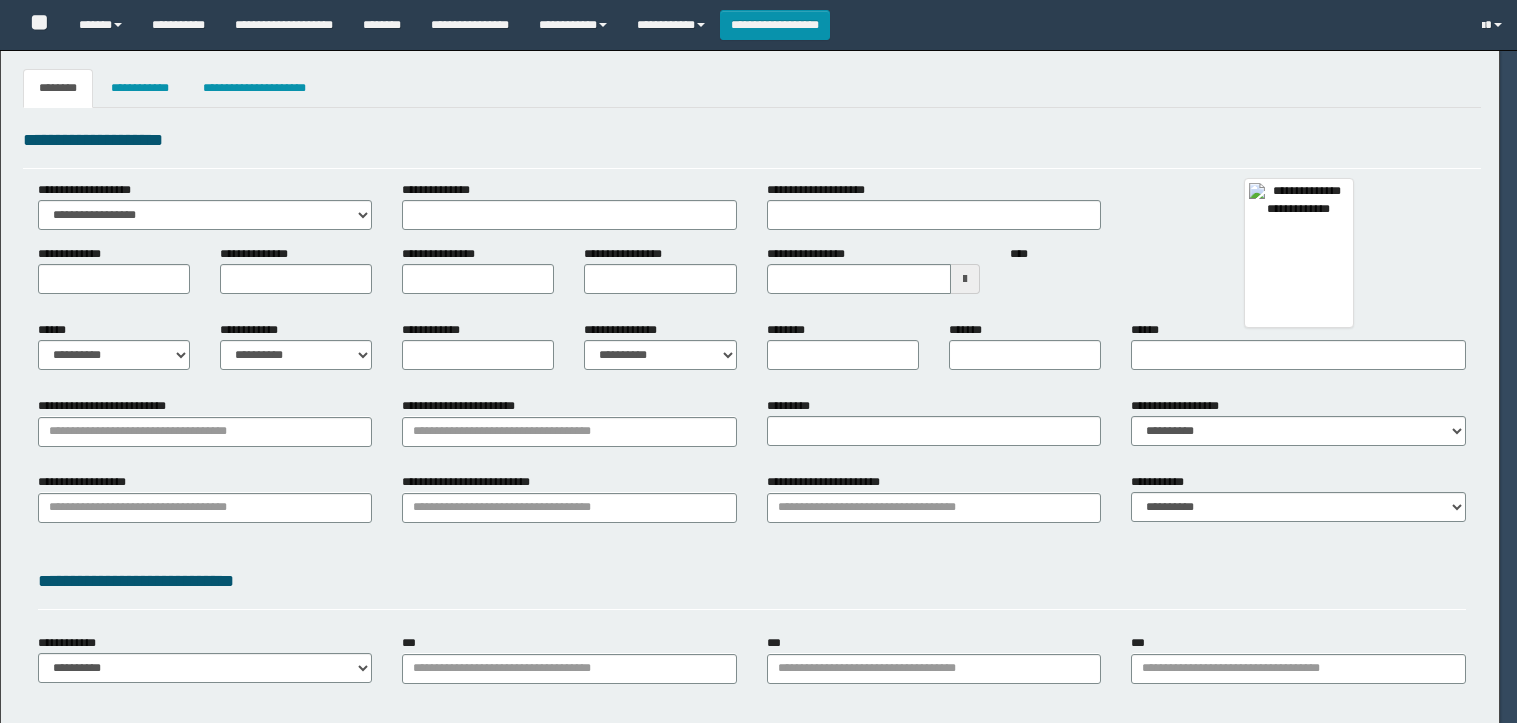 type 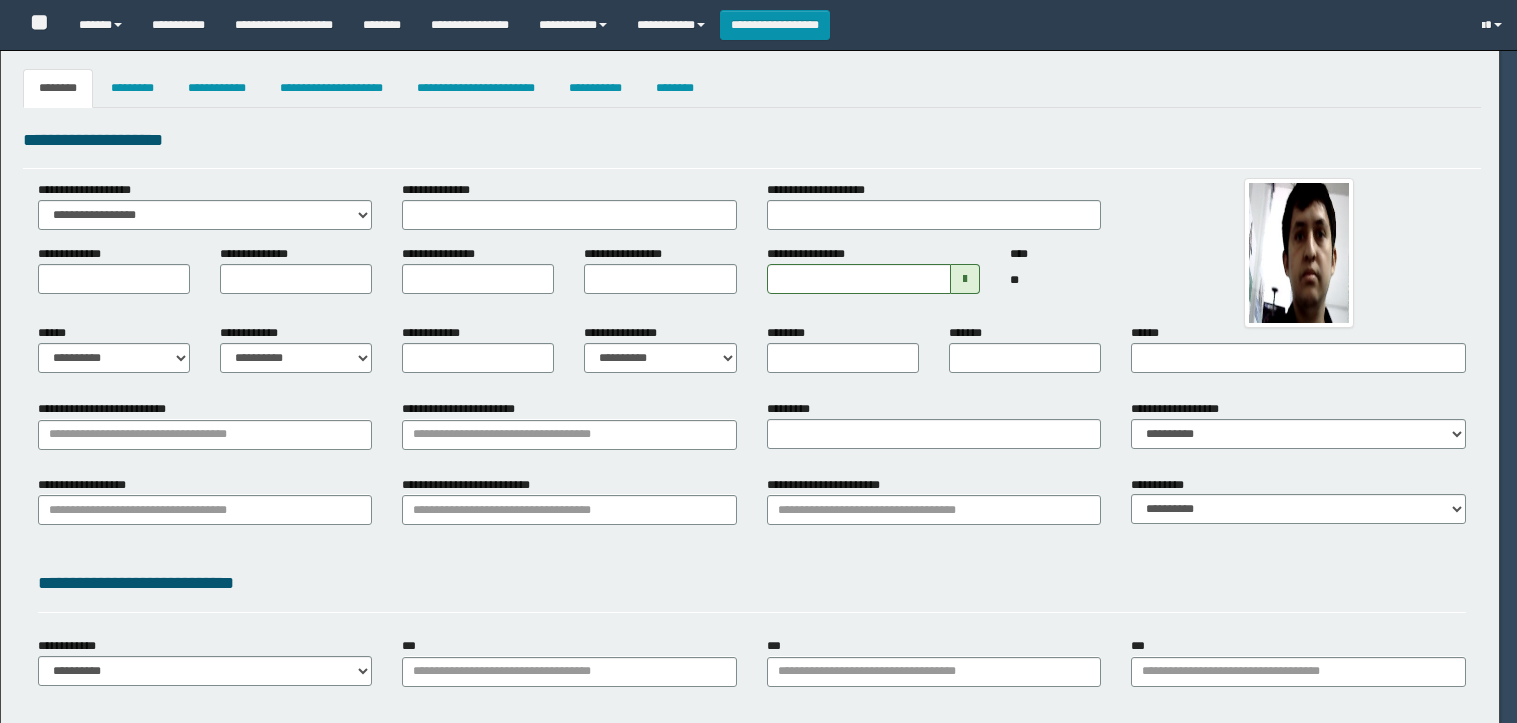 type on "**********" 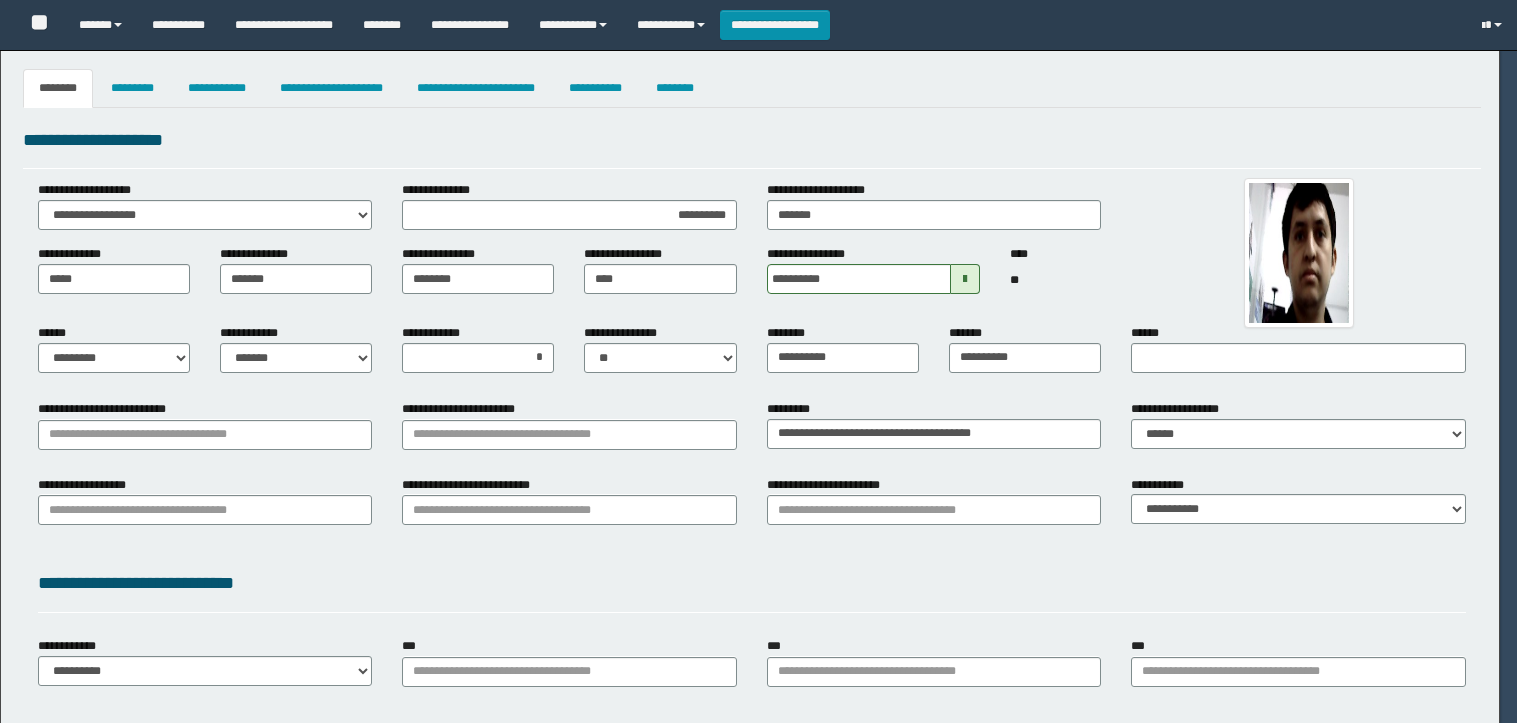 select on "*" 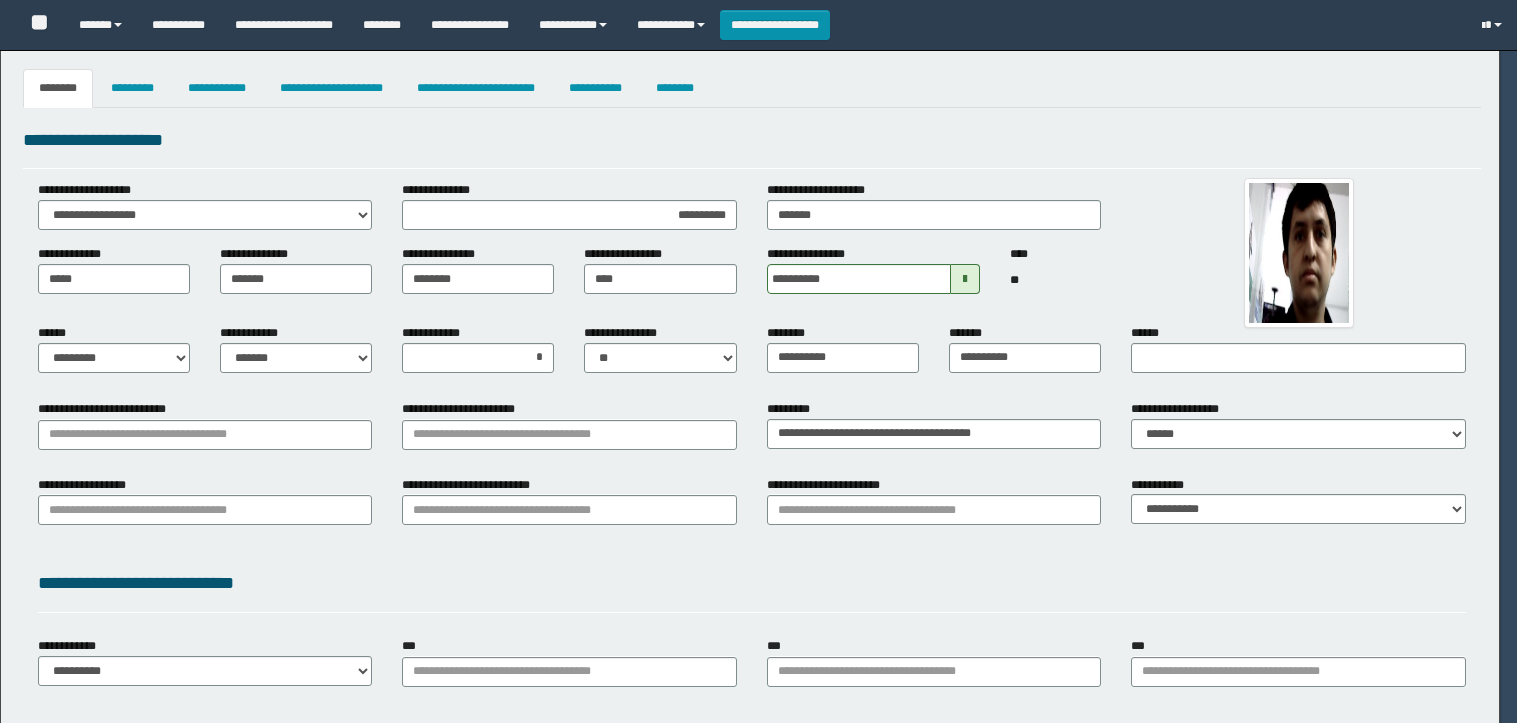 type on "*********" 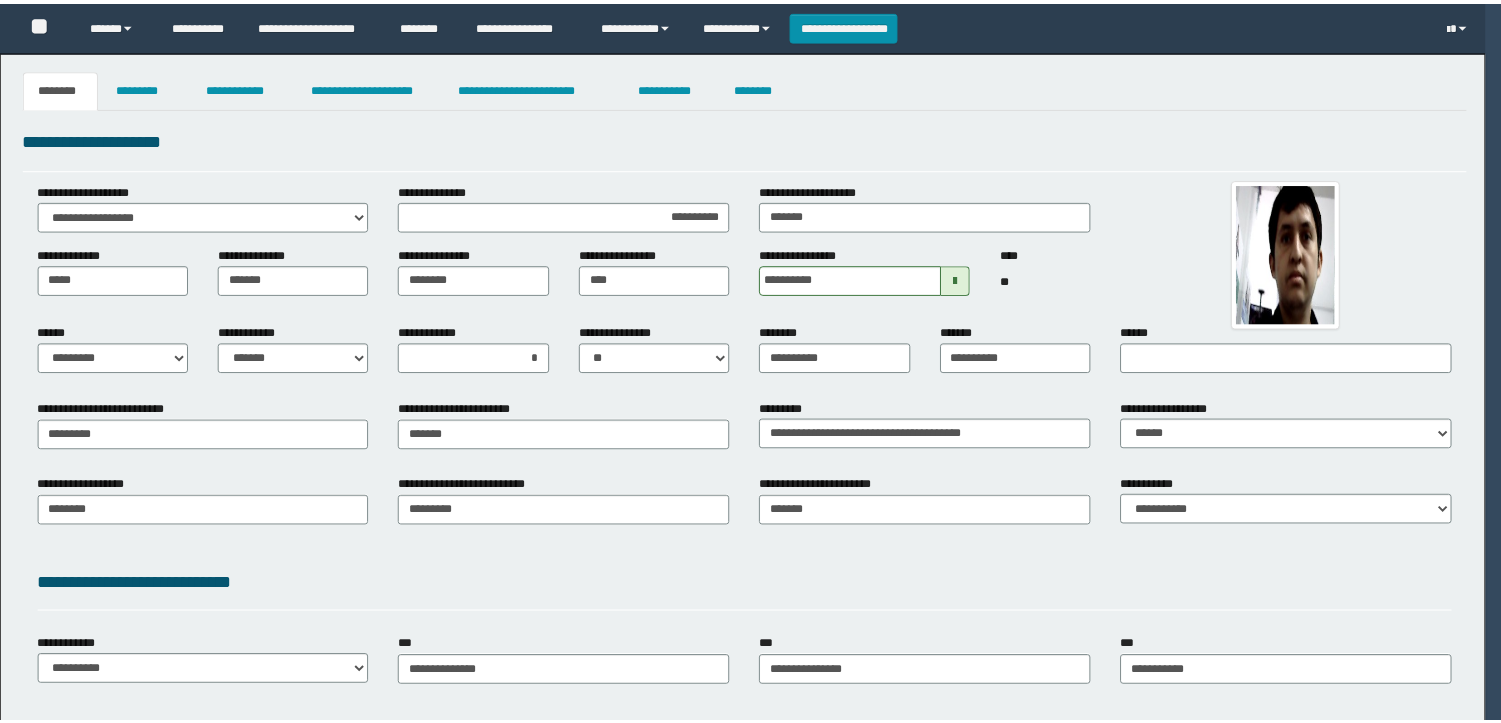 scroll, scrollTop: 0, scrollLeft: 0, axis: both 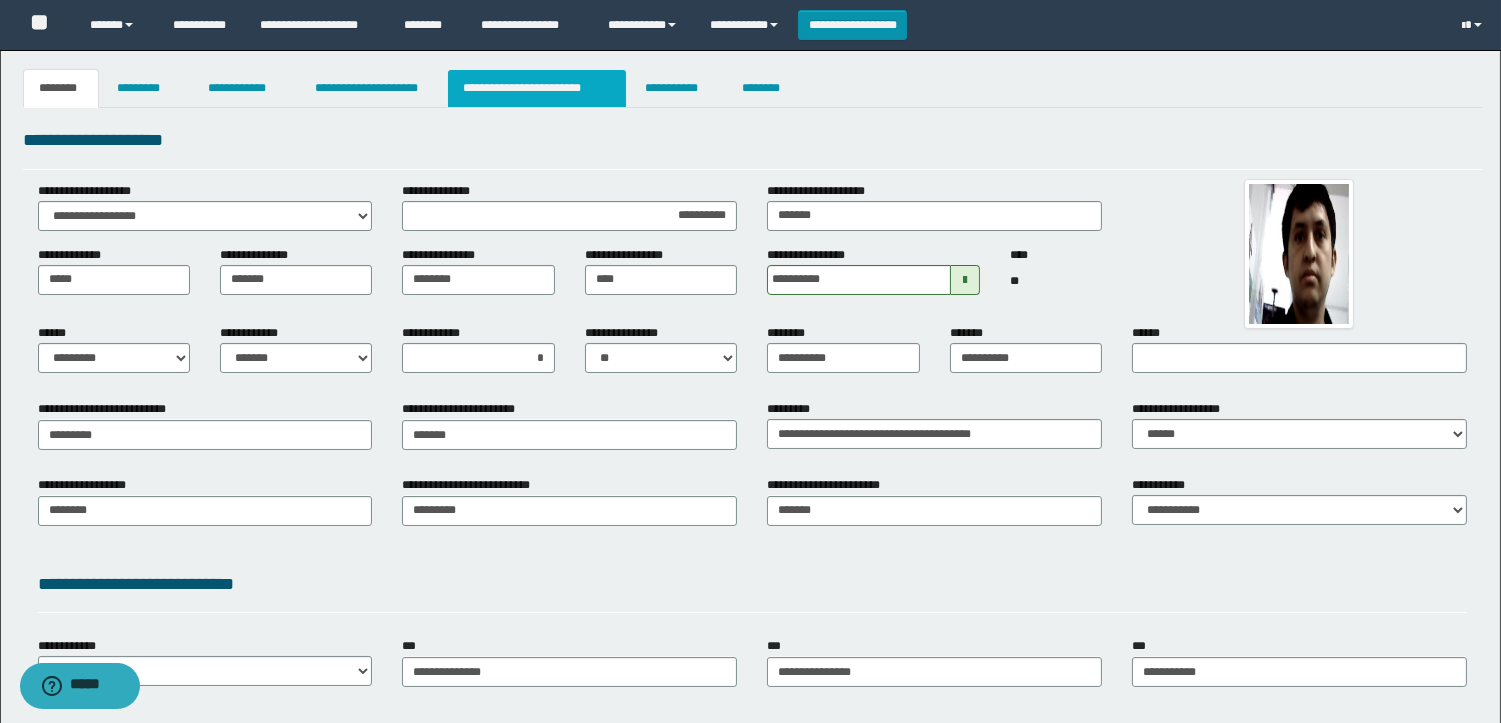 click on "**********" at bounding box center (537, 88) 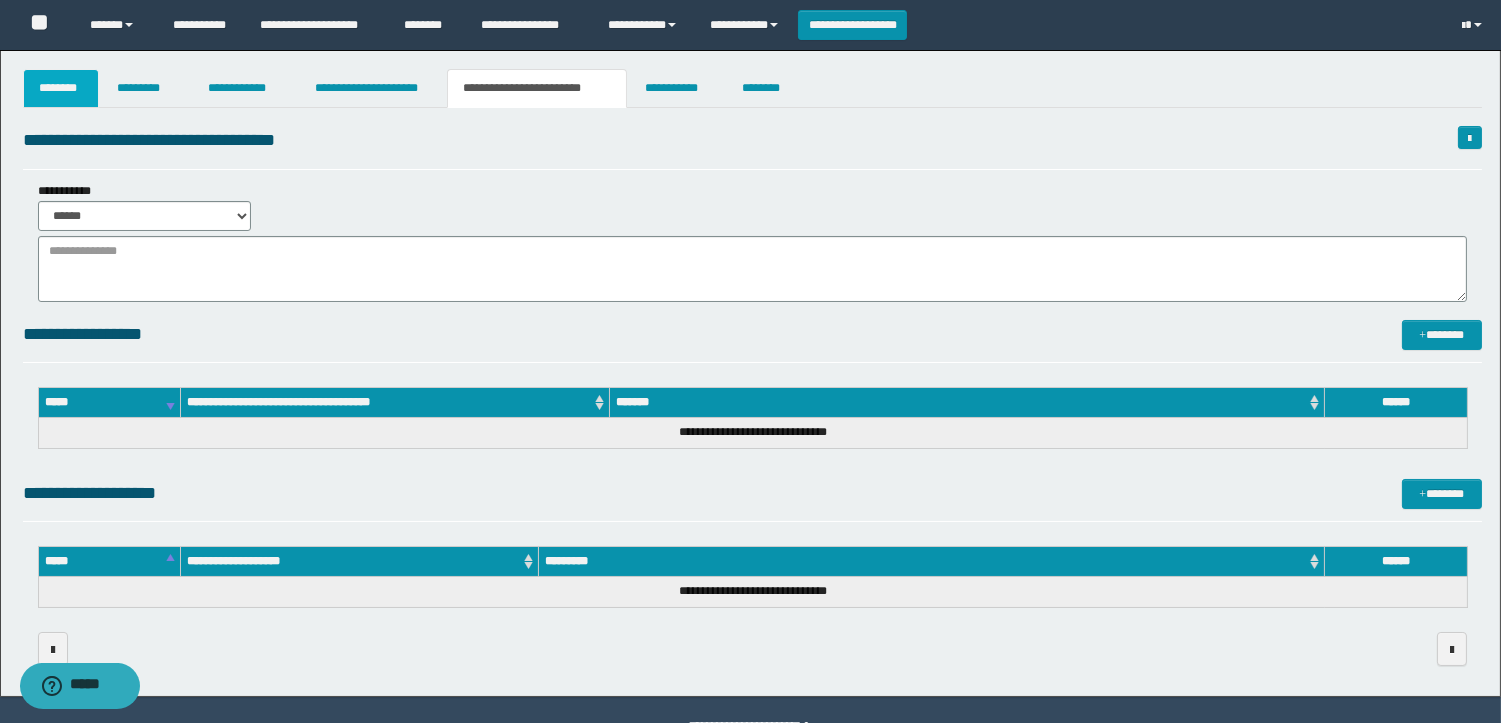 click on "********" at bounding box center (61, 88) 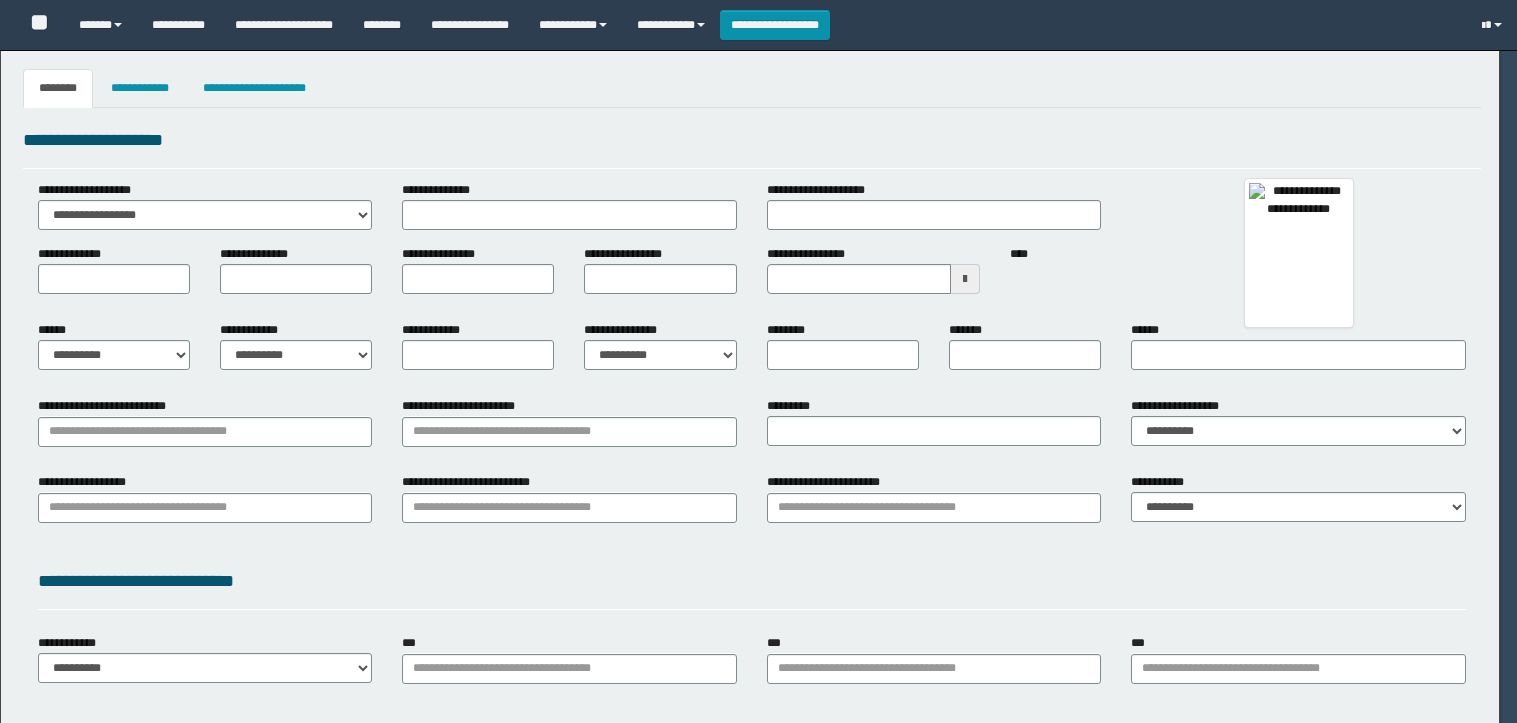 type 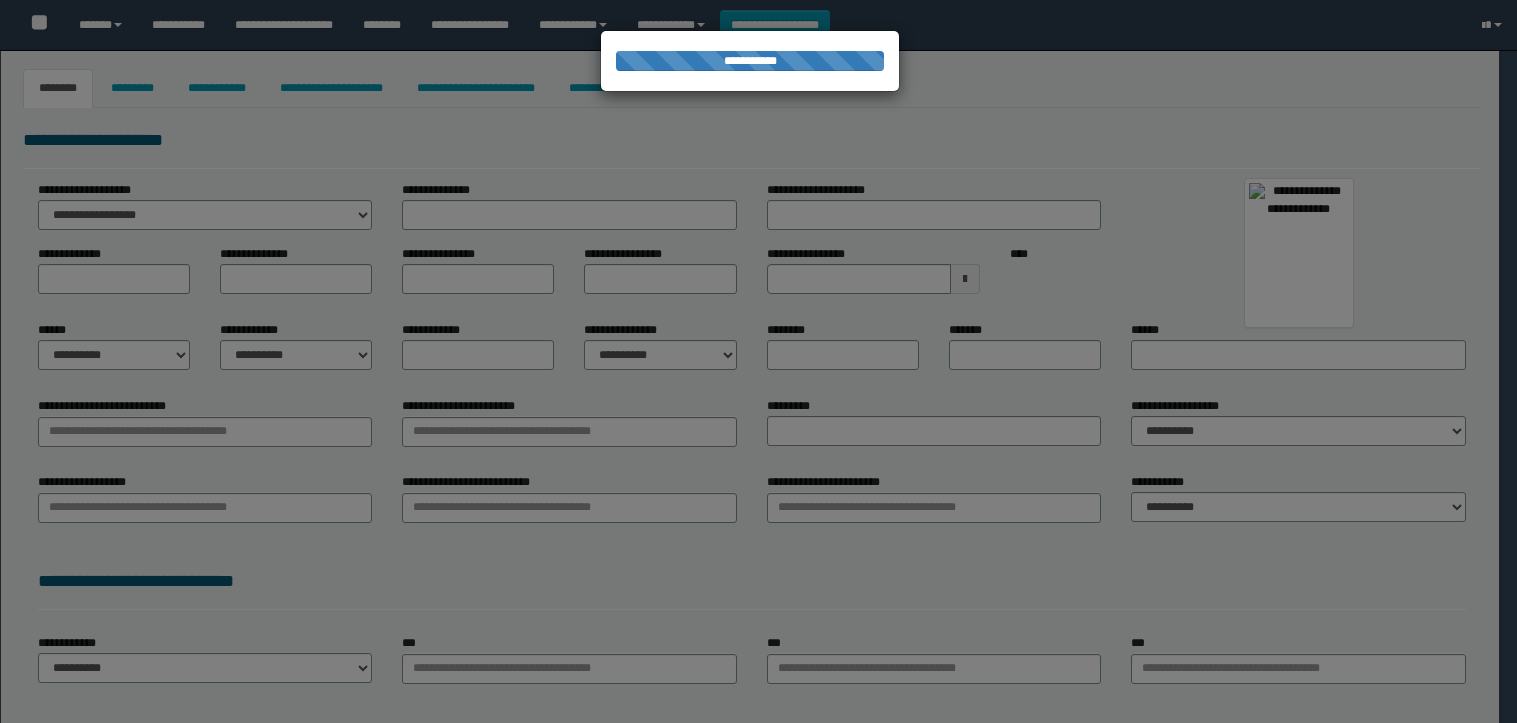 type on "**********" 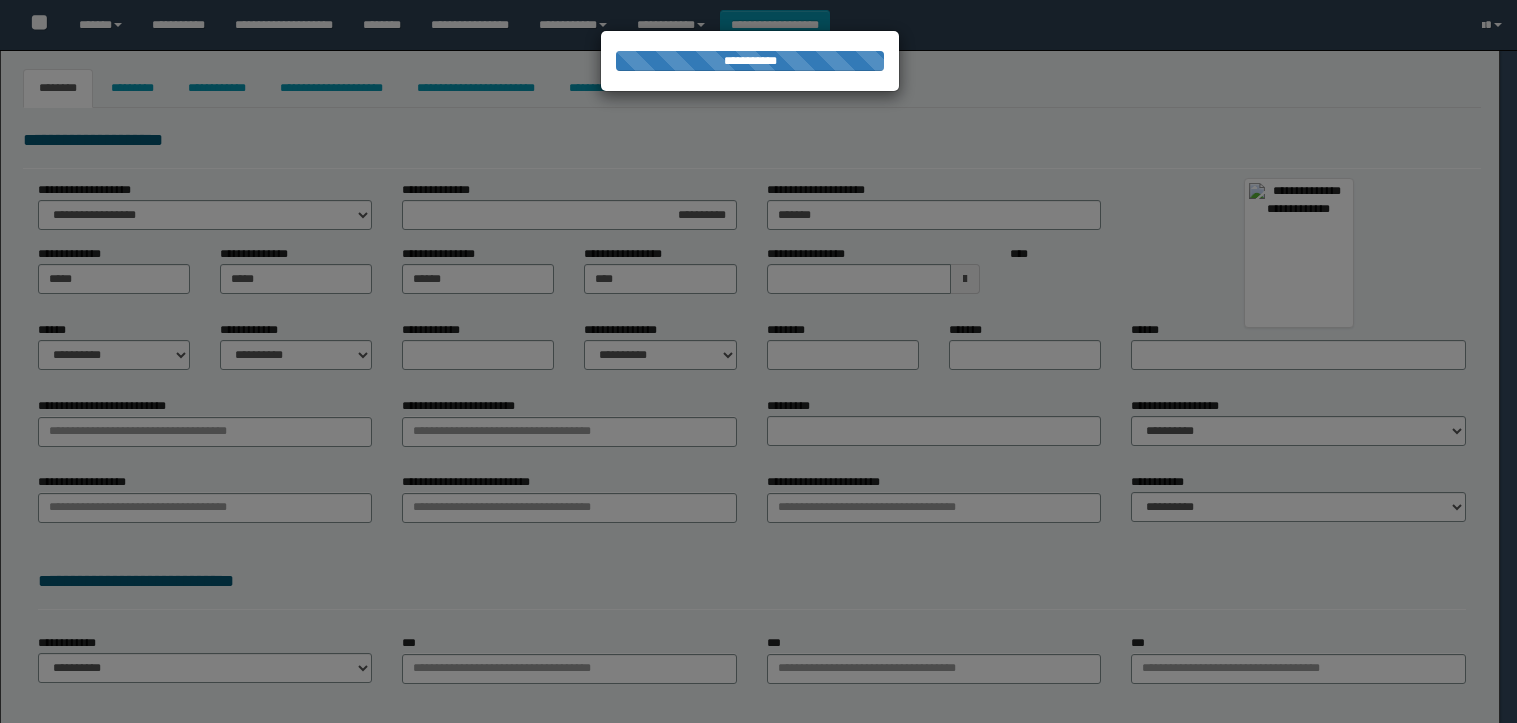 type on "**********" 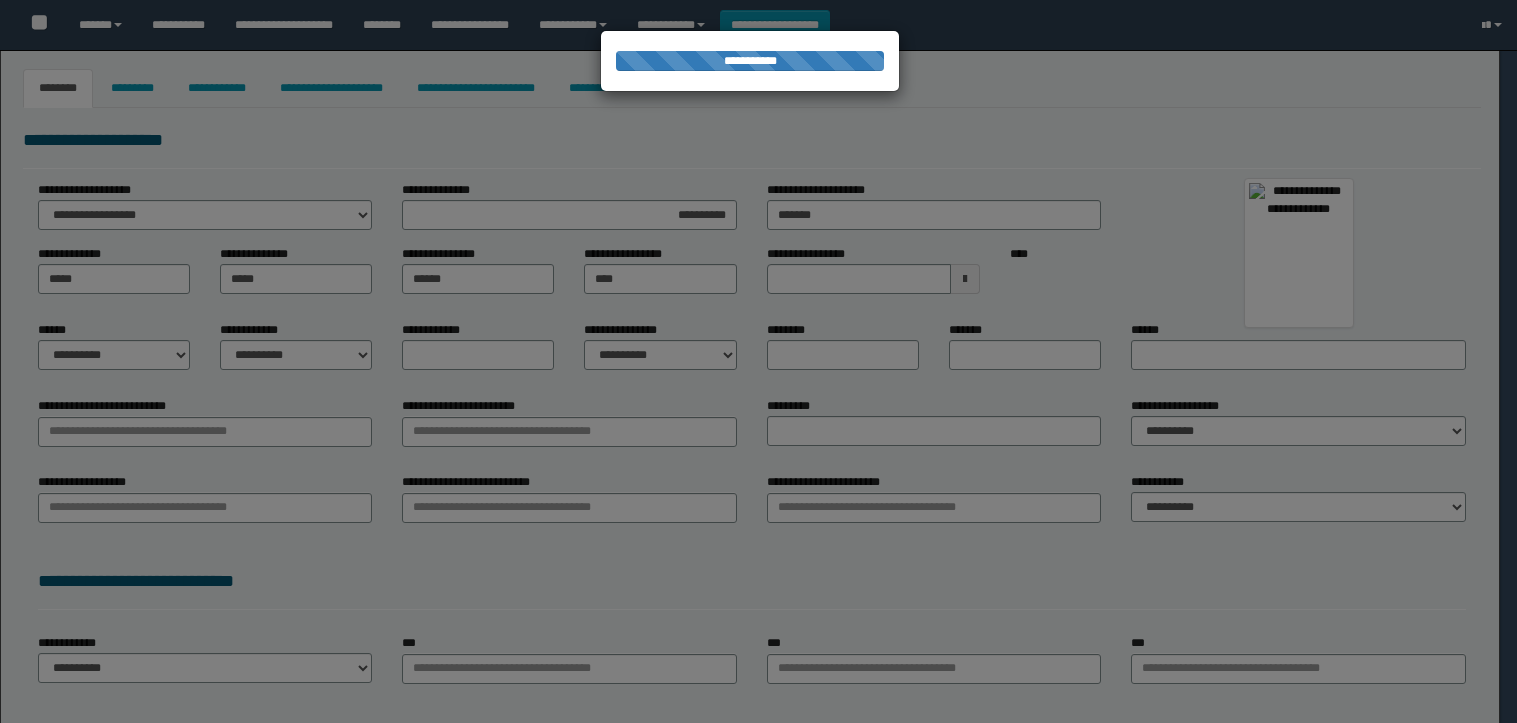 select on "**" 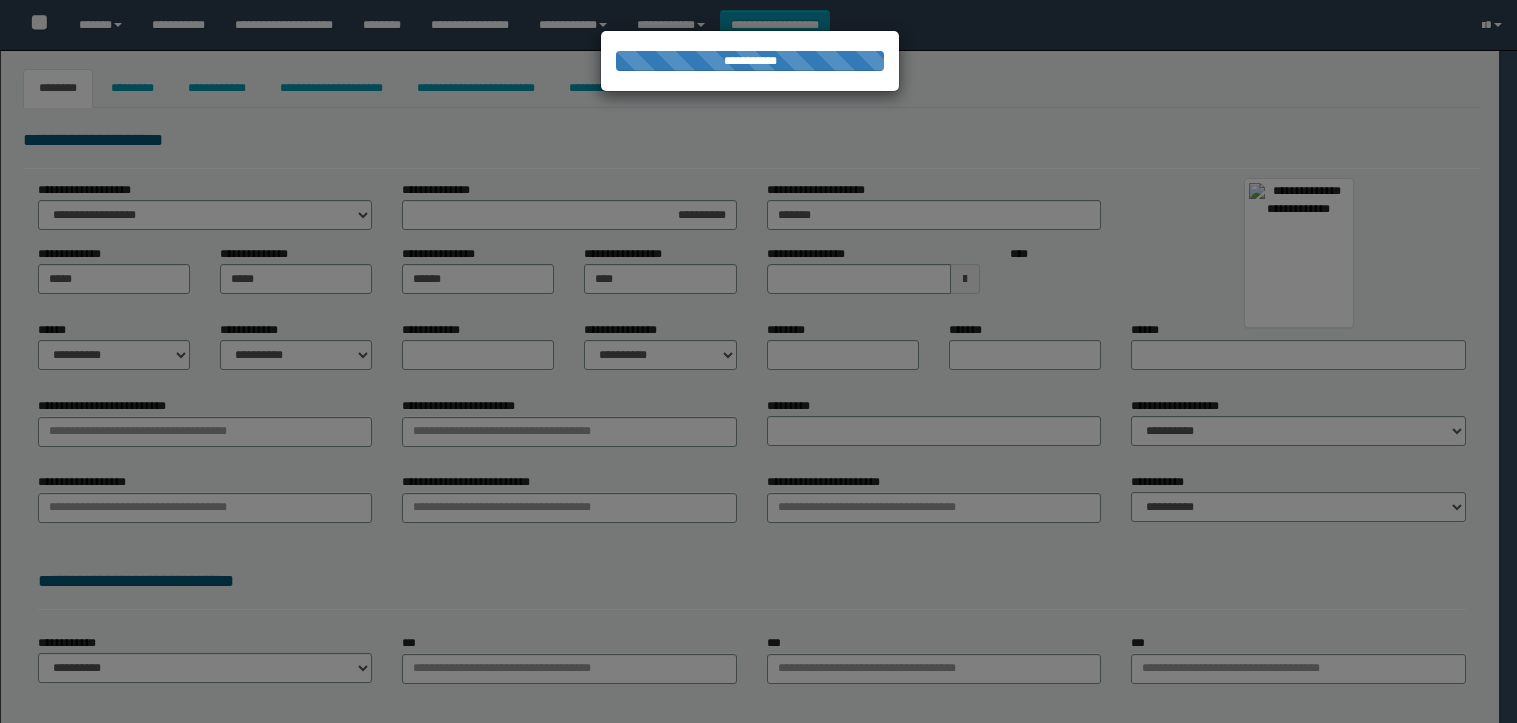 type on "*" 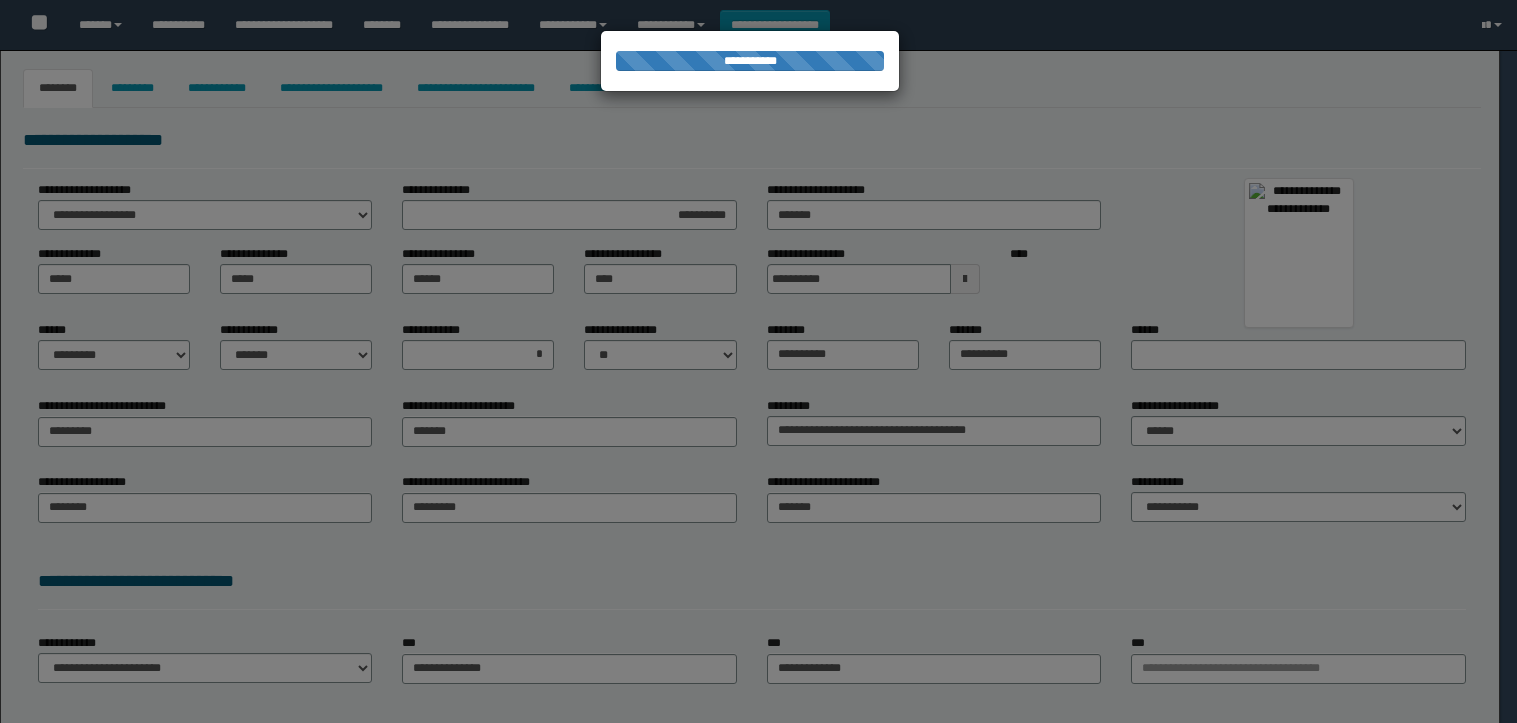 type on "**********" 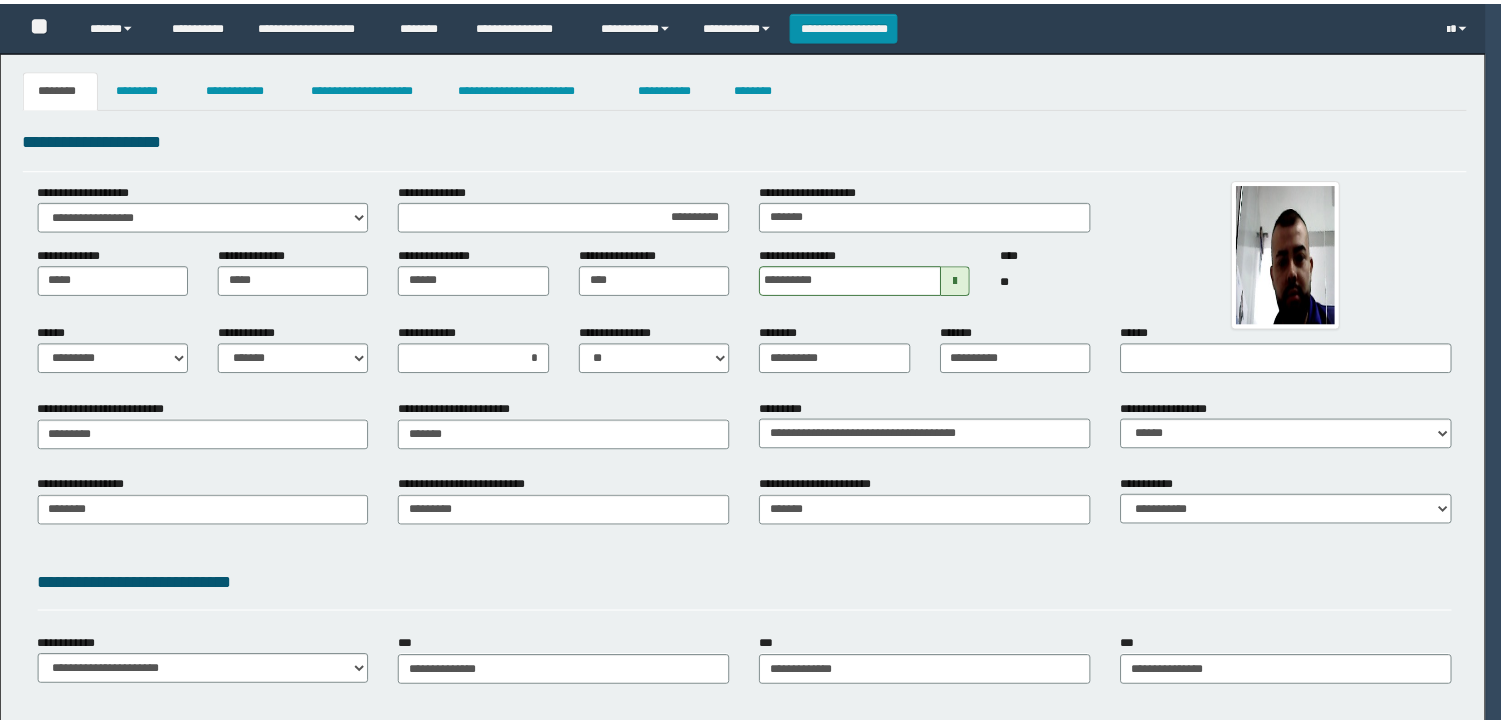 scroll, scrollTop: 0, scrollLeft: 0, axis: both 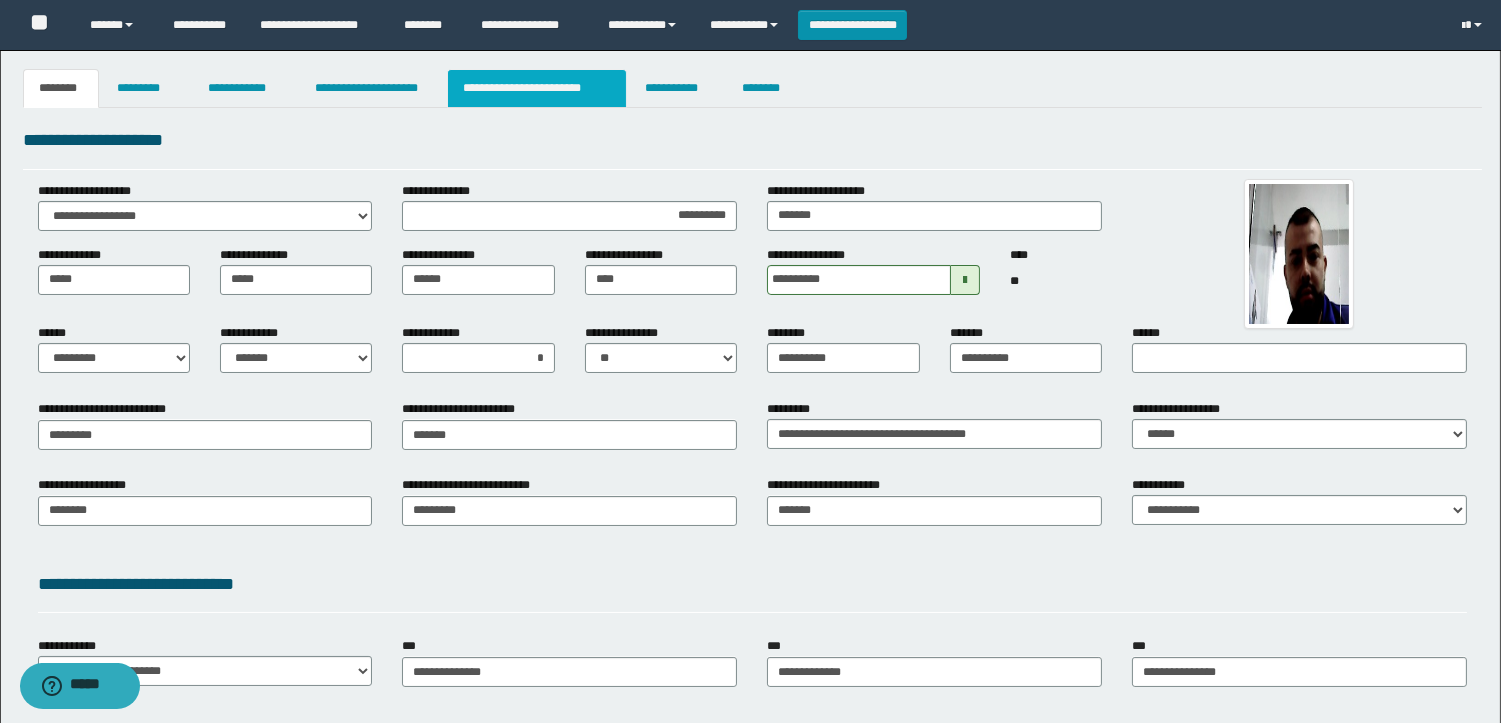 click on "**********" at bounding box center (537, 88) 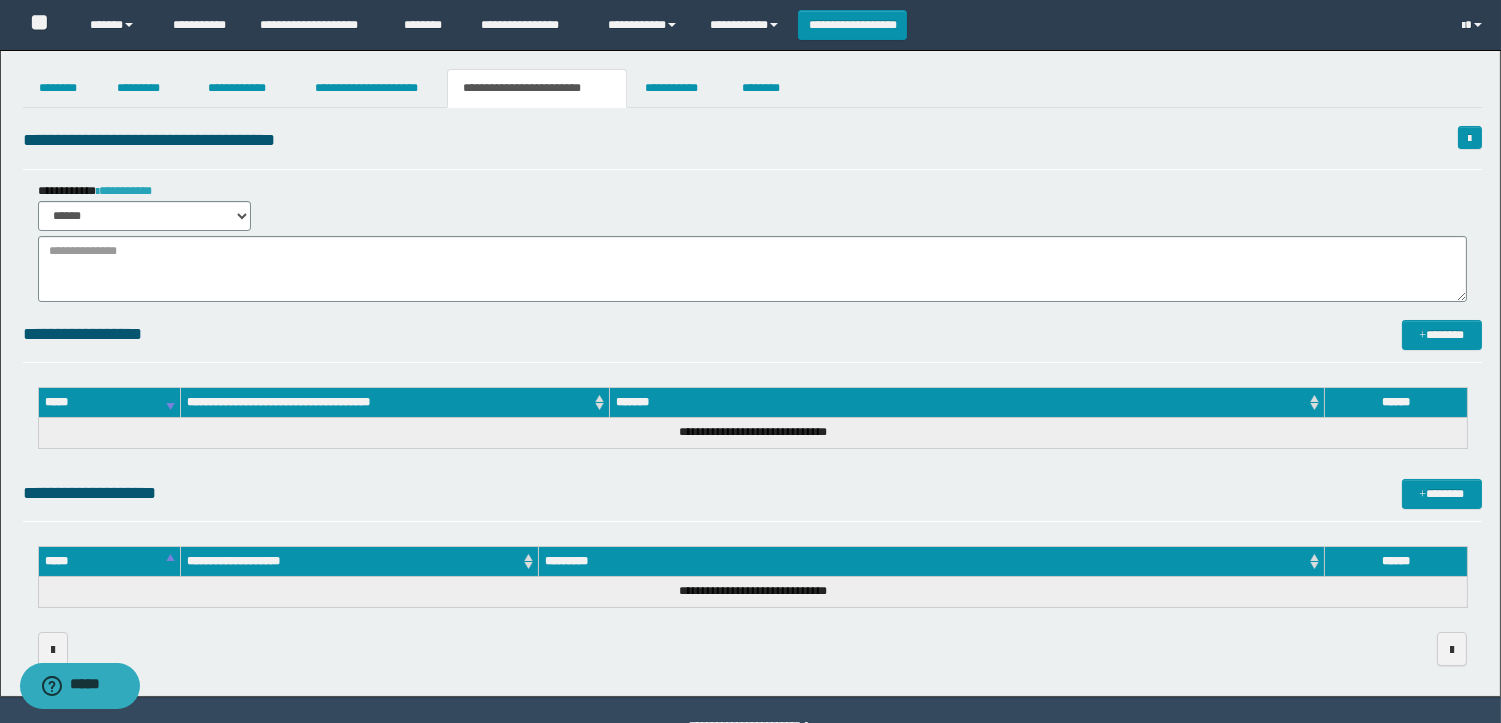click on "**********" at bounding box center (124, 191) 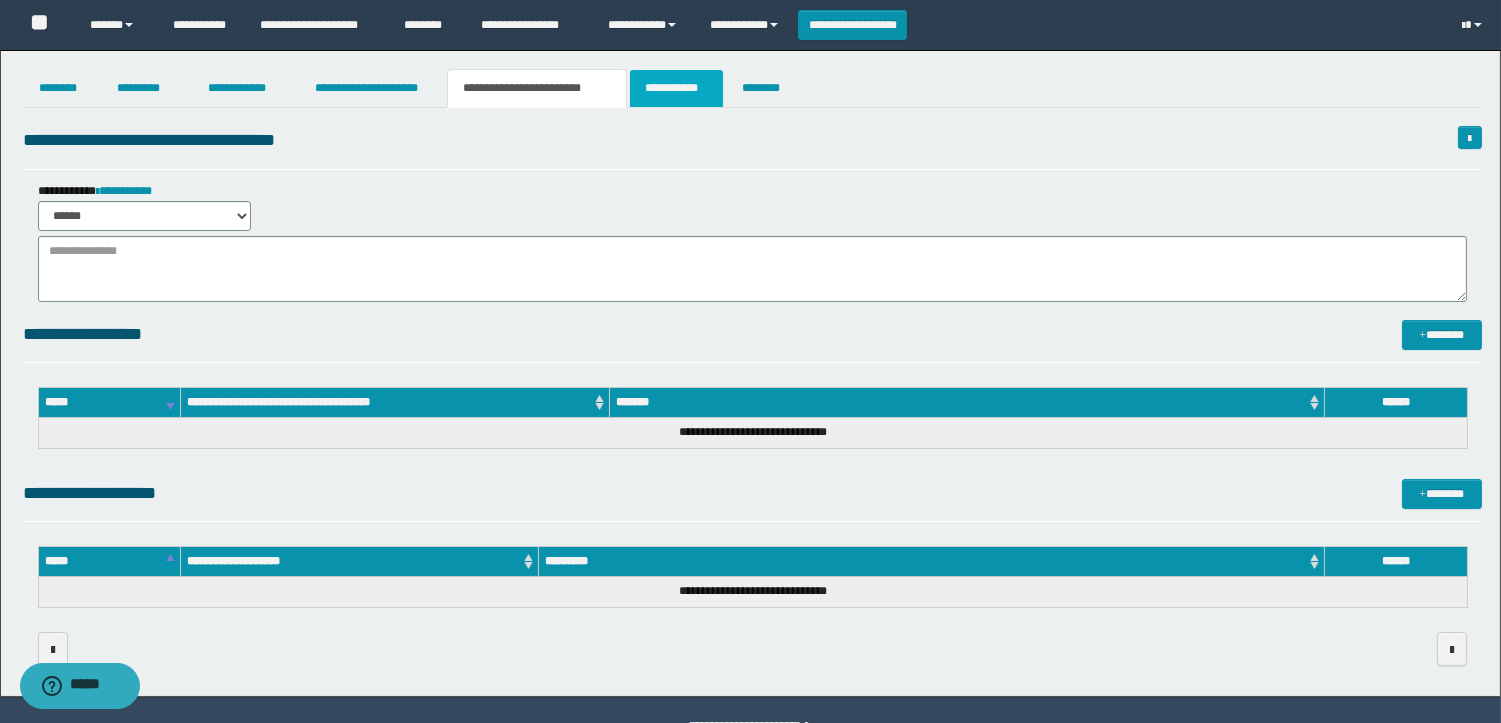 click on "**********" at bounding box center [676, 88] 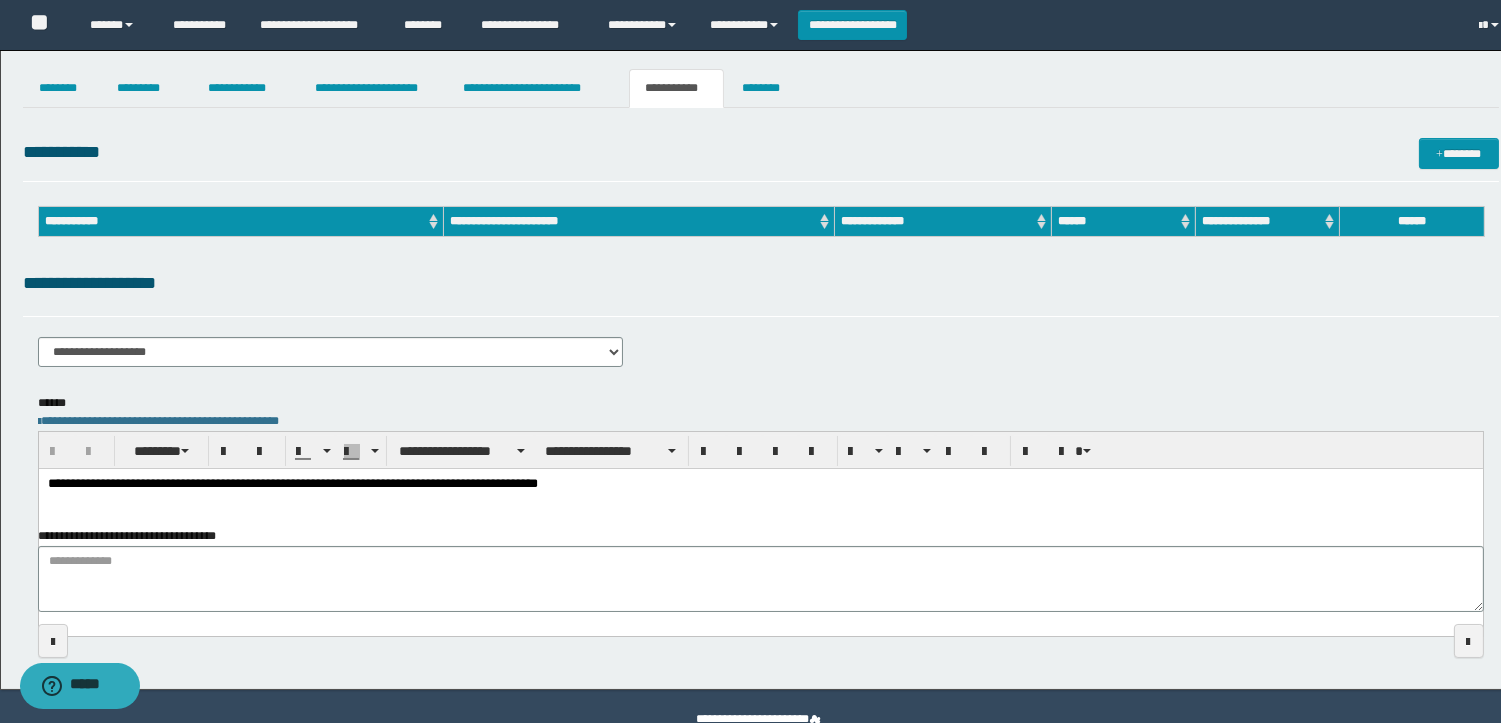 scroll, scrollTop: 0, scrollLeft: 0, axis: both 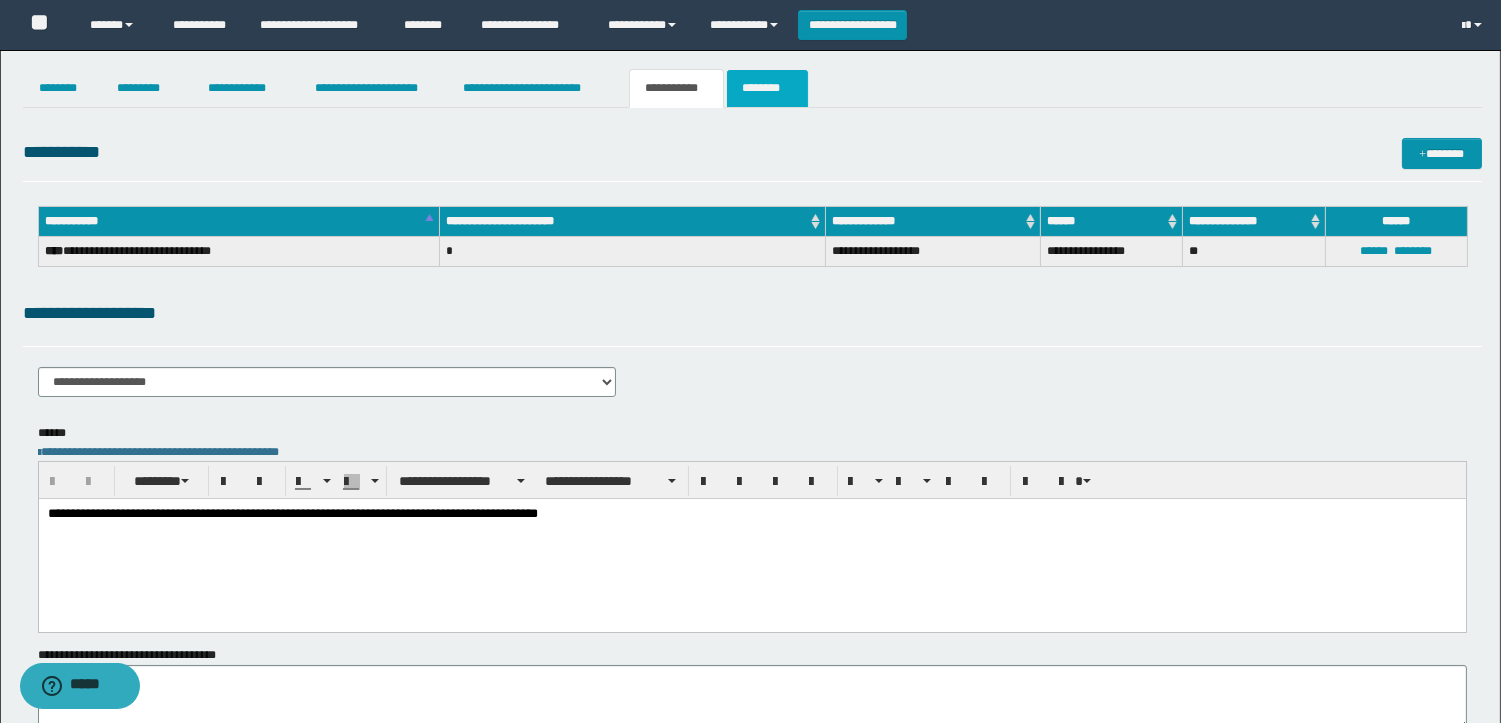 click on "********" at bounding box center (767, 88) 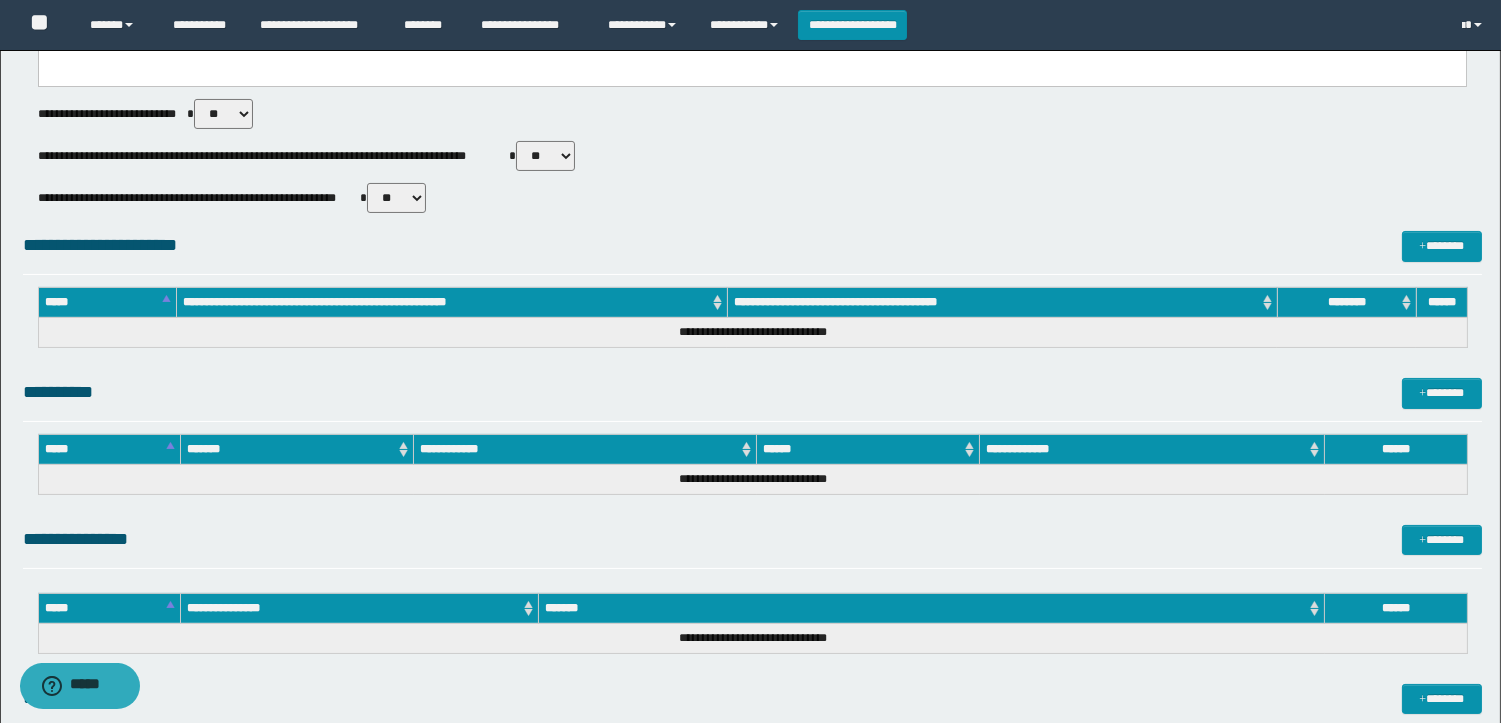scroll, scrollTop: 914, scrollLeft: 0, axis: vertical 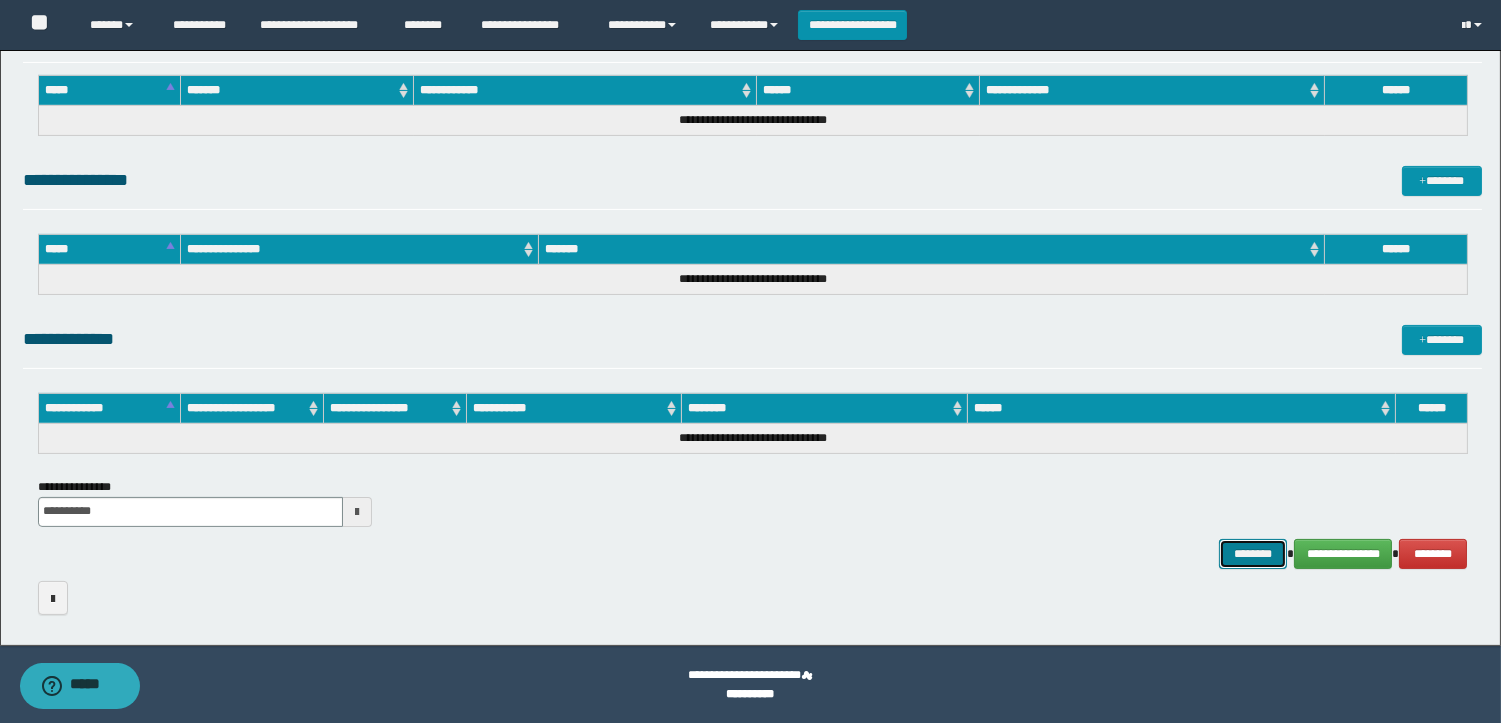 click on "********" at bounding box center [1253, 554] 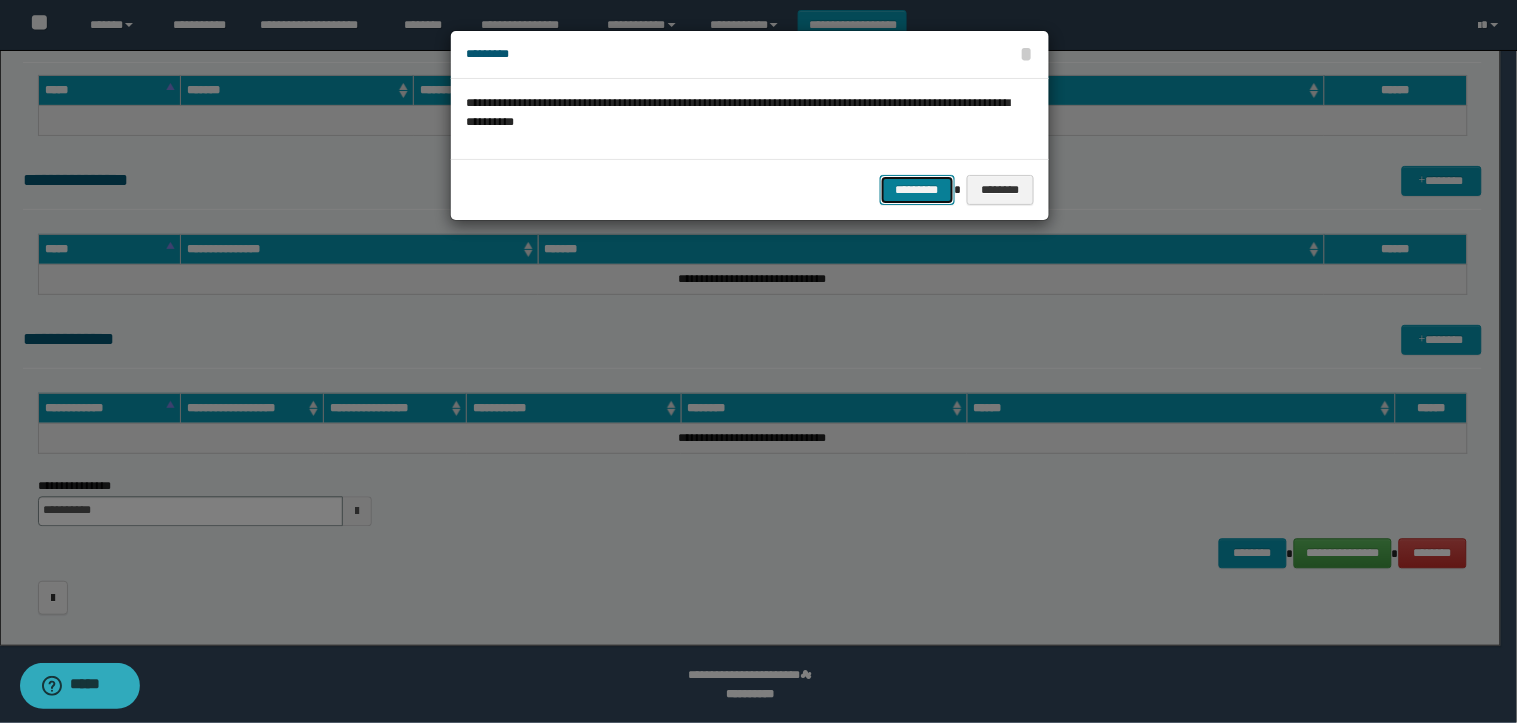 click on "*********" at bounding box center [917, 190] 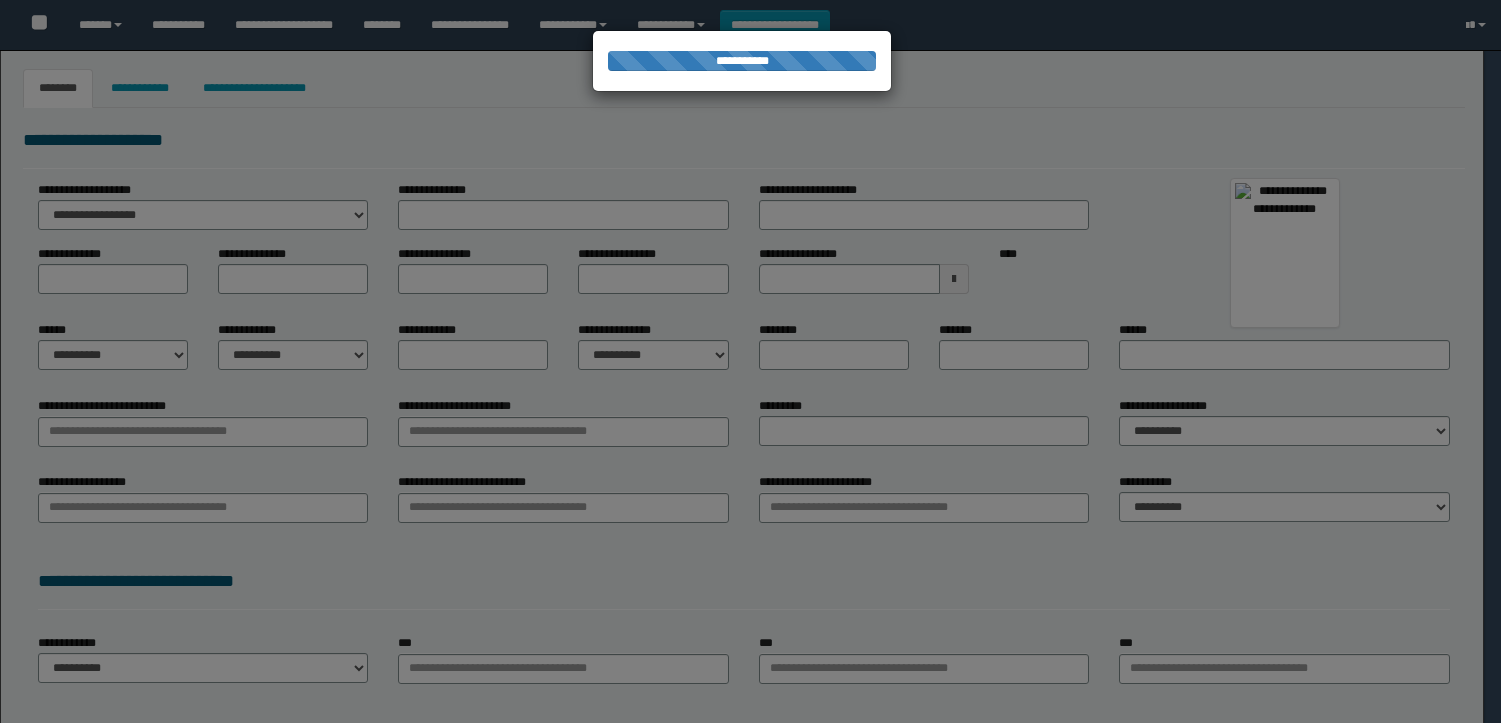 type on "*******" 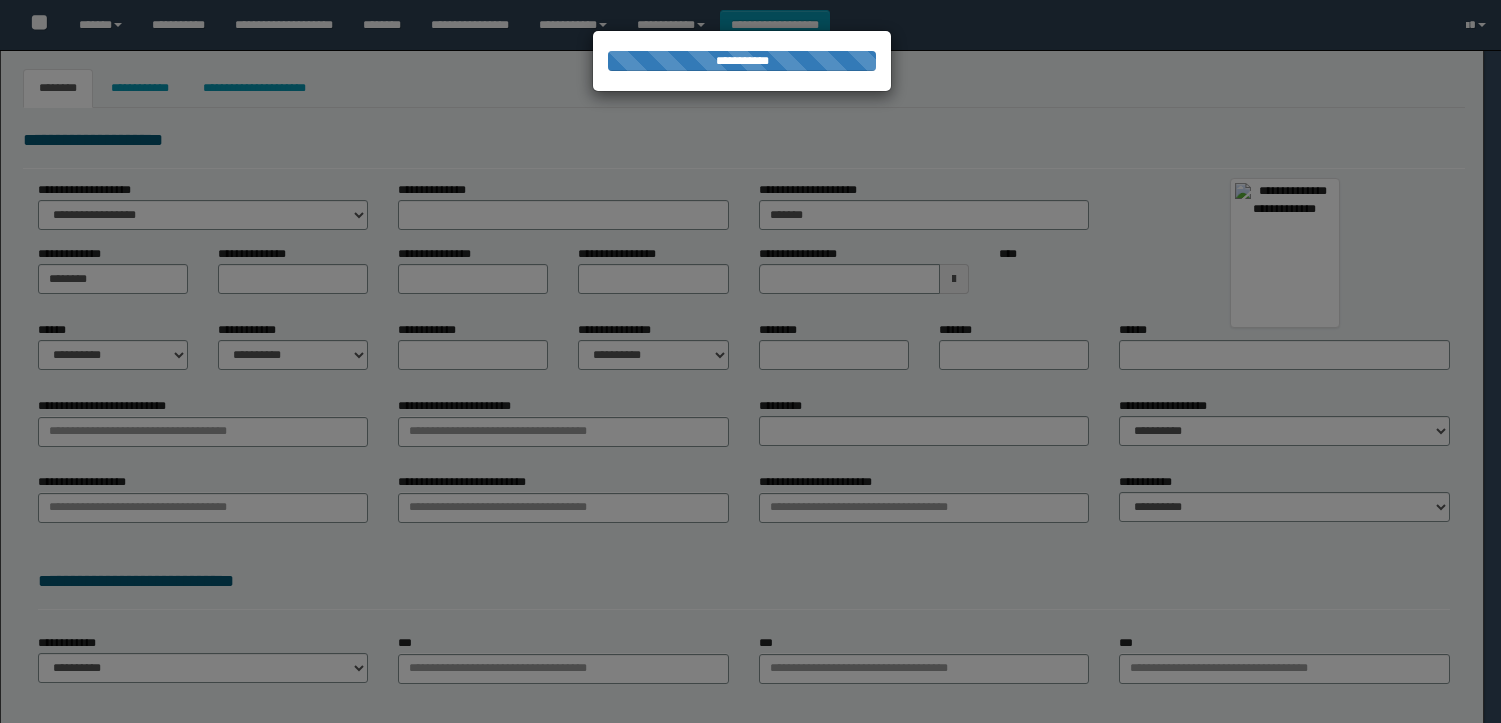 type on "******" 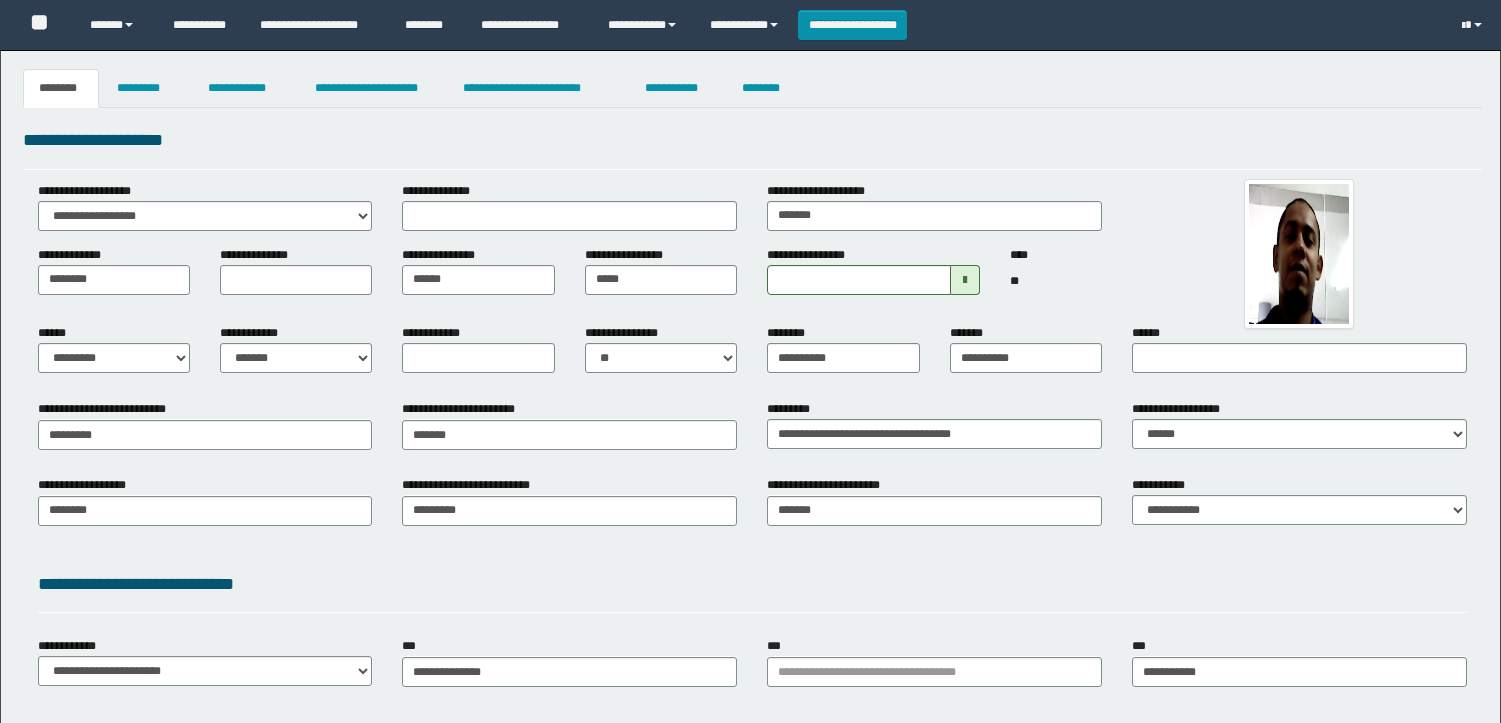 scroll, scrollTop: 0, scrollLeft: 0, axis: both 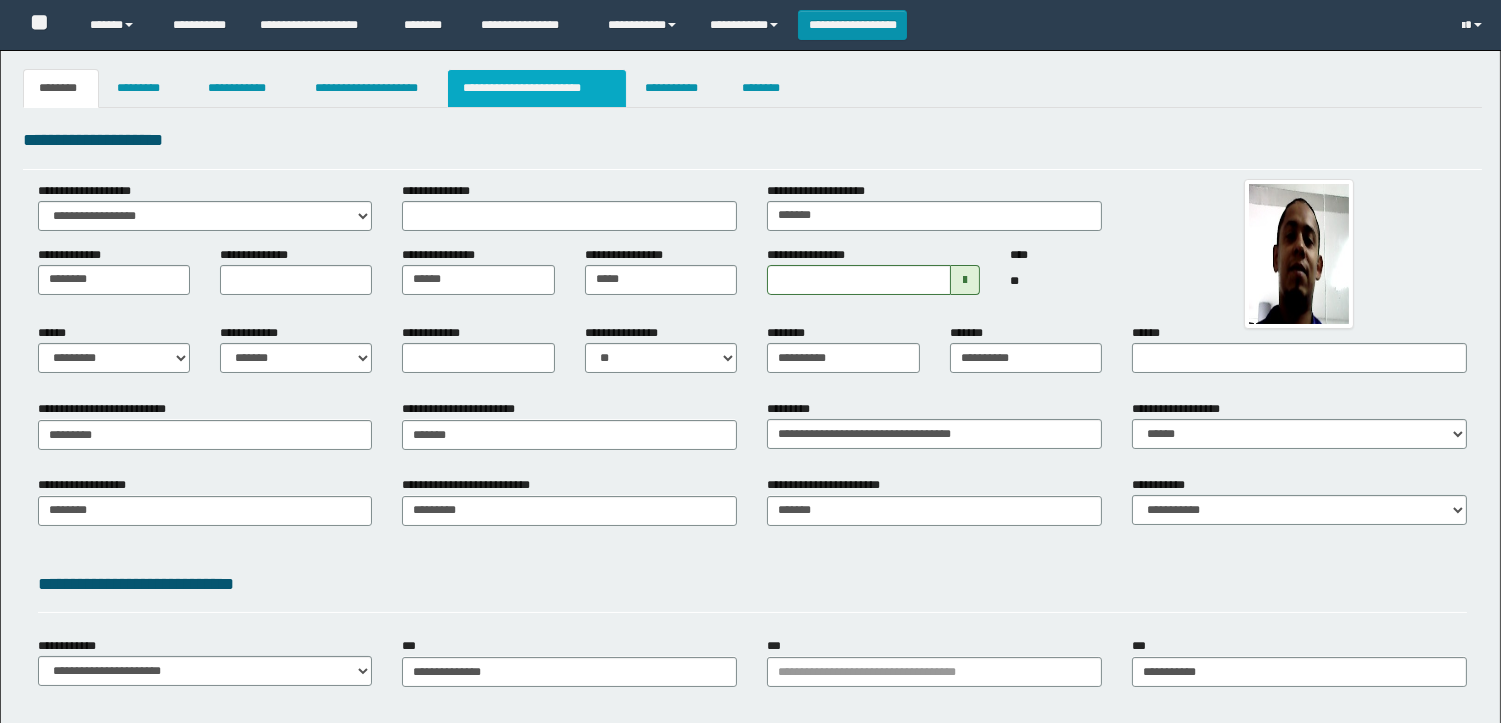 click on "**********" at bounding box center [537, 88] 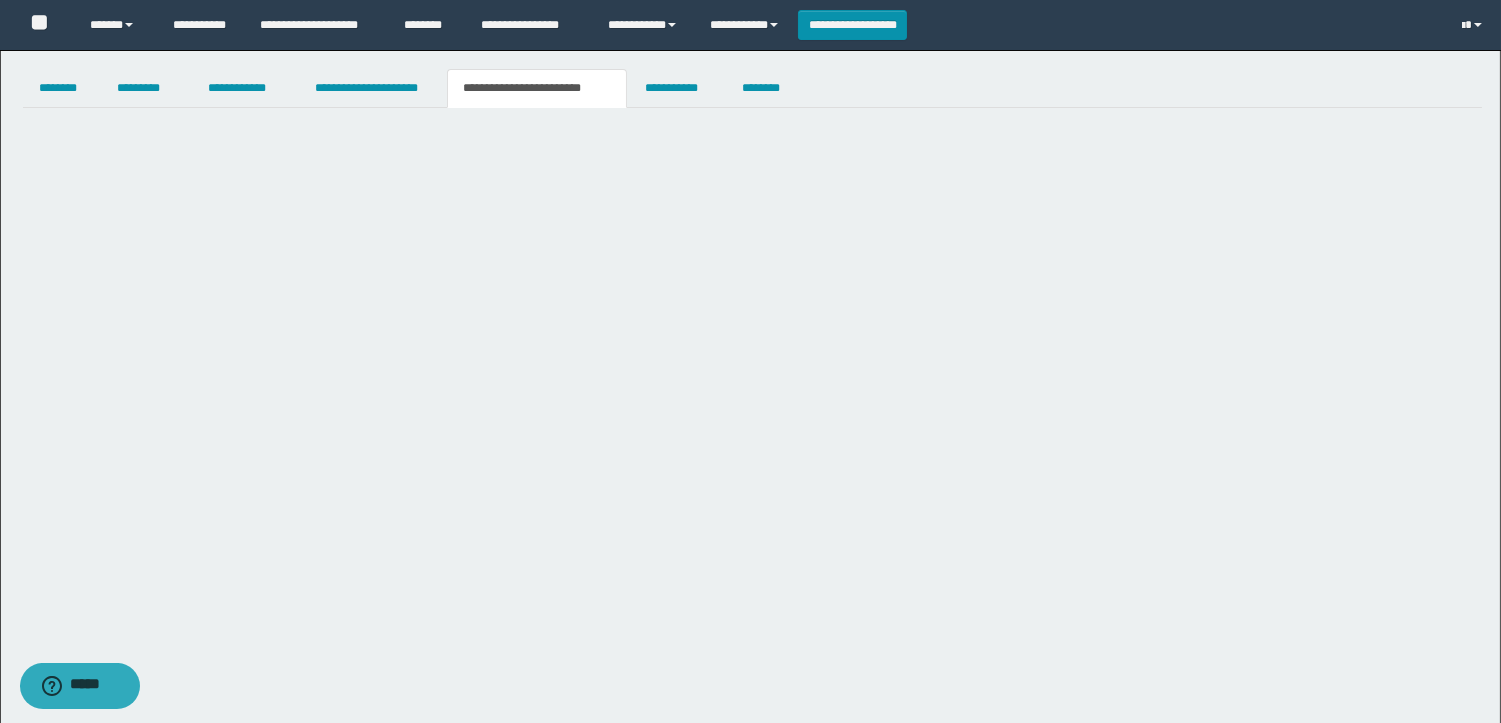 scroll, scrollTop: 0, scrollLeft: 0, axis: both 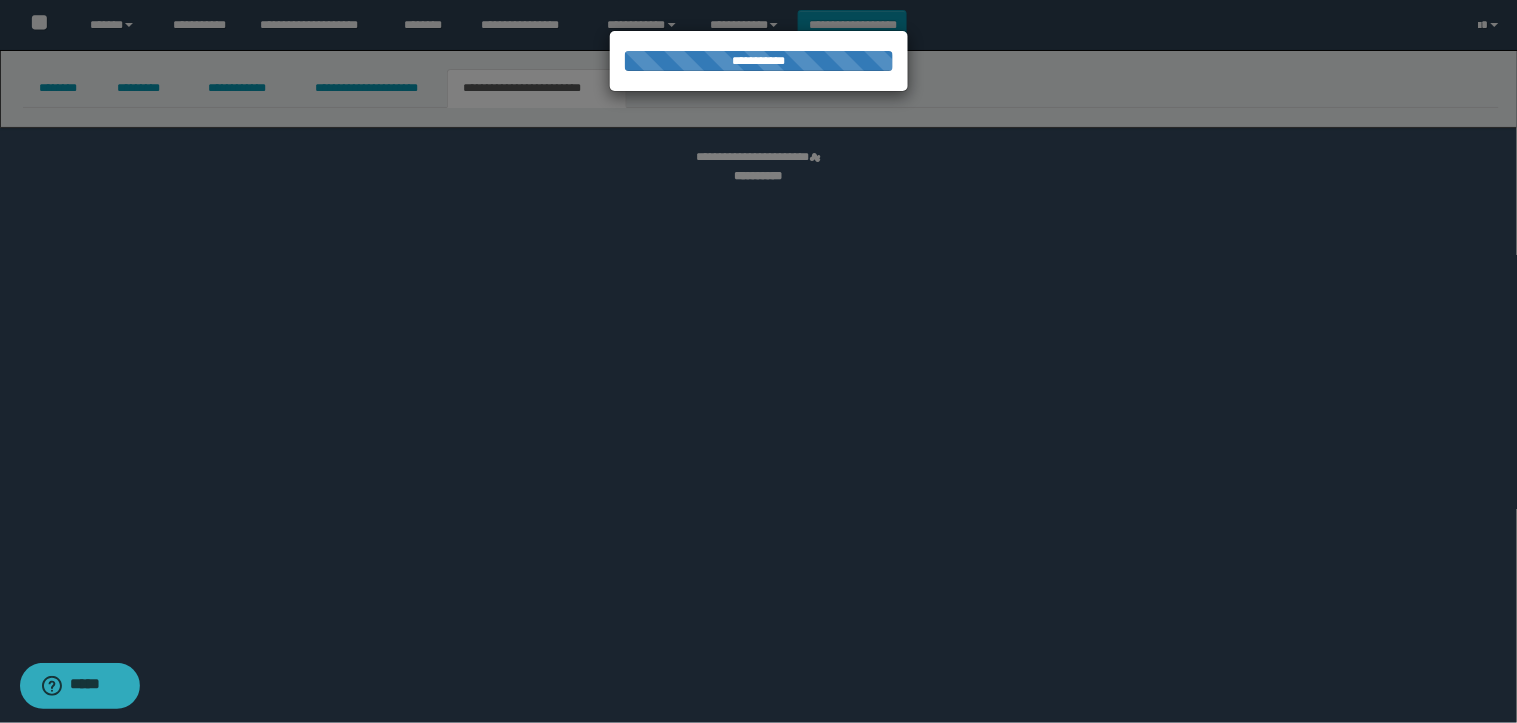 click at bounding box center (759, 361) 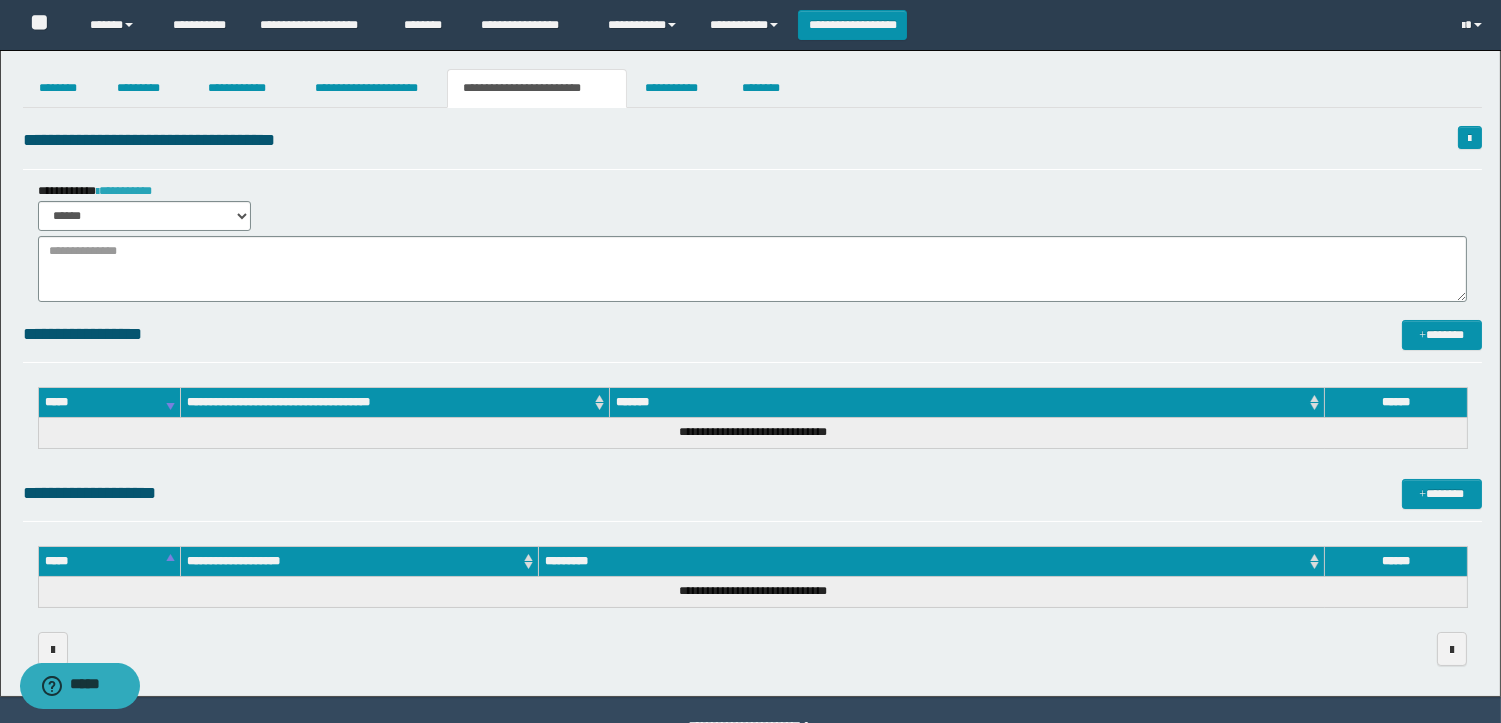 click on "**********" at bounding box center (124, 191) 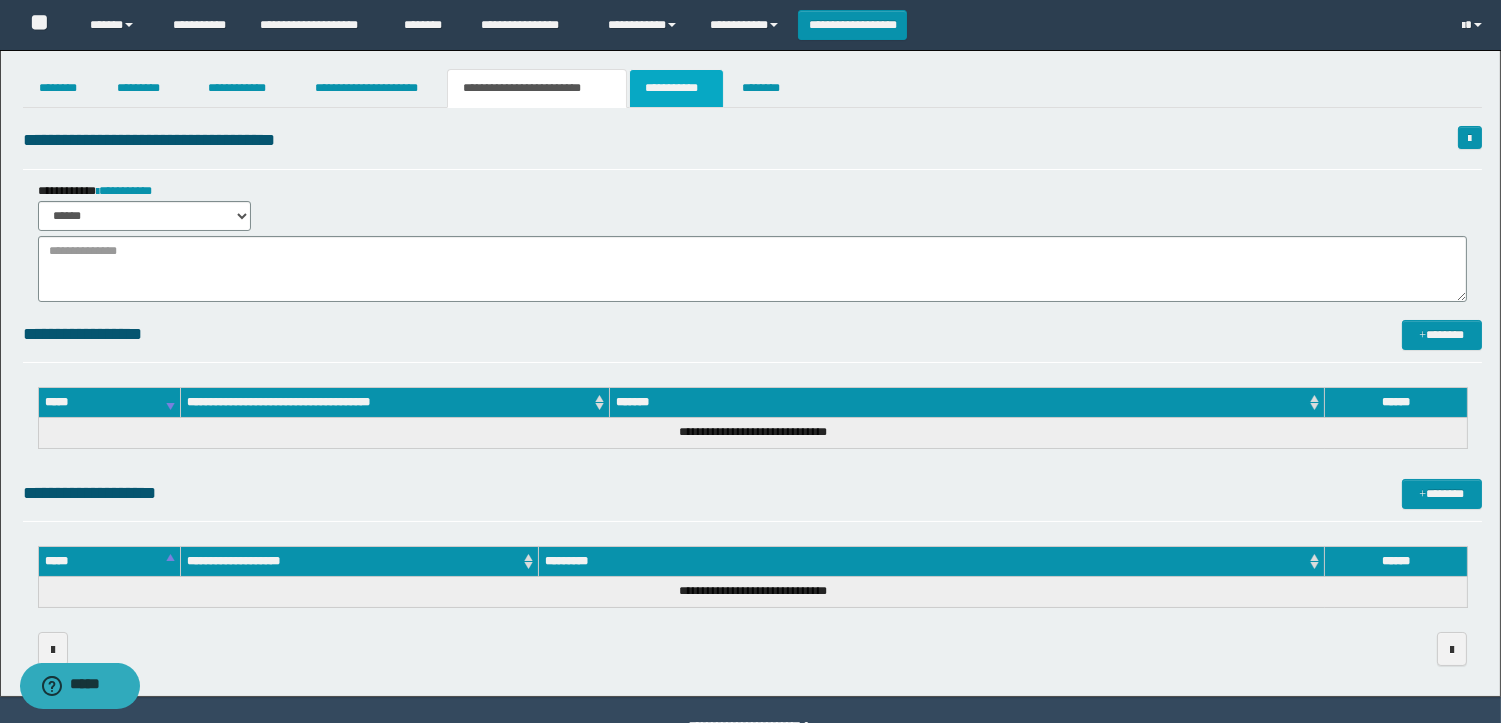 click on "**********" at bounding box center (676, 88) 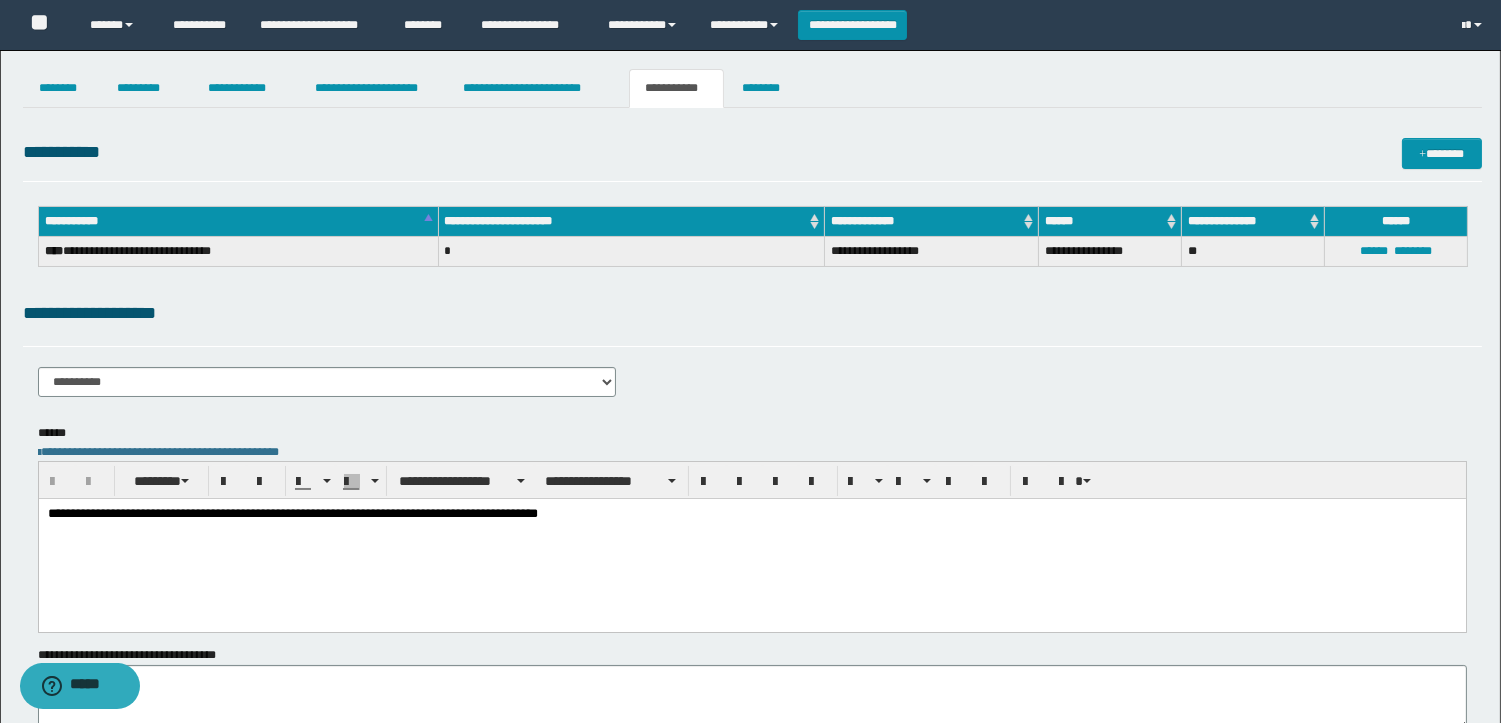 scroll, scrollTop: 0, scrollLeft: 0, axis: both 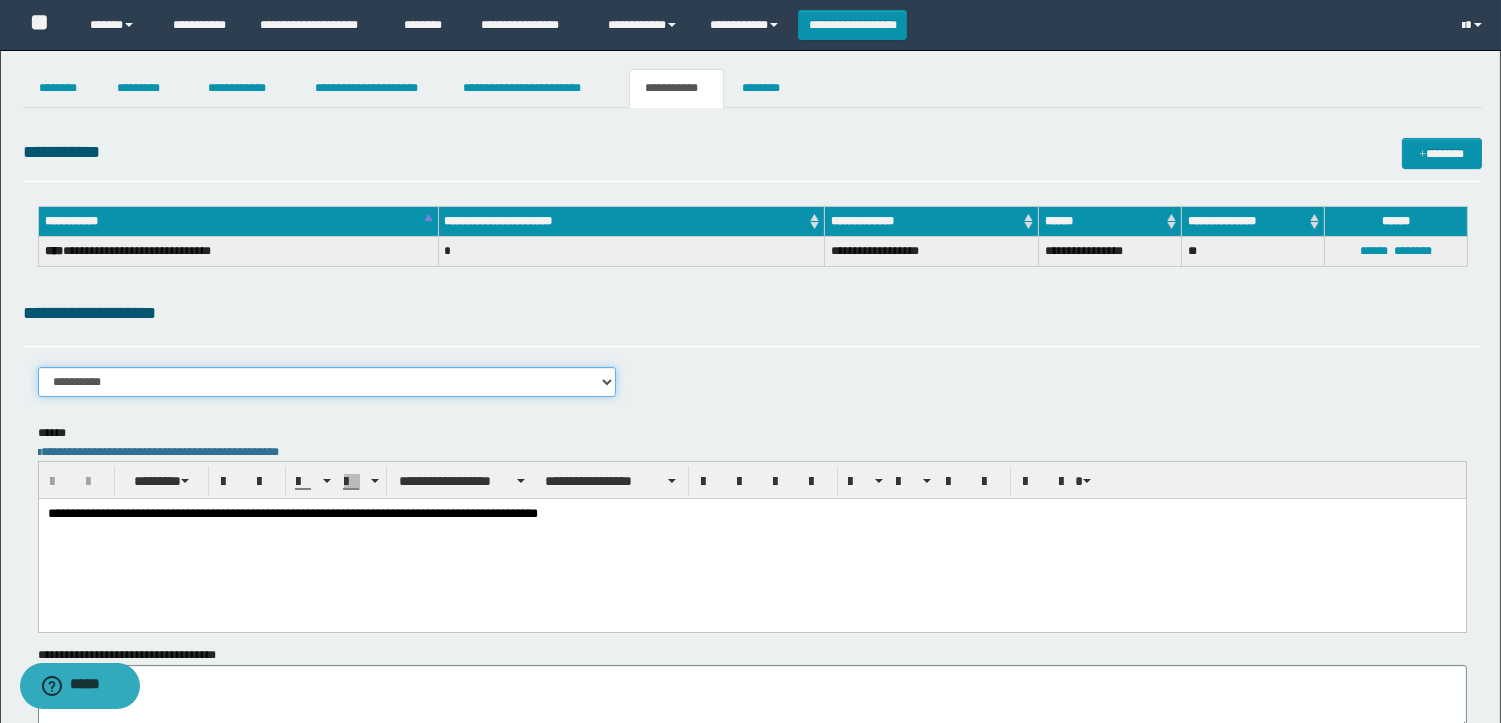 click on "**********" at bounding box center [327, 382] 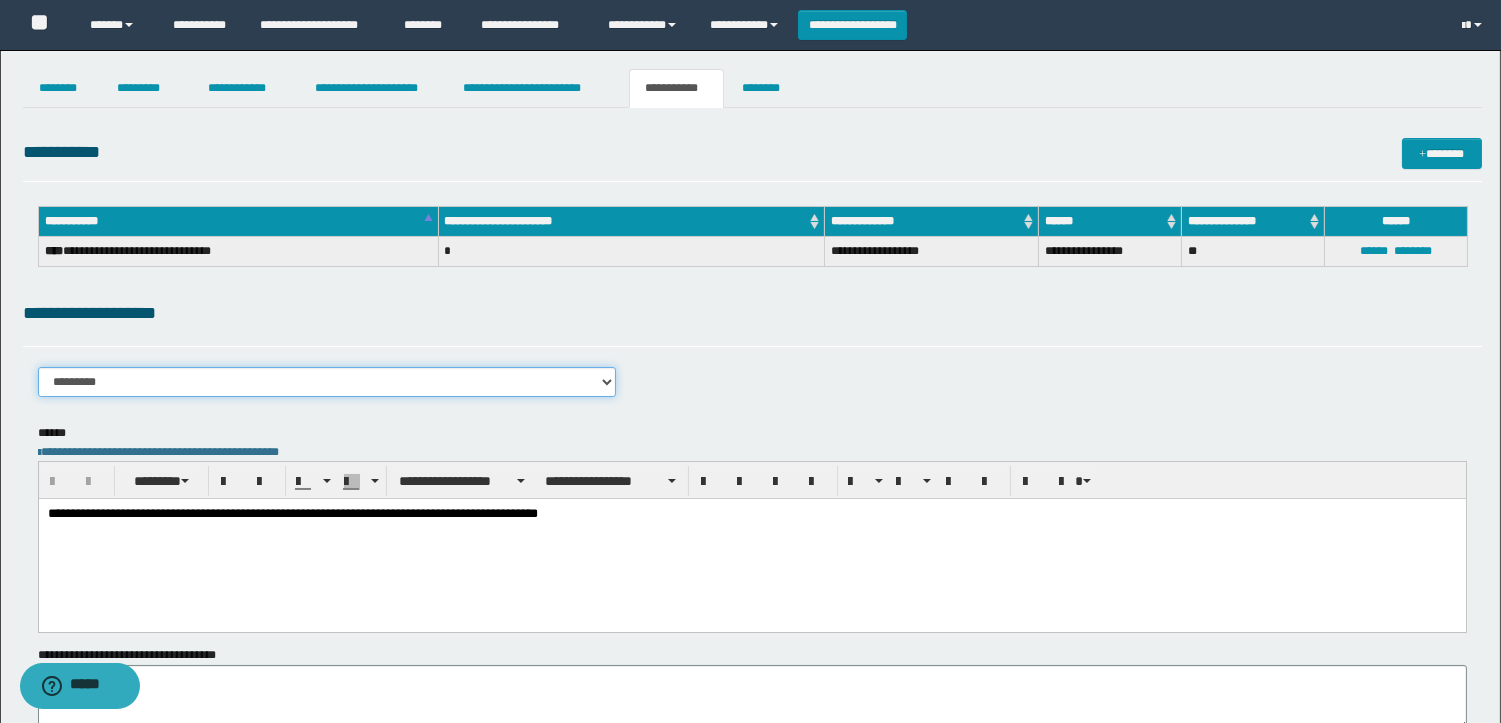 click on "**********" at bounding box center [327, 382] 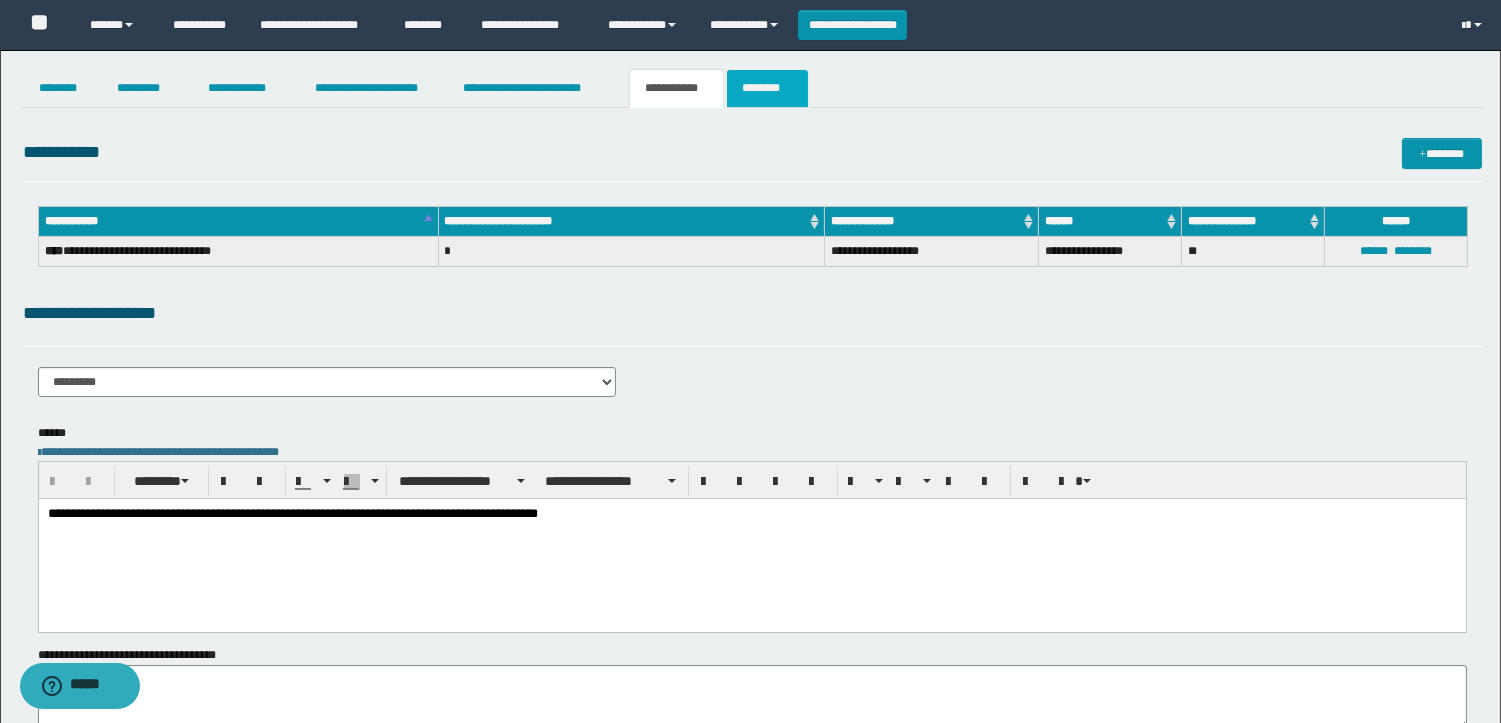 click on "********" at bounding box center (767, 88) 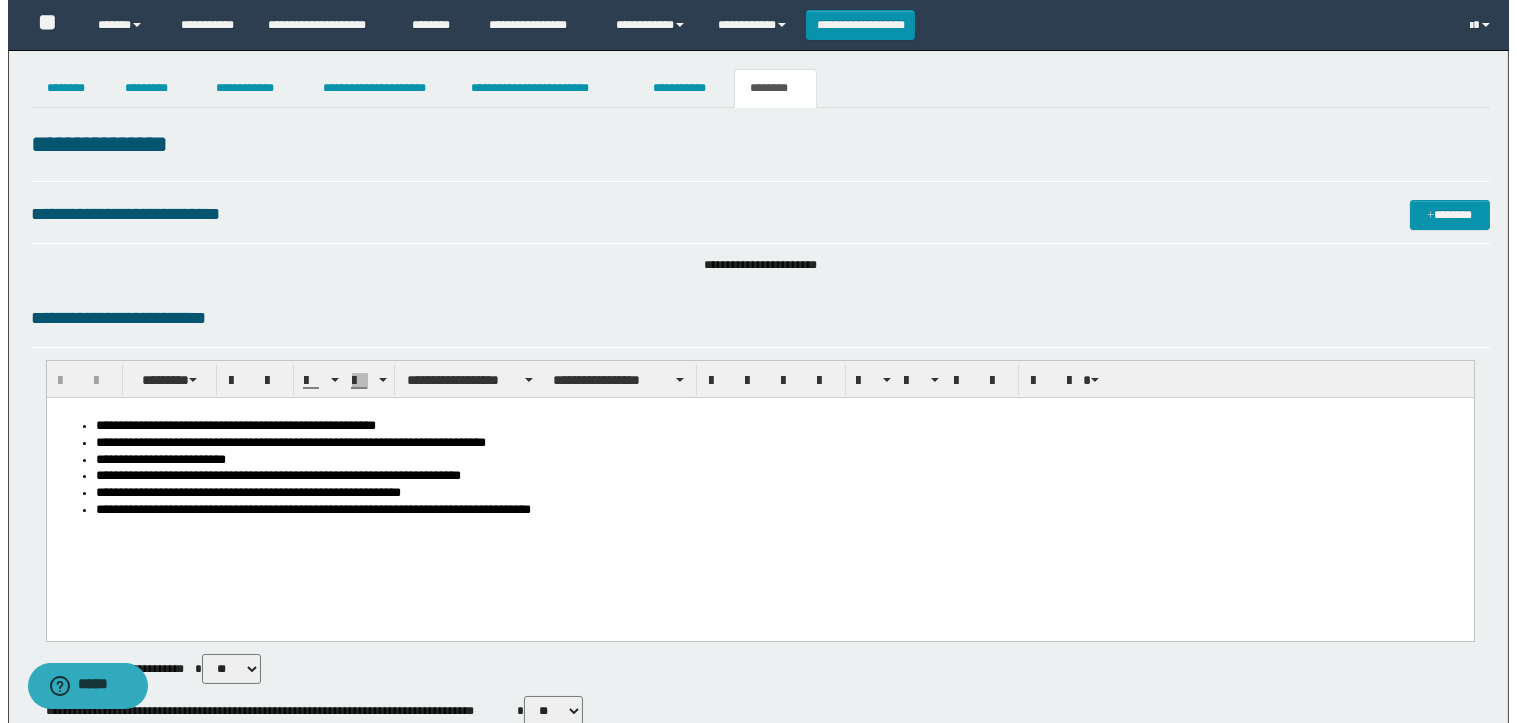 scroll, scrollTop: 914, scrollLeft: 0, axis: vertical 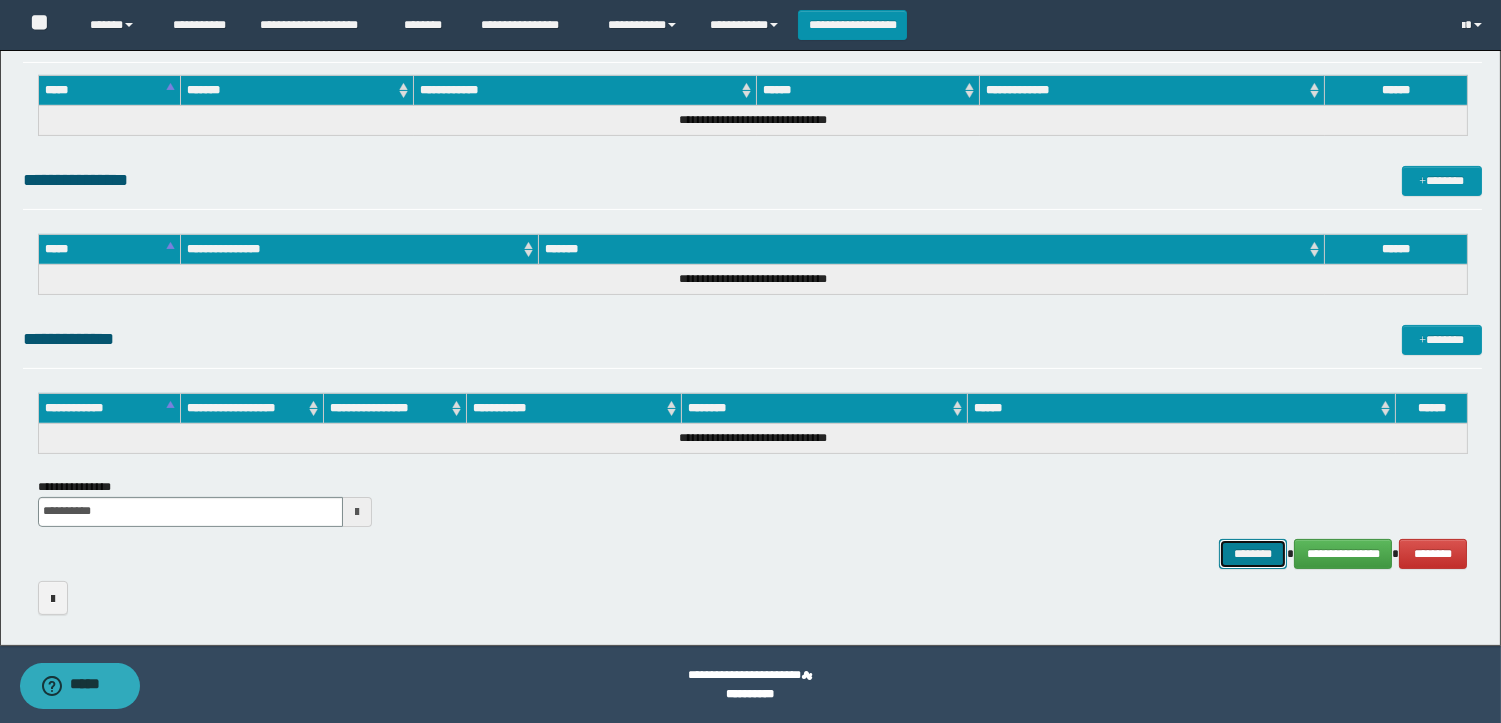 click on "********" at bounding box center (1253, 554) 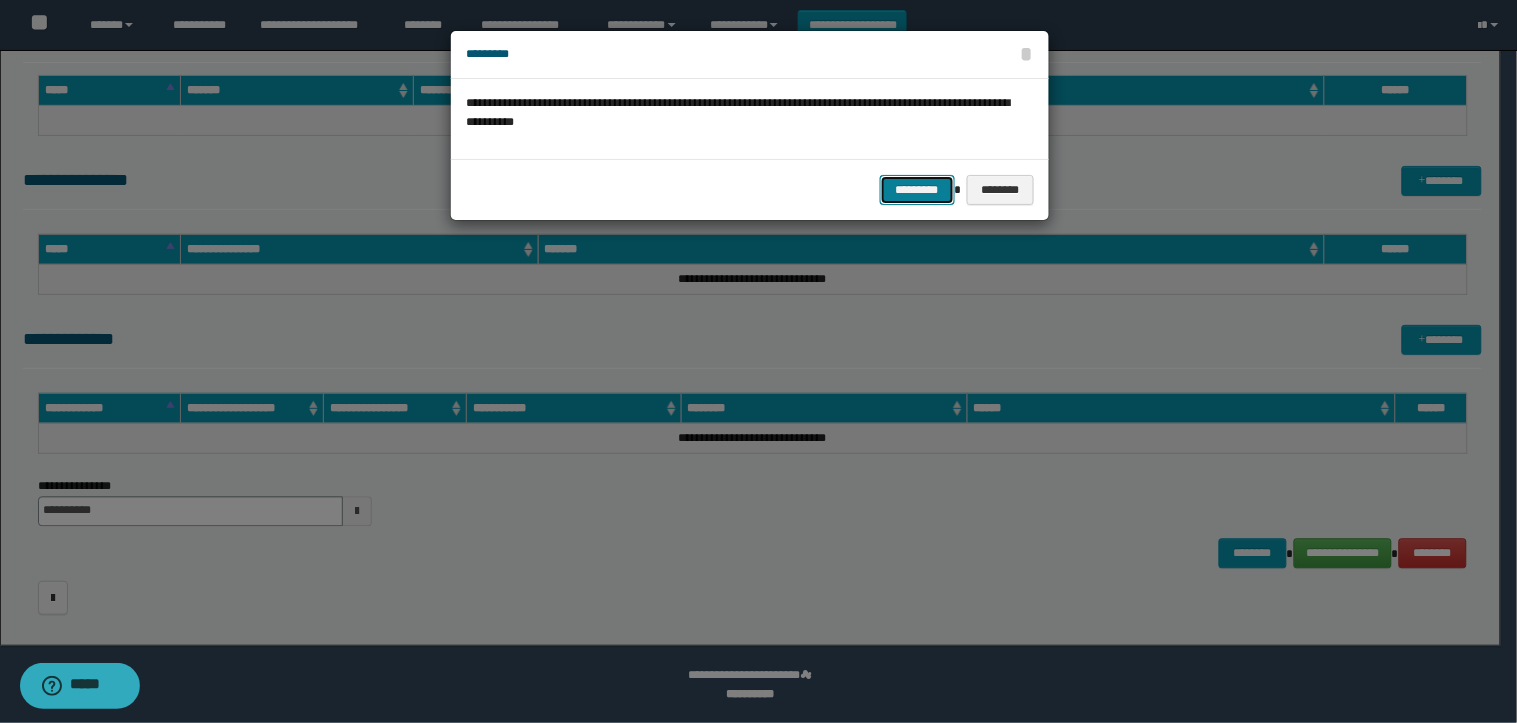 click on "*********" at bounding box center (917, 190) 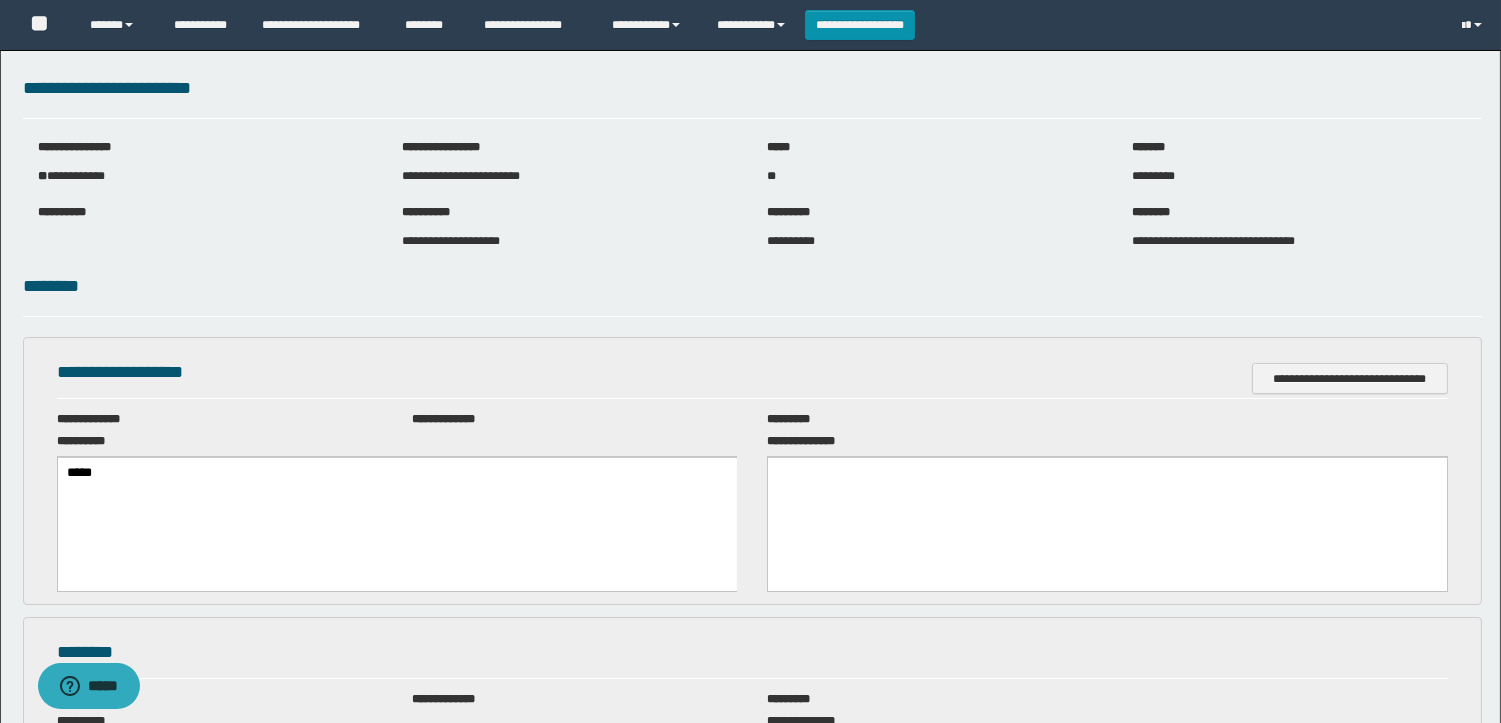 scroll, scrollTop: 222, scrollLeft: 0, axis: vertical 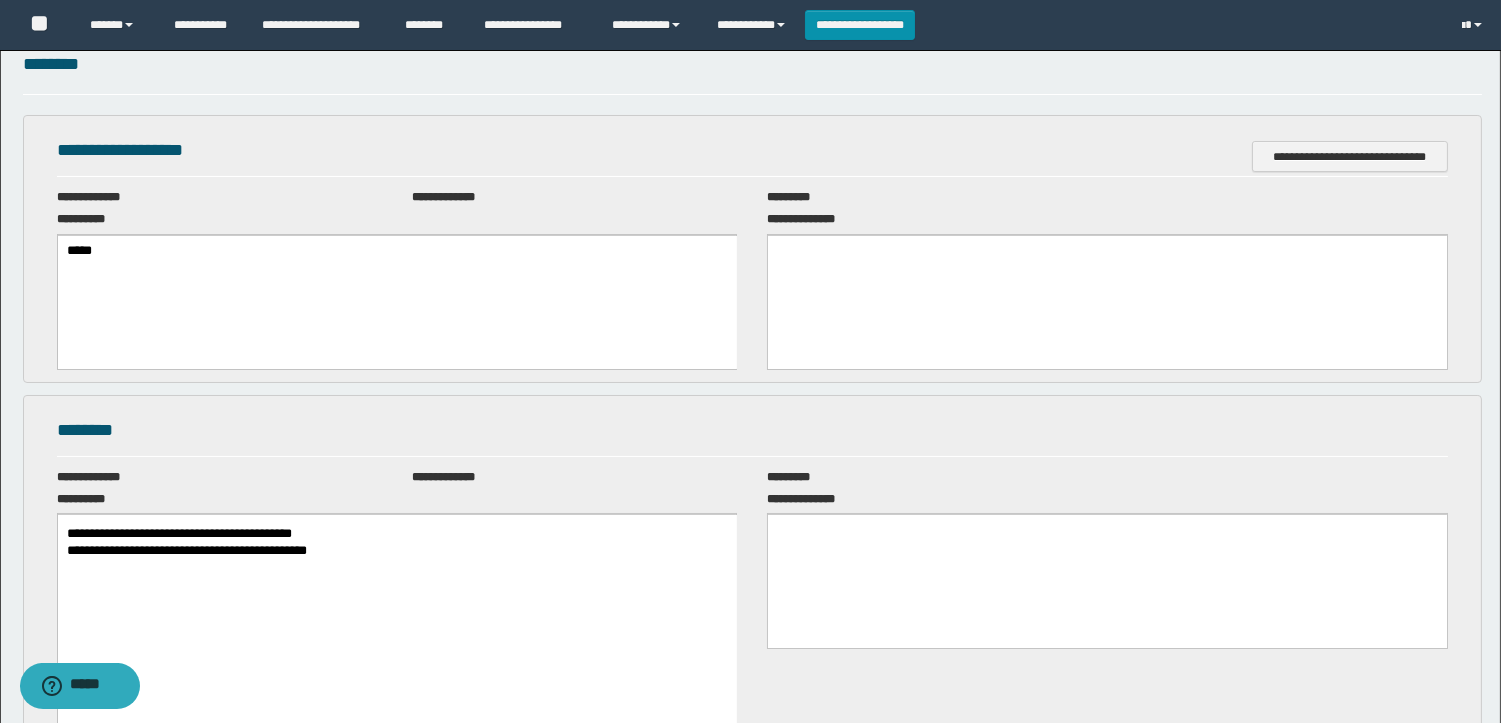 click on "**********" at bounding box center (752, 249) 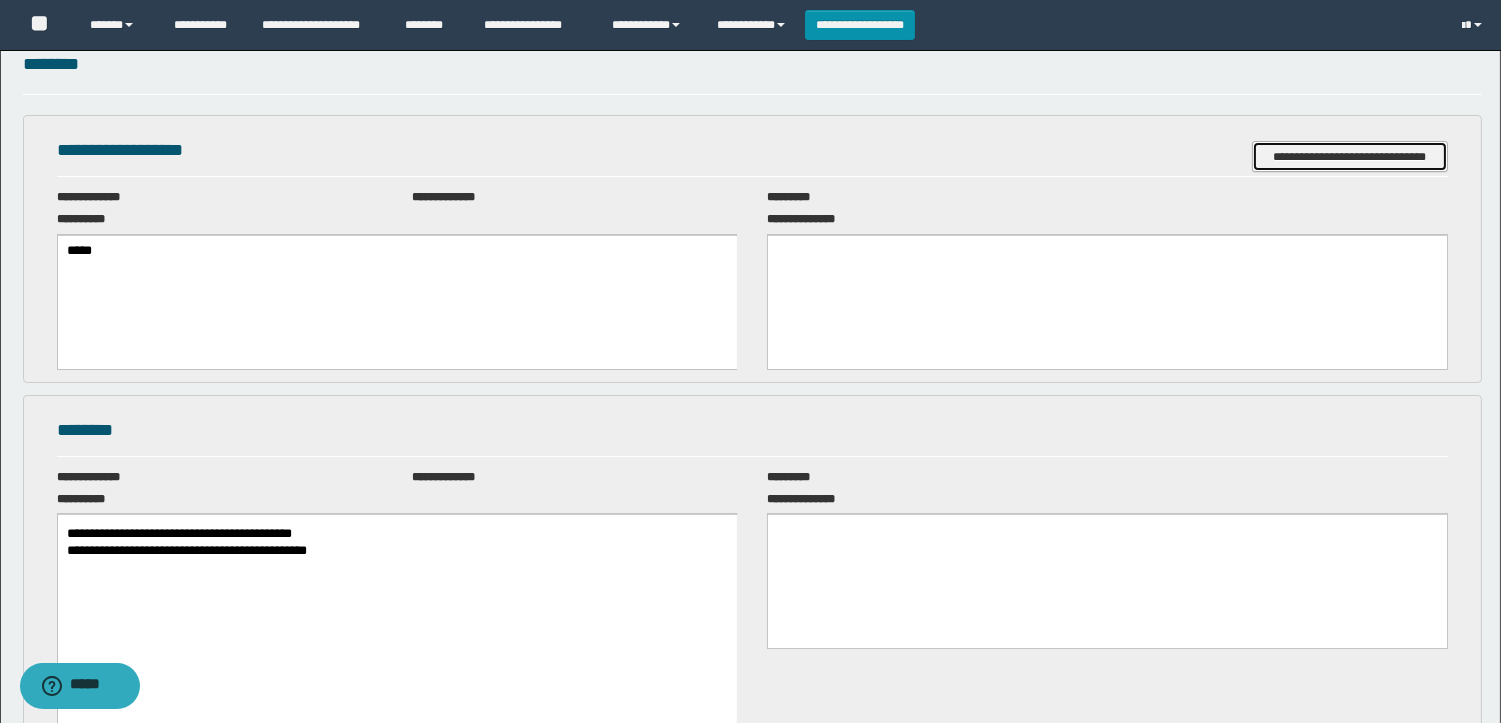 click on "**********" at bounding box center (1350, 156) 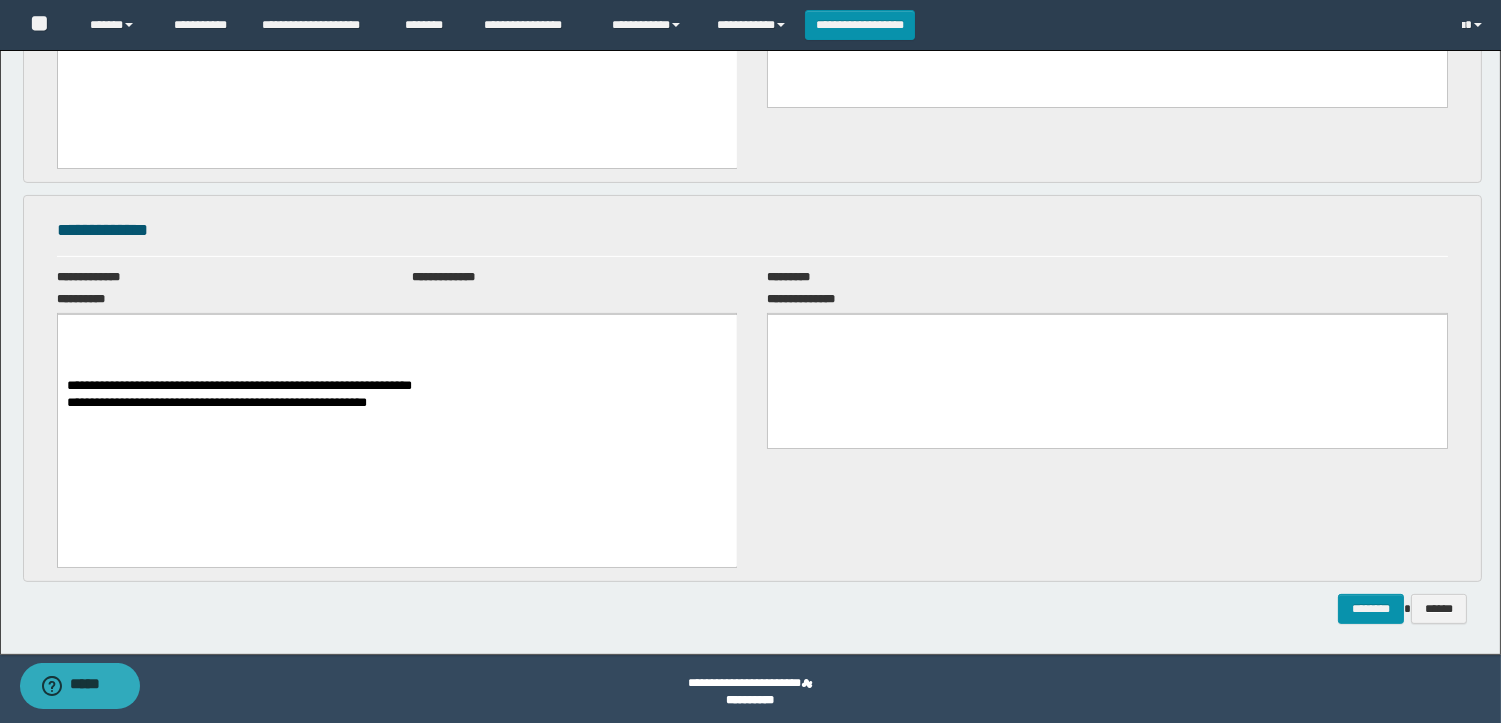 scroll, scrollTop: 1151, scrollLeft: 0, axis: vertical 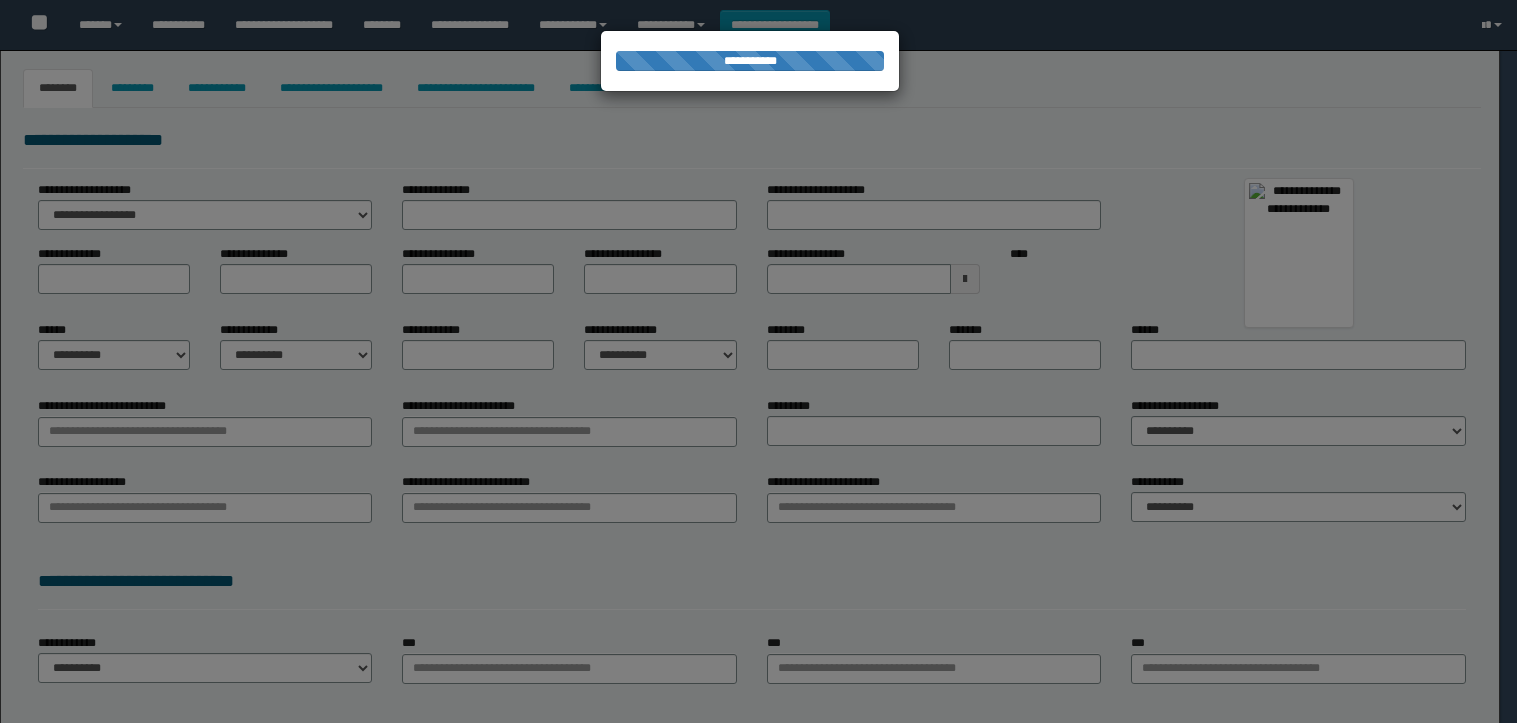 type on "*******" 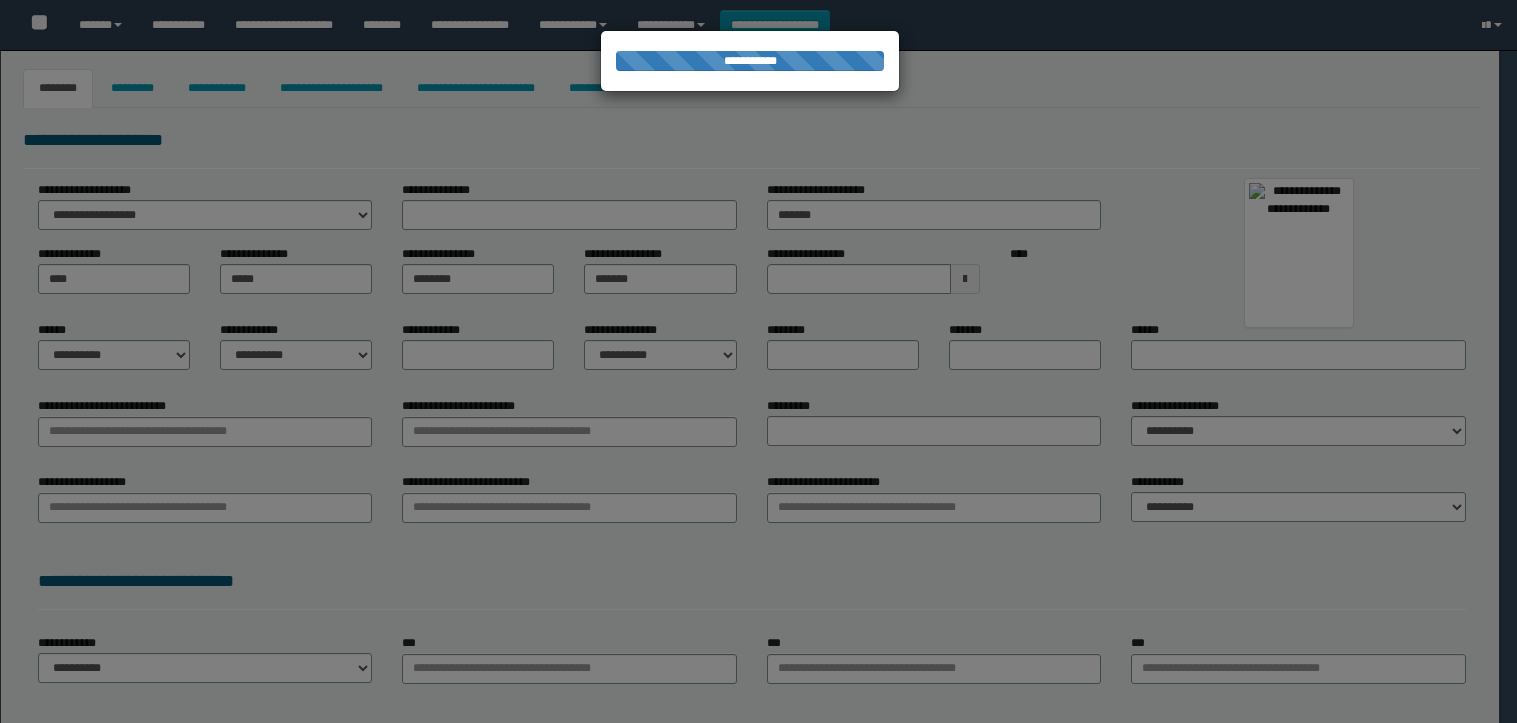 select on "*" 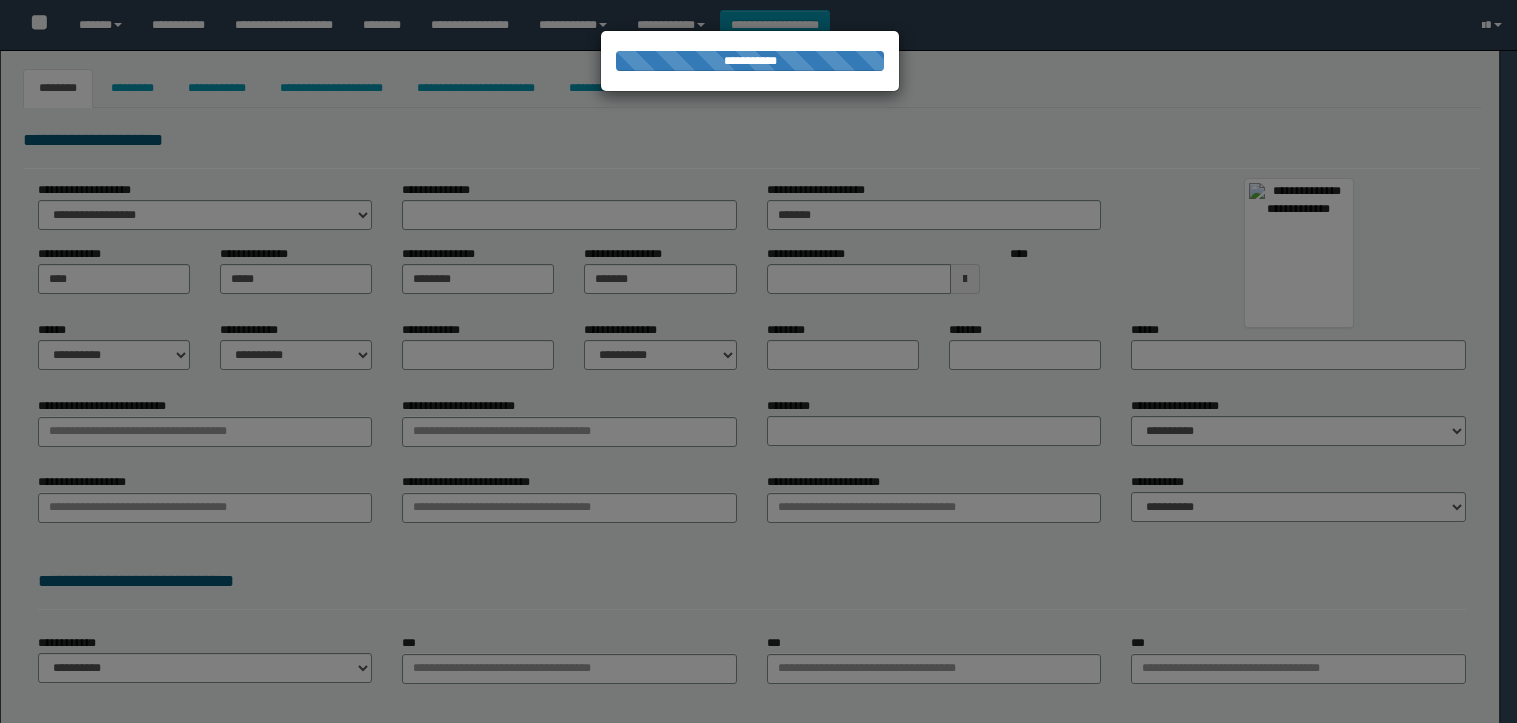 select on "*" 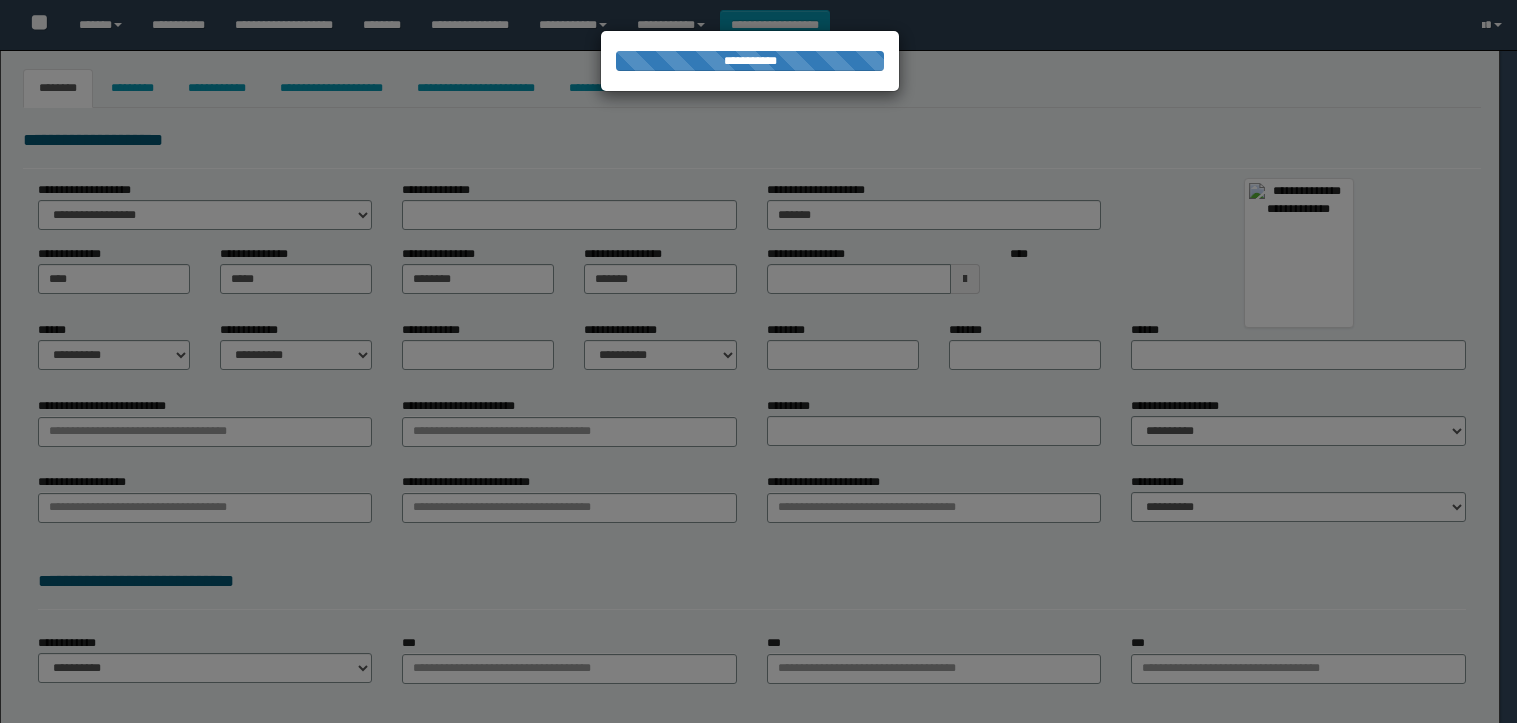 select on "*" 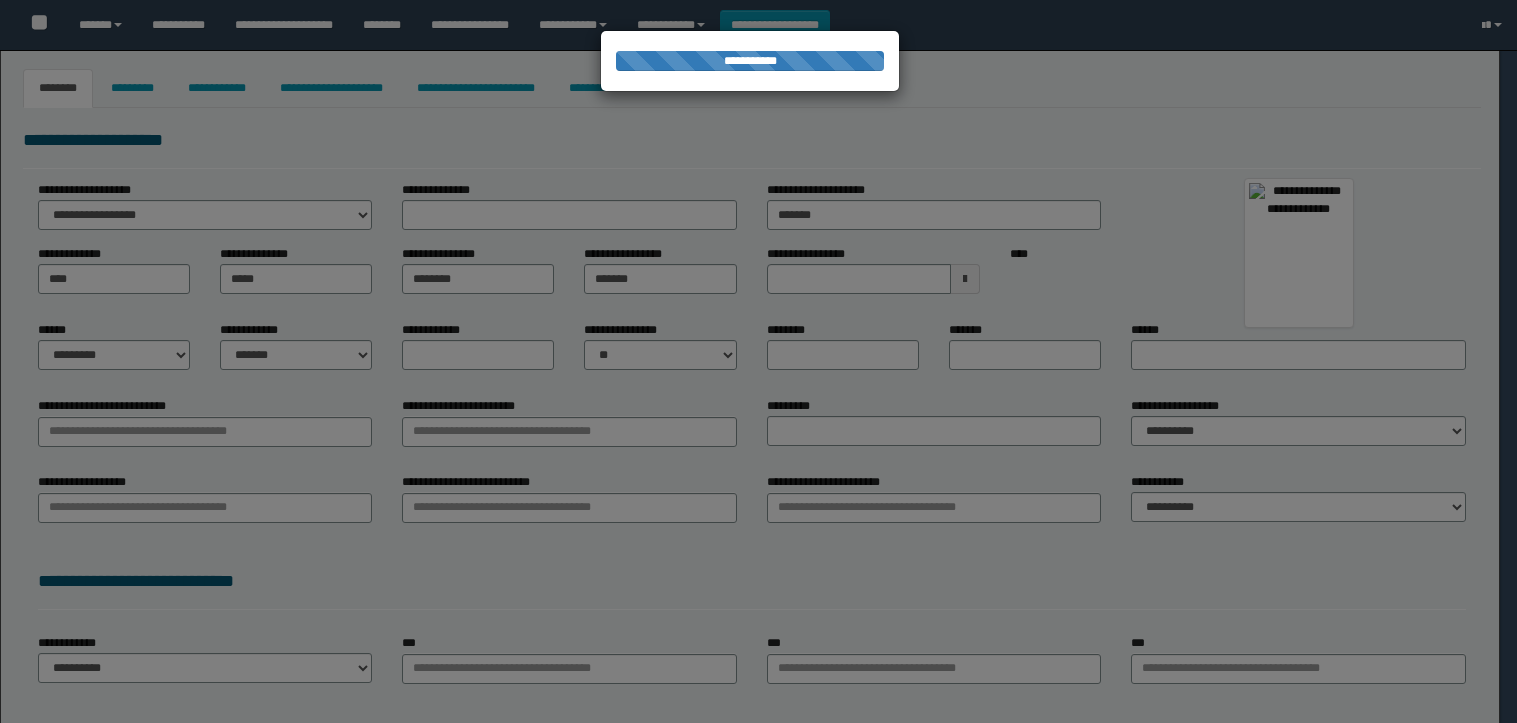 type on "**********" 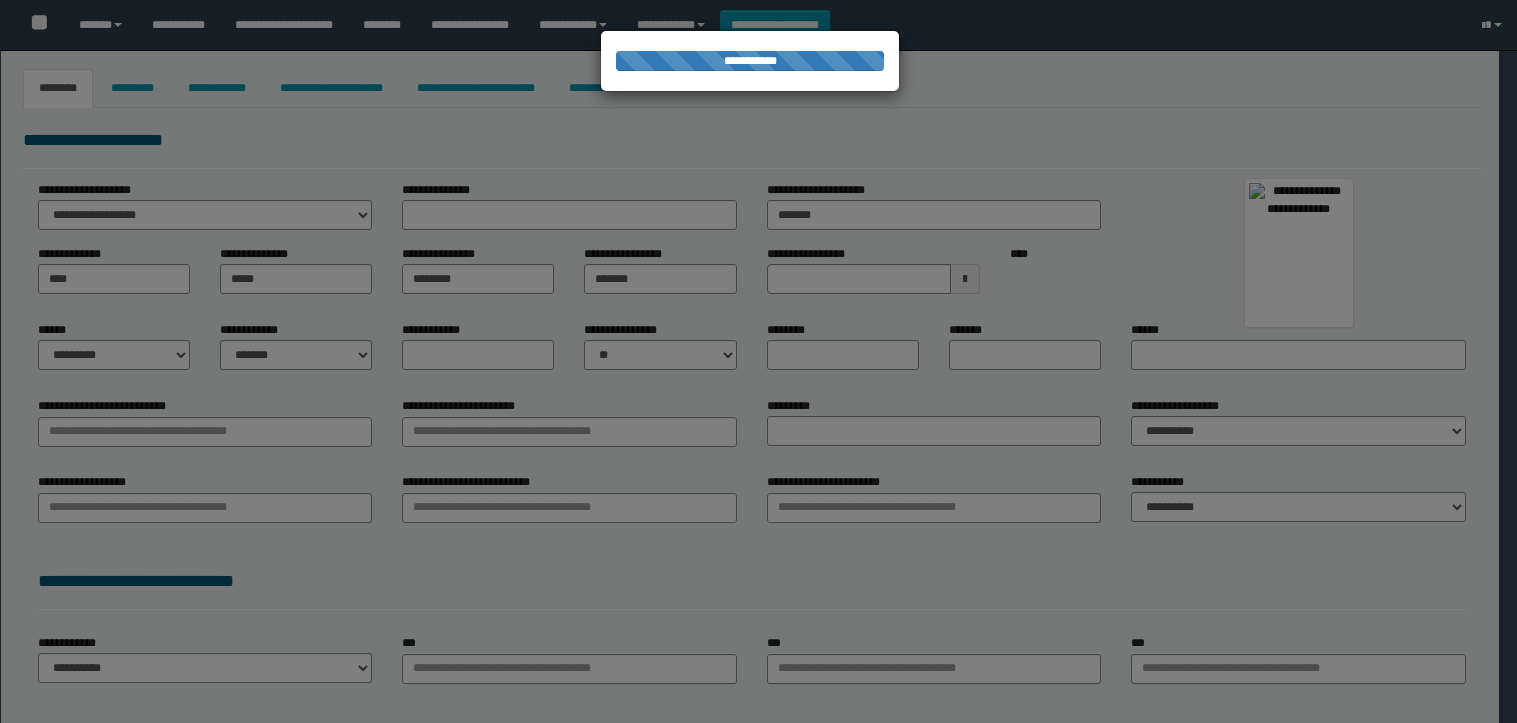 type on "**********" 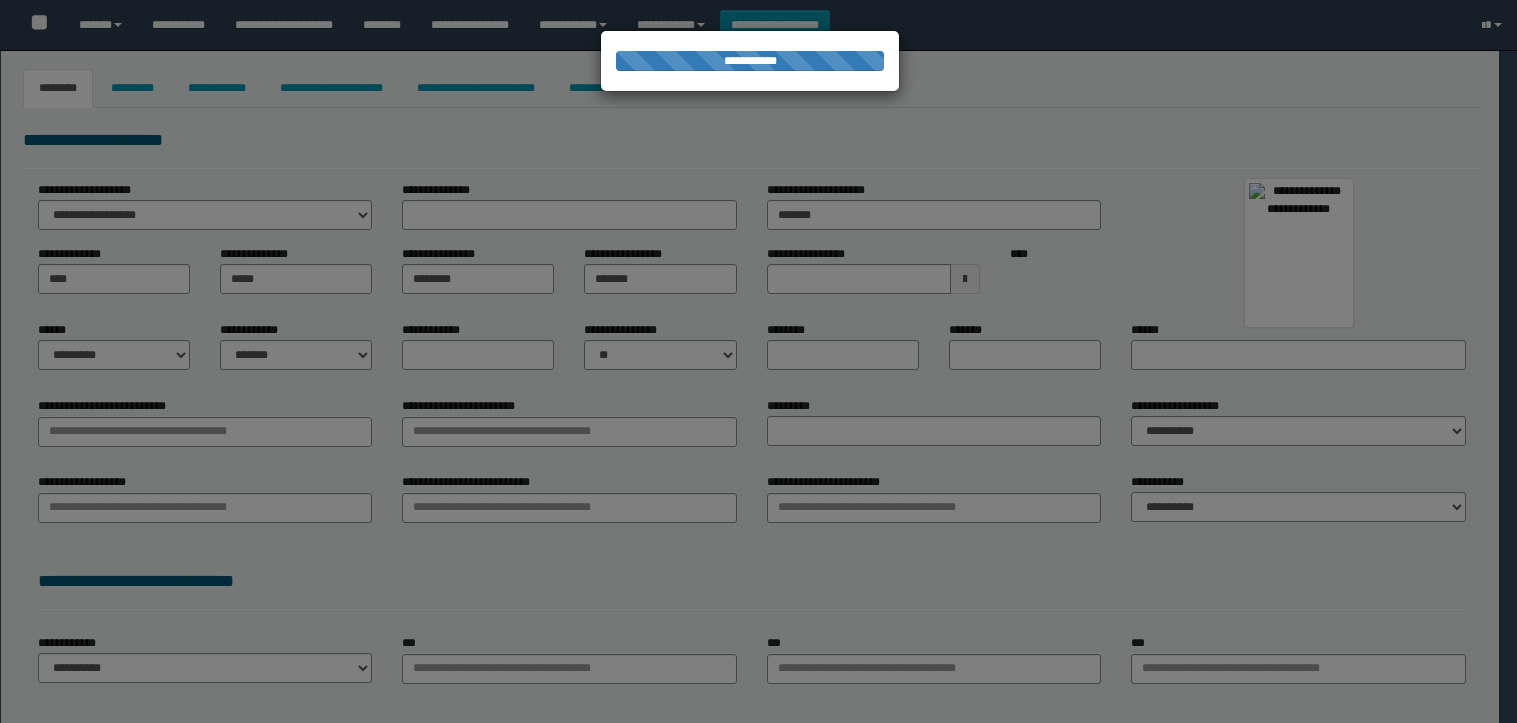 type on "*******" 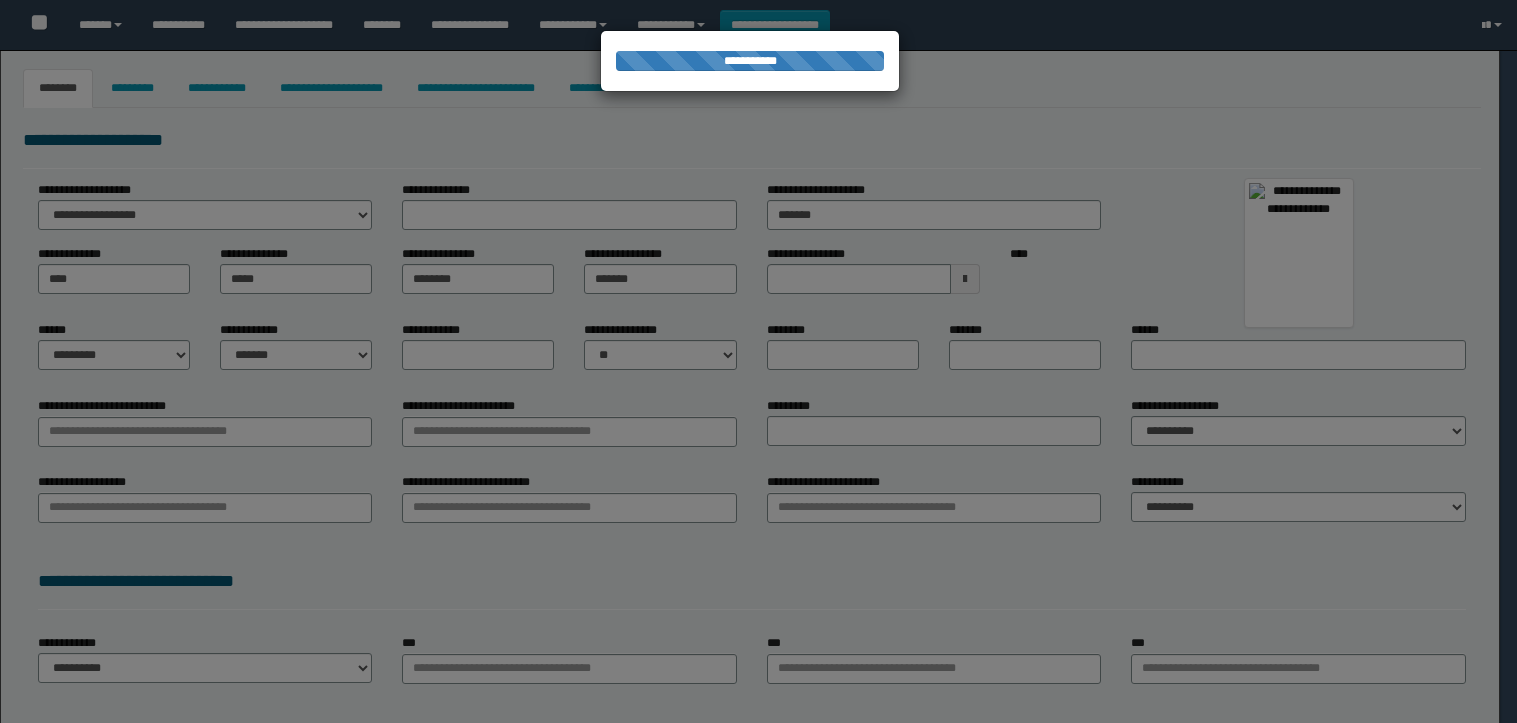 type on "**********" 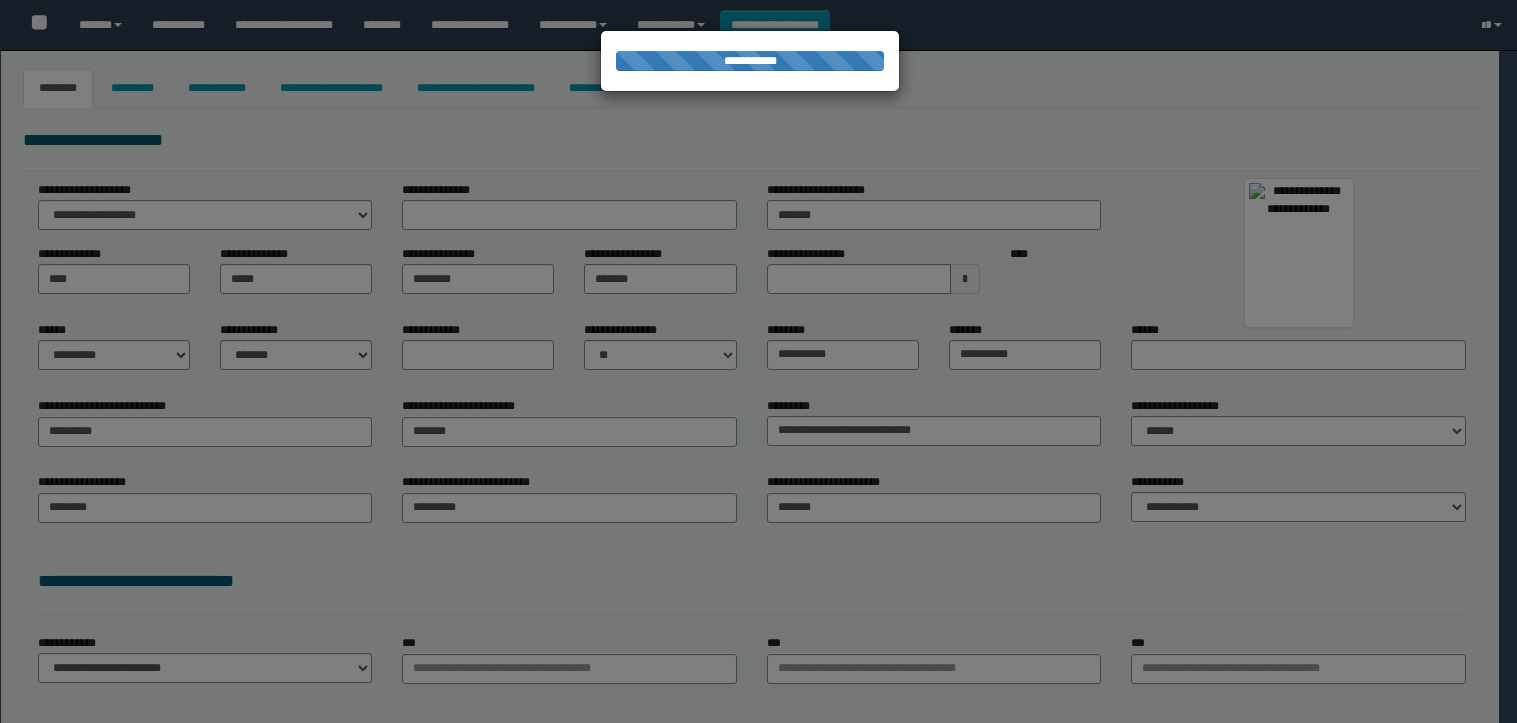type on "**********" 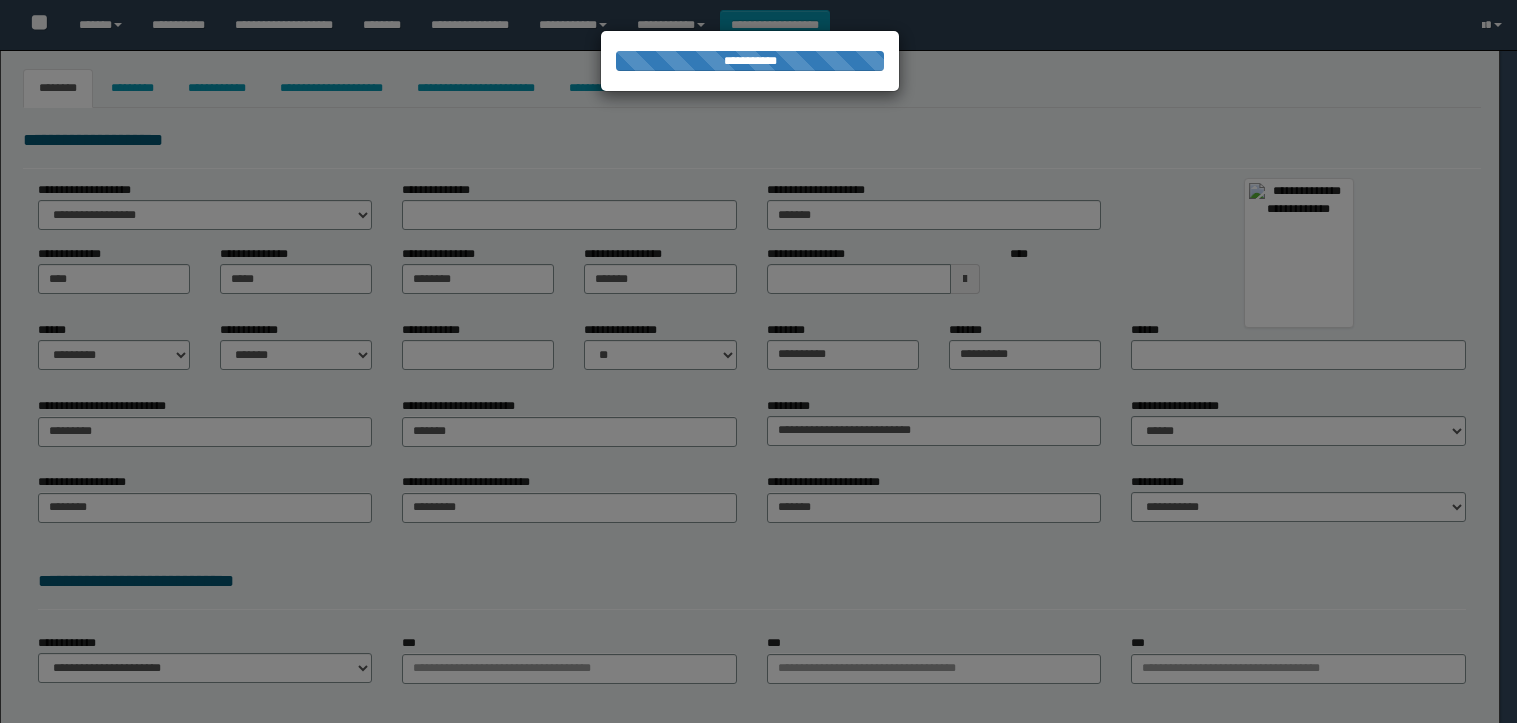 type on "**********" 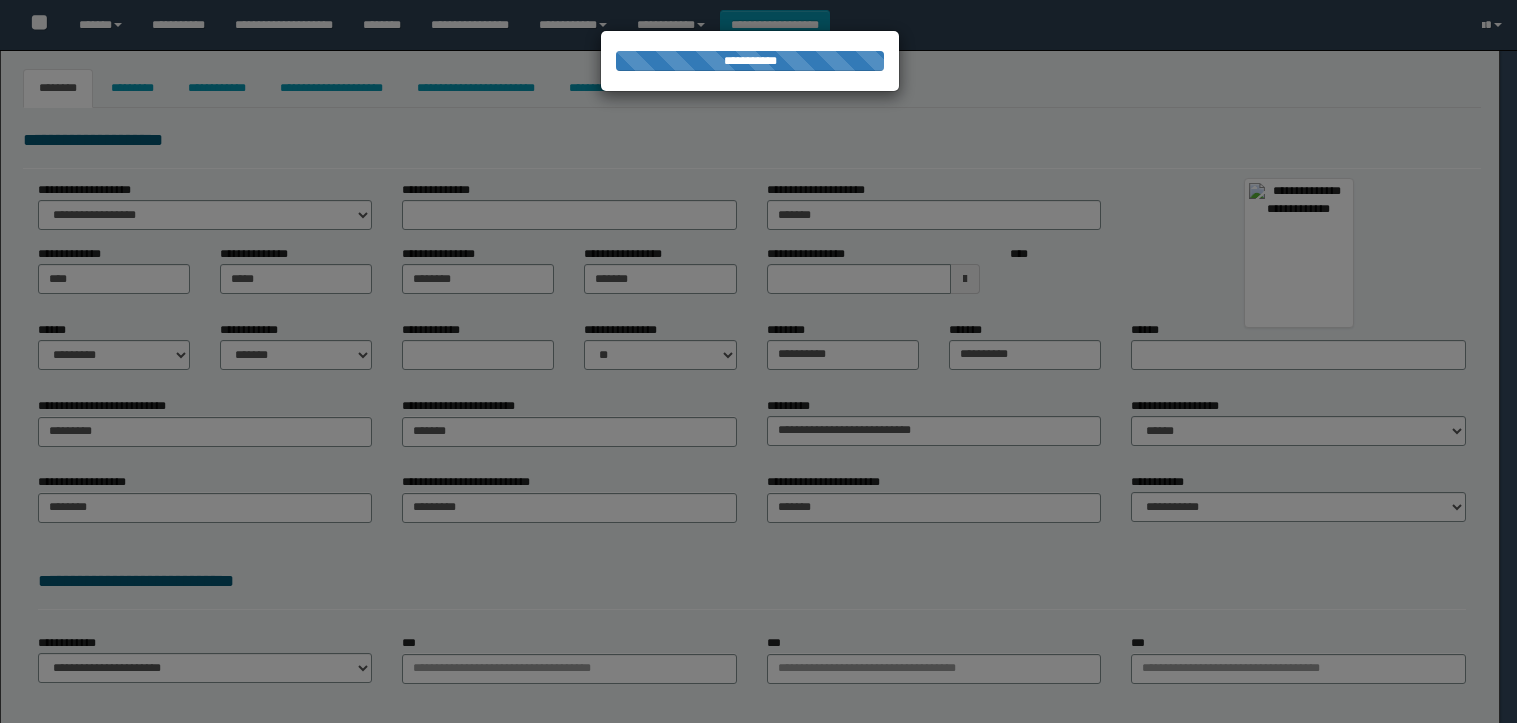 select on "*" 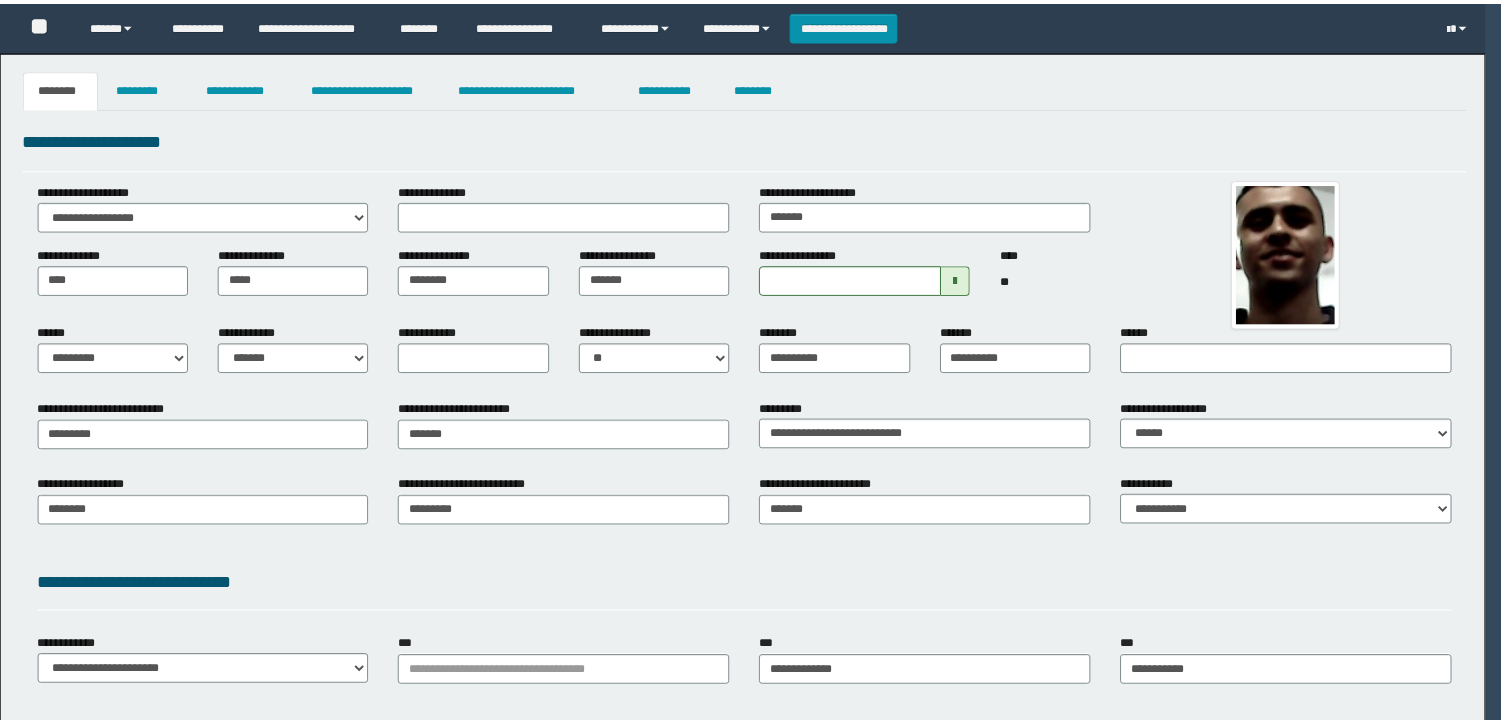 scroll, scrollTop: 0, scrollLeft: 0, axis: both 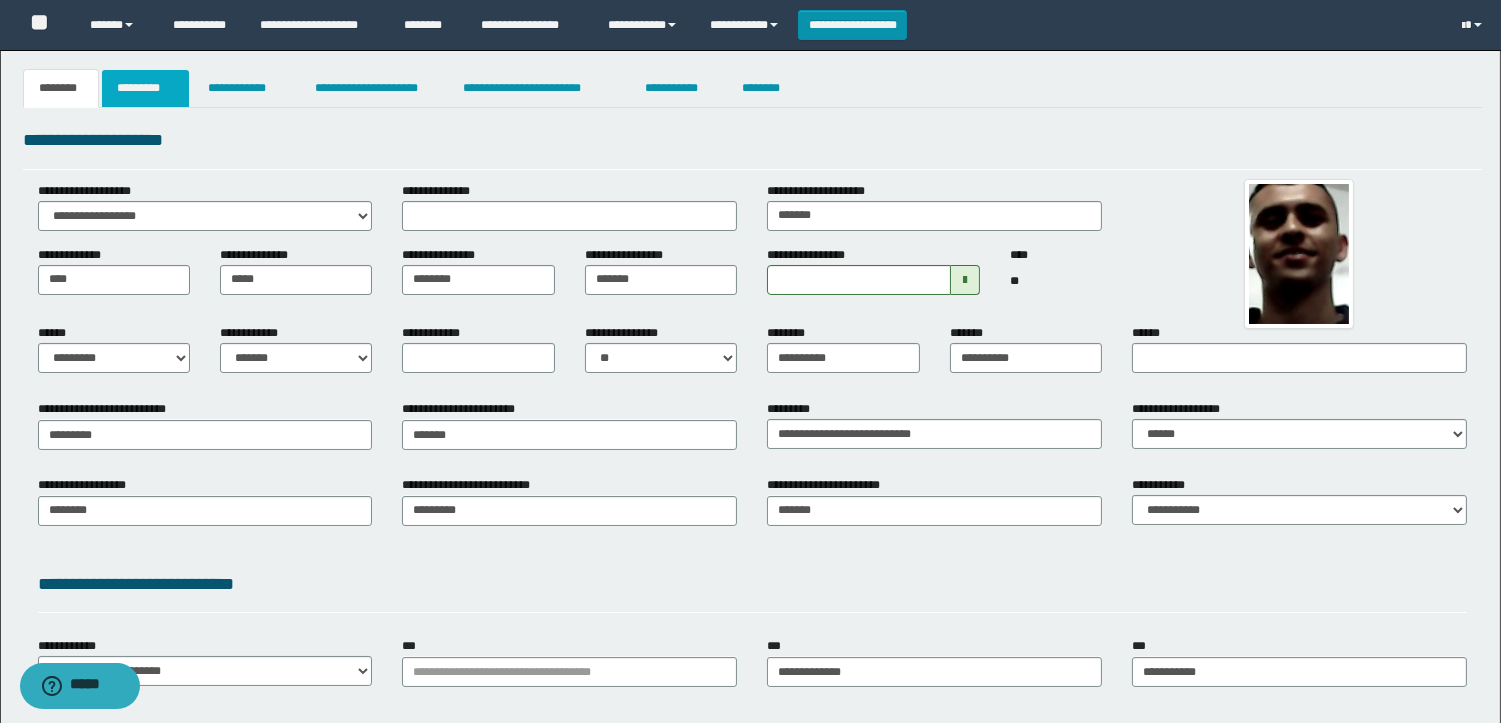 click on "*********" at bounding box center [145, 88] 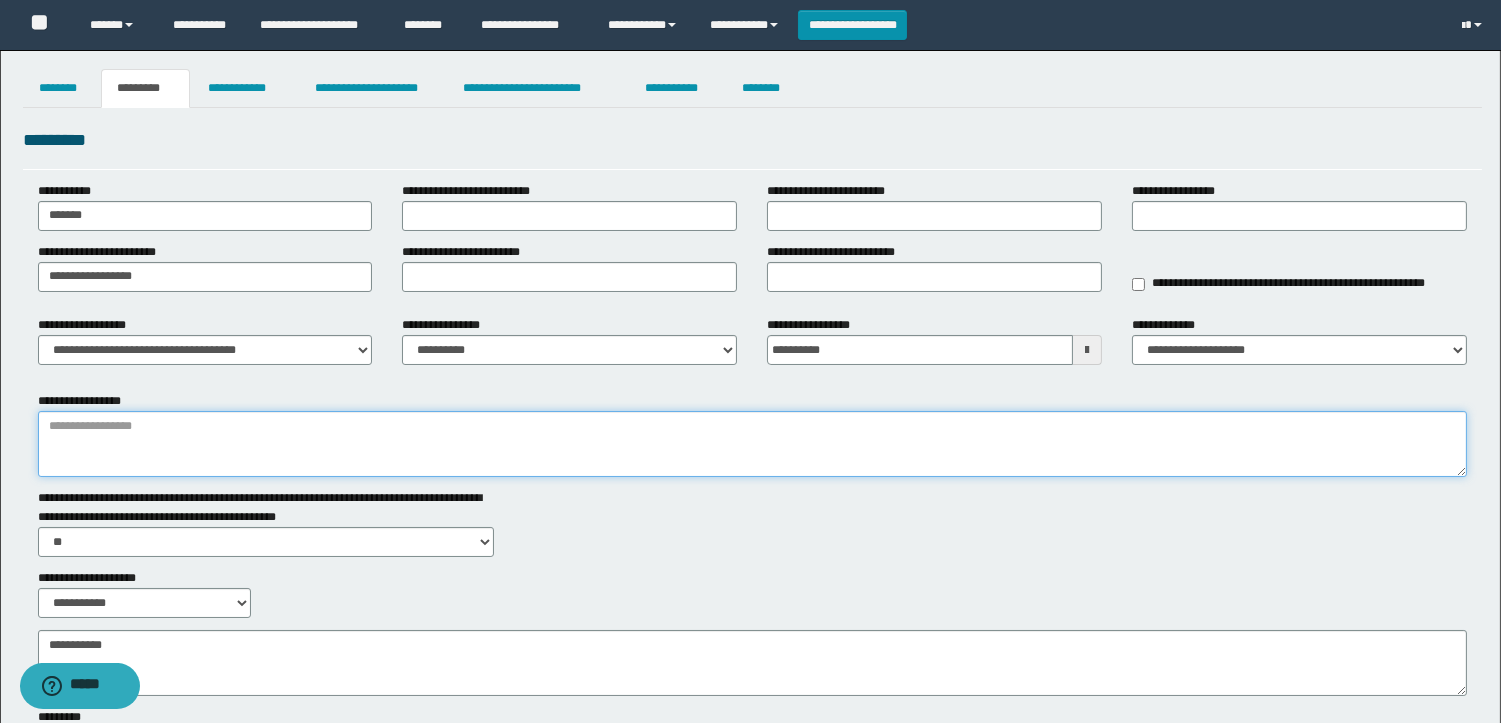 click on "**********" at bounding box center (752, 444) 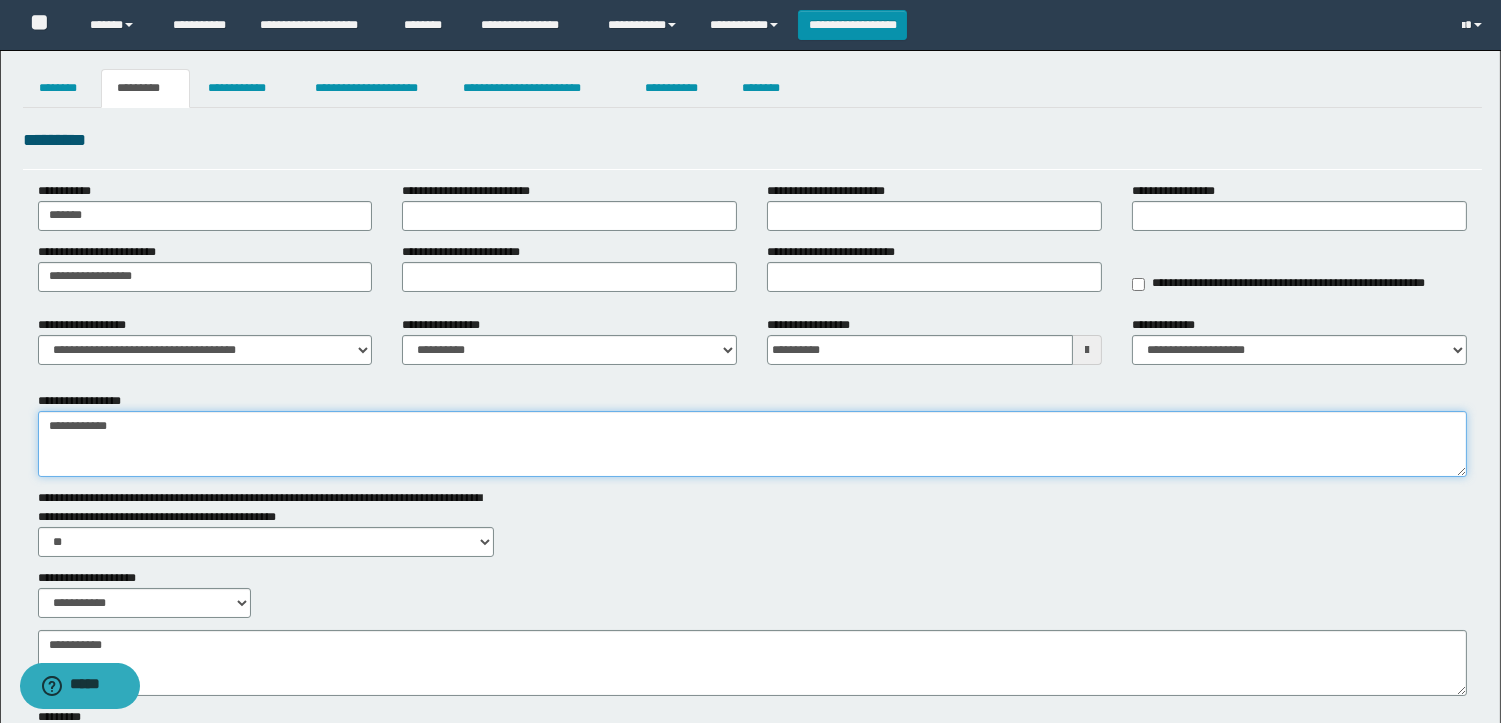 drag, startPoint x: 185, startPoint y: 436, endPoint x: 0, endPoint y: 391, distance: 190.39433 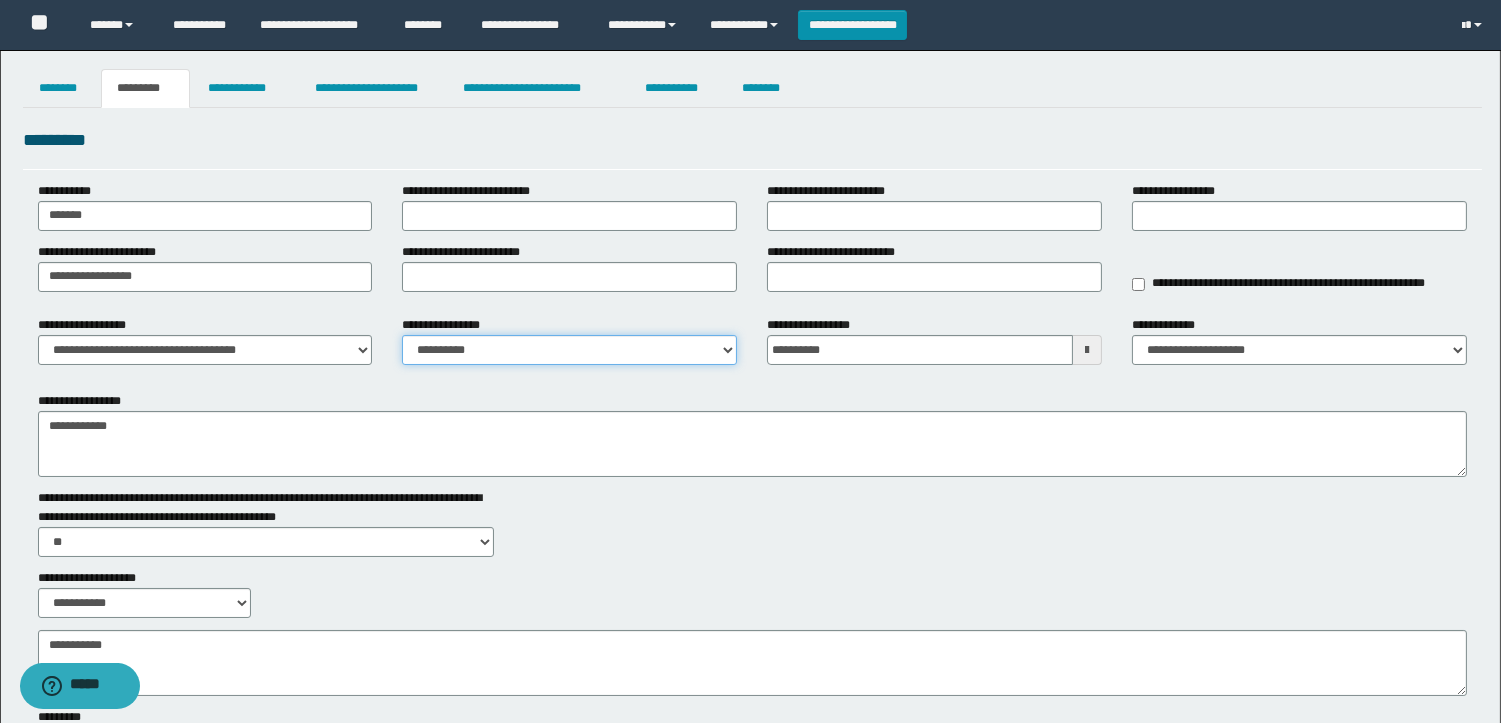 click on "**********" at bounding box center [569, 350] 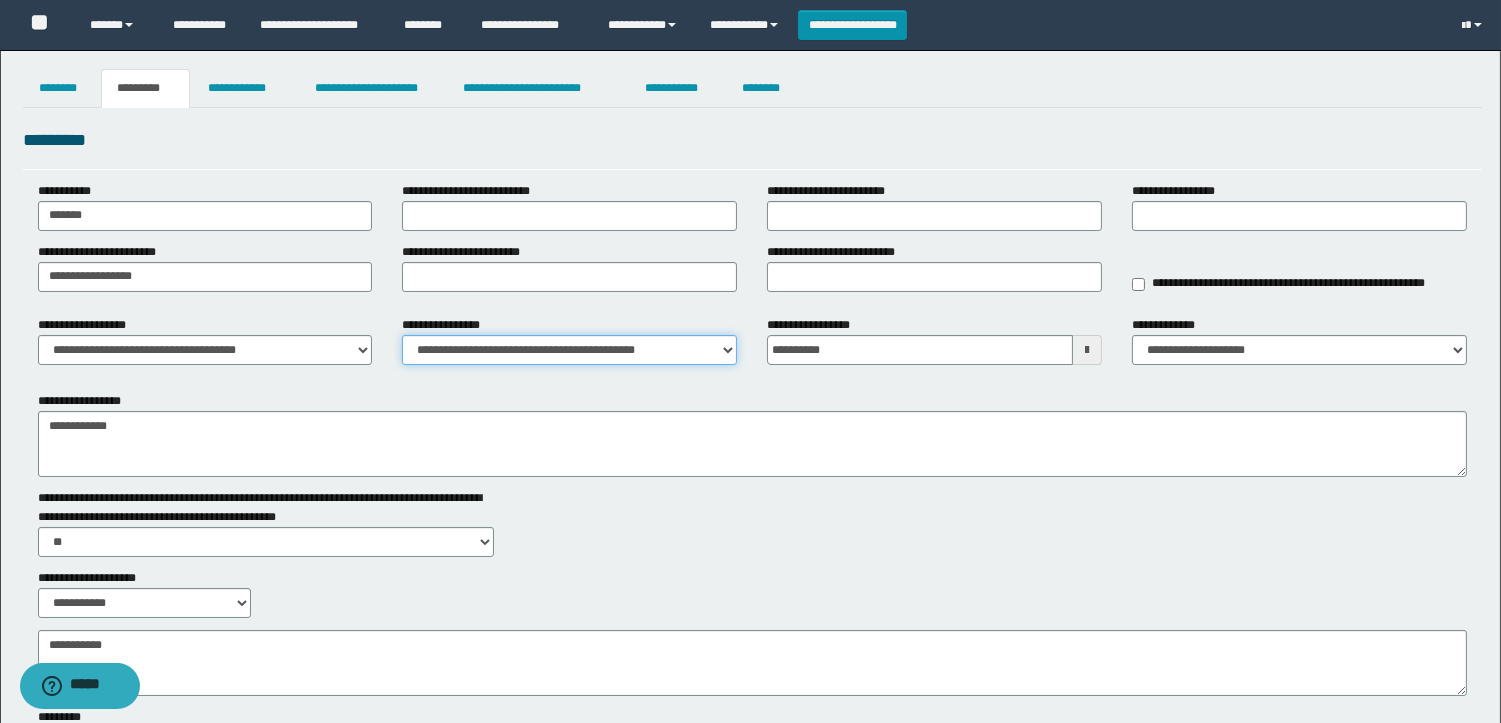 click on "**********" at bounding box center (569, 350) 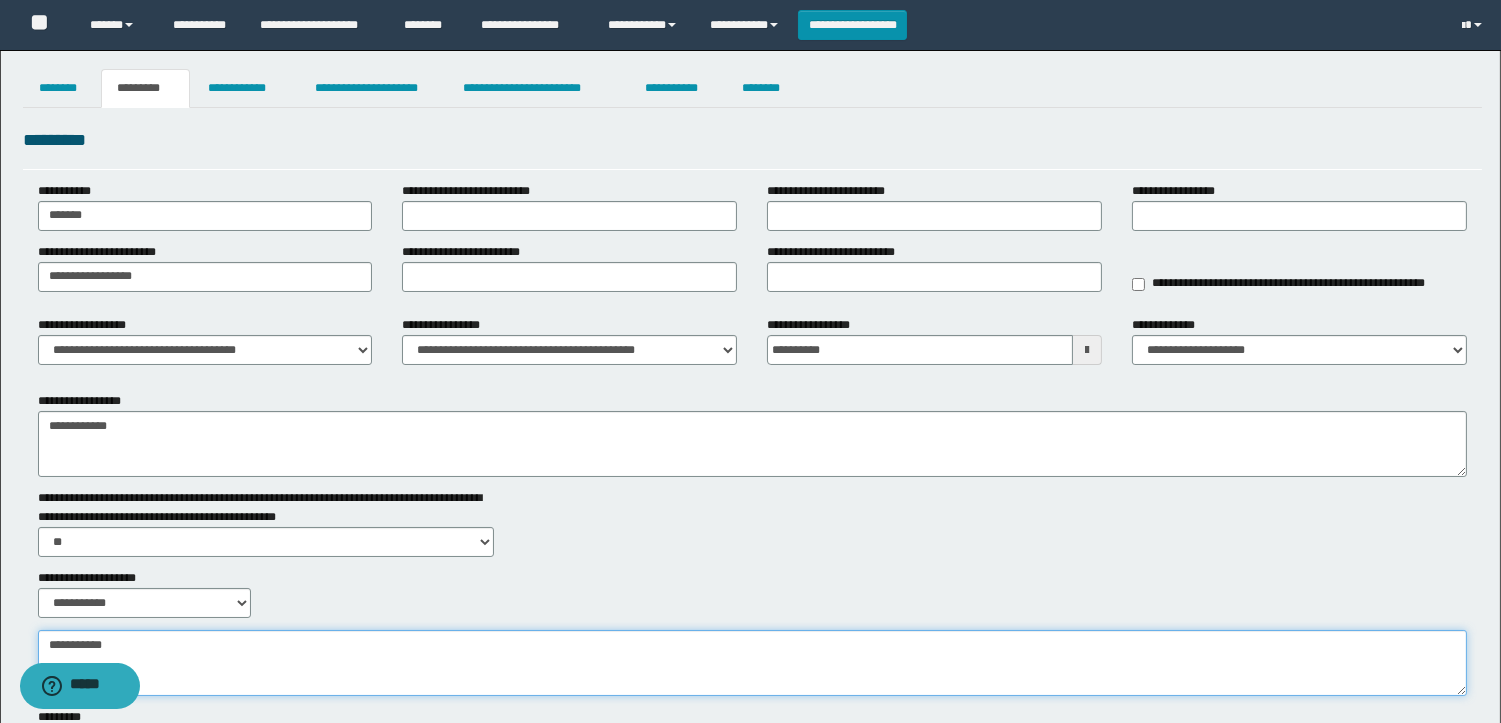 click on "**********" at bounding box center (752, 663) 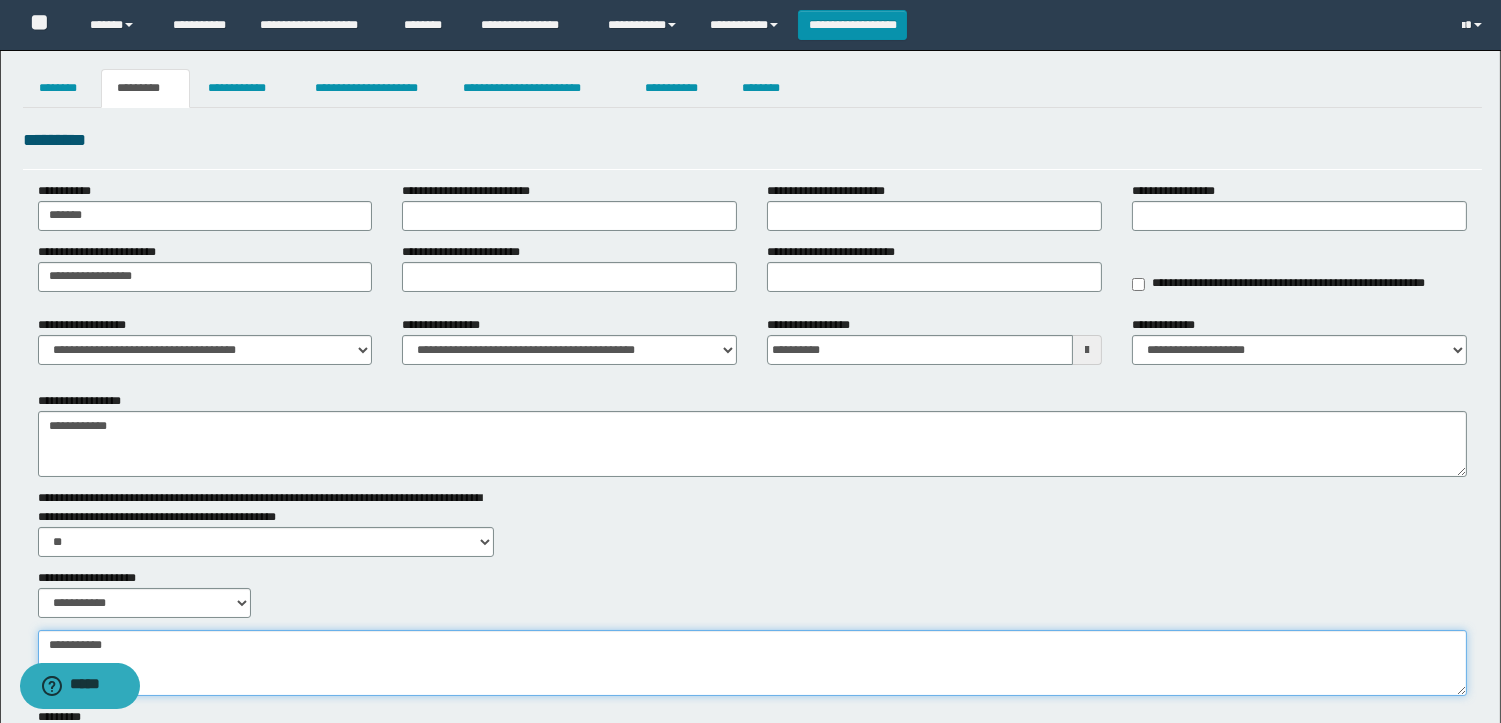 paste on "**********" 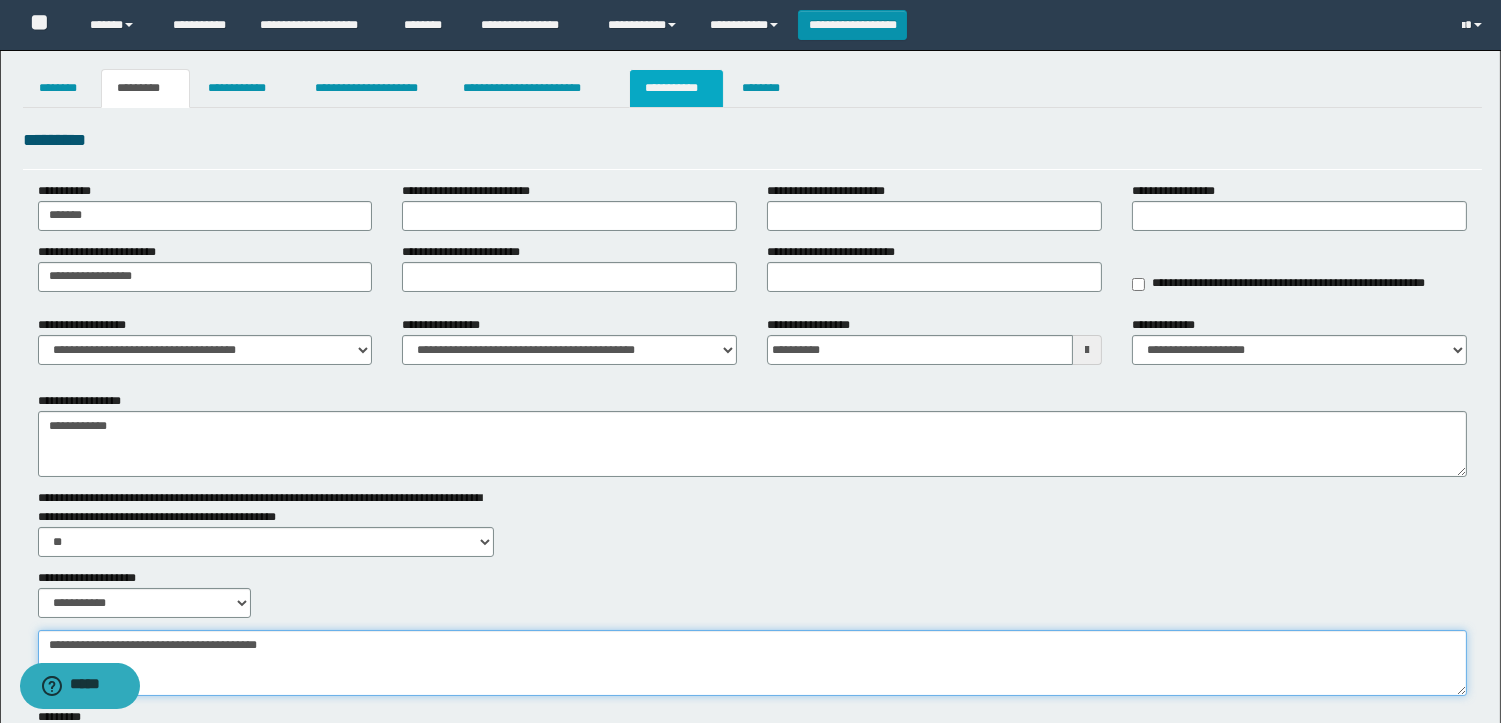 type on "**********" 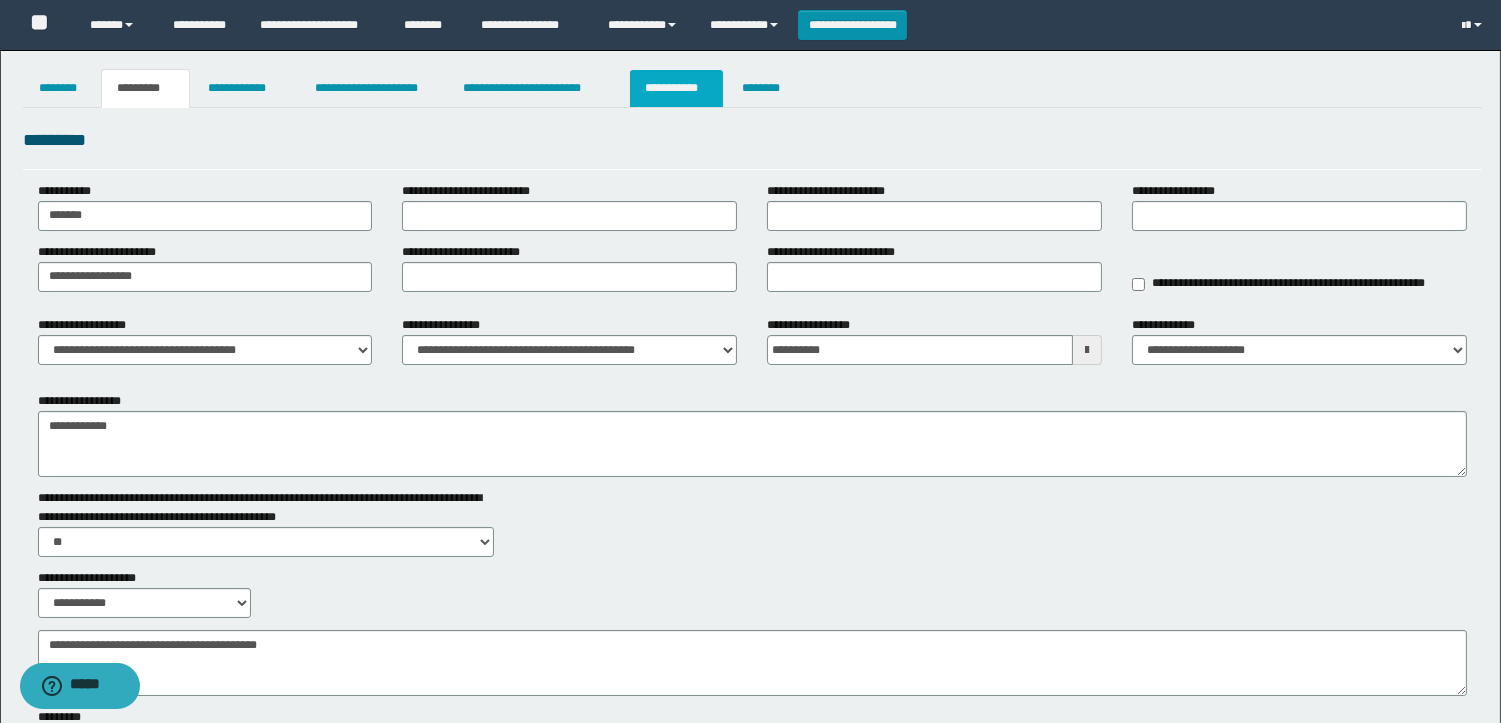 click on "**********" at bounding box center (676, 88) 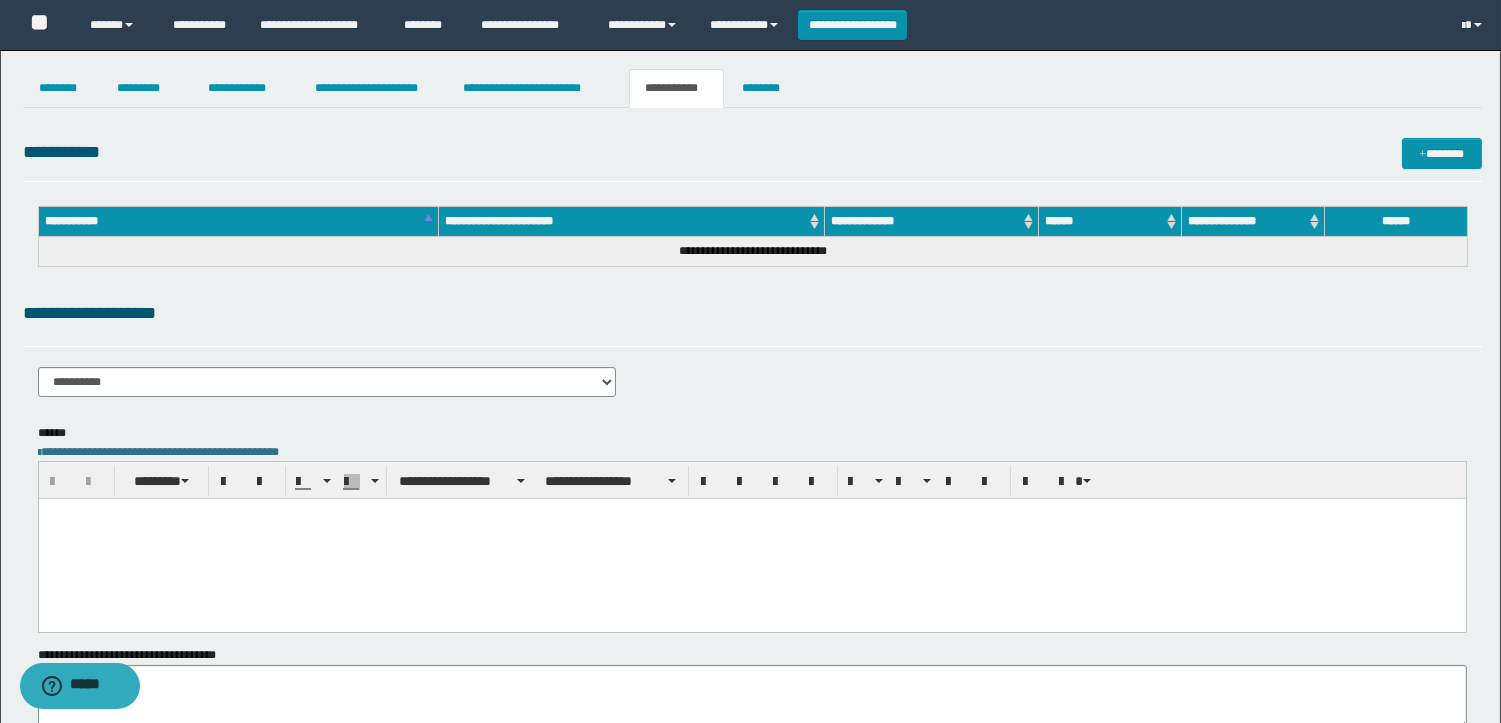 scroll, scrollTop: 0, scrollLeft: 0, axis: both 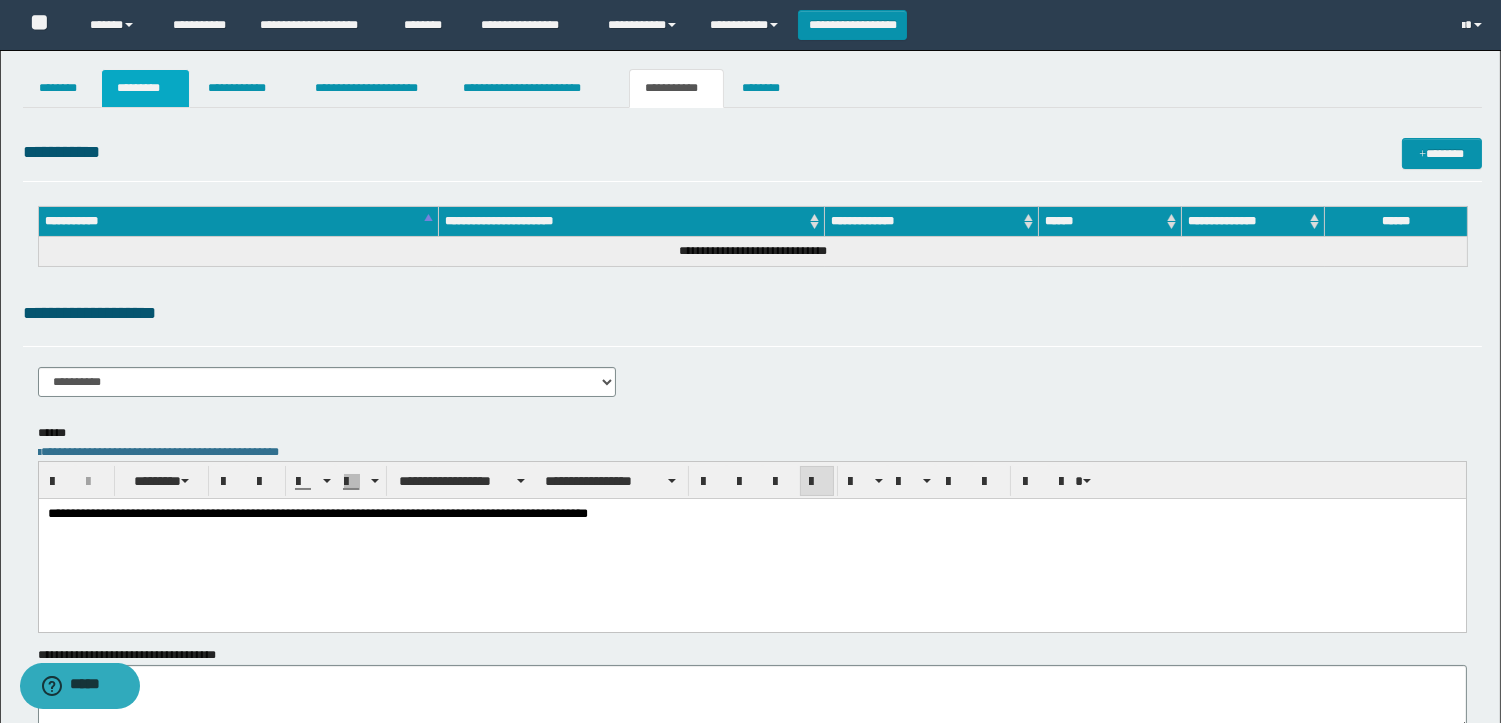 click on "*********" at bounding box center [145, 88] 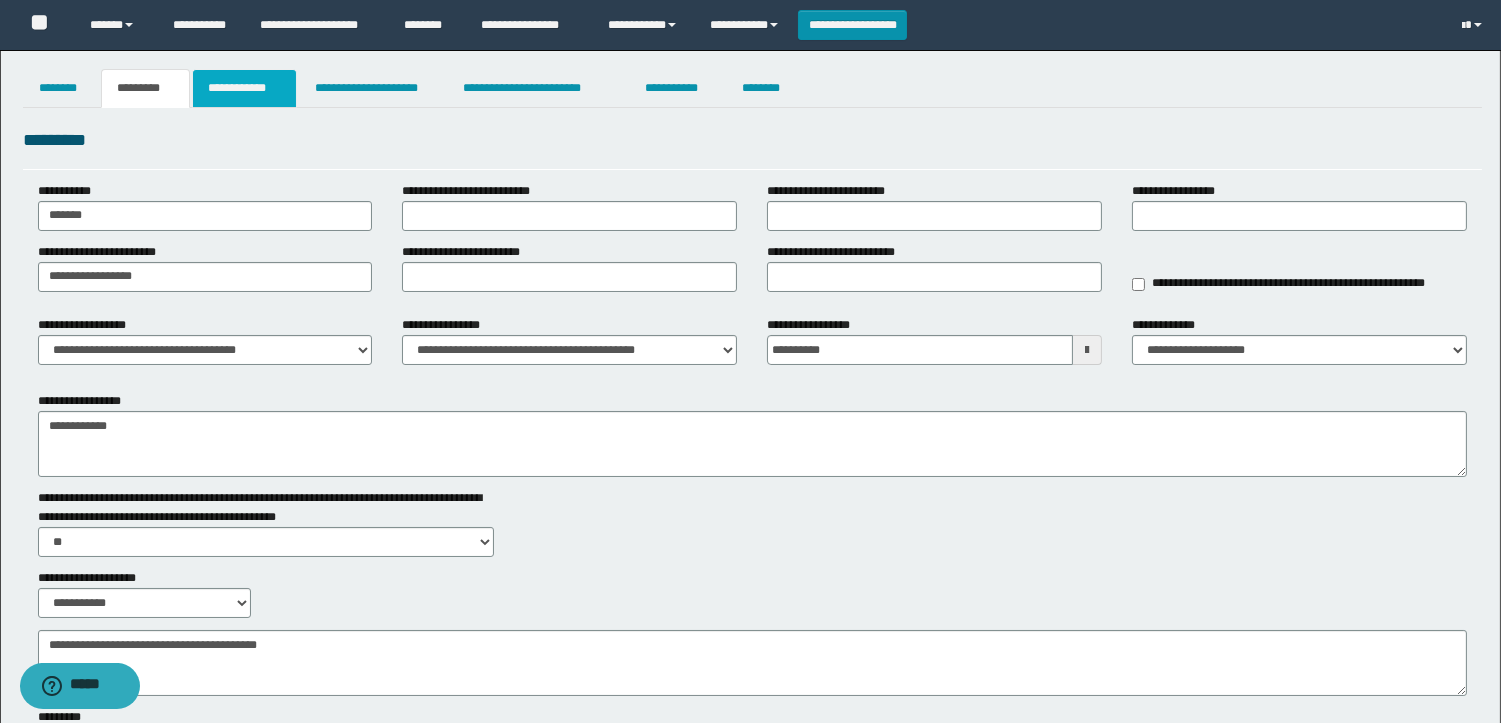 click on "**********" at bounding box center [244, 88] 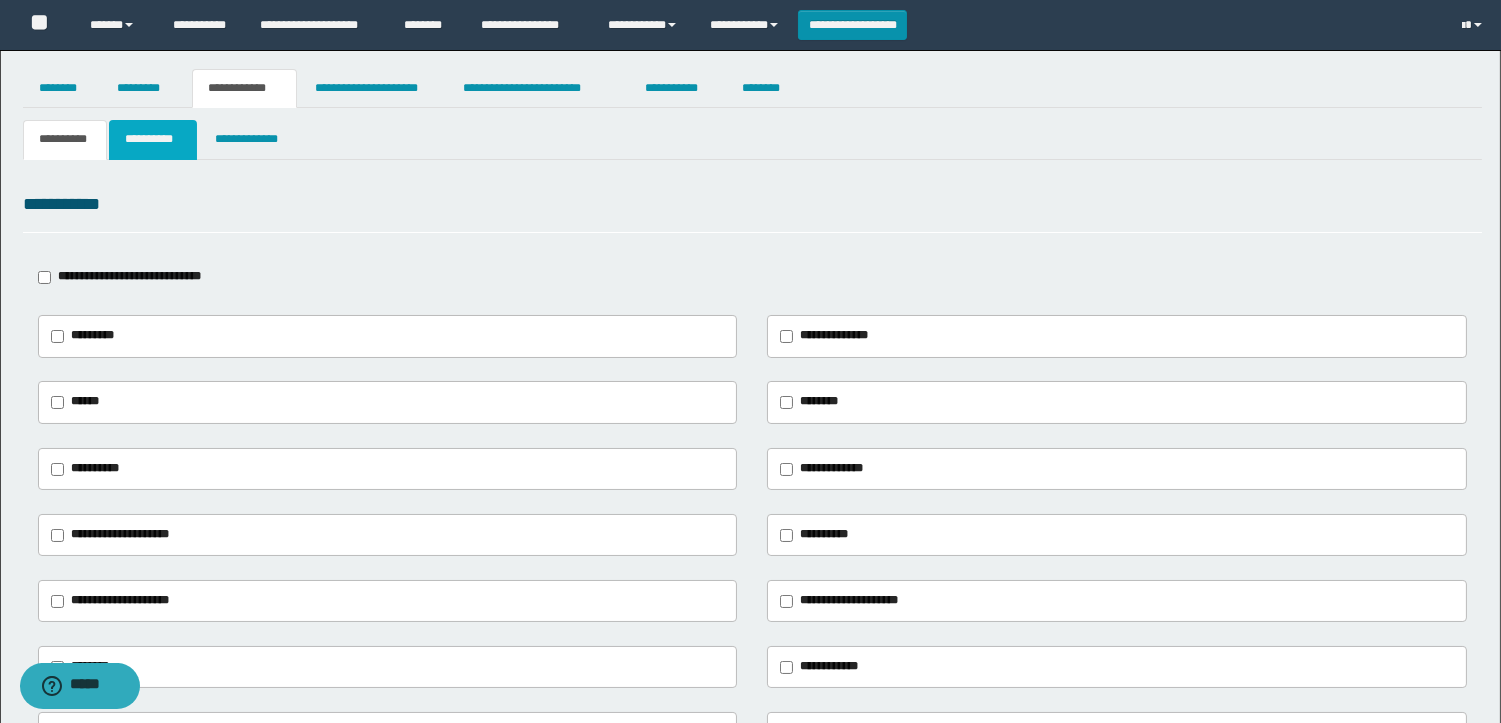click on "**********" at bounding box center [153, 139] 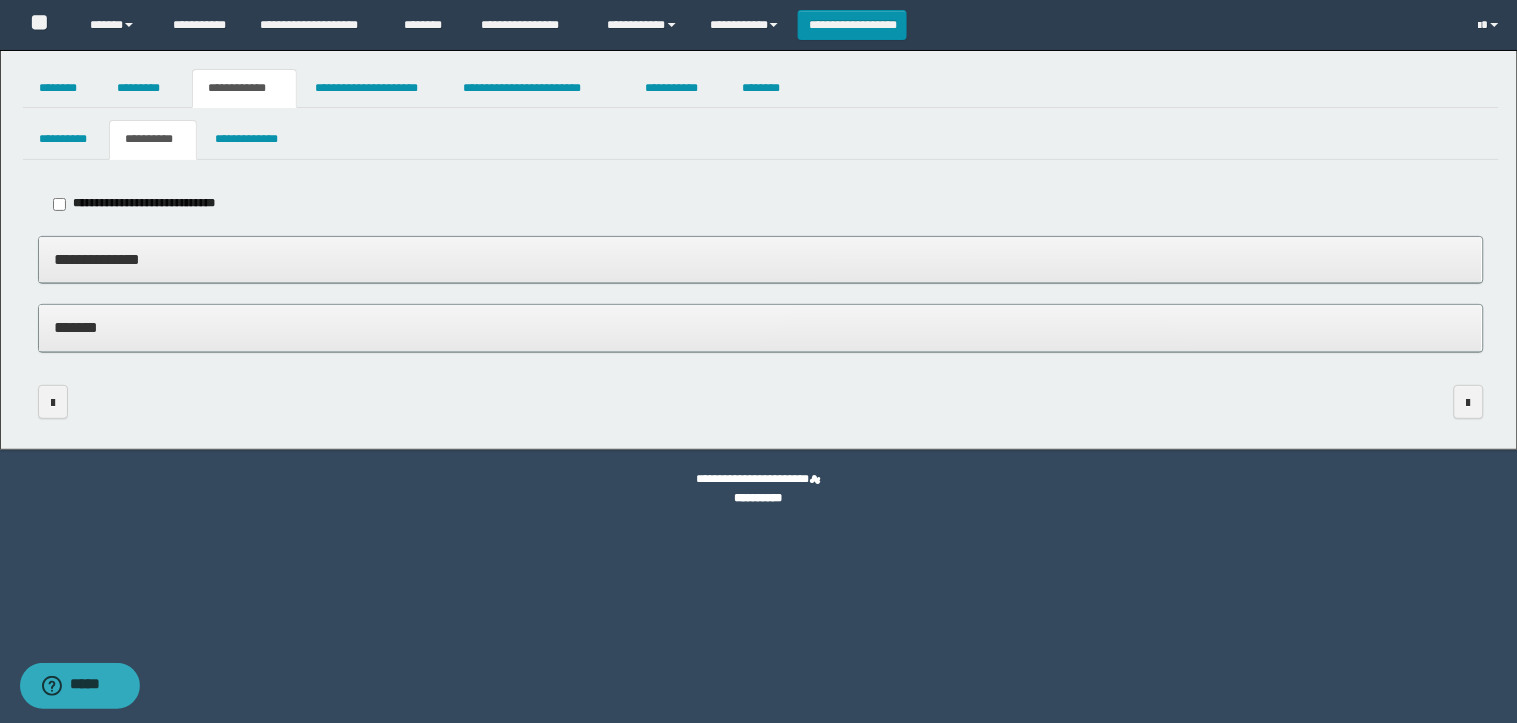 click on "**********" at bounding box center [759, 250] 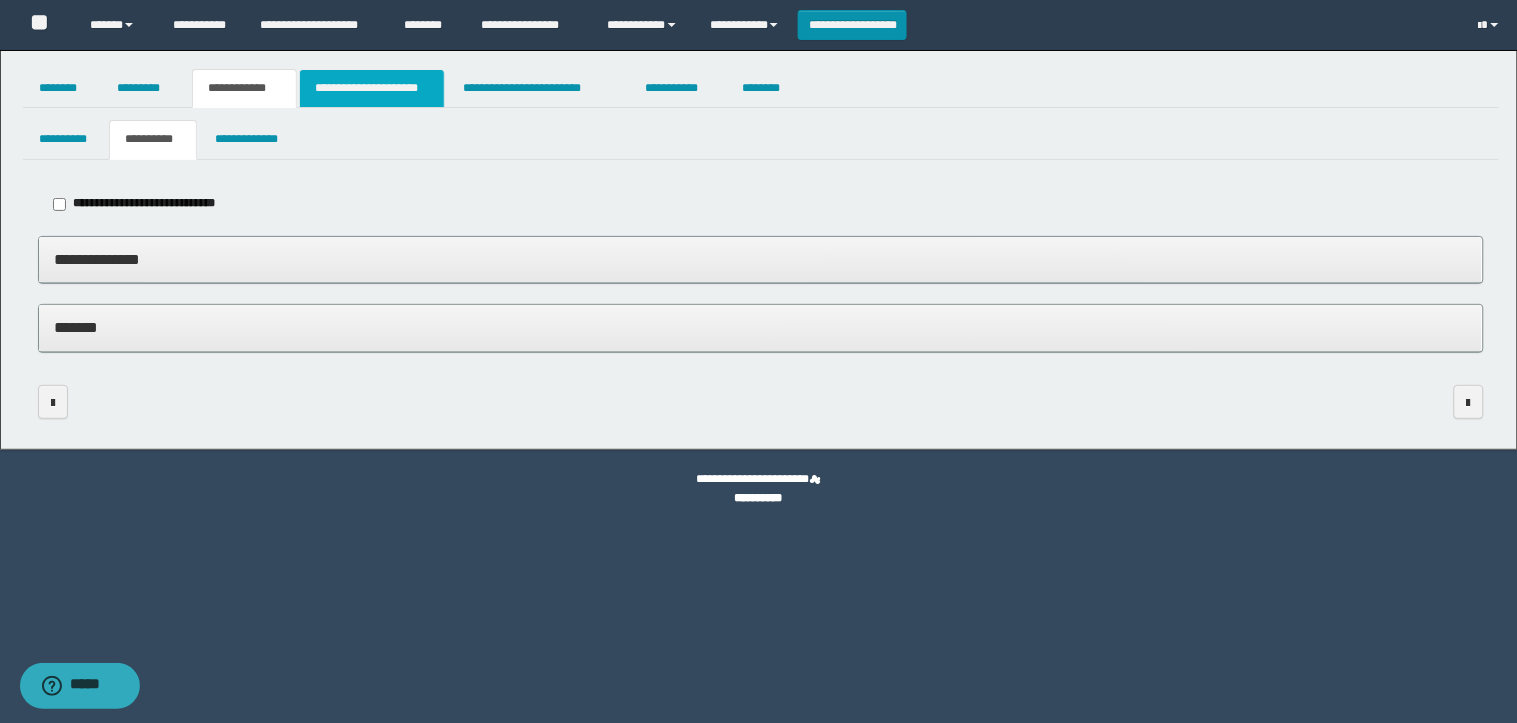 click on "**********" at bounding box center (372, 88) 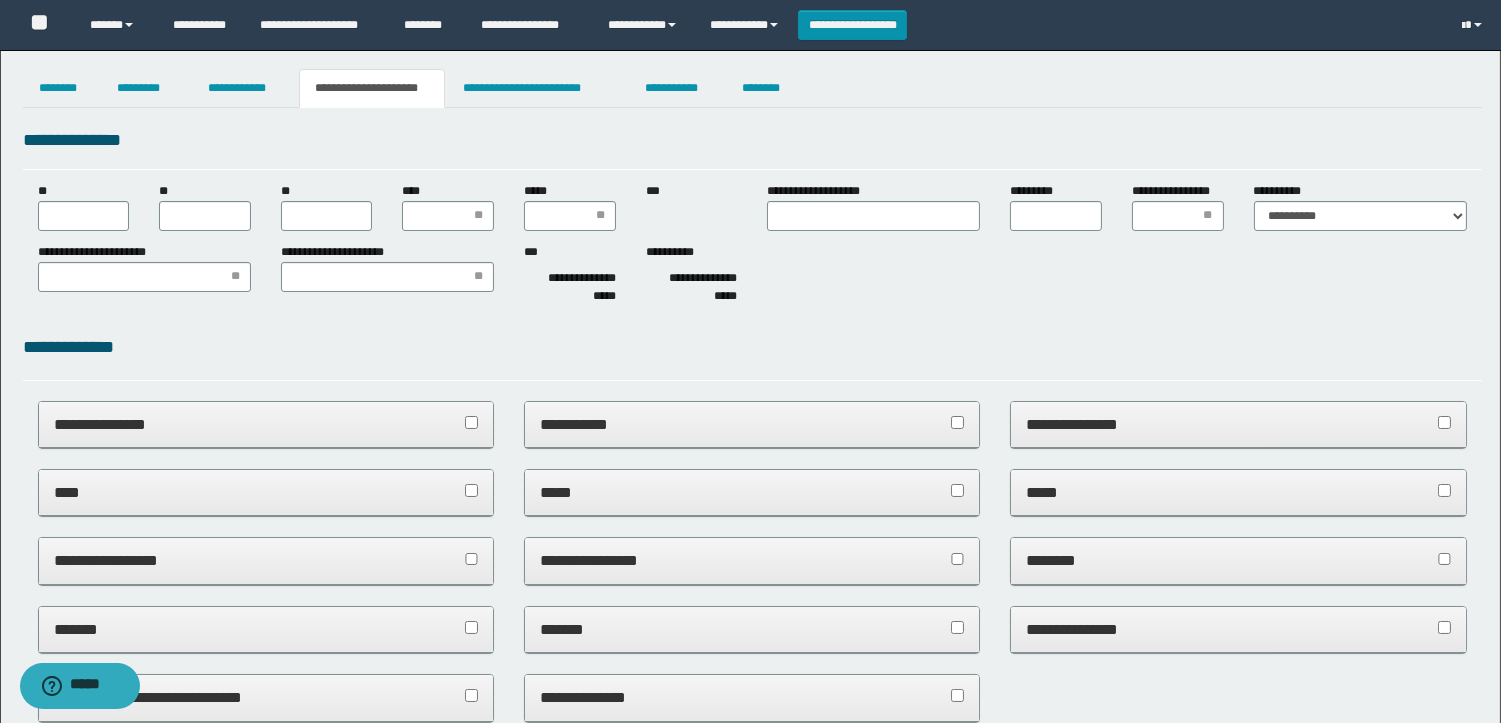 scroll, scrollTop: 0, scrollLeft: 0, axis: both 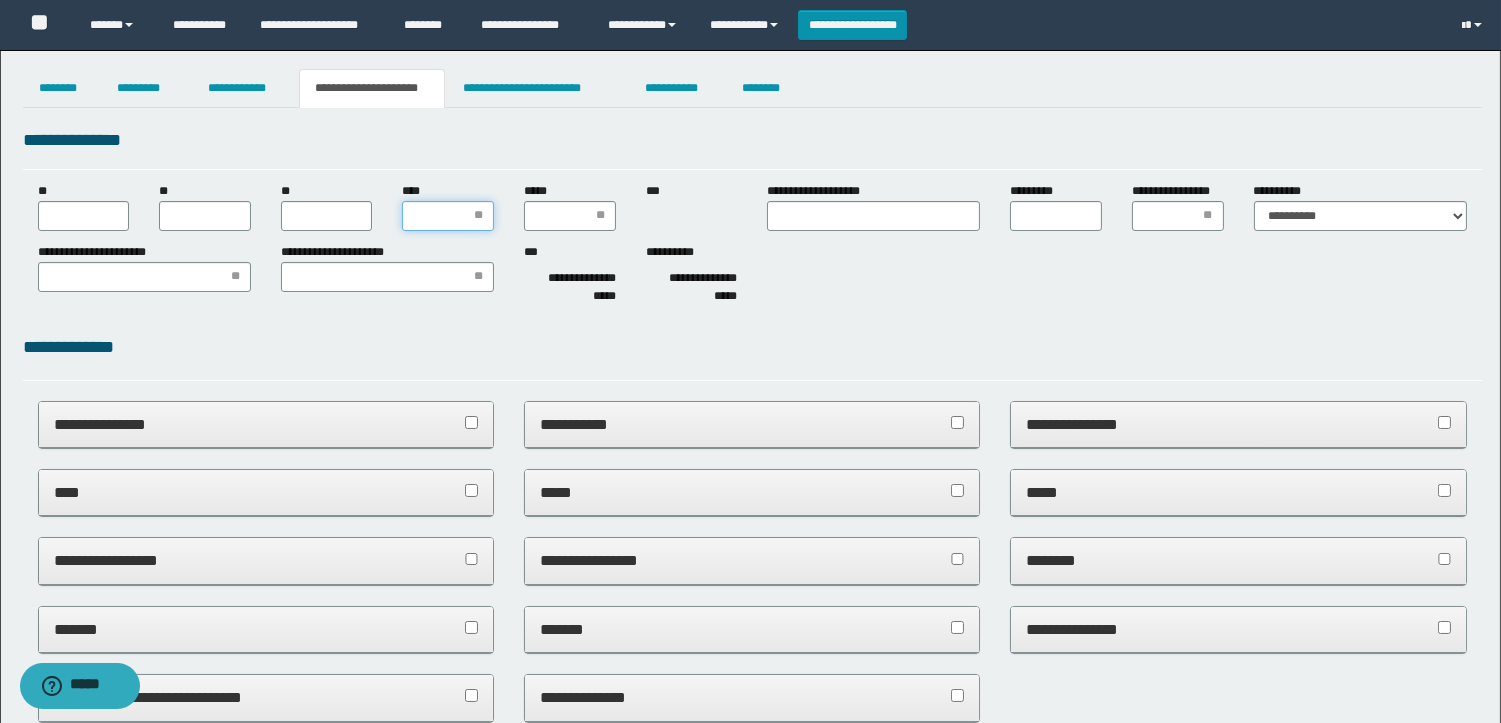 click on "****" at bounding box center [448, 216] 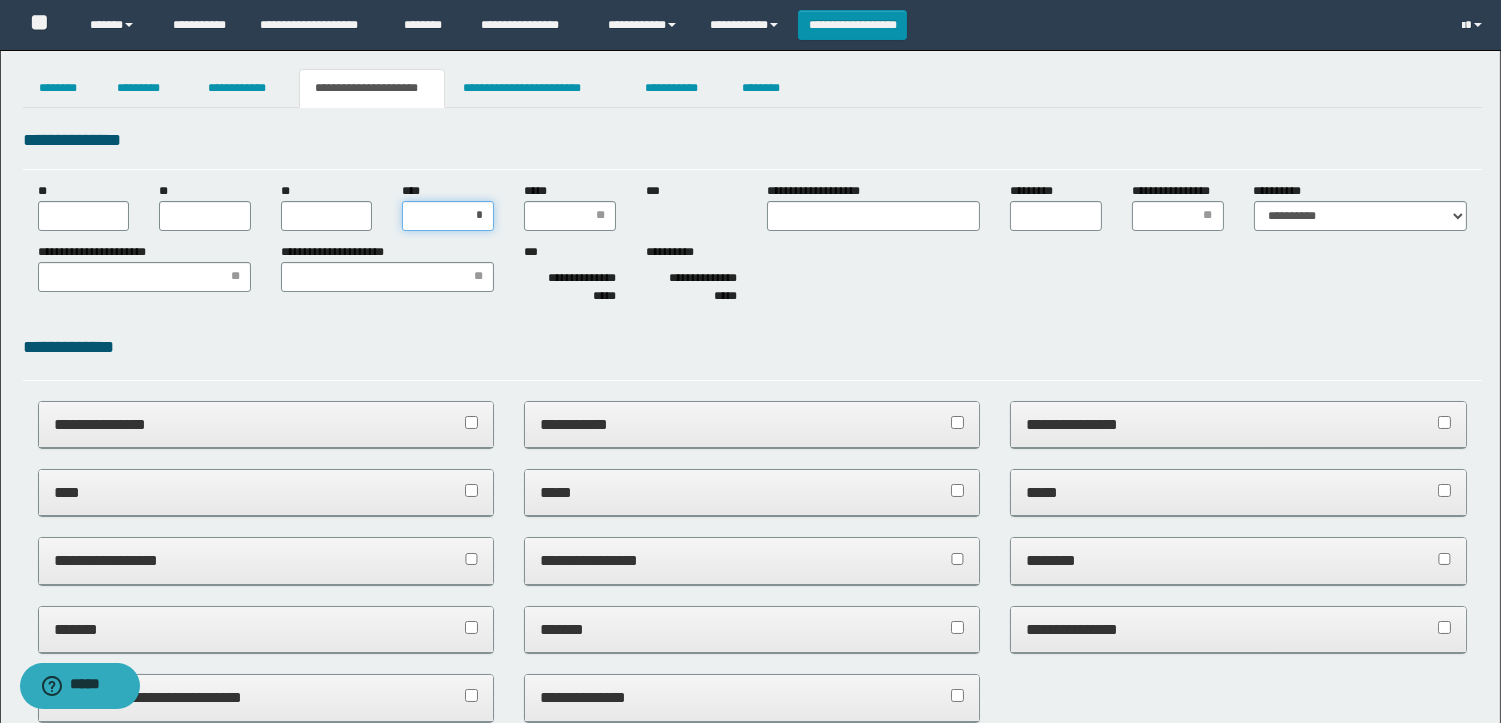 type on "**" 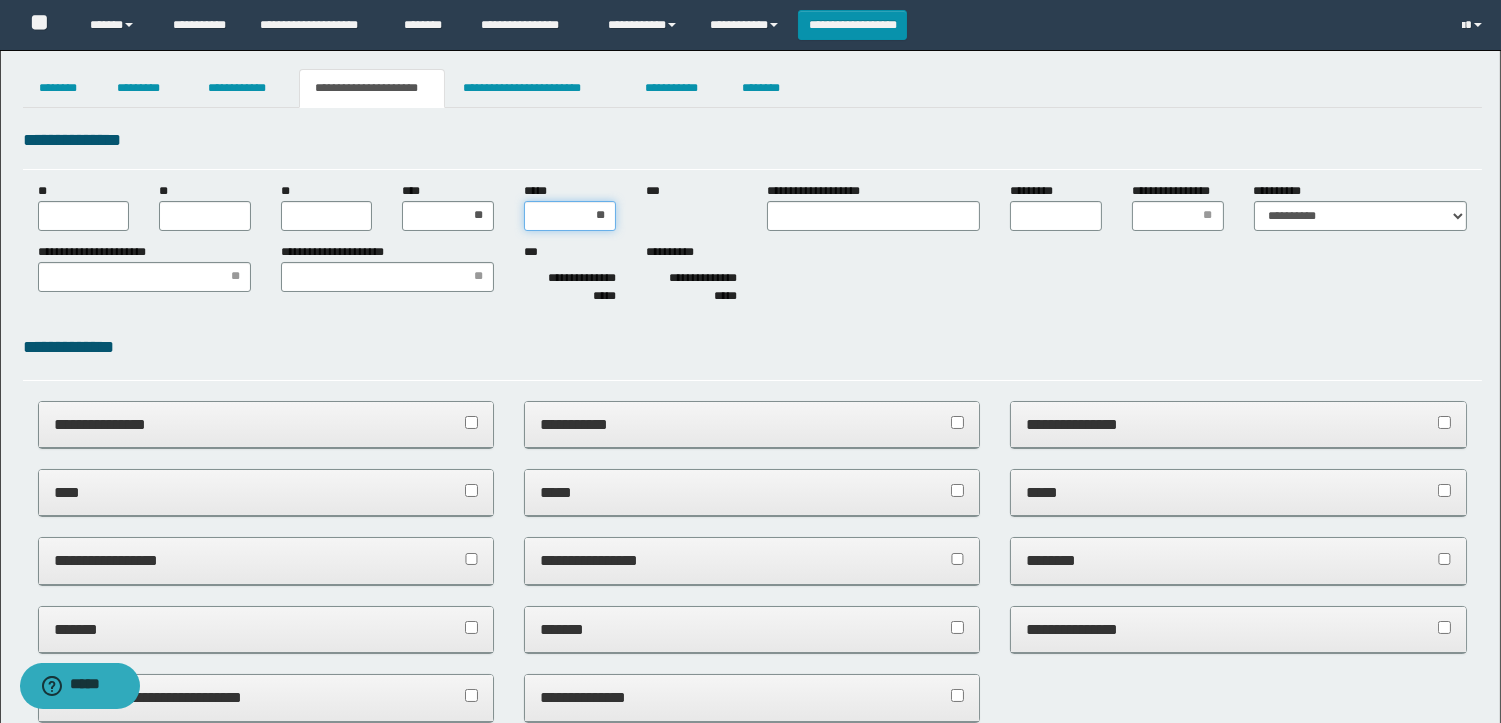 type on "***" 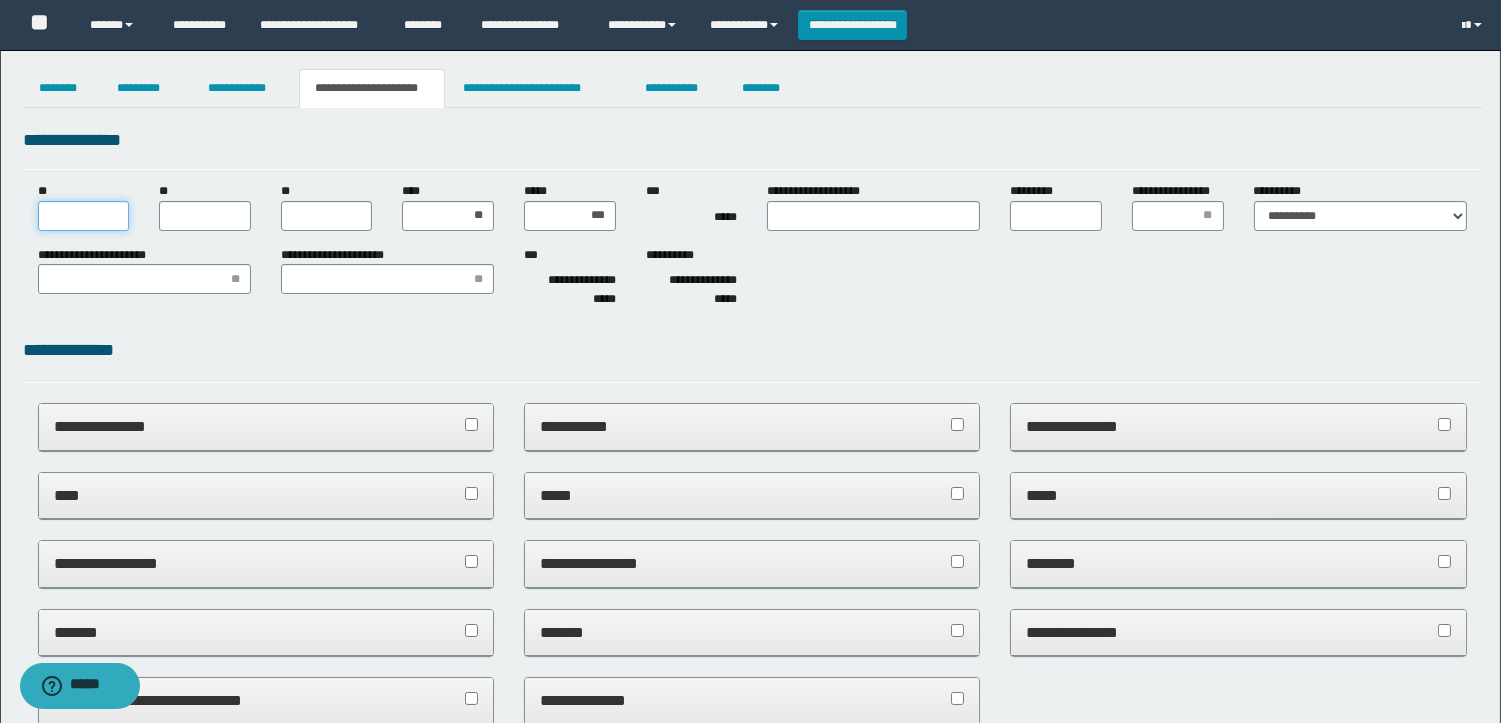 click on "**" at bounding box center (84, 216) 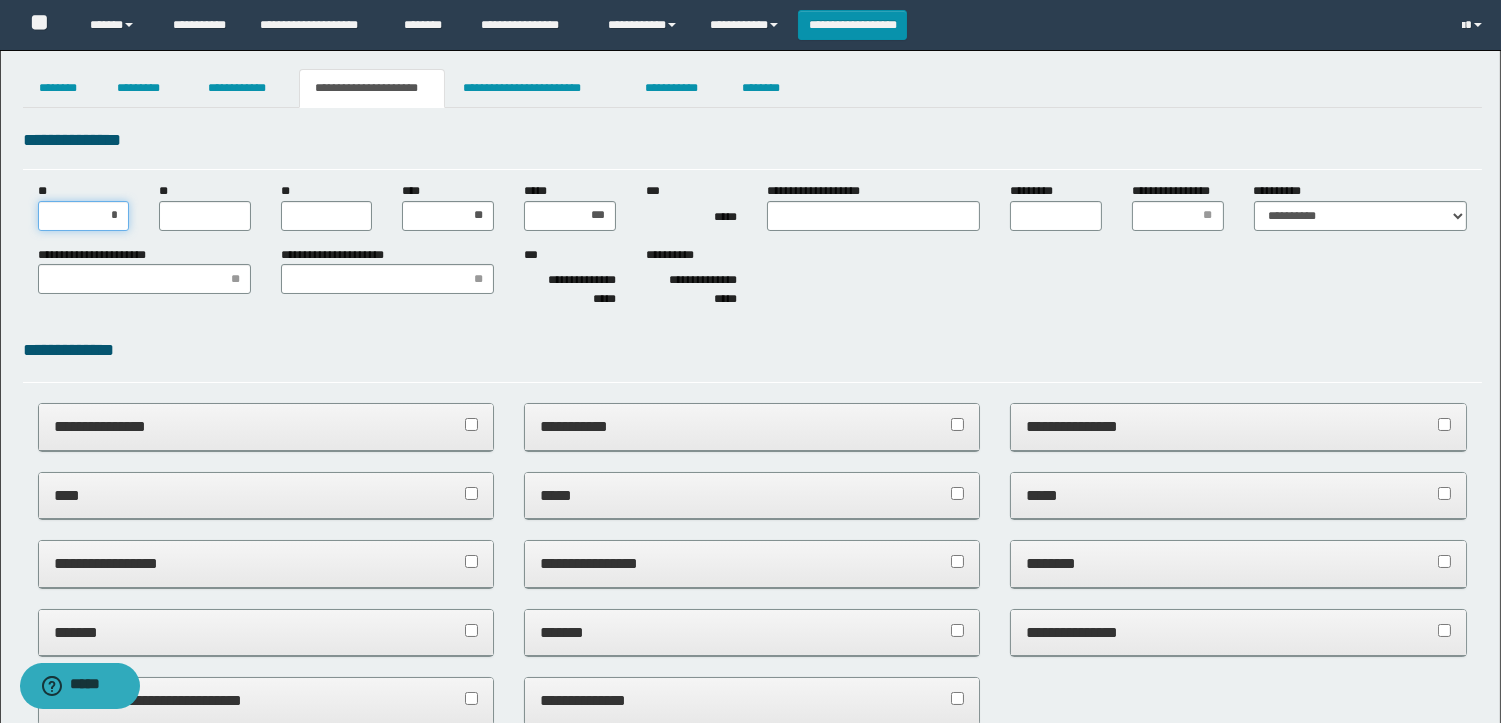 type on "**" 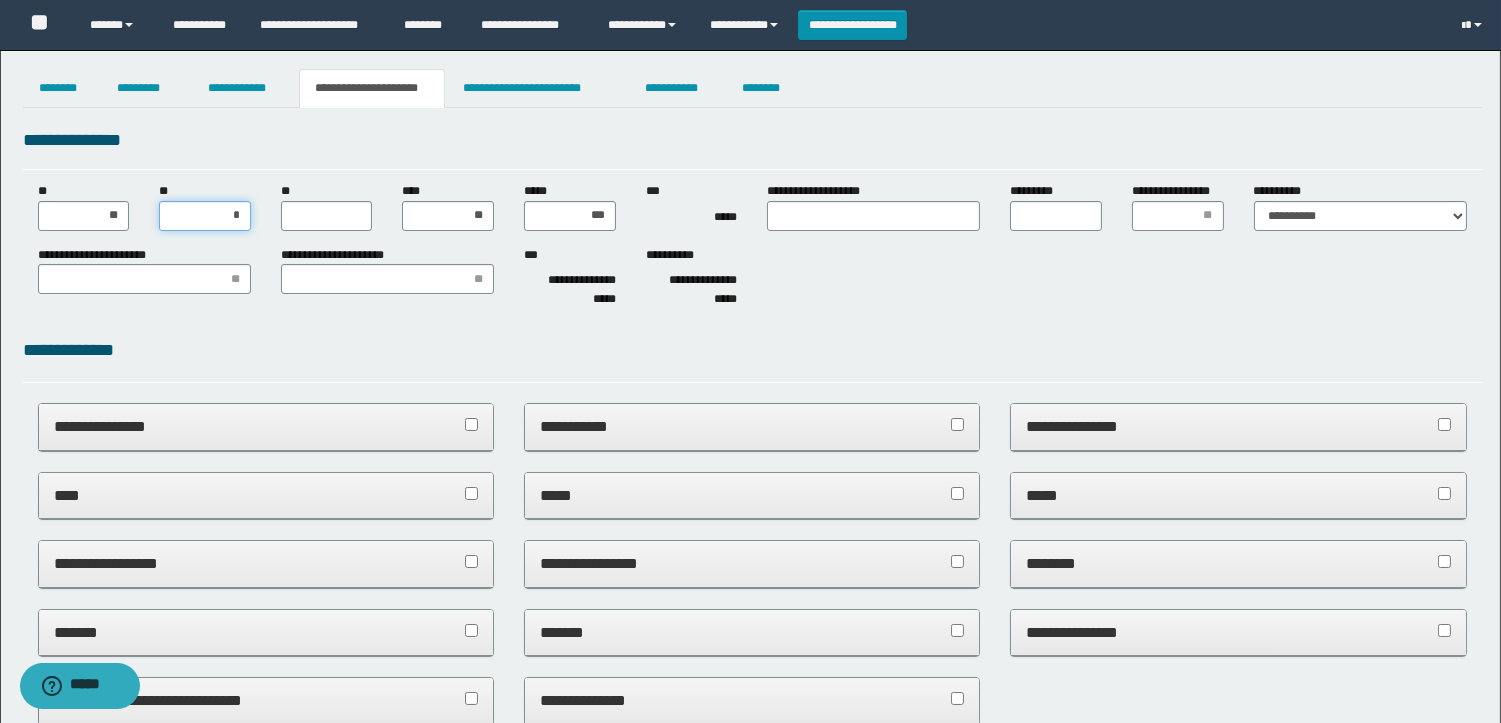 type on "**" 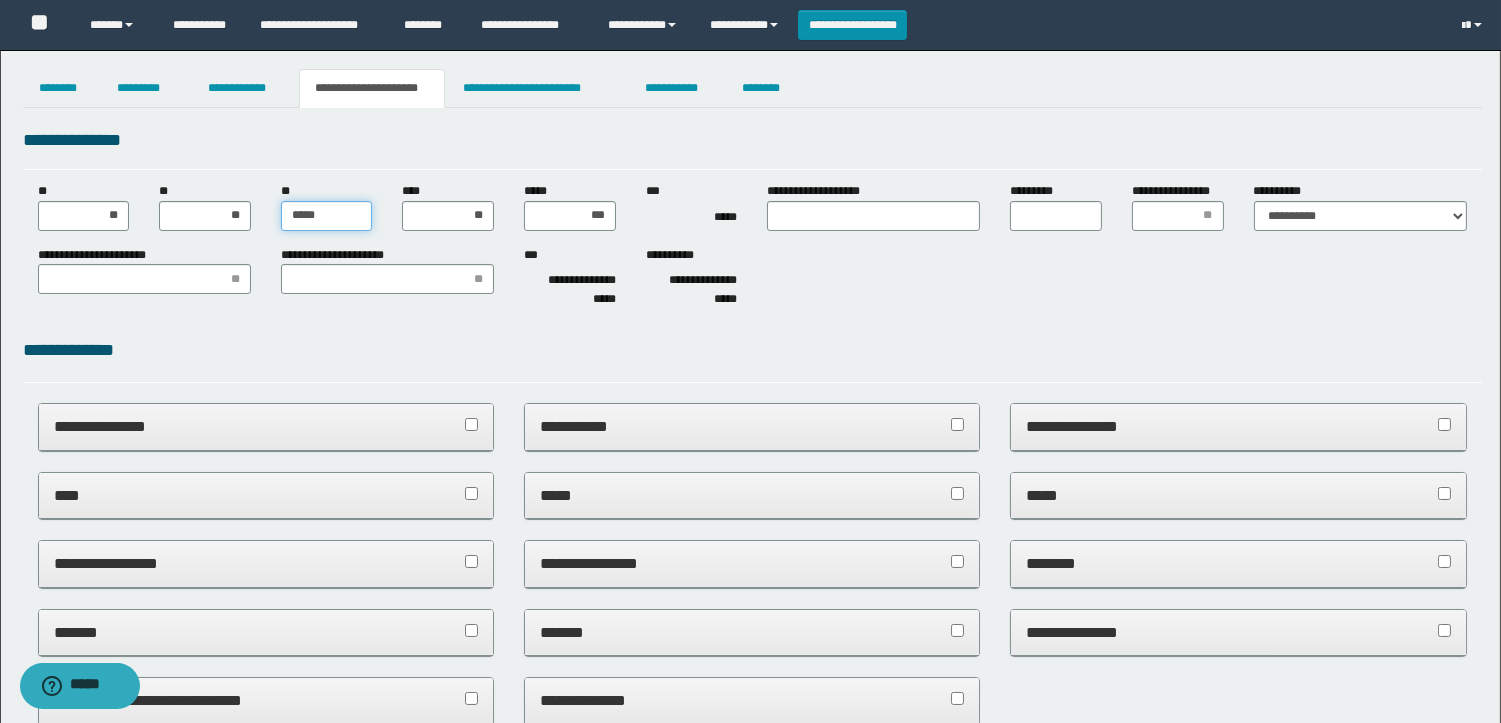 type on "******" 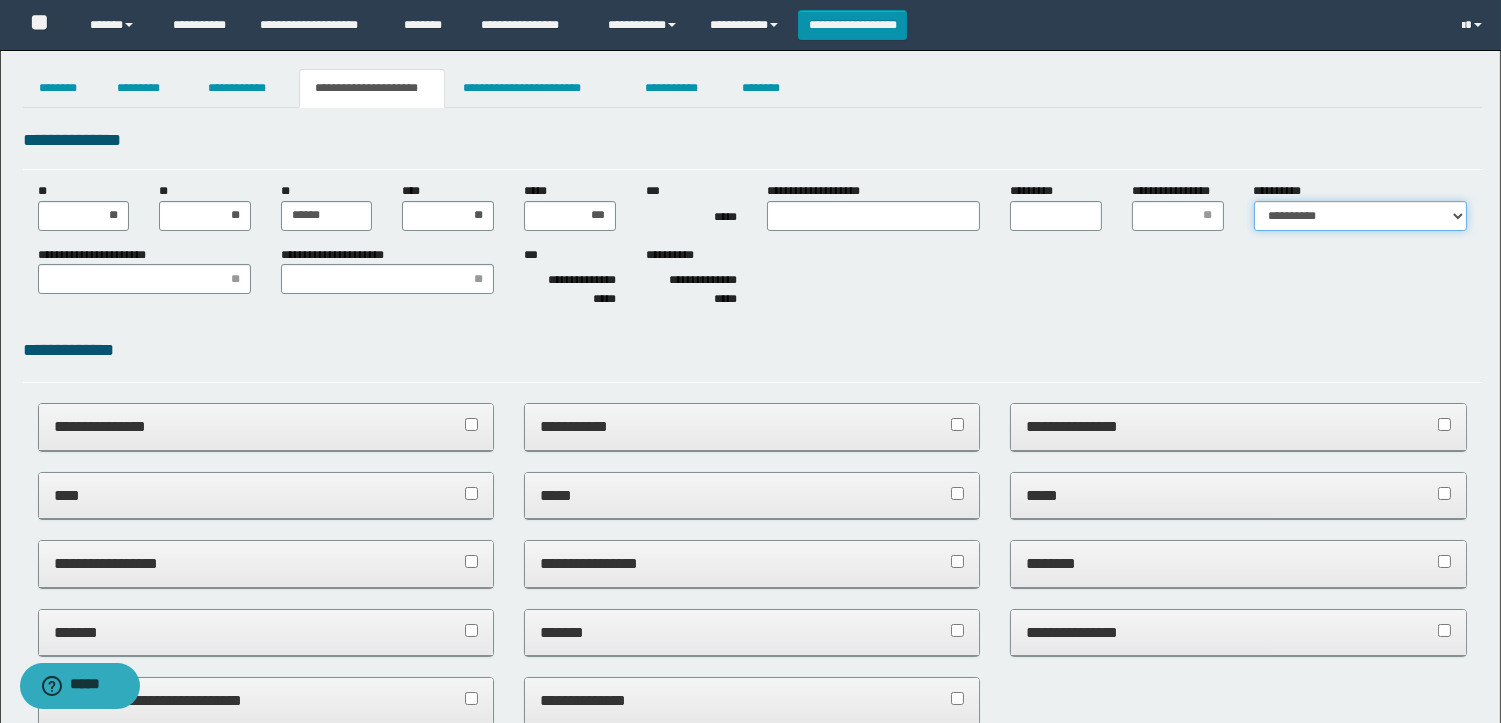 click on "**********" at bounding box center [1360, 216] 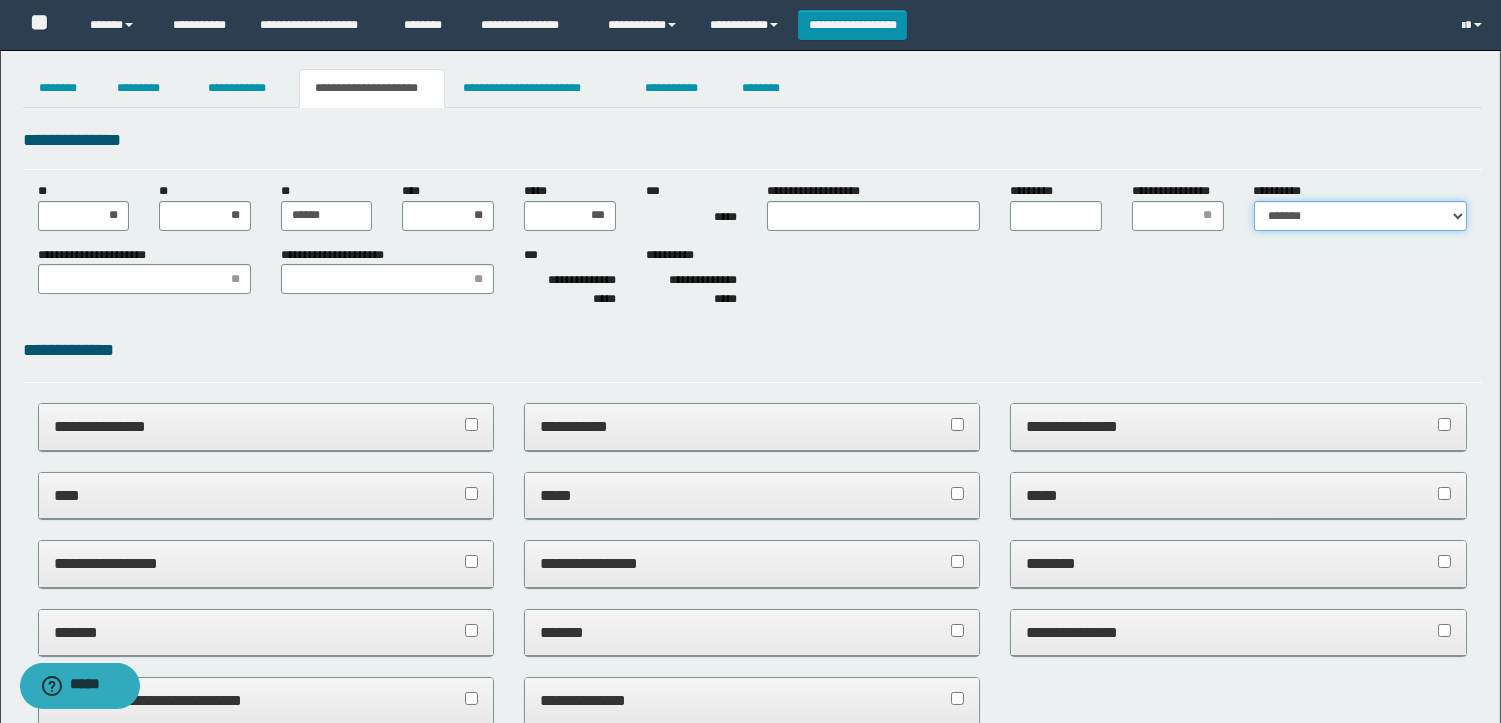 click on "**********" at bounding box center (1360, 216) 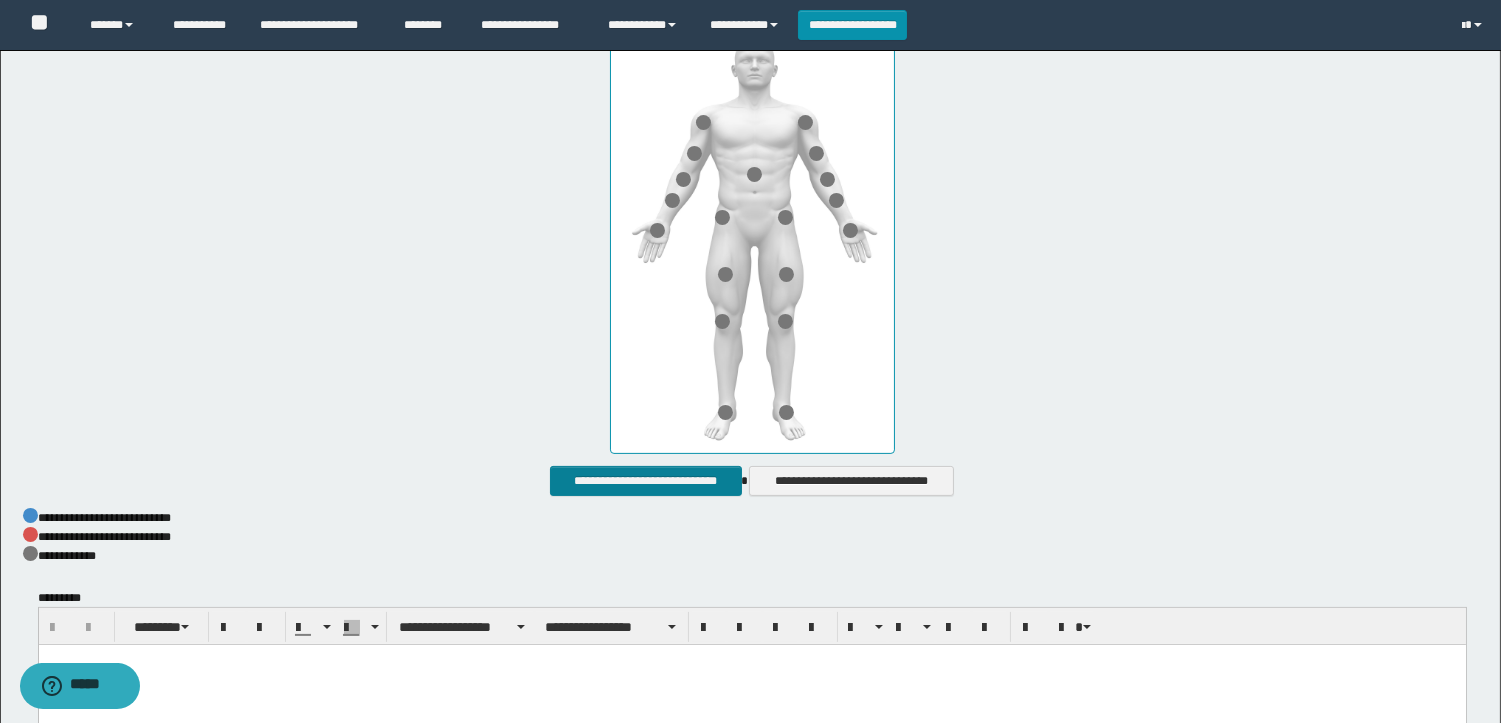 scroll, scrollTop: 1000, scrollLeft: 0, axis: vertical 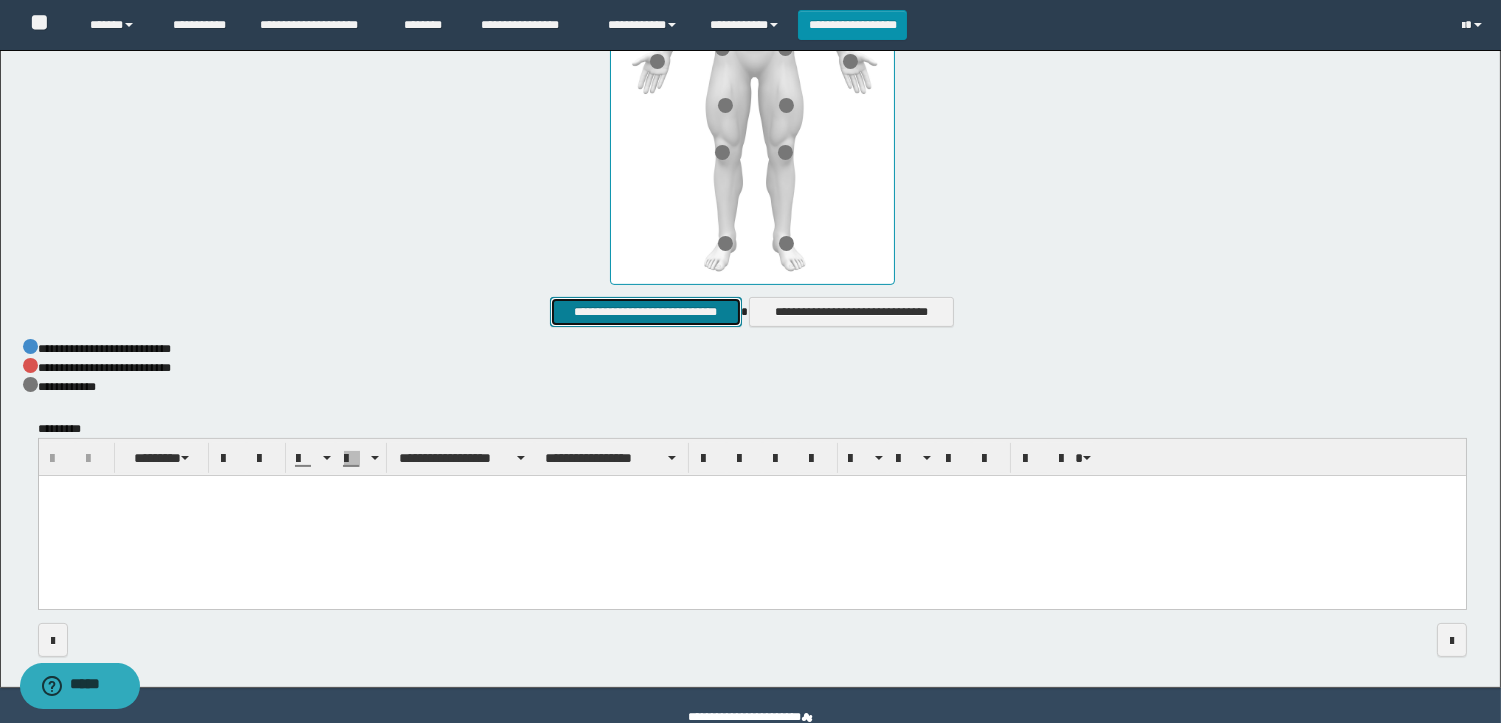 click on "**********" at bounding box center [645, 312] 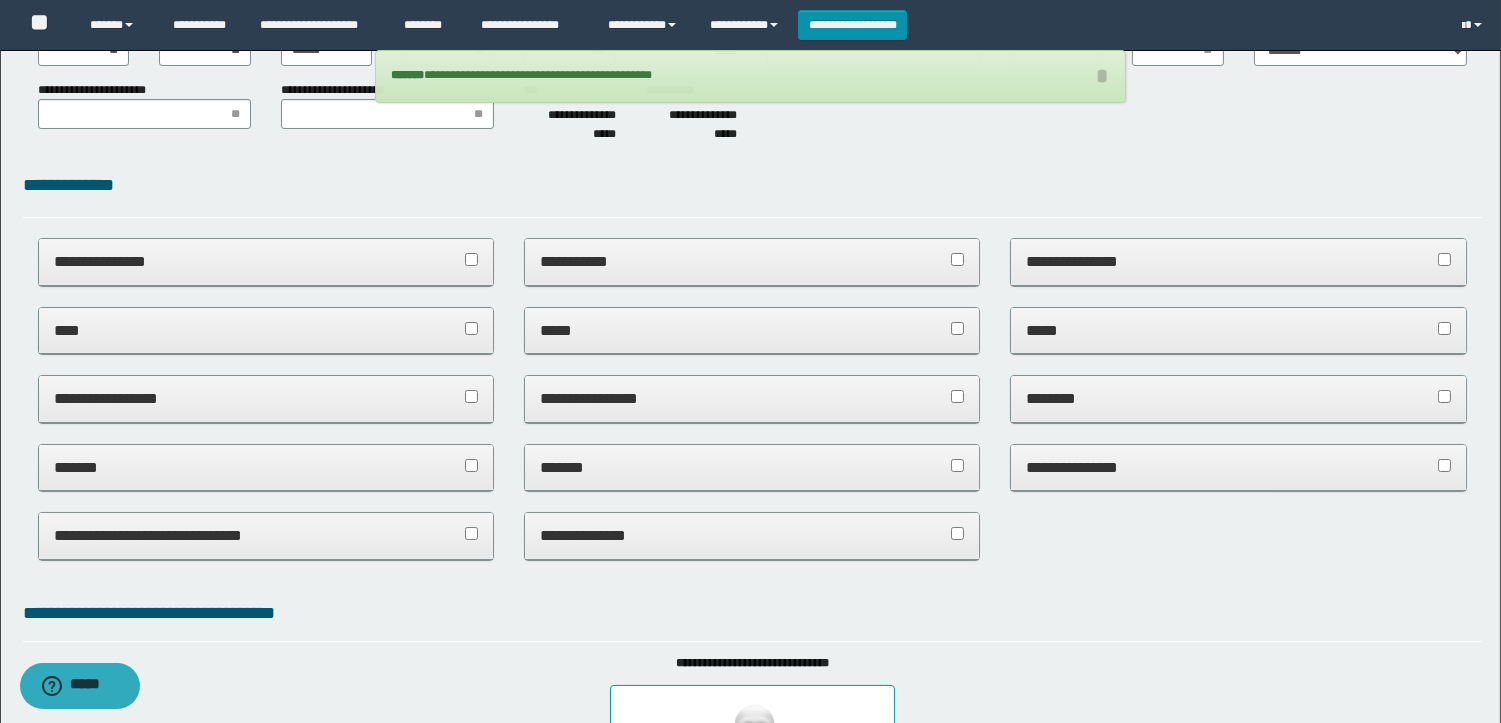 scroll, scrollTop: 0, scrollLeft: 0, axis: both 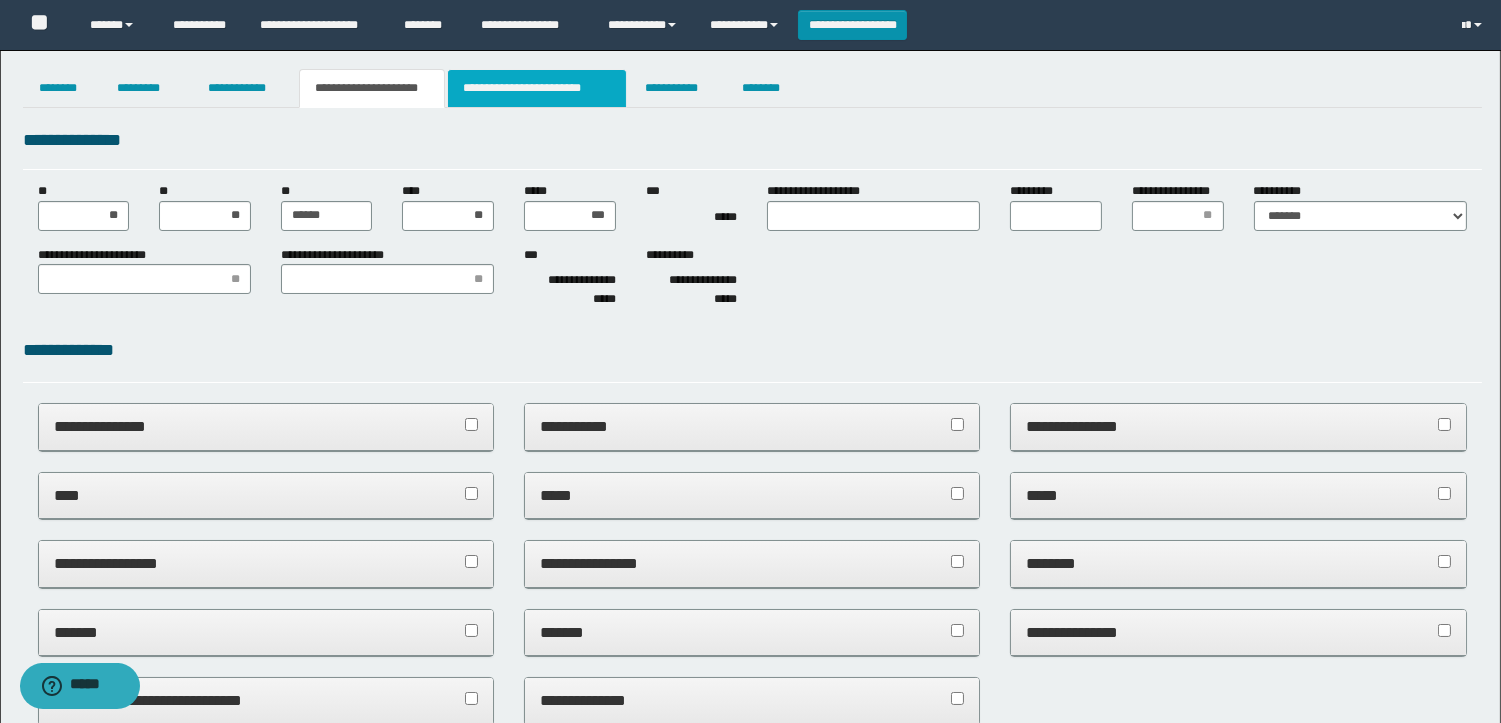 click on "**********" at bounding box center (537, 88) 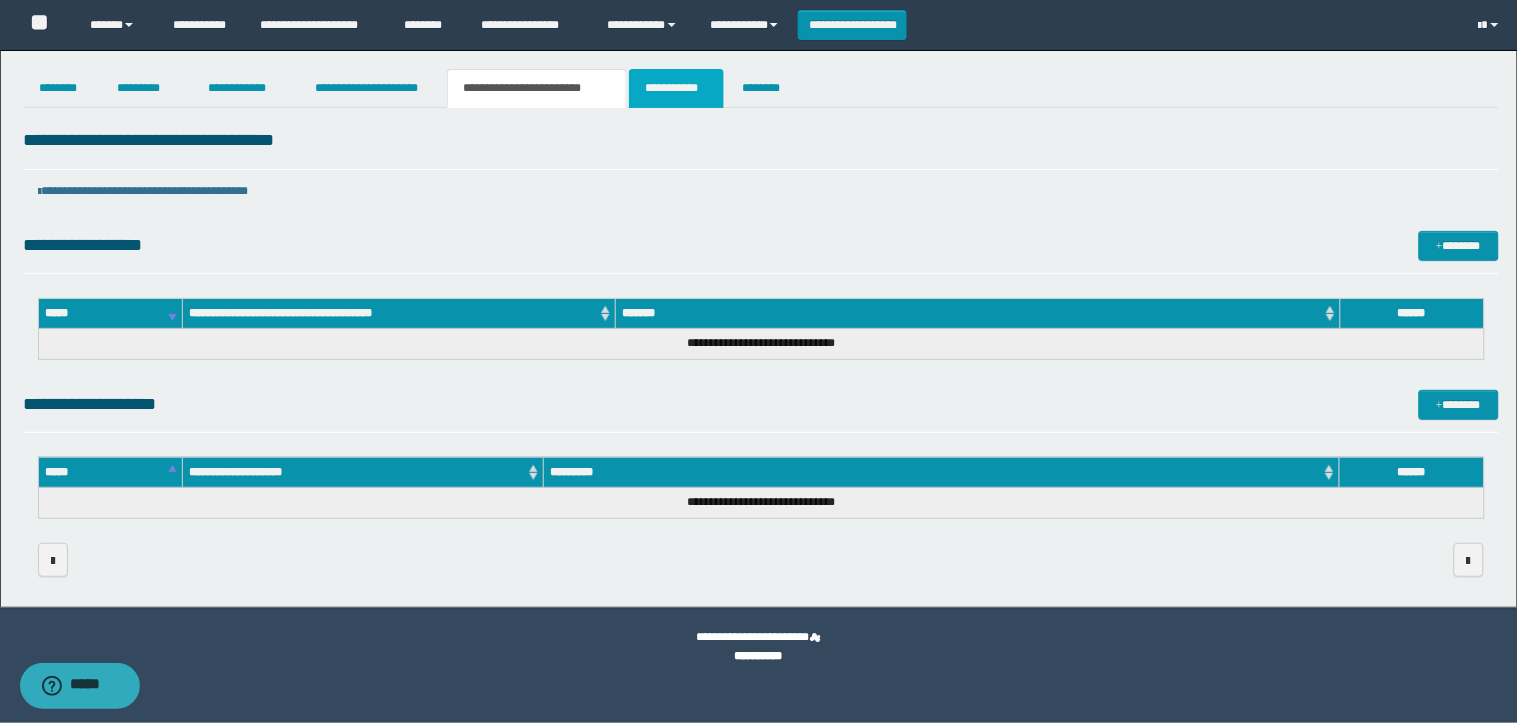click on "**********" at bounding box center [676, 88] 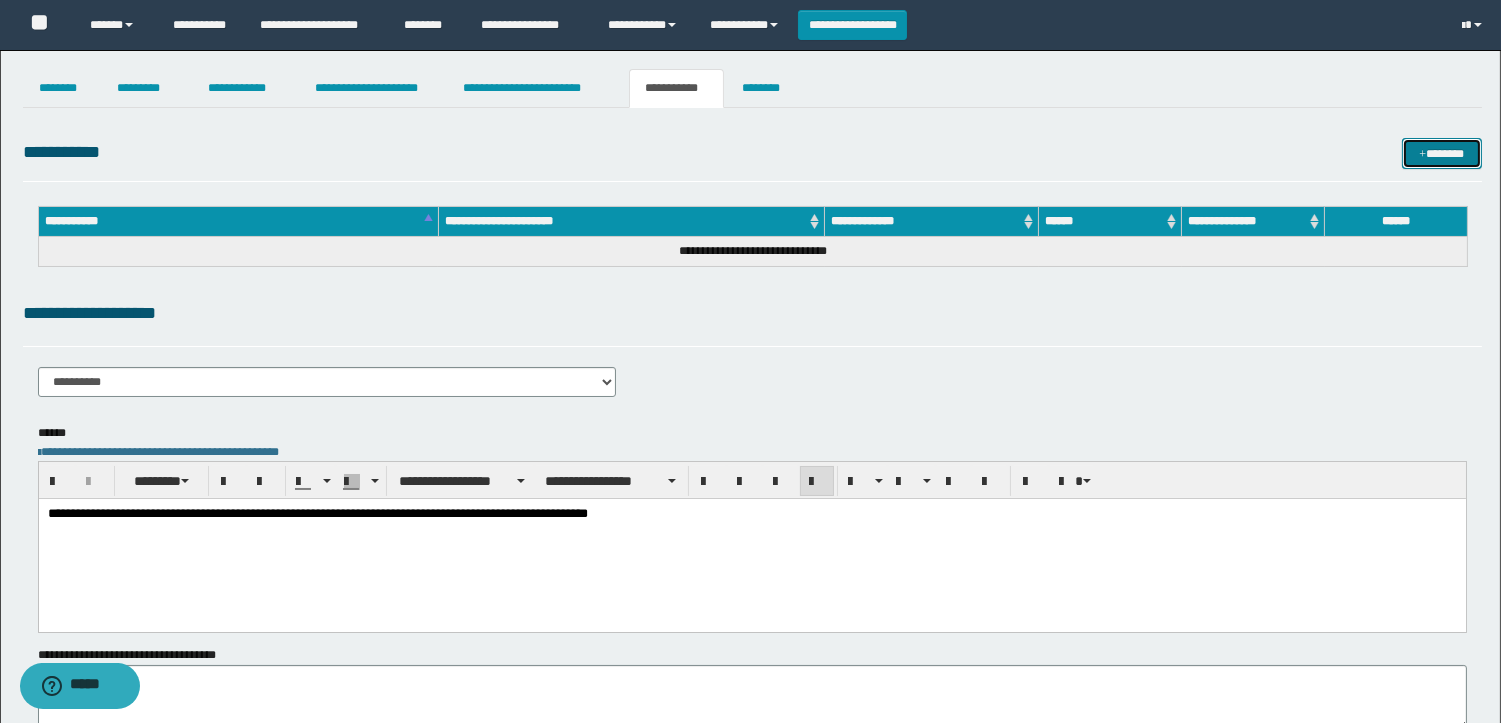 click on "*******" at bounding box center [1442, 153] 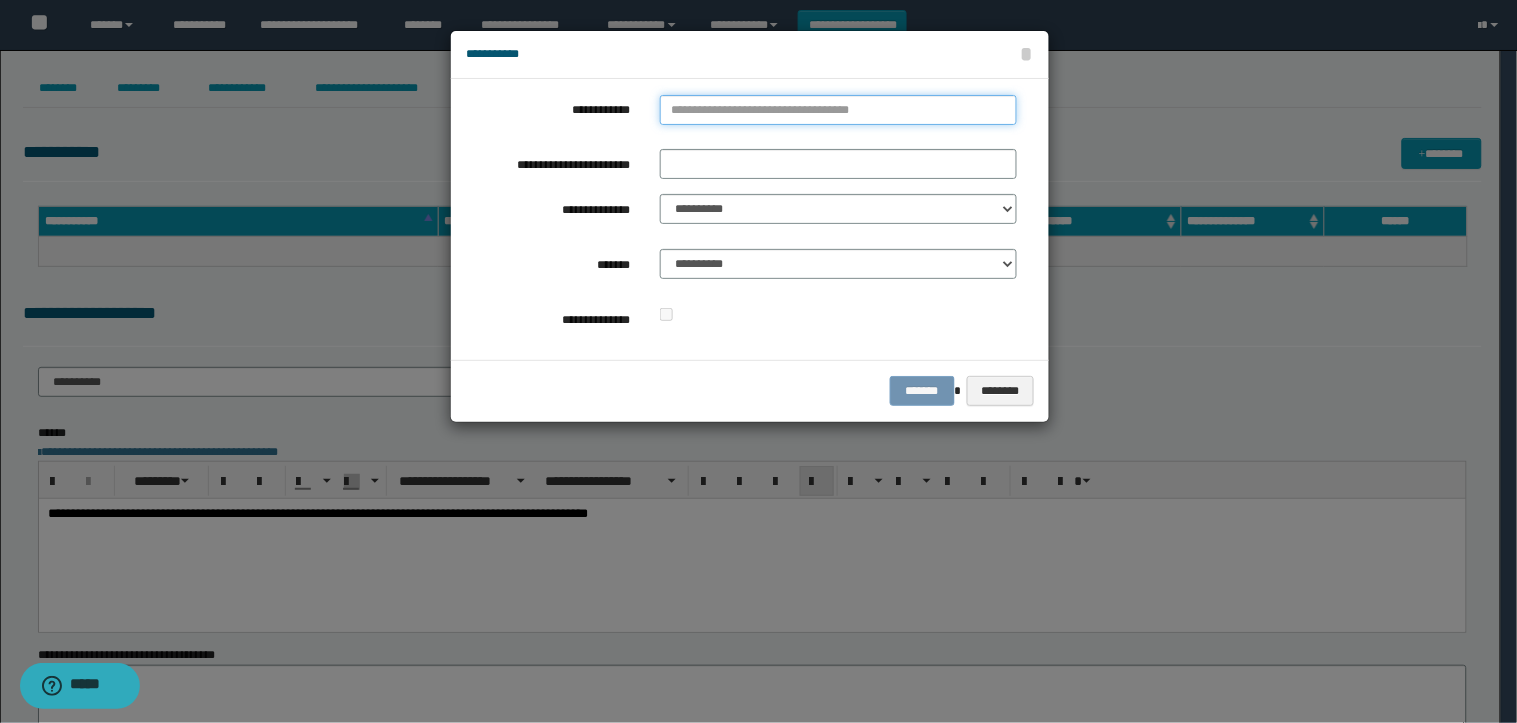 click on "**********" at bounding box center (838, 110) 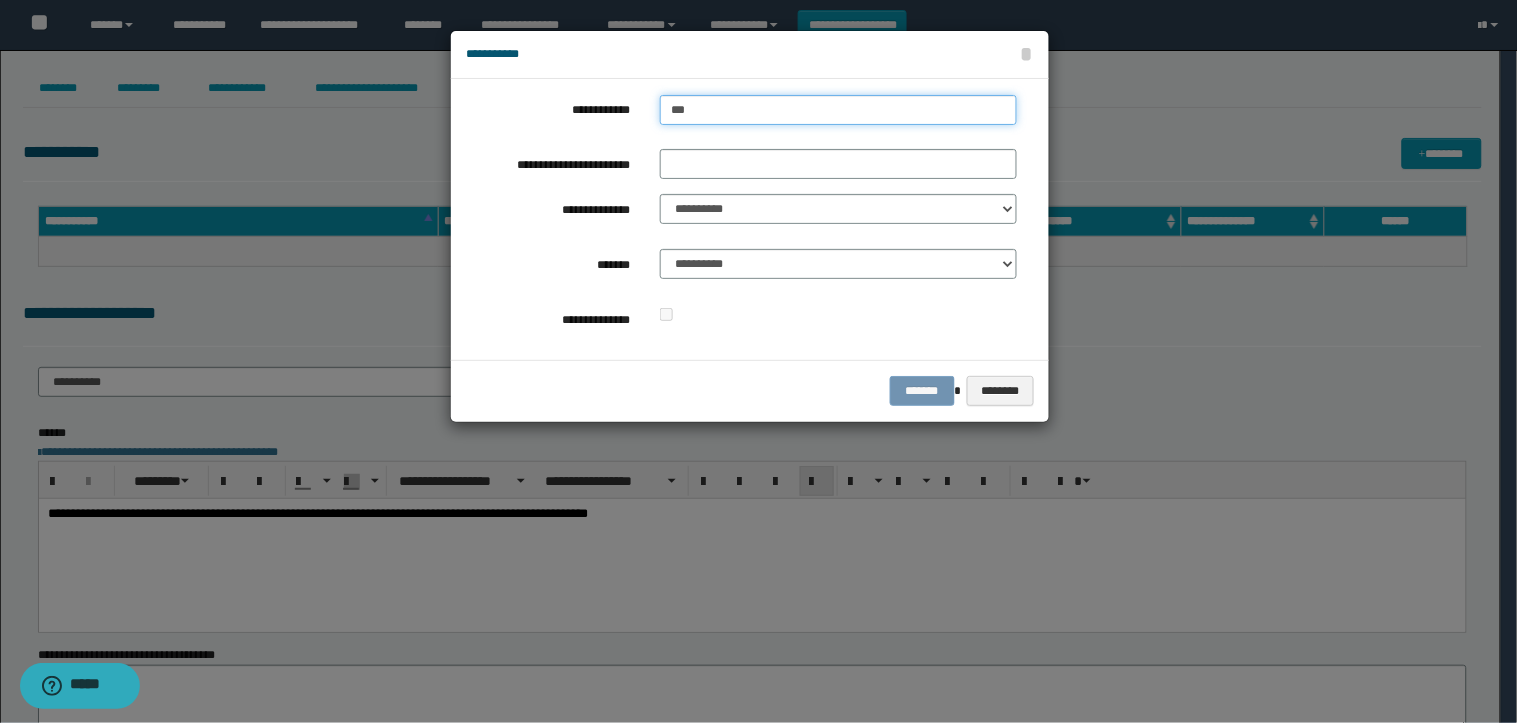 type on "****" 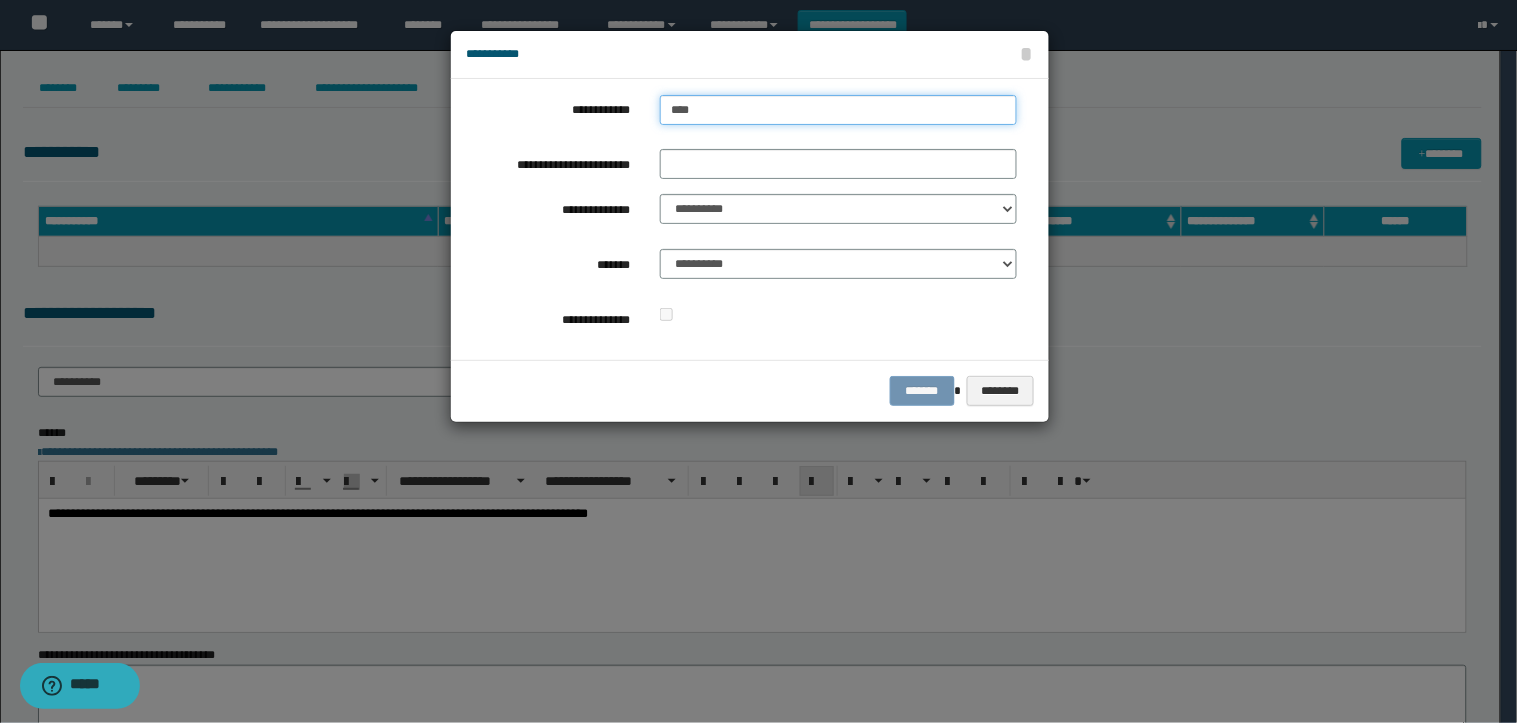 type on "****" 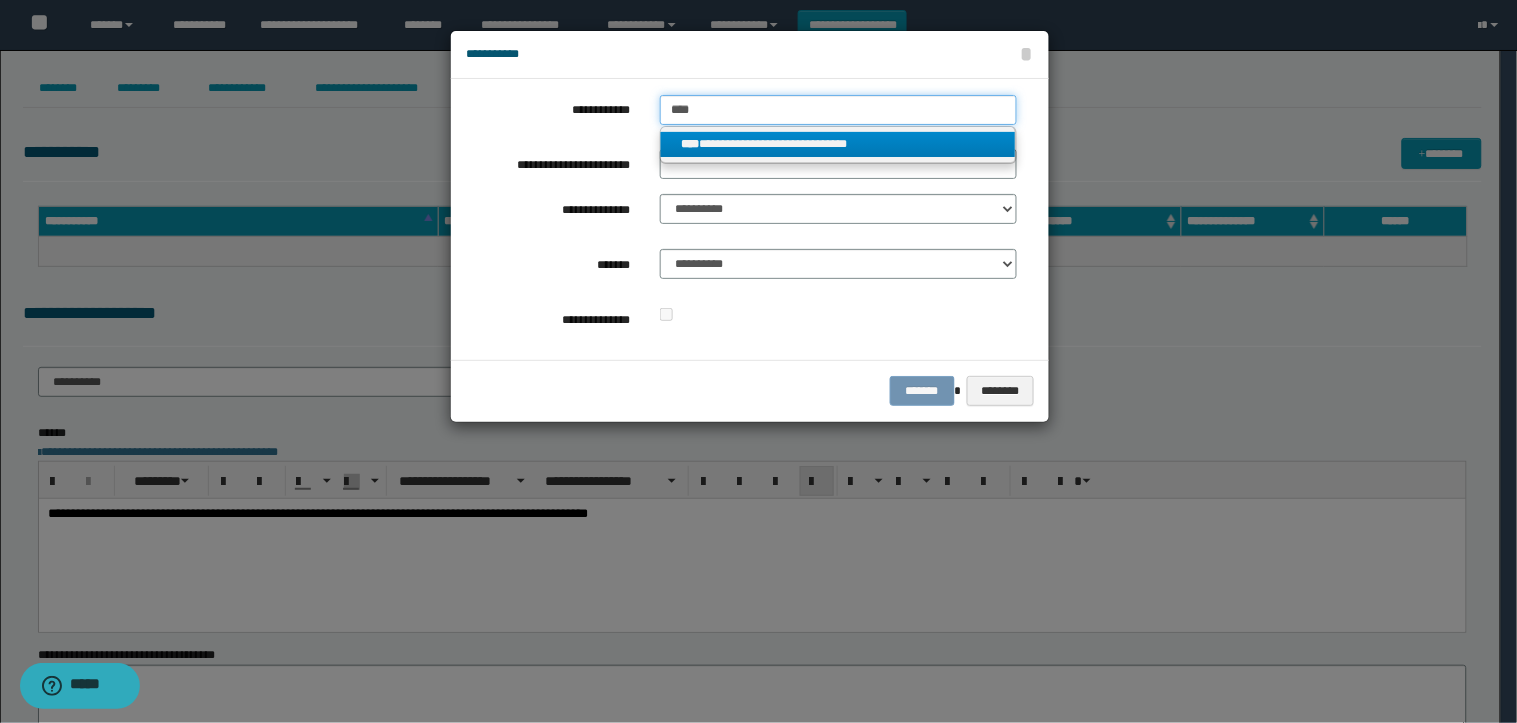 type on "****" 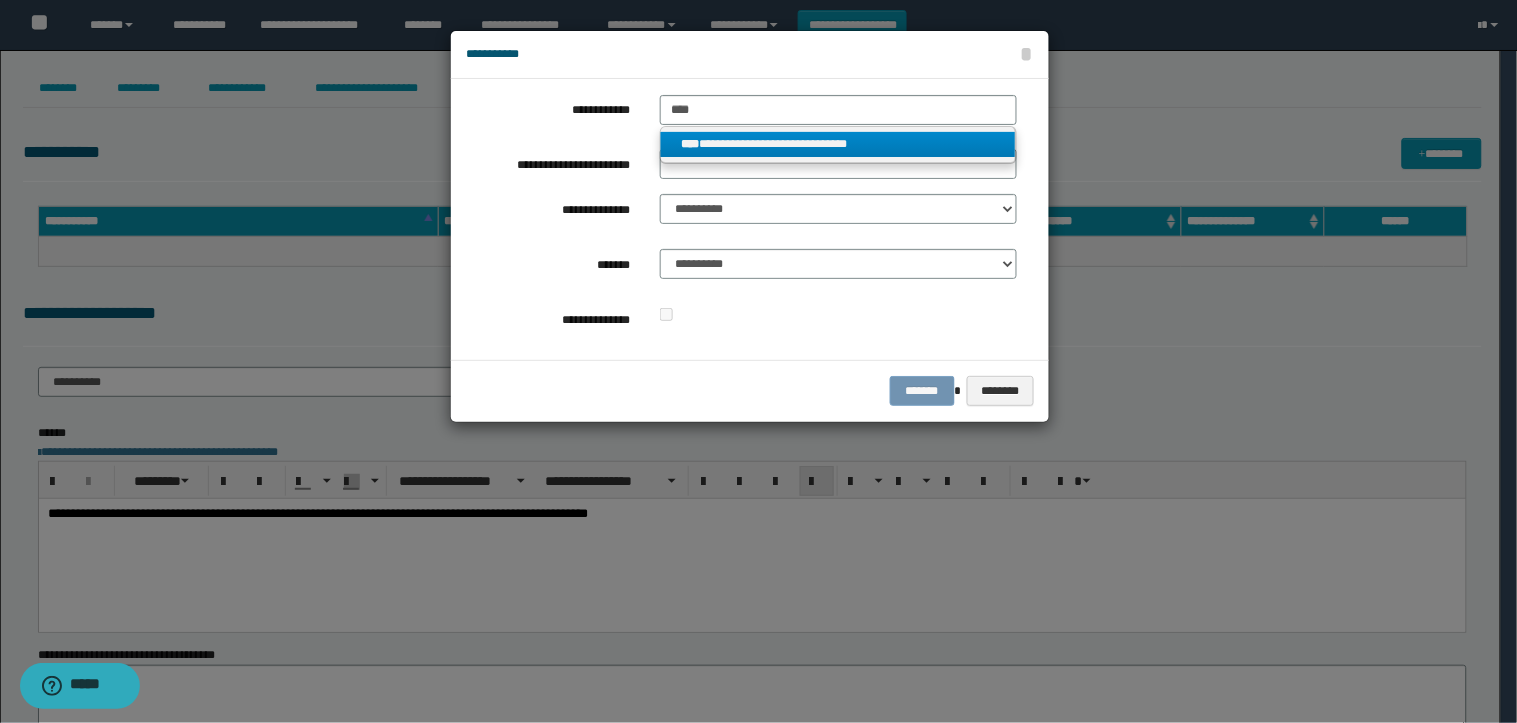 click on "**********" at bounding box center [838, 144] 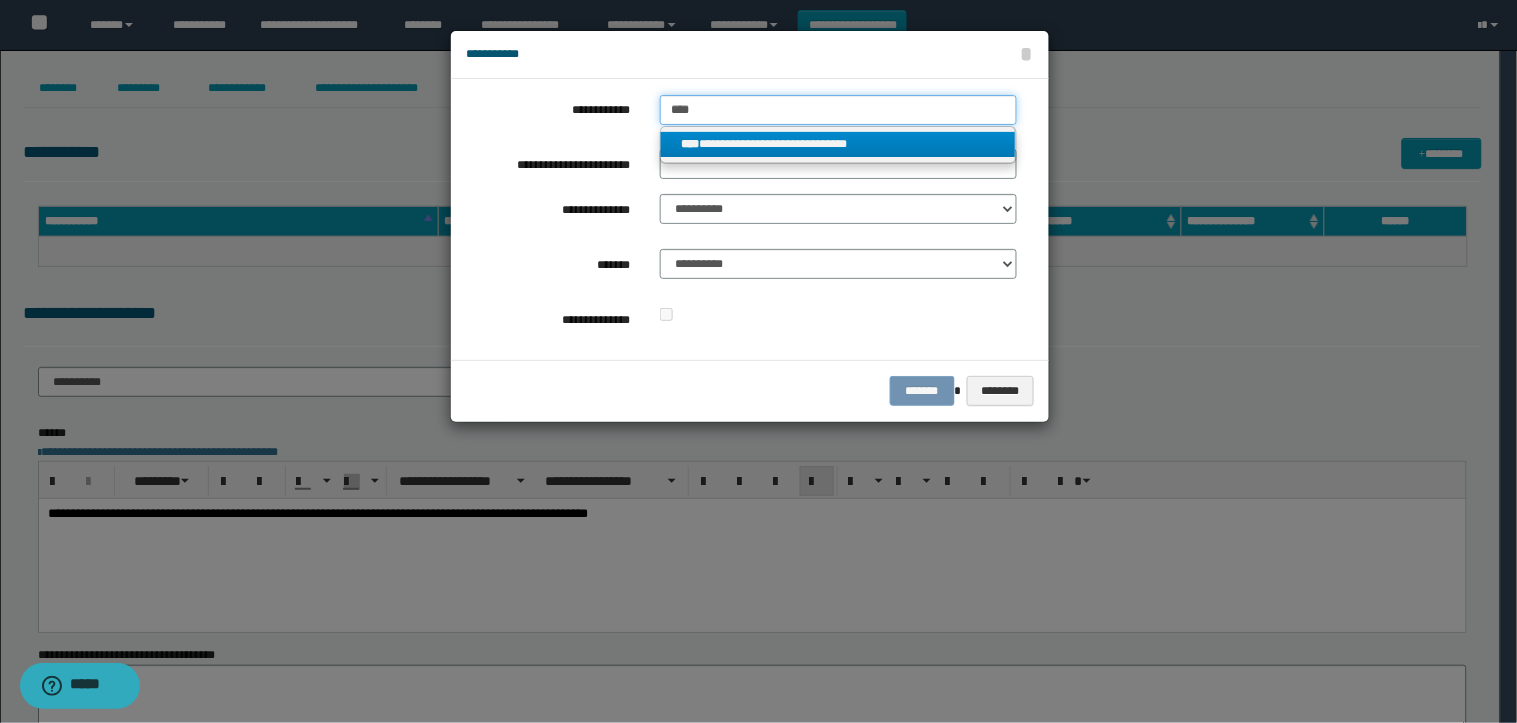 type 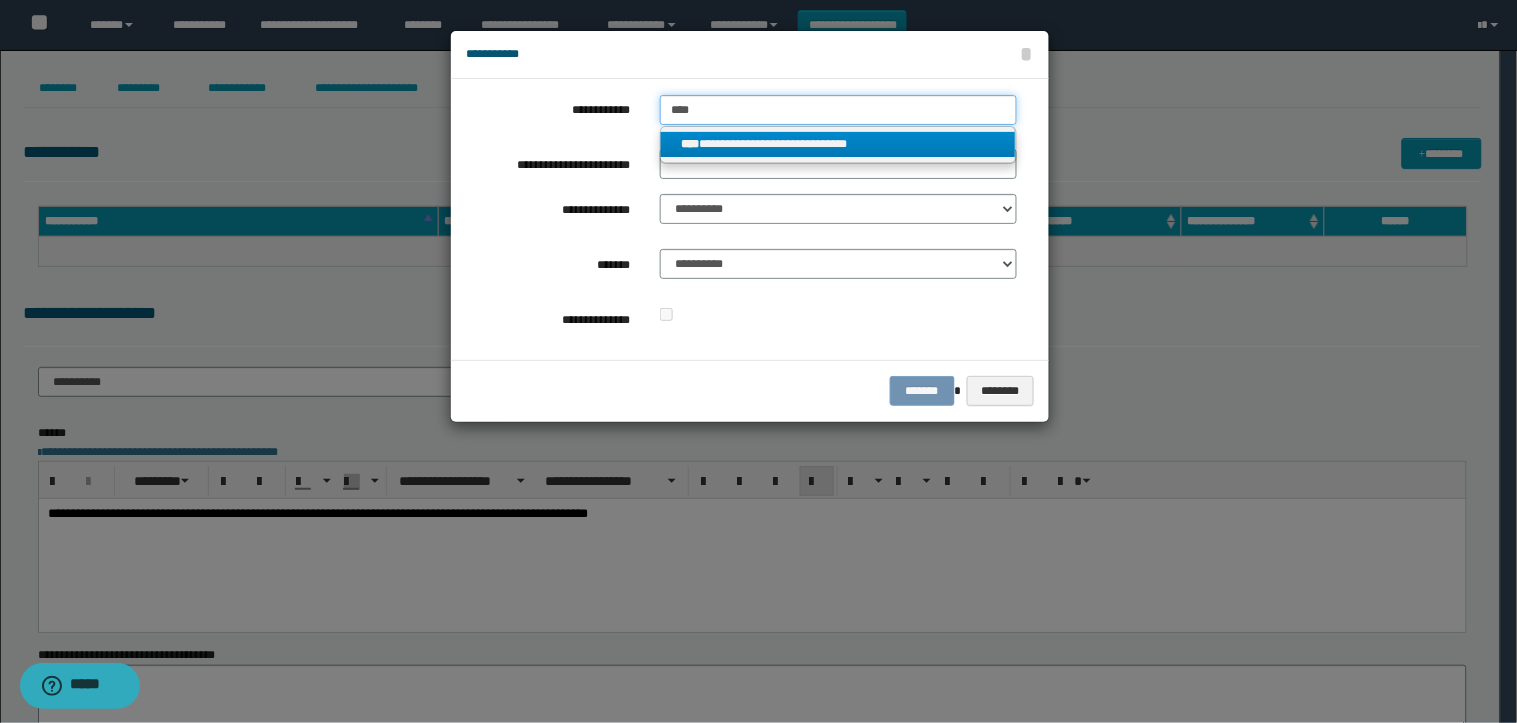 type on "**********" 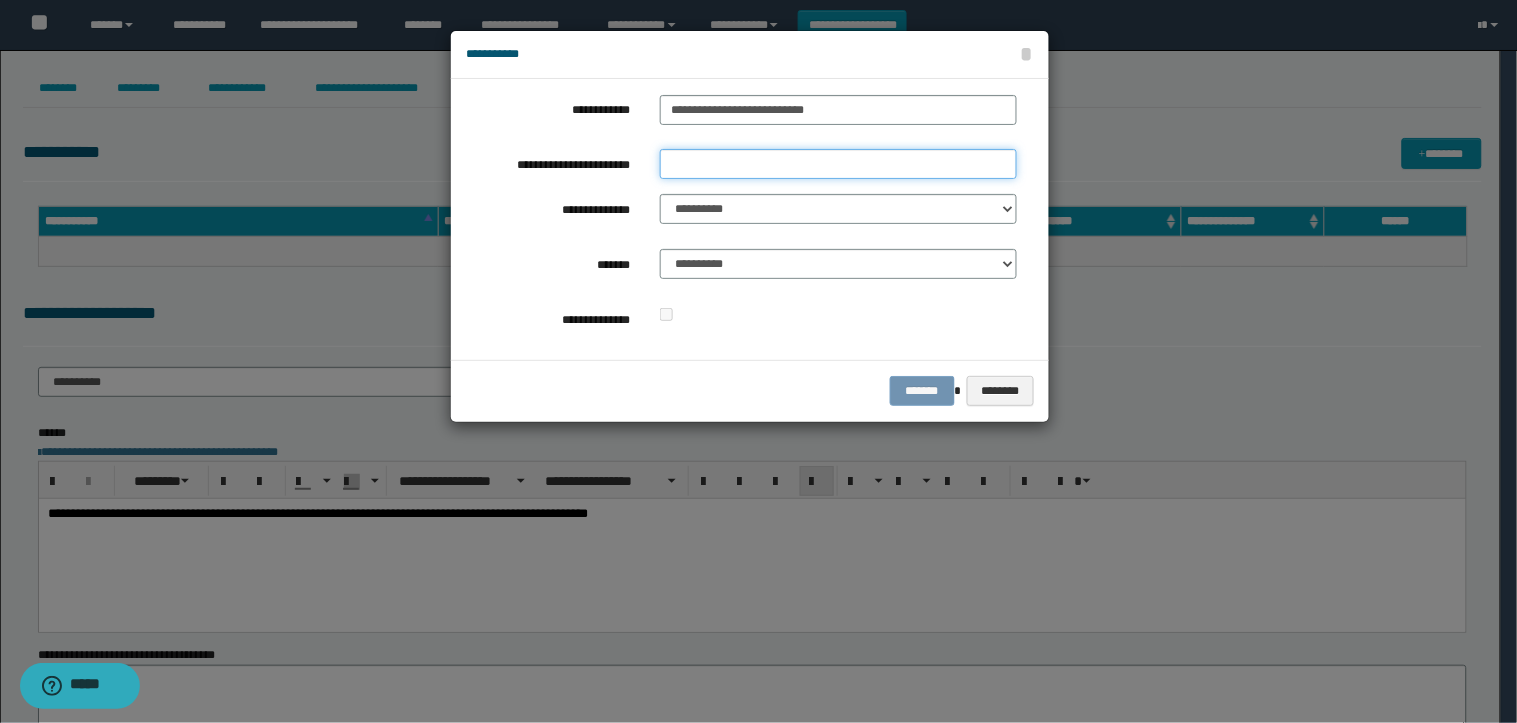 click on "**********" at bounding box center [838, 164] 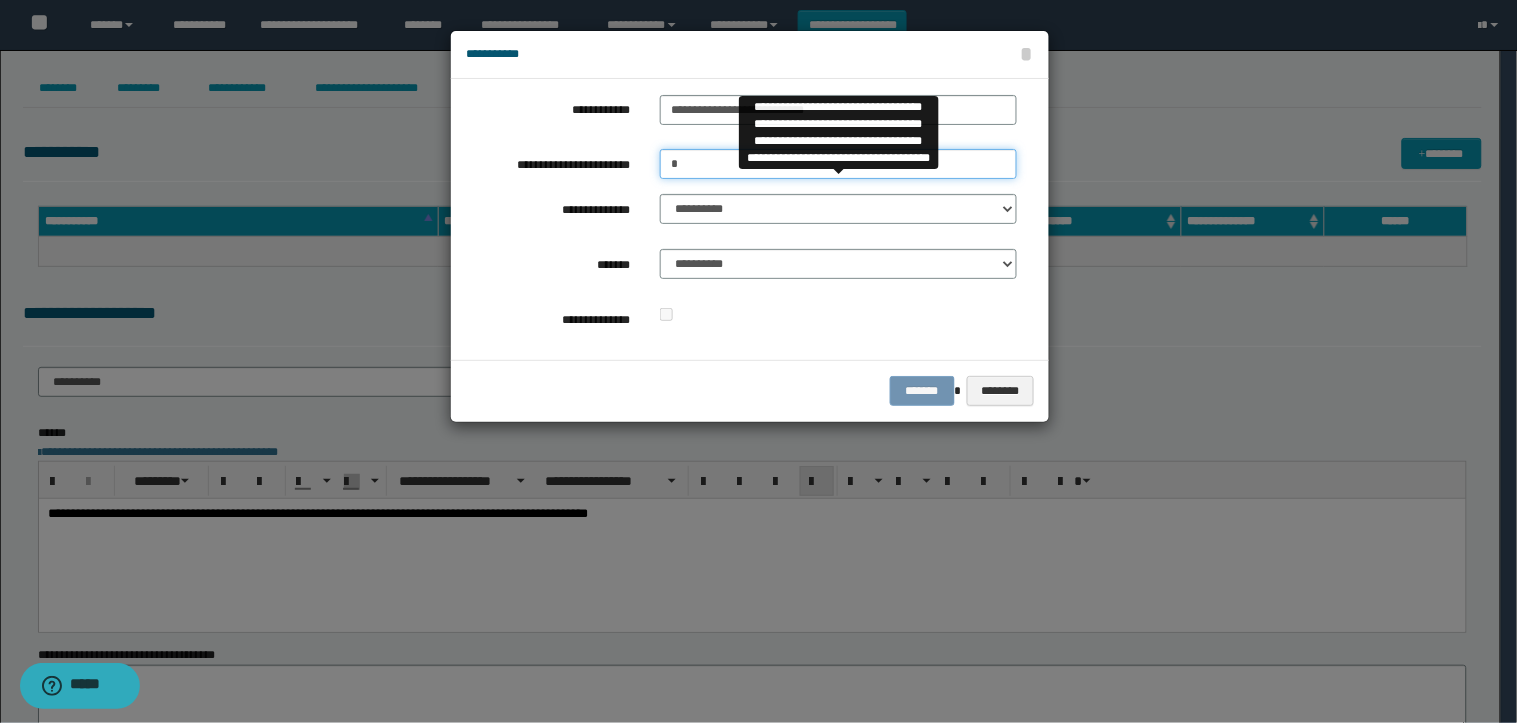 type on "*" 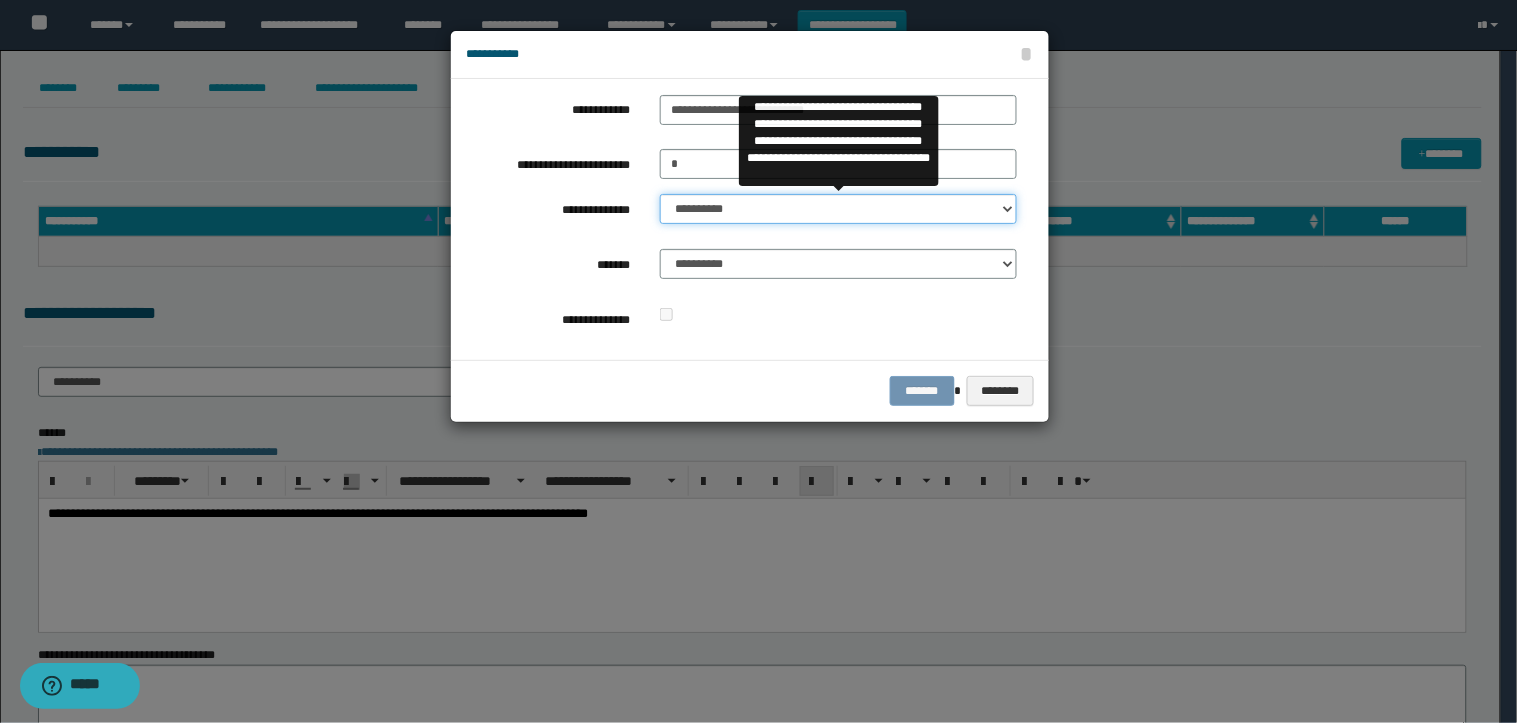 click on "**********" at bounding box center (838, 209) 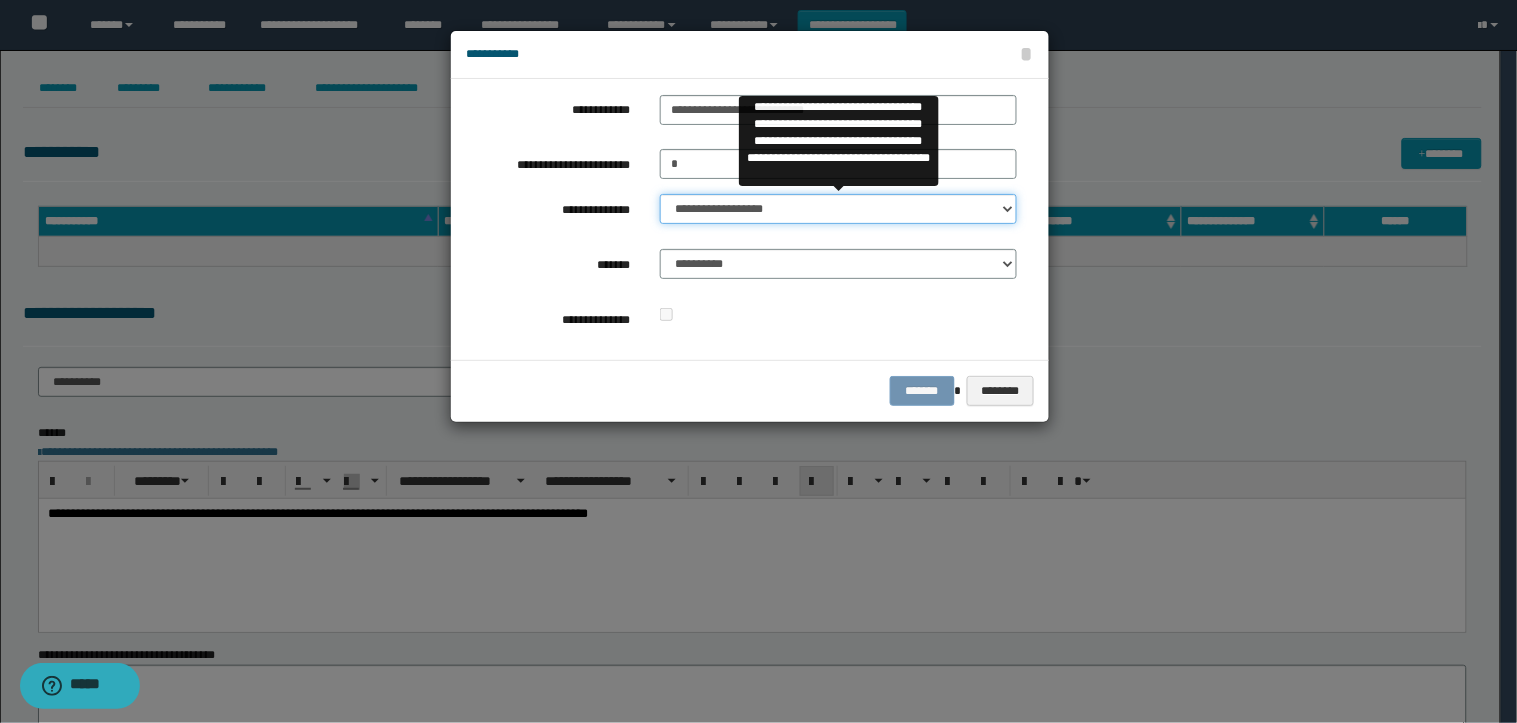 click on "**********" at bounding box center (838, 209) 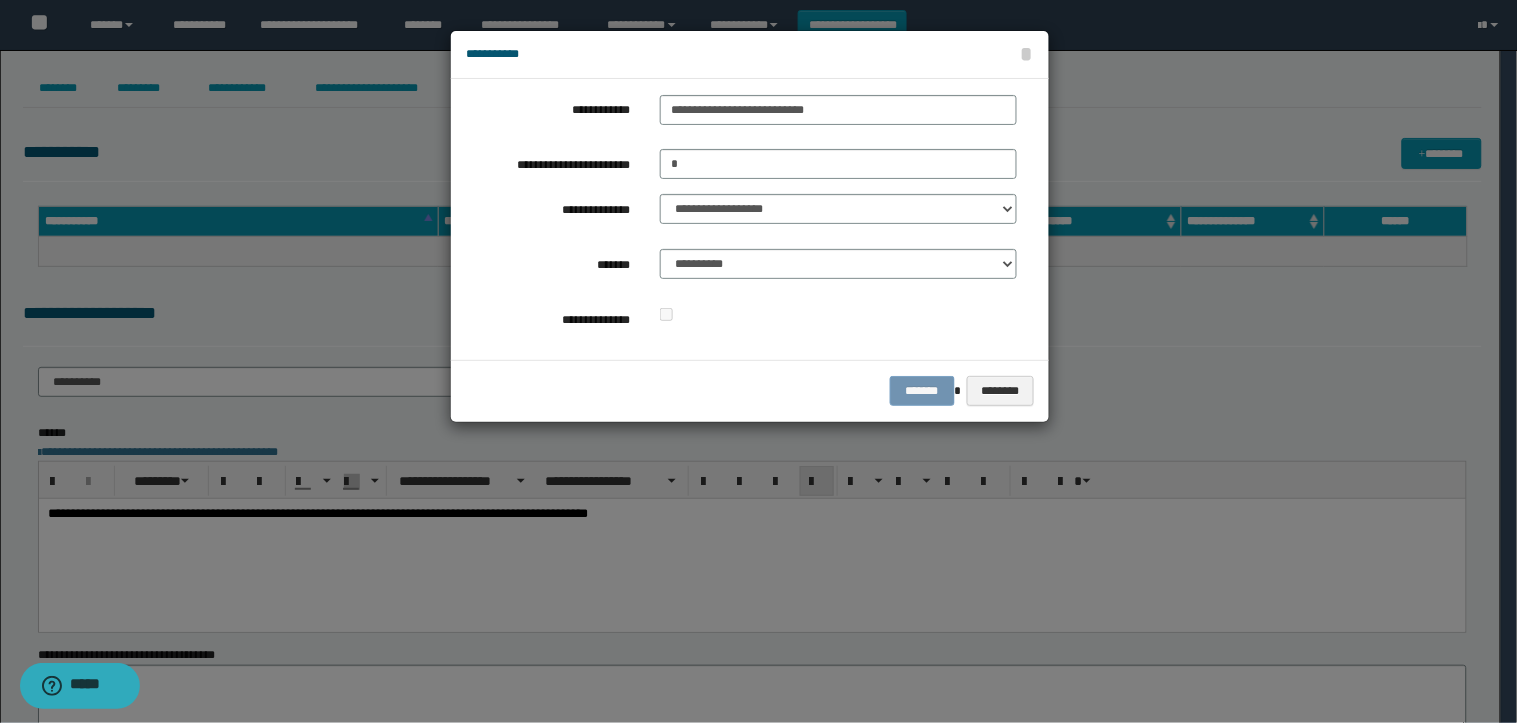 click on "**********" at bounding box center (741, 219) 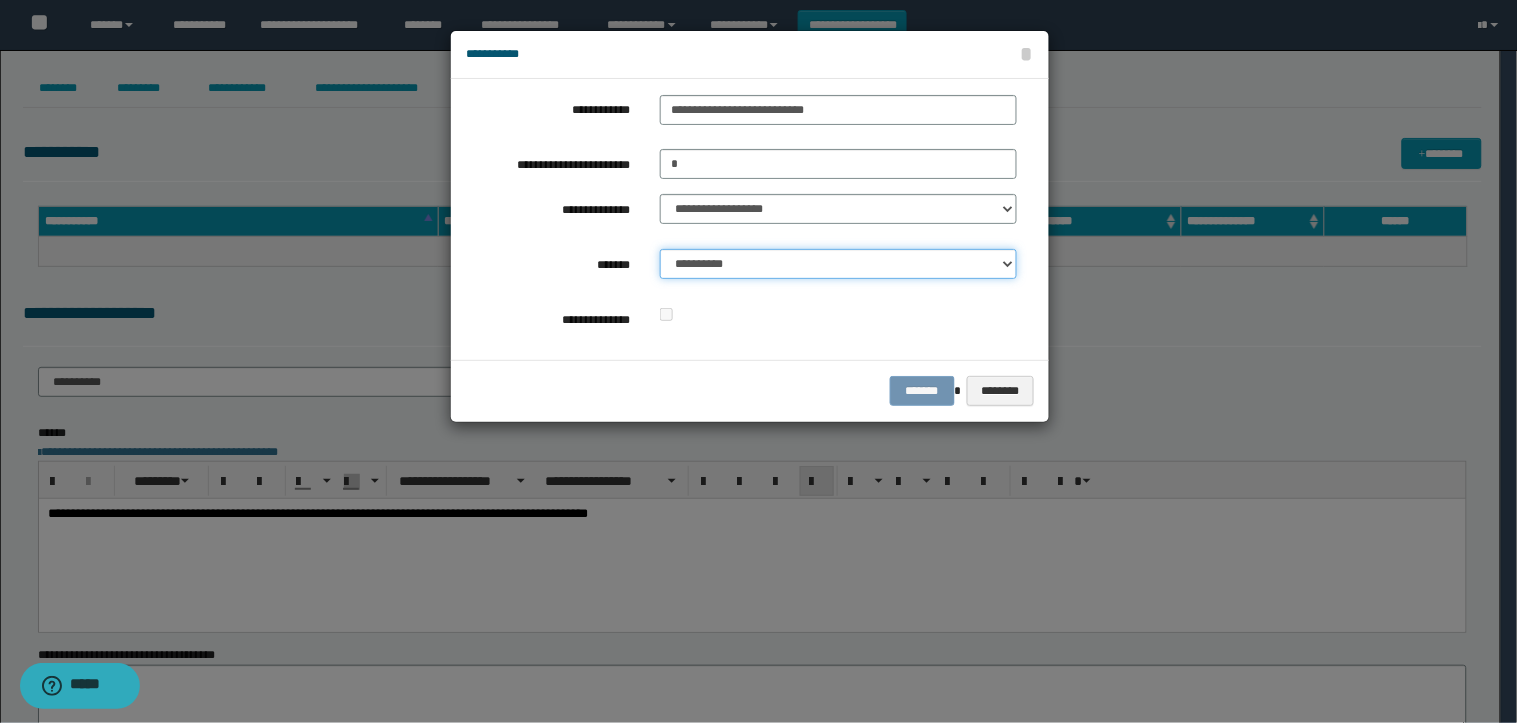 click on "**********" at bounding box center (838, 264) 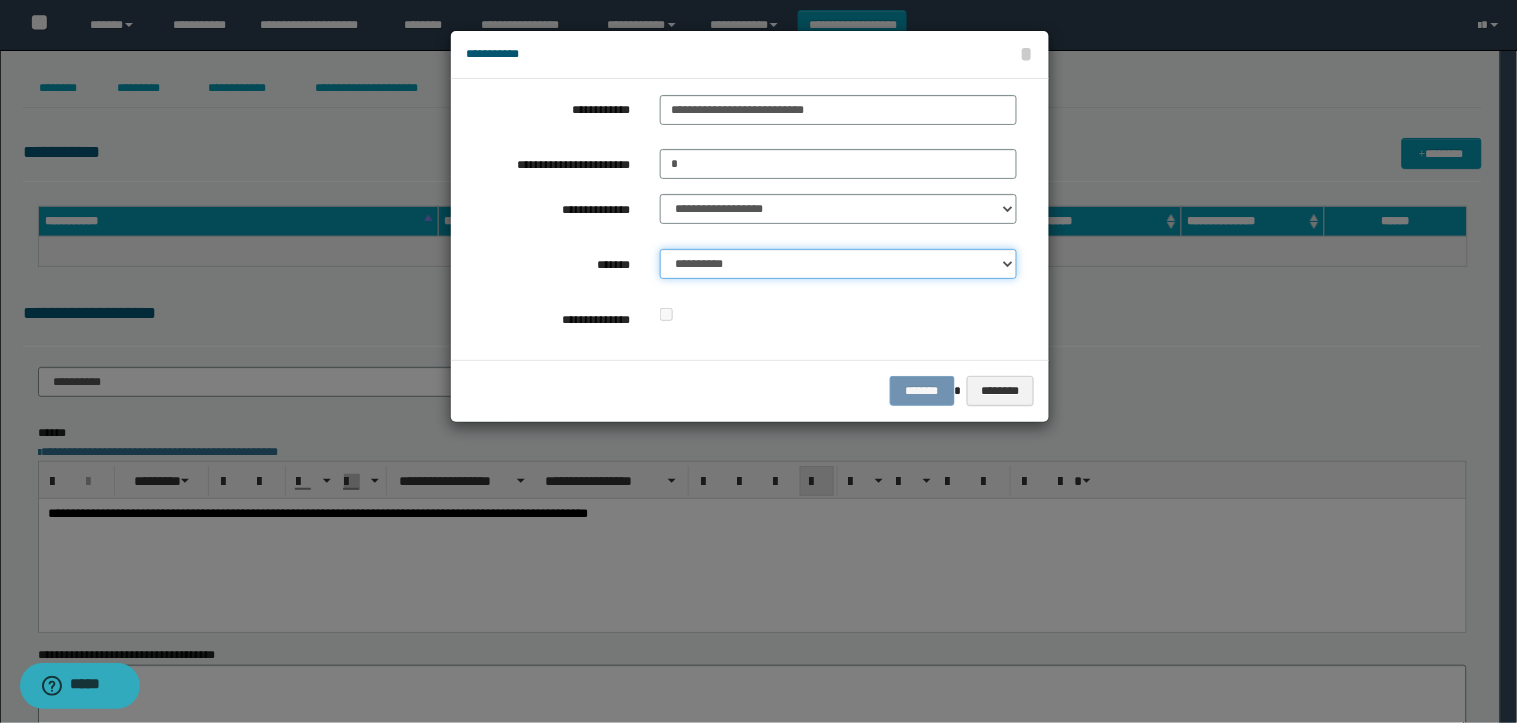 select on "*" 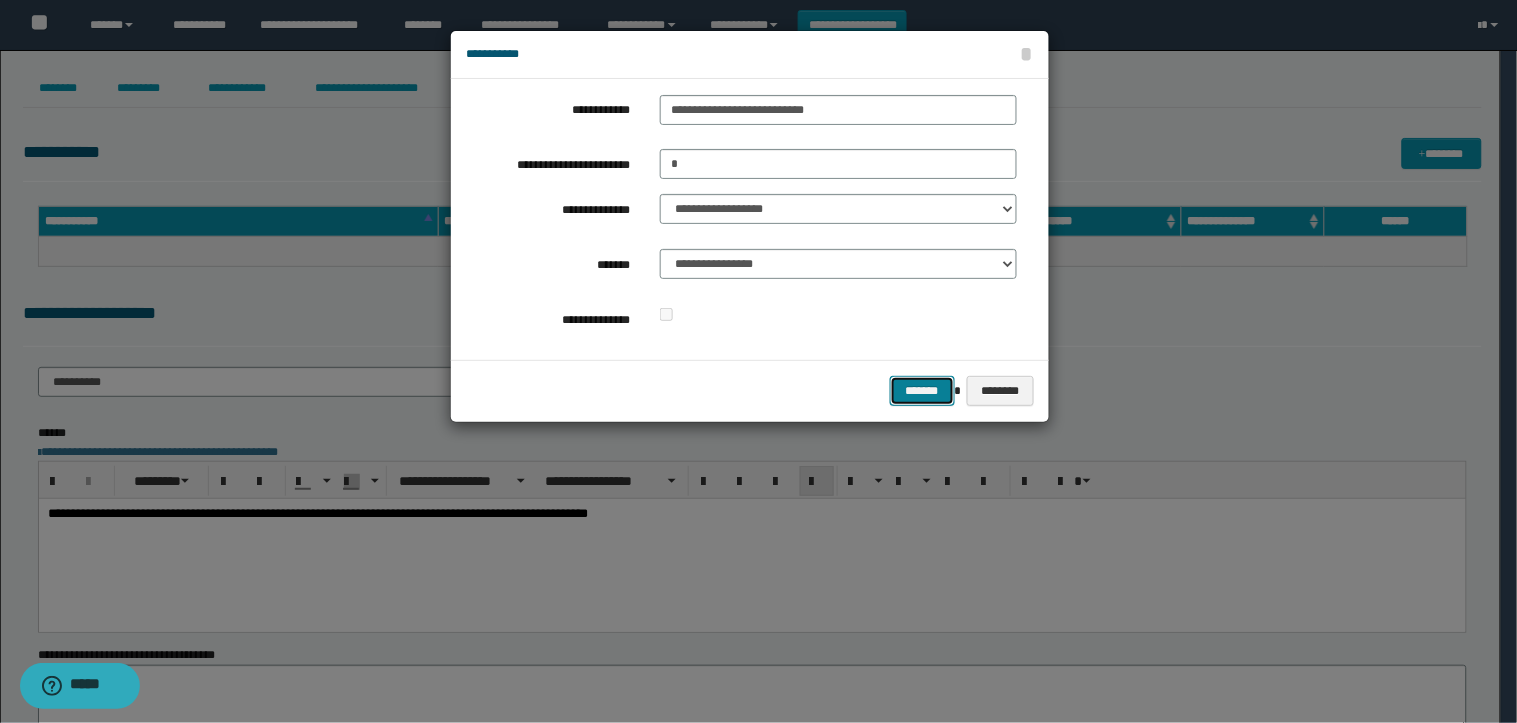 click on "*******" at bounding box center [922, 391] 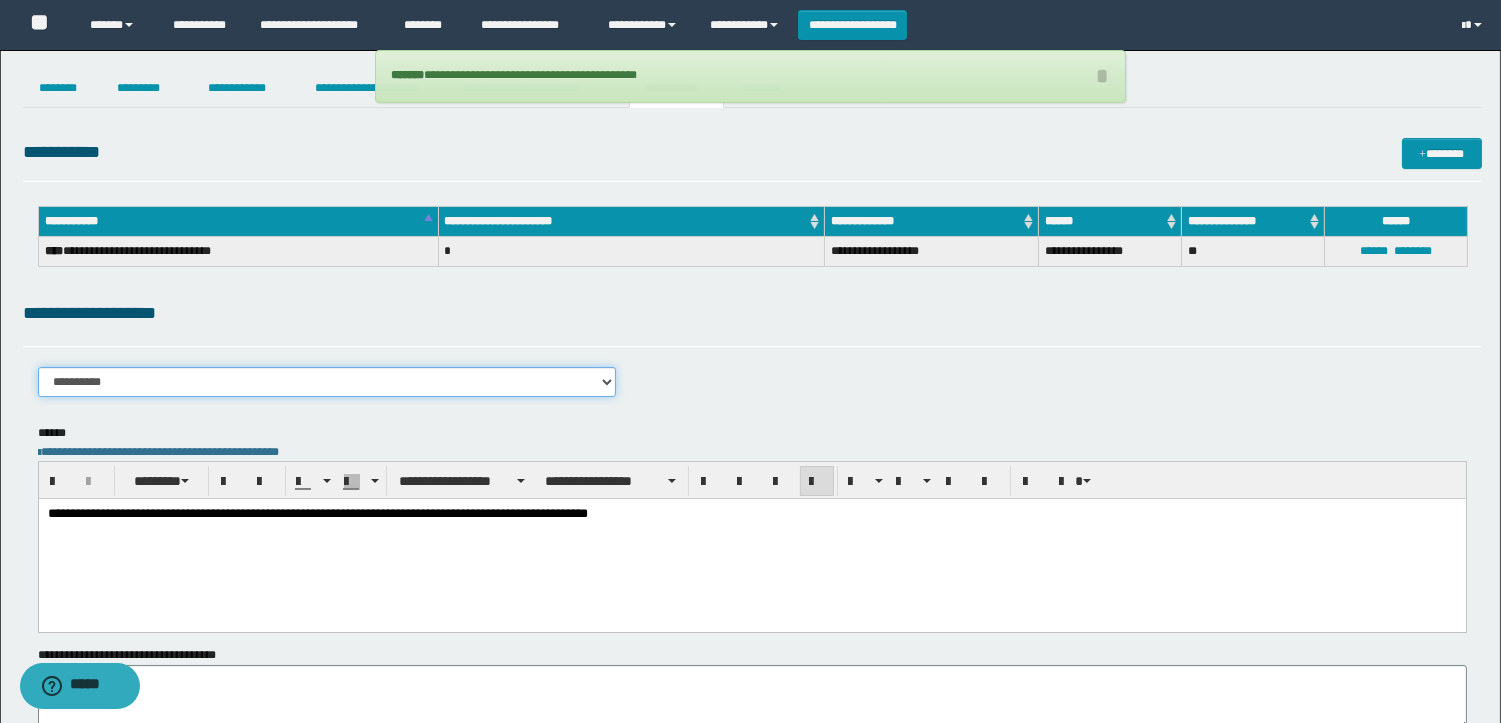 click on "**********" at bounding box center [327, 382] 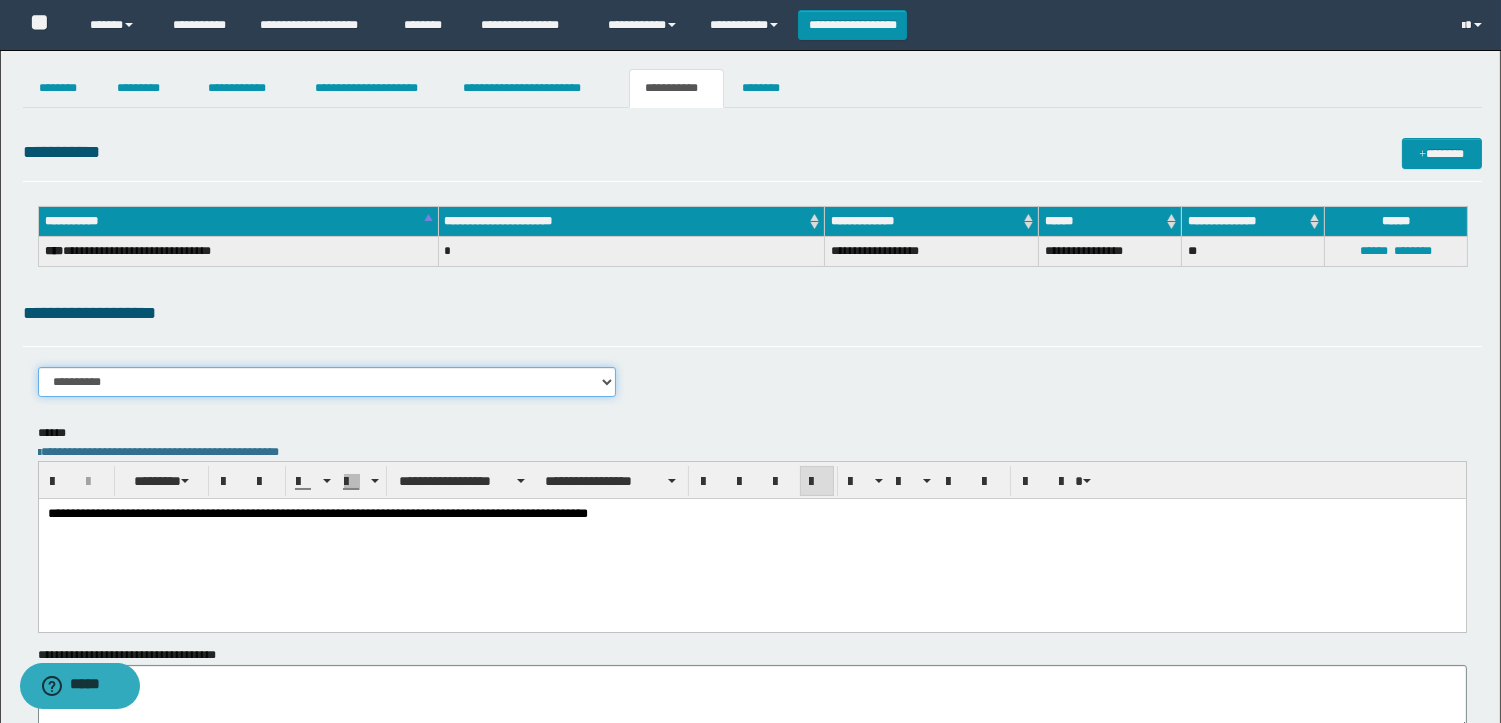 select on "****" 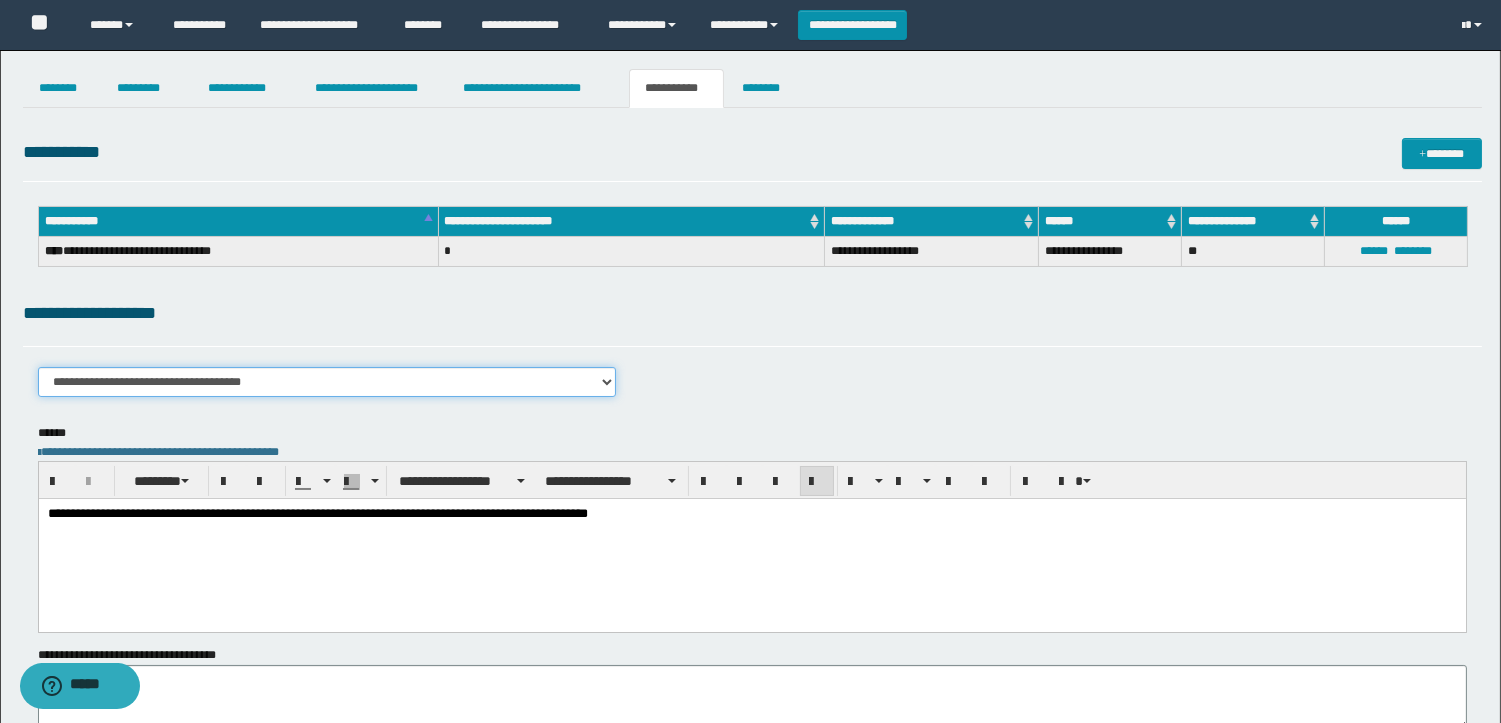 click on "**********" at bounding box center (327, 382) 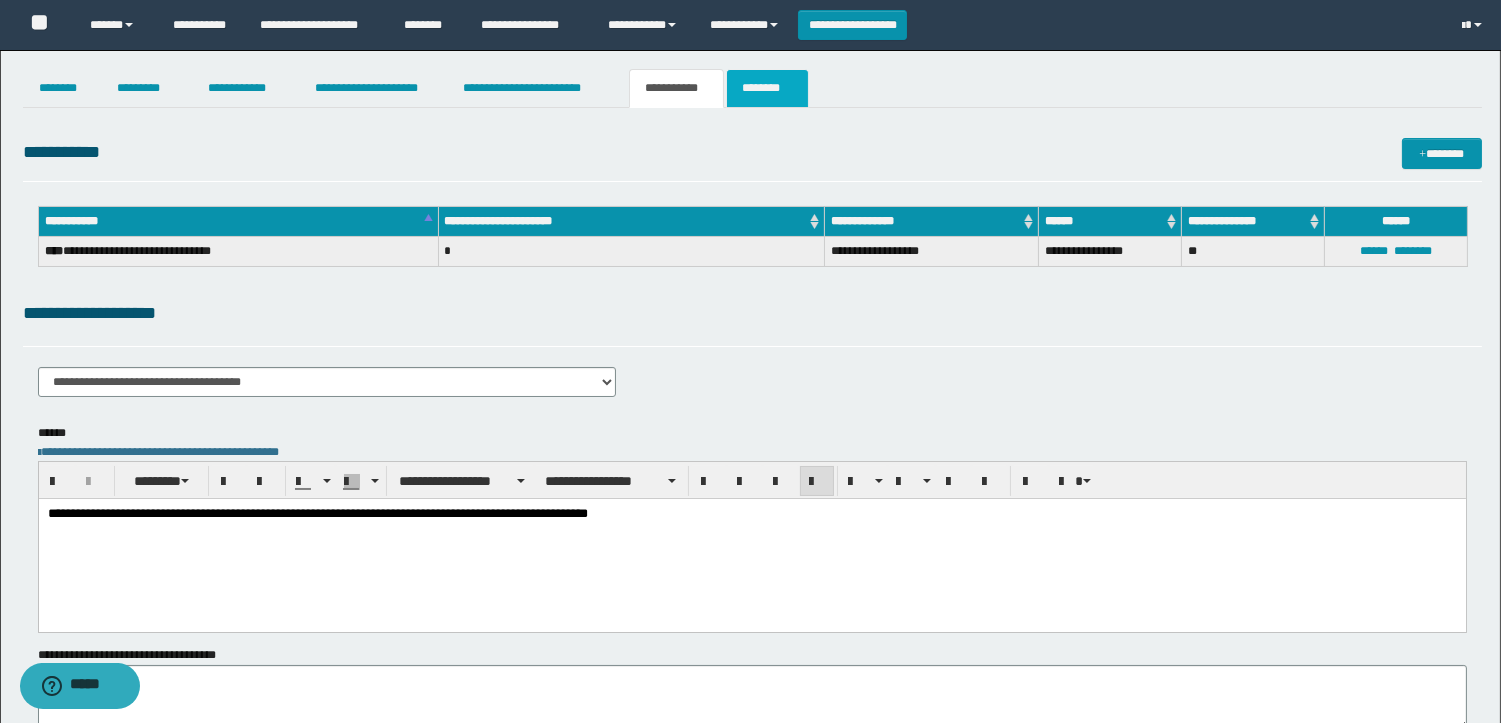 click on "********" at bounding box center (767, 88) 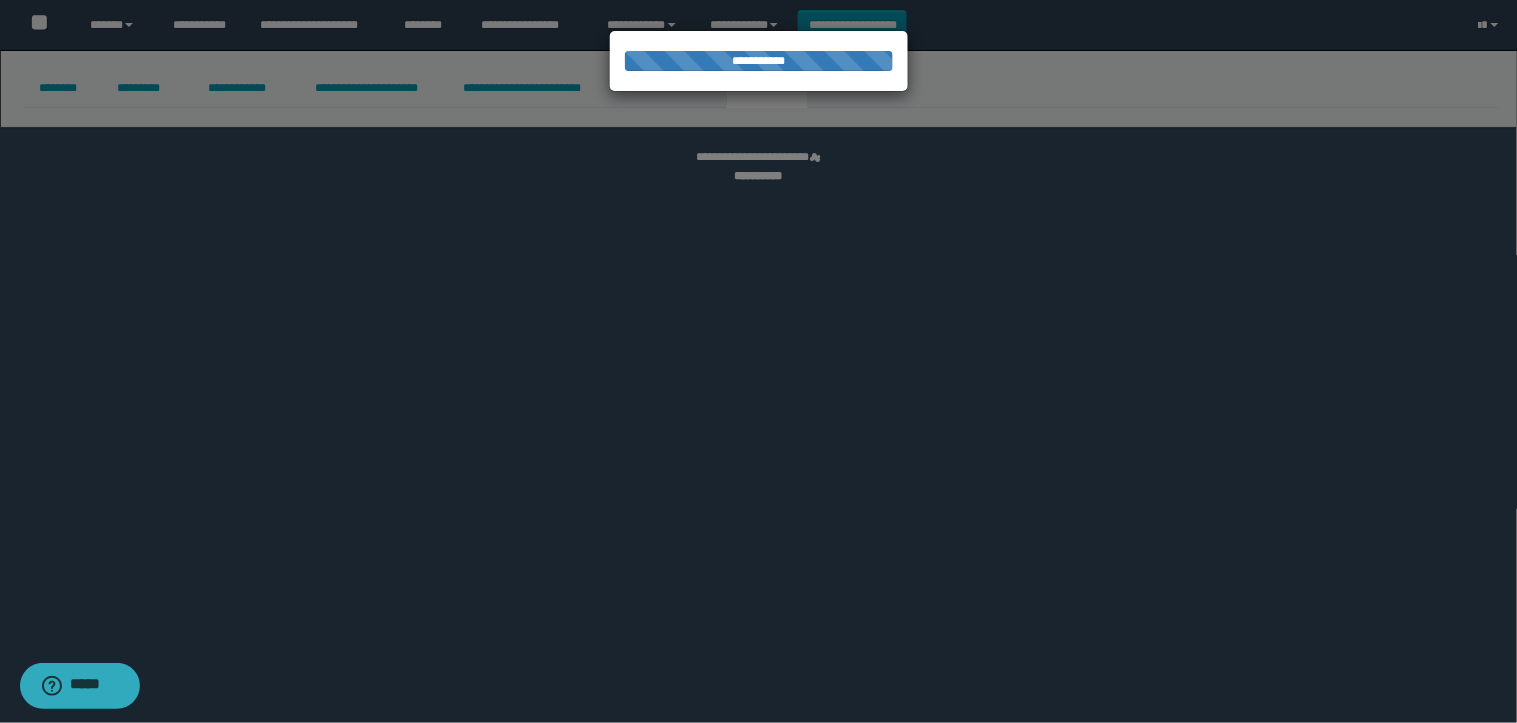 select 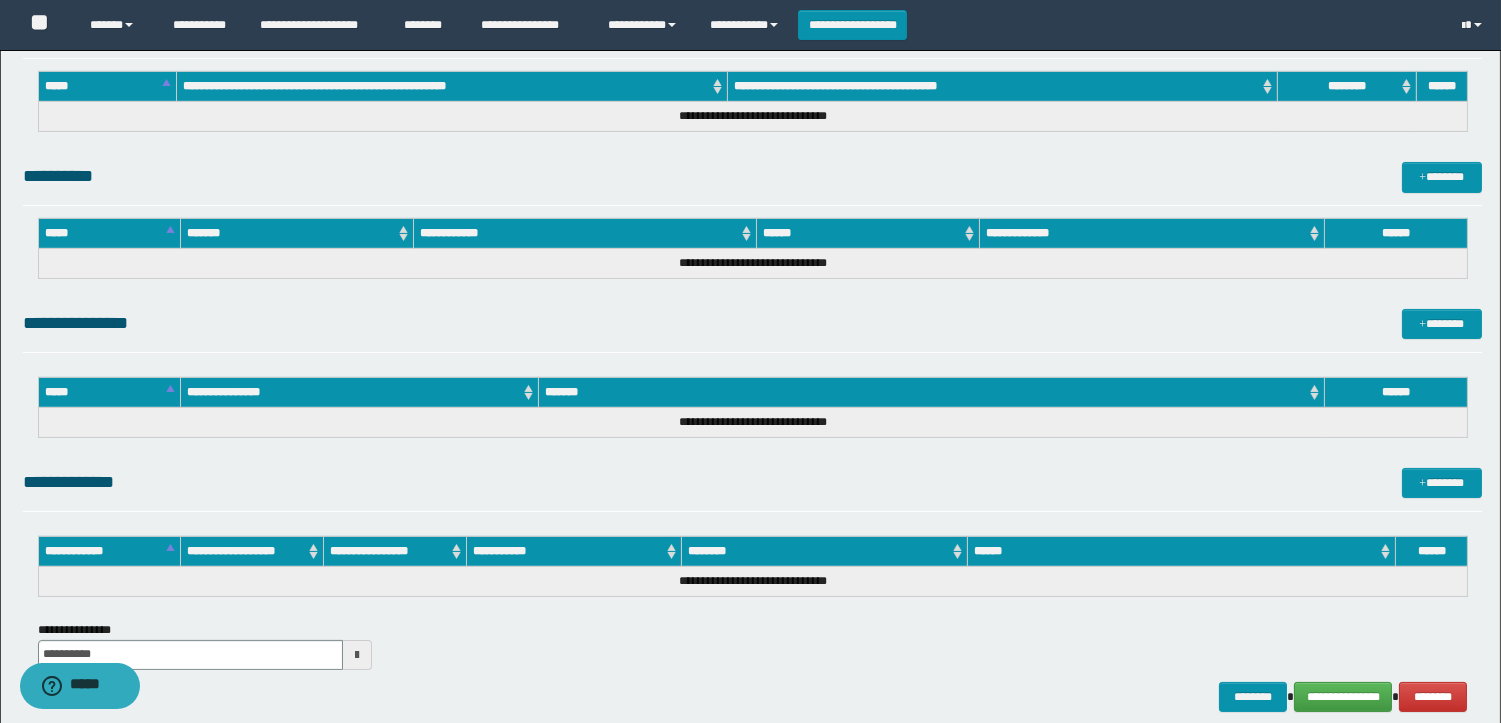 scroll, scrollTop: 804, scrollLeft: 0, axis: vertical 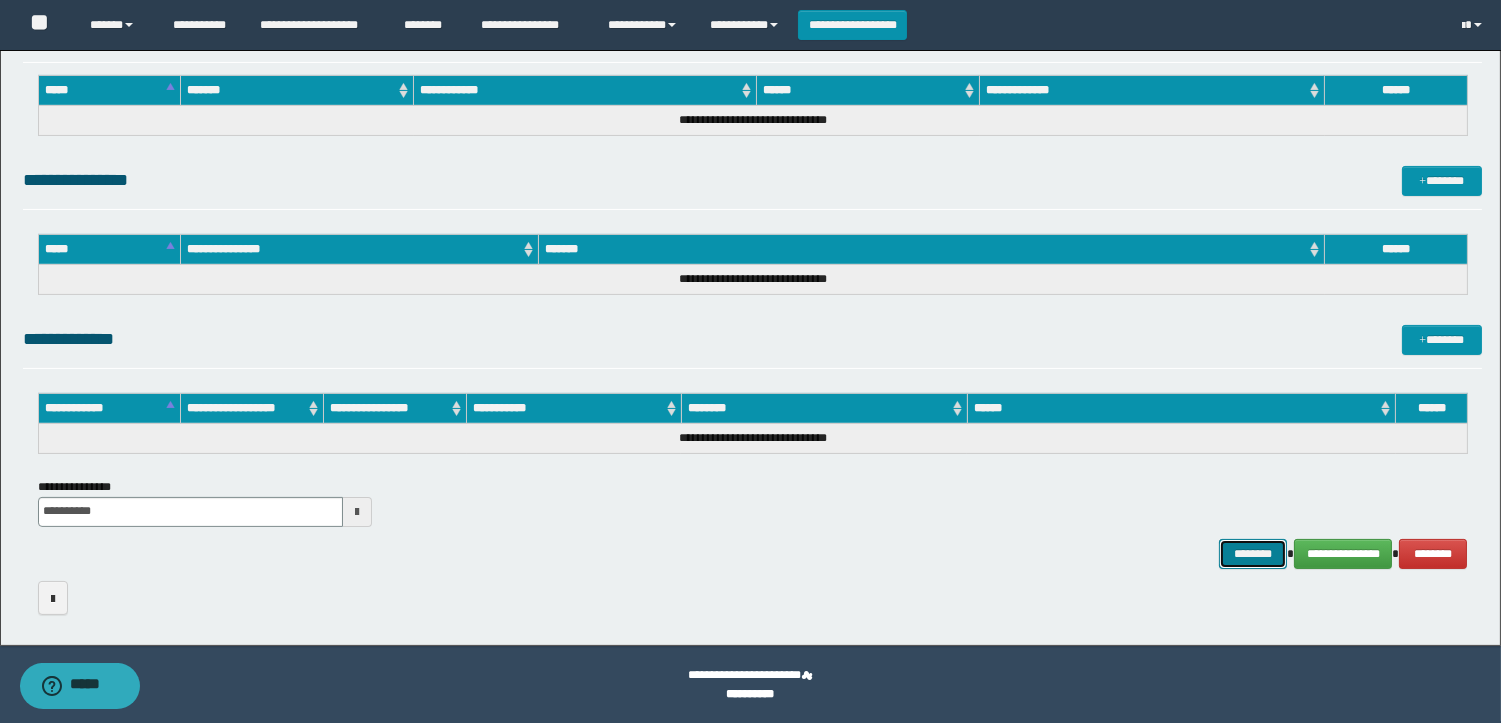 click on "********" at bounding box center (1253, 554) 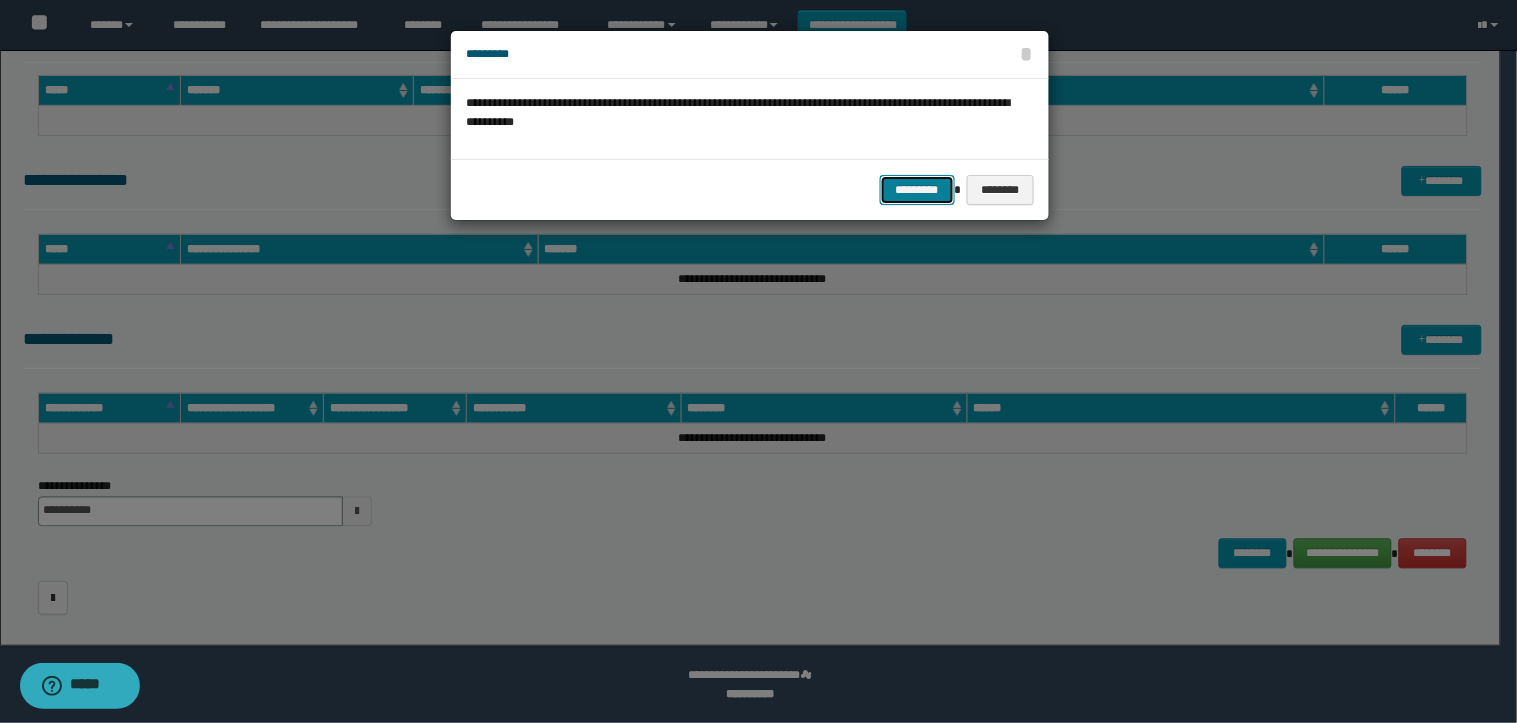 click on "*********" at bounding box center (917, 190) 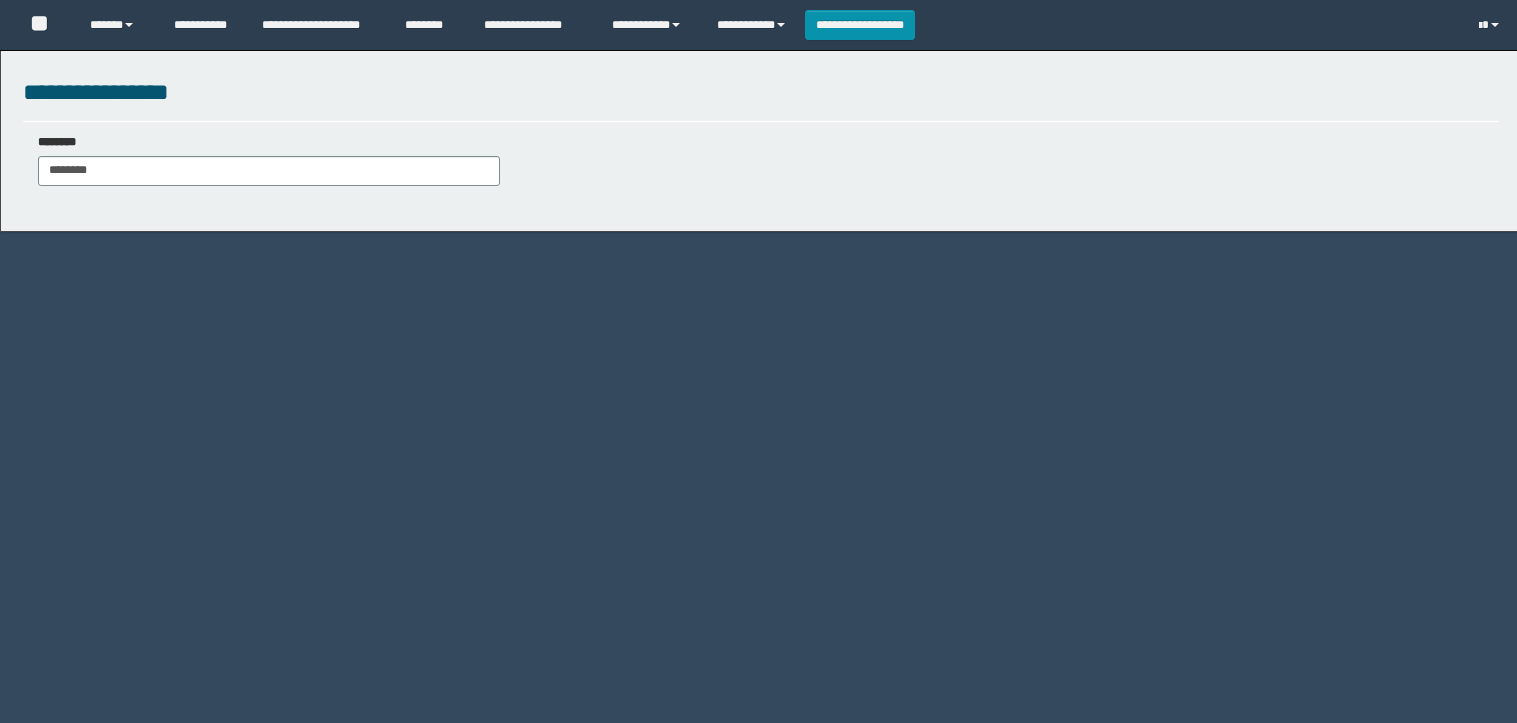 scroll, scrollTop: 0, scrollLeft: 0, axis: both 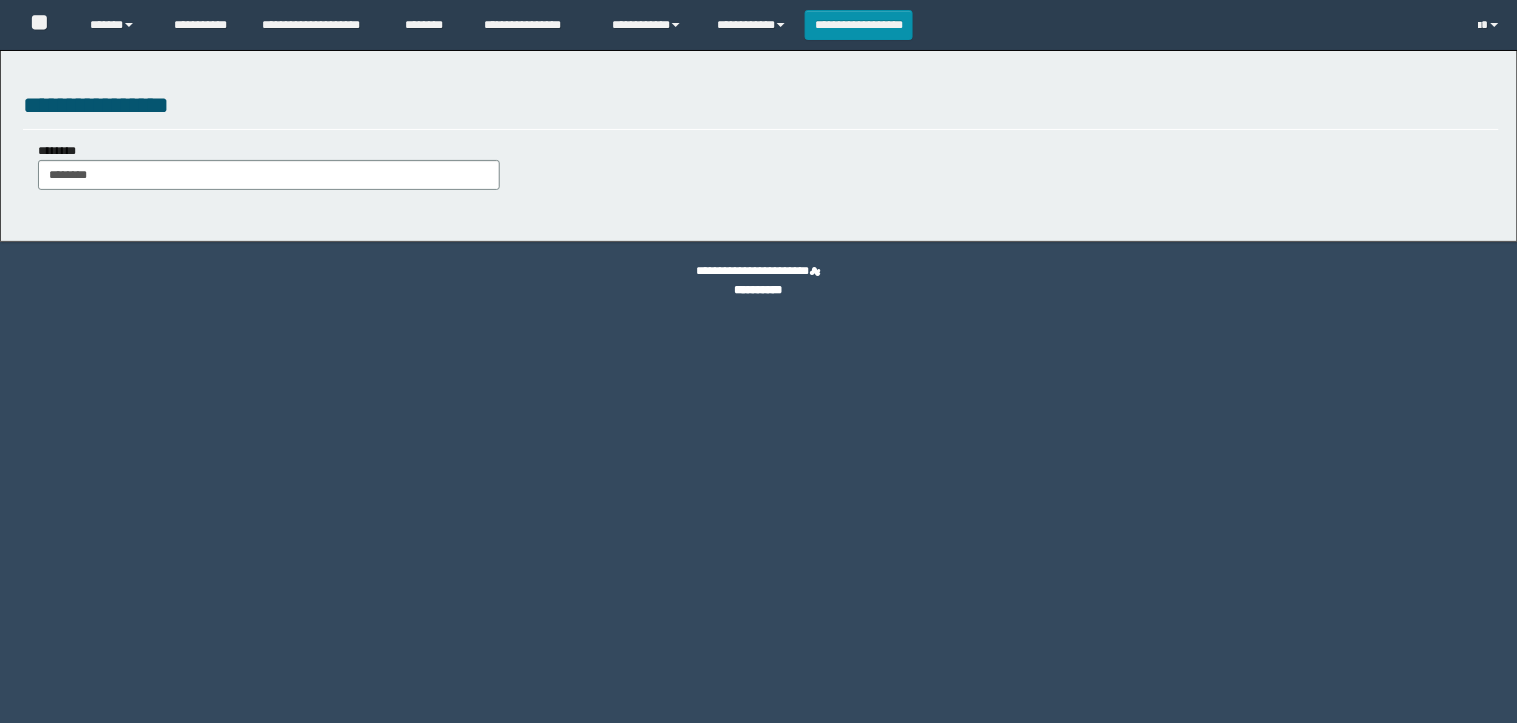type on "********" 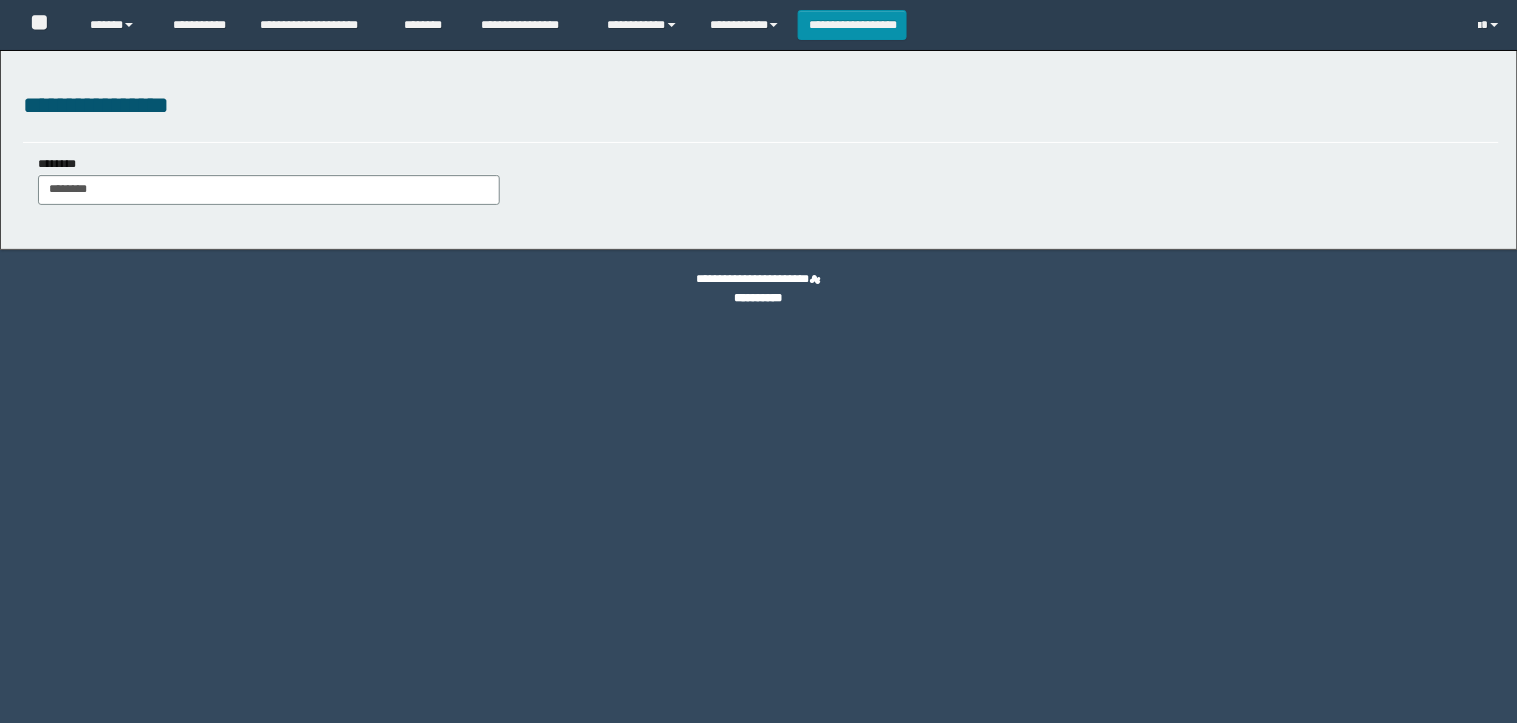 scroll, scrollTop: 0, scrollLeft: 0, axis: both 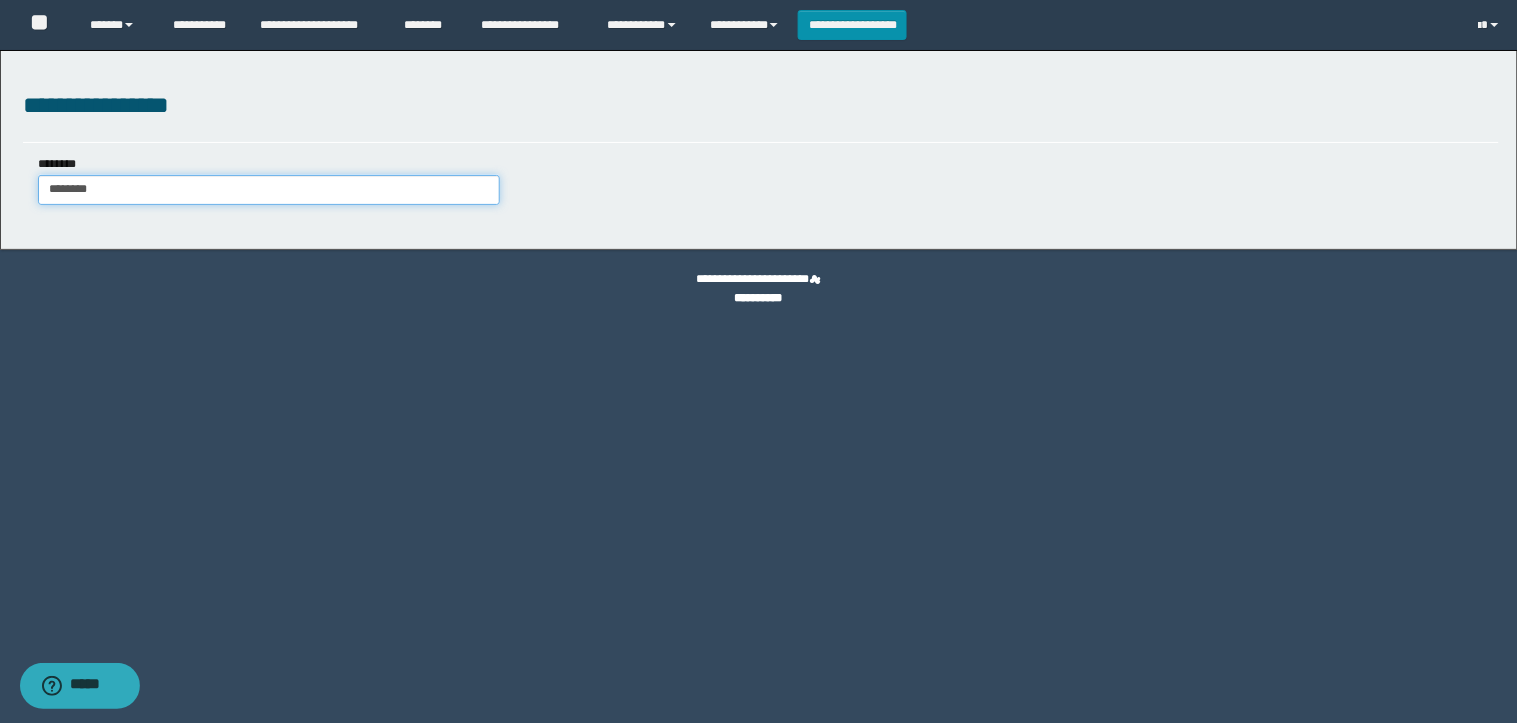 click on "********" at bounding box center (269, 190) 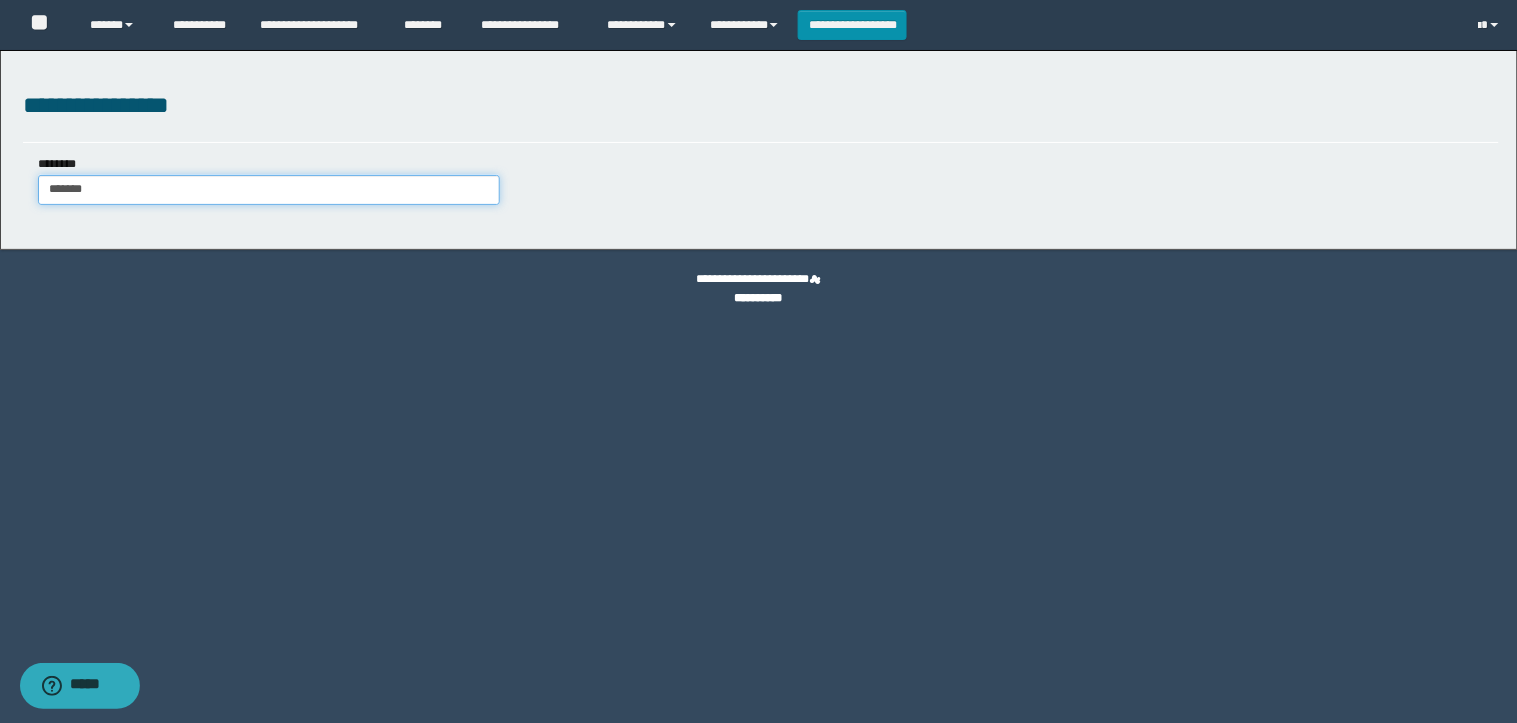 type on "********" 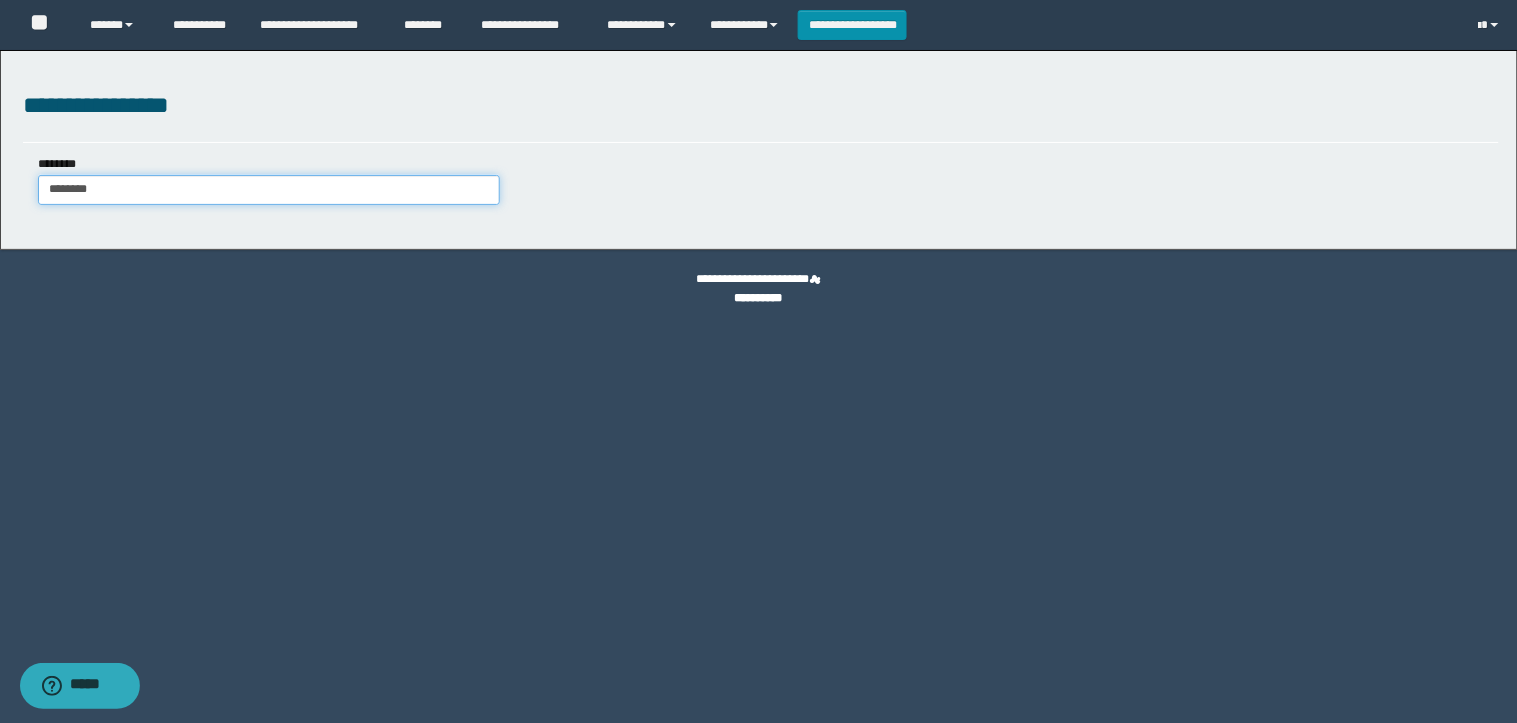 type on "********" 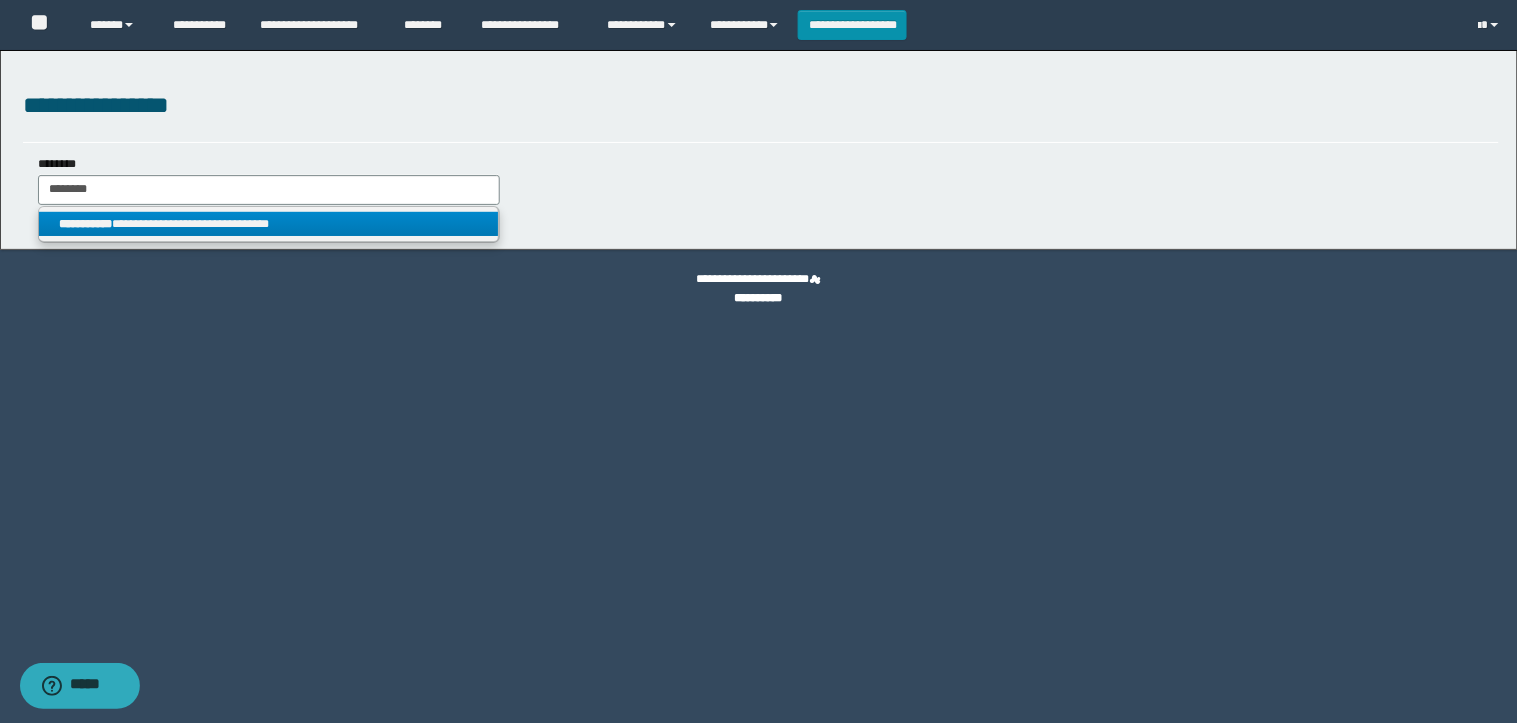click on "**********" at bounding box center [268, 224] 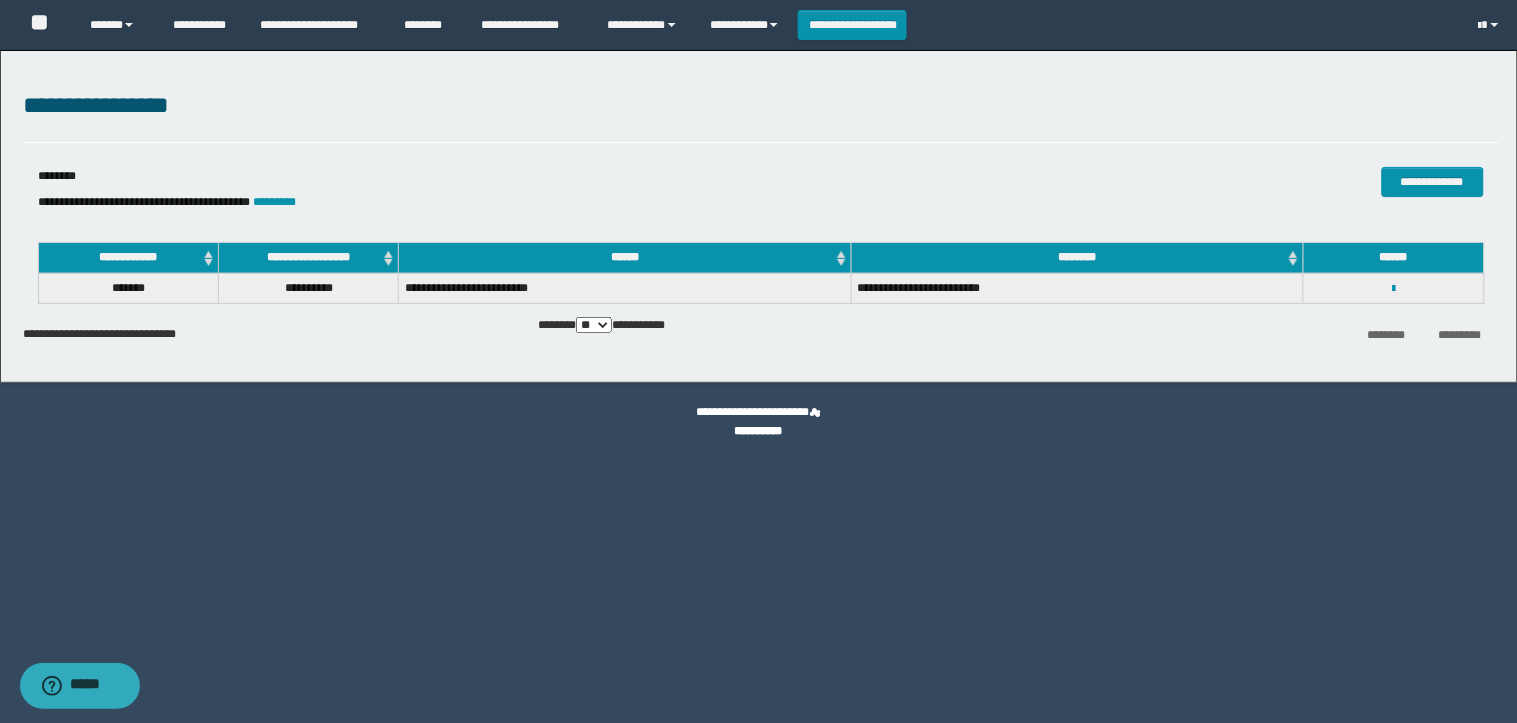 click on "**********" at bounding box center [1393, 288] 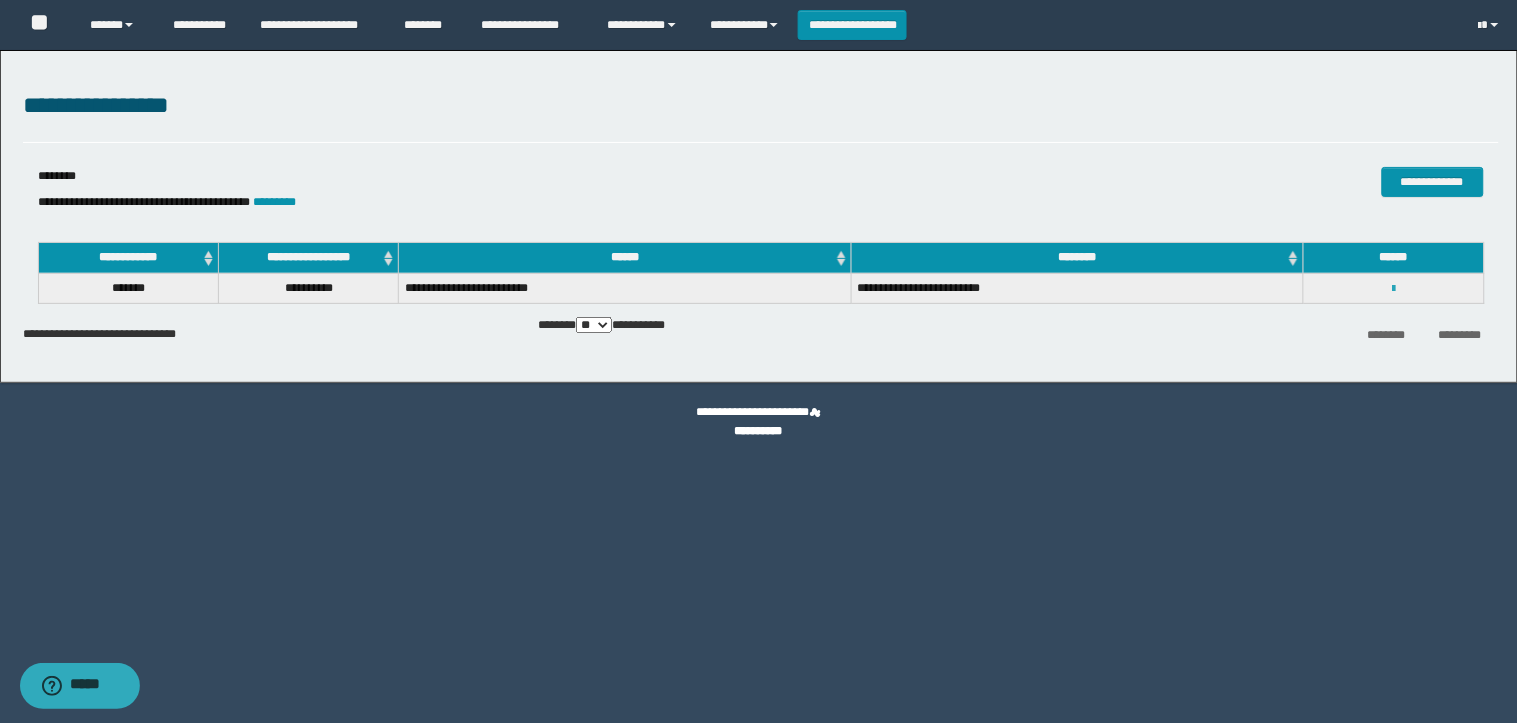 click at bounding box center (1393, 289) 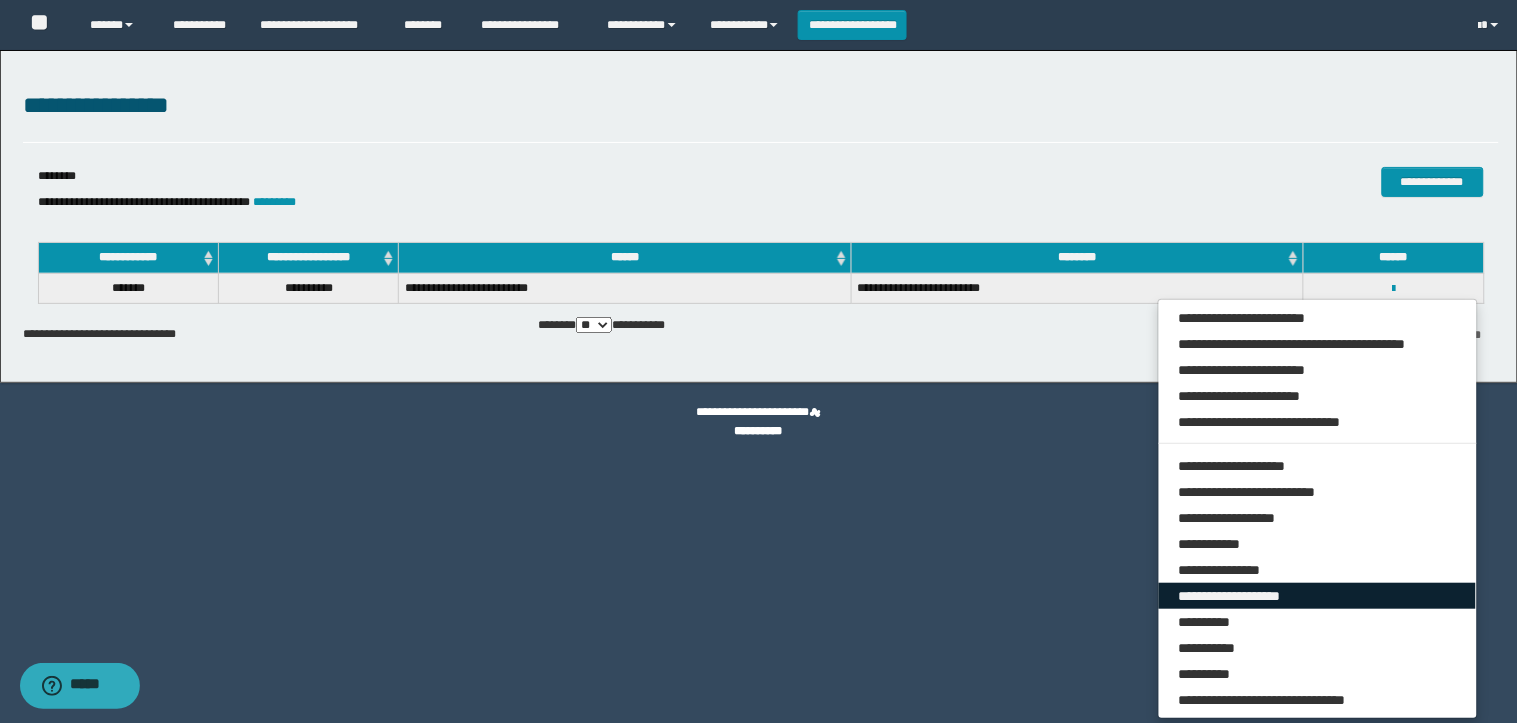 click on "**********" at bounding box center (1318, 596) 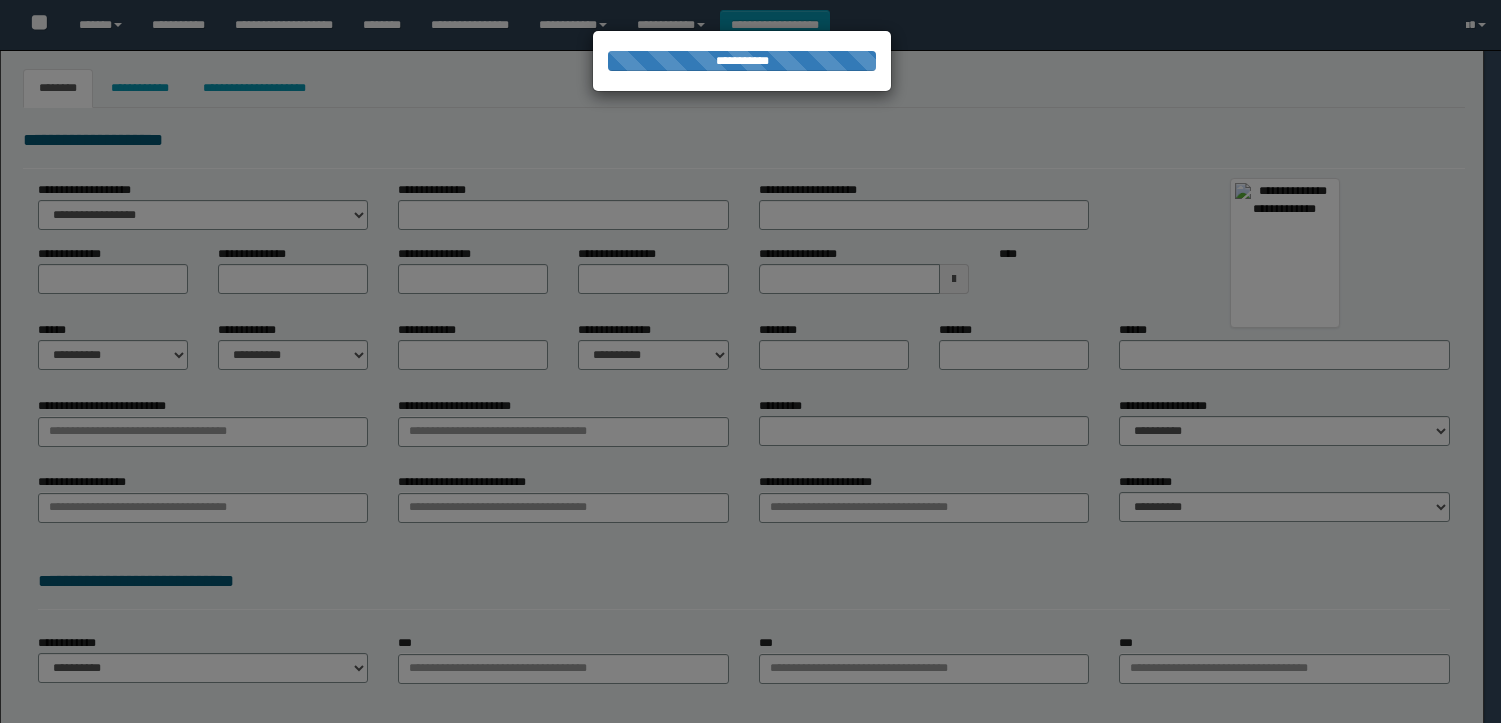 type on "*******" 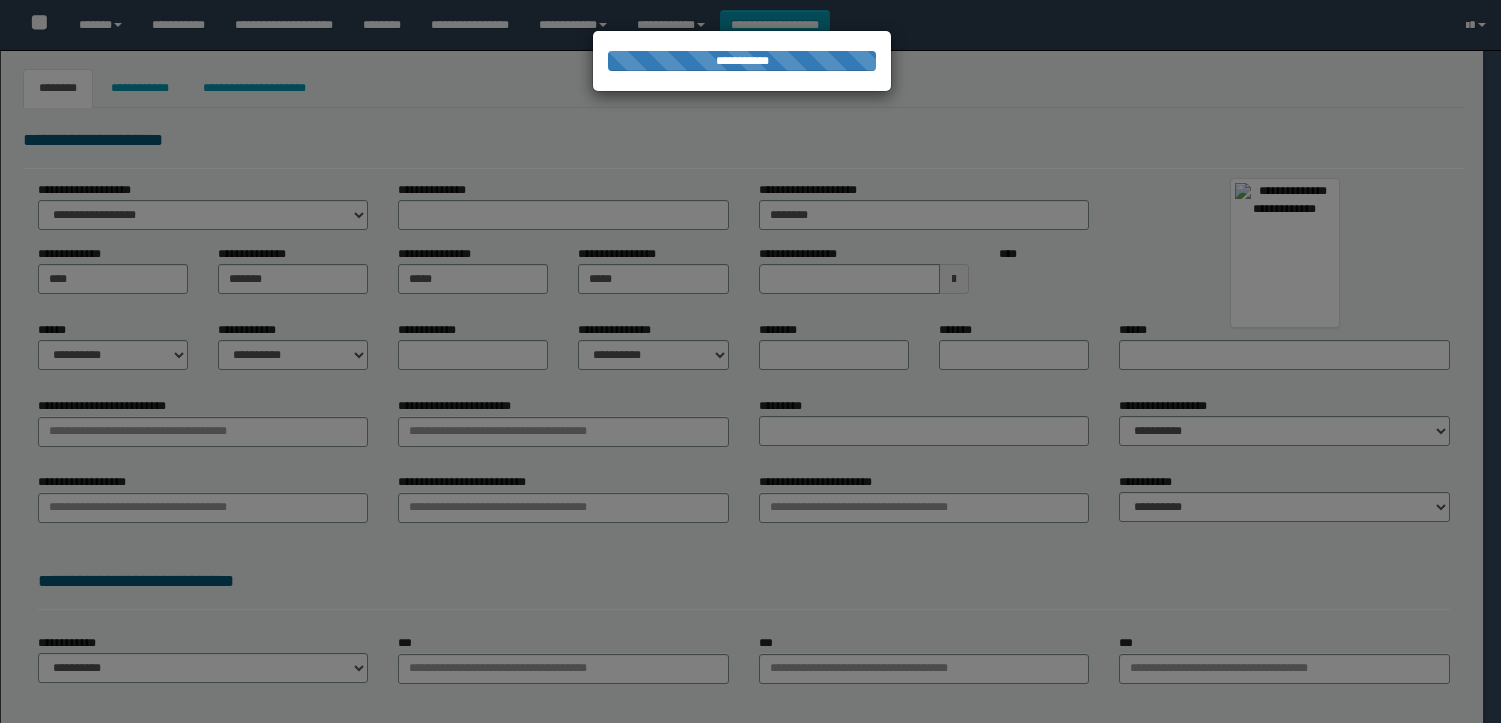 select on "*" 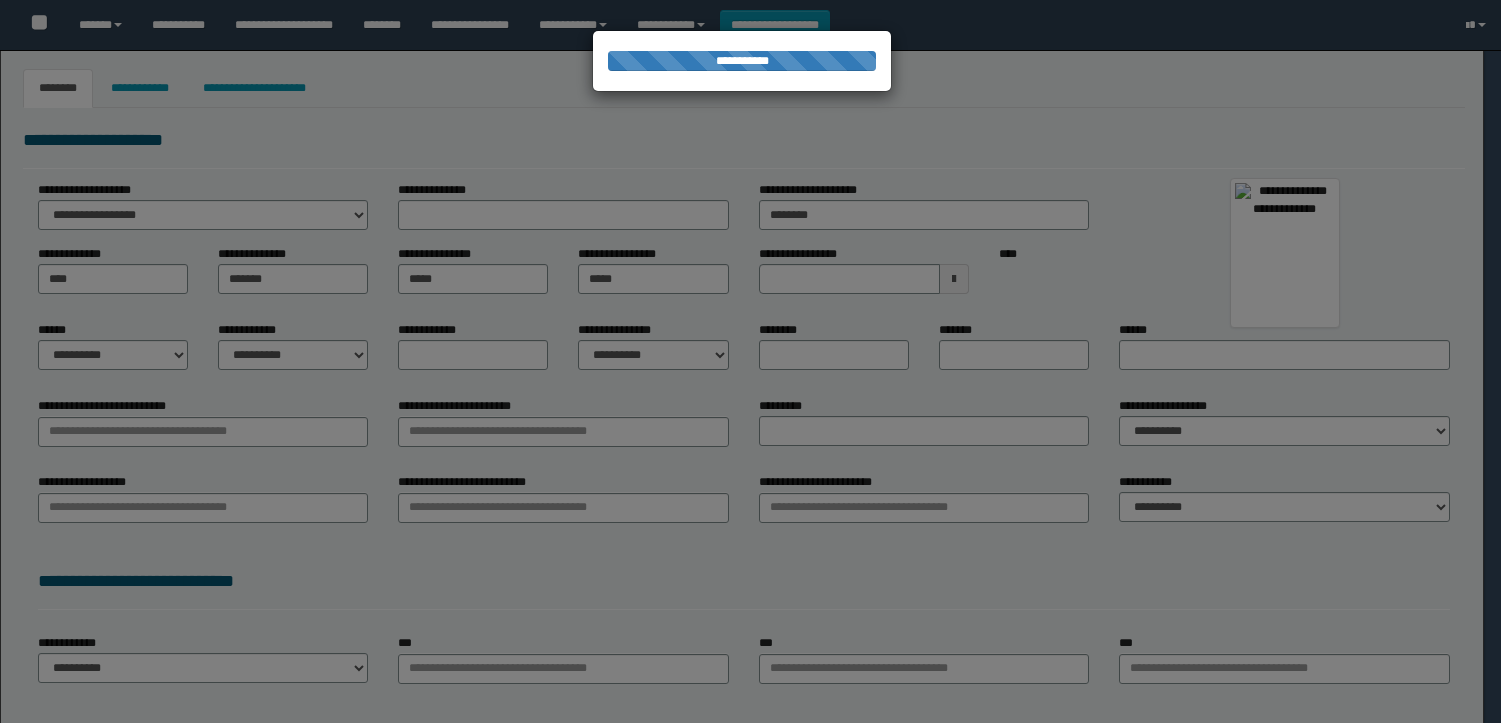 type on "**********" 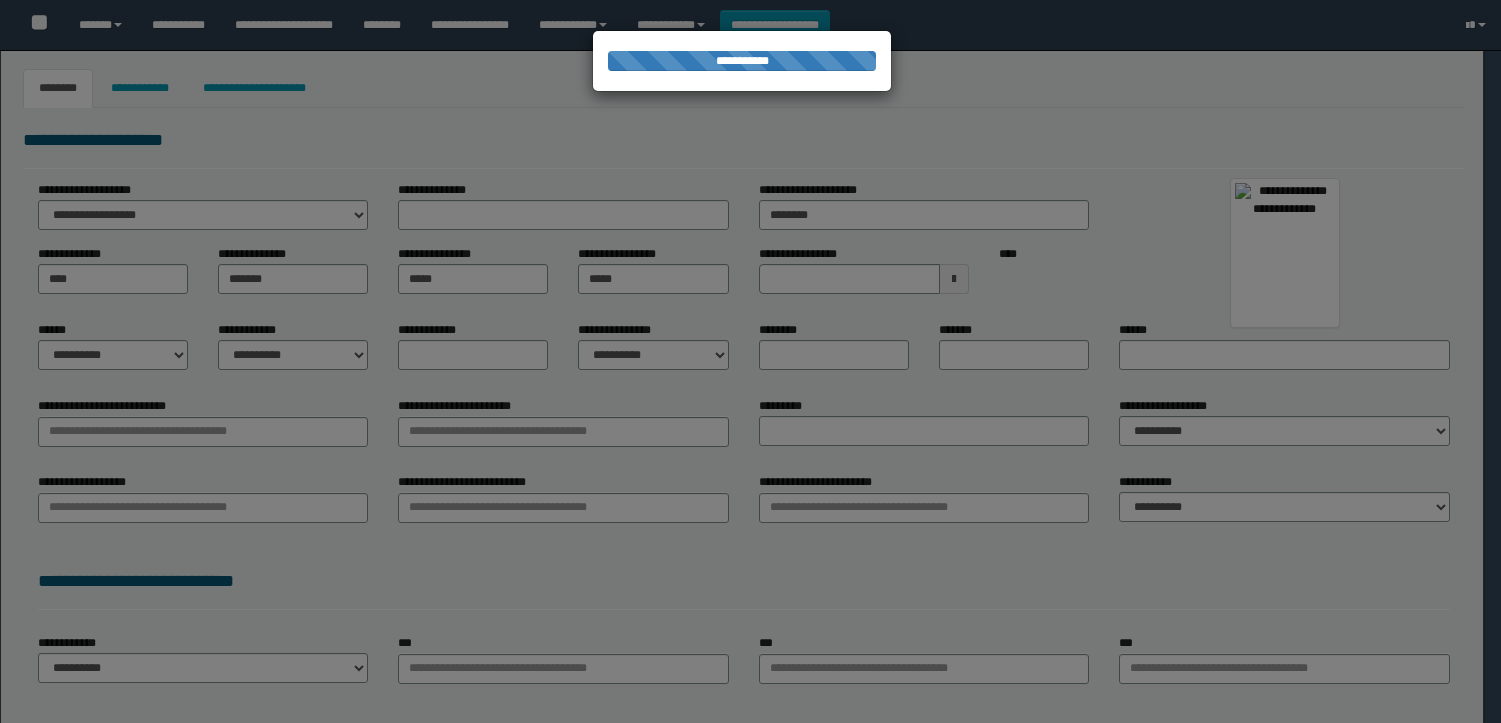 type on "**********" 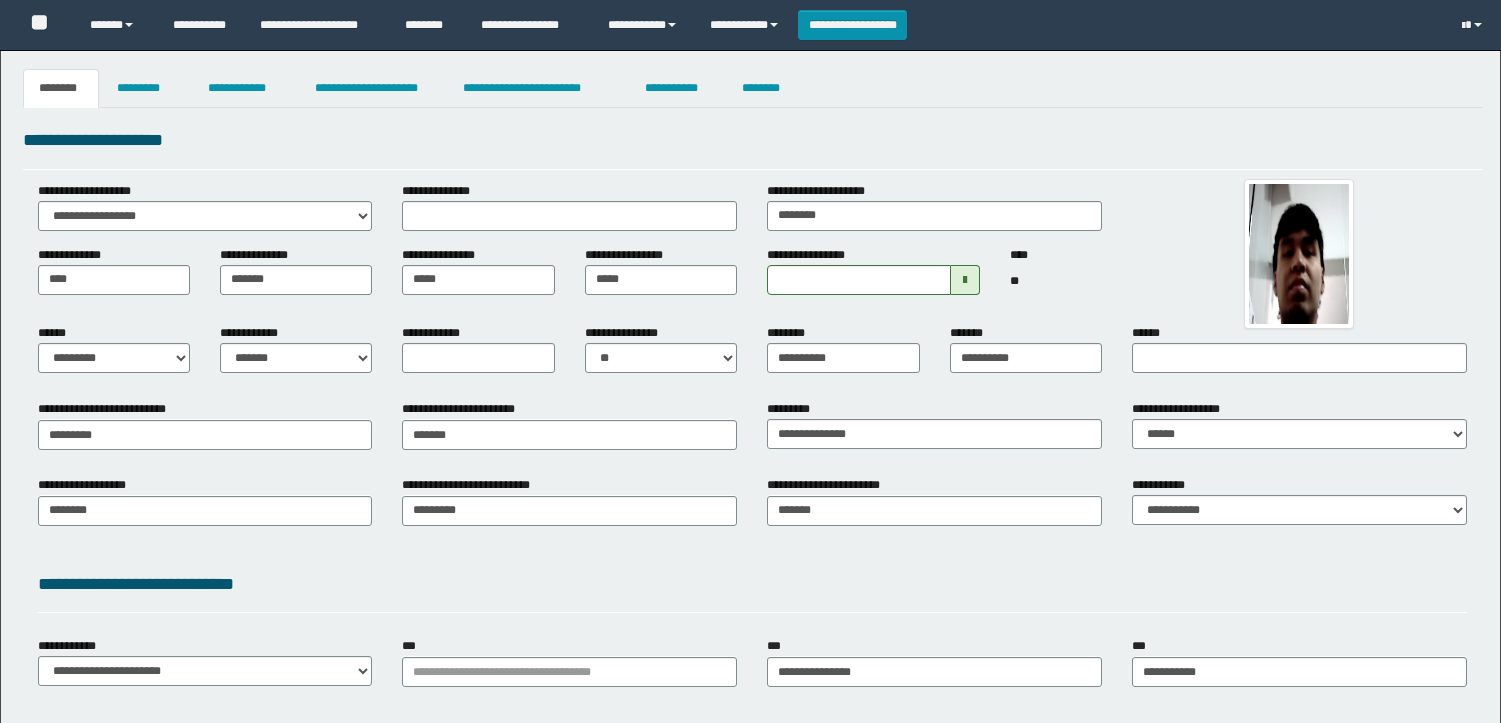 scroll, scrollTop: 0, scrollLeft: 0, axis: both 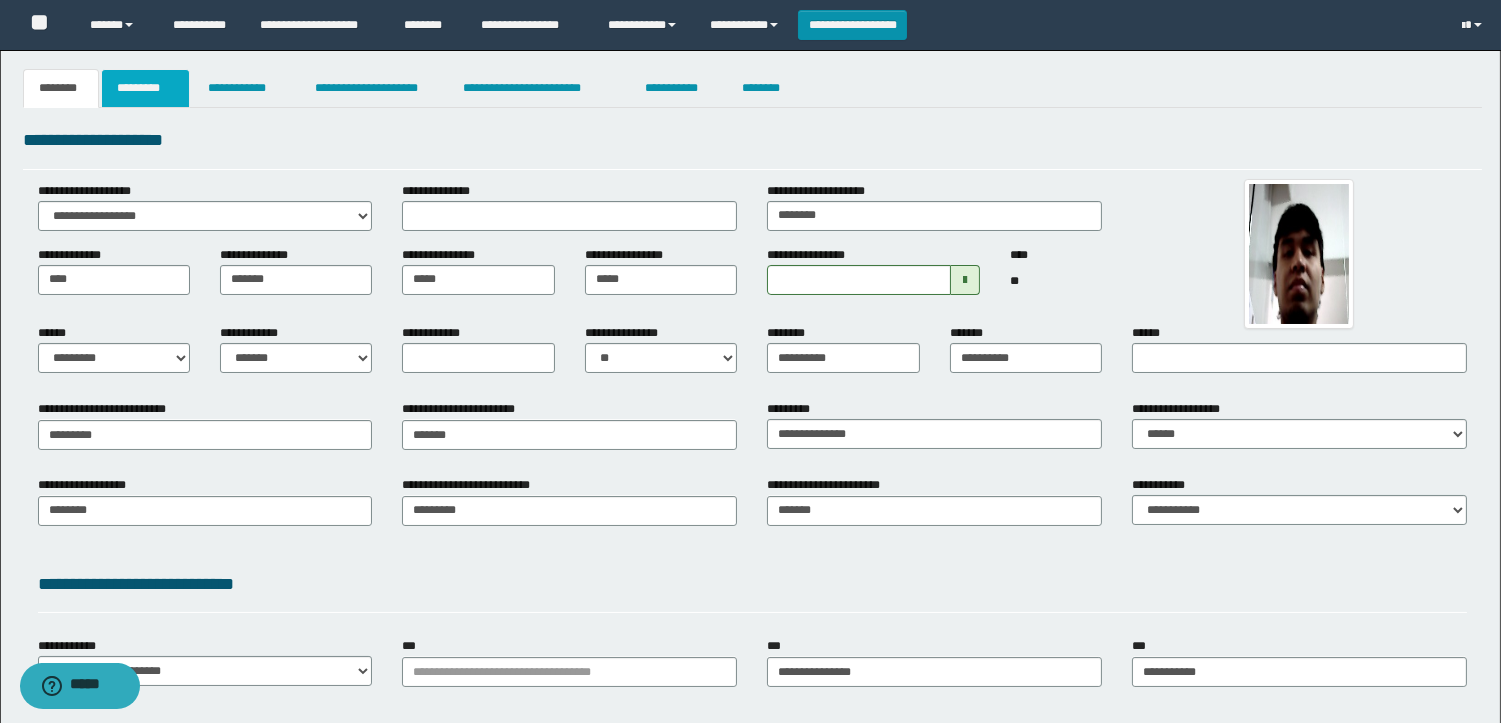 click on "*********" at bounding box center [145, 88] 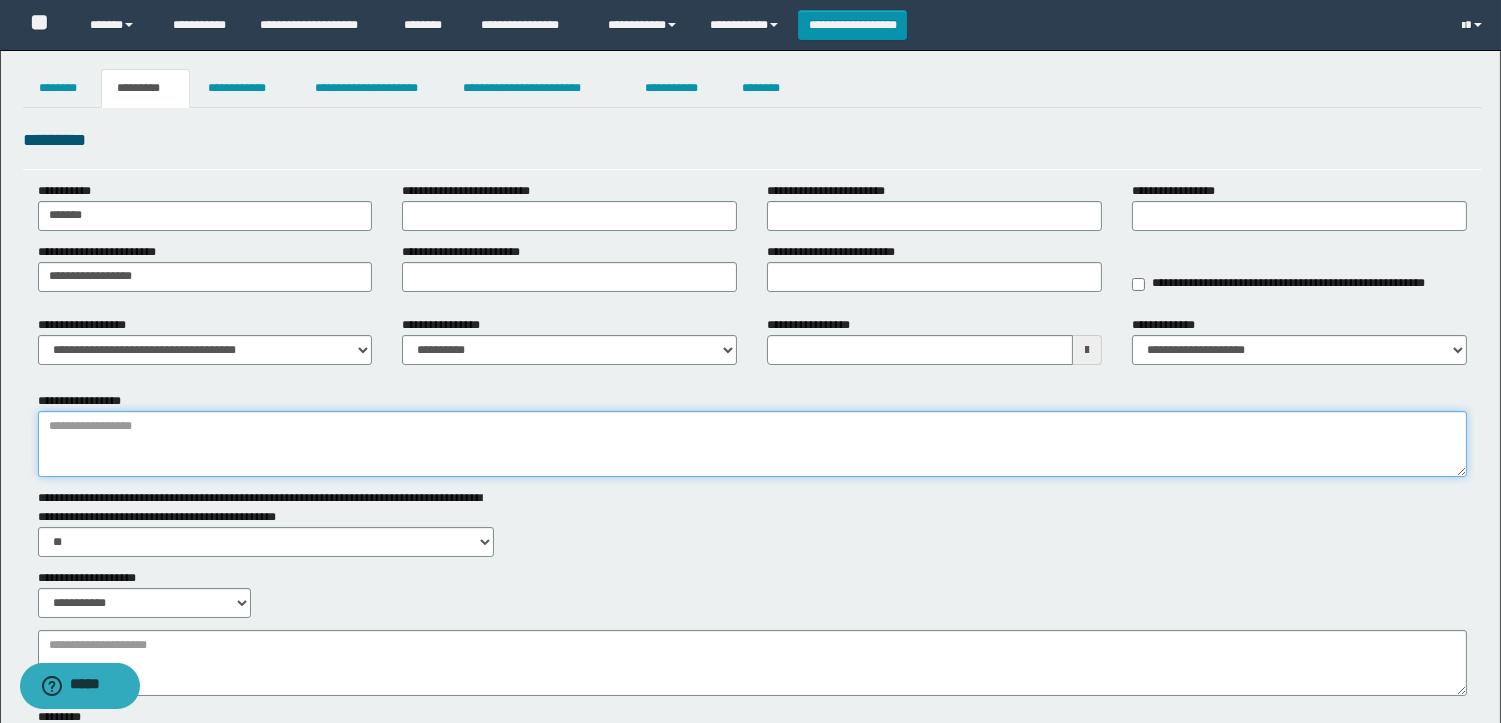 click on "**********" at bounding box center [752, 444] 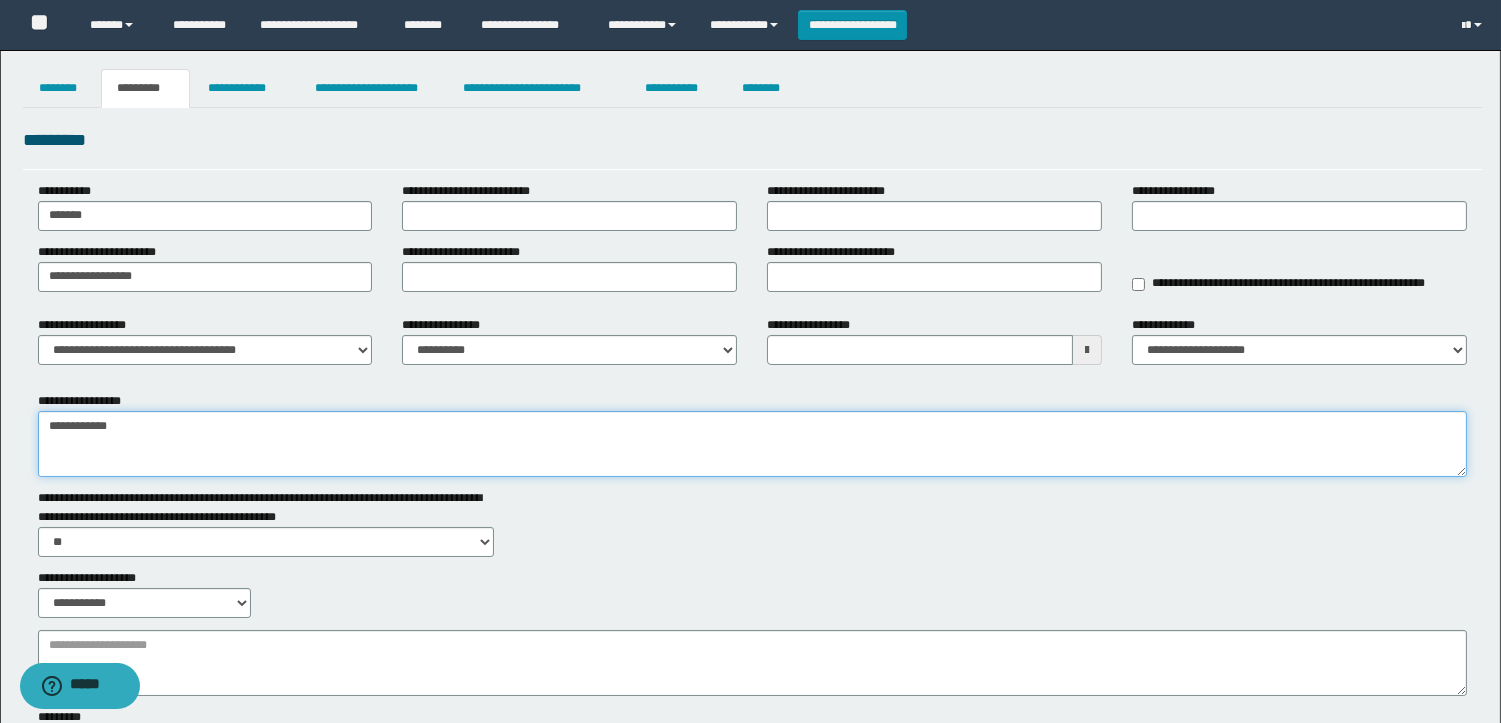 type on "**********" 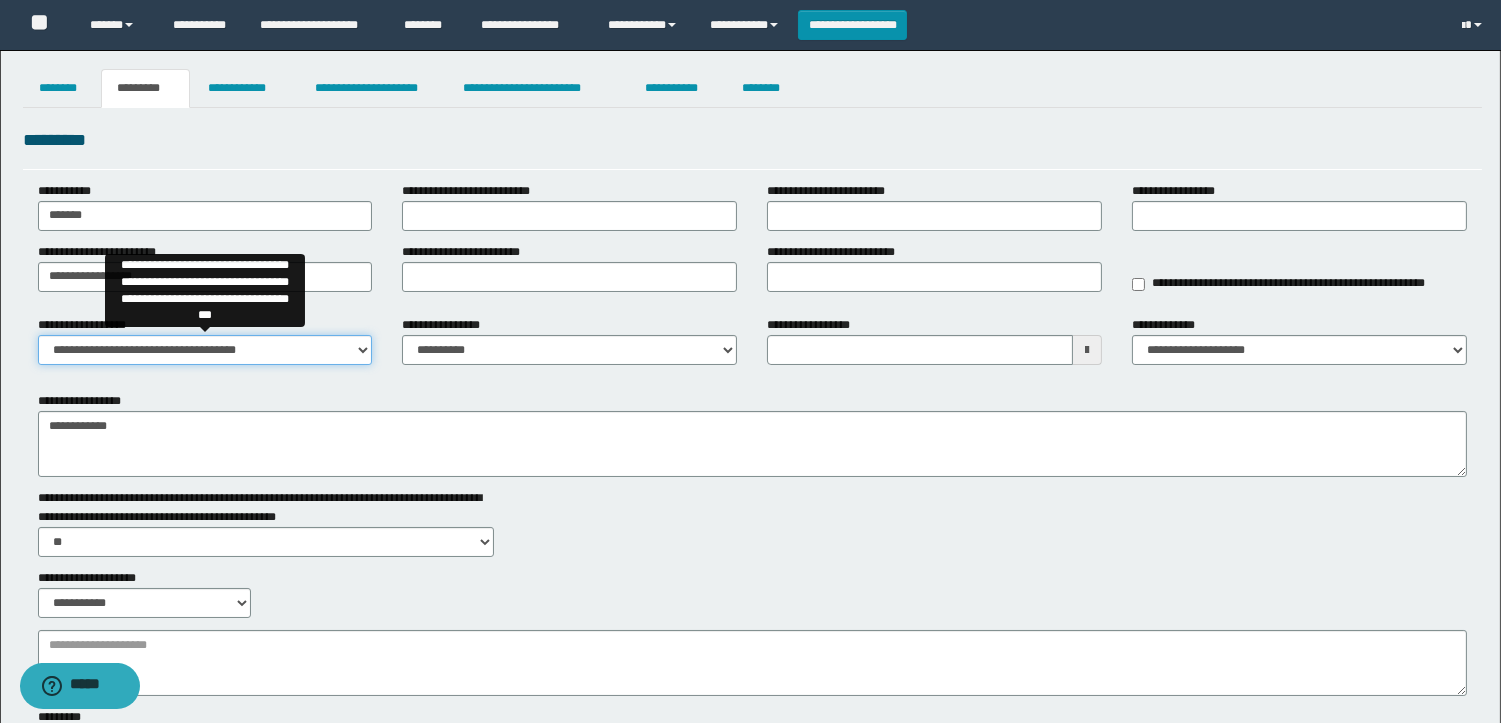 click on "**********" at bounding box center [205, 350] 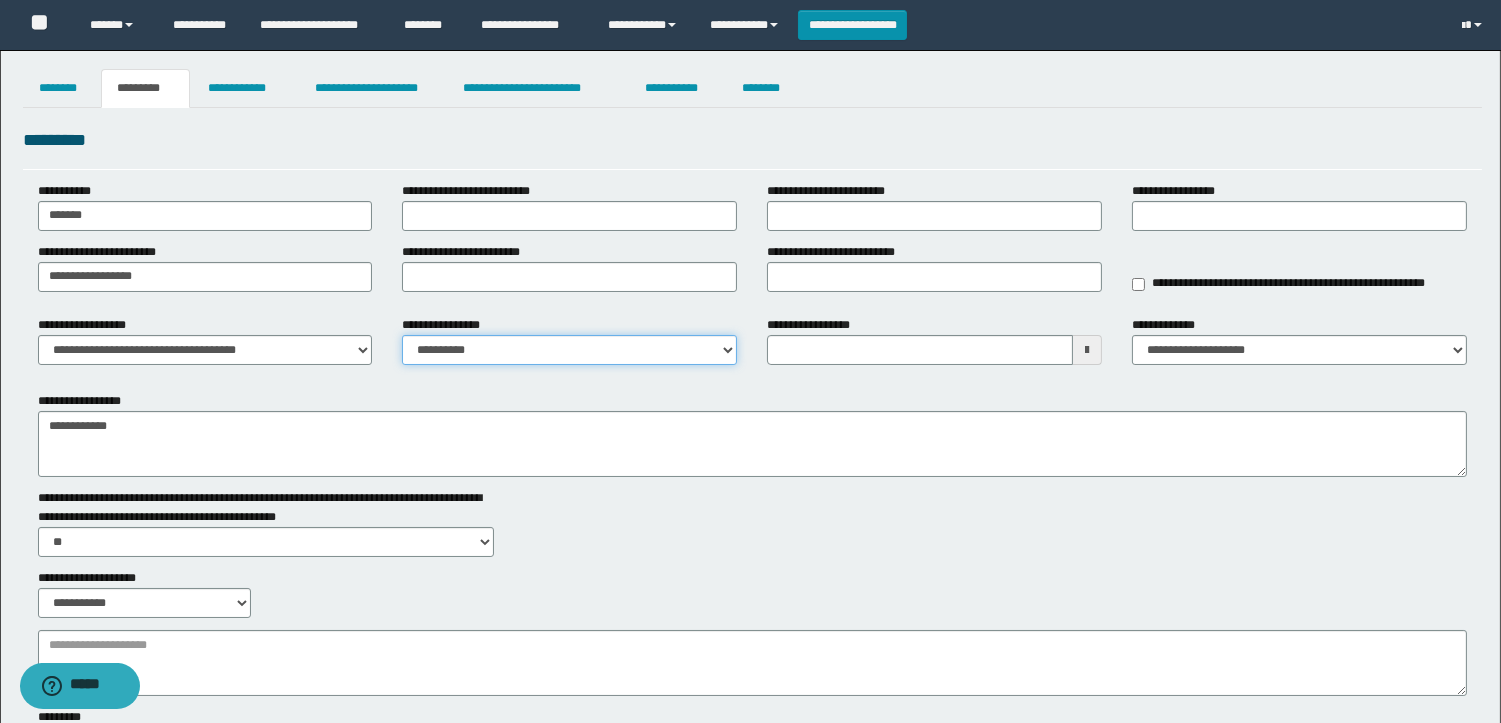 click on "**********" at bounding box center [569, 350] 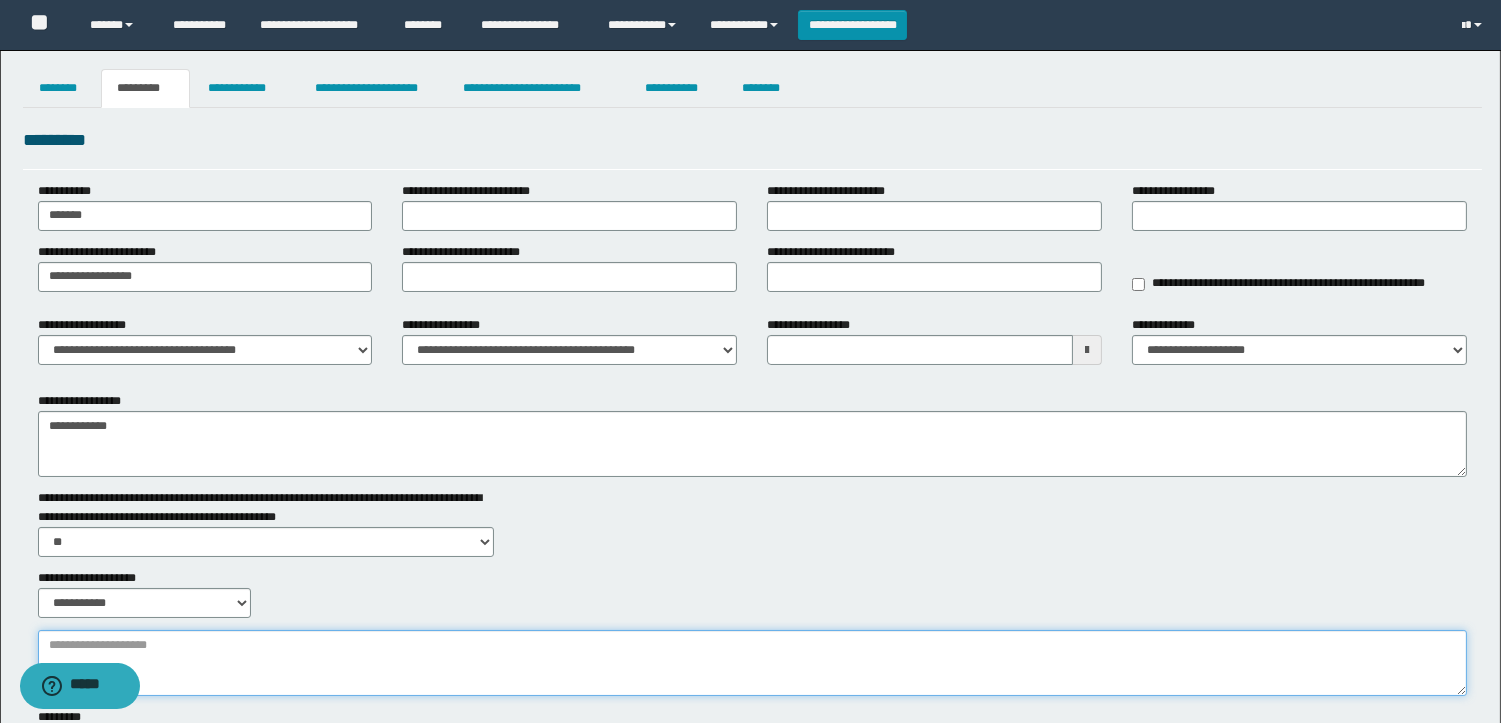 click on "**********" at bounding box center [752, 663] 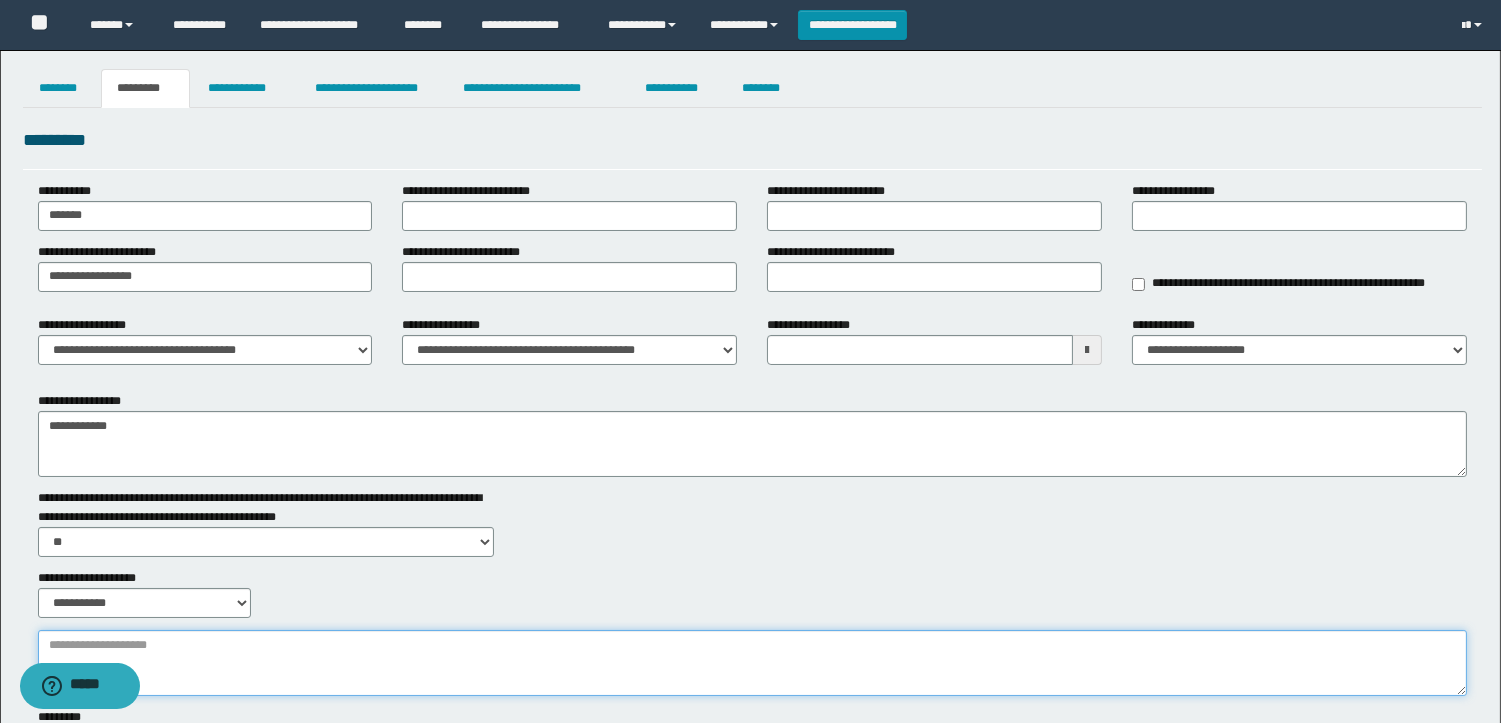 paste on "**********" 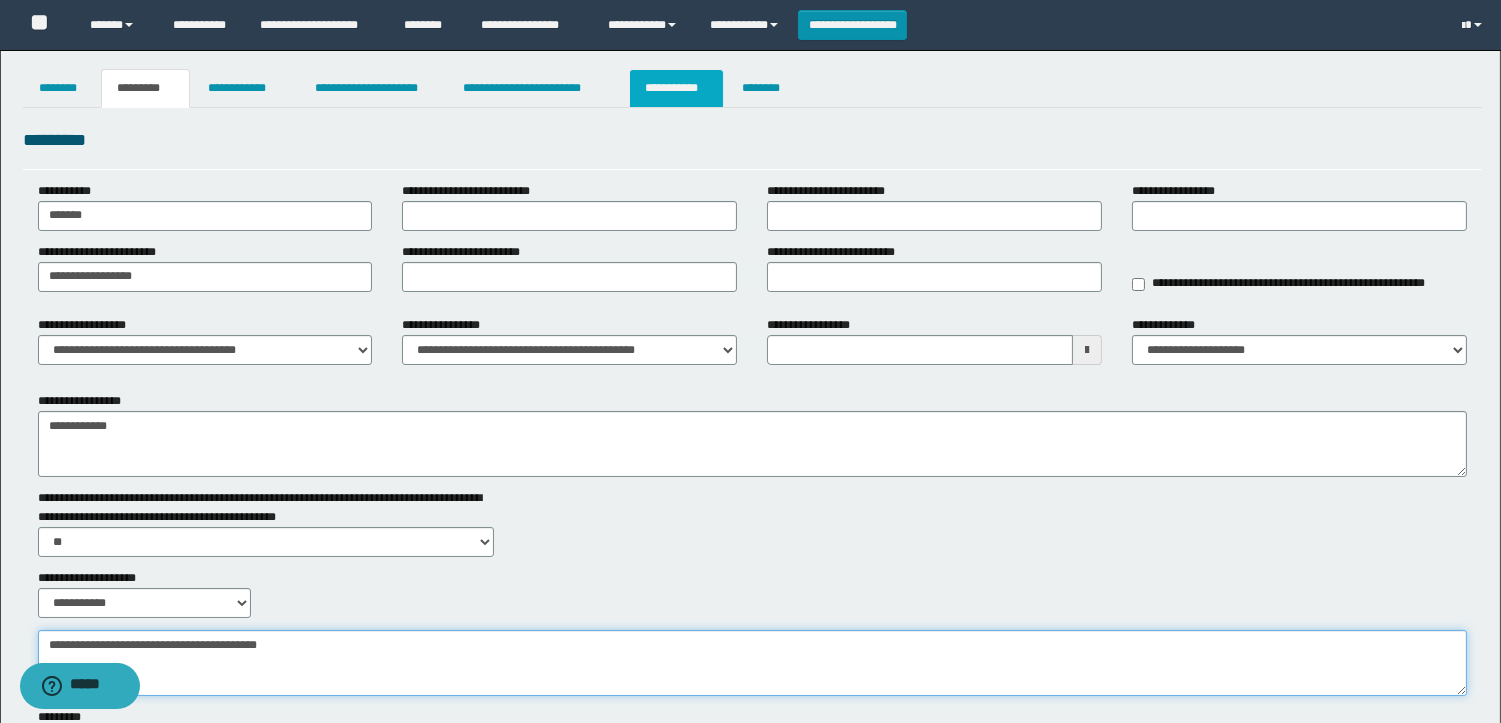 type on "**********" 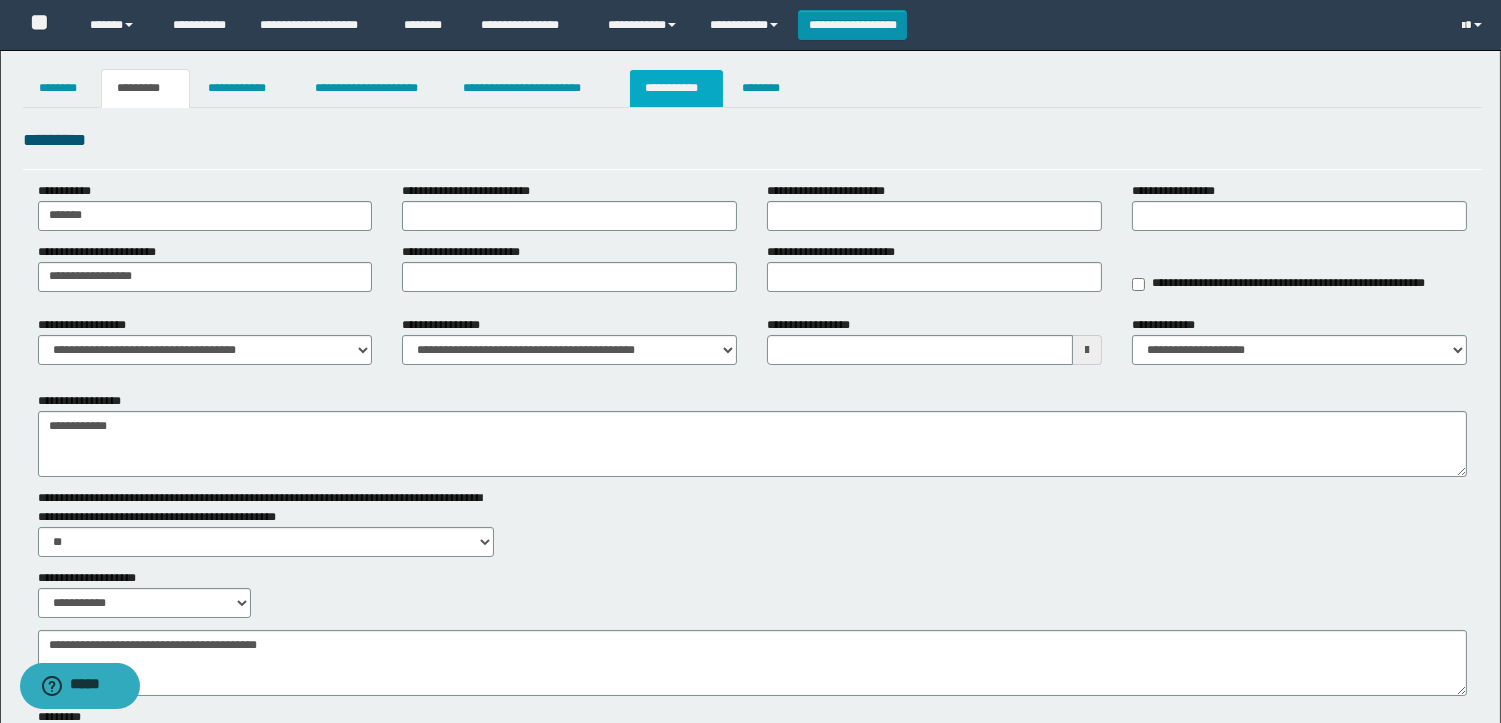 click on "**********" at bounding box center (676, 88) 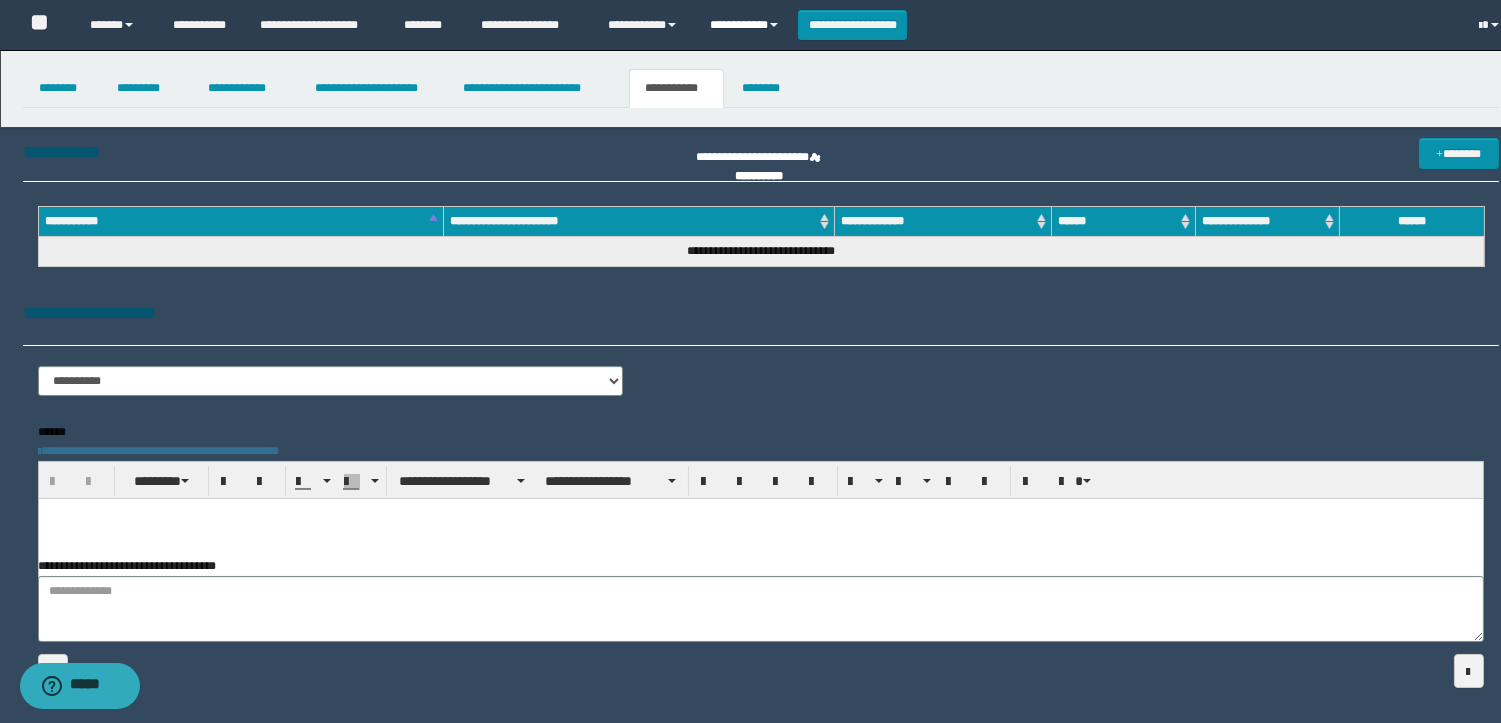 scroll, scrollTop: 0, scrollLeft: 0, axis: both 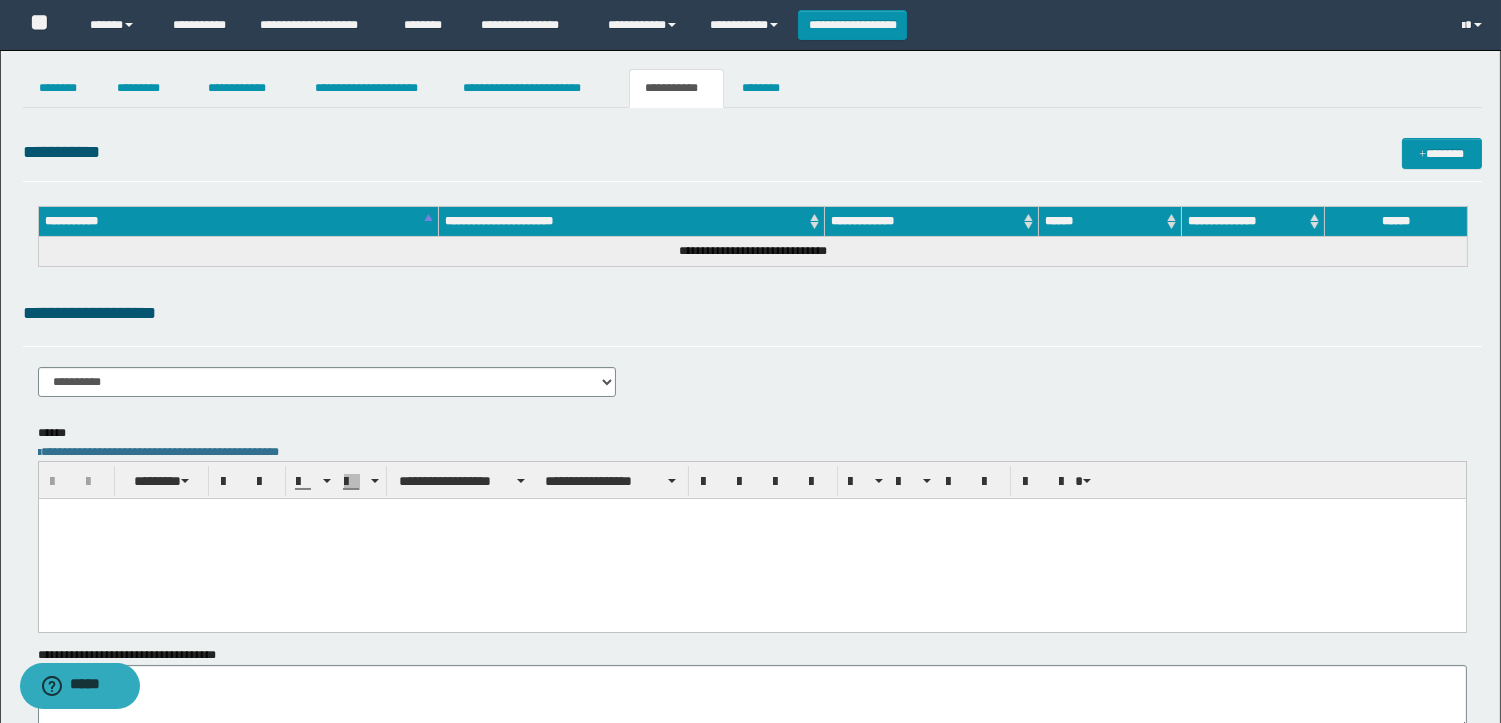 click at bounding box center (751, 539) 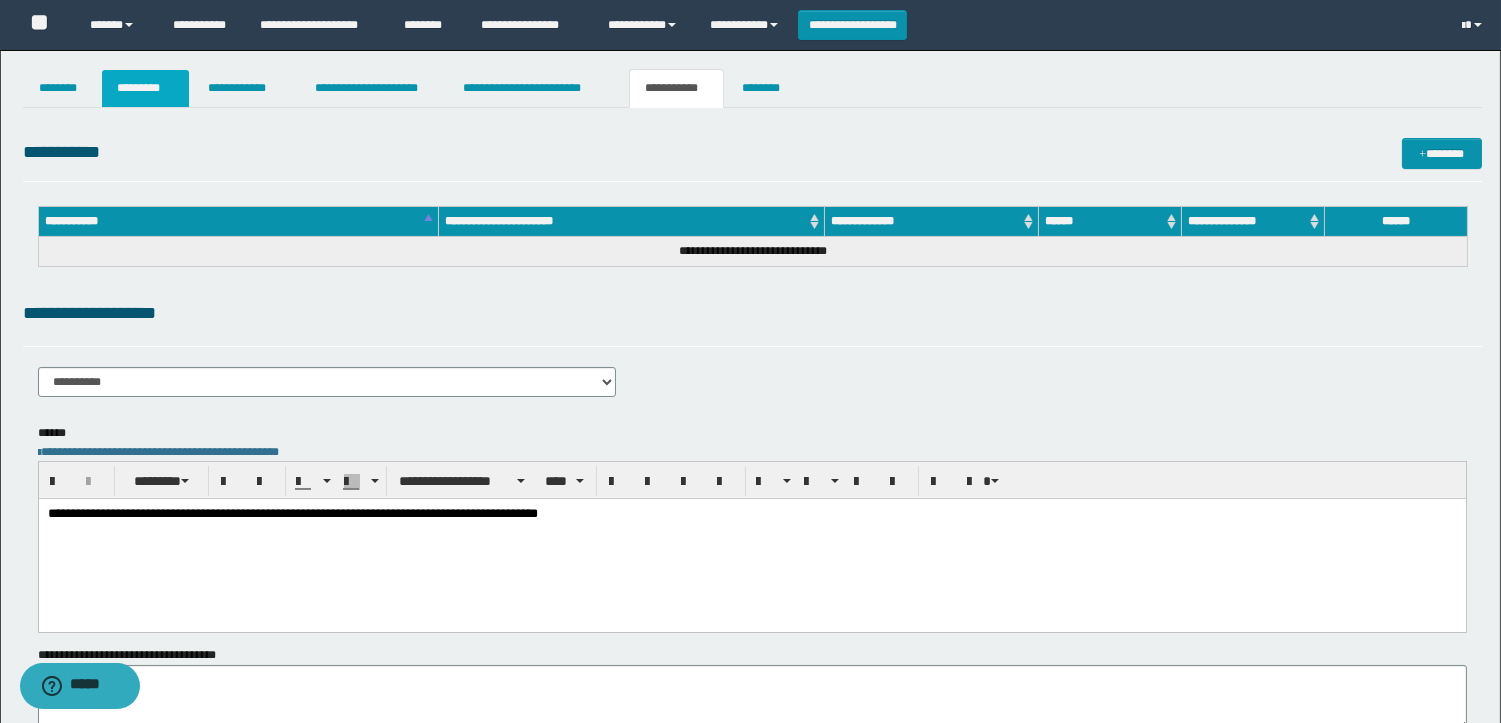 click on "*********" at bounding box center [145, 88] 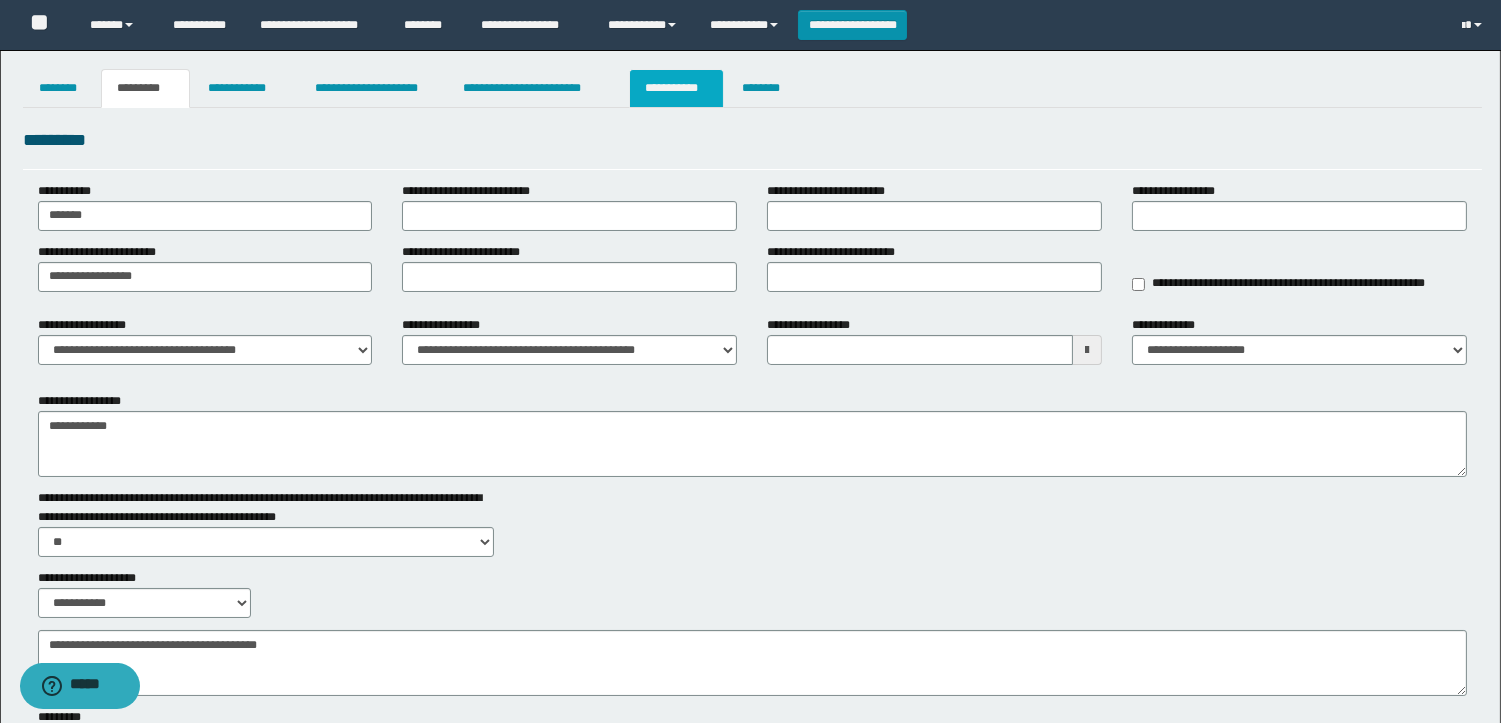 click on "**********" at bounding box center [676, 88] 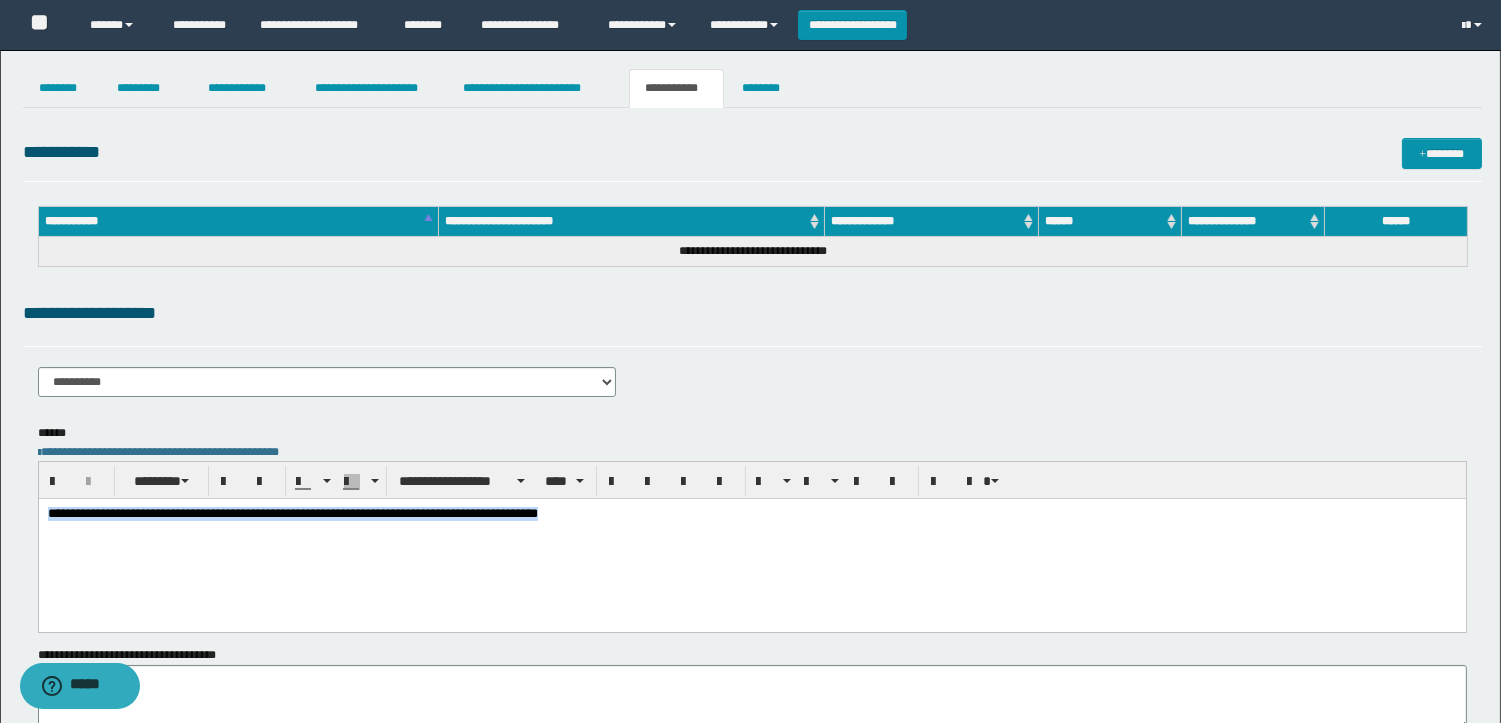 drag, startPoint x: 833, startPoint y: 526, endPoint x: -1, endPoint y: 400, distance: 843.4643 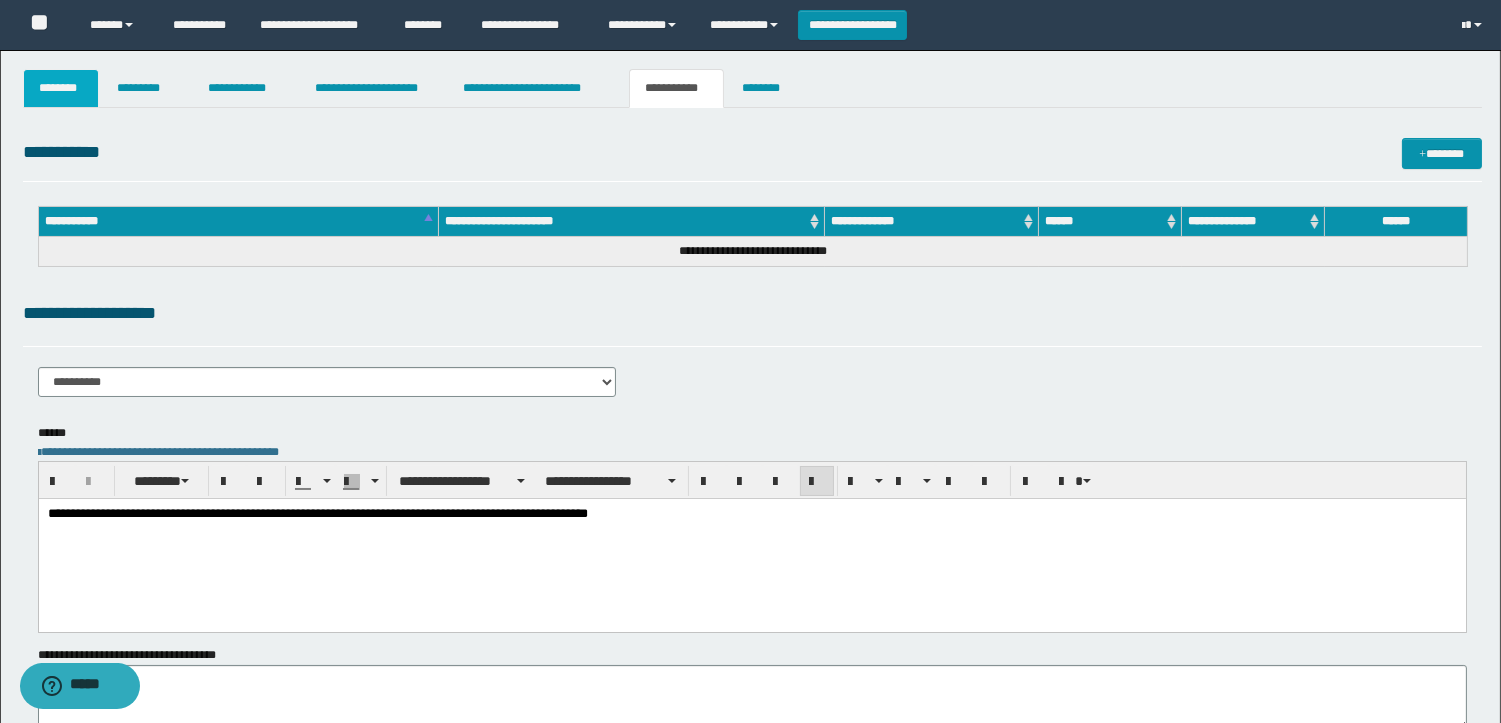 click on "********" at bounding box center [61, 88] 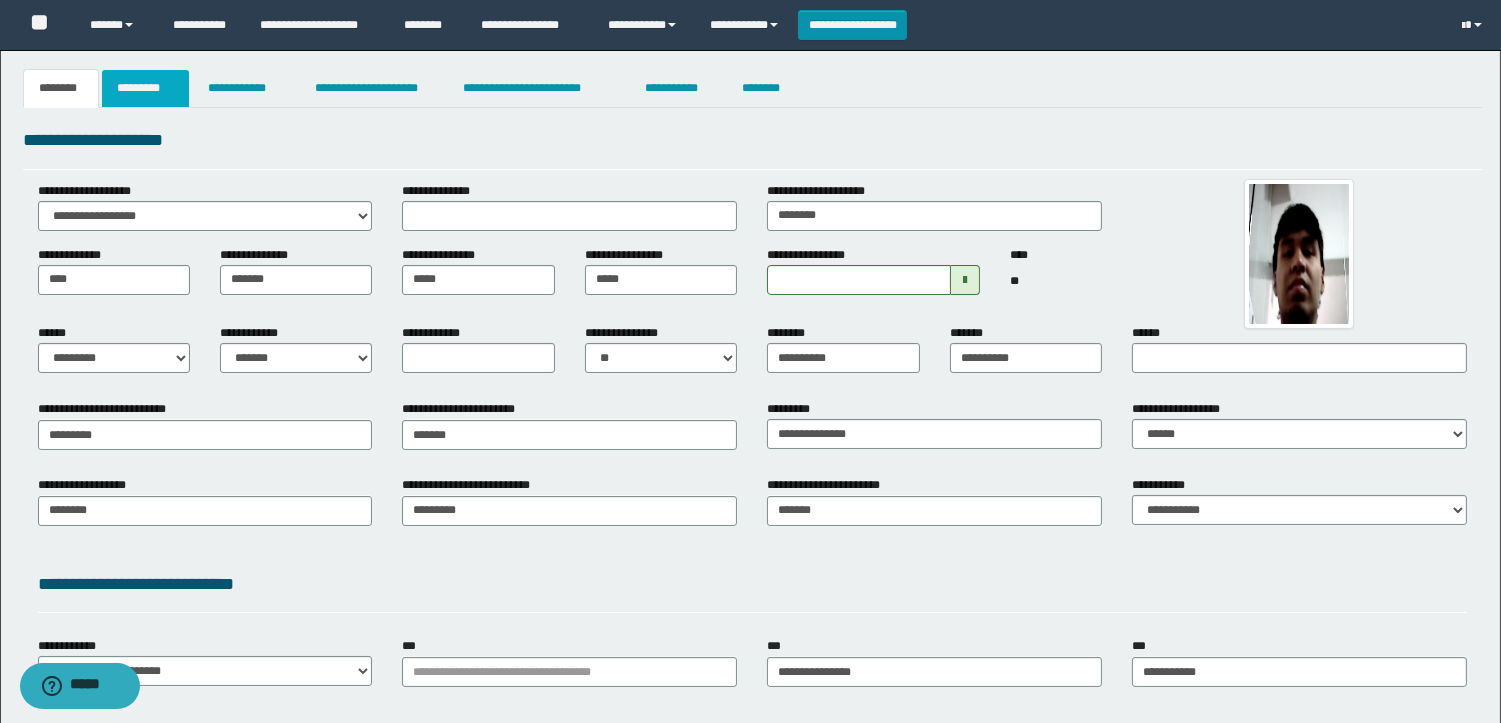 click on "*********" at bounding box center (145, 88) 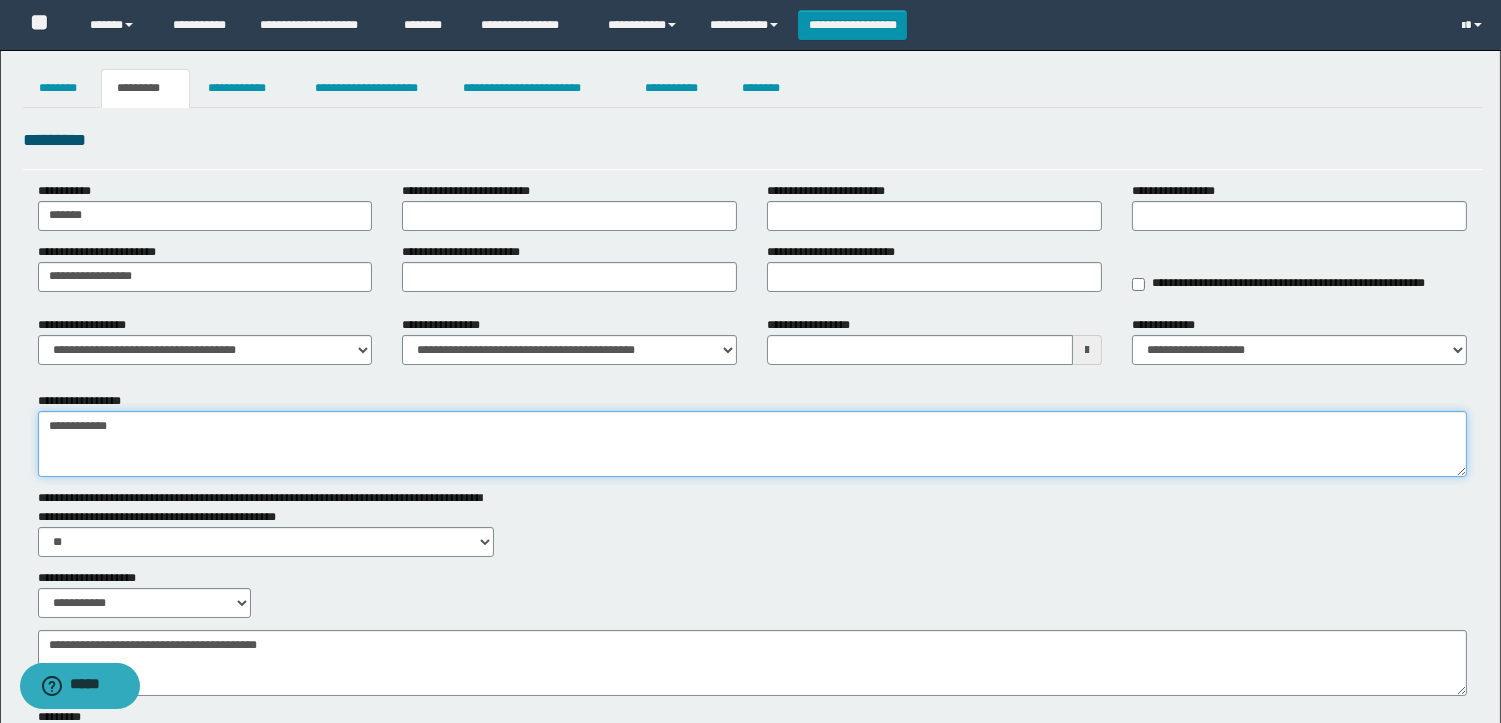 drag, startPoint x: 201, startPoint y: 435, endPoint x: 0, endPoint y: 367, distance: 212.19095 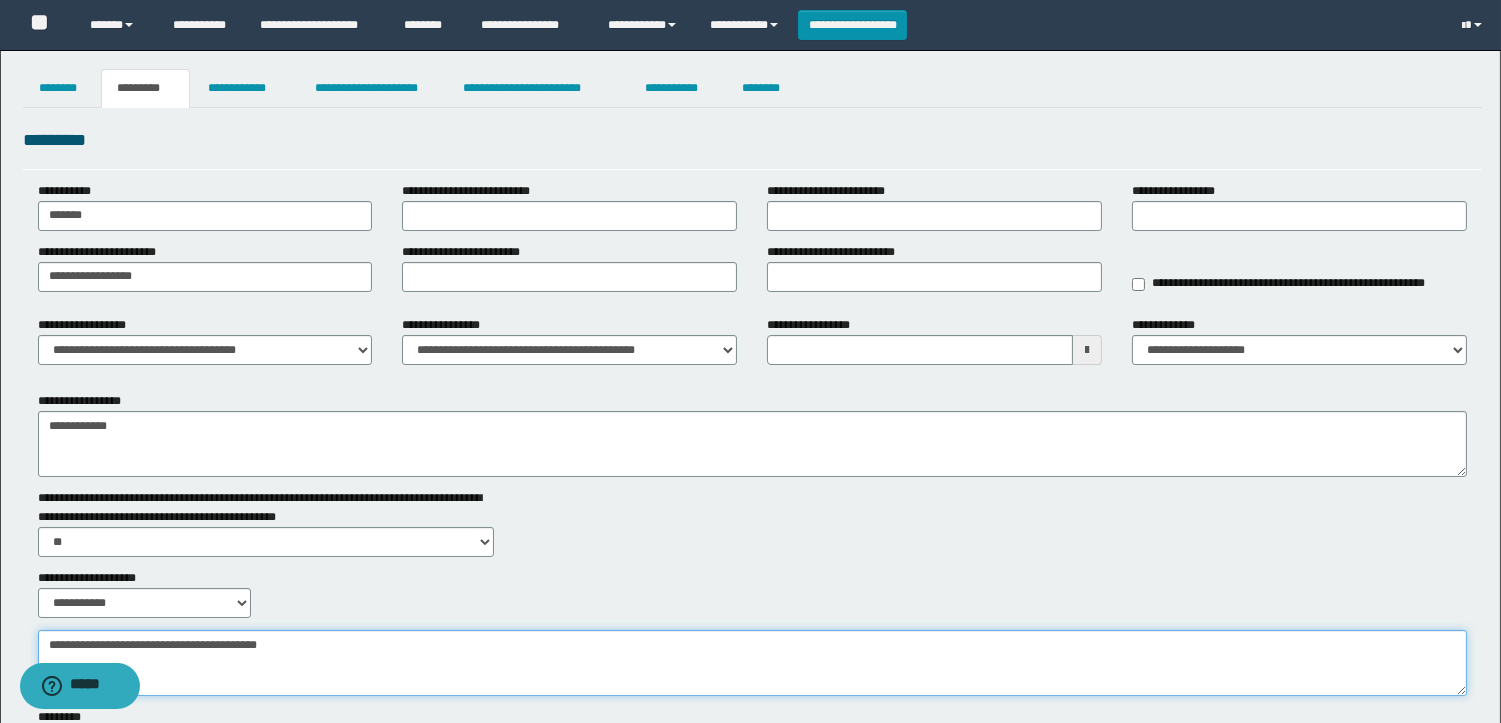 drag, startPoint x: 341, startPoint y: 647, endPoint x: 0, endPoint y: 567, distance: 350.25848 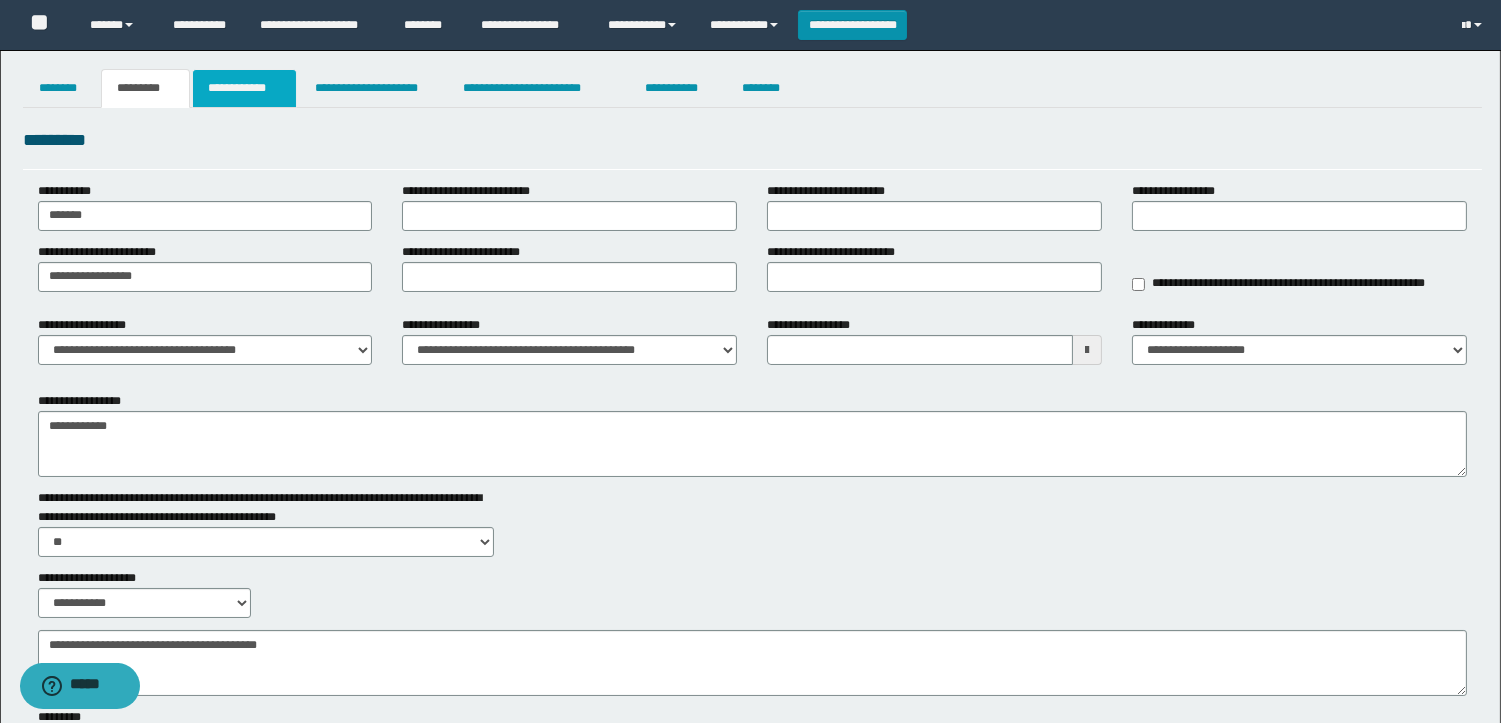 click on "**********" at bounding box center (244, 88) 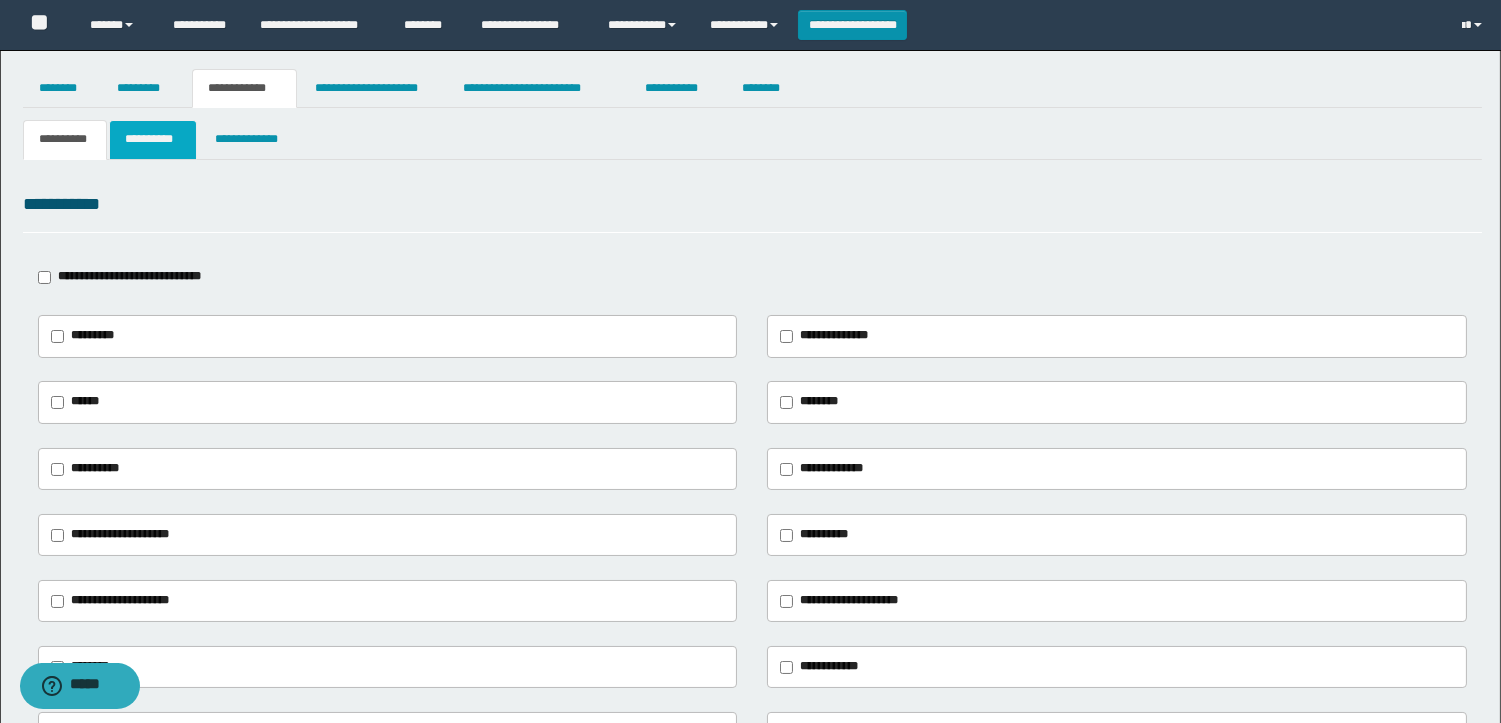 click on "**********" at bounding box center (153, 139) 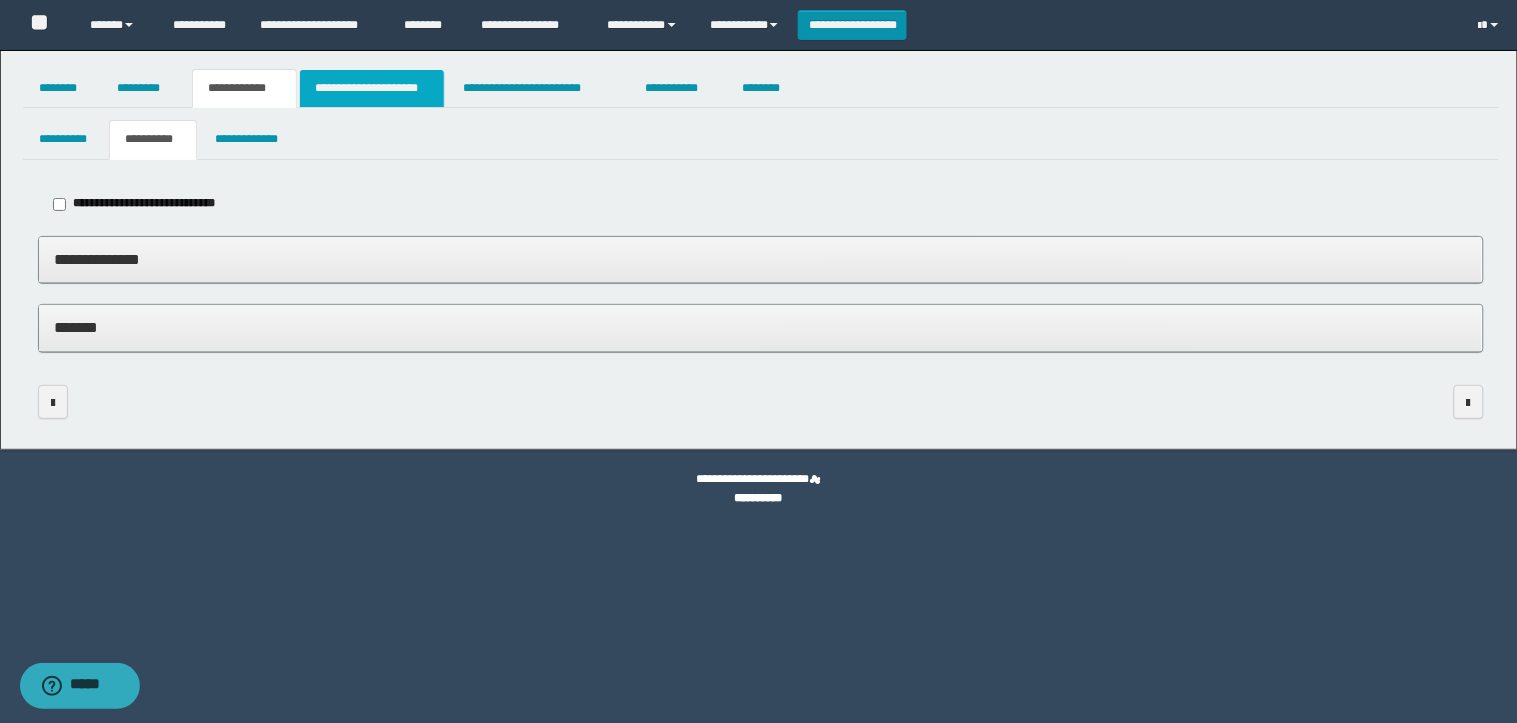 click on "**********" at bounding box center [372, 88] 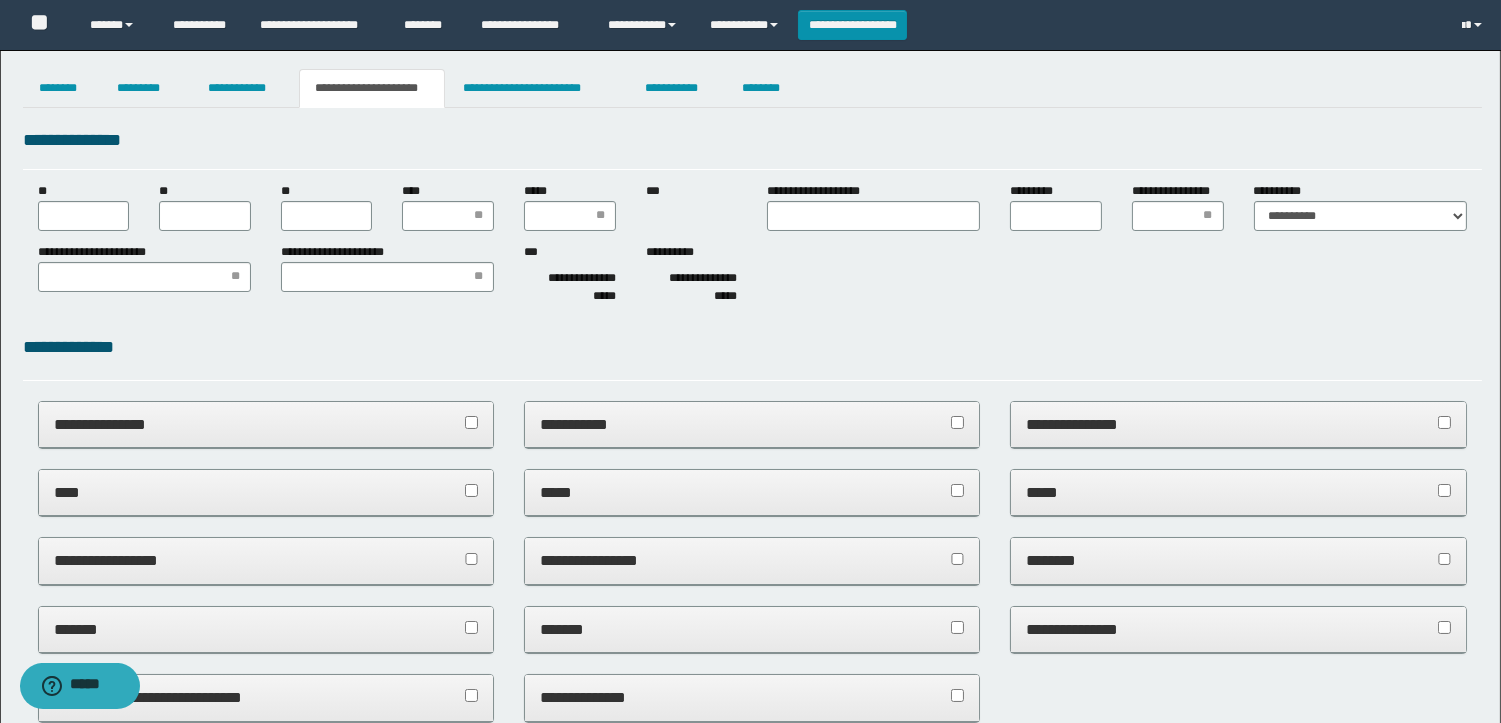 scroll, scrollTop: 0, scrollLeft: 0, axis: both 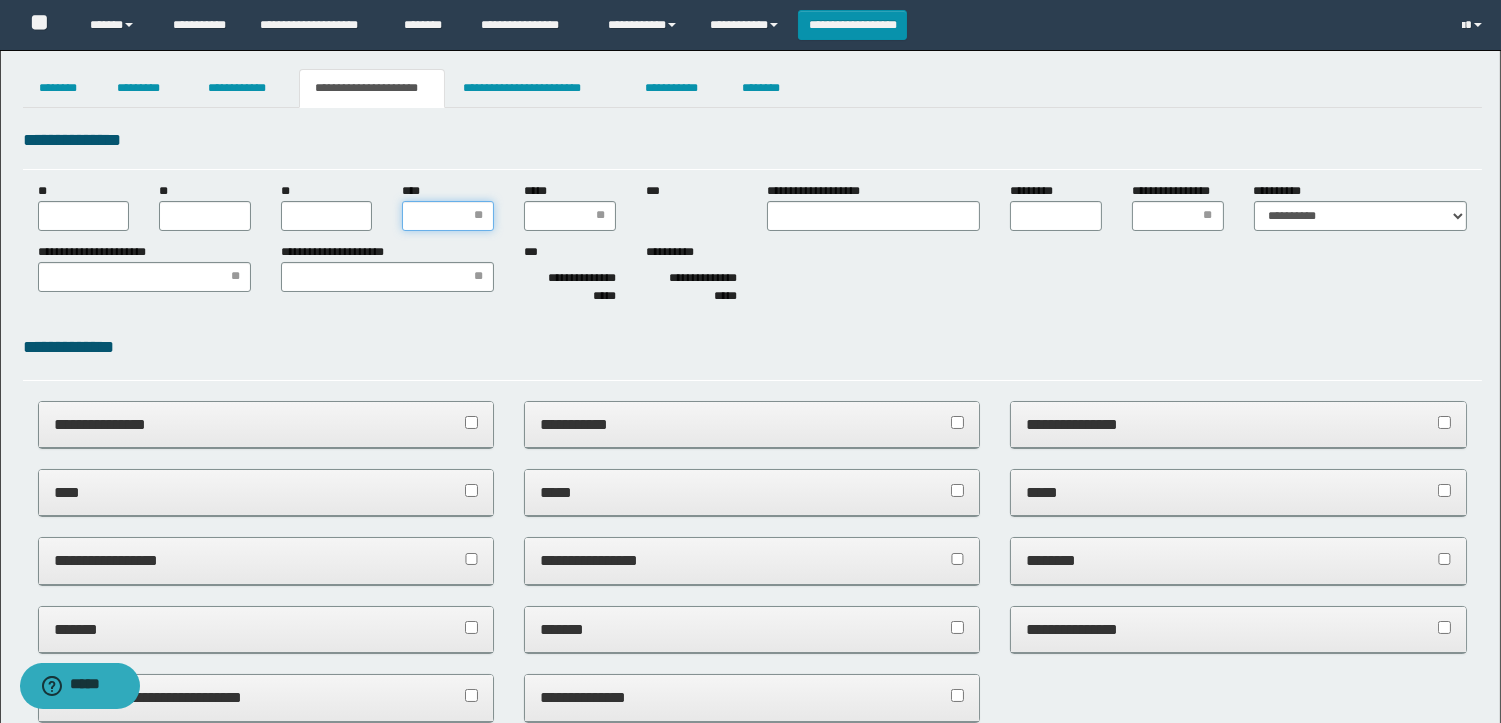 click on "****" at bounding box center (448, 216) 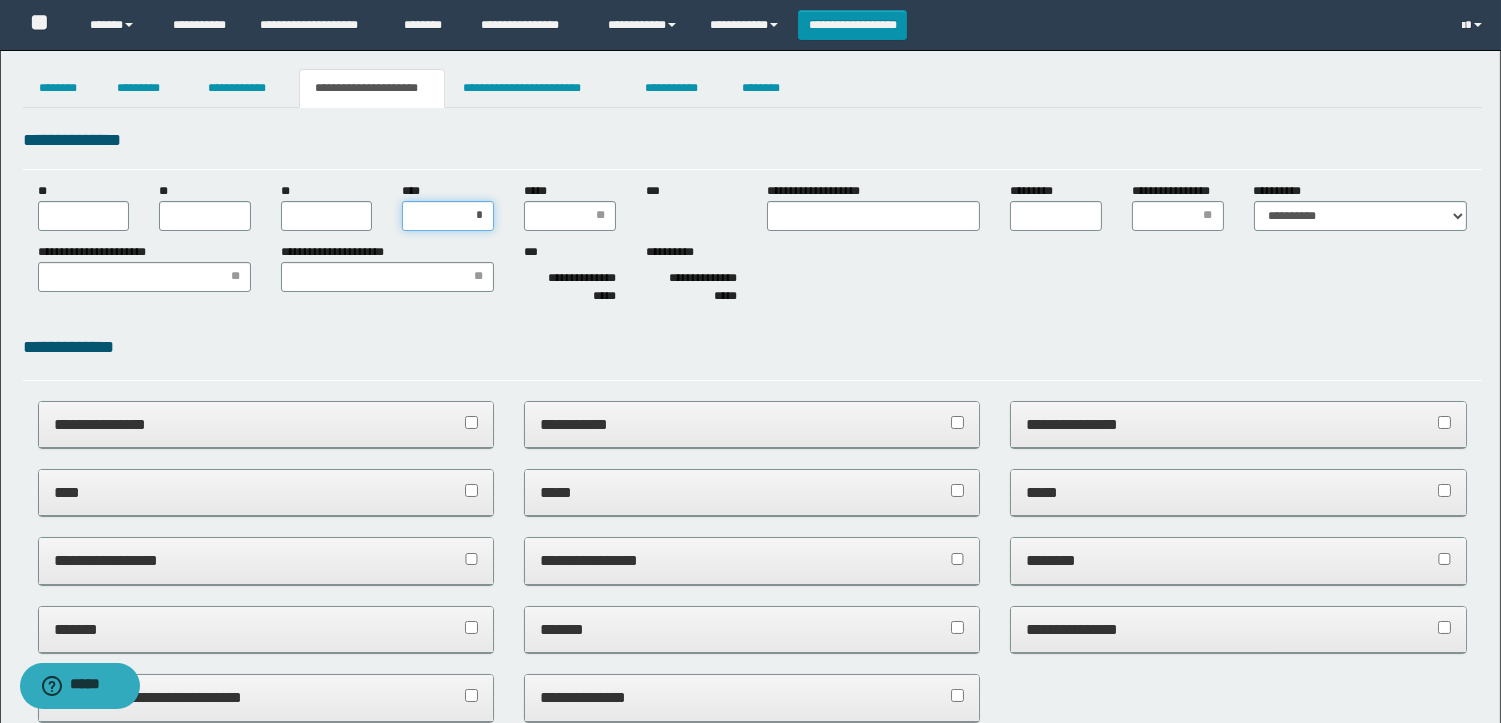 type on "**" 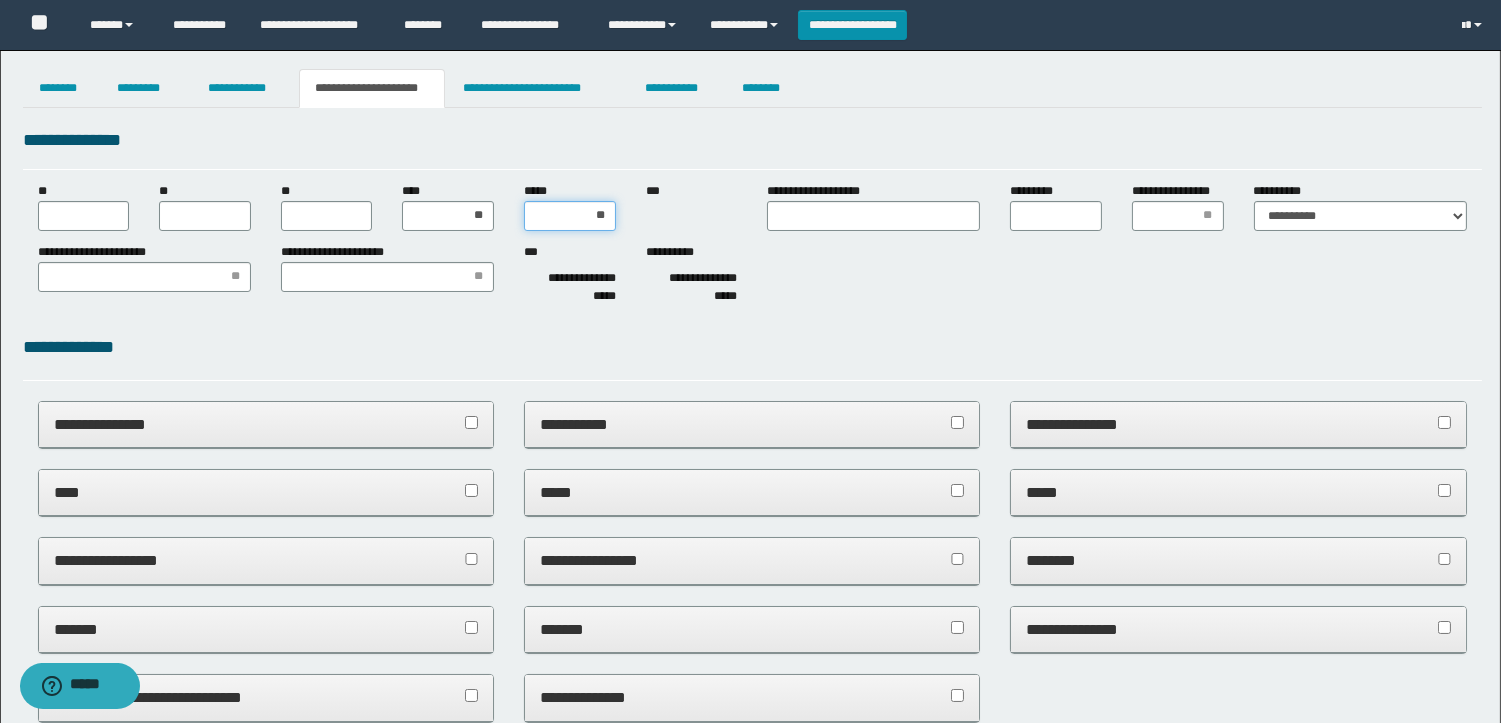 type on "***" 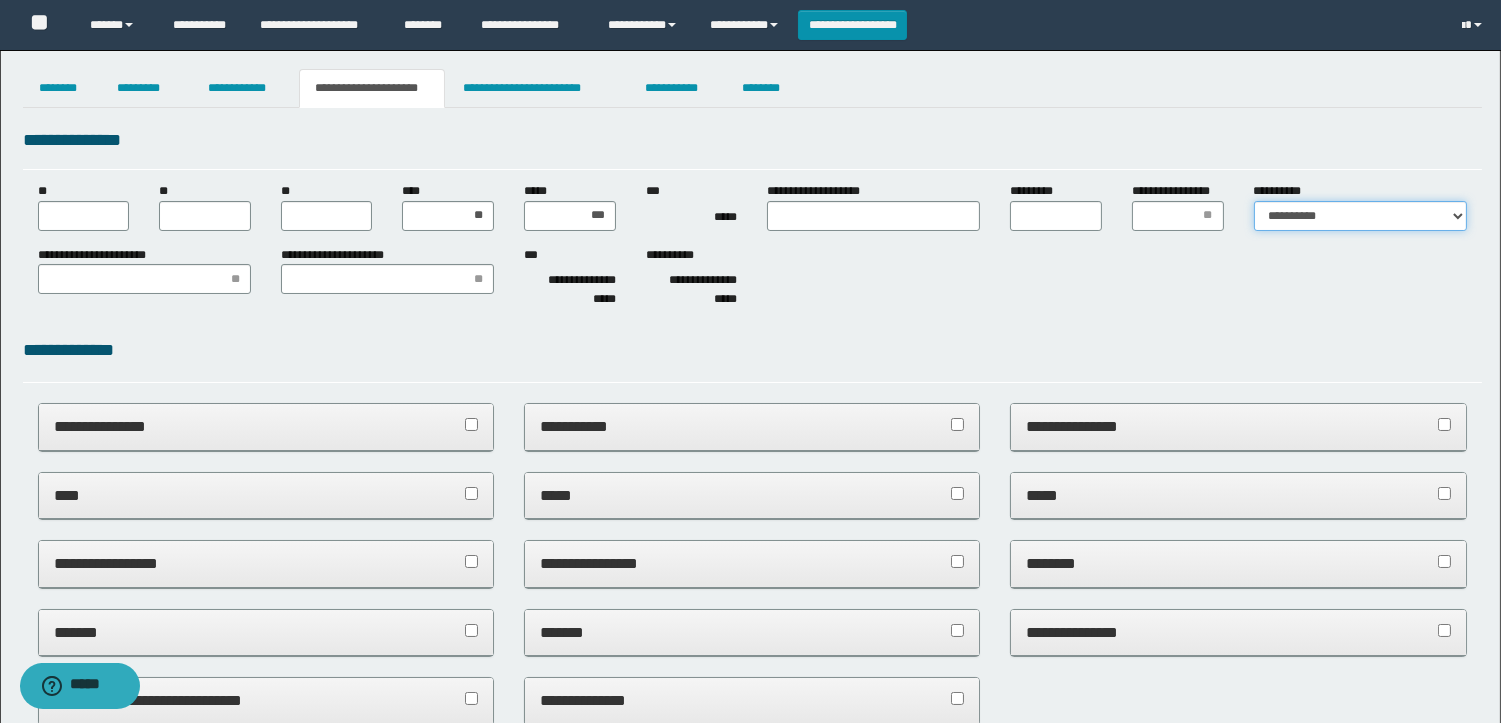 click on "**********" at bounding box center [1360, 216] 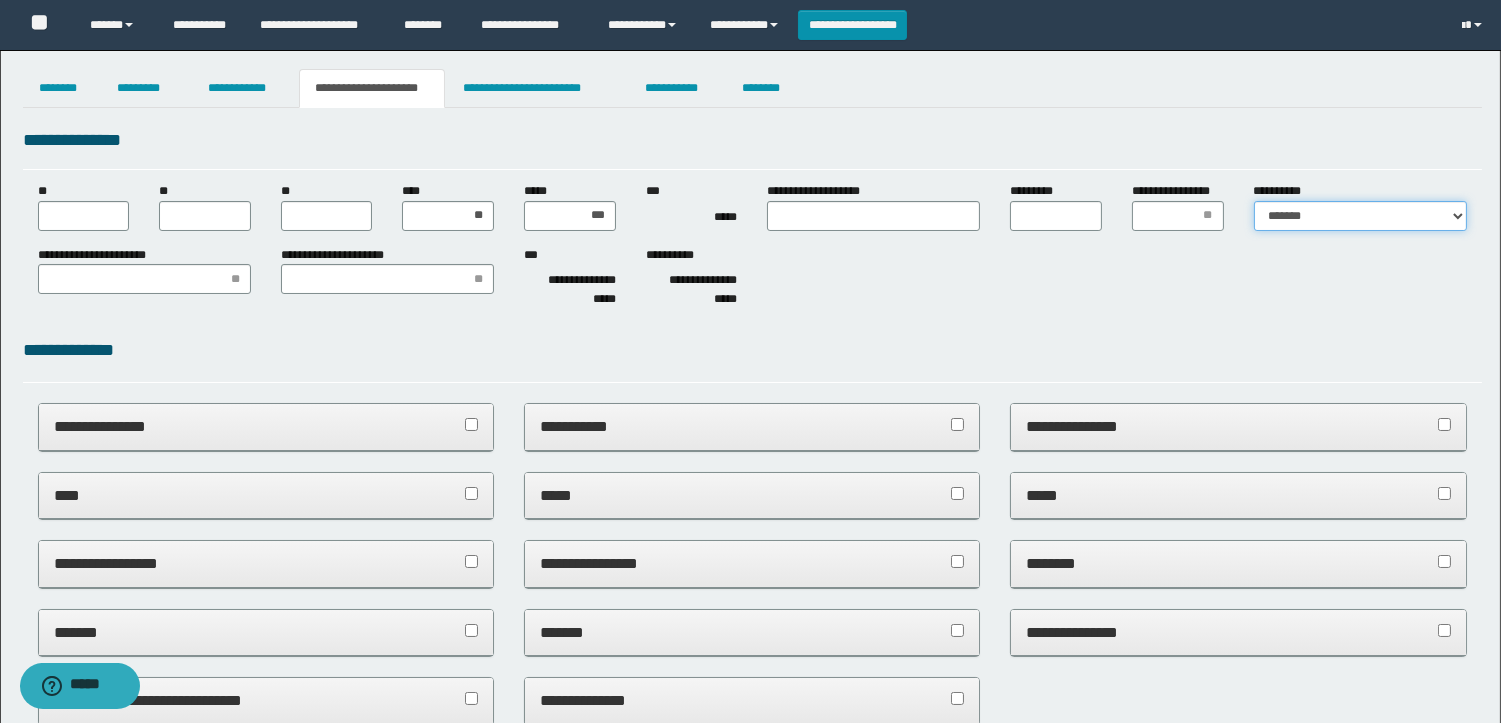 click on "**********" at bounding box center [1360, 216] 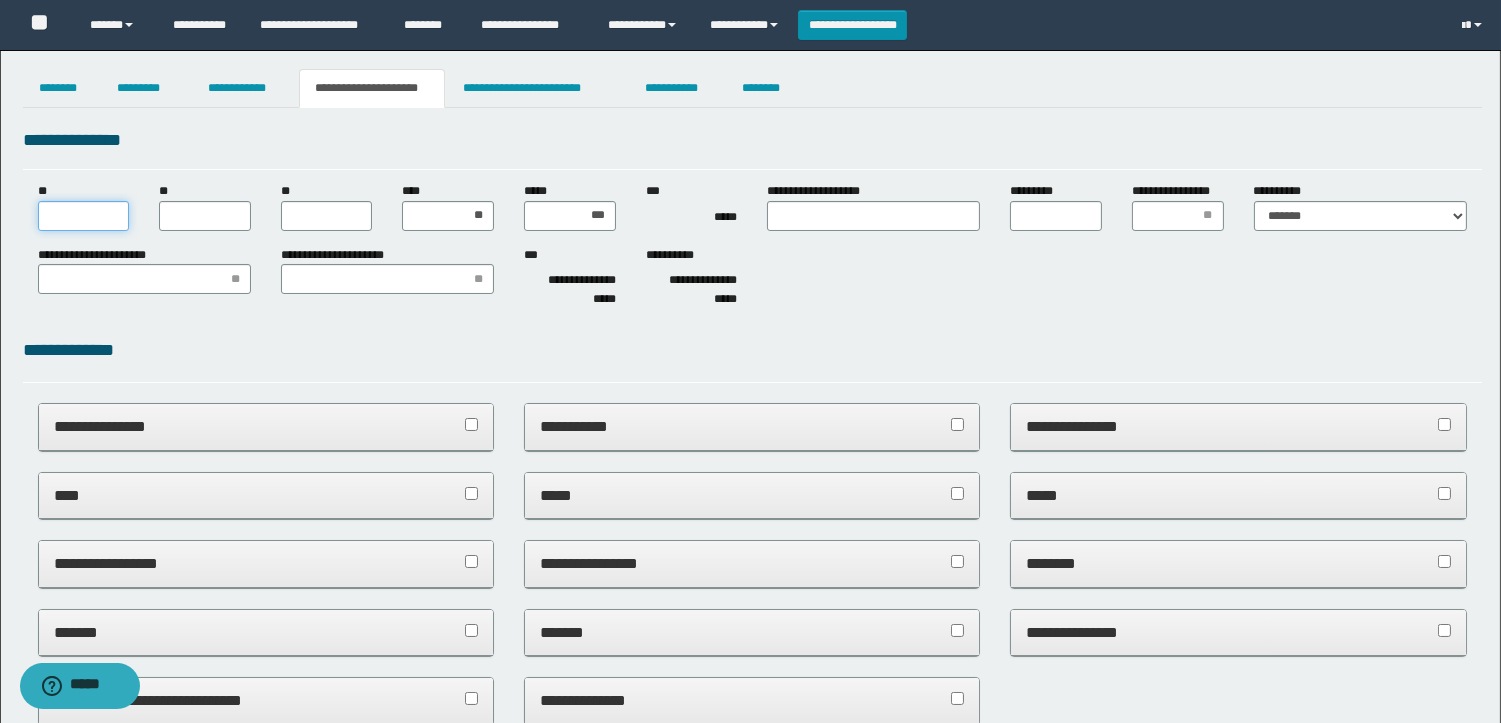 click on "**" at bounding box center [84, 216] 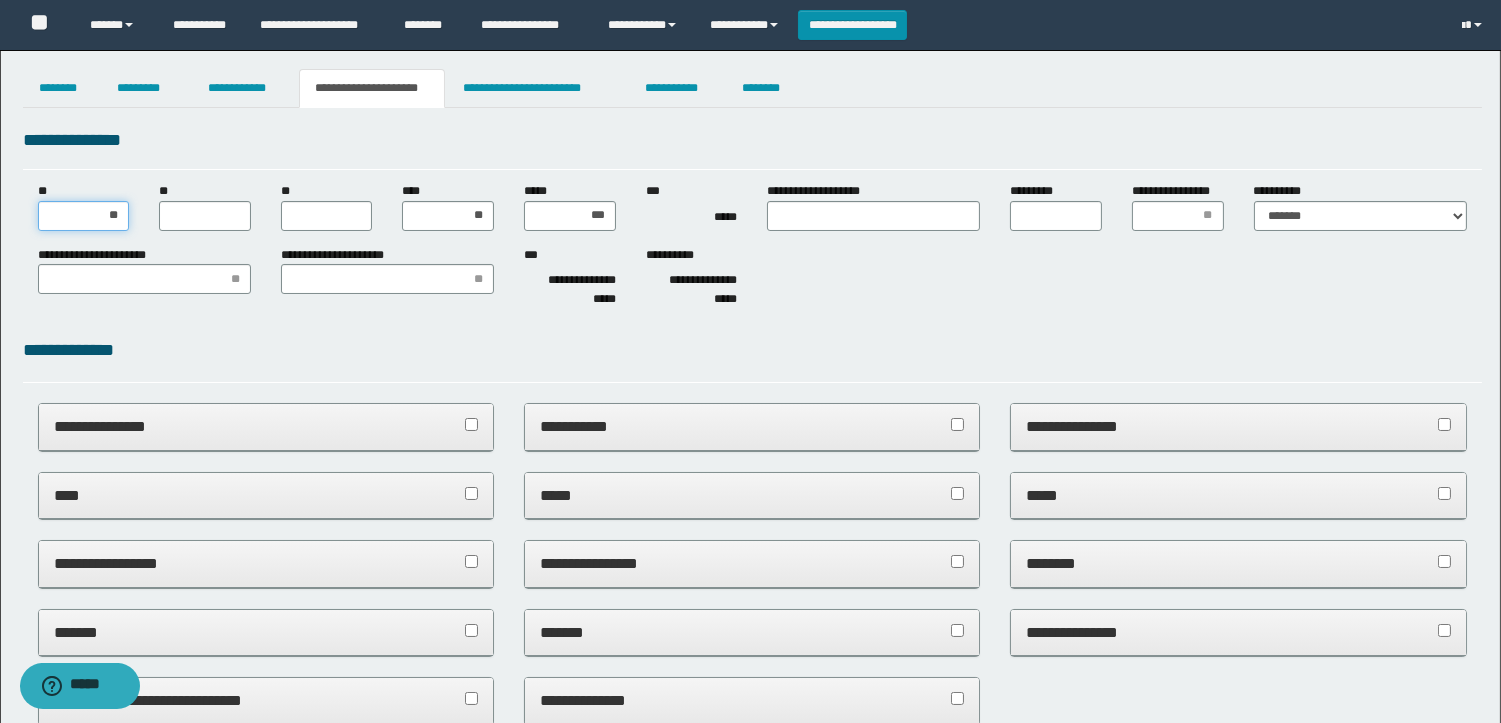 type on "**" 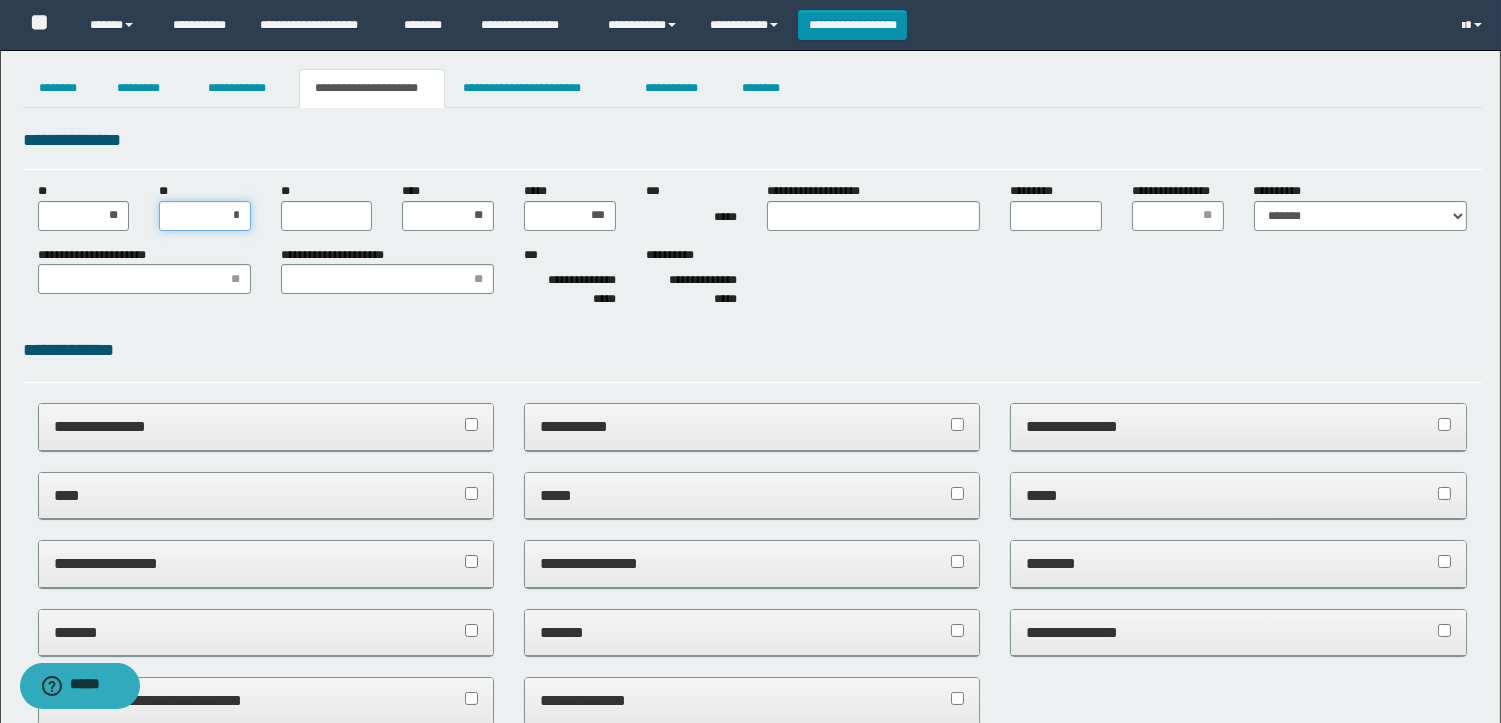 type on "**" 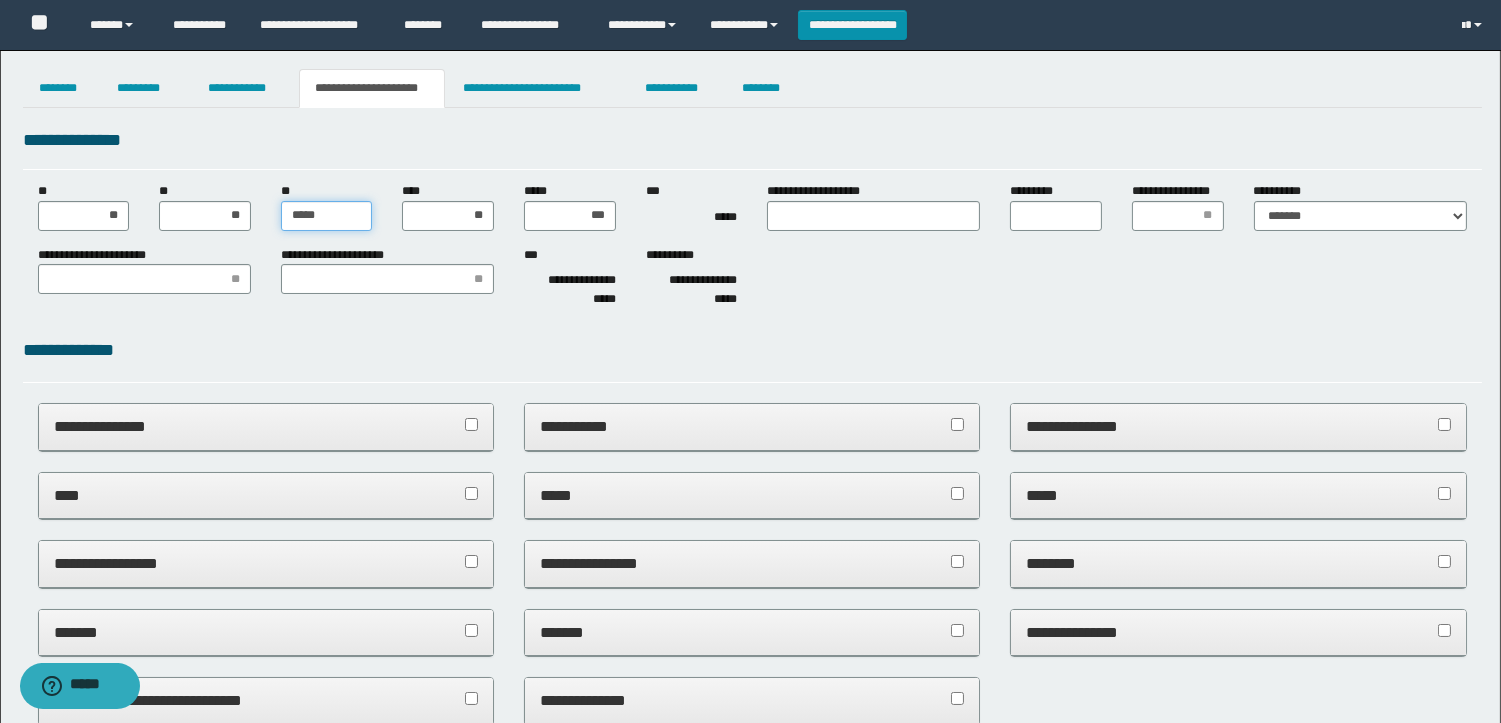 type on "******" 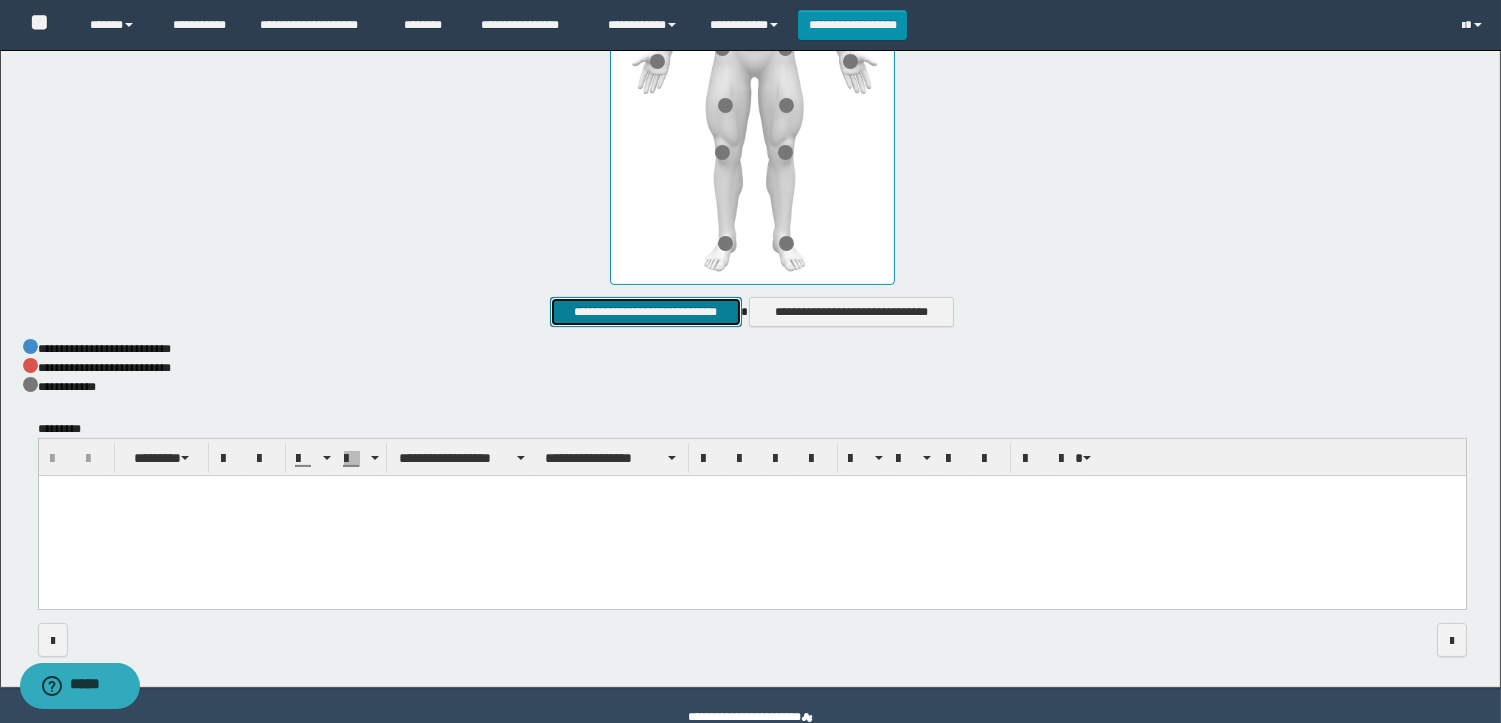 click on "**********" at bounding box center [645, 312] 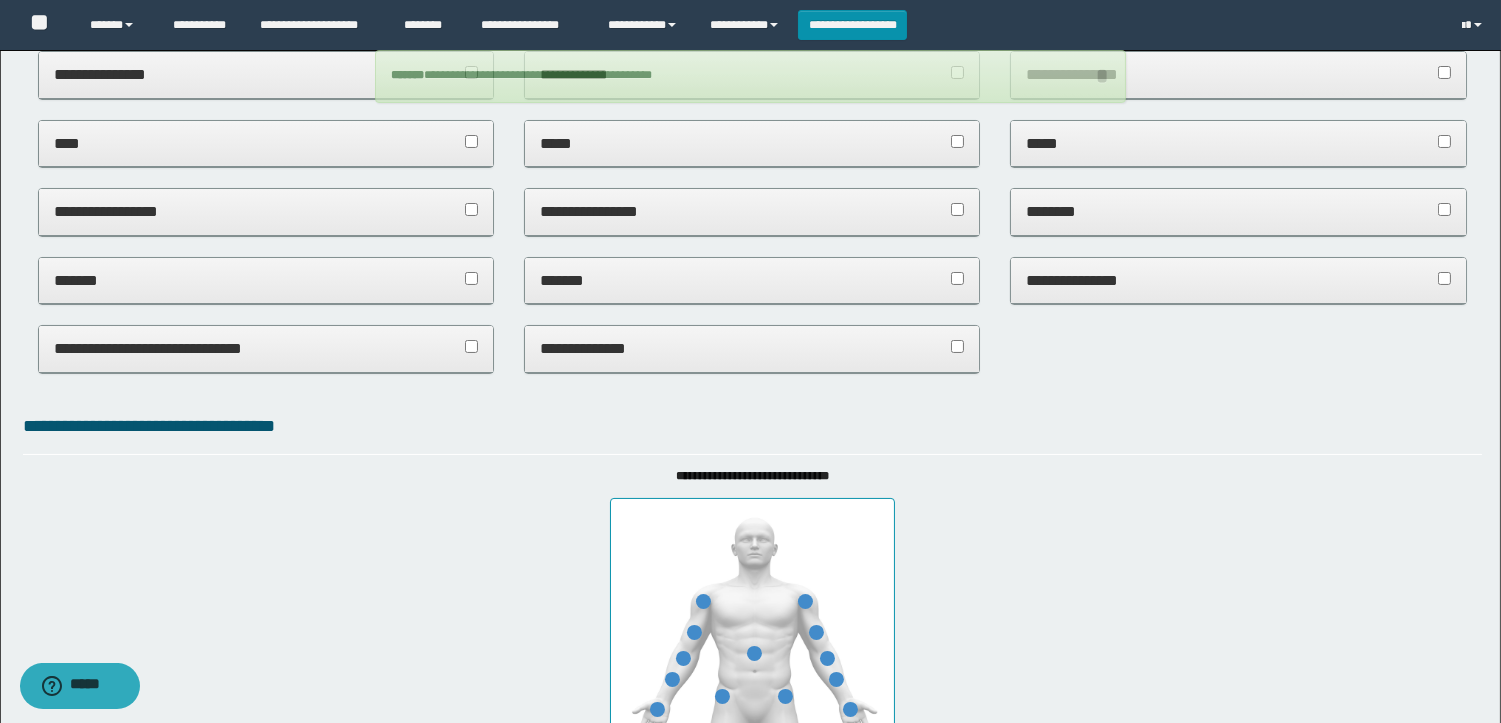 scroll, scrollTop: 0, scrollLeft: 0, axis: both 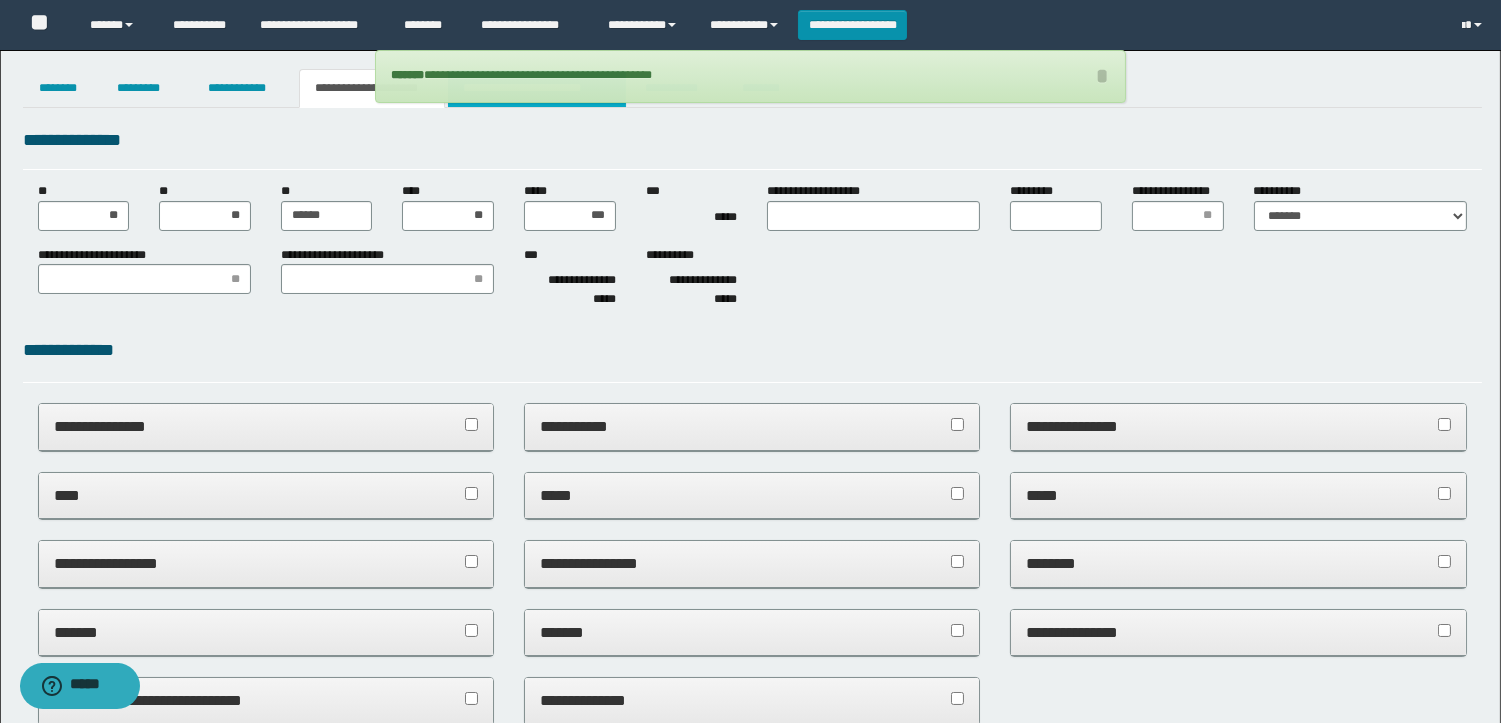 click on "**********" at bounding box center [537, 88] 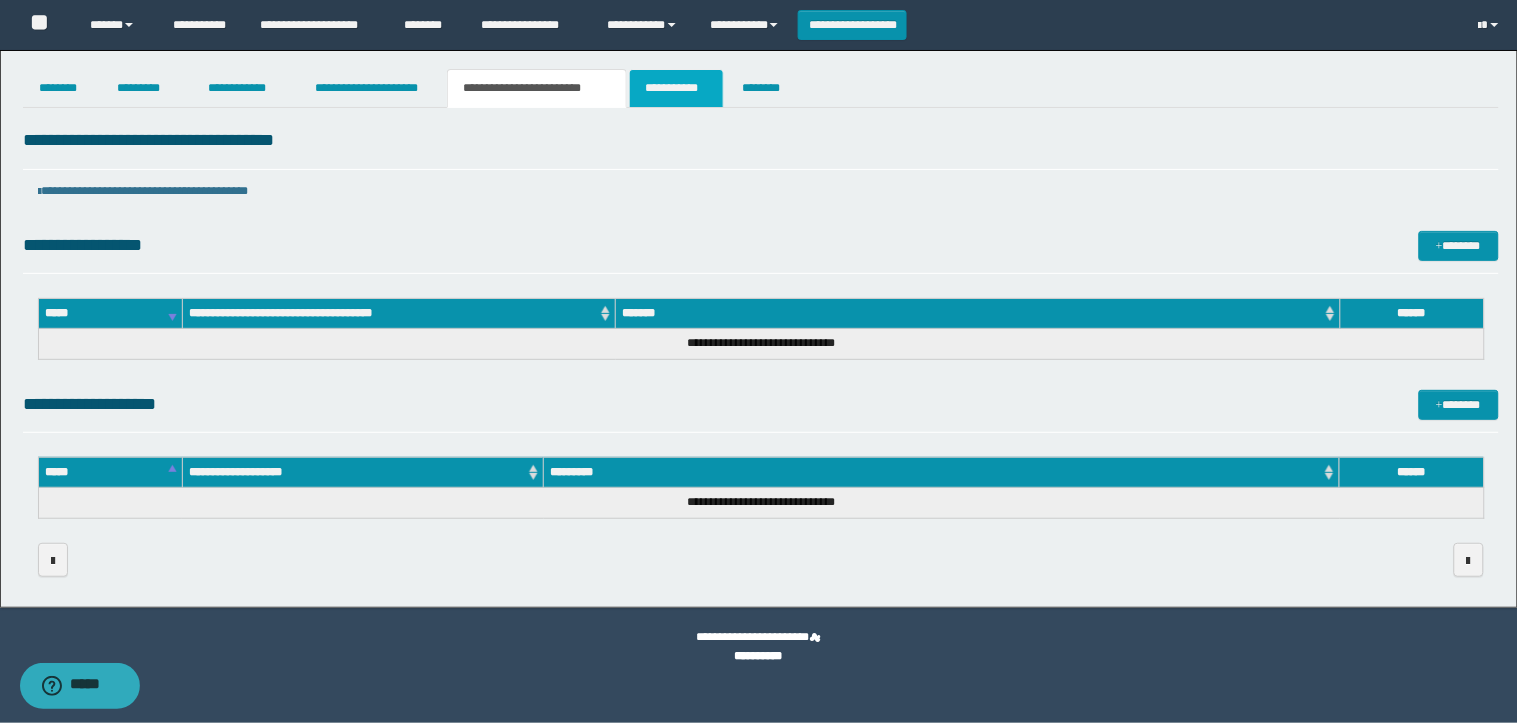 click on "**********" at bounding box center (676, 88) 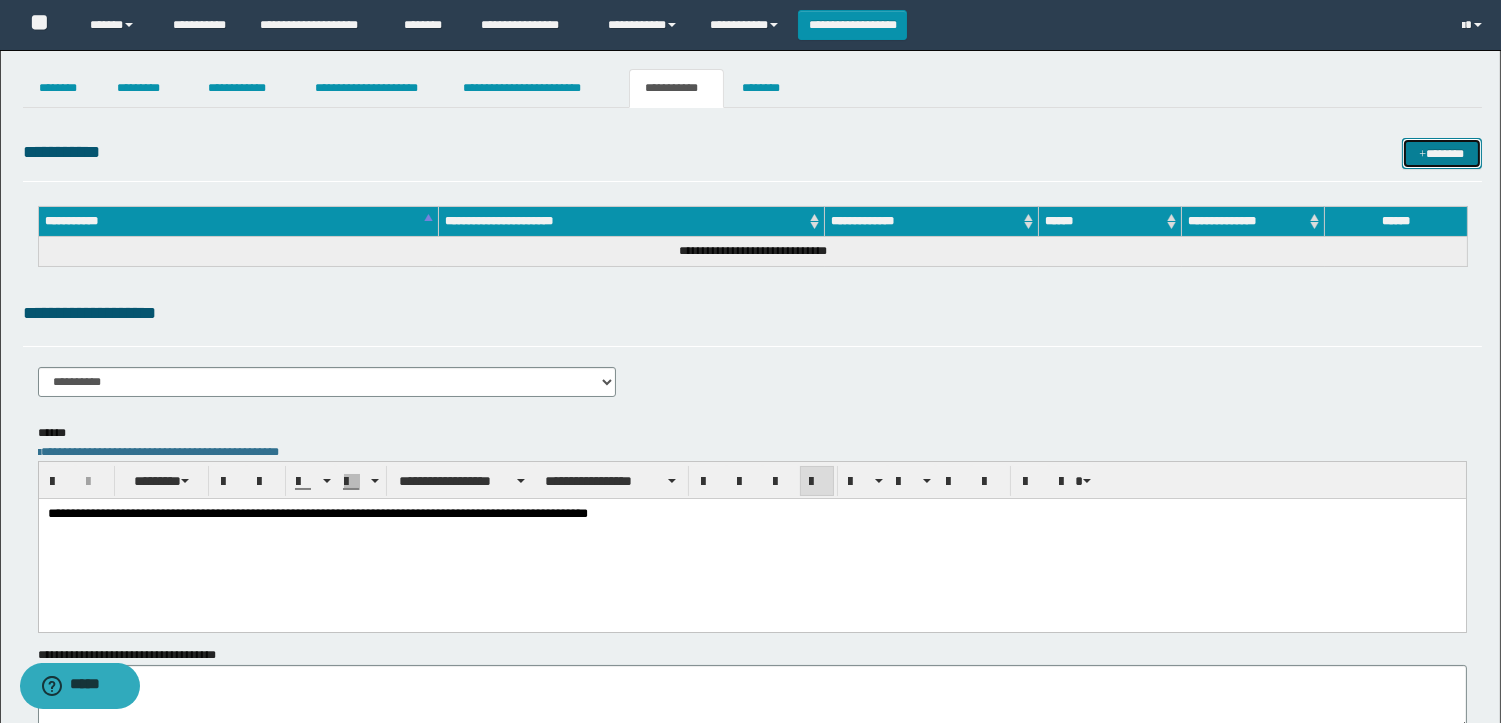 click at bounding box center (1422, 155) 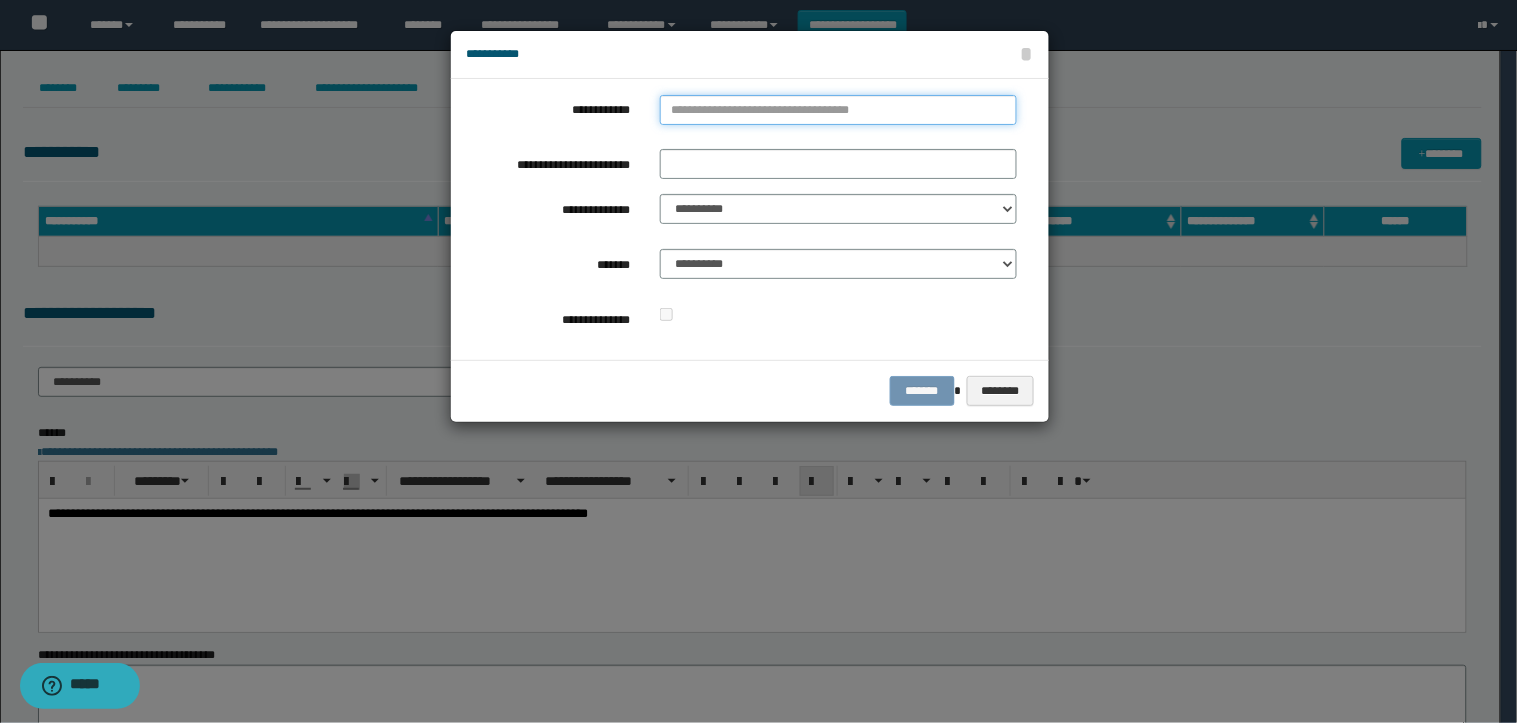click on "**********" at bounding box center [838, 110] 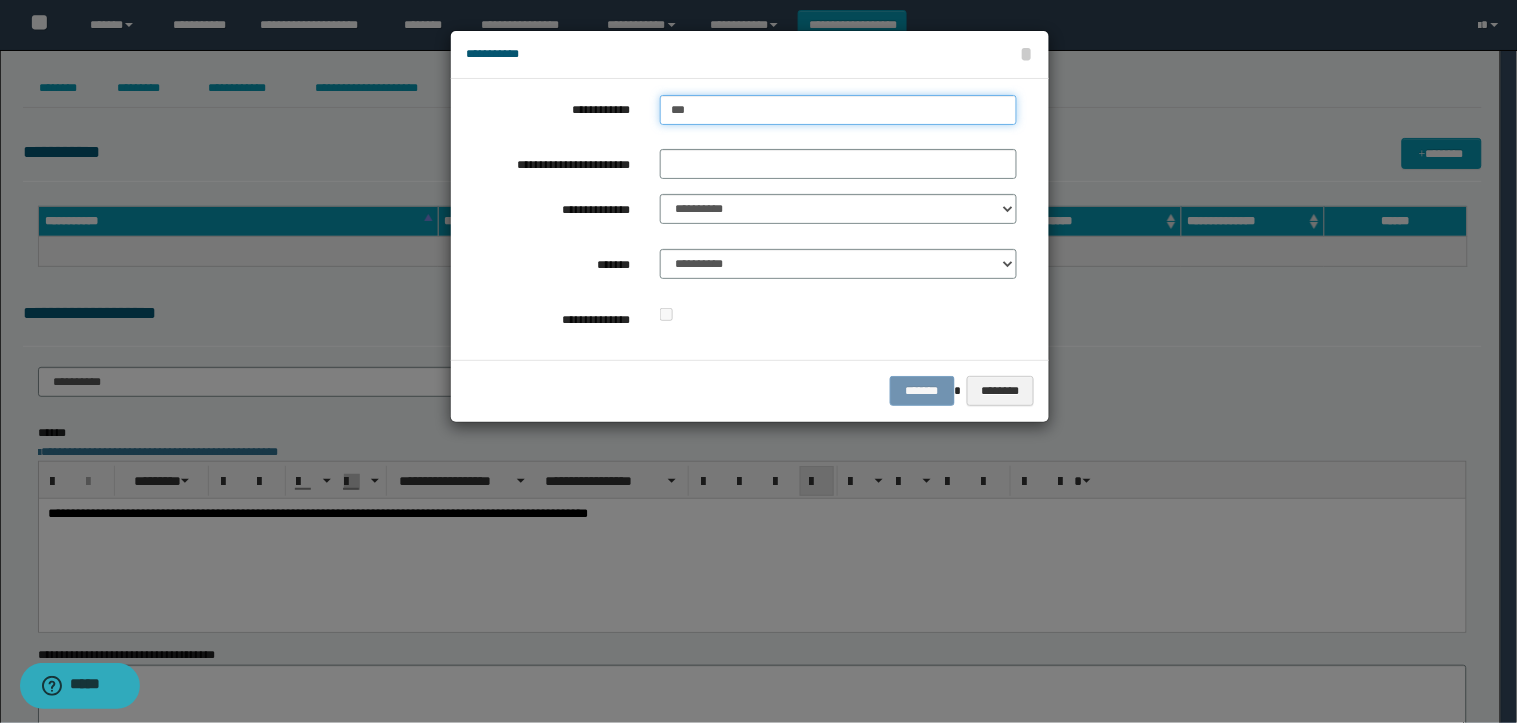 type on "****" 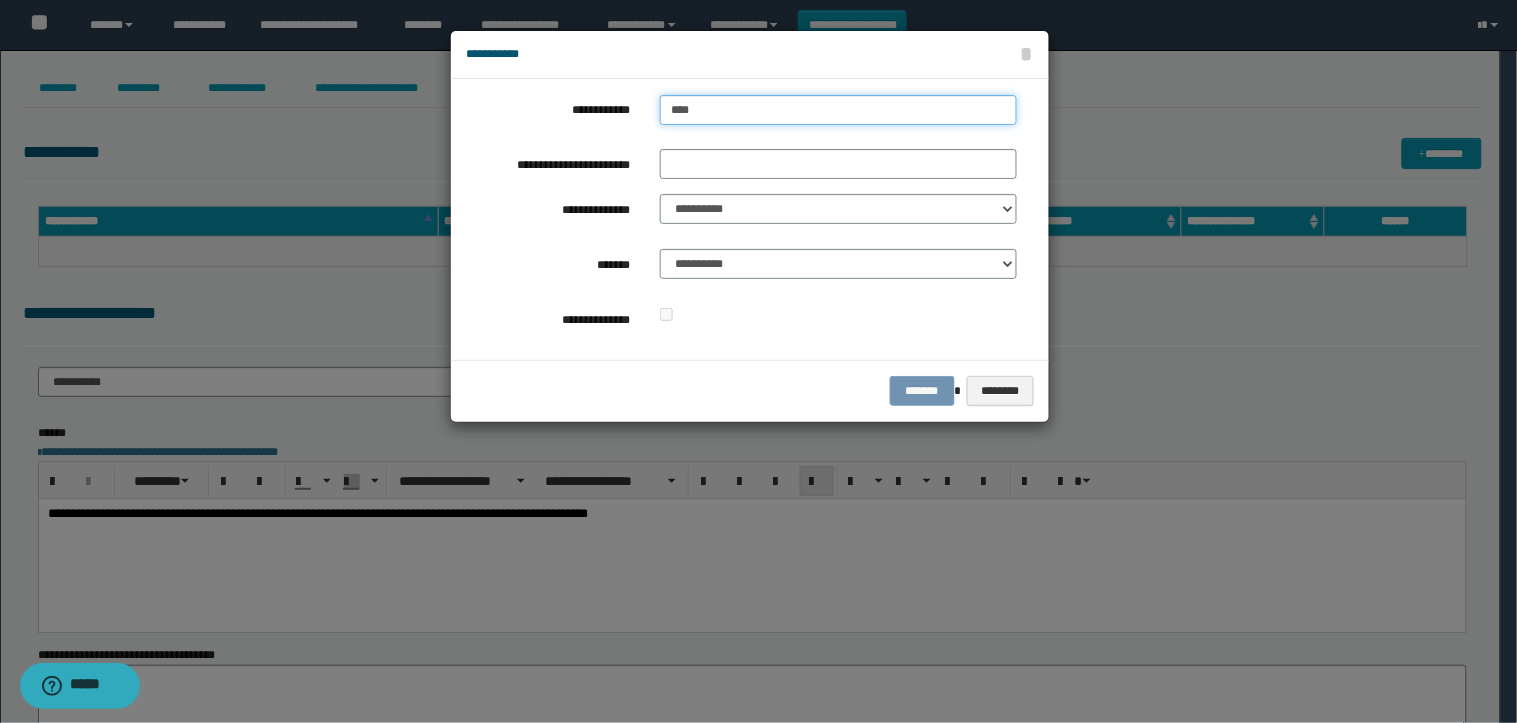 type on "****" 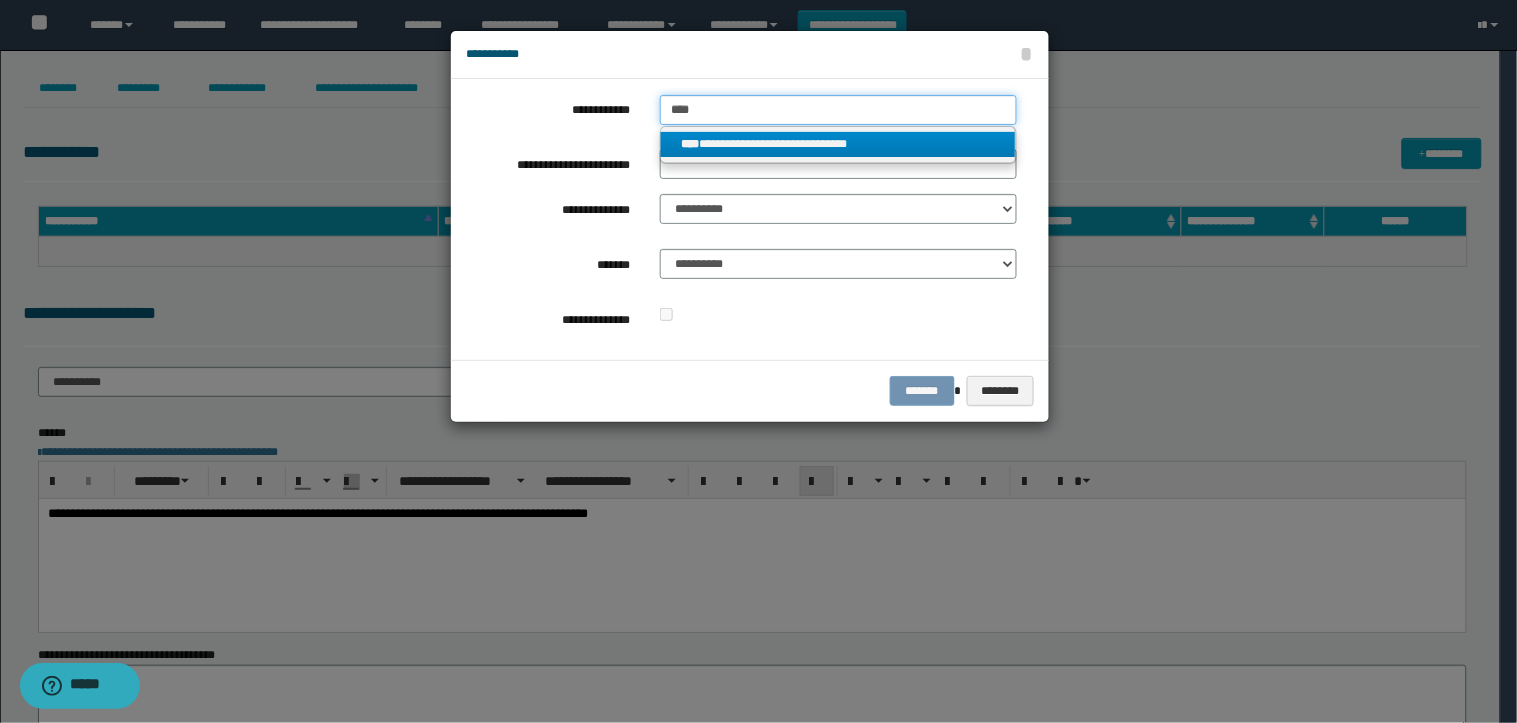 type on "****" 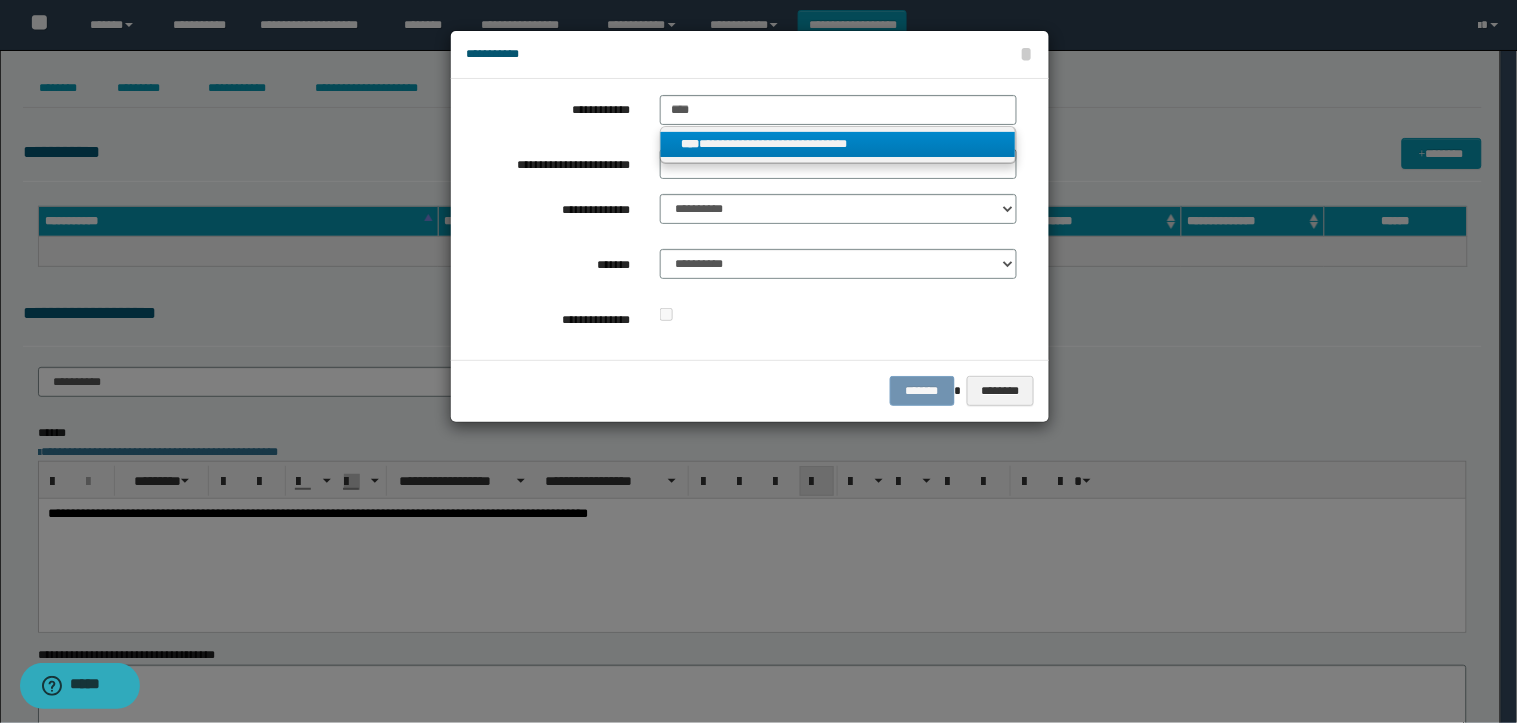 click on "**********" at bounding box center (838, 144) 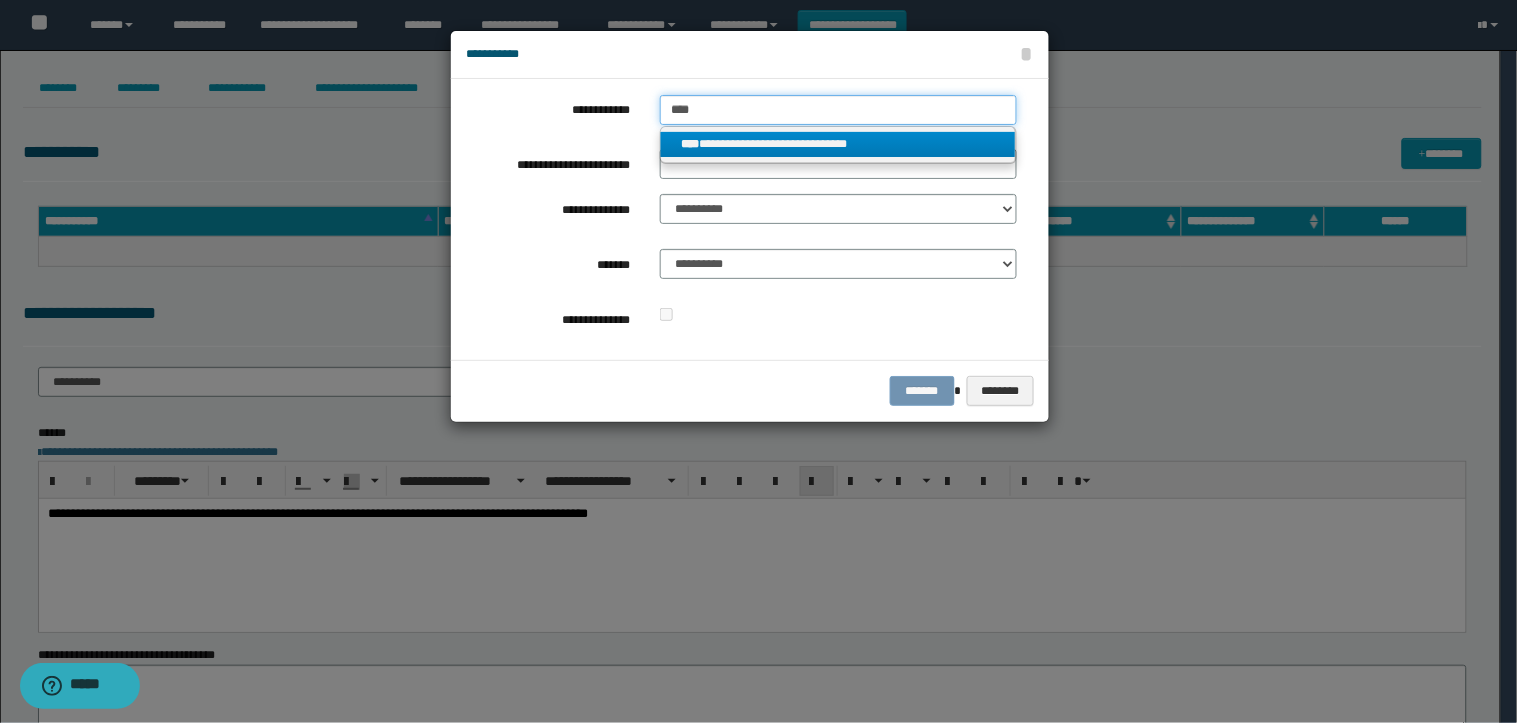 type 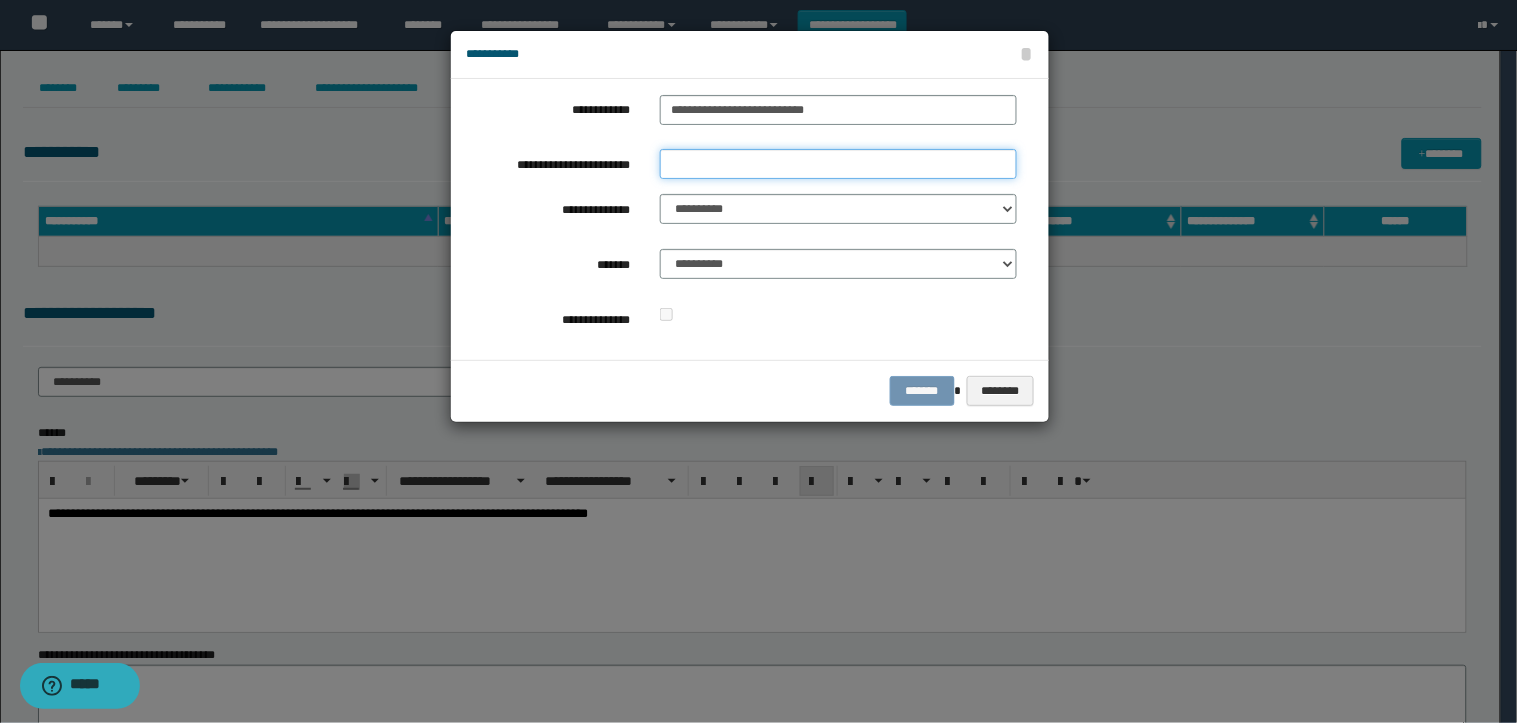 click on "**********" at bounding box center (838, 164) 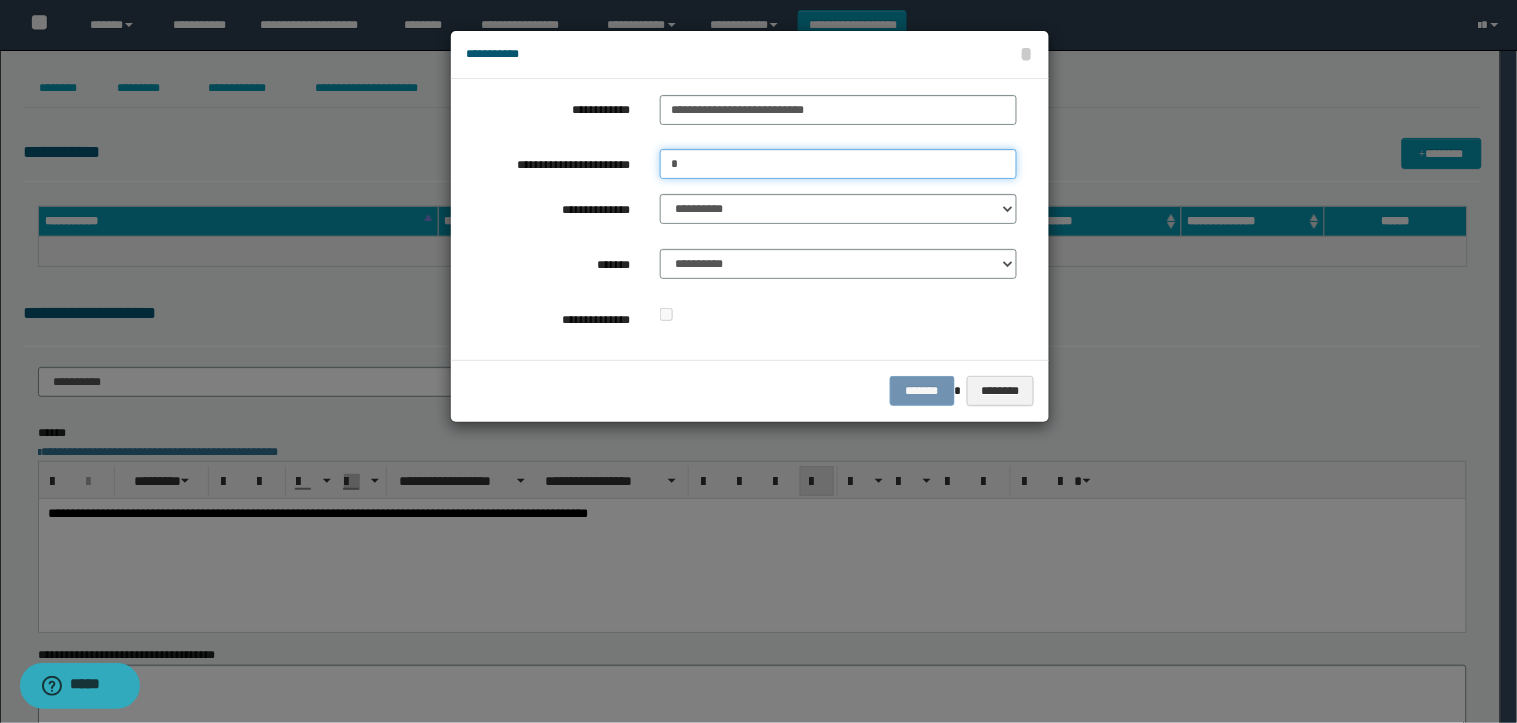 type on "*" 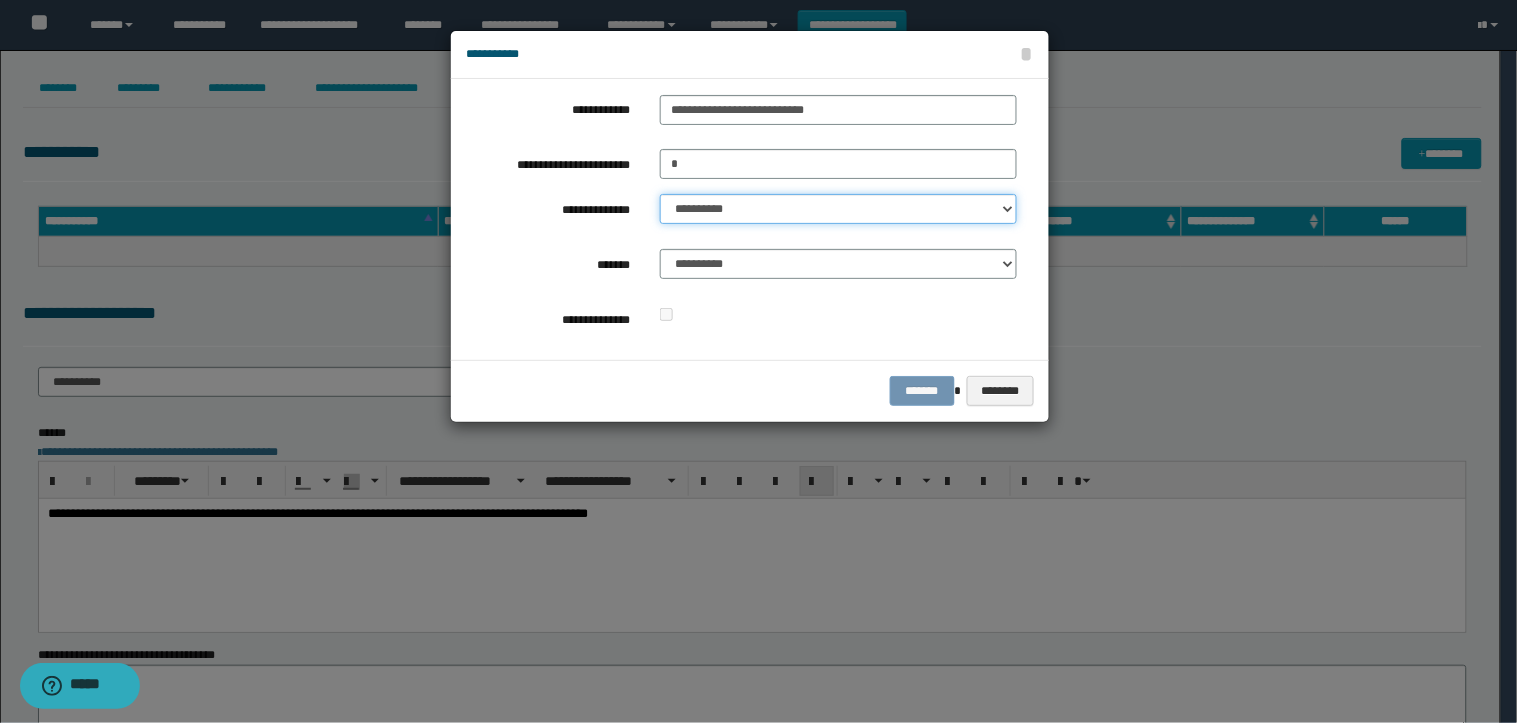 click on "**********" at bounding box center (838, 209) 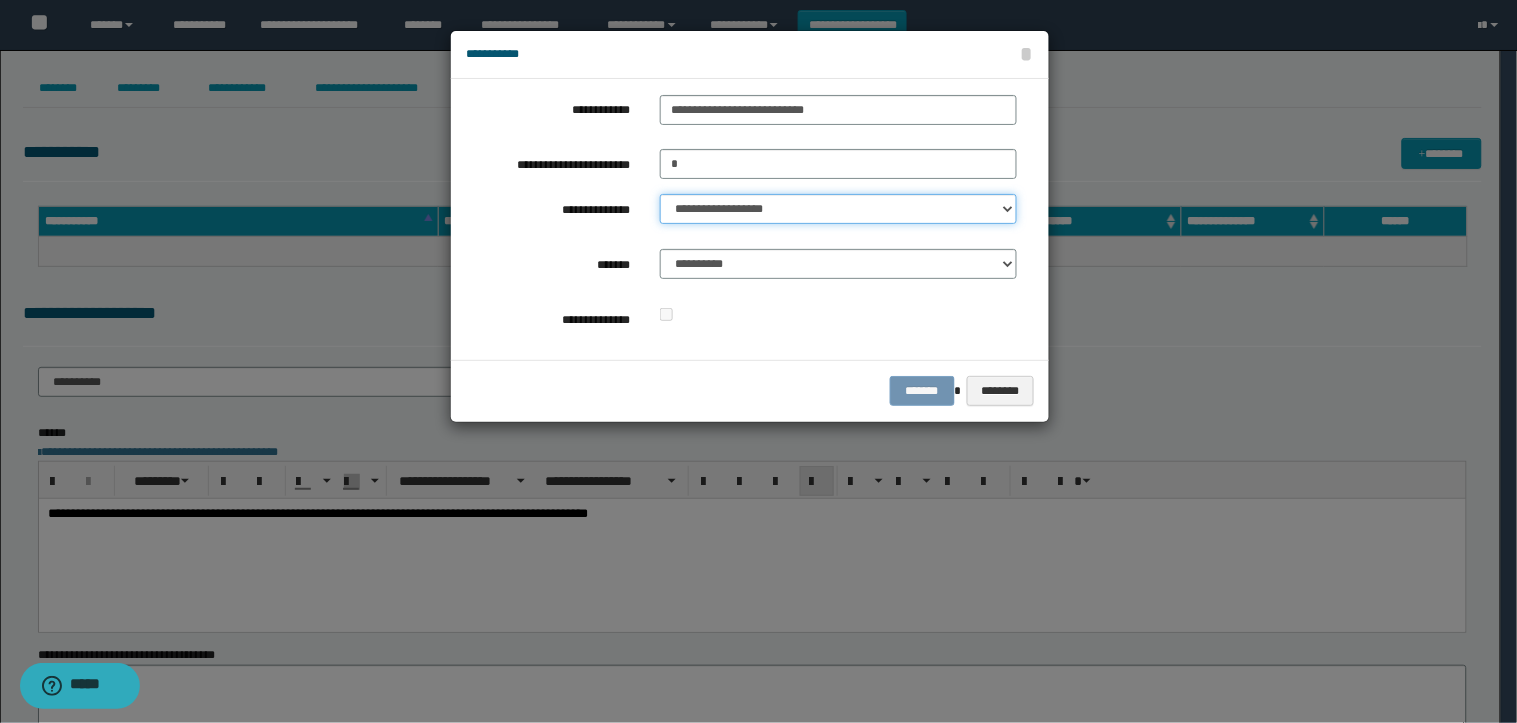click on "**********" at bounding box center [838, 209] 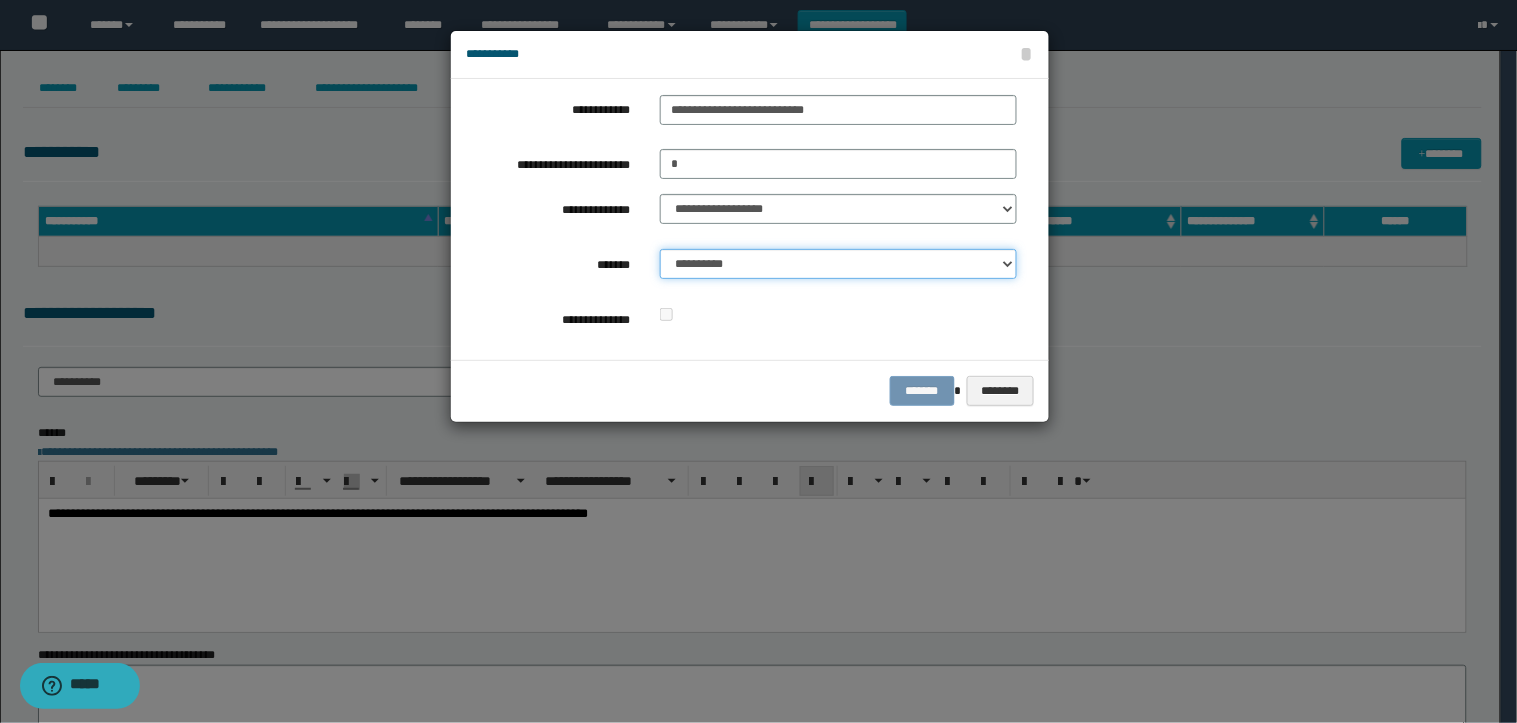 click on "**********" at bounding box center [838, 264] 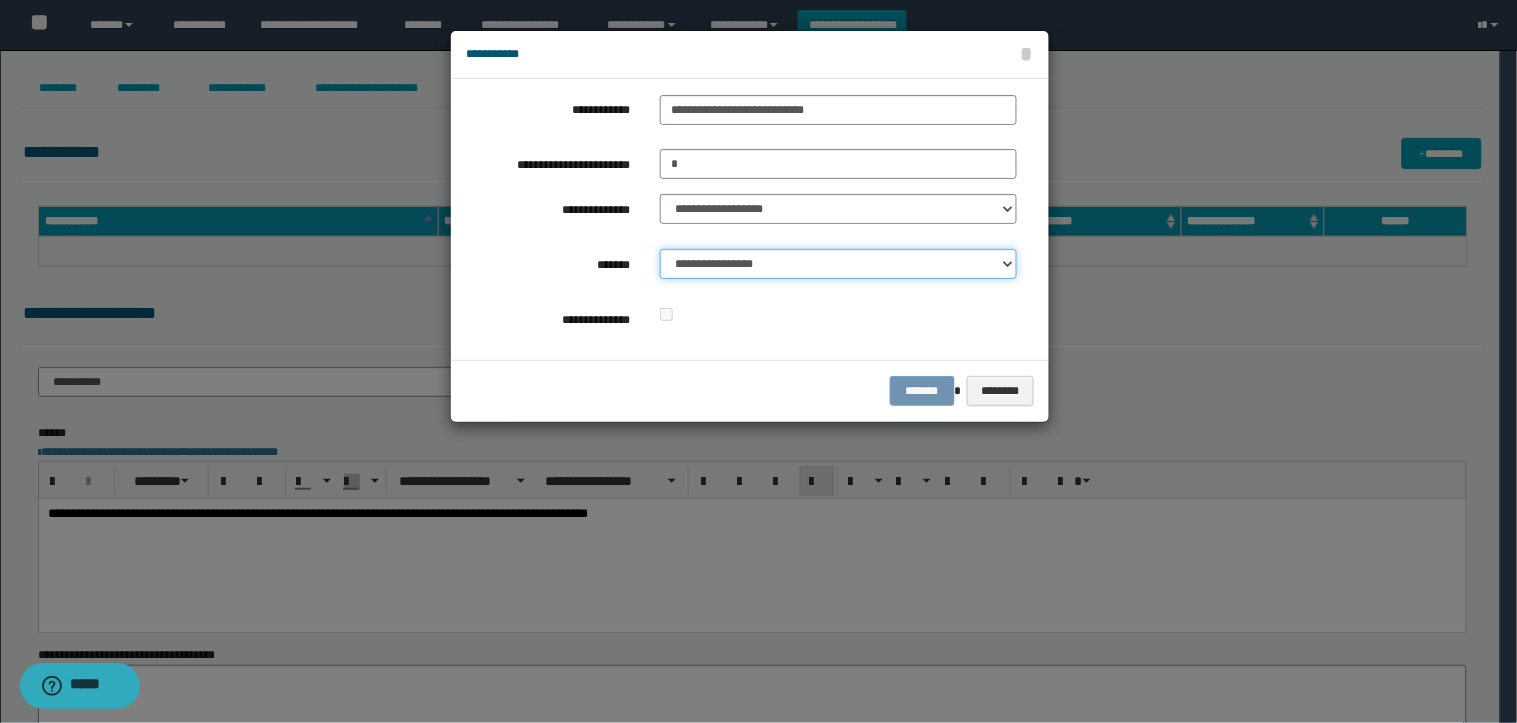 click on "**********" at bounding box center [838, 264] 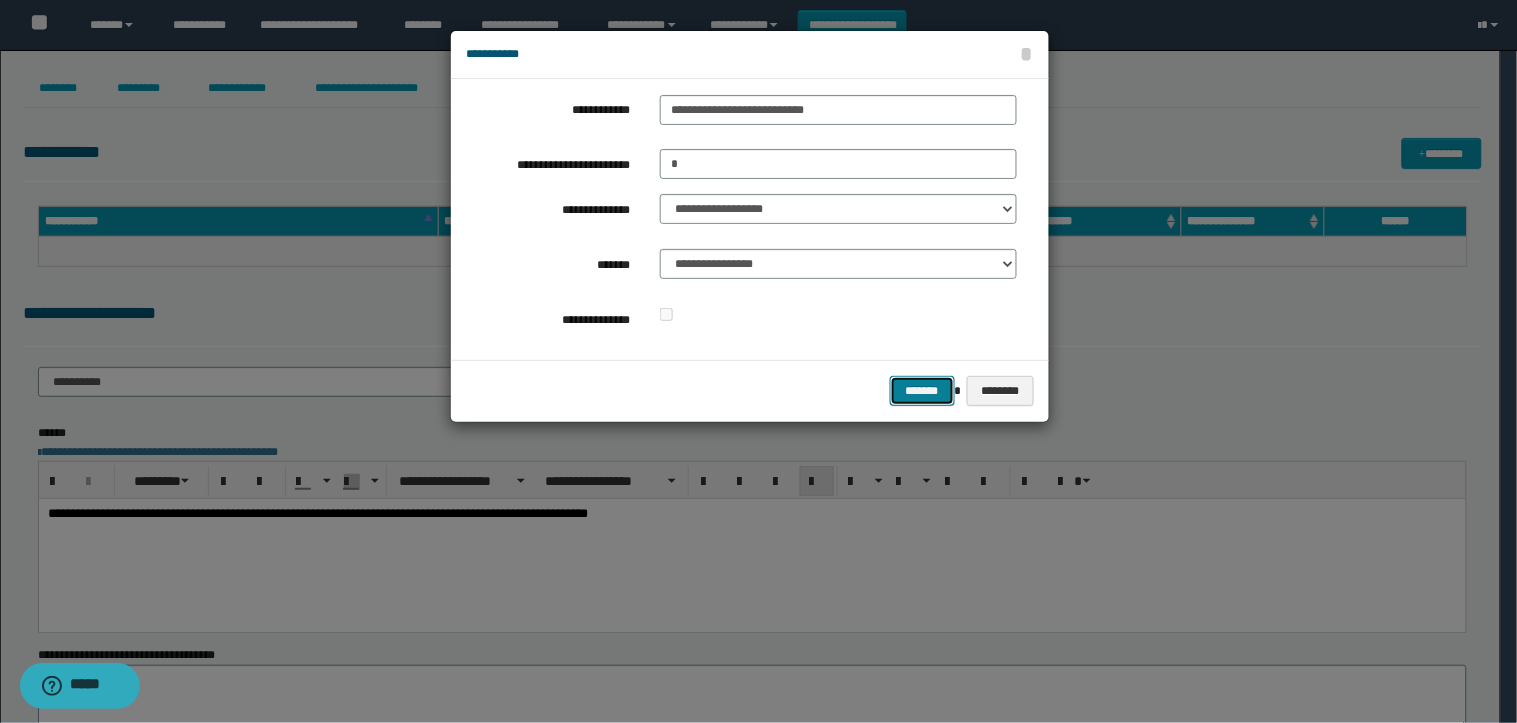 click on "*******" at bounding box center [922, 391] 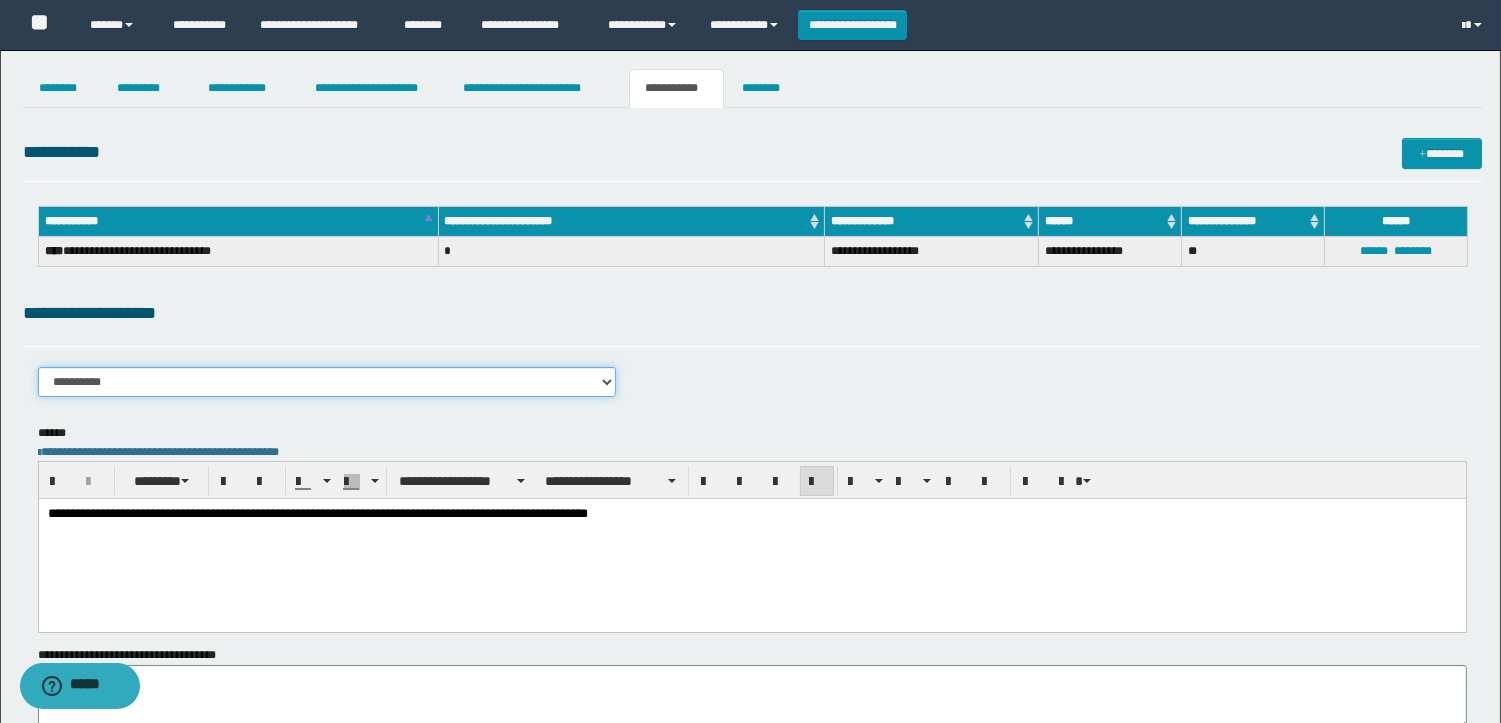 click on "**********" at bounding box center (327, 382) 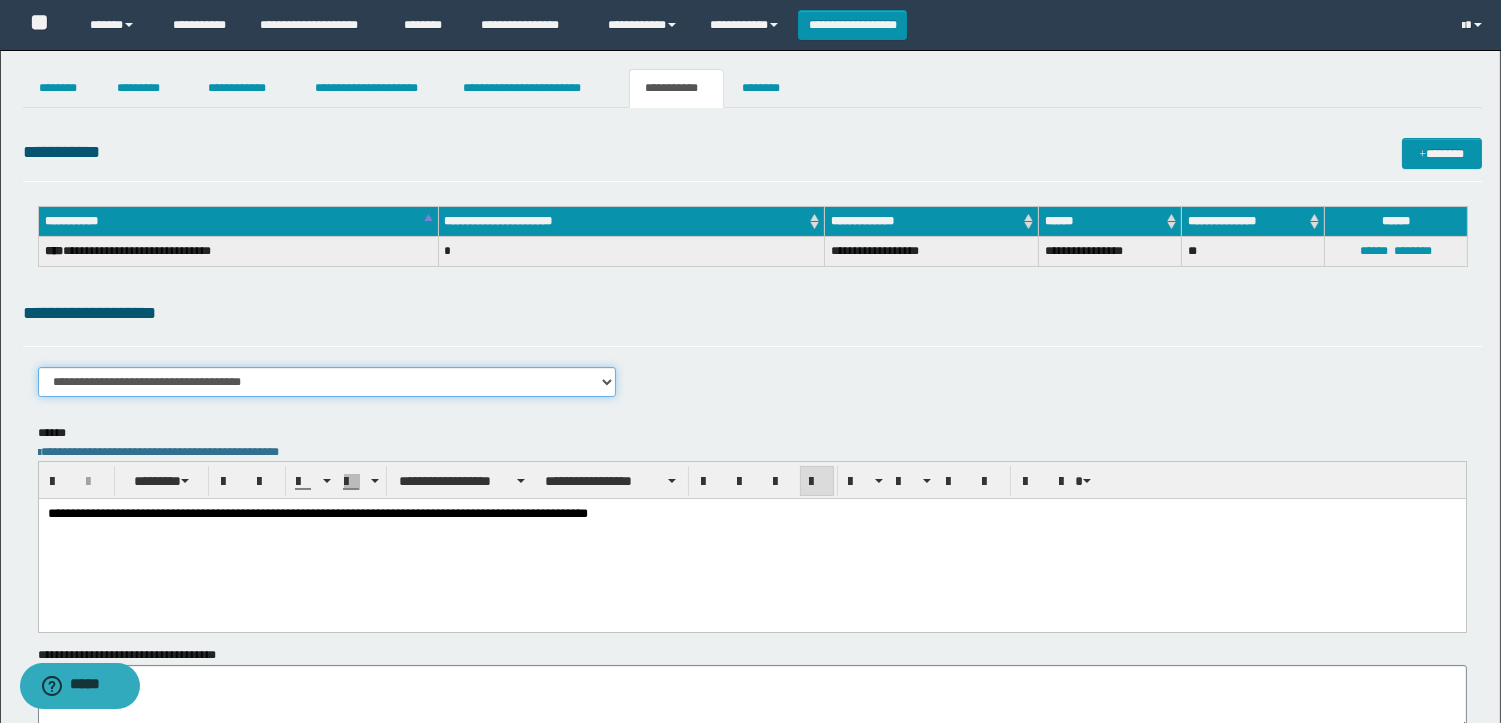 click on "**********" at bounding box center [327, 382] 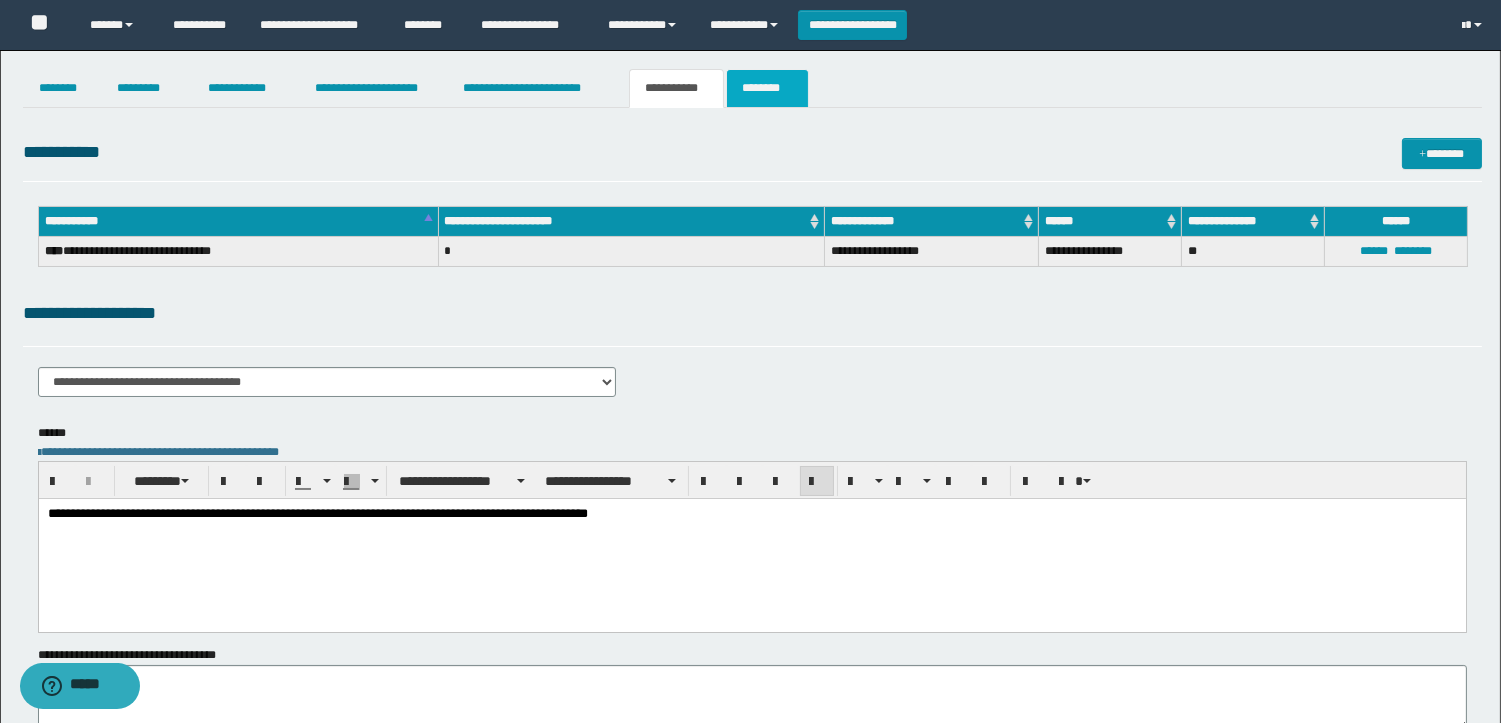 click on "********" at bounding box center [767, 88] 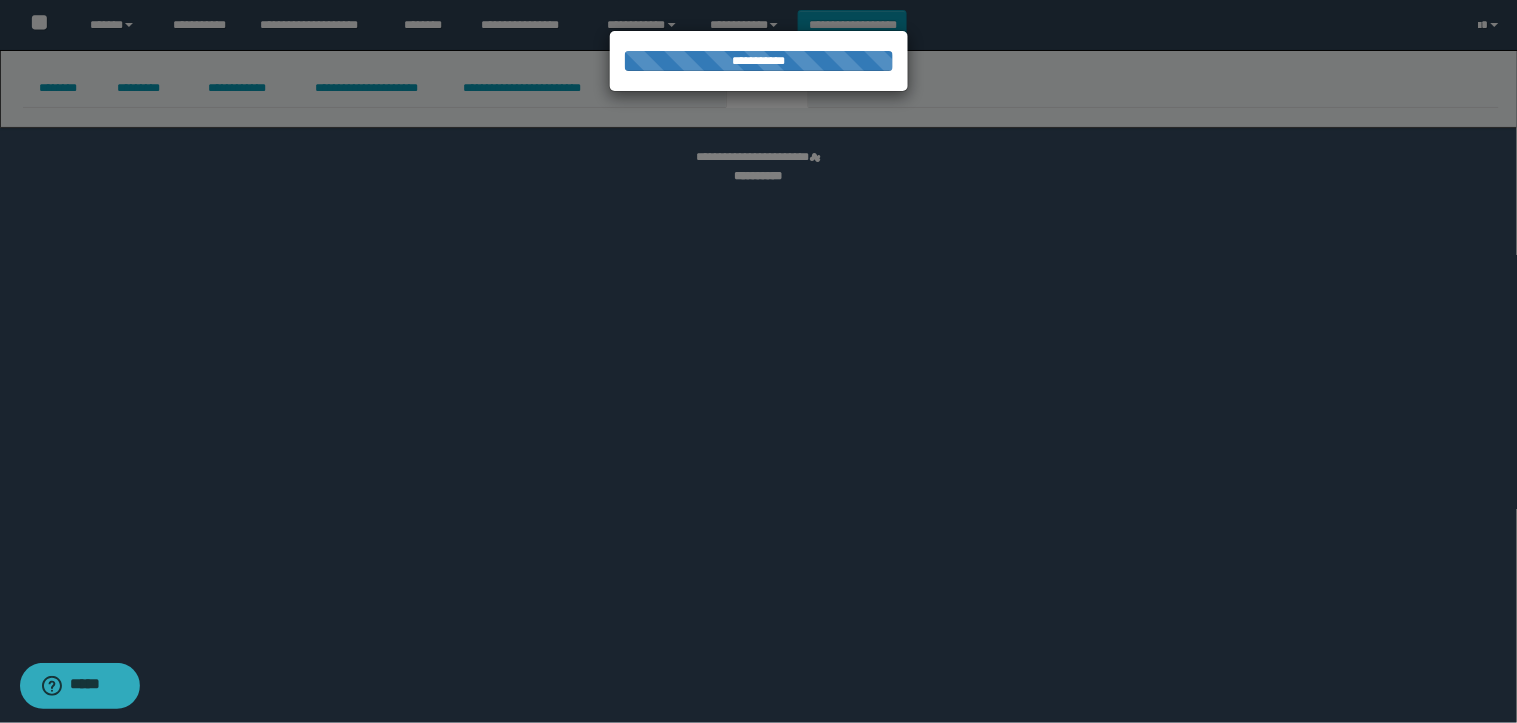 select 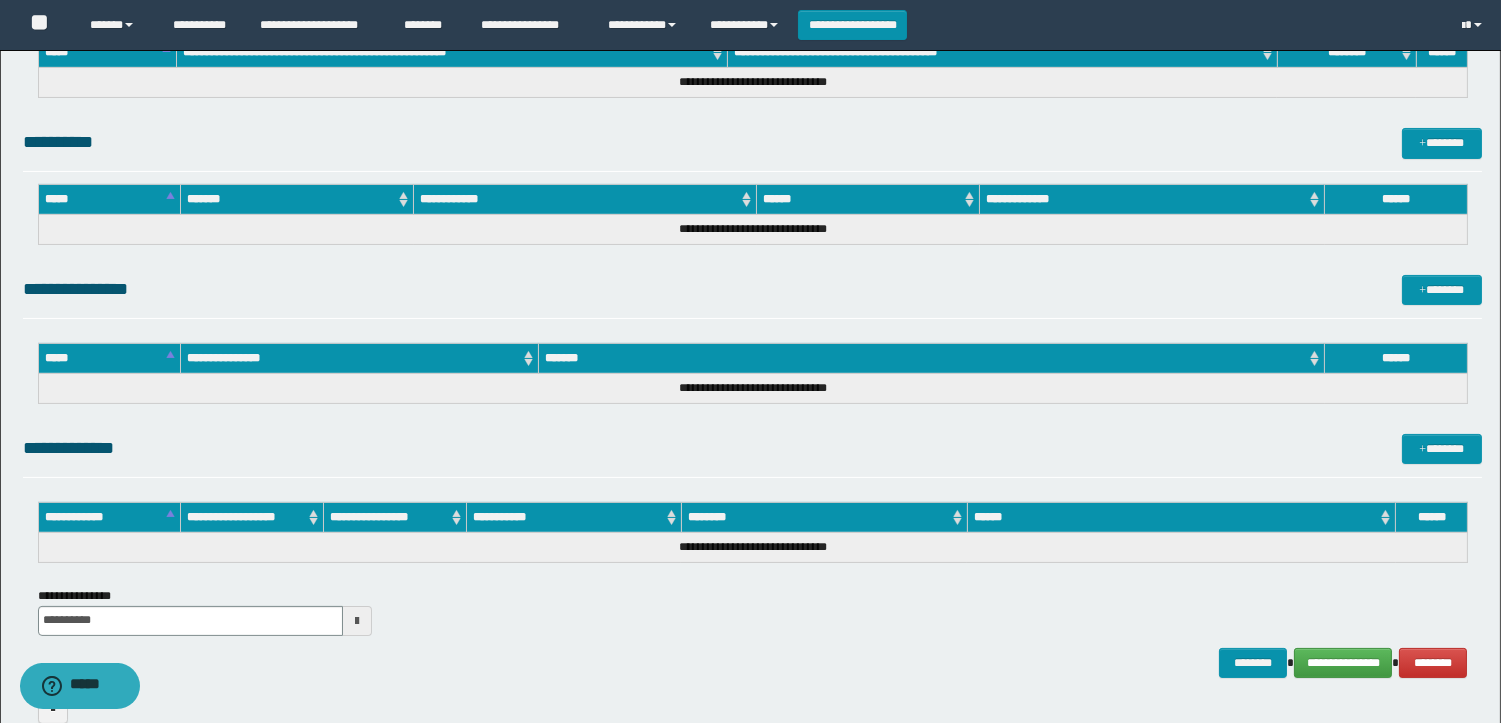 scroll, scrollTop: 804, scrollLeft: 0, axis: vertical 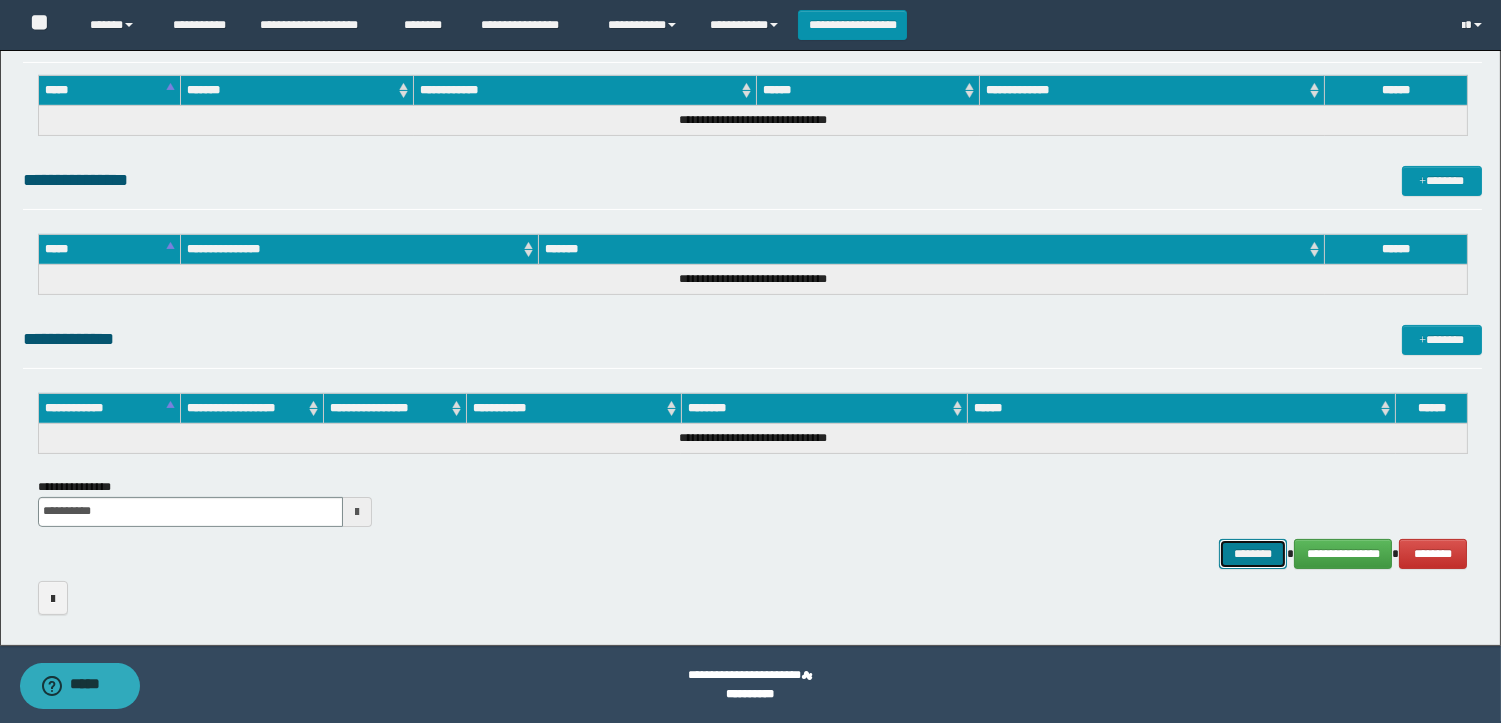 click on "********" at bounding box center (1253, 554) 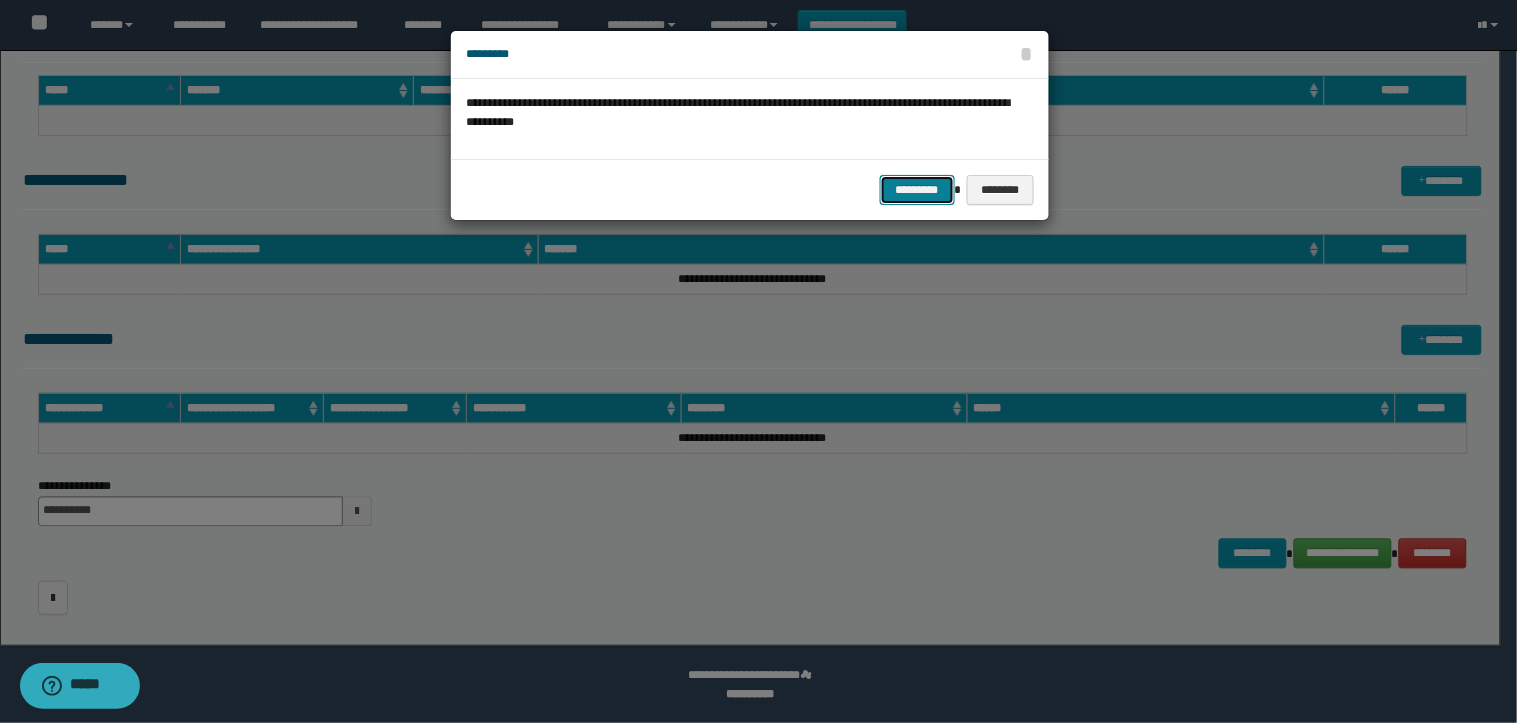 click on "*********" at bounding box center (917, 190) 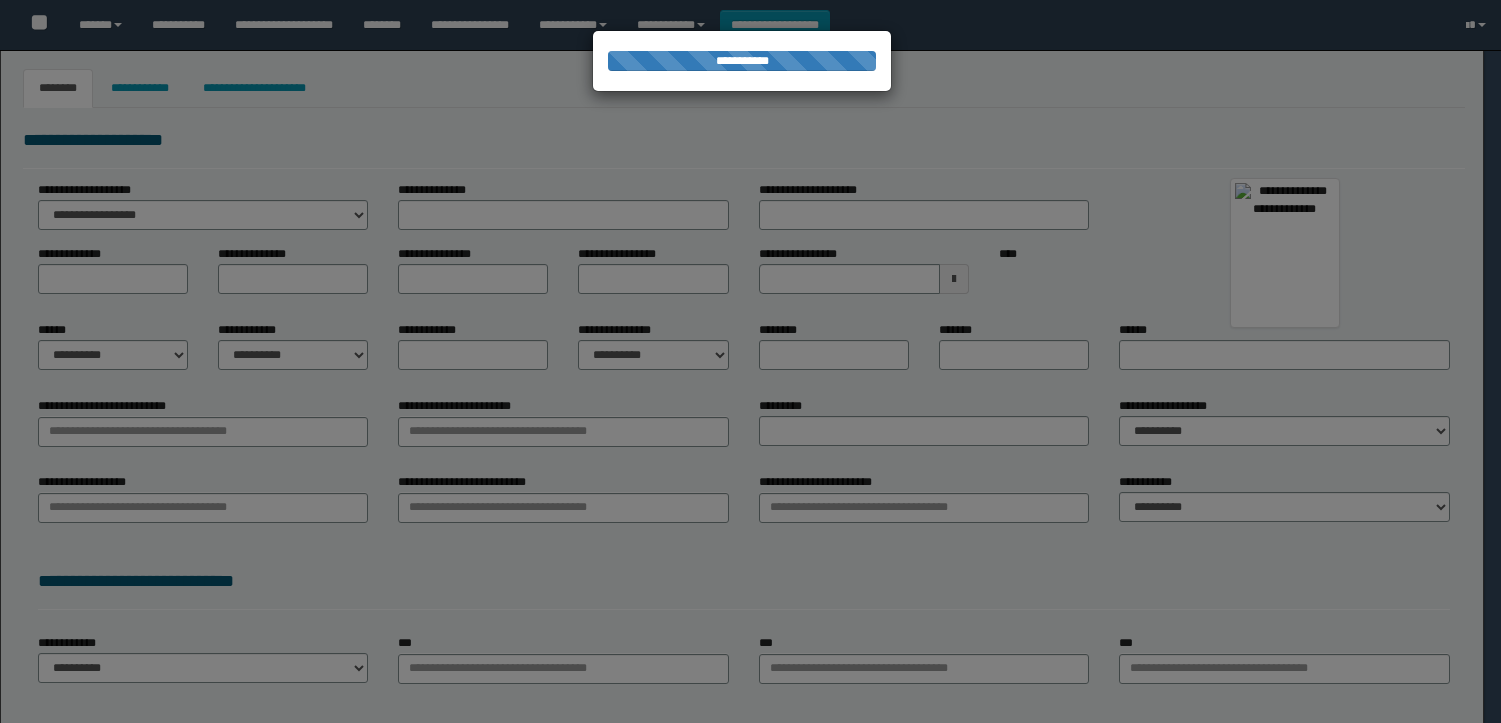 type on "*******" 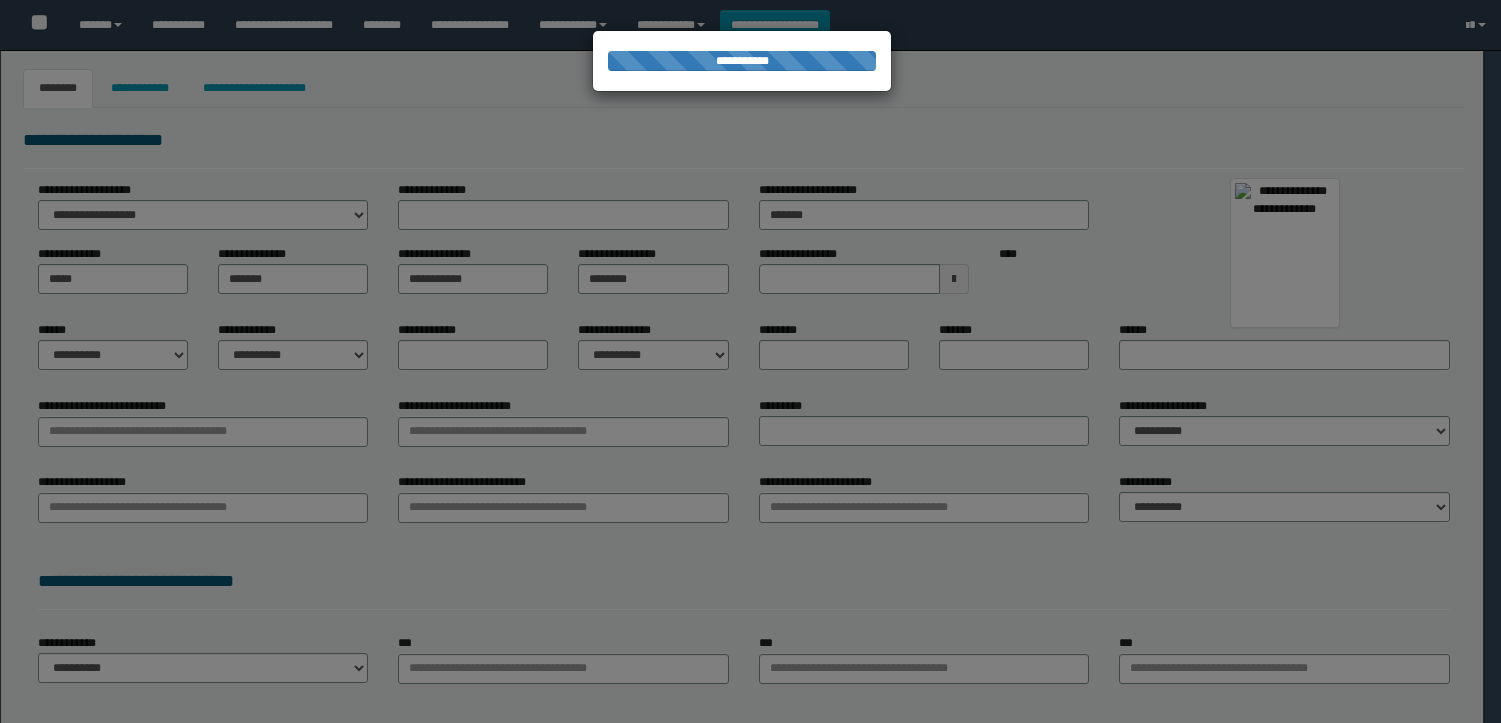 select on "*" 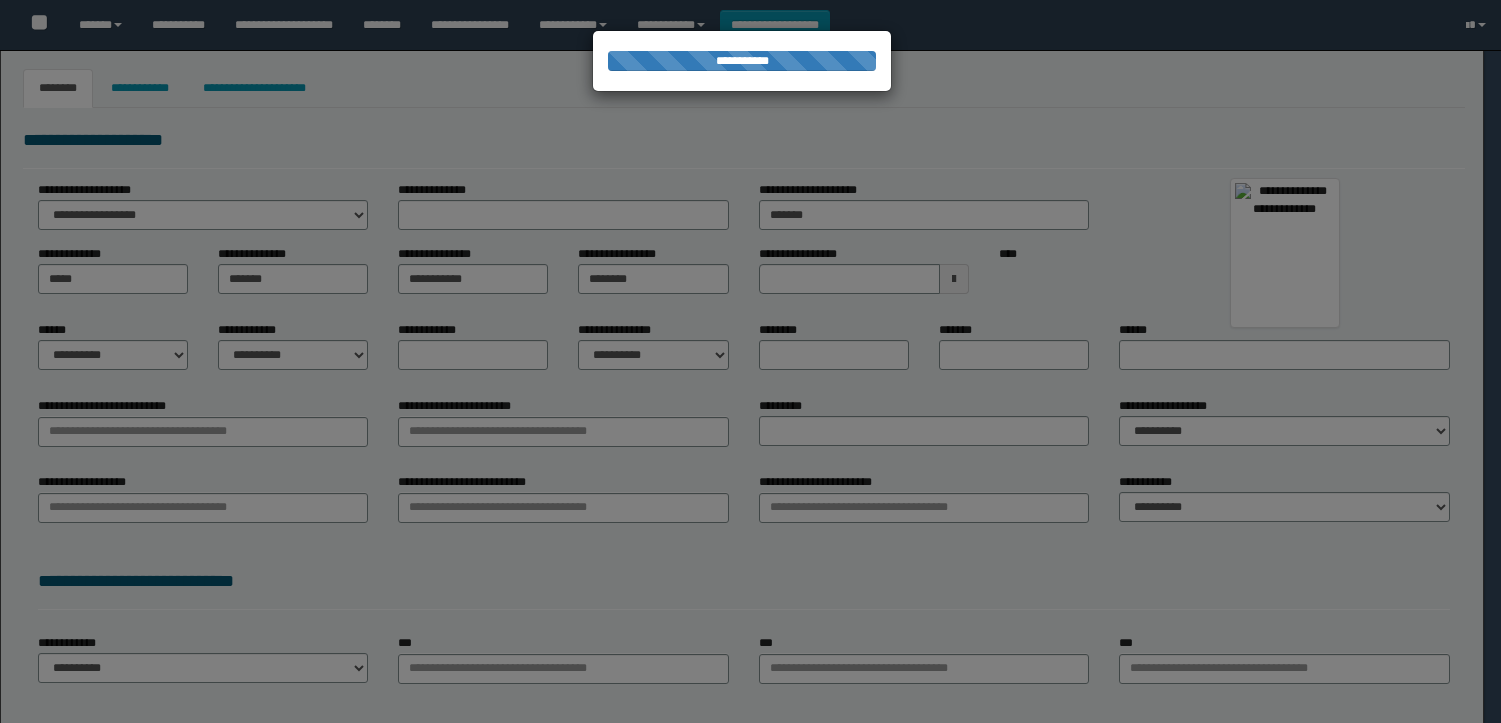 select on "*" 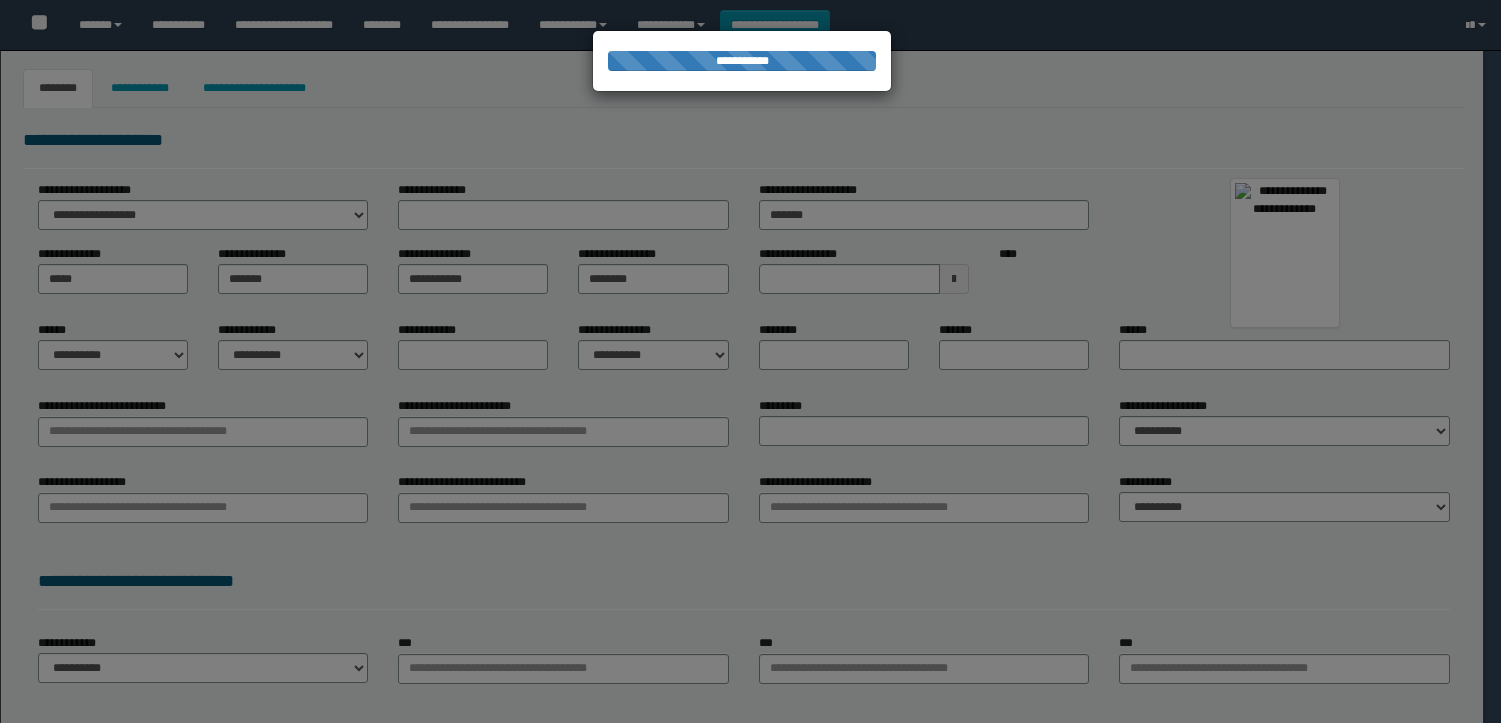 select 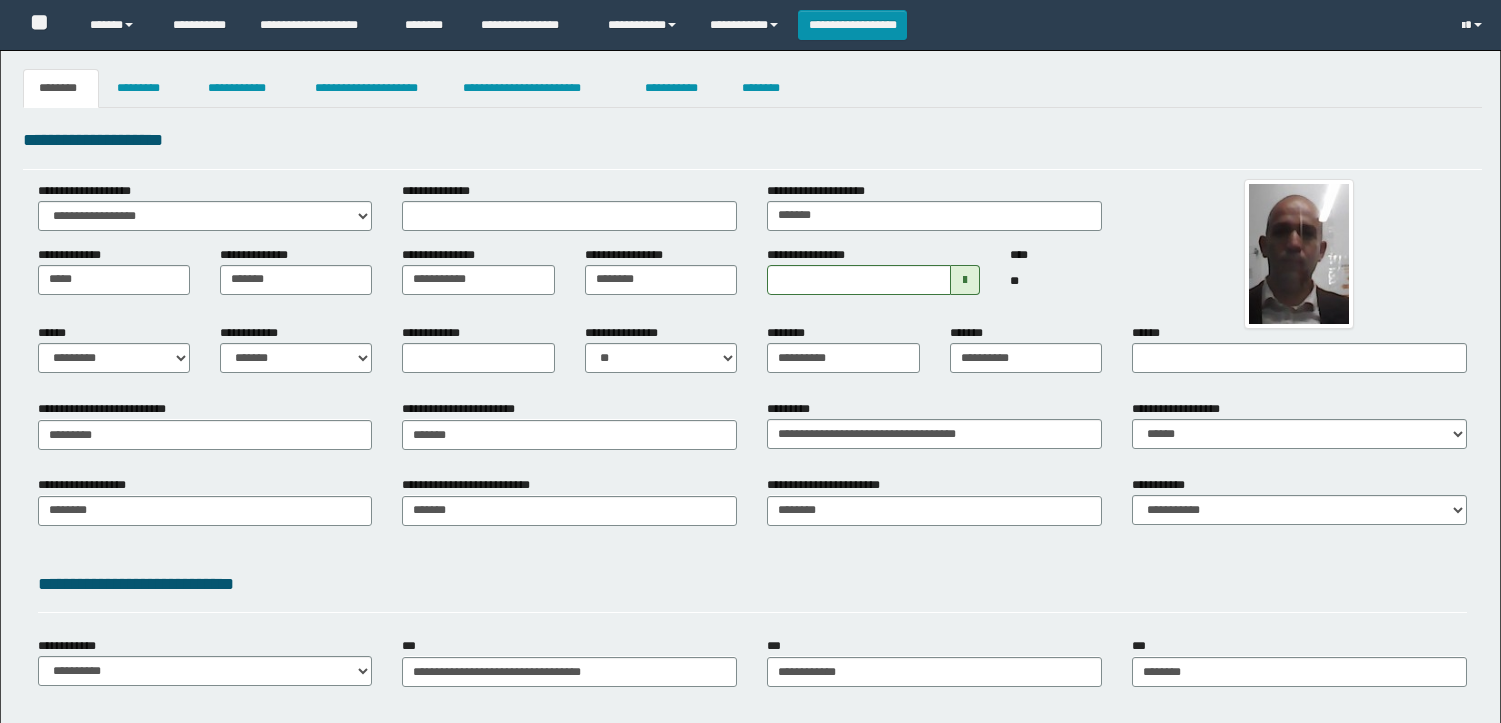 scroll, scrollTop: 0, scrollLeft: 0, axis: both 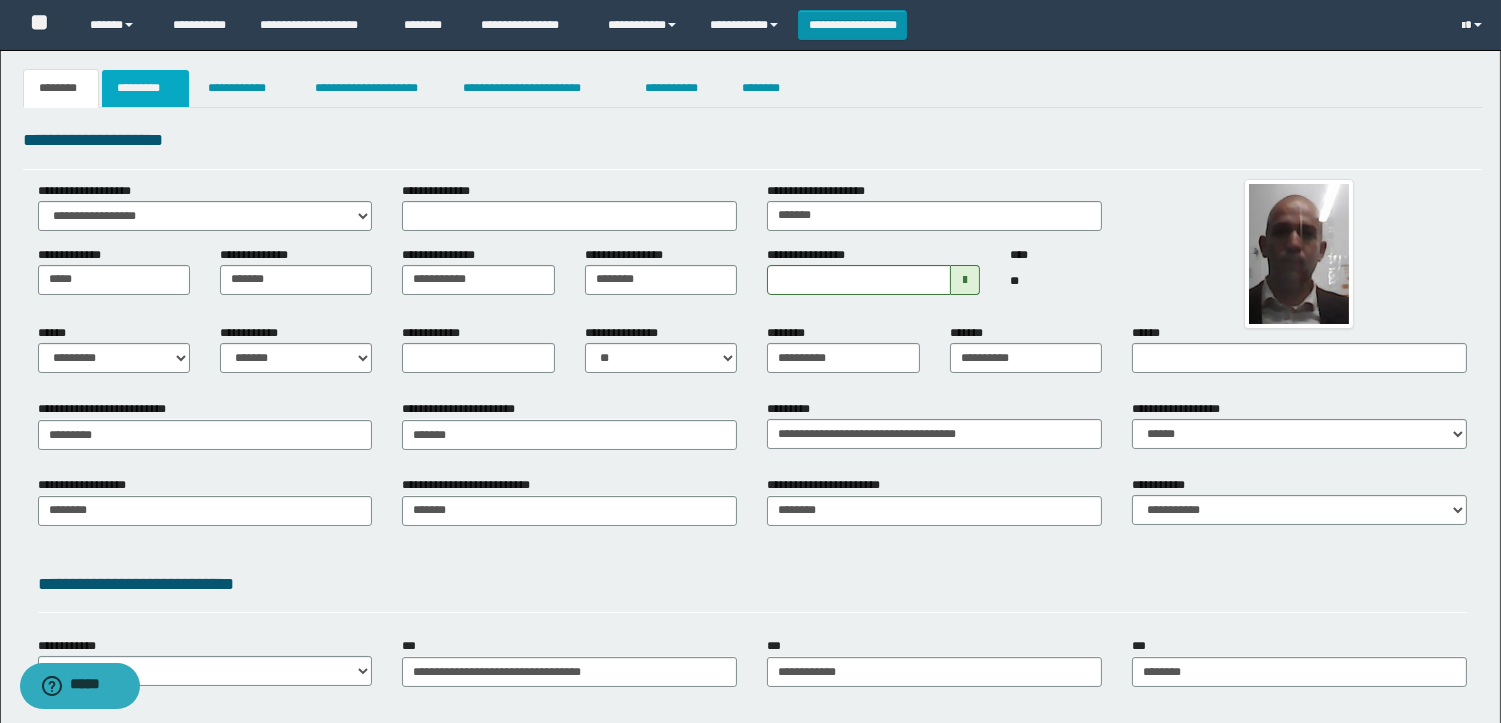 click on "*********" at bounding box center (145, 88) 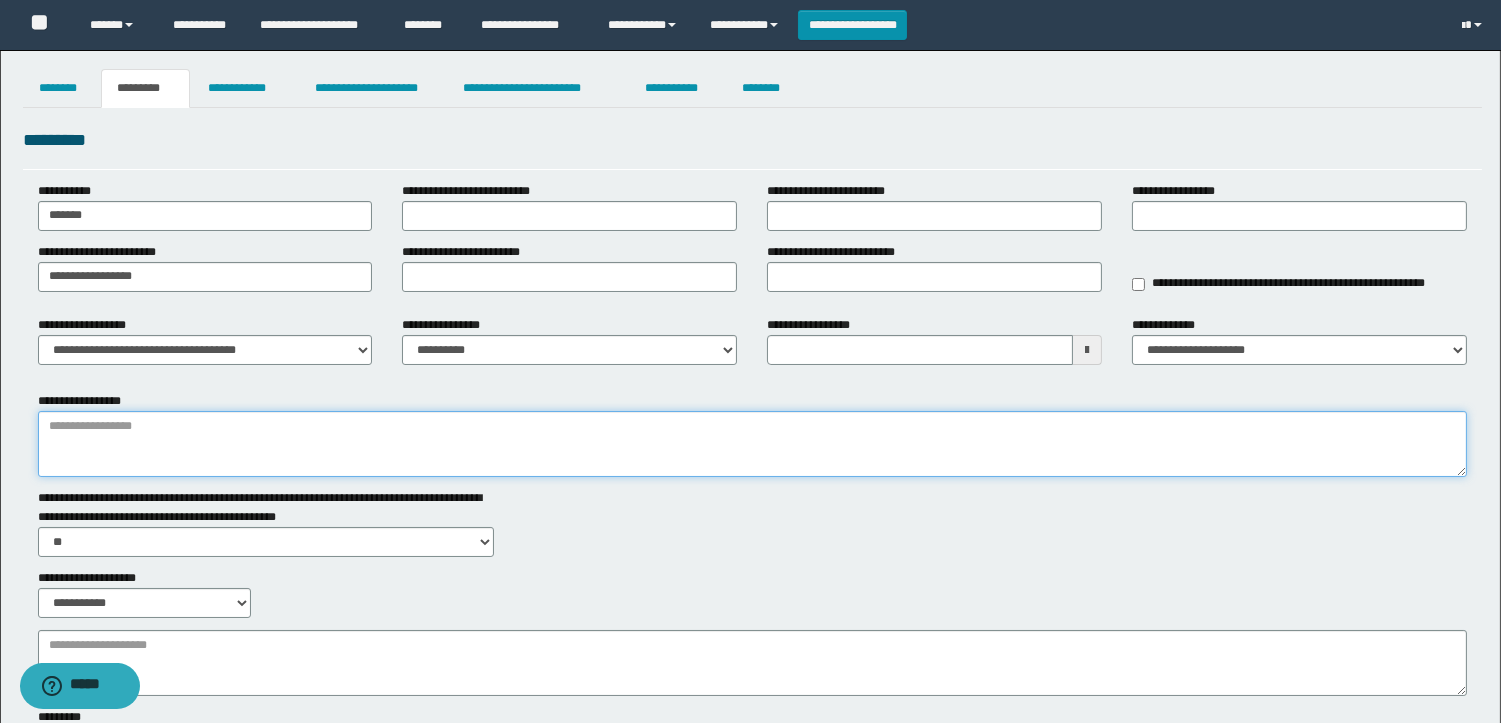 click on "**********" at bounding box center [752, 444] 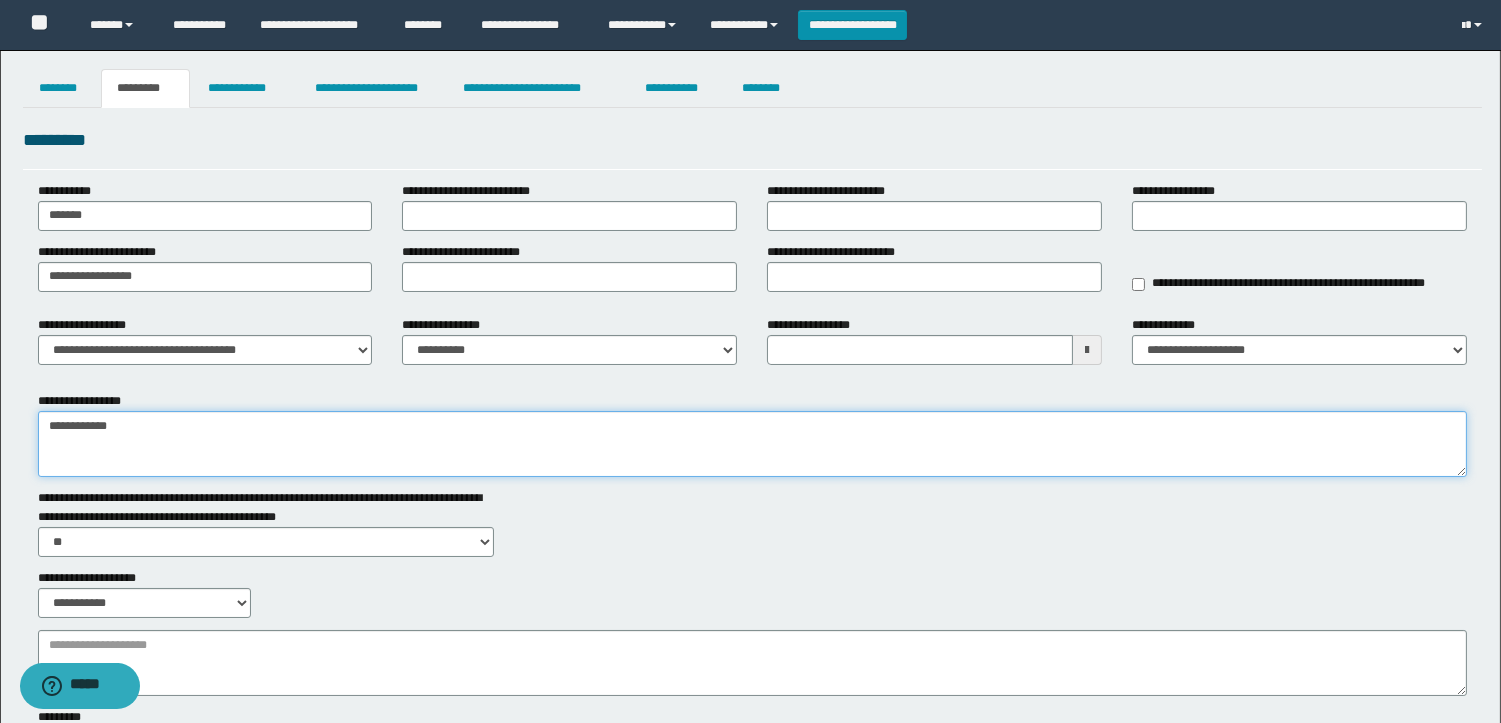 type on "**********" 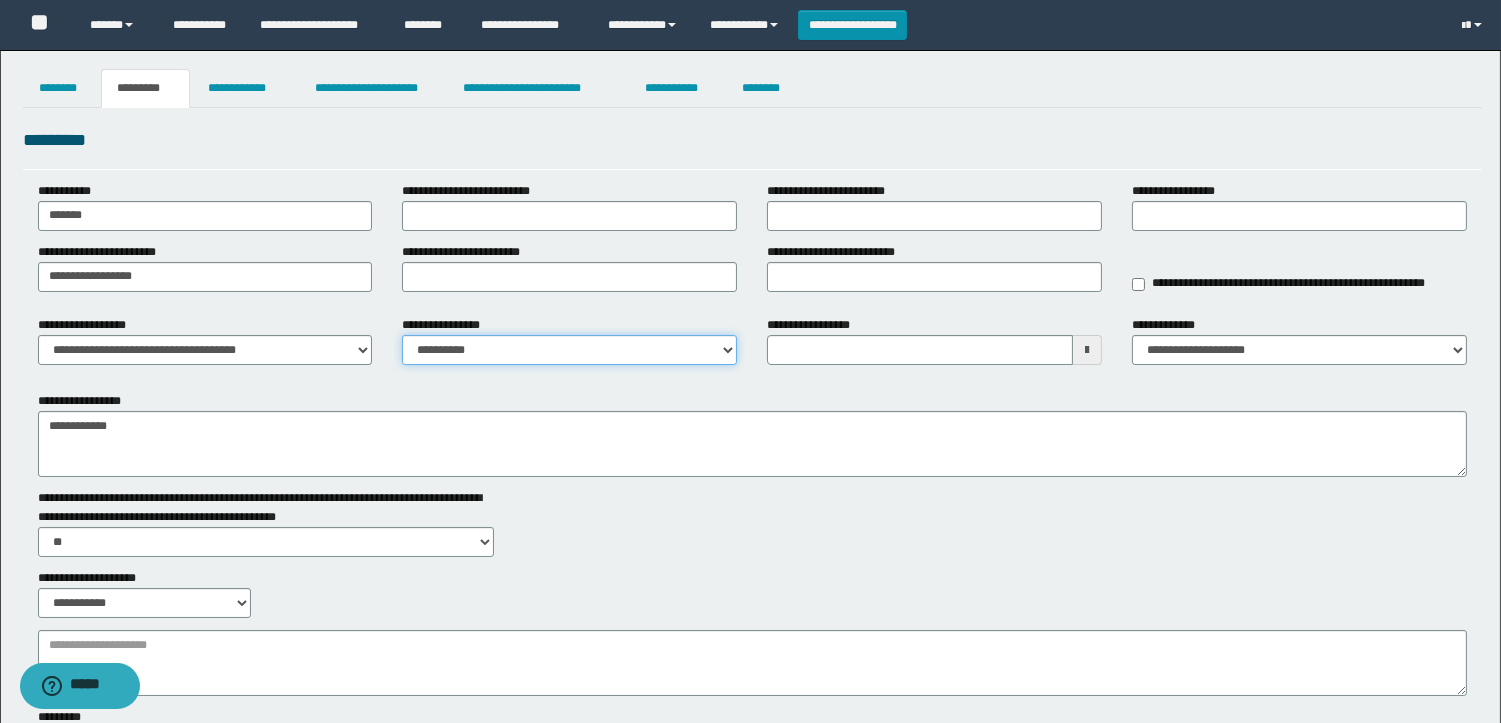 click on "**********" at bounding box center [569, 350] 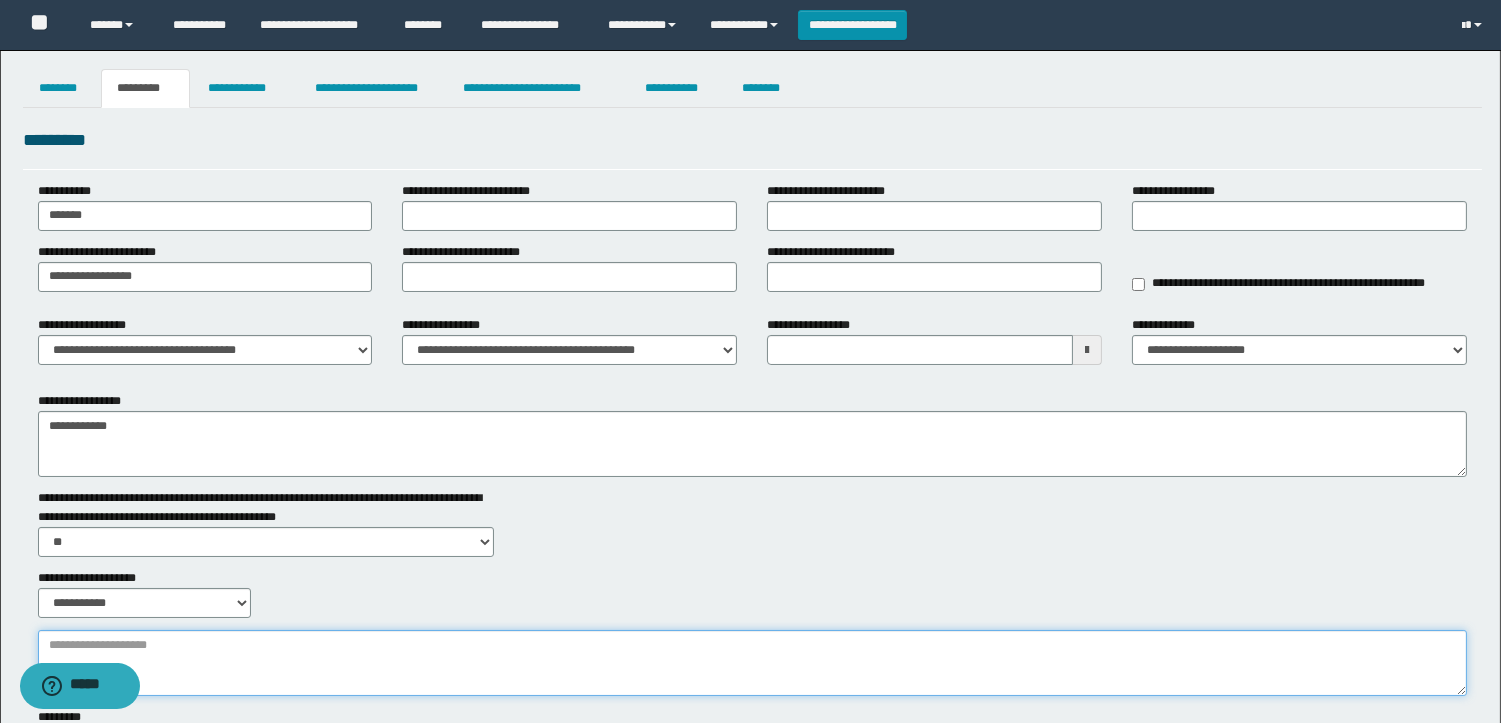 drag, startPoint x: 216, startPoint y: 655, endPoint x: 235, endPoint y: 638, distance: 25.495098 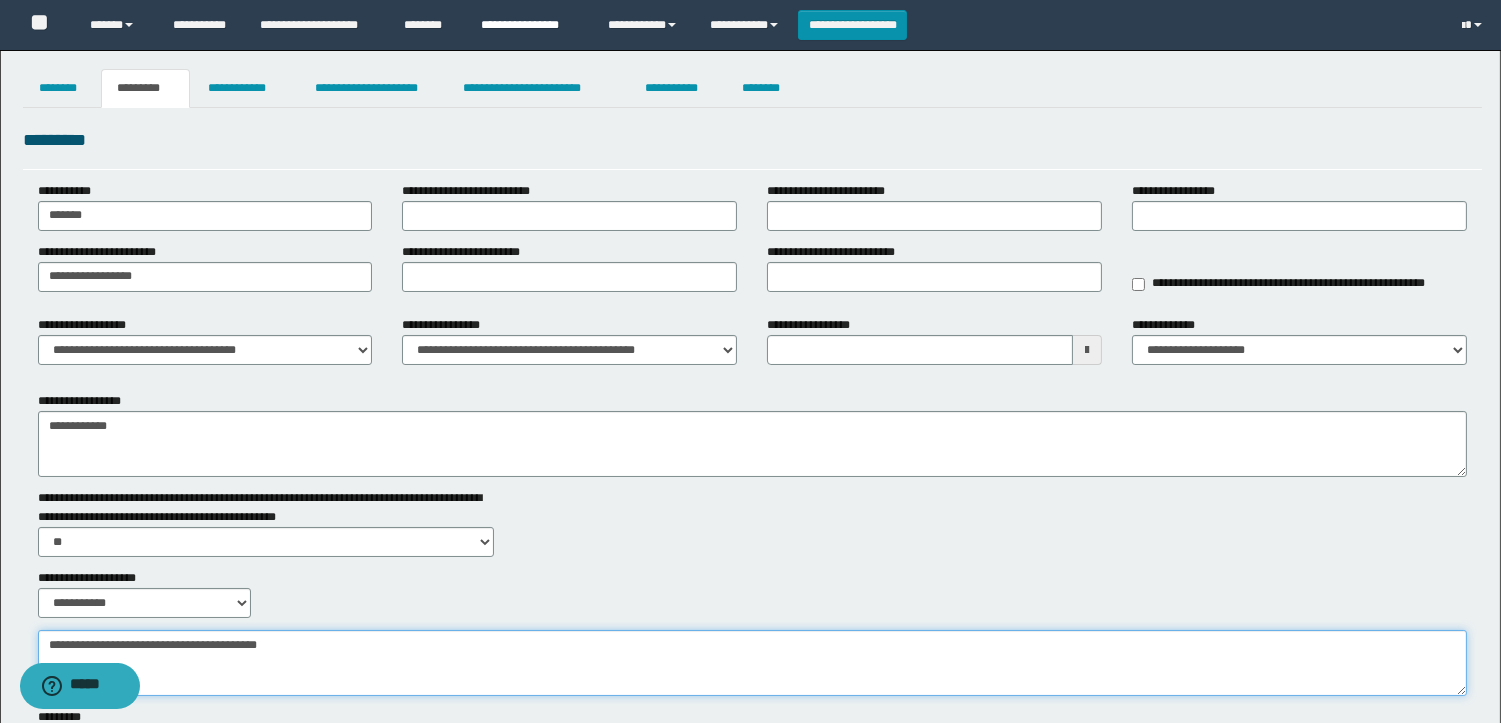 type on "**********" 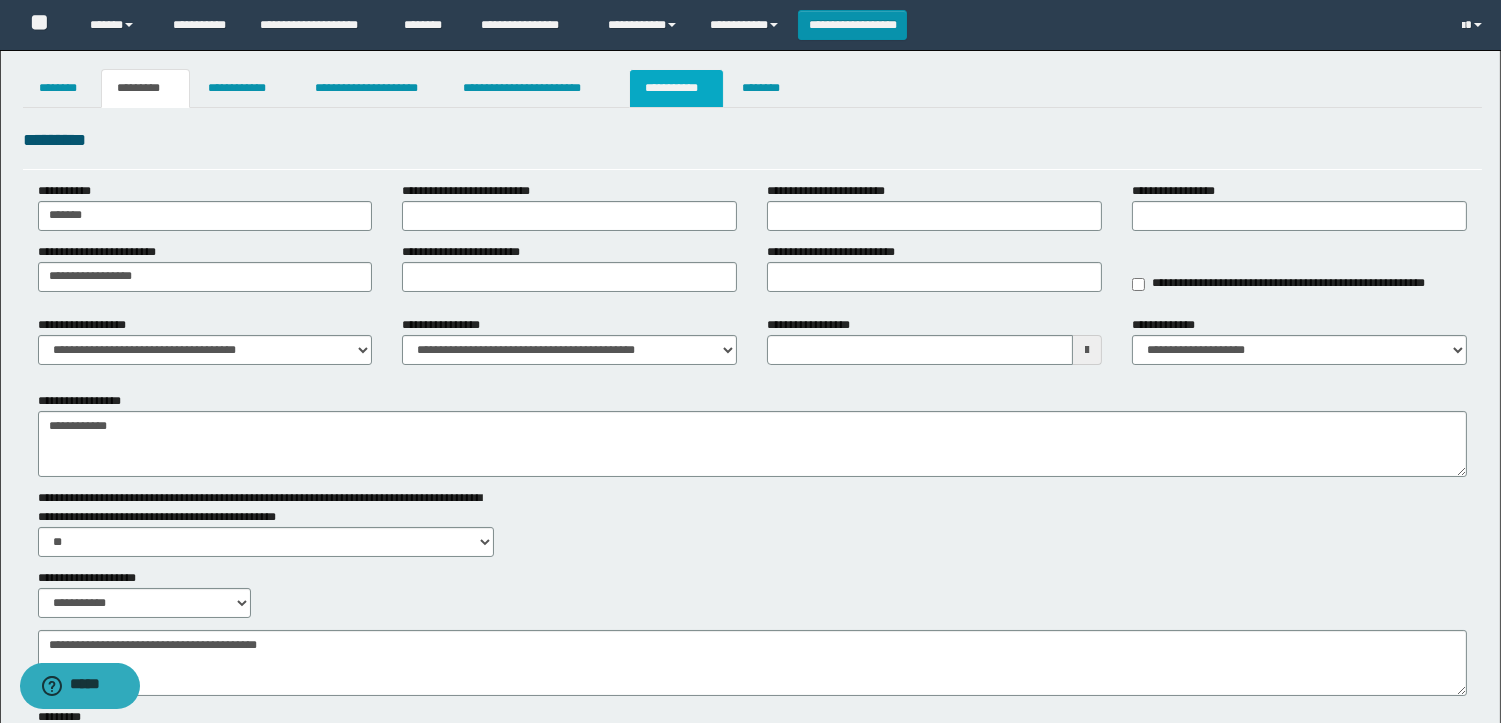 click on "**********" at bounding box center (676, 88) 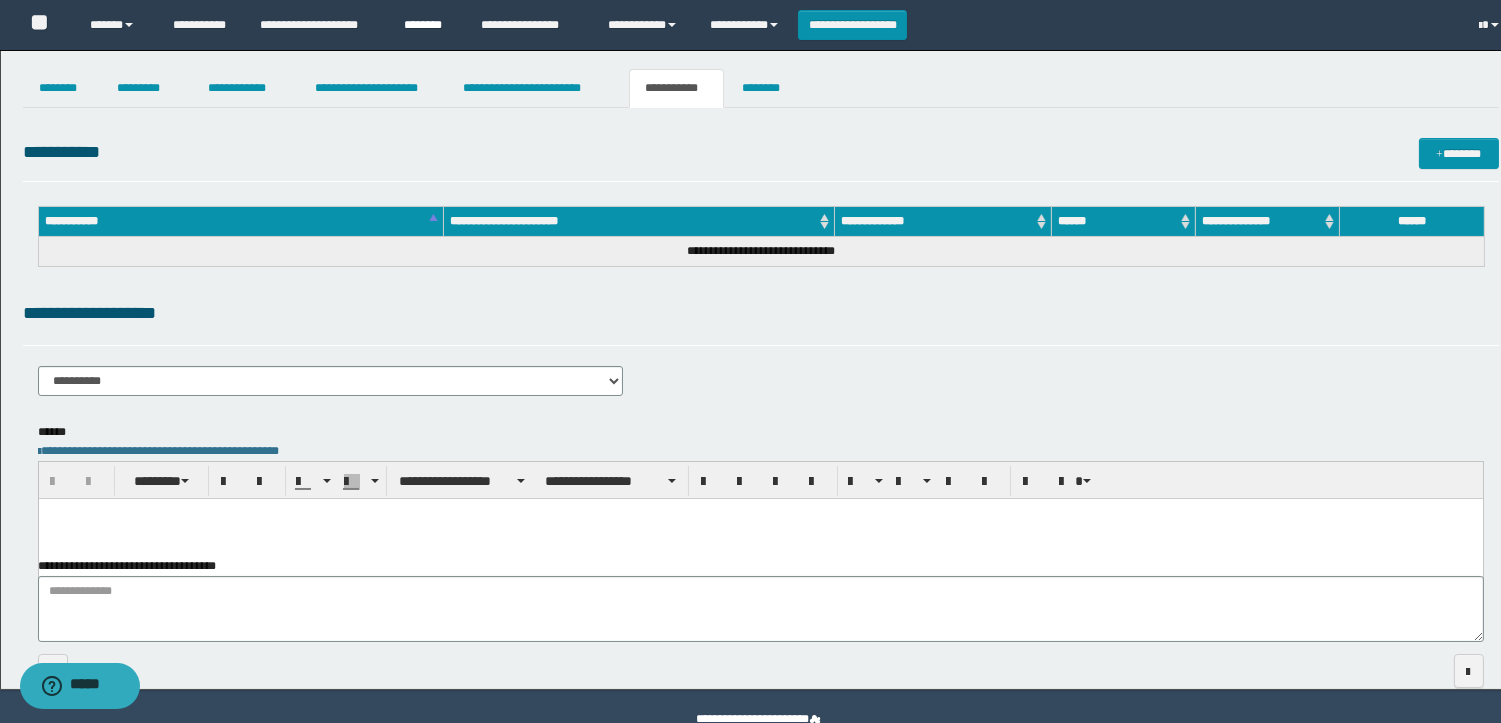 scroll, scrollTop: 0, scrollLeft: 0, axis: both 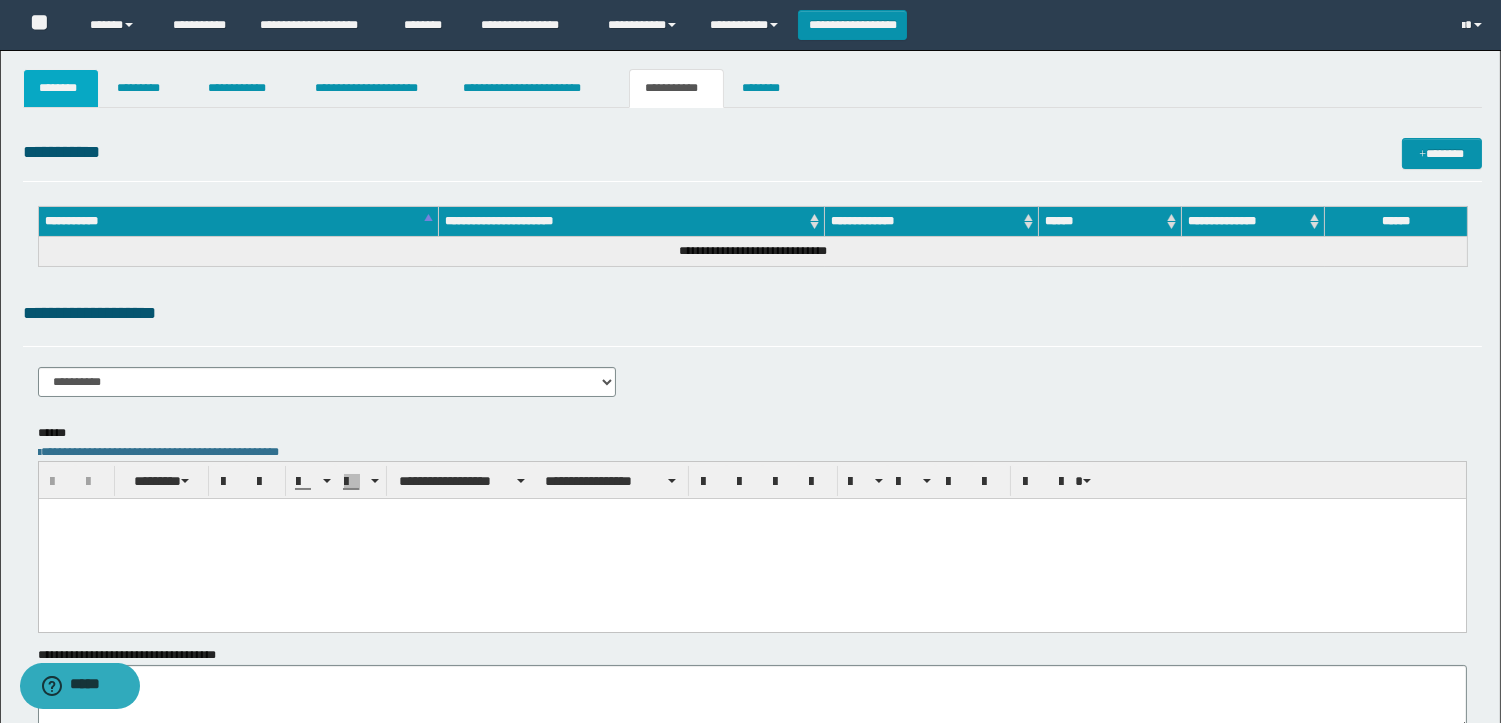 click on "********" at bounding box center (61, 88) 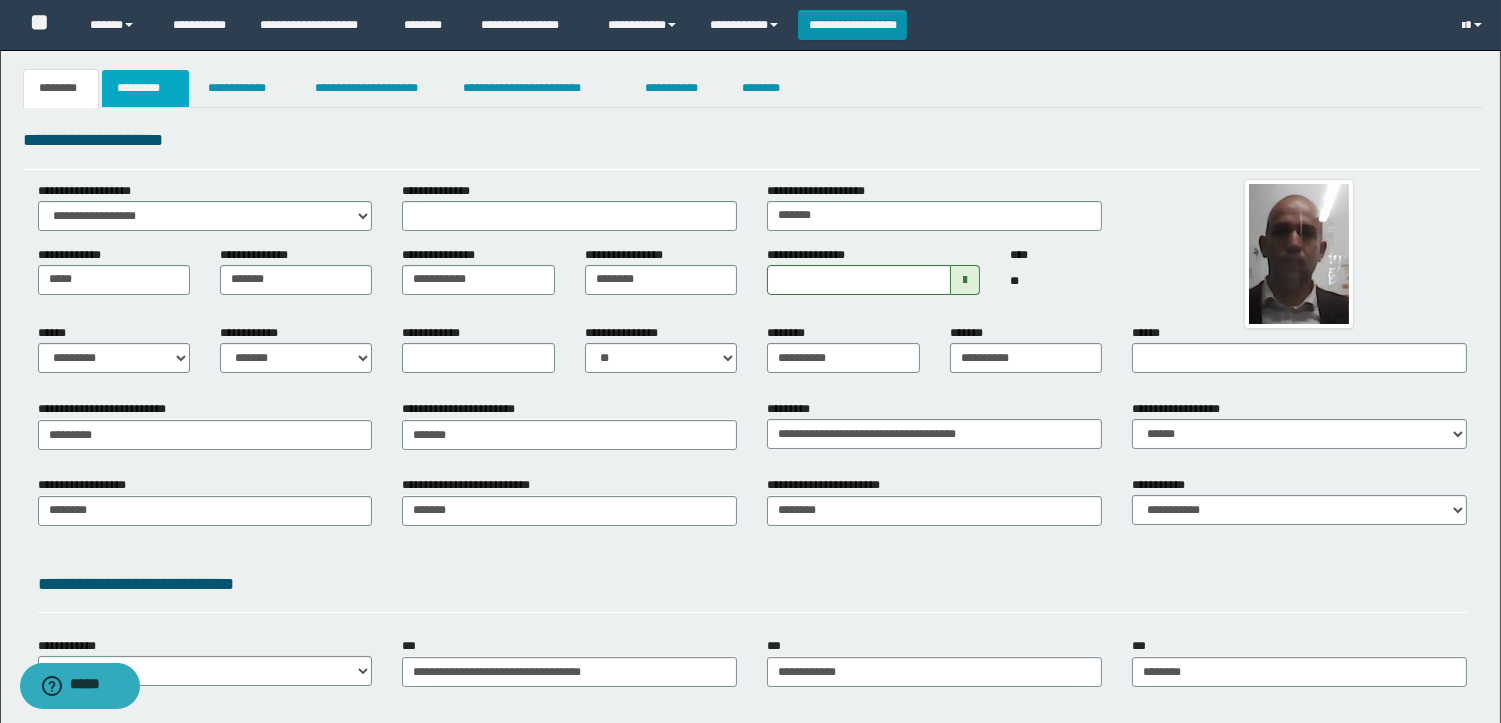 click on "*********" at bounding box center (145, 88) 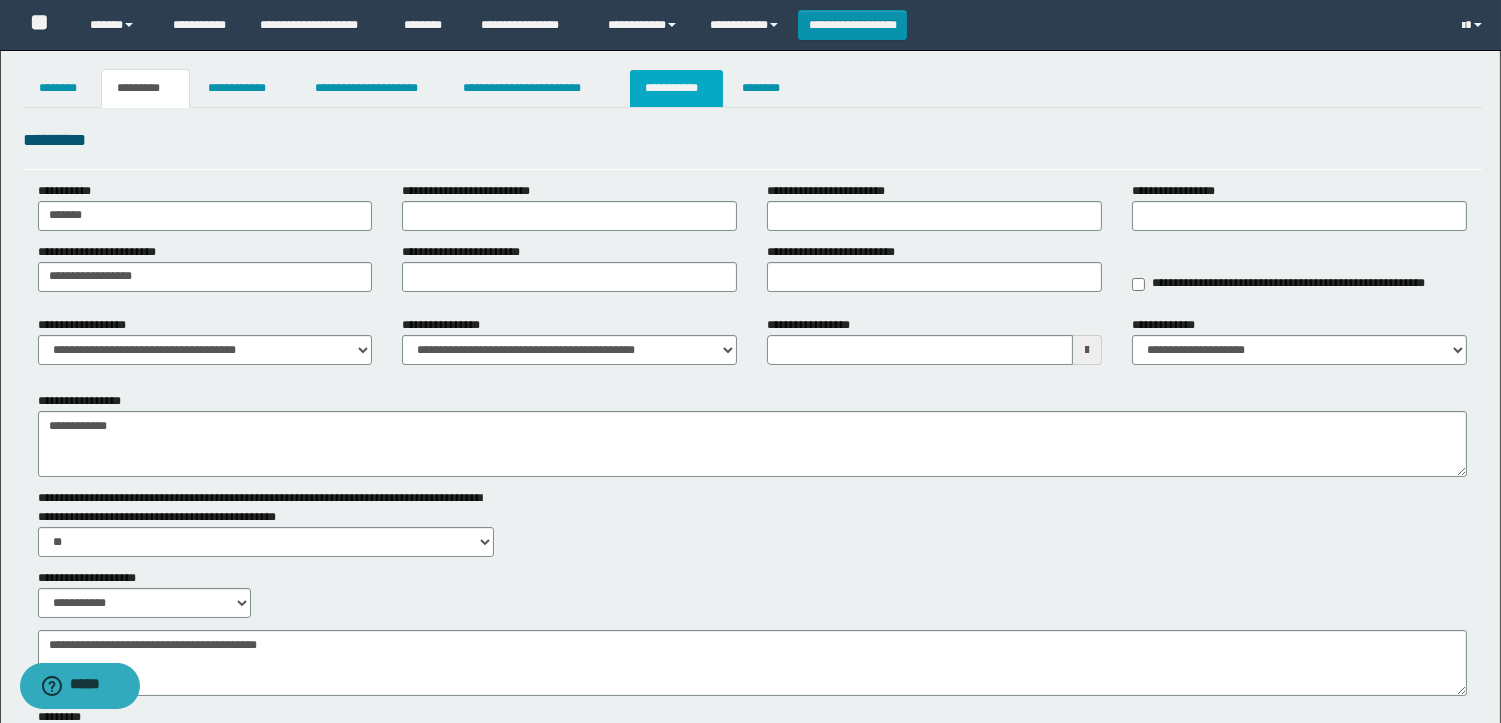 click on "**********" at bounding box center (676, 88) 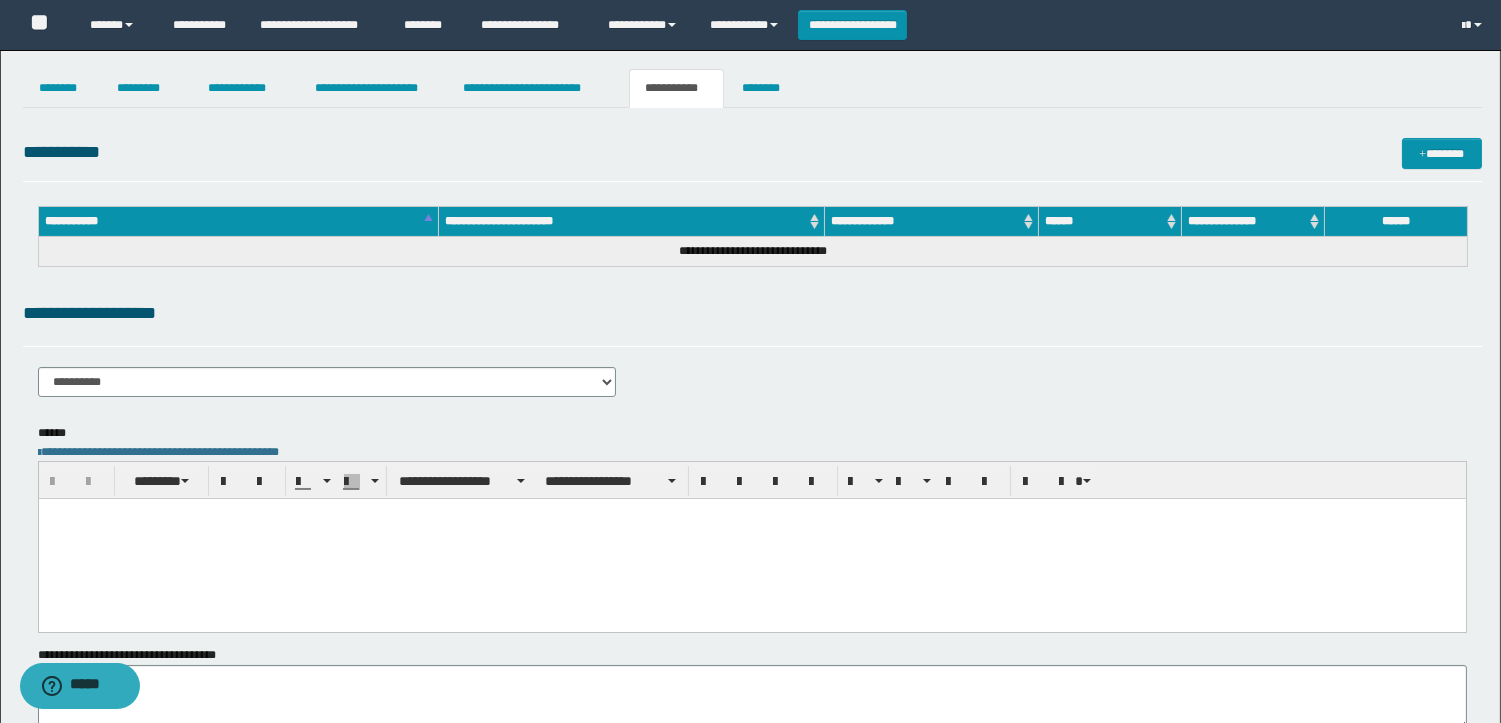 click at bounding box center (751, 539) 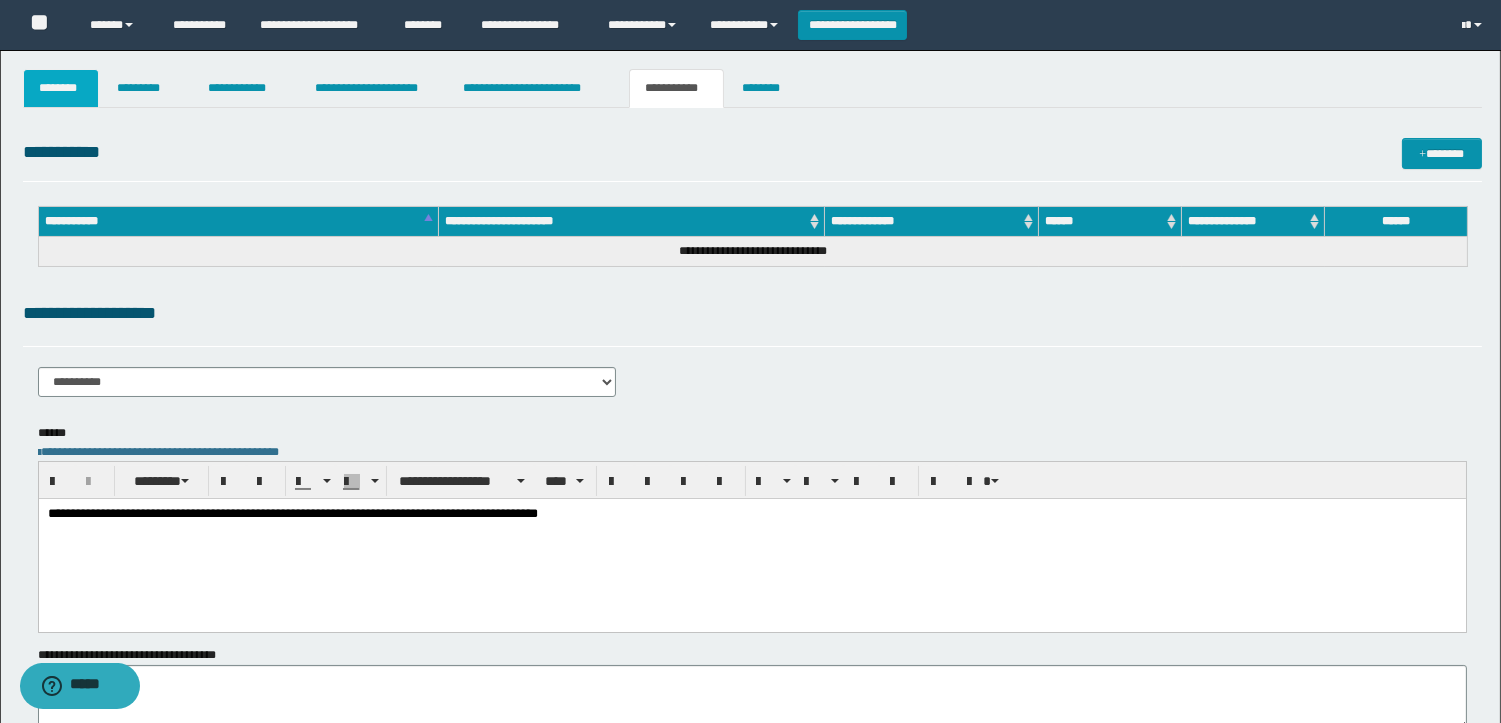 click on "********" at bounding box center (61, 88) 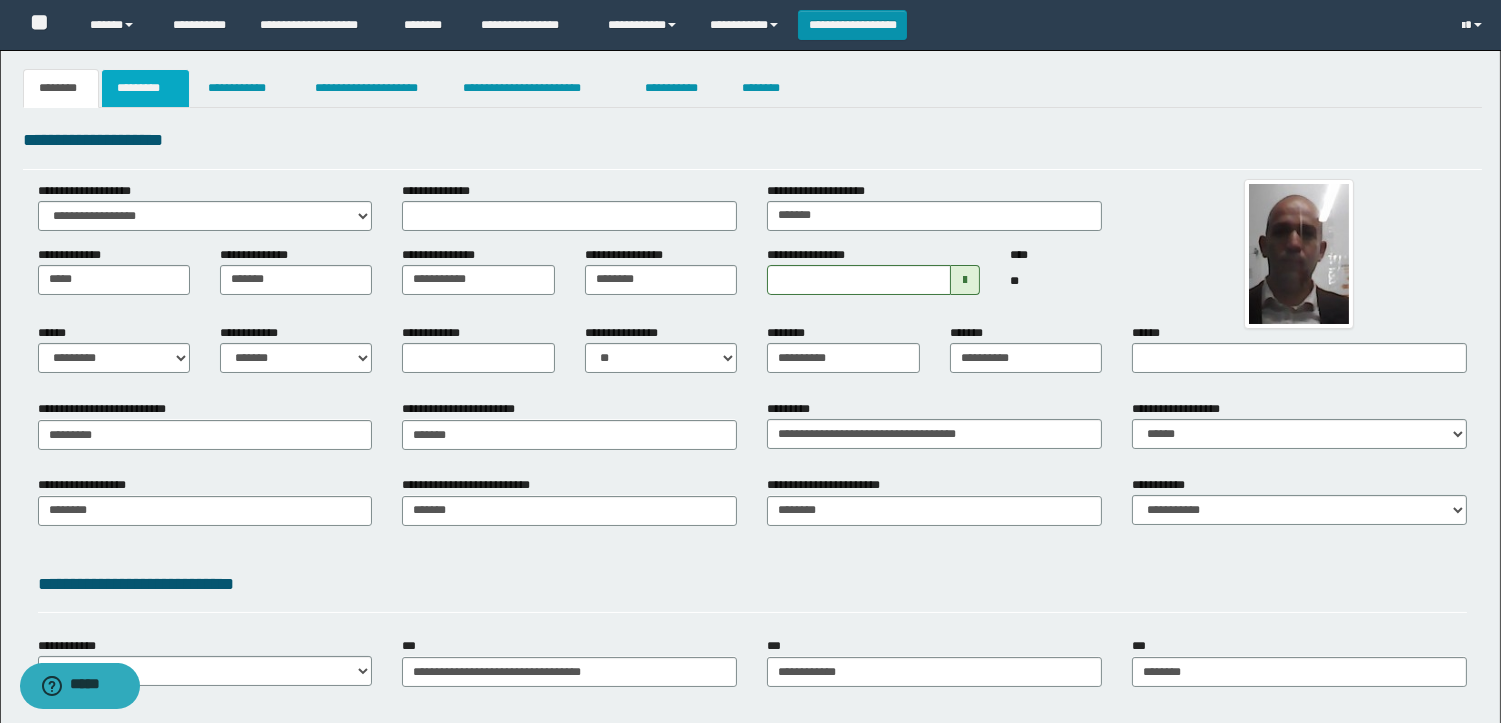 click on "*********" at bounding box center [145, 88] 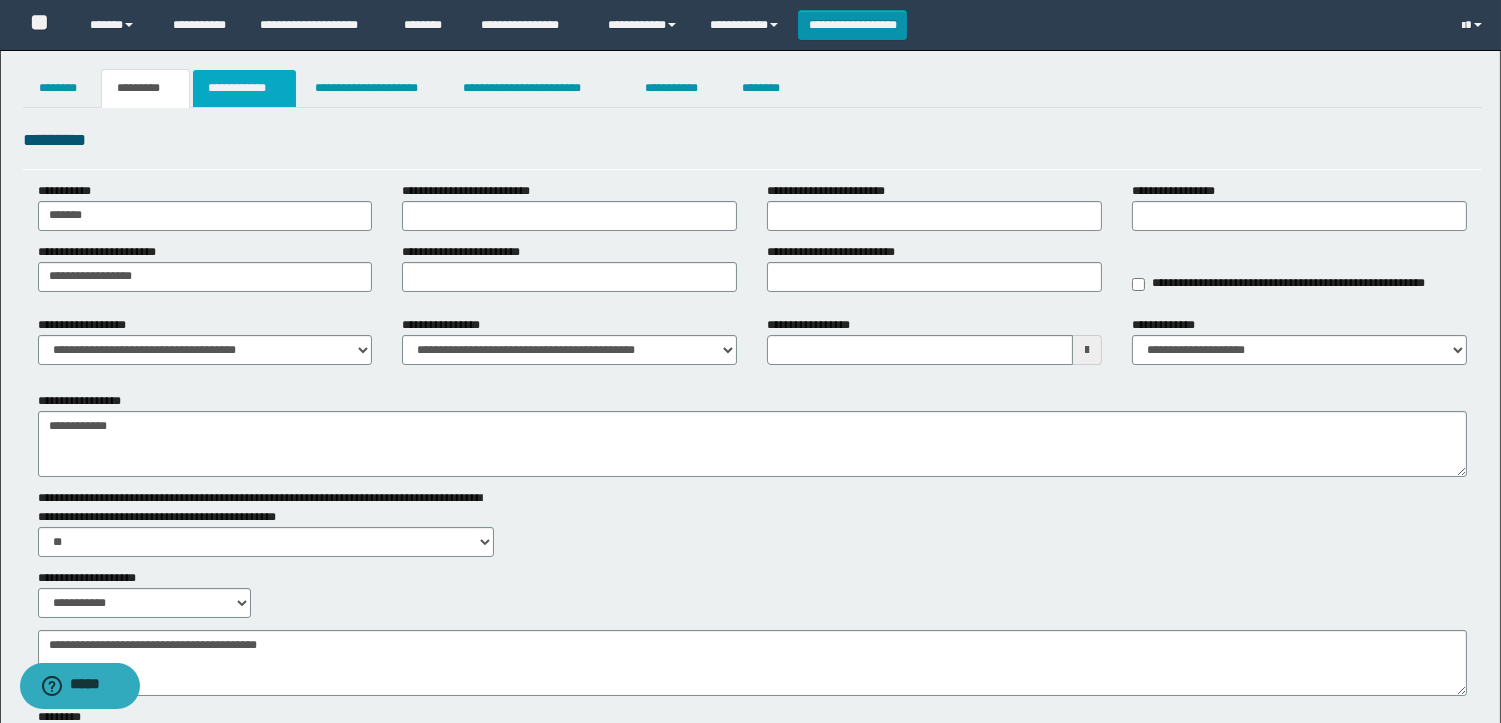 click on "**********" at bounding box center [244, 88] 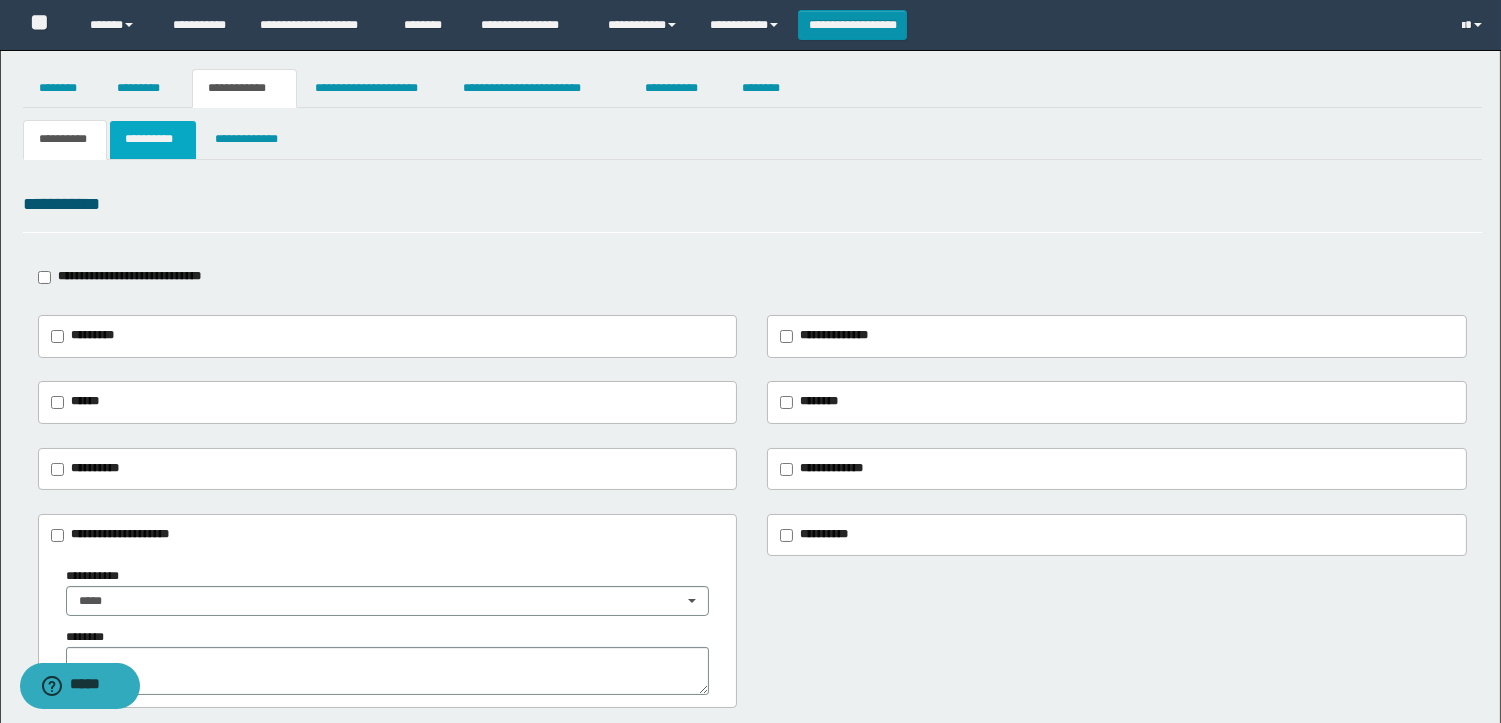 click on "**********" at bounding box center [153, 139] 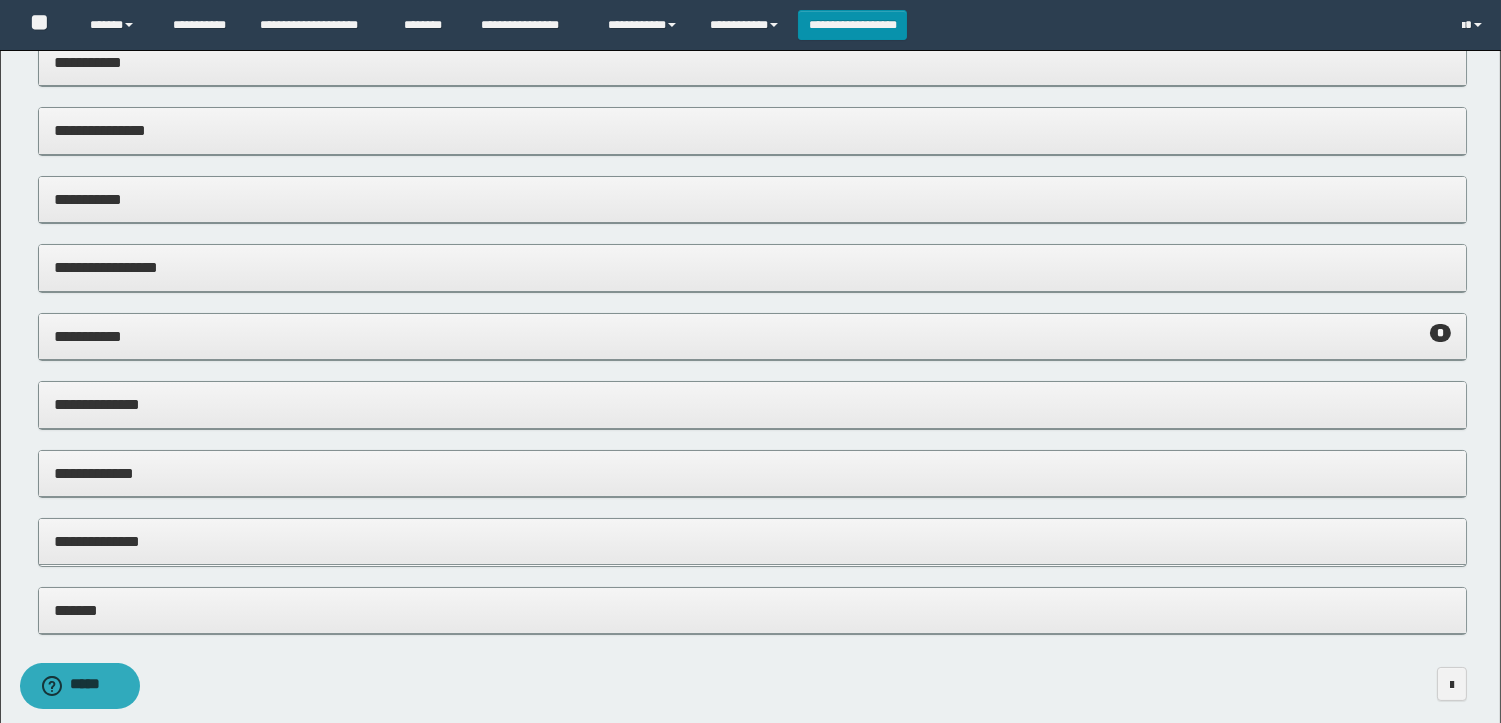 scroll, scrollTop: 222, scrollLeft: 0, axis: vertical 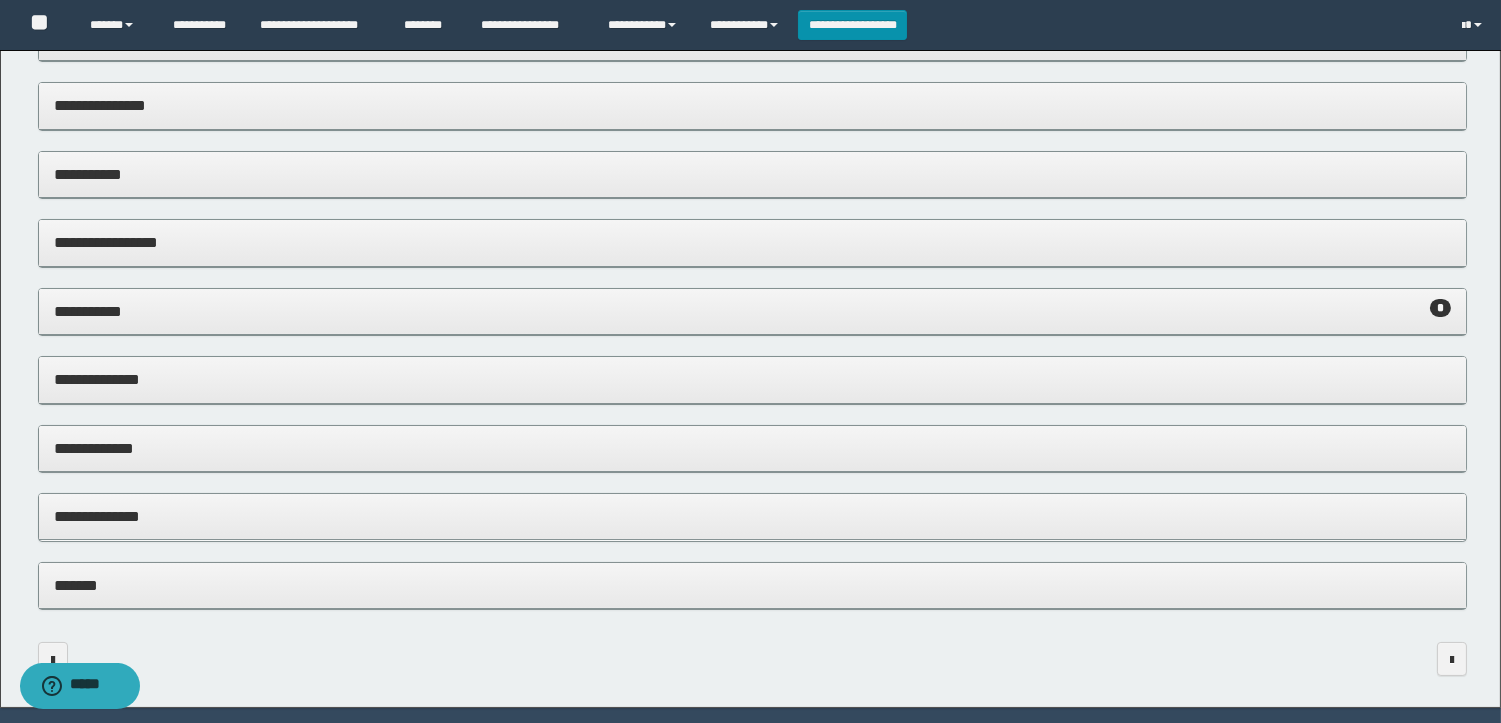 click on "**********" at bounding box center [752, 312] 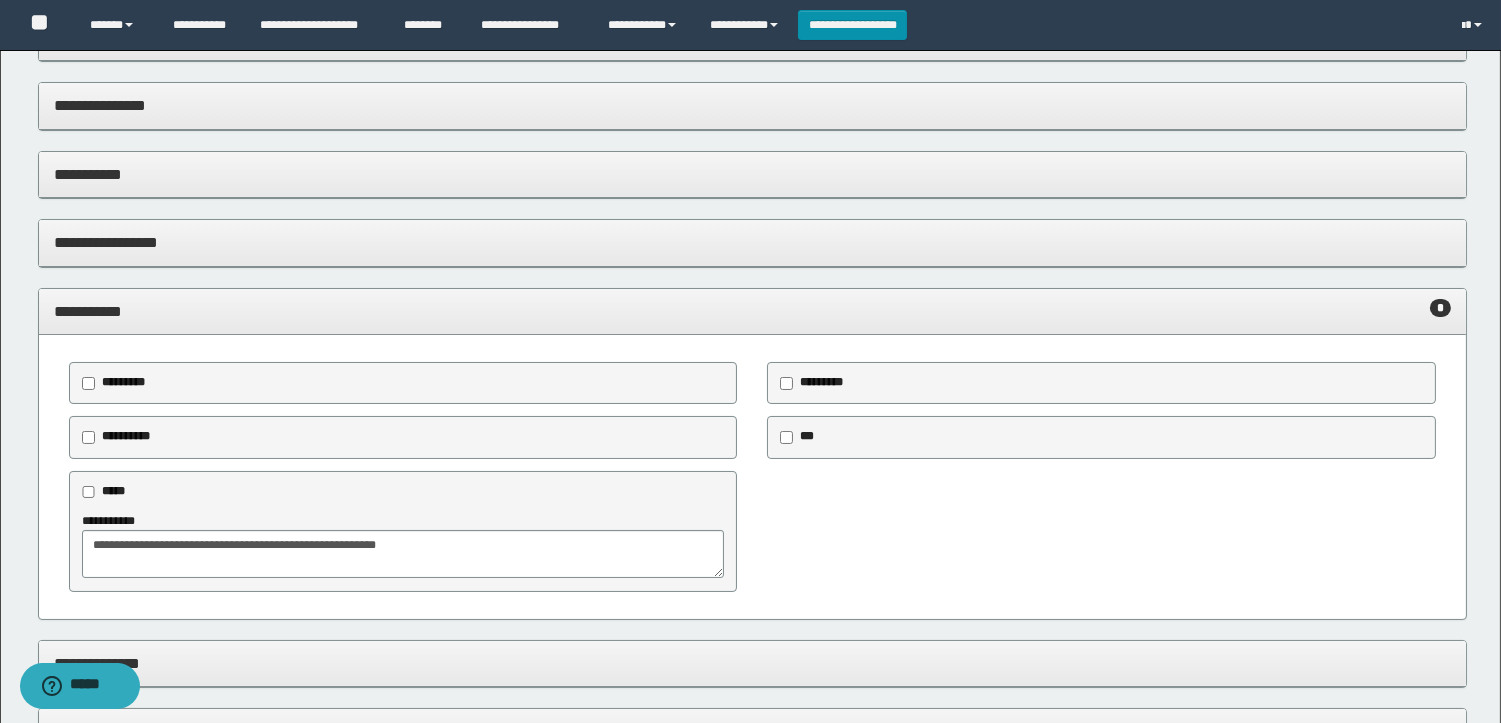 click on "**********" at bounding box center (752, 312) 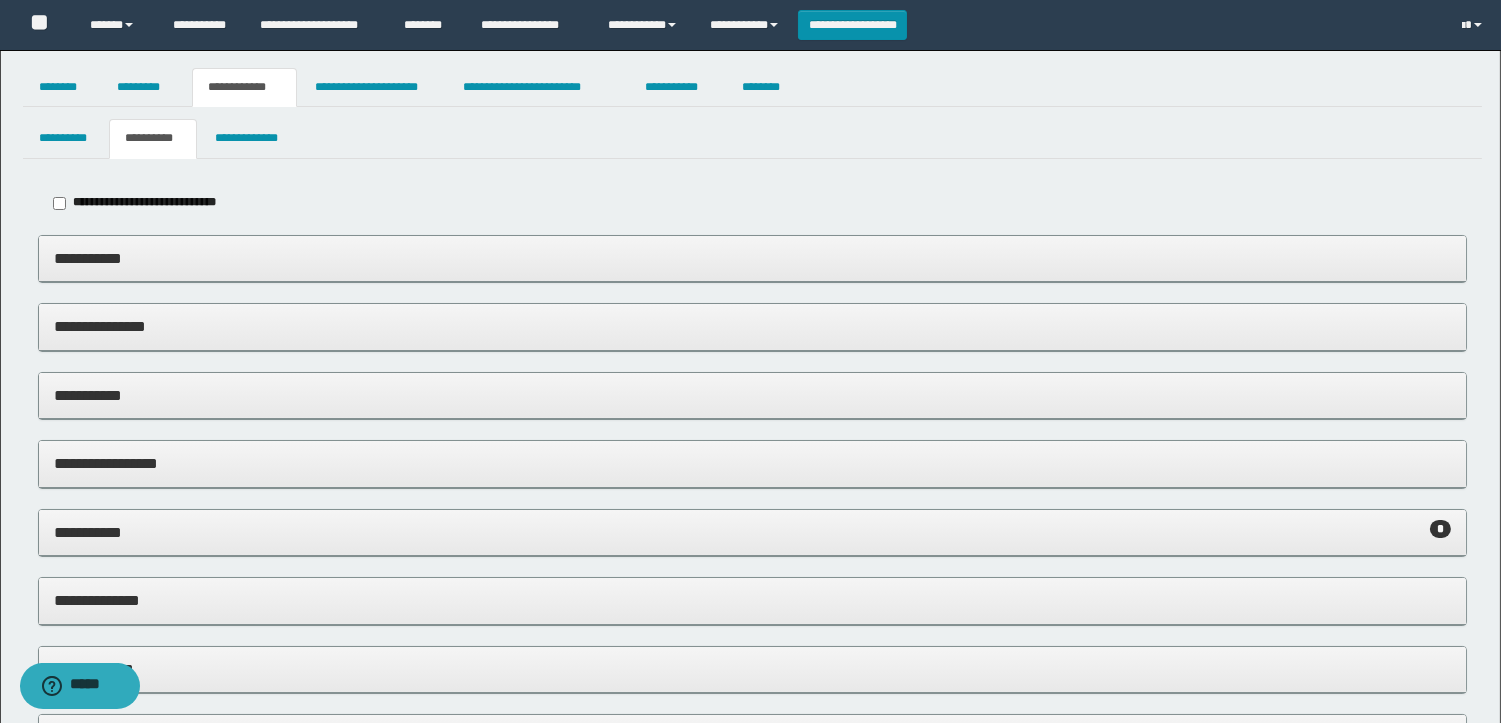 scroll, scrollTop: 0, scrollLeft: 0, axis: both 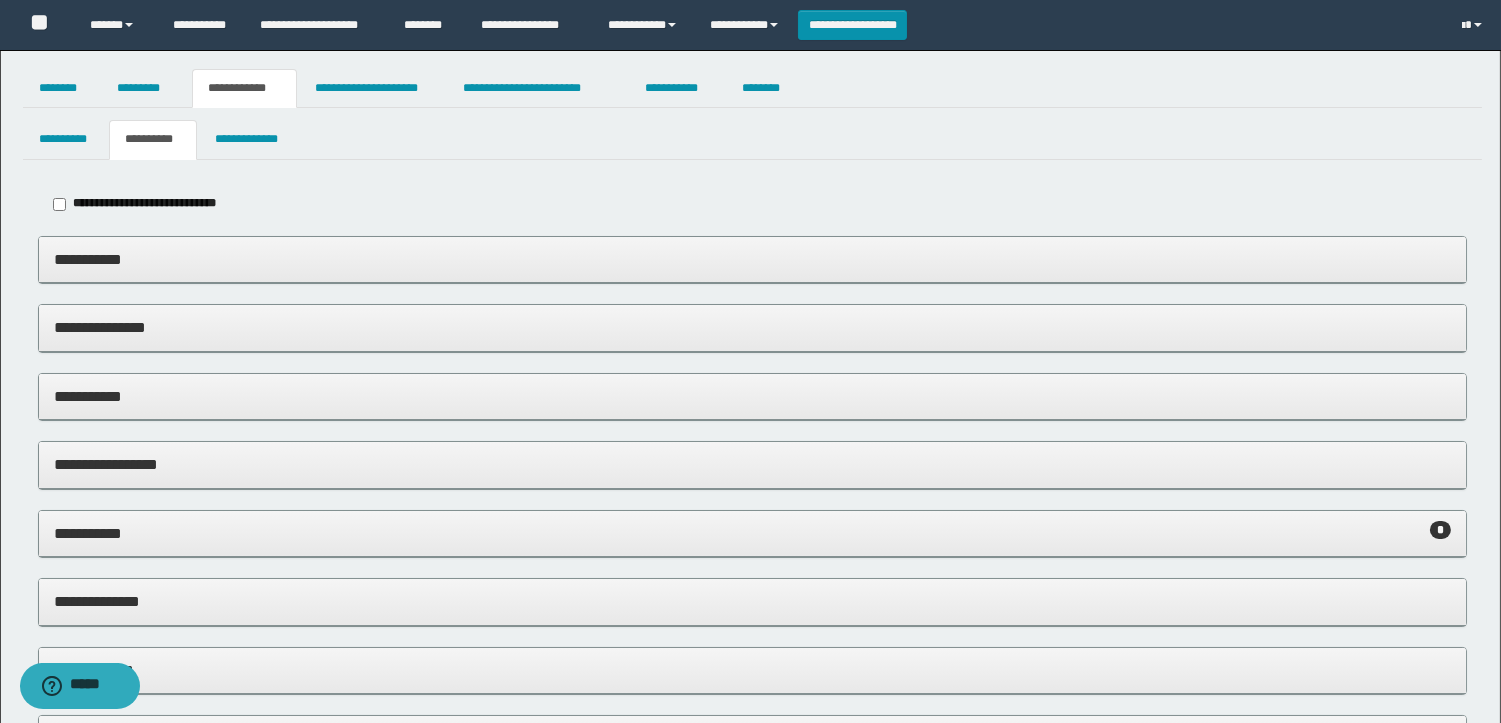 click on "**********" at bounding box center [750, 490] 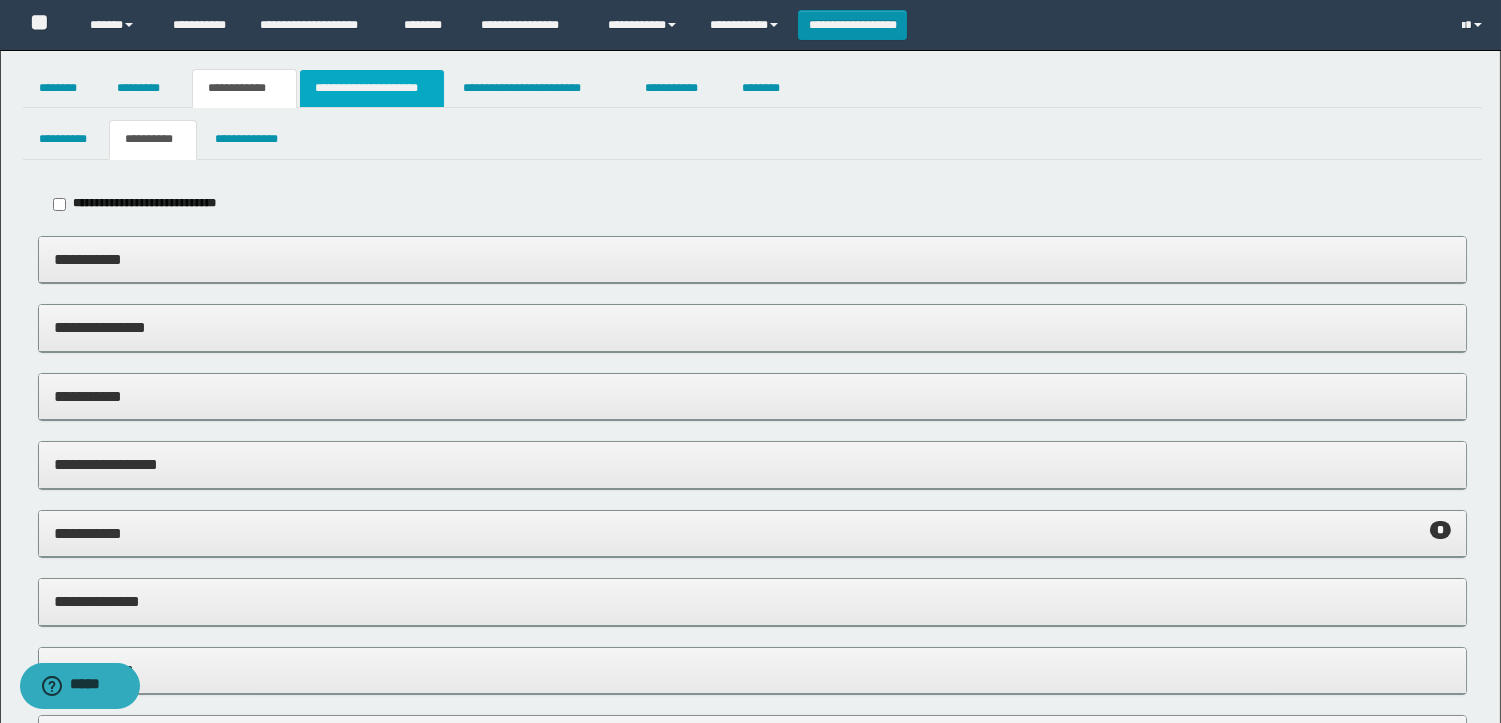 click on "**********" at bounding box center (372, 88) 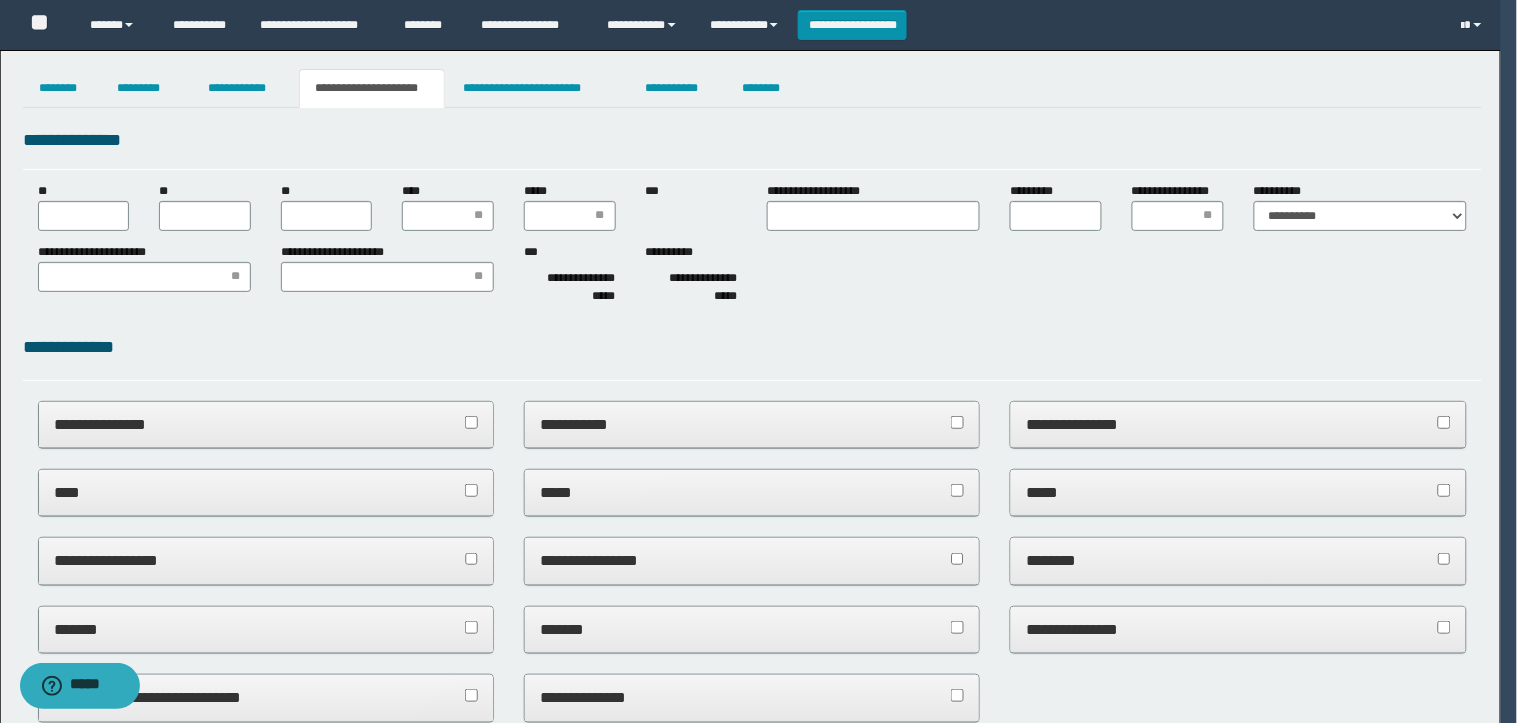 click on "**********" at bounding box center [752, 247] 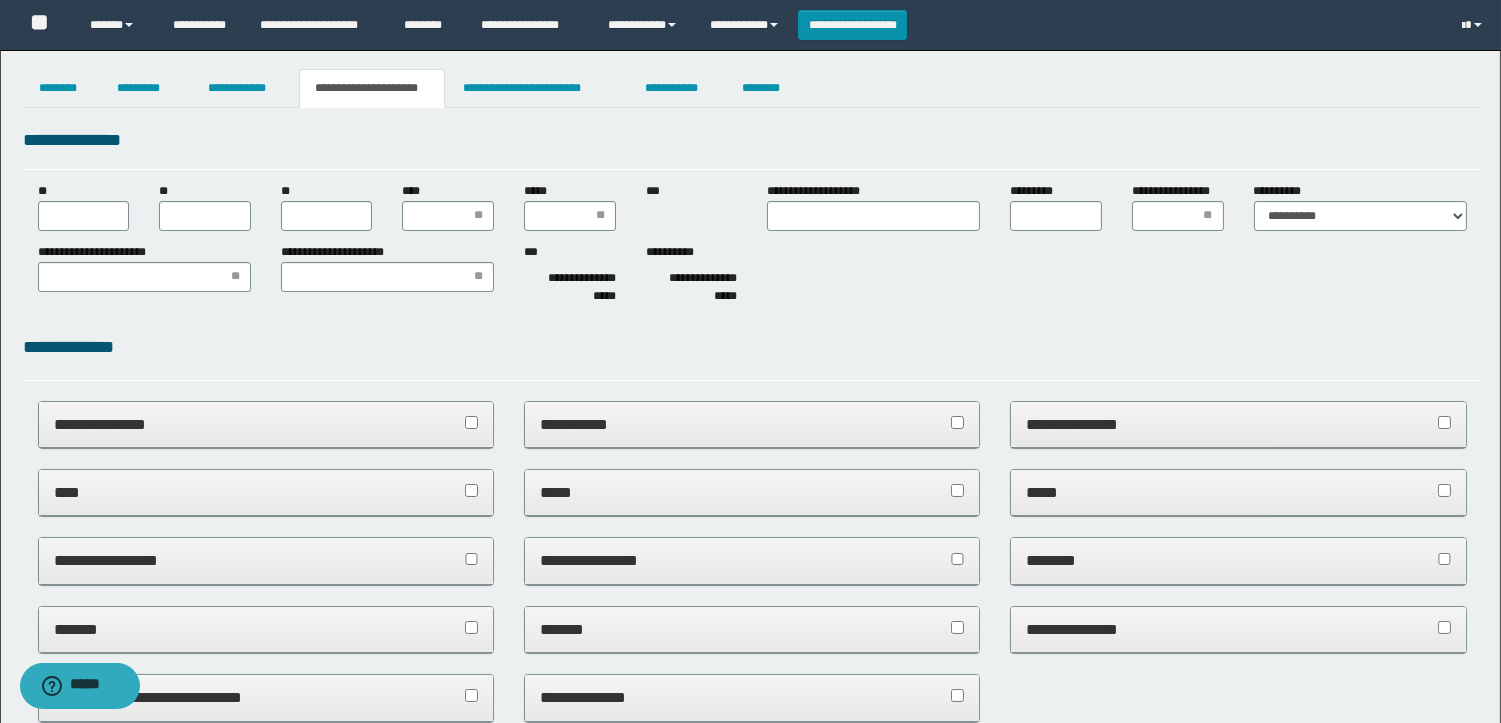 scroll, scrollTop: 0, scrollLeft: 0, axis: both 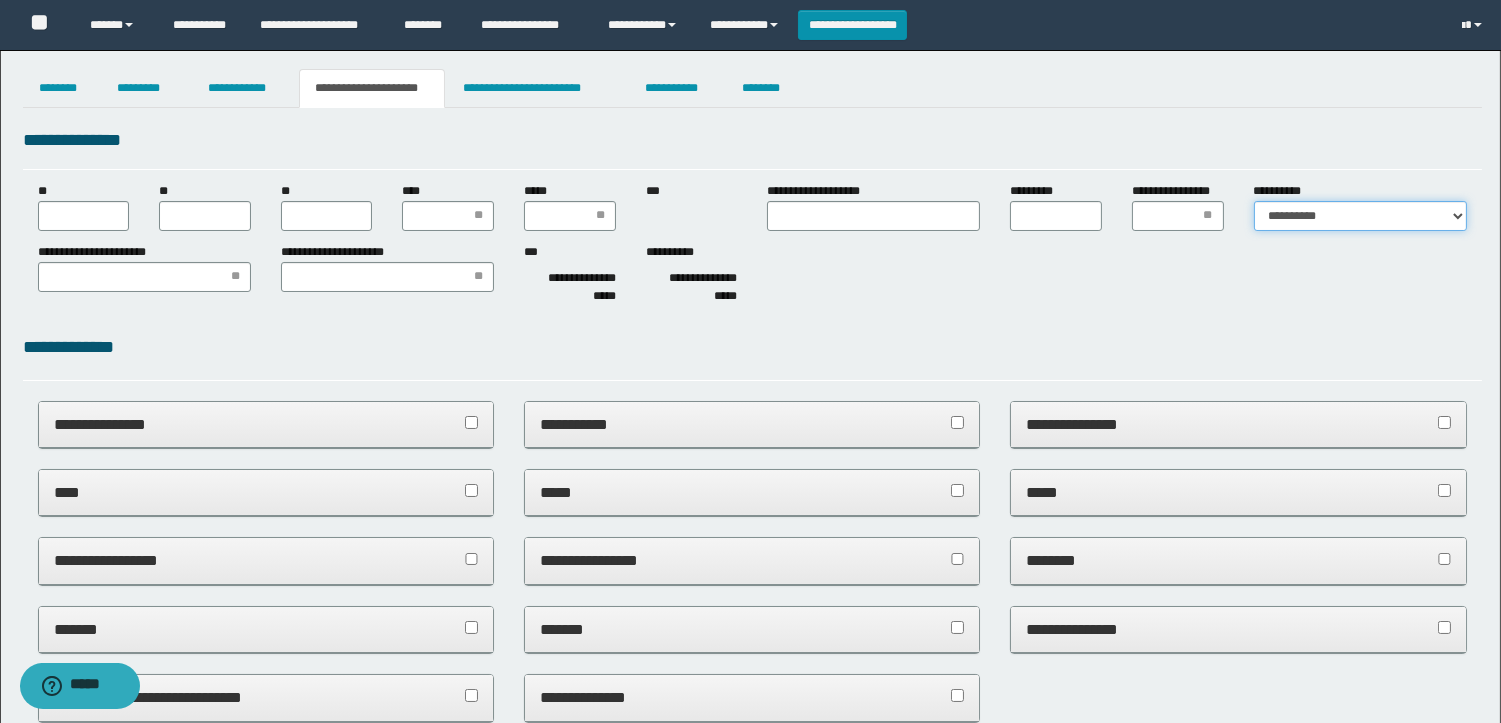 click on "**********" at bounding box center [1360, 216] 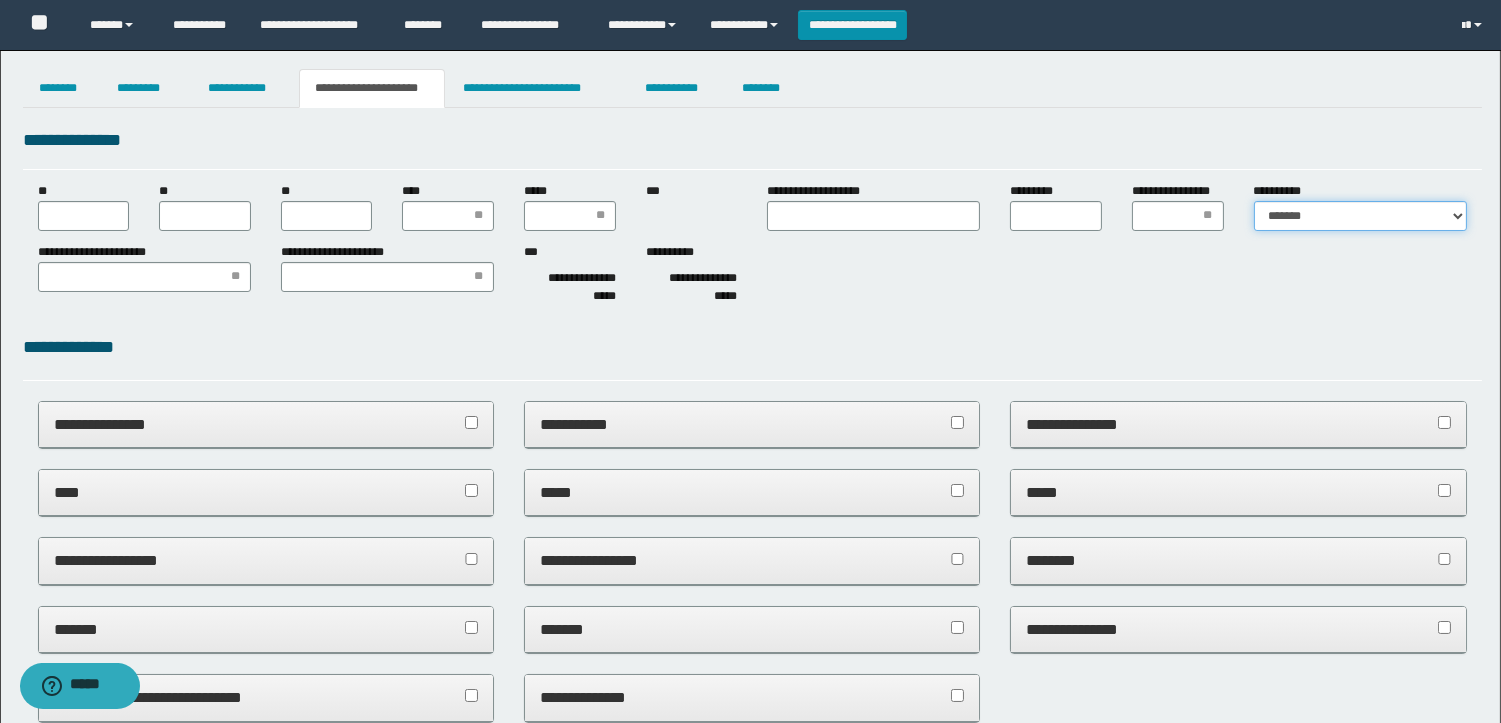 click on "**********" at bounding box center [1360, 216] 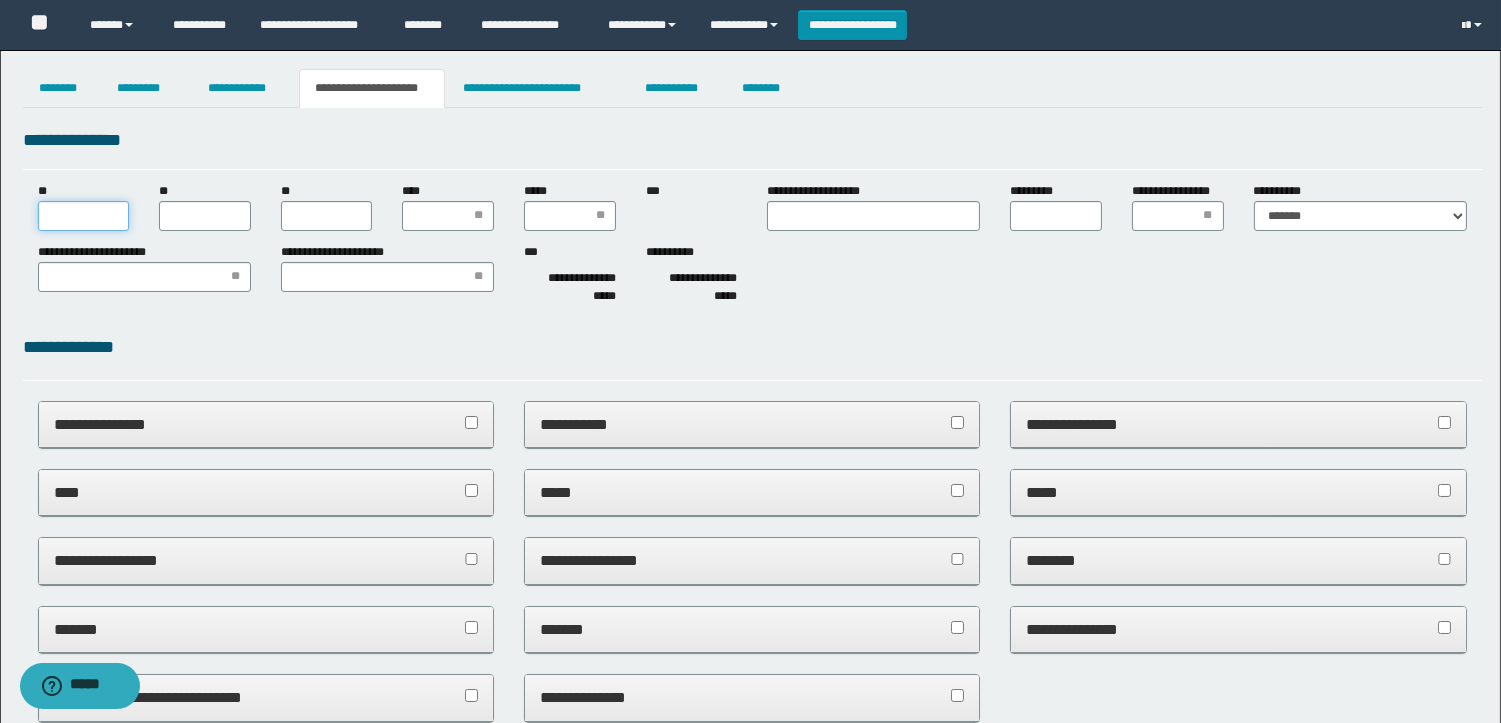 click on "**" at bounding box center (84, 216) 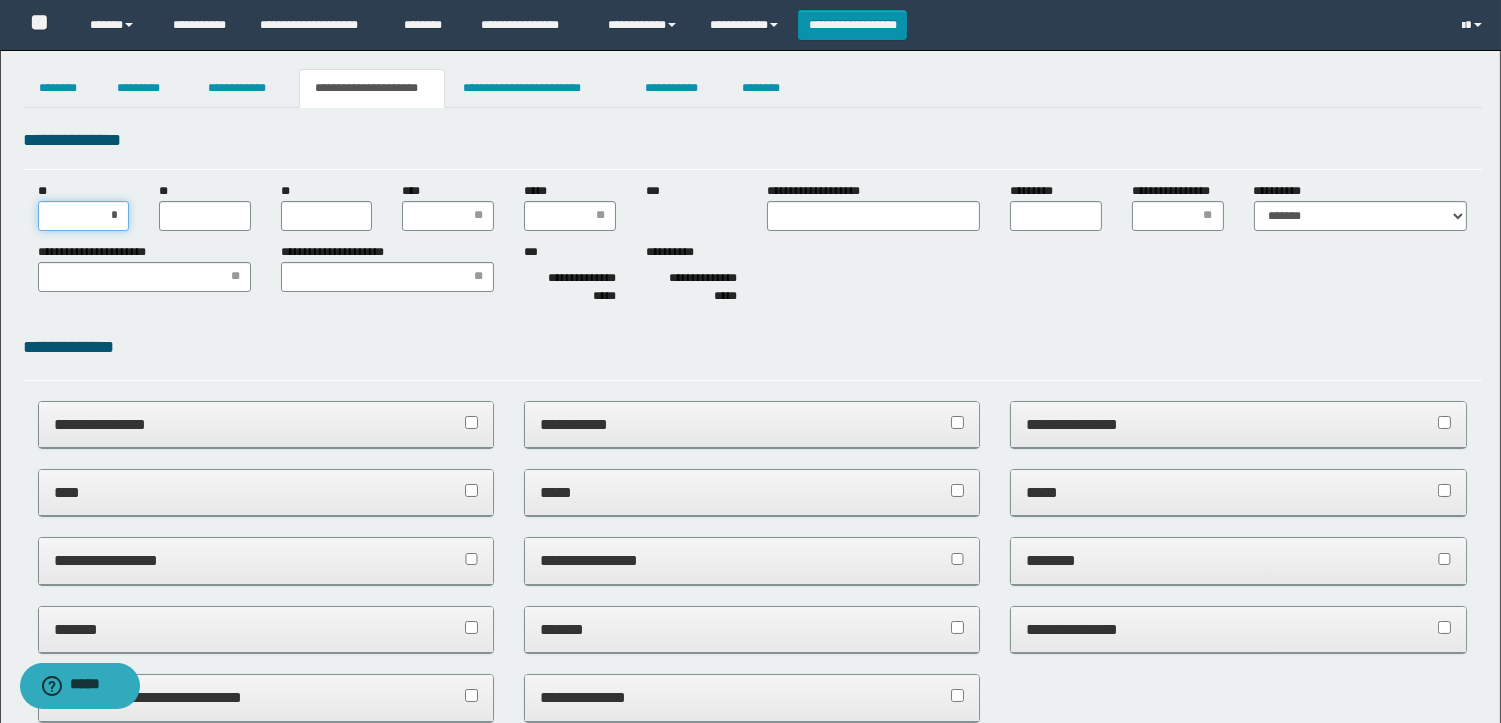 type on "**" 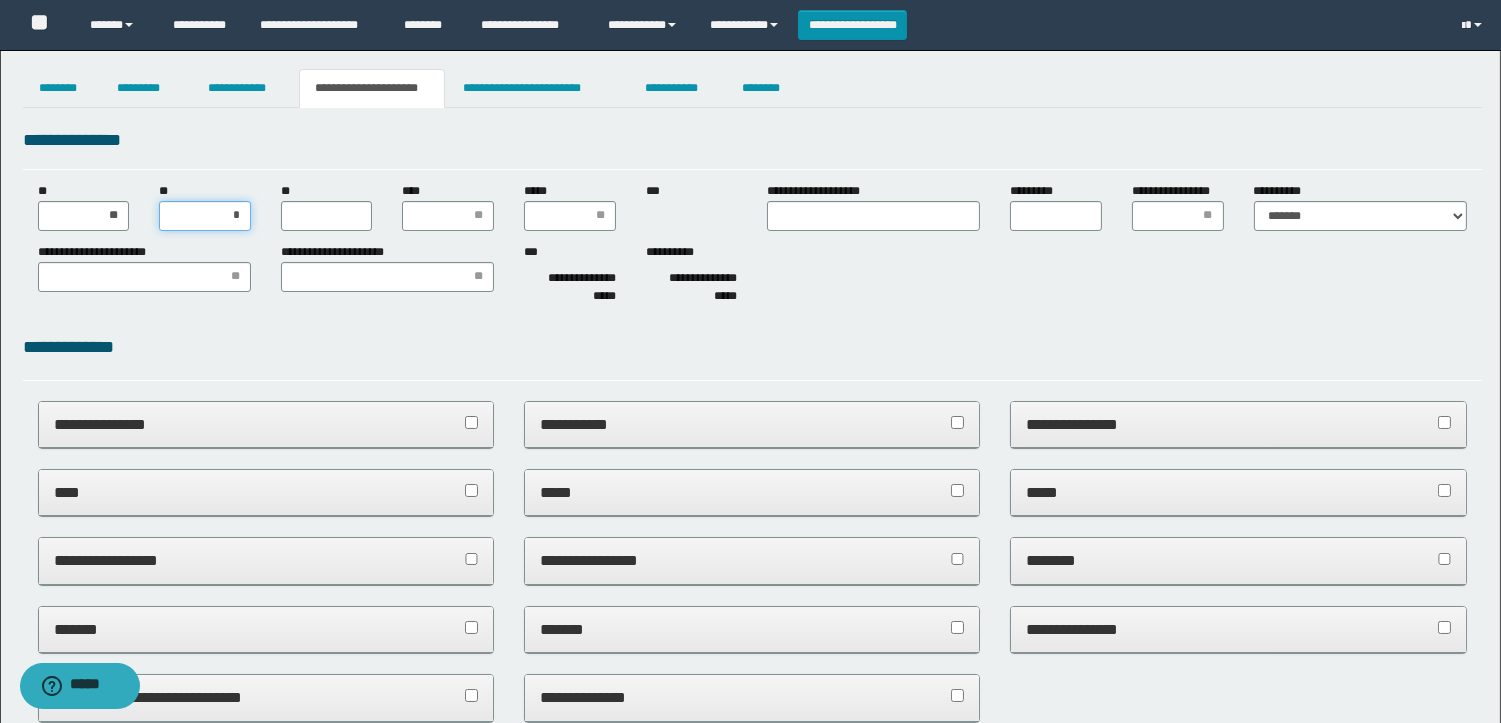 type on "**" 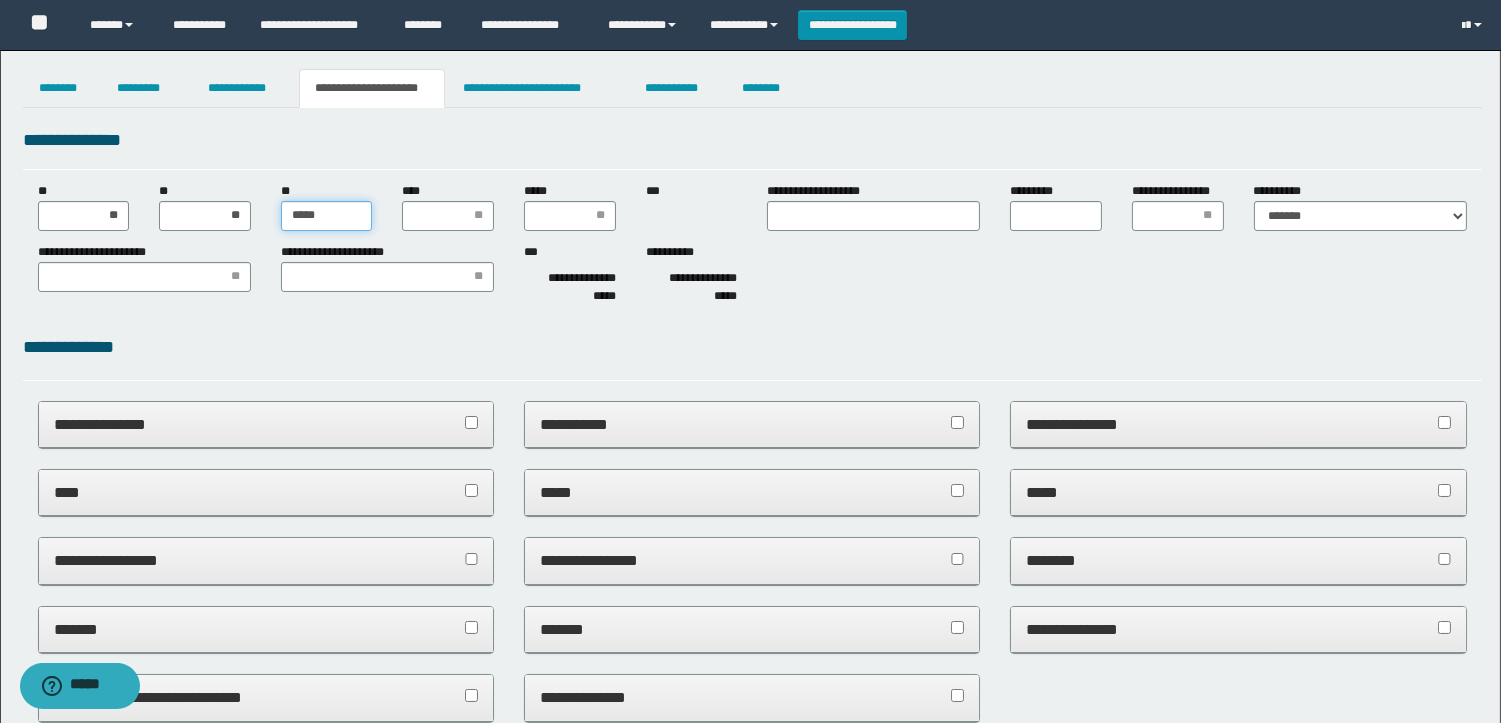 type on "******" 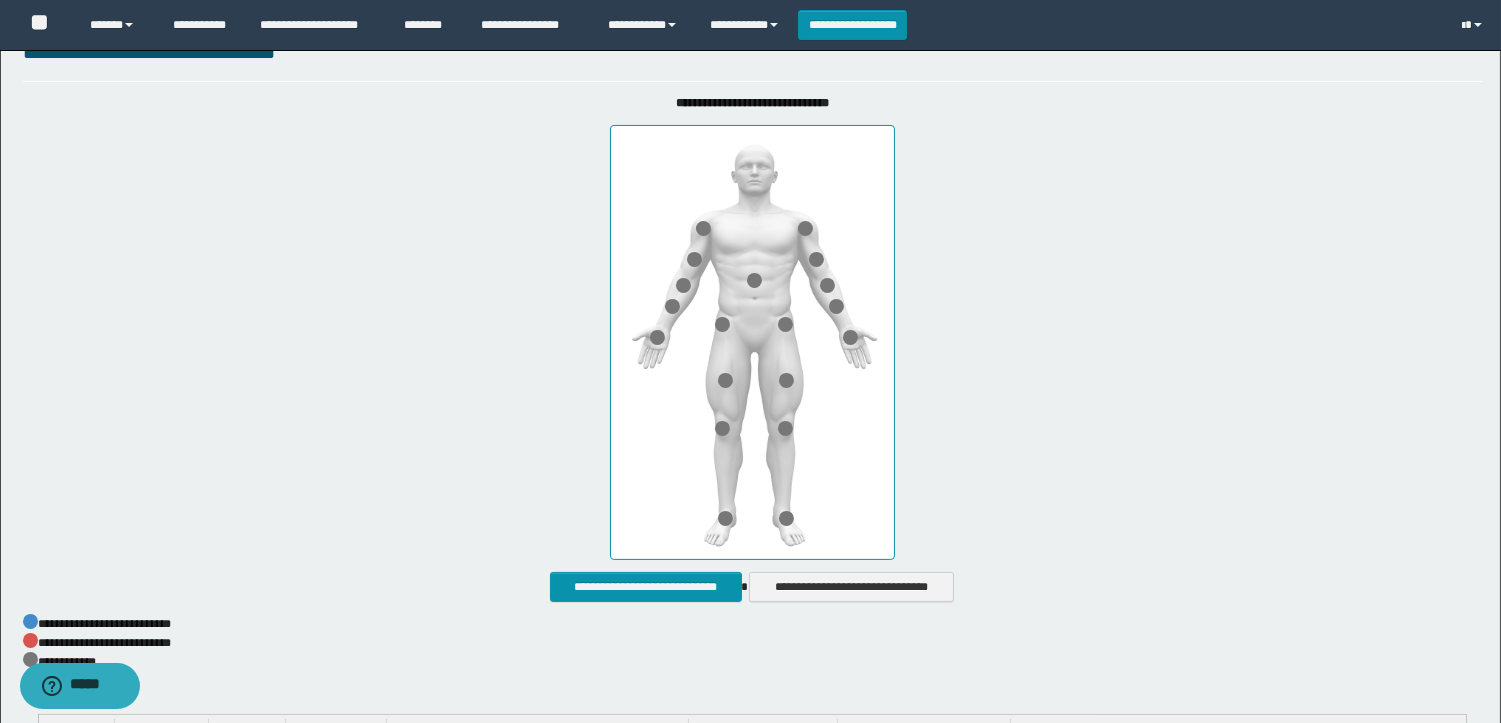 scroll, scrollTop: 888, scrollLeft: 0, axis: vertical 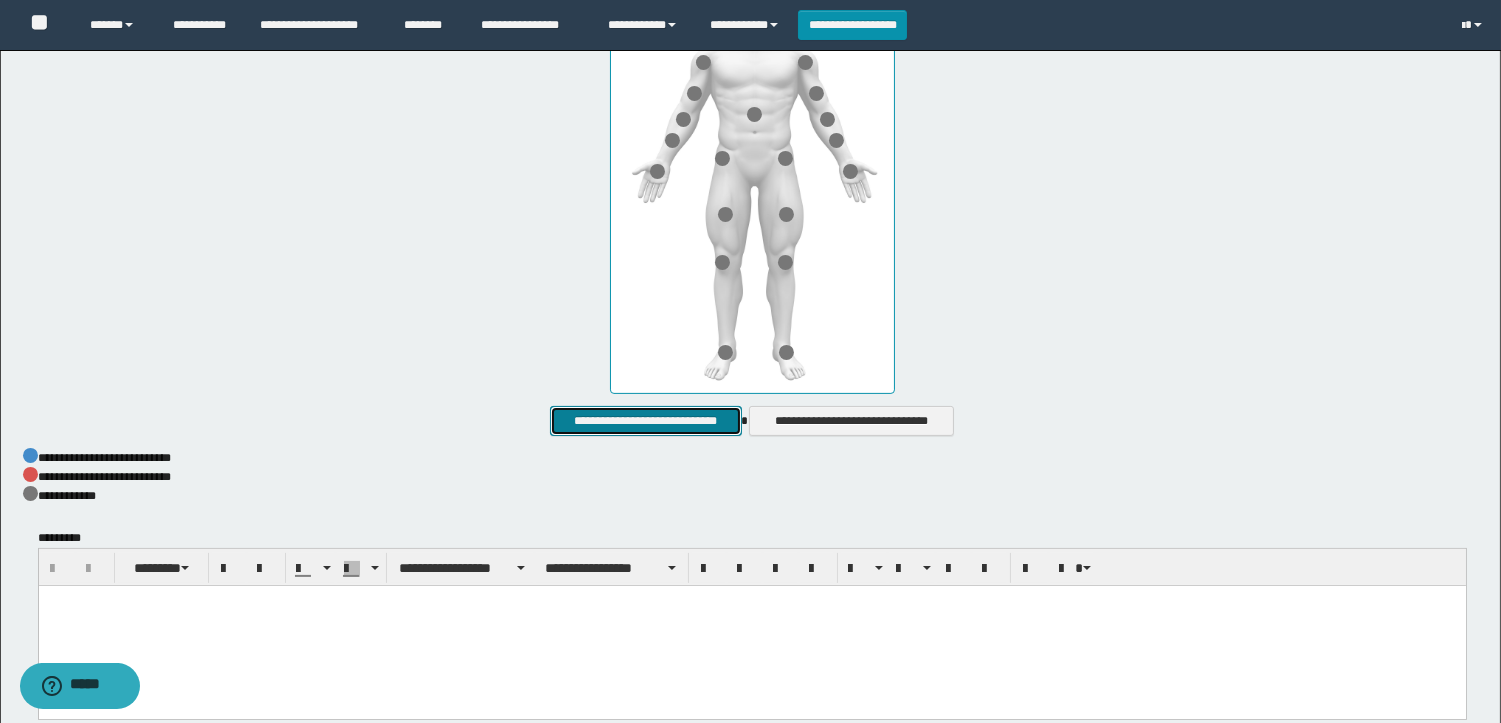 click on "**********" at bounding box center [645, 421] 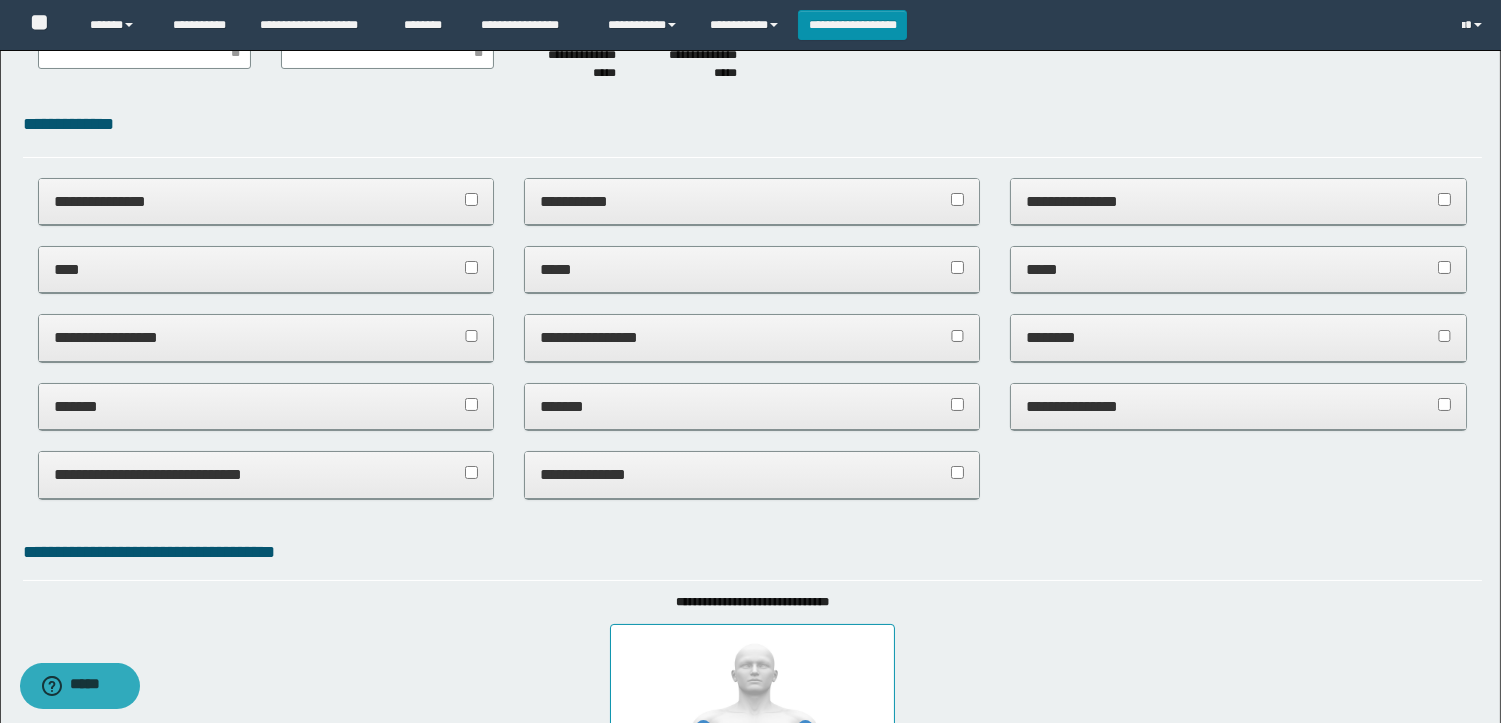 scroll, scrollTop: 0, scrollLeft: 0, axis: both 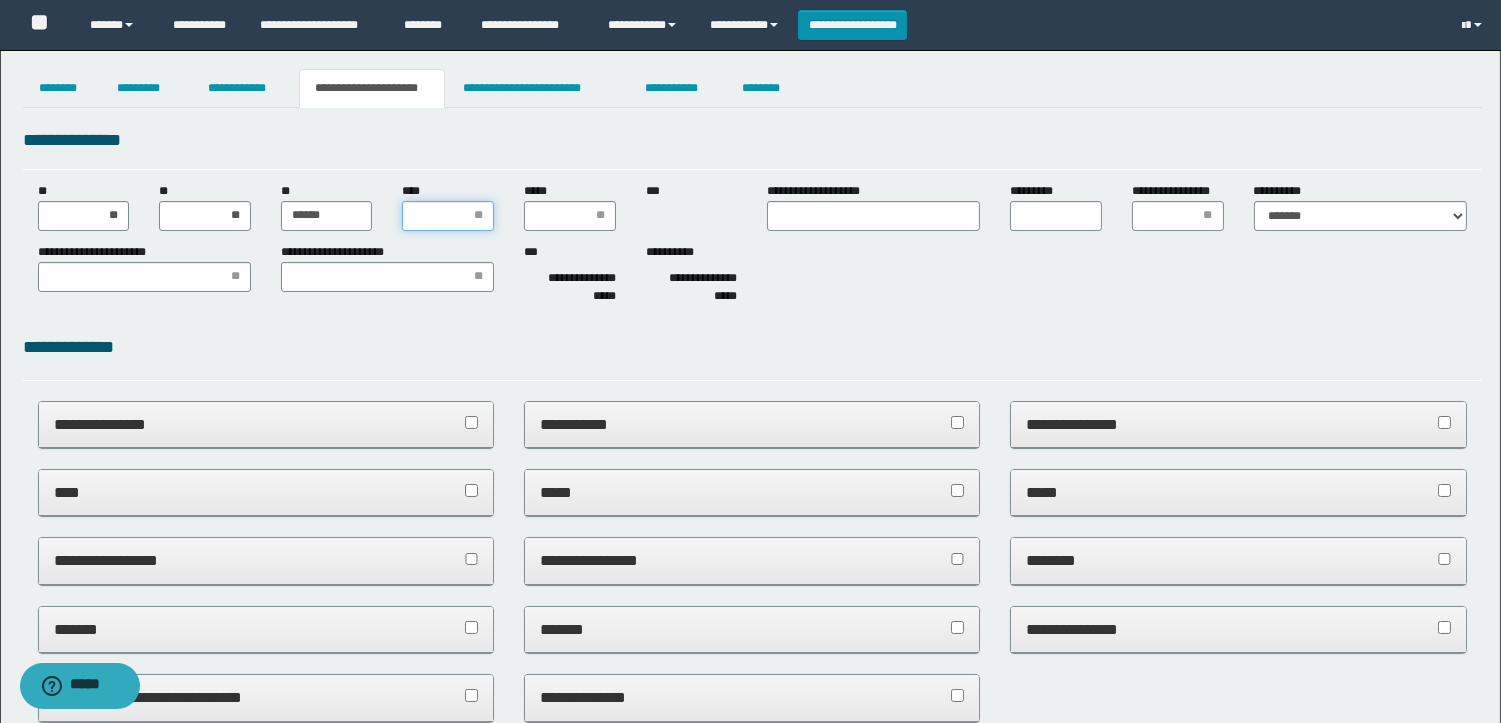 click on "****" at bounding box center [448, 216] 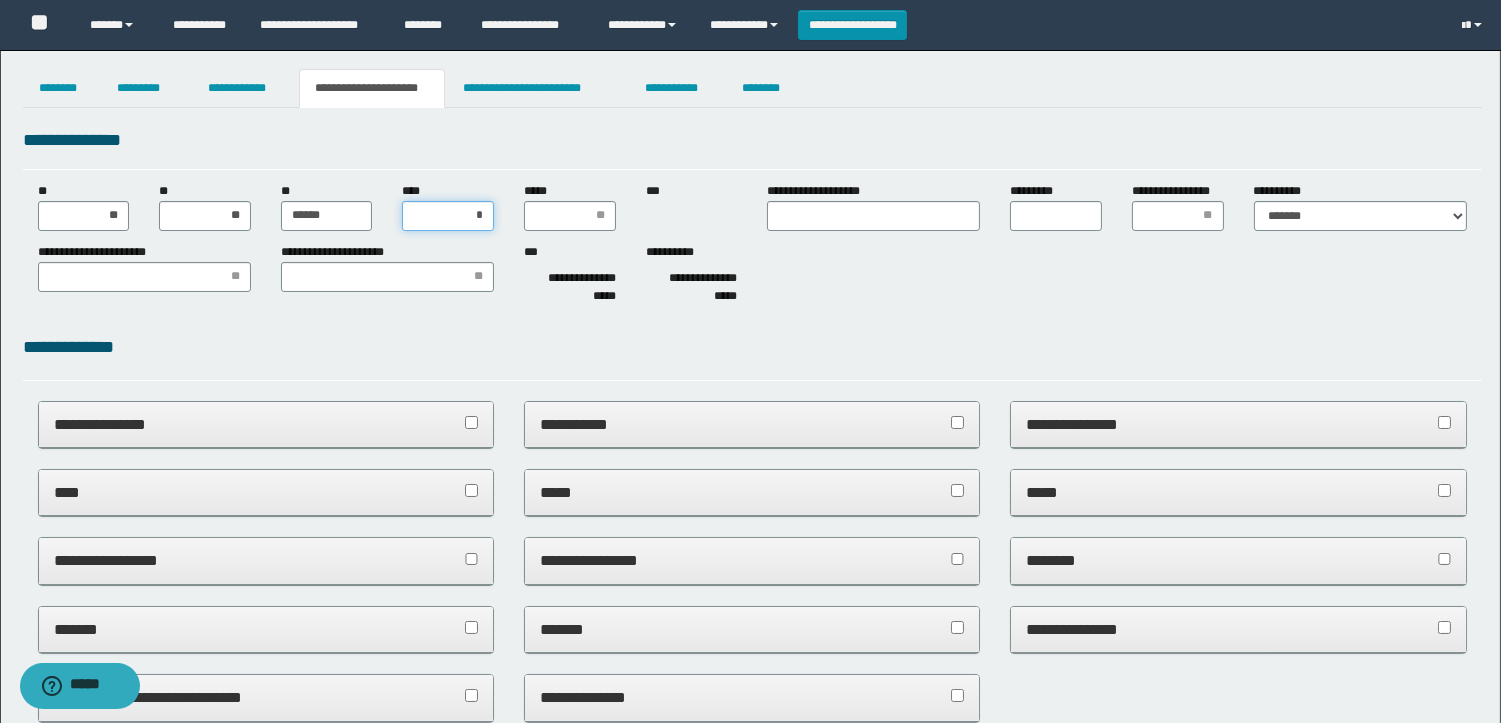 type on "**" 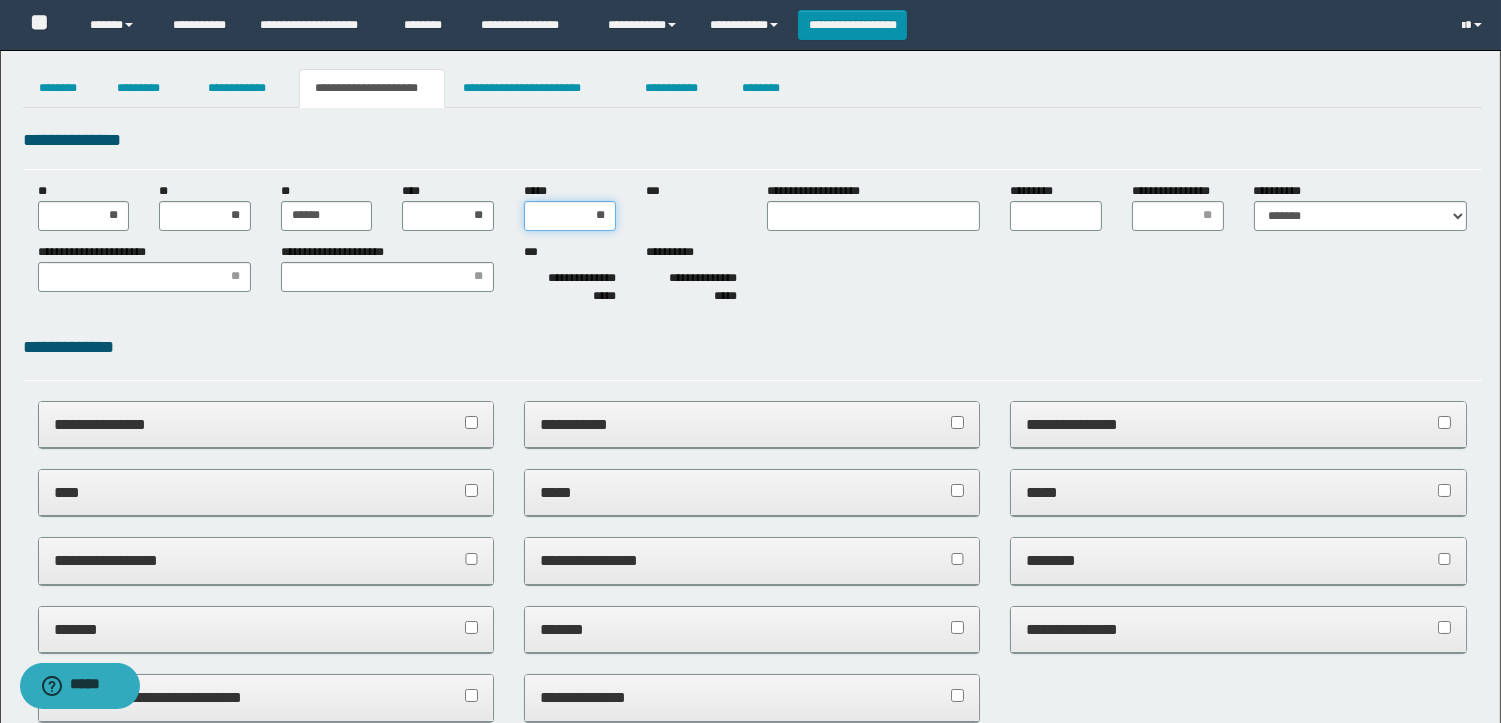 type on "***" 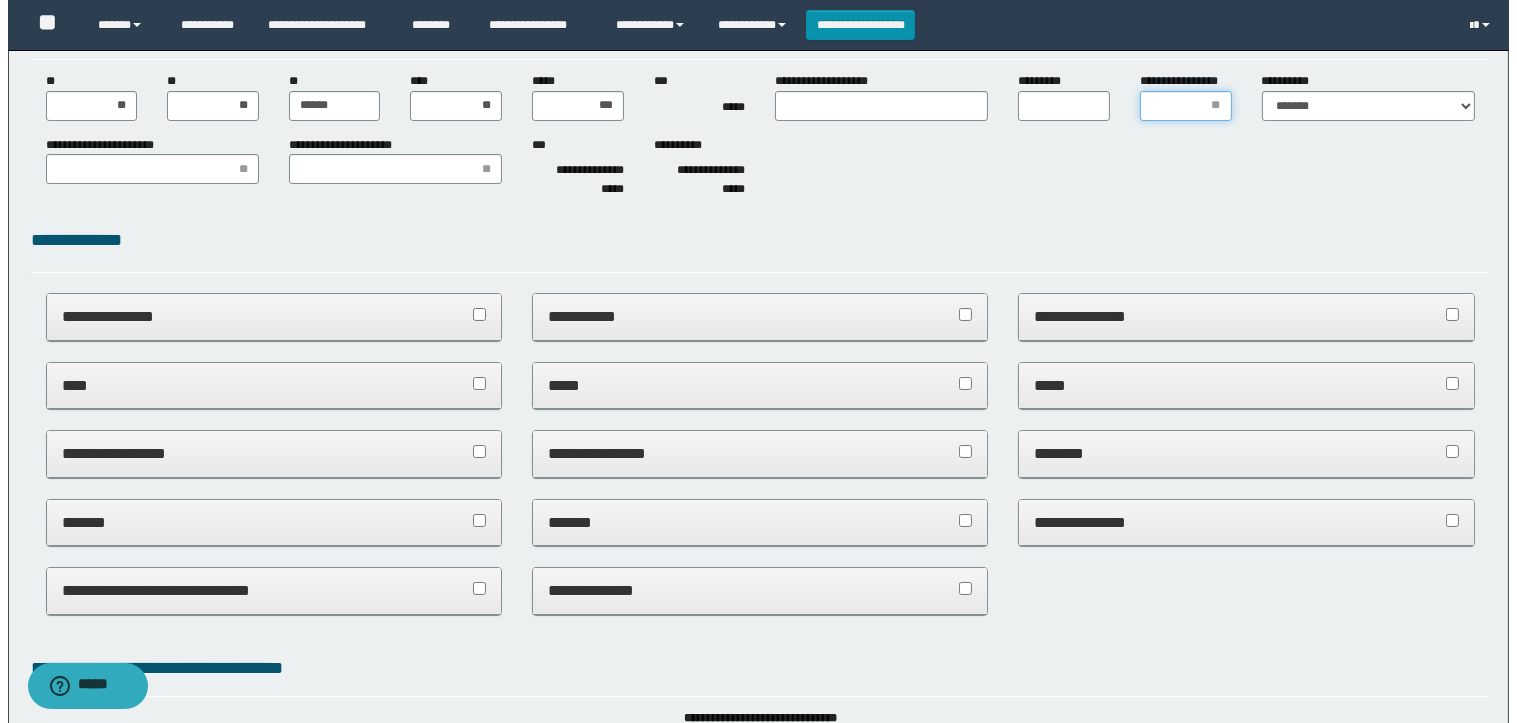 scroll, scrollTop: 0, scrollLeft: 0, axis: both 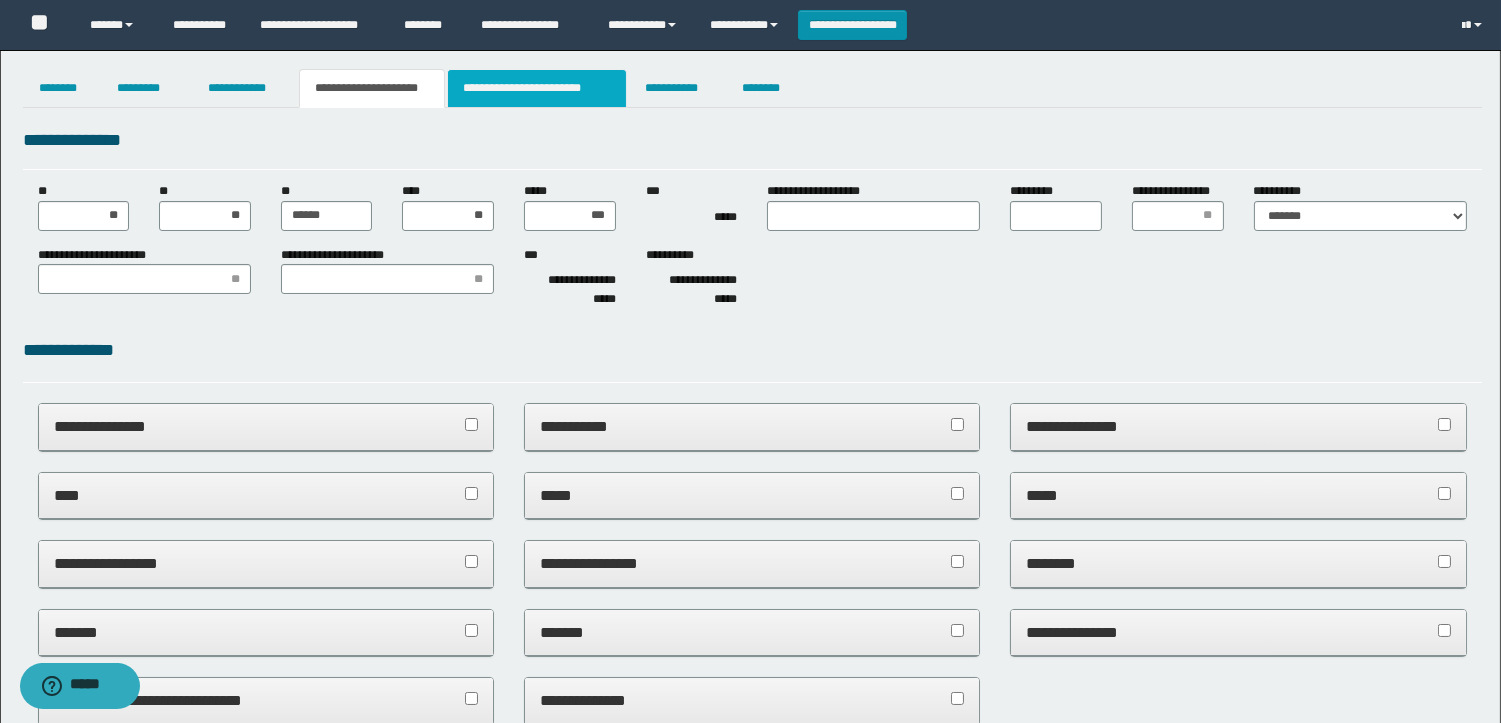 click on "**********" at bounding box center [537, 88] 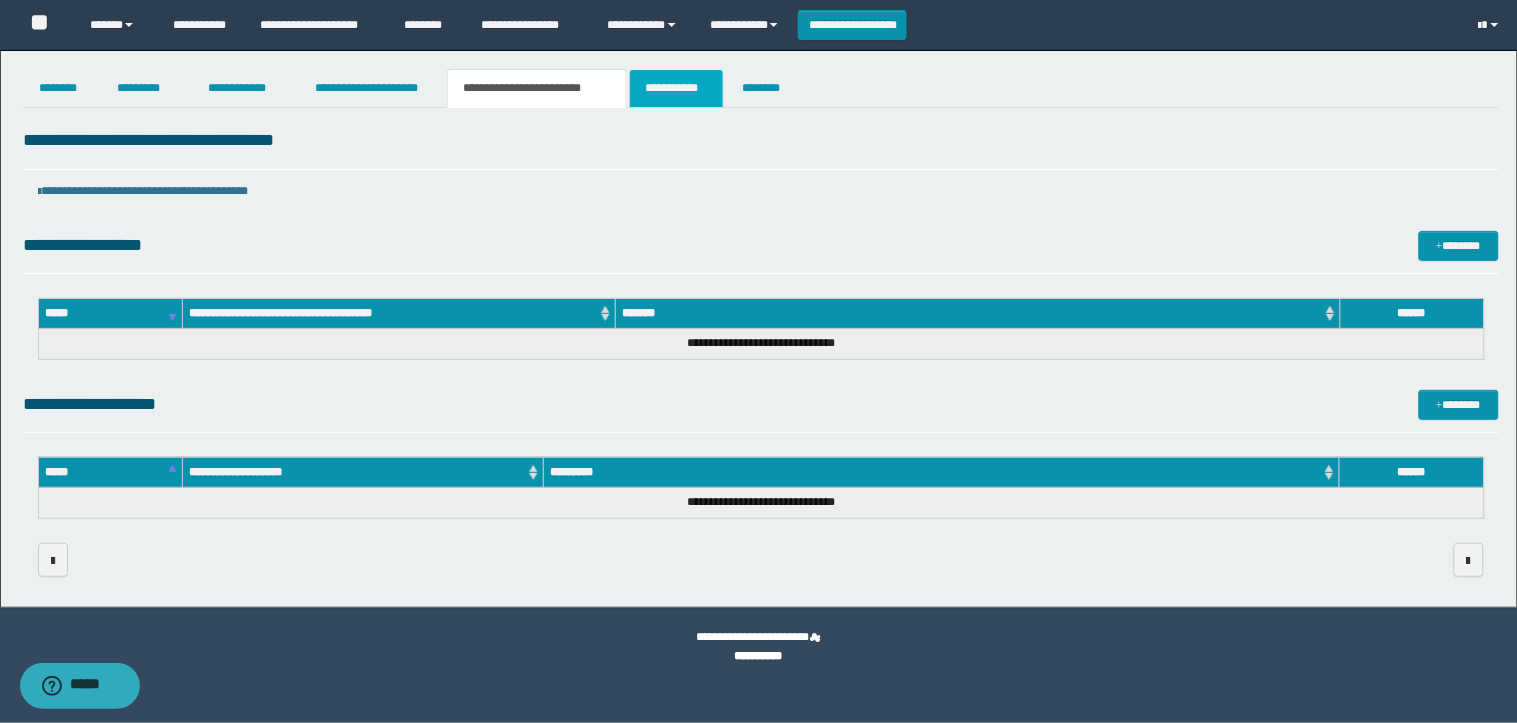 click on "**********" at bounding box center (676, 88) 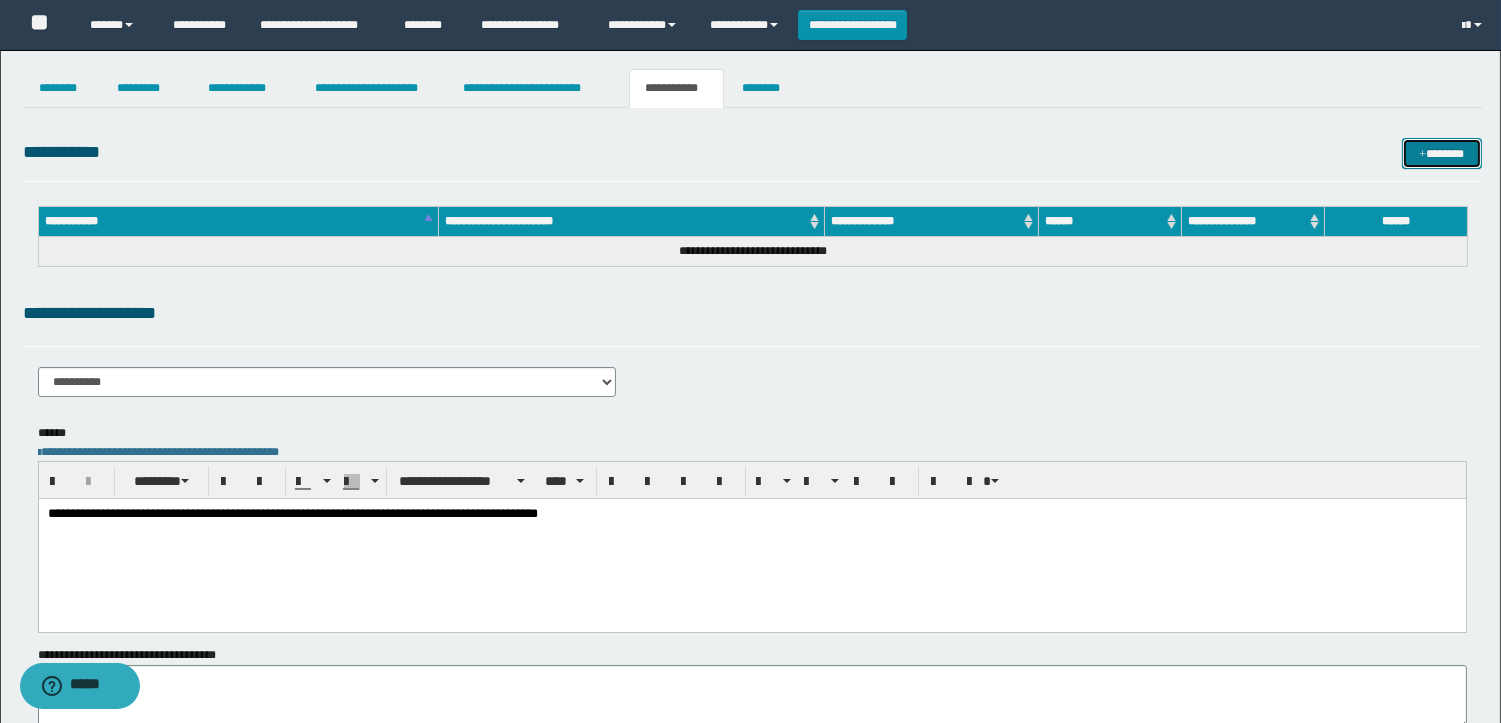 click on "*******" at bounding box center [1442, 153] 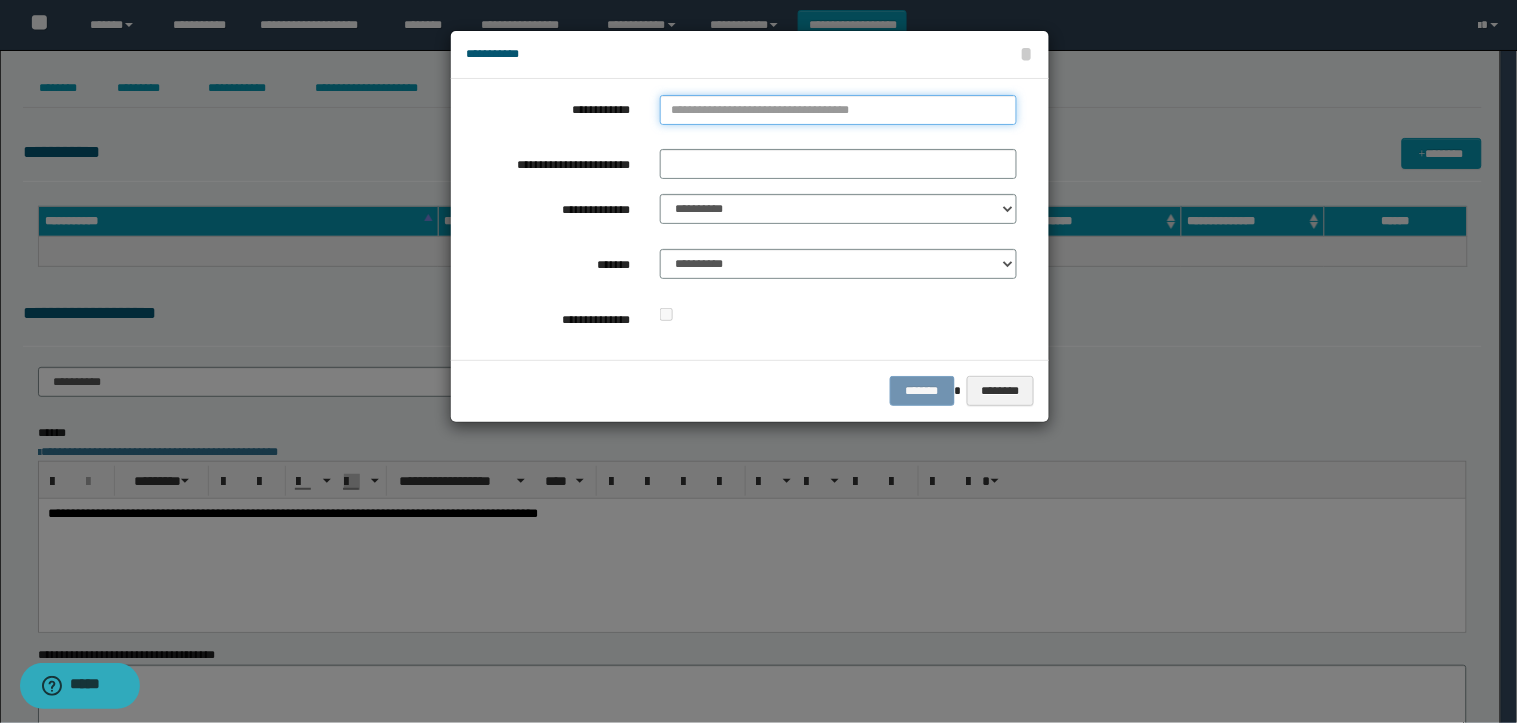 click on "**********" at bounding box center (838, 110) 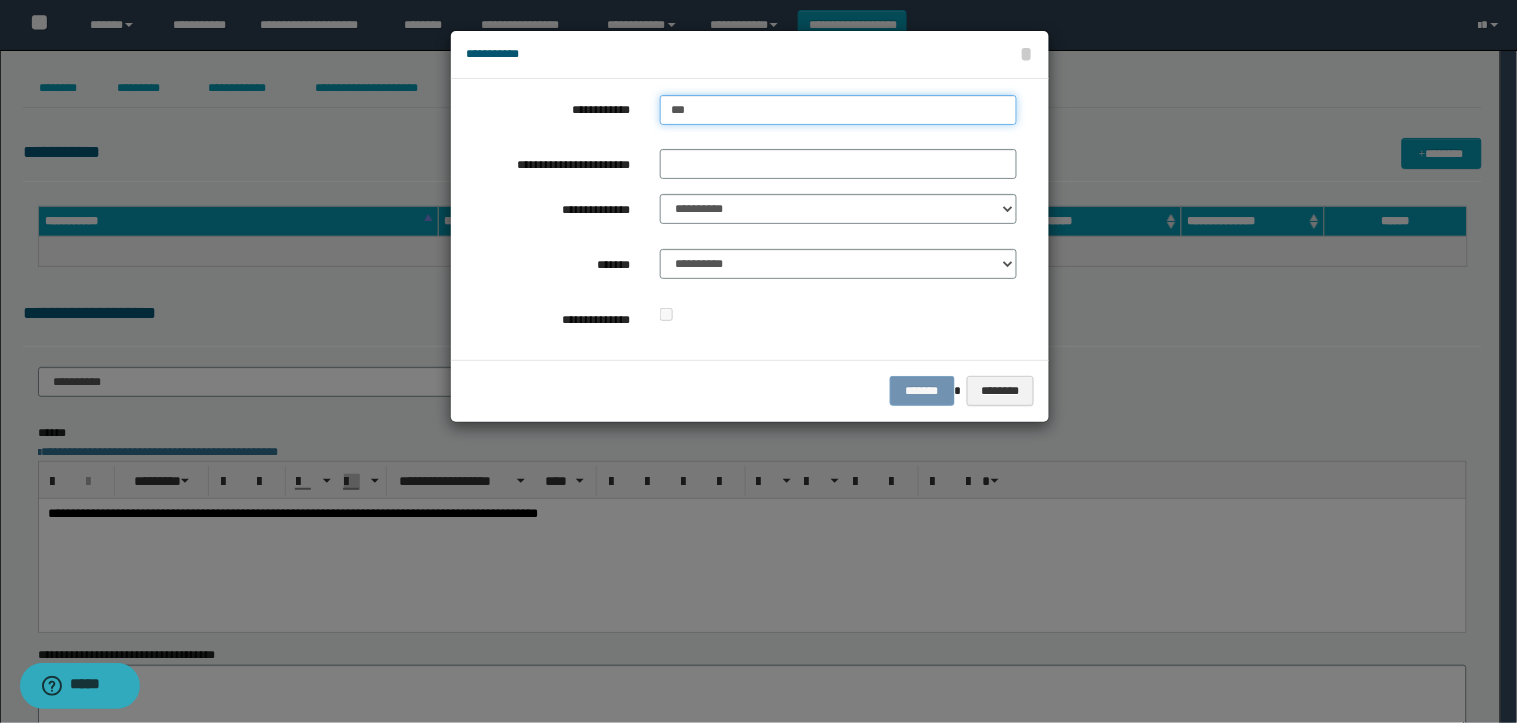type on "****" 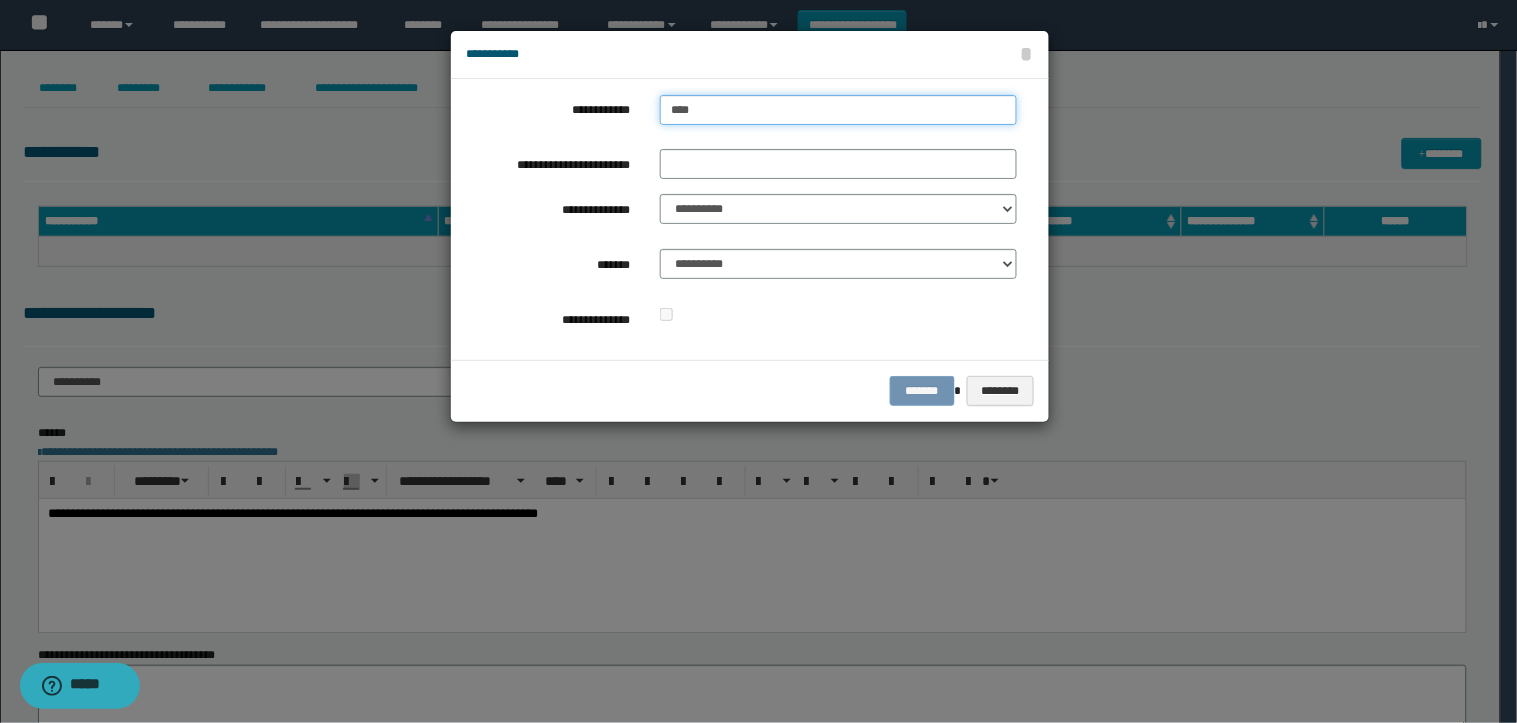 type on "****" 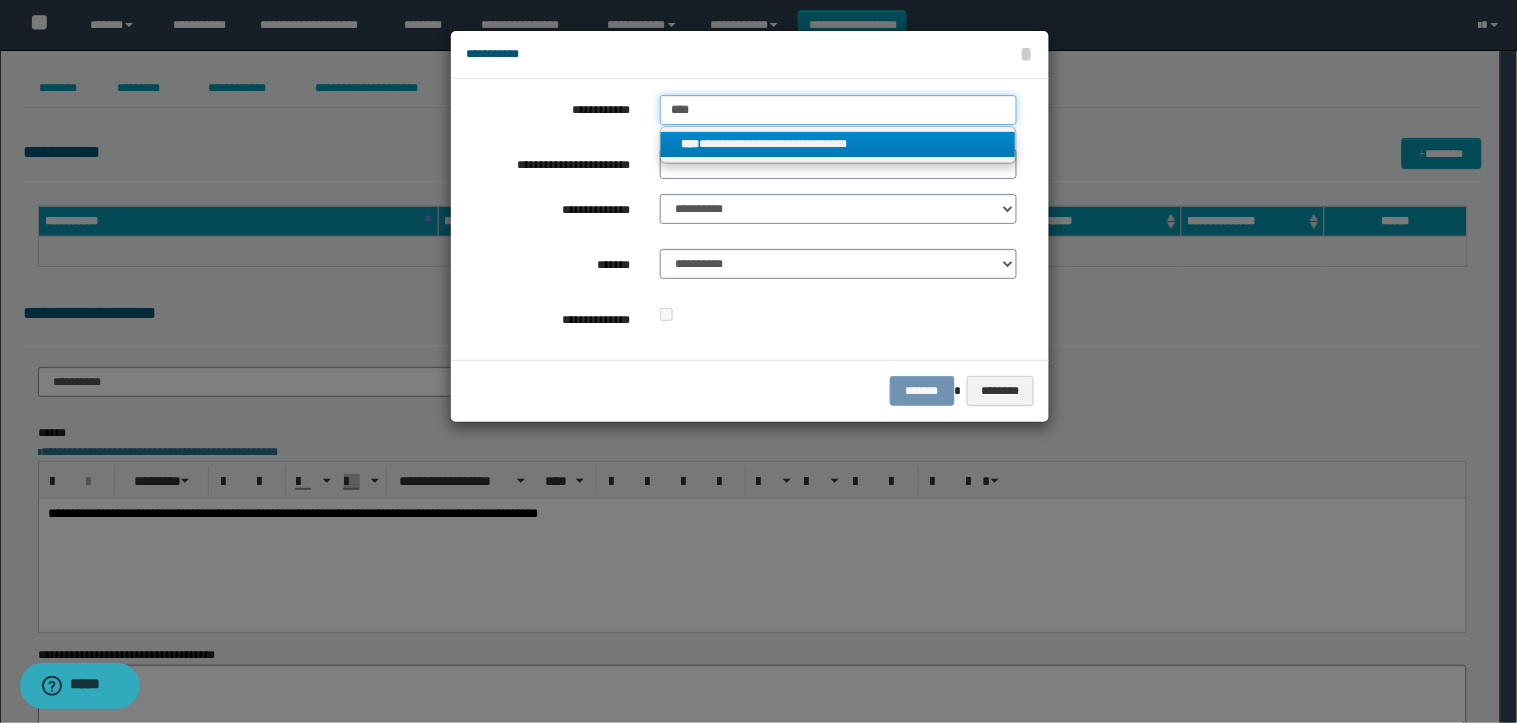 type on "****" 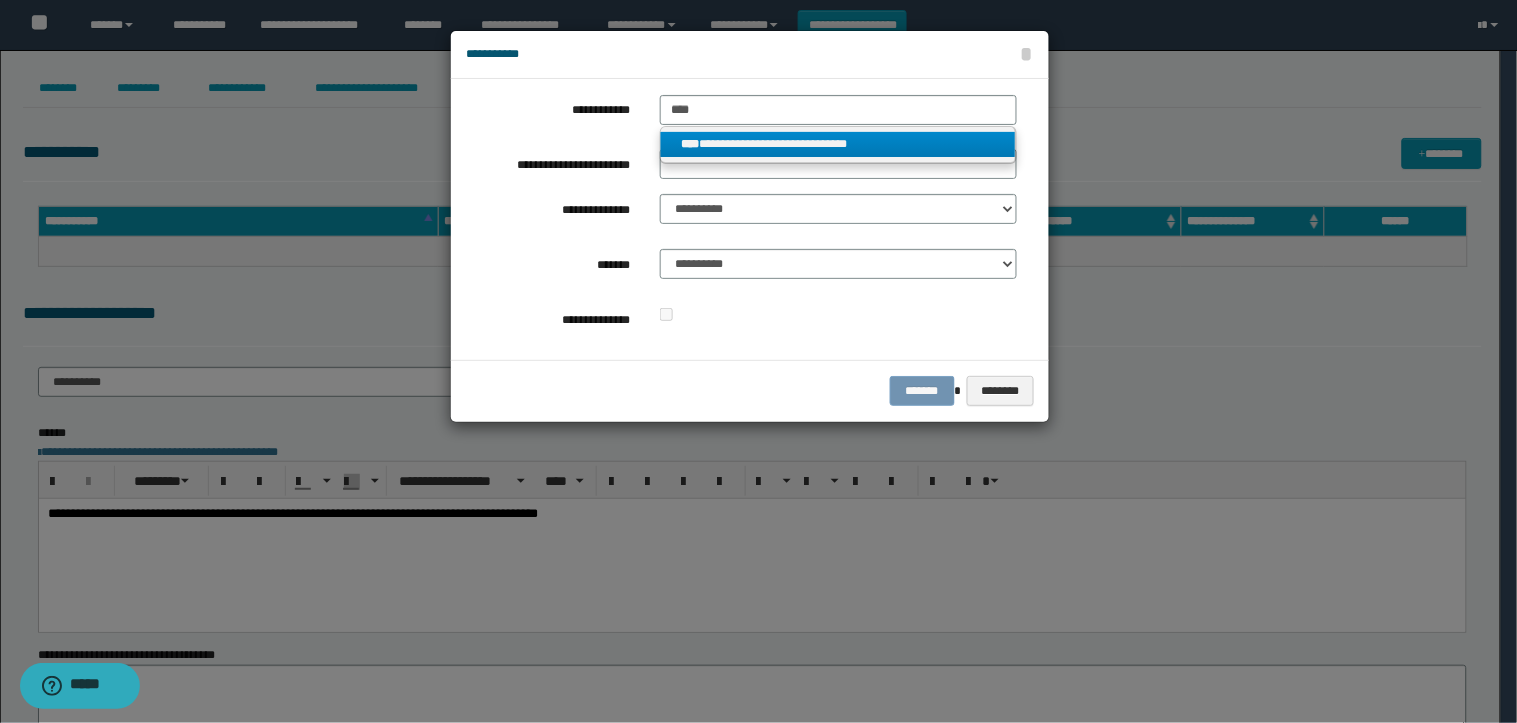 click on "**********" at bounding box center (838, 144) 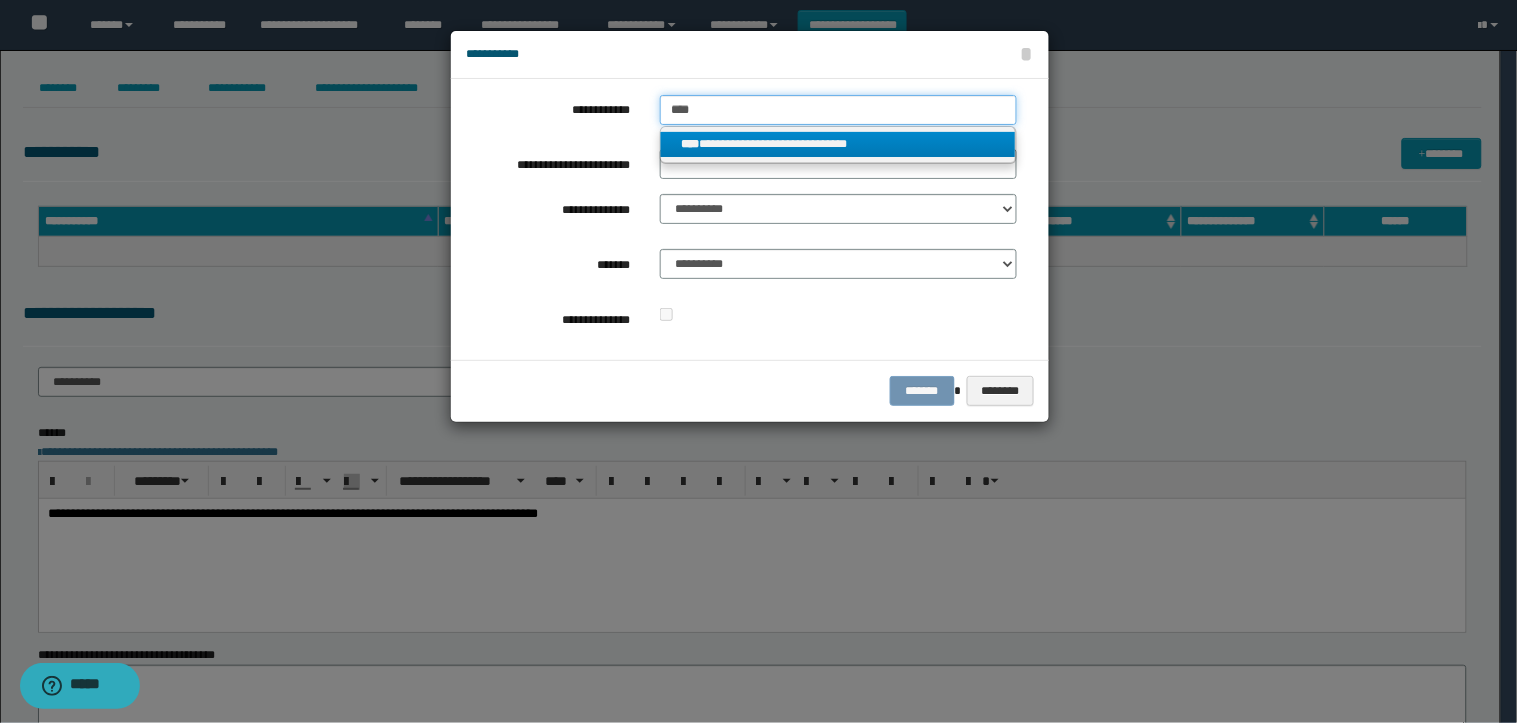 type 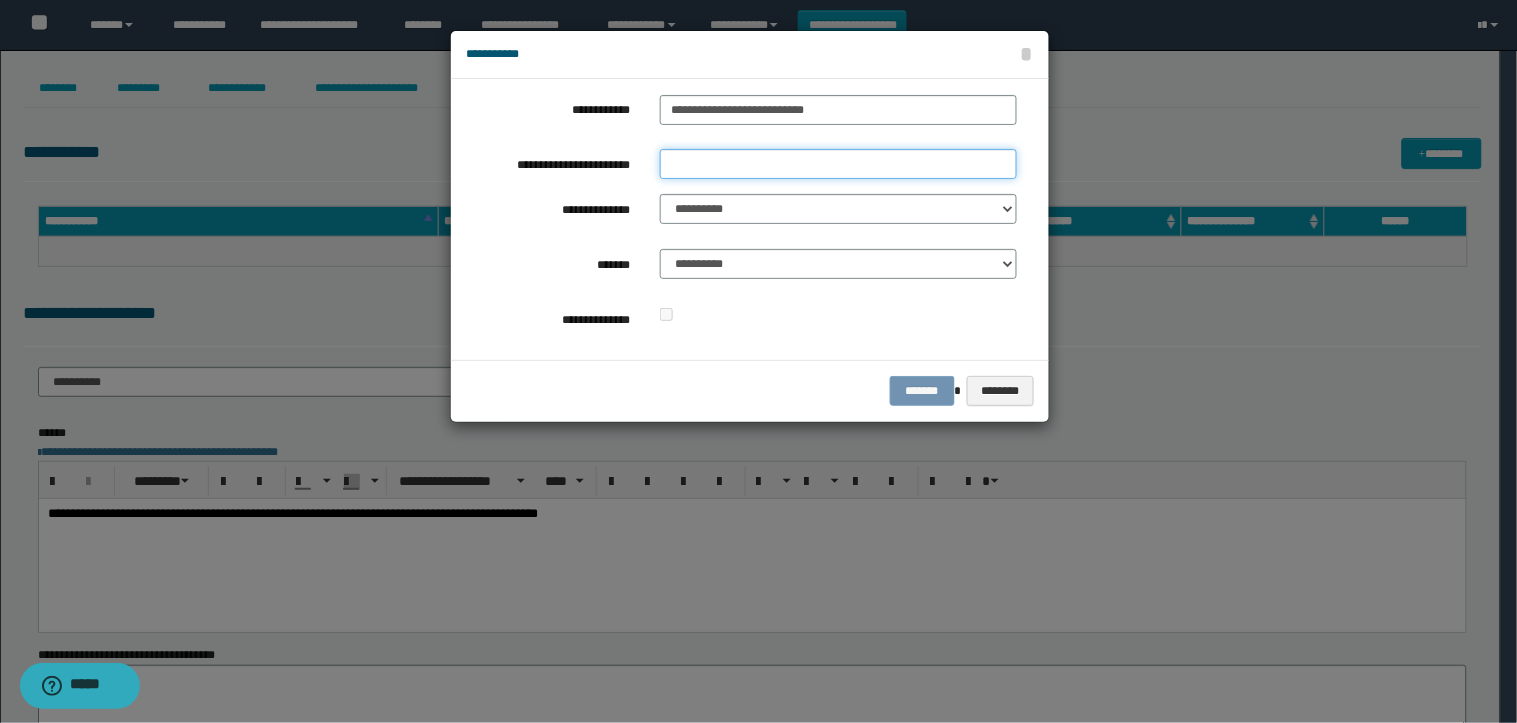 click on "**********" at bounding box center [838, 164] 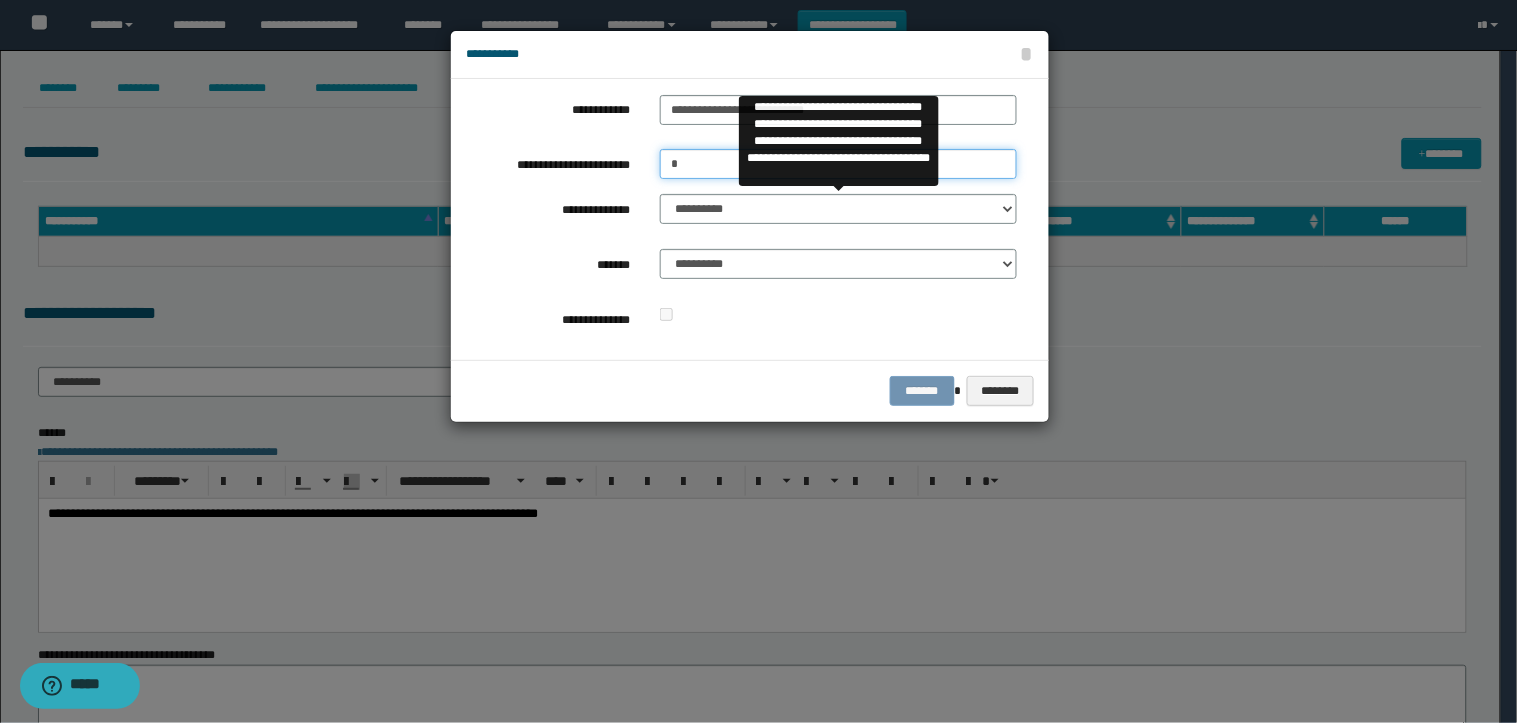 type on "*" 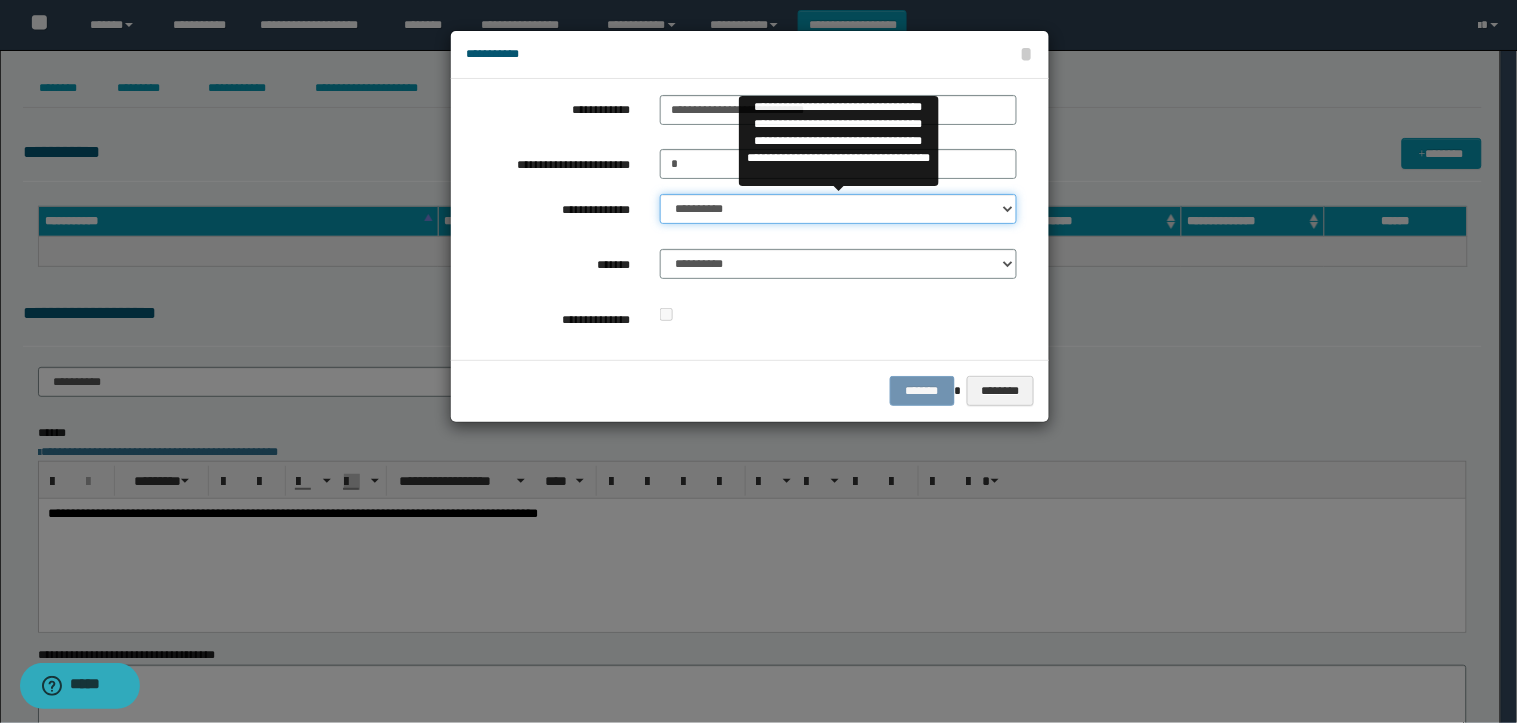 click on "**********" at bounding box center [838, 209] 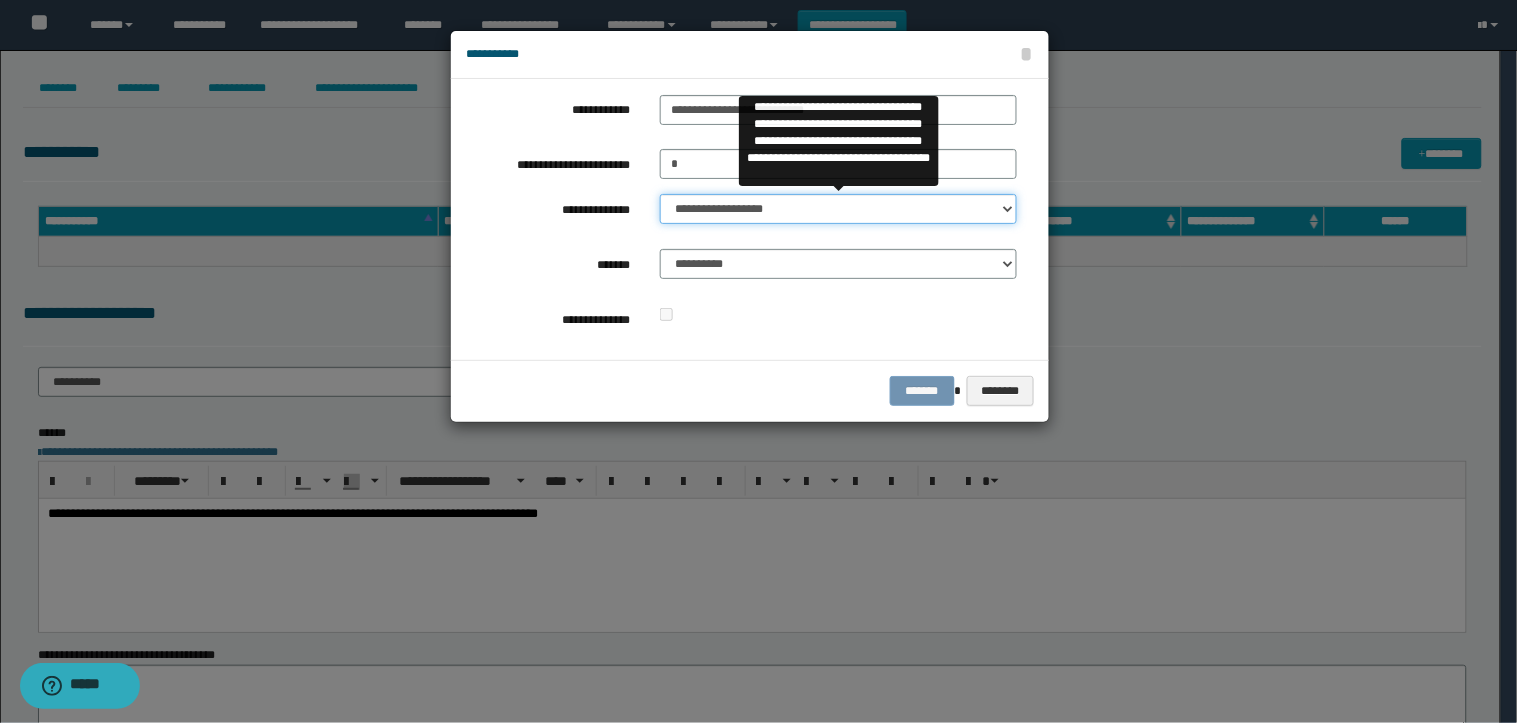 click on "**********" at bounding box center [838, 209] 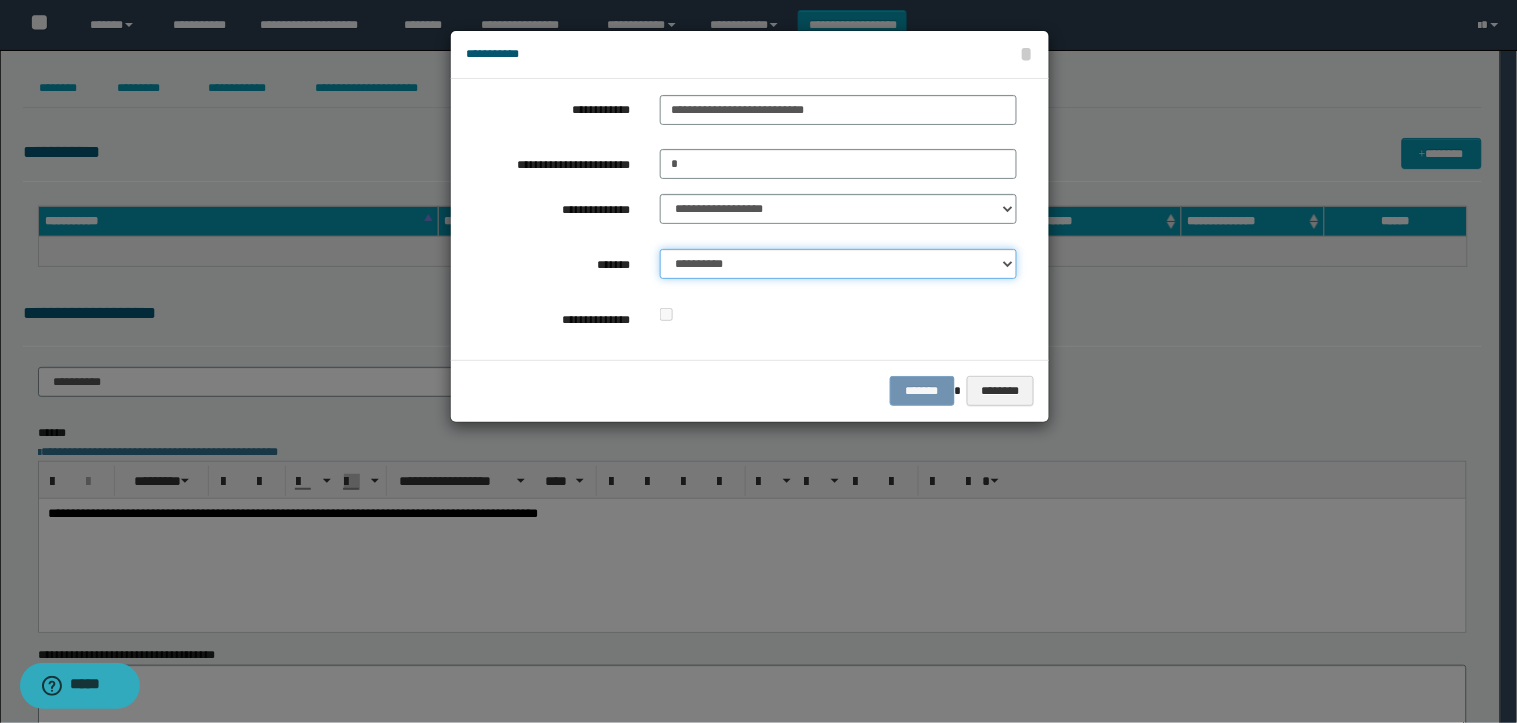 click on "**********" at bounding box center (838, 264) 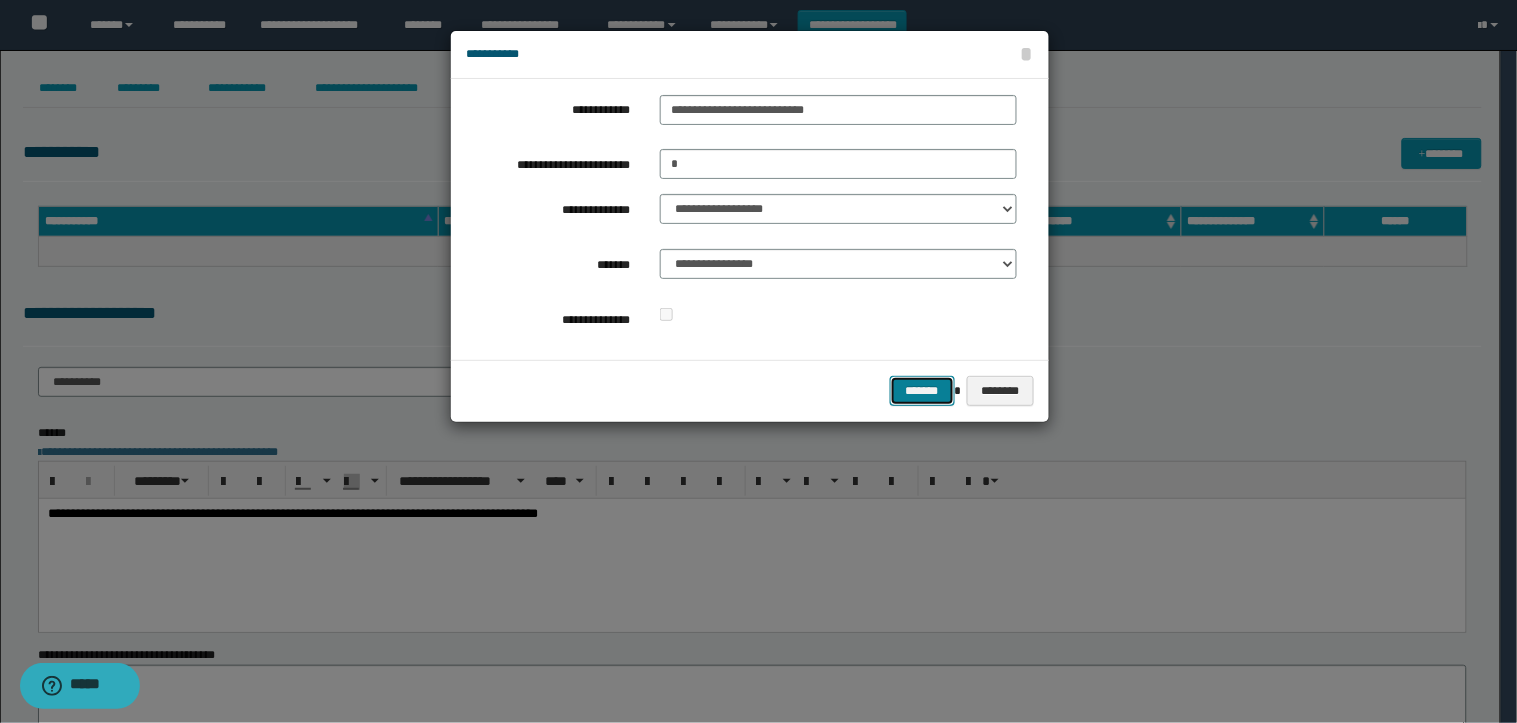 click on "*******" at bounding box center (922, 391) 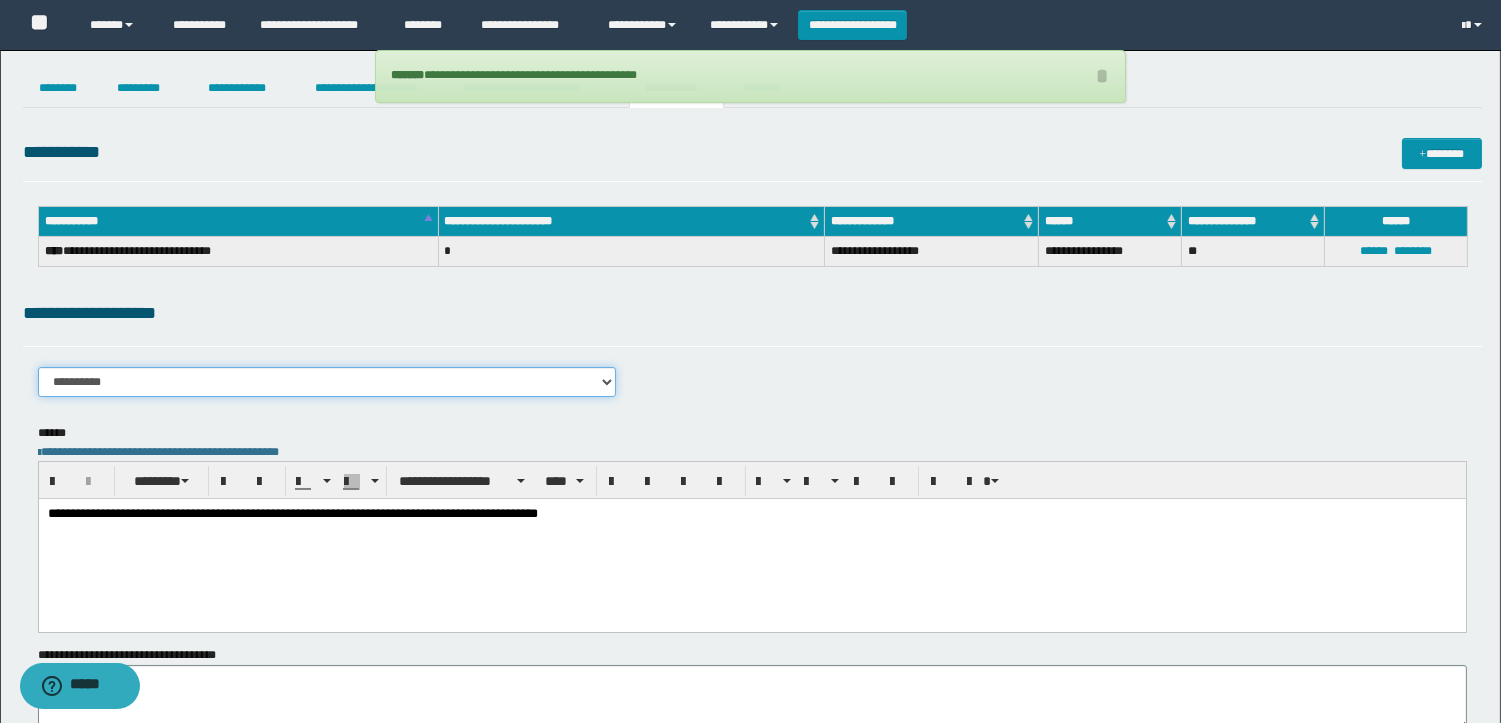click on "**********" at bounding box center [327, 382] 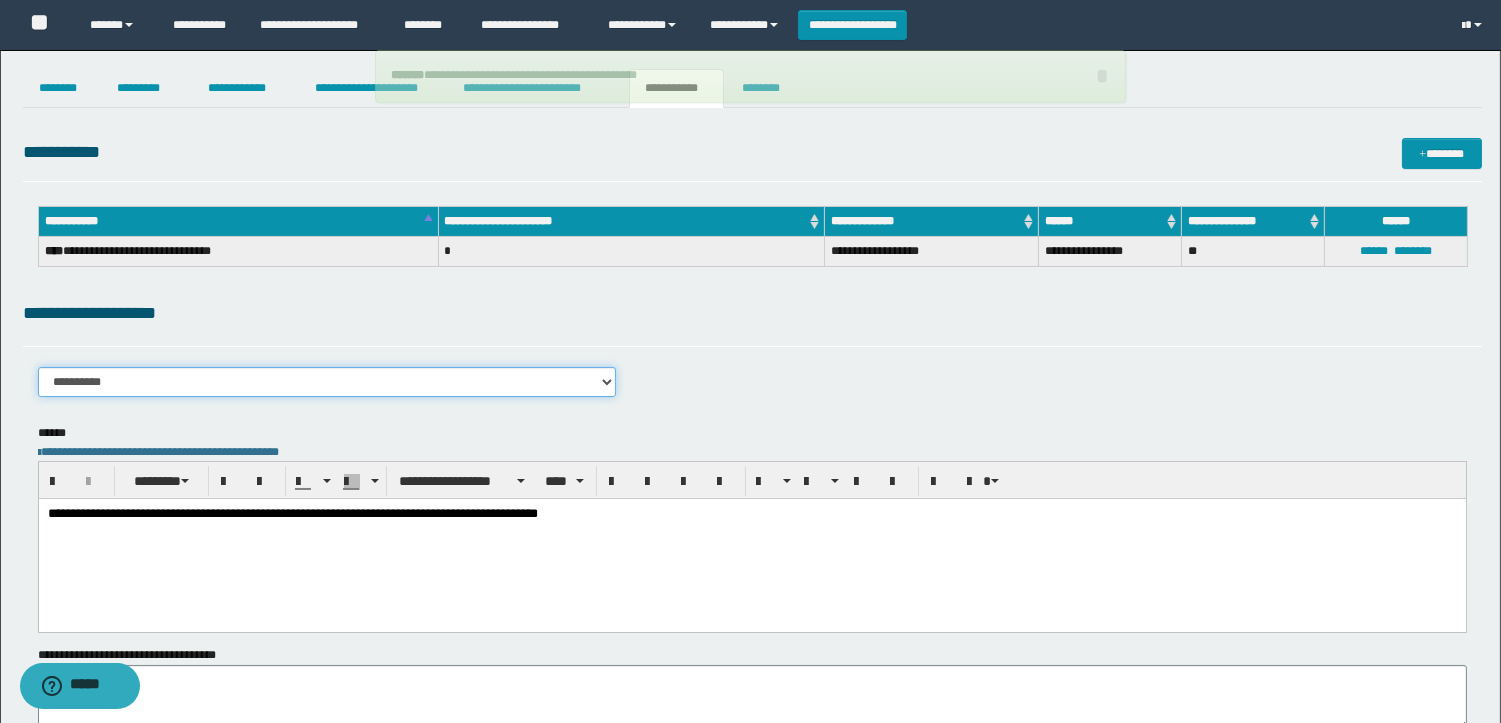 select on "****" 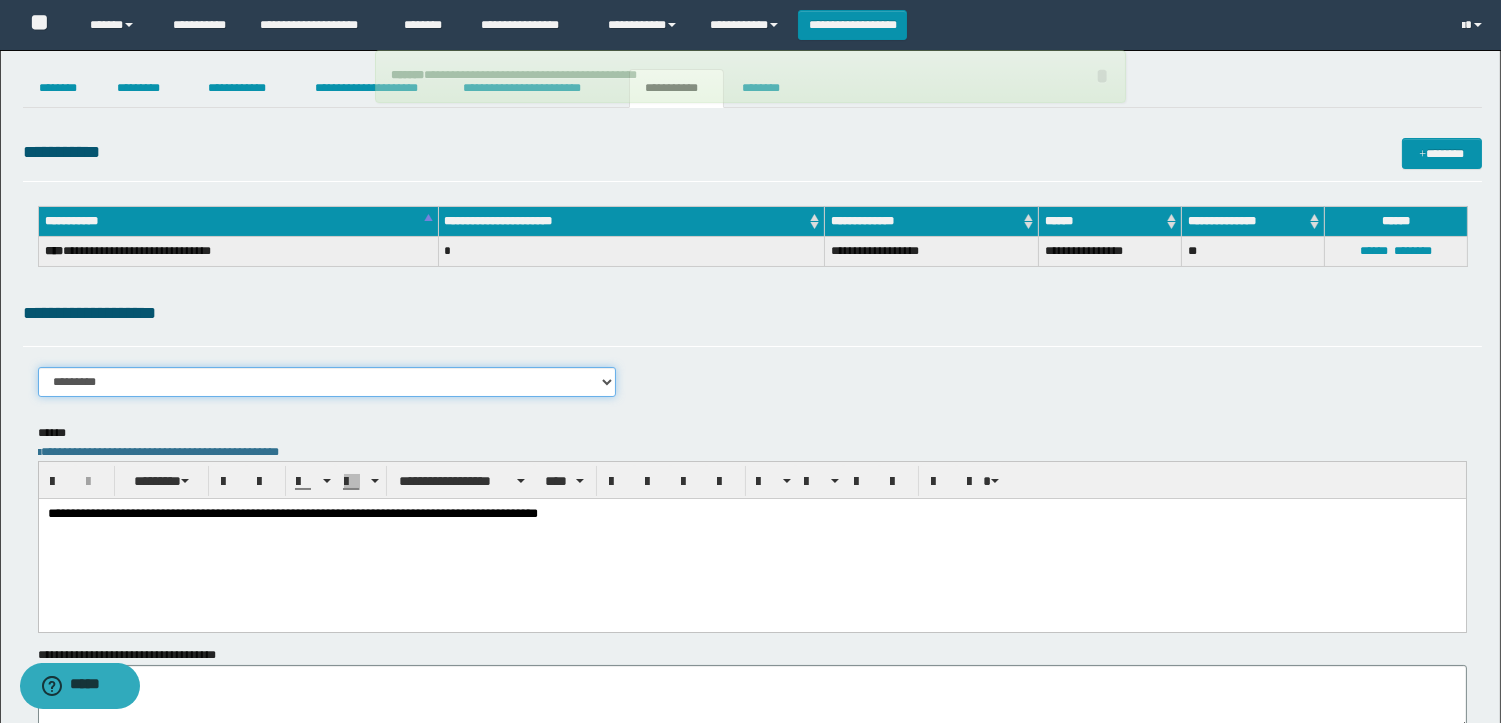 click on "**********" at bounding box center [327, 382] 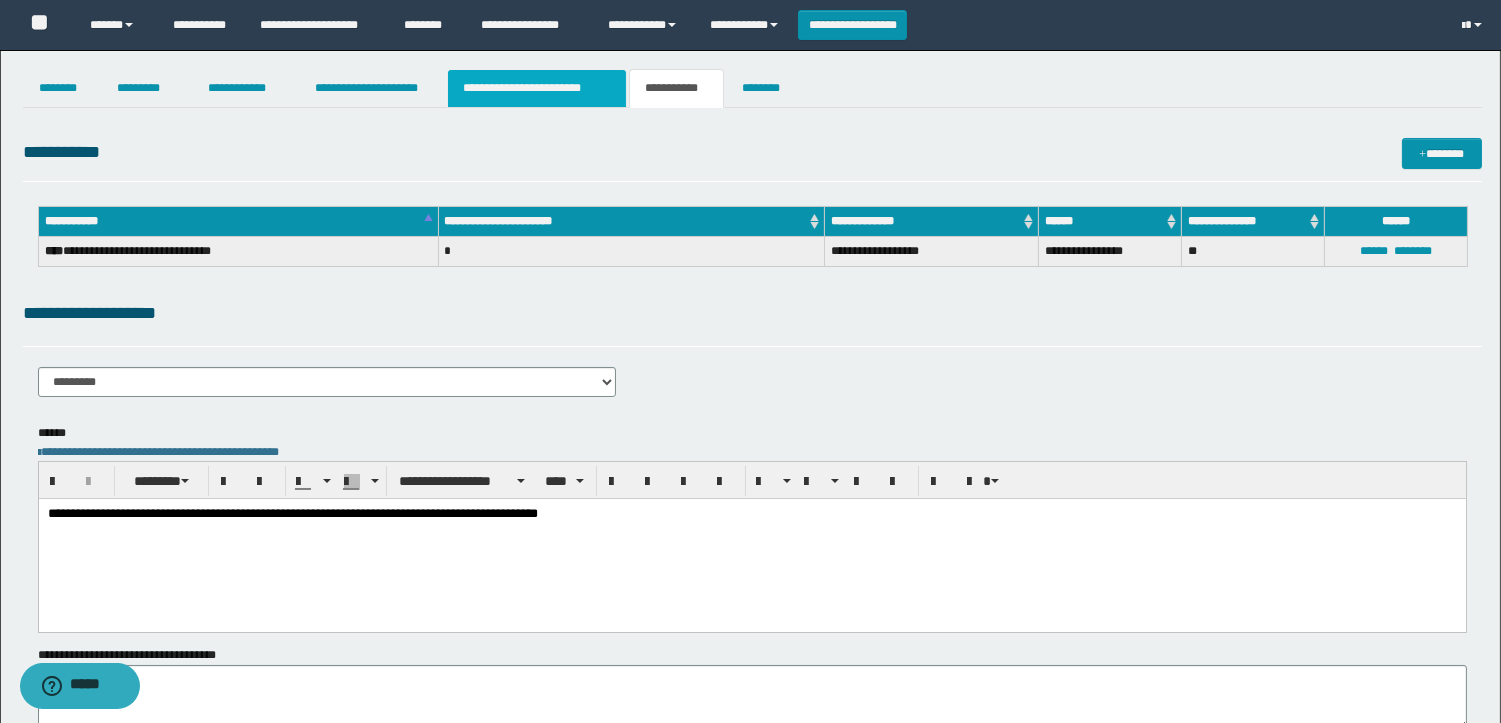 click on "**********" at bounding box center [537, 88] 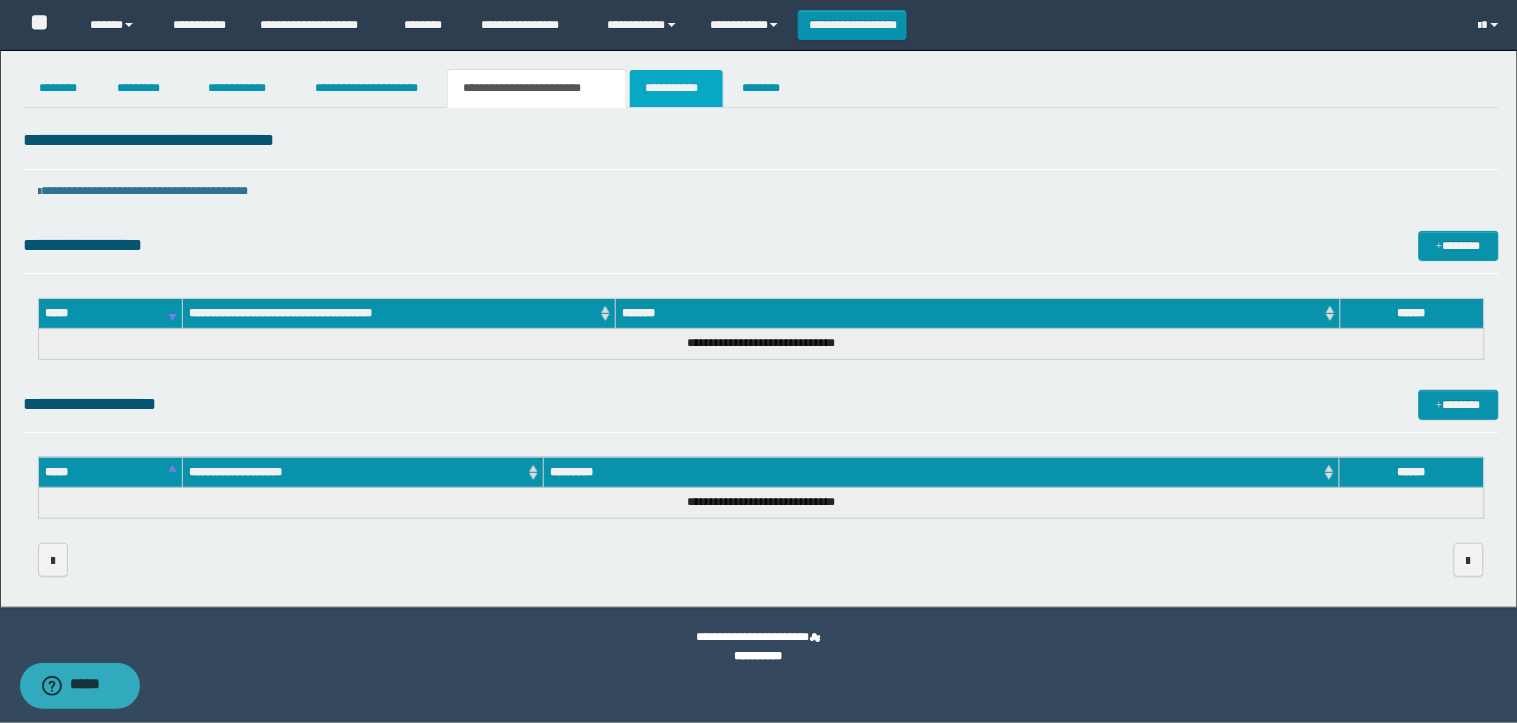 click on "**********" at bounding box center (676, 88) 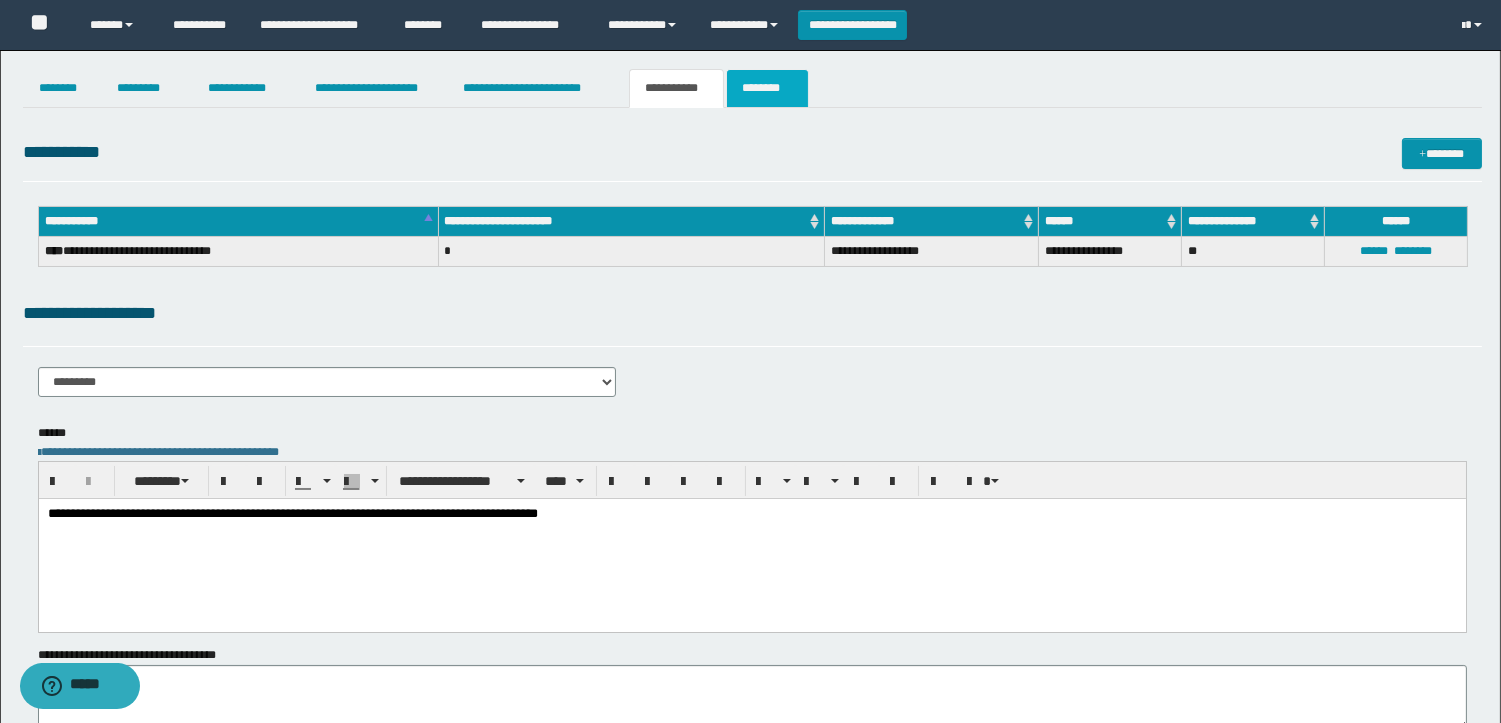 click on "********" at bounding box center (767, 88) 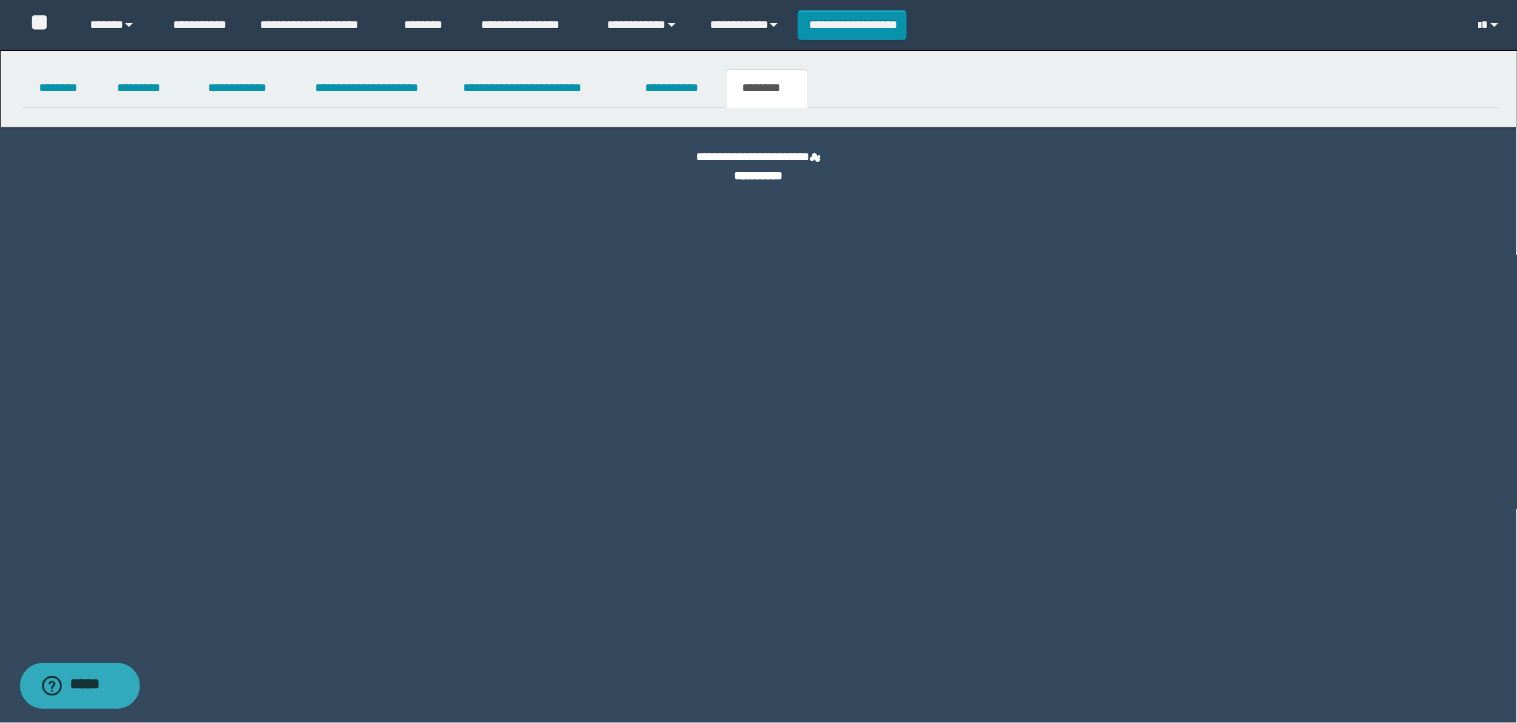 select 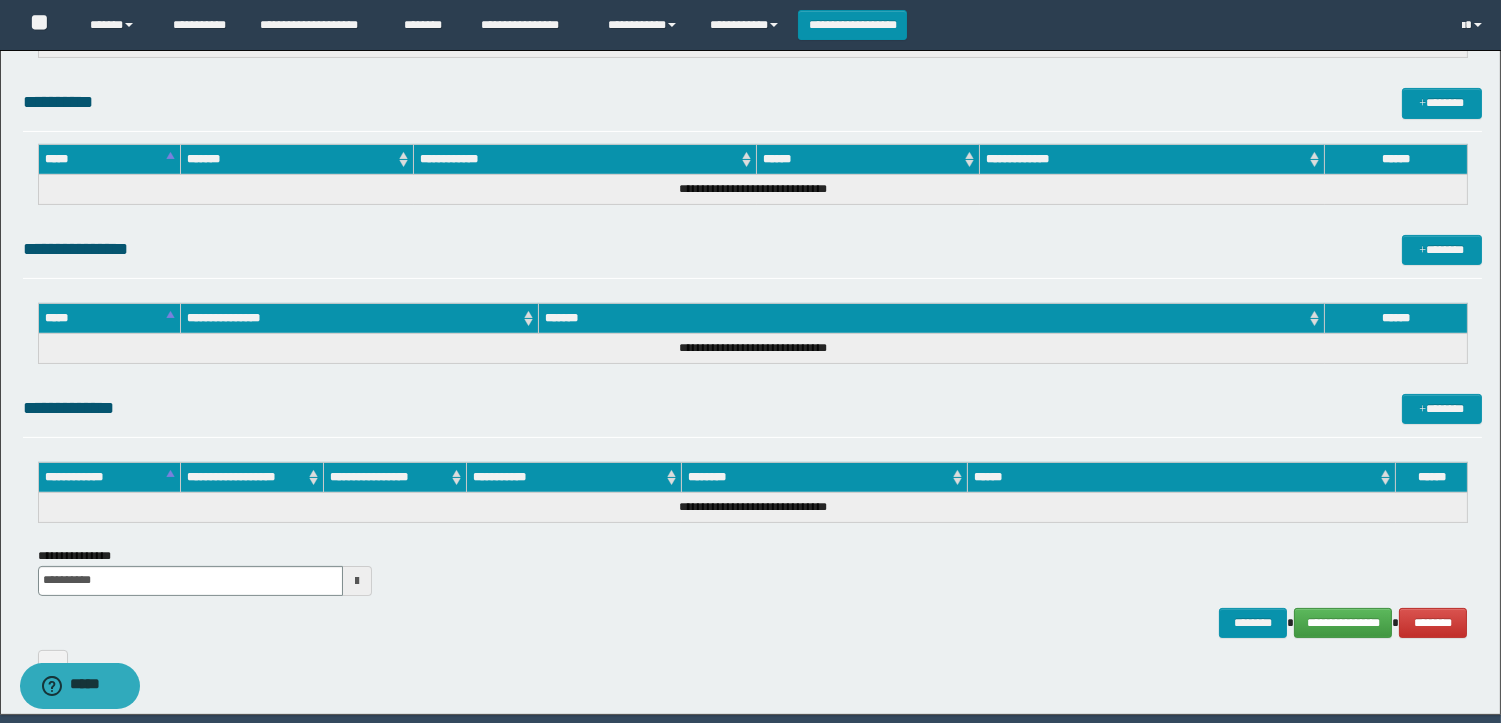 scroll, scrollTop: 0, scrollLeft: 0, axis: both 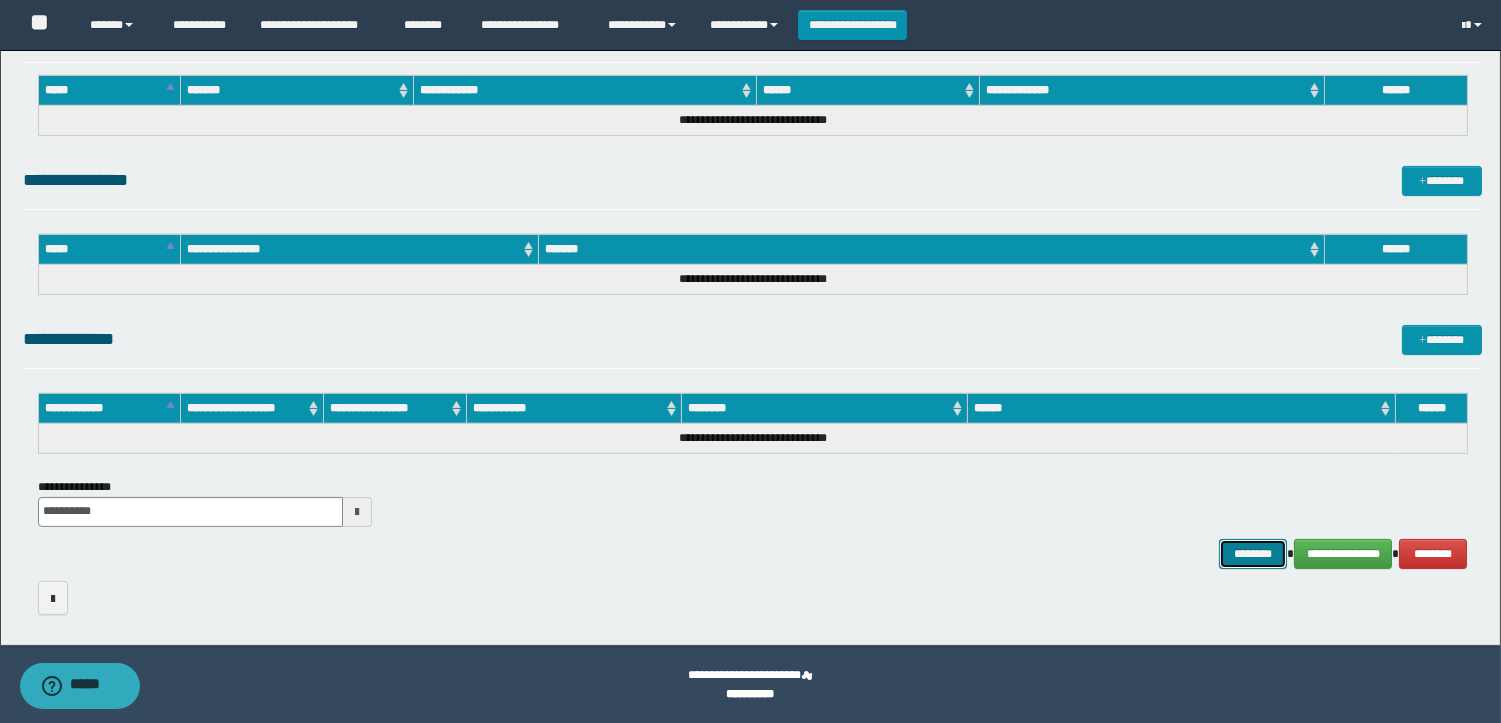 click on "********" at bounding box center [1253, 554] 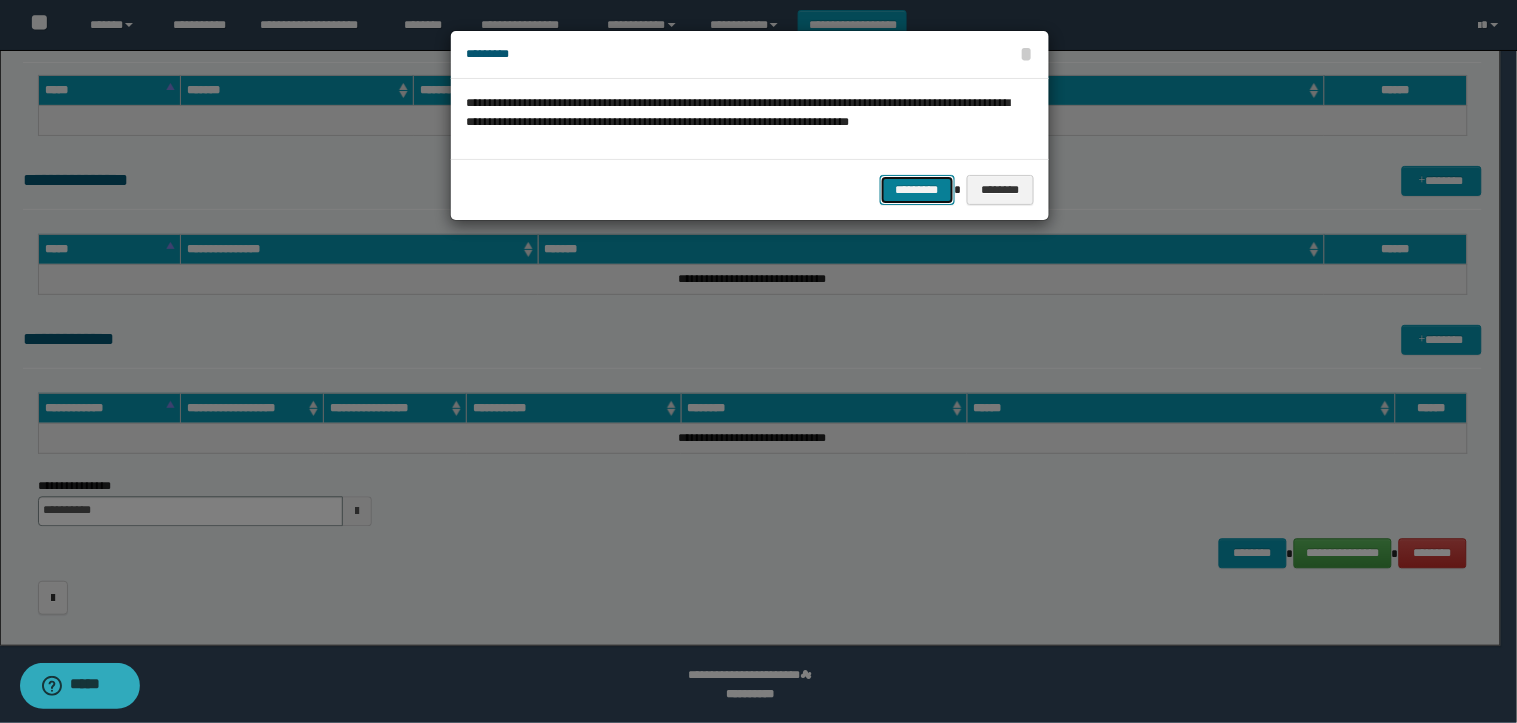click on "*********" at bounding box center [917, 190] 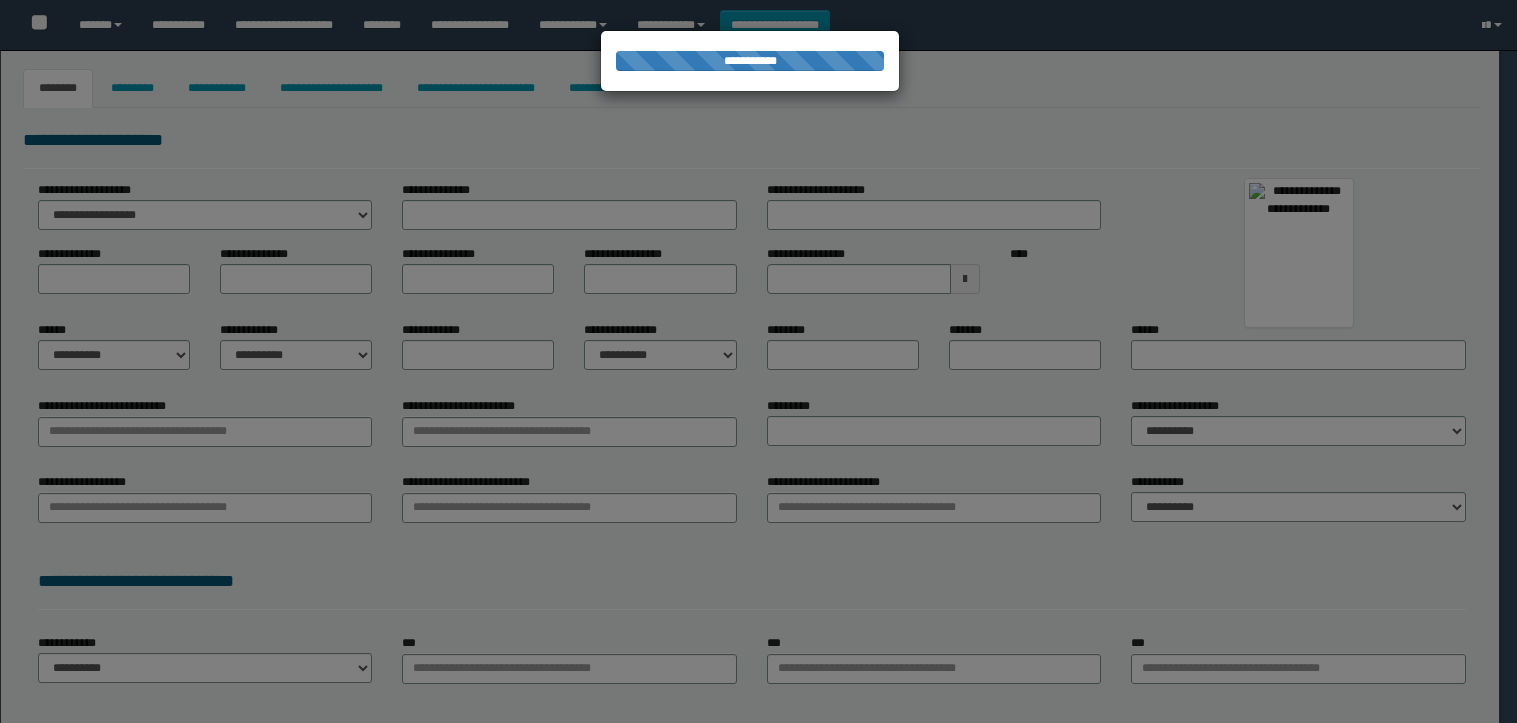 type on "*******" 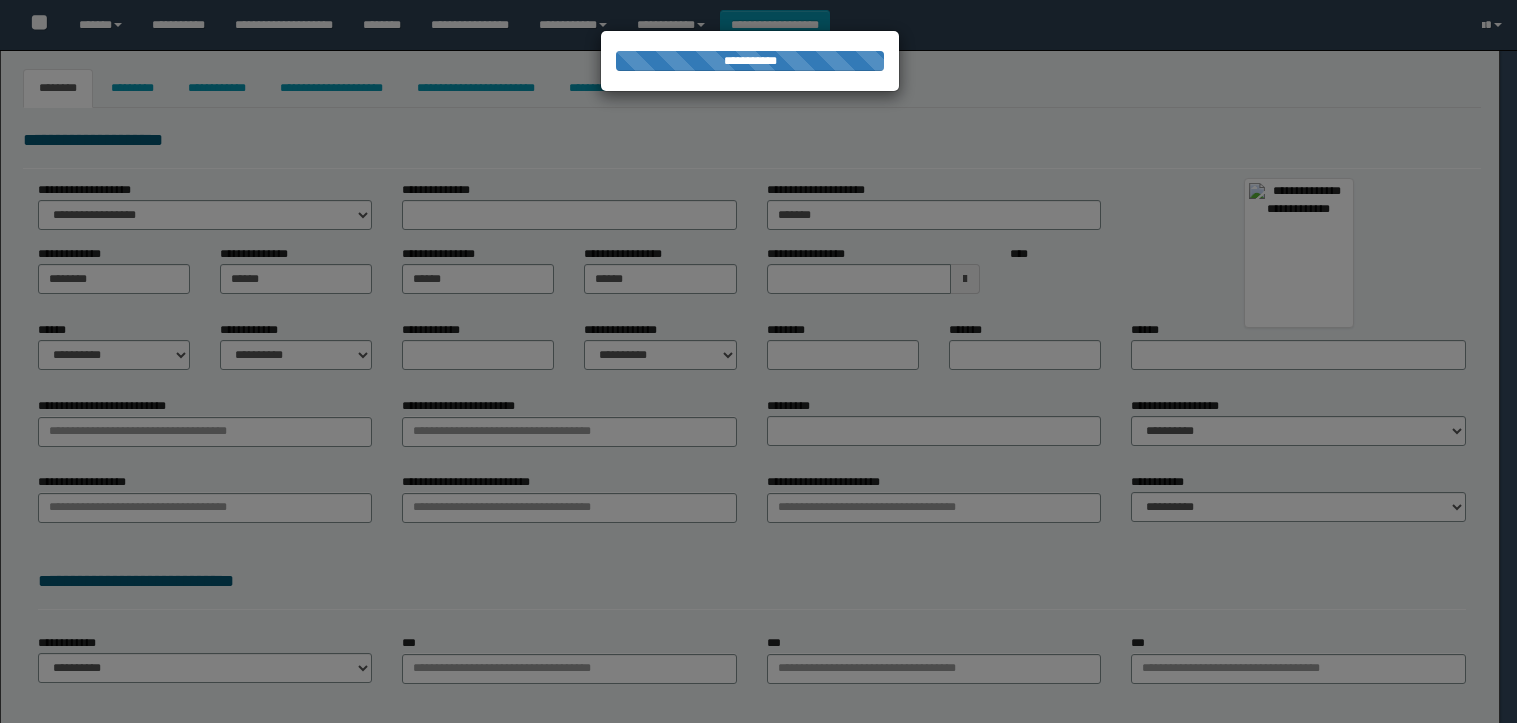 select on "*" 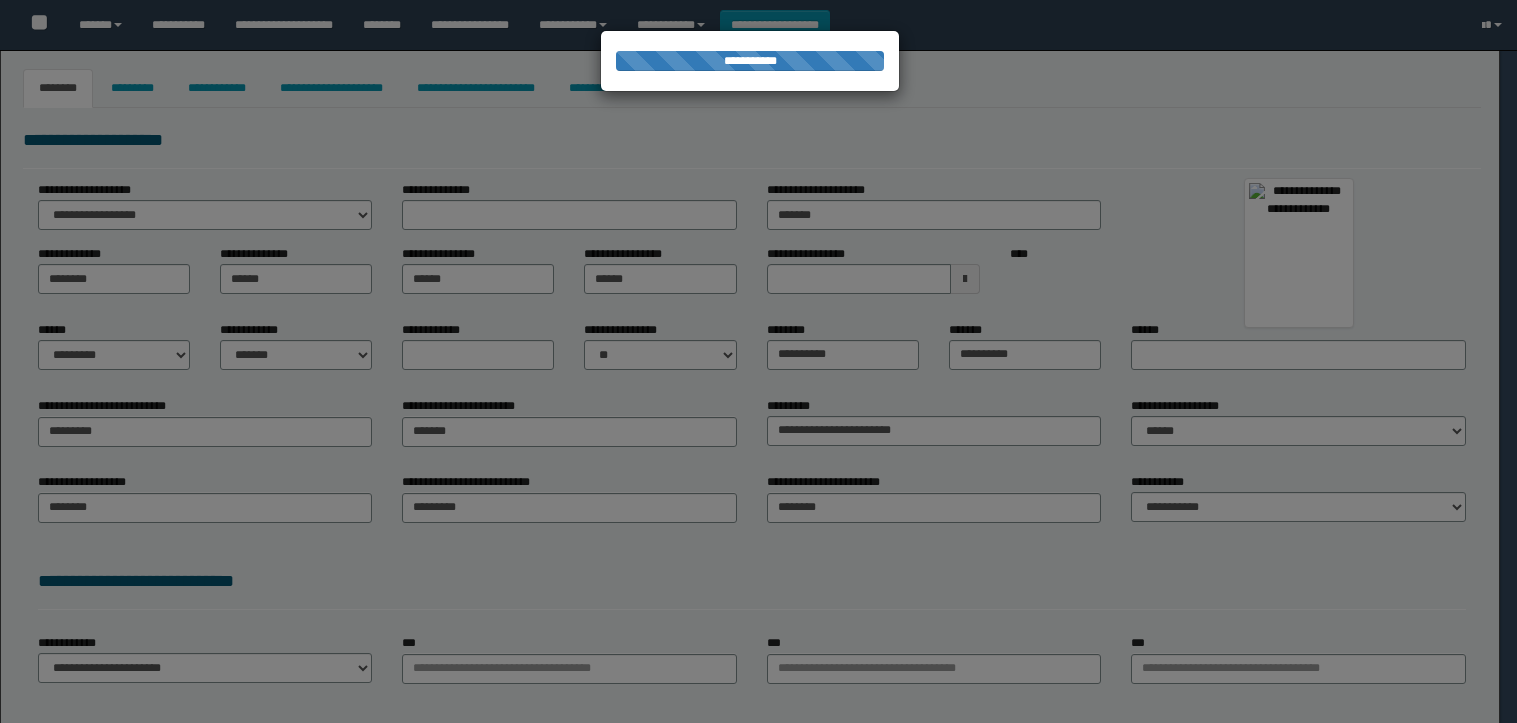 type on "**********" 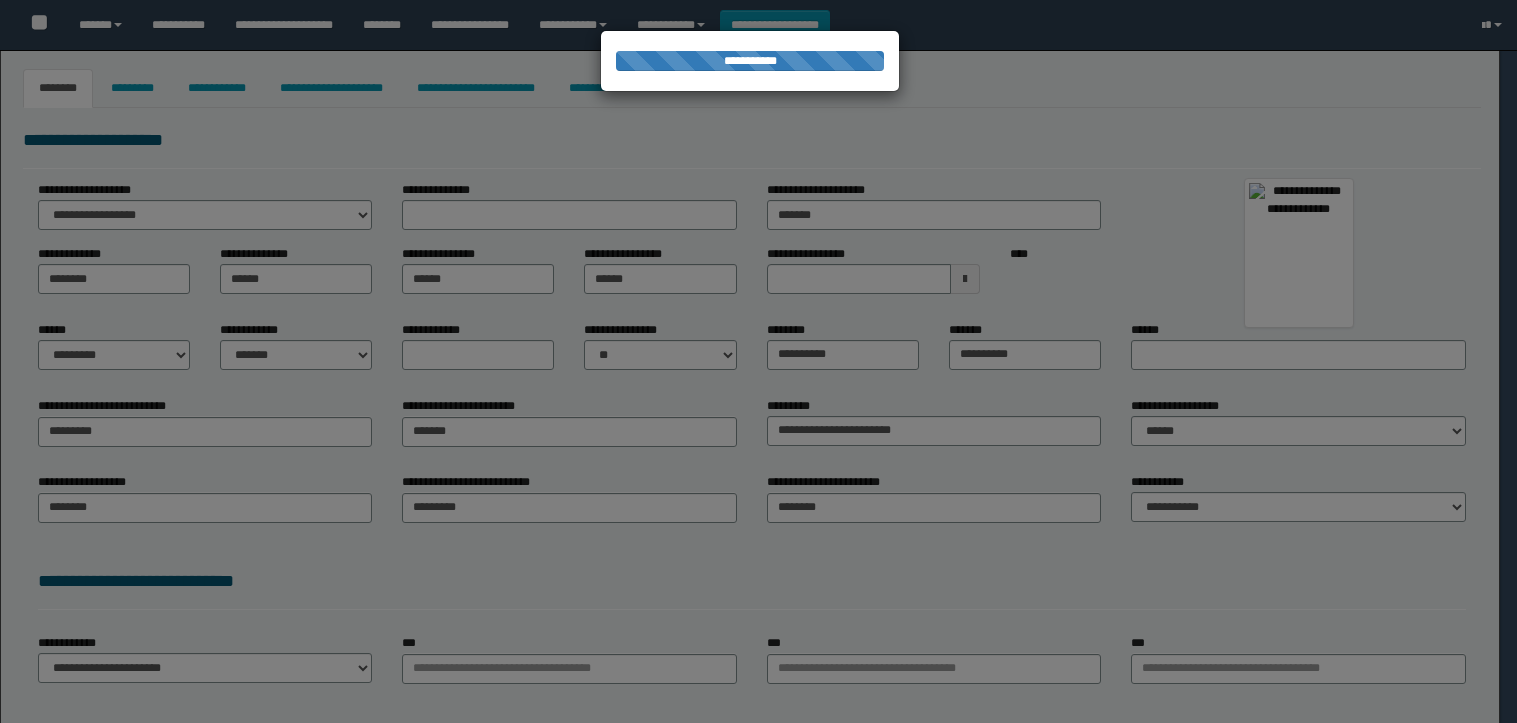 type on "**********" 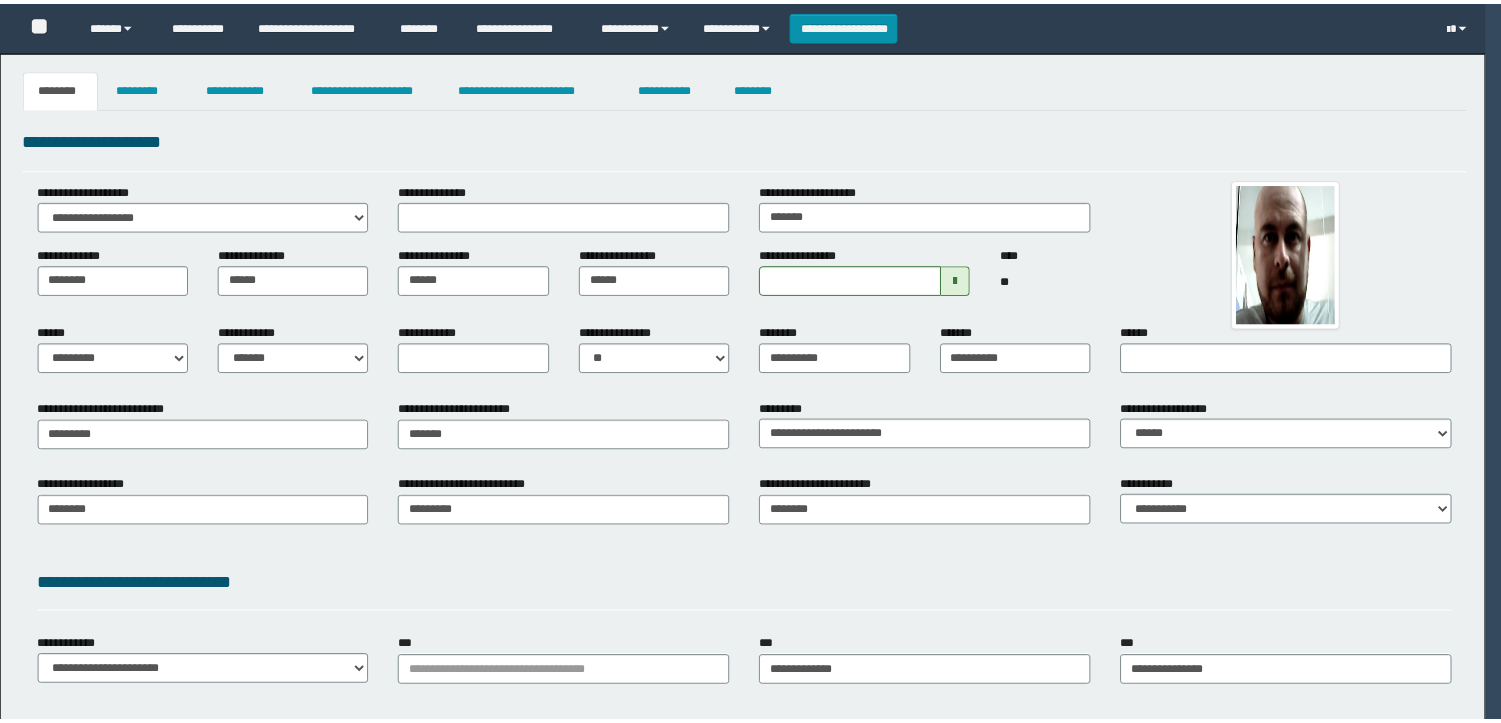 scroll, scrollTop: 0, scrollLeft: 0, axis: both 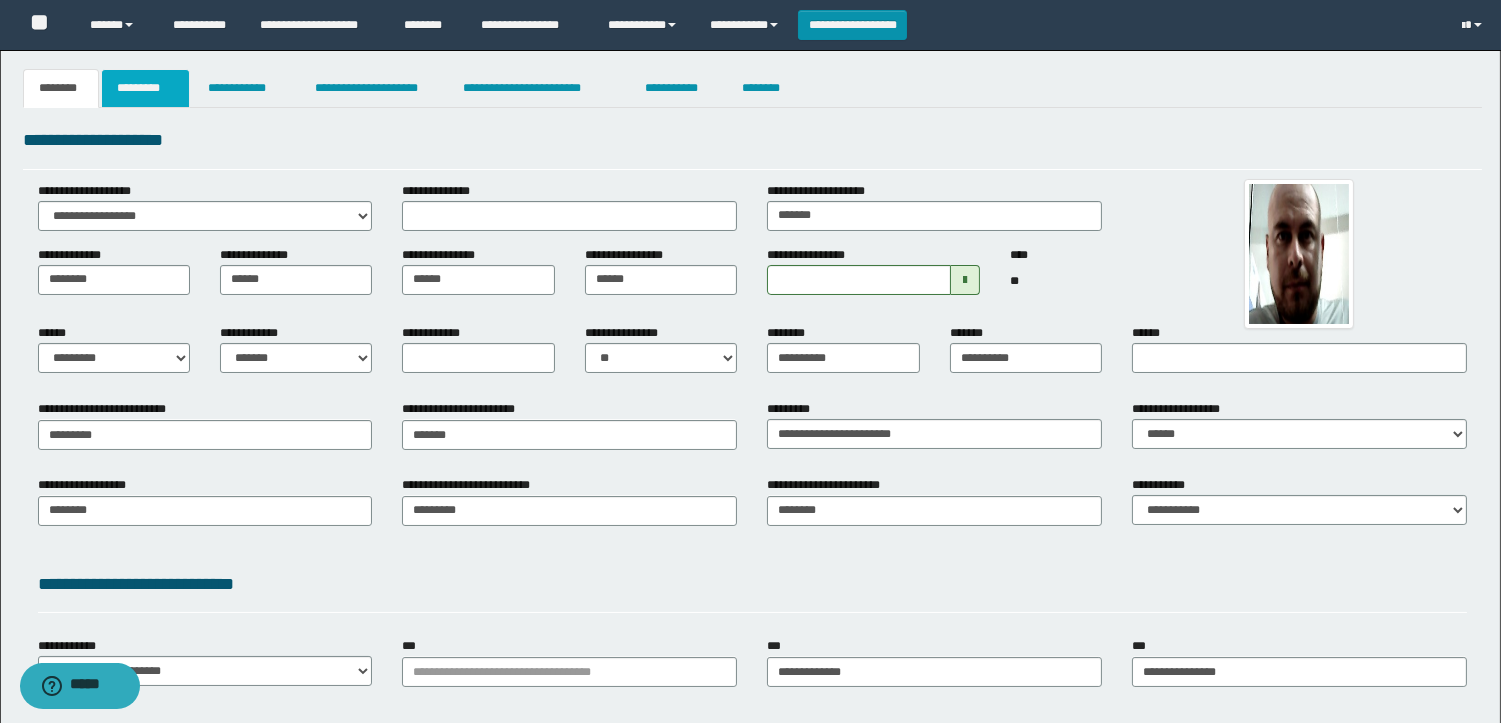 click on "*********" at bounding box center (145, 88) 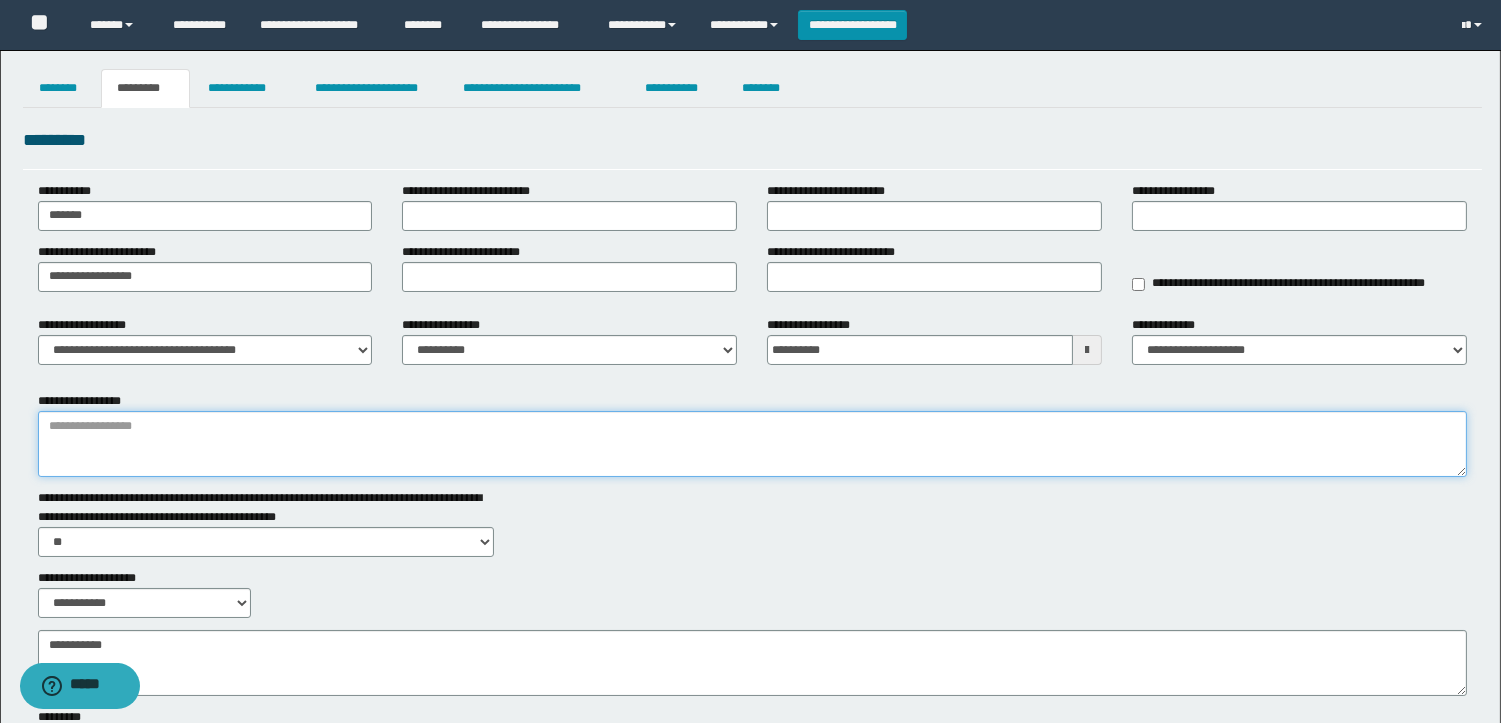 click on "**********" at bounding box center [752, 444] 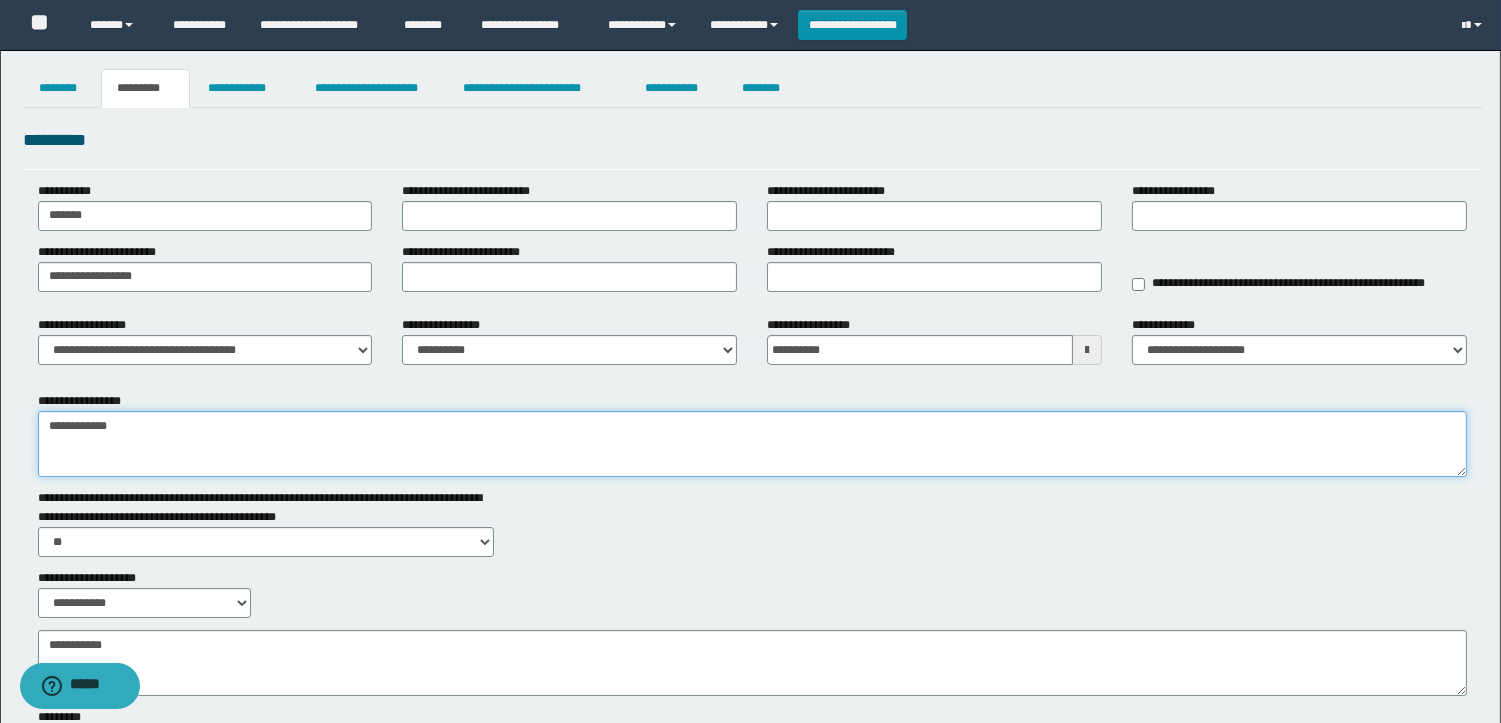 type on "**********" 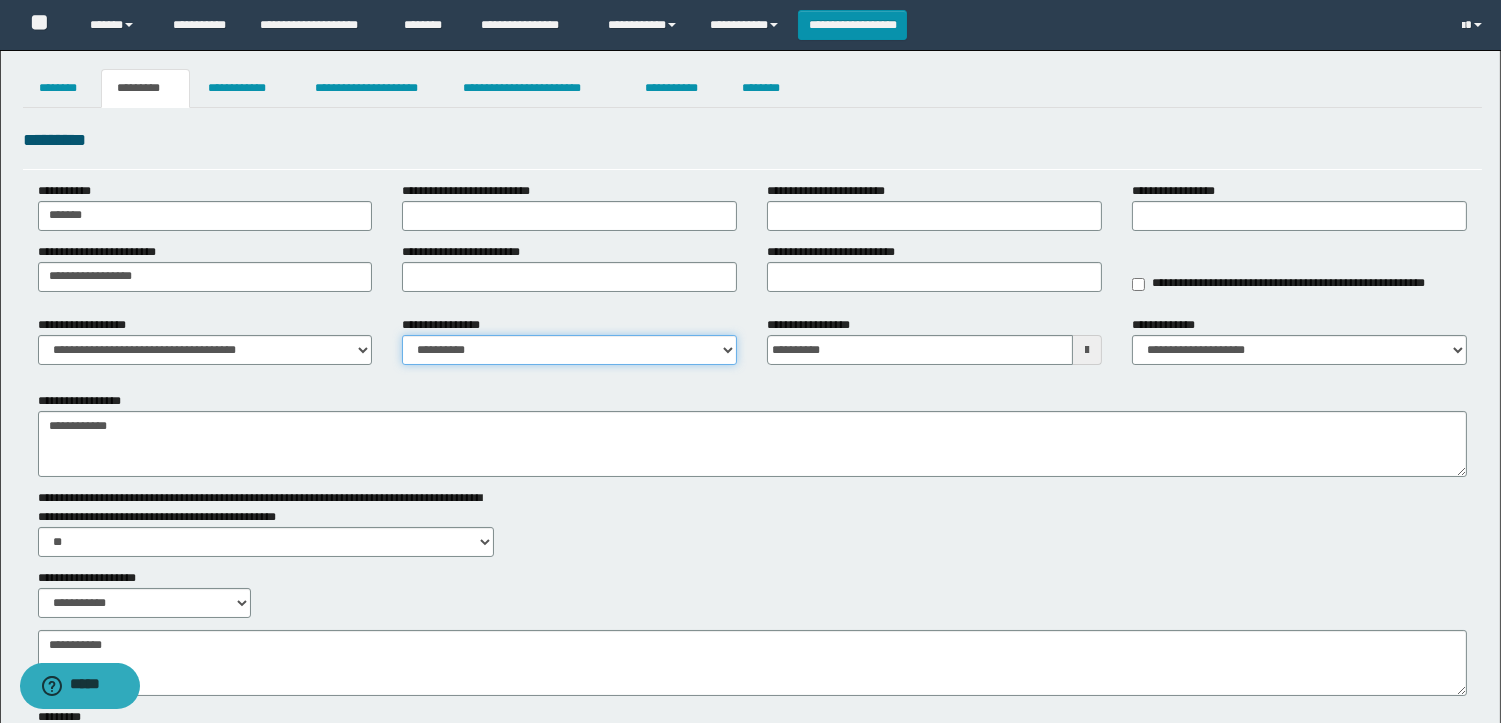 click on "**********" at bounding box center (569, 350) 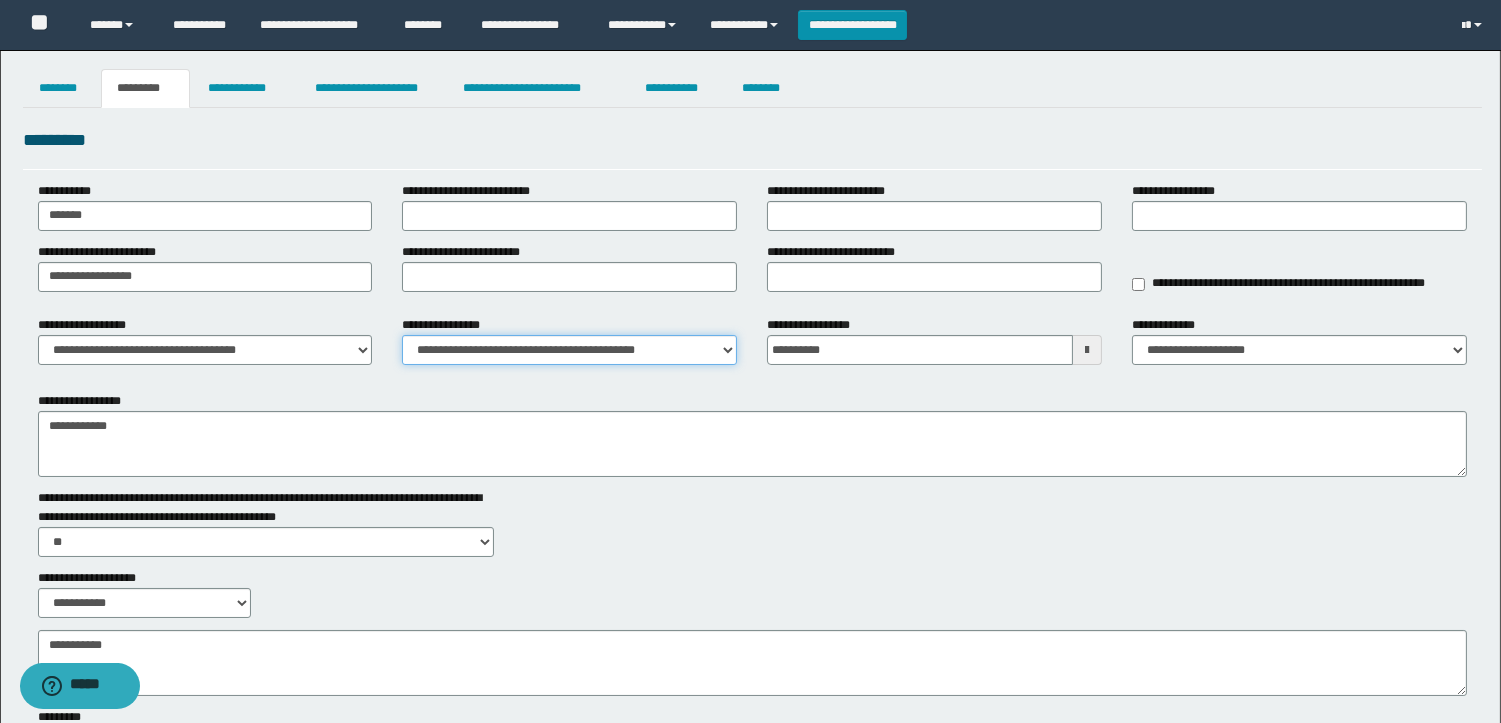click on "**********" at bounding box center [569, 350] 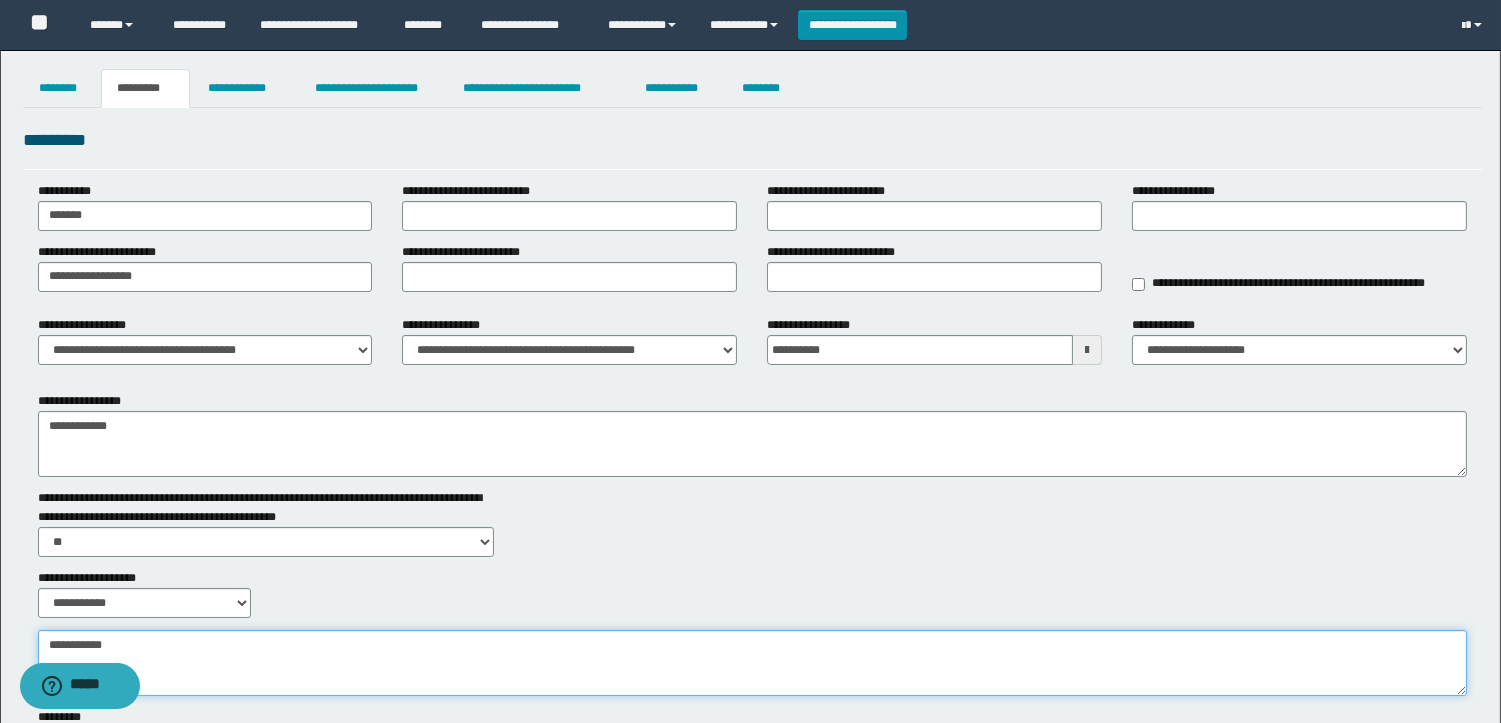 click on "**********" at bounding box center [752, 663] 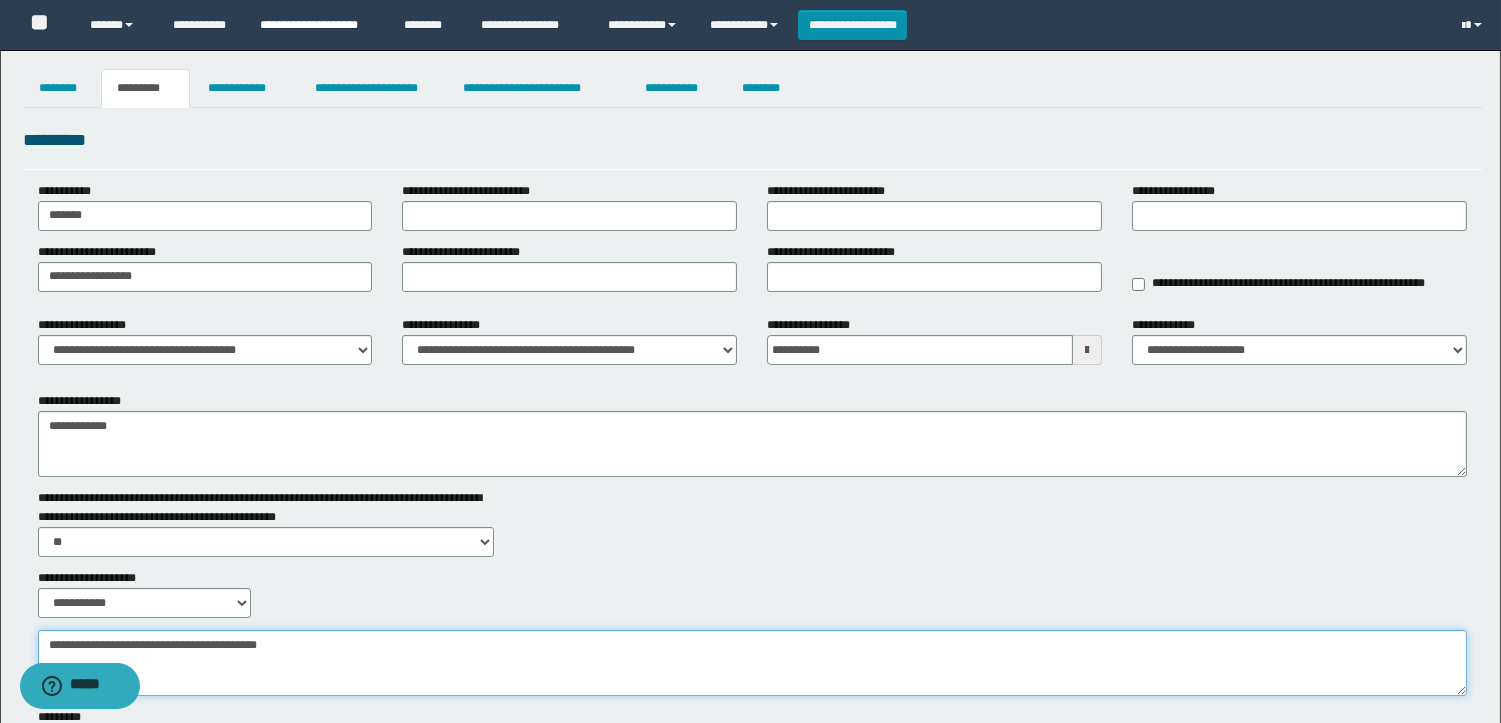 type on "**********" 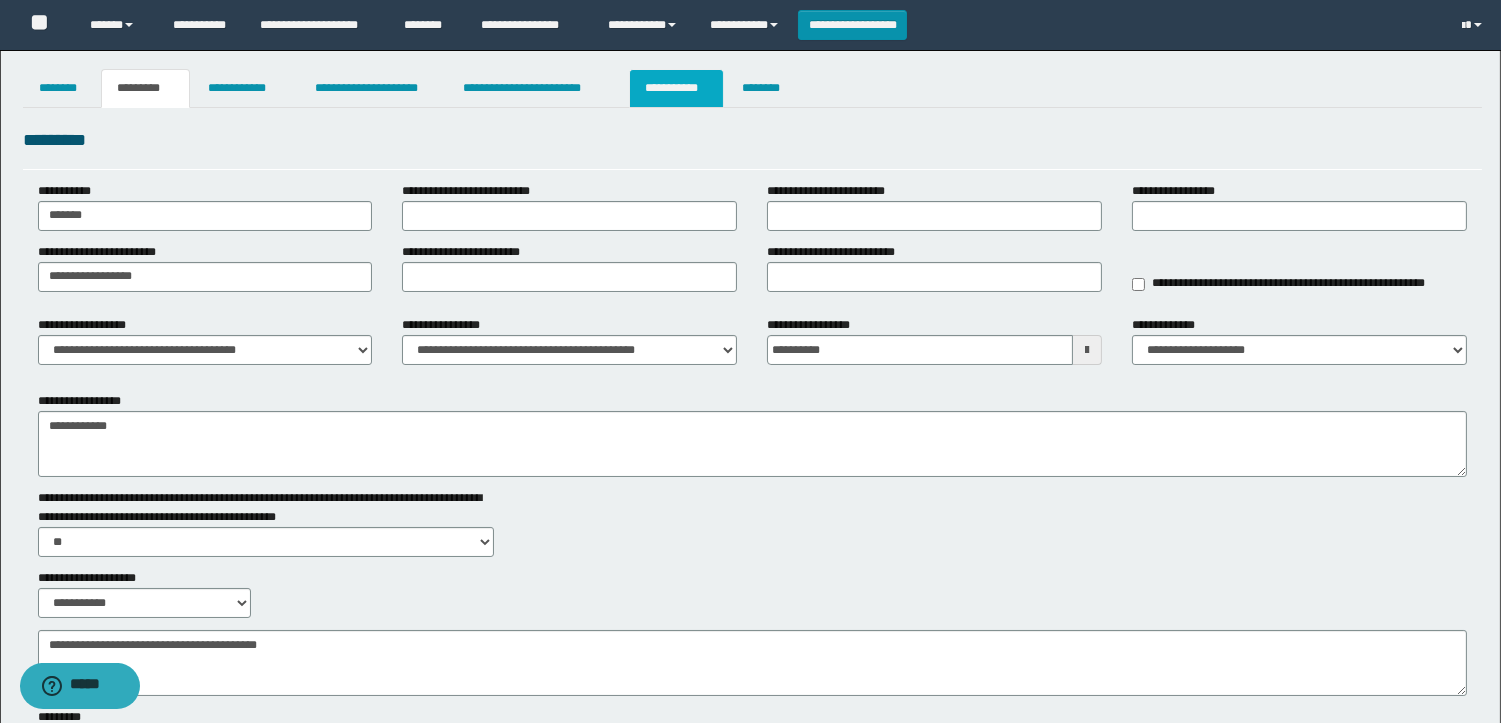 click on "**********" at bounding box center (676, 88) 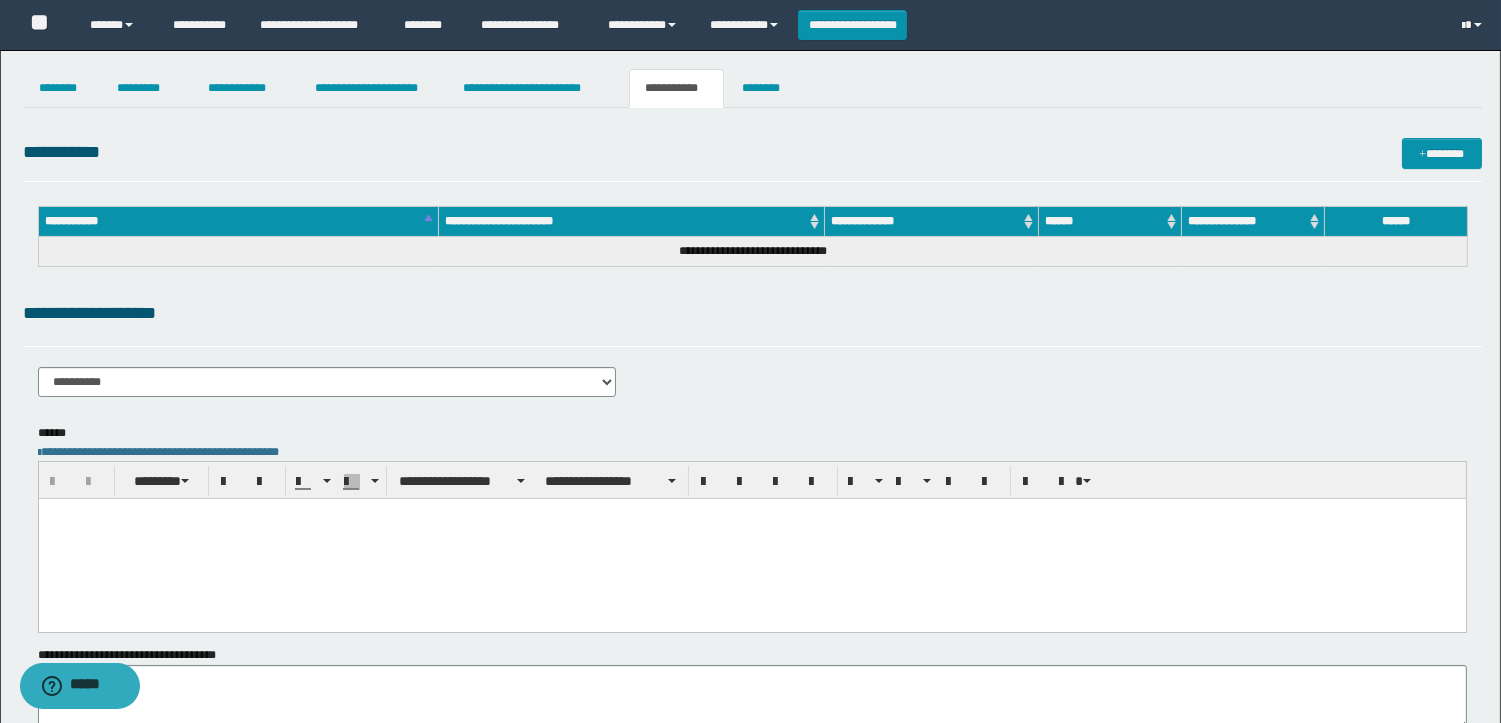 scroll, scrollTop: 0, scrollLeft: 0, axis: both 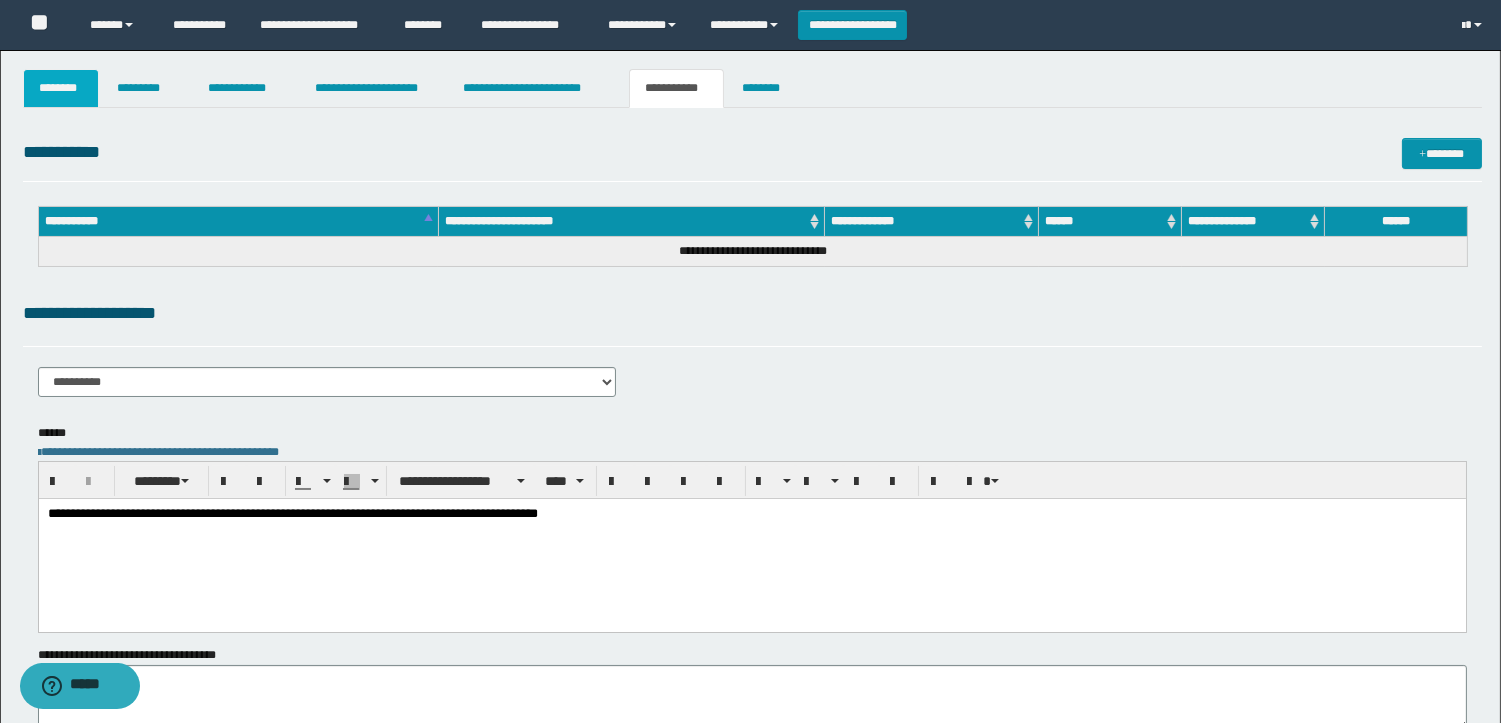 click on "********" at bounding box center [61, 88] 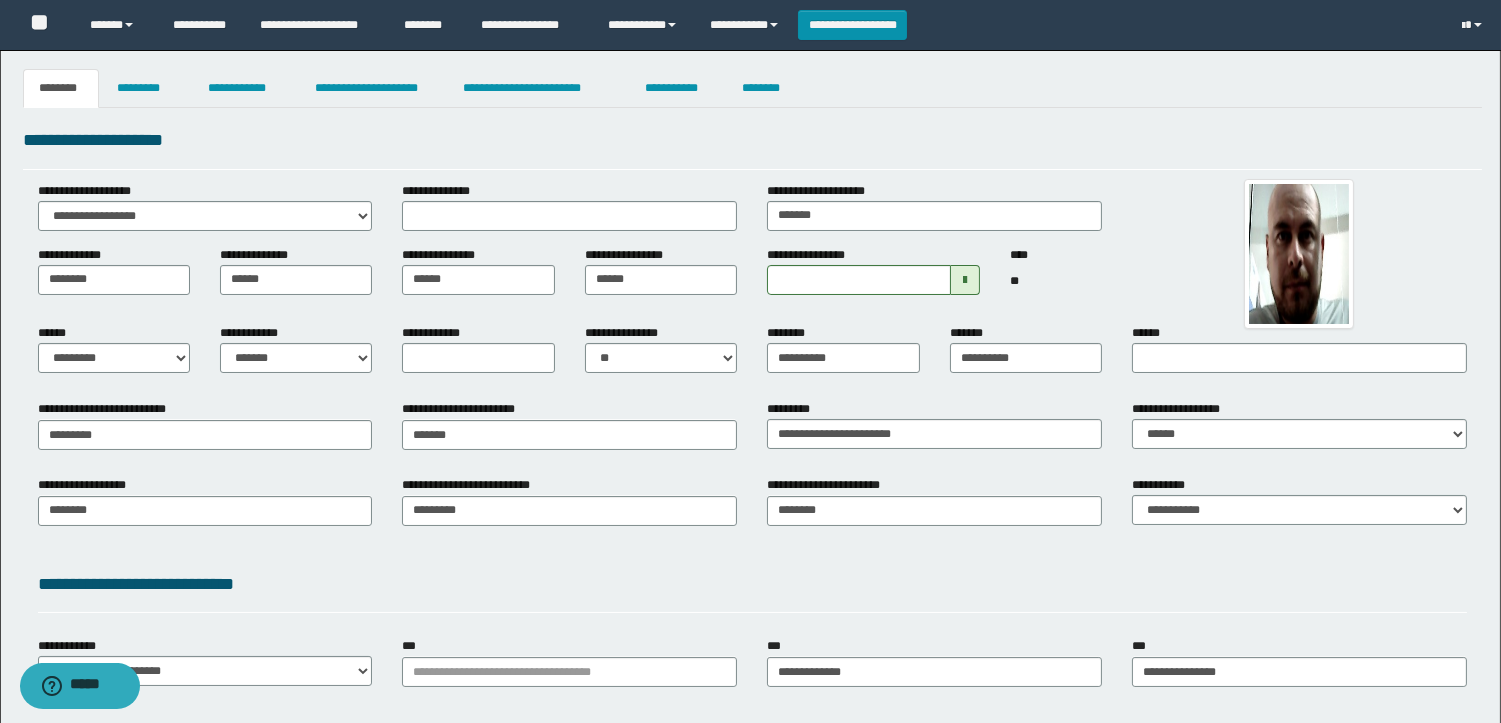 click on "**********" at bounding box center [750, 495] 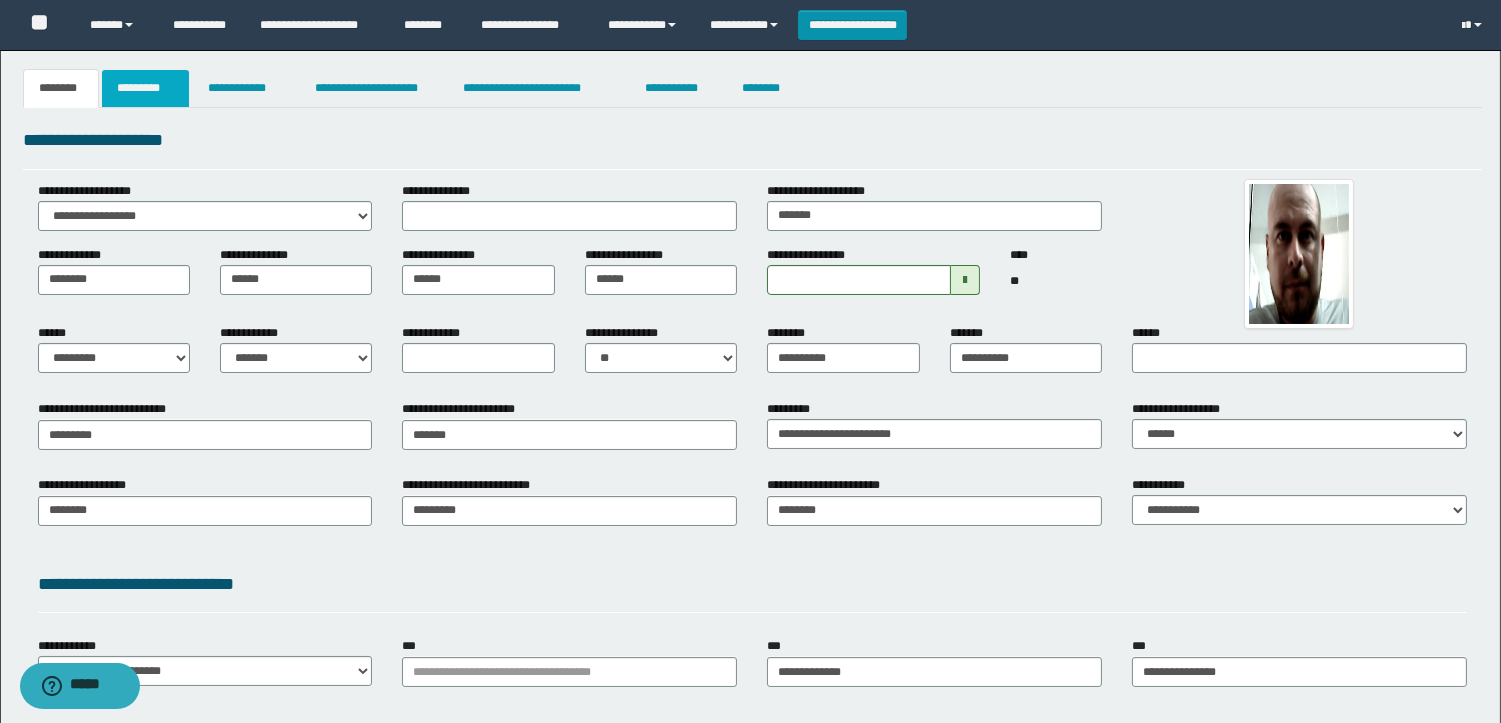 click on "*********" at bounding box center (145, 88) 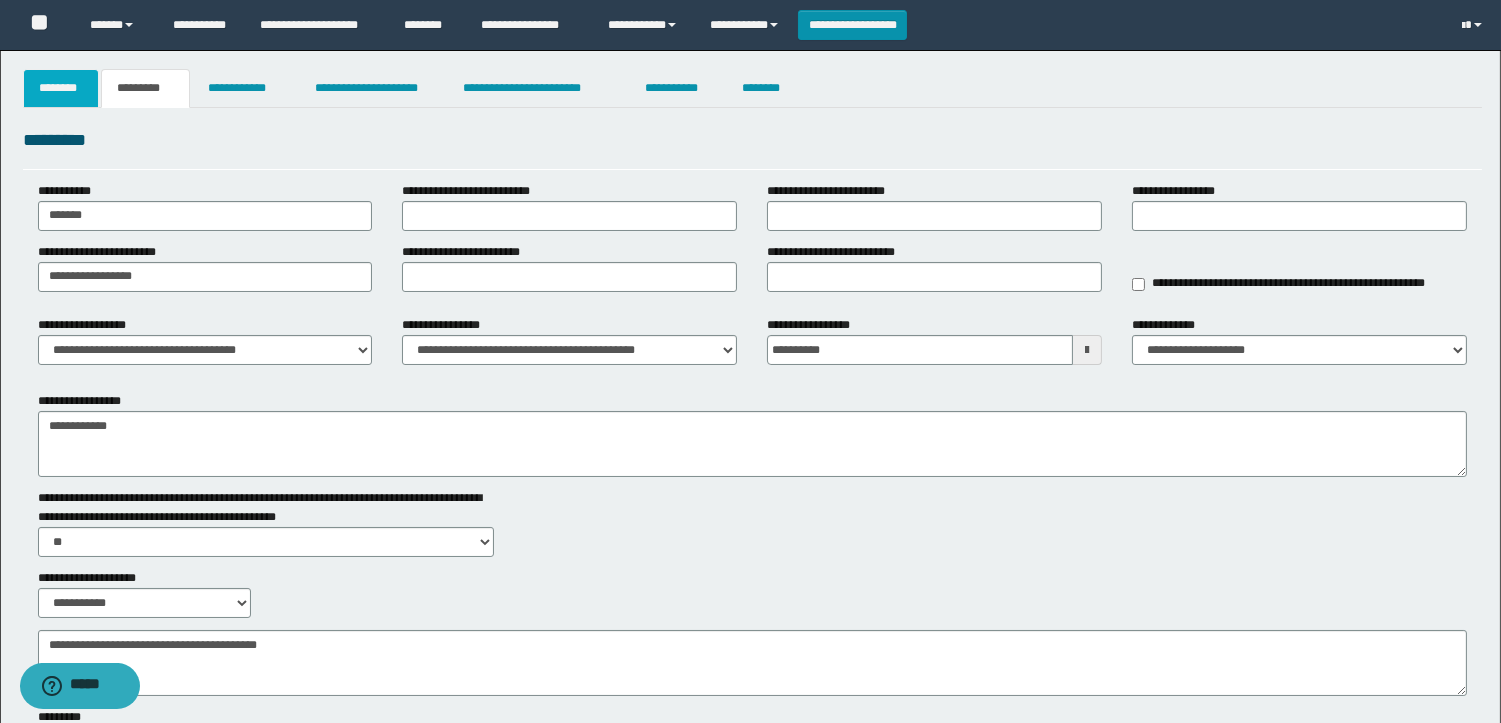 click on "********" at bounding box center (61, 88) 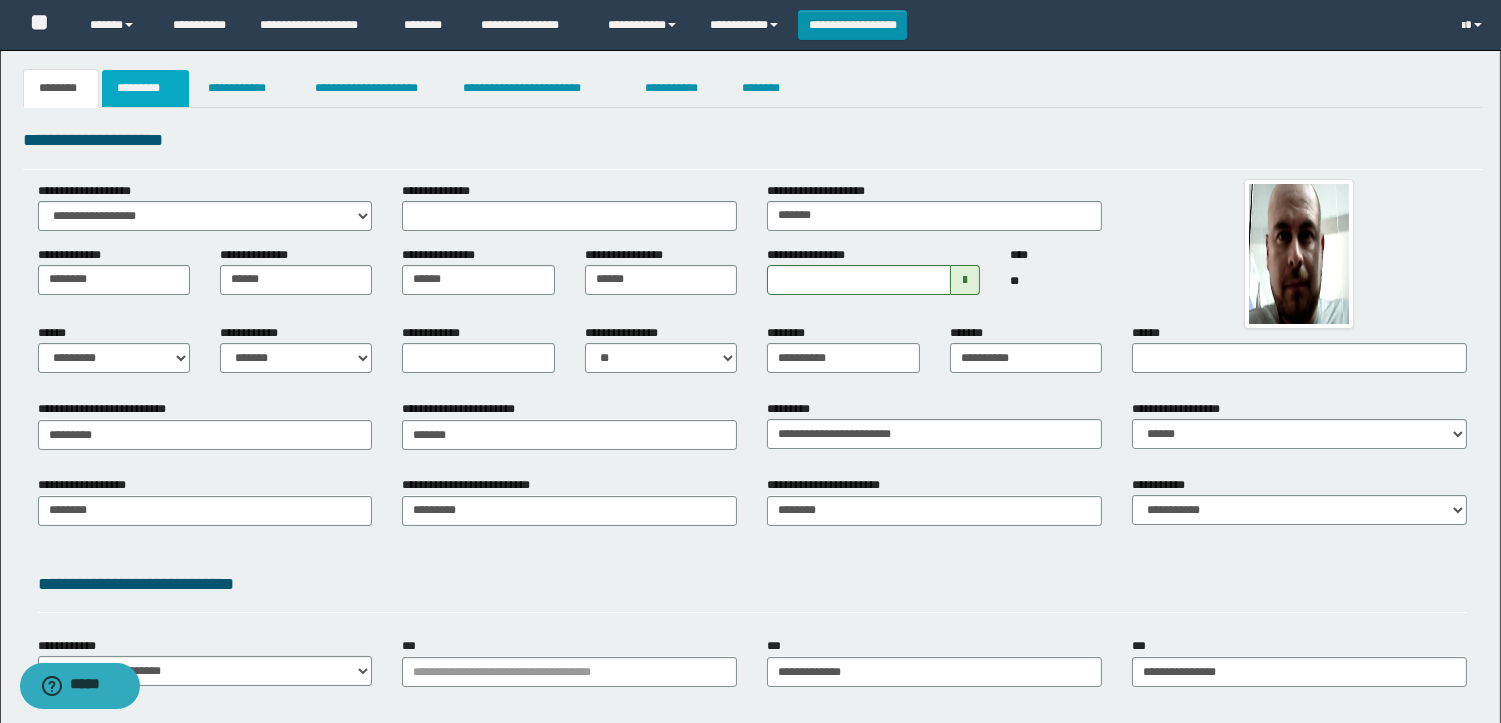 click on "*********" at bounding box center (145, 88) 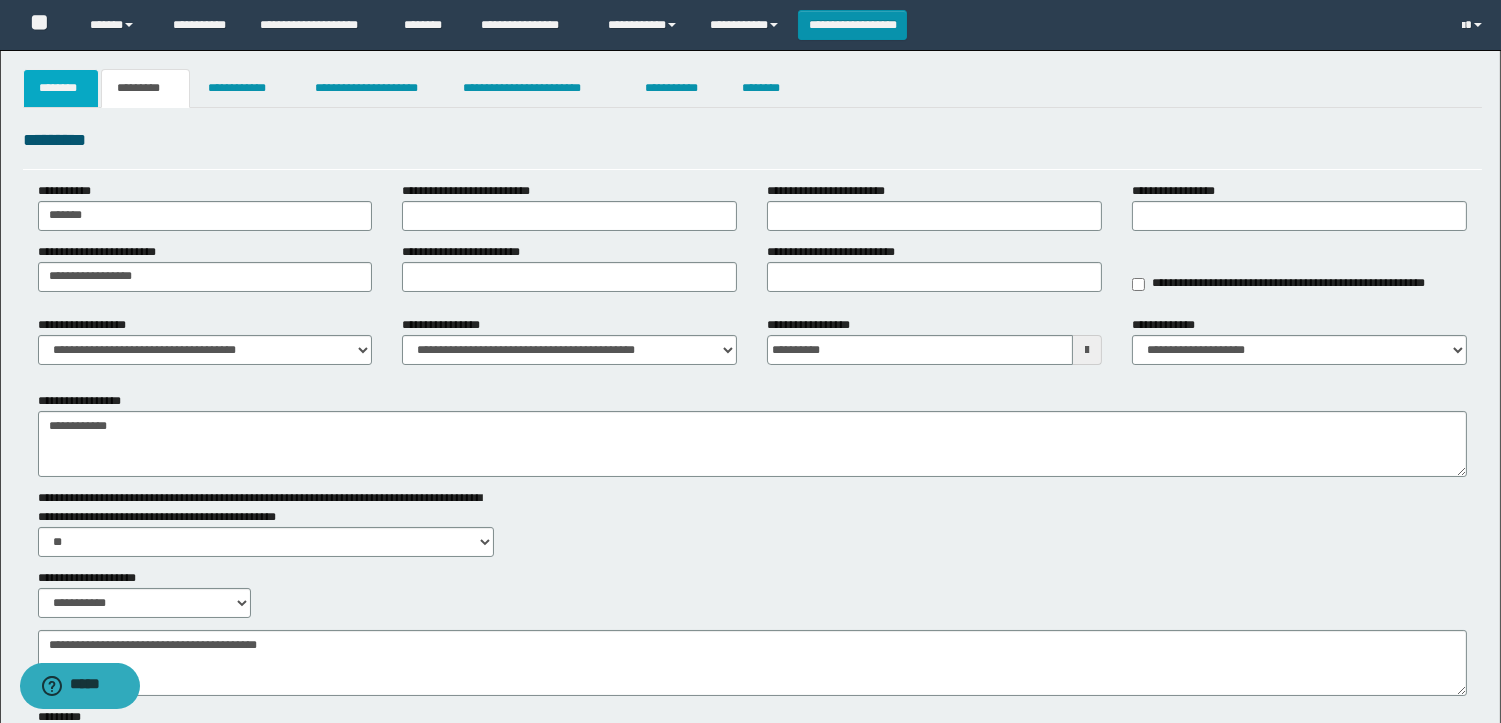 click on "********" at bounding box center (61, 88) 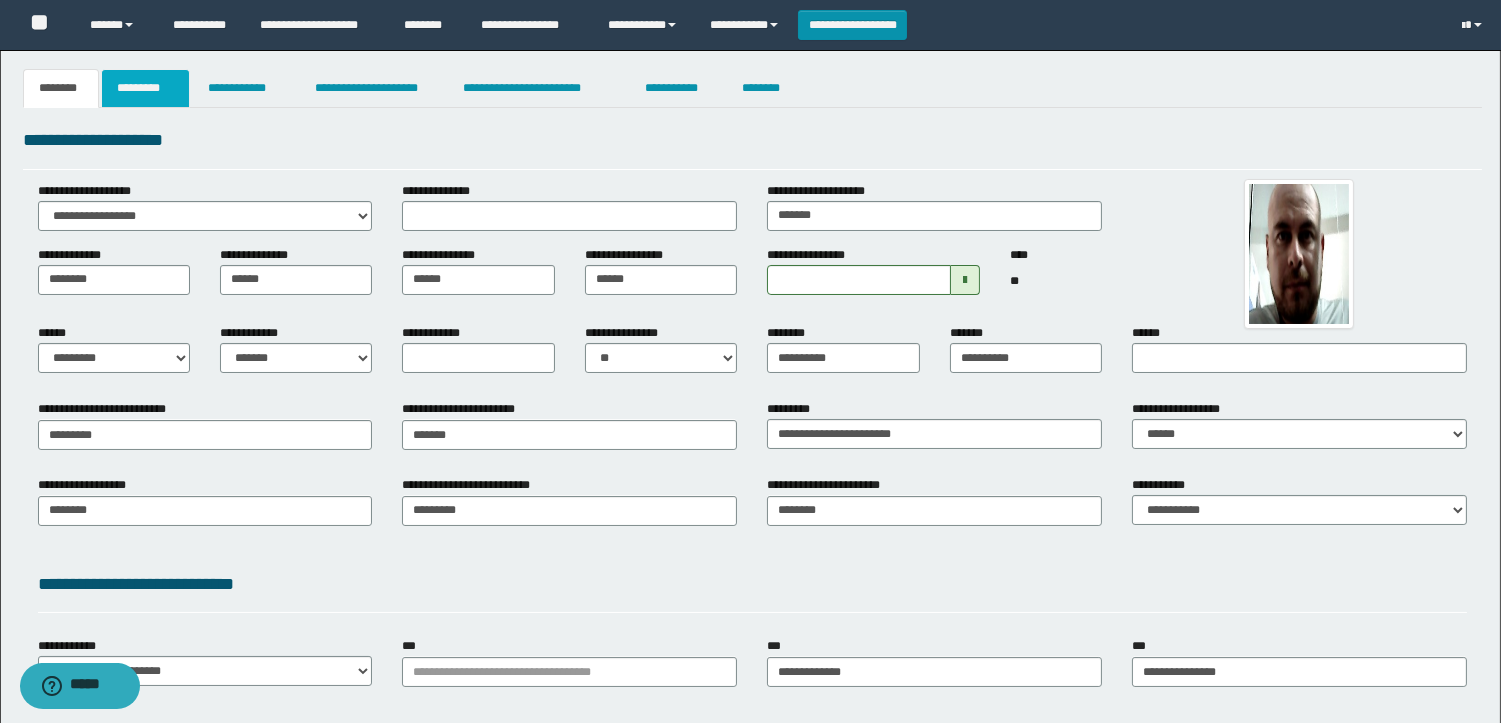 click on "*********" at bounding box center (145, 88) 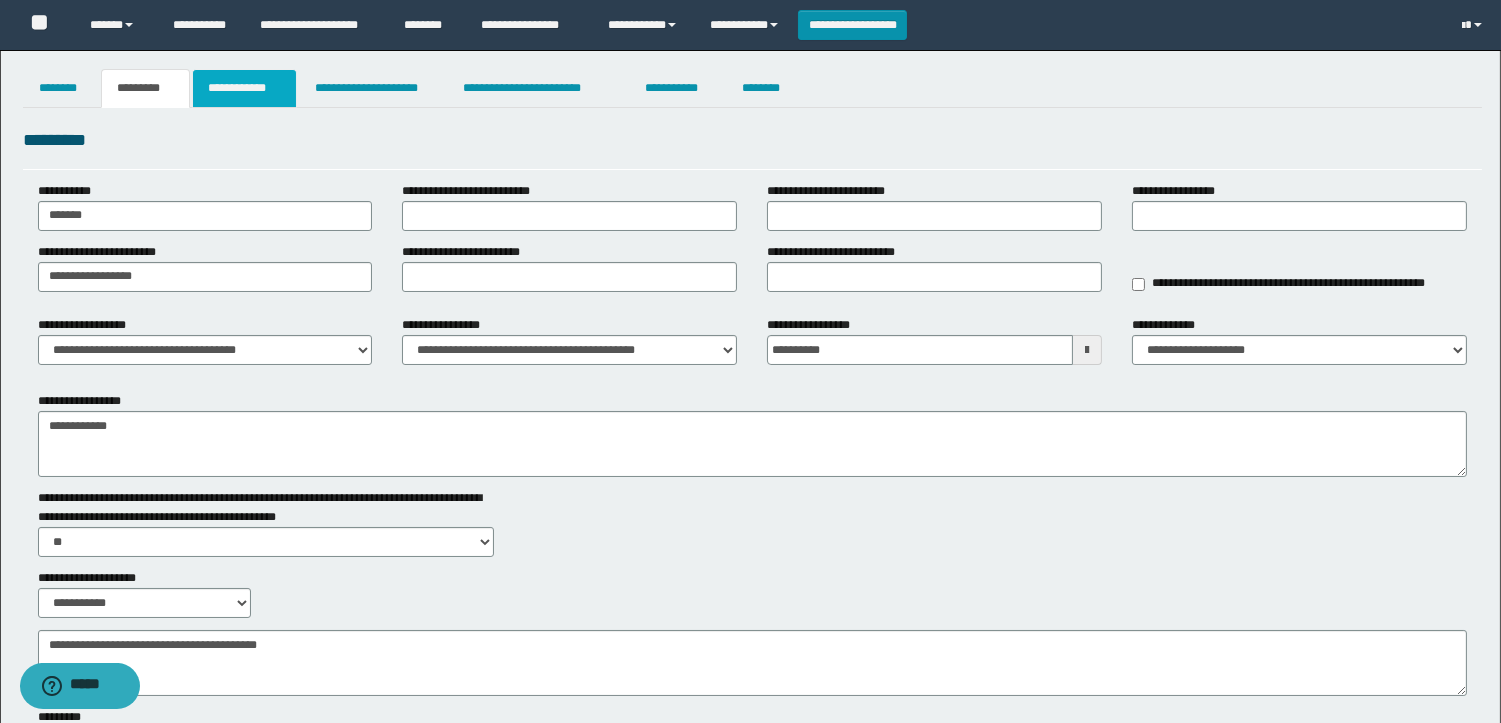 click on "**********" at bounding box center (244, 88) 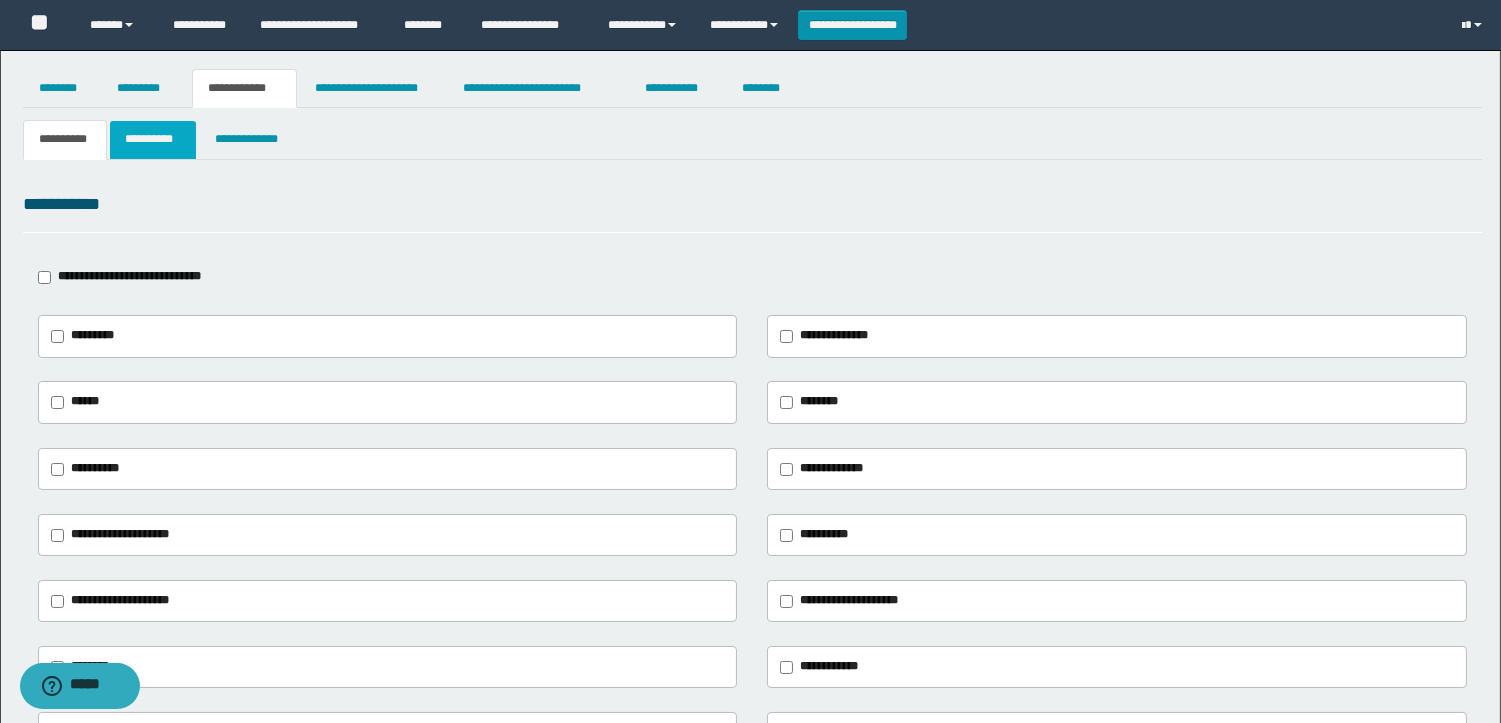 click on "**********" at bounding box center (153, 139) 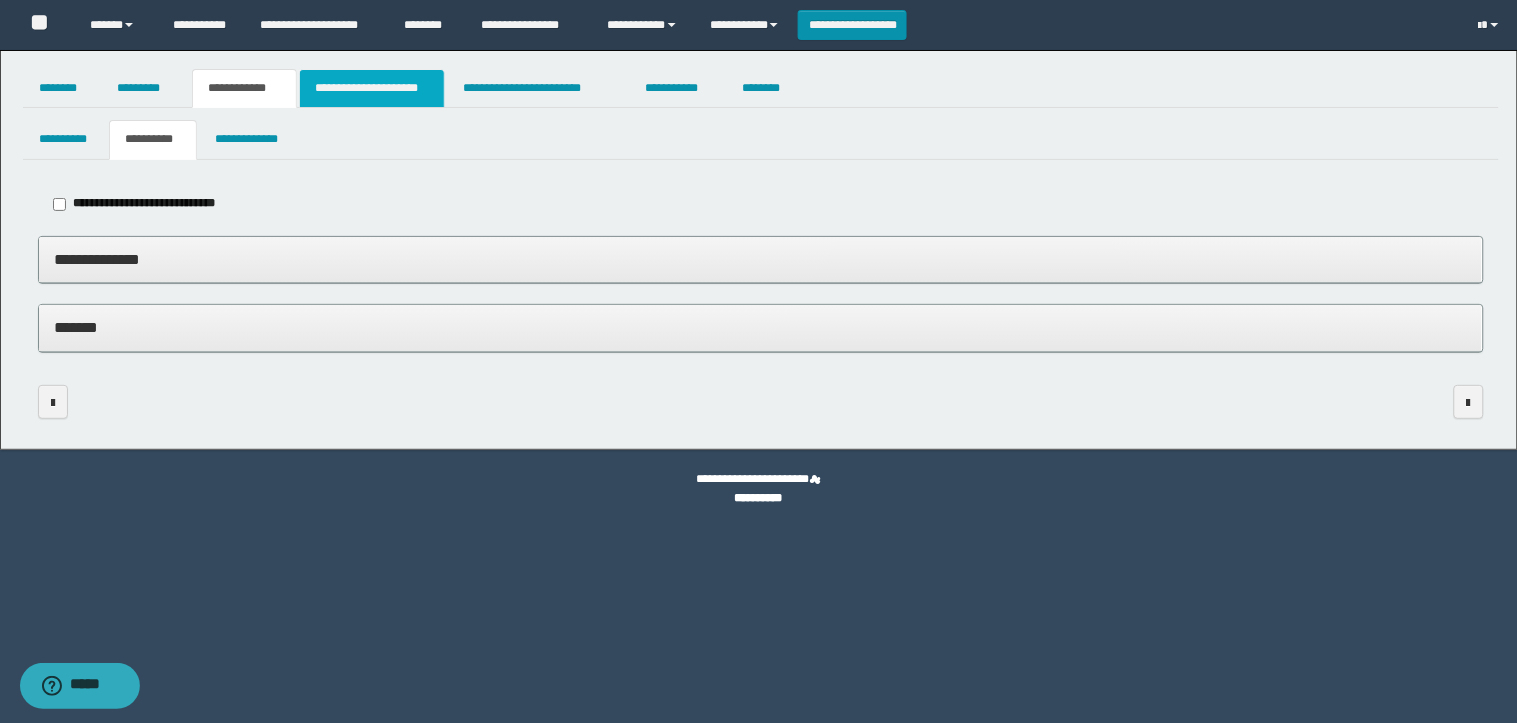 click on "**********" at bounding box center (372, 88) 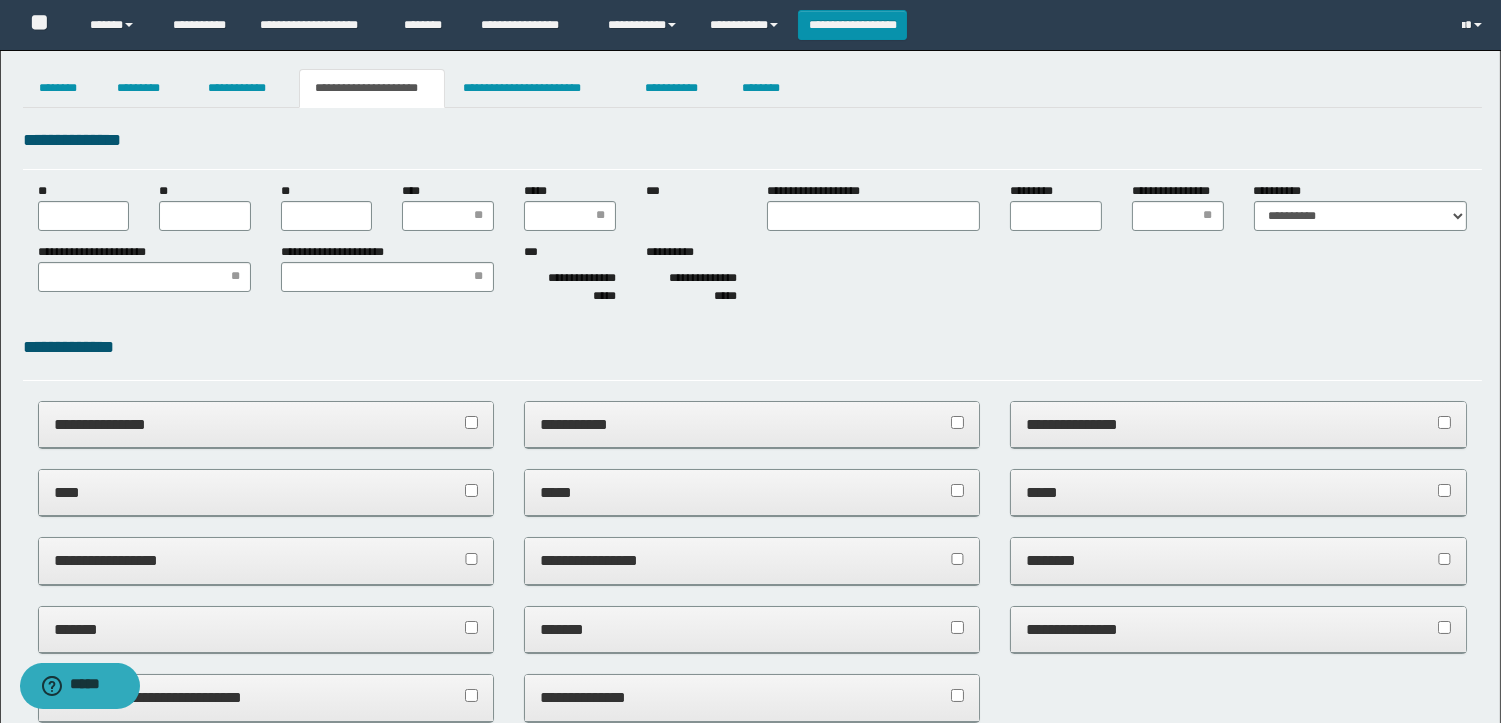 scroll, scrollTop: 0, scrollLeft: 0, axis: both 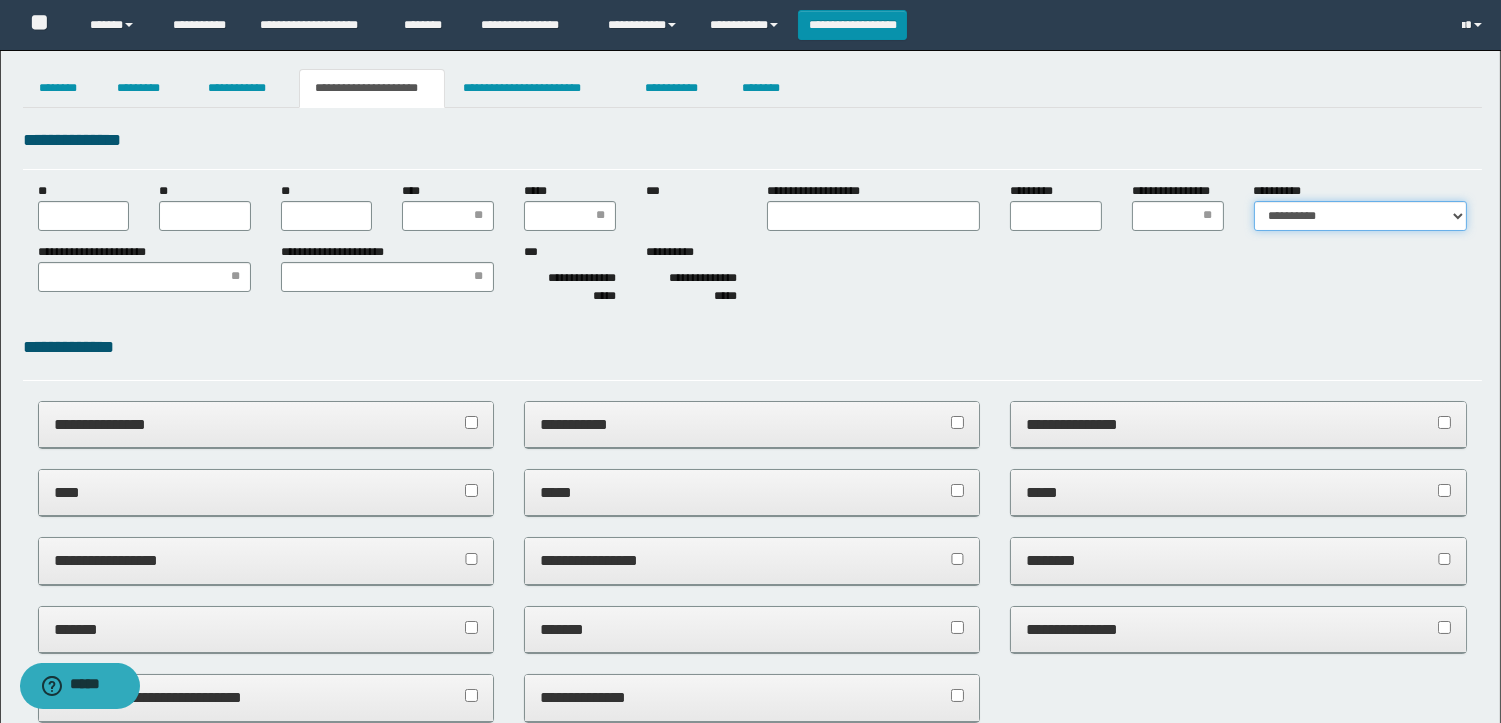 click on "**********" at bounding box center [1360, 216] 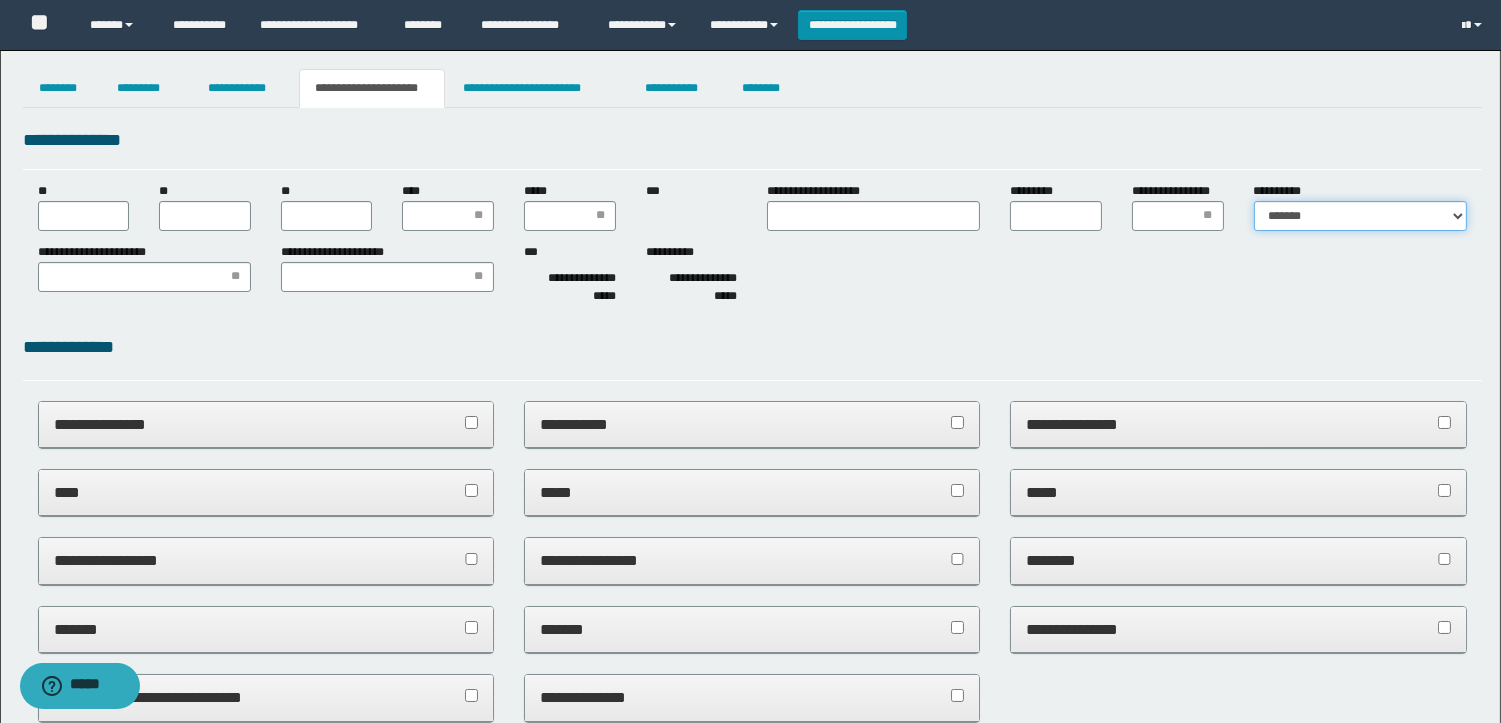 click on "**********" at bounding box center (1360, 216) 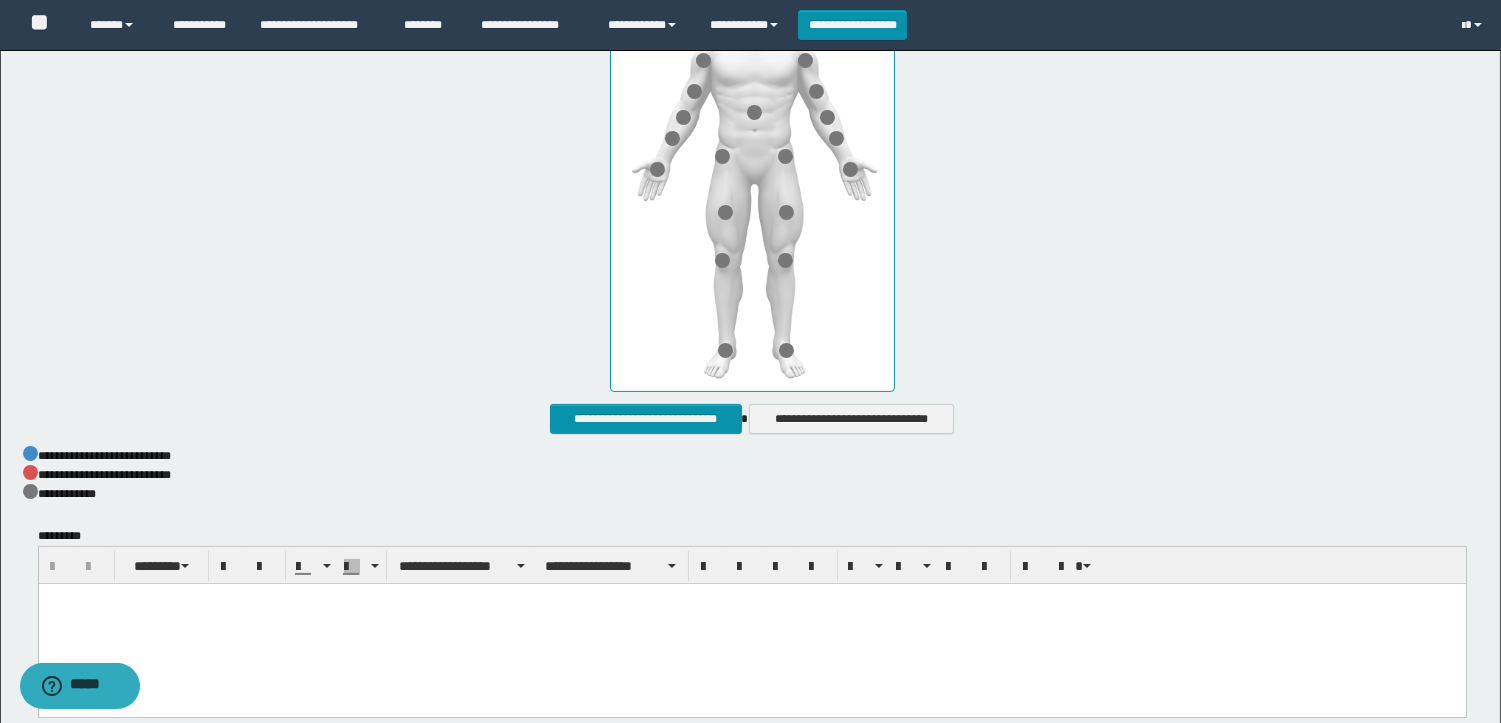 scroll, scrollTop: 1040, scrollLeft: 0, axis: vertical 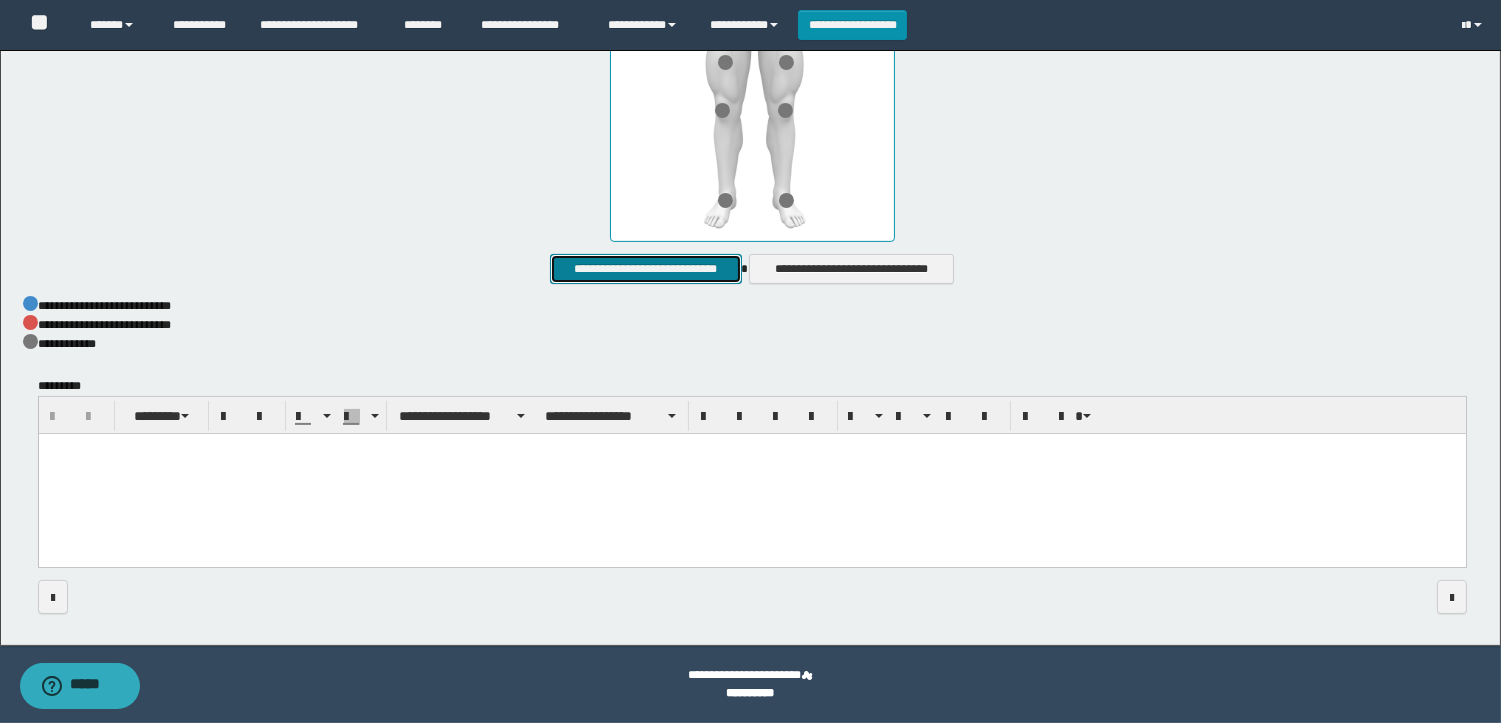 click on "**********" at bounding box center (645, 269) 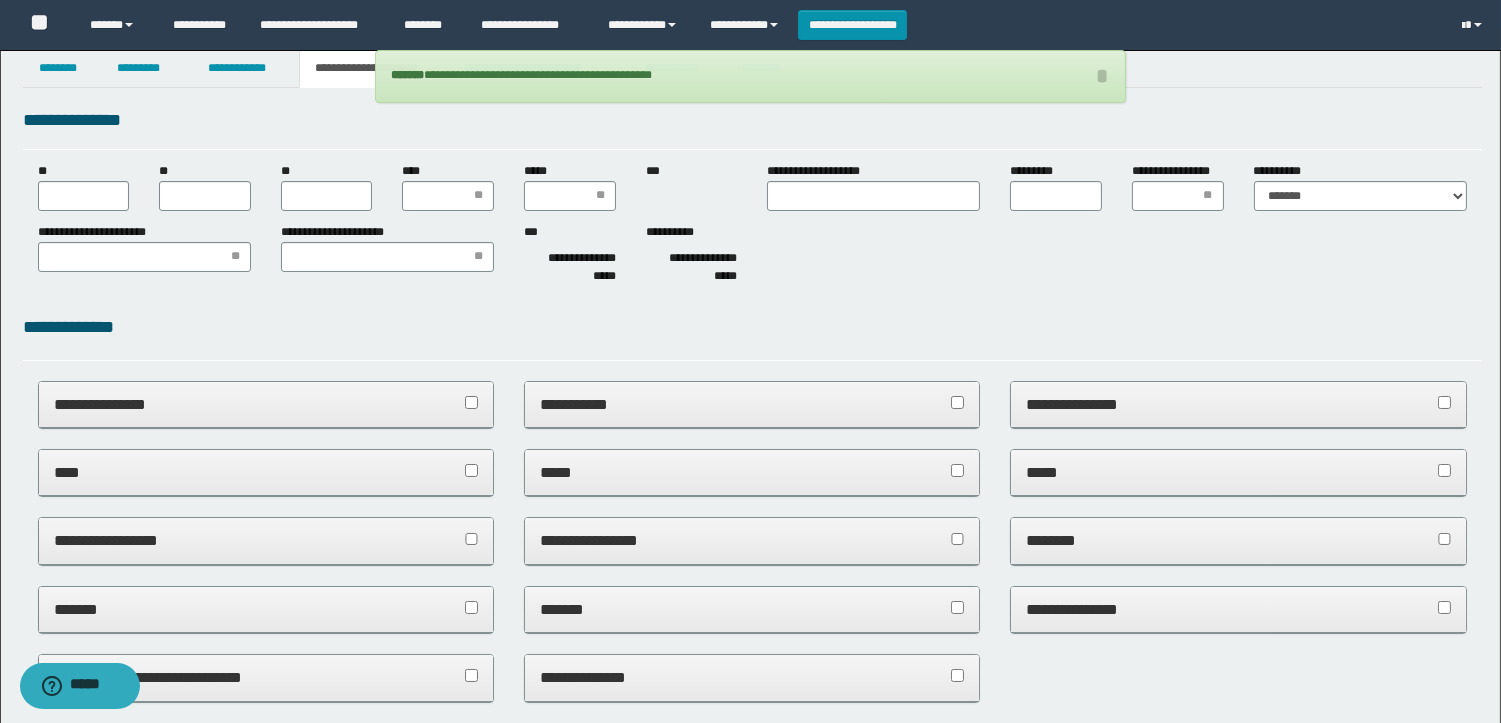scroll, scrollTop: 0, scrollLeft: 0, axis: both 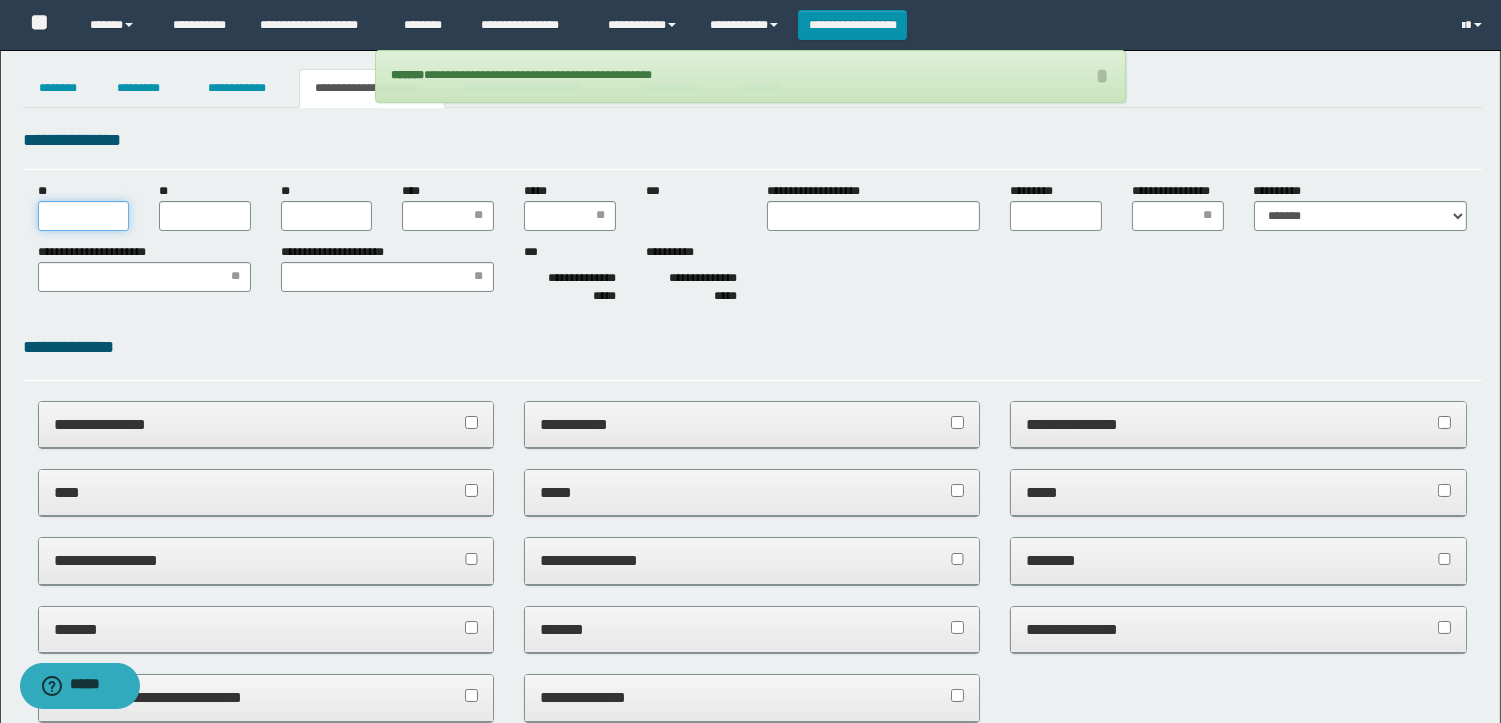 click on "**" at bounding box center (84, 216) 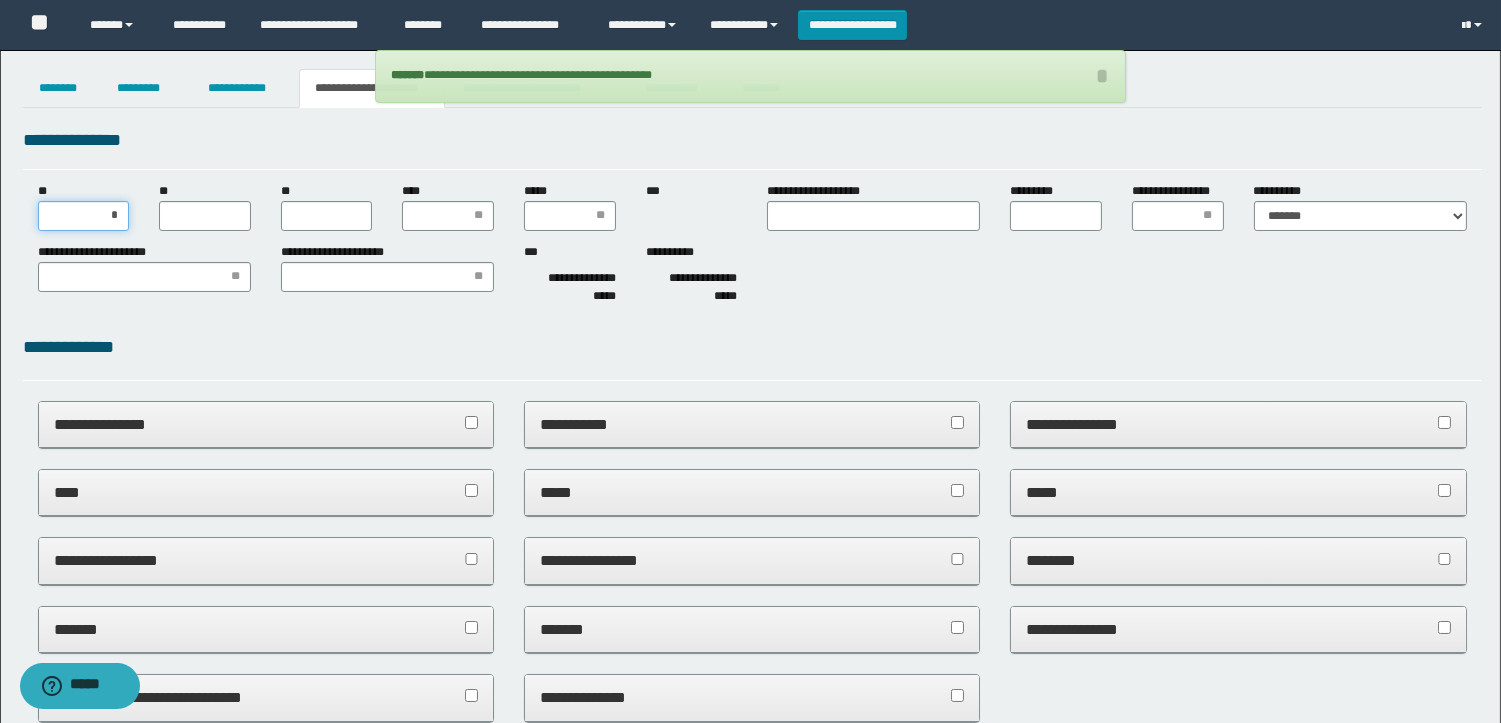 type on "**" 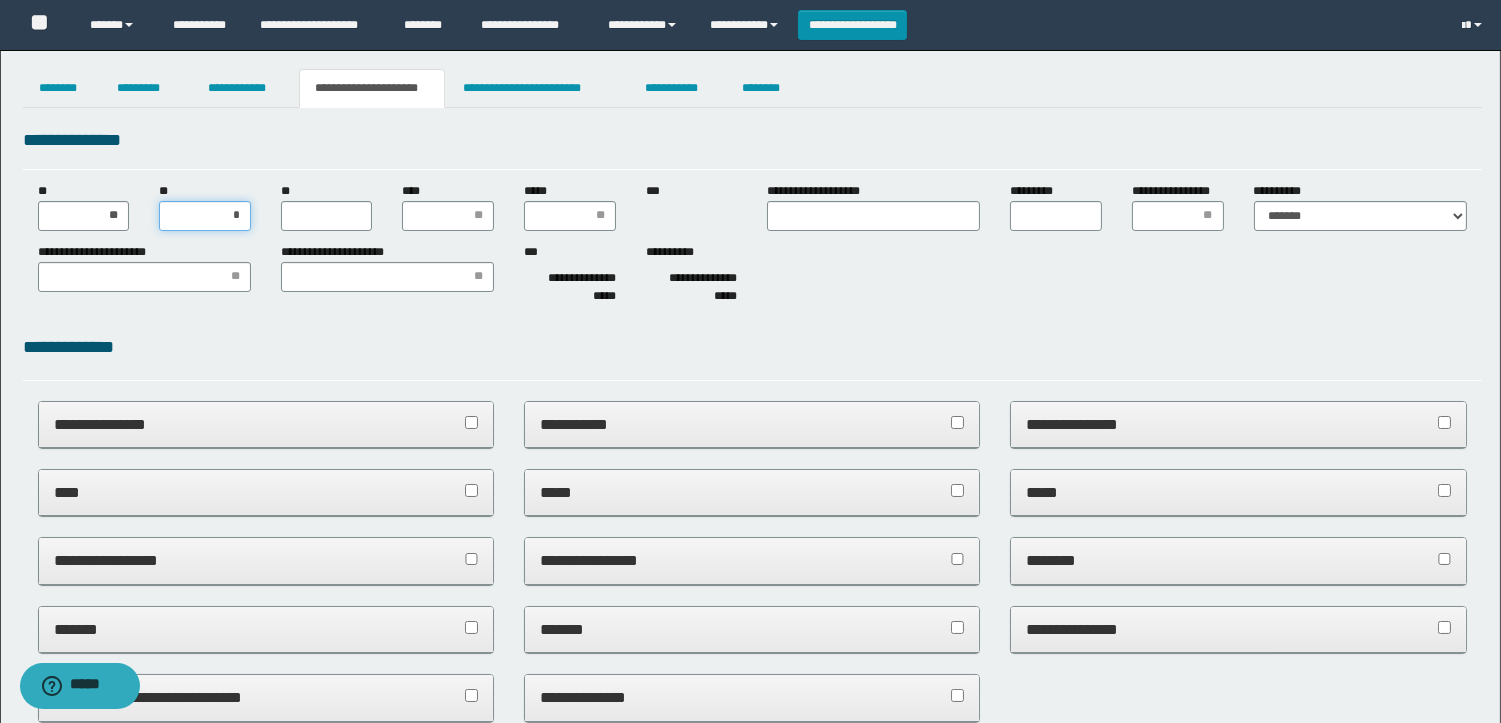 type on "**" 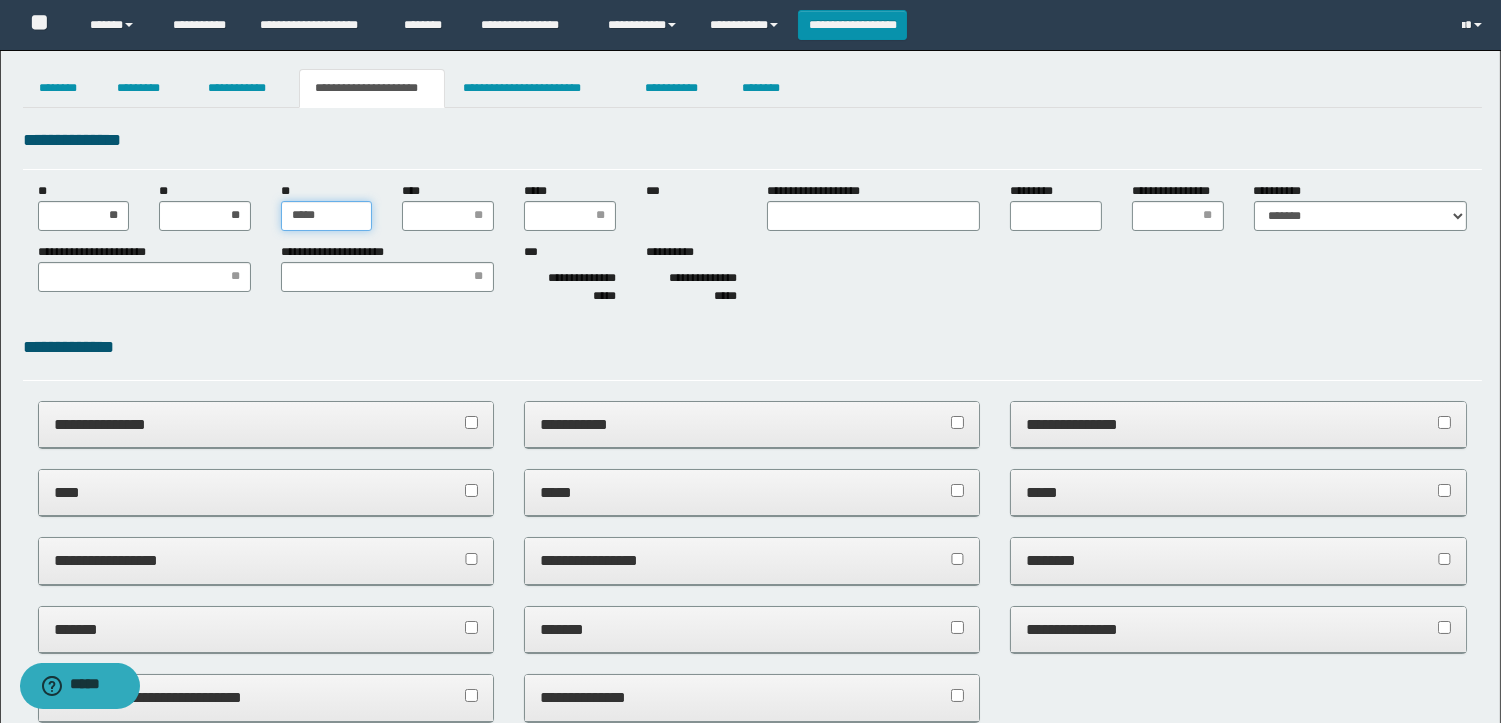 type on "******" 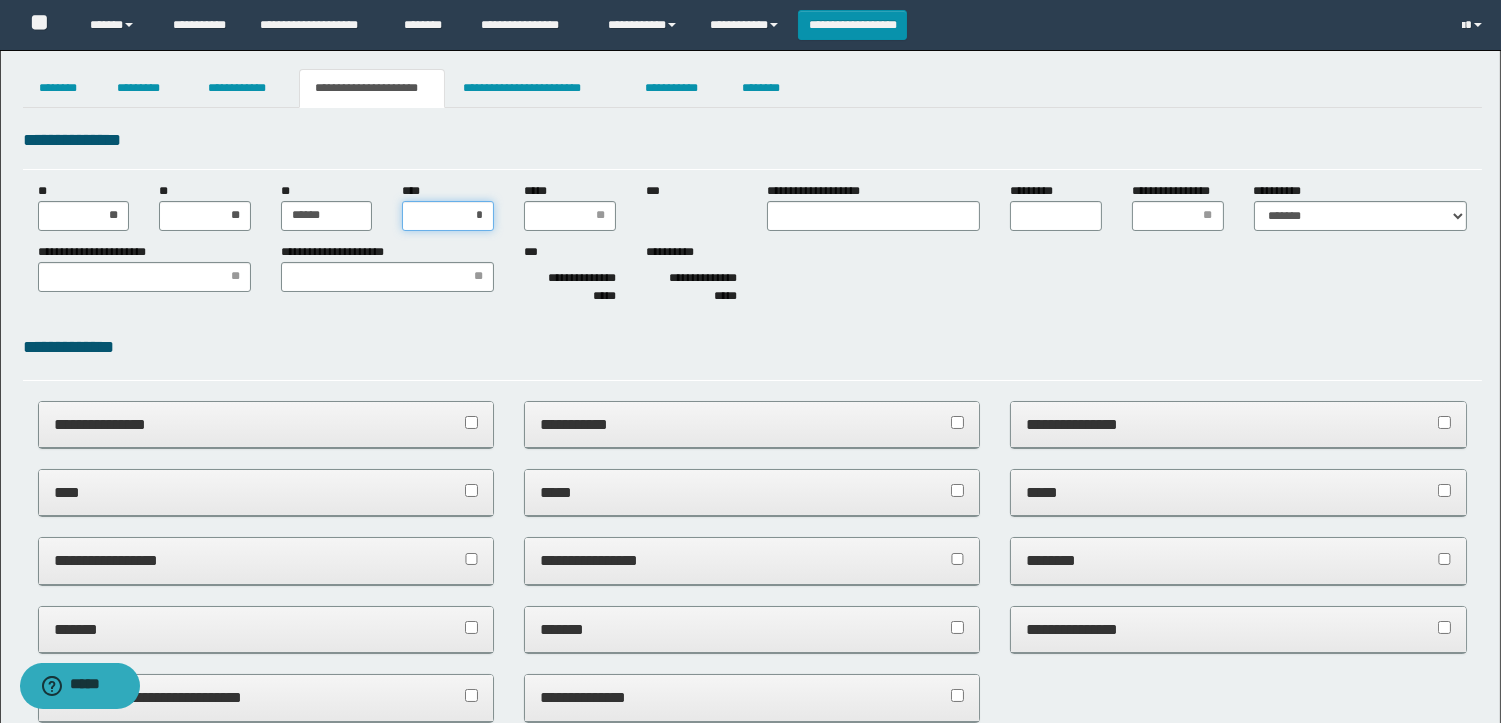 type on "**" 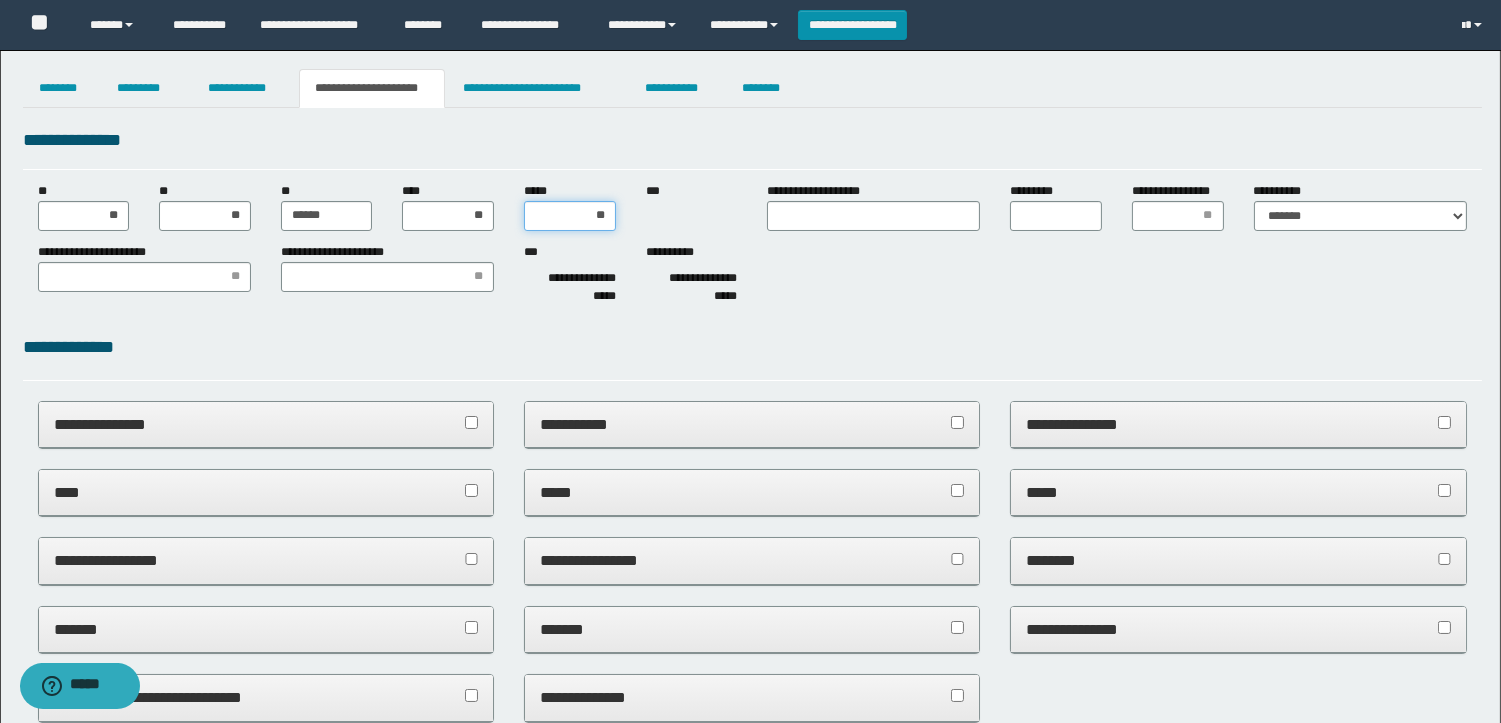 type on "***" 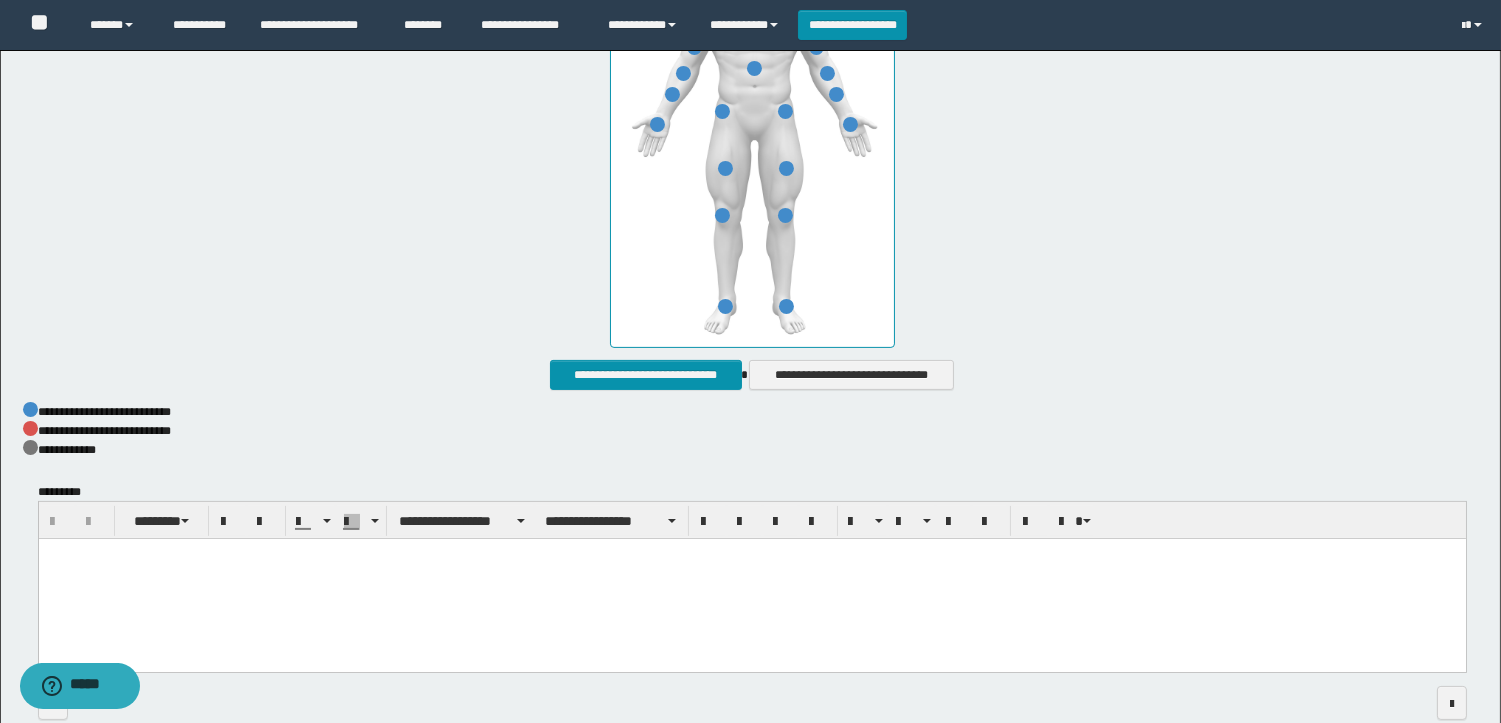 scroll, scrollTop: 1042, scrollLeft: 0, axis: vertical 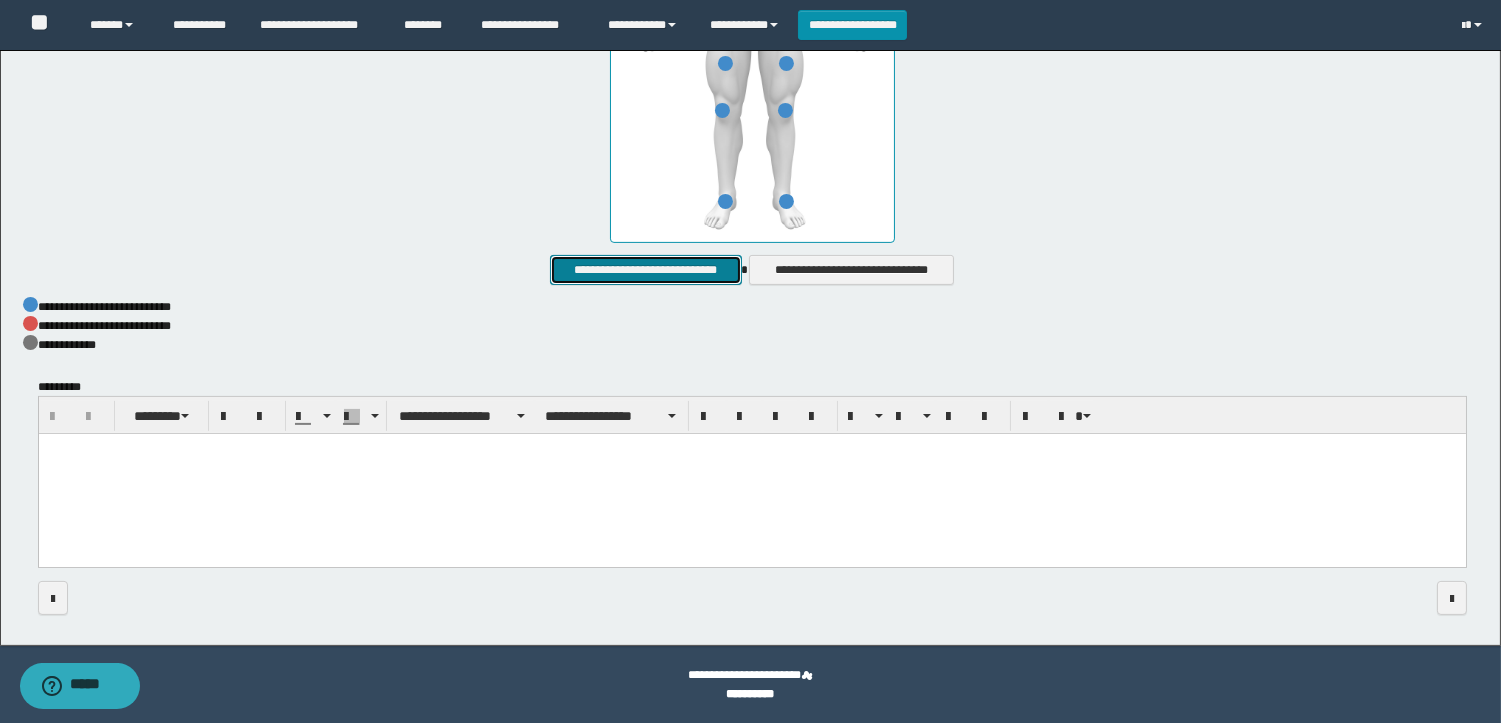 click on "**********" at bounding box center [645, 270] 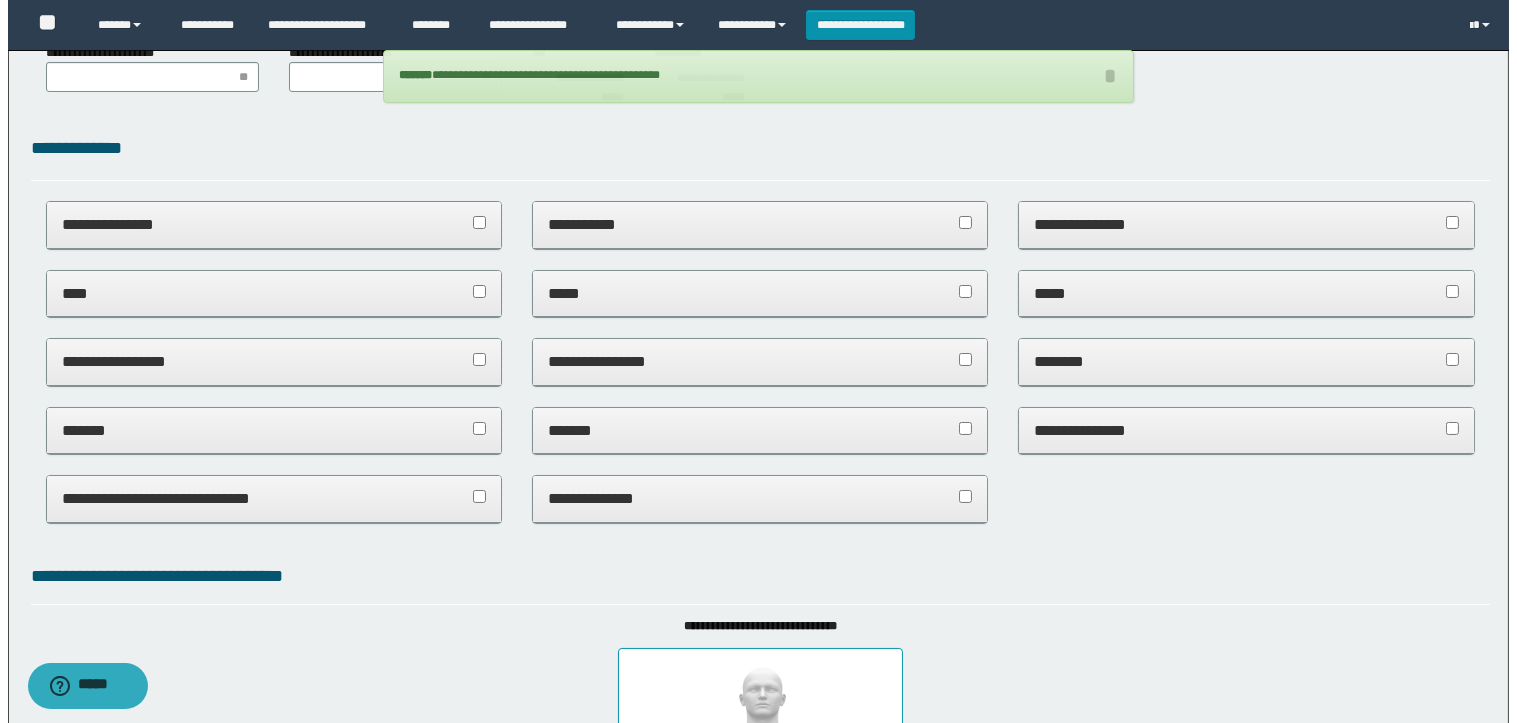 scroll, scrollTop: 0, scrollLeft: 0, axis: both 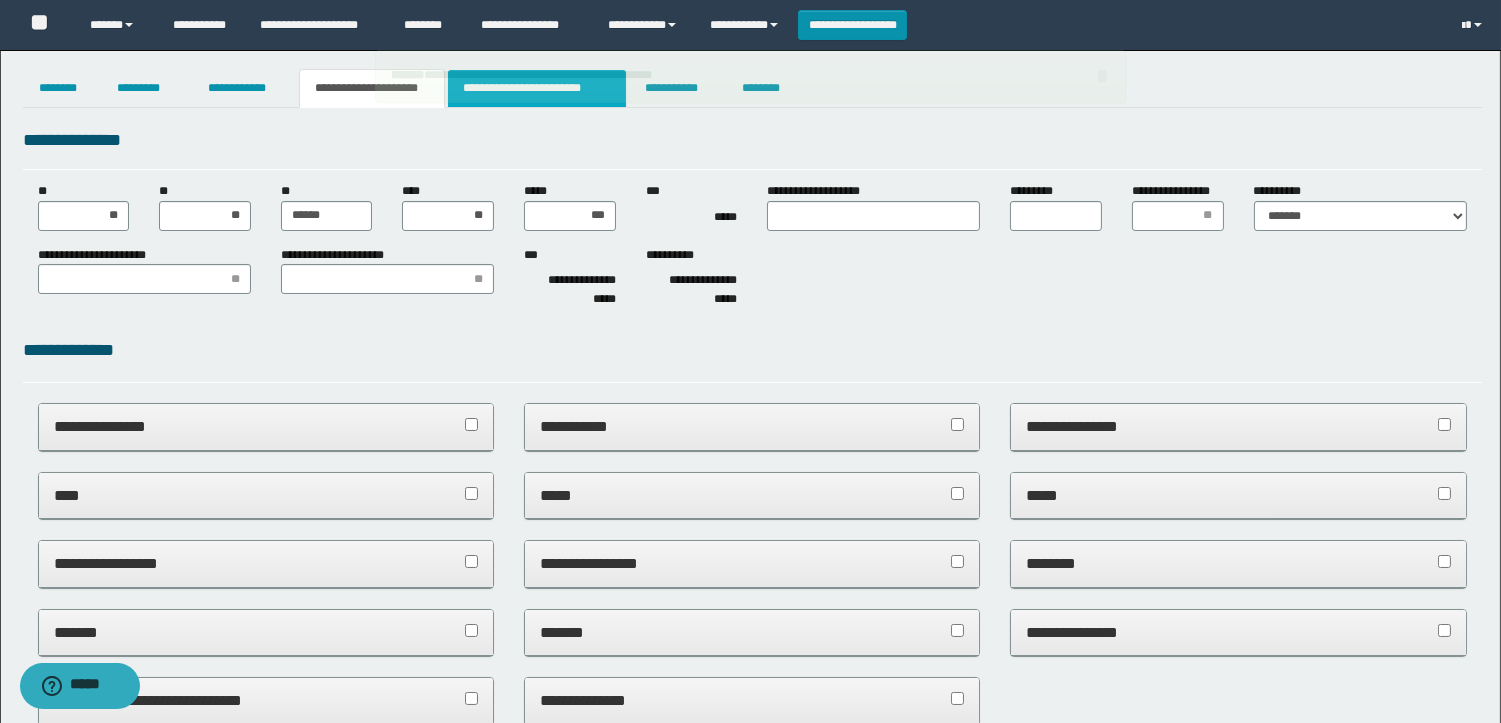 click on "**********" at bounding box center (537, 88) 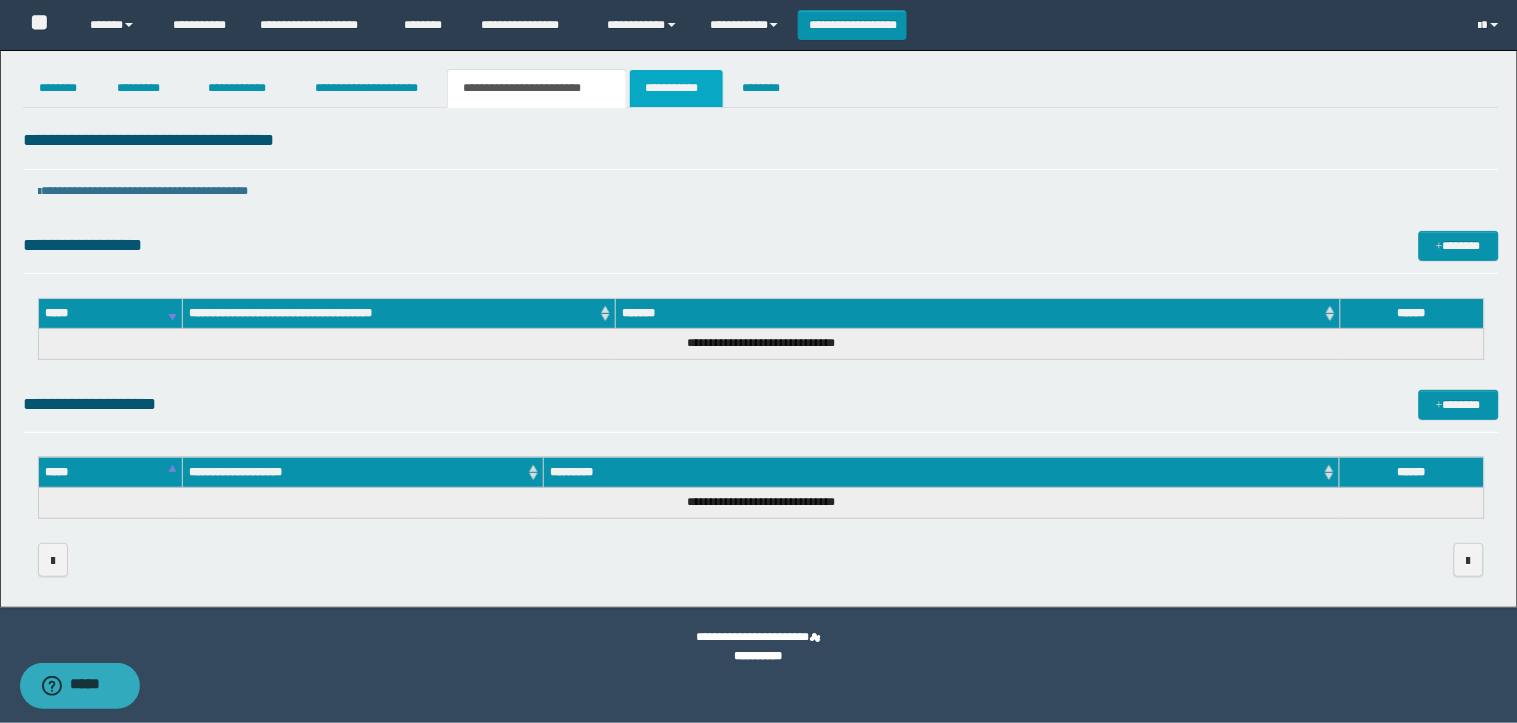 click on "**********" at bounding box center [676, 88] 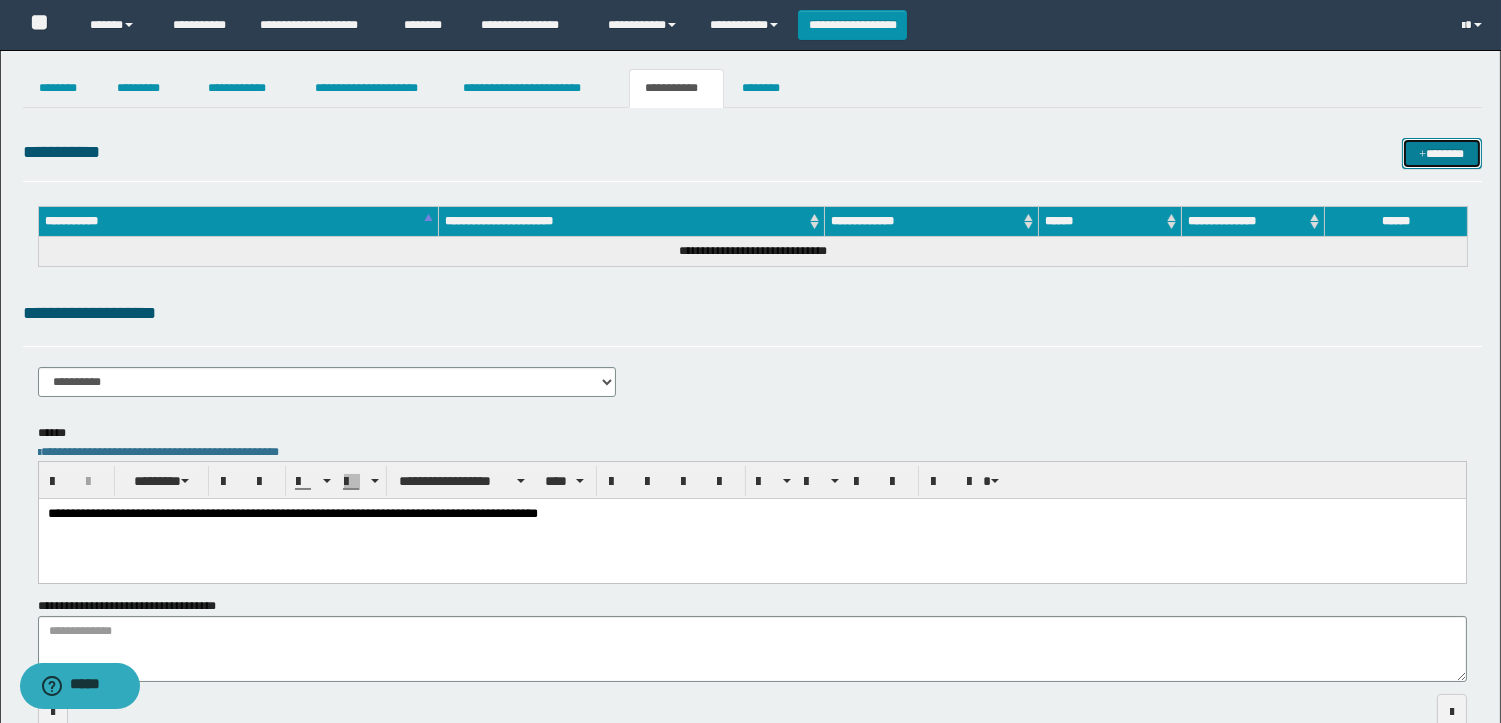 click on "*******" at bounding box center [1442, 153] 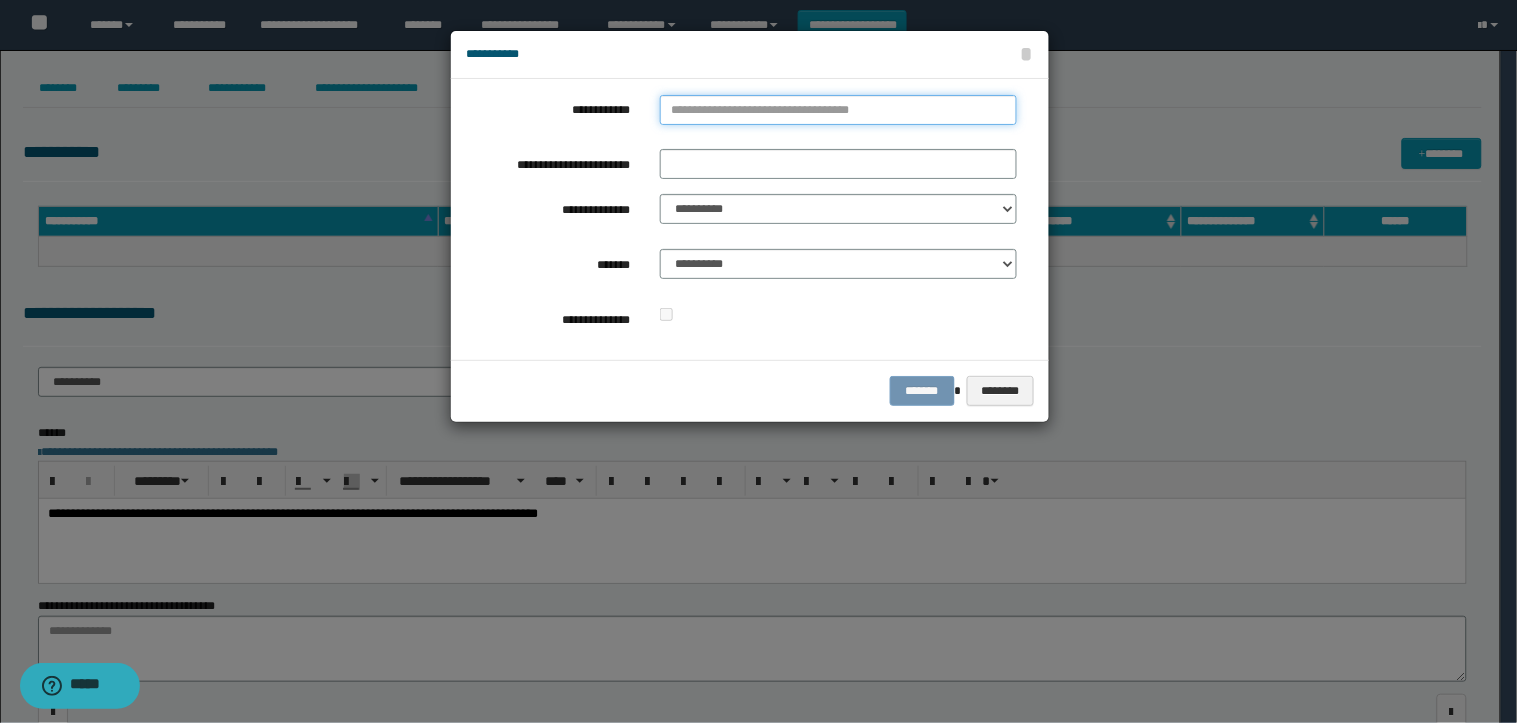 click on "**********" at bounding box center [838, 110] 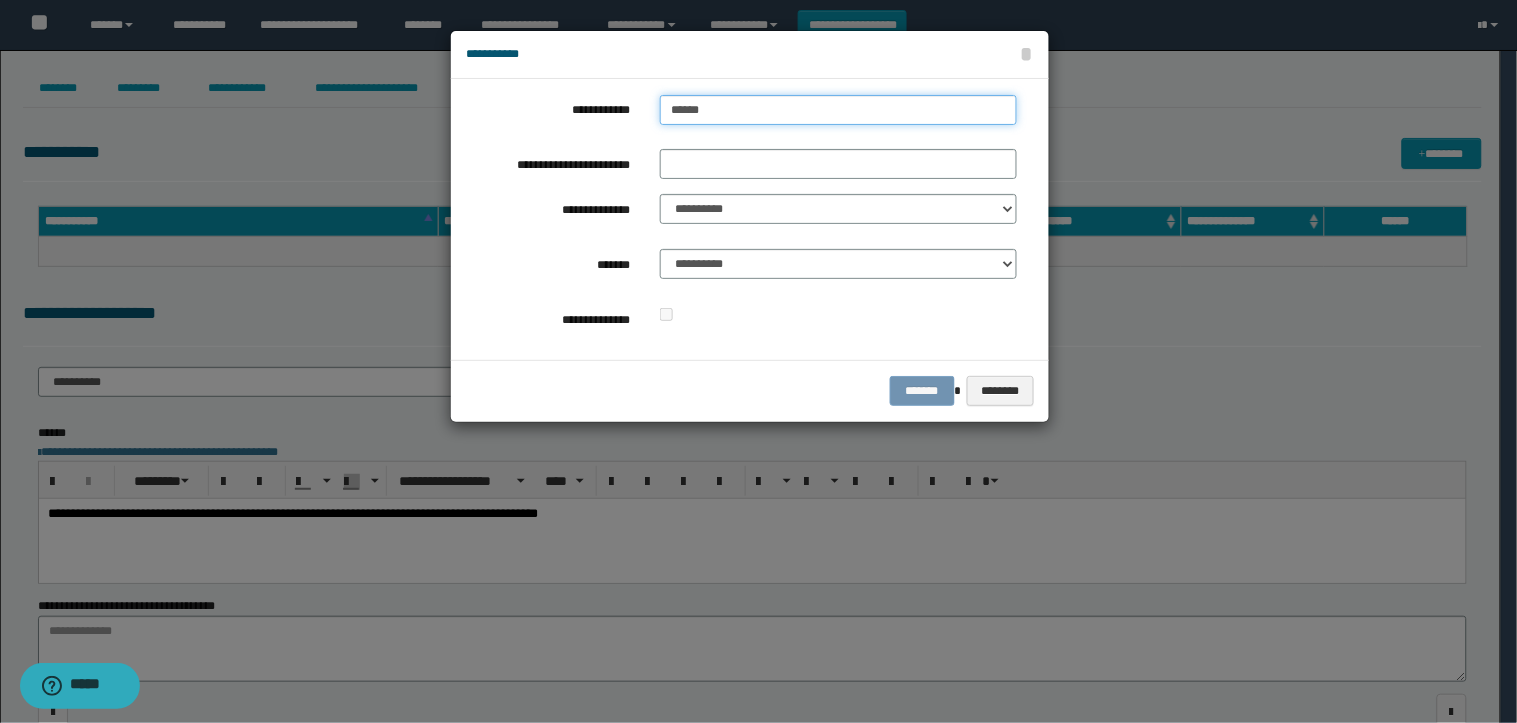 type on "*******" 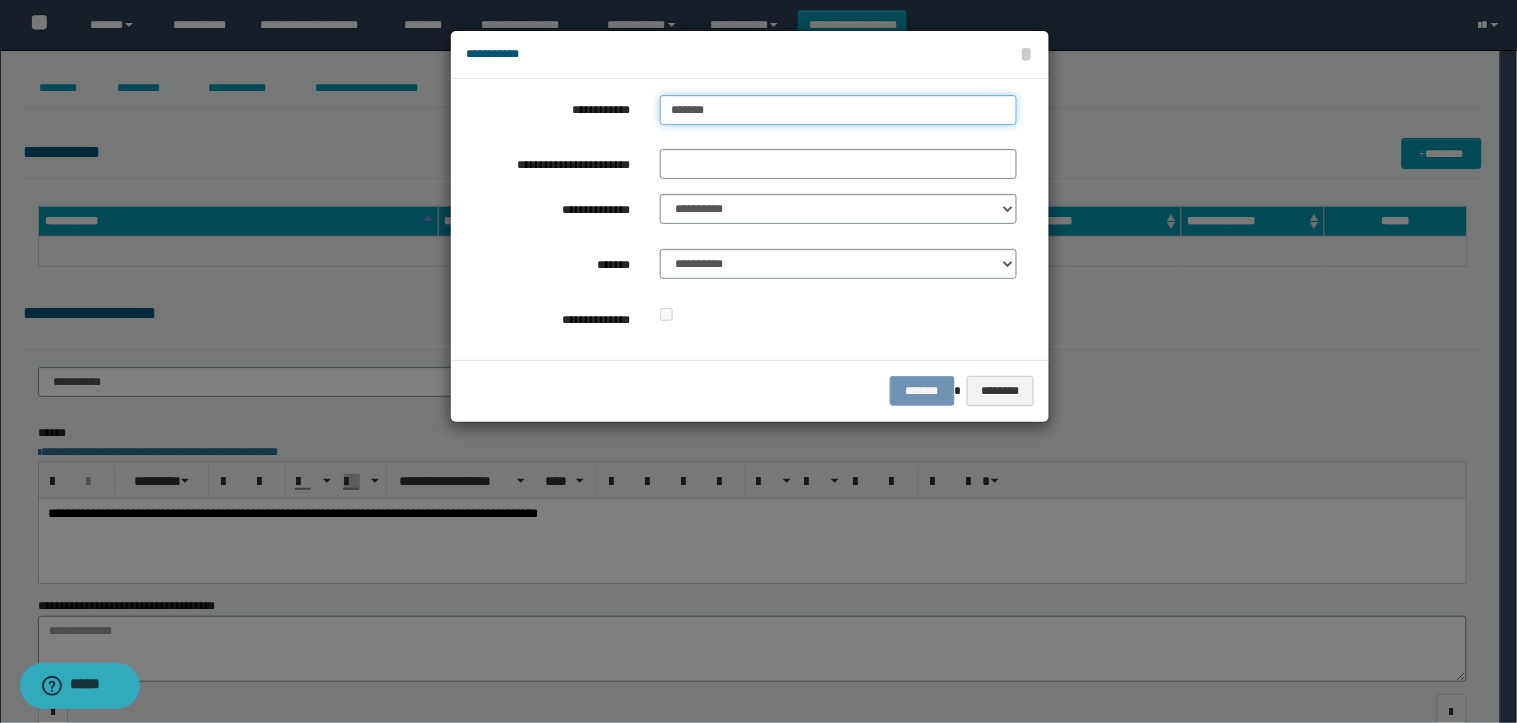 type on "*******" 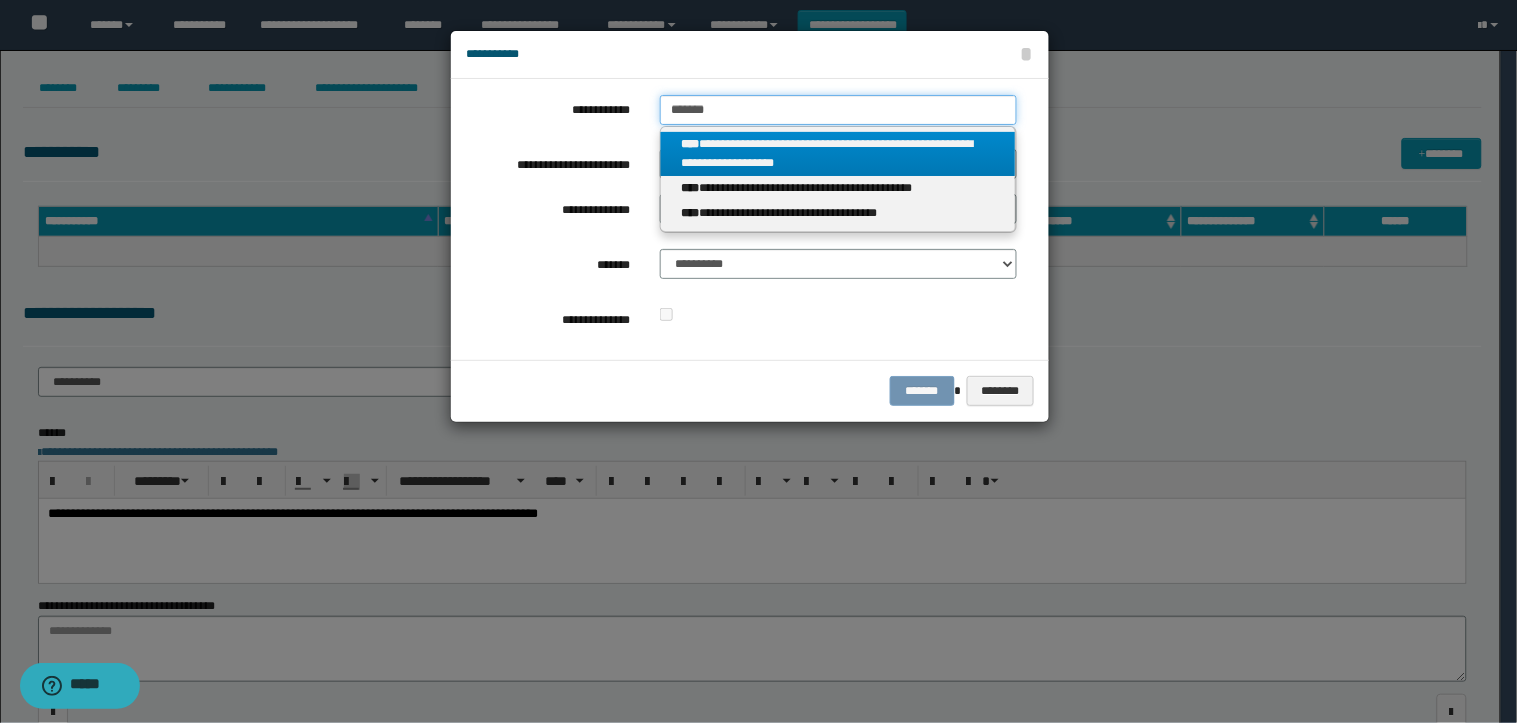 type on "*******" 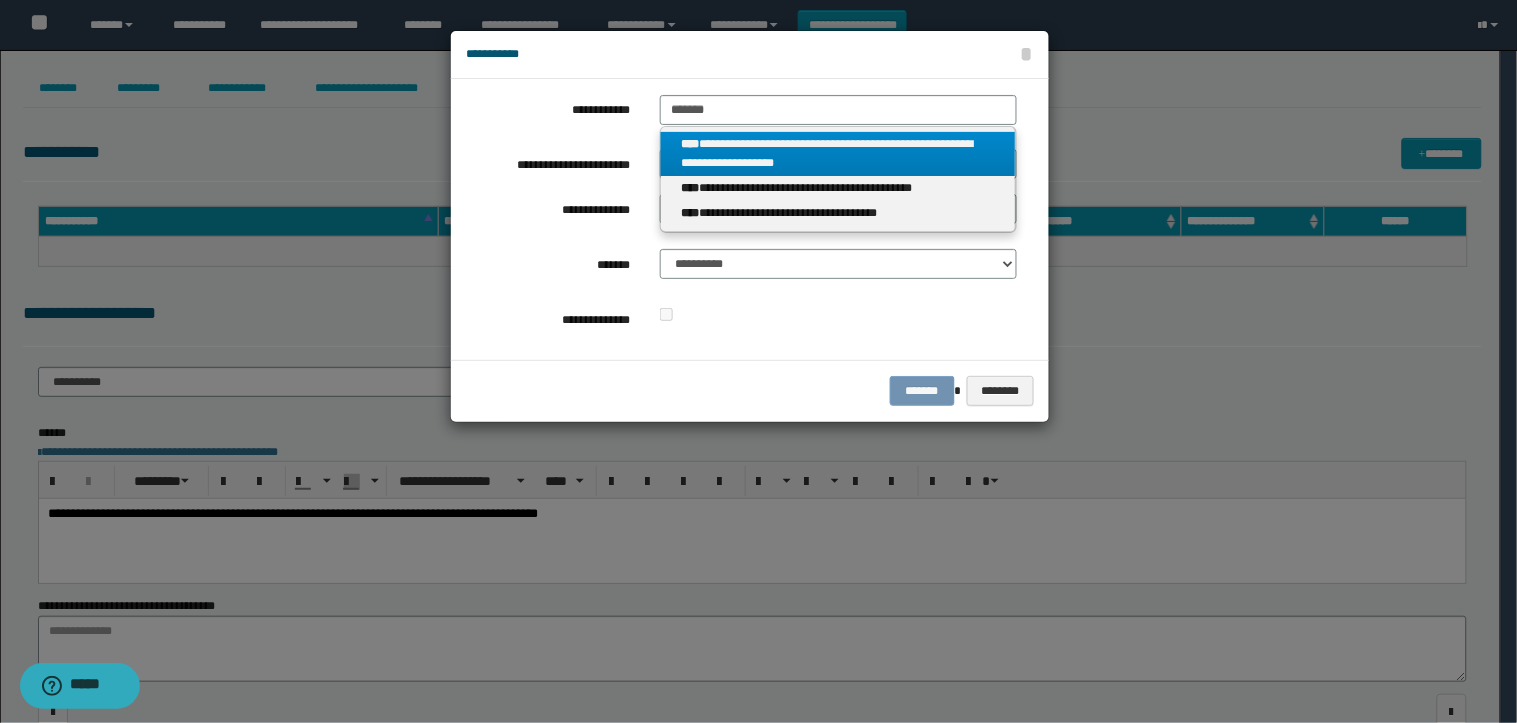 click on "**********" at bounding box center [838, 154] 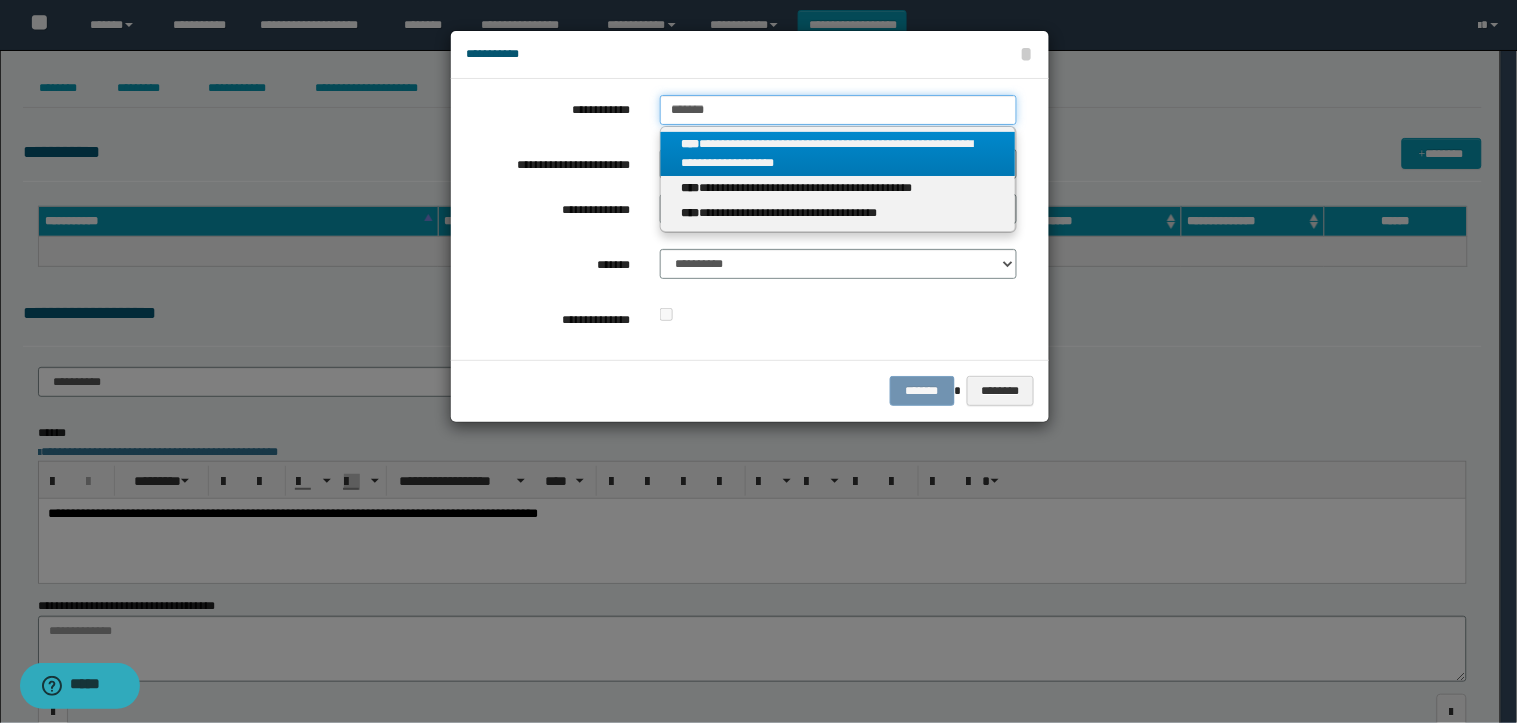 type 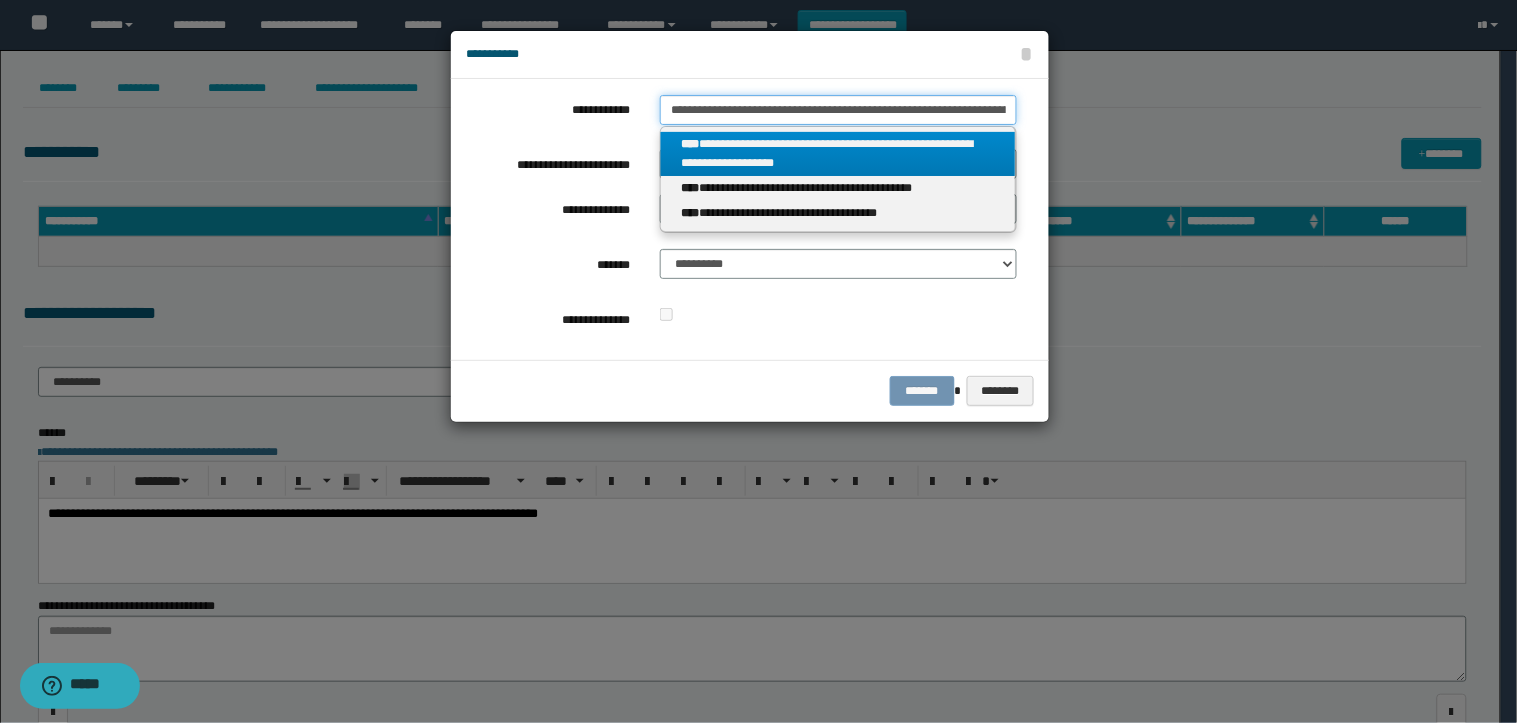 scroll, scrollTop: 0, scrollLeft: 46, axis: horizontal 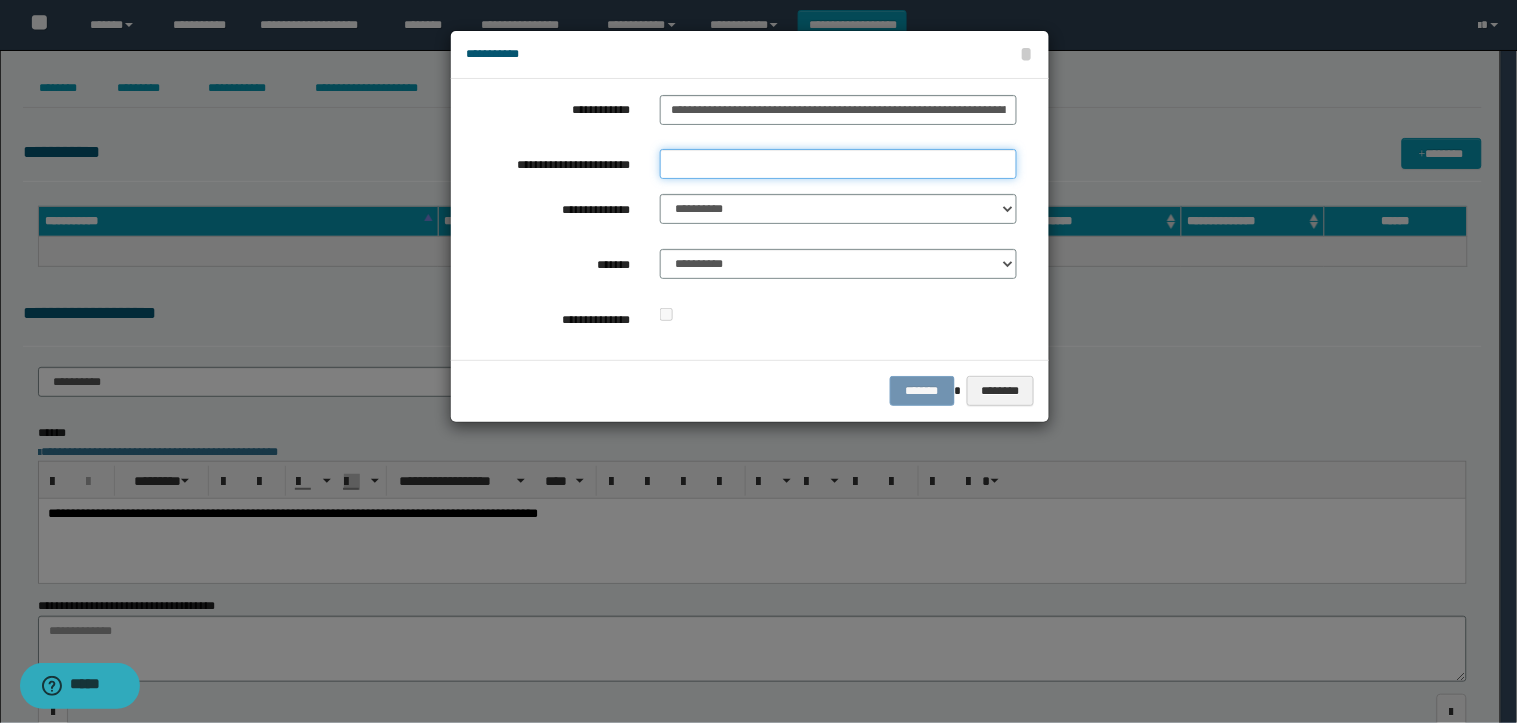 click on "**********" at bounding box center [838, 164] 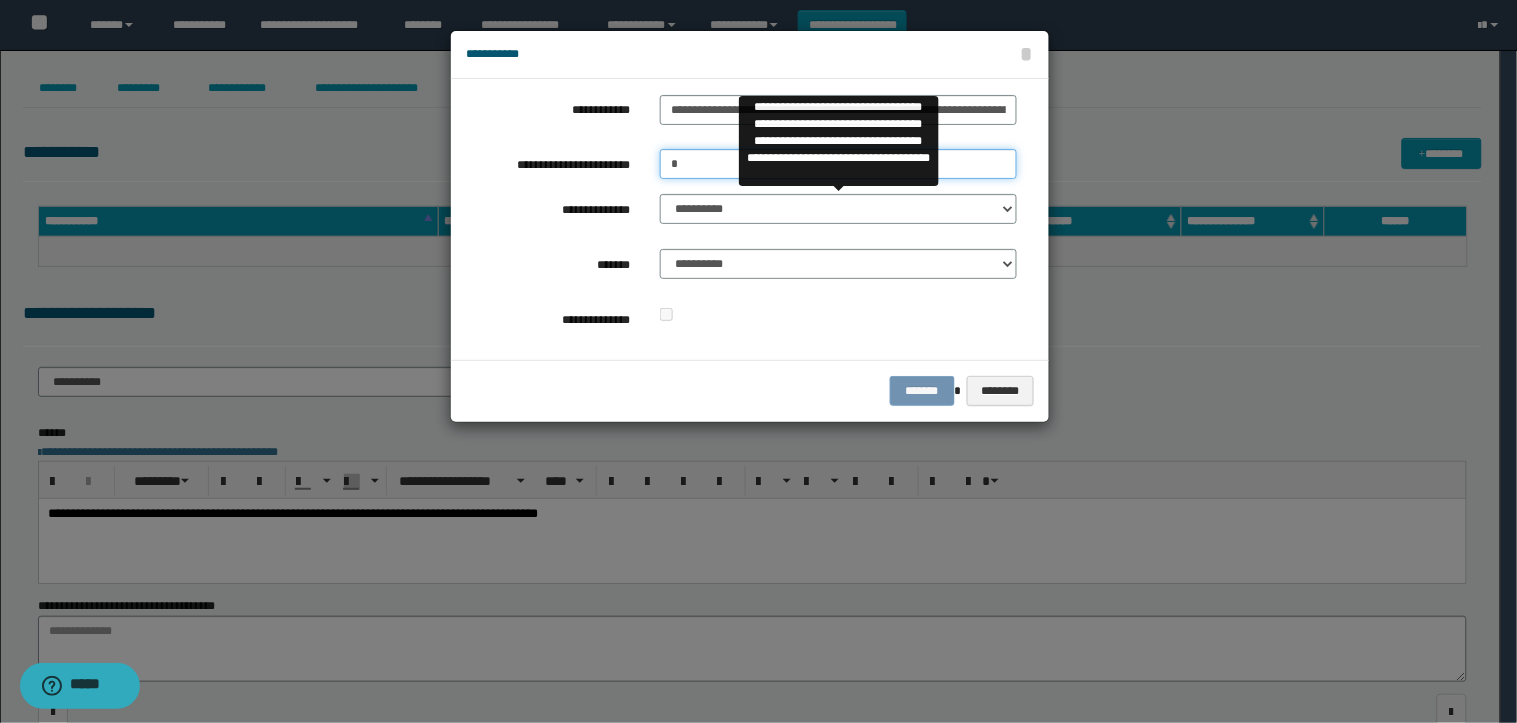 type on "*" 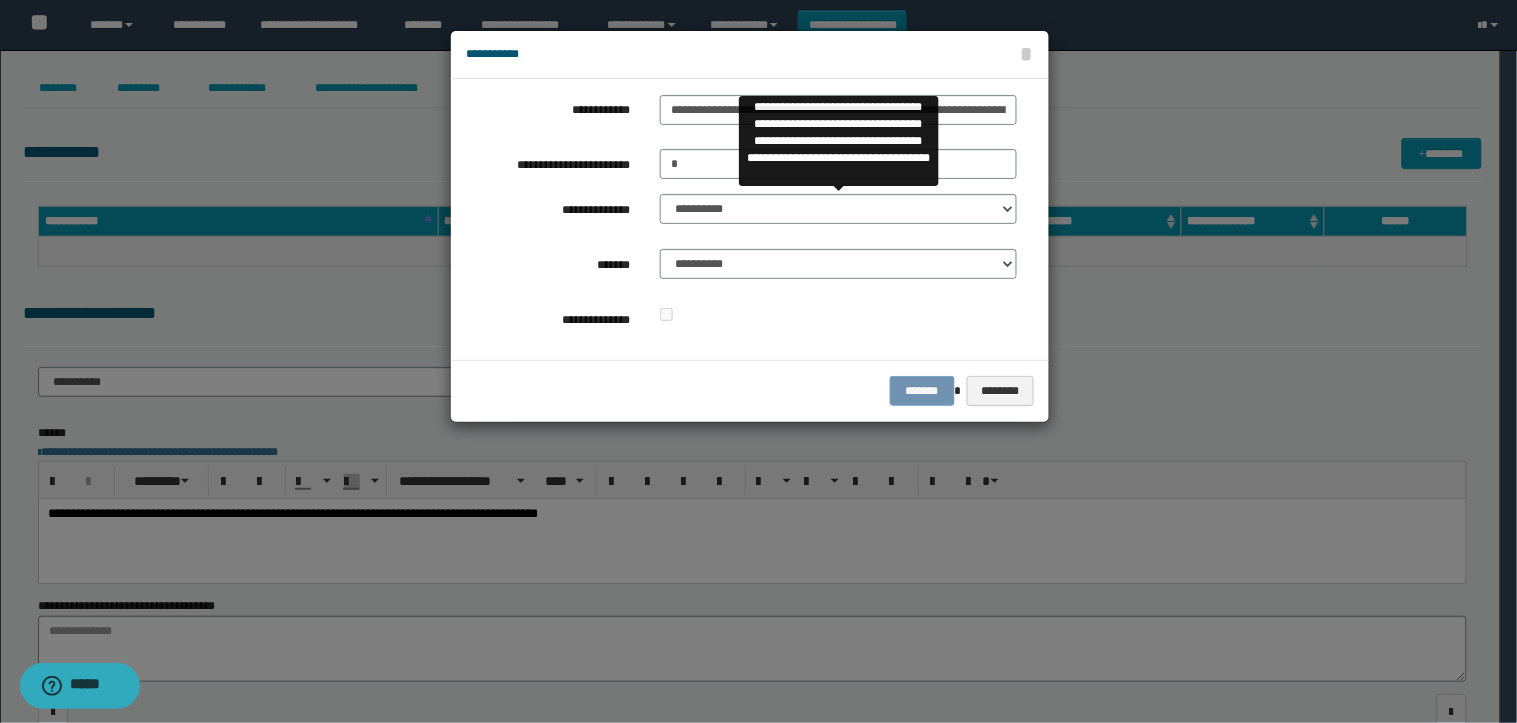 click on "**********" at bounding box center [838, 214] 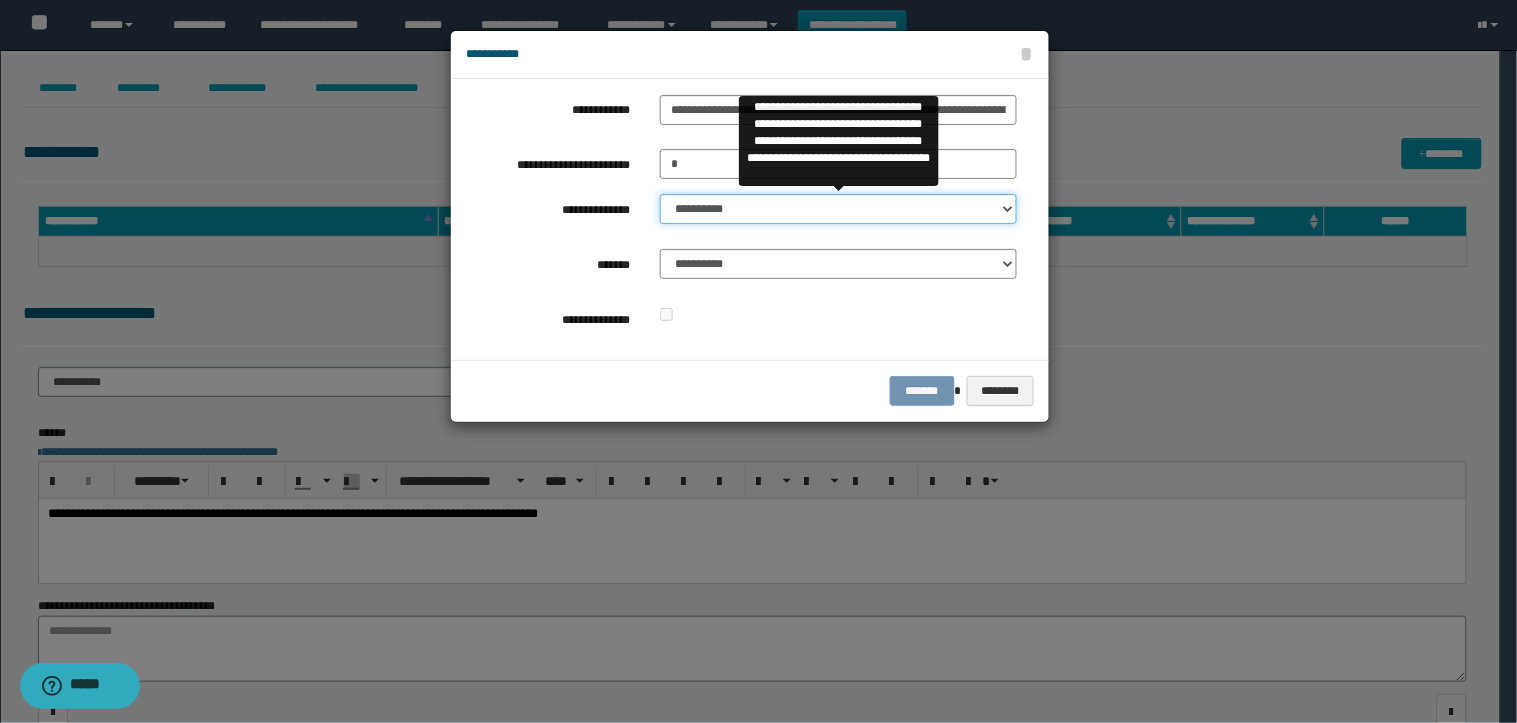 click on "**********" at bounding box center [838, 209] 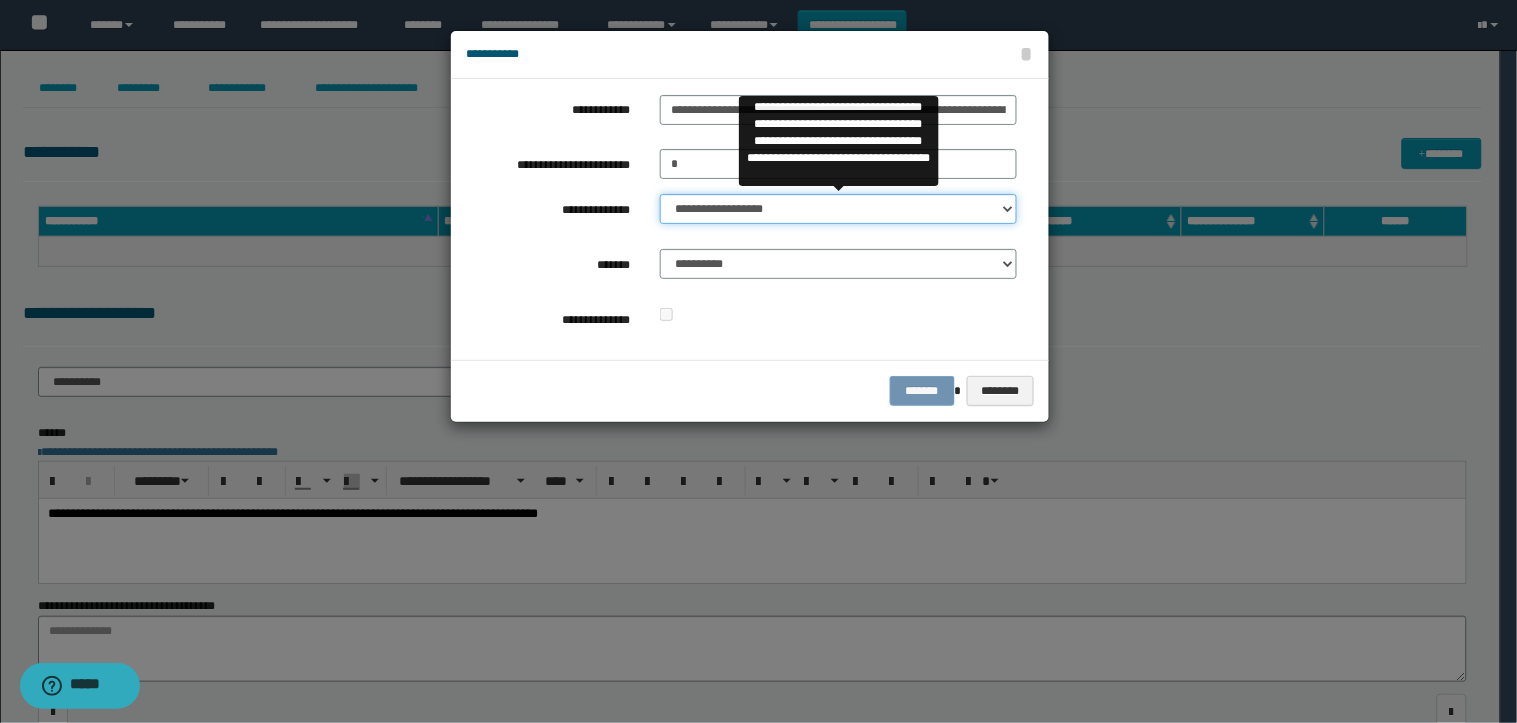 click on "**********" at bounding box center [838, 209] 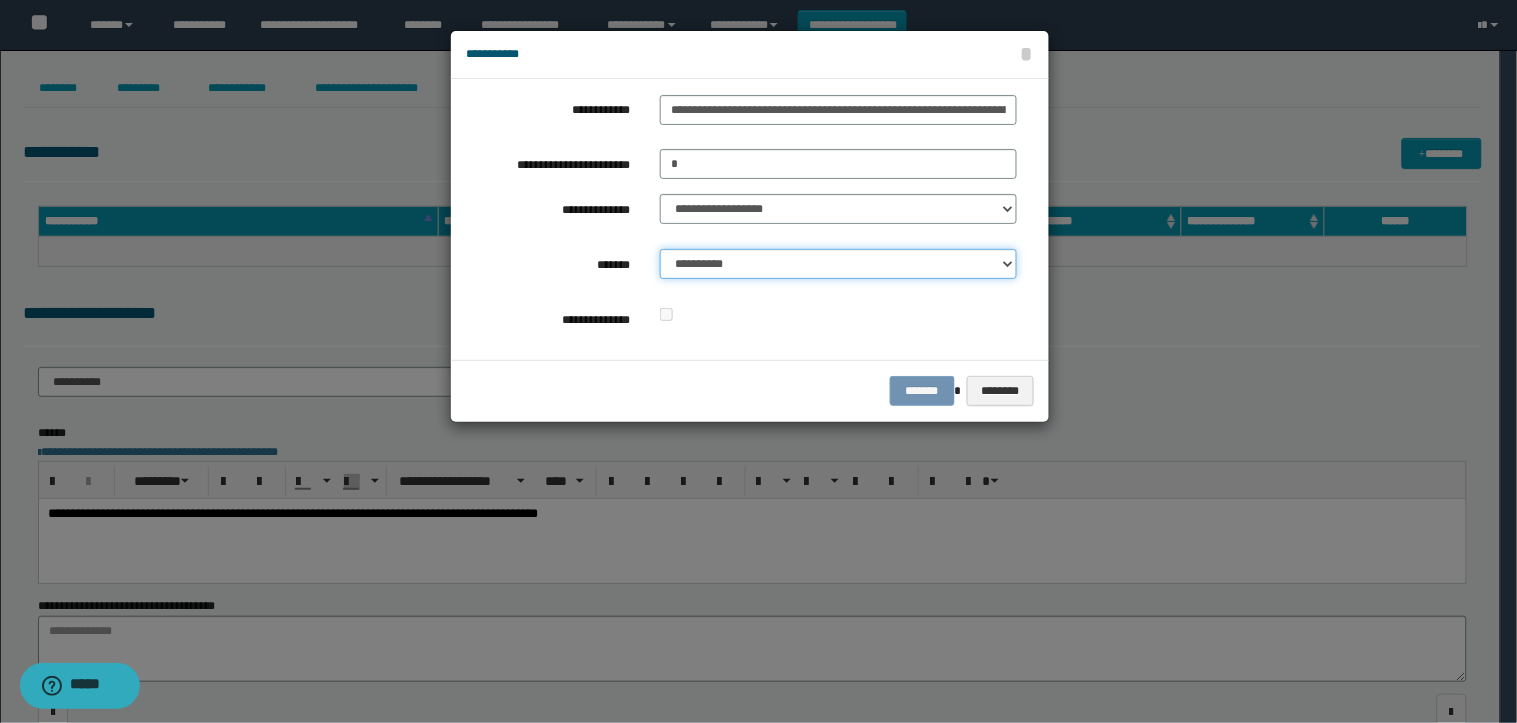 click on "**********" at bounding box center [838, 264] 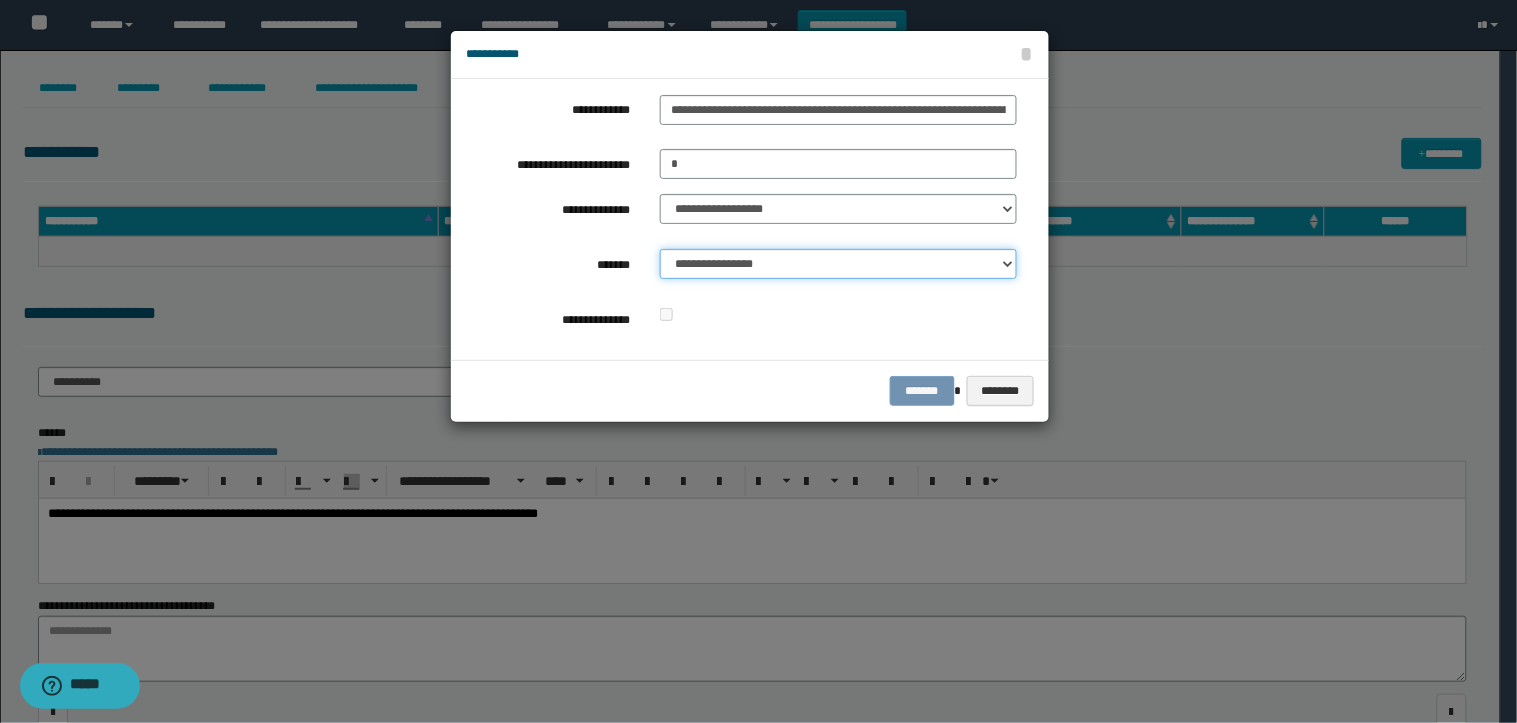 click on "**********" at bounding box center [838, 264] 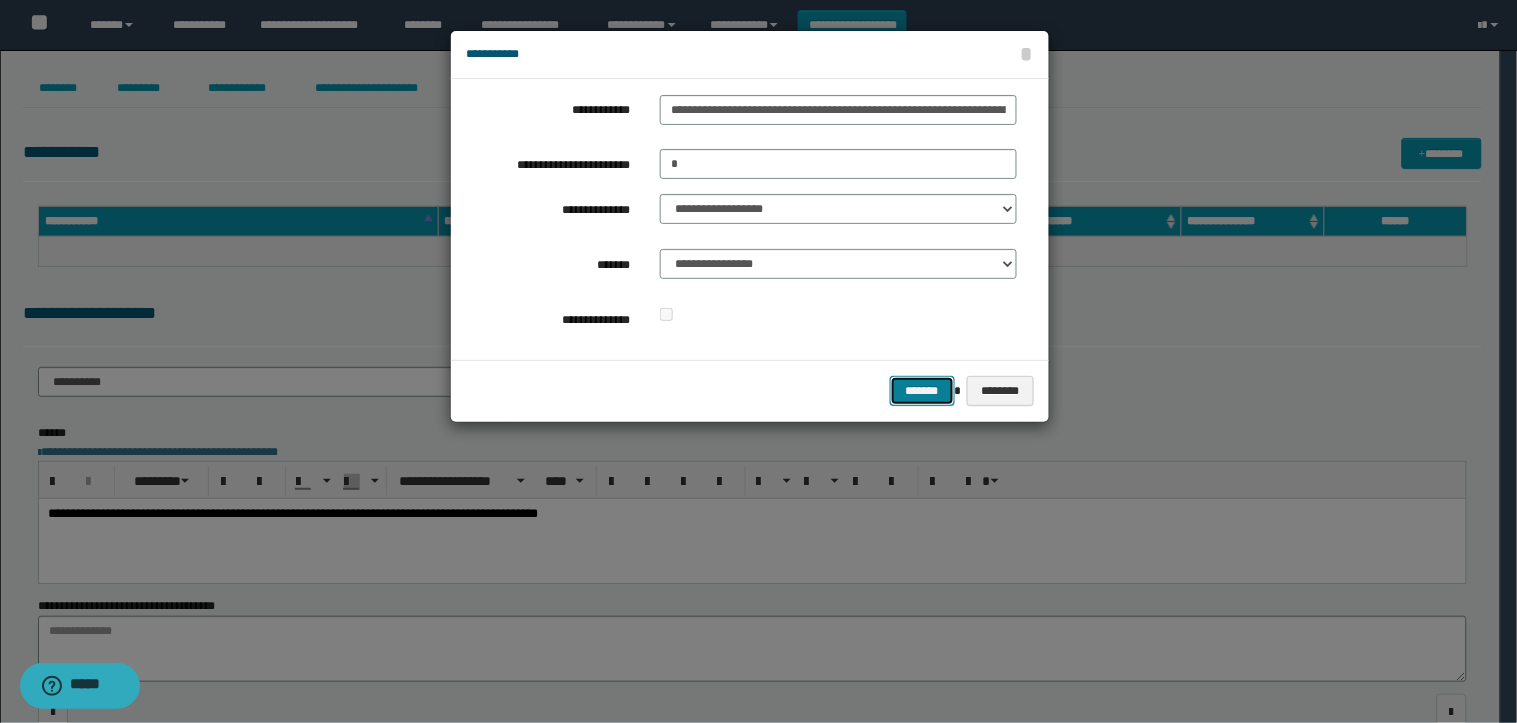 click on "*******" at bounding box center [922, 391] 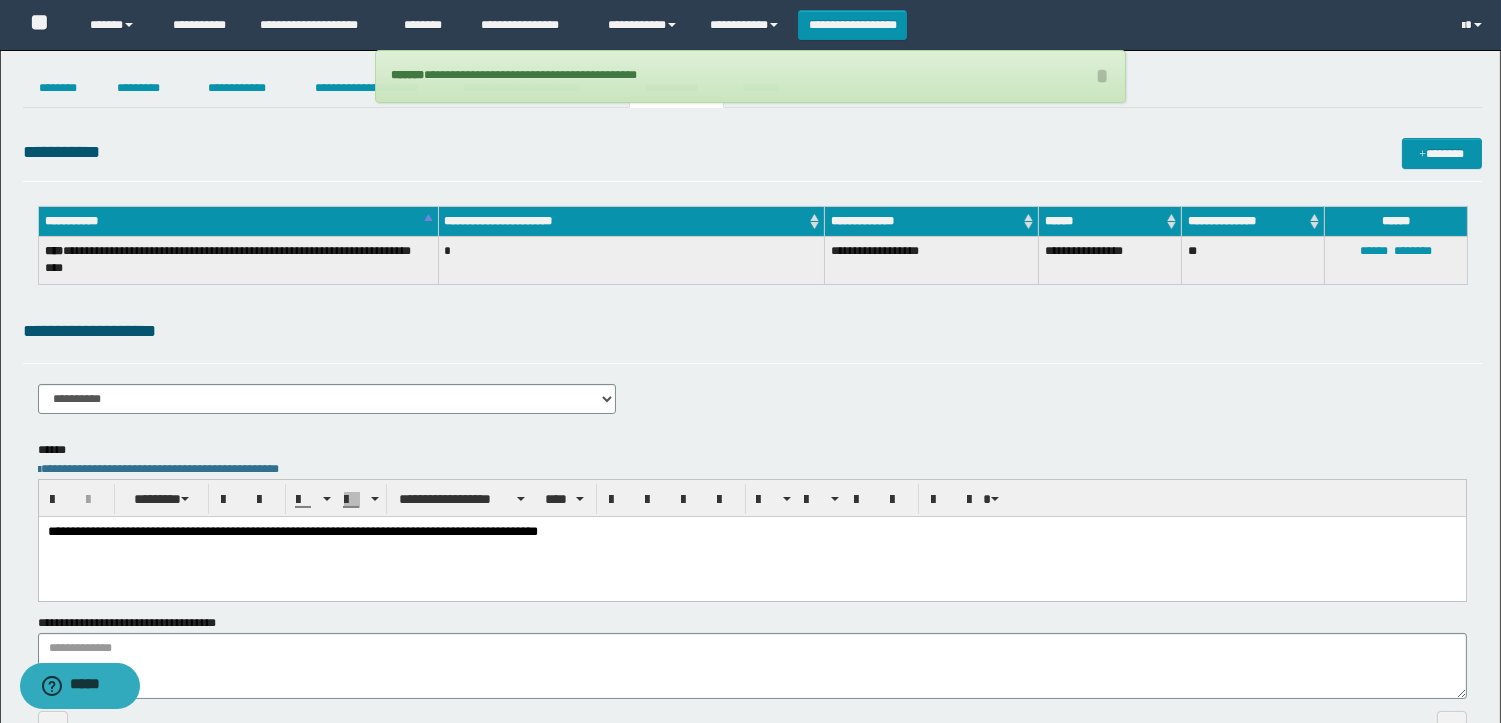 click on "**********" at bounding box center [751, 531] 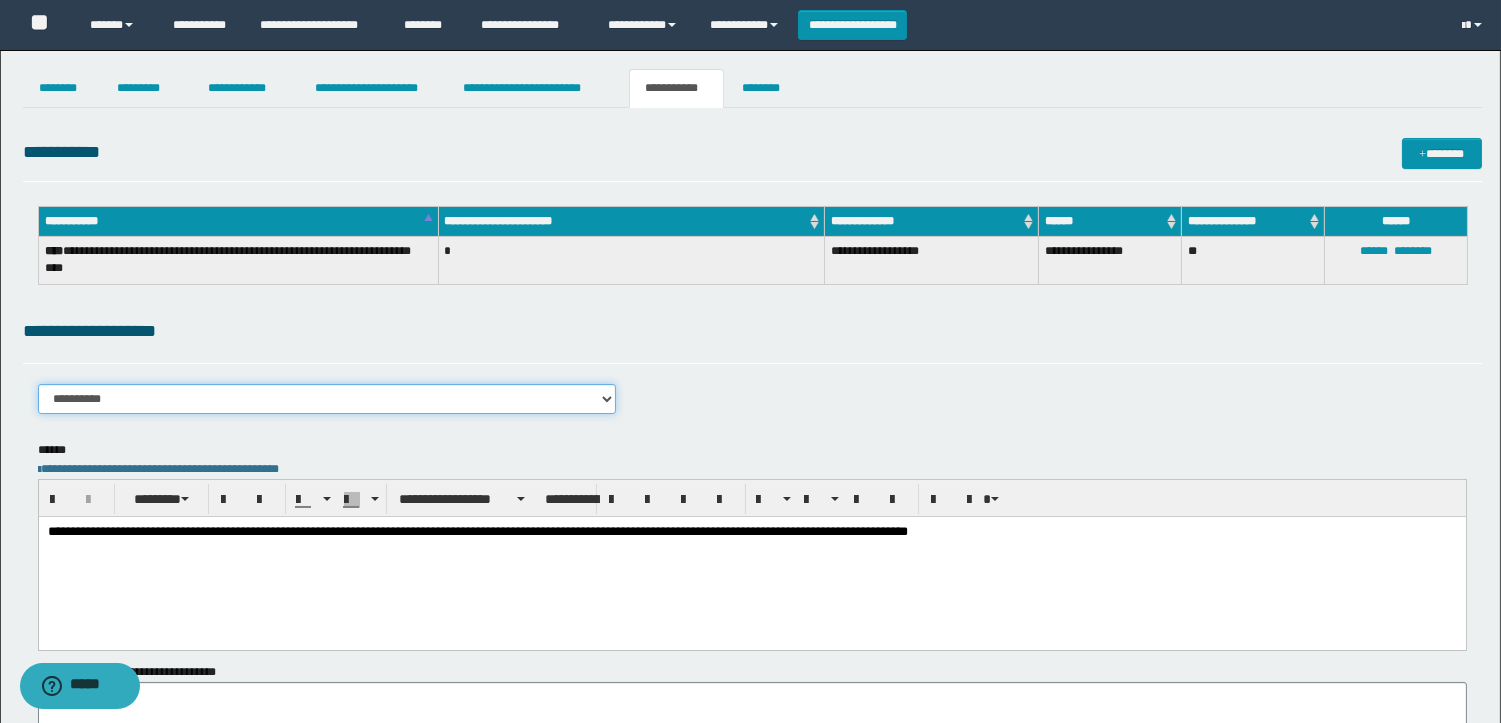 drag, startPoint x: 592, startPoint y: 393, endPoint x: 518, endPoint y: 403, distance: 74.672615 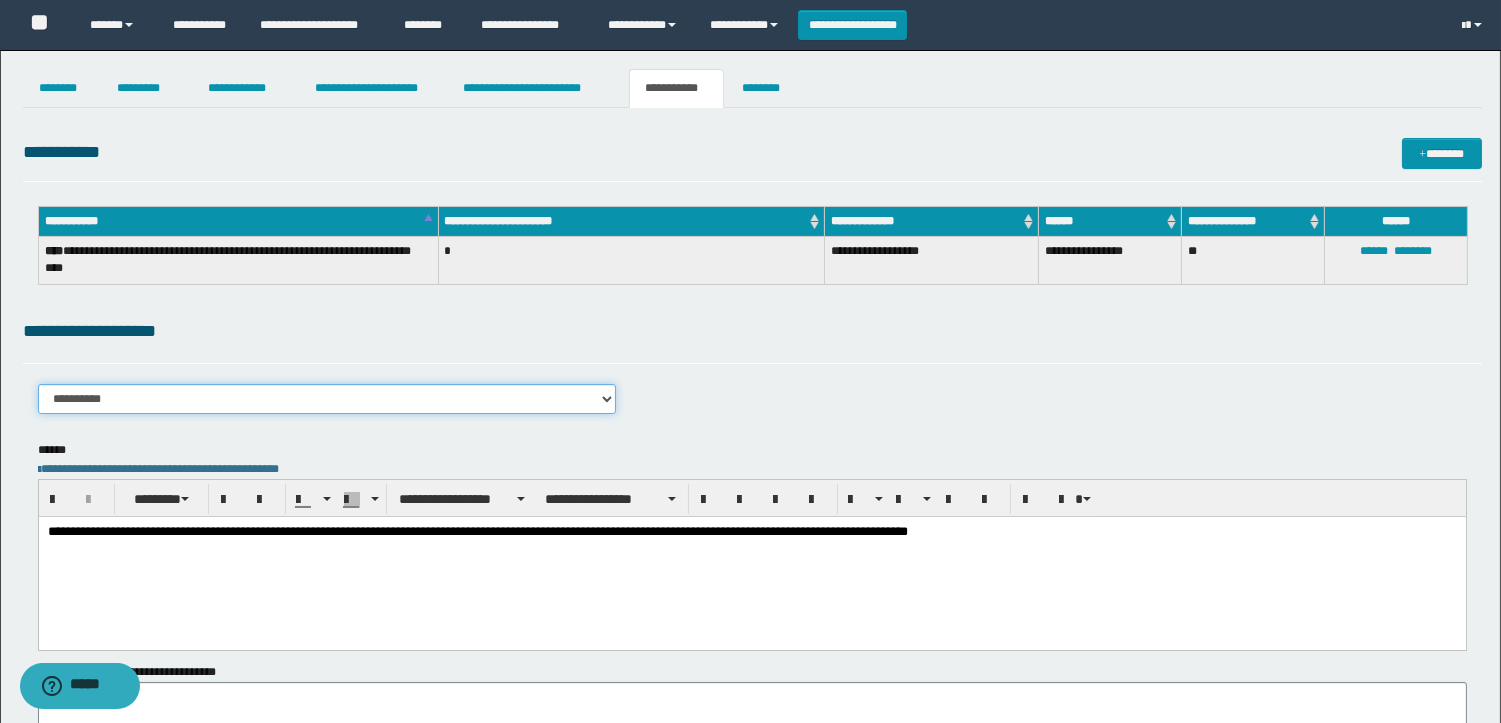 select on "****" 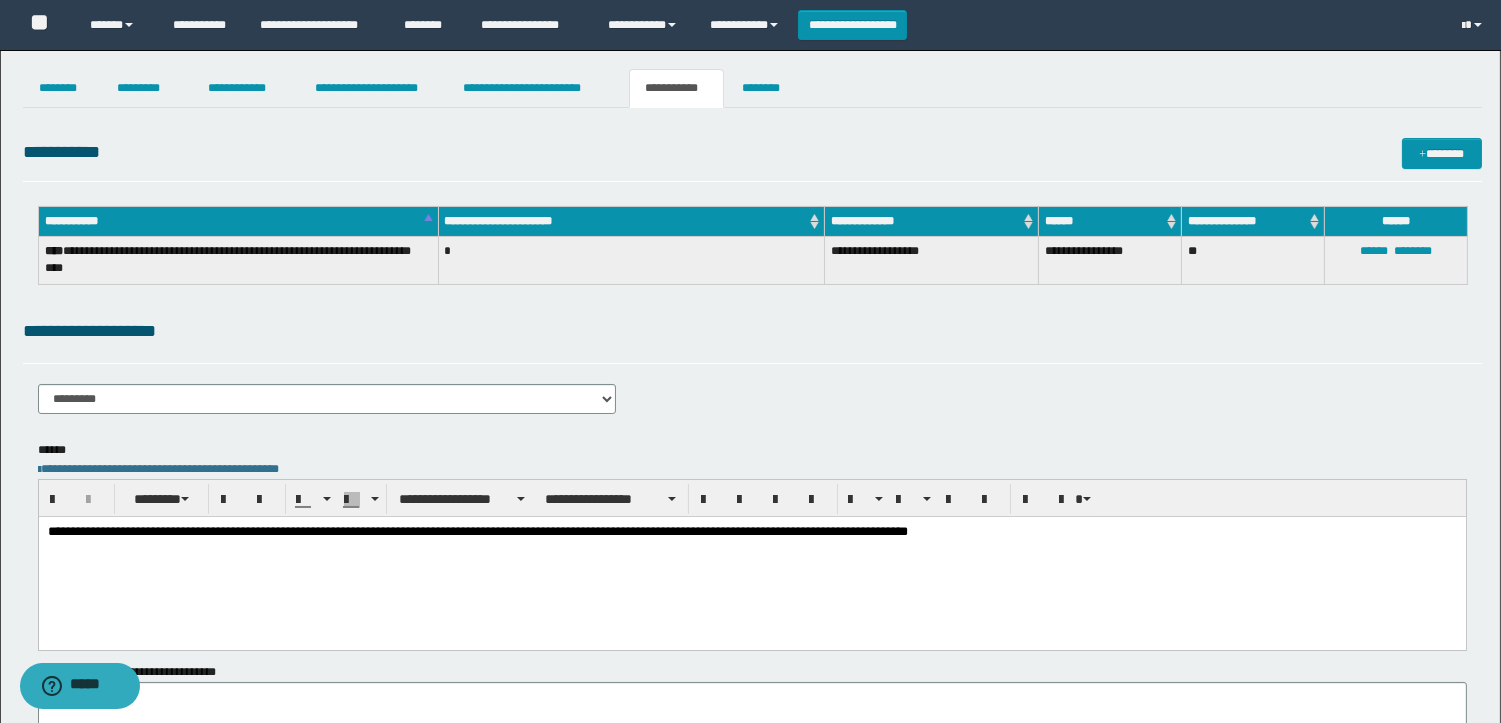 click on "**********" at bounding box center [750, 437] 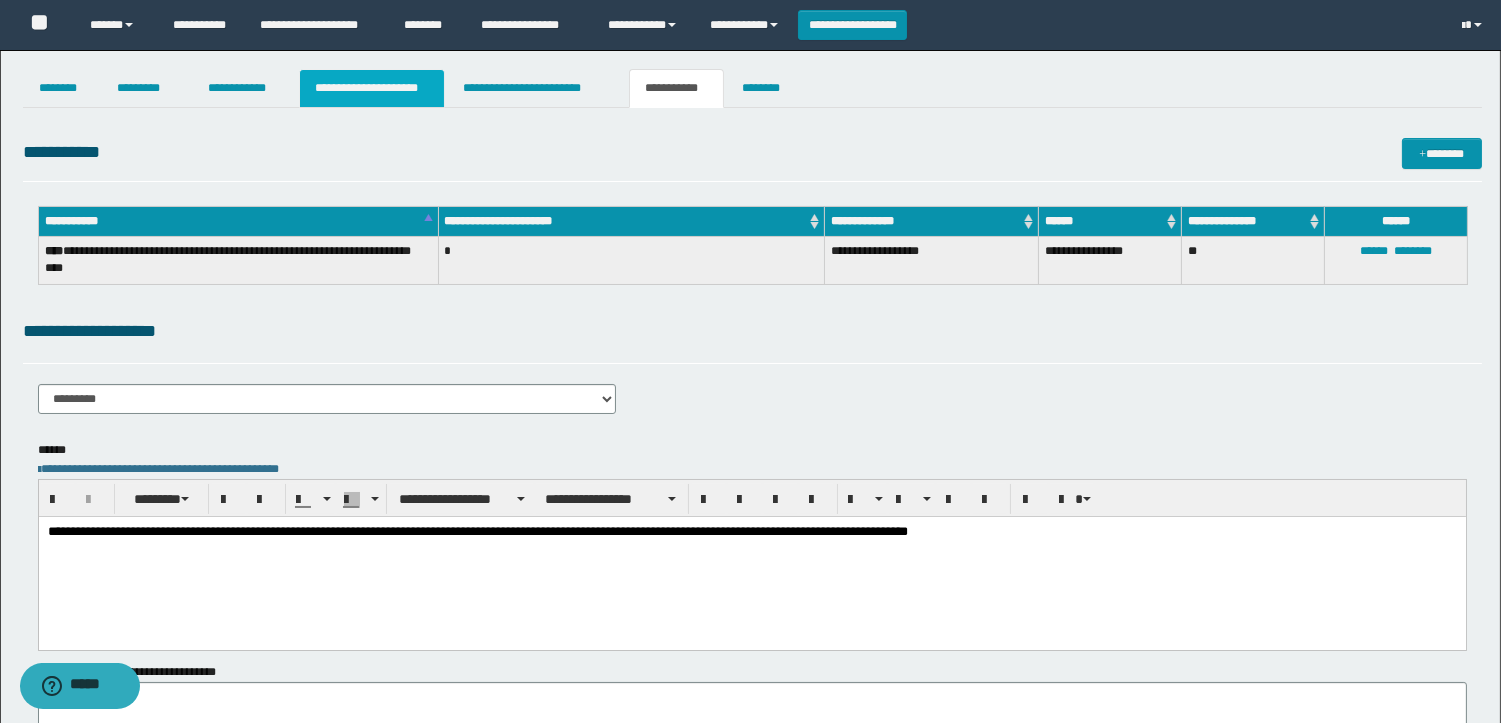click on "**********" at bounding box center (372, 88) 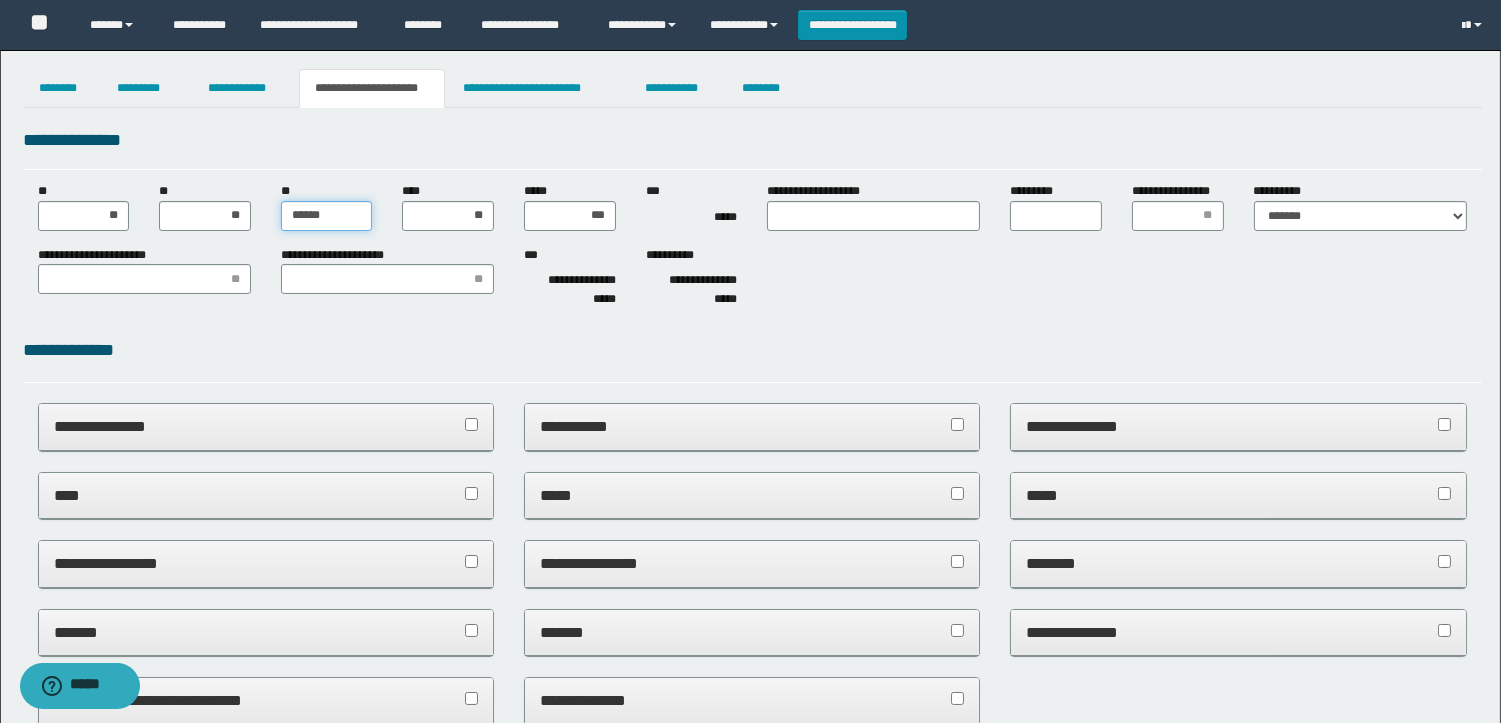 drag, startPoint x: 357, startPoint y: 222, endPoint x: 197, endPoint y: 220, distance: 160.0125 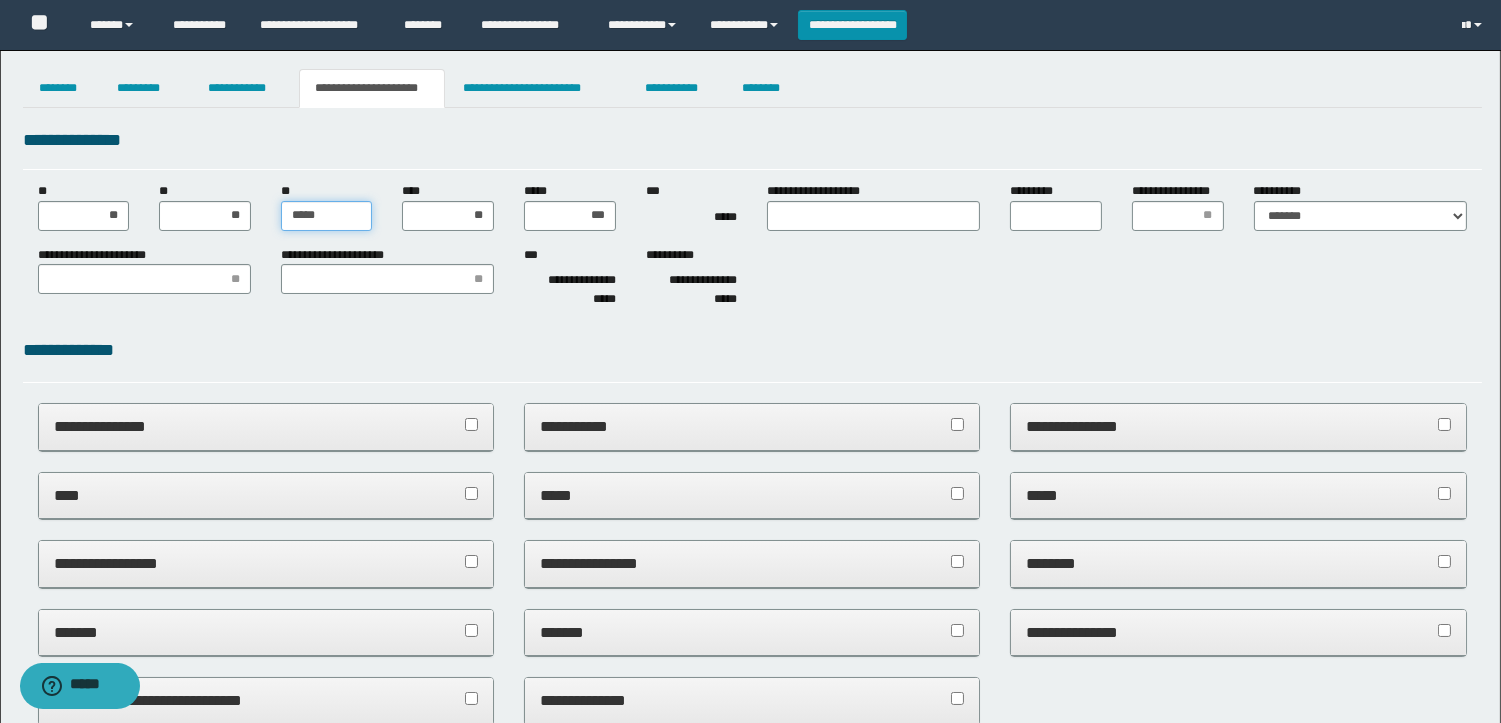 type on "******" 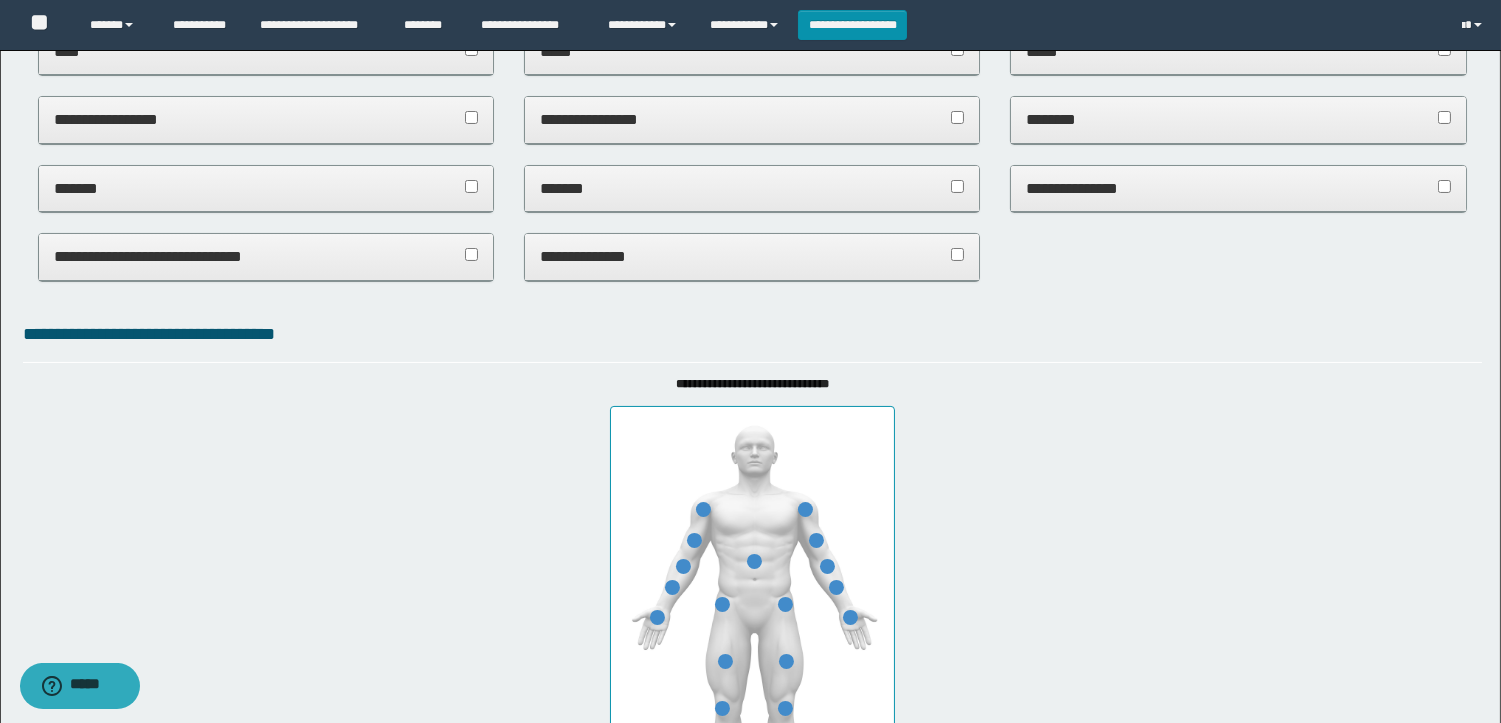 scroll, scrollTop: 0, scrollLeft: 0, axis: both 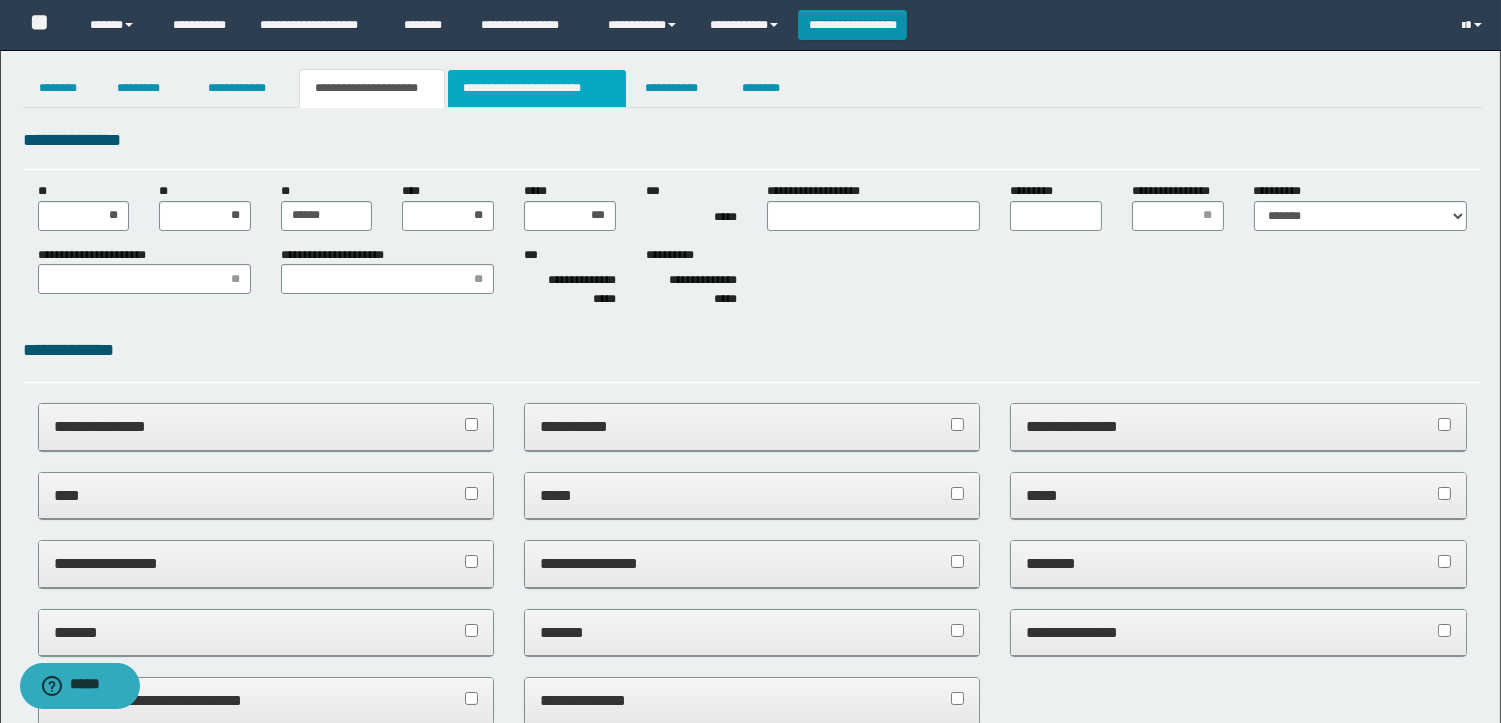 click on "**********" at bounding box center (537, 88) 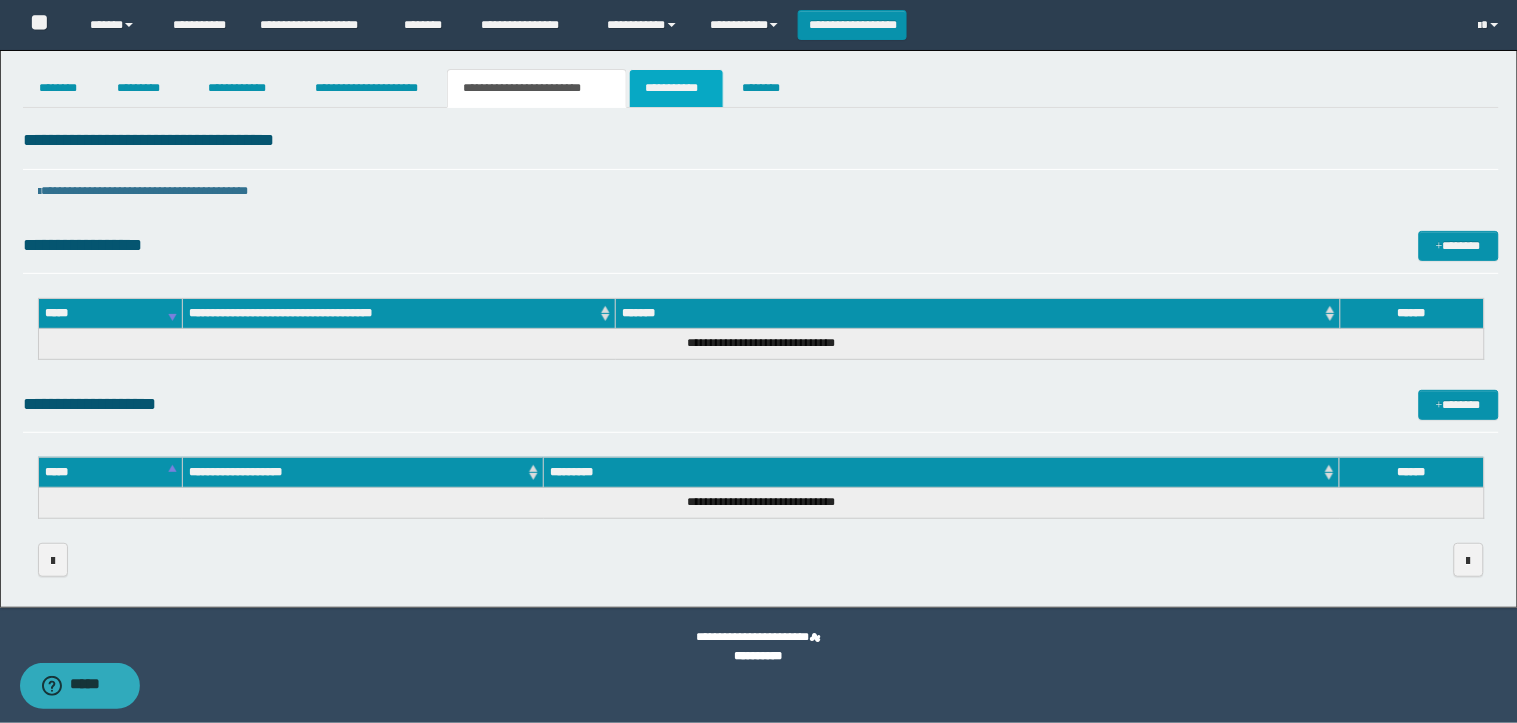 click on "**********" at bounding box center (676, 88) 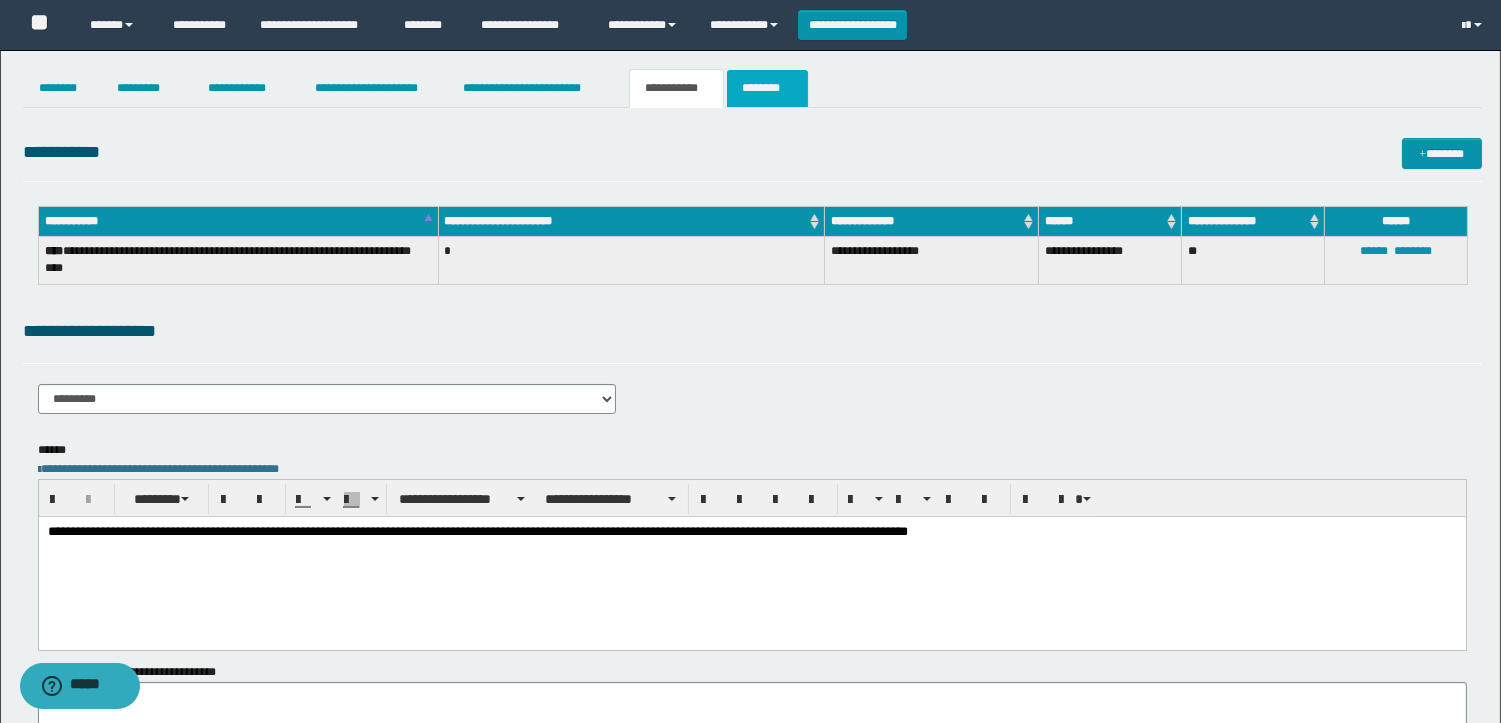 click on "********" at bounding box center (767, 88) 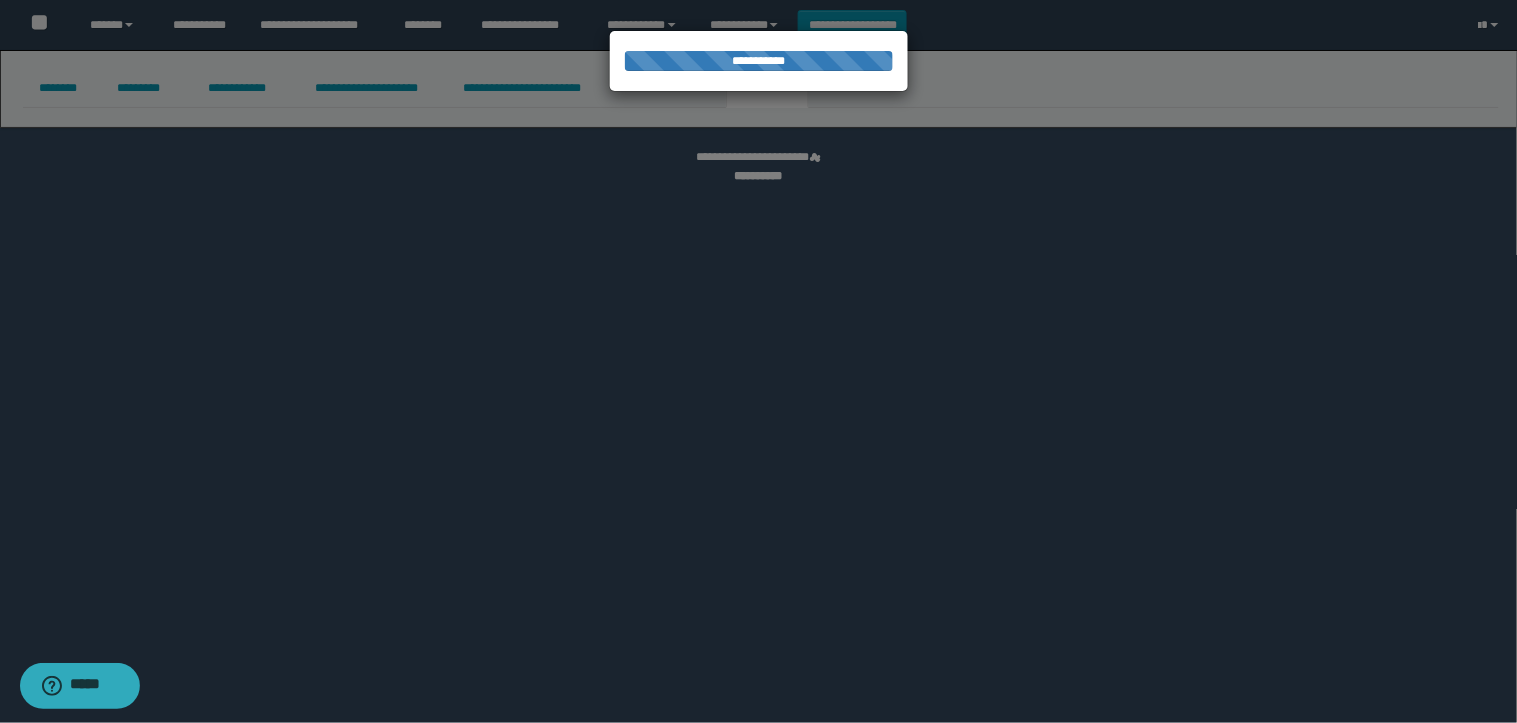select 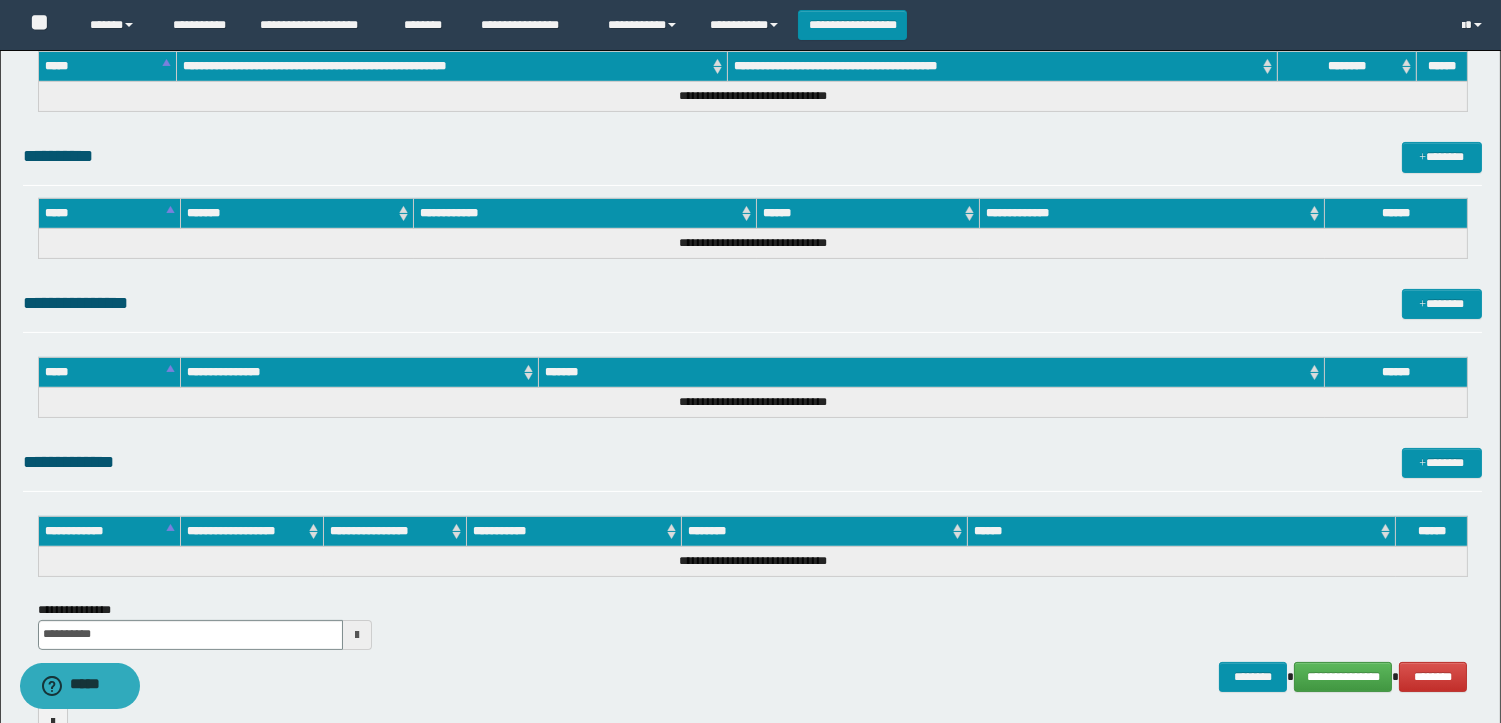 scroll, scrollTop: 914, scrollLeft: 0, axis: vertical 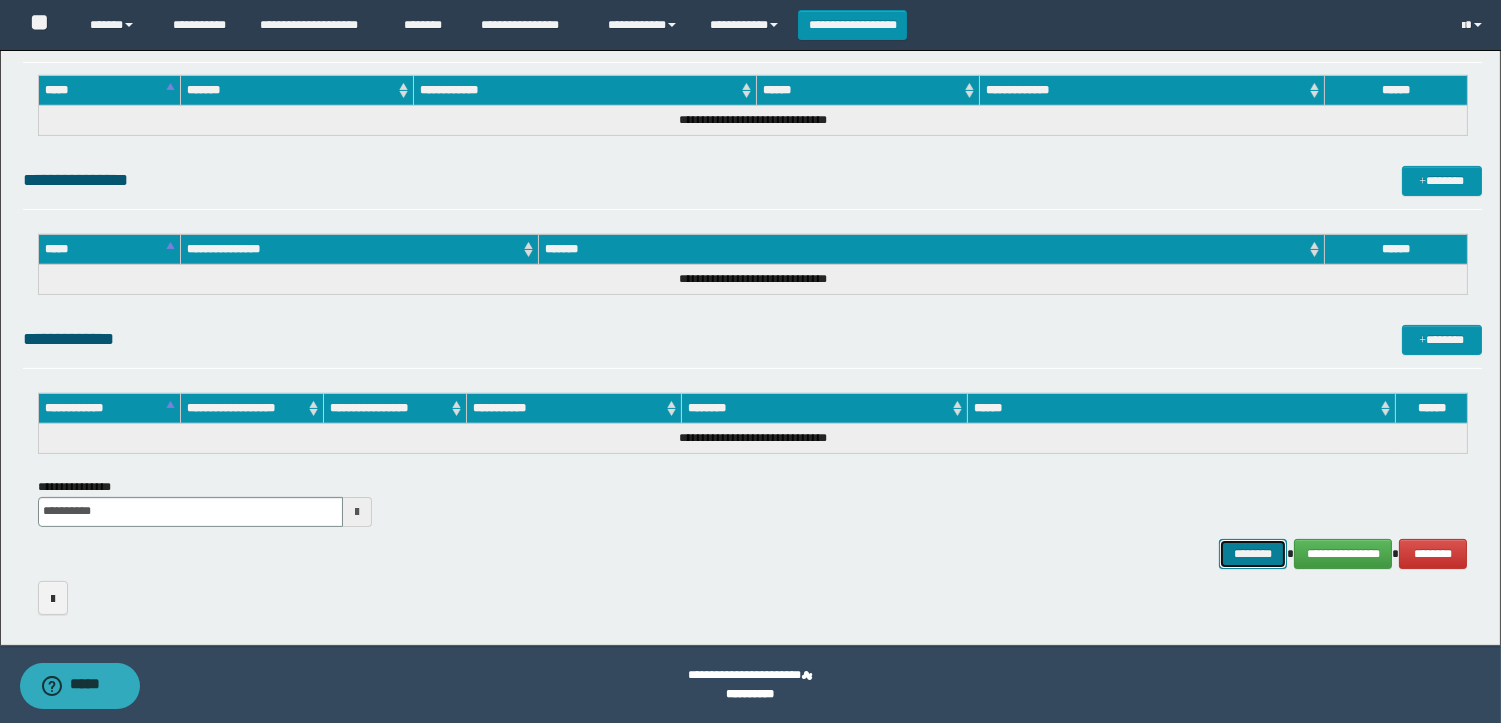 click on "********" at bounding box center (1253, 554) 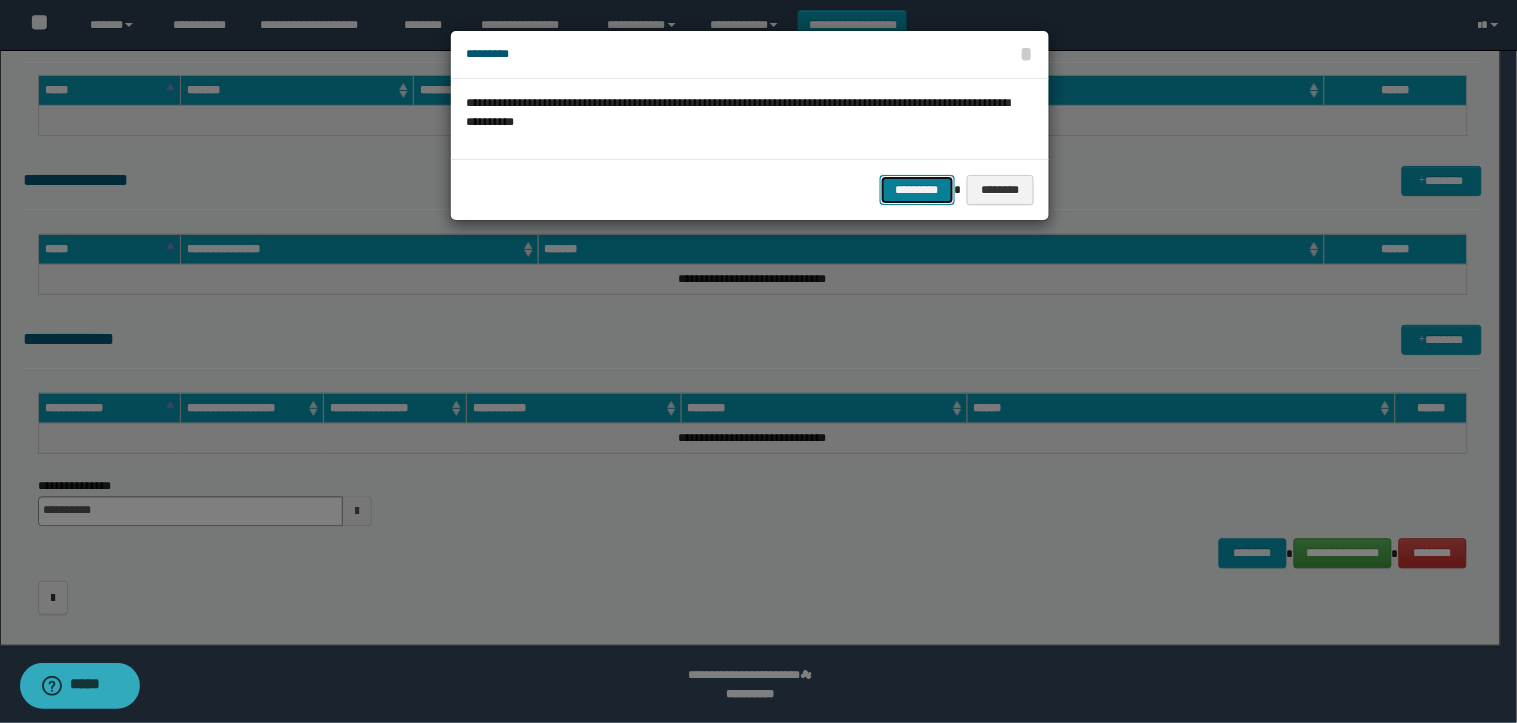 click on "*********" at bounding box center (917, 190) 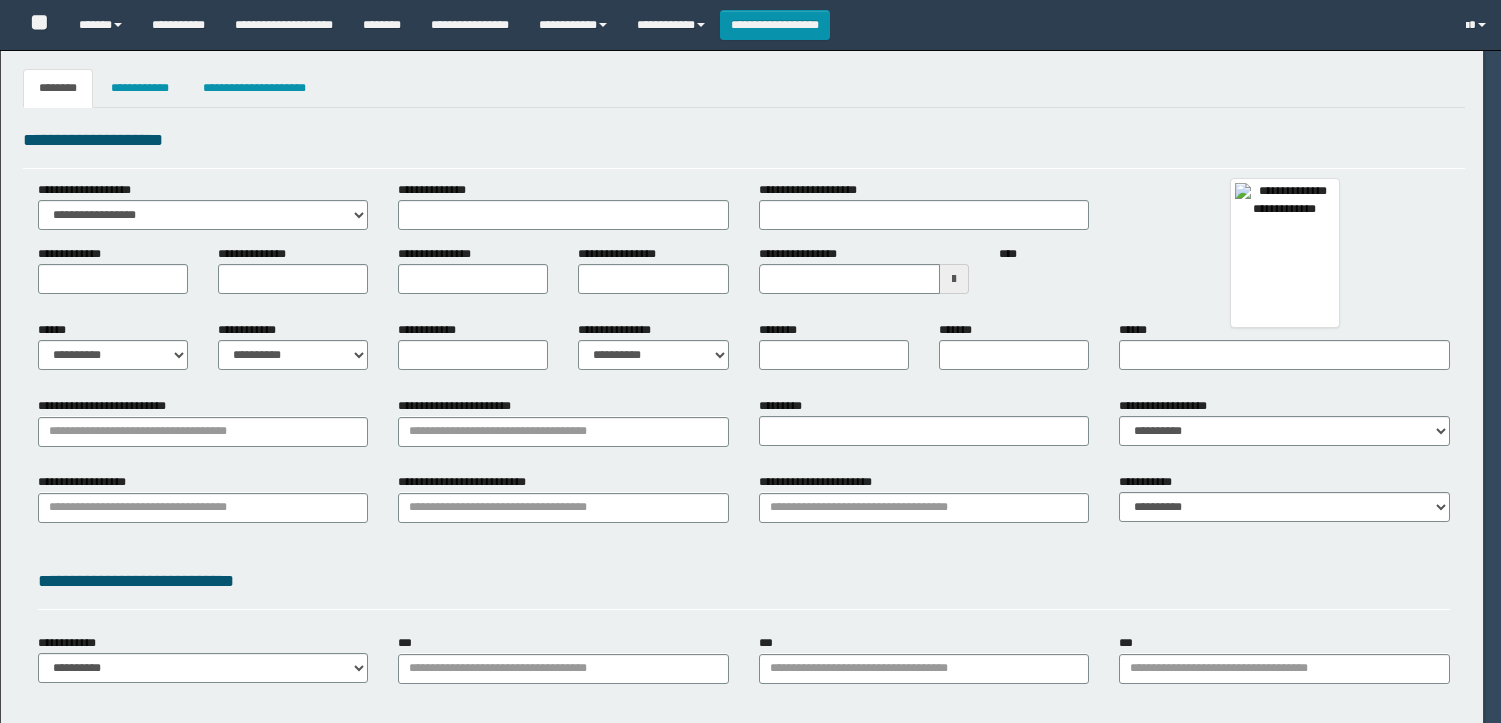 type 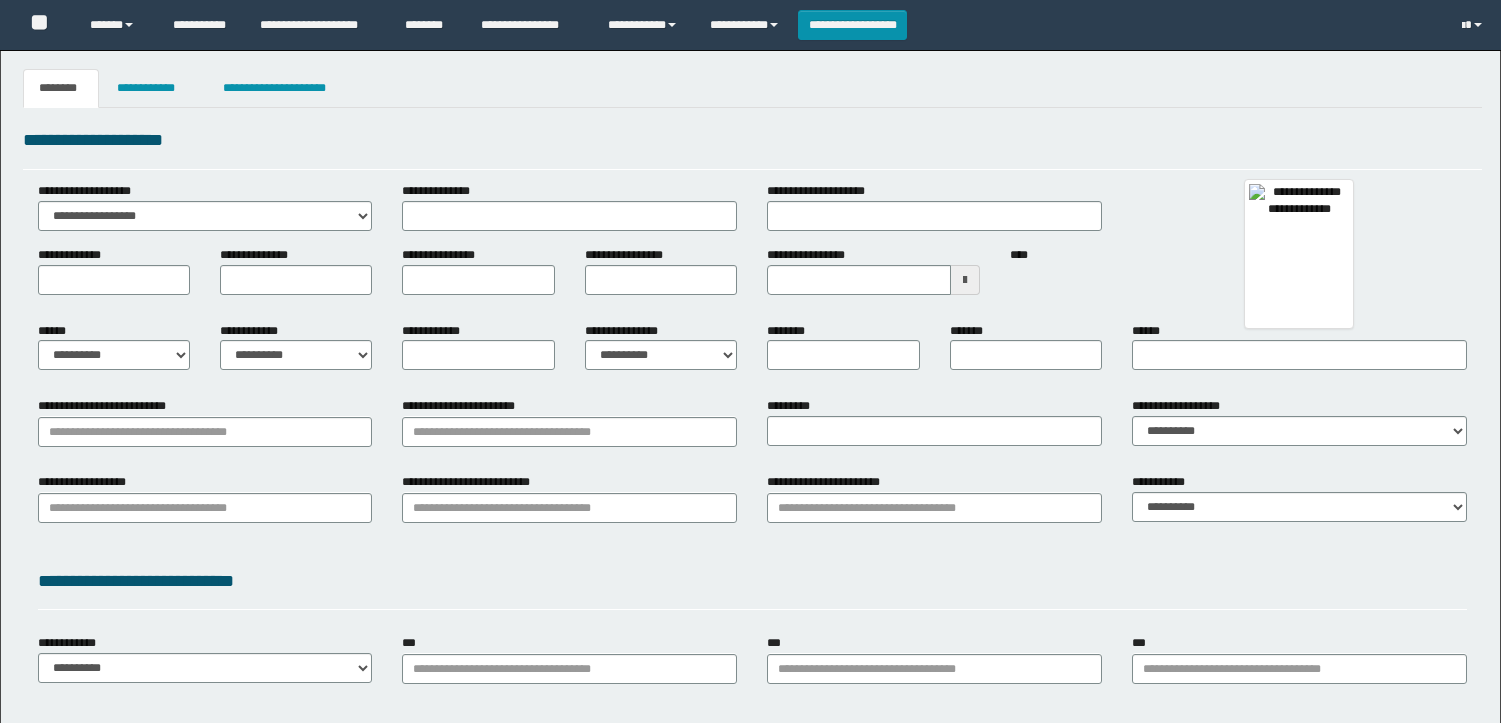 scroll, scrollTop: 0, scrollLeft: 0, axis: both 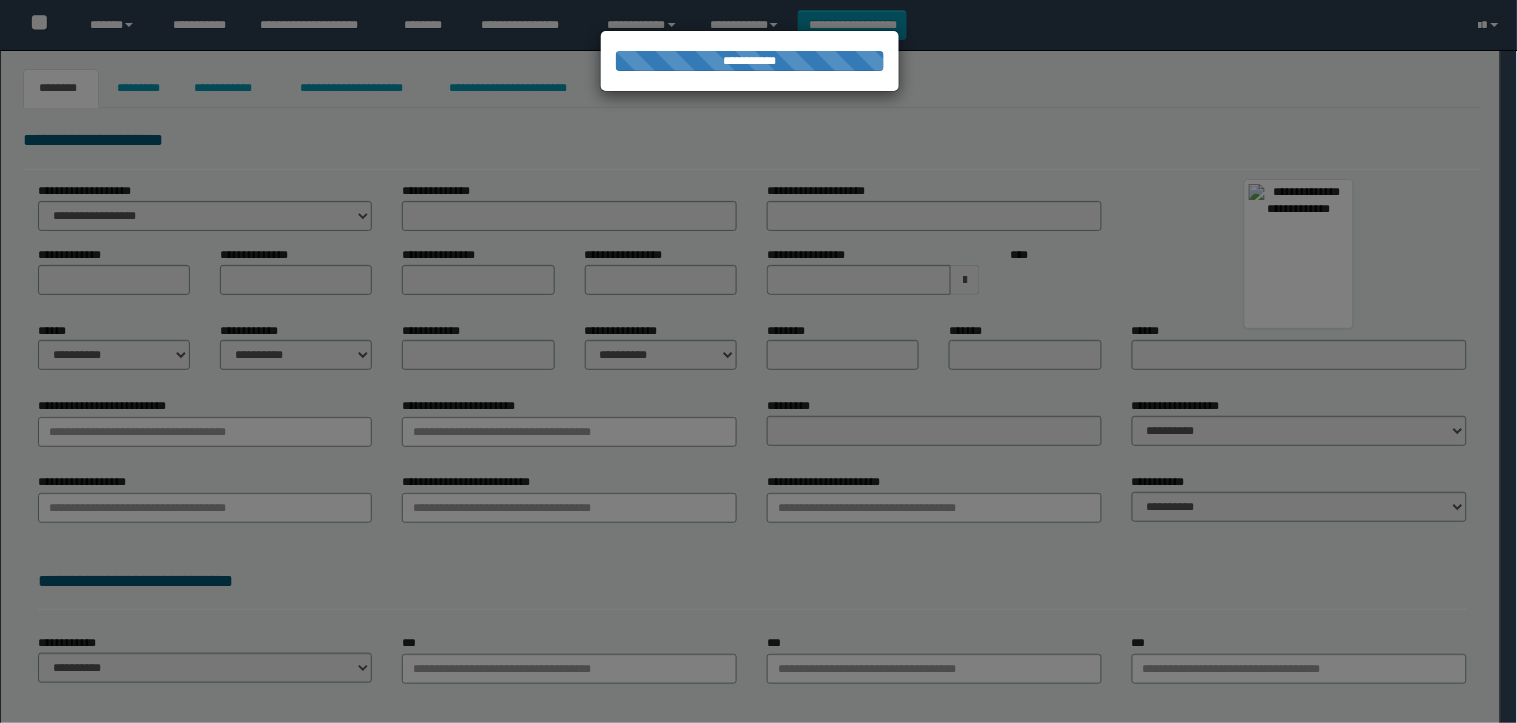 type on "********" 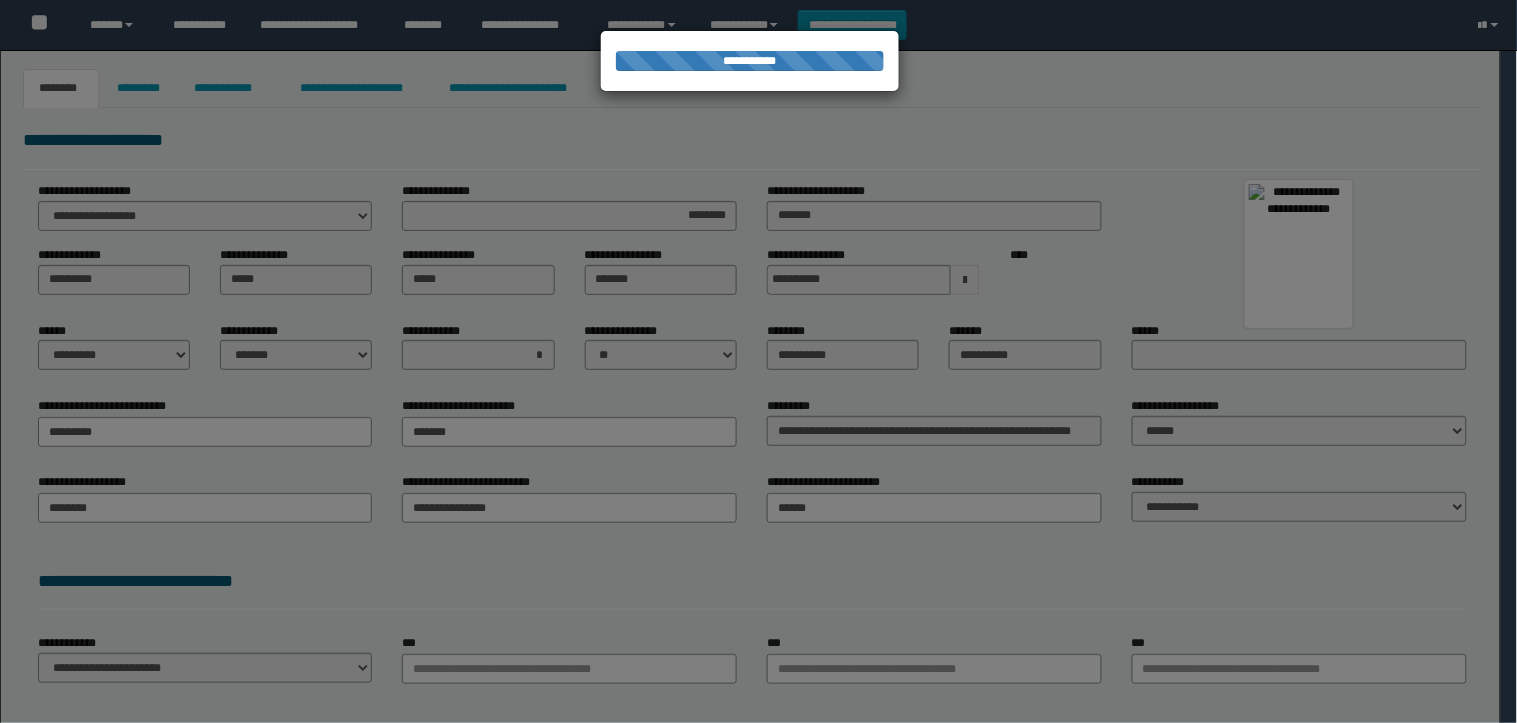 type on "**********" 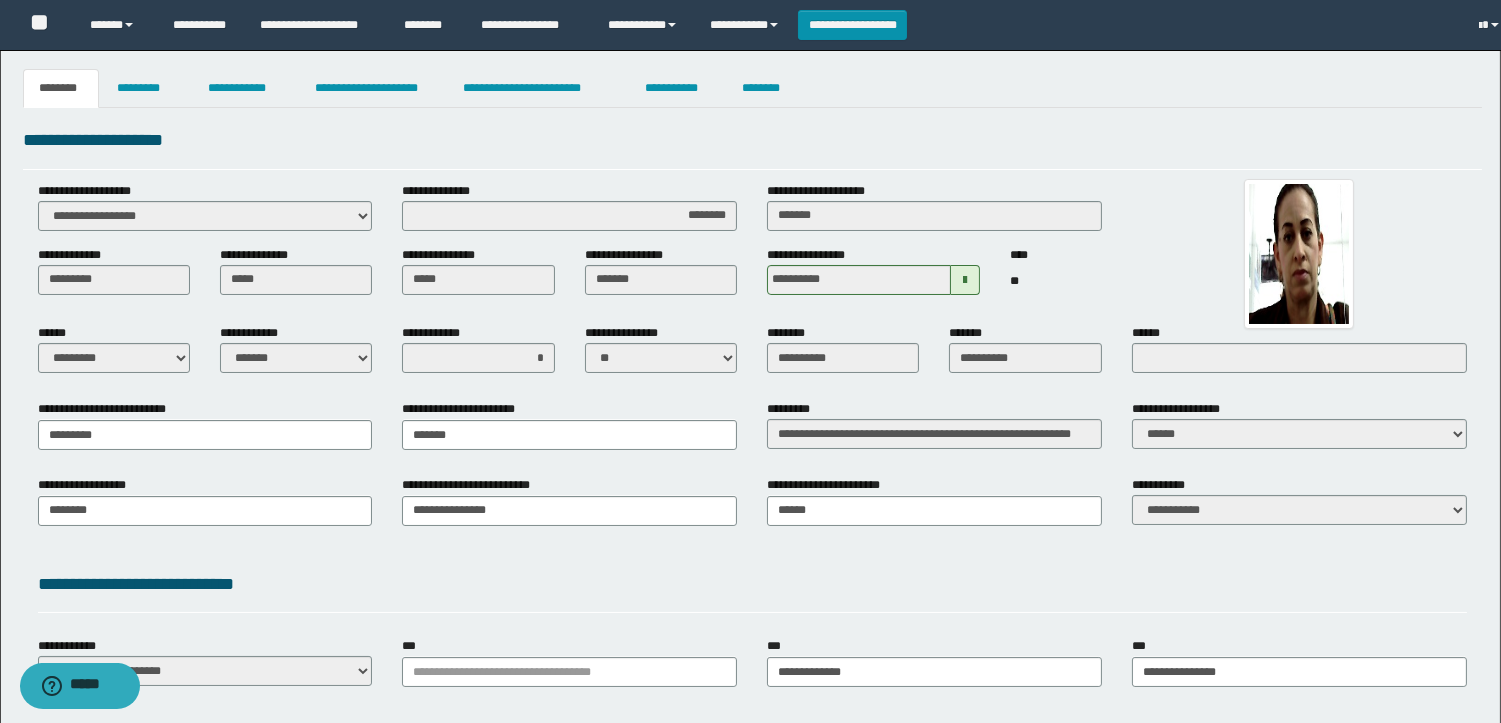 scroll, scrollTop: 0, scrollLeft: 0, axis: both 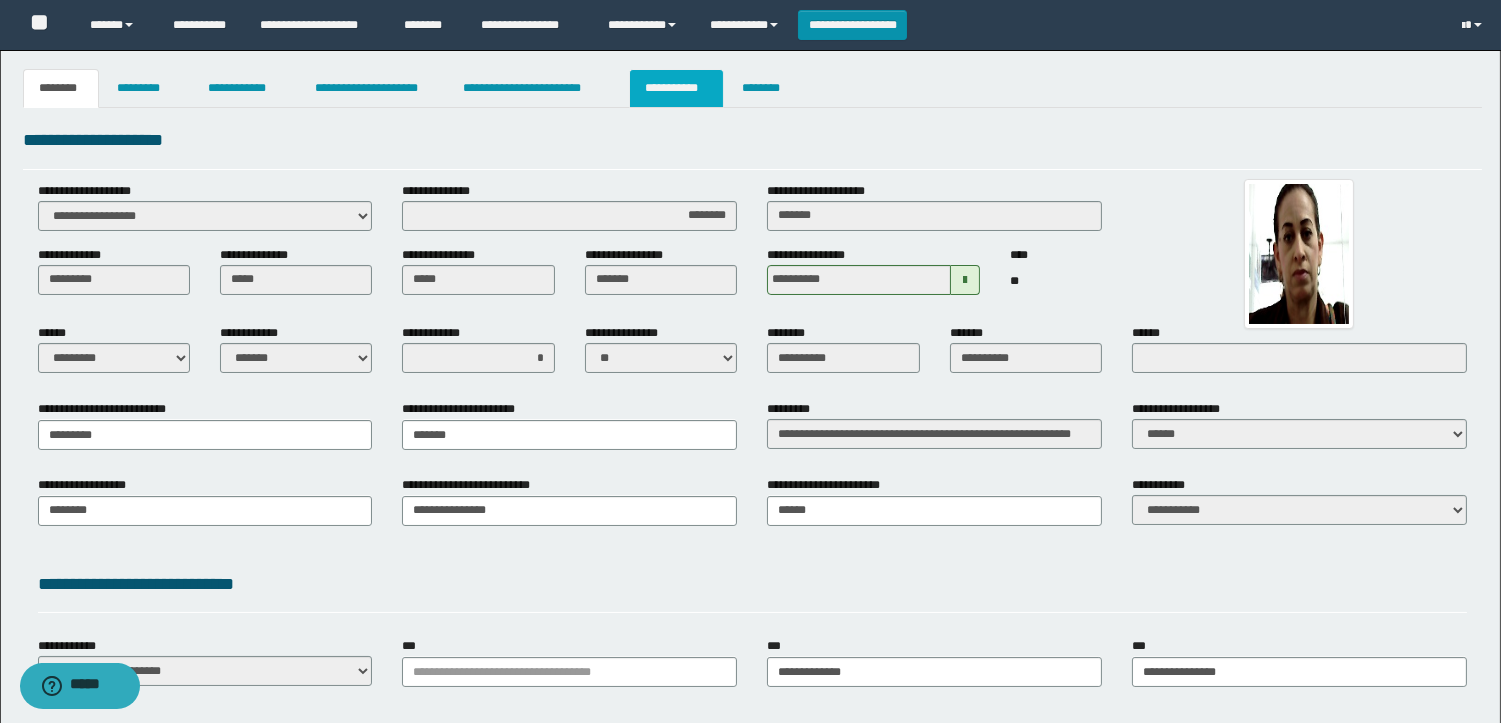 click on "**********" at bounding box center [676, 88] 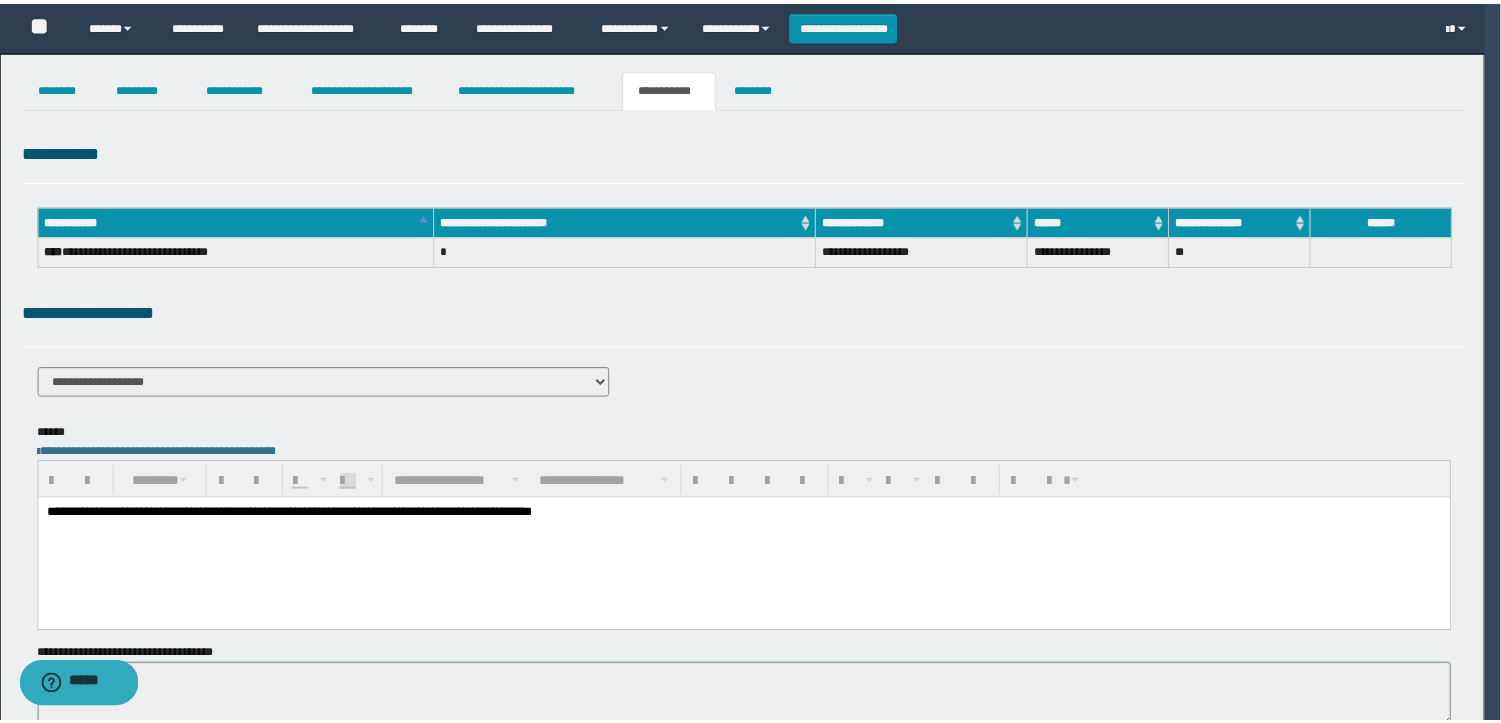 scroll, scrollTop: 0, scrollLeft: 0, axis: both 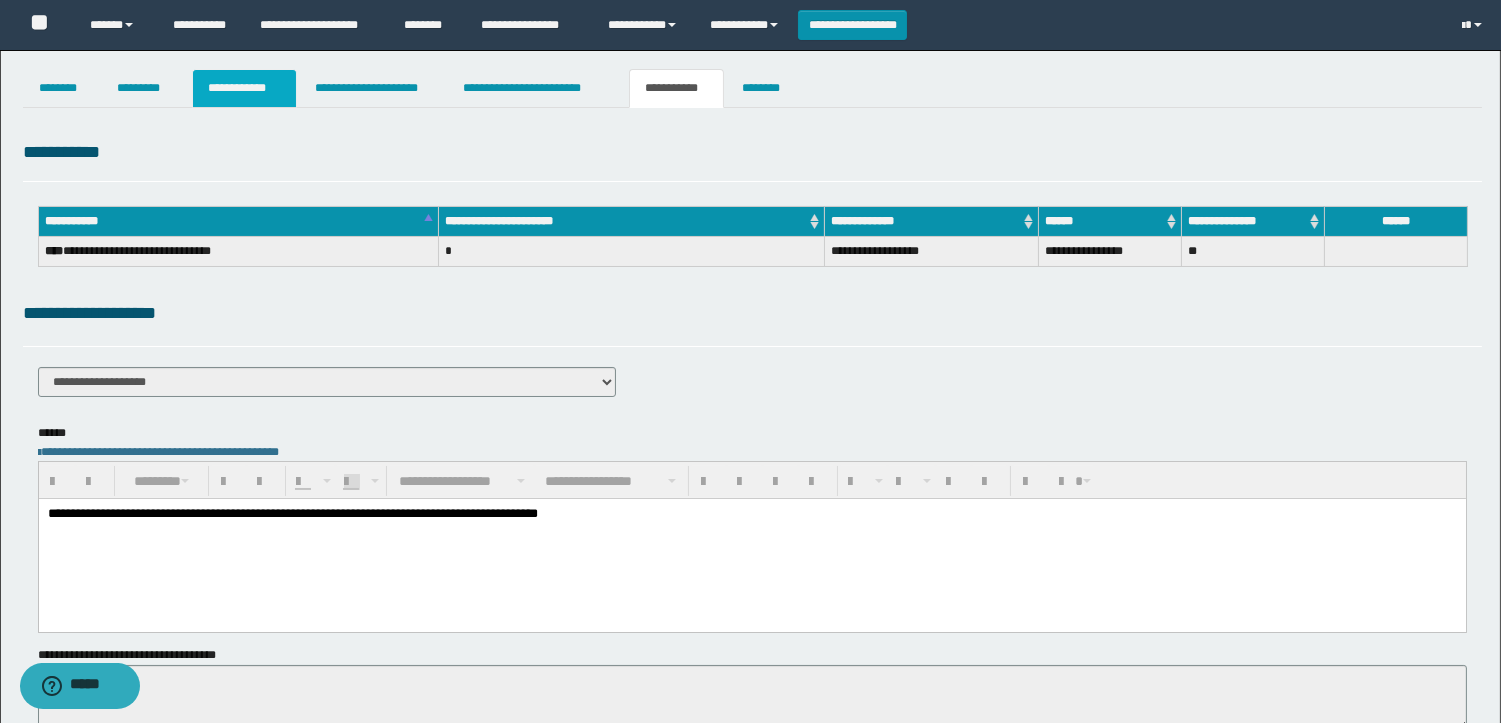 click on "**********" at bounding box center (244, 88) 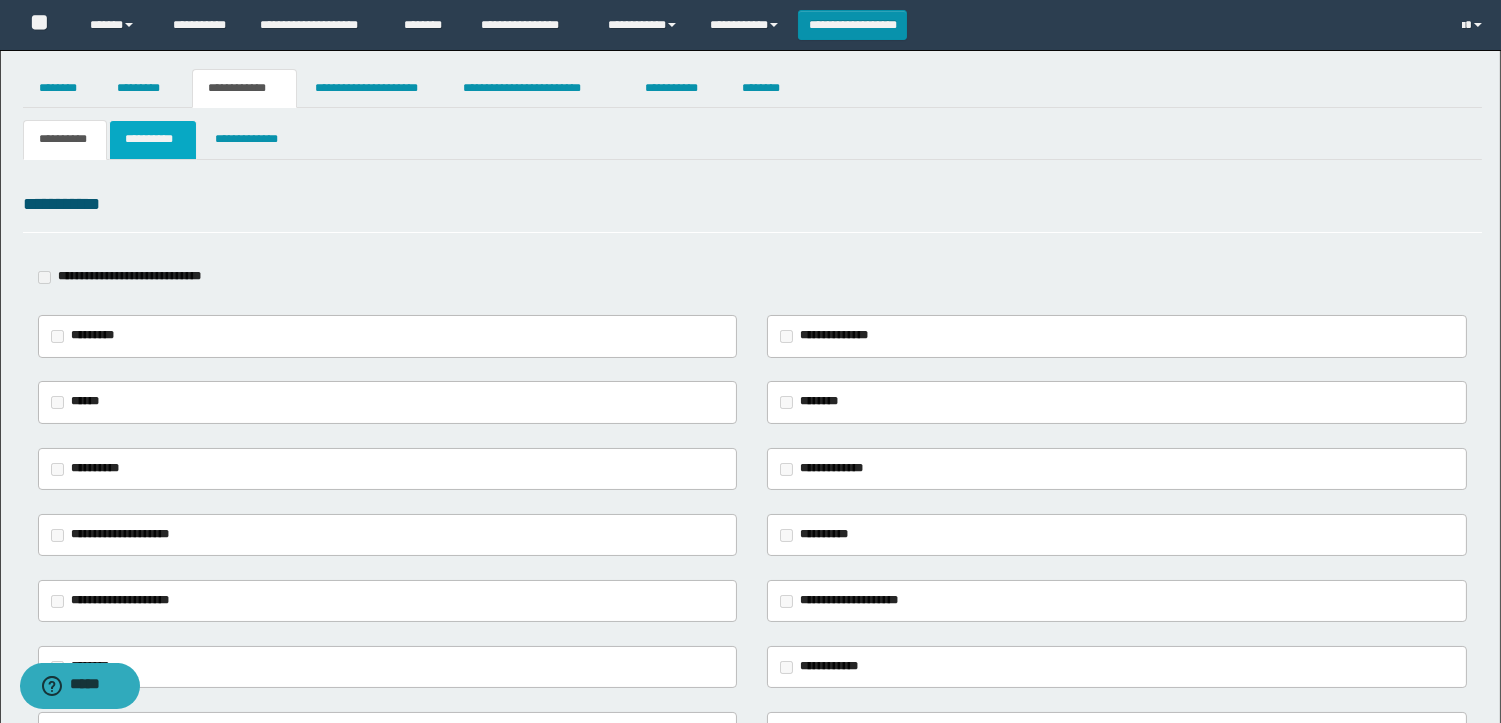 click on "**********" at bounding box center (153, 139) 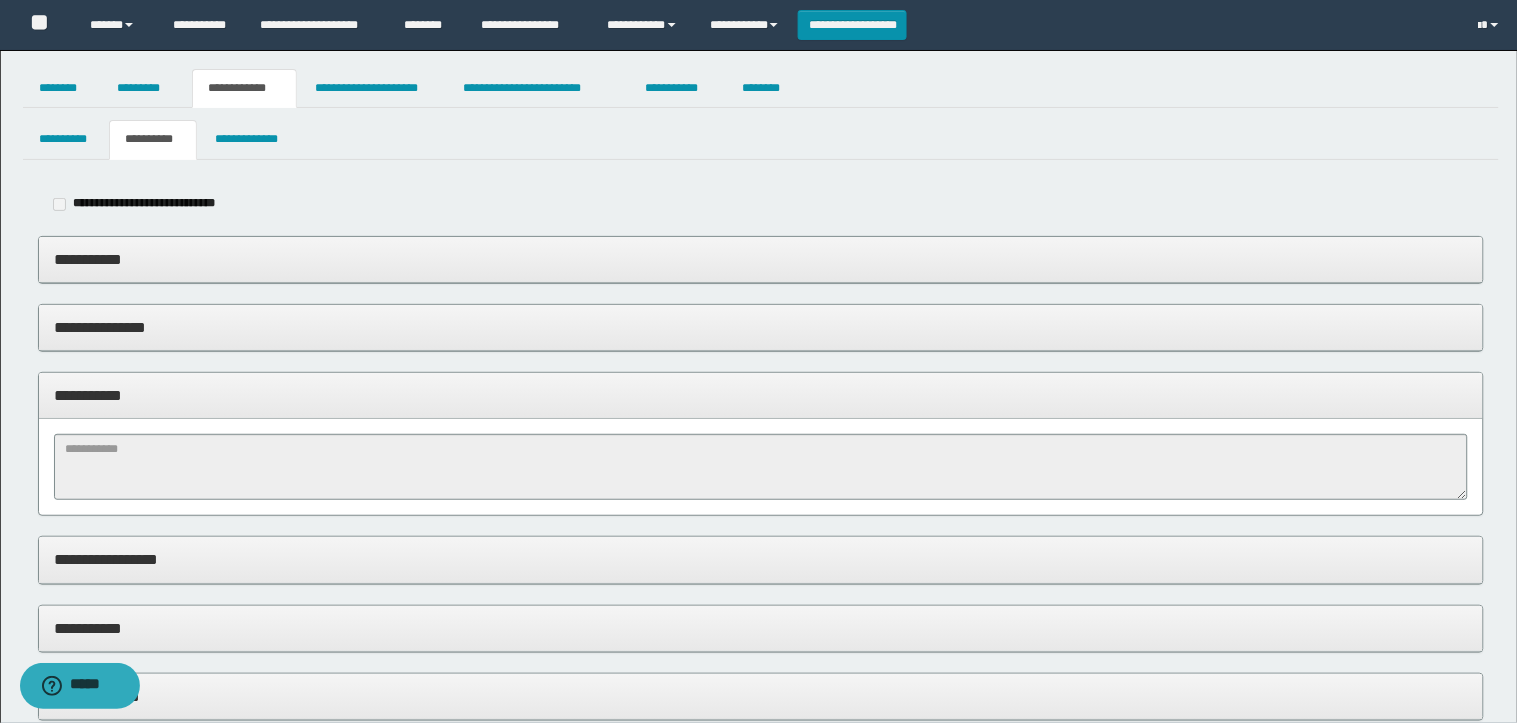 type on "**********" 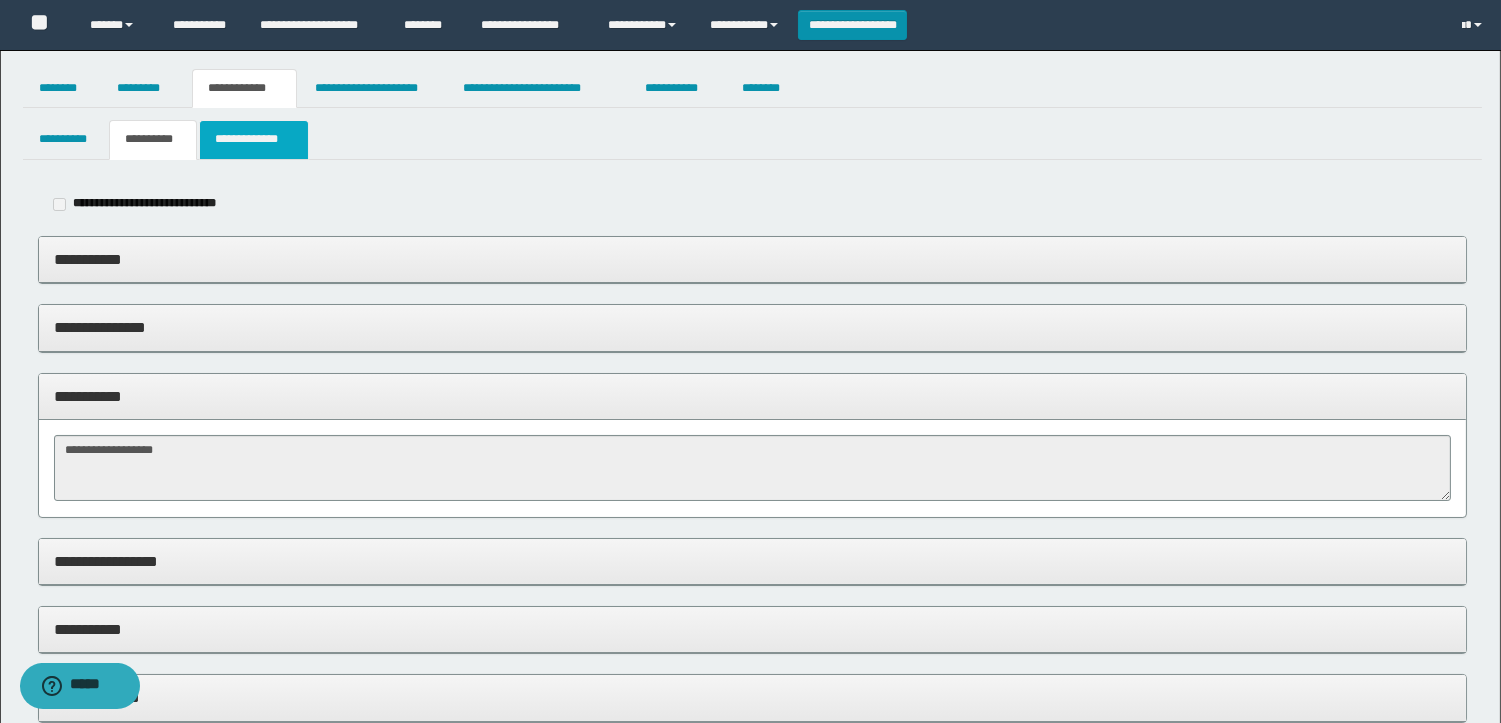 click on "**********" at bounding box center [253, 139] 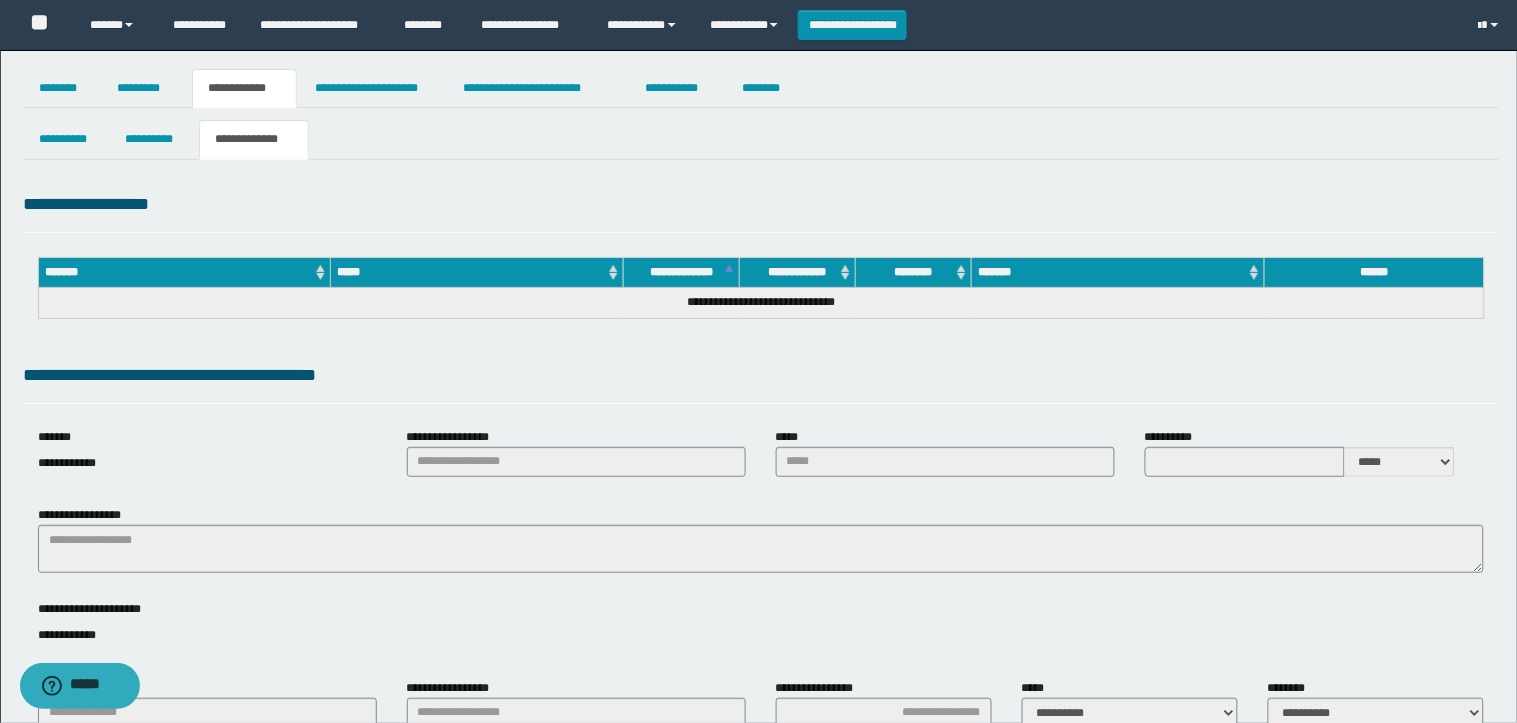 type on "**********" 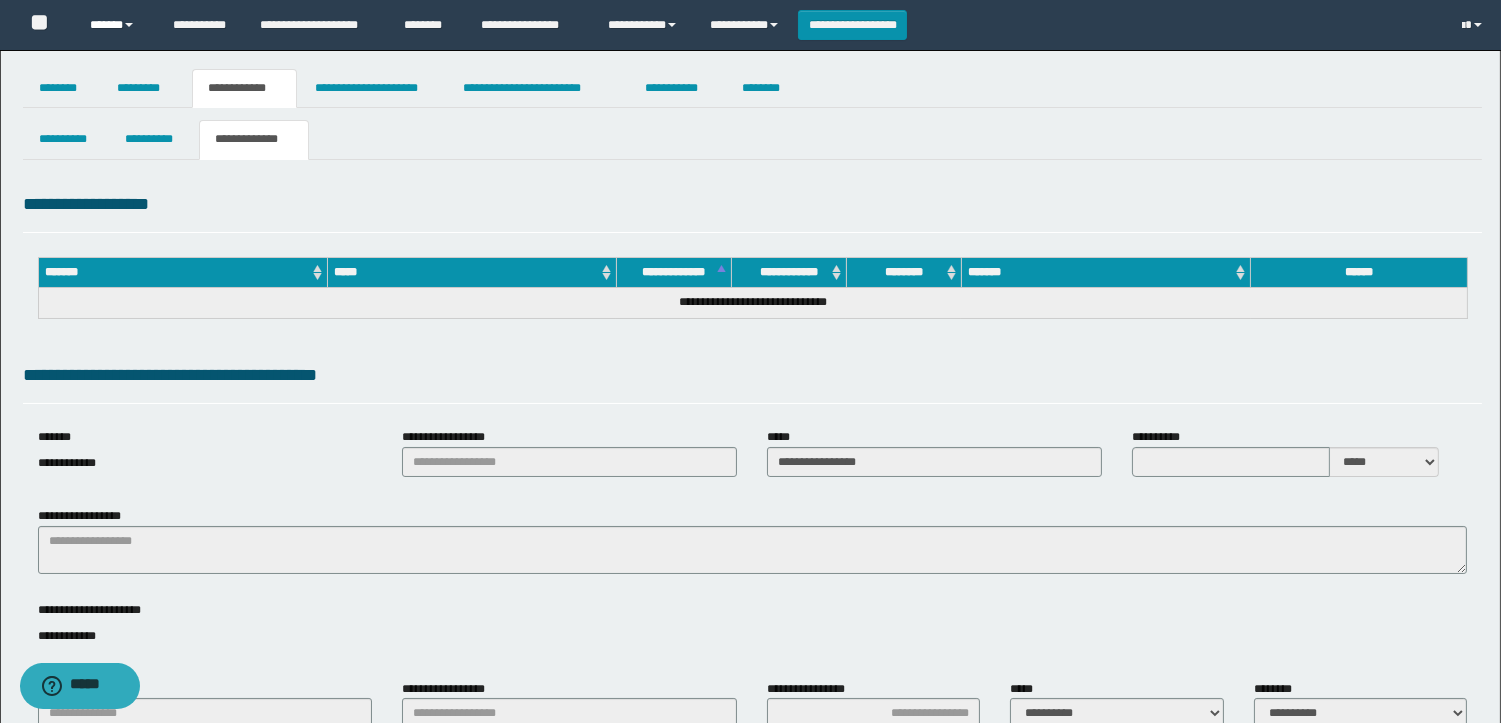 click on "******" at bounding box center [116, 25] 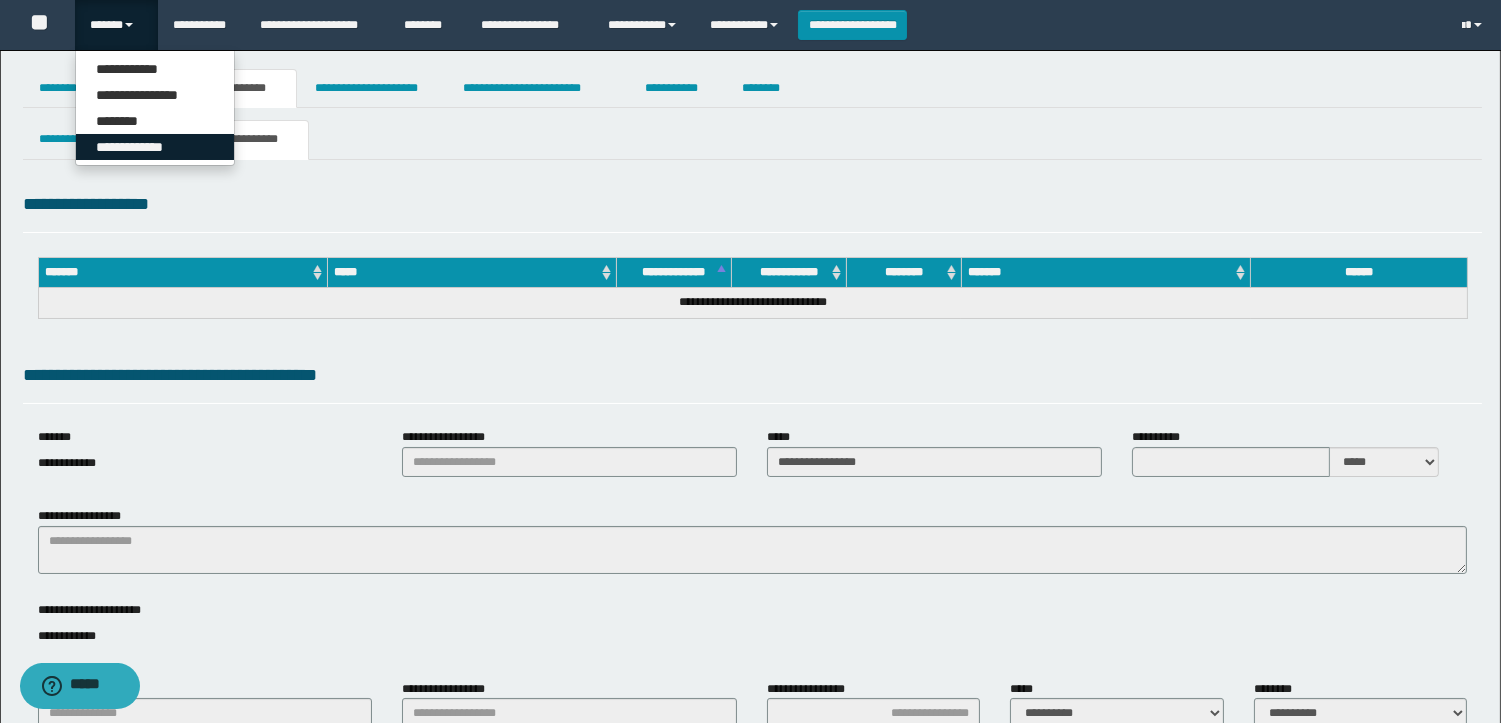 click on "**********" at bounding box center [155, 147] 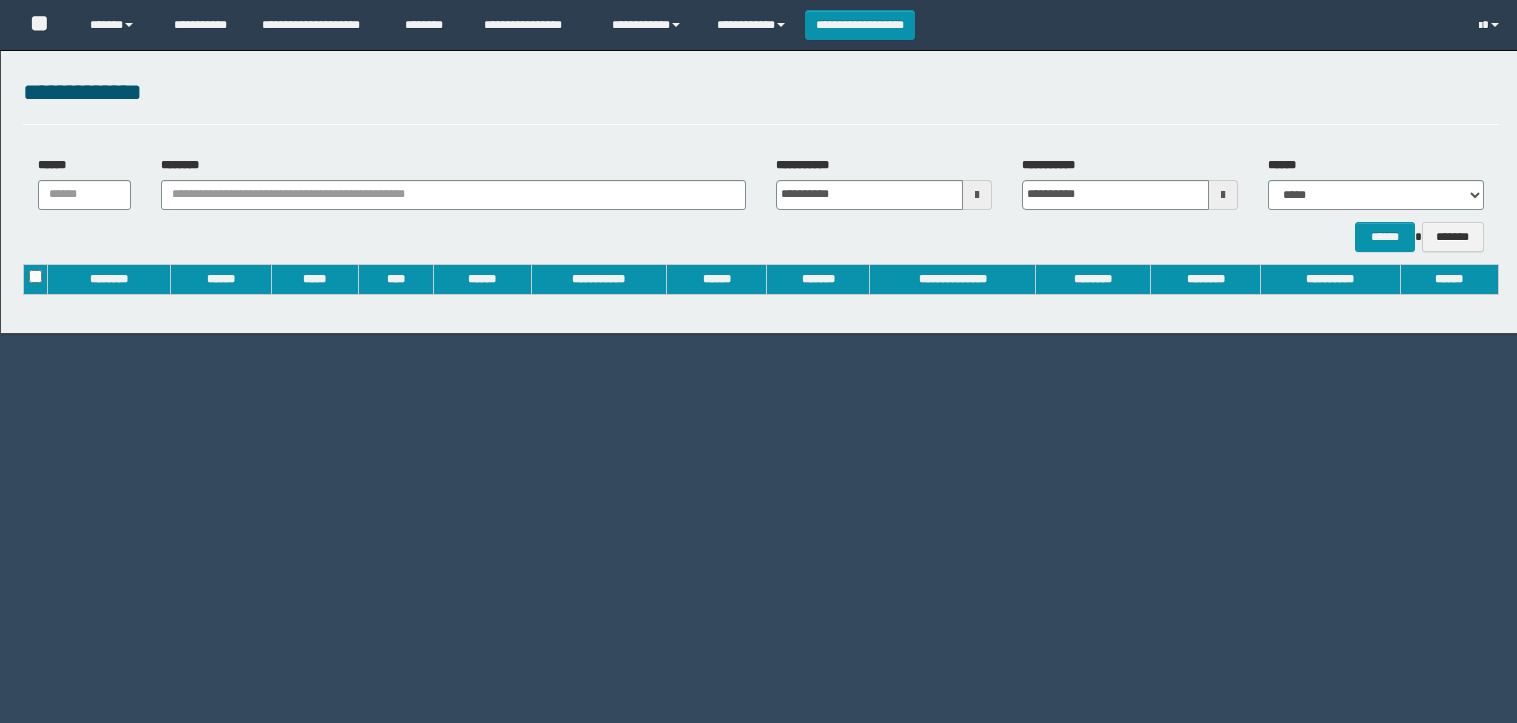 scroll, scrollTop: 0, scrollLeft: 0, axis: both 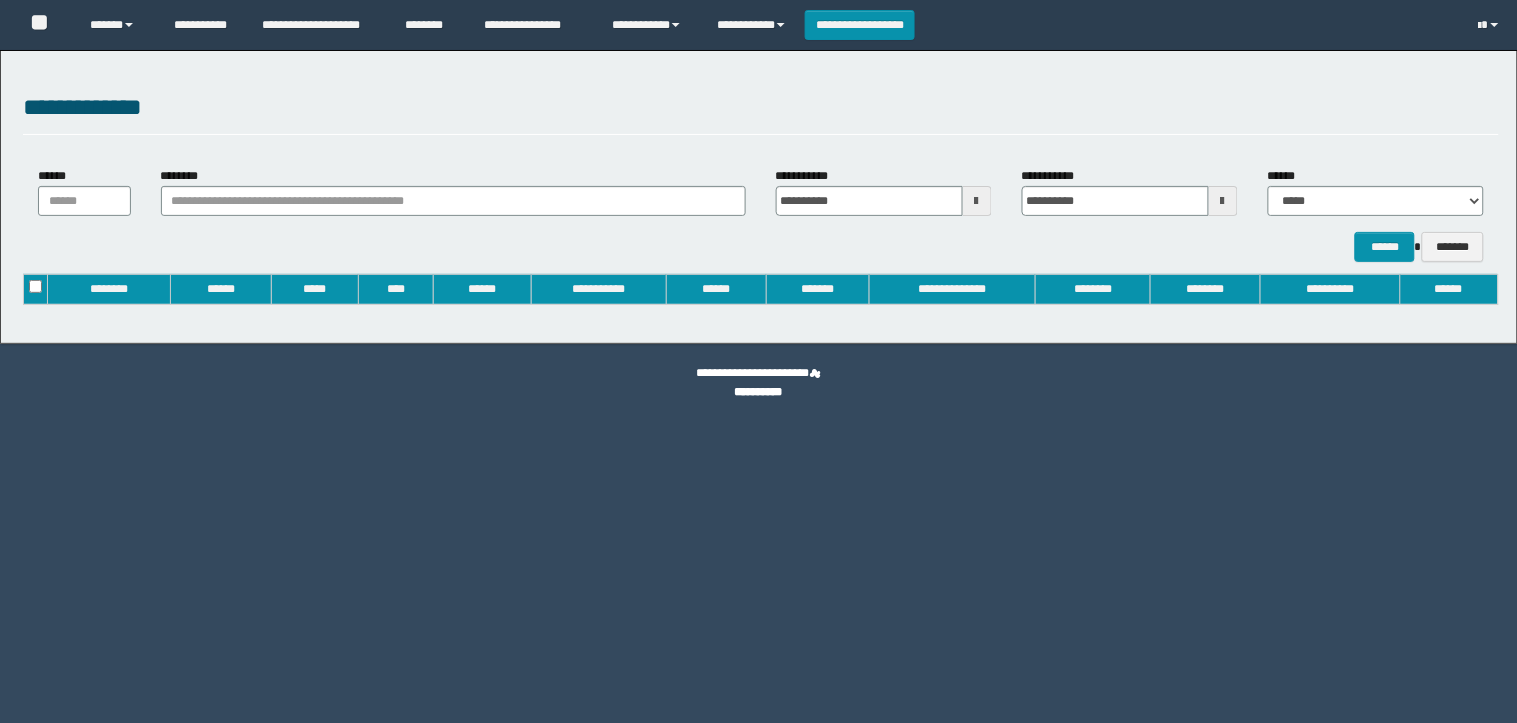 type on "**********" 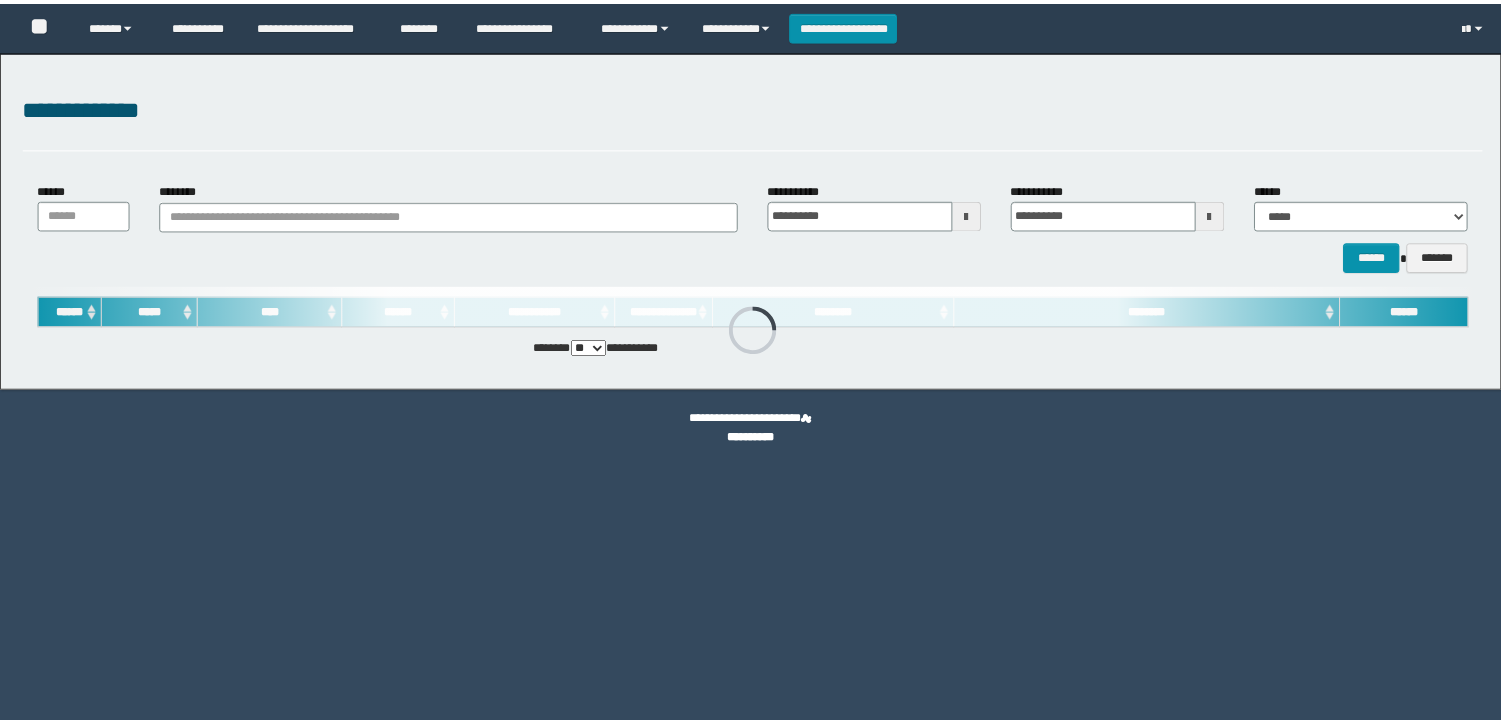 scroll, scrollTop: 0, scrollLeft: 0, axis: both 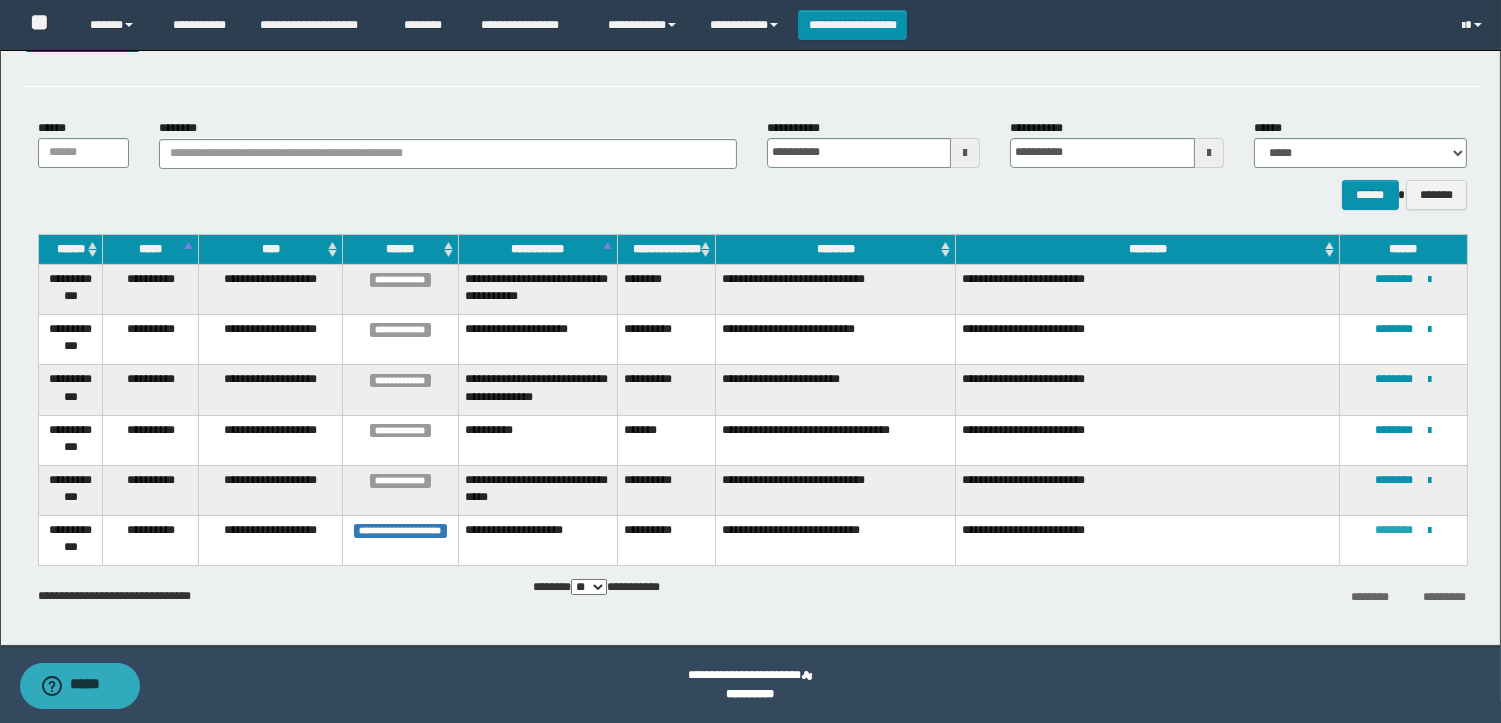 click on "********" at bounding box center [1395, 530] 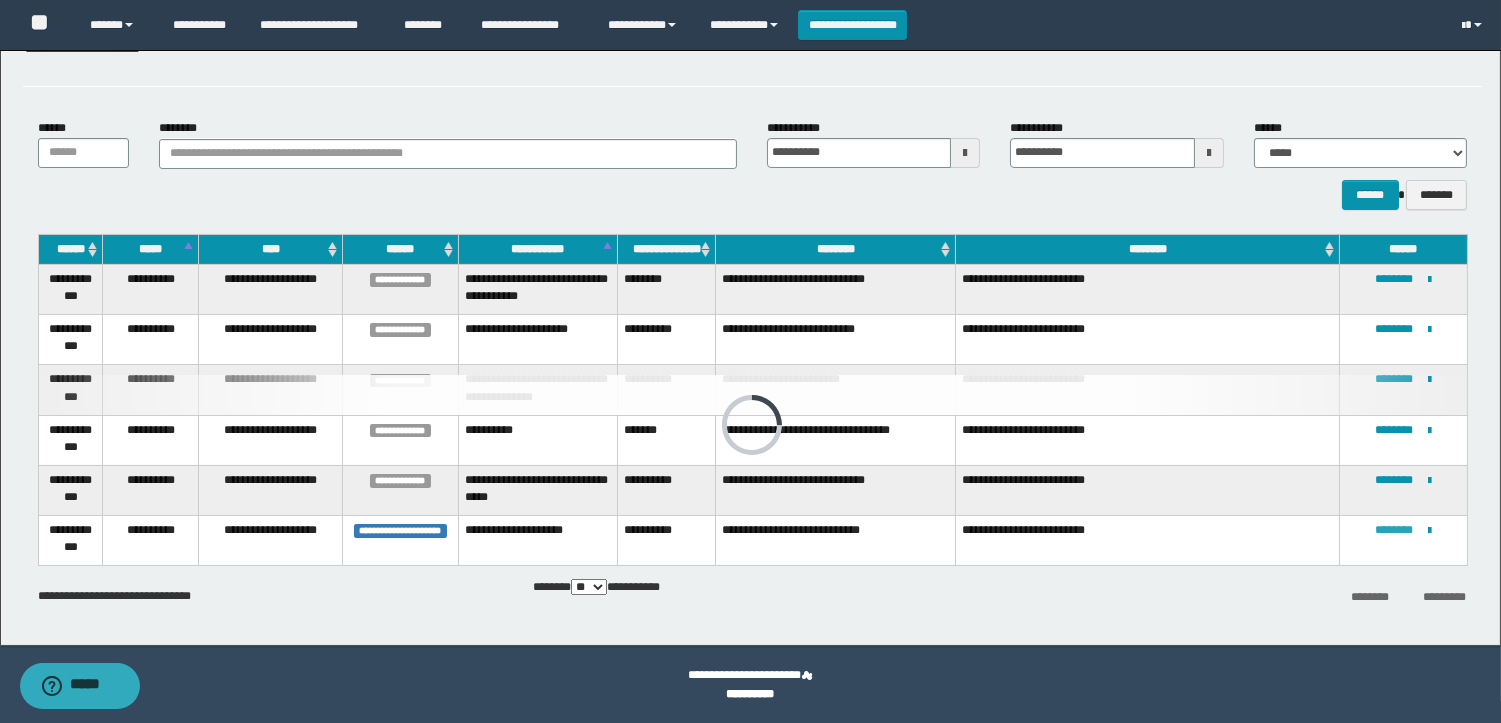 scroll, scrollTop: 0, scrollLeft: 0, axis: both 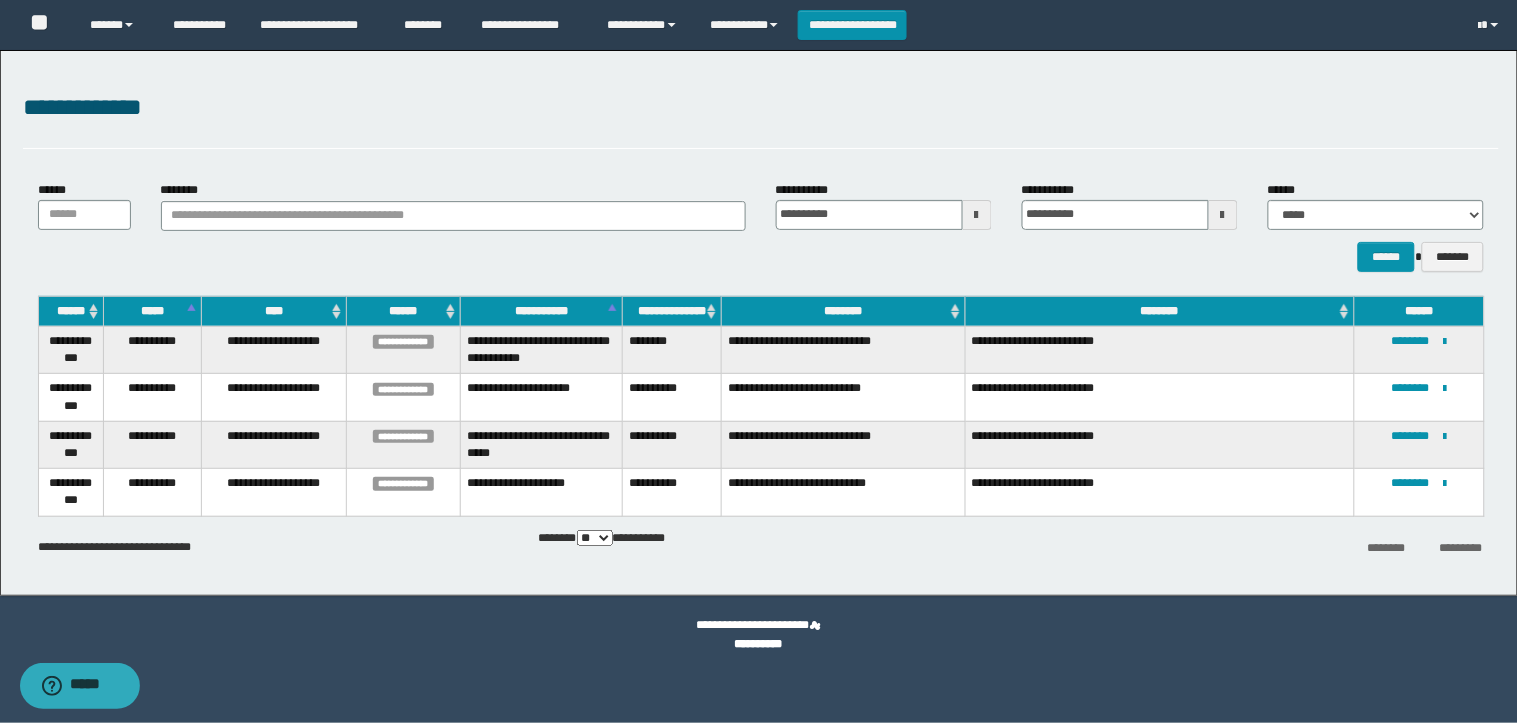 click at bounding box center (977, 215) 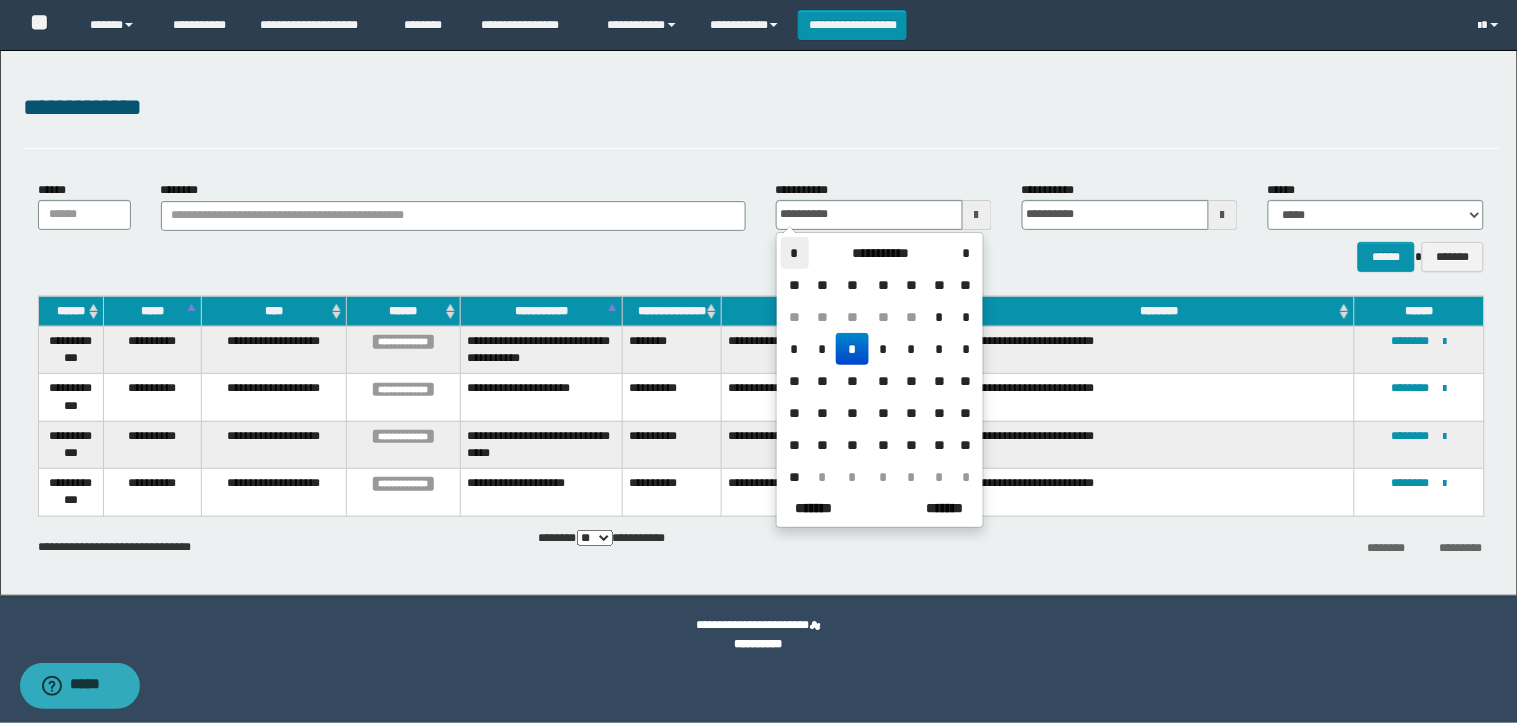 click on "*" at bounding box center (795, 253) 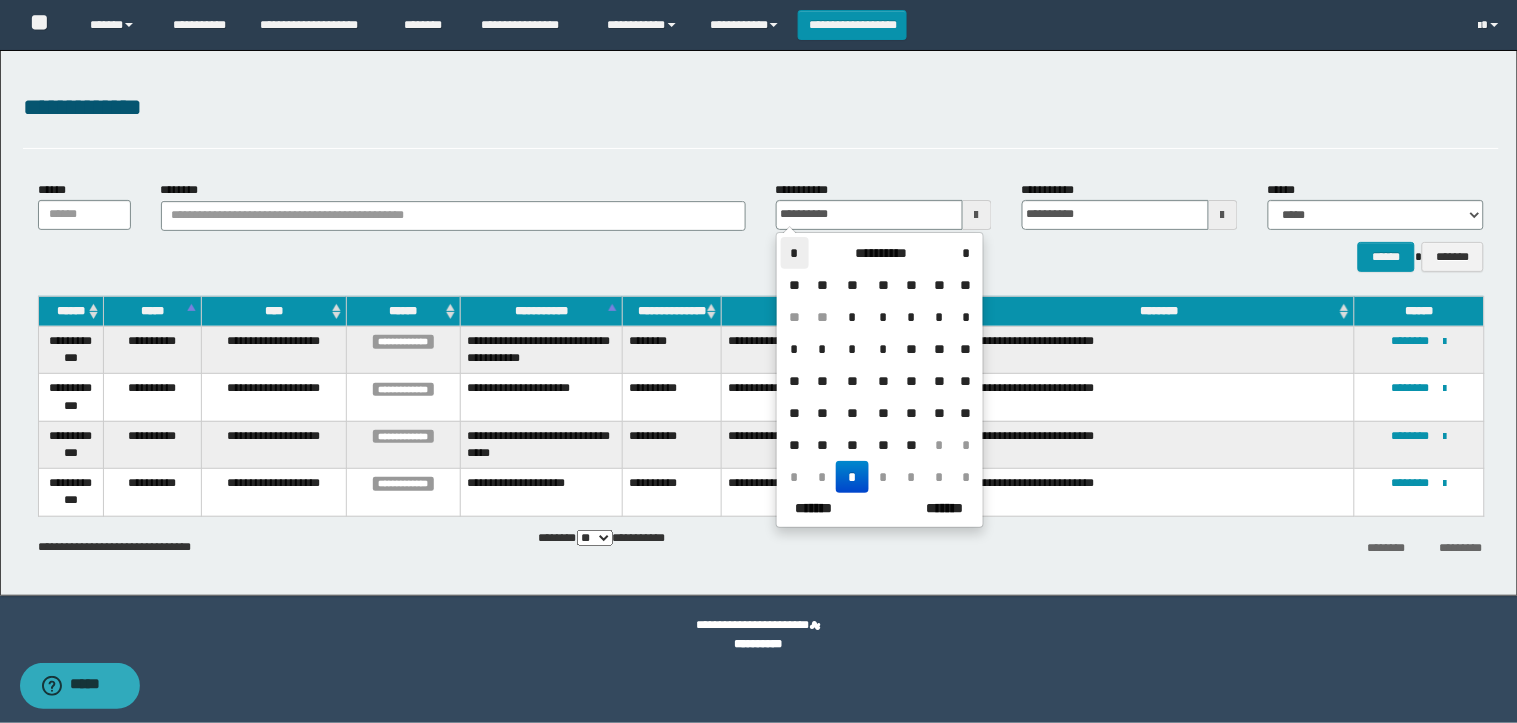 click on "*" at bounding box center (795, 253) 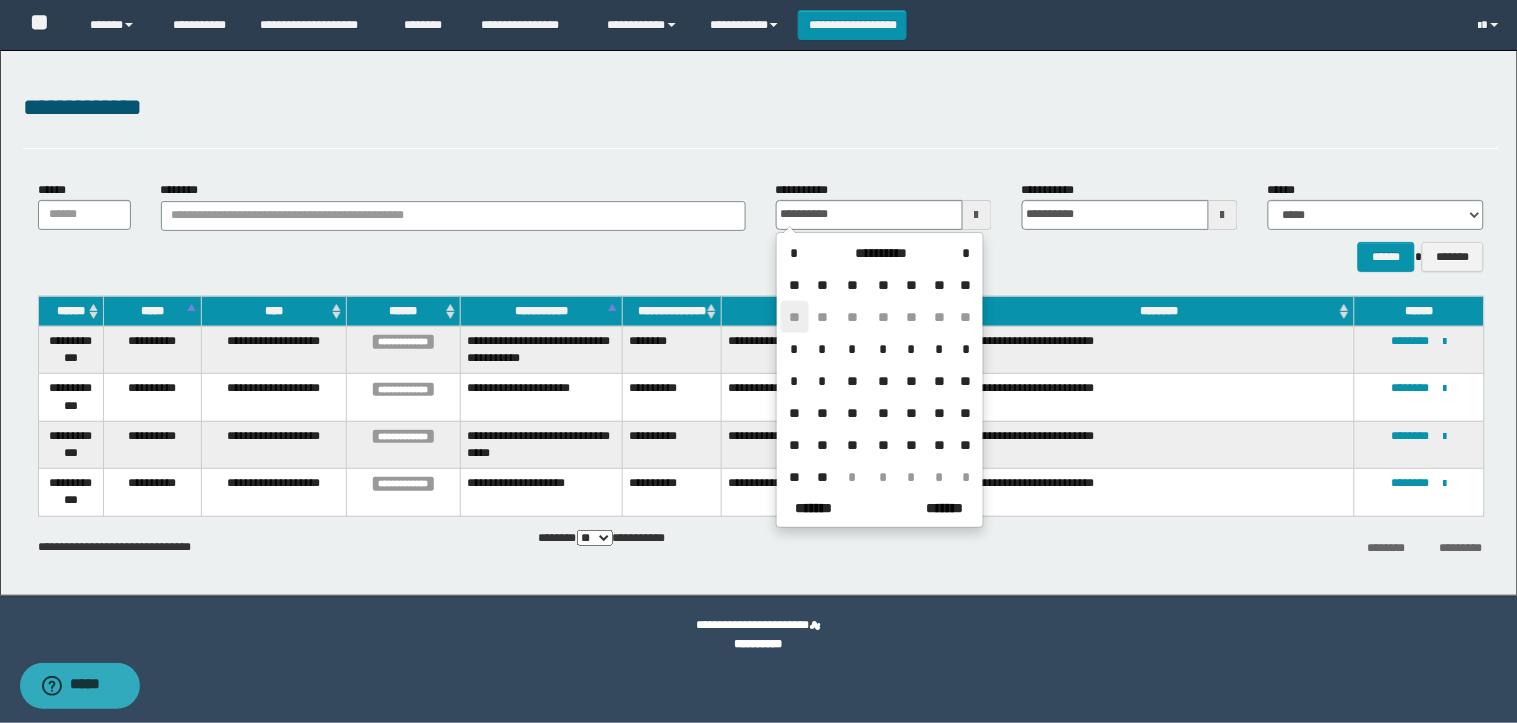 click on "**" at bounding box center (795, 317) 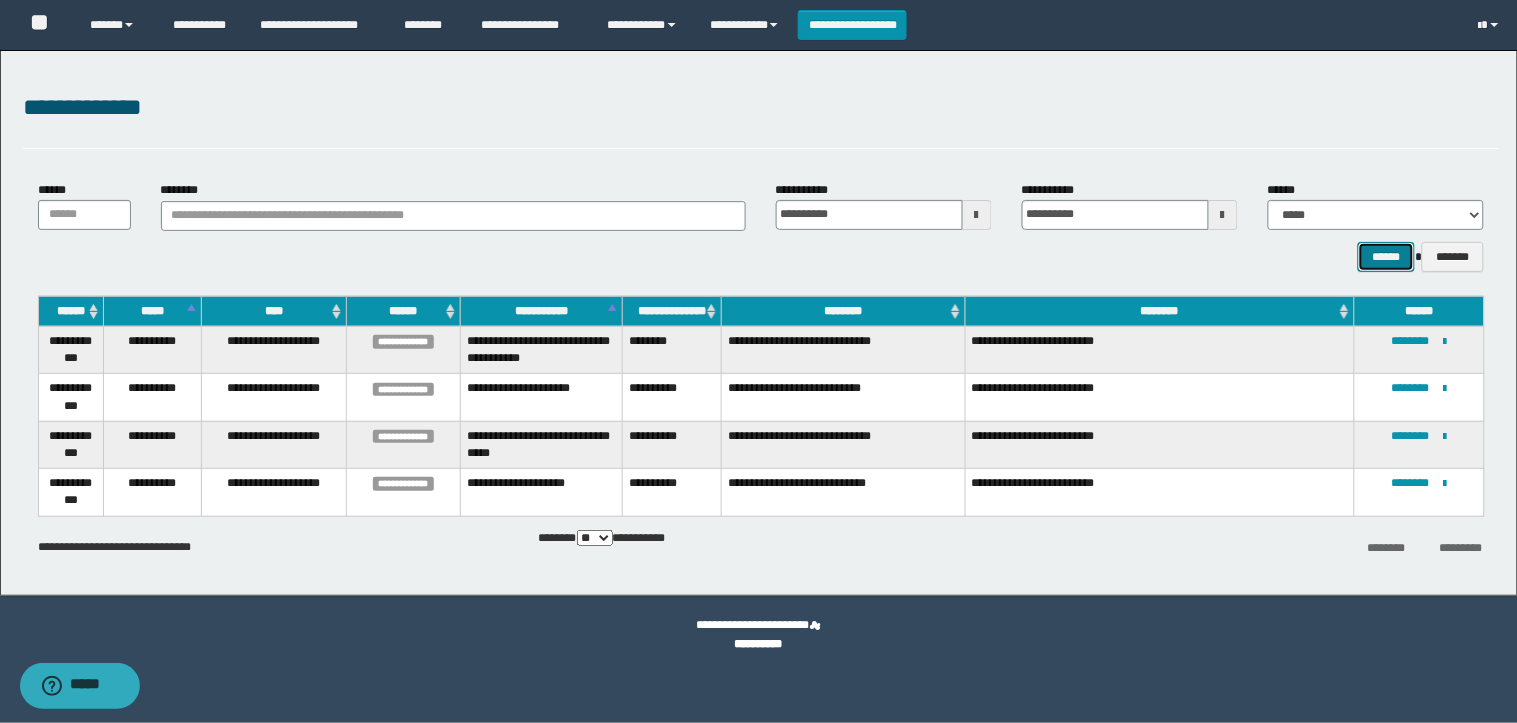 click on "******" at bounding box center [1386, 257] 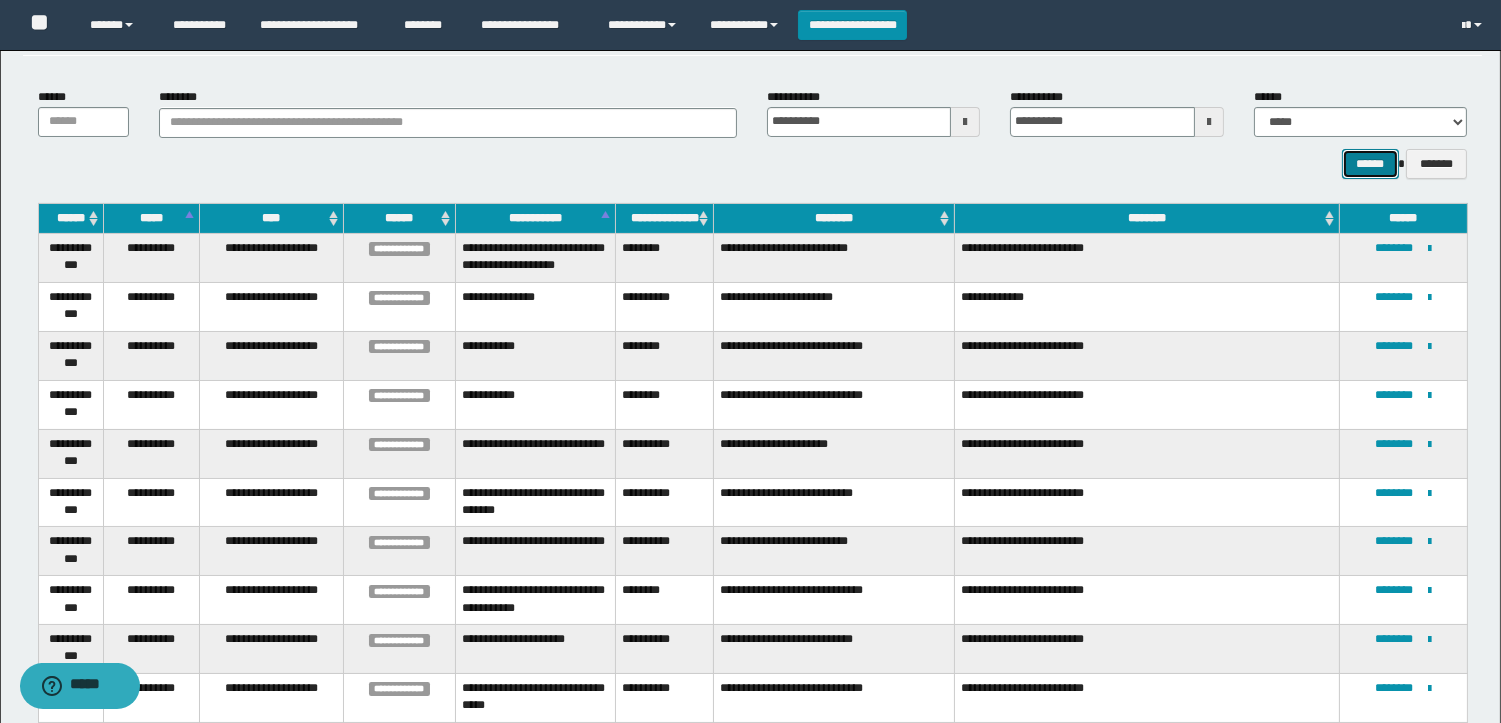 scroll, scrollTop: 76, scrollLeft: 0, axis: vertical 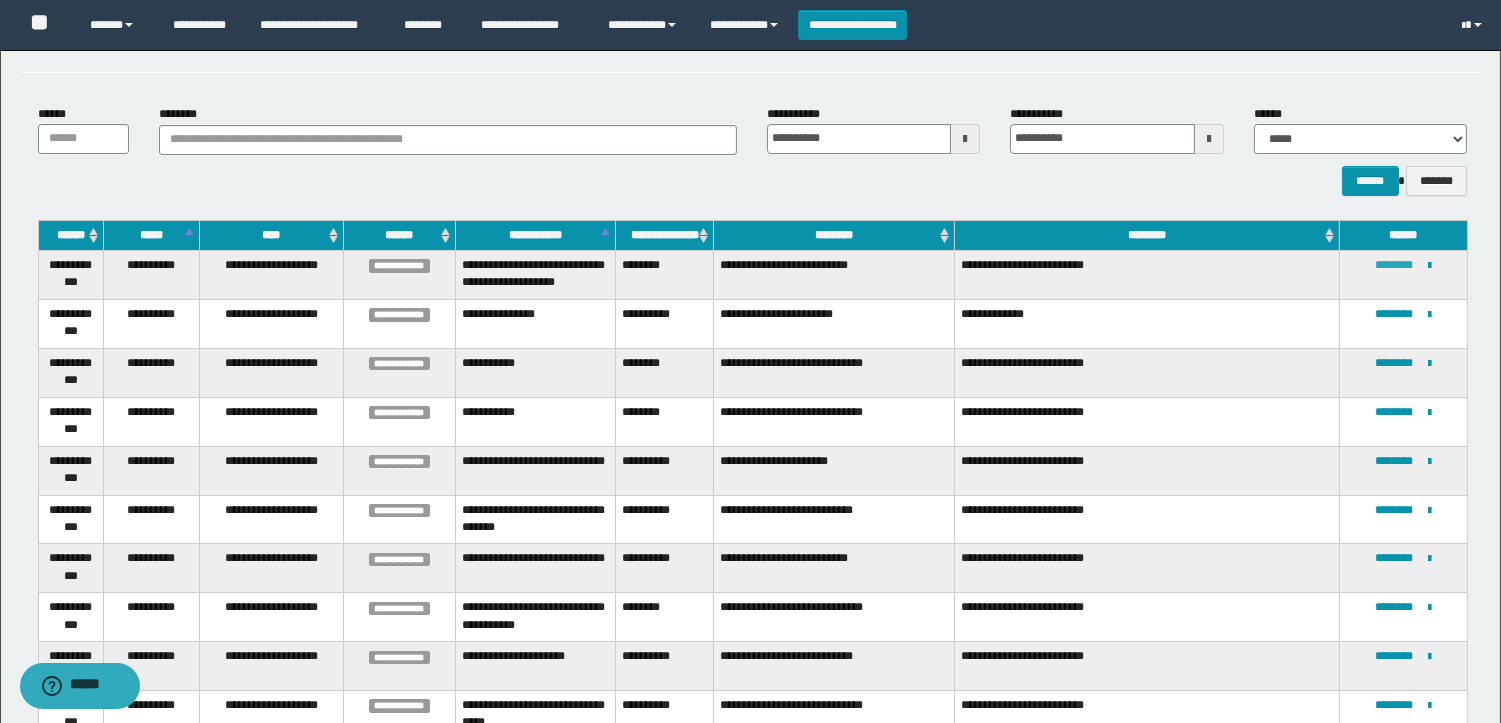 click on "********" at bounding box center [1394, 265] 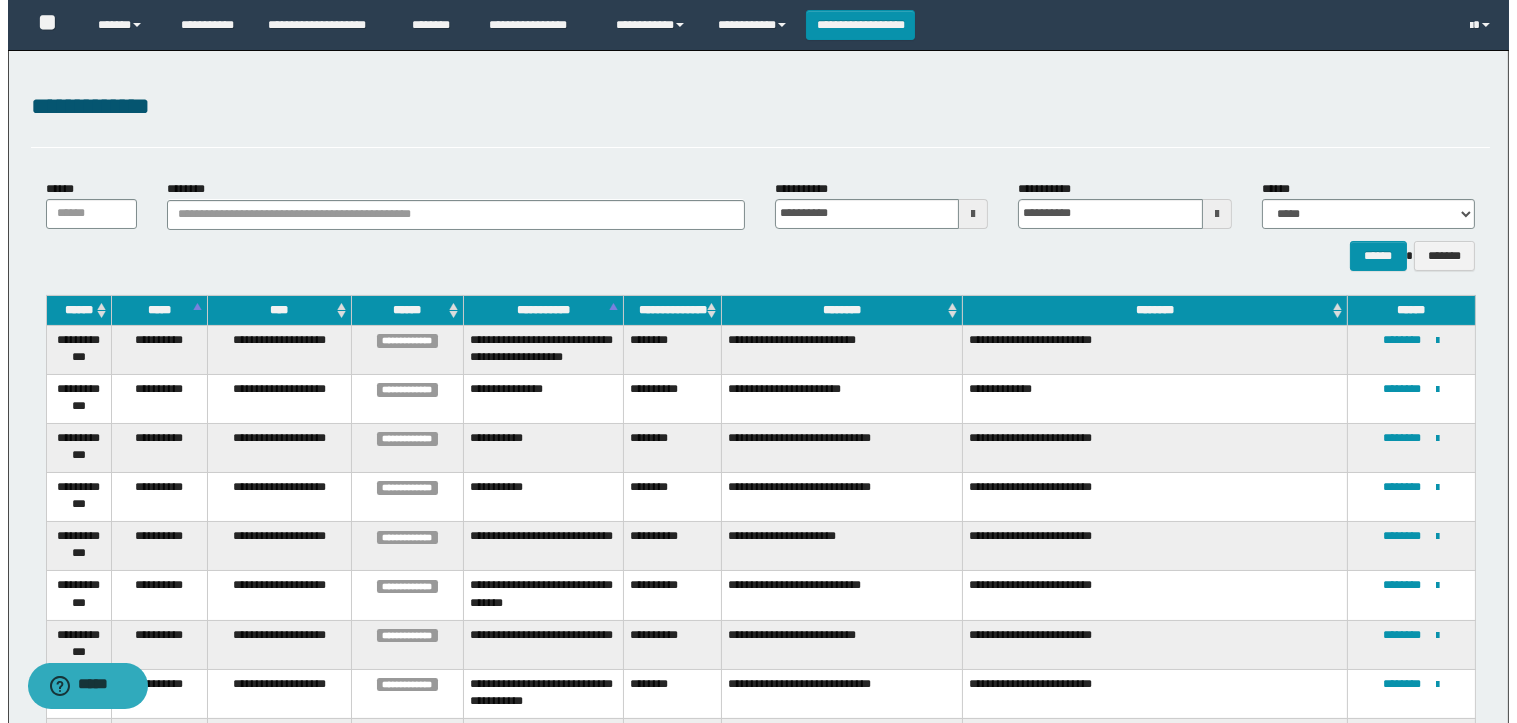 scroll, scrollTop: 0, scrollLeft: 0, axis: both 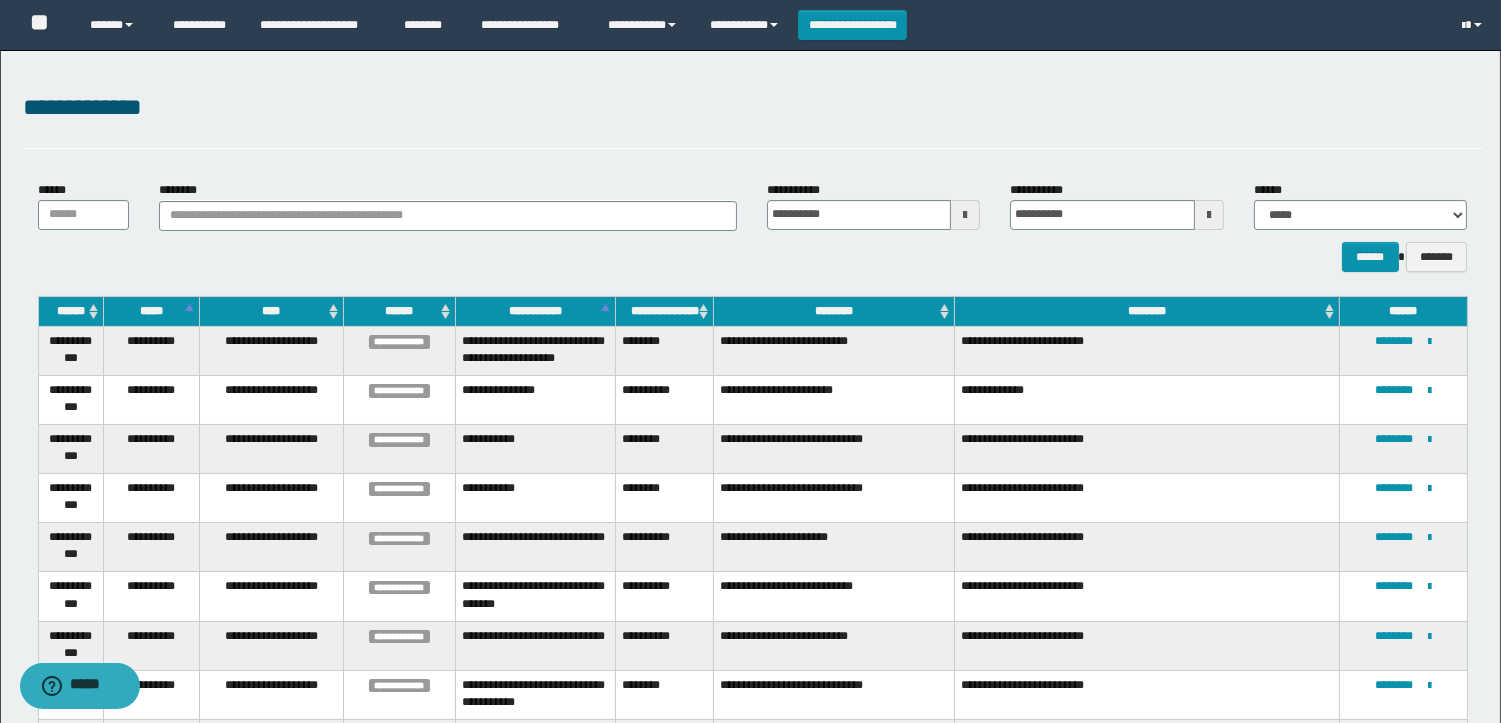 click at bounding box center (965, 215) 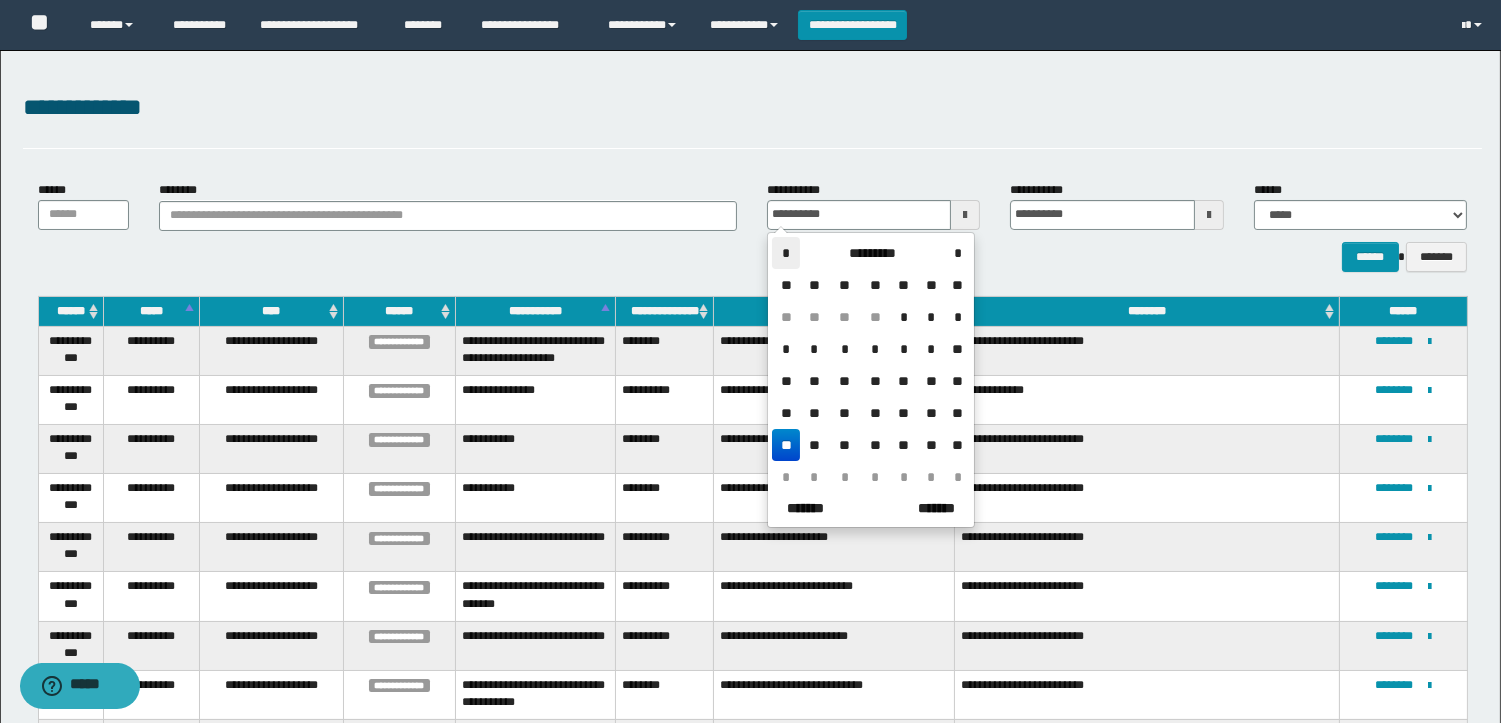click on "*" at bounding box center (786, 253) 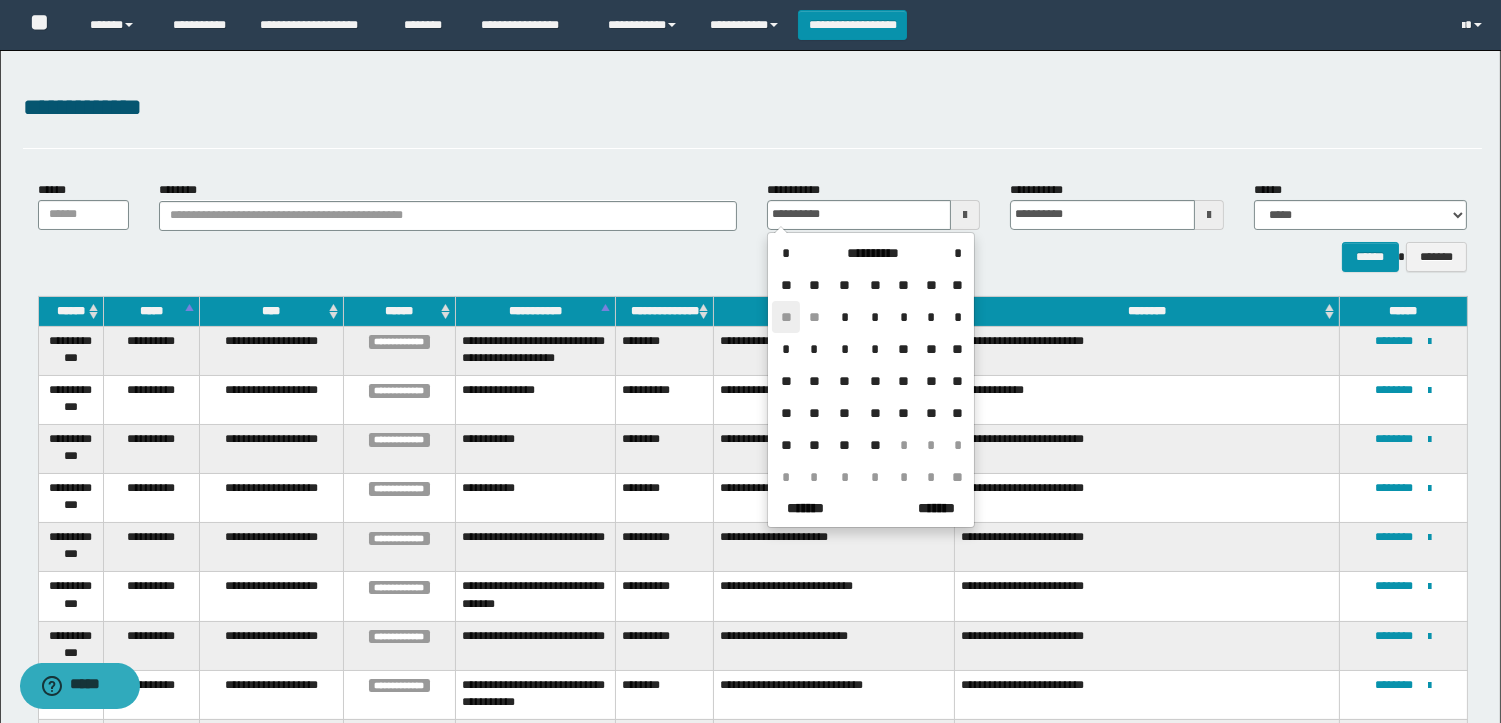 click on "**" at bounding box center [786, 317] 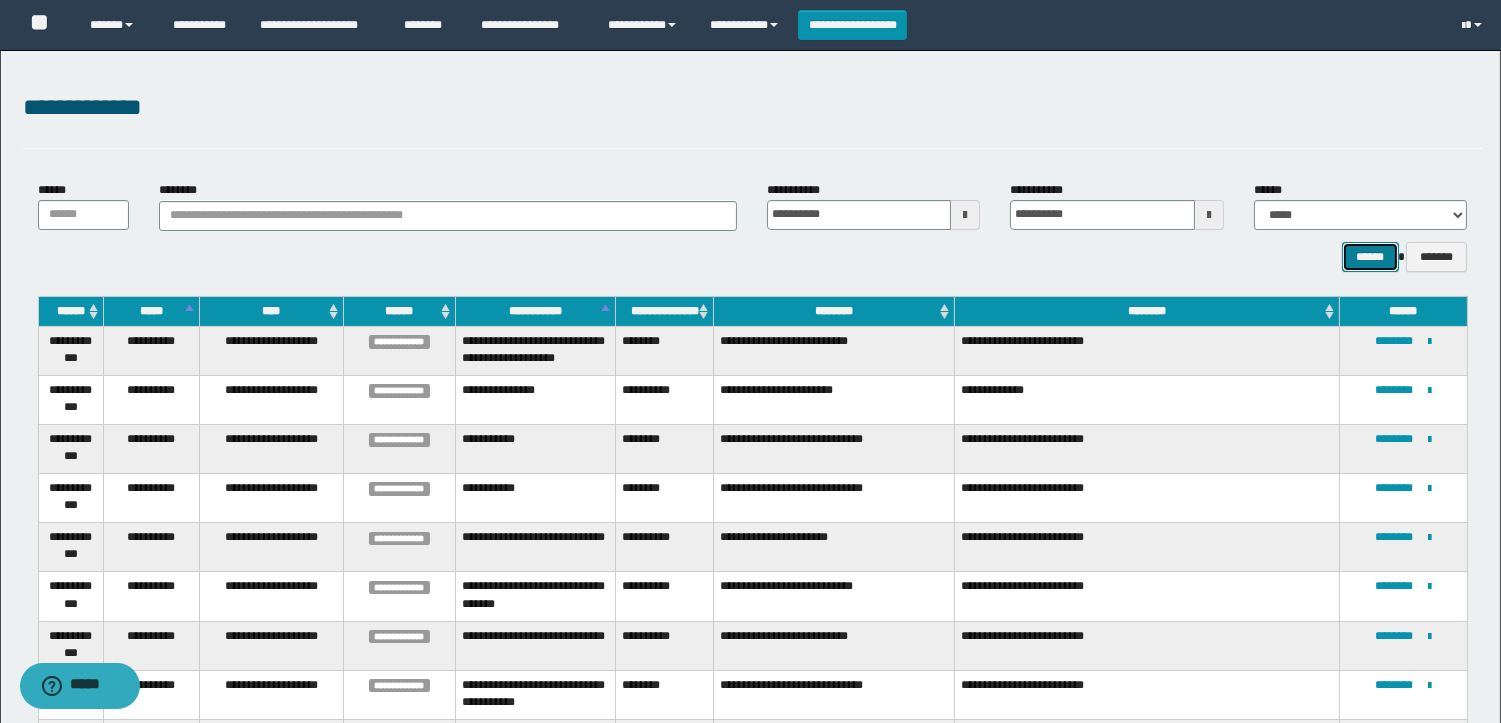 click on "******" at bounding box center [1370, 257] 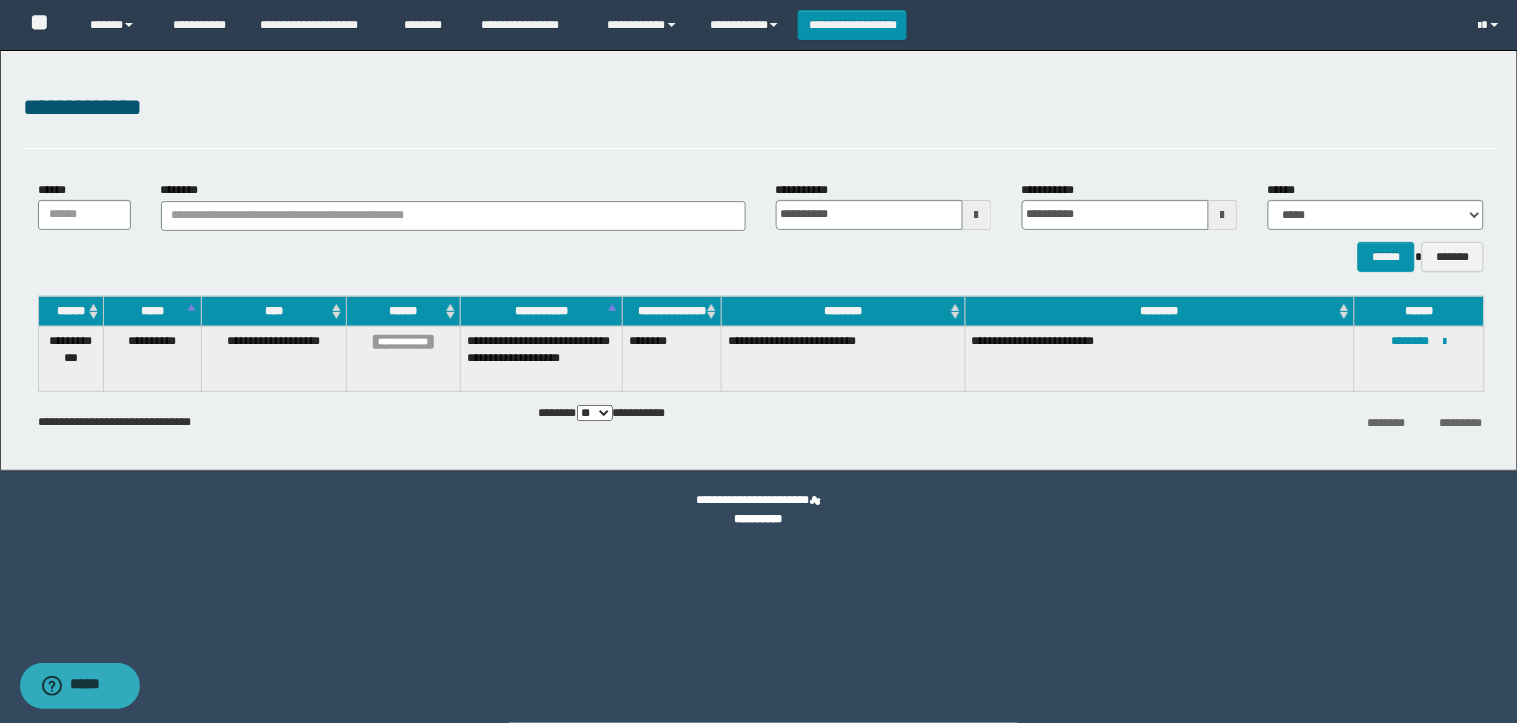 click at bounding box center (977, 215) 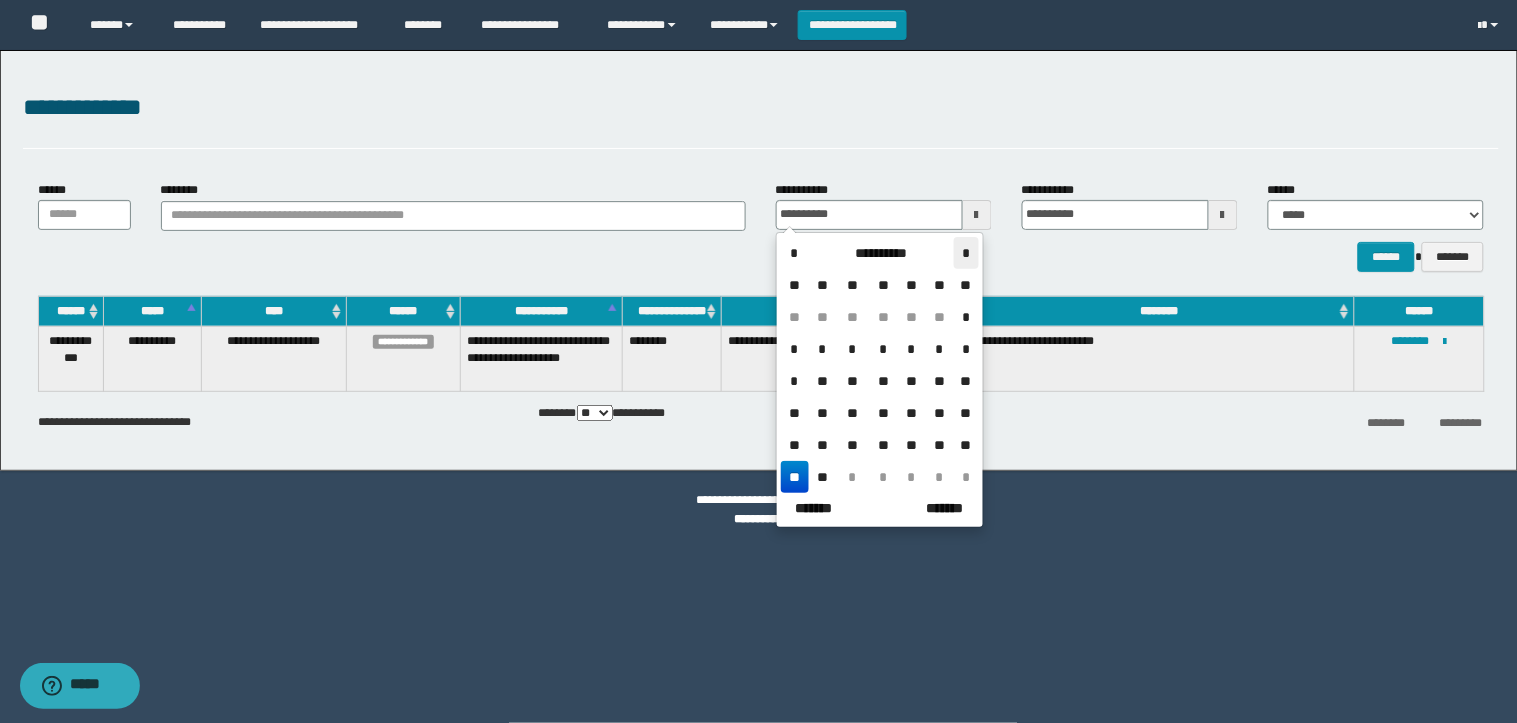 click on "*" at bounding box center (966, 253) 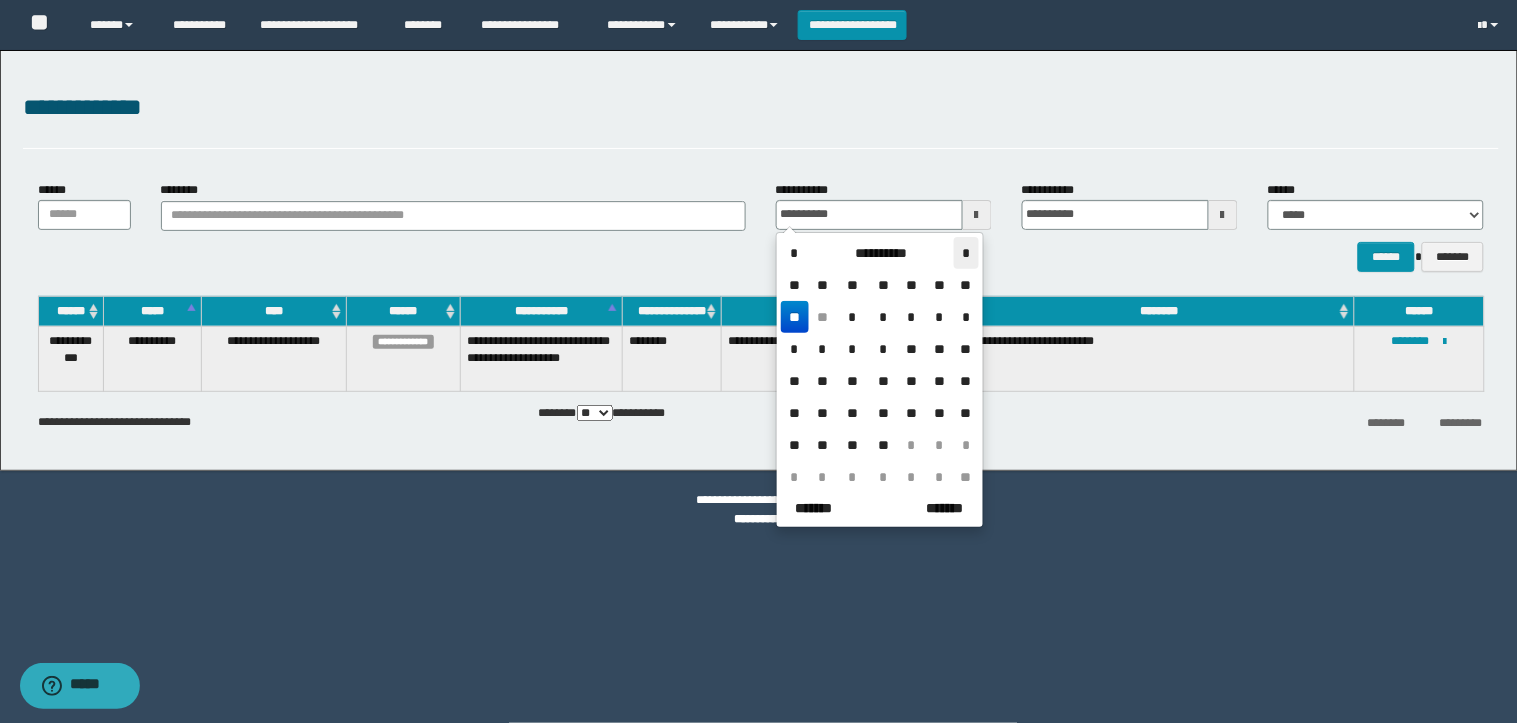 click on "*" at bounding box center [966, 253] 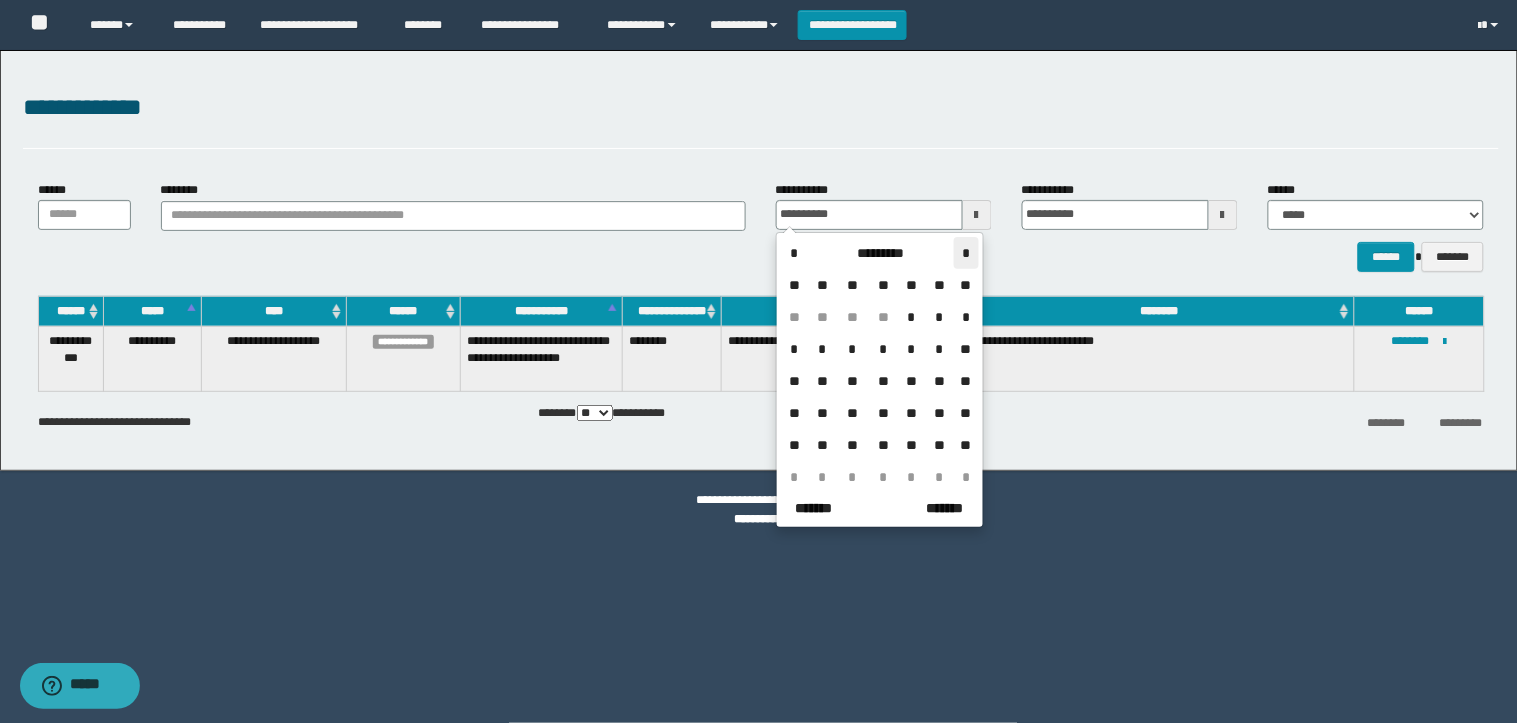 click on "*" at bounding box center [966, 253] 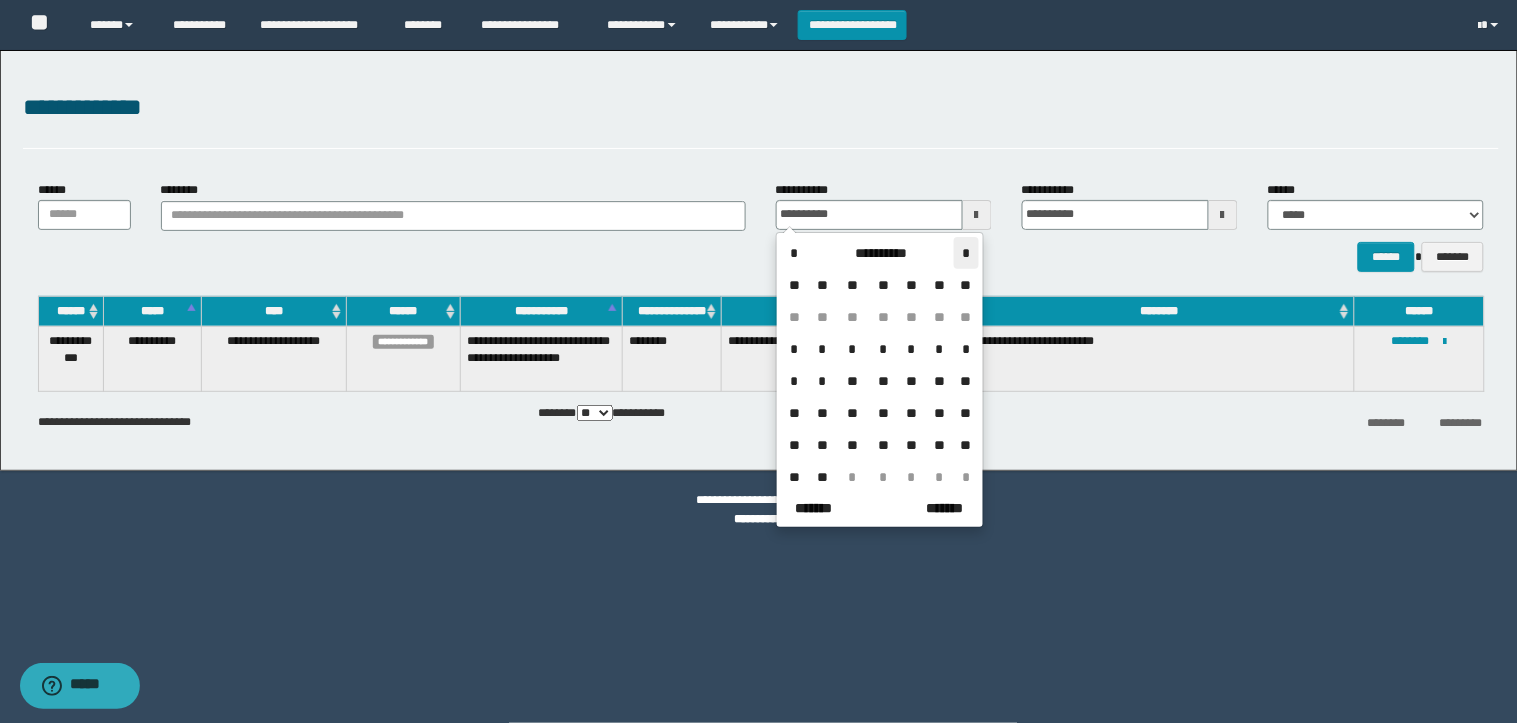 click on "*" at bounding box center (966, 253) 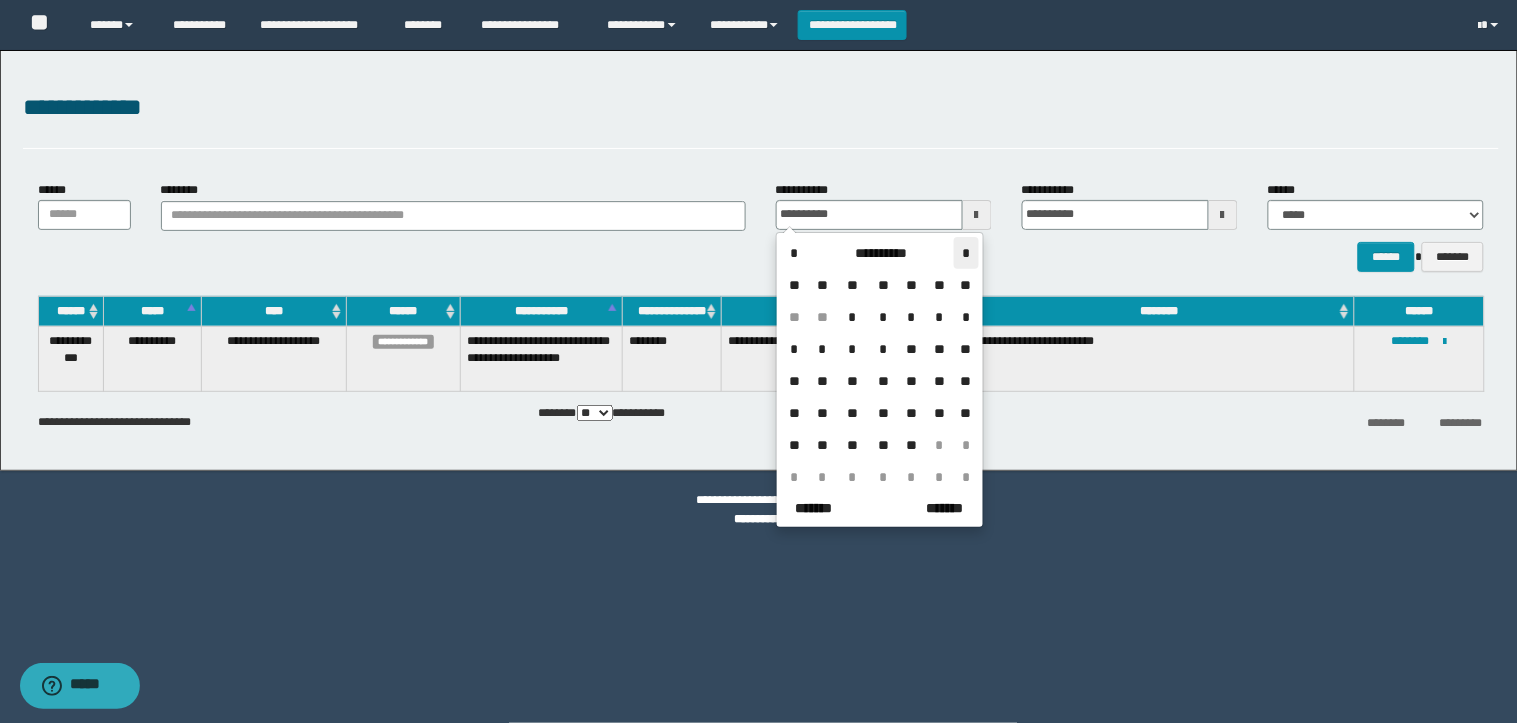 click on "*" at bounding box center (966, 253) 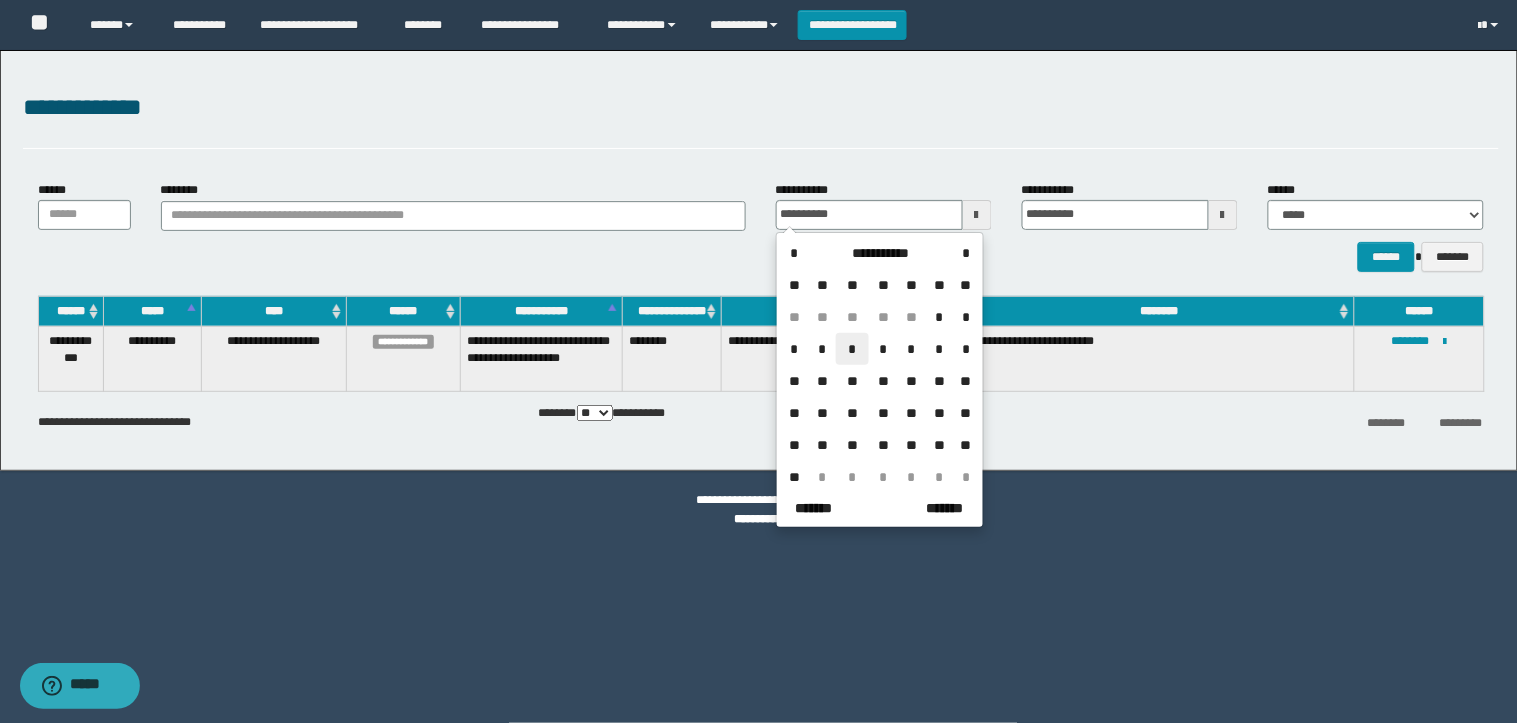 click on "*" at bounding box center [852, 349] 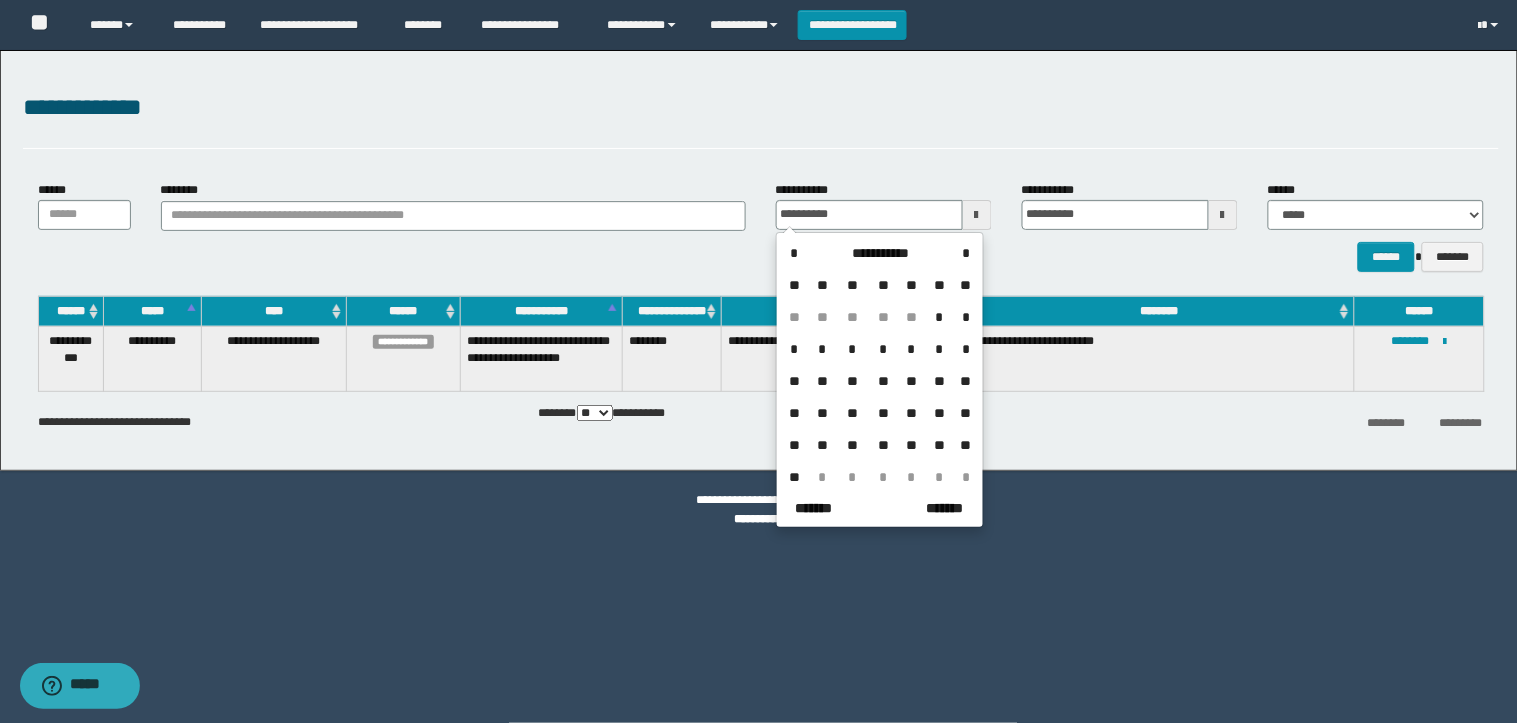 type on "**********" 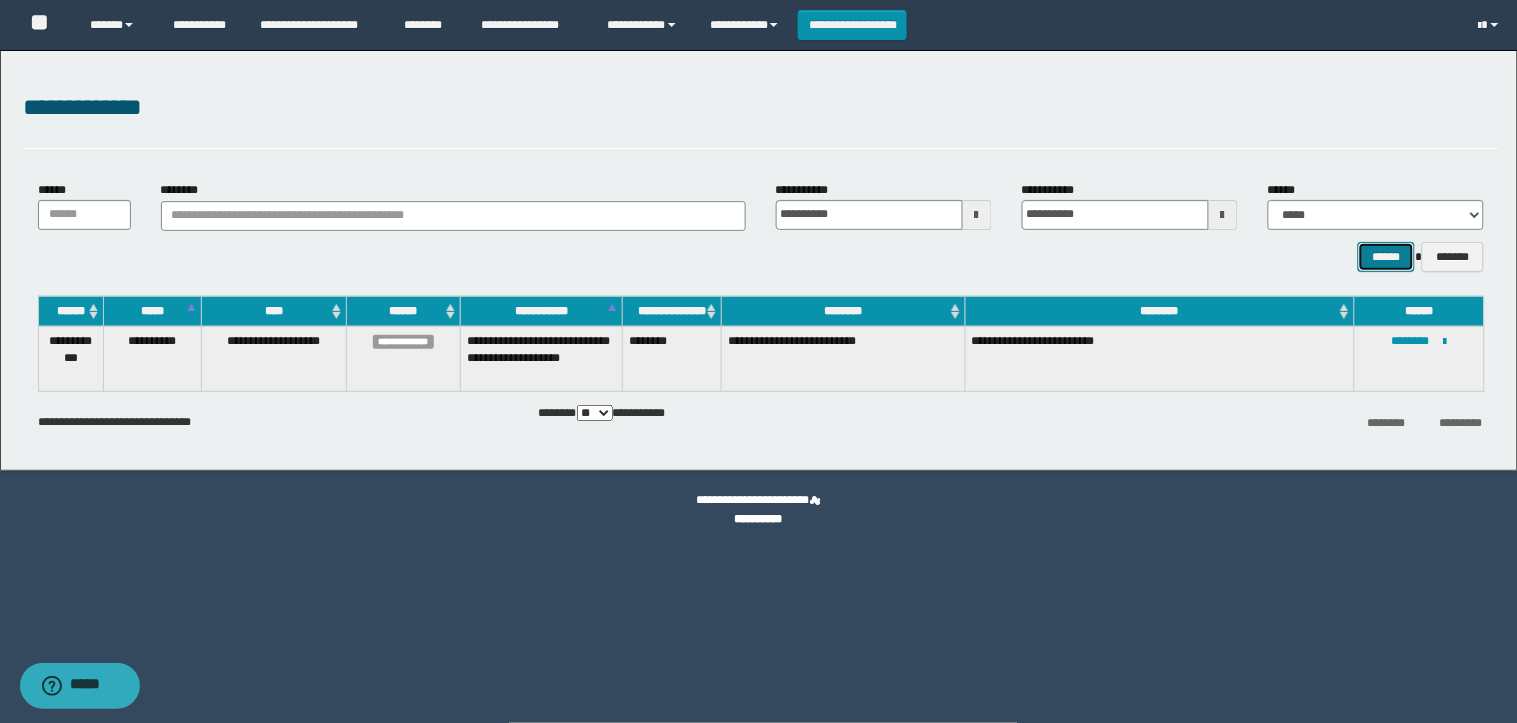 click on "******" at bounding box center [1386, 257] 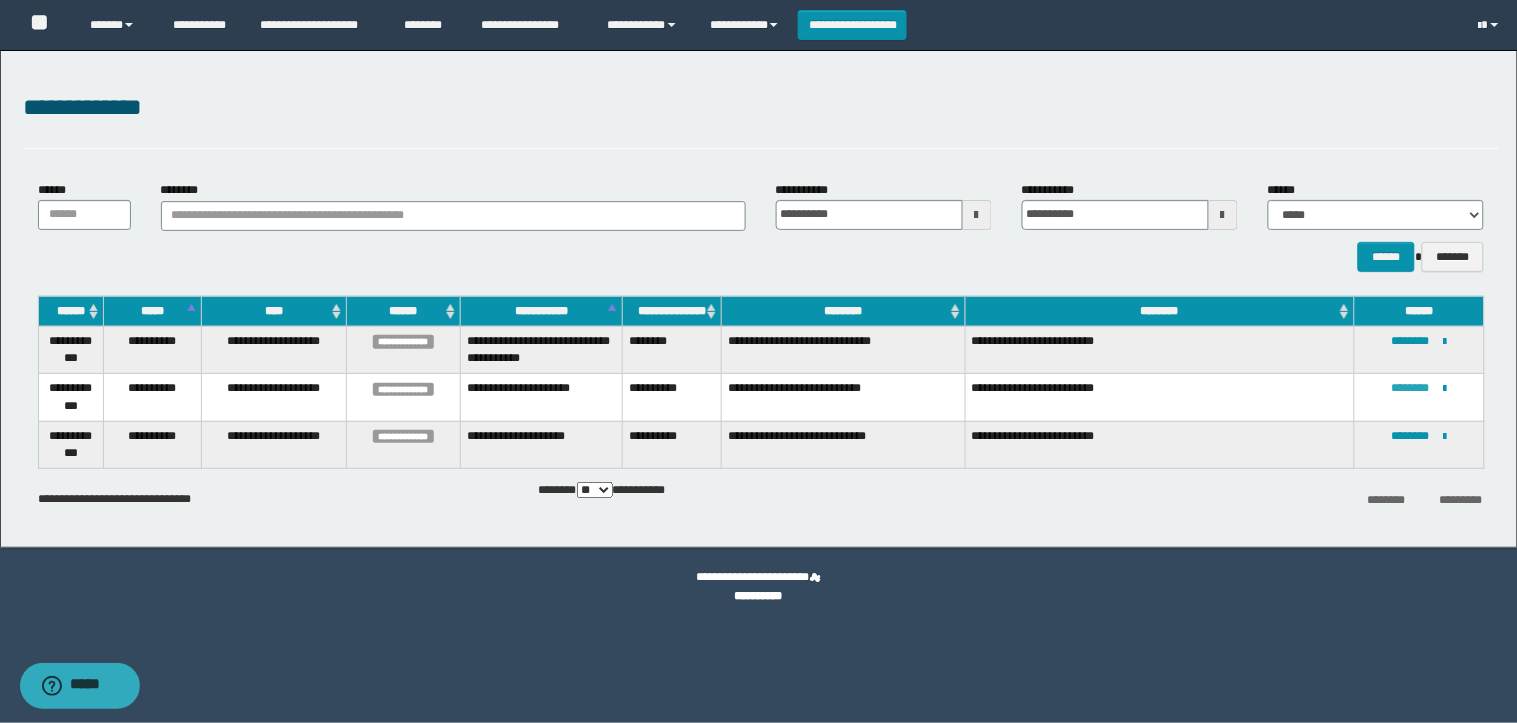 click on "********" at bounding box center (1410, 388) 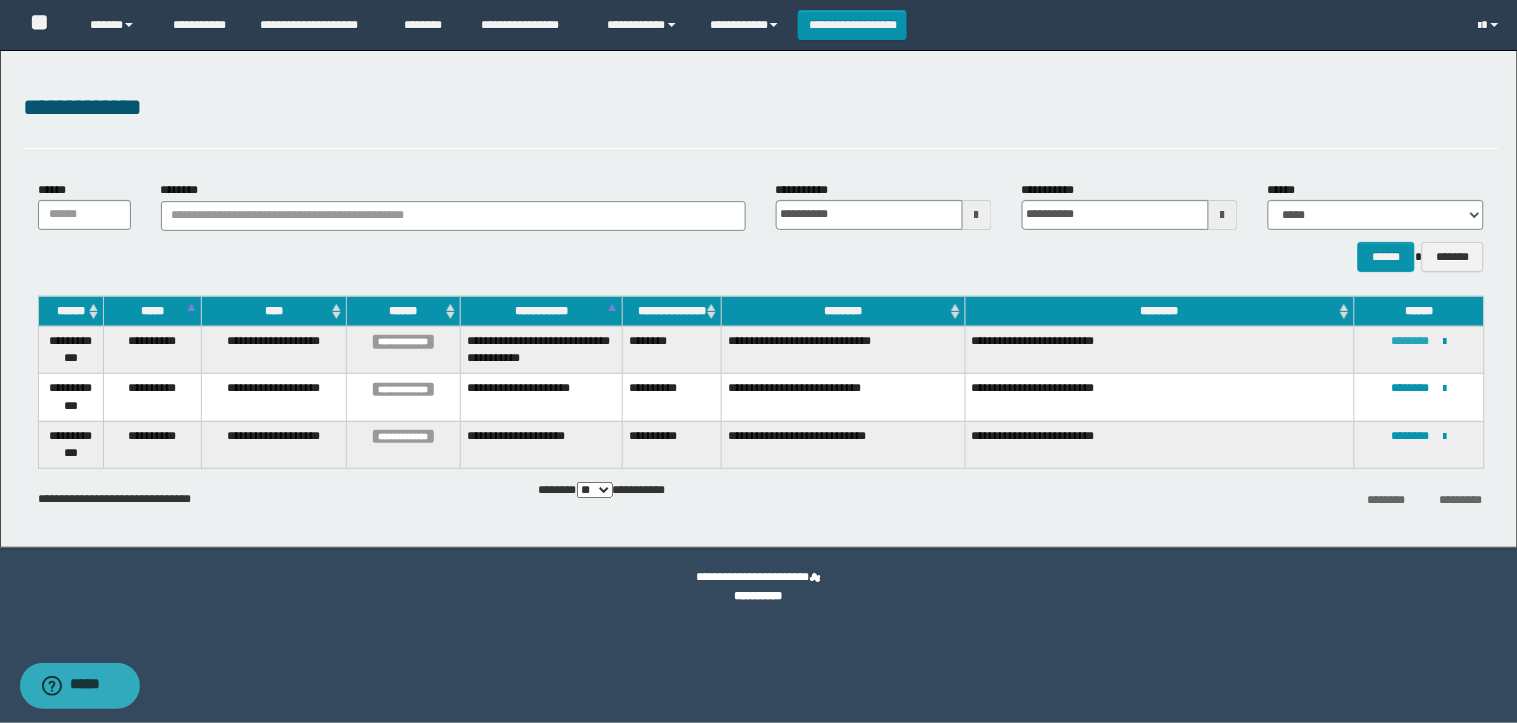 click on "********" at bounding box center (1410, 341) 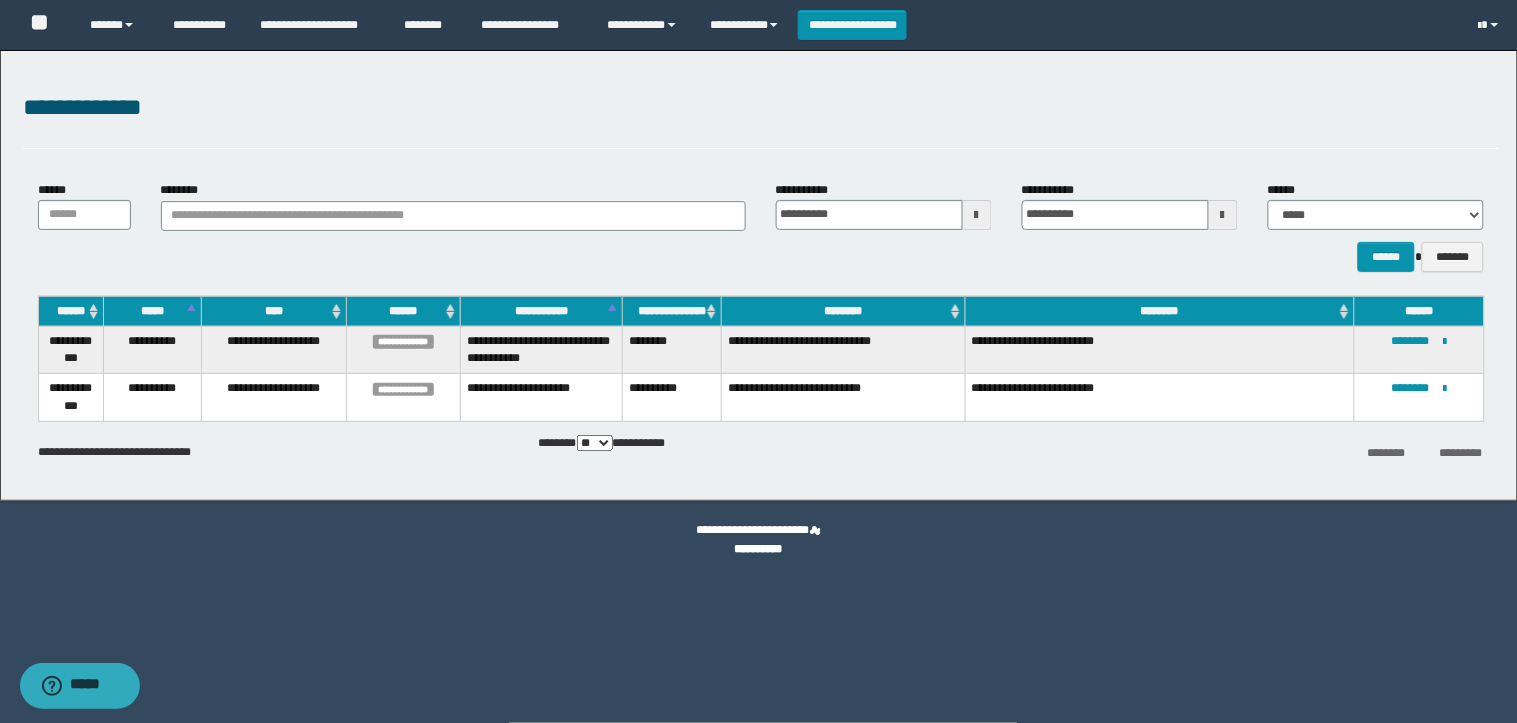 click on "******
*******" at bounding box center [1376, 257] 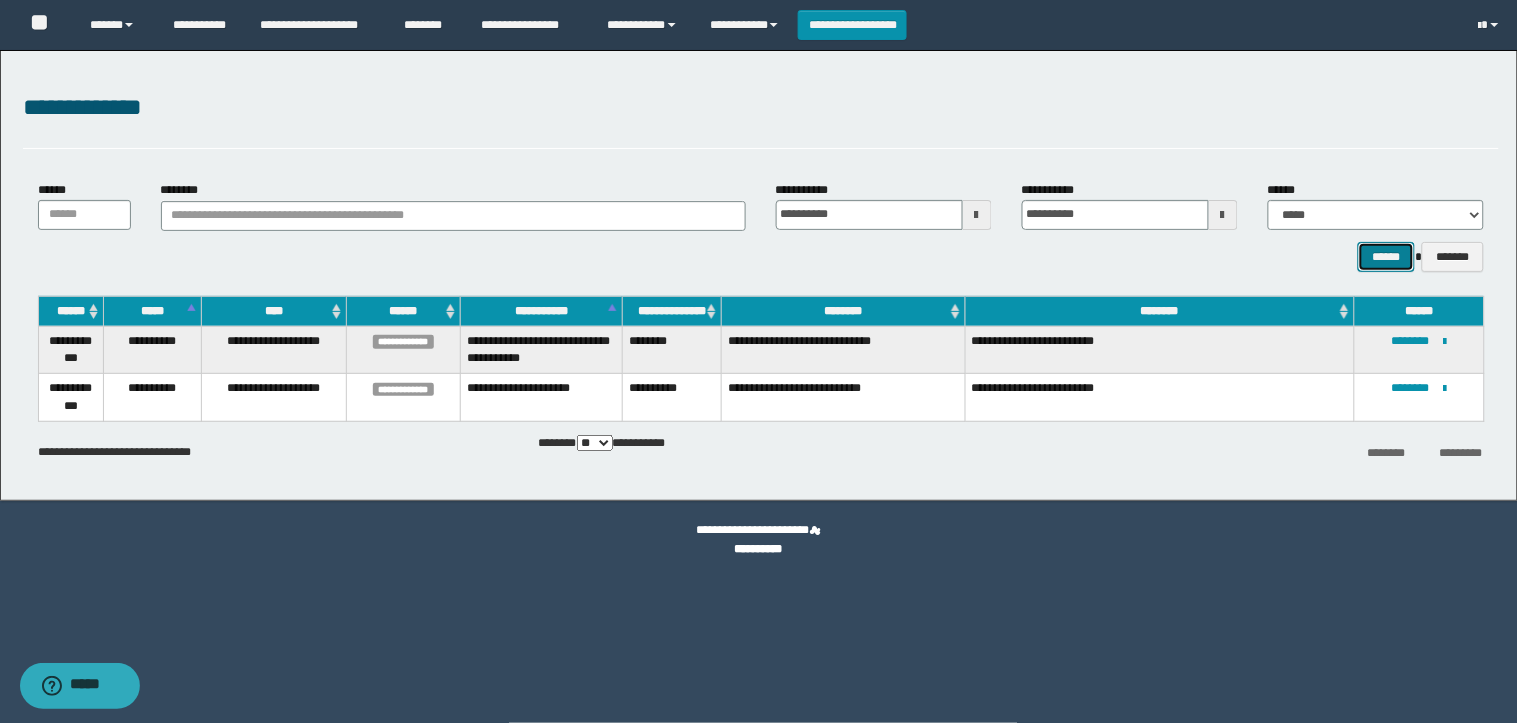 click on "******" at bounding box center [1386, 257] 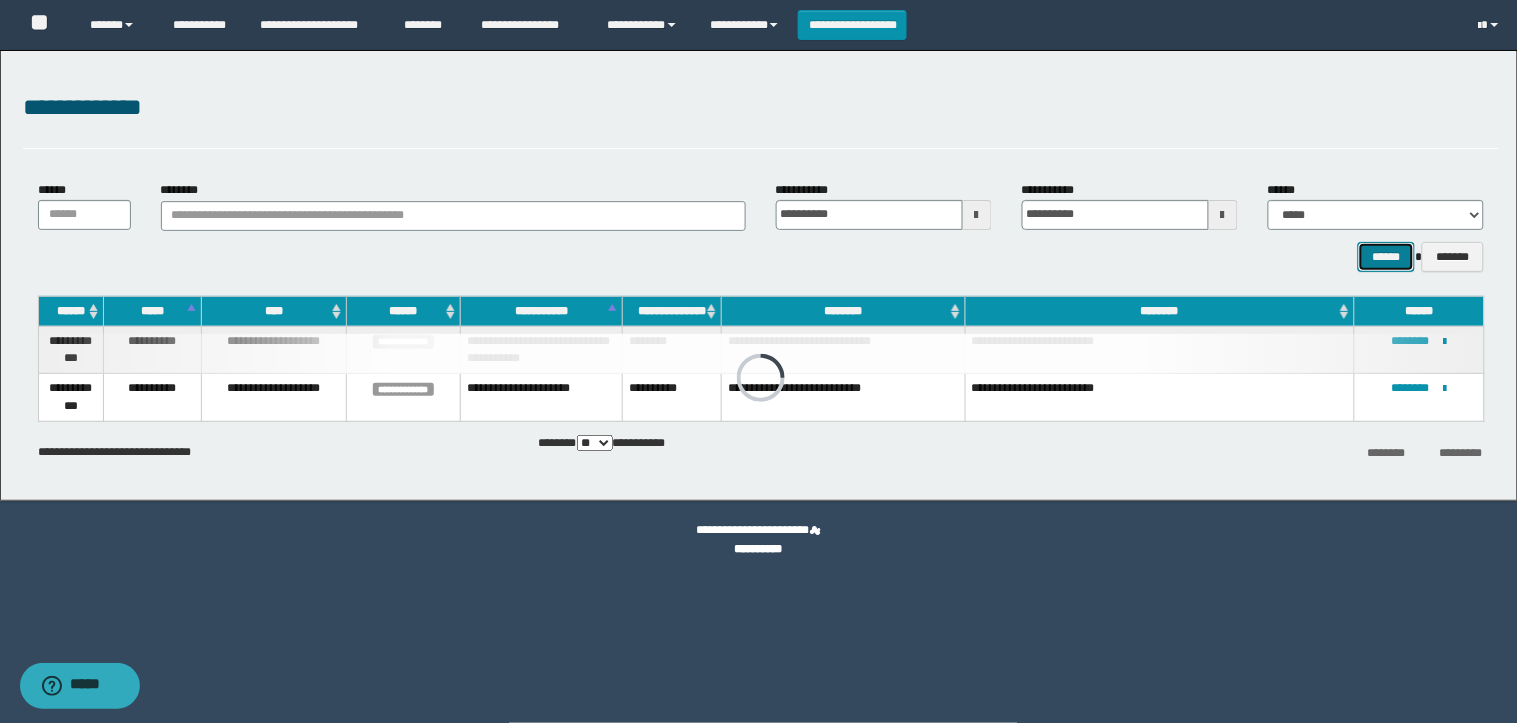 click on "******" at bounding box center (1386, 257) 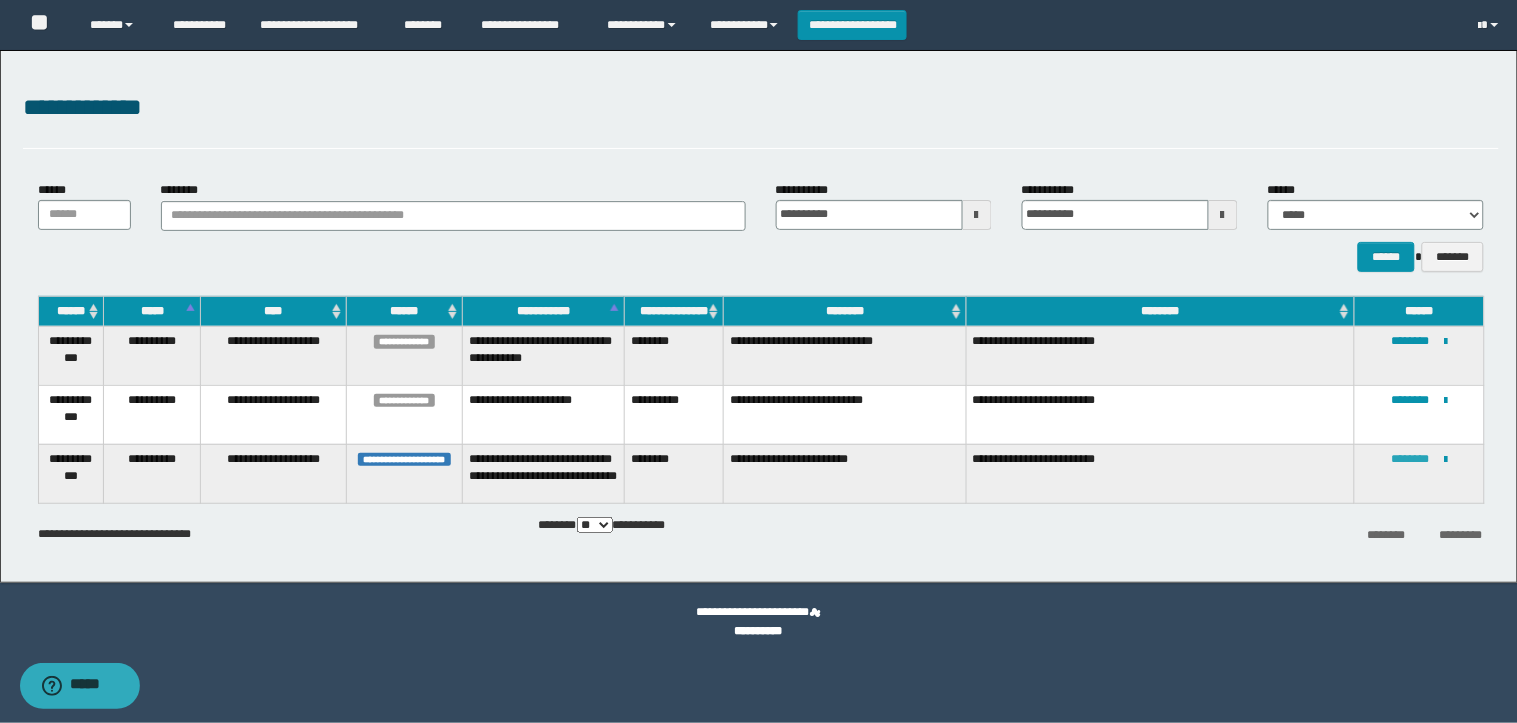 click on "********" at bounding box center (1410, 459) 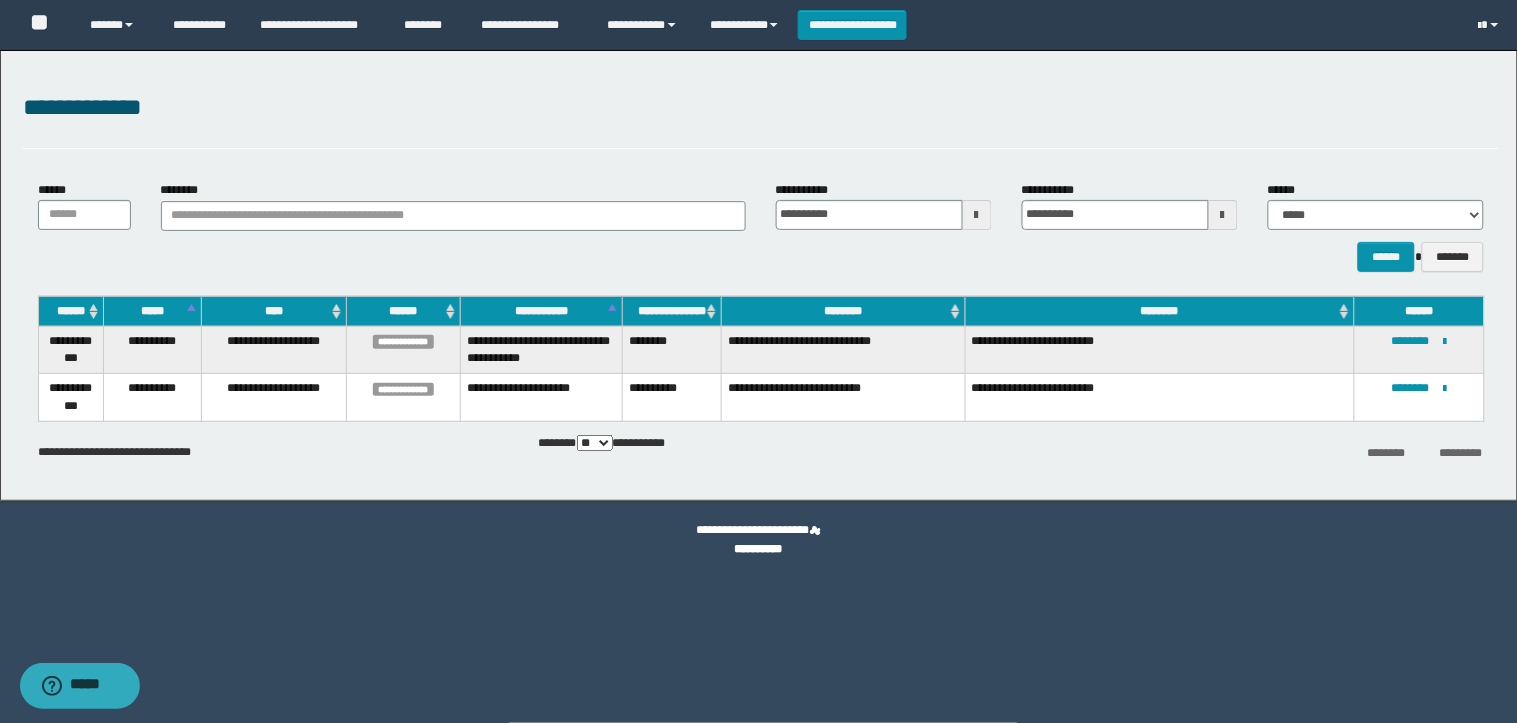 click on "**********" at bounding box center (761, 226) 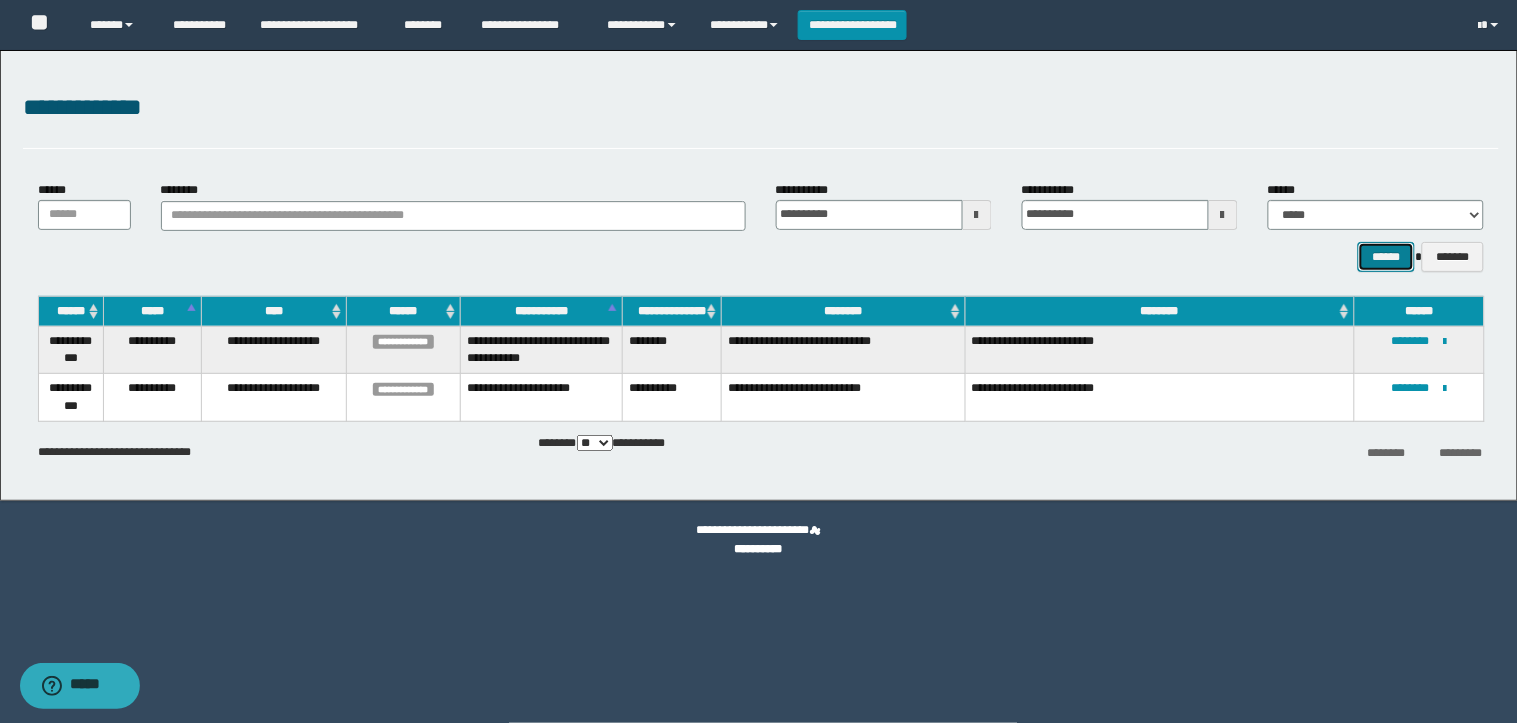 click on "******" at bounding box center (1386, 257) 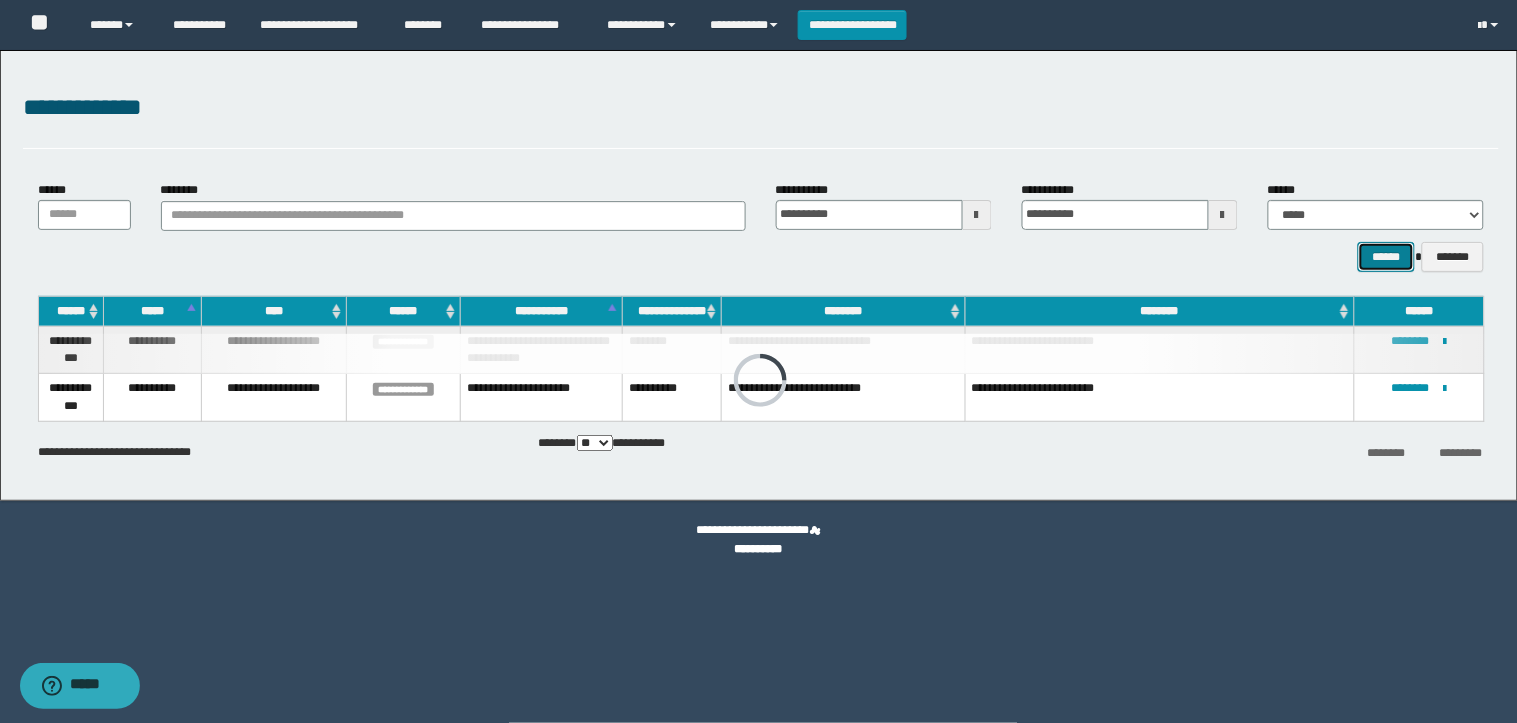 click on "******" at bounding box center [1386, 257] 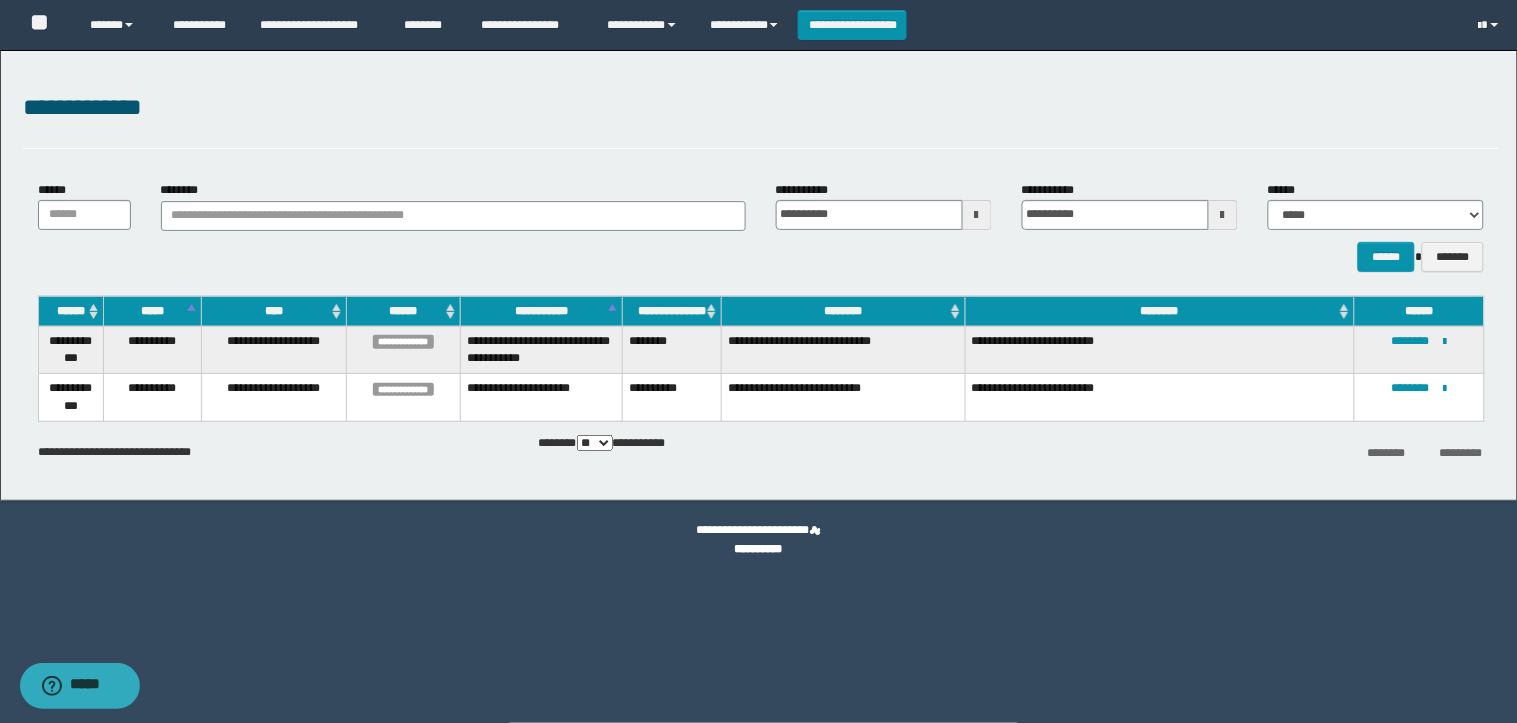 click on "******
*******" at bounding box center [1376, 257] 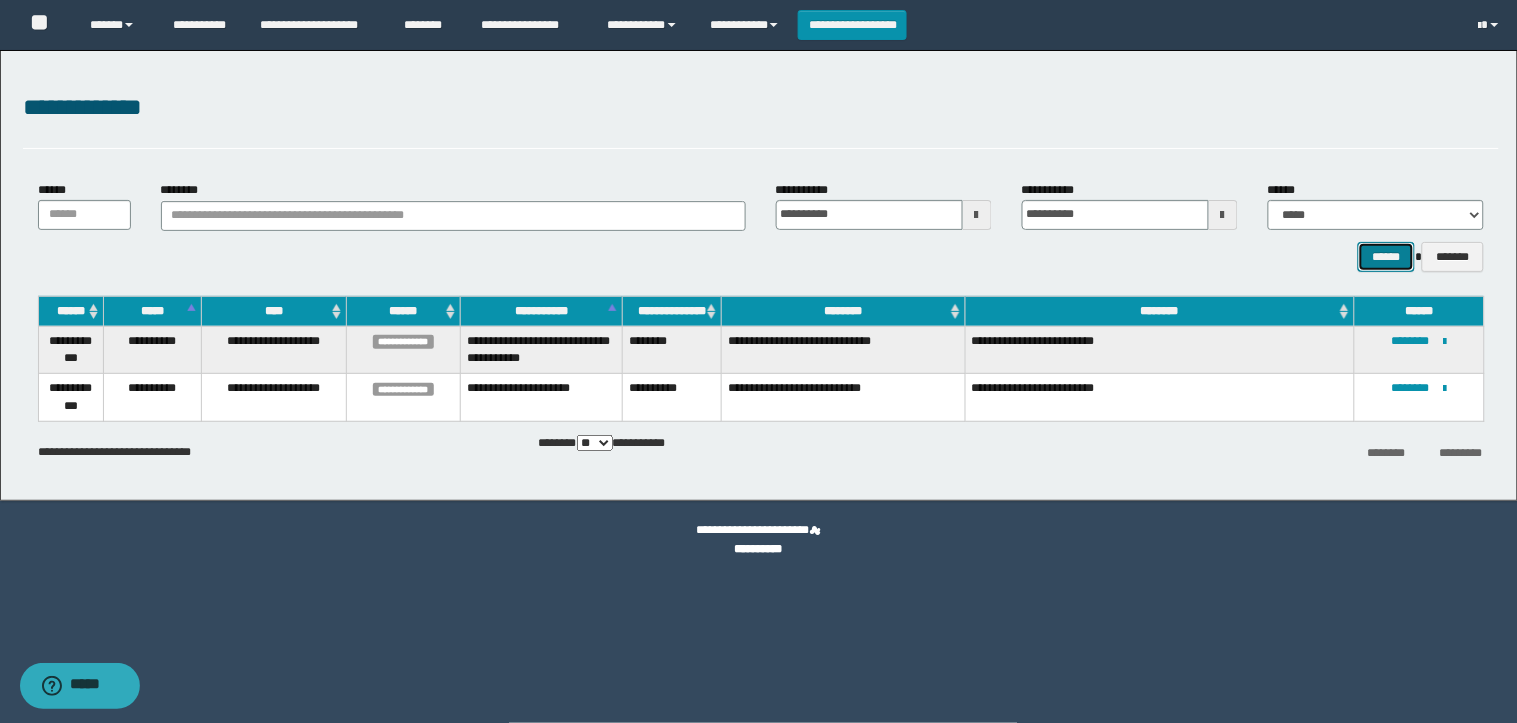 click on "******" at bounding box center (1386, 257) 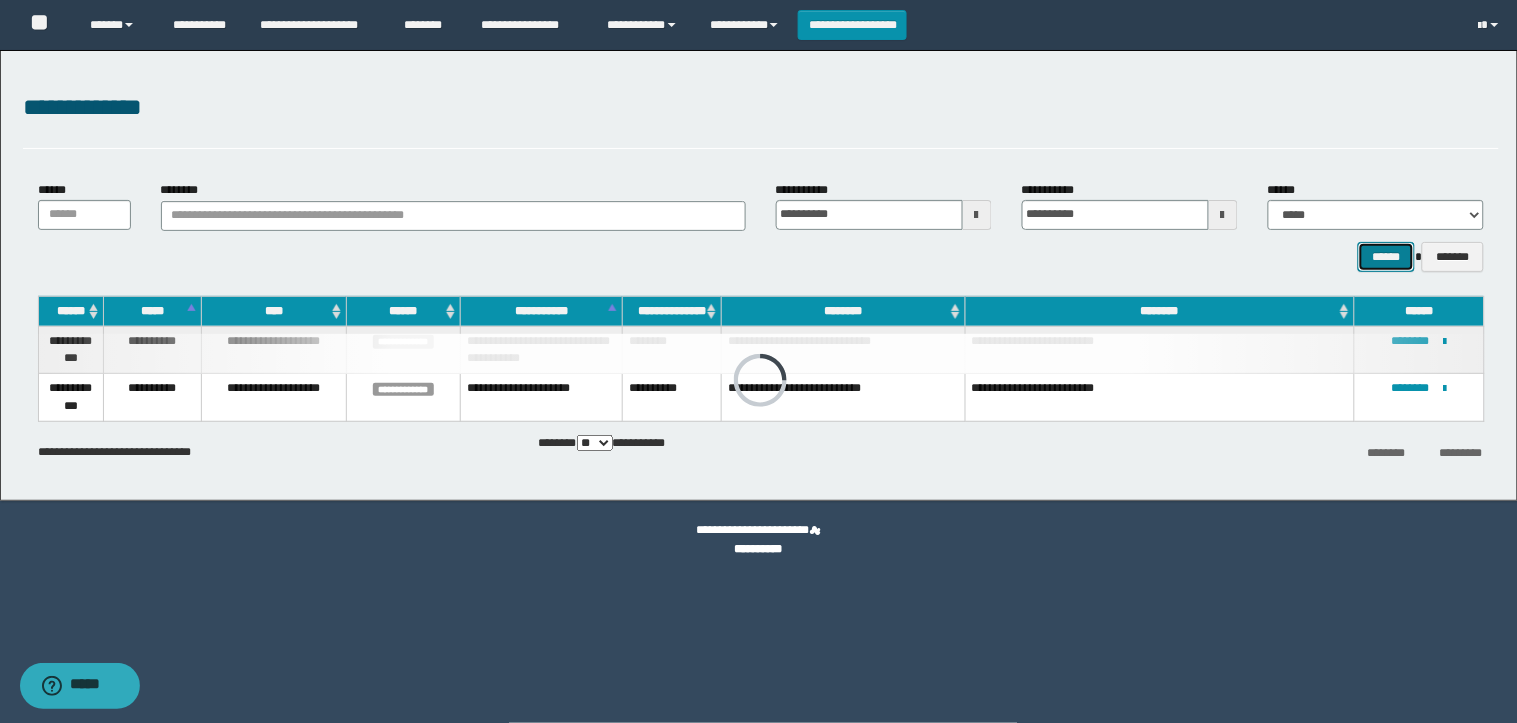 click on "******" at bounding box center (1386, 257) 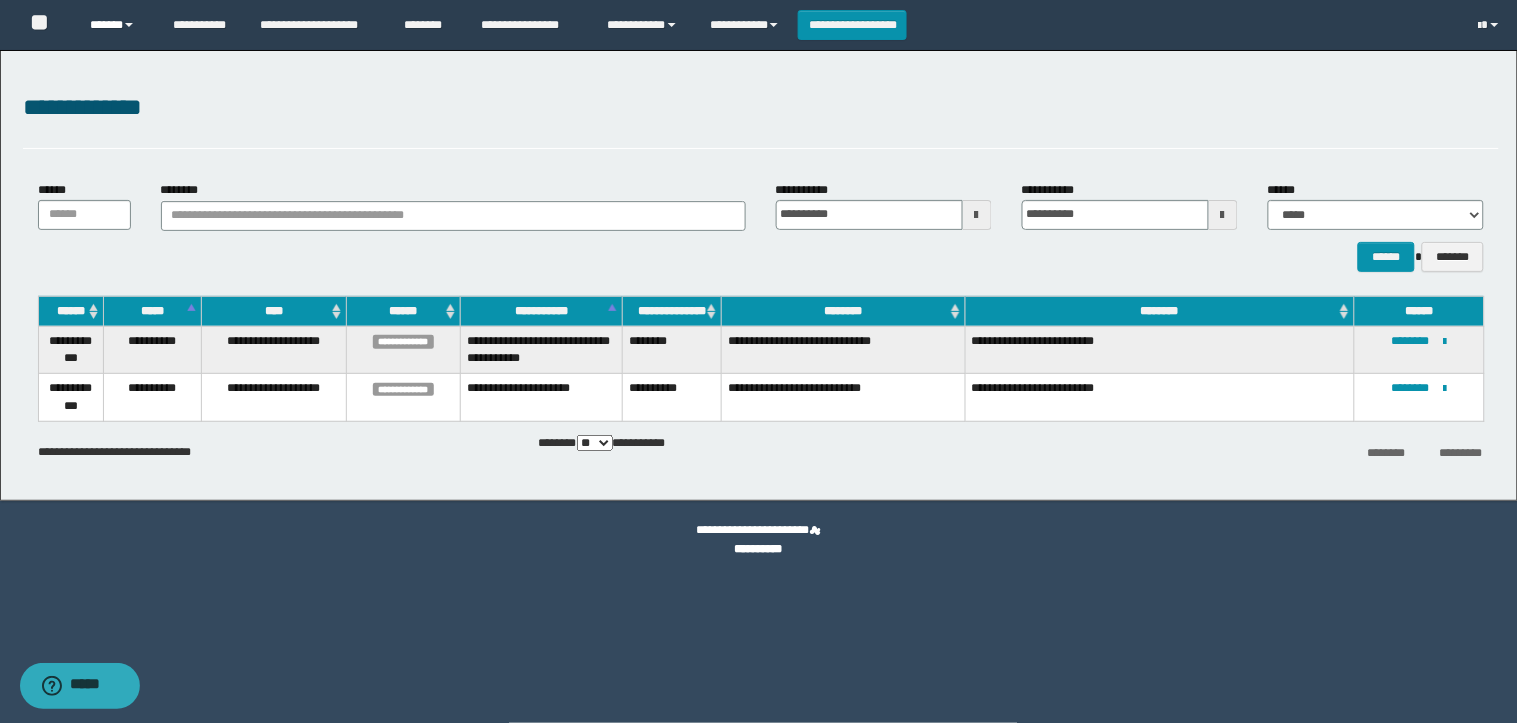 click on "******" at bounding box center (116, 25) 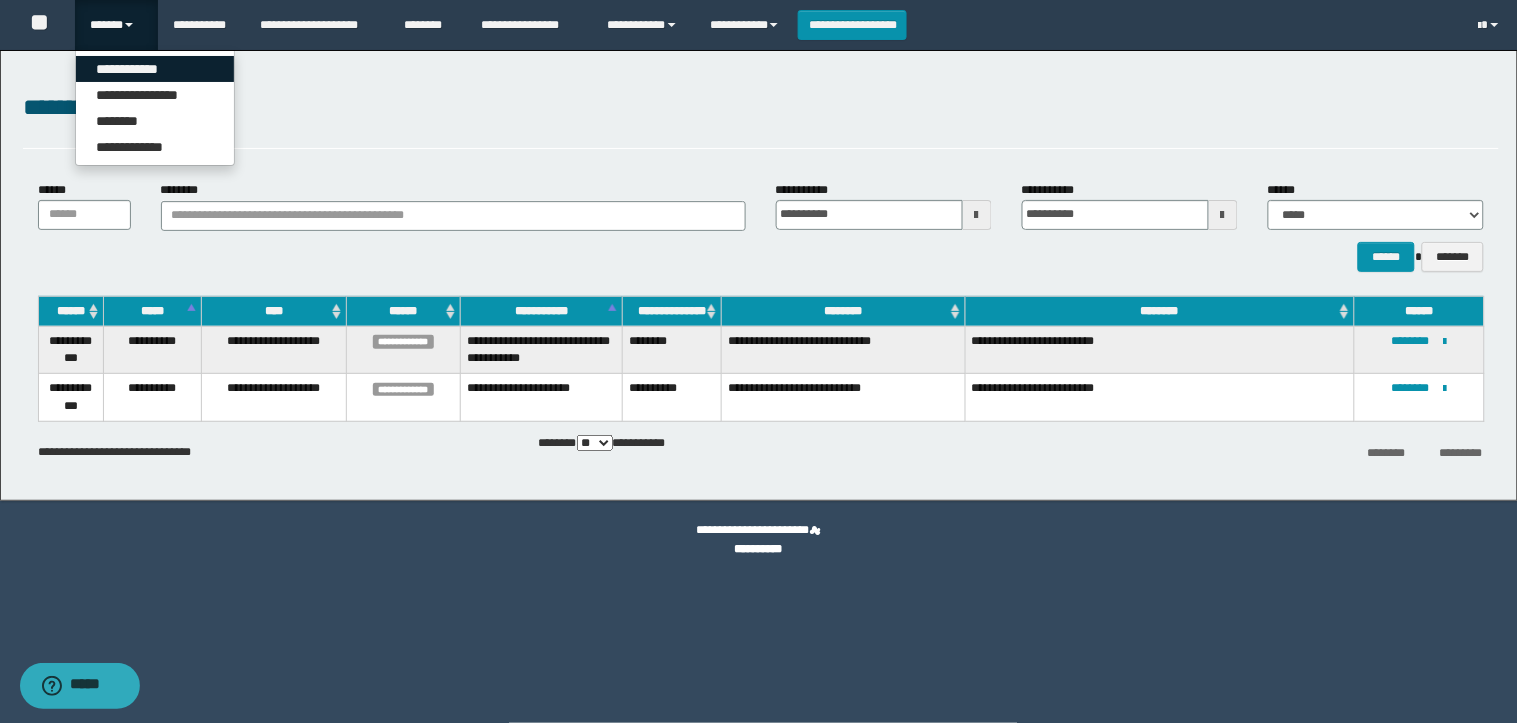 click on "**********" at bounding box center [155, 69] 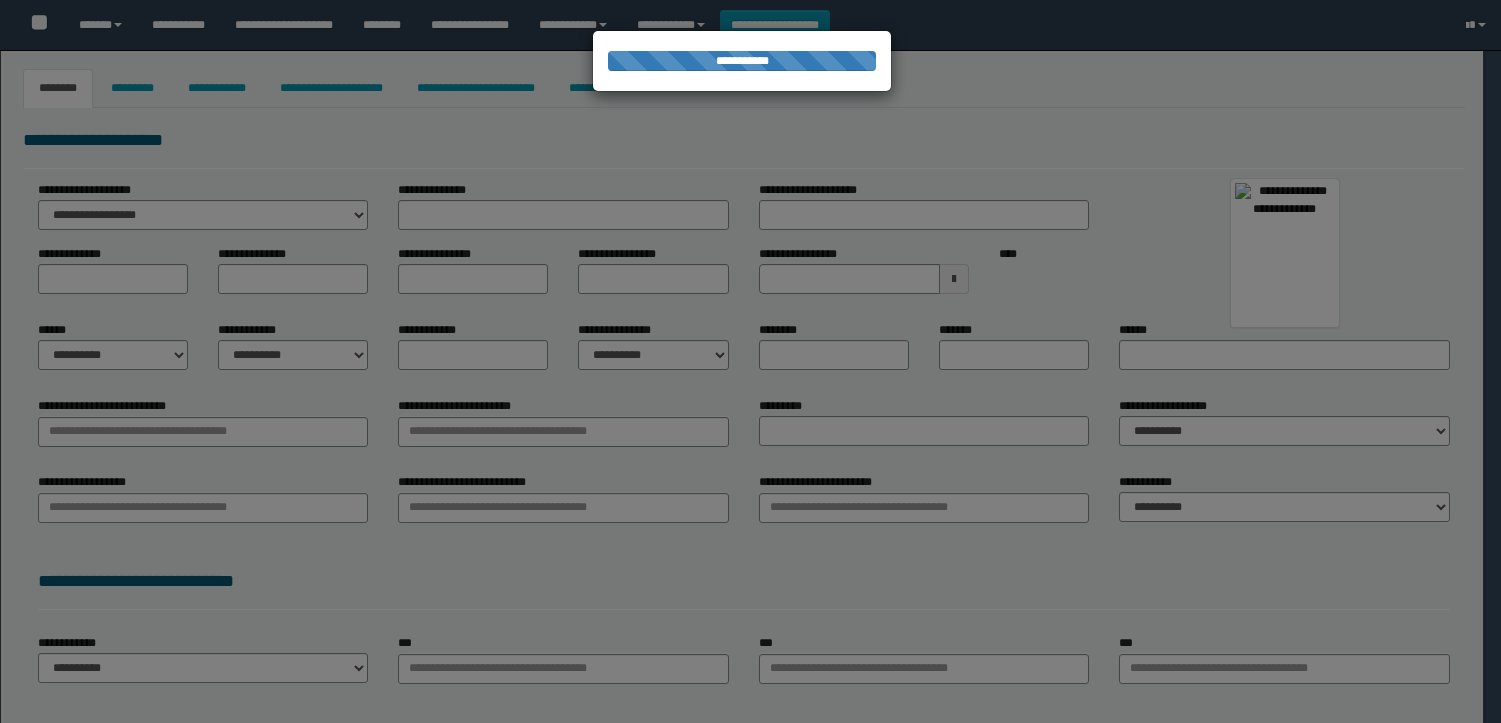 select on "***" 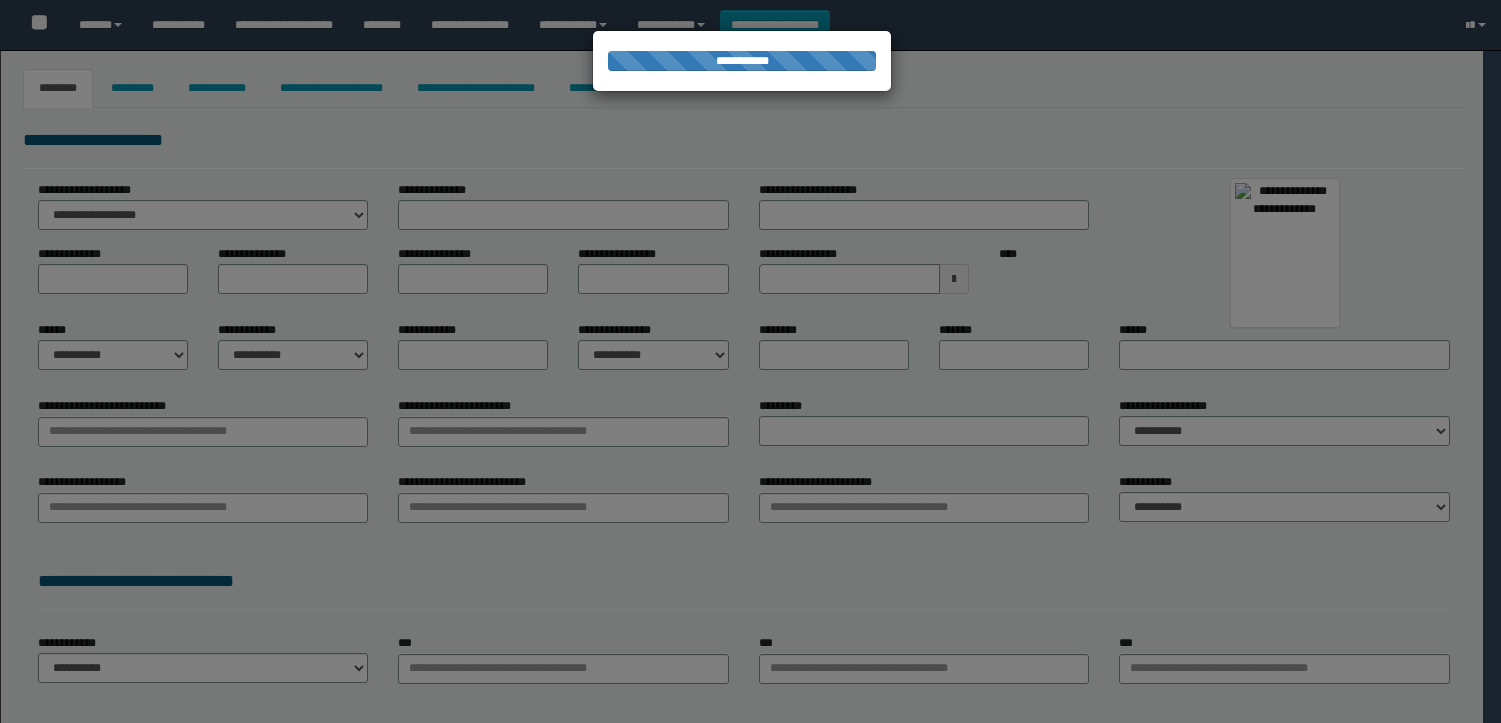 scroll, scrollTop: 0, scrollLeft: 0, axis: both 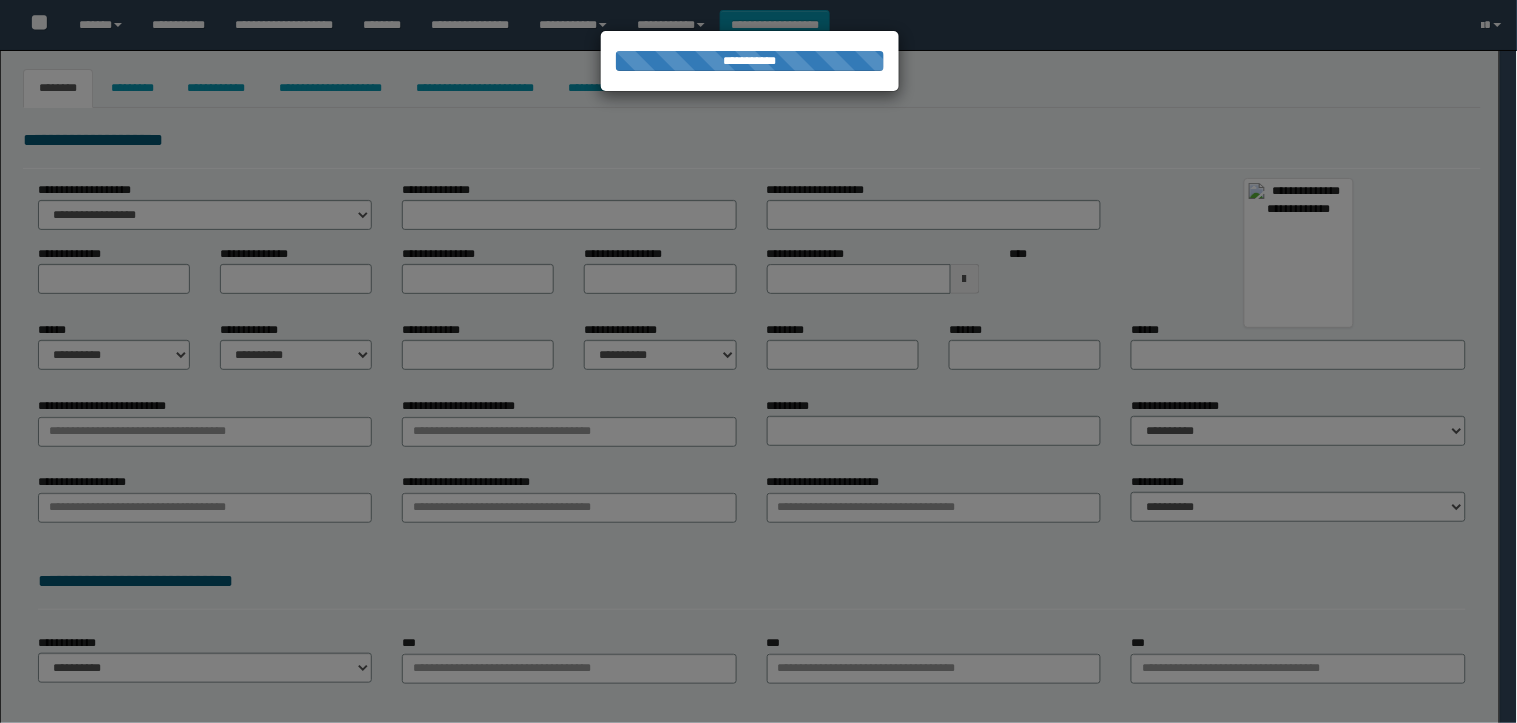 type on "*********" 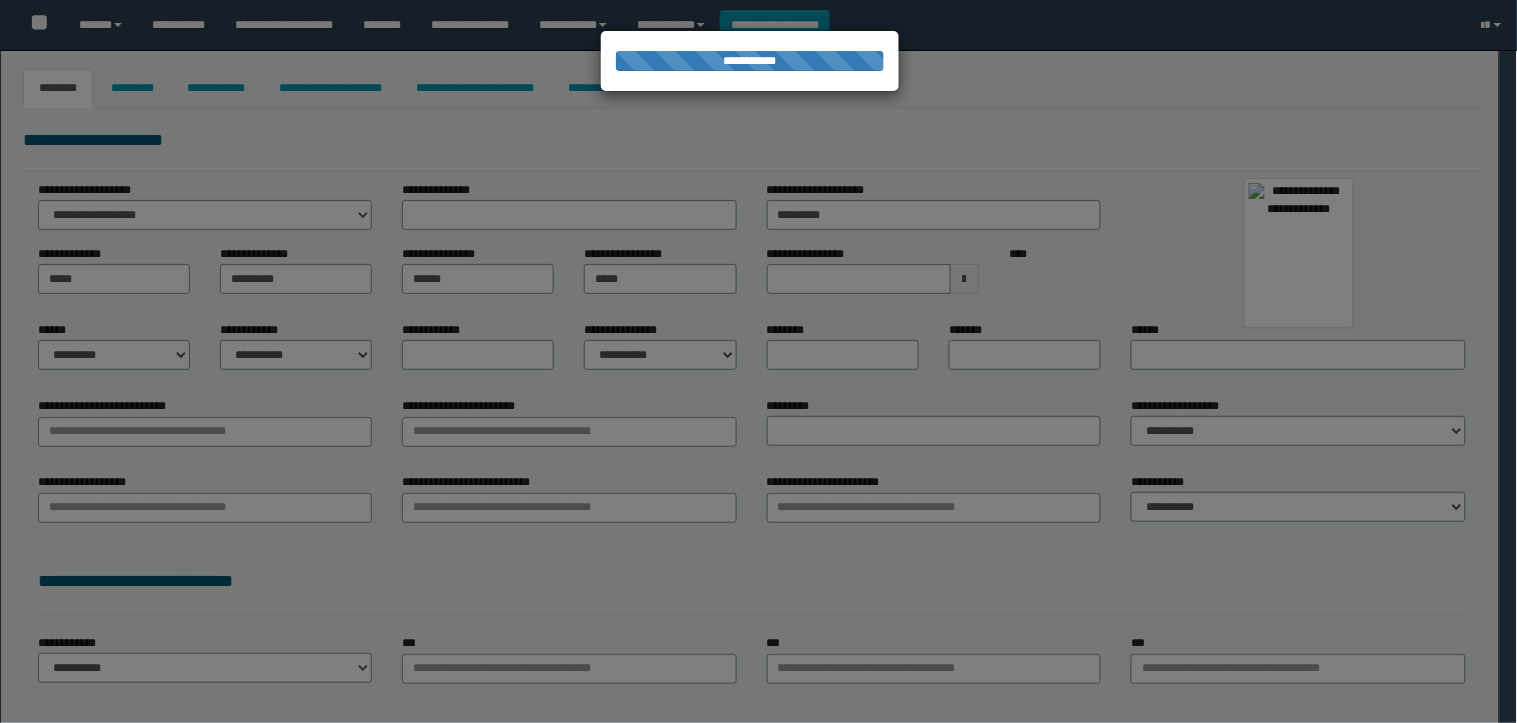 select on "*" 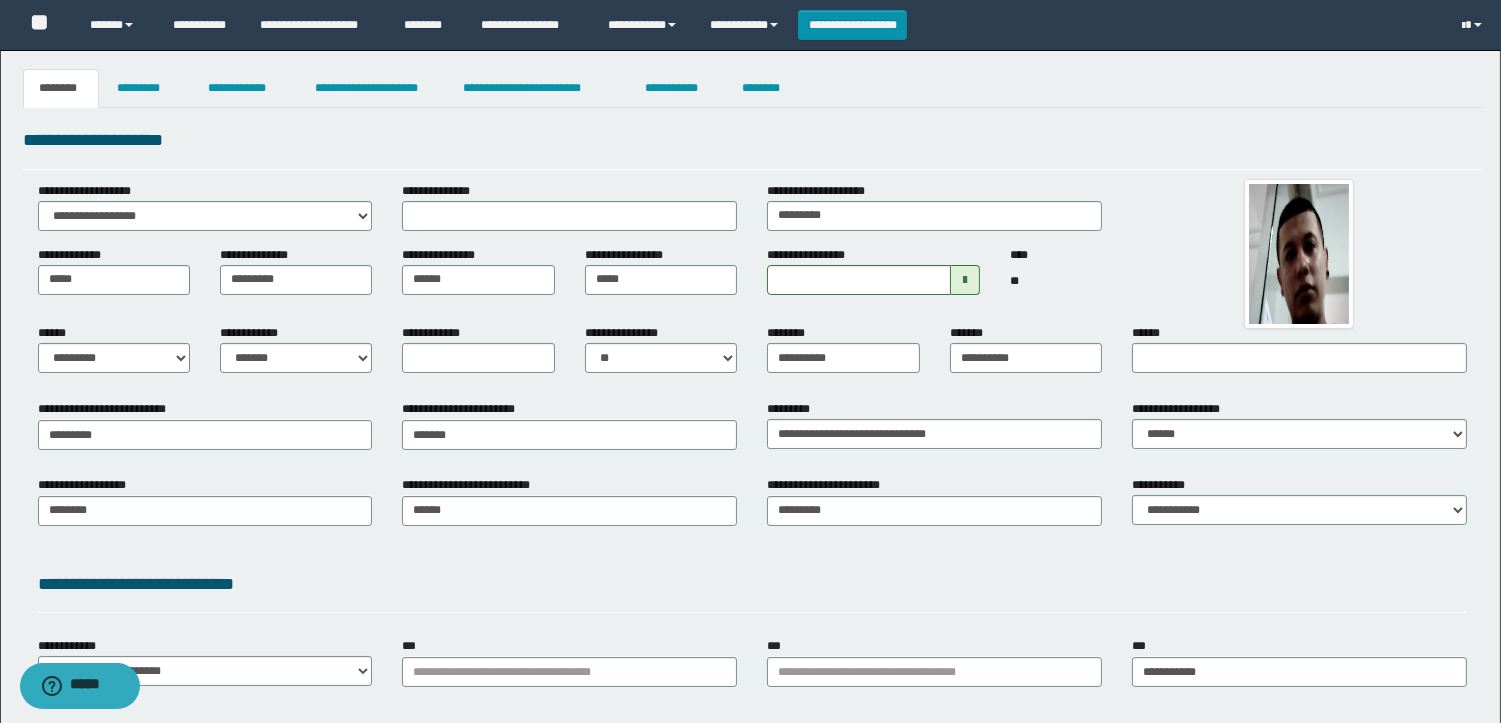 scroll, scrollTop: 0, scrollLeft: 0, axis: both 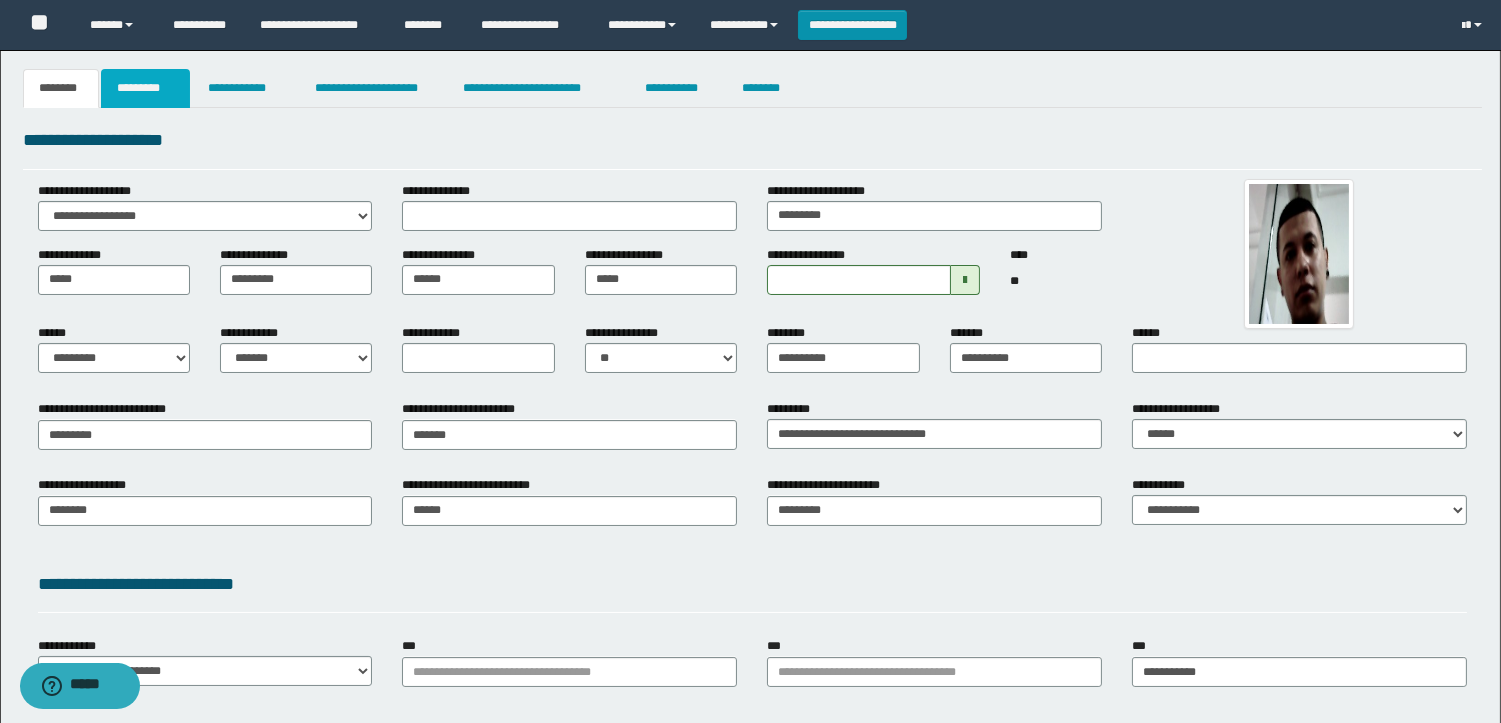 click on "*********" at bounding box center (145, 88) 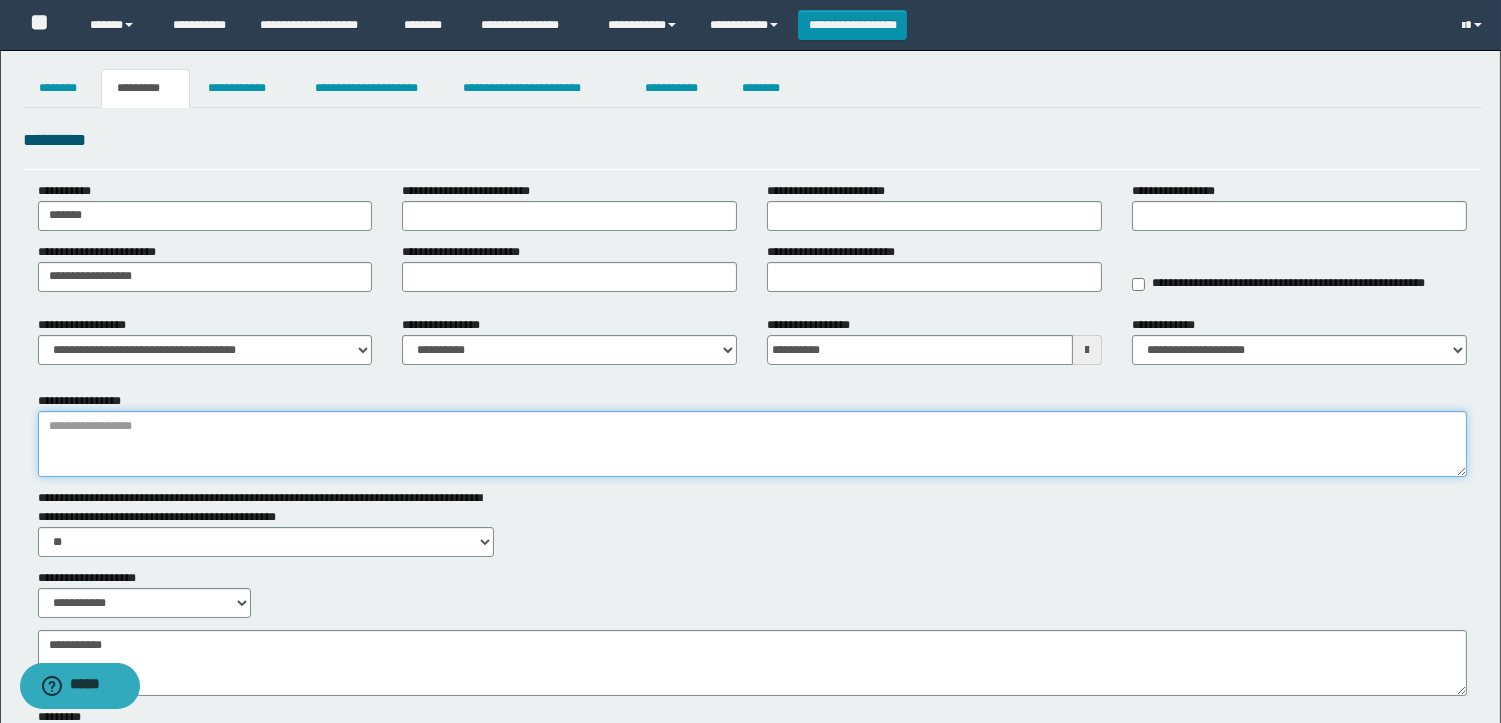 click on "**********" at bounding box center [752, 444] 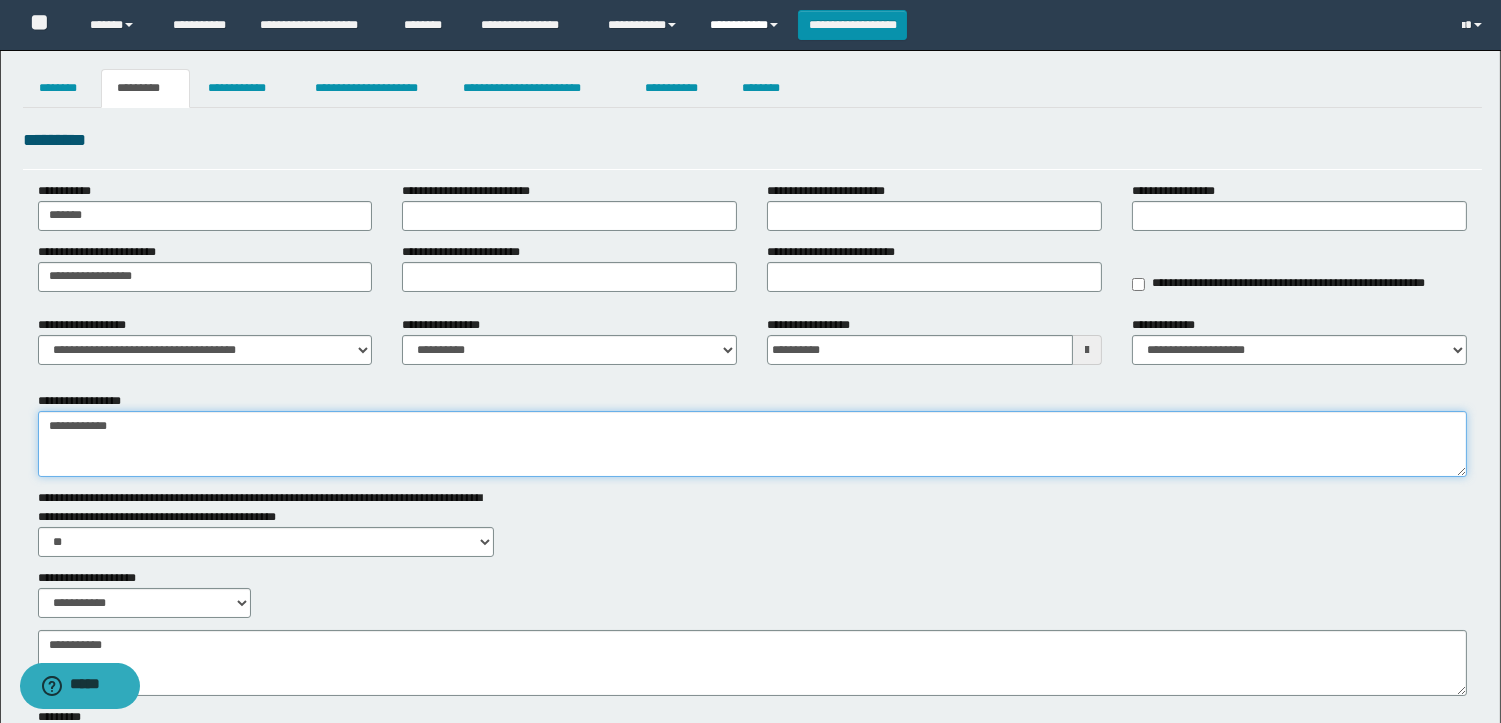 type on "**********" 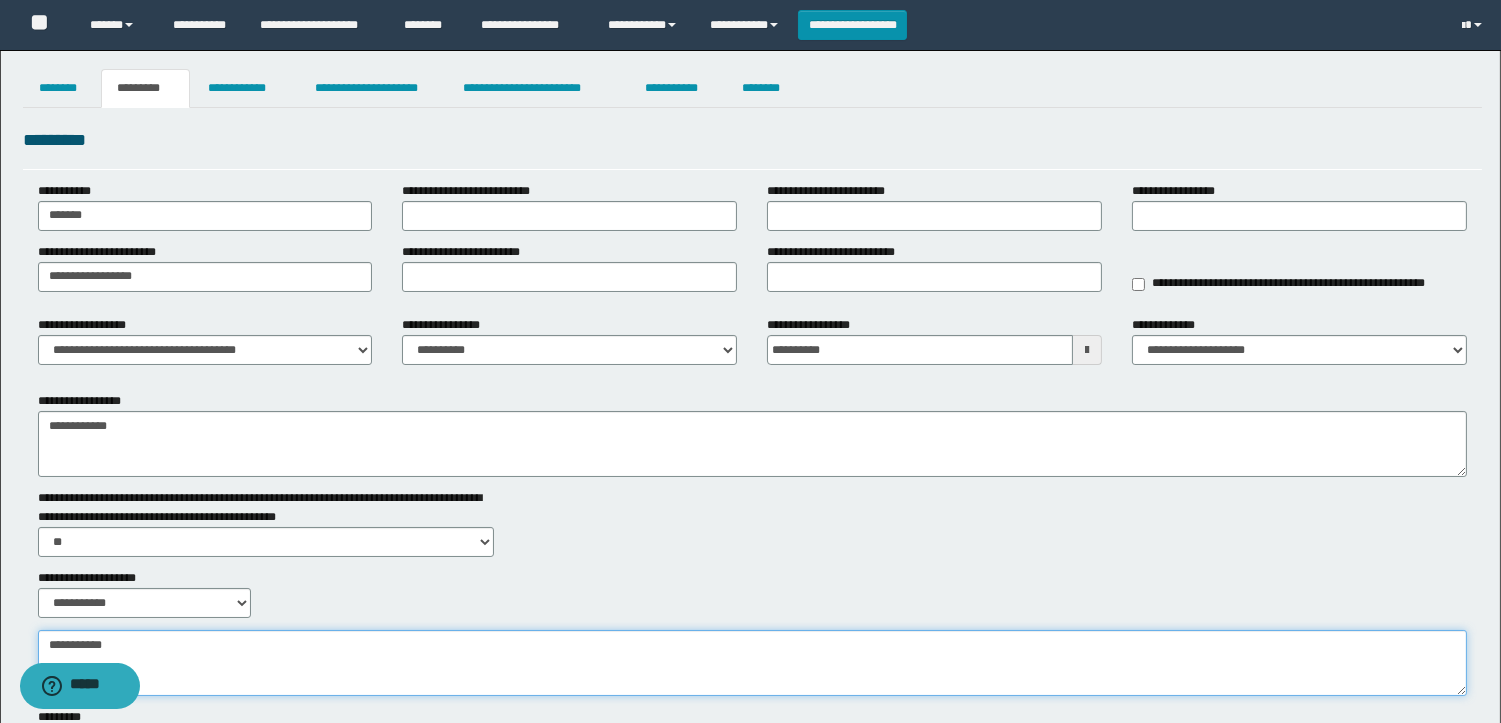 click on "**********" at bounding box center [752, 663] 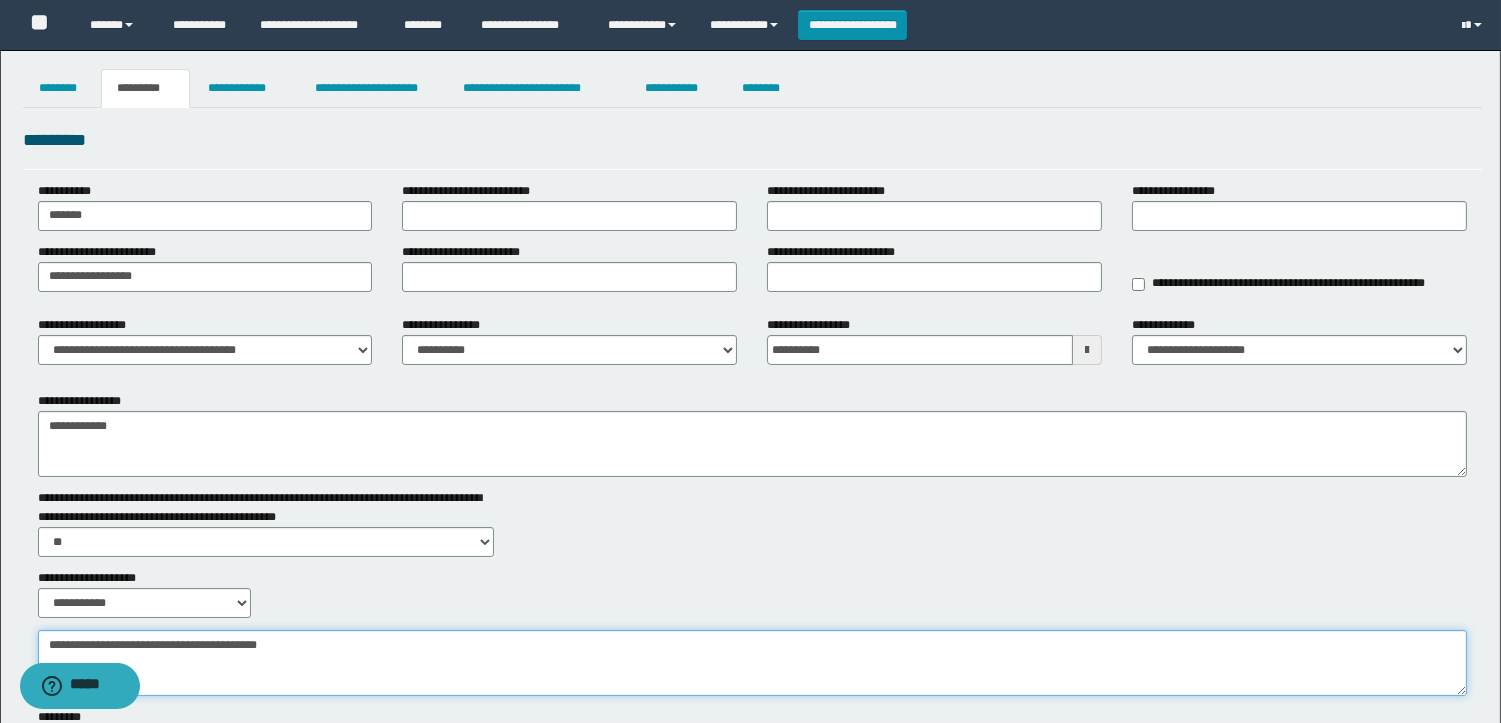 type on "**********" 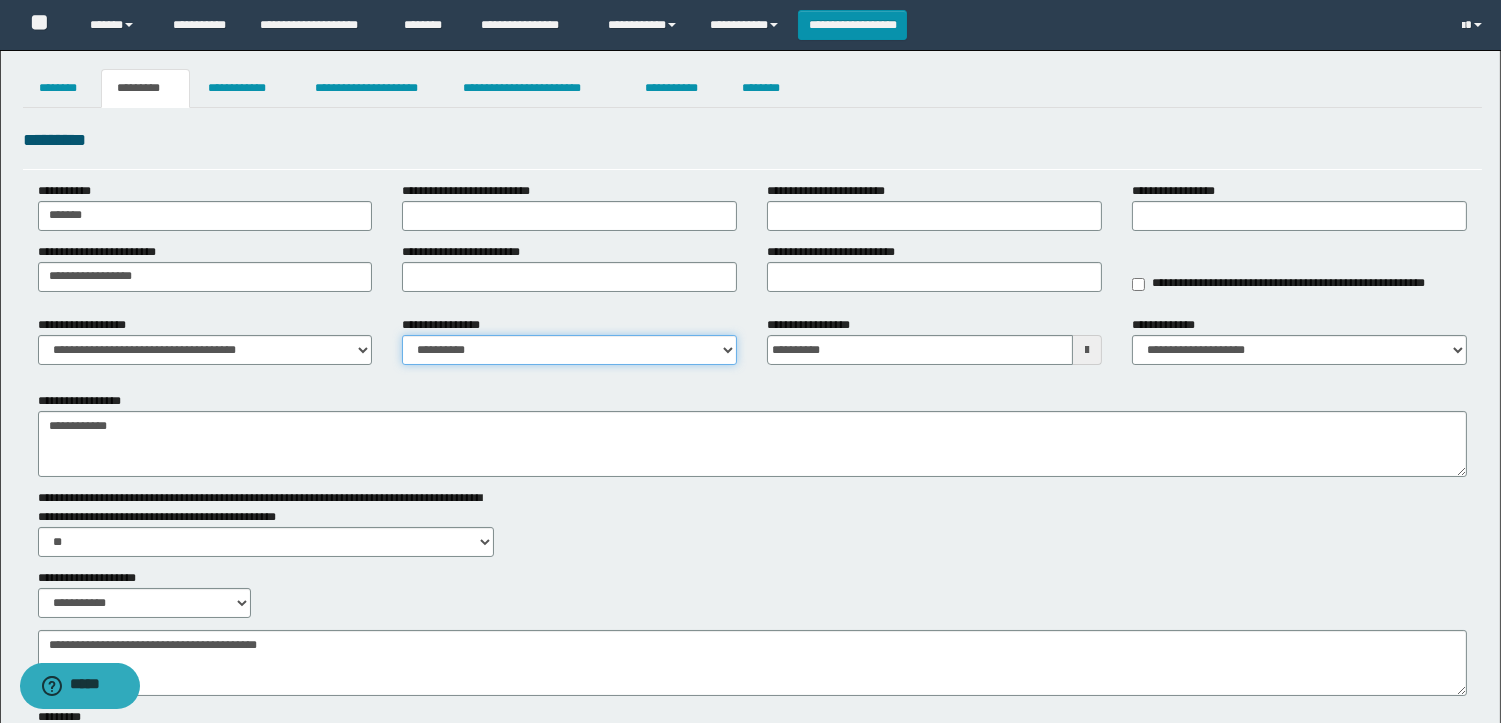 click on "**********" at bounding box center [569, 350] 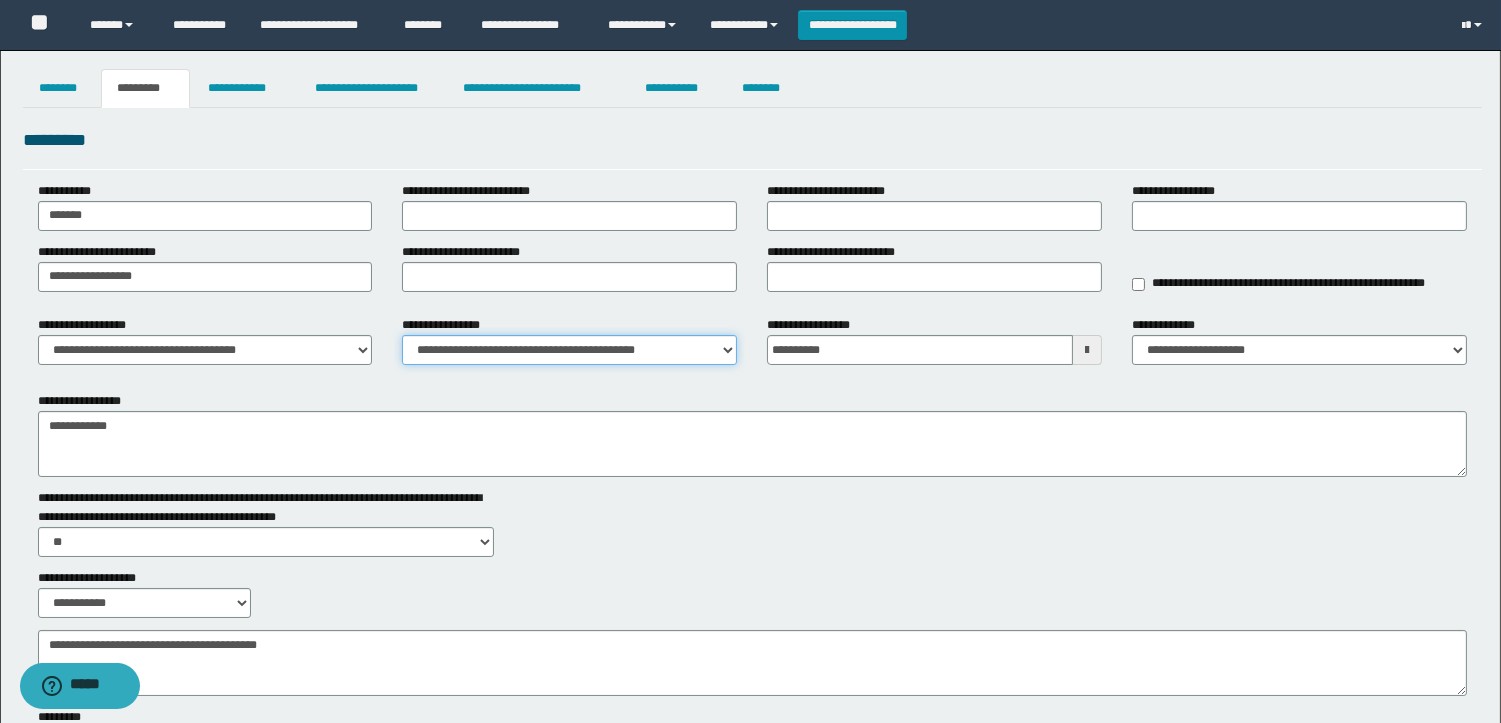 click on "**********" at bounding box center [569, 350] 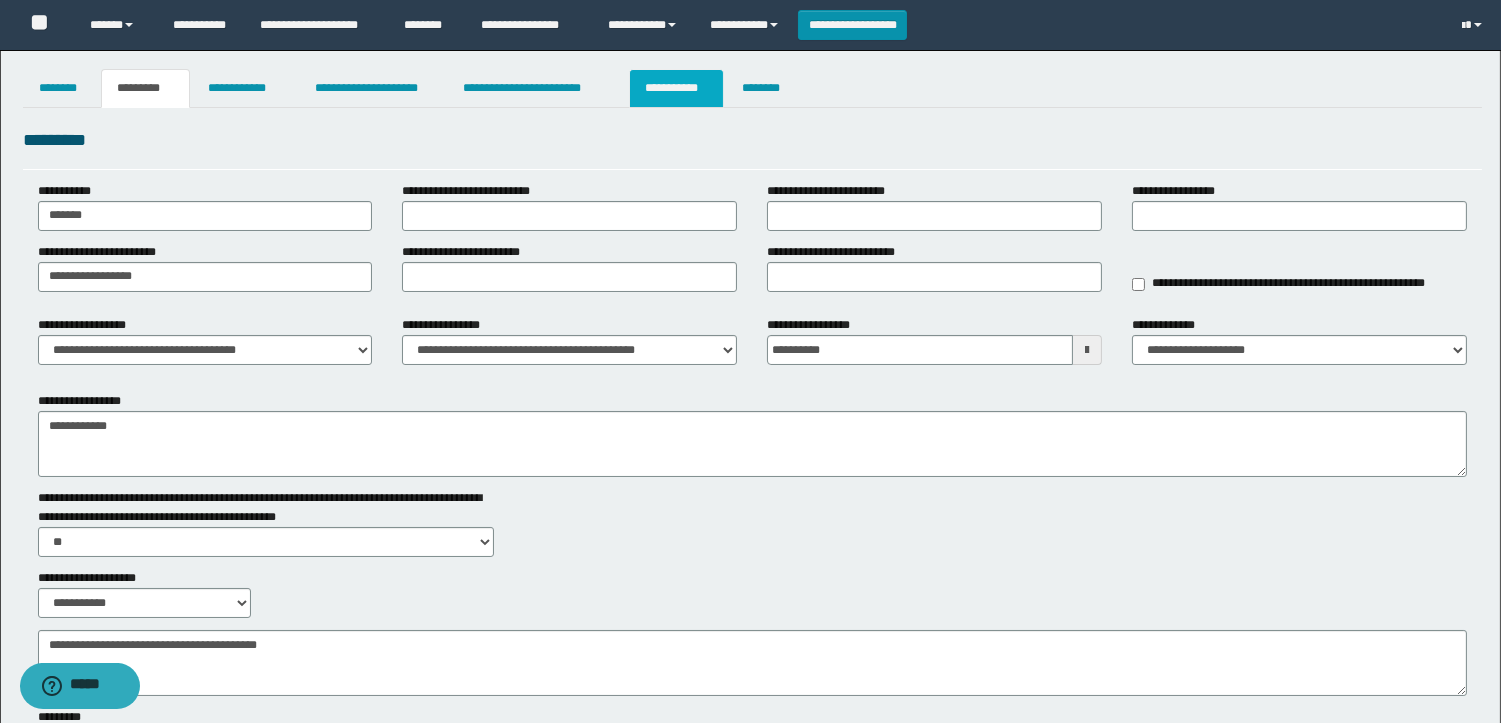 click on "**********" at bounding box center [676, 88] 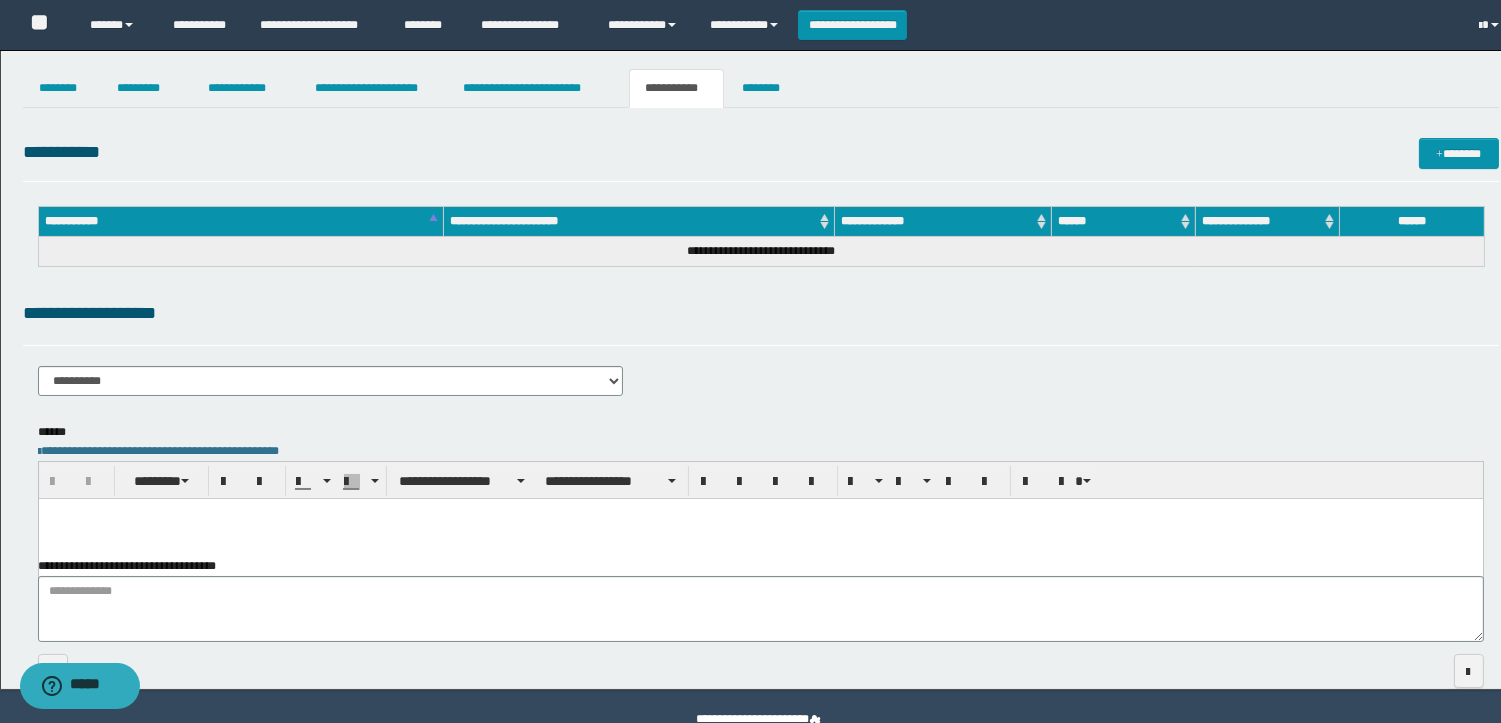 scroll, scrollTop: 0, scrollLeft: 0, axis: both 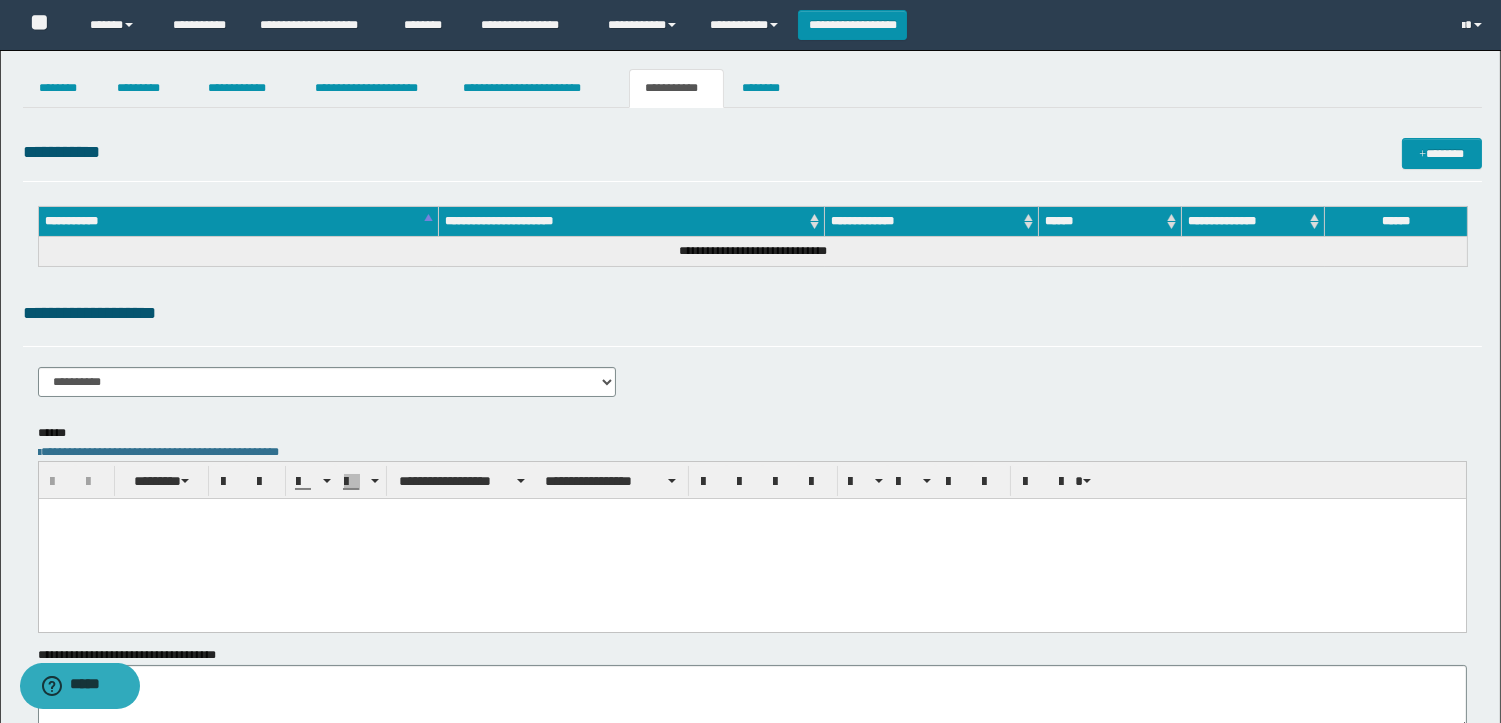 paste 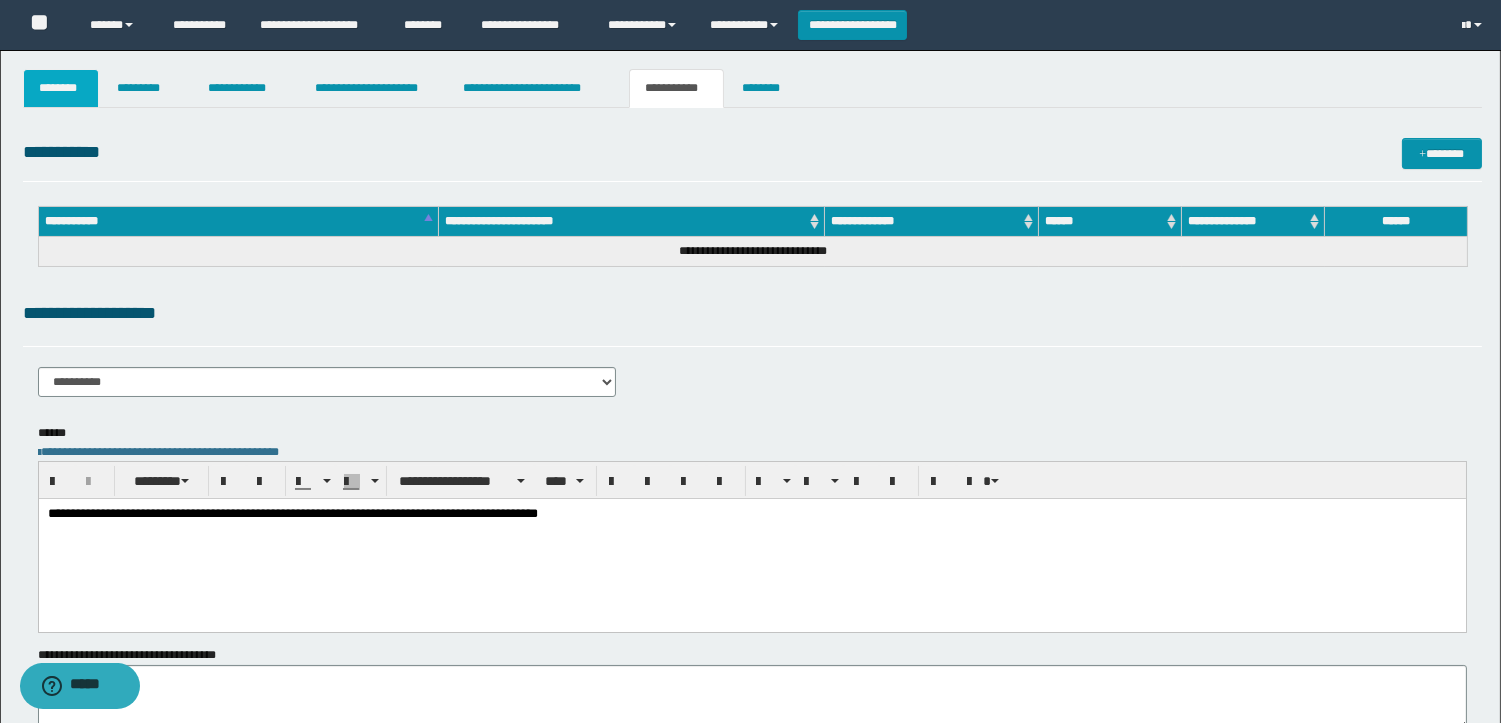 click on "********" at bounding box center (61, 88) 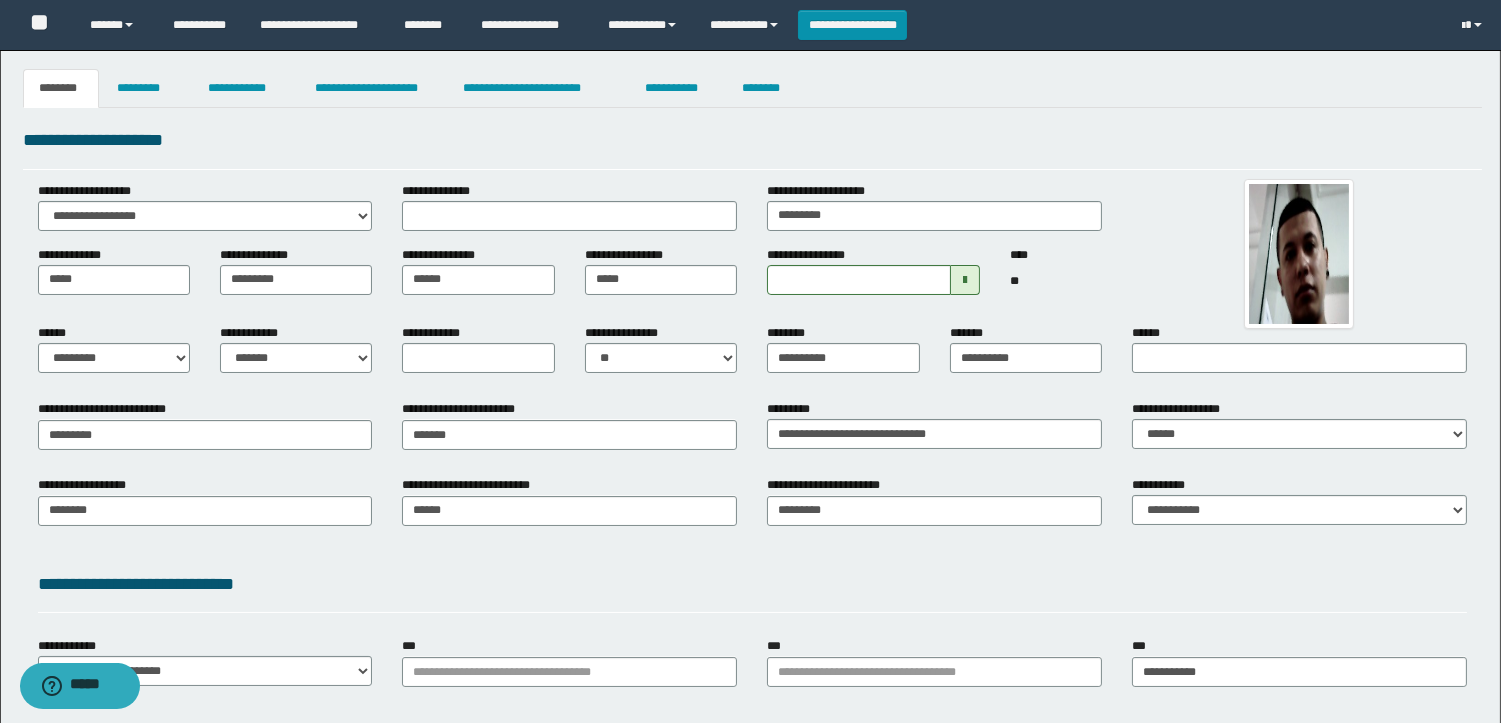 click on "**********" at bounding box center (750, 495) 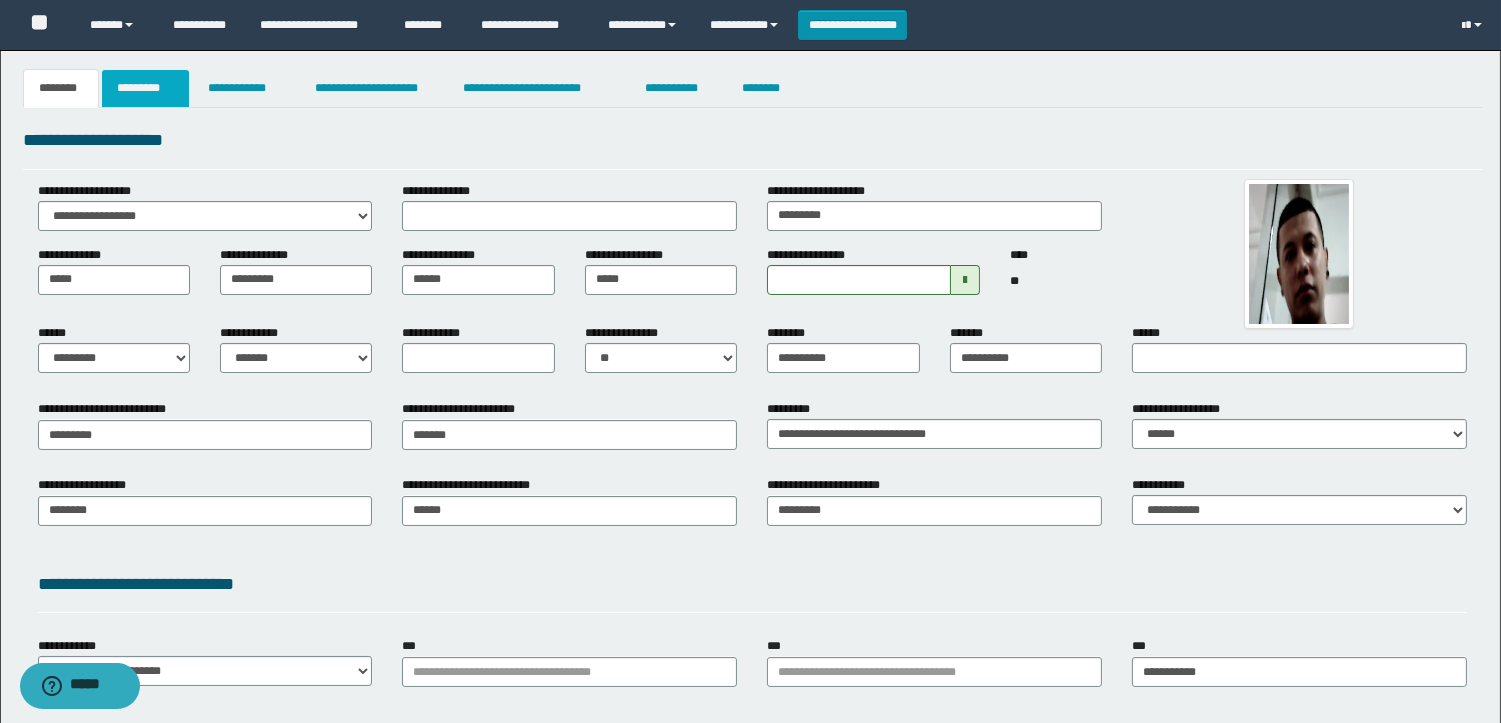 click on "*********" at bounding box center (145, 88) 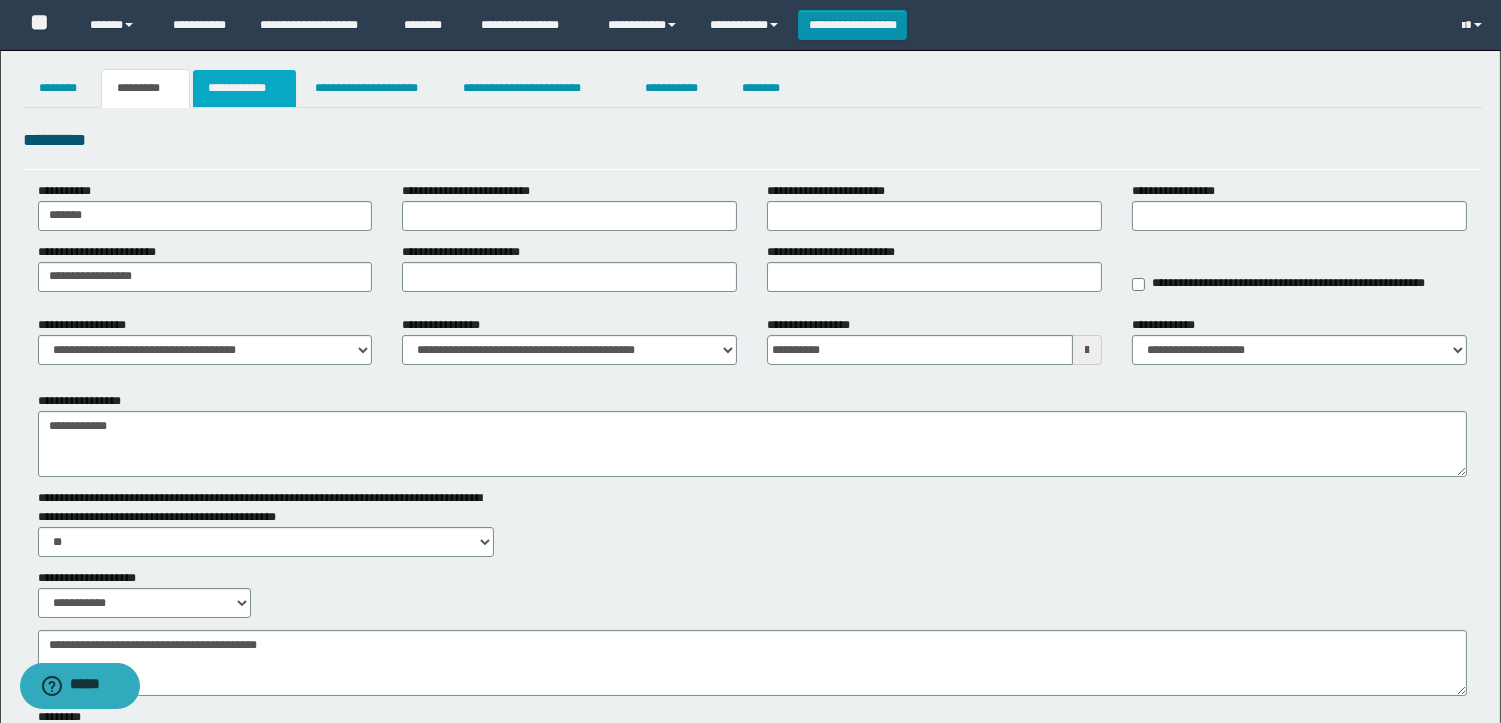 click on "**********" at bounding box center (244, 88) 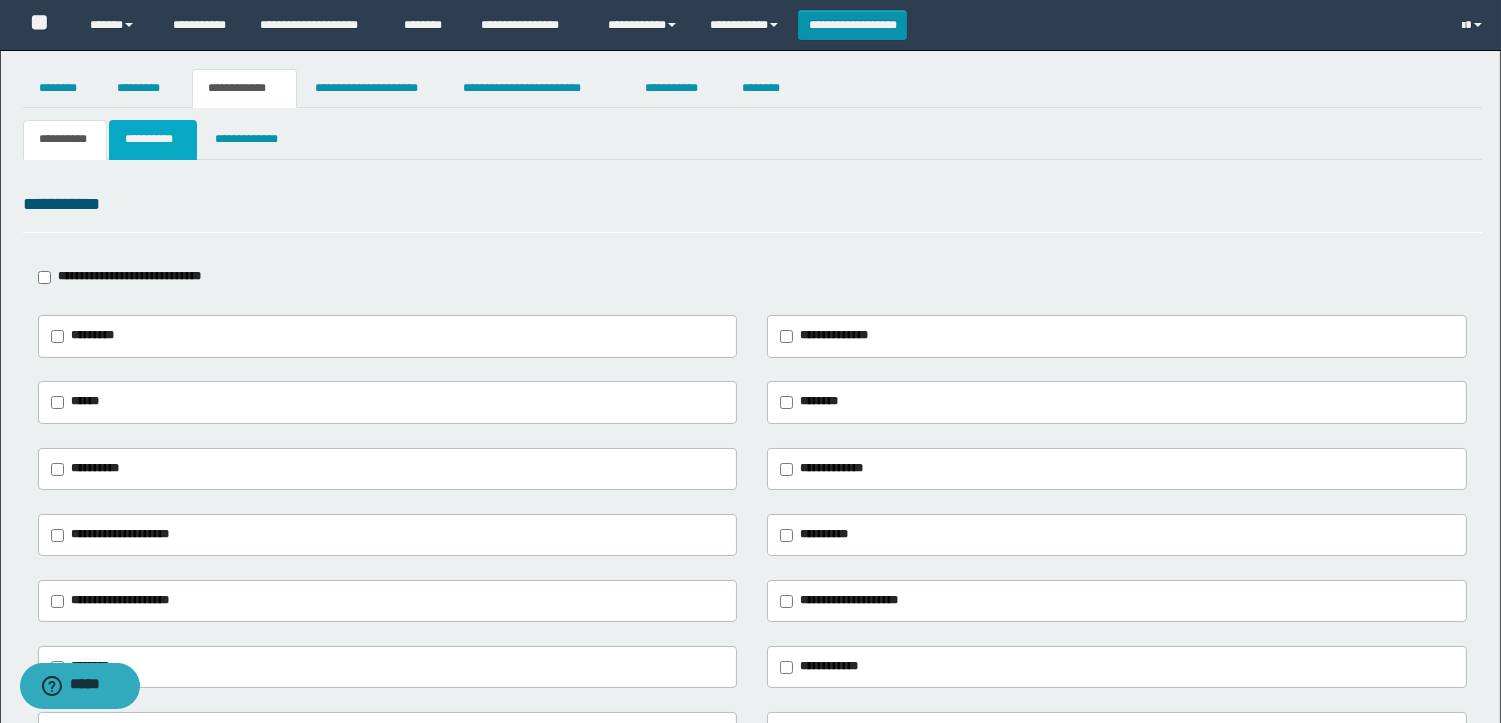click on "**********" at bounding box center [153, 139] 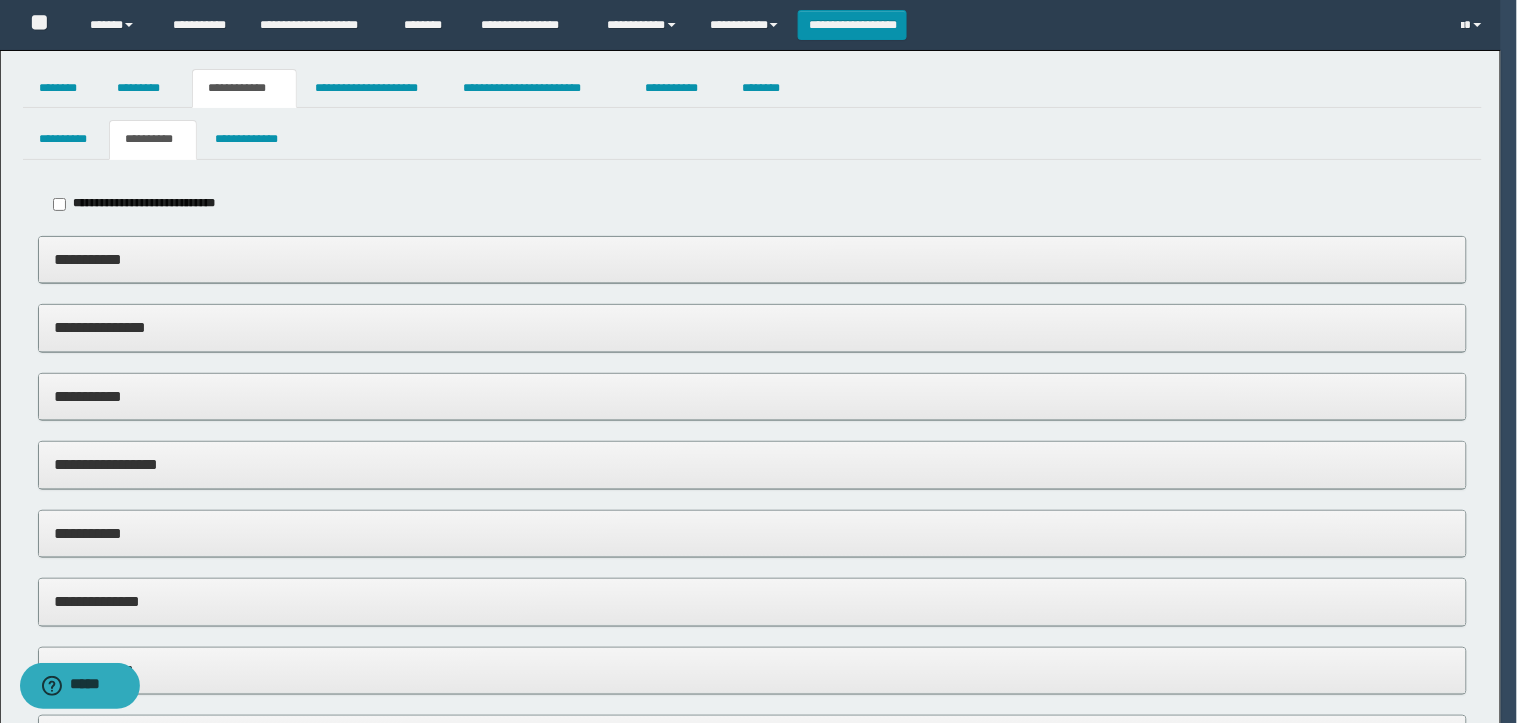 click on "**********" at bounding box center (150, 204) 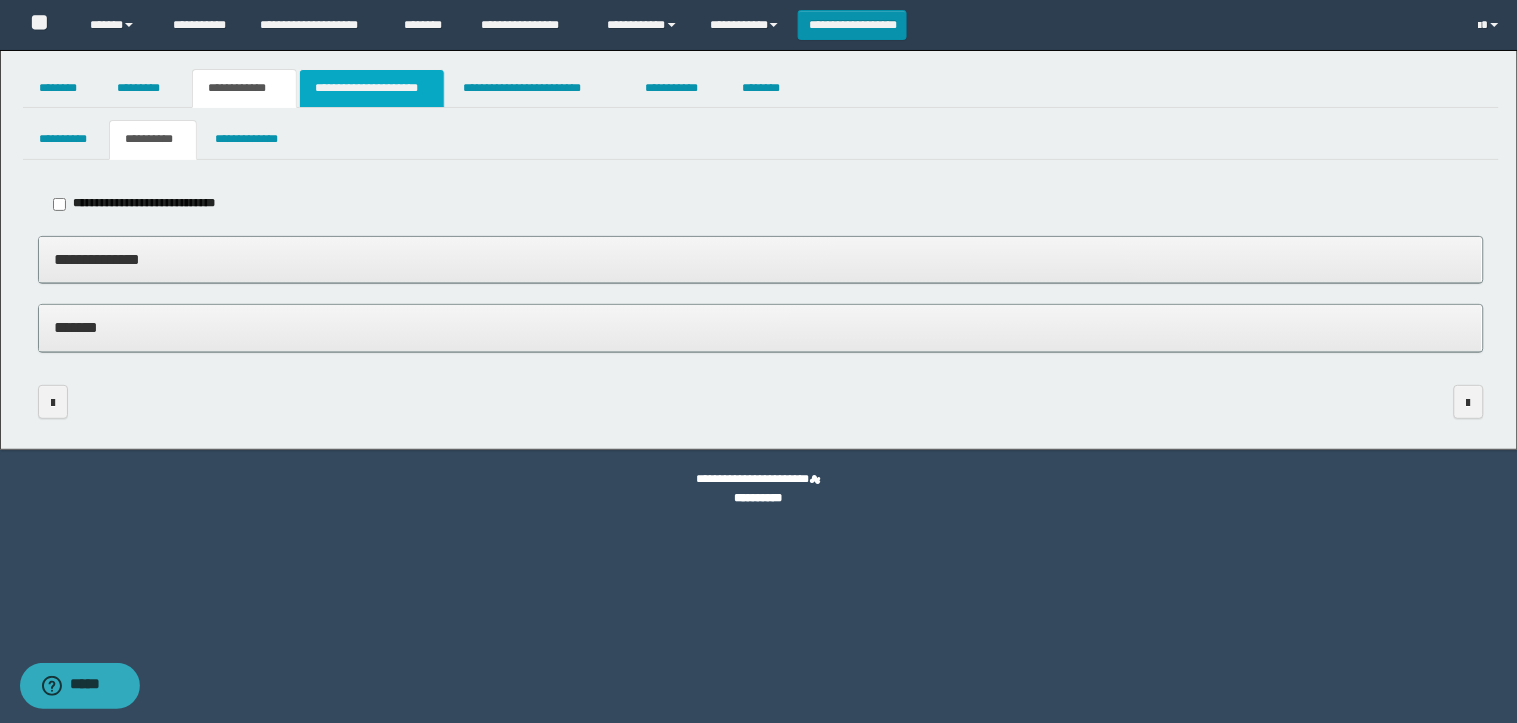 click on "**********" at bounding box center [372, 88] 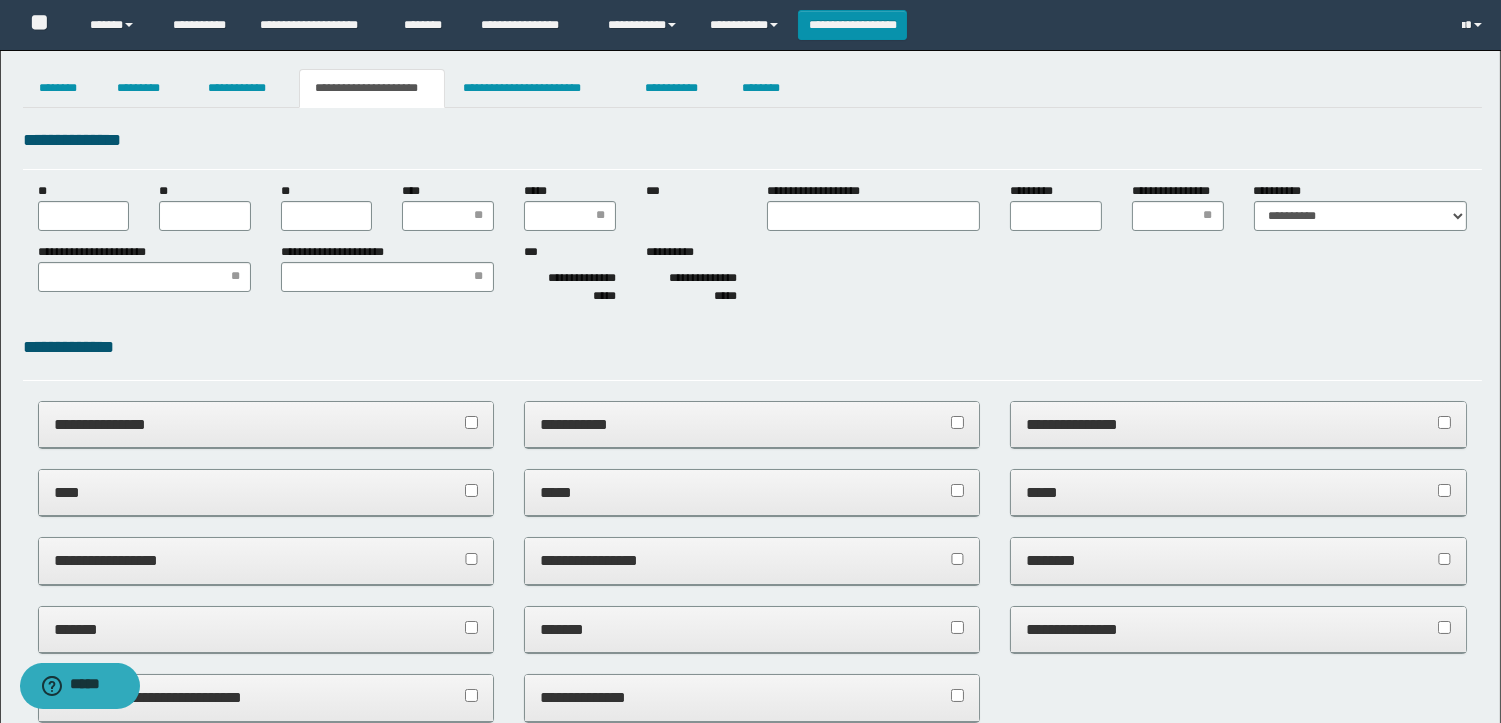 scroll, scrollTop: 0, scrollLeft: 0, axis: both 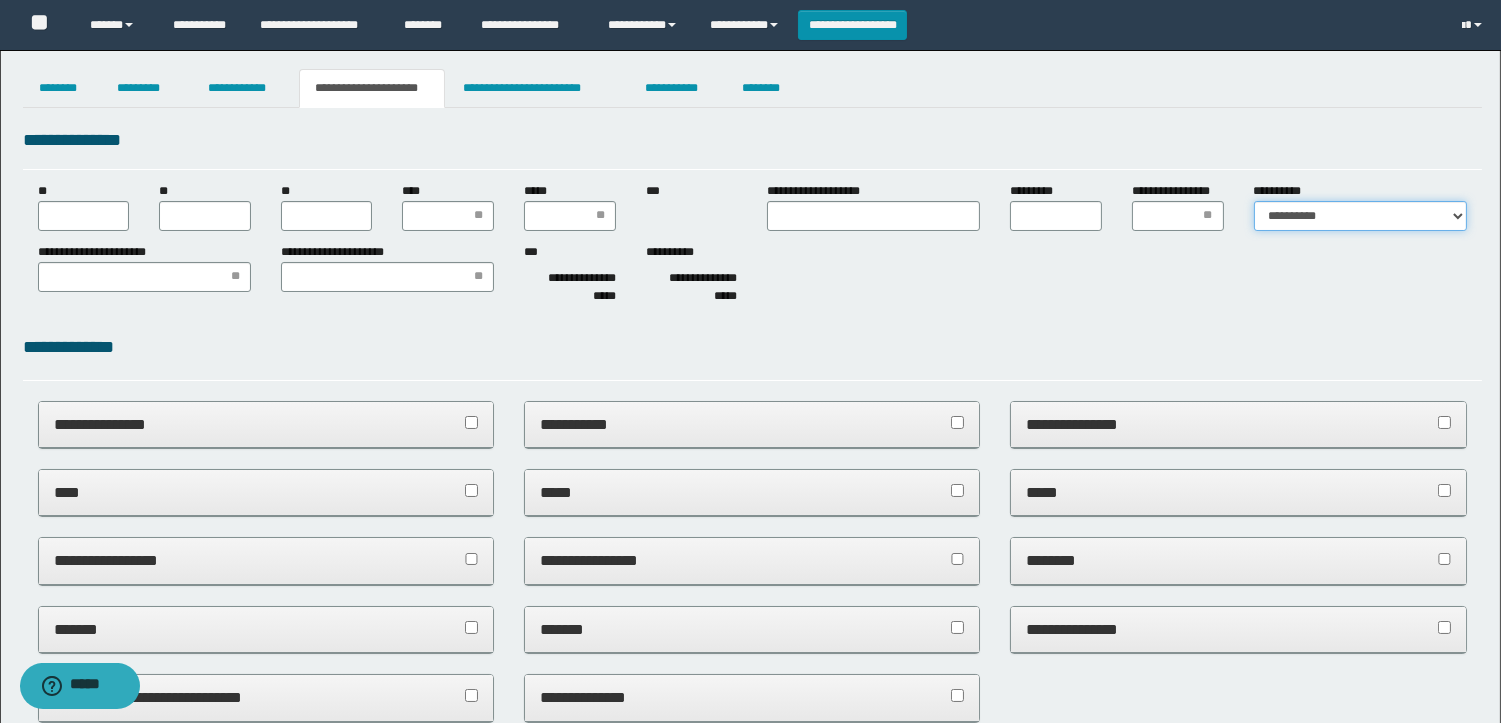 click on "**********" at bounding box center (1360, 216) 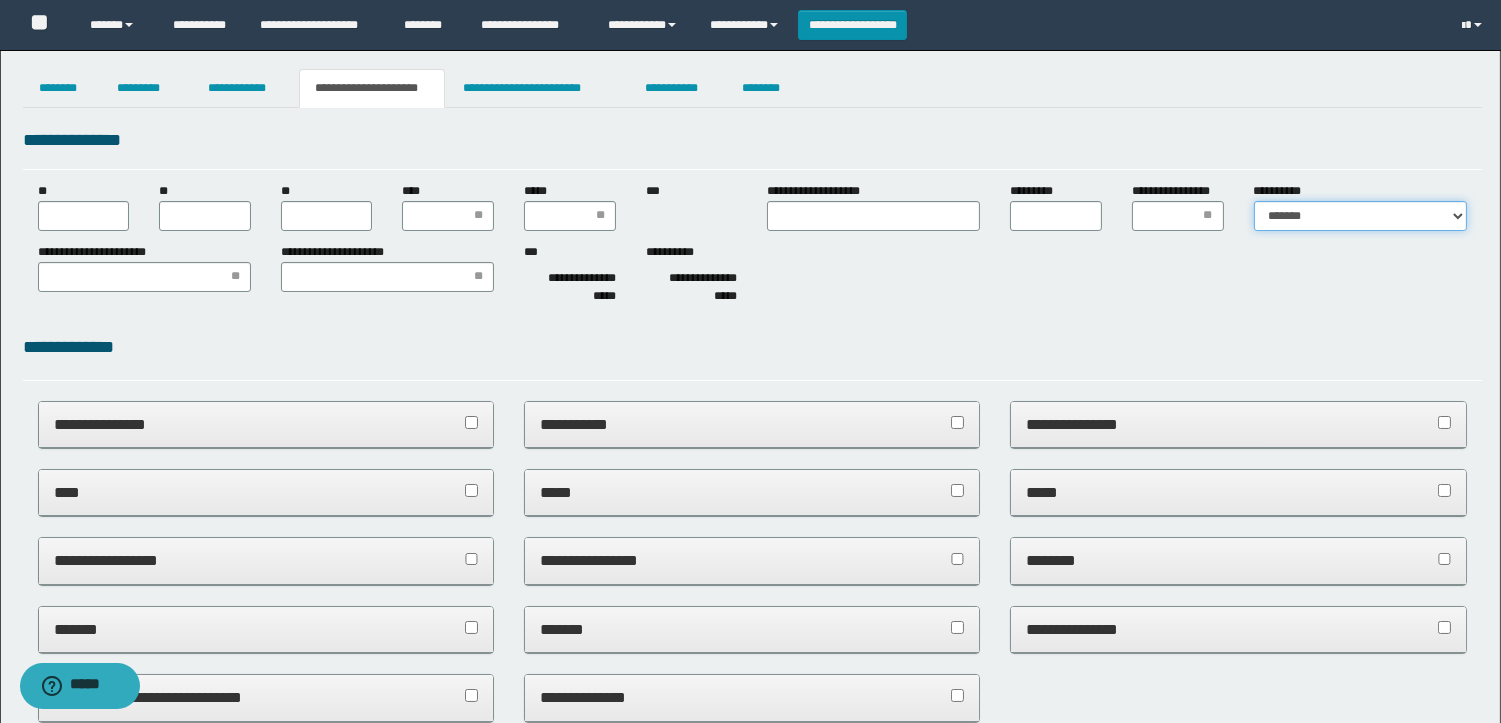 click on "**********" at bounding box center [1360, 216] 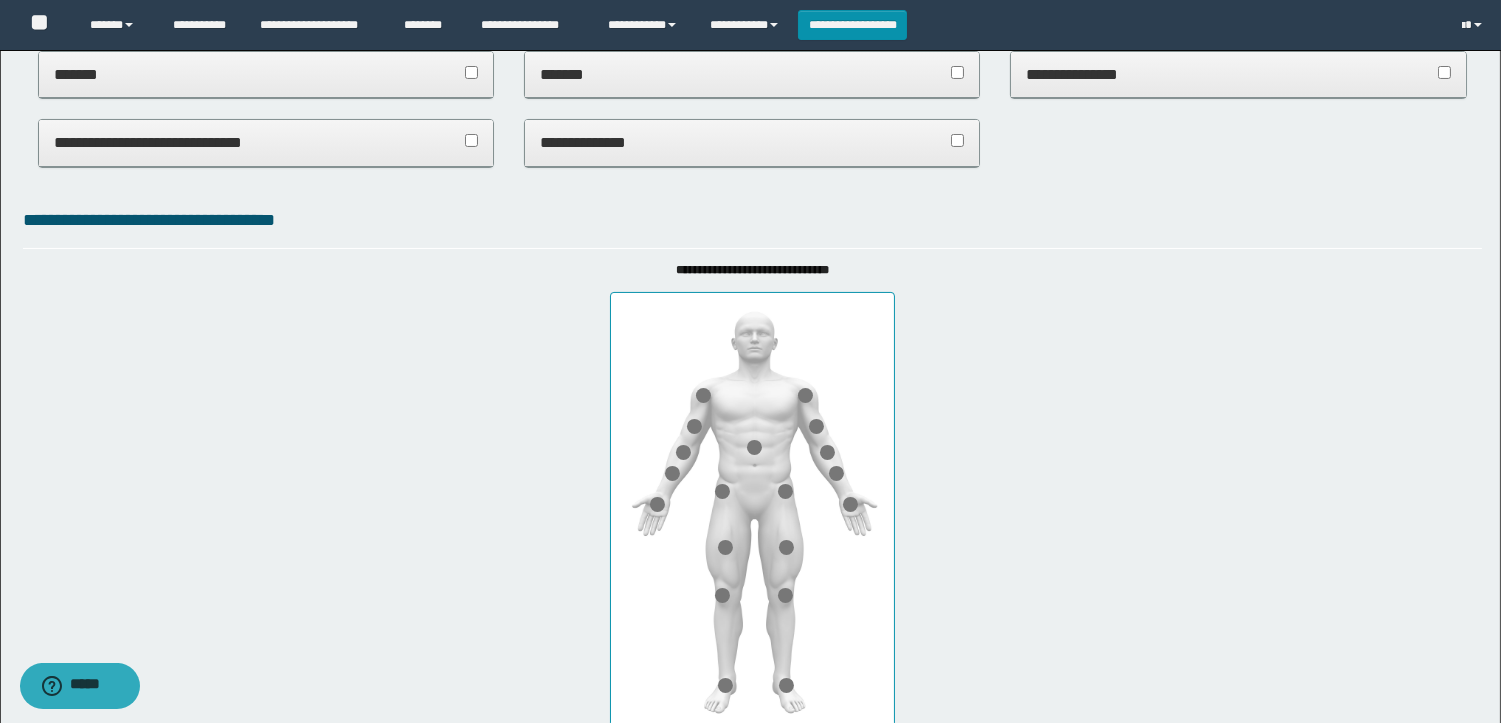scroll, scrollTop: 1040, scrollLeft: 0, axis: vertical 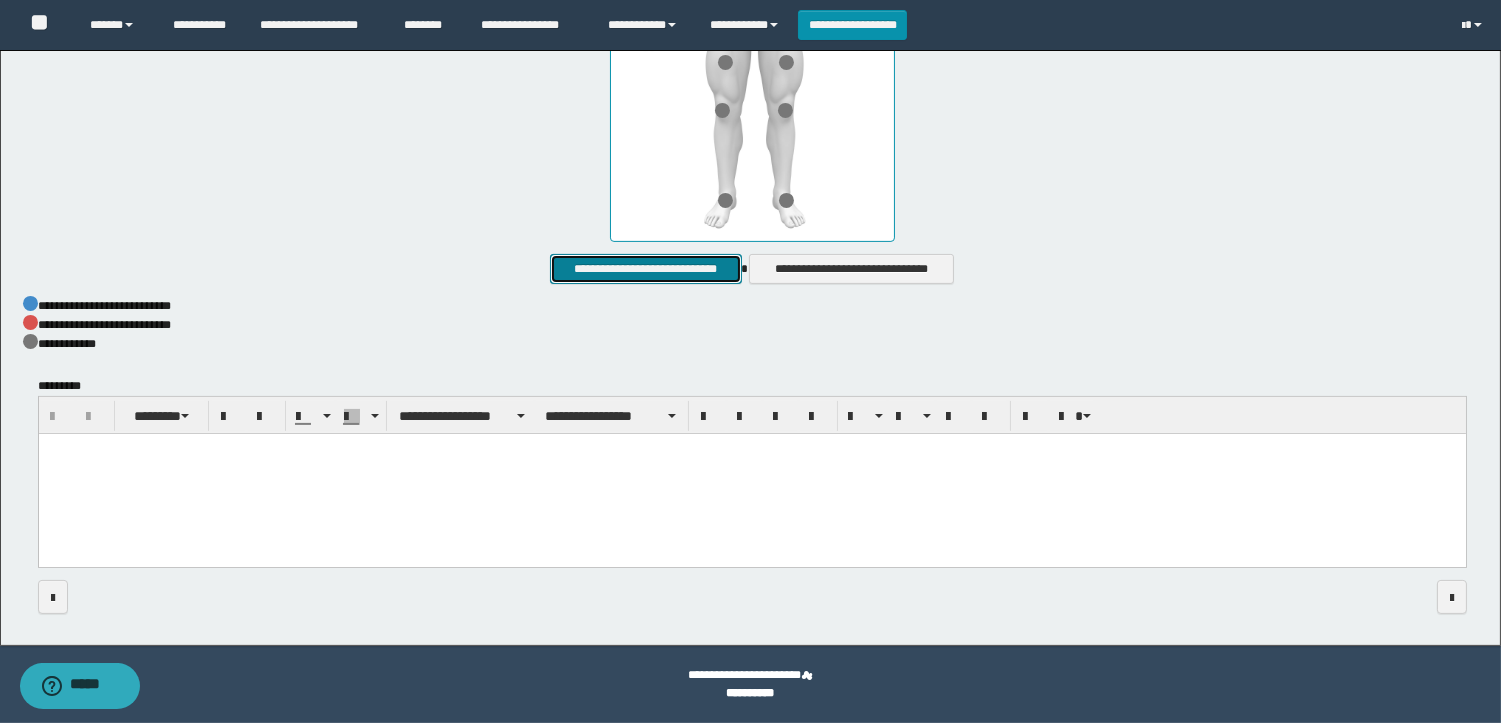 click on "**********" at bounding box center (645, 269) 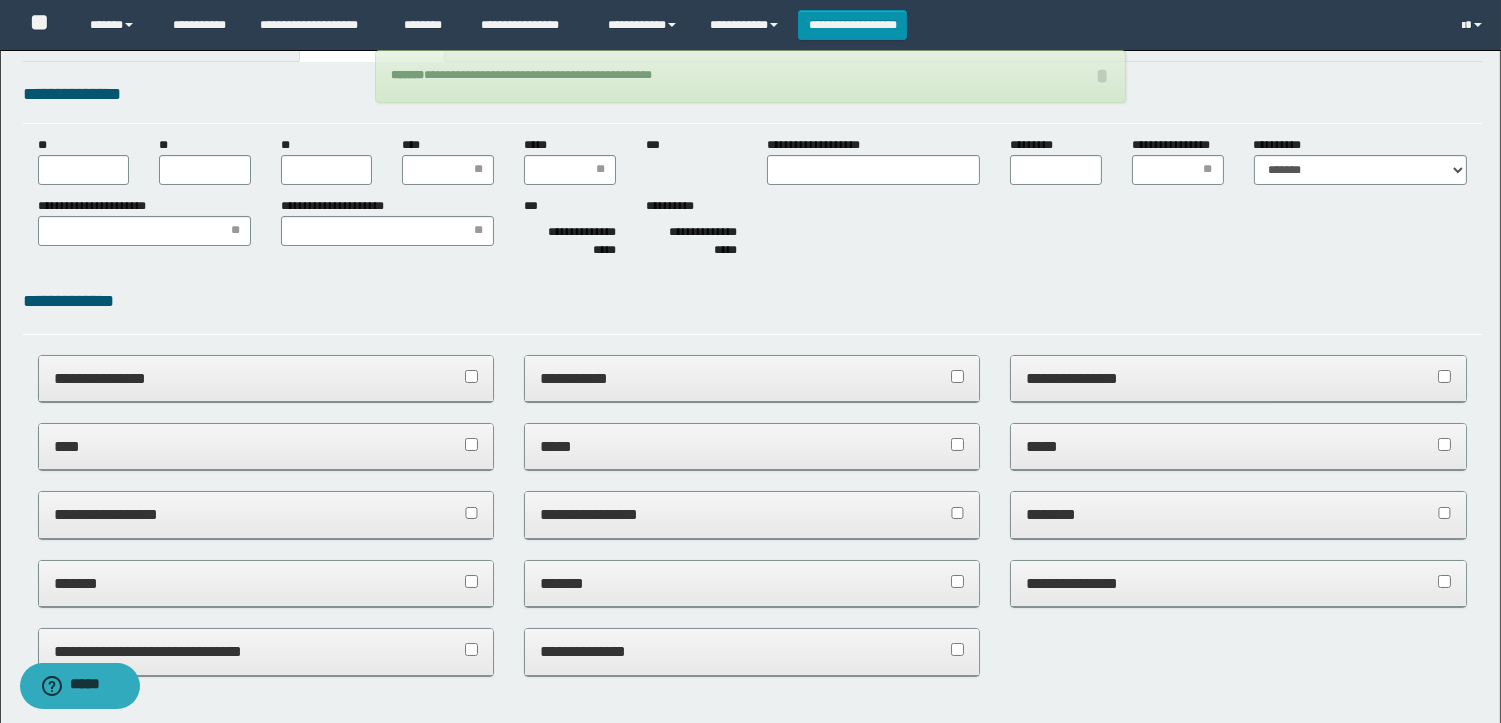 scroll, scrollTop: 0, scrollLeft: 0, axis: both 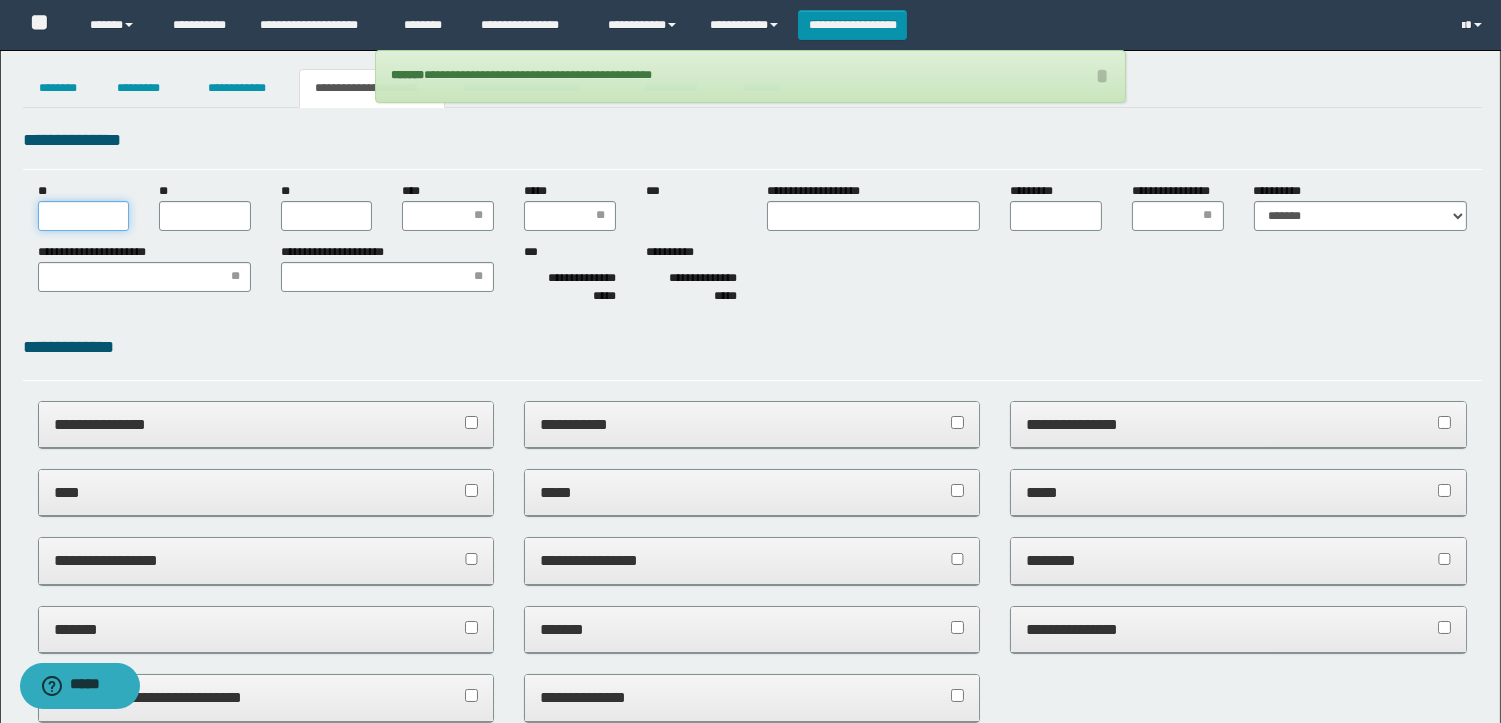 drag, startPoint x: 88, startPoint y: 223, endPoint x: 108, endPoint y: 202, distance: 29 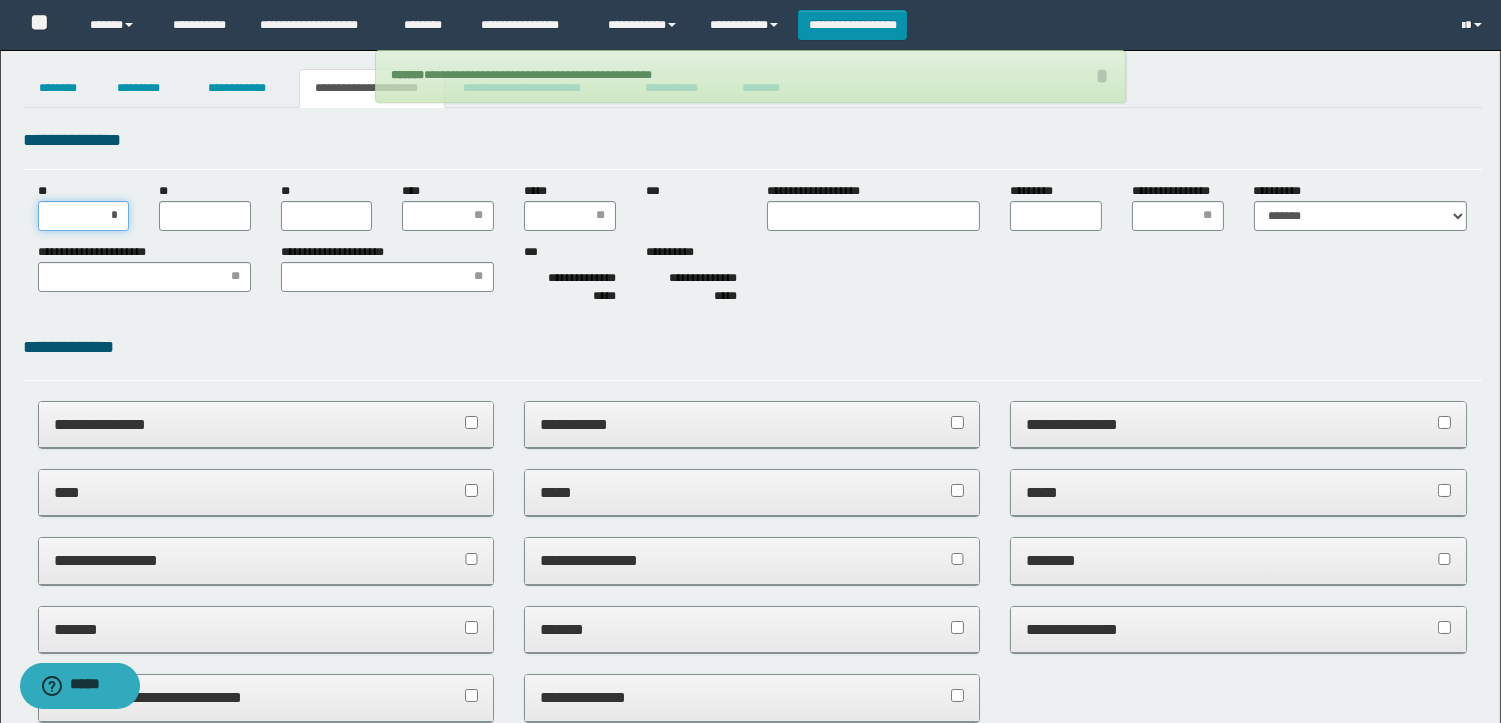 type on "**" 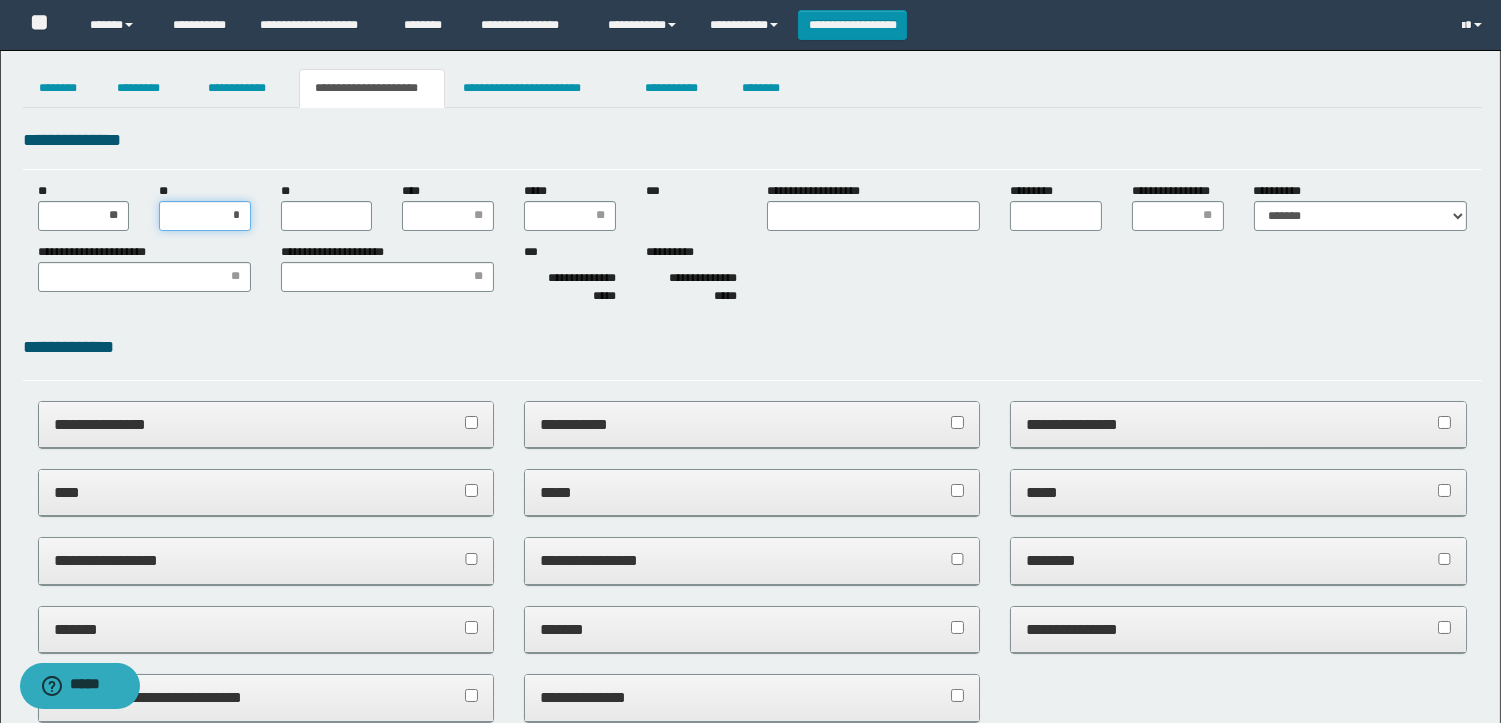type on "**" 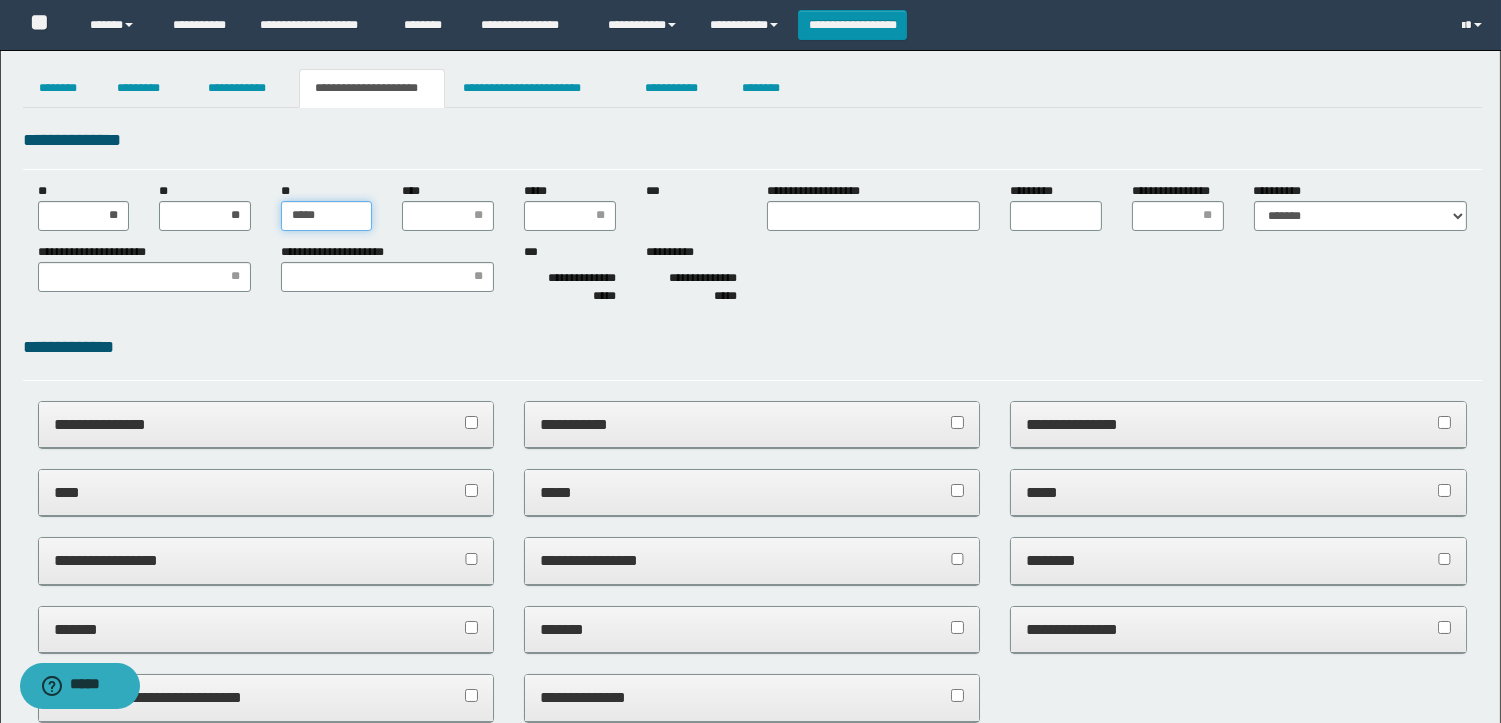type on "******" 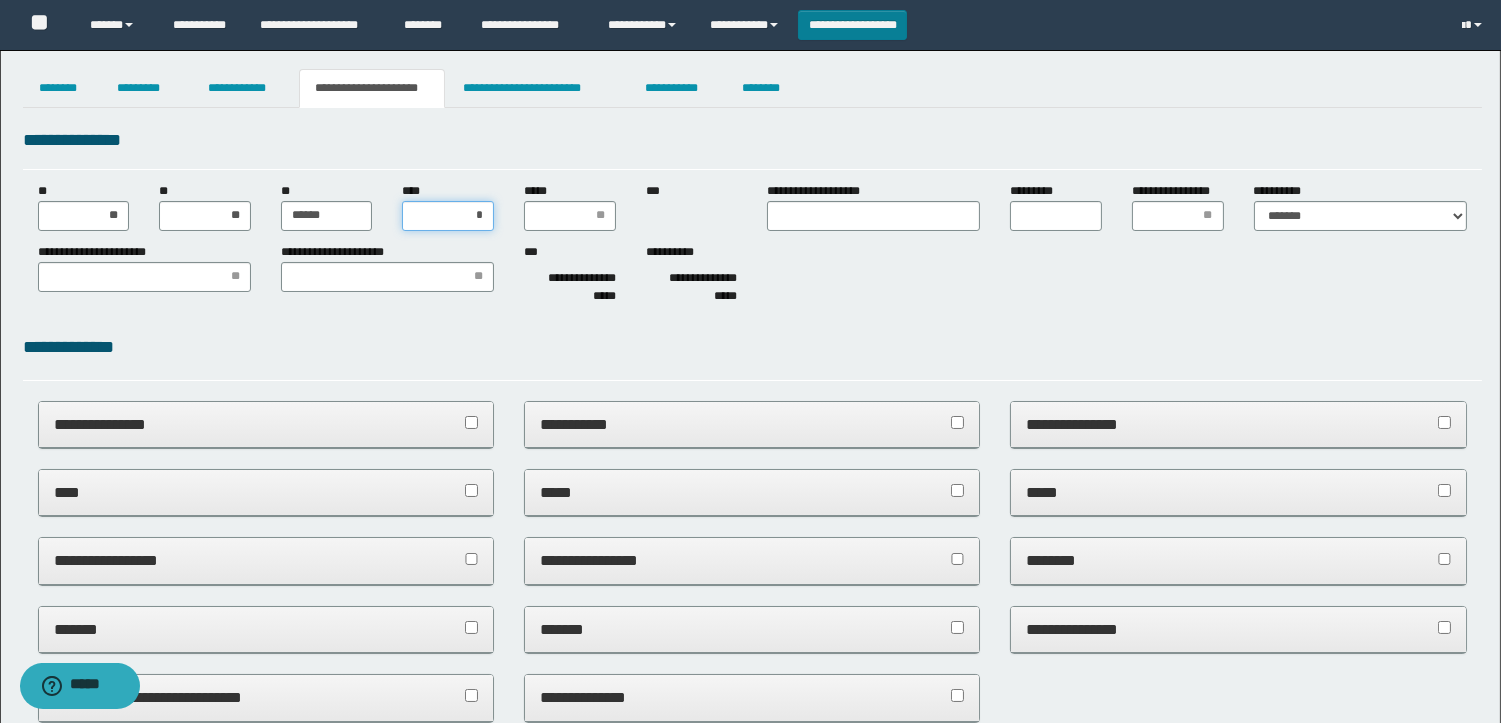 type on "**" 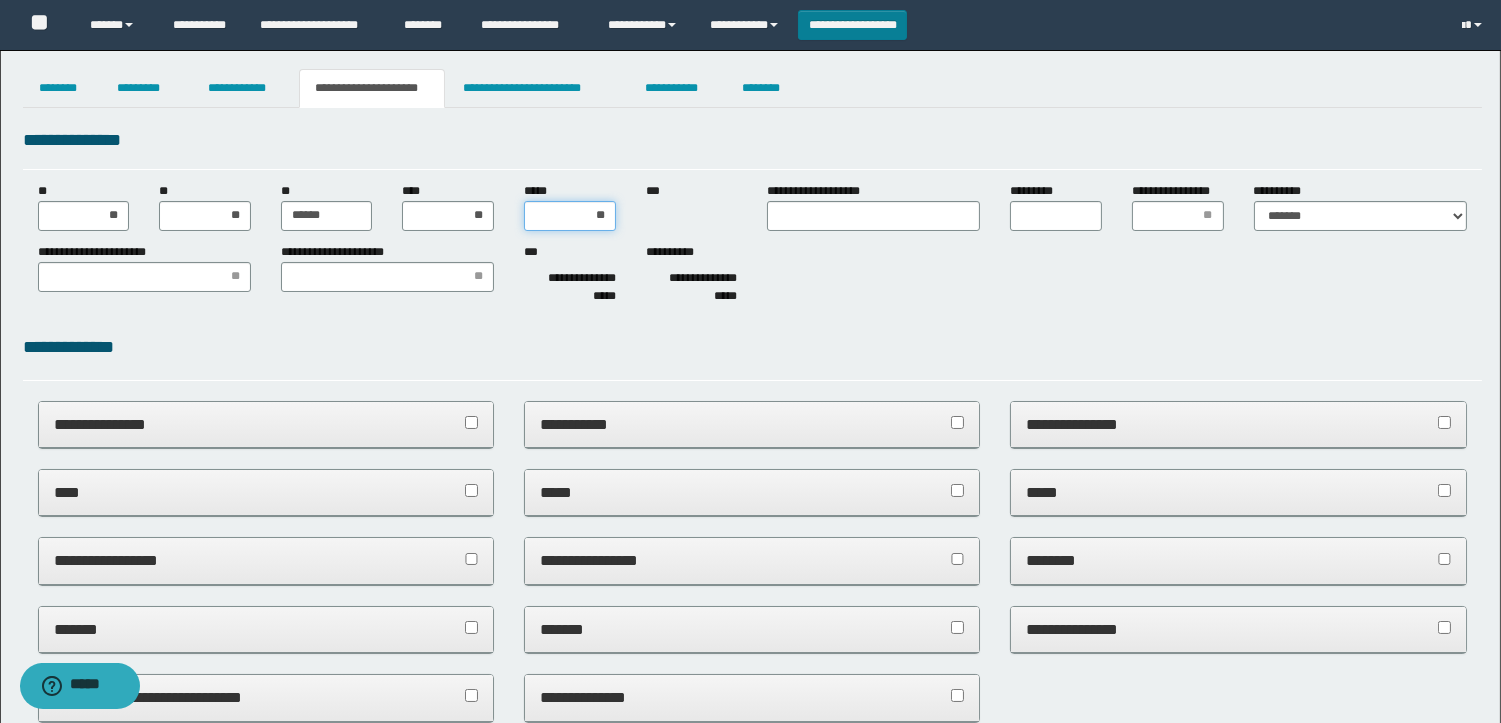 type on "***" 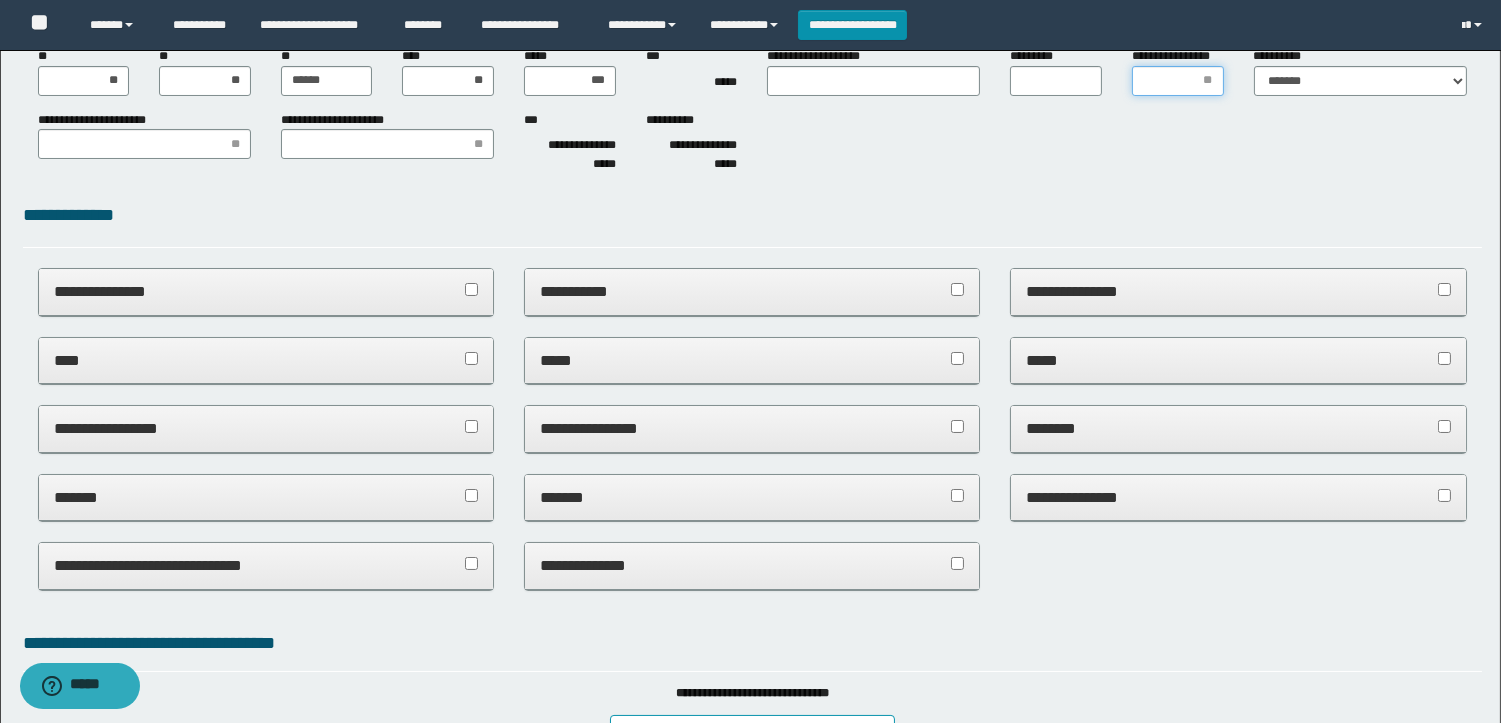 scroll, scrollTop: 0, scrollLeft: 0, axis: both 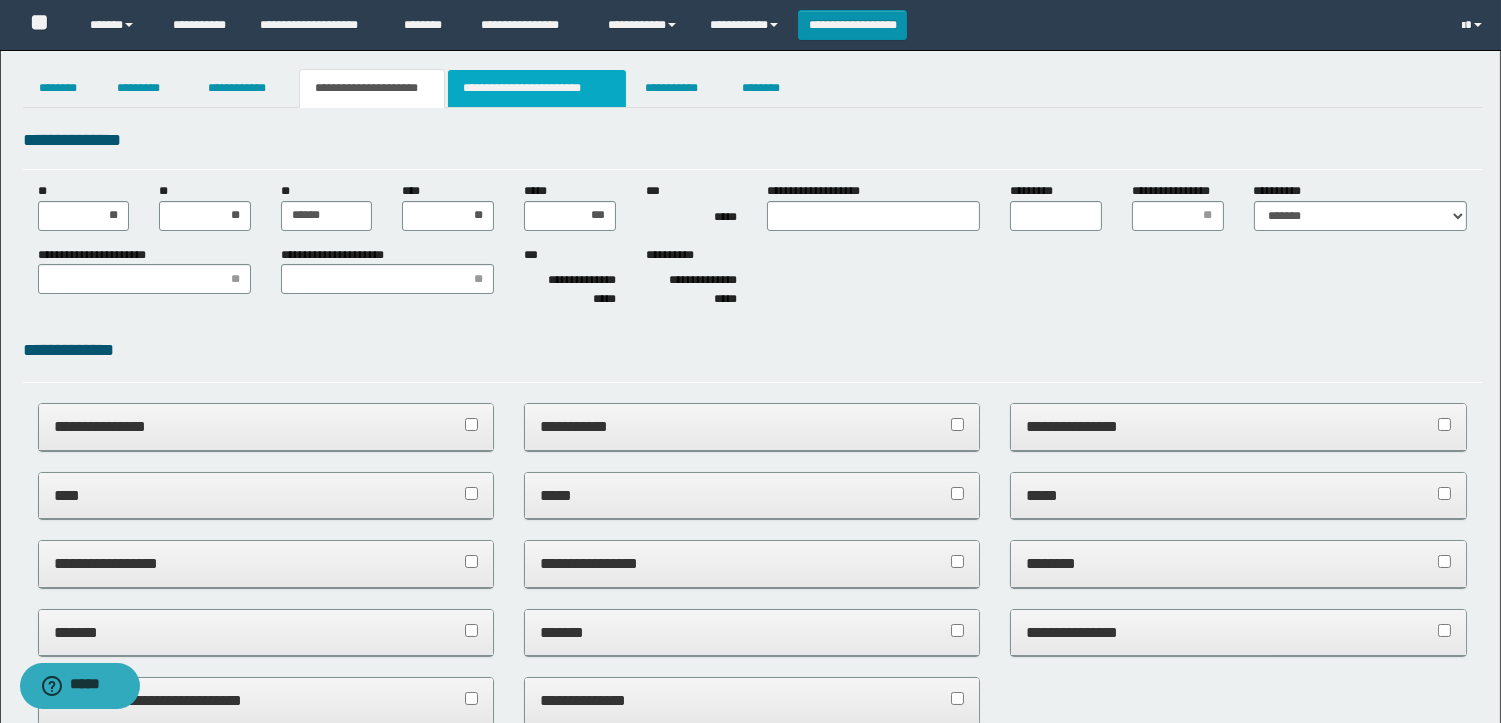click on "**********" at bounding box center (537, 88) 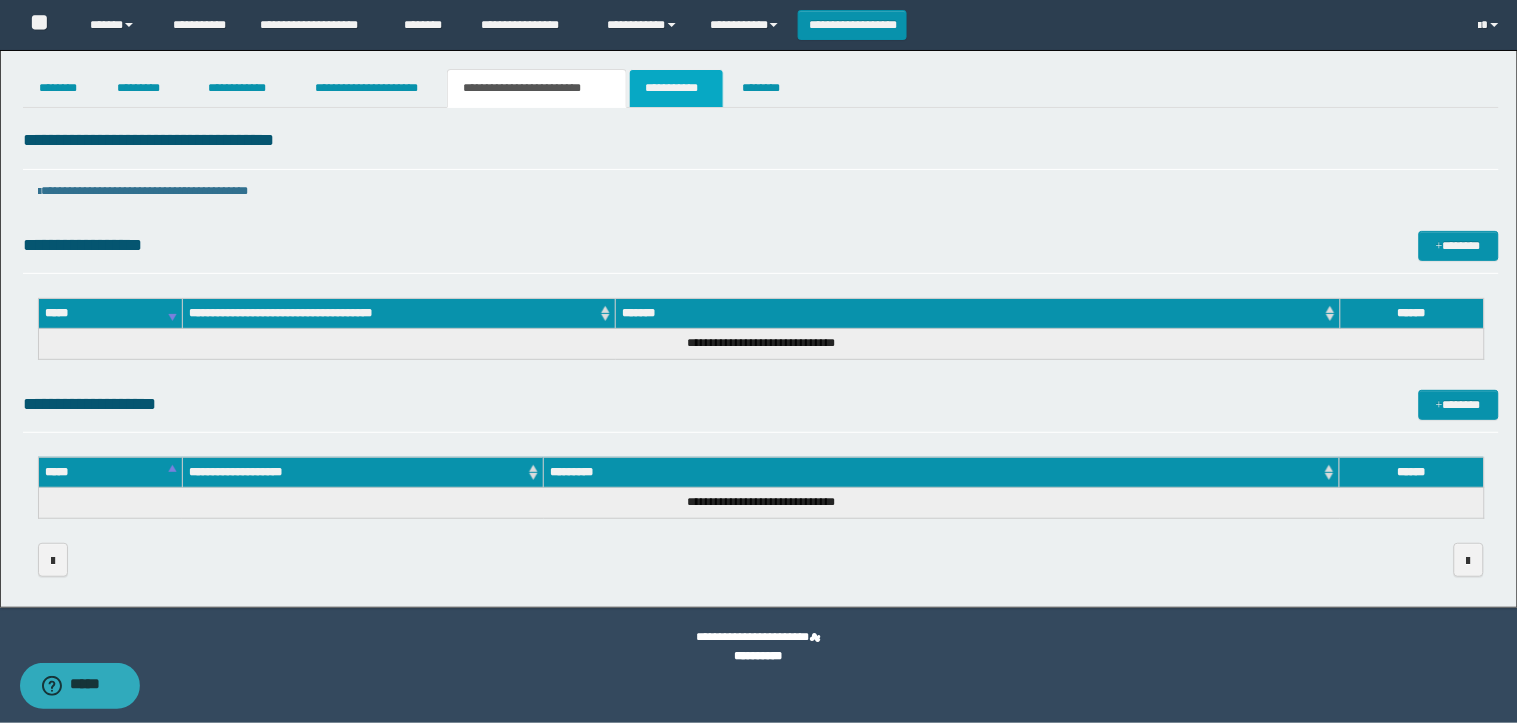 click on "**********" at bounding box center [676, 88] 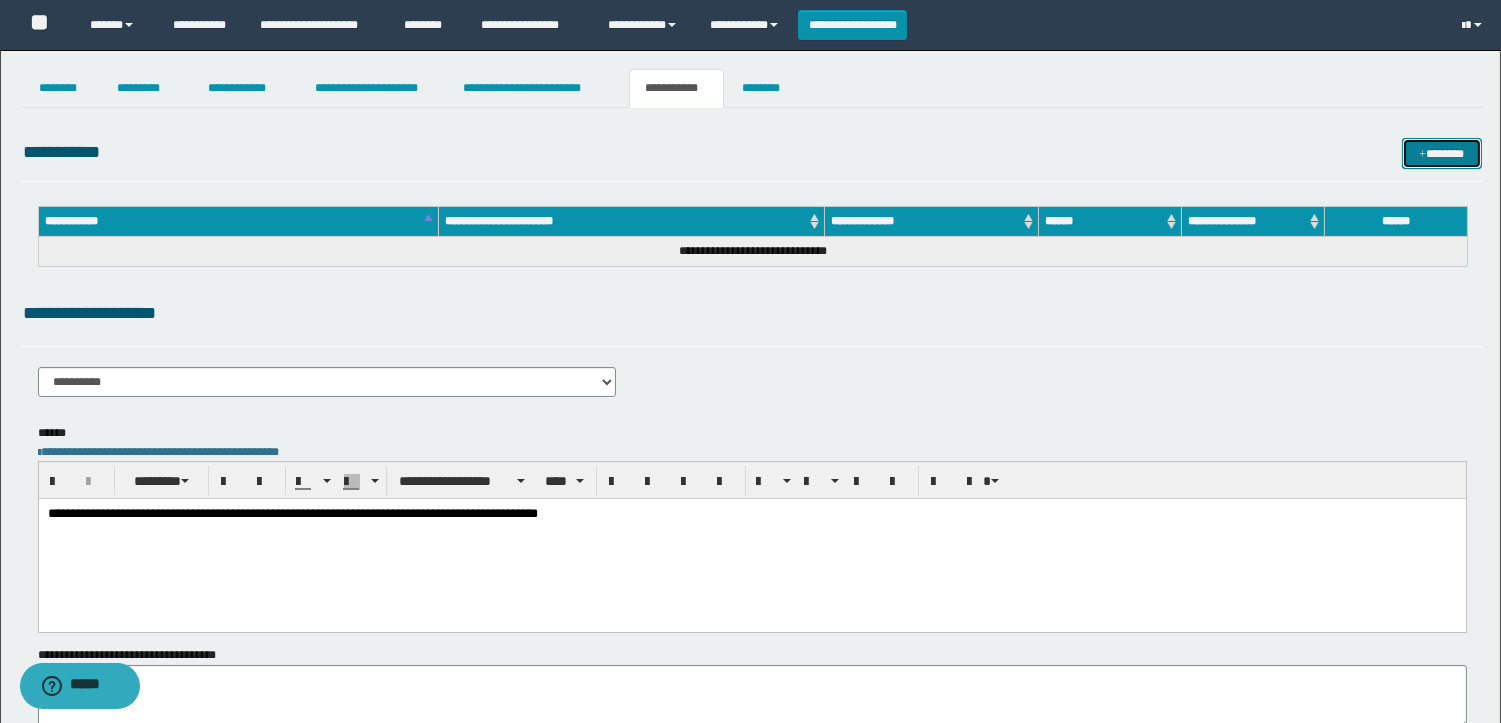 click on "*******" at bounding box center (1442, 153) 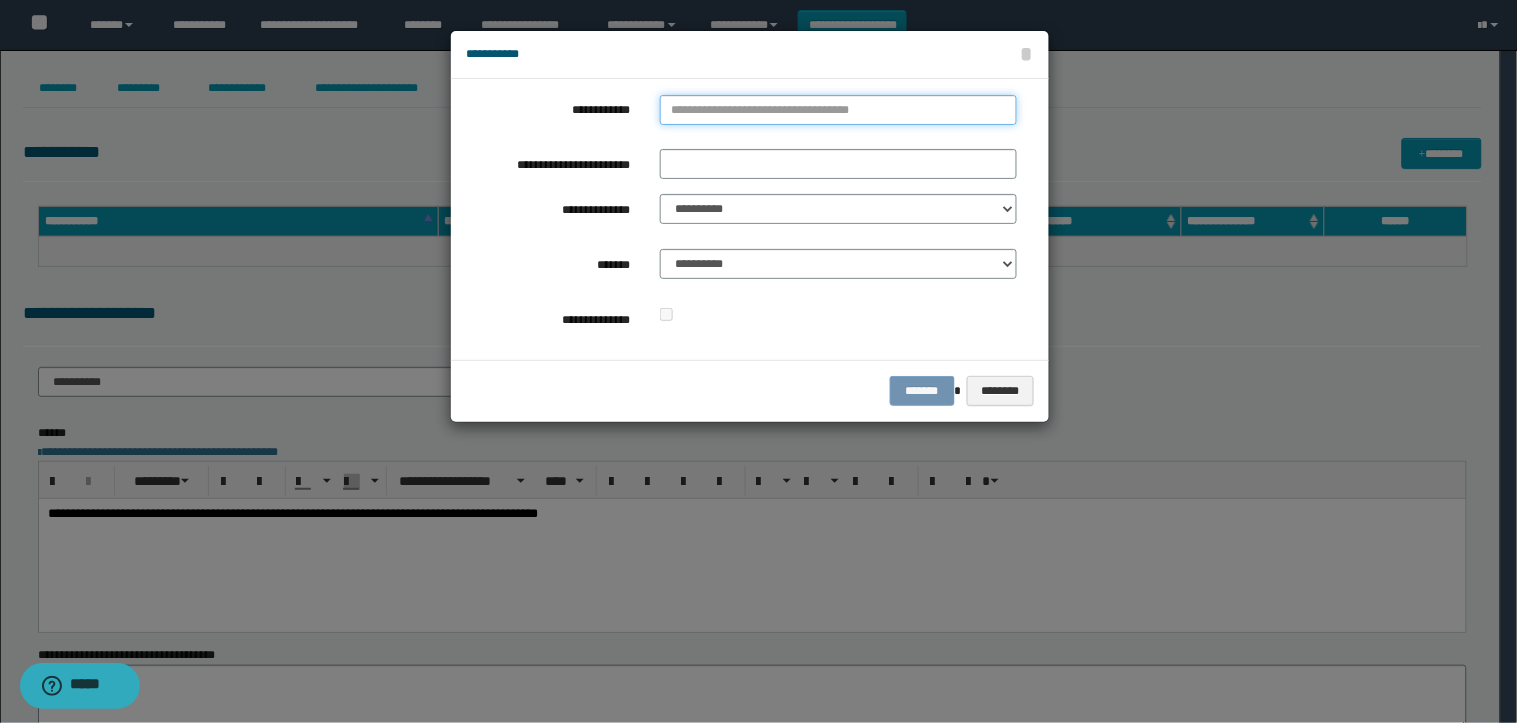 click on "**********" at bounding box center (838, 110) 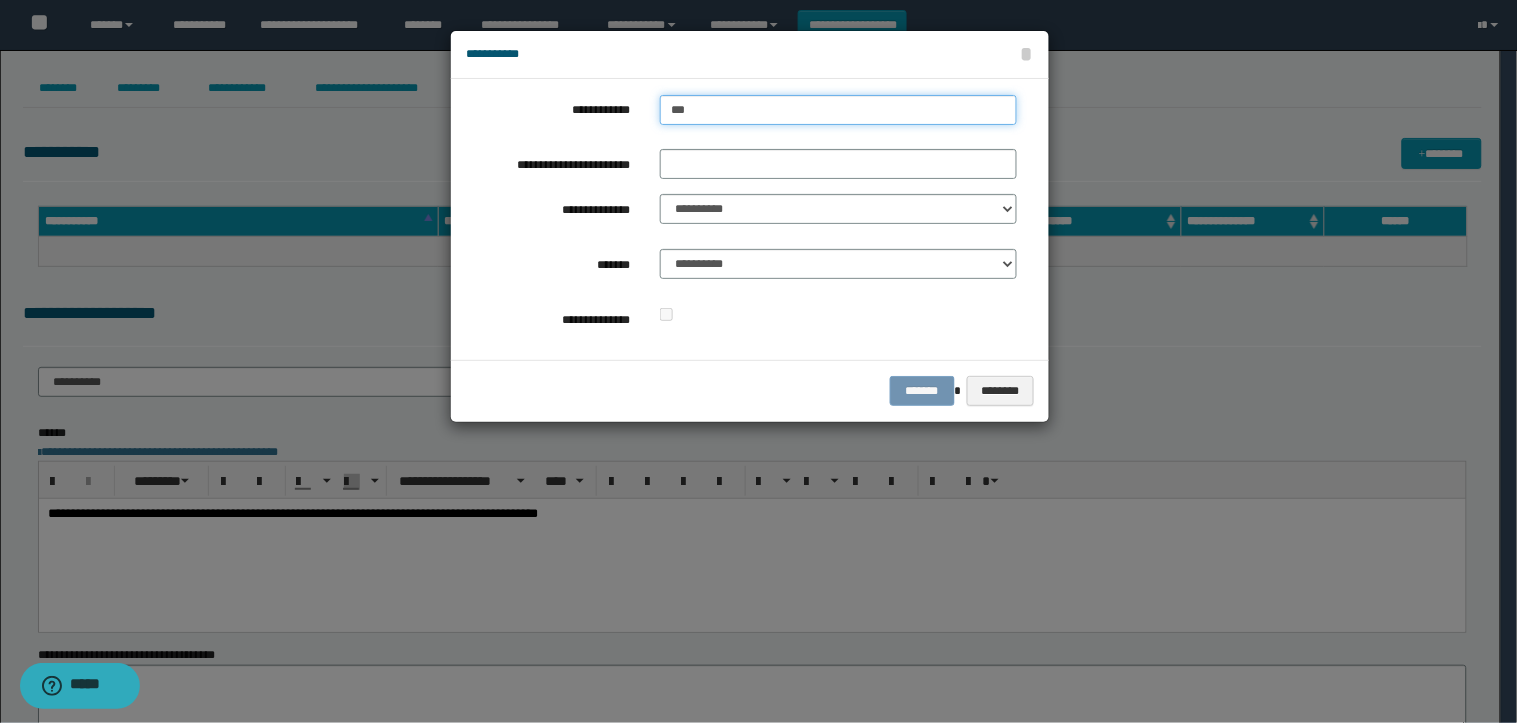 type on "****" 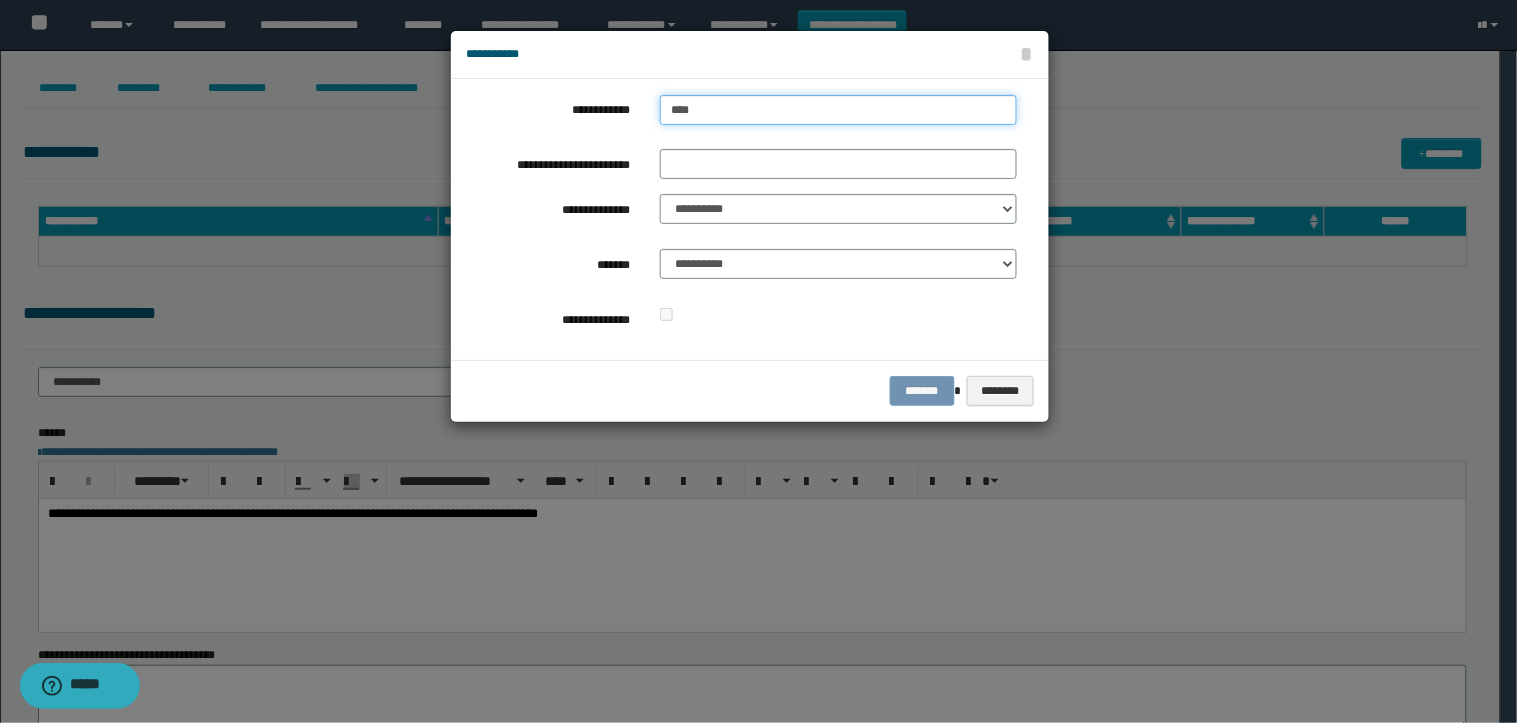 type on "****" 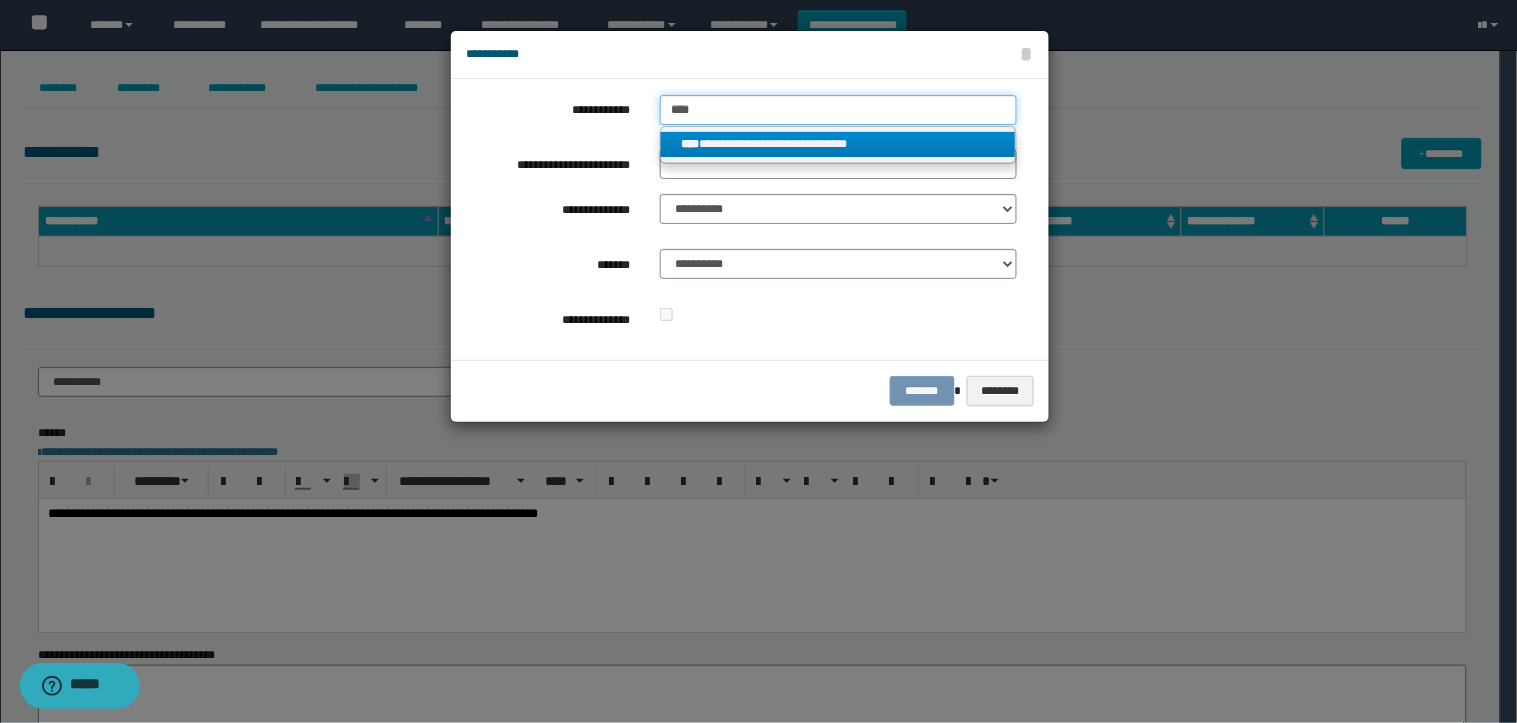 type on "****" 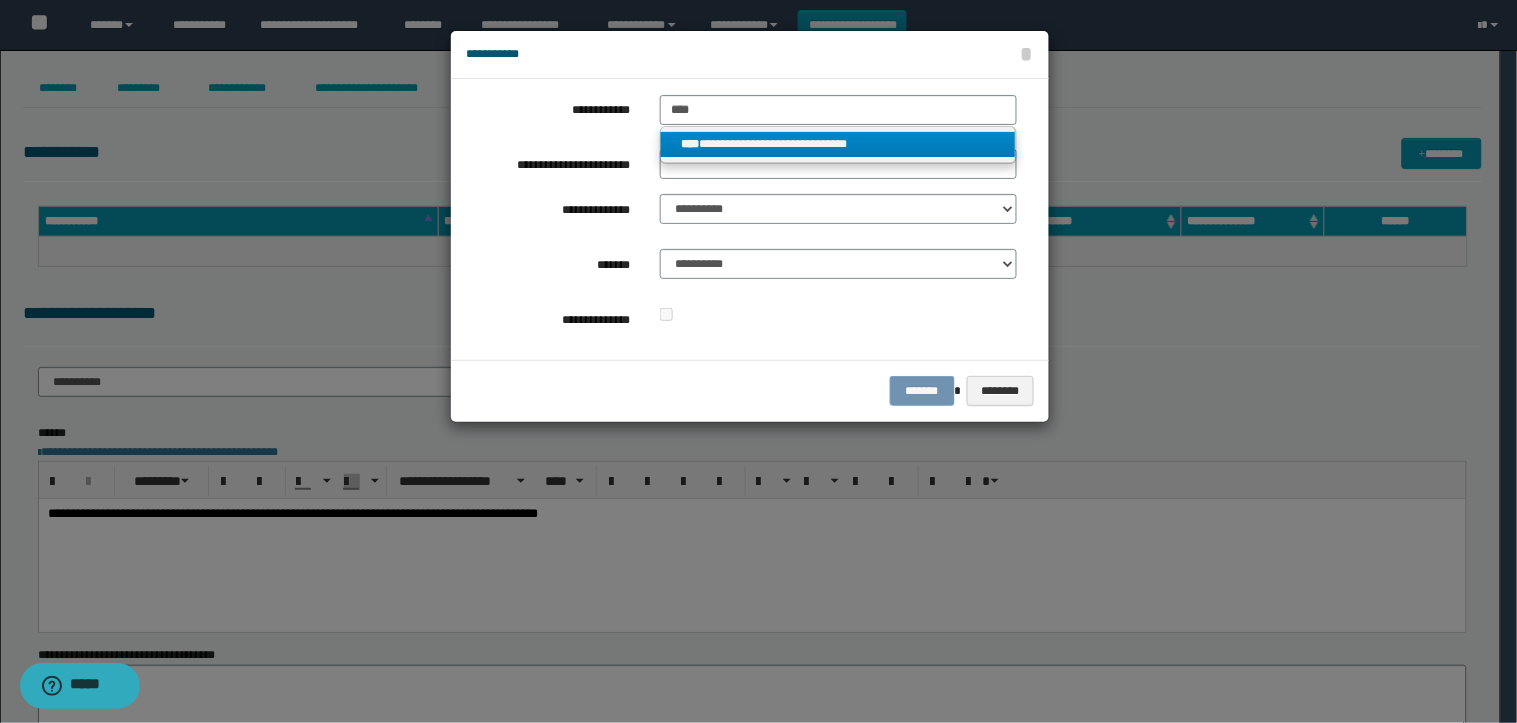 click on "**********" at bounding box center [838, 144] 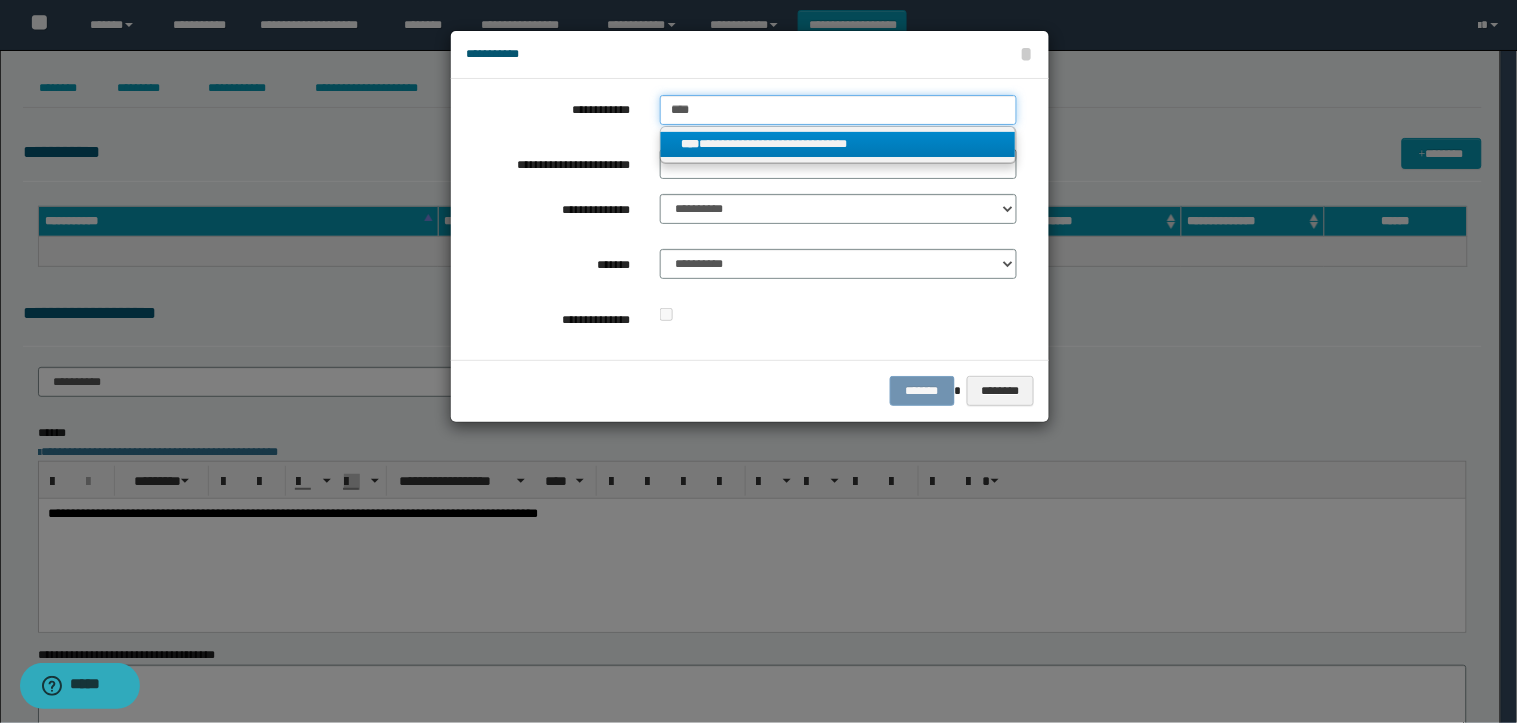 type 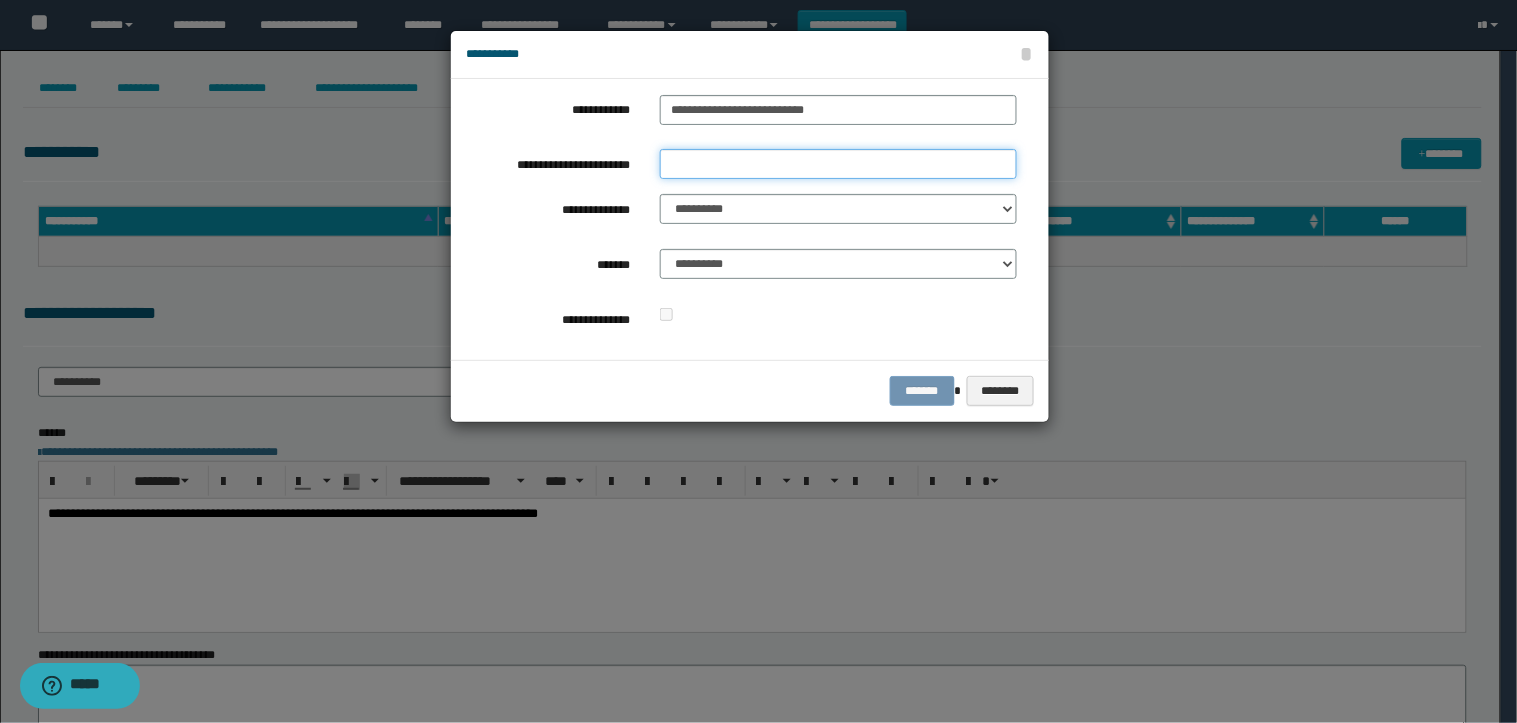 click on "**********" at bounding box center [838, 164] 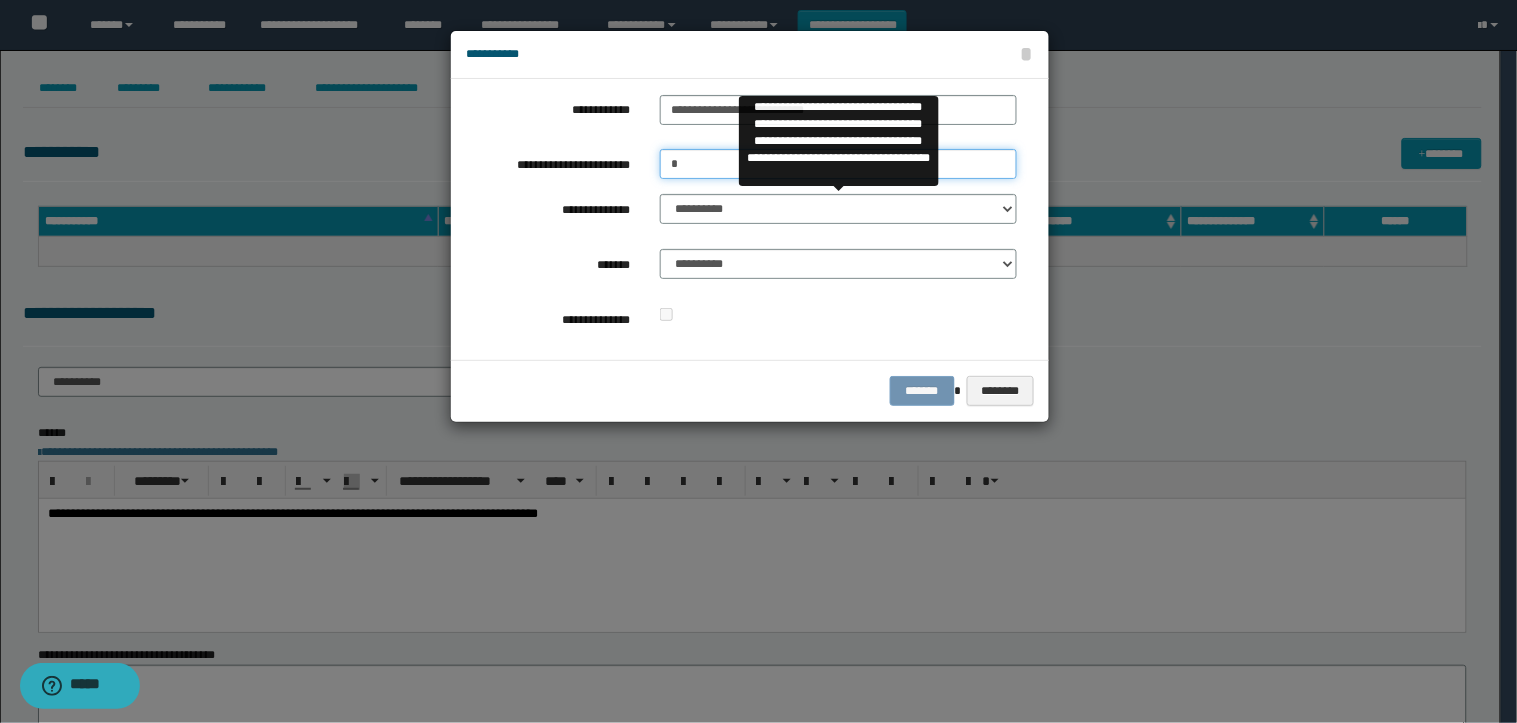 type on "*" 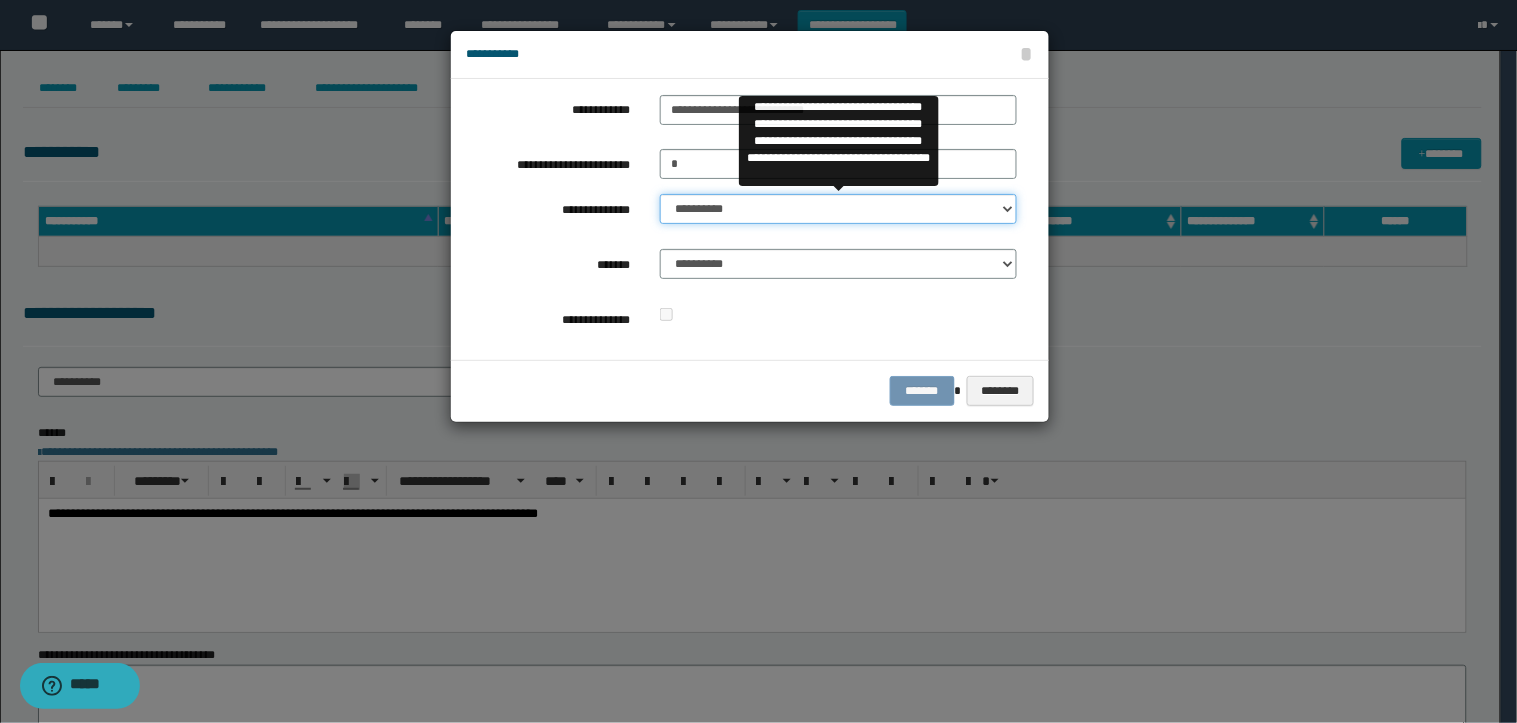 click on "**********" at bounding box center [838, 209] 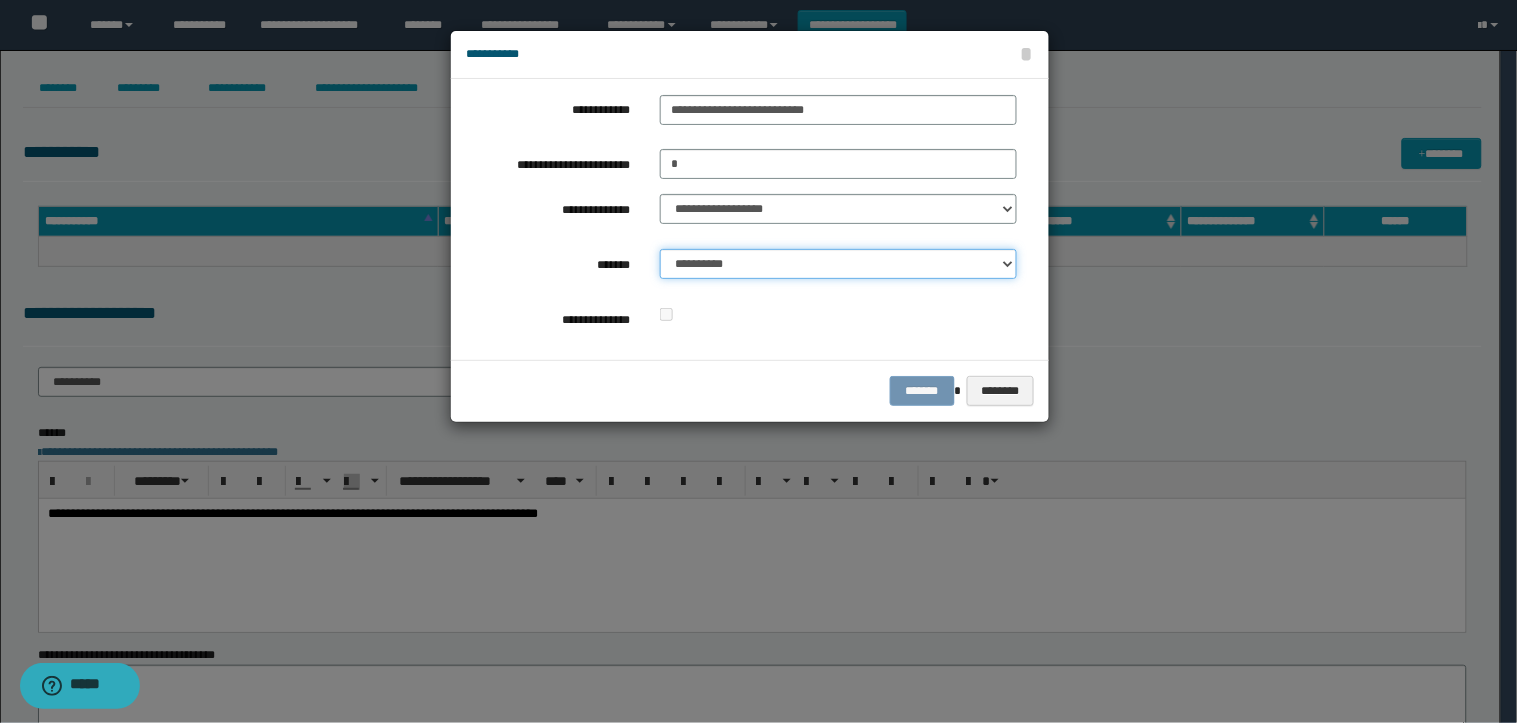 click on "**********" at bounding box center (838, 264) 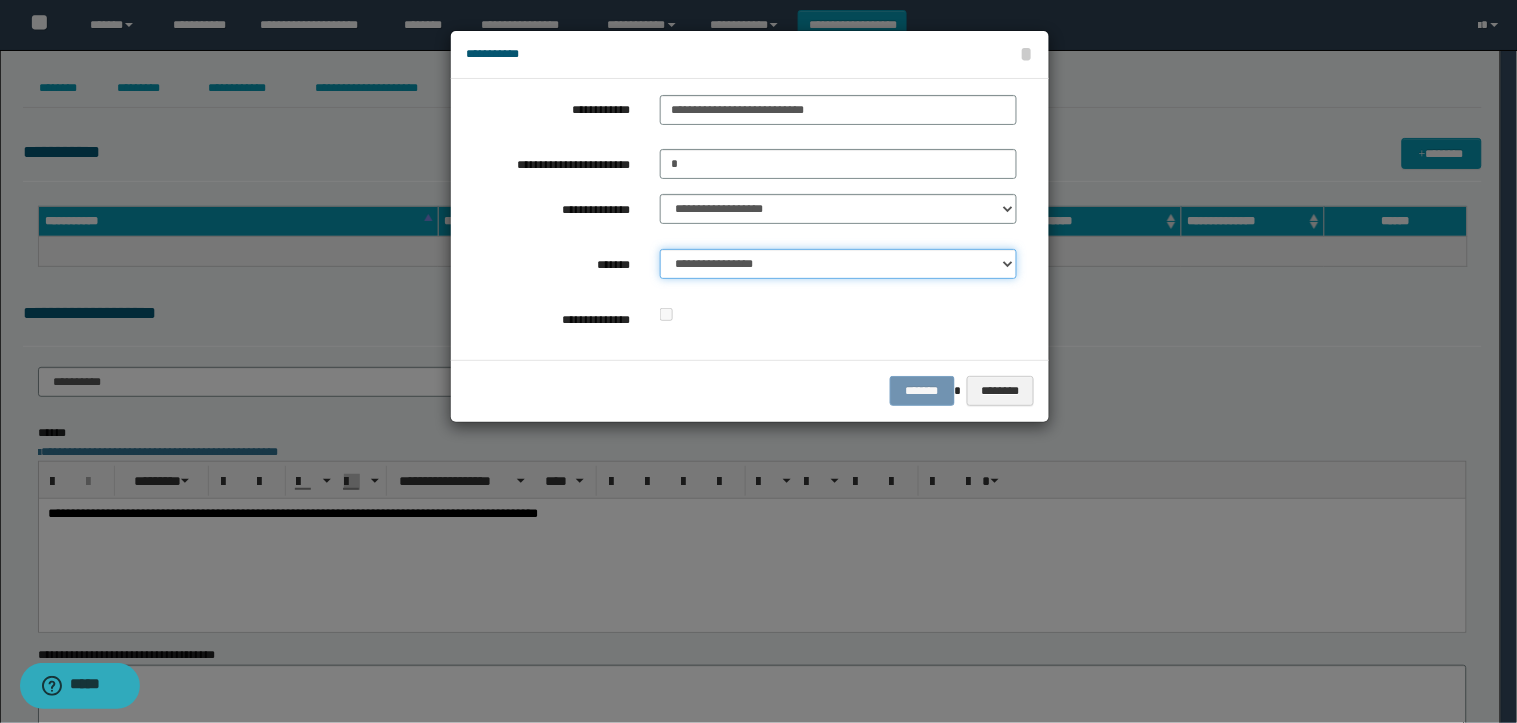 click on "**********" at bounding box center [838, 264] 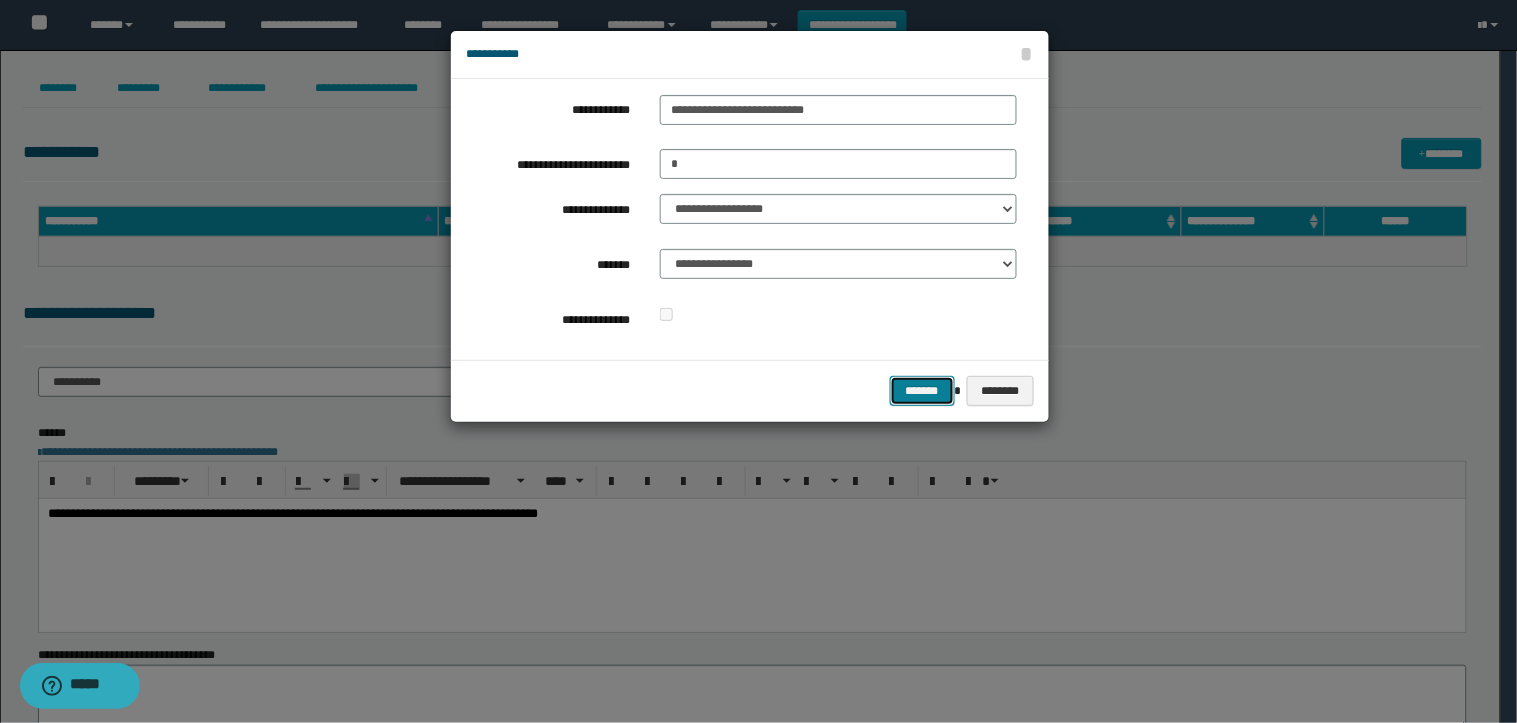 click on "*******" at bounding box center (922, 391) 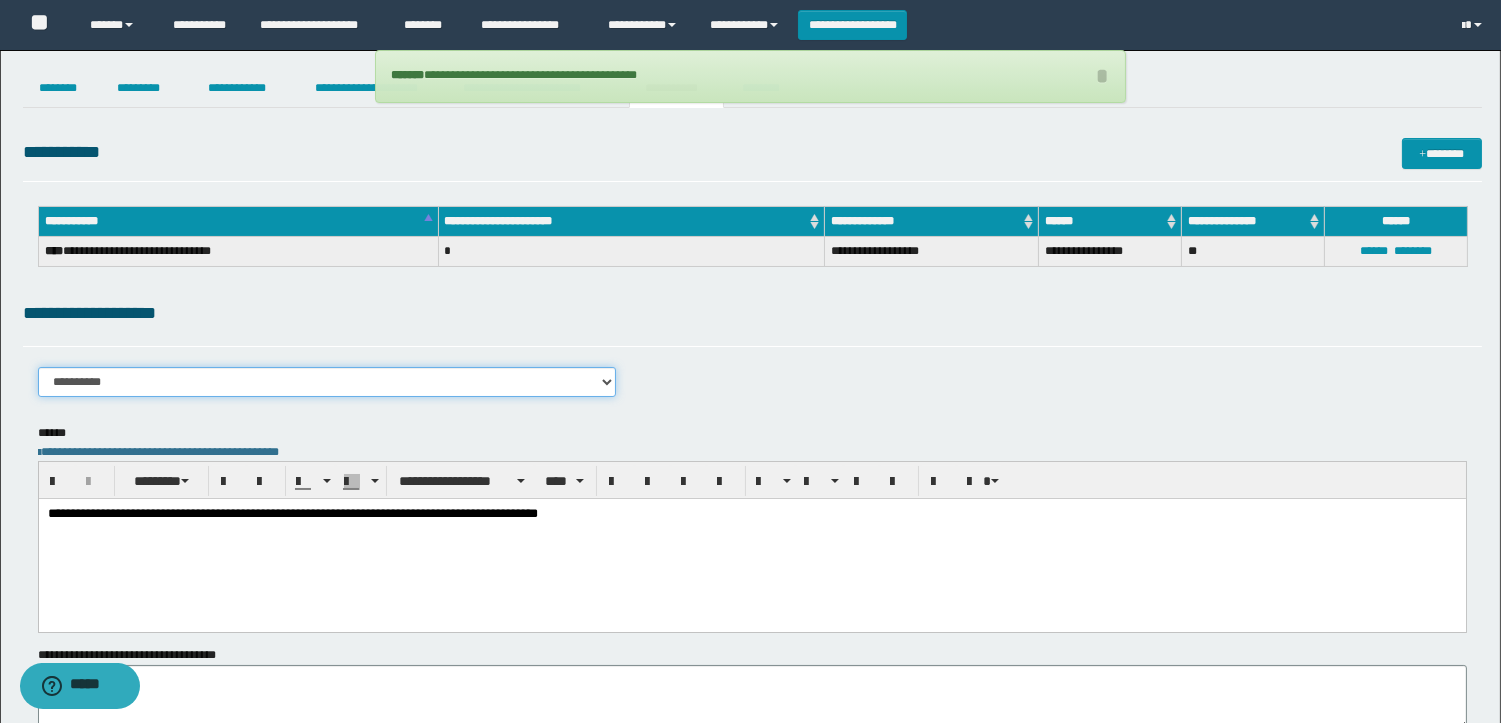 click on "**********" at bounding box center [327, 382] 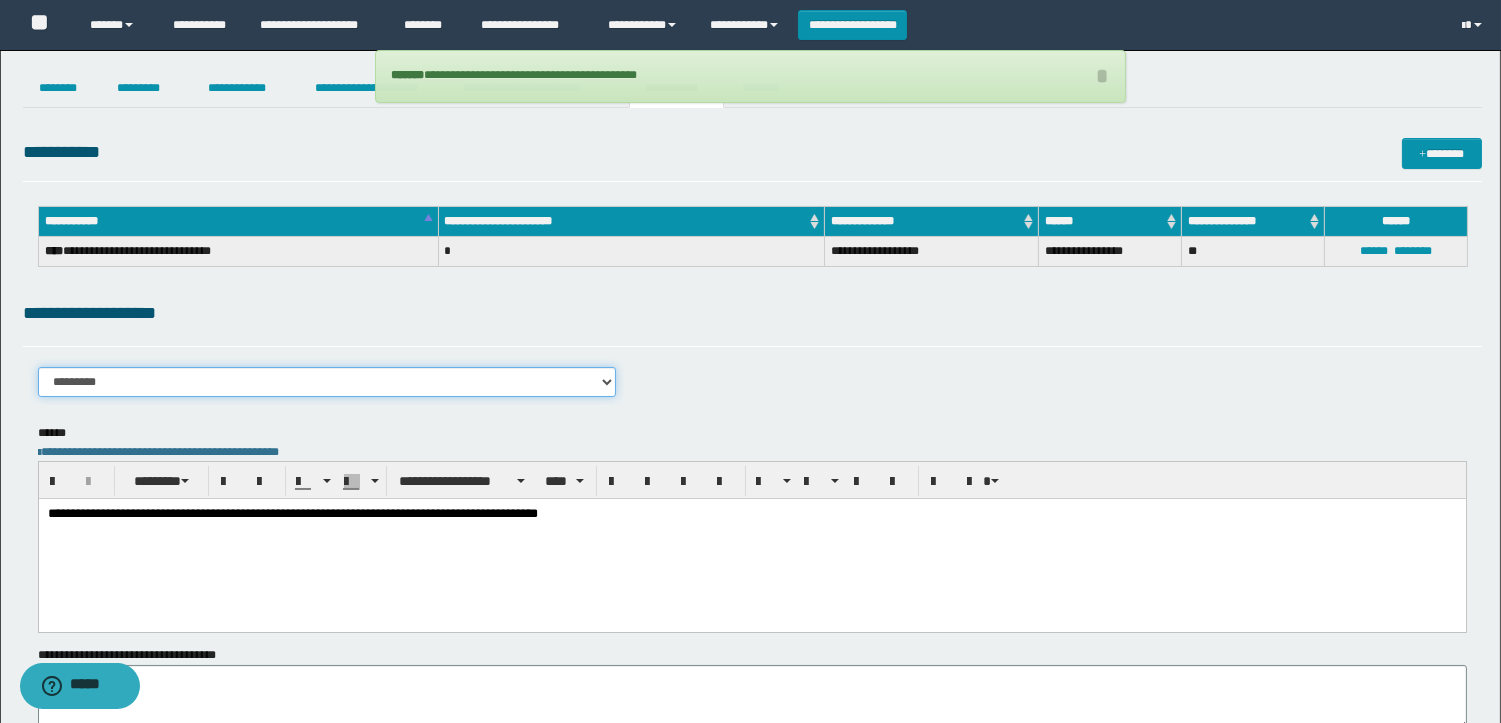 click on "**********" at bounding box center (327, 382) 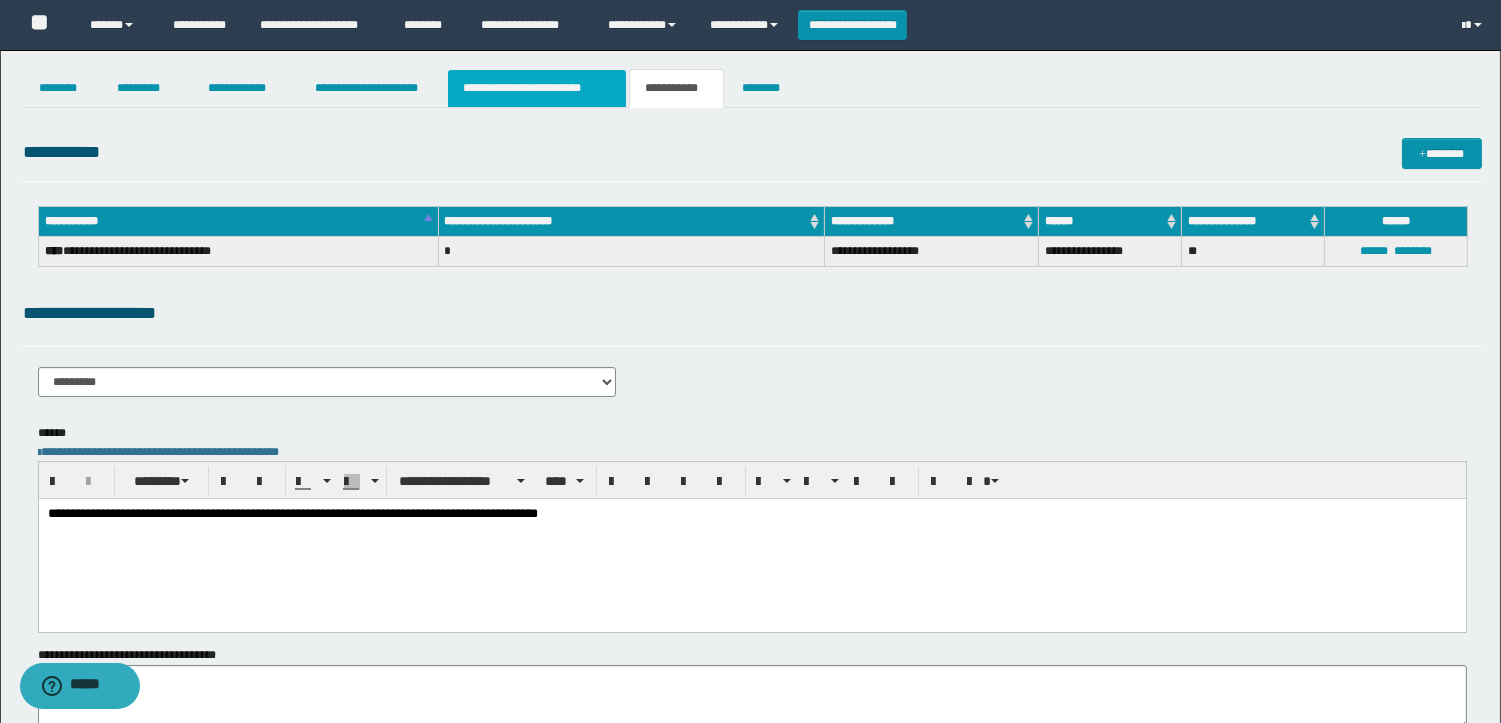 click on "**********" at bounding box center [537, 88] 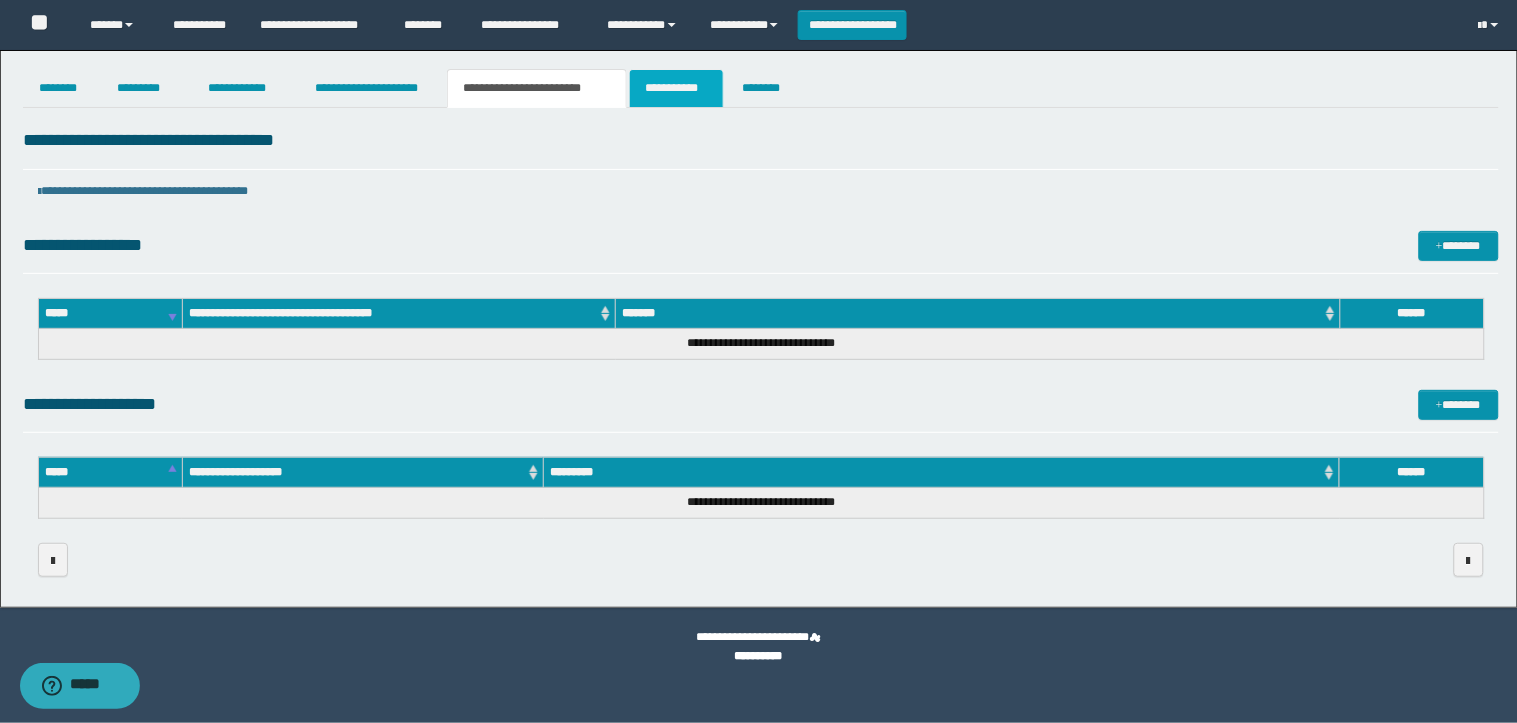 click on "**********" at bounding box center [676, 88] 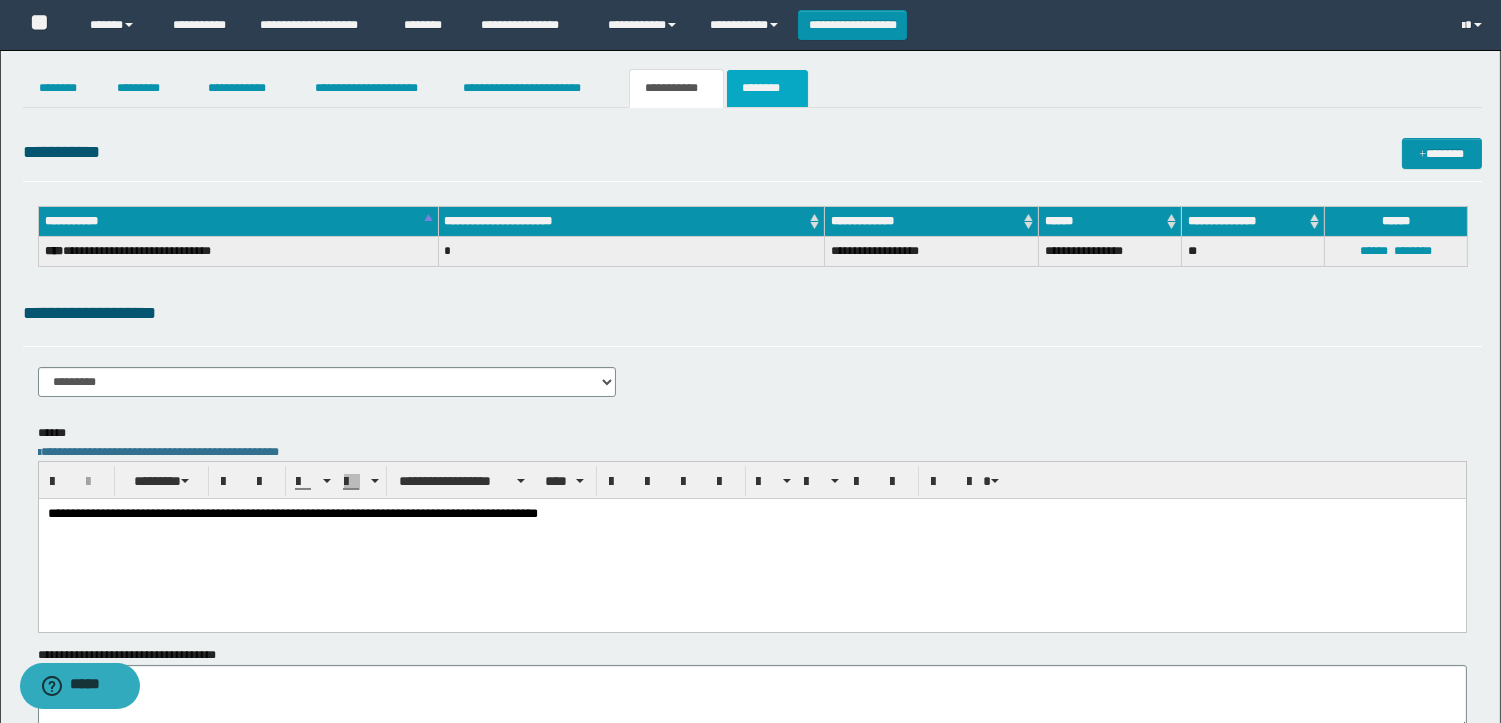 click on "********" at bounding box center [767, 88] 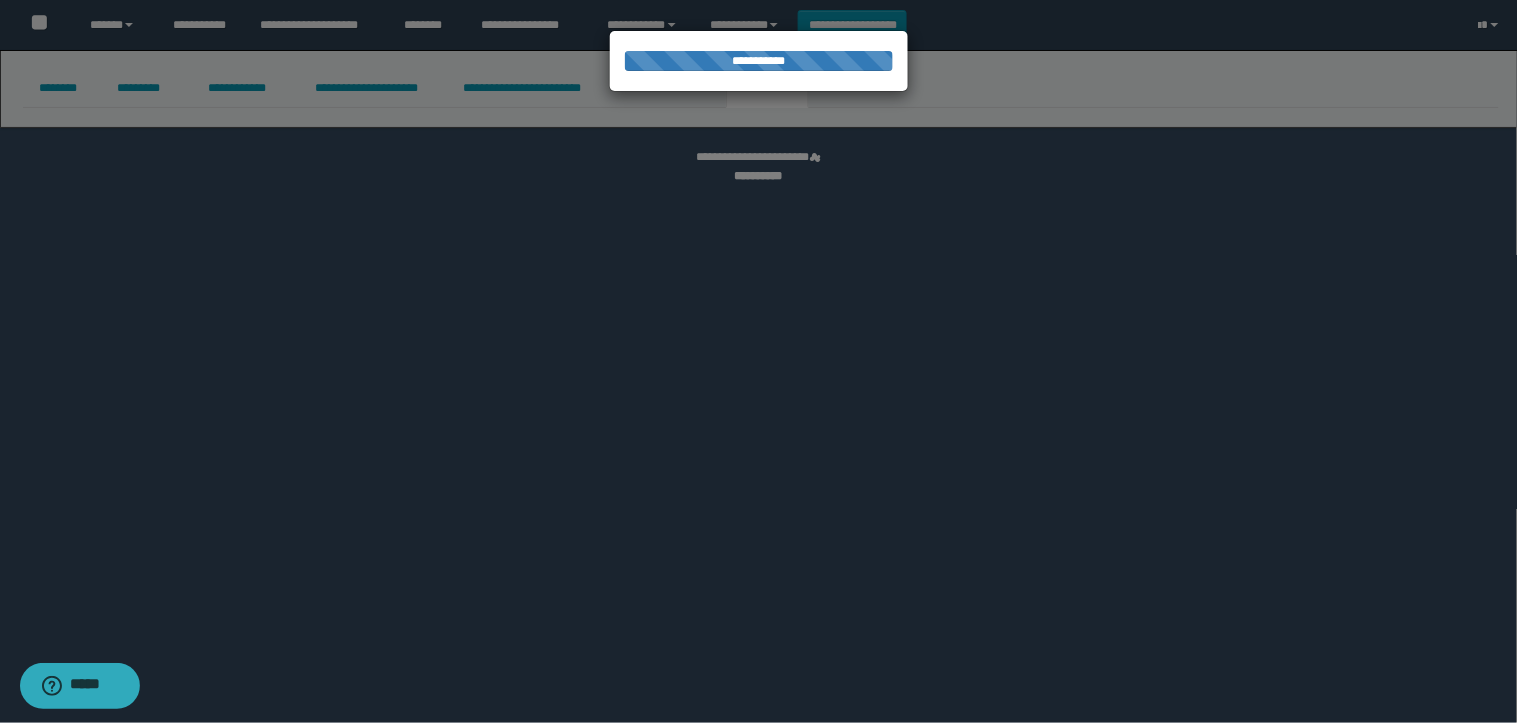 select 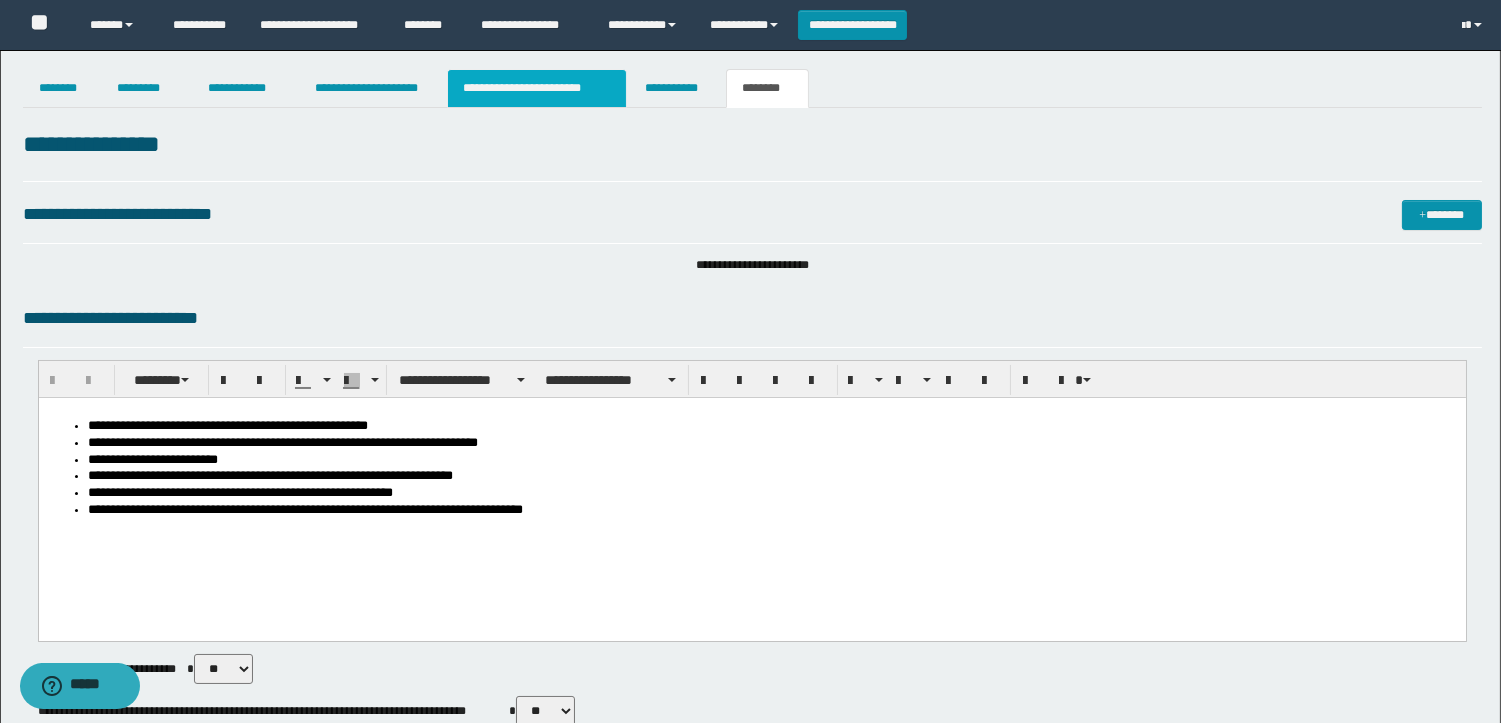 scroll, scrollTop: 0, scrollLeft: 0, axis: both 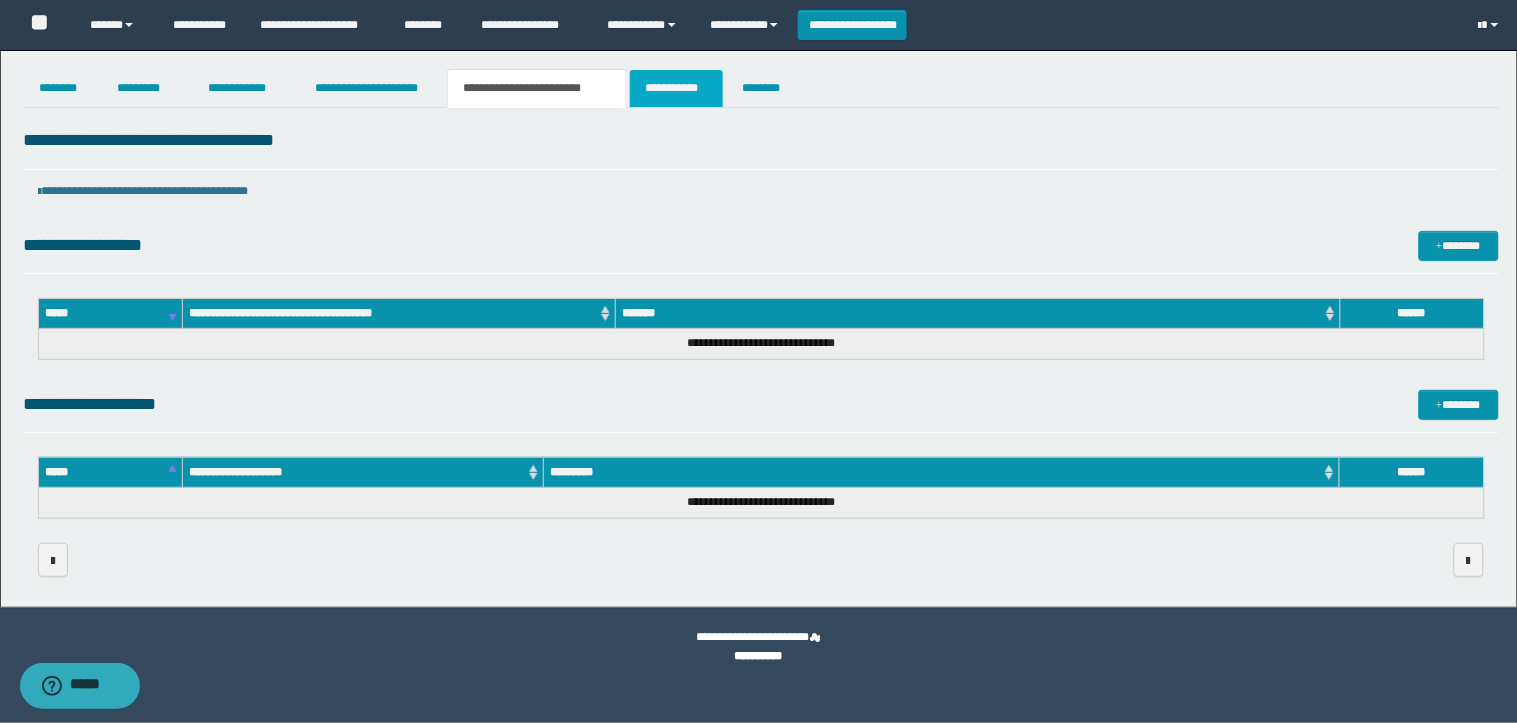 click on "**********" at bounding box center (676, 88) 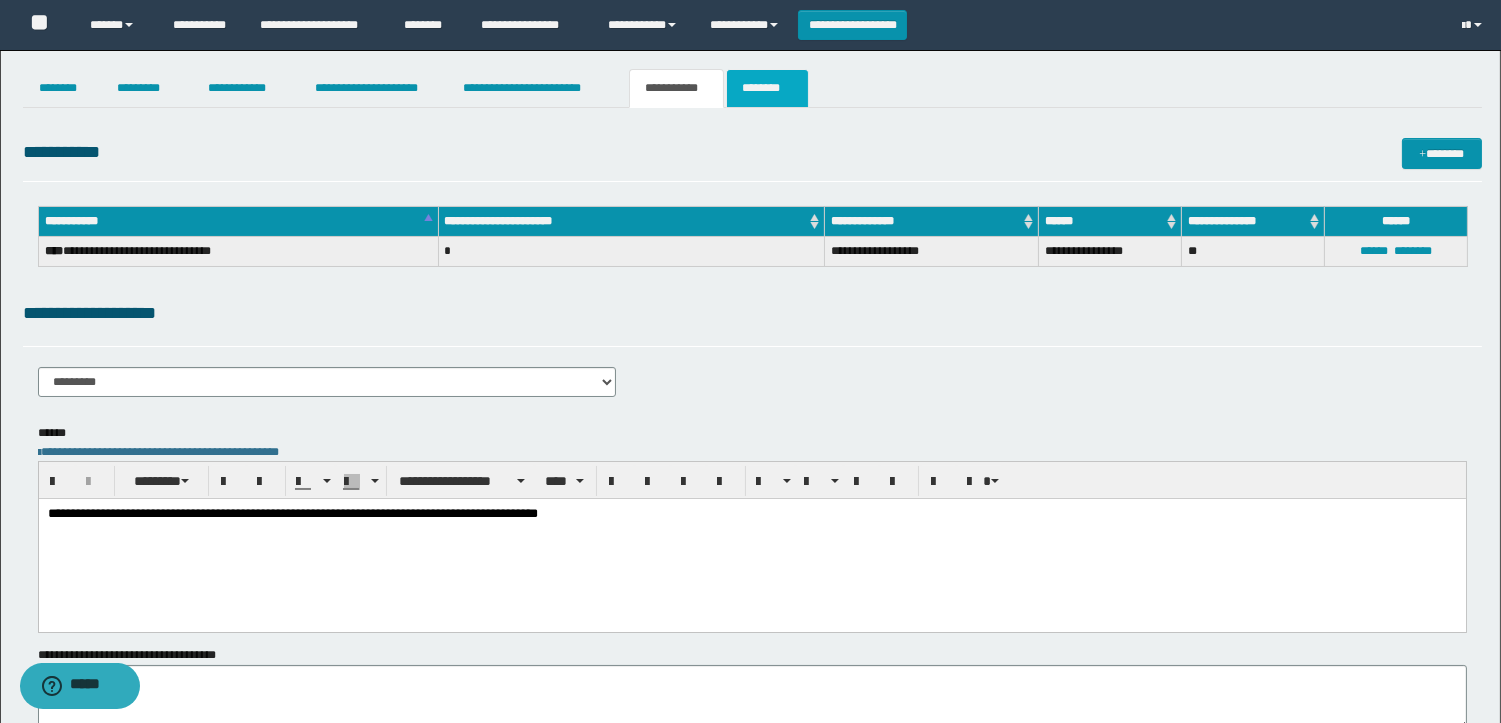 click on "********" at bounding box center (767, 88) 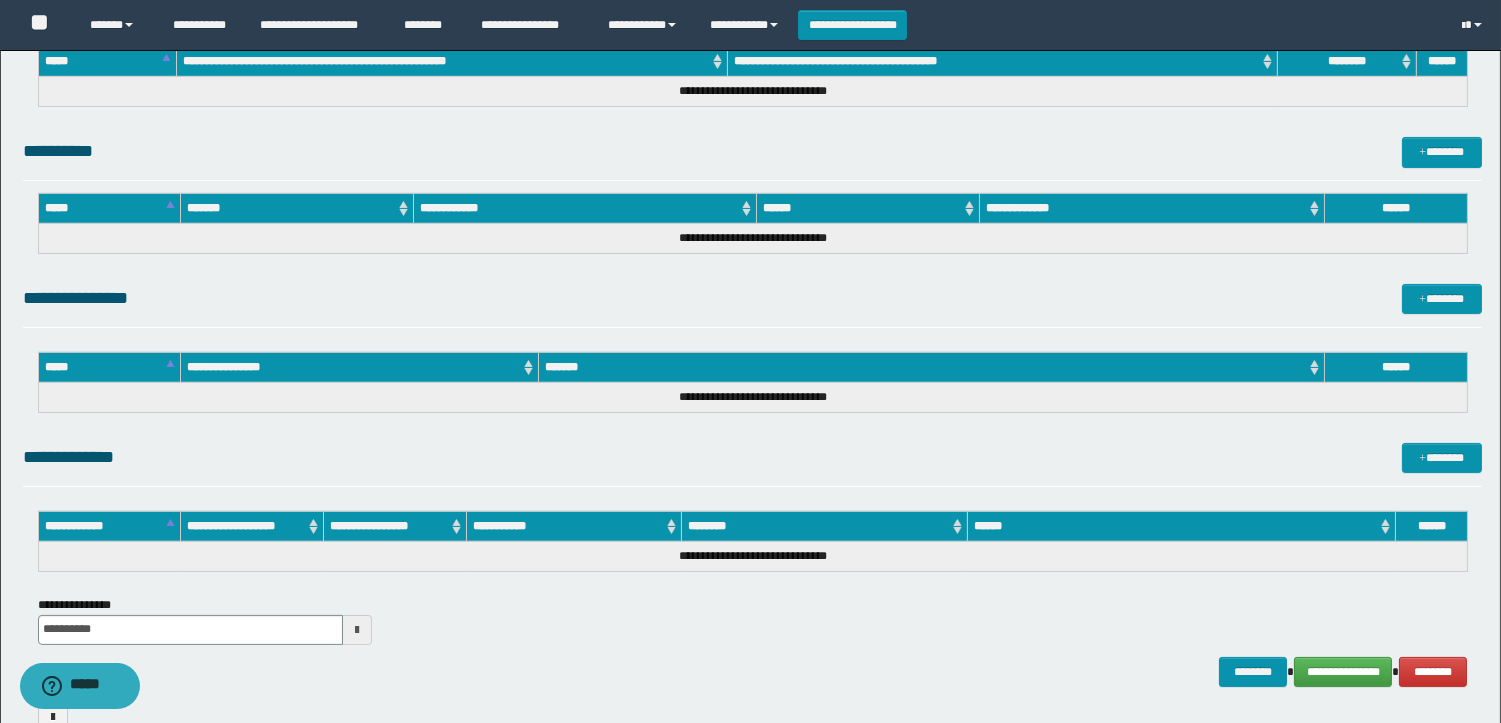 scroll, scrollTop: 914, scrollLeft: 0, axis: vertical 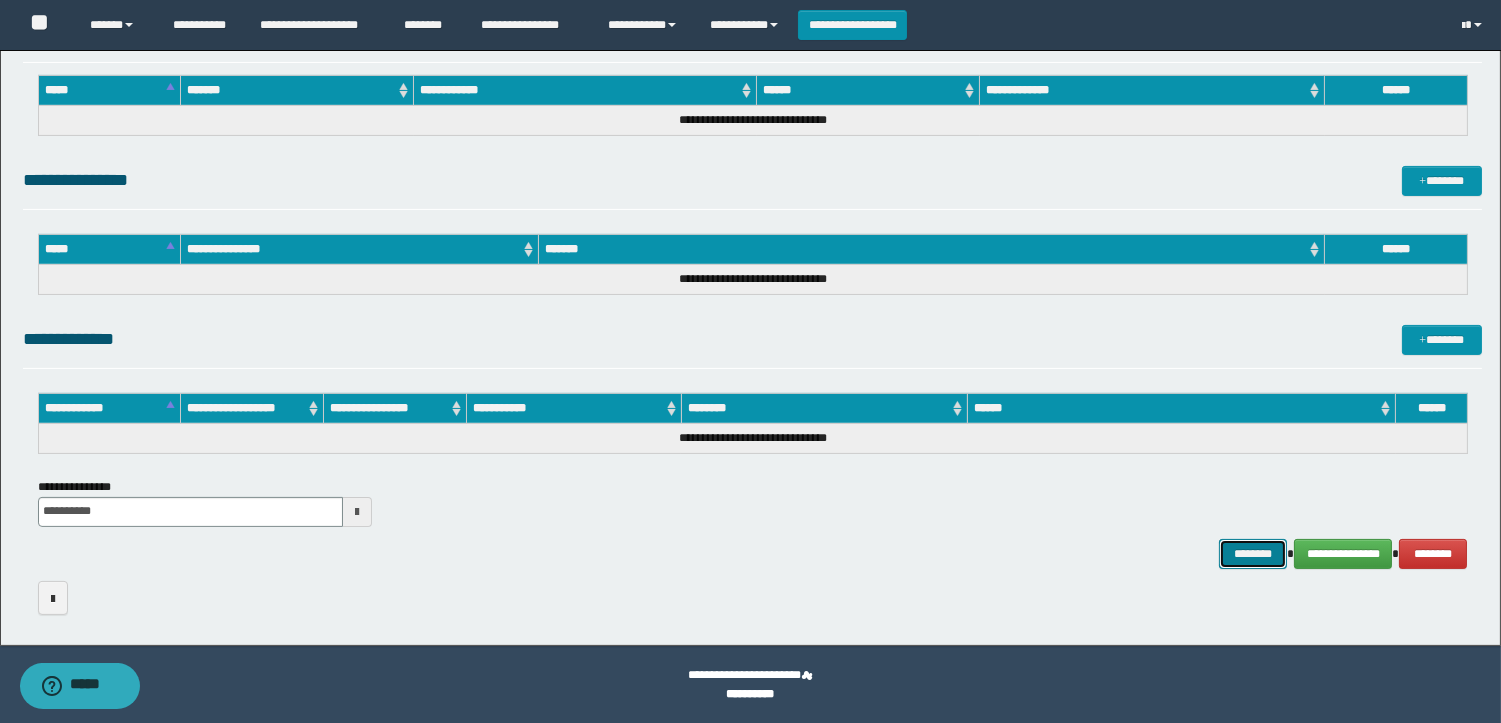 click on "********" at bounding box center [1253, 554] 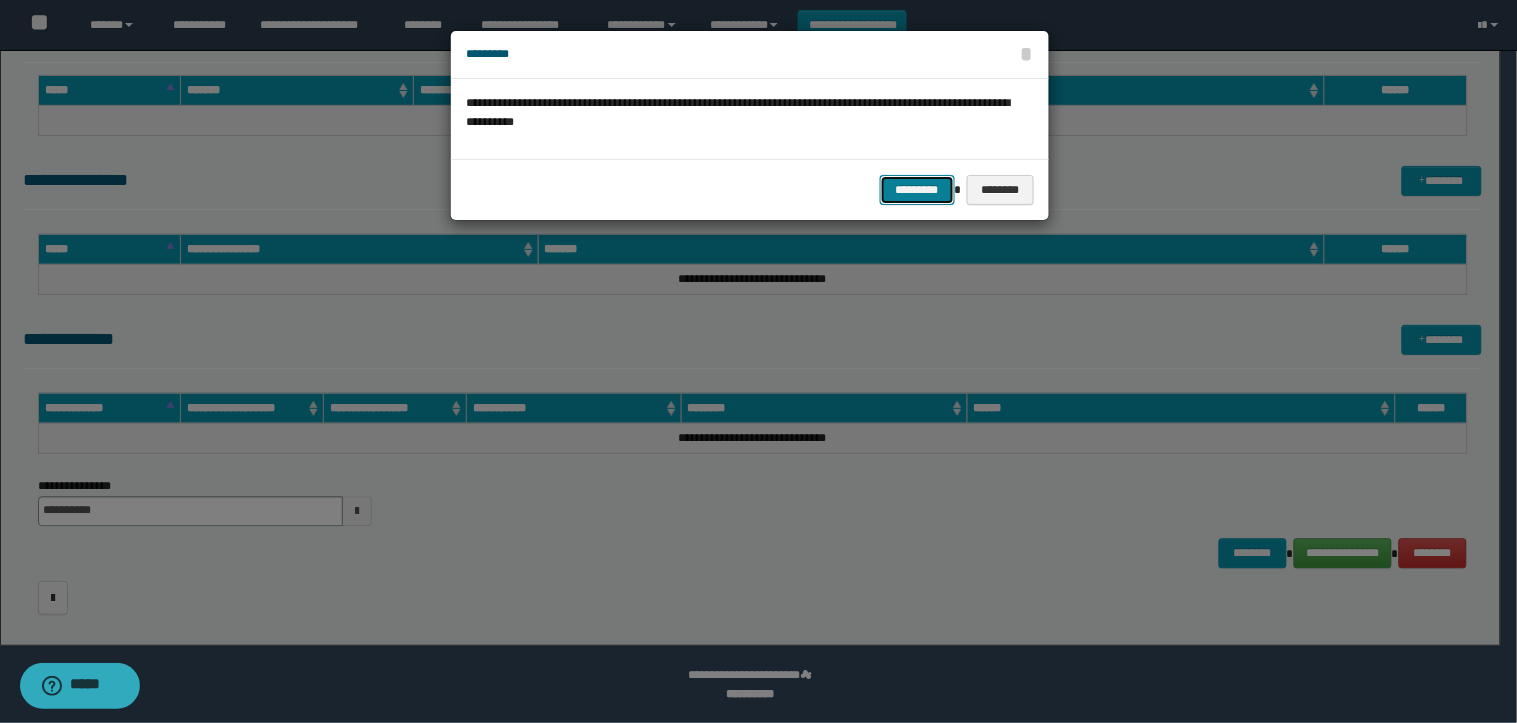 click on "*********" at bounding box center [917, 190] 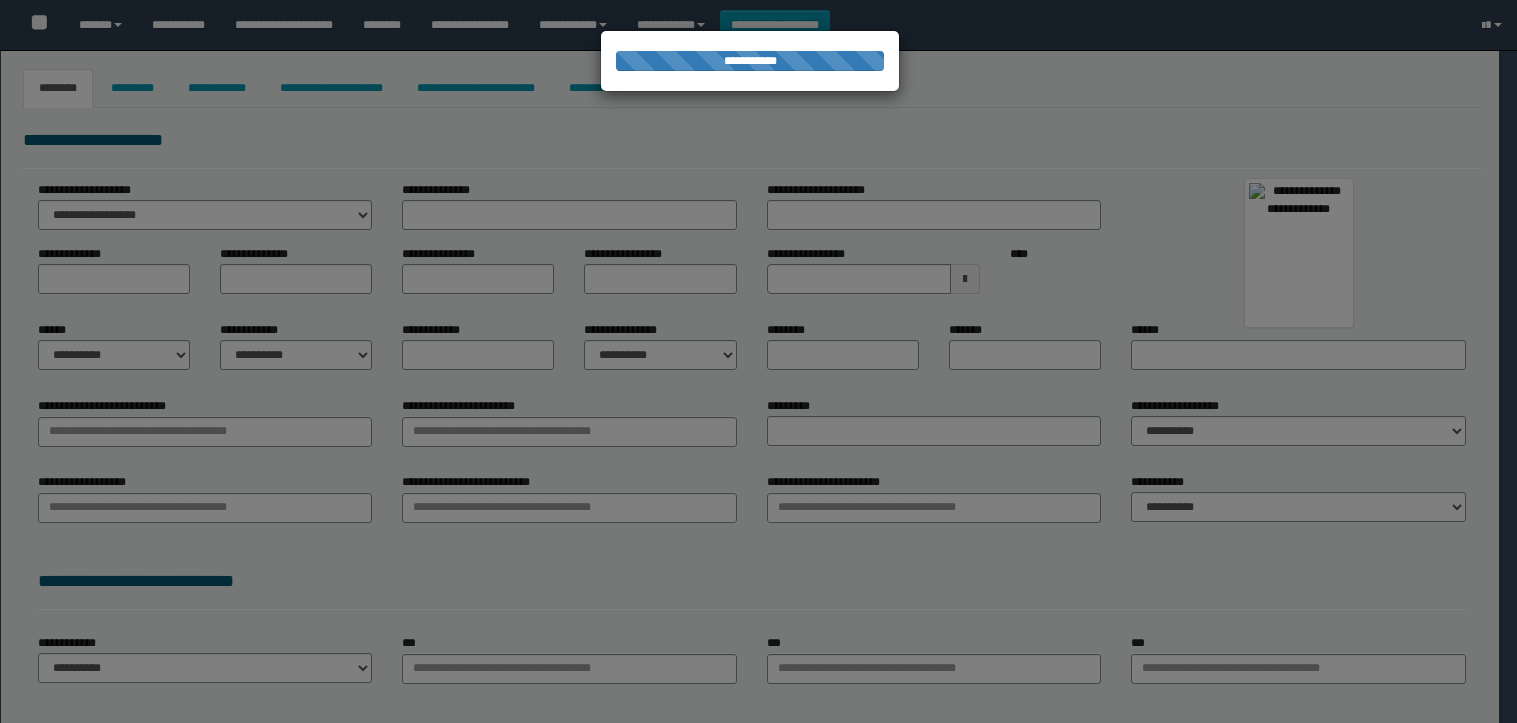 type on "**********" 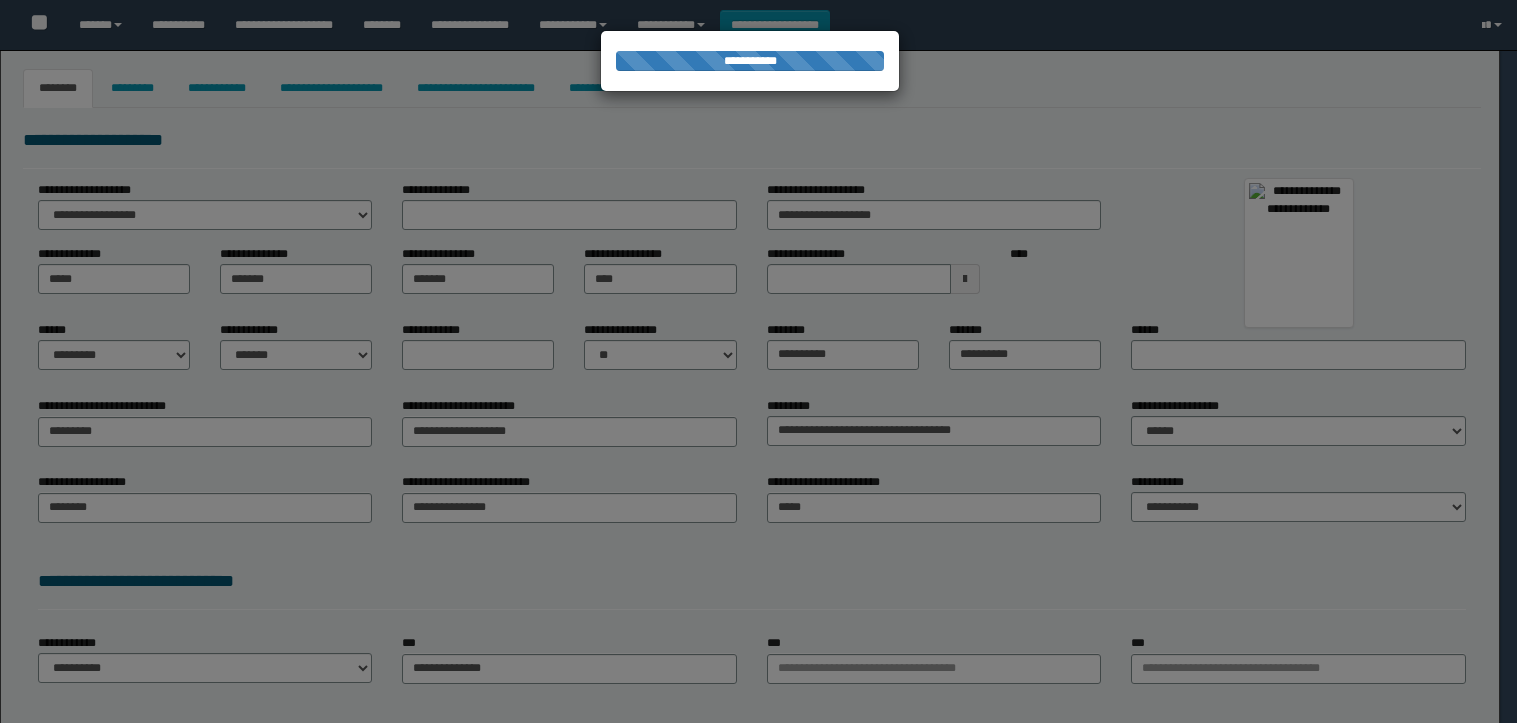 type on "**********" 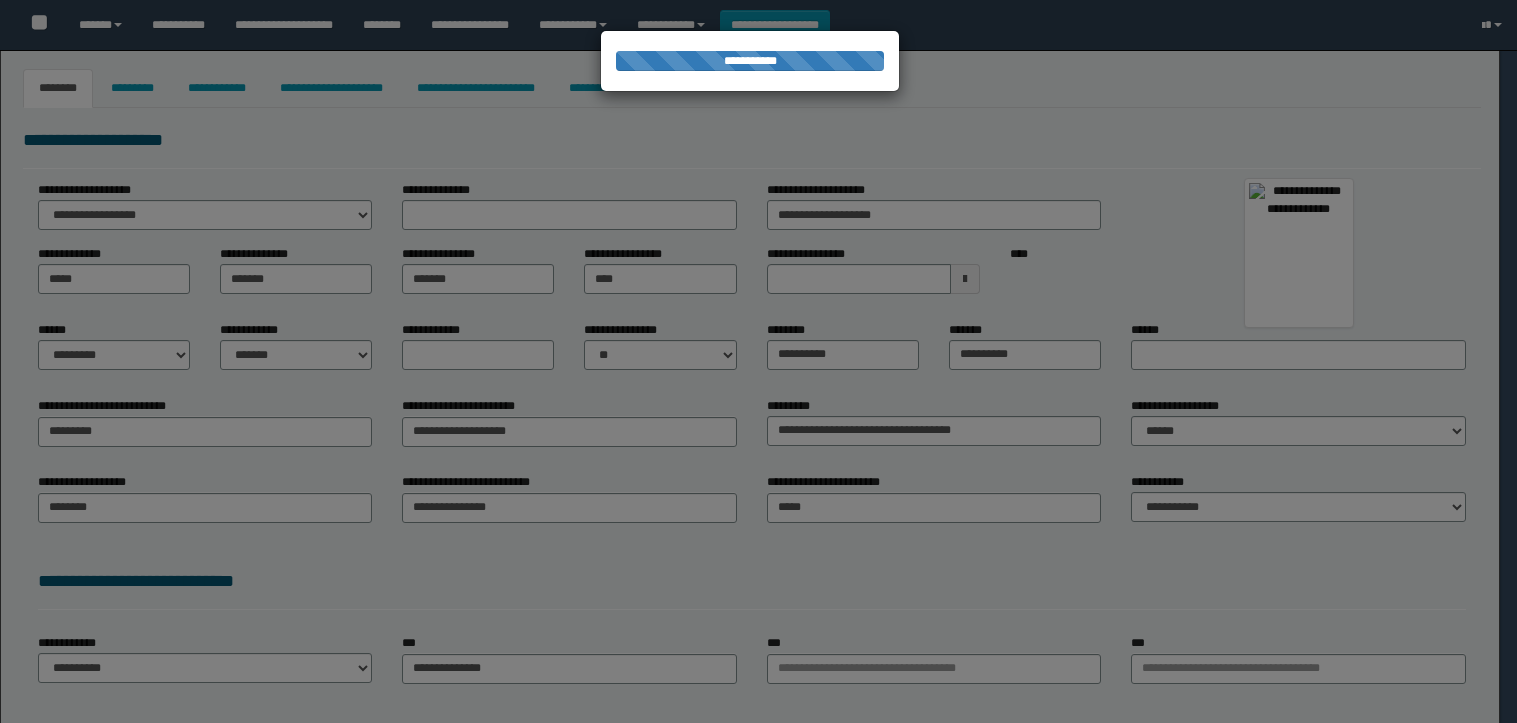 type on "*********" 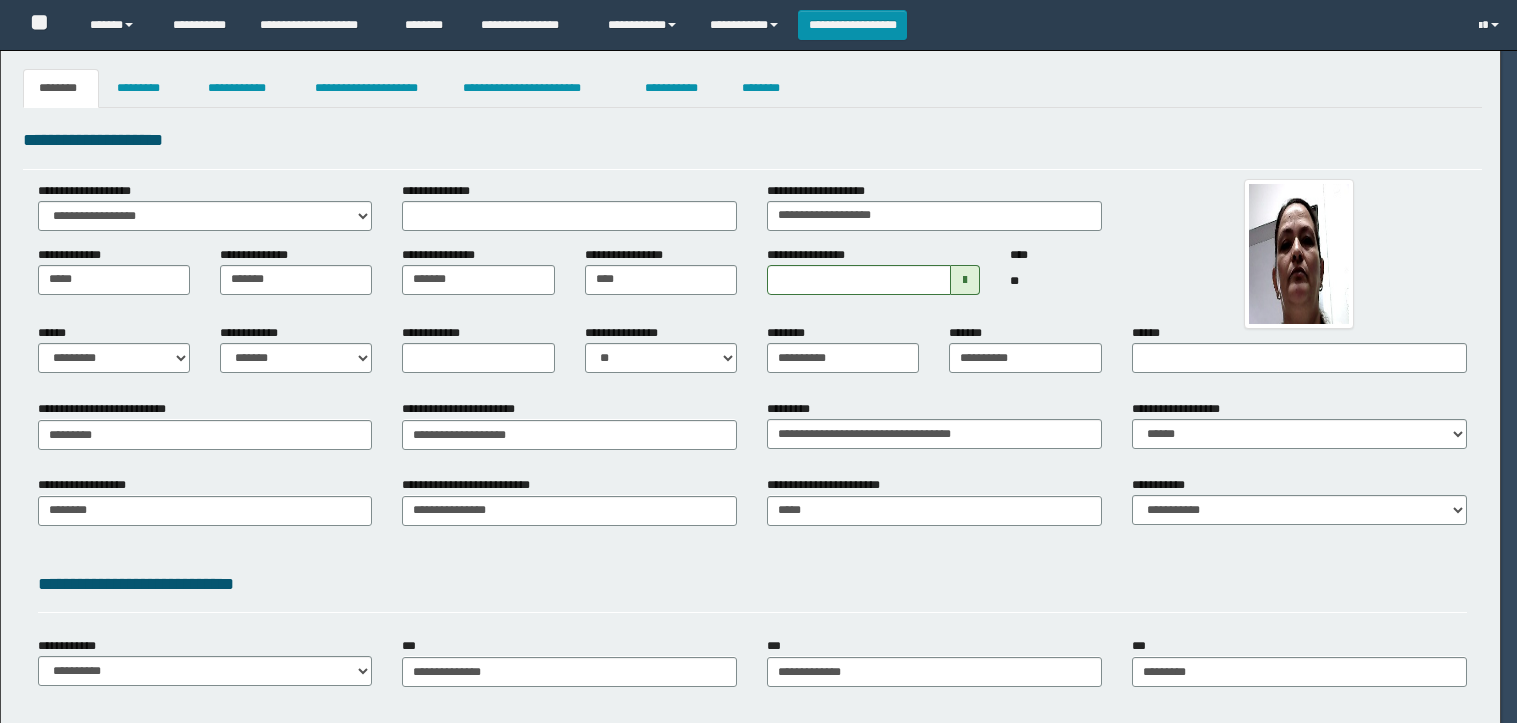 scroll, scrollTop: 0, scrollLeft: 0, axis: both 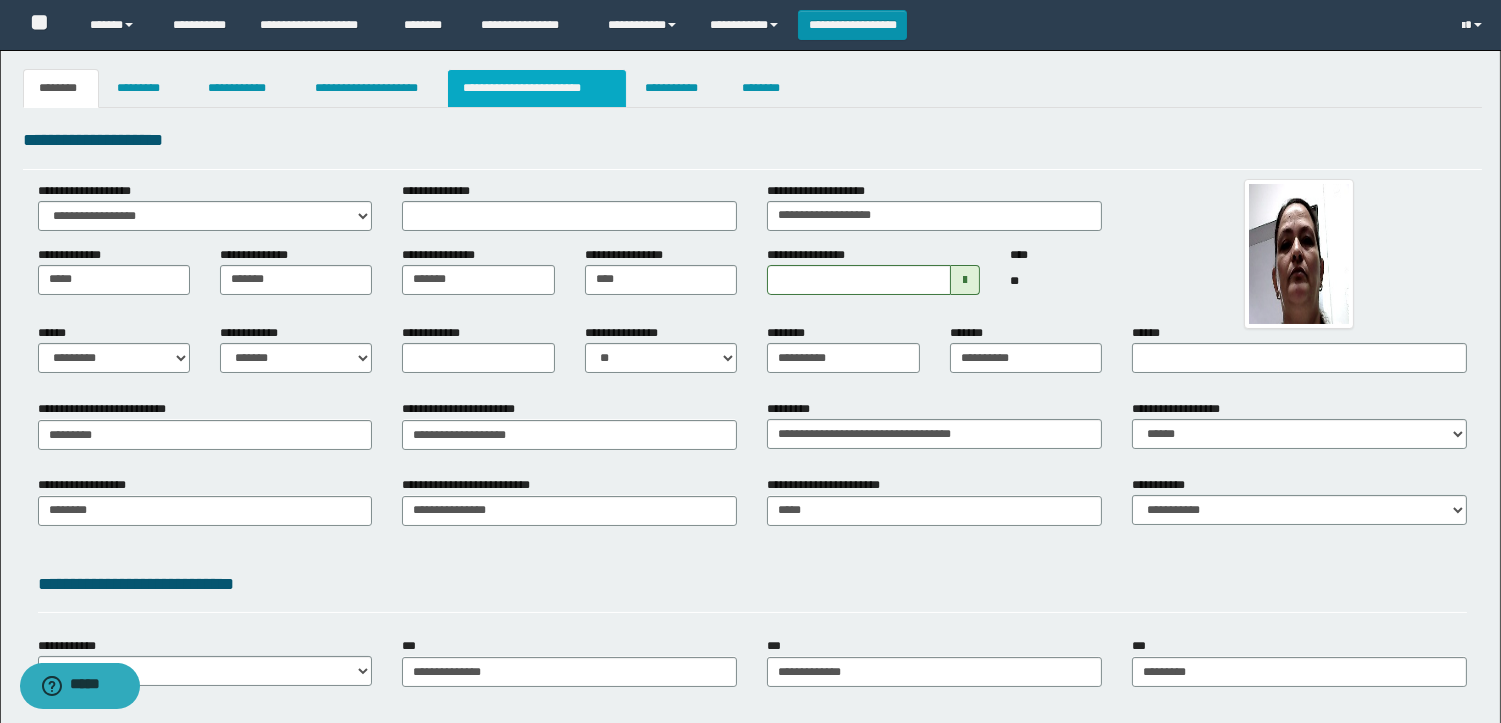 click on "**********" at bounding box center [537, 88] 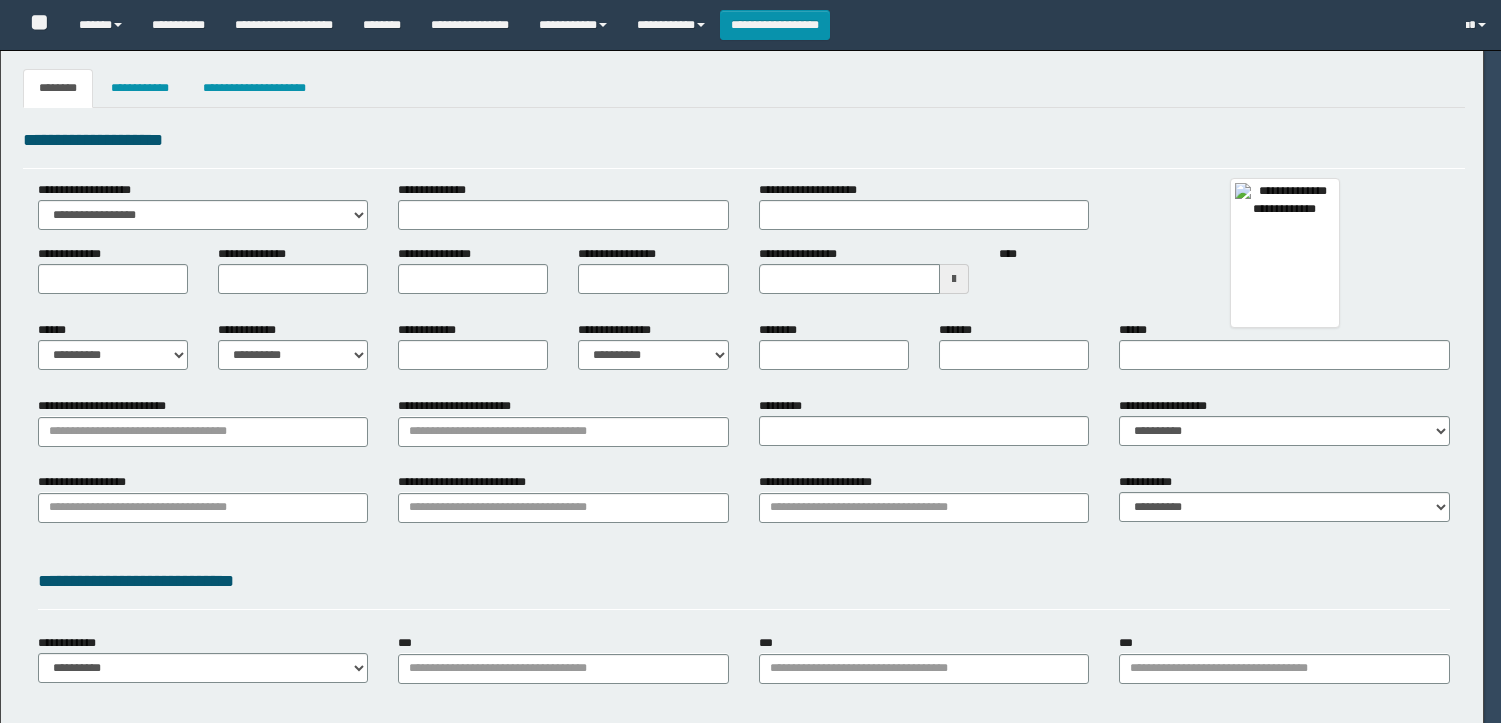 type on "*******" 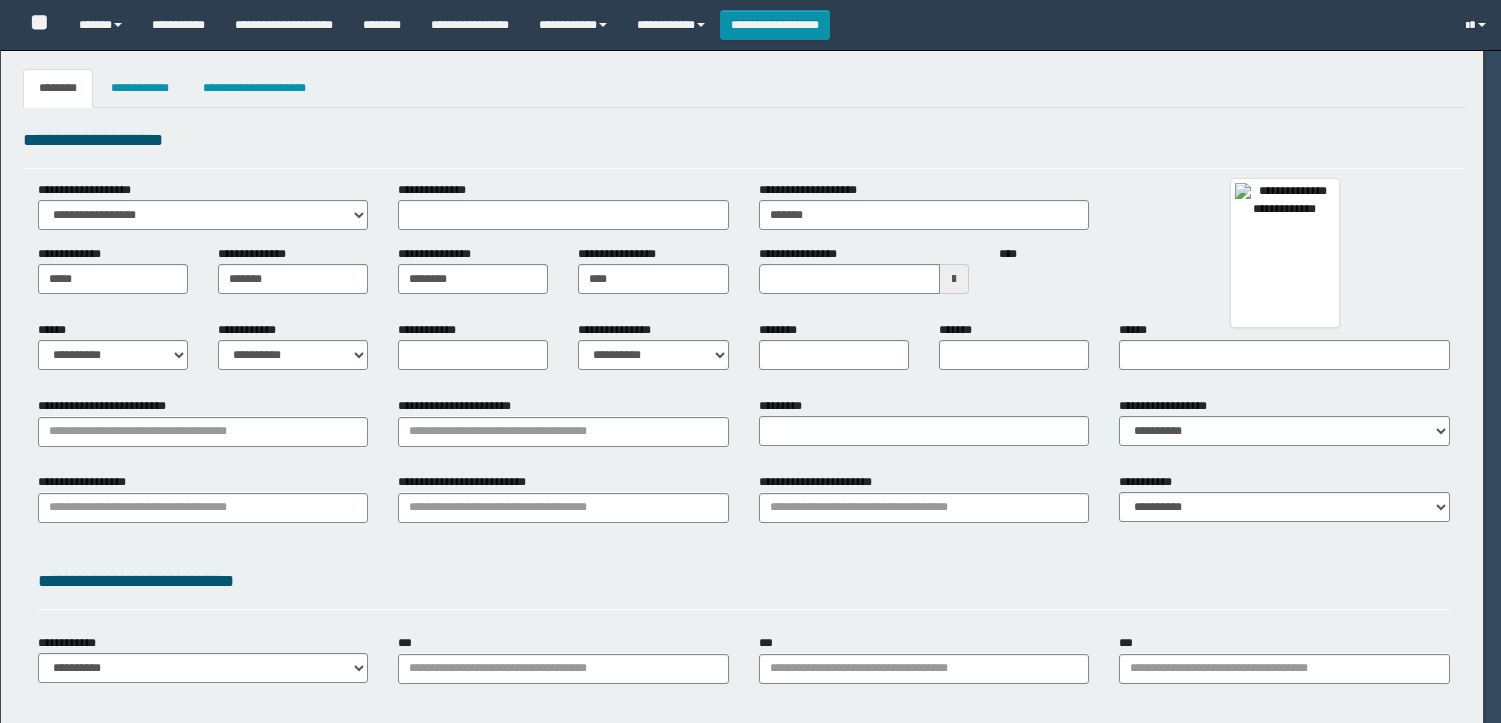select on "*" 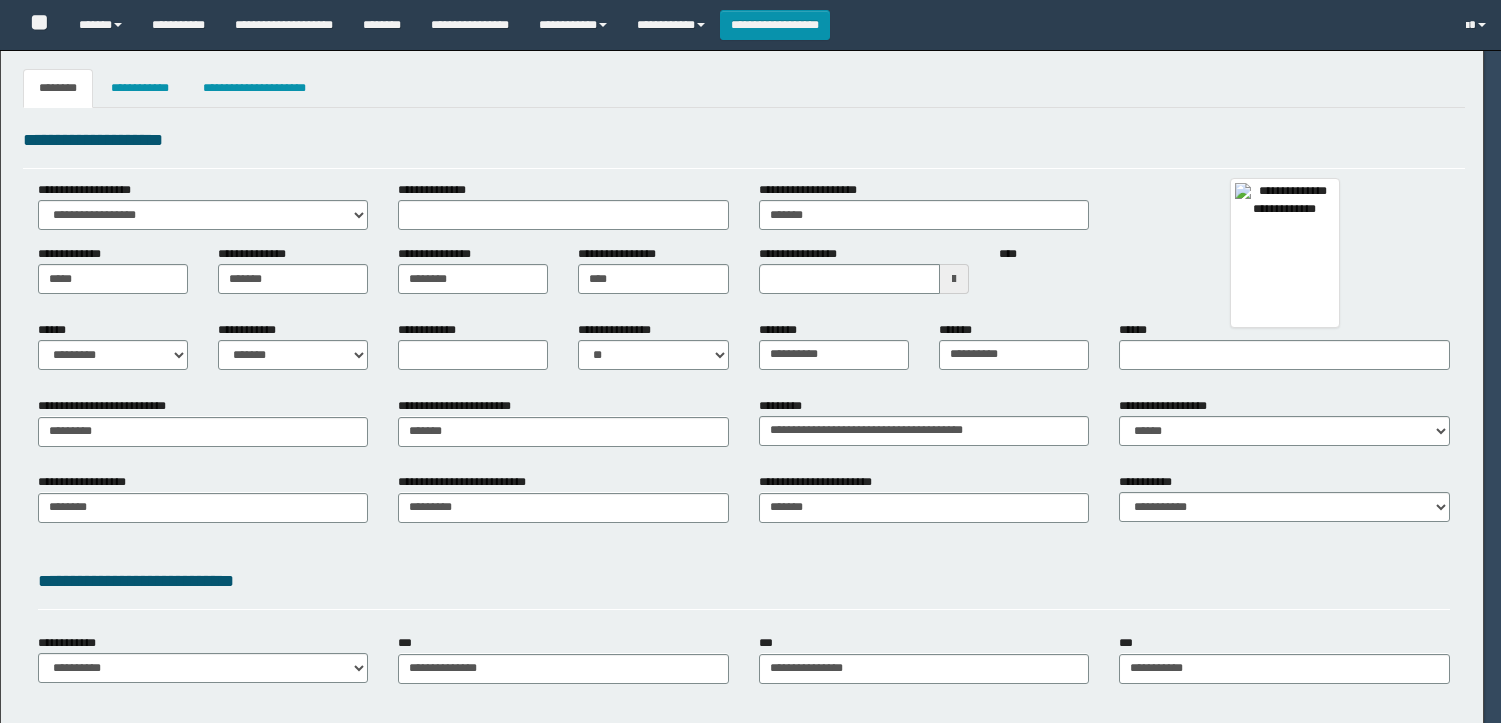 select on "*" 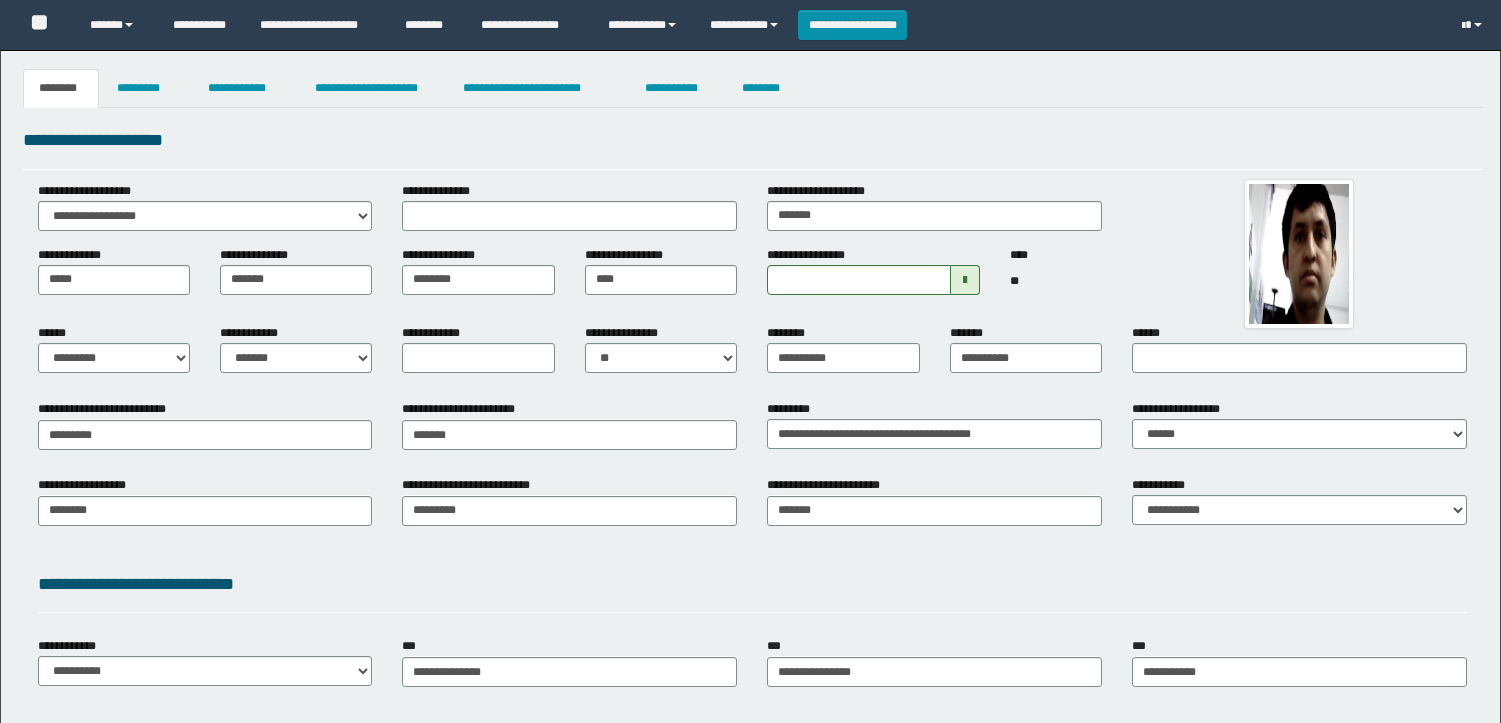 scroll, scrollTop: 0, scrollLeft: 0, axis: both 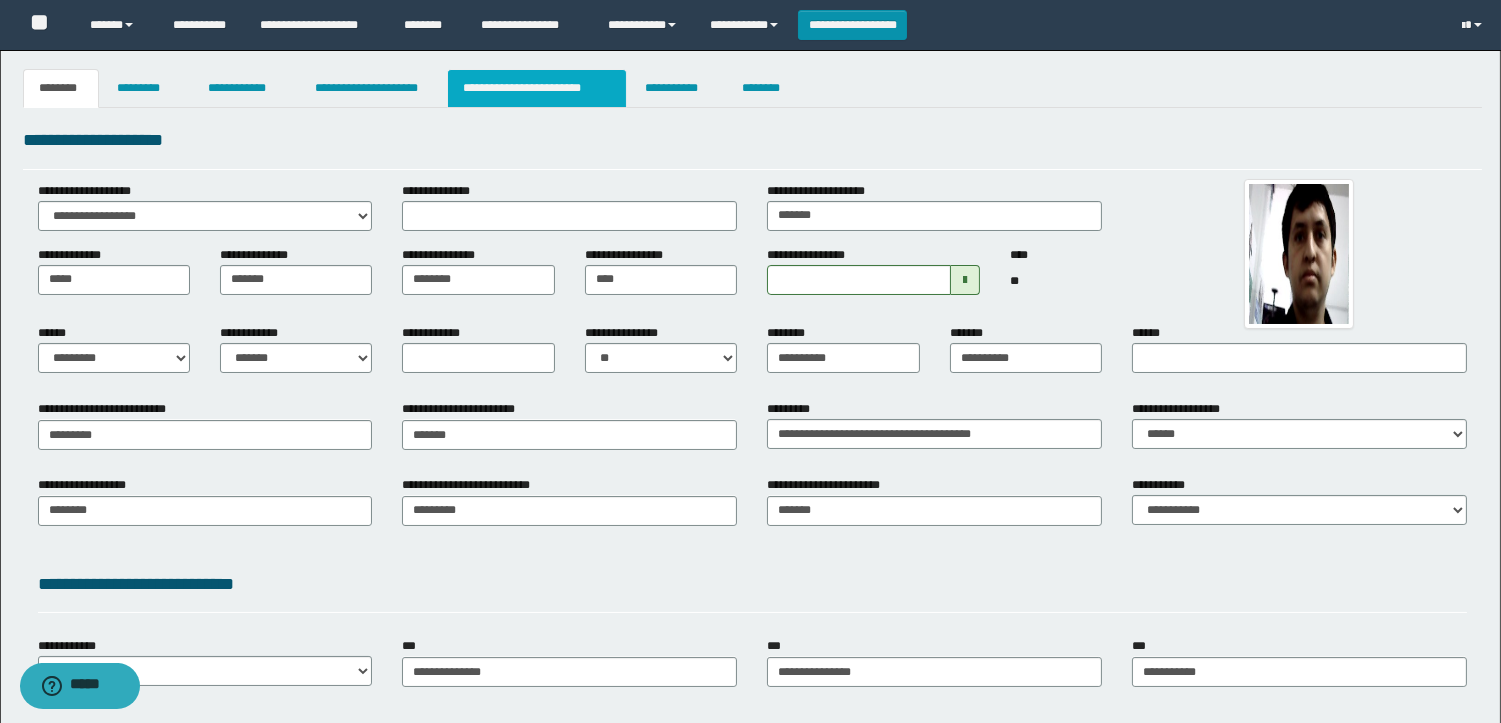 click on "**********" at bounding box center [537, 88] 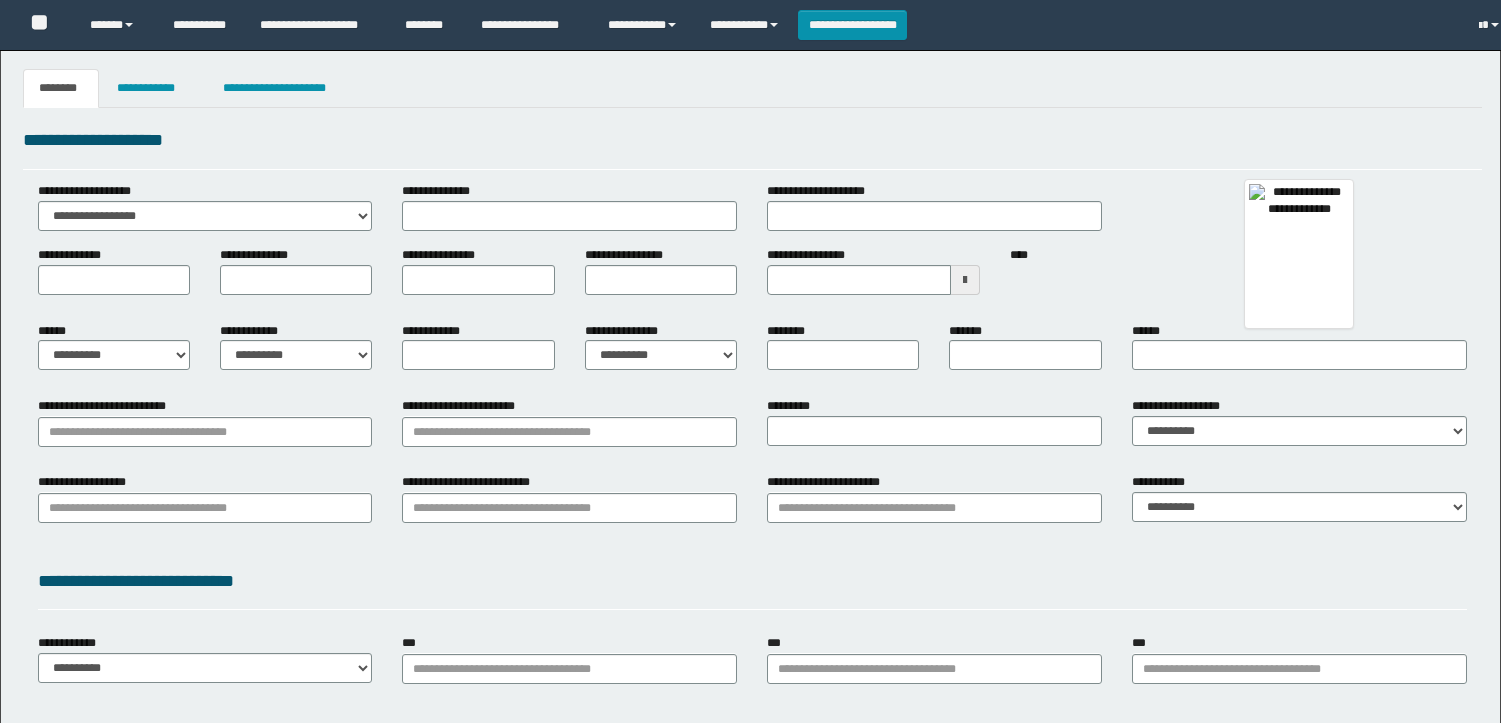 scroll, scrollTop: 0, scrollLeft: 0, axis: both 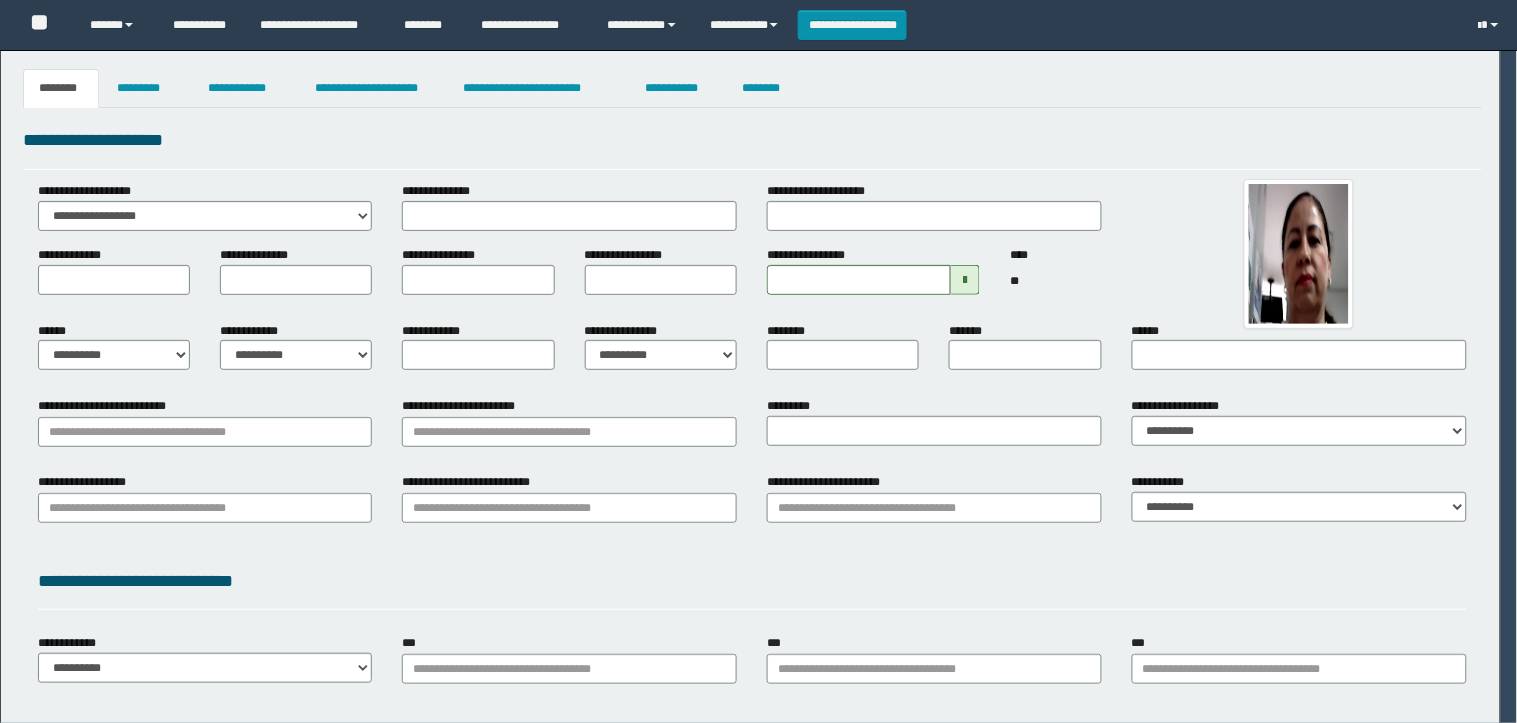 type on "********" 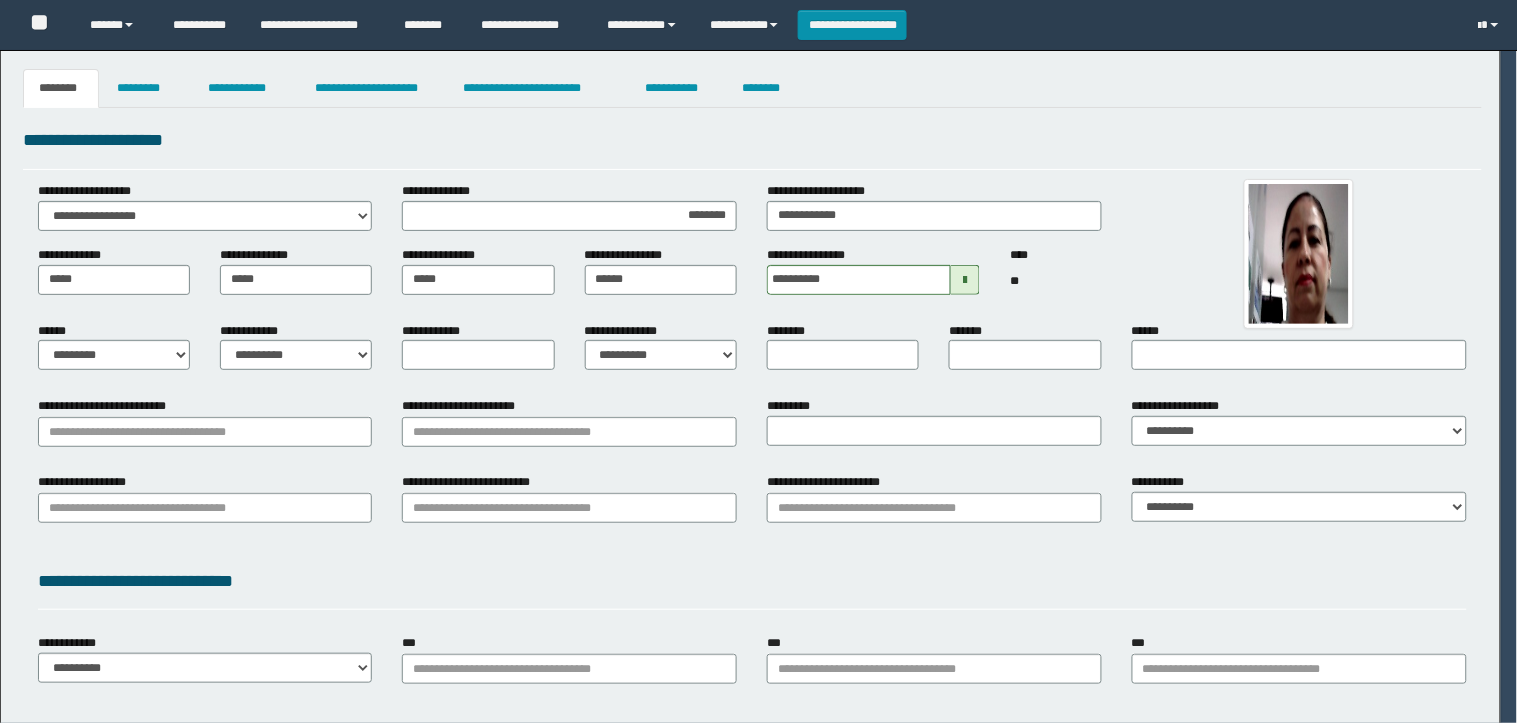 select on "*" 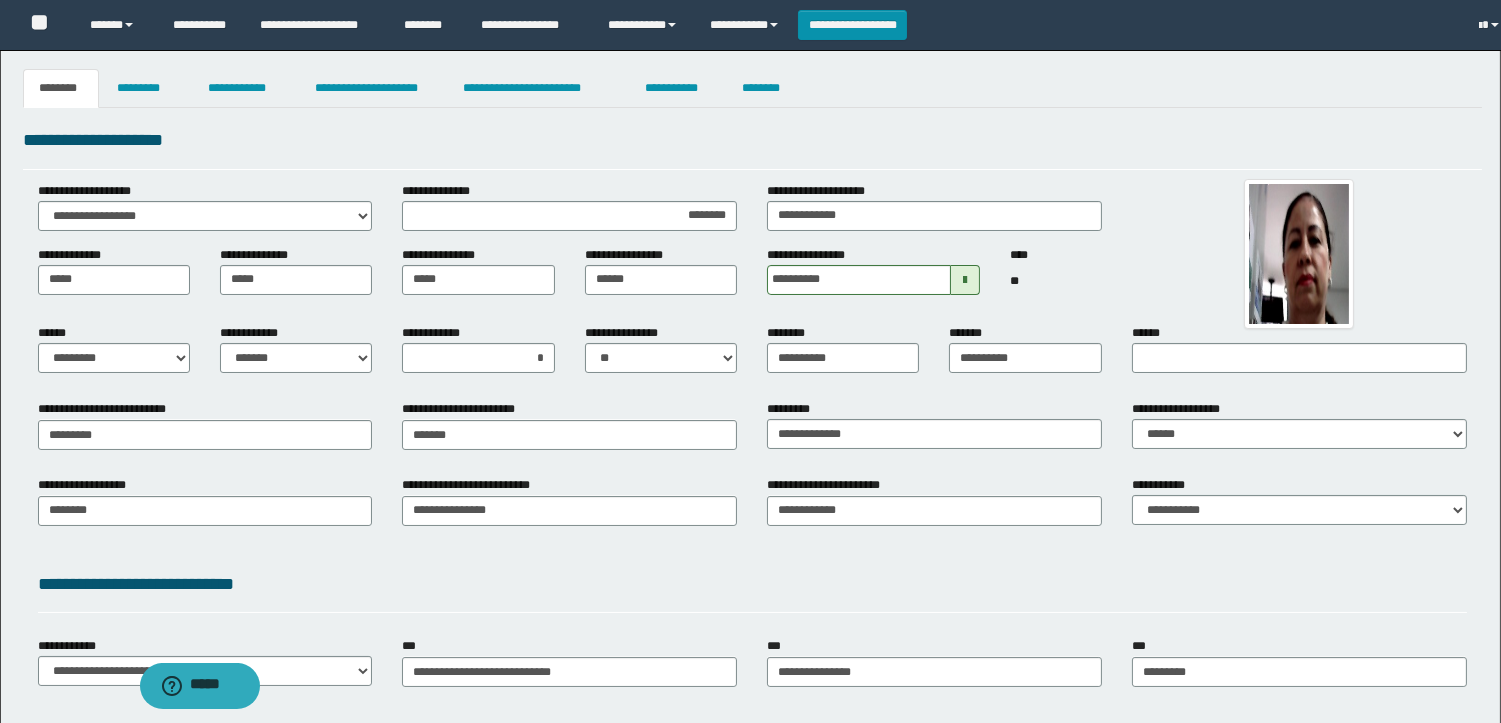 scroll, scrollTop: 0, scrollLeft: 0, axis: both 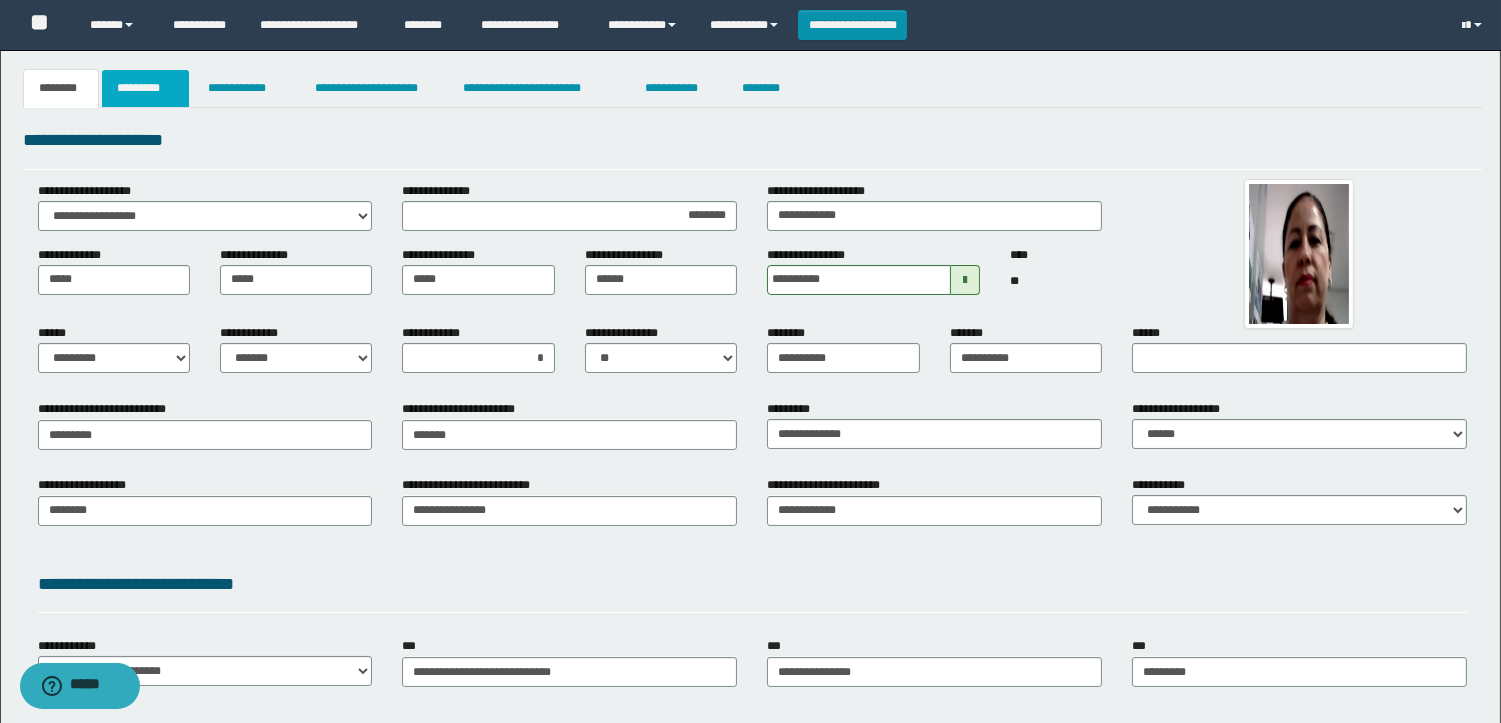 click on "*********" at bounding box center (145, 88) 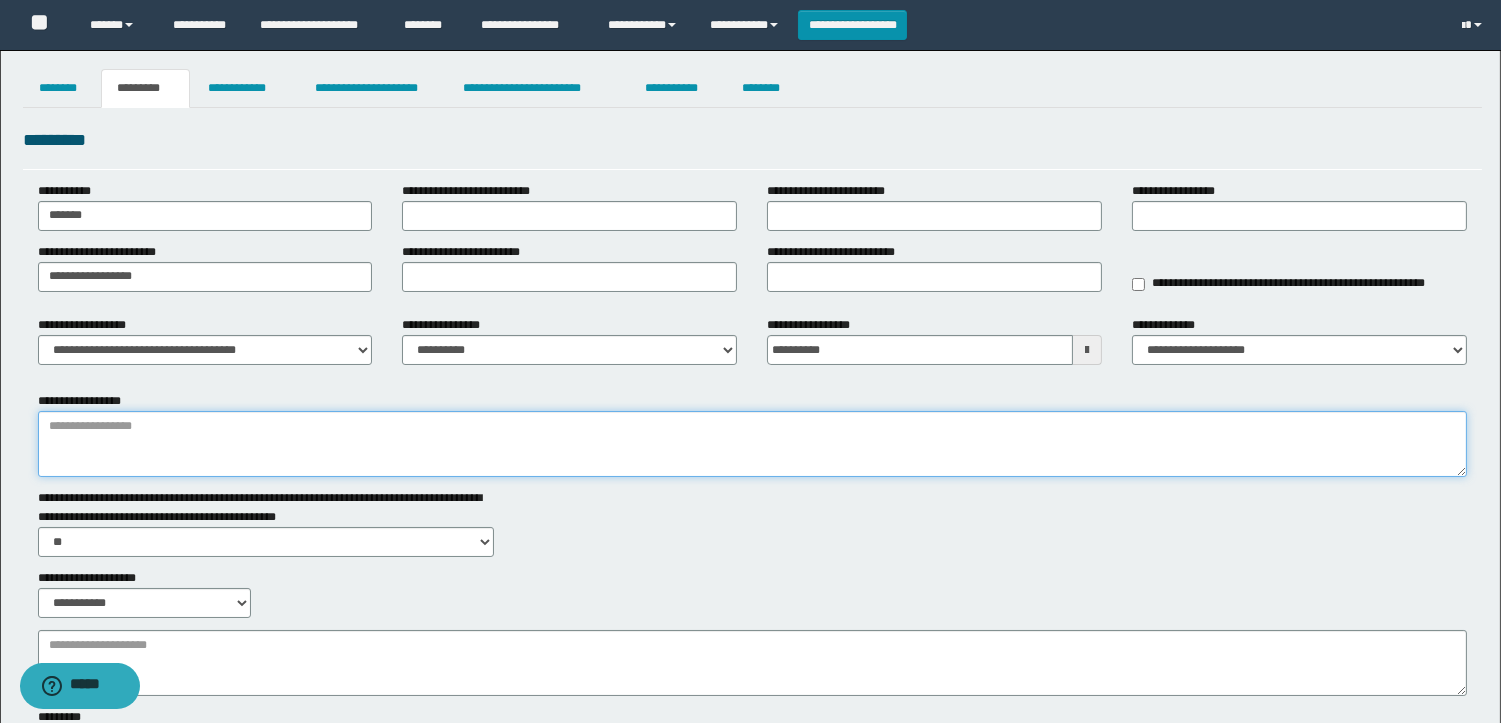 click on "**********" at bounding box center [752, 444] 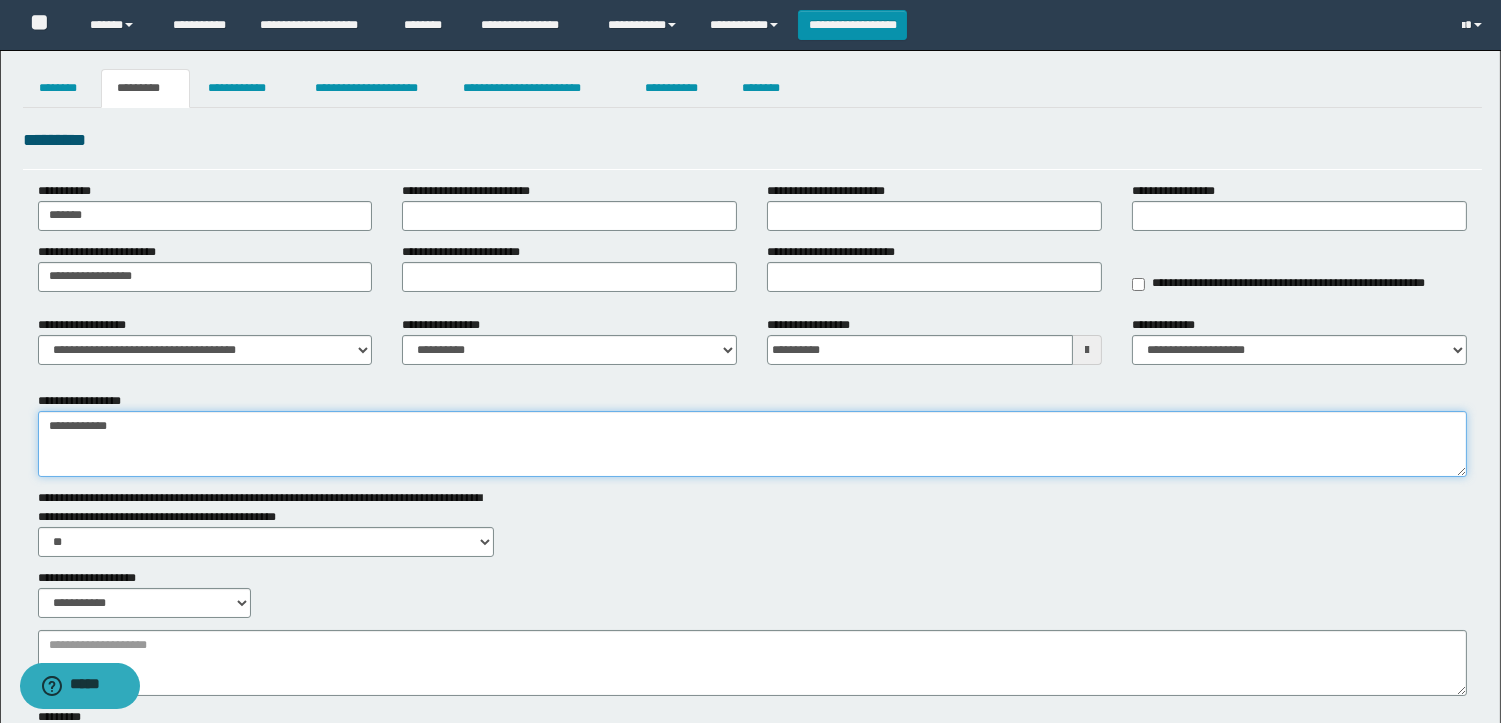 type on "**********" 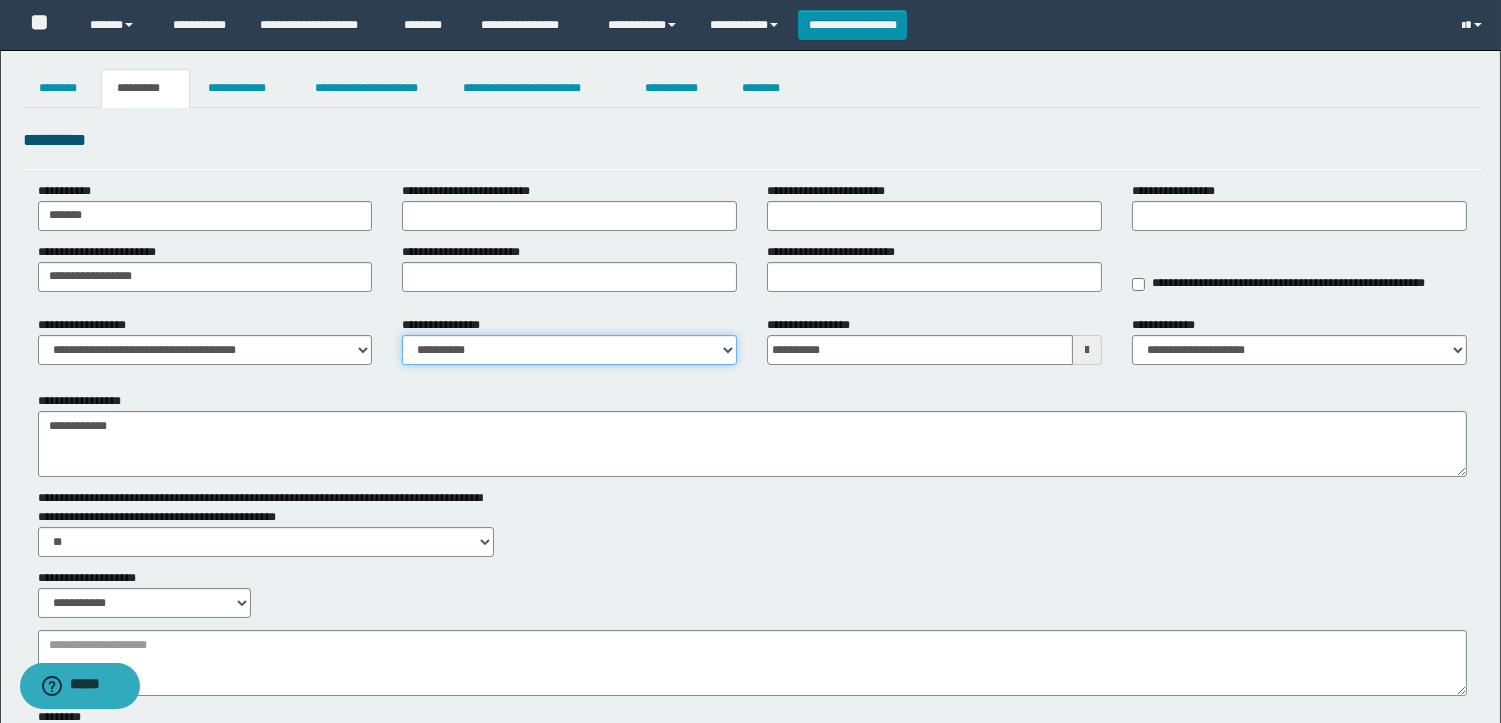 click on "**********" at bounding box center [569, 350] 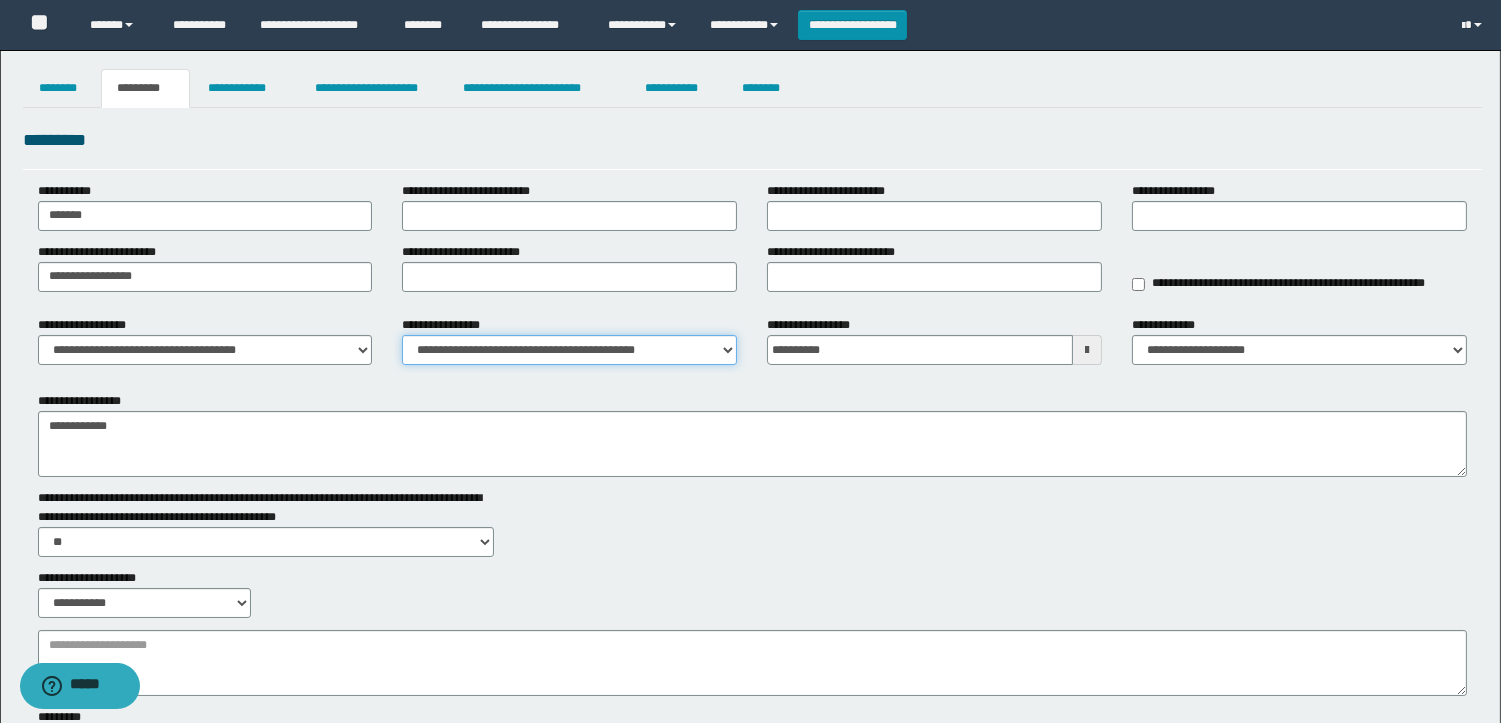 click on "**********" at bounding box center (569, 350) 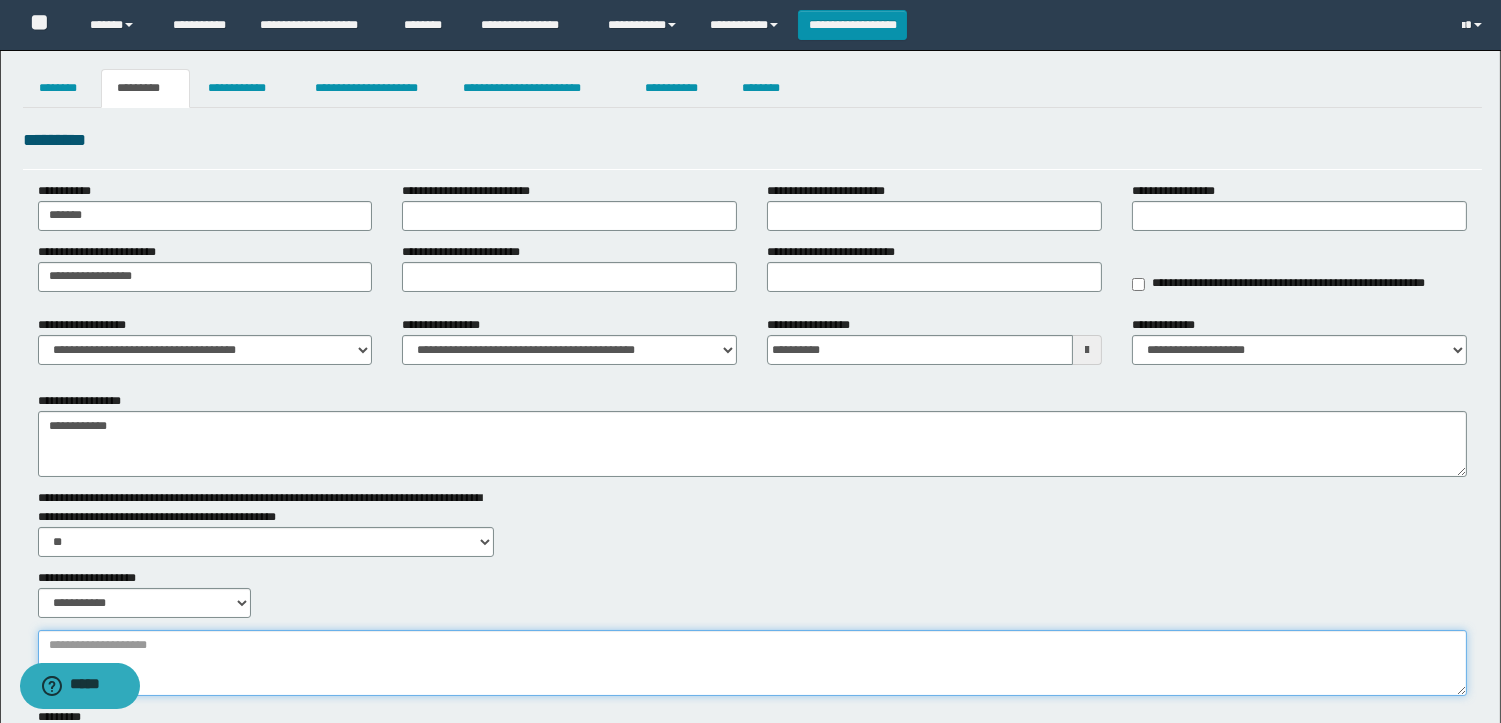 click on "**********" at bounding box center (752, 663) 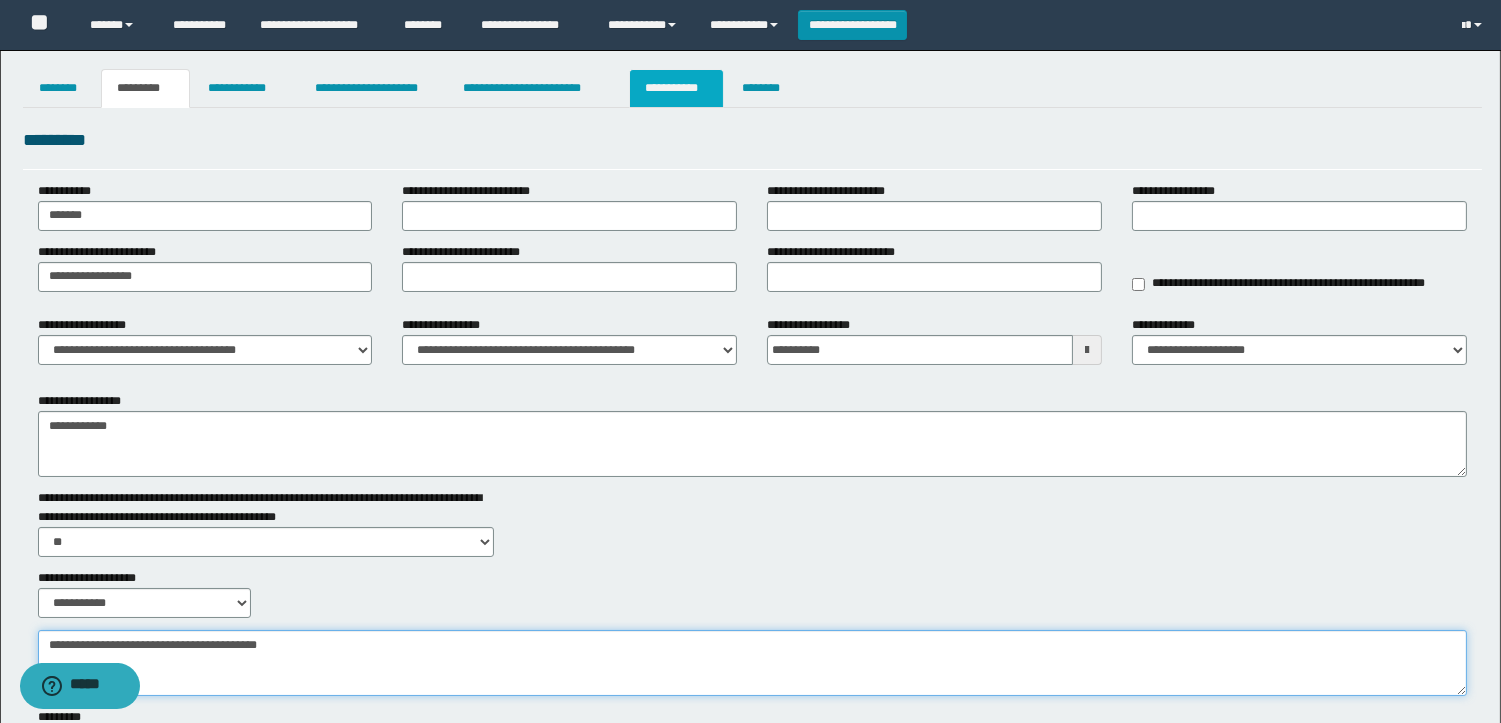 type on "**********" 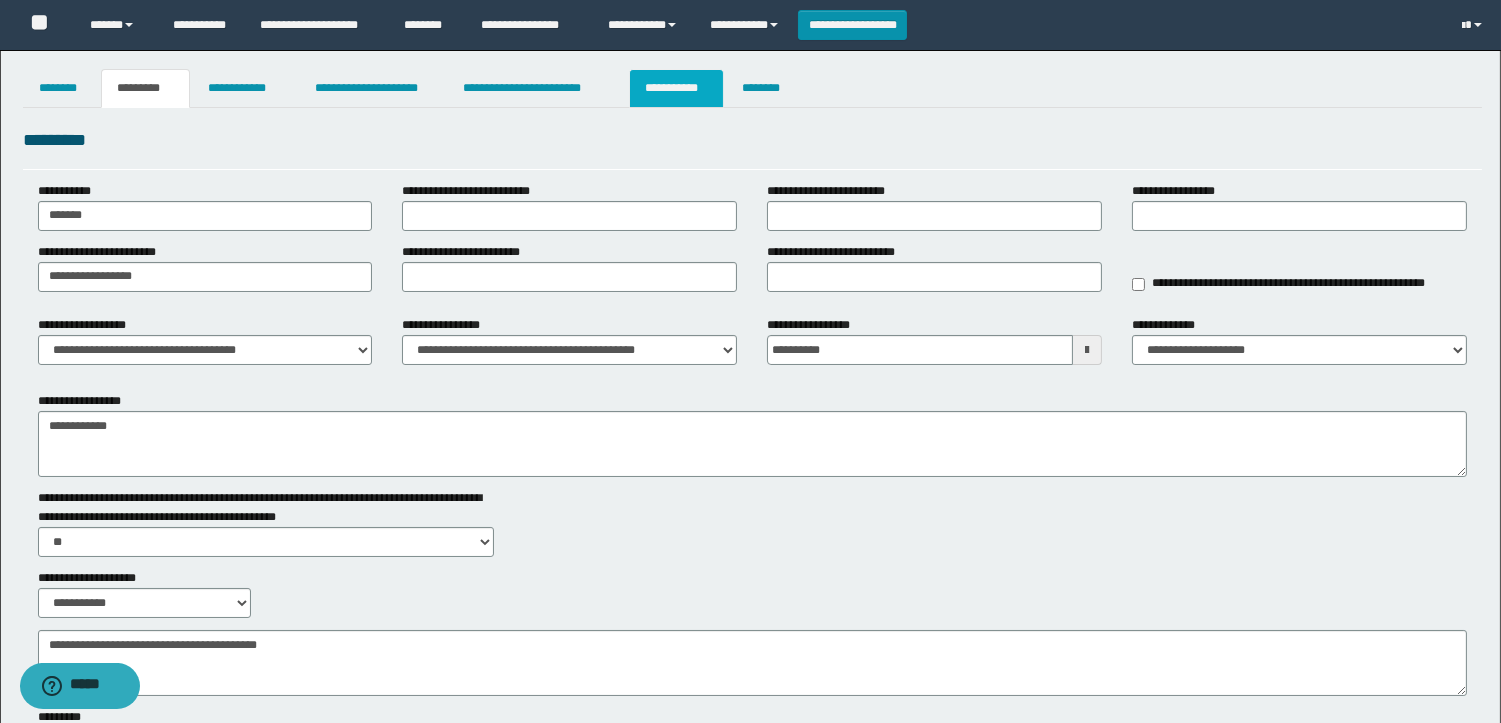 click on "**********" at bounding box center [676, 88] 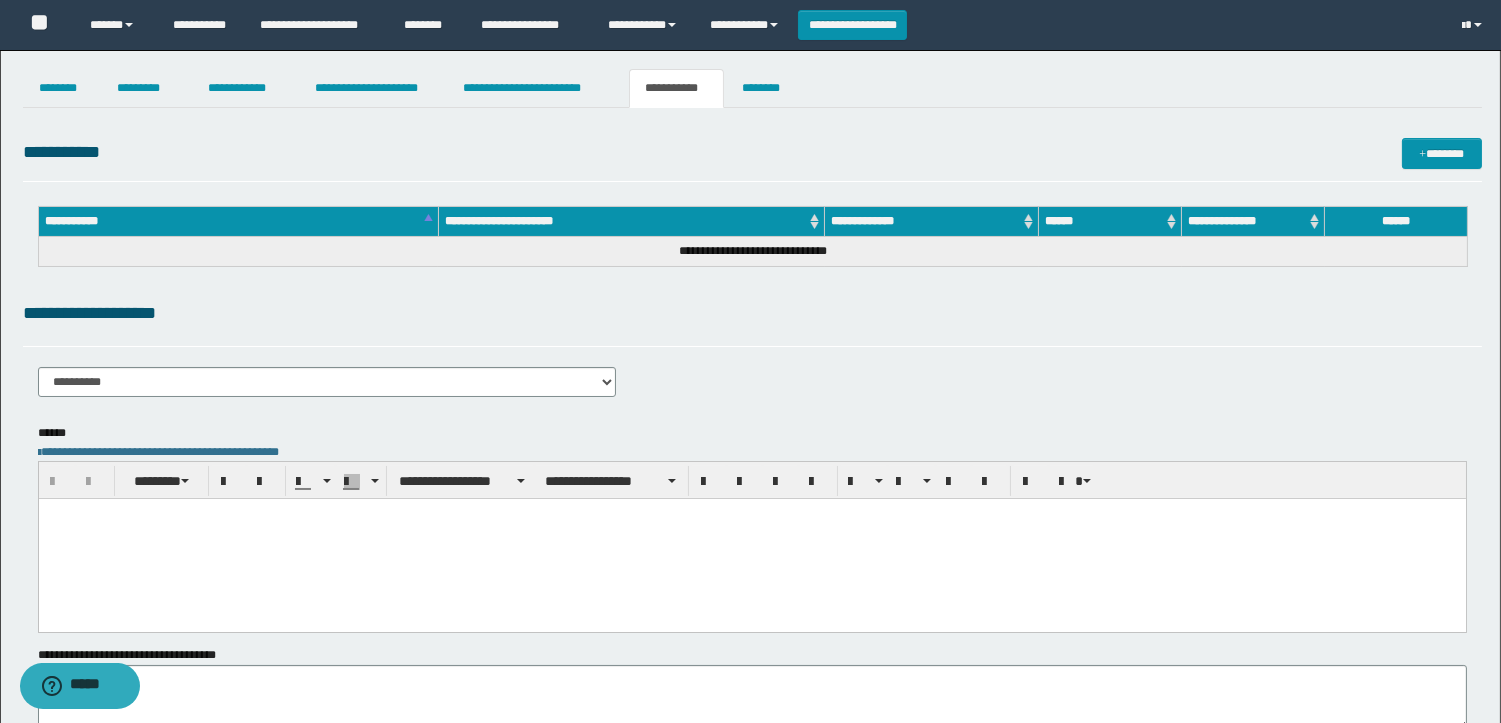 scroll, scrollTop: 0, scrollLeft: 0, axis: both 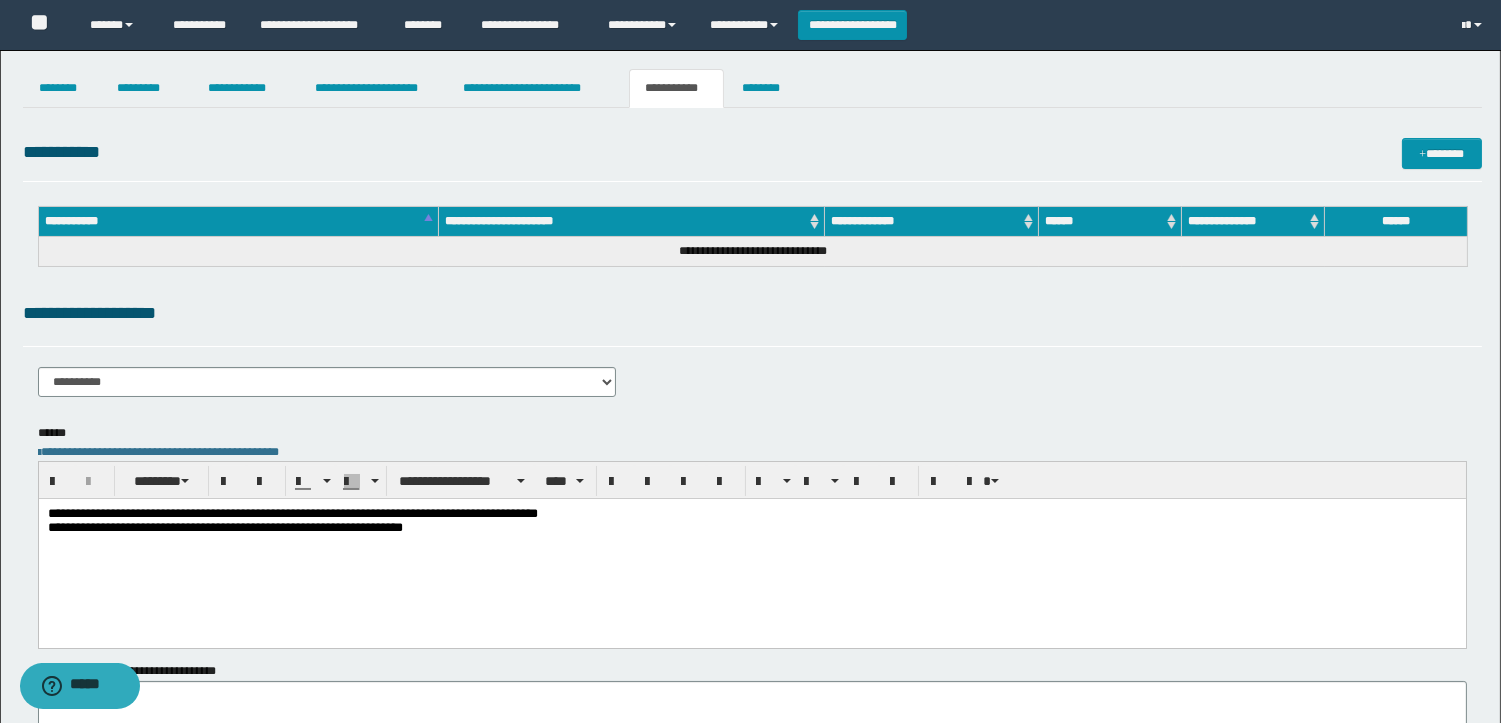 click on "**********" at bounding box center (751, 546) 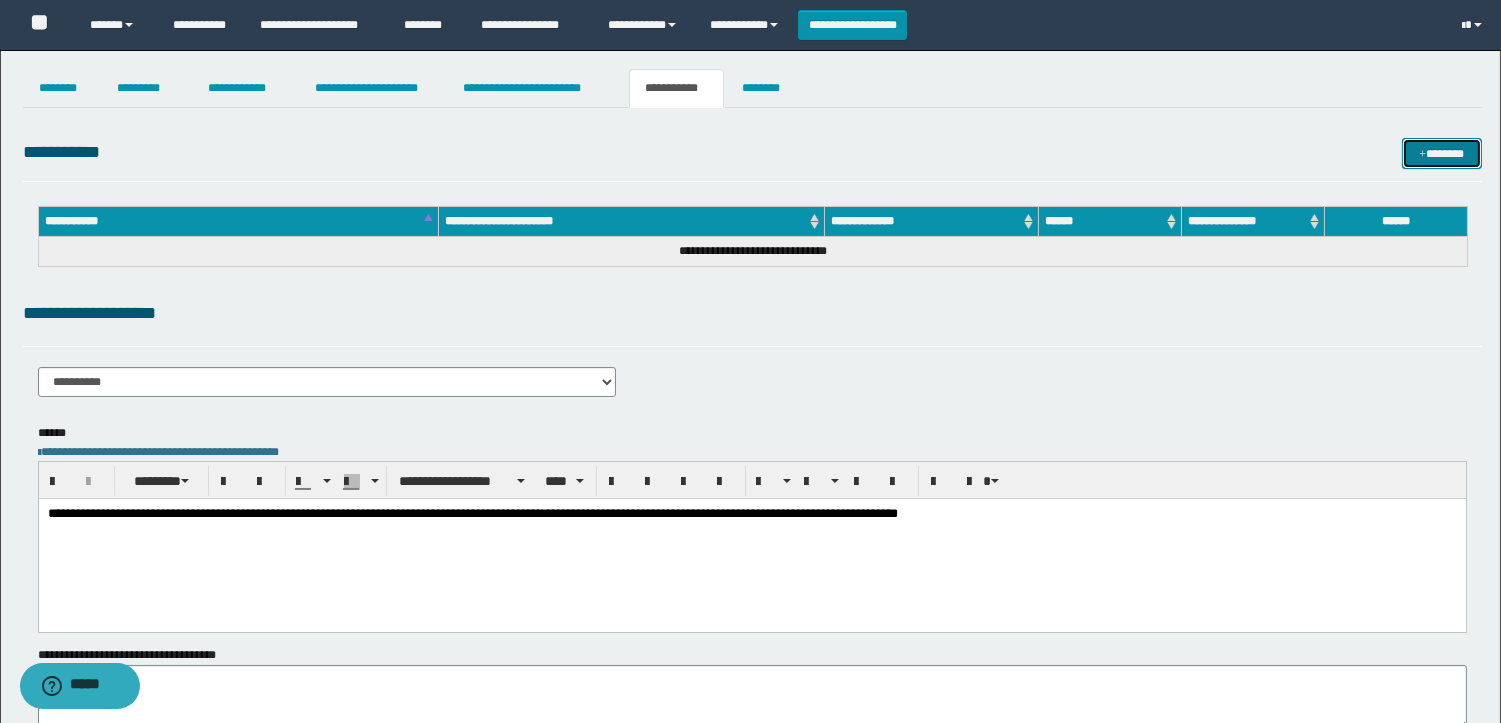 click on "*******" at bounding box center (1442, 153) 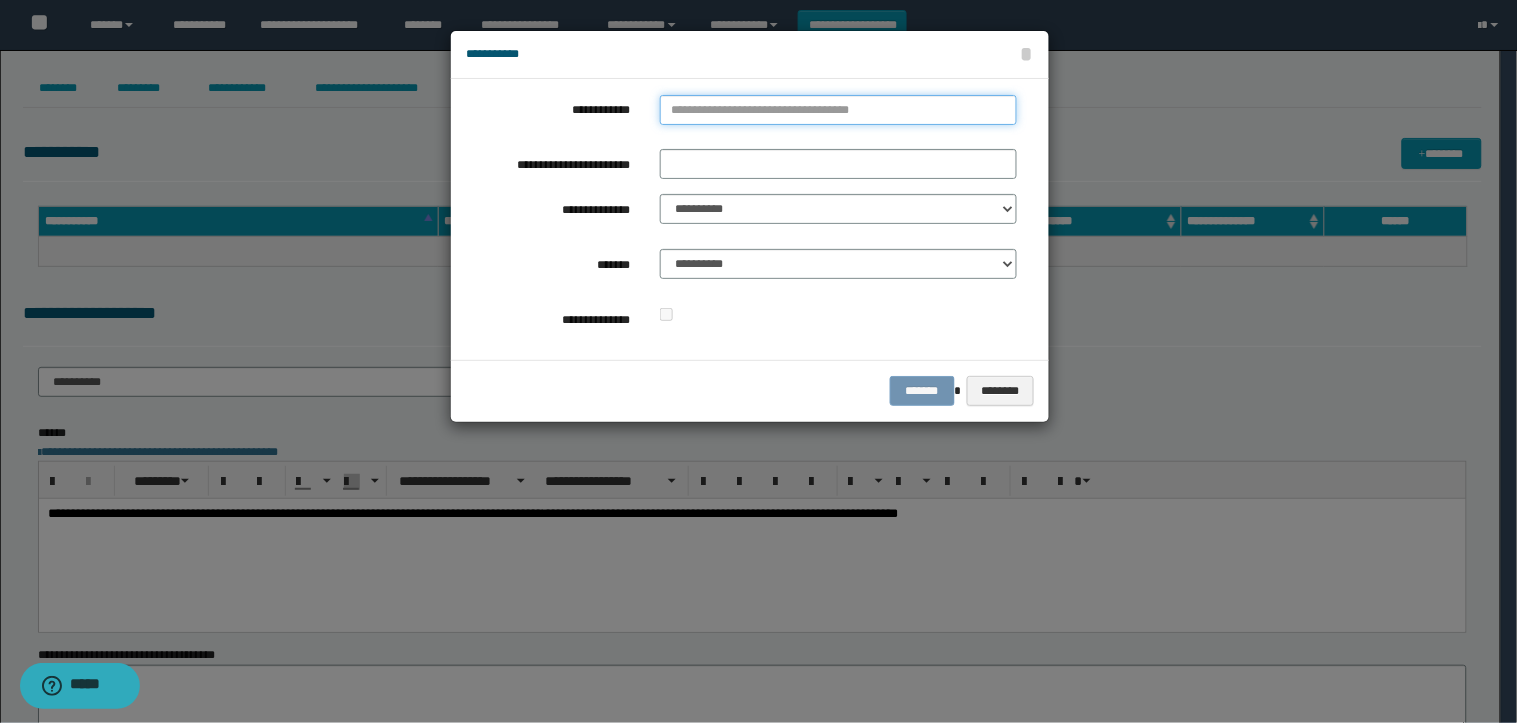click on "**********" at bounding box center (838, 110) 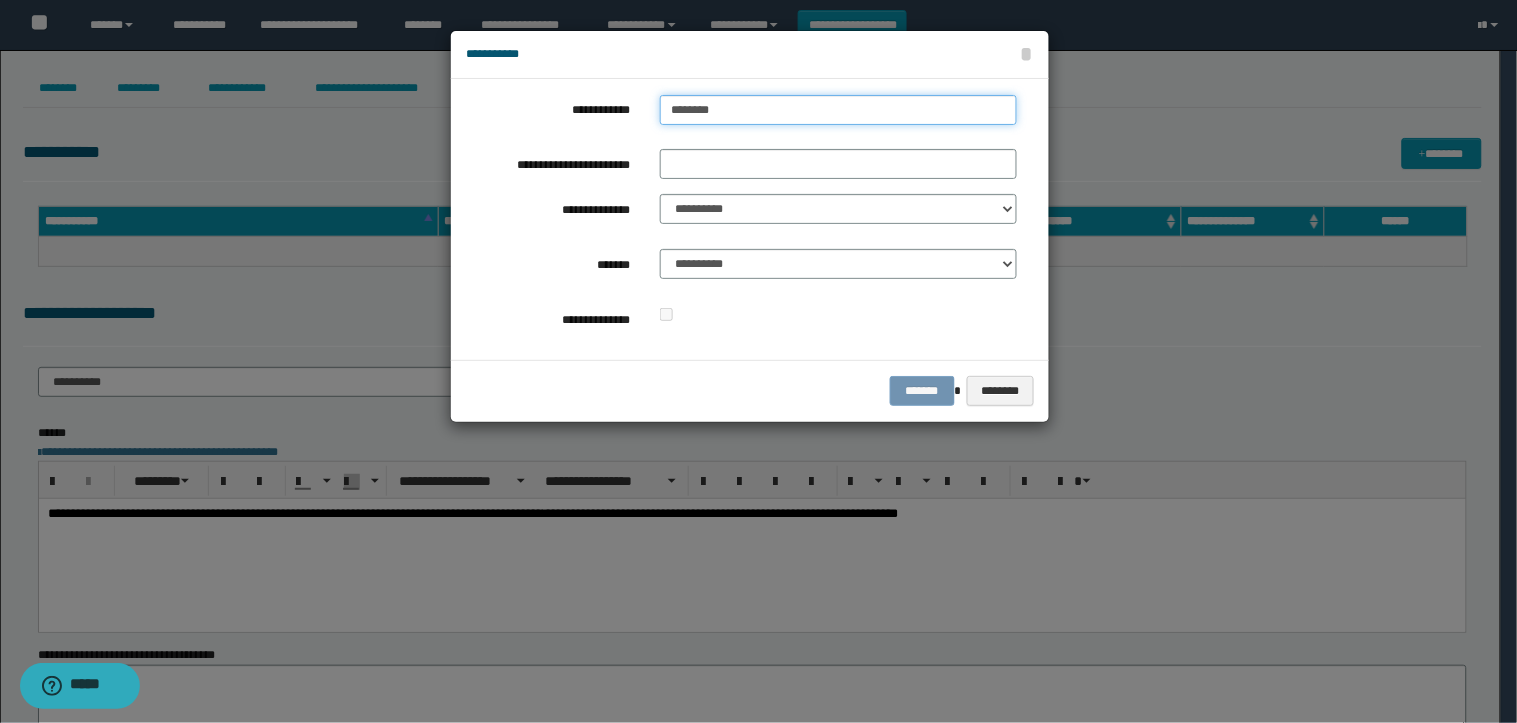 type on "*********" 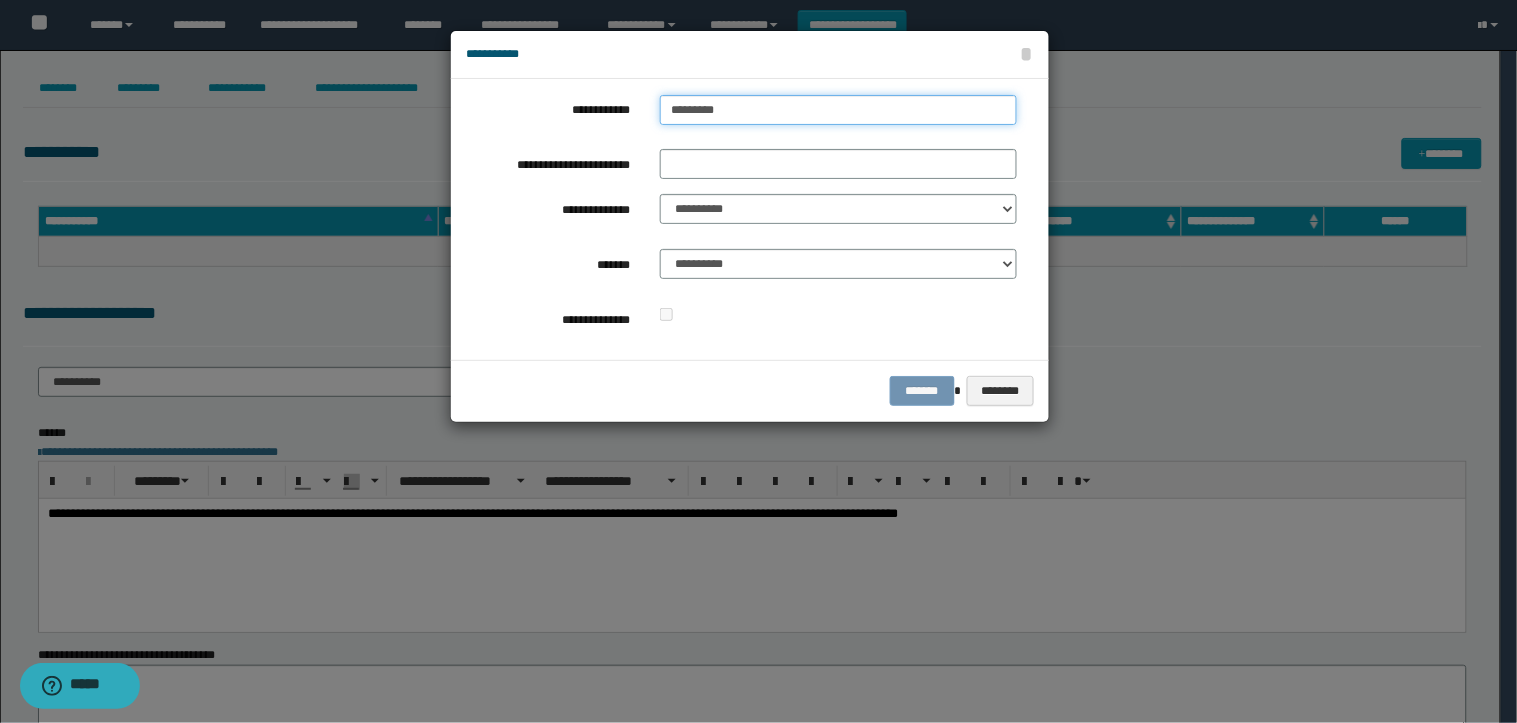 type on "*********" 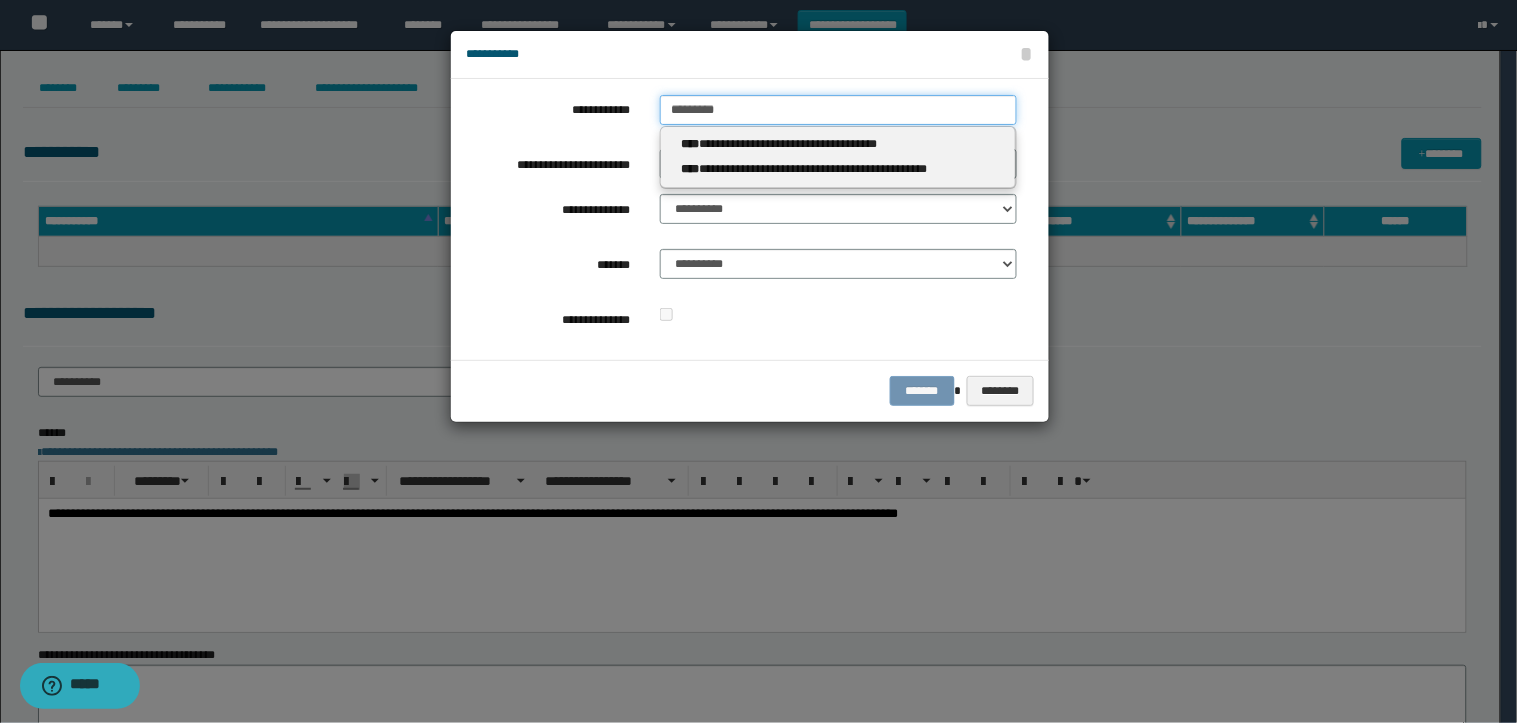 type 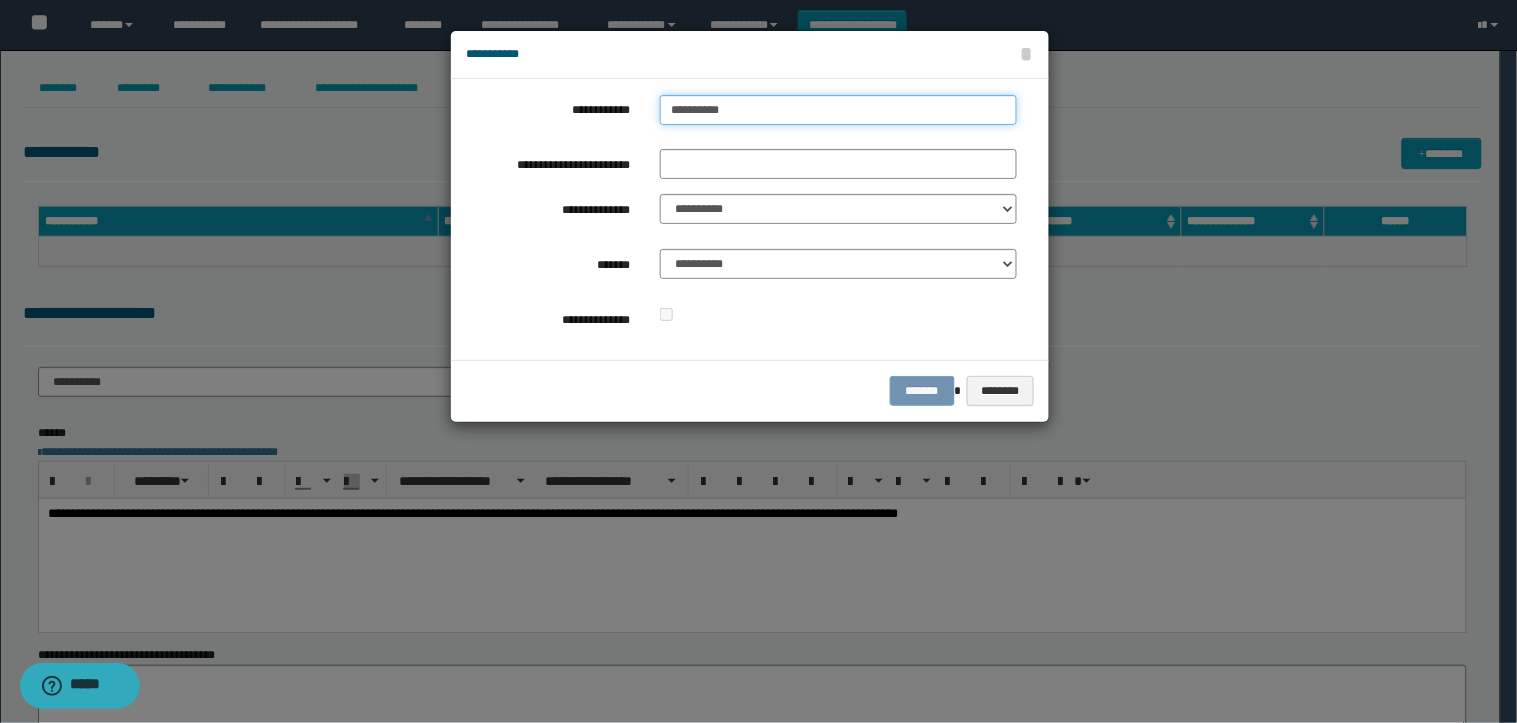 type on "**********" 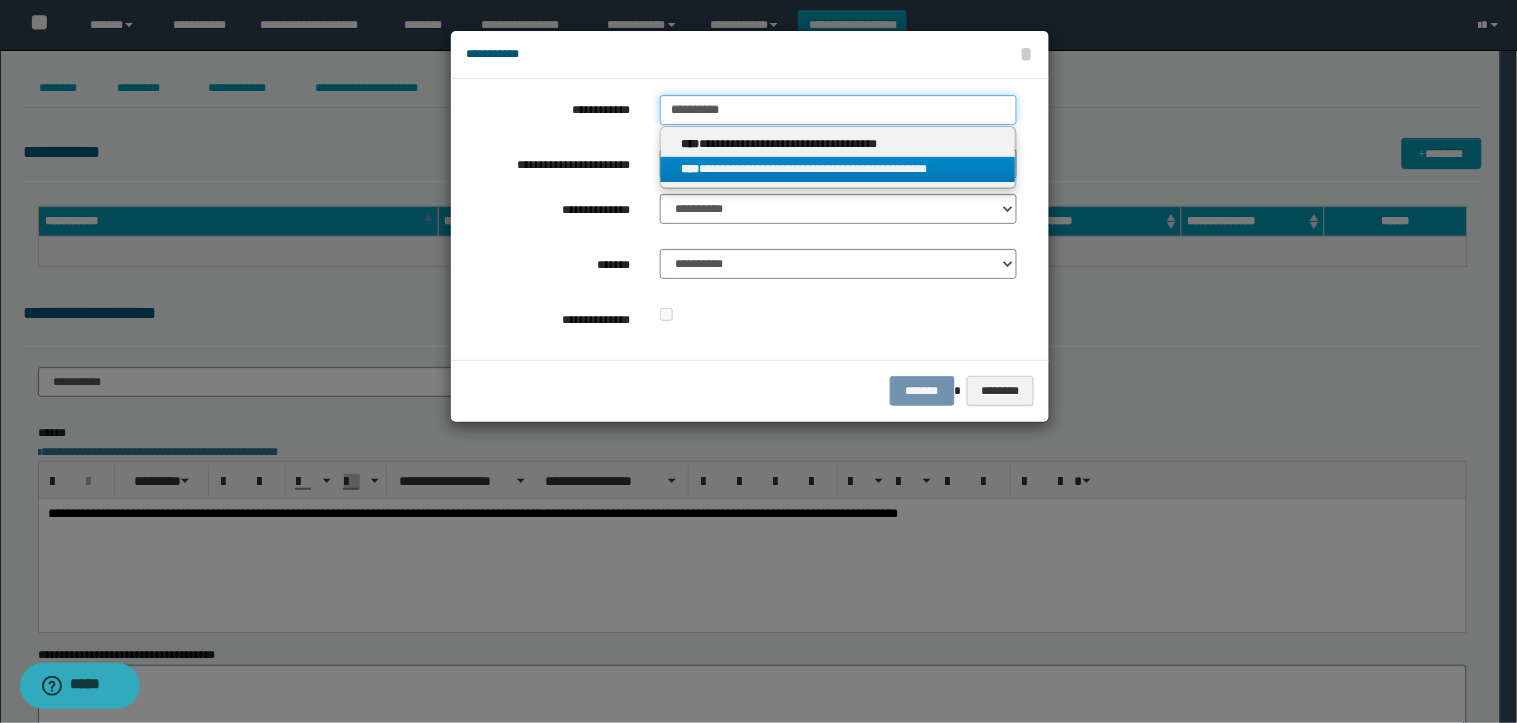 type on "**********" 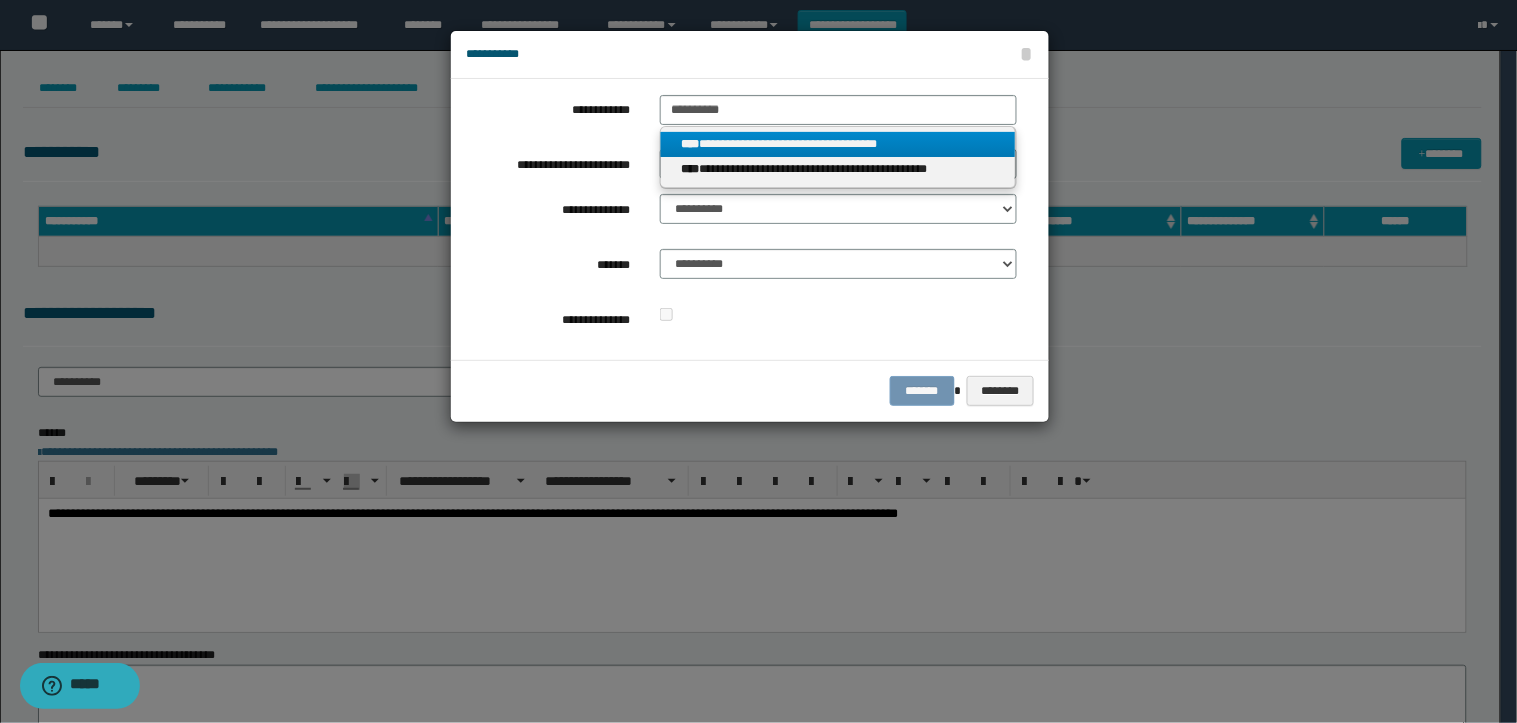 click on "**********" at bounding box center (838, 144) 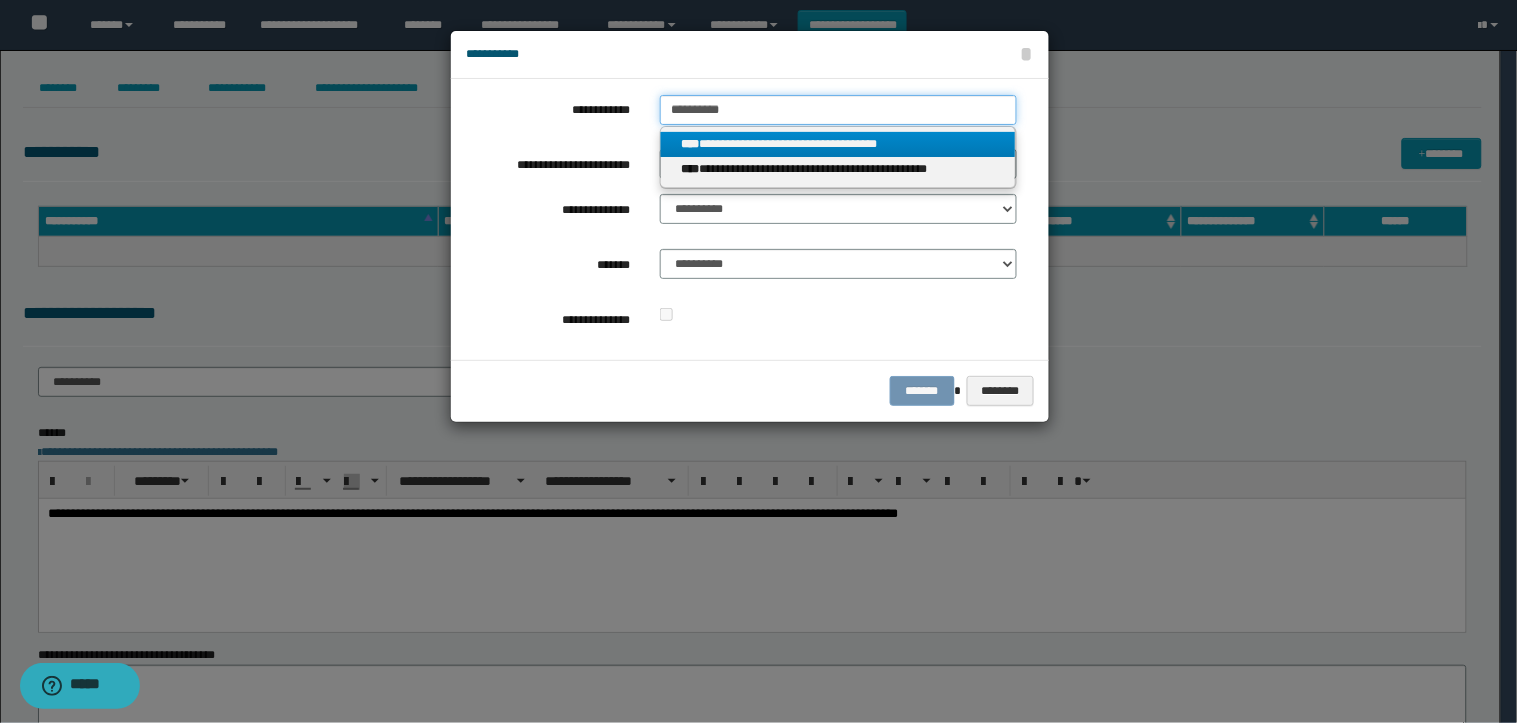 type 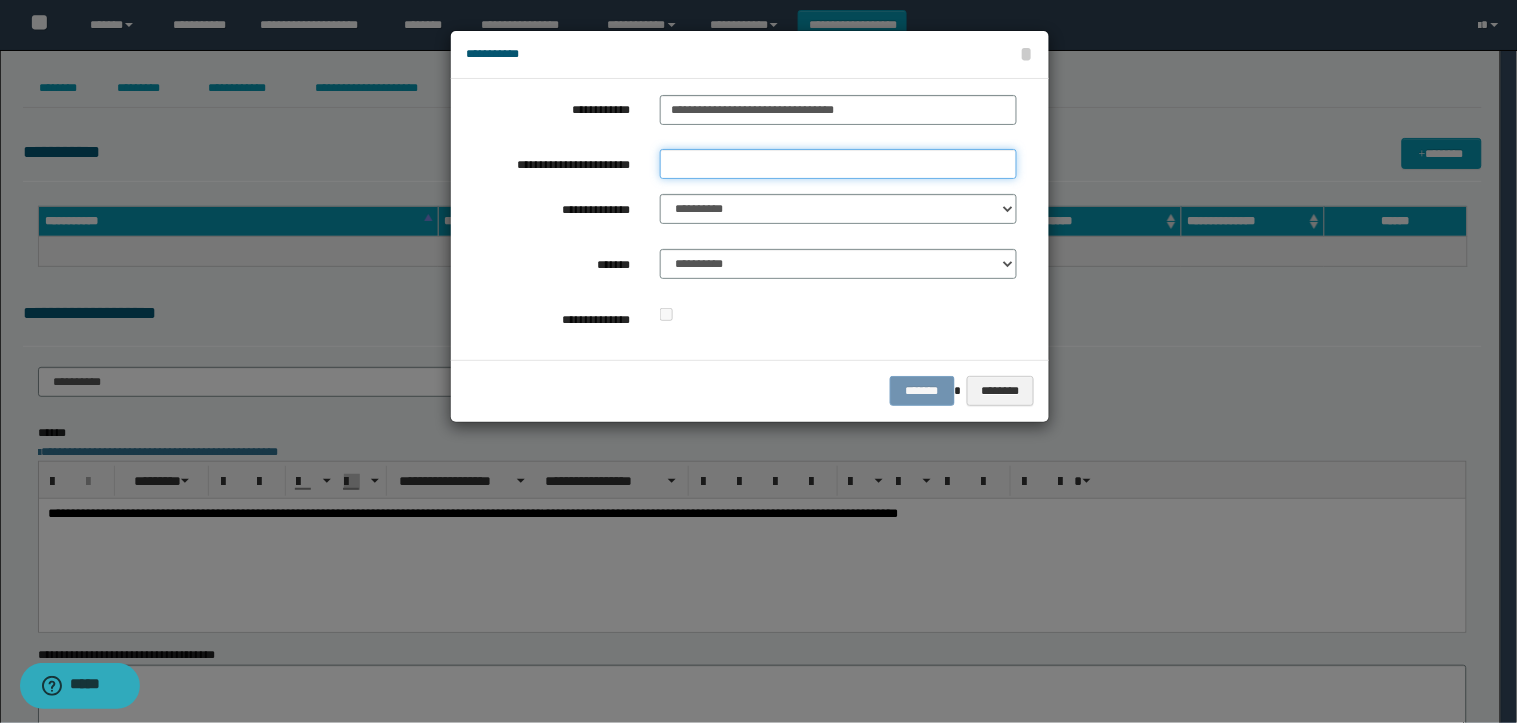 click on "**********" at bounding box center [838, 164] 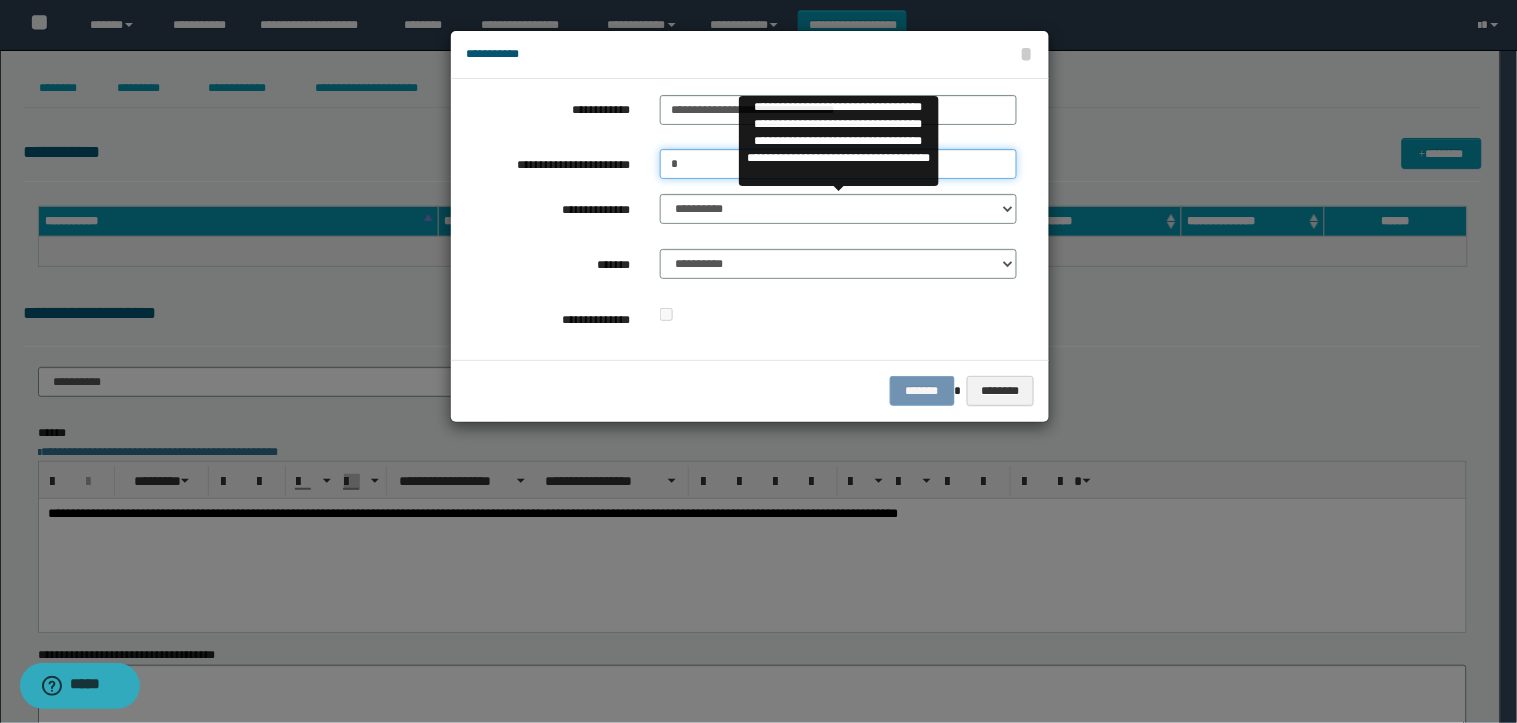 type on "*" 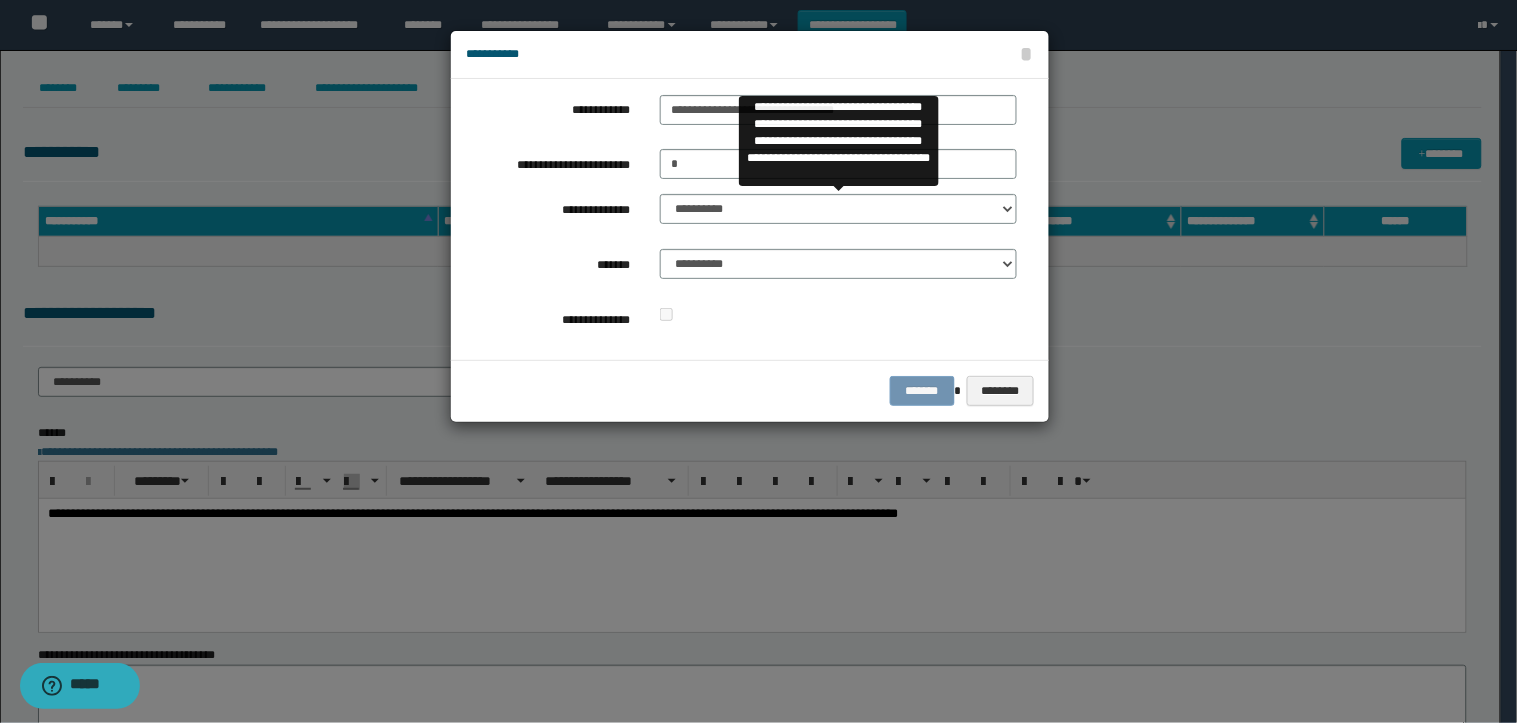 click on "**********" at bounding box center [838, 214] 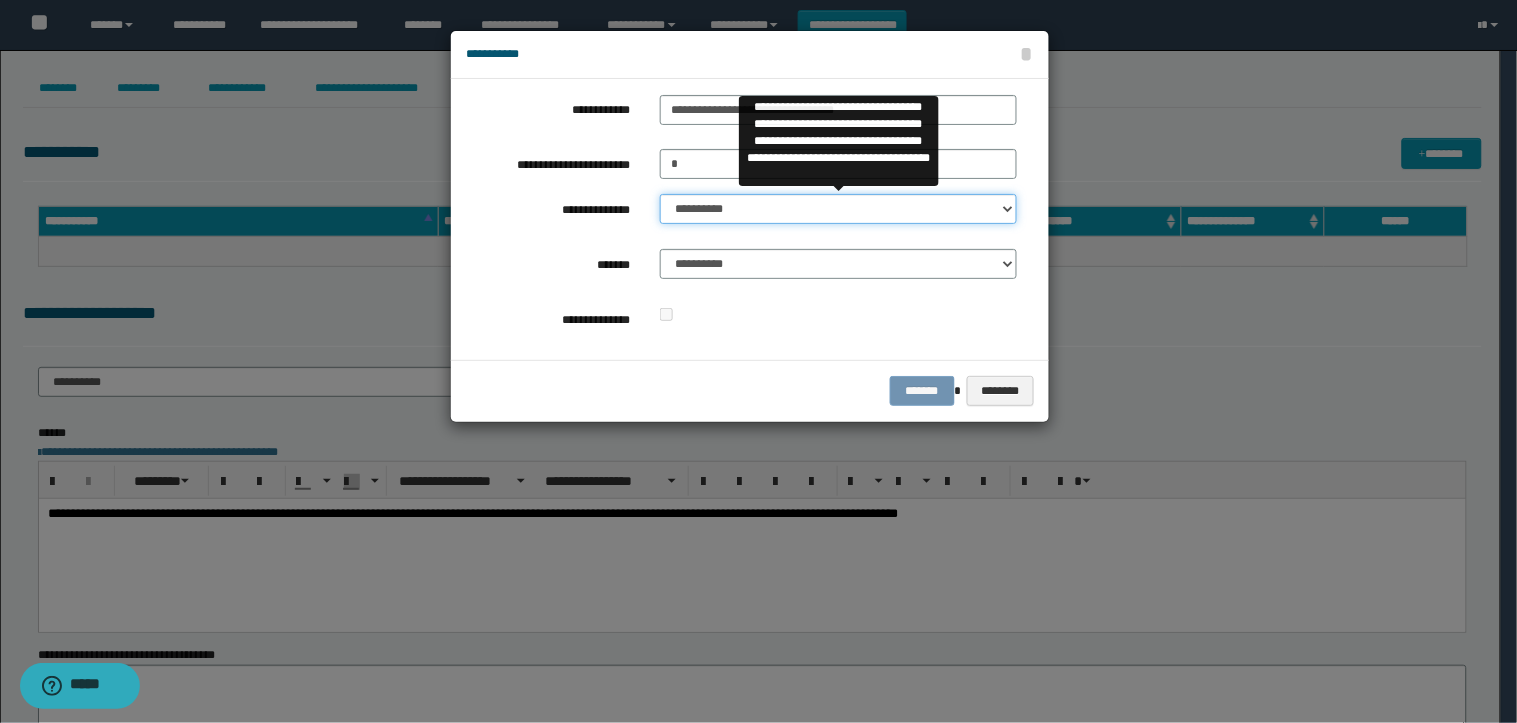 click on "**********" at bounding box center [838, 209] 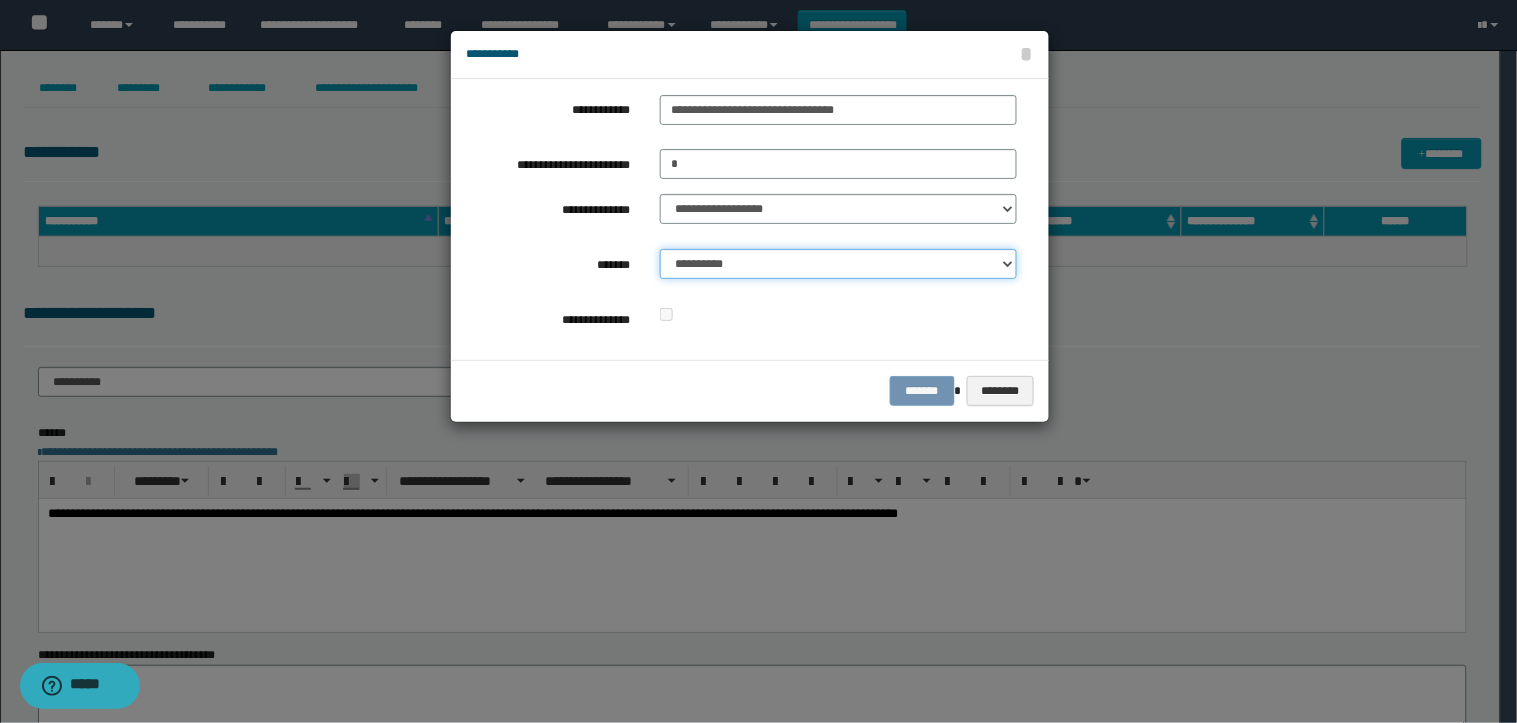 click on "**********" at bounding box center (838, 264) 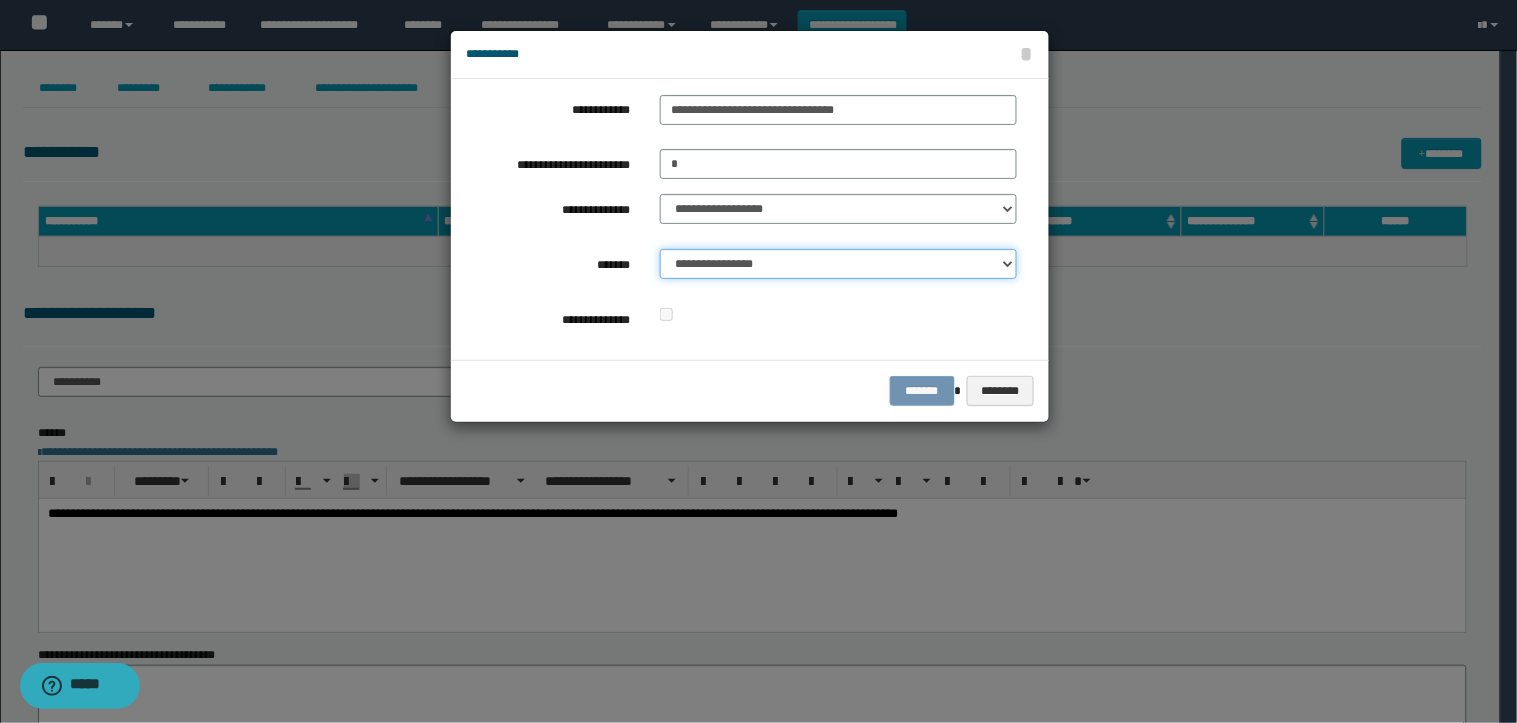 click on "**********" at bounding box center (838, 264) 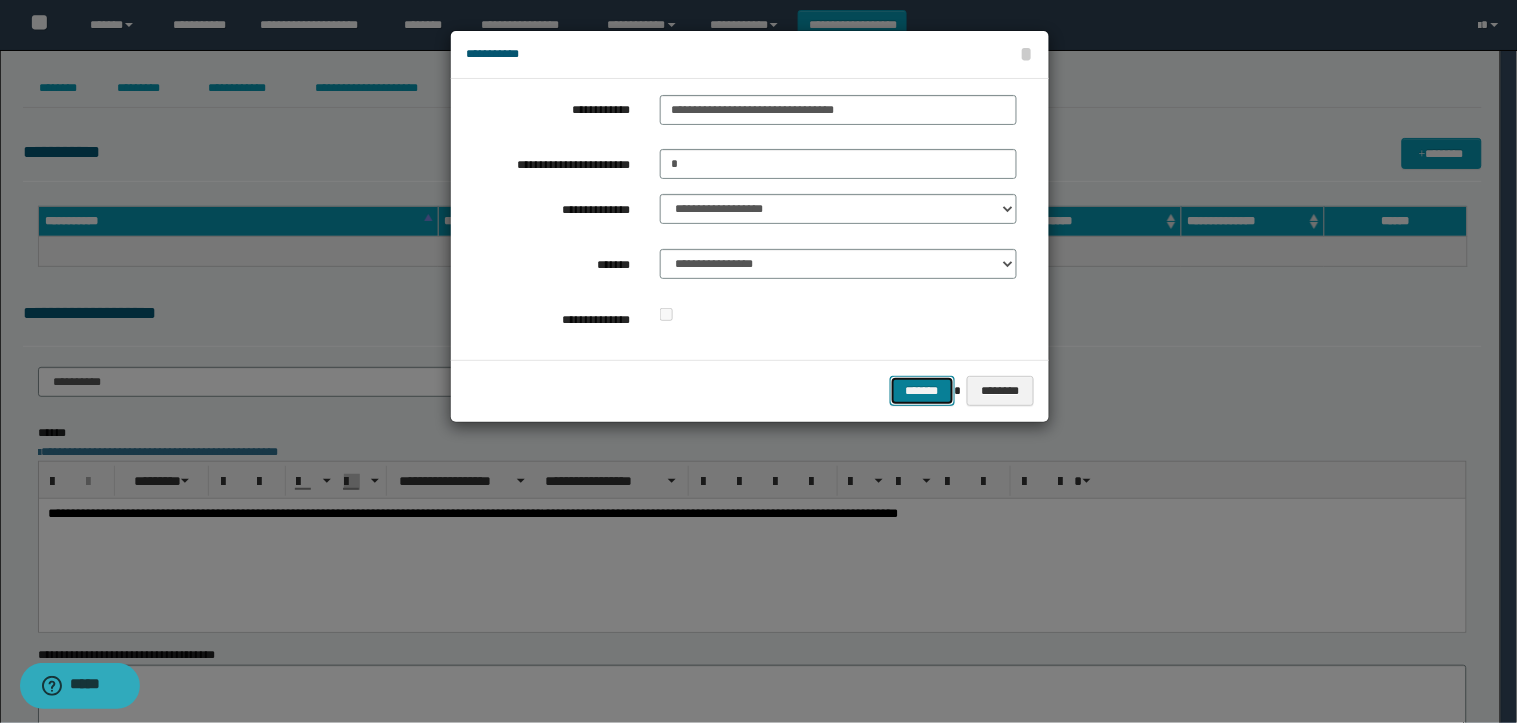 click on "*******" at bounding box center [922, 391] 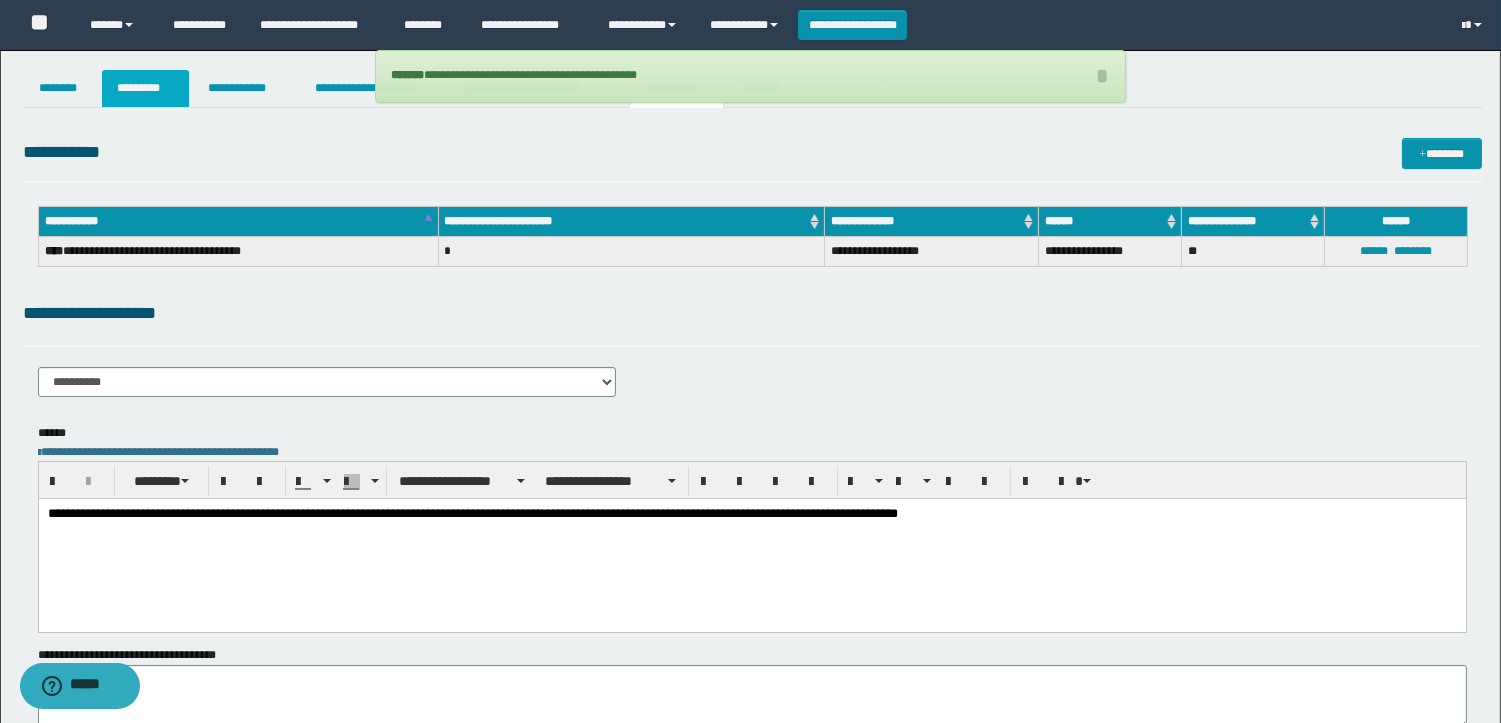 click on "*********" at bounding box center [145, 88] 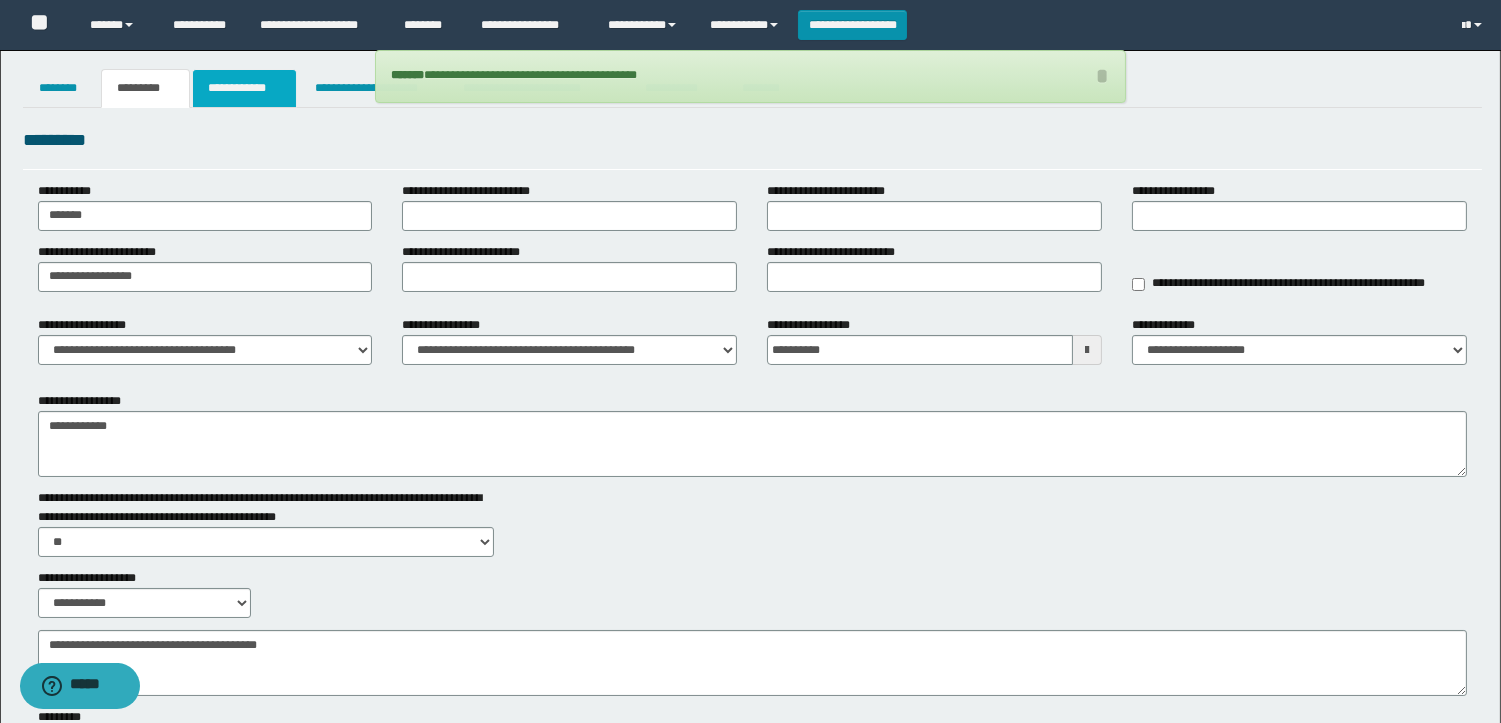 click on "**********" at bounding box center (244, 88) 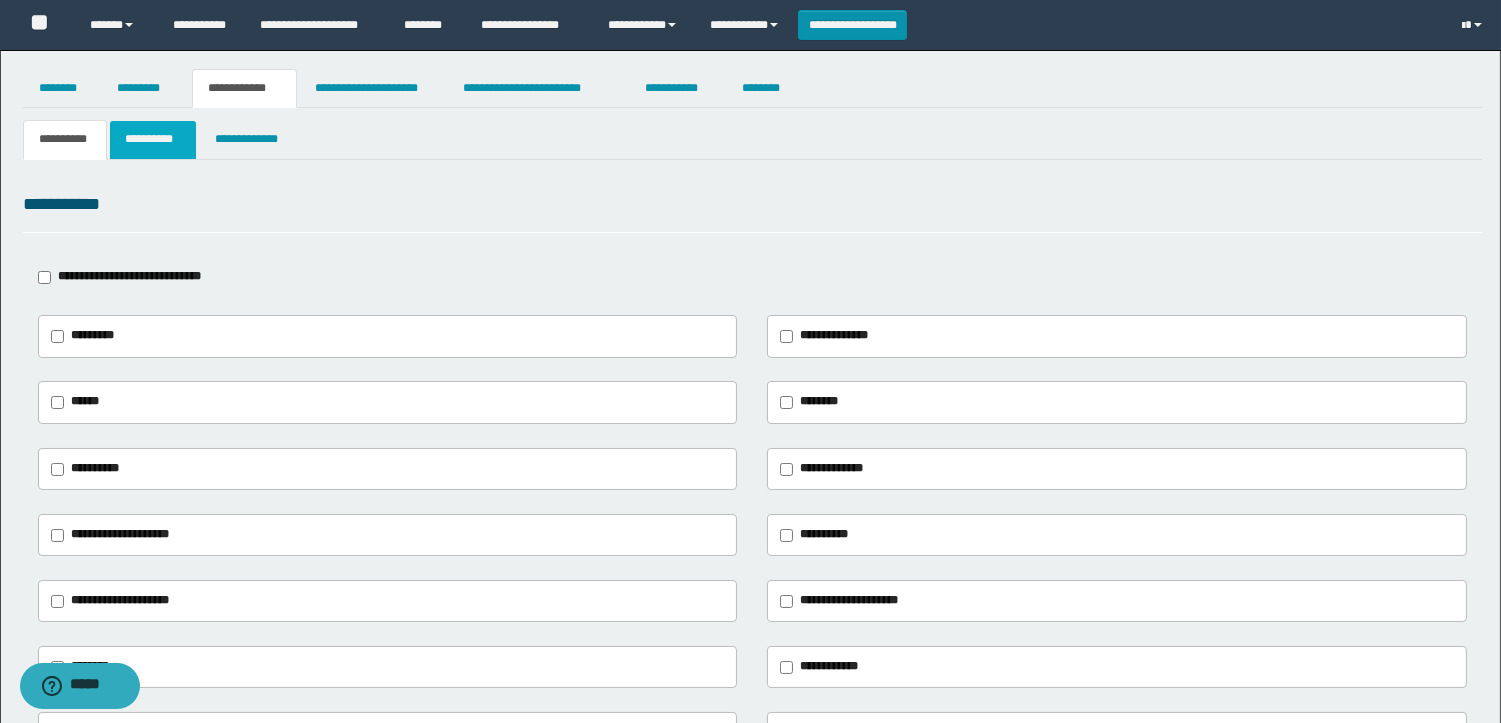 click on "**********" at bounding box center [153, 139] 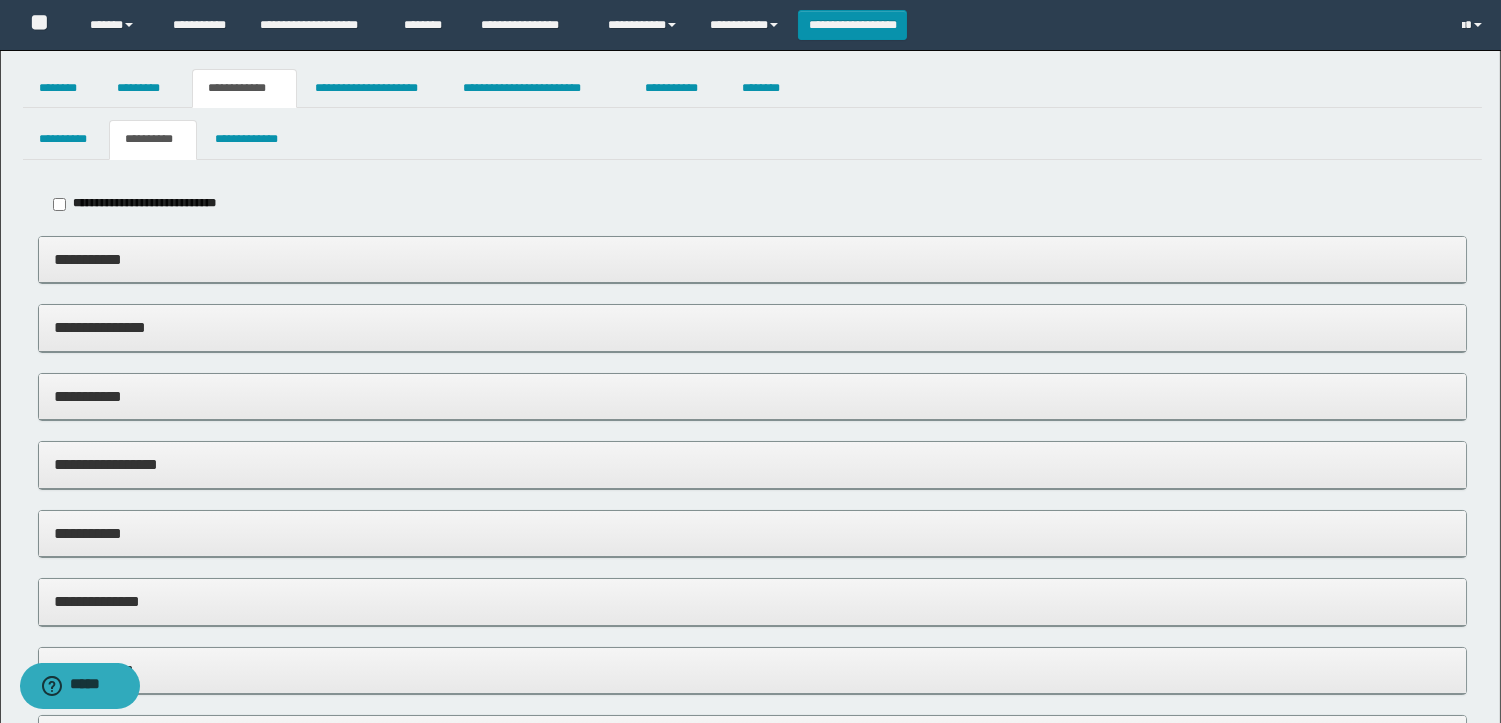 click on "**********" at bounding box center (752, 396) 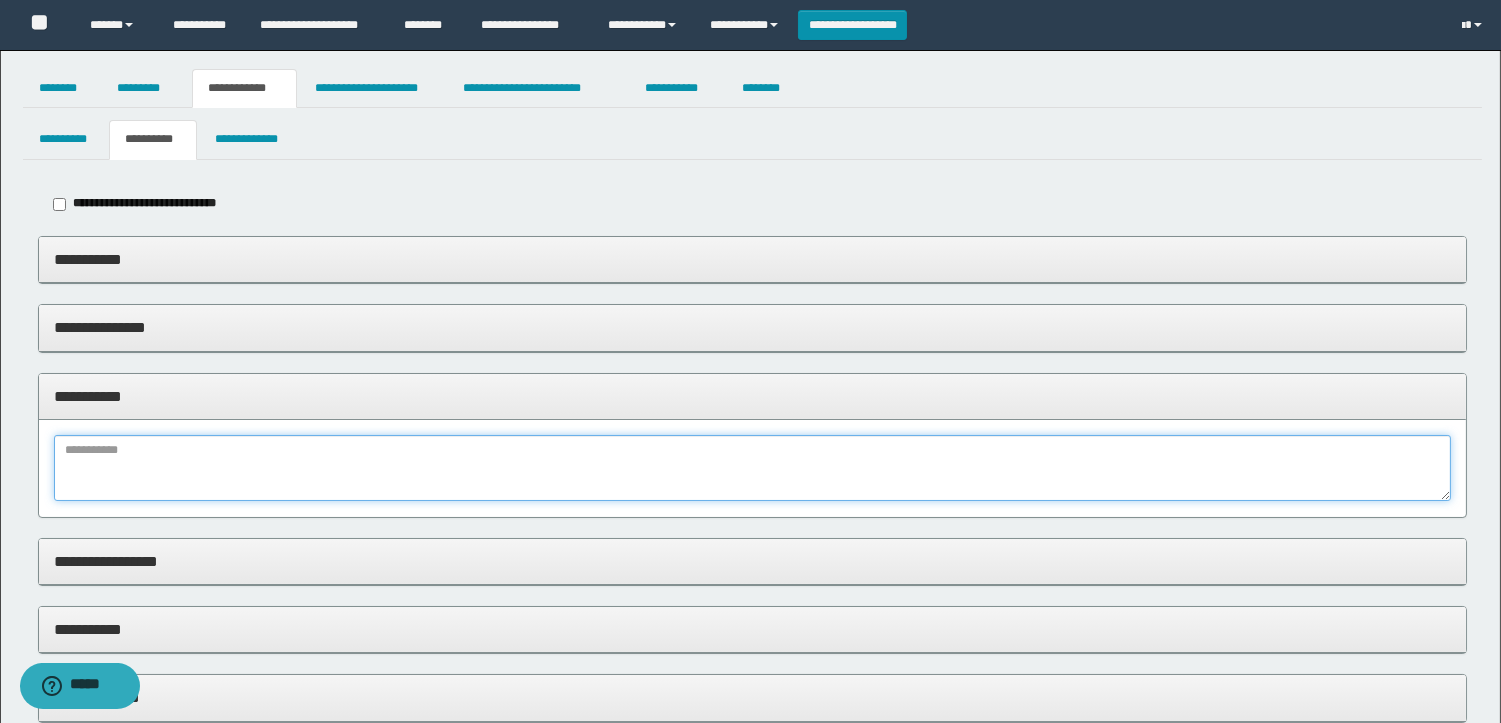 click at bounding box center (752, 468) 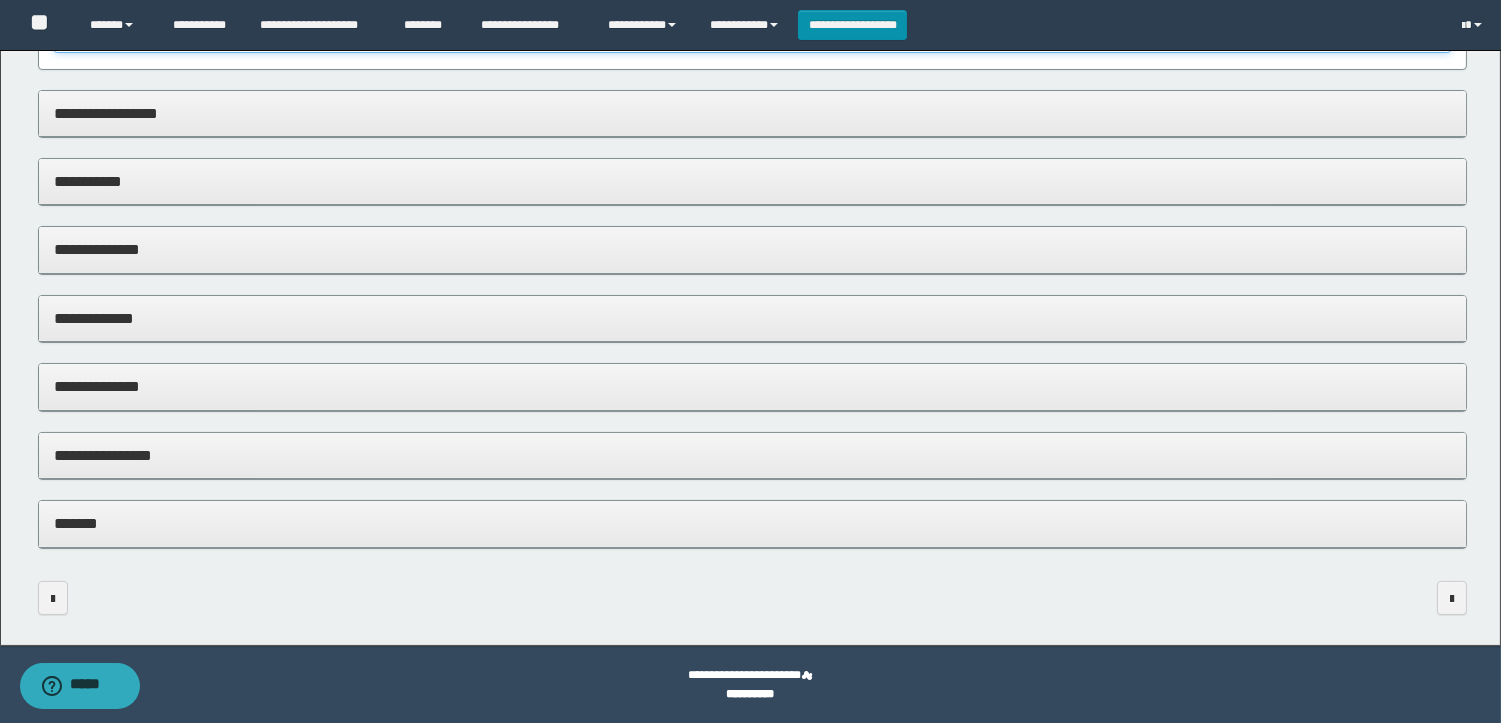 type on "**********" 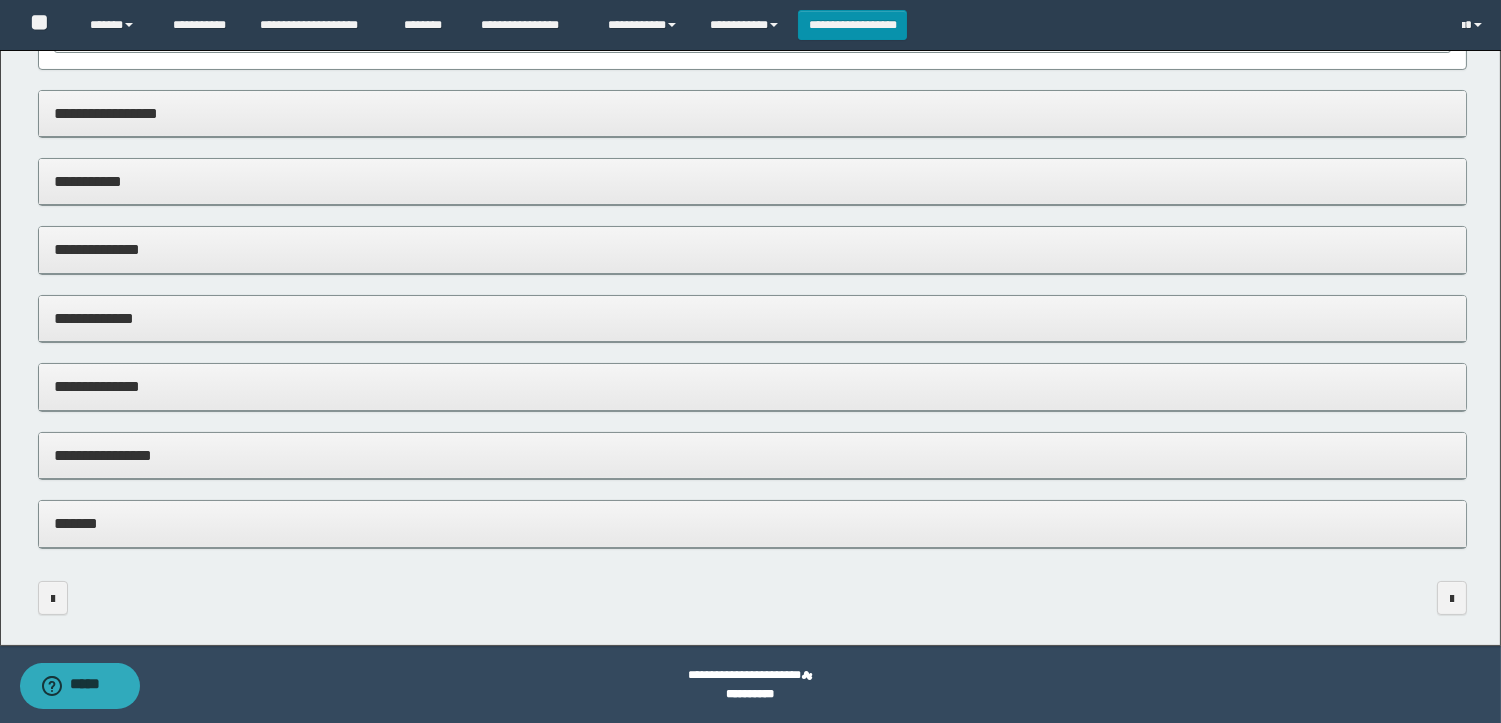 click on "**********" at bounding box center (752, 455) 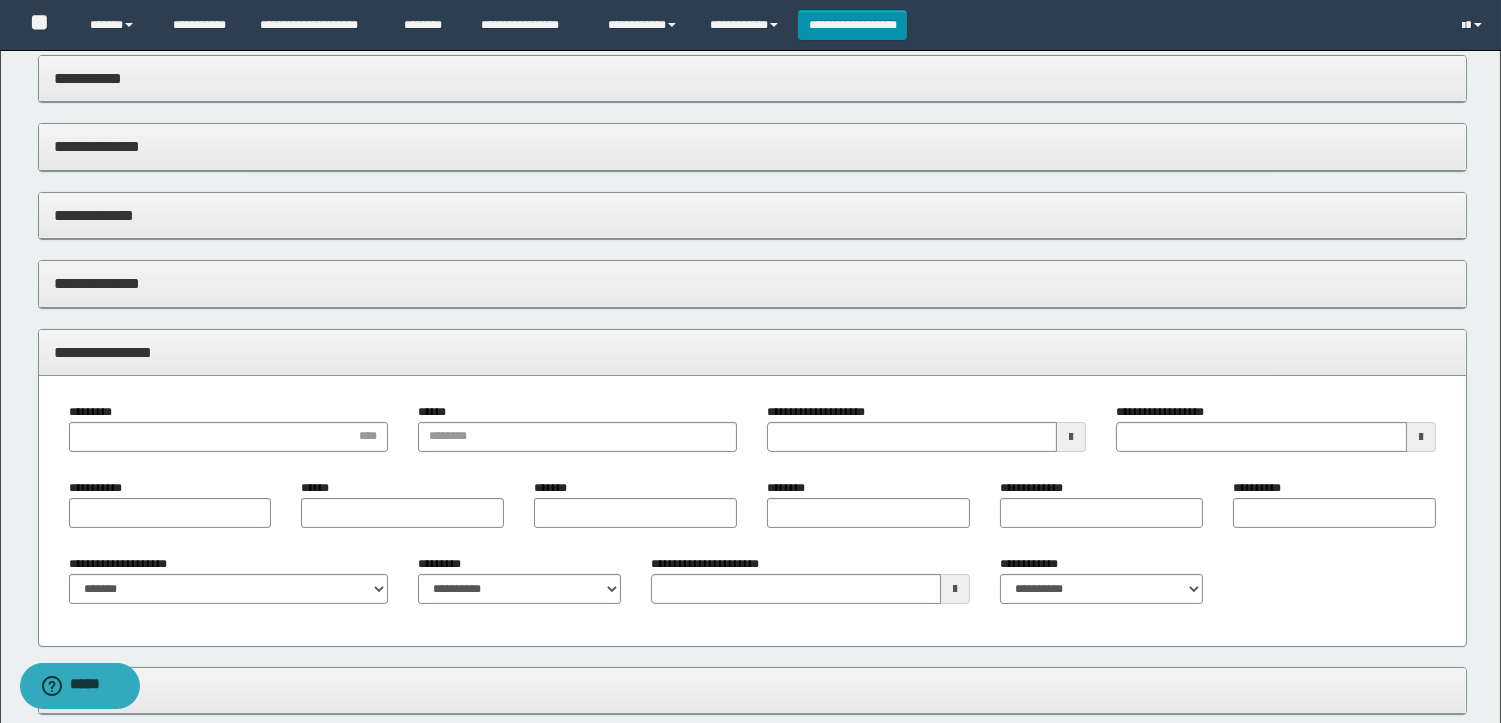 scroll, scrollTop: 717, scrollLeft: 0, axis: vertical 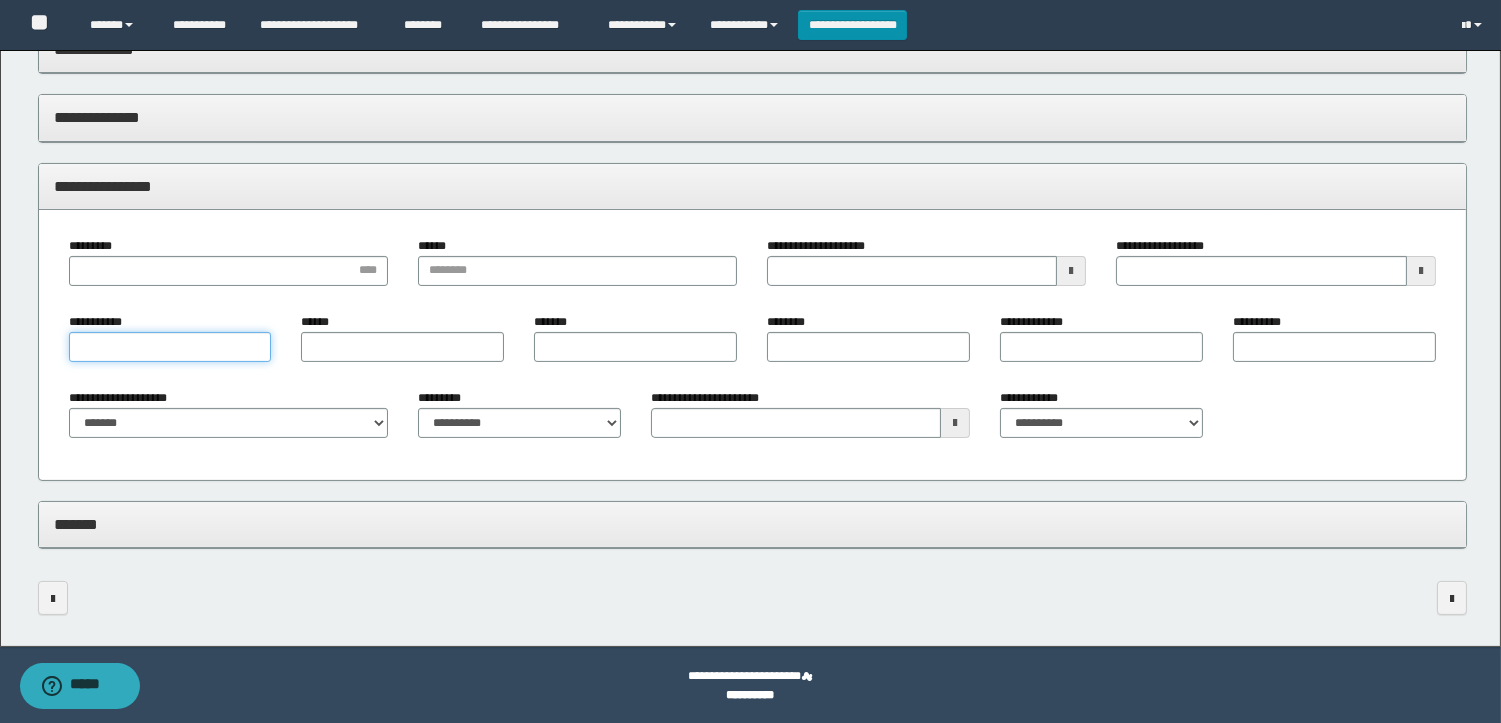 click on "**********" at bounding box center [170, 347] 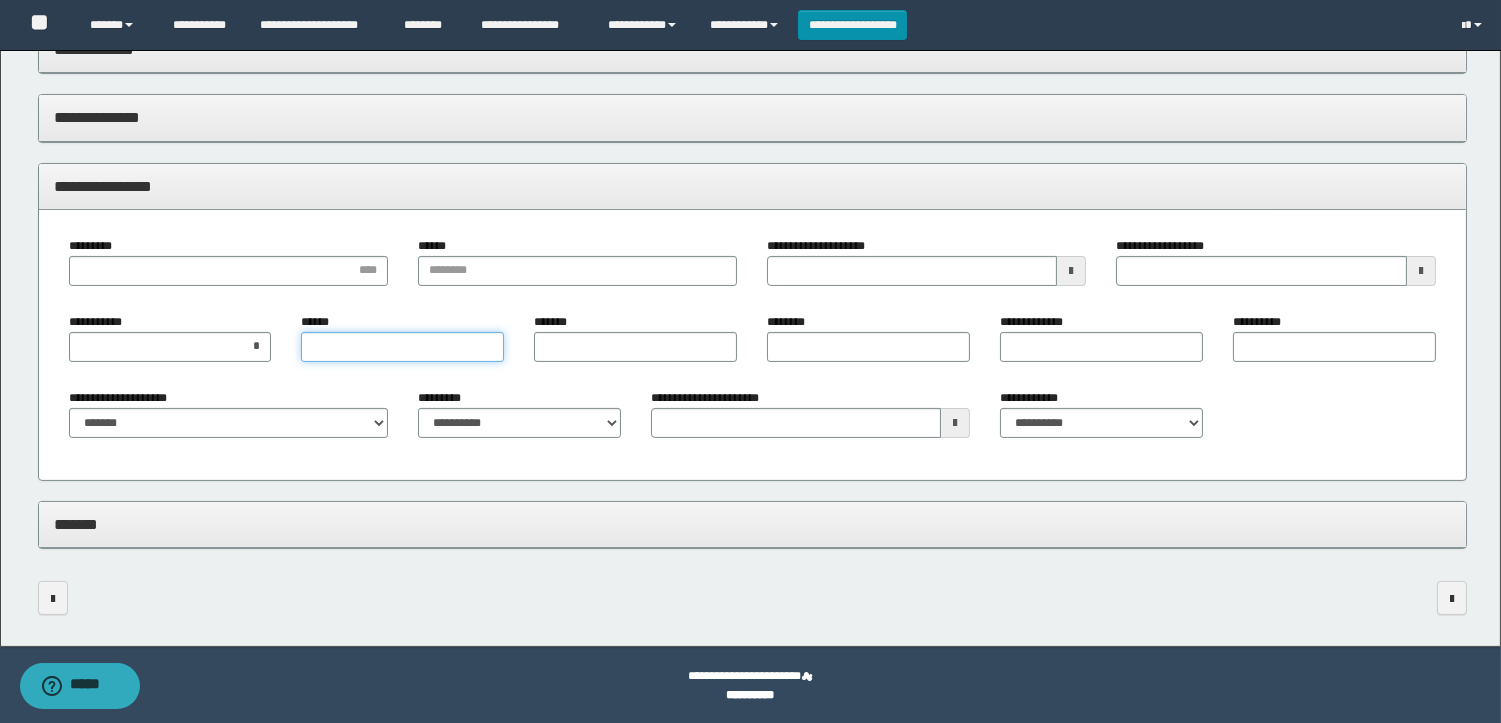 click on "******" at bounding box center (402, 347) 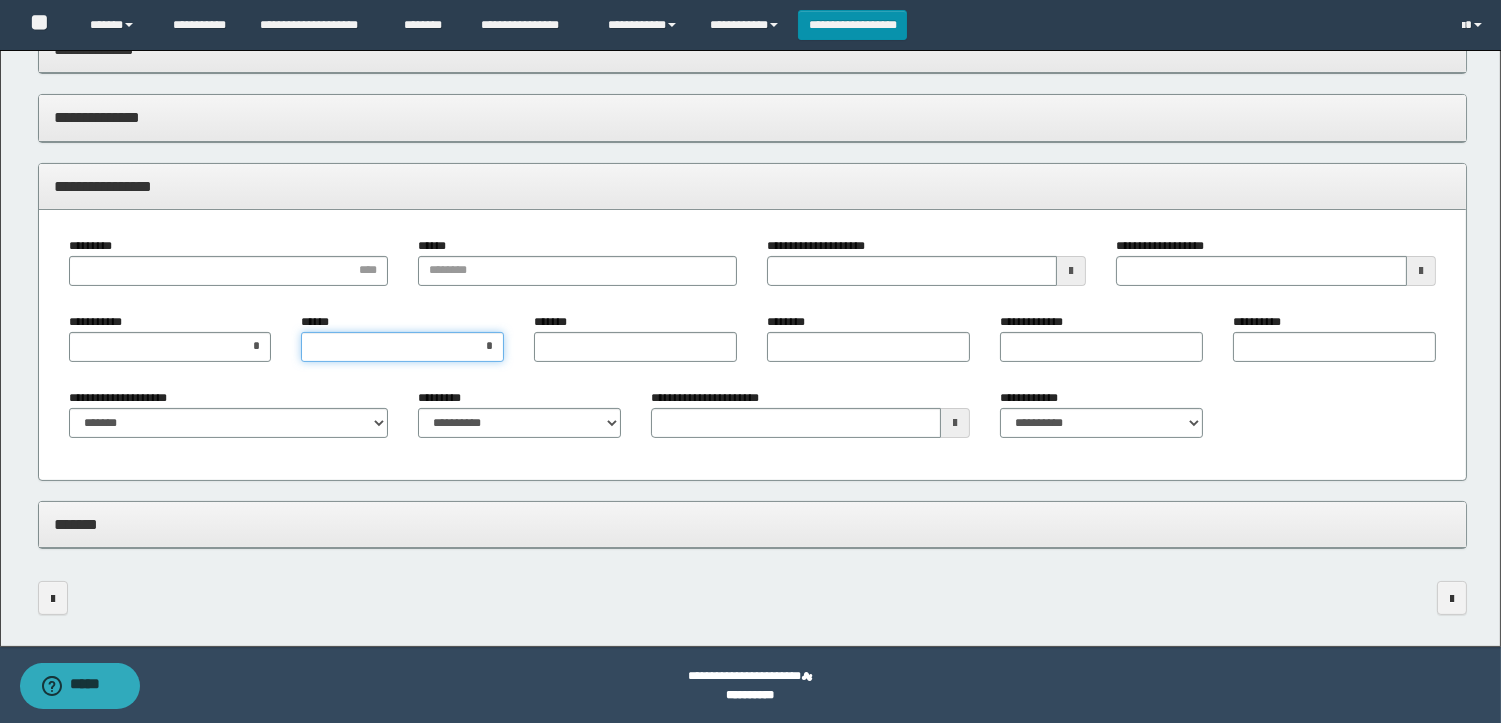 type 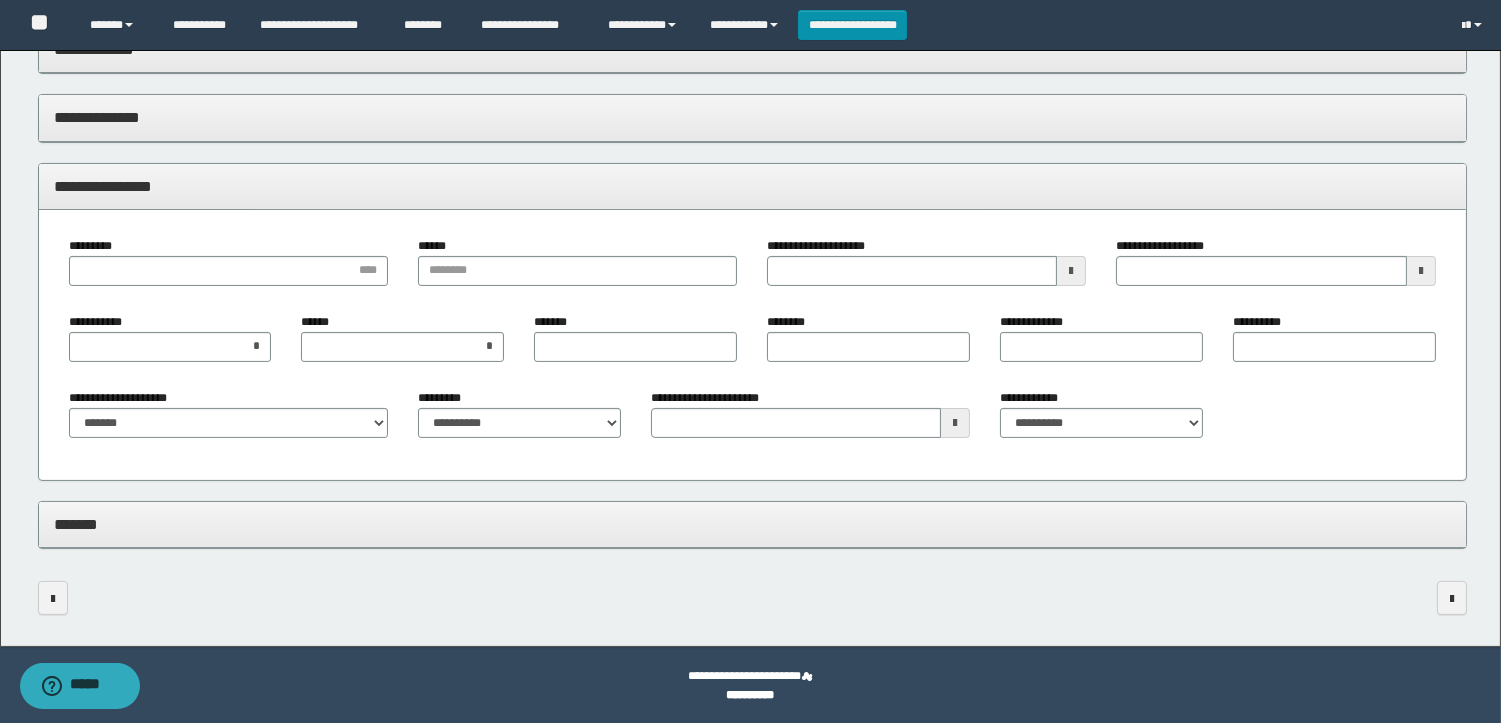 click at bounding box center (1071, 271) 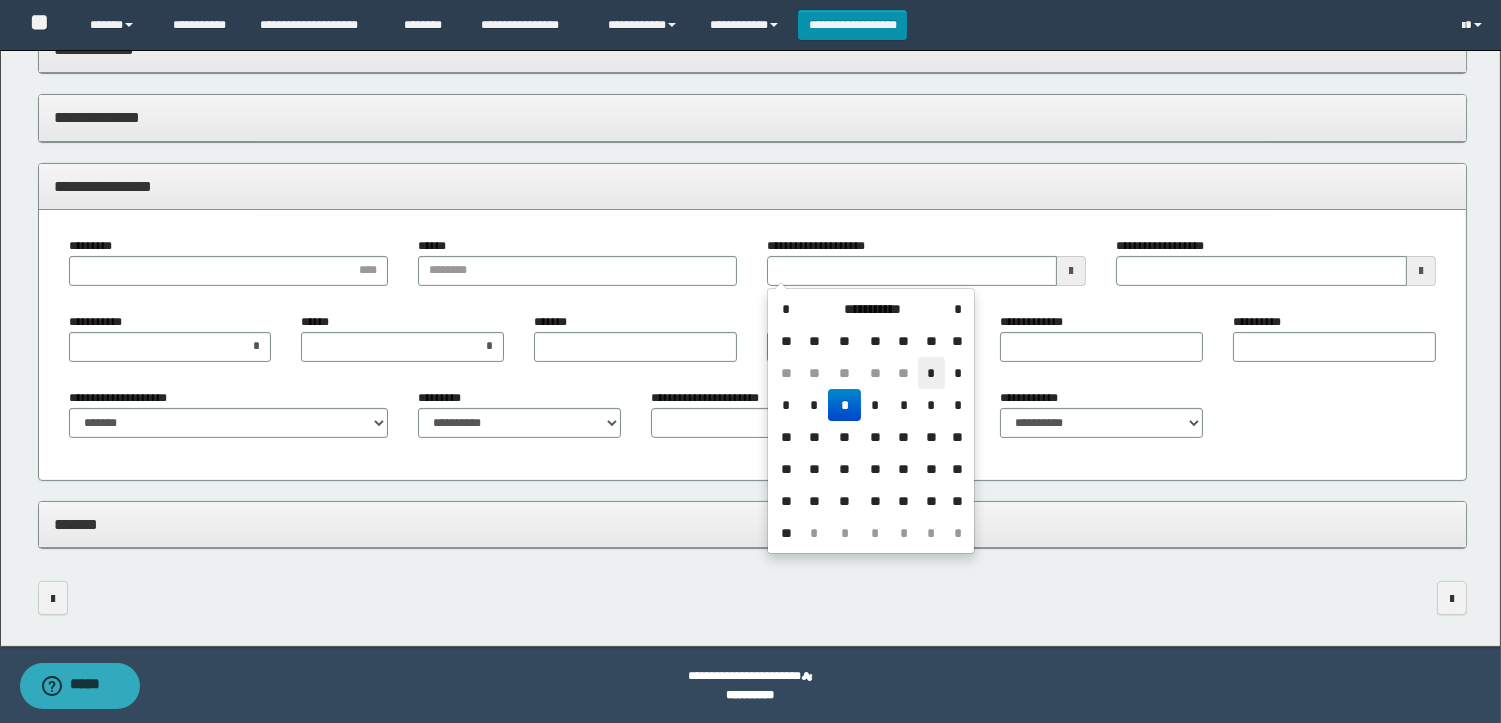 click on "*" at bounding box center (932, 373) 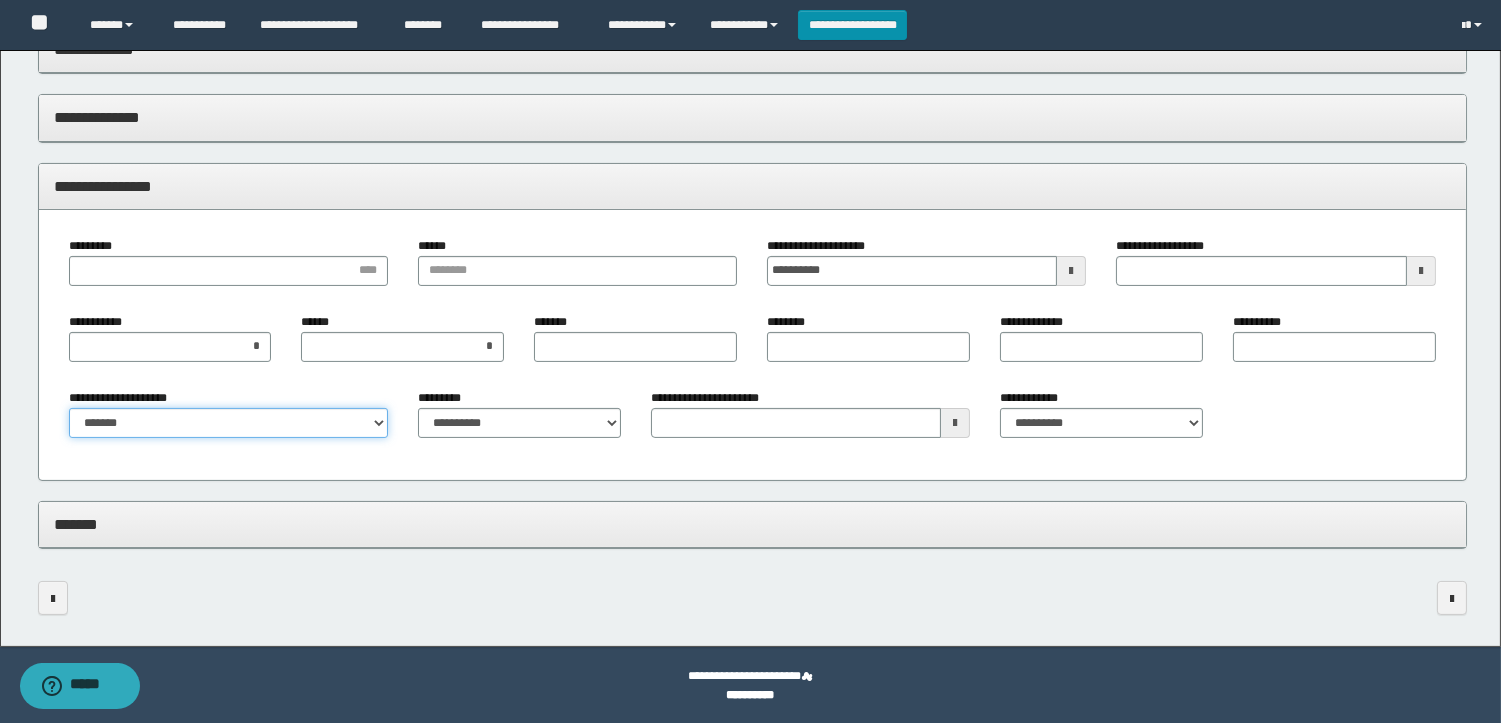 drag, startPoint x: 367, startPoint y: 431, endPoint x: 328, endPoint y: 422, distance: 40.024994 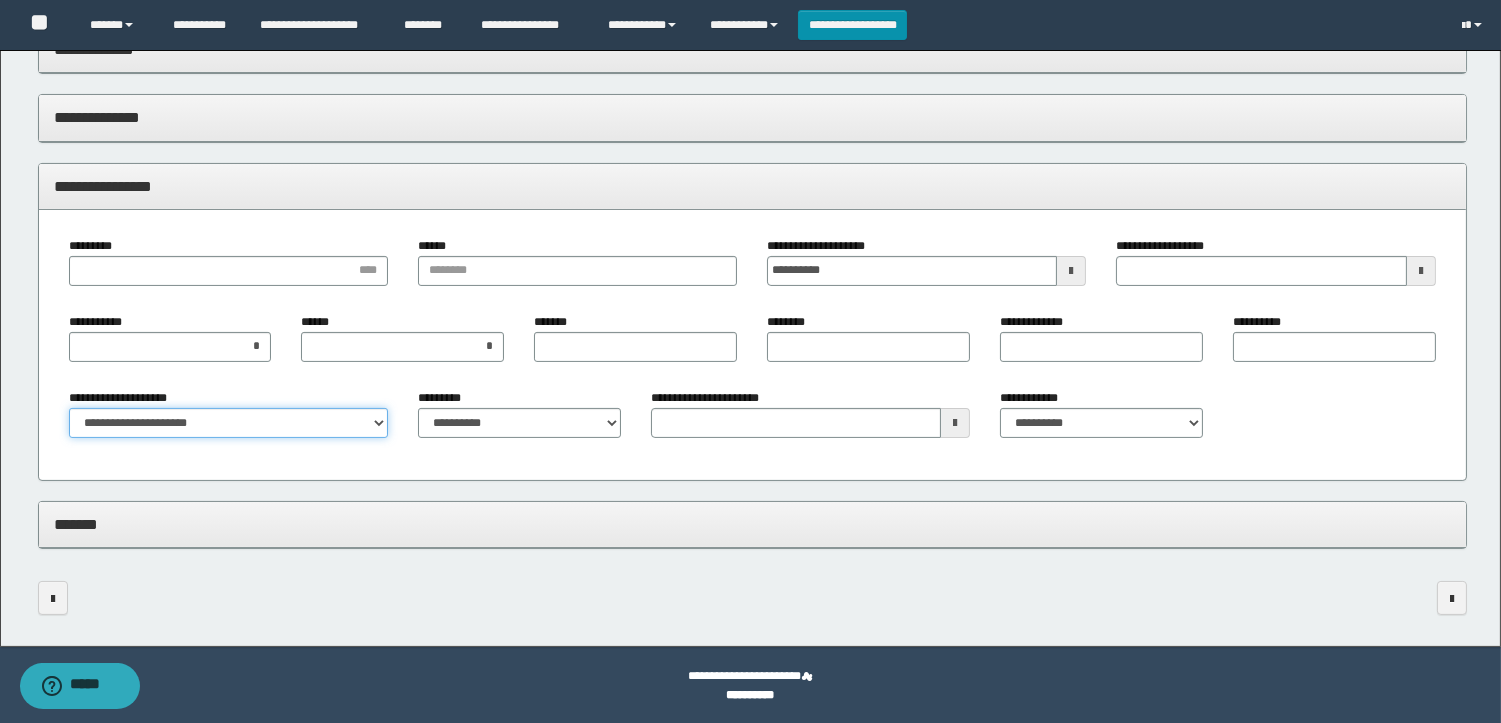 click on "**********" at bounding box center [228, 423] 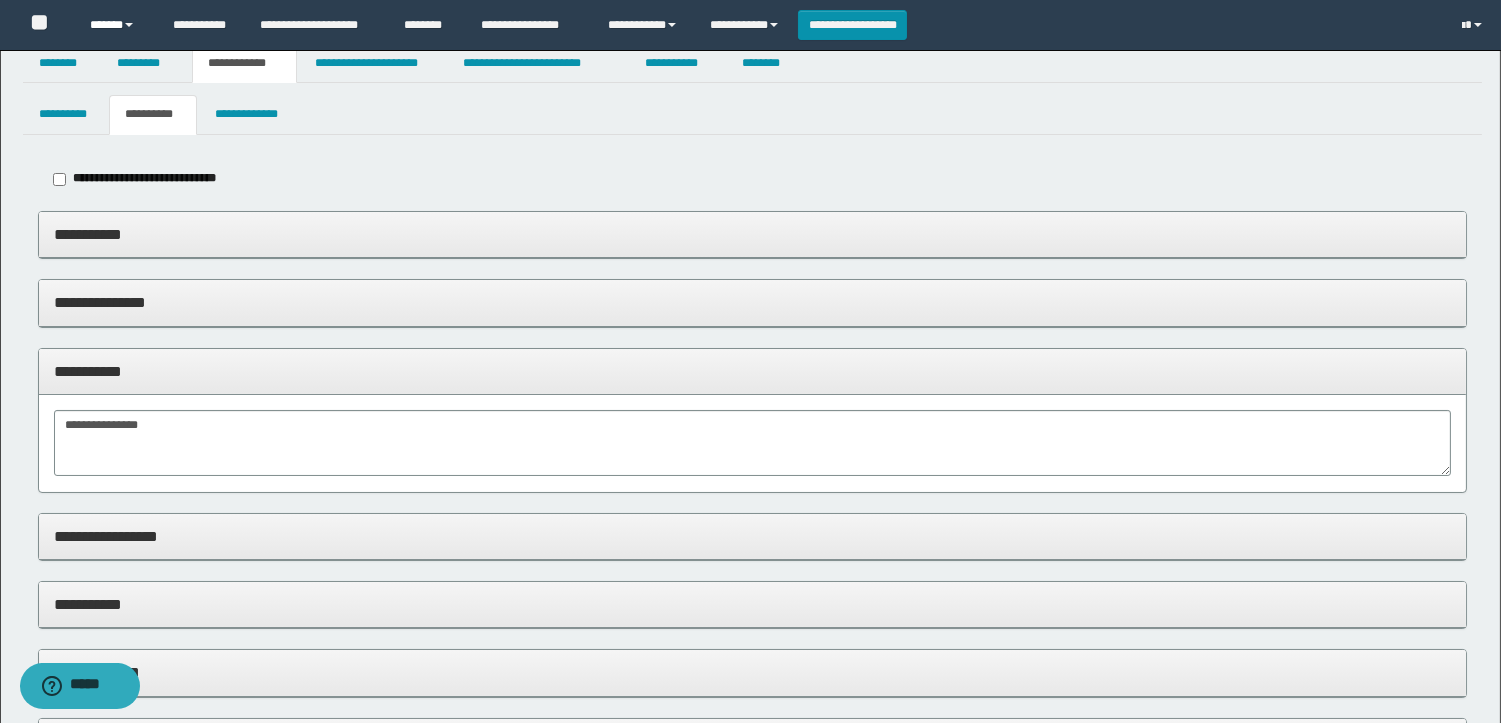 scroll, scrollTop: 0, scrollLeft: 0, axis: both 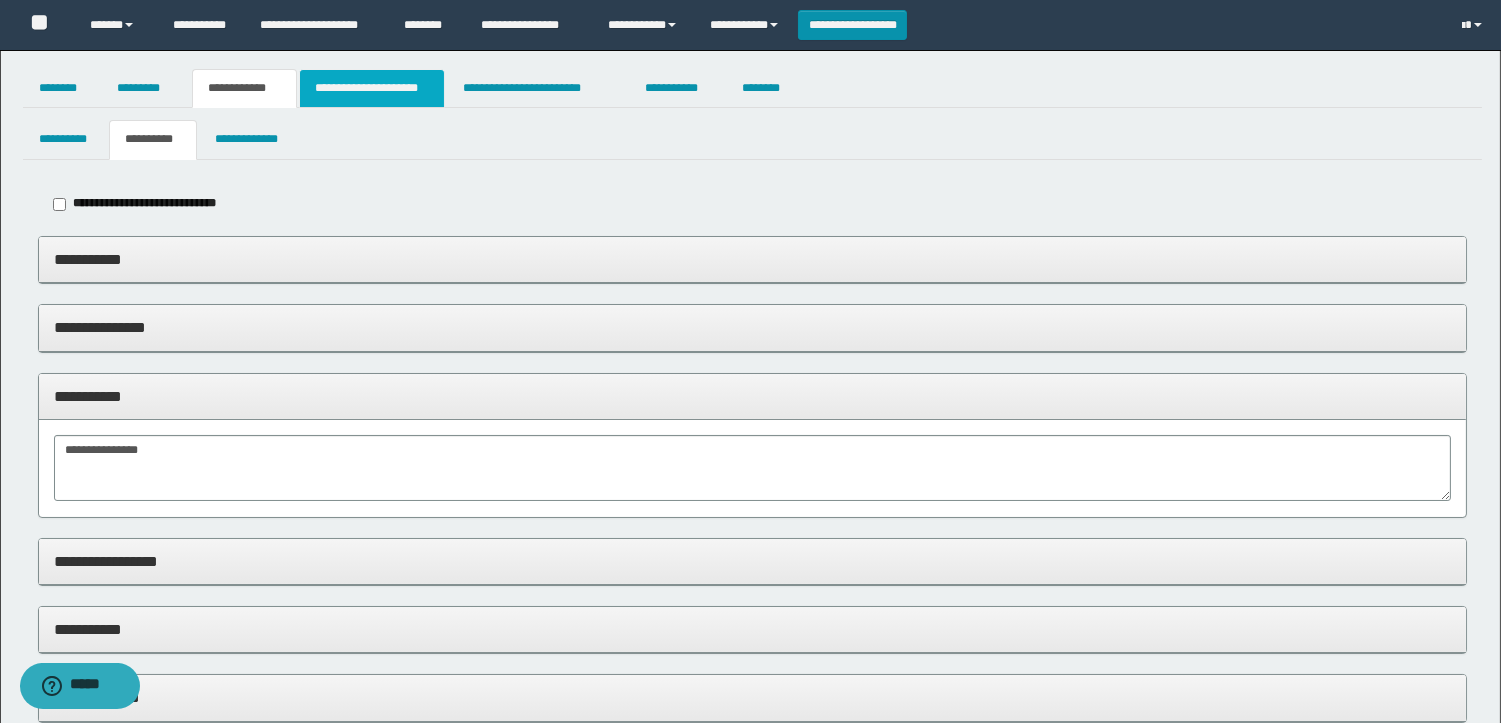 click on "**********" at bounding box center (372, 88) 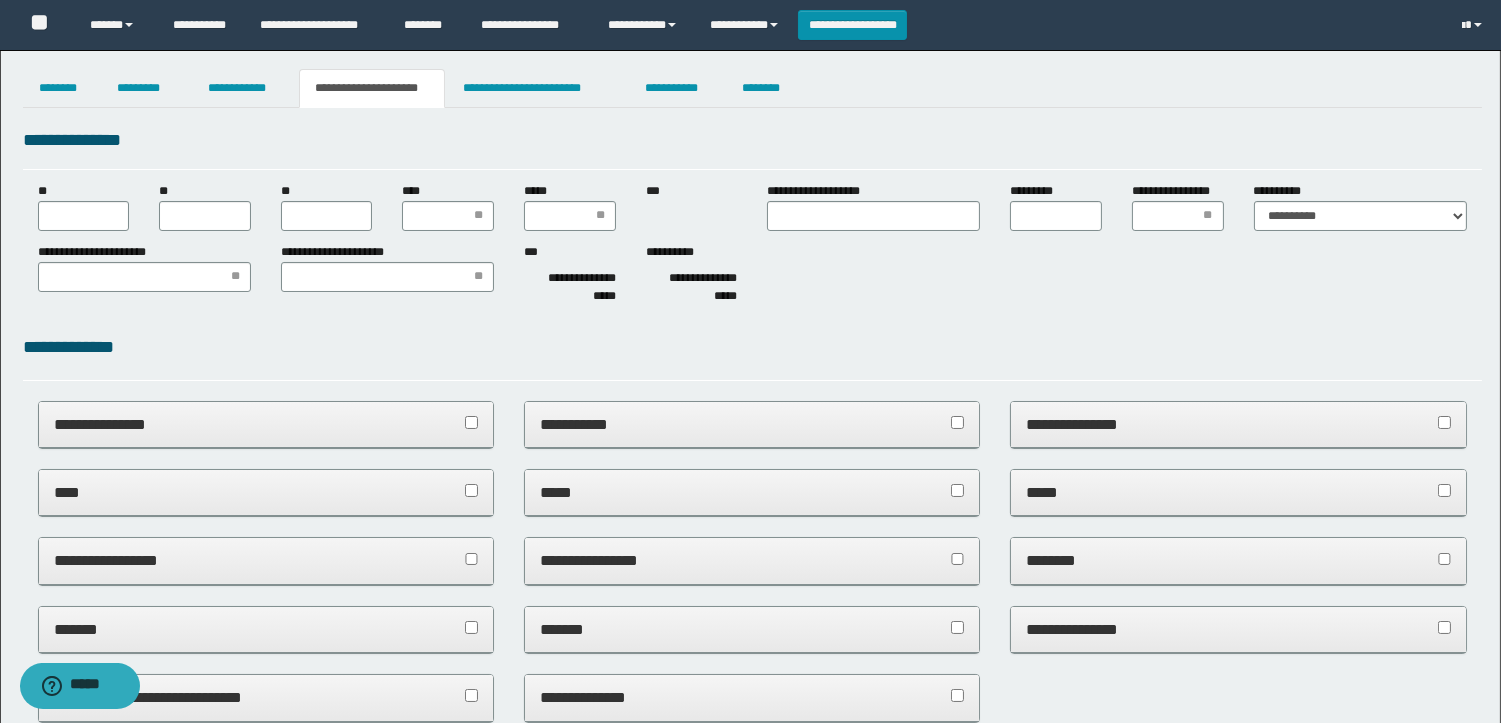 scroll, scrollTop: 0, scrollLeft: 0, axis: both 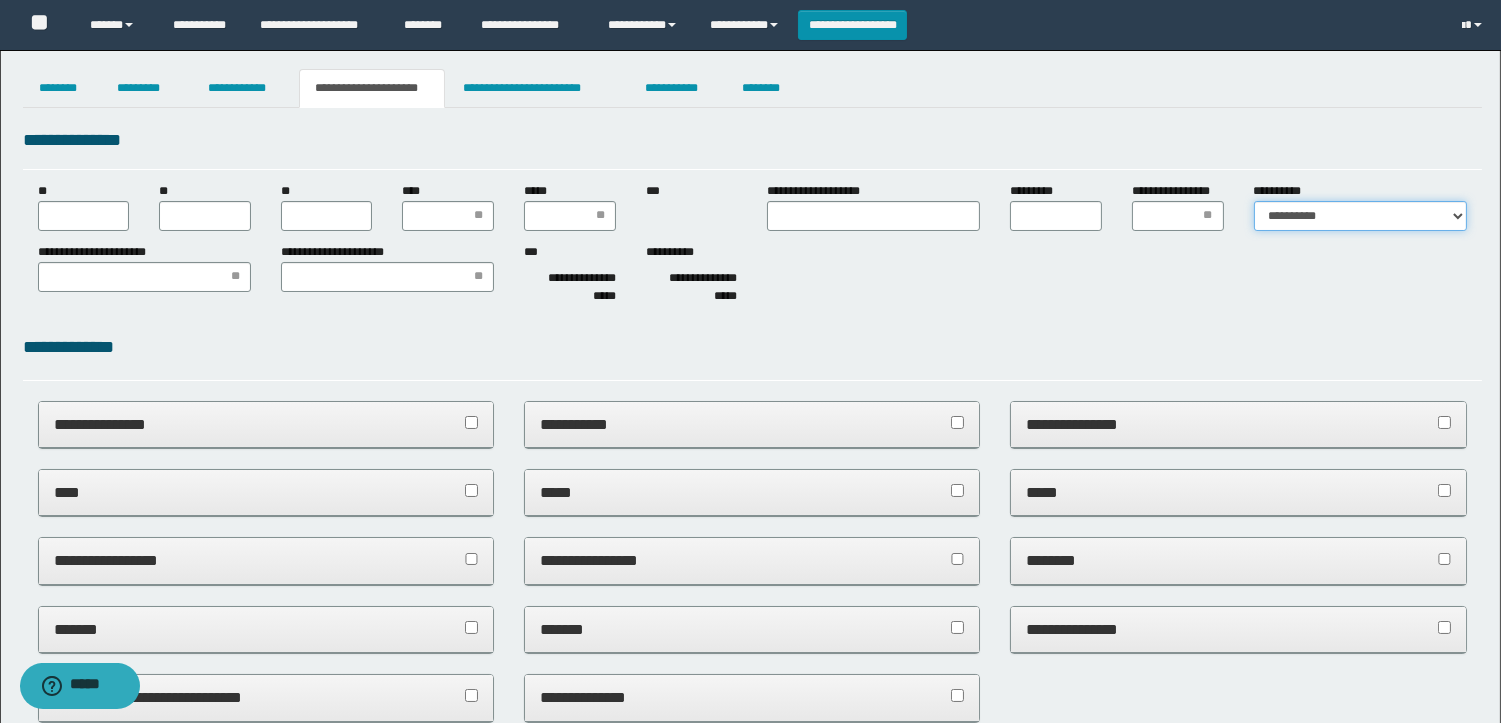click on "**********" at bounding box center [1360, 216] 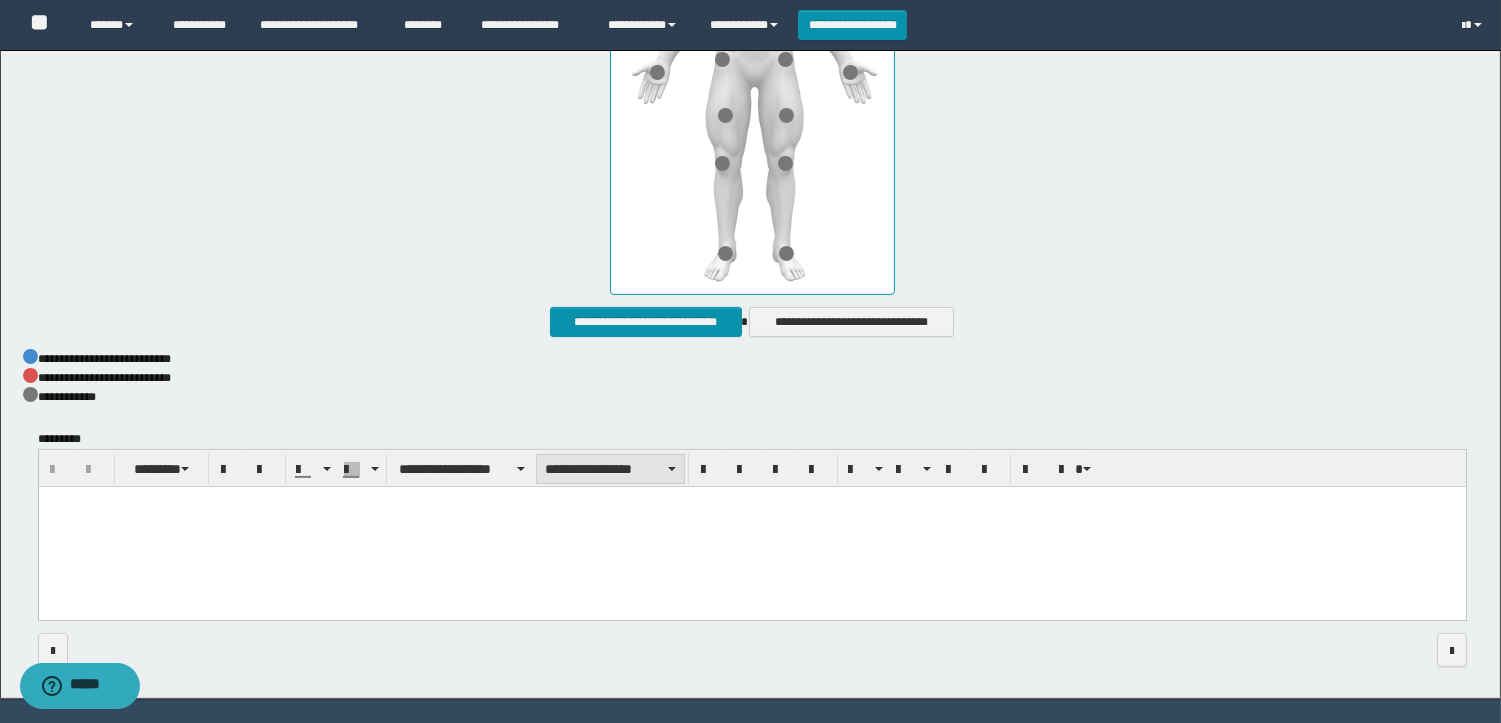 scroll, scrollTop: 1040, scrollLeft: 0, axis: vertical 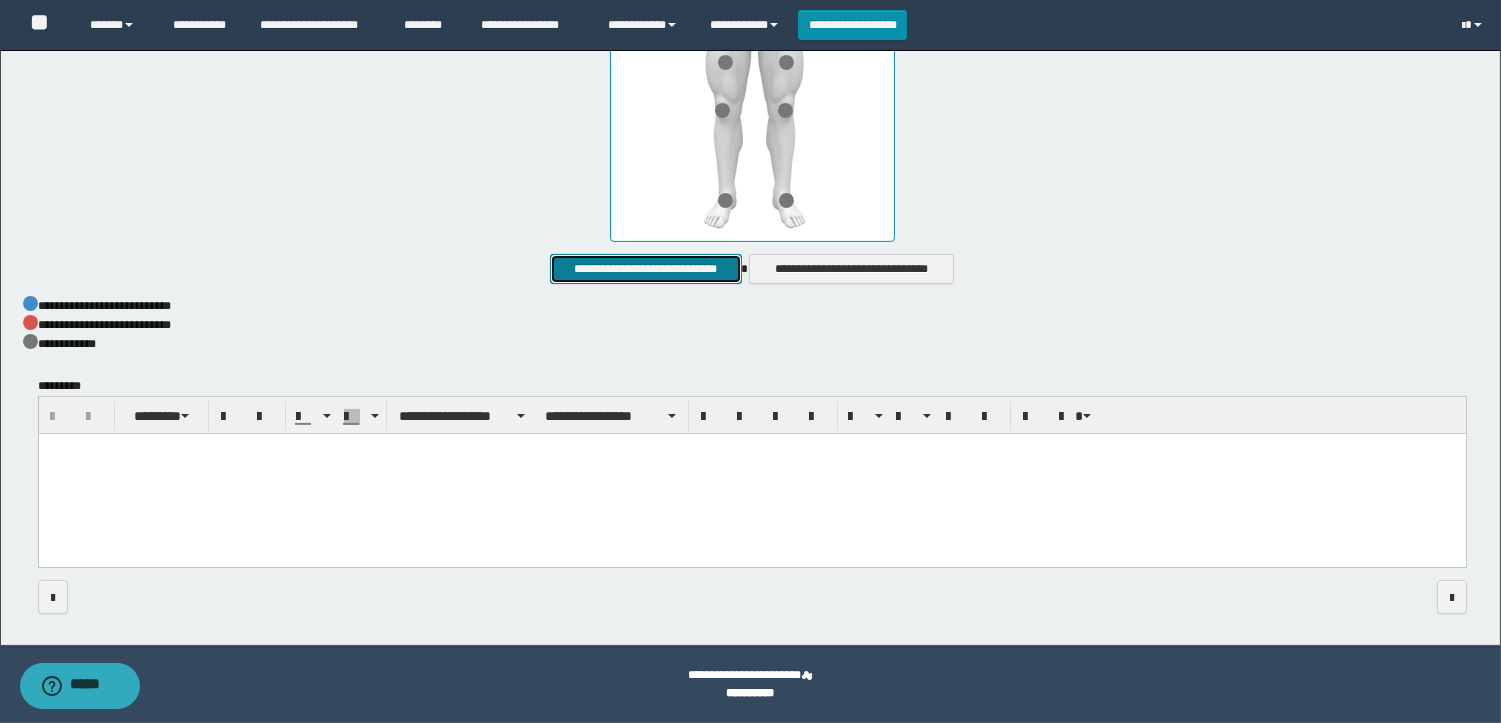 click on "**********" at bounding box center (645, 269) 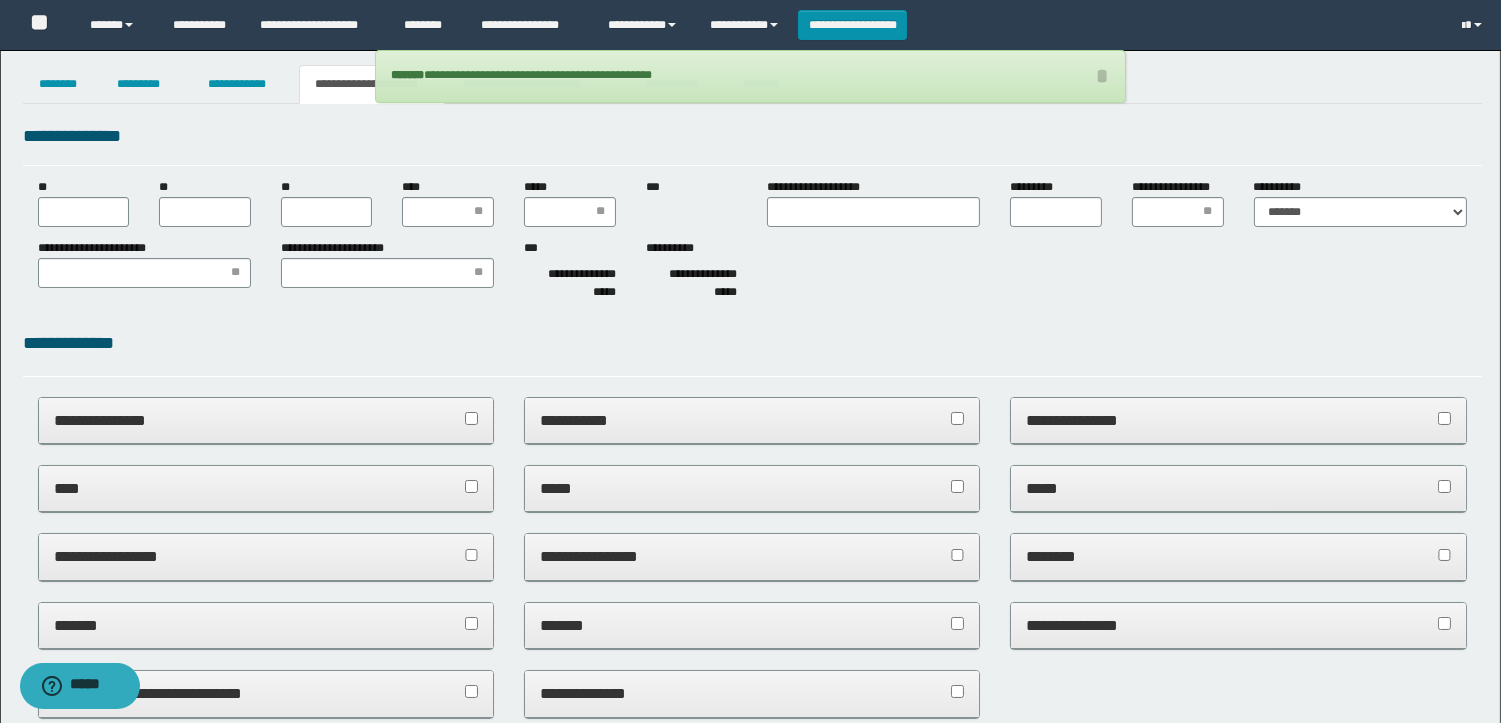 scroll, scrollTop: 0, scrollLeft: 0, axis: both 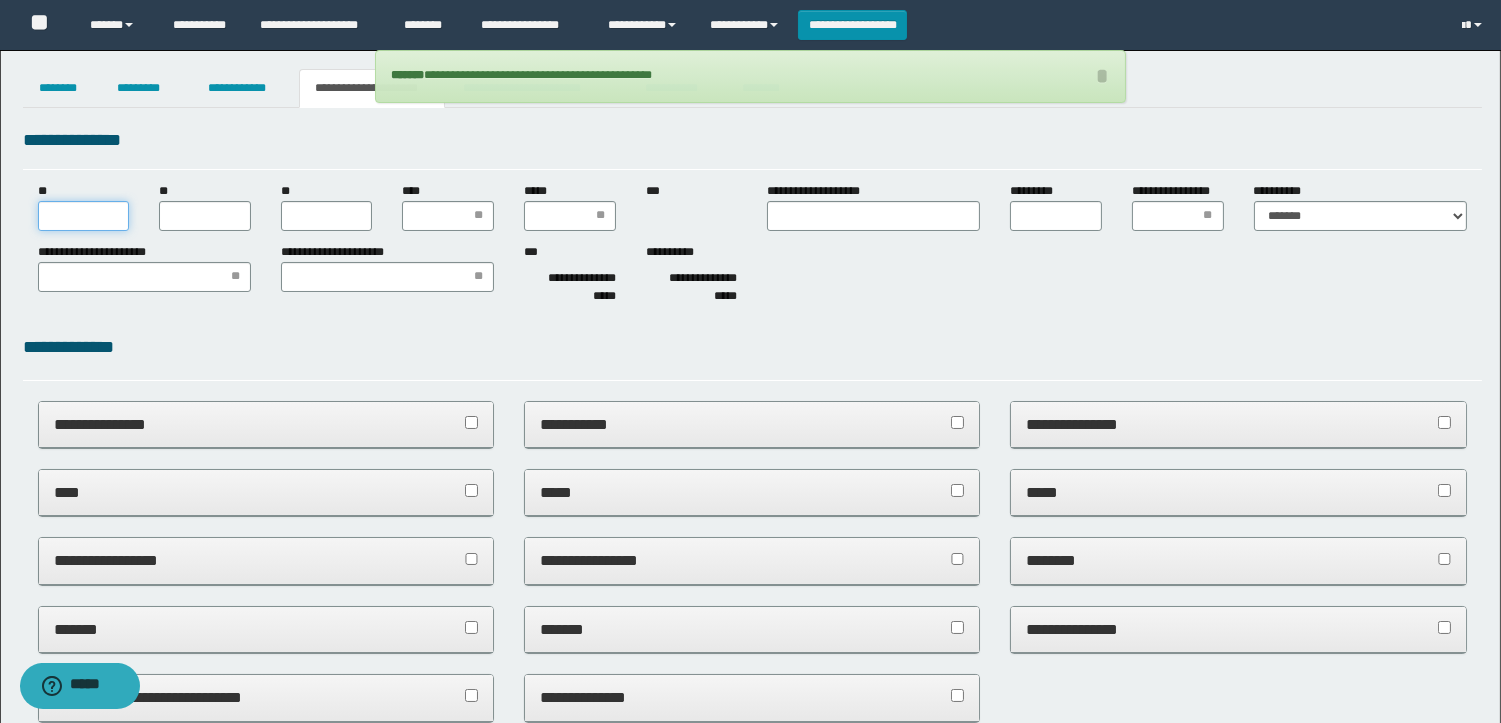 click on "**" at bounding box center [84, 216] 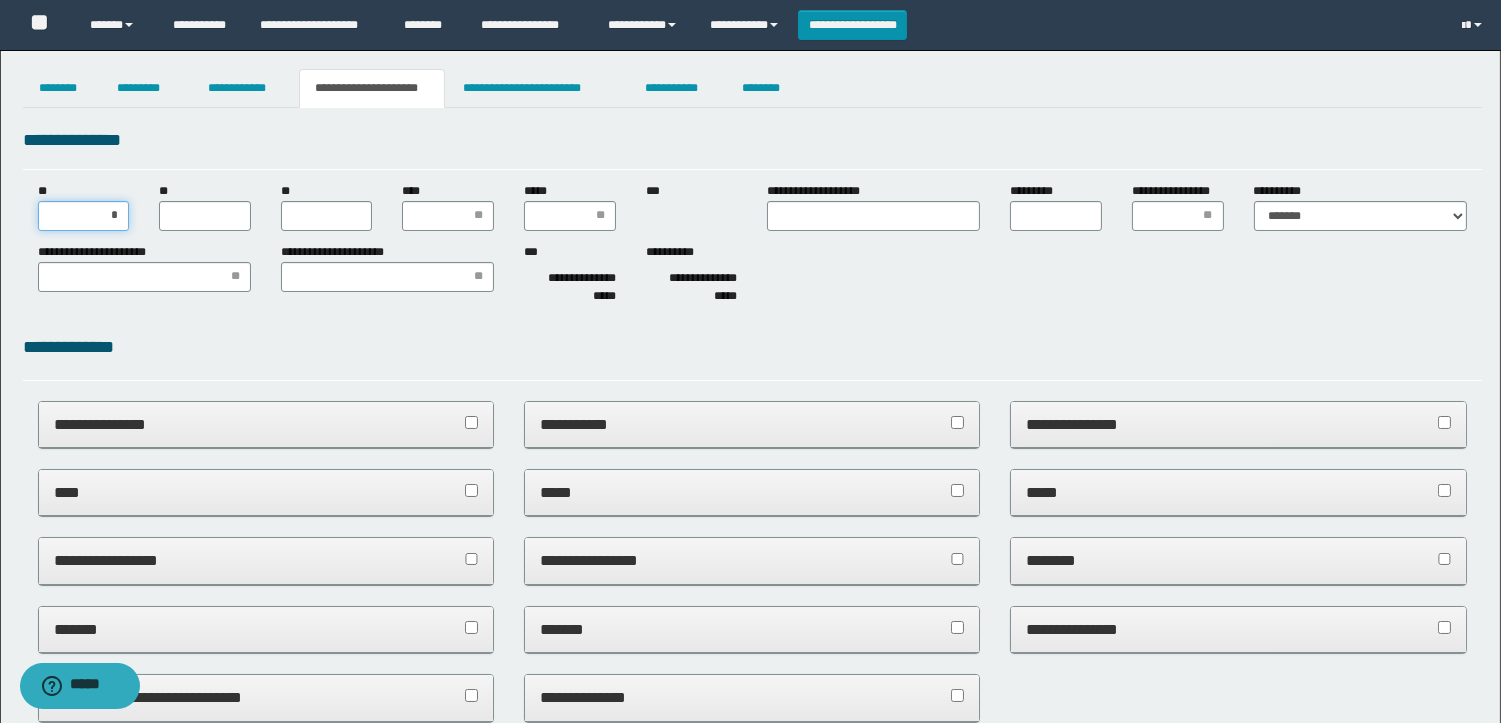 type on "**" 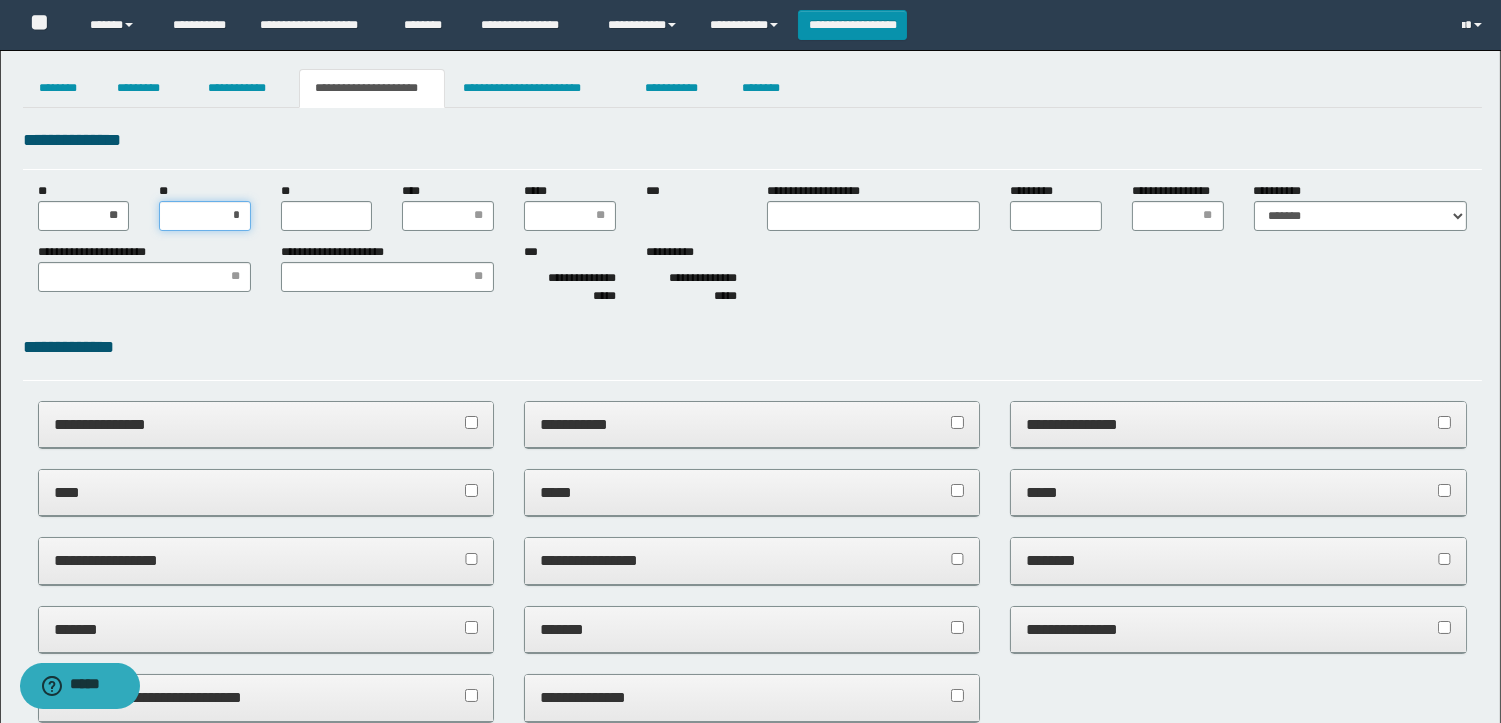 type on "**" 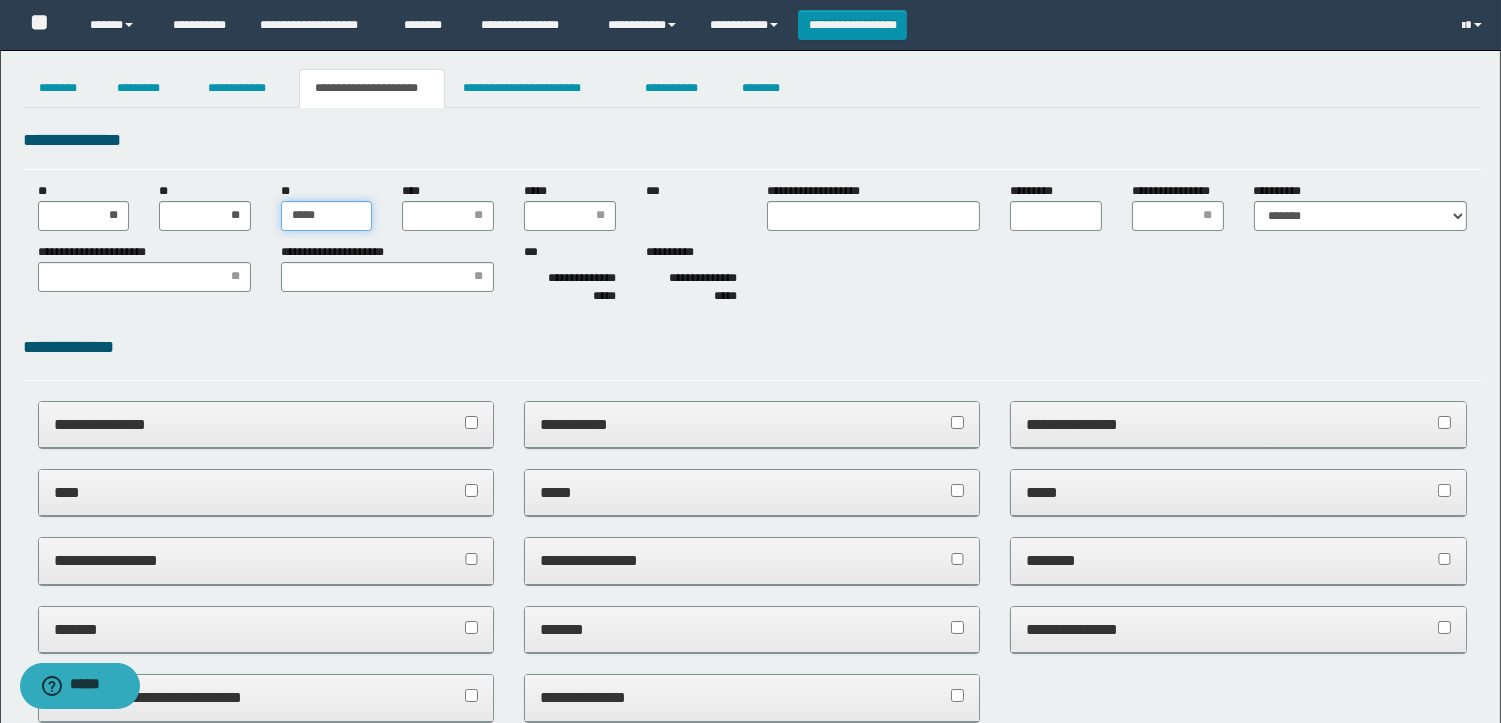 type on "******" 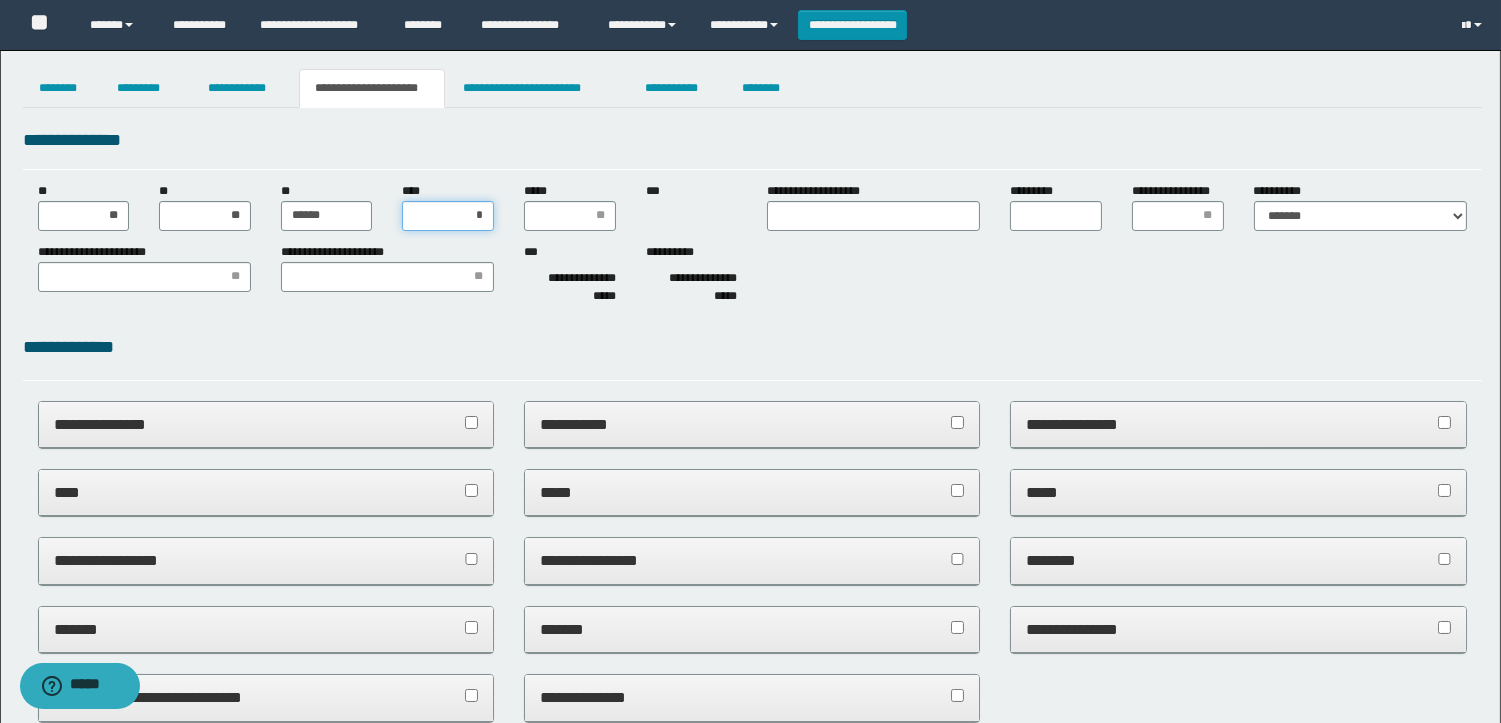 type on "**" 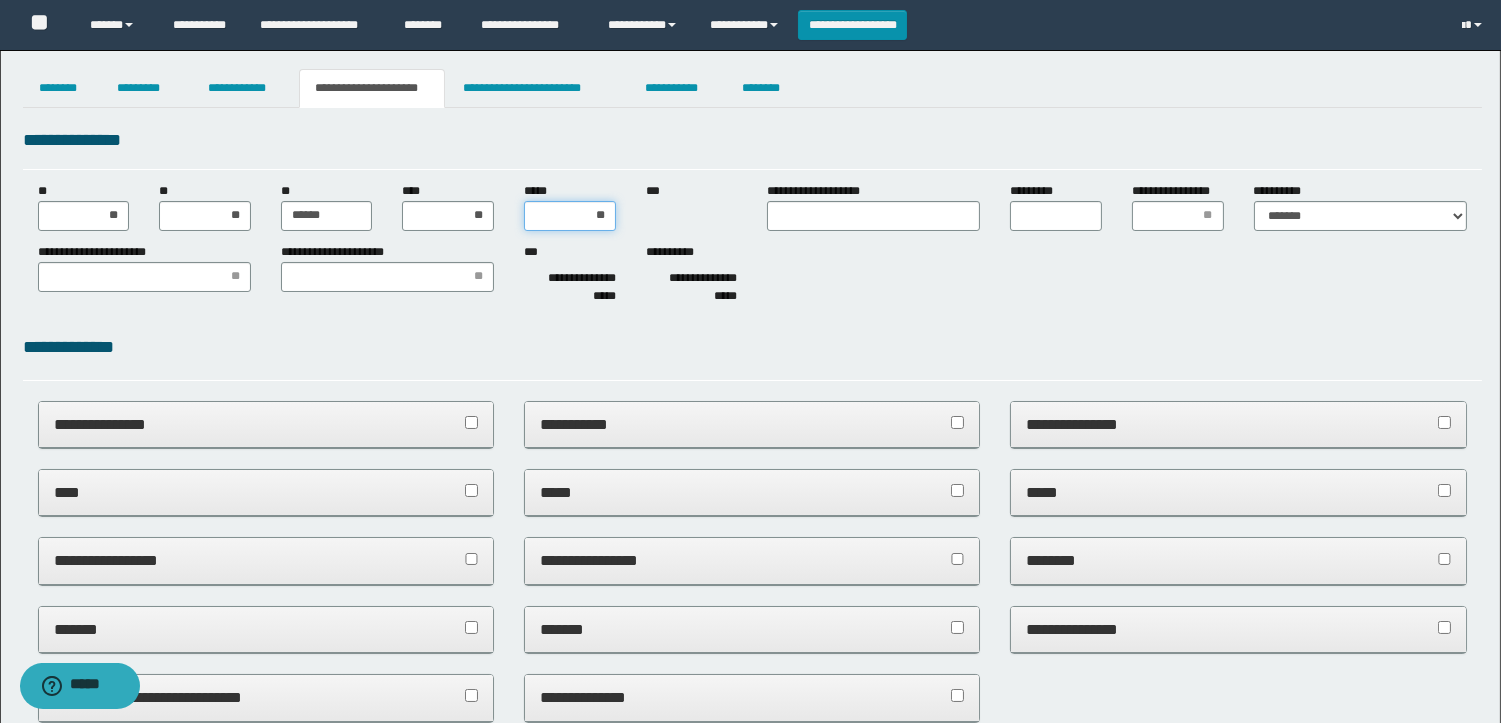type on "***" 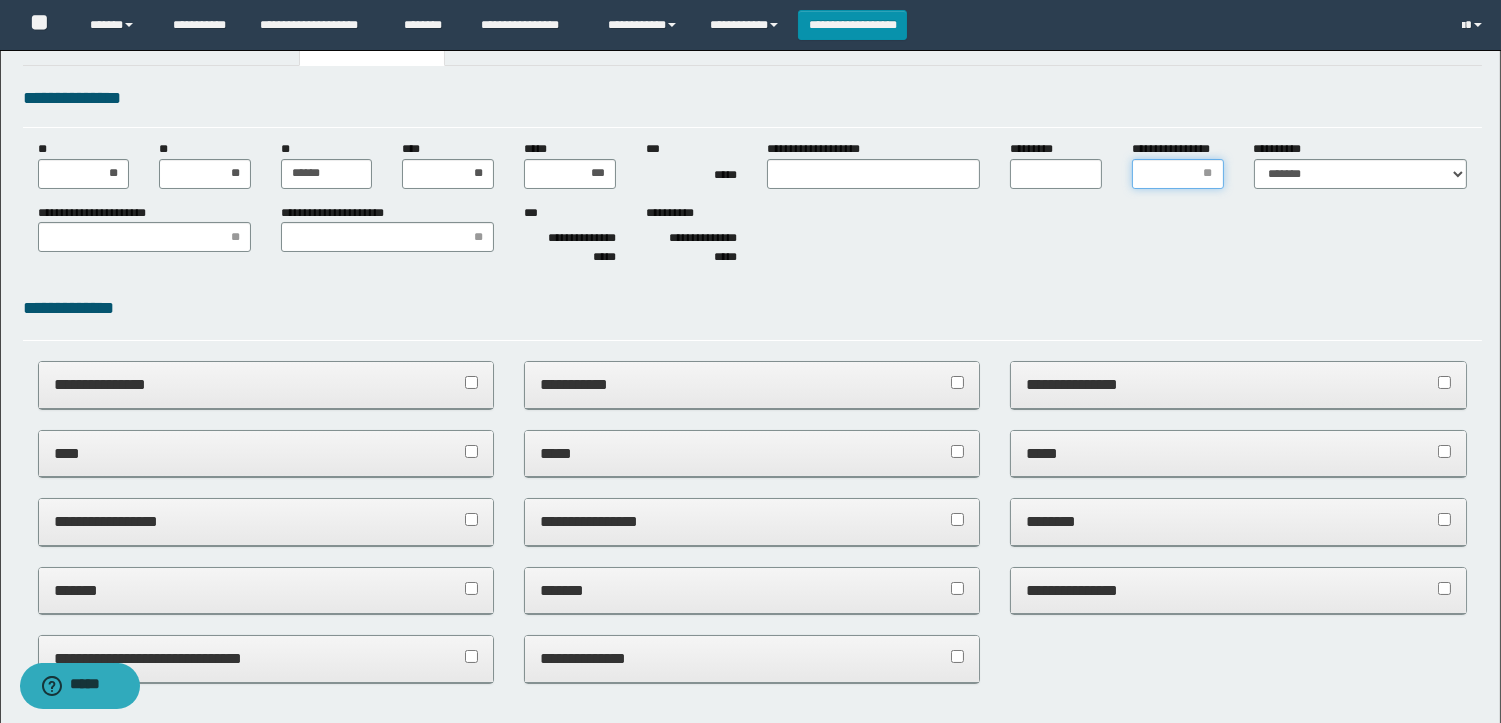 scroll, scrollTop: 0, scrollLeft: 0, axis: both 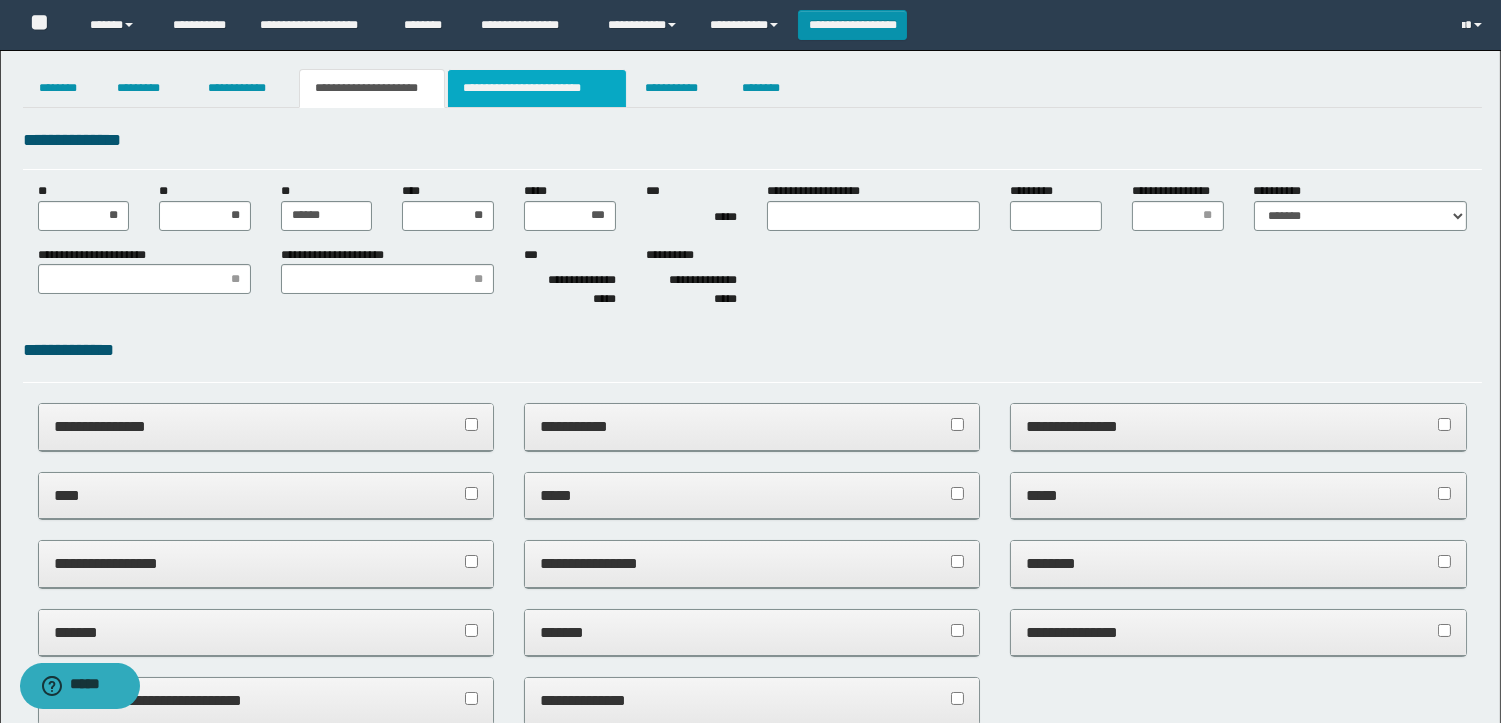 click on "**********" at bounding box center [537, 88] 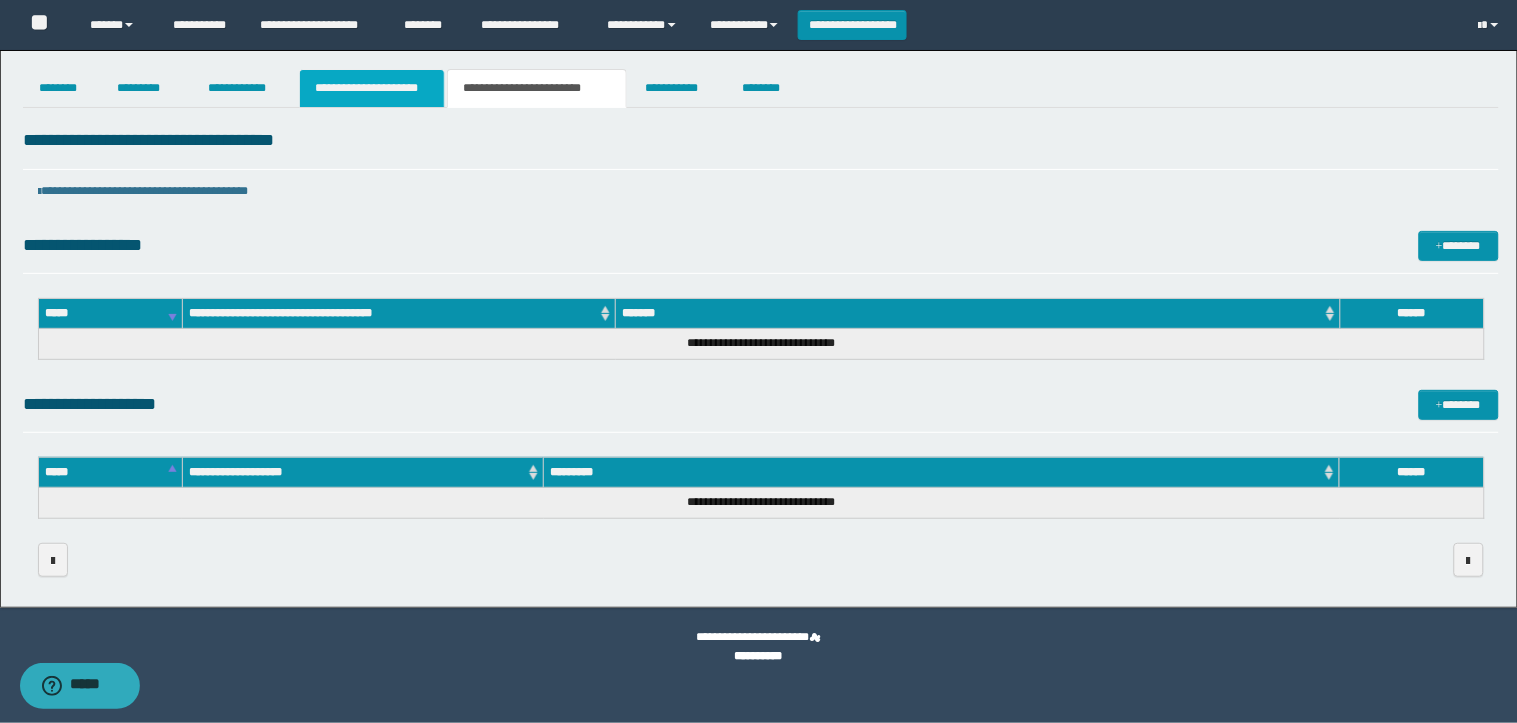 click on "**********" at bounding box center [372, 88] 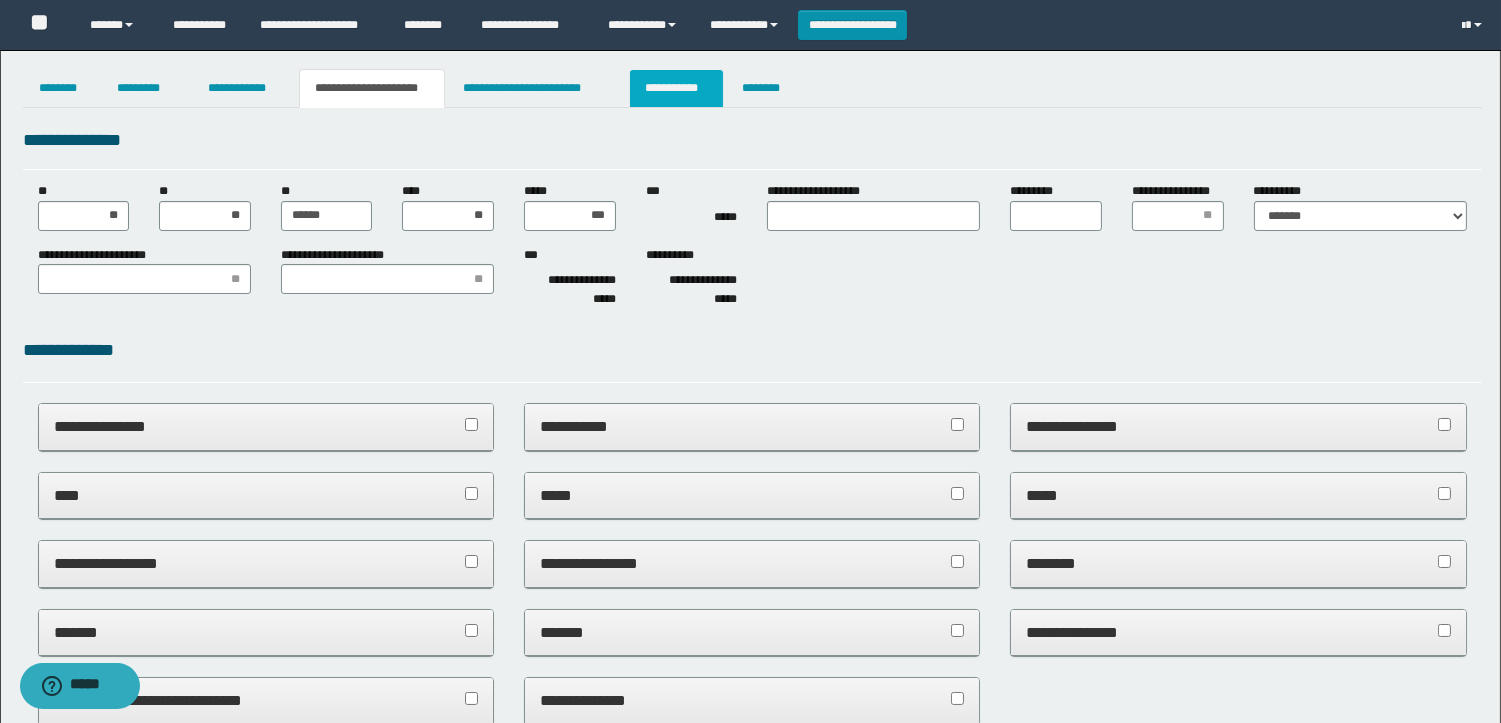 click on "**********" at bounding box center (676, 88) 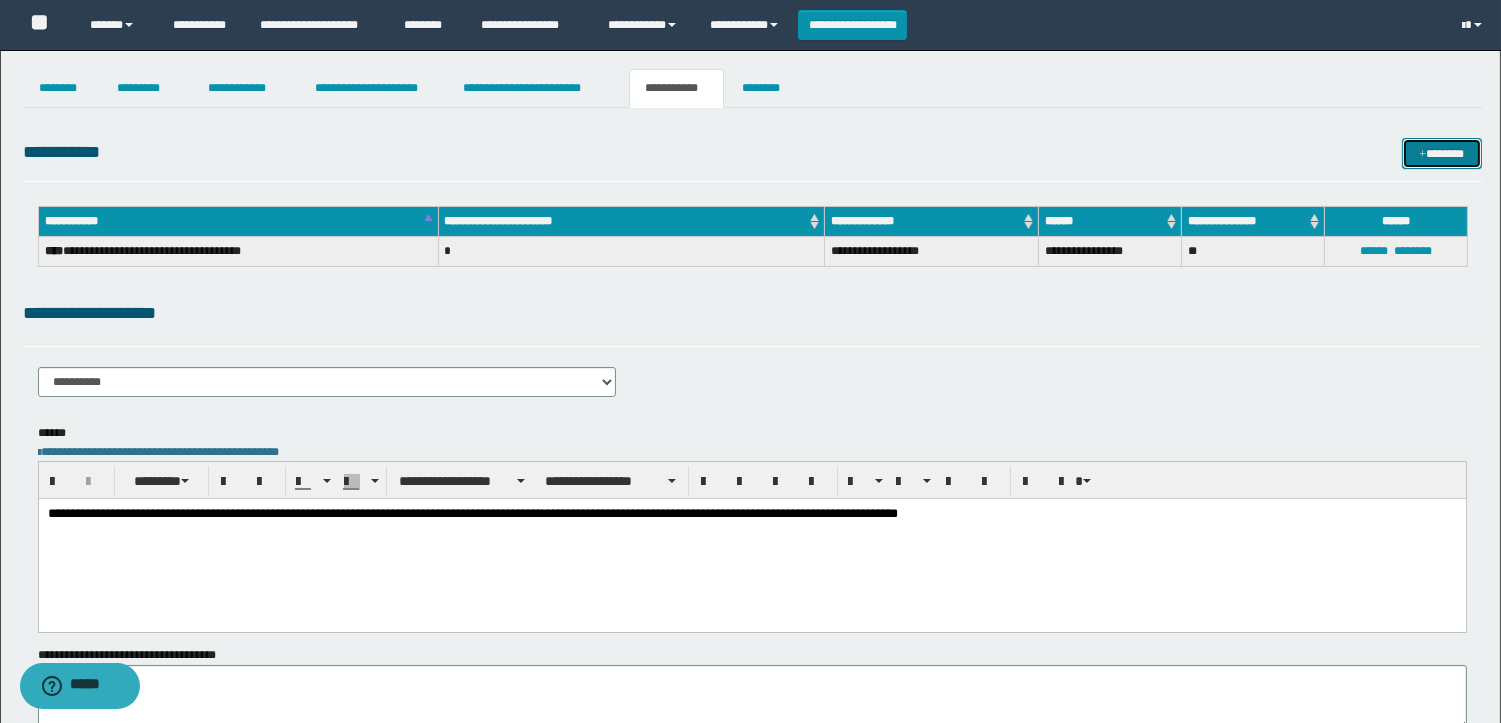 click at bounding box center (1422, 155) 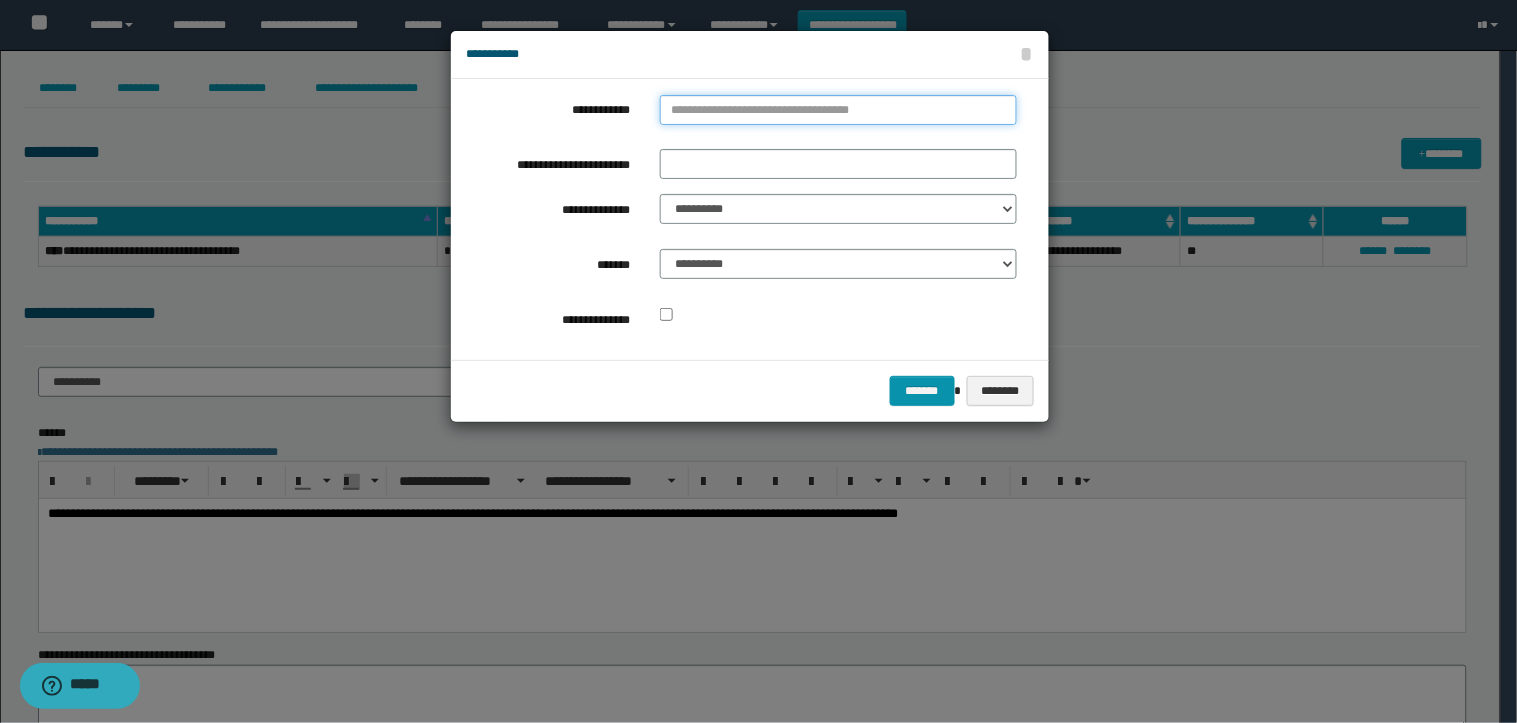 type on "**********" 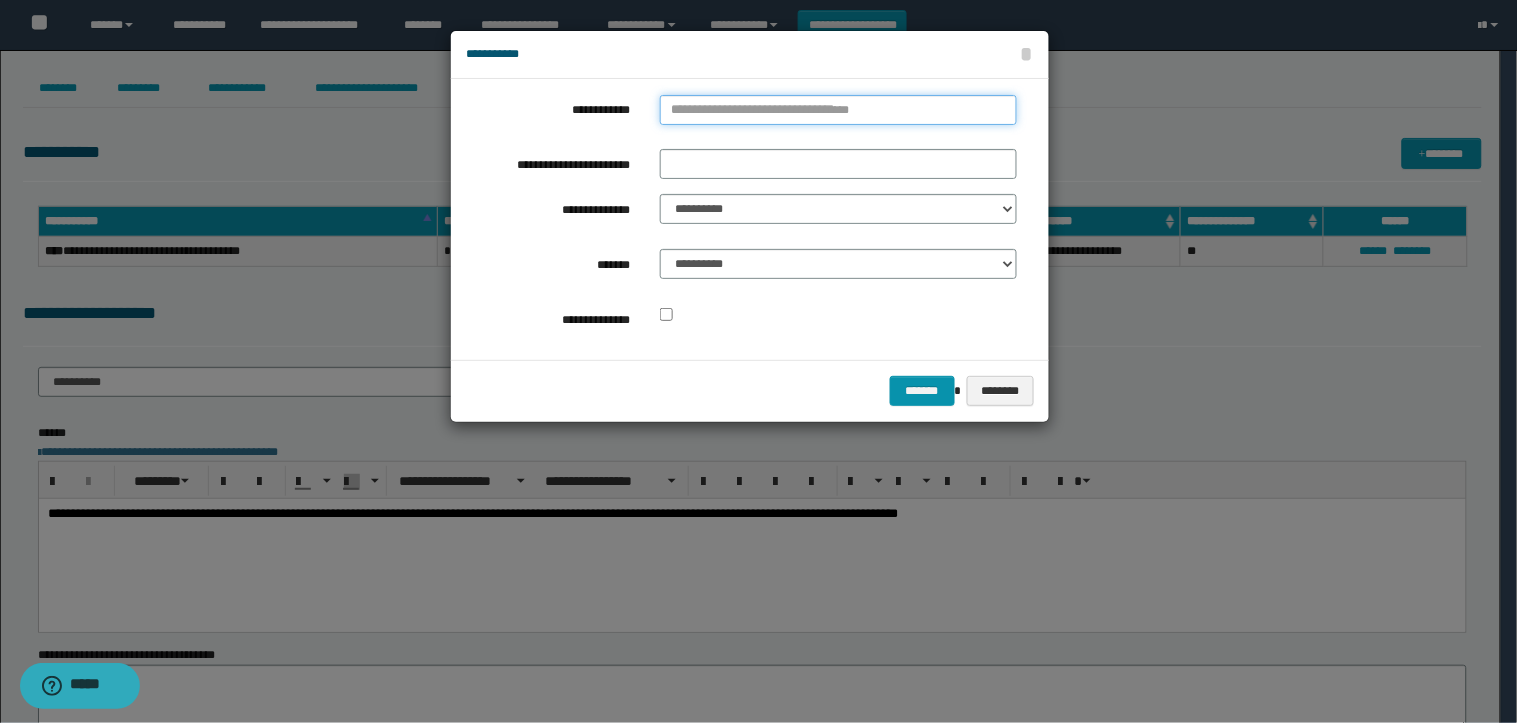 click on "**********" at bounding box center (838, 110) 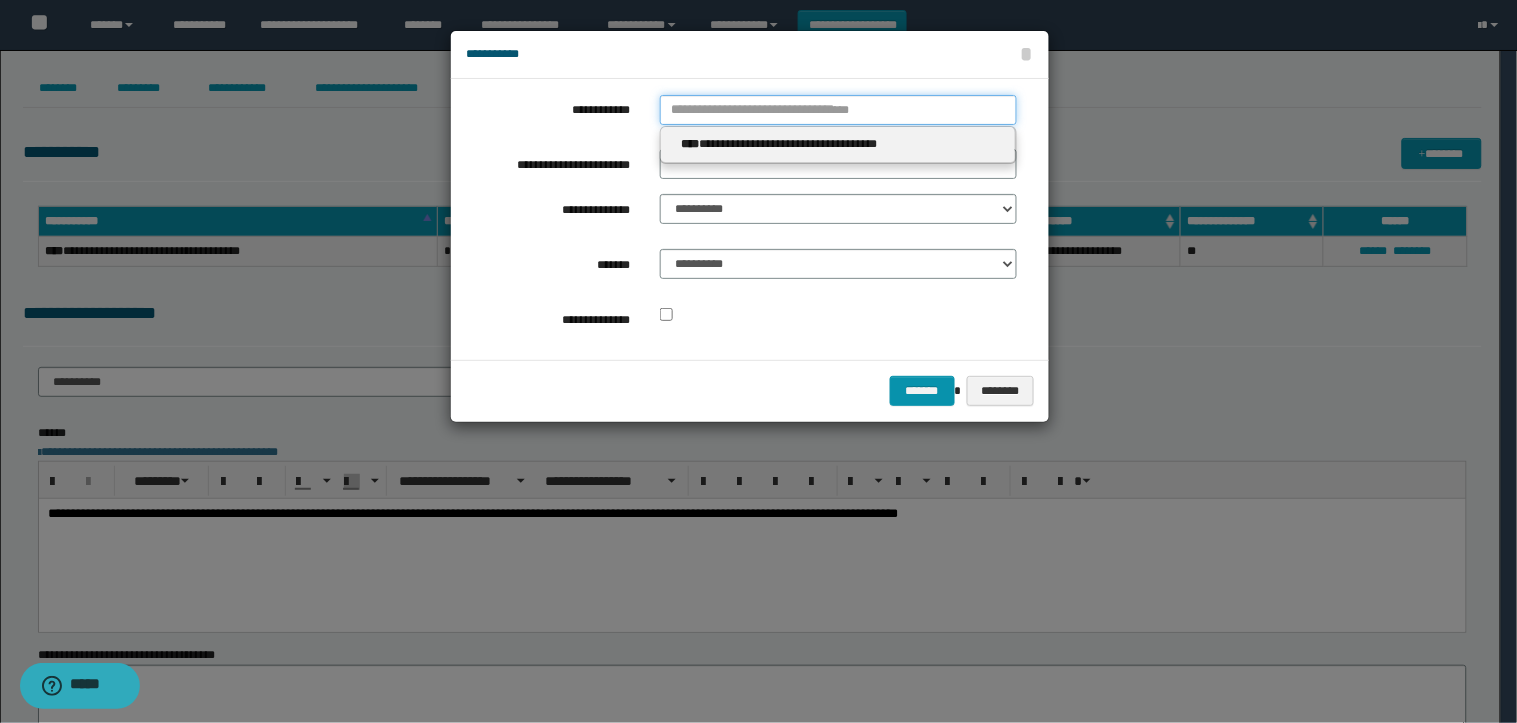 type 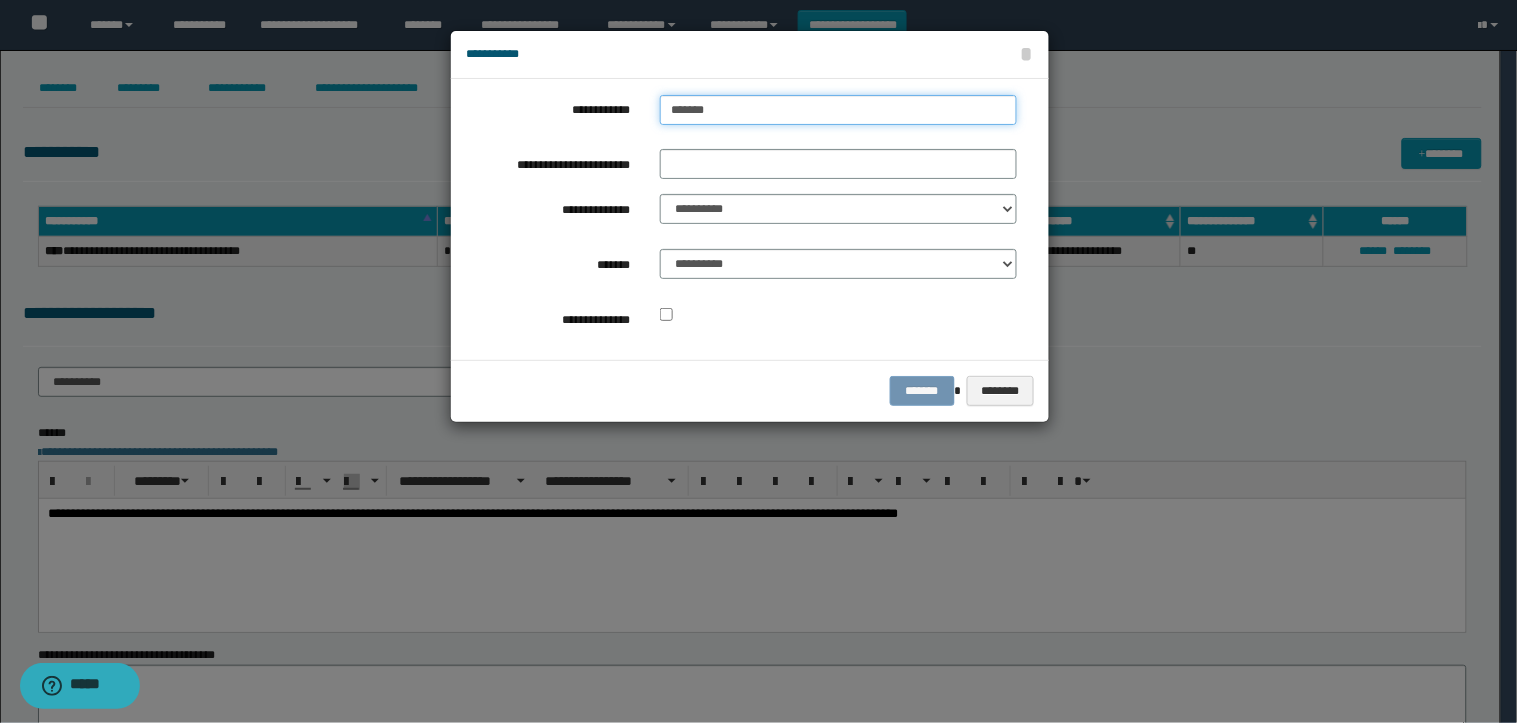 type on "********" 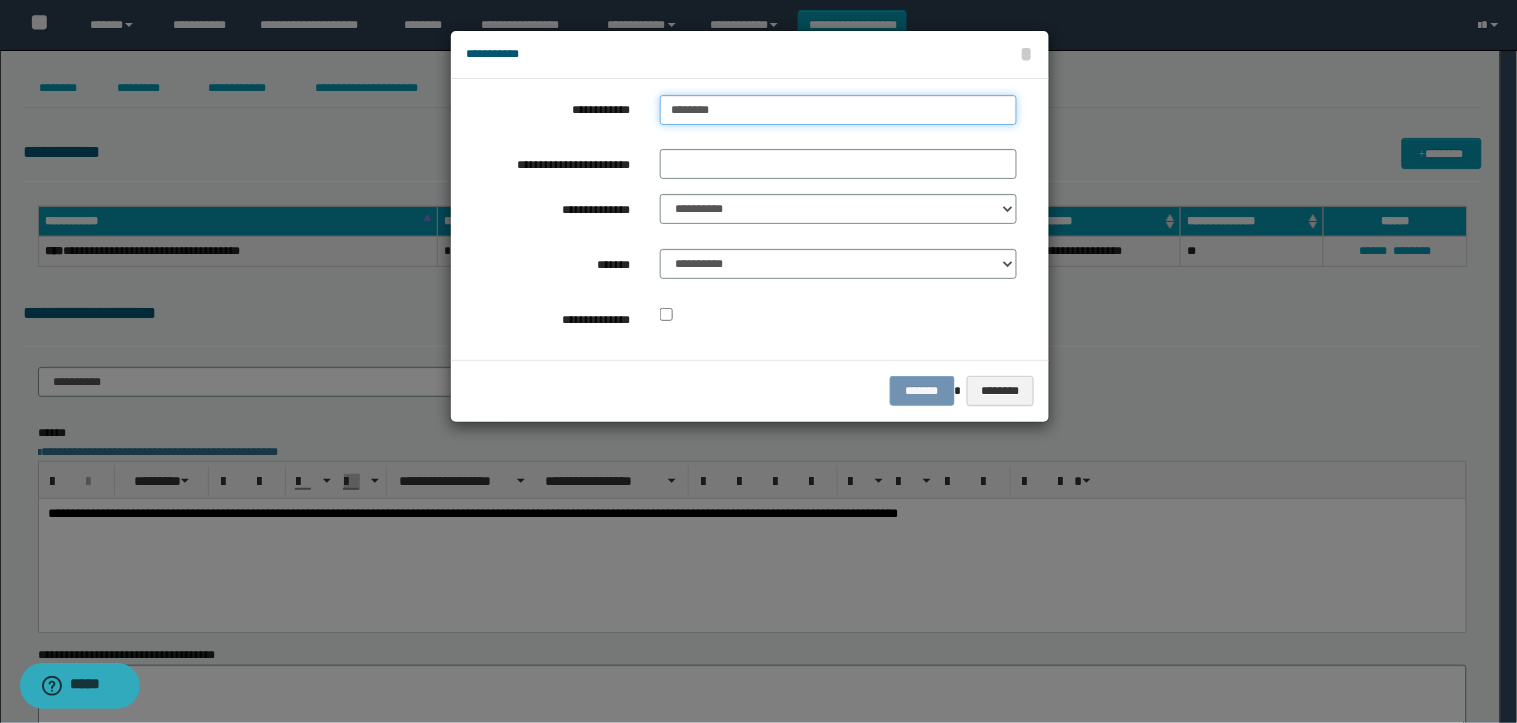 type on "**********" 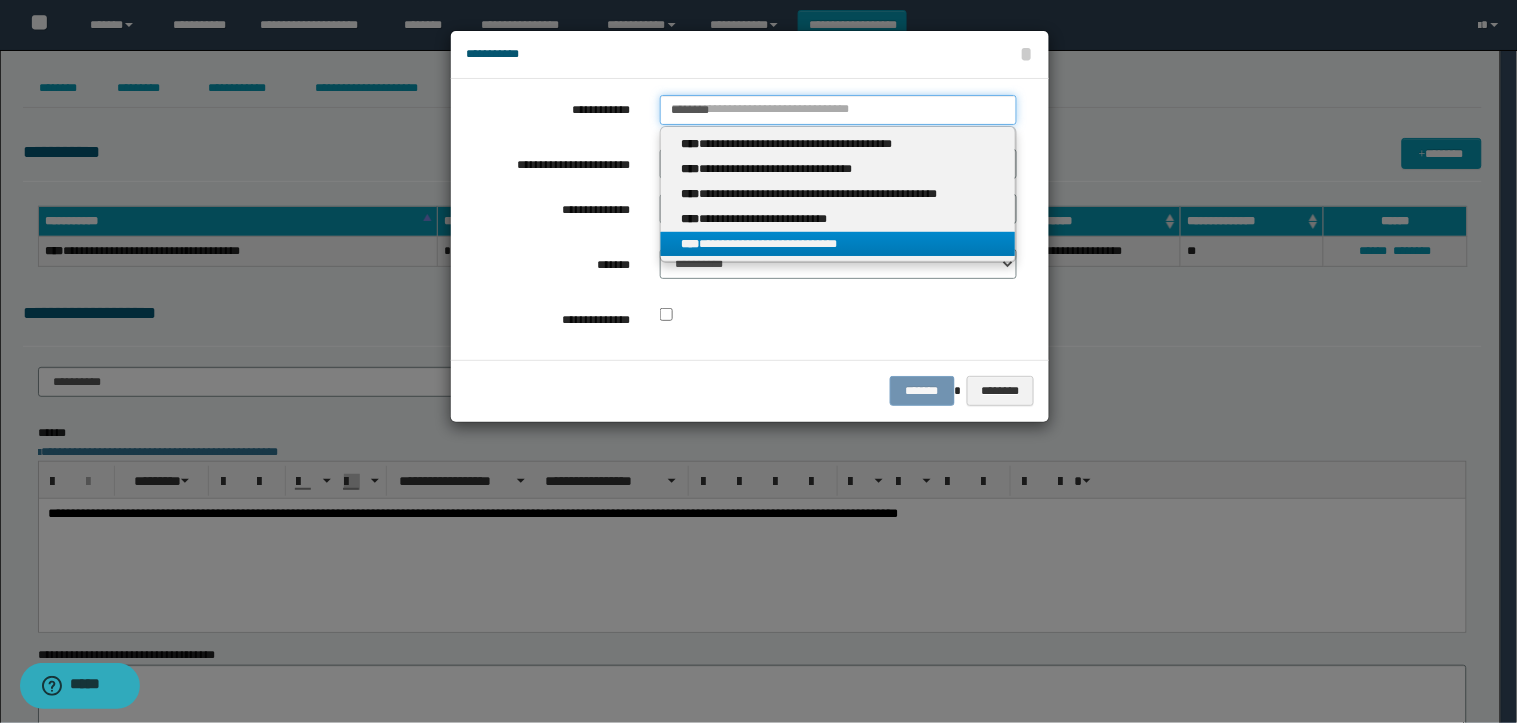 type on "********" 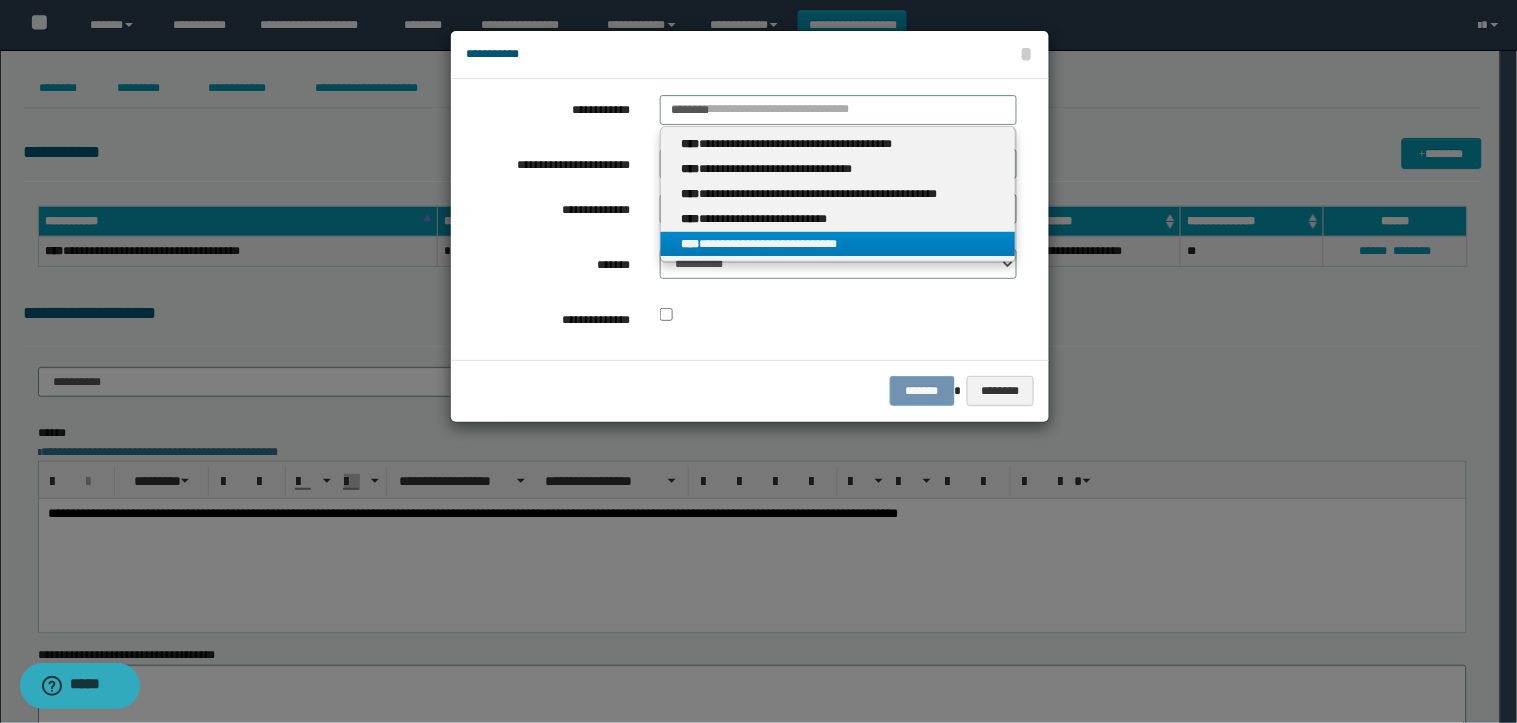 click on "**********" at bounding box center [838, 244] 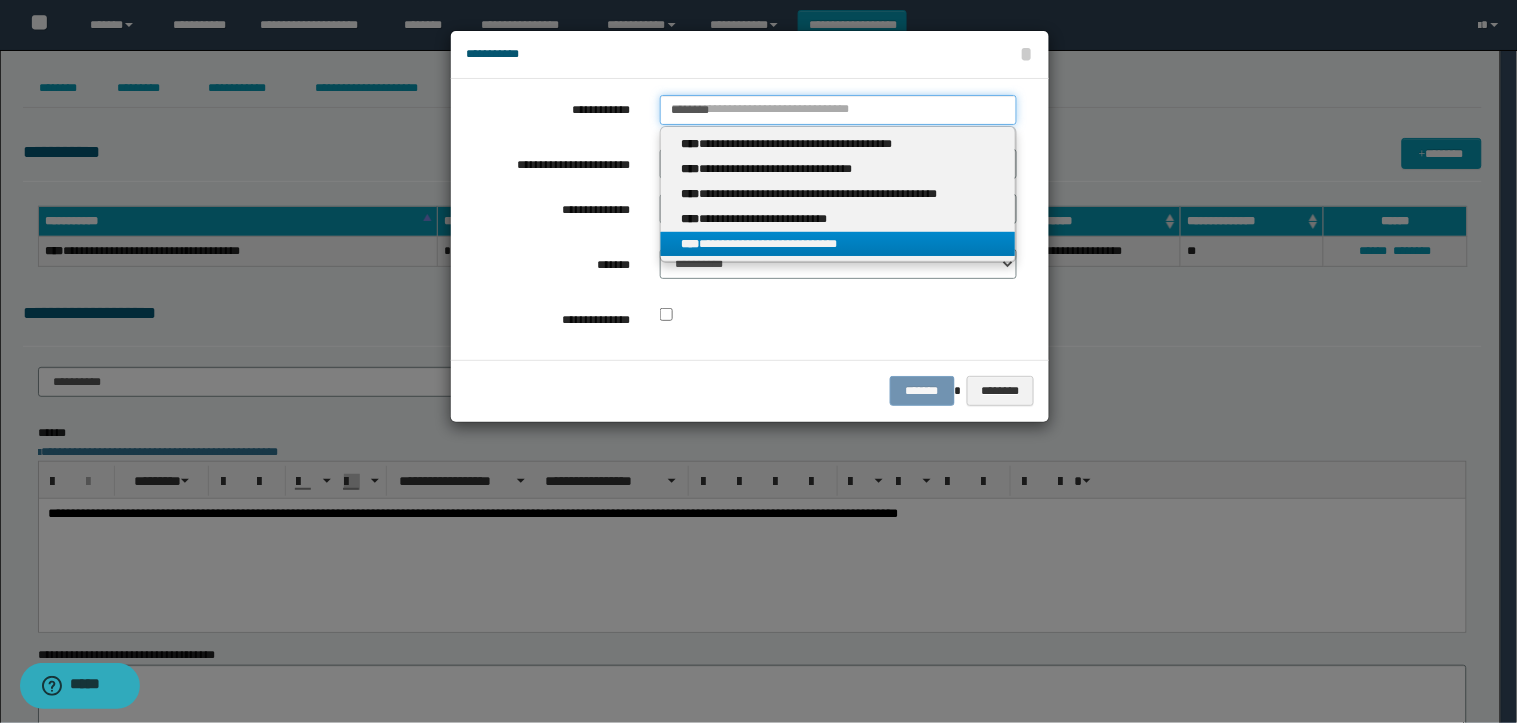 type 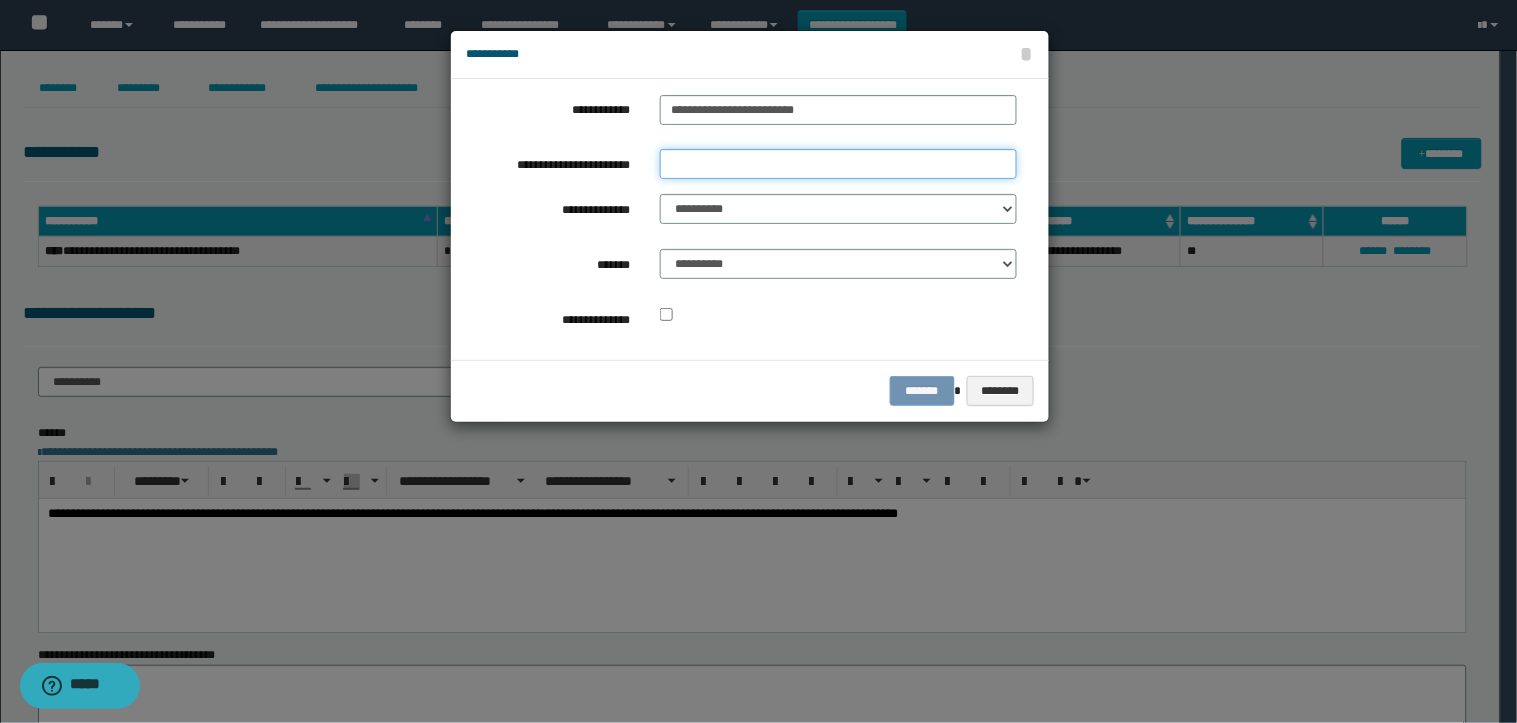 click on "**********" at bounding box center (838, 164) 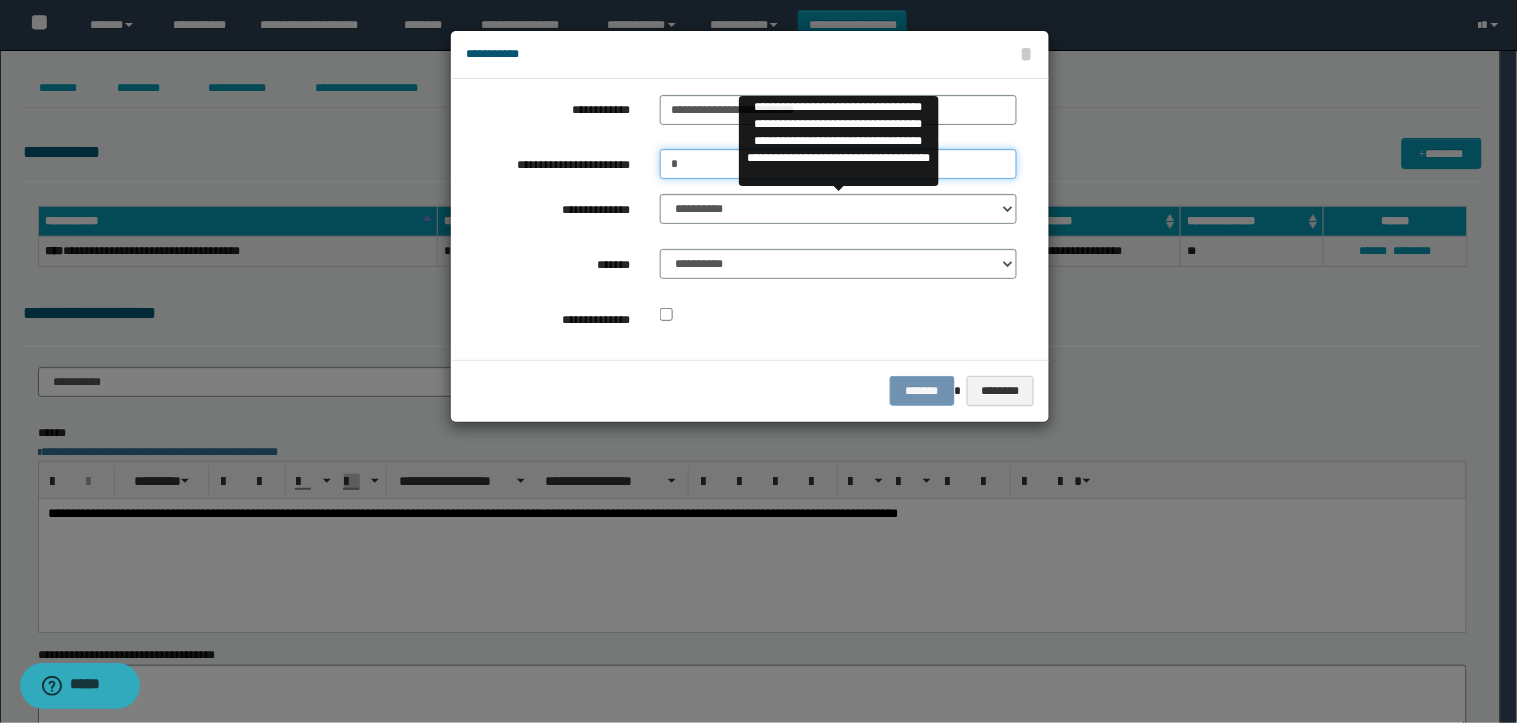 type on "*" 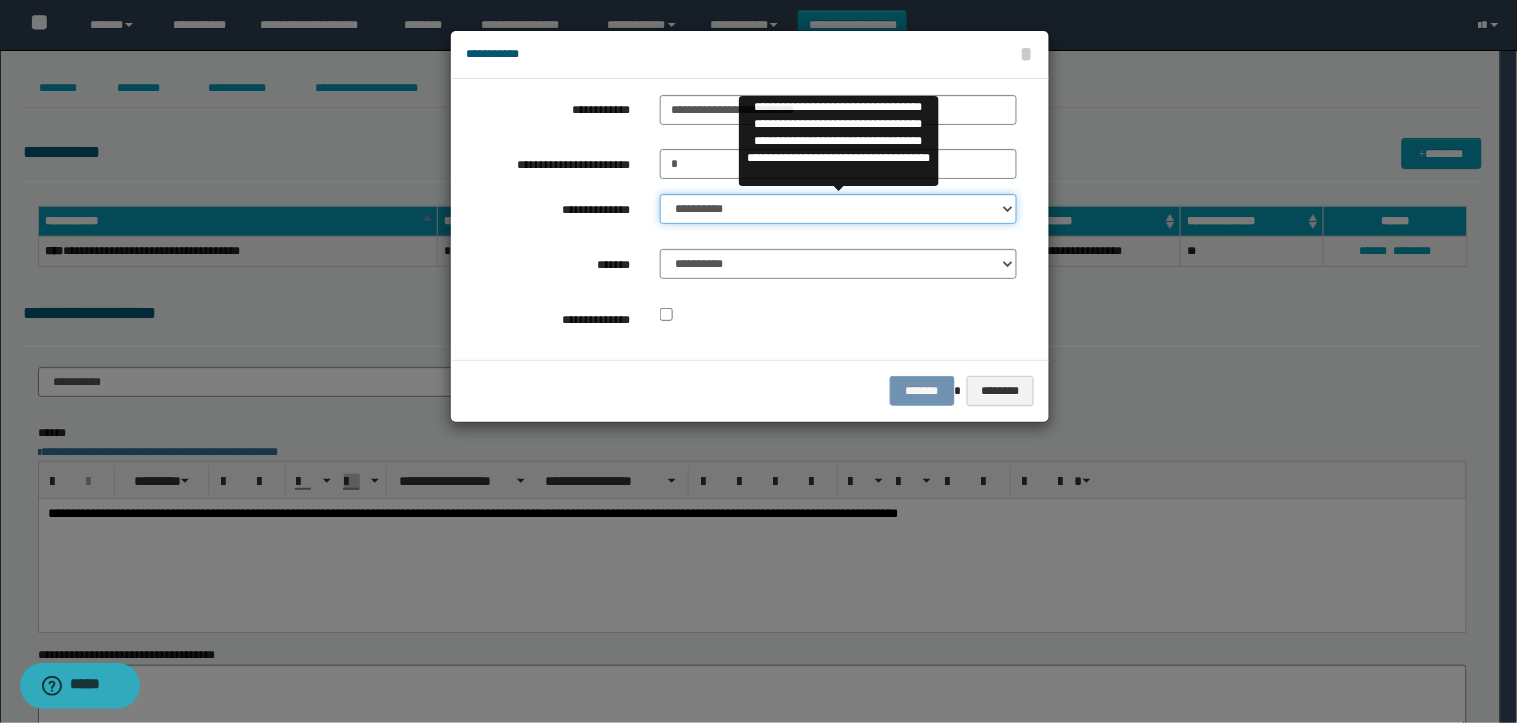 click on "**********" at bounding box center (838, 209) 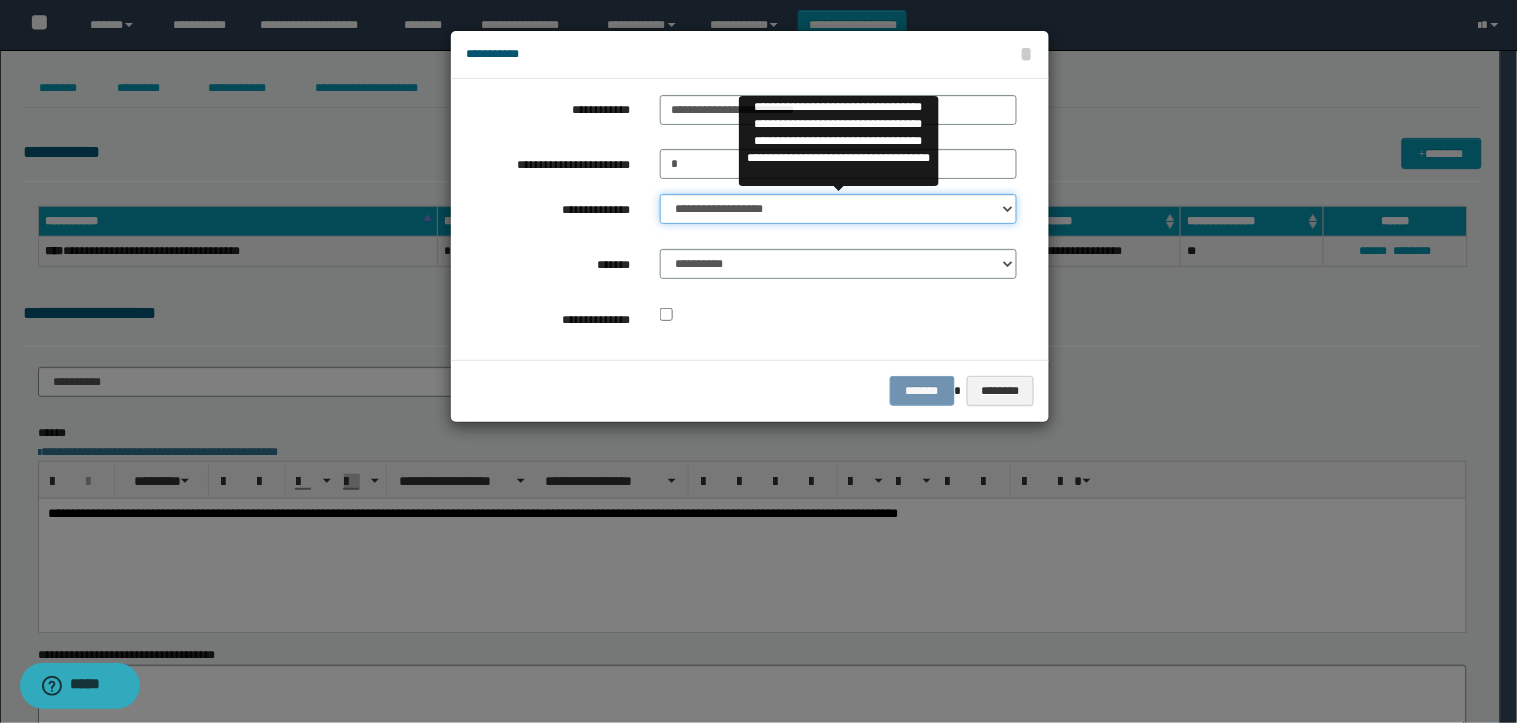 click on "**********" at bounding box center (838, 209) 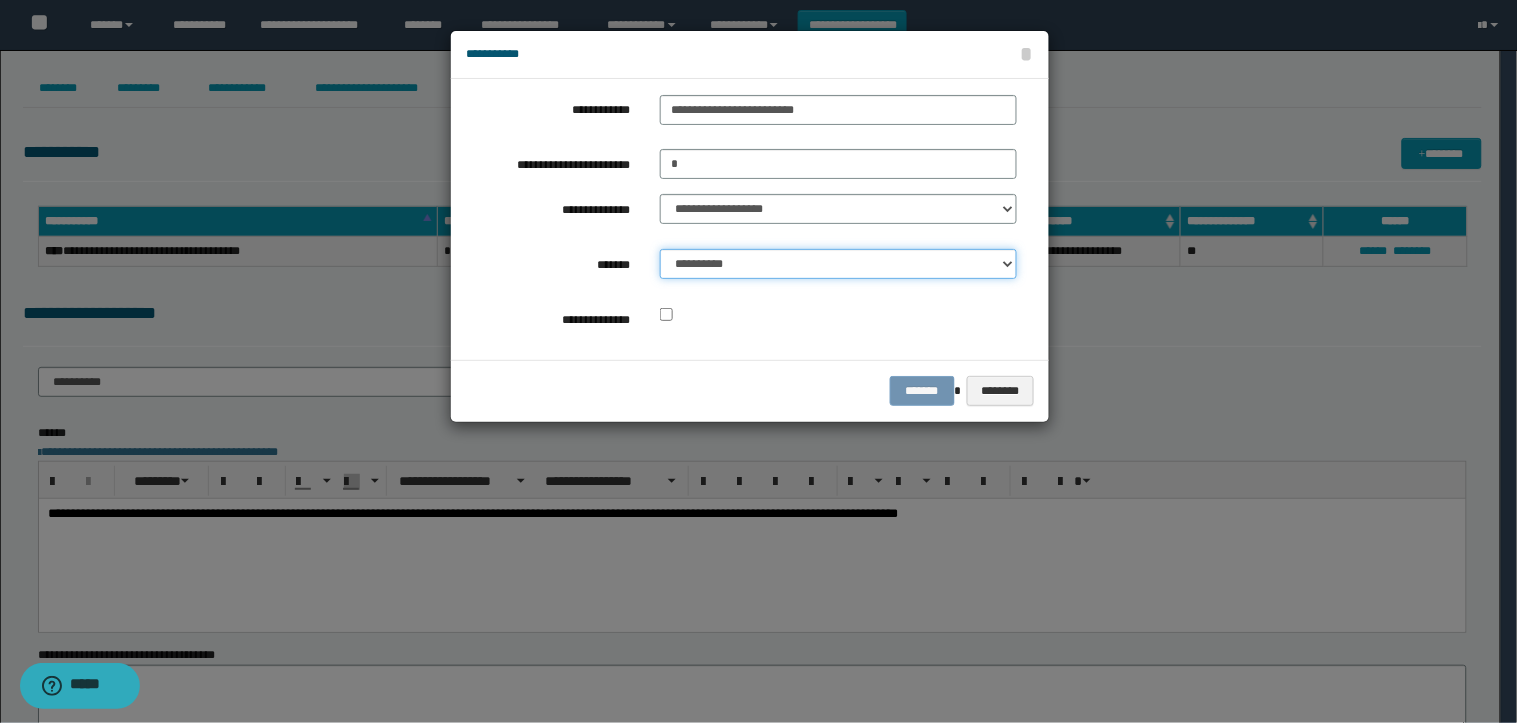 drag, startPoint x: 723, startPoint y: 257, endPoint x: 730, endPoint y: 276, distance: 20.248457 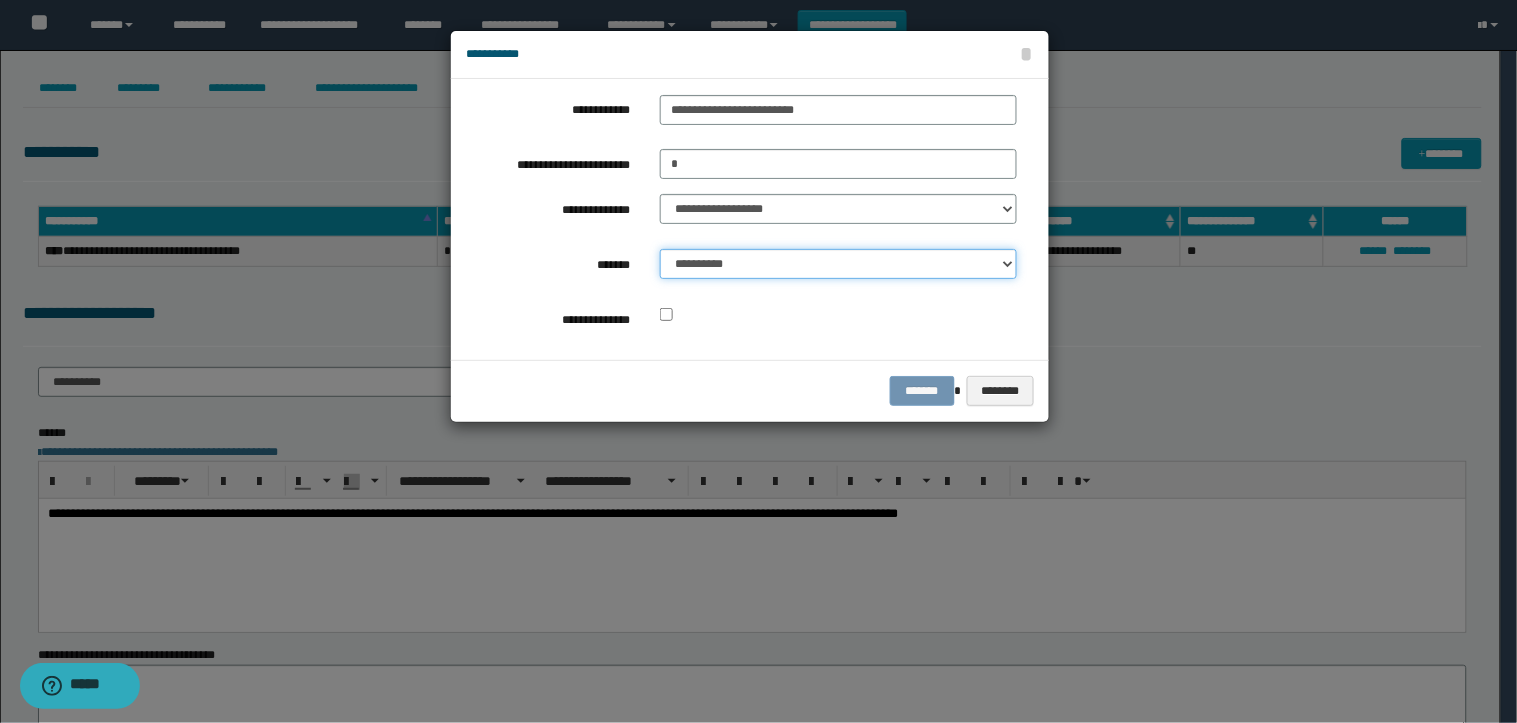 select on "*" 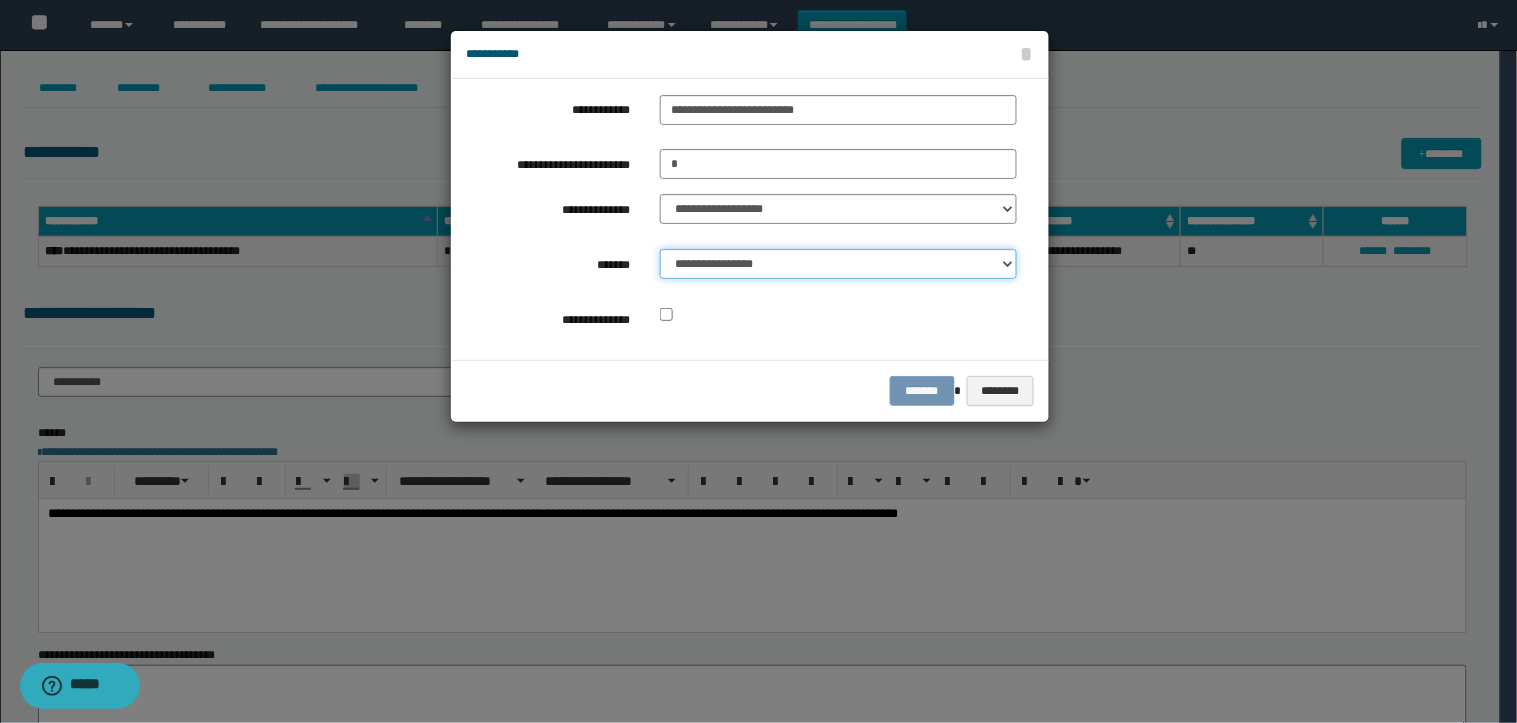 click on "**********" at bounding box center [838, 264] 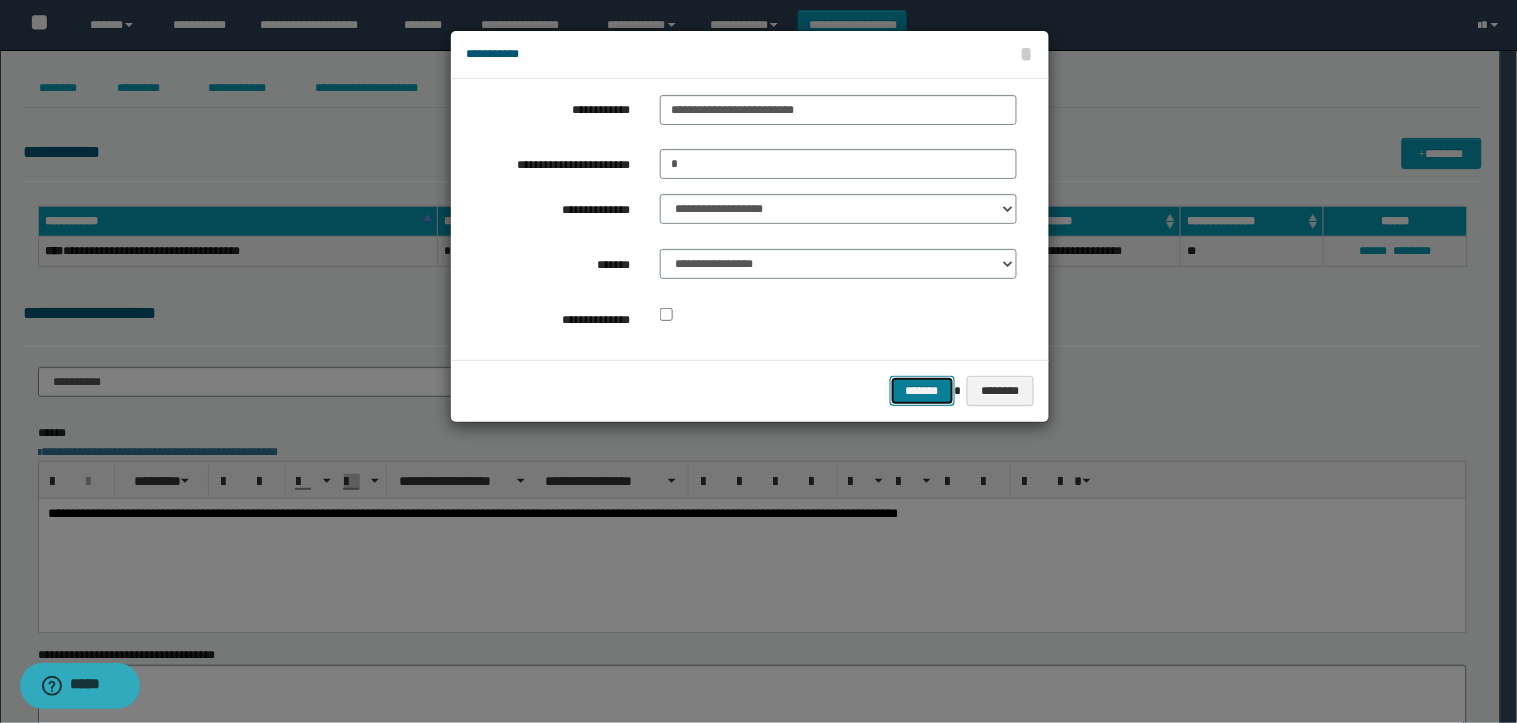 click on "*******" at bounding box center [922, 391] 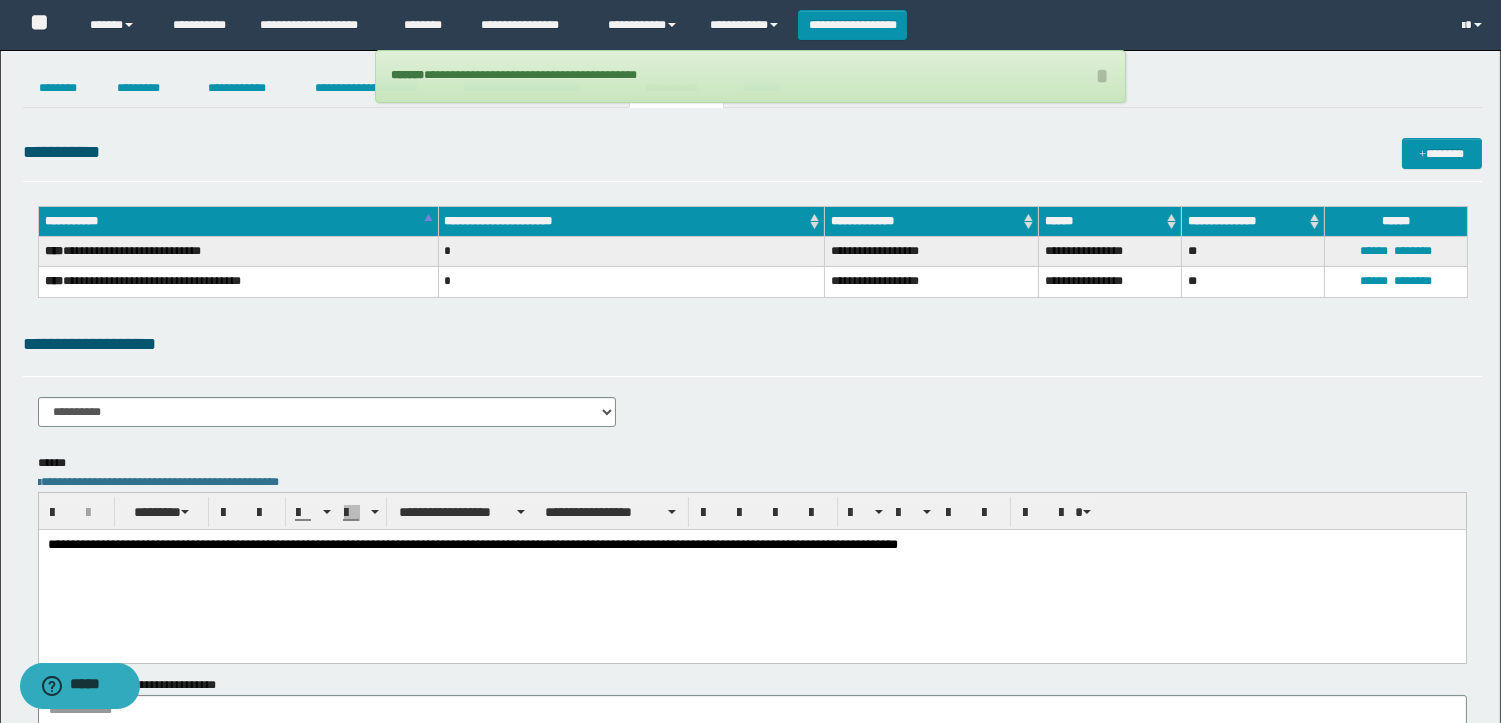 click on "**********" at bounding box center (751, 544) 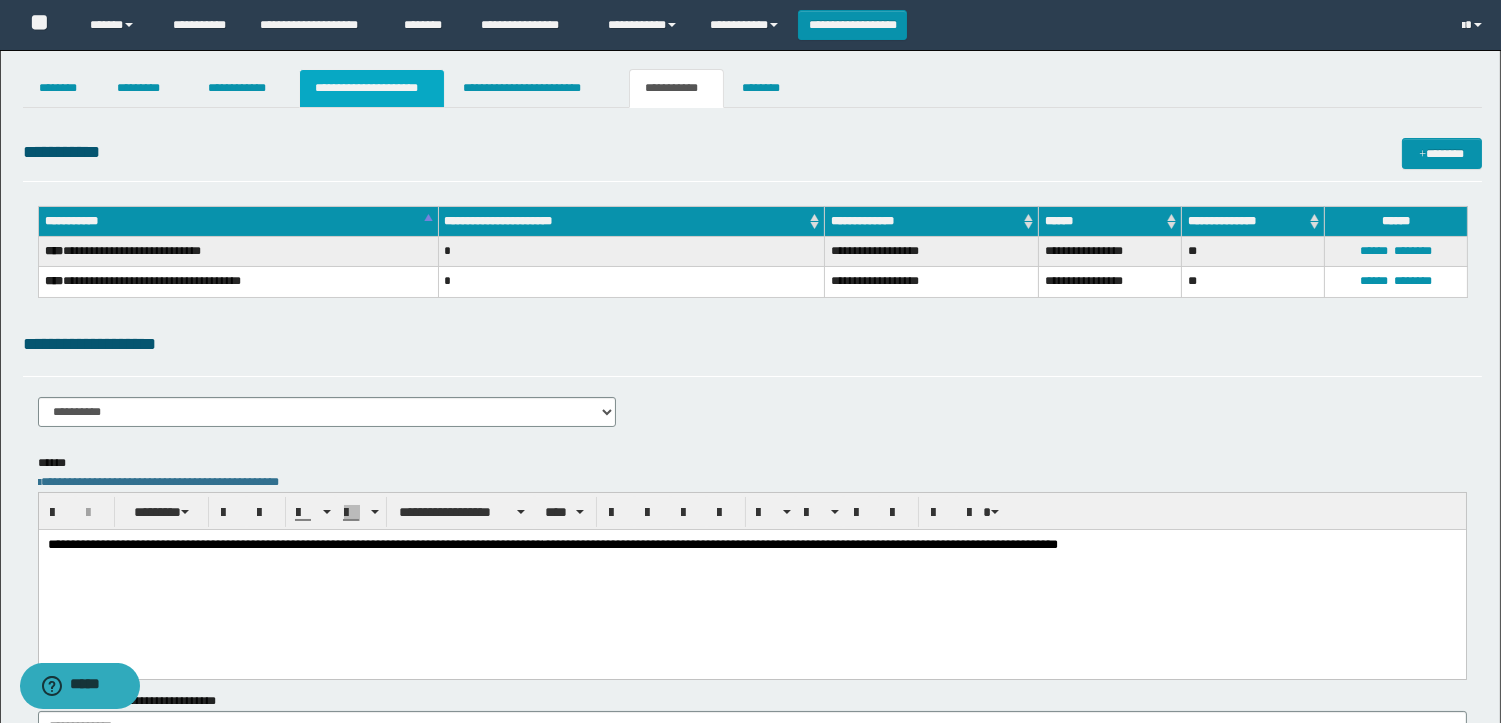 click on "**********" at bounding box center (372, 88) 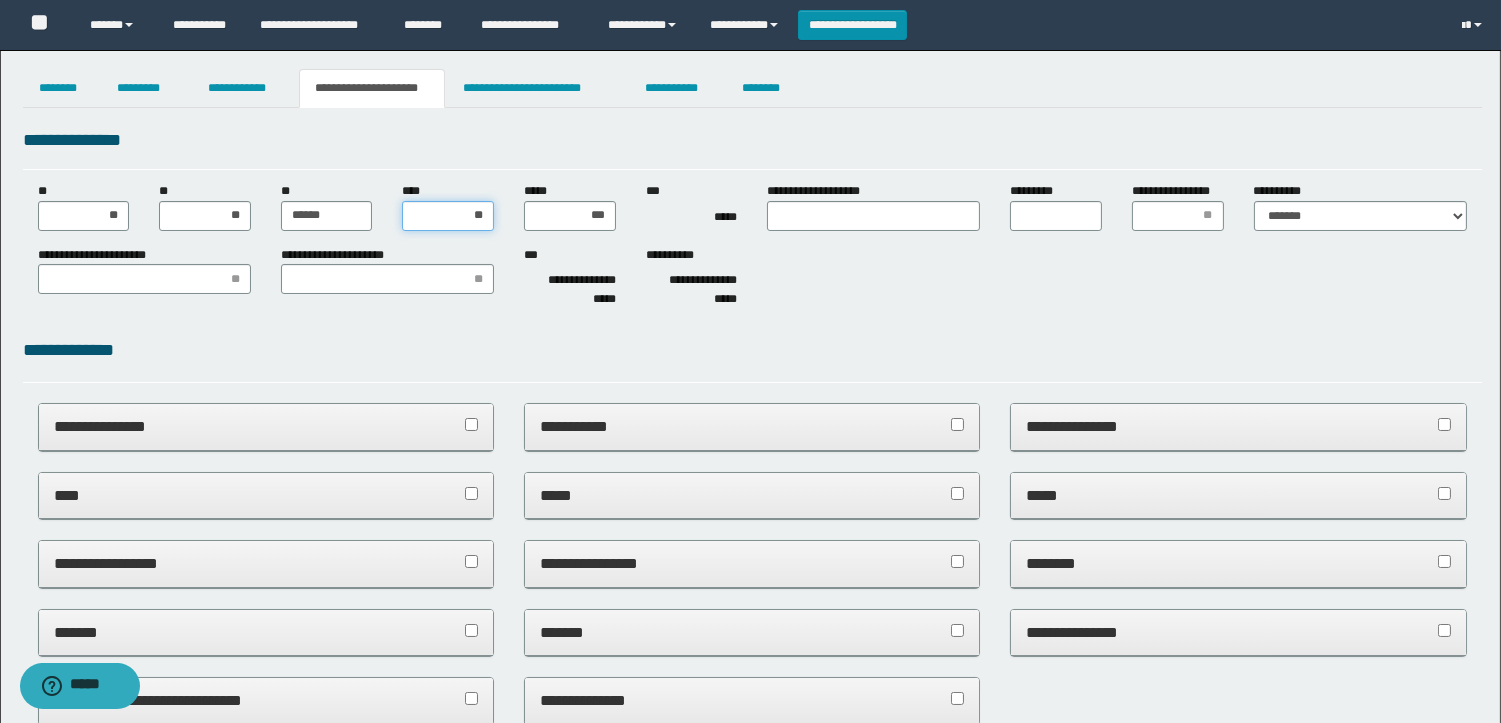 drag, startPoint x: 463, startPoint y: 215, endPoint x: 581, endPoint y: 215, distance: 118 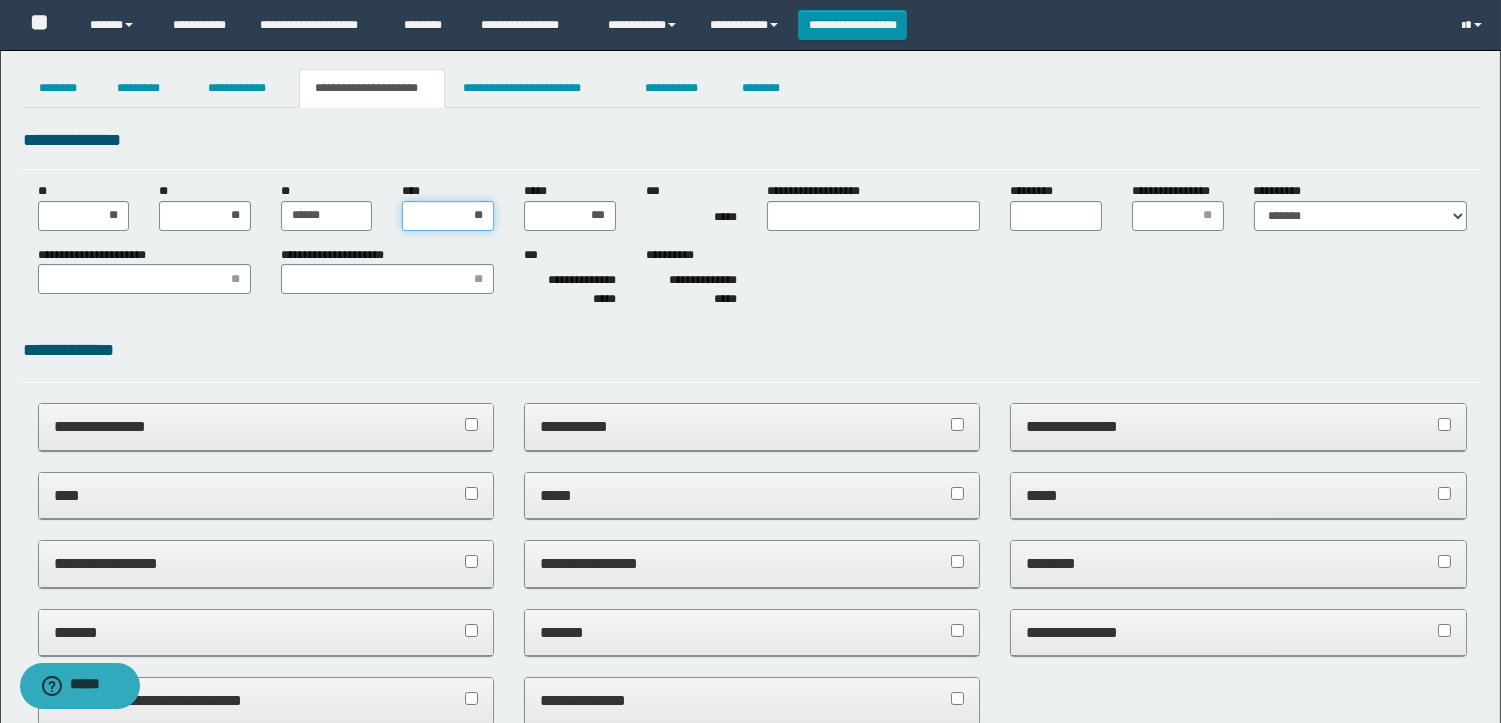 click on "**********" at bounding box center [752, 208] 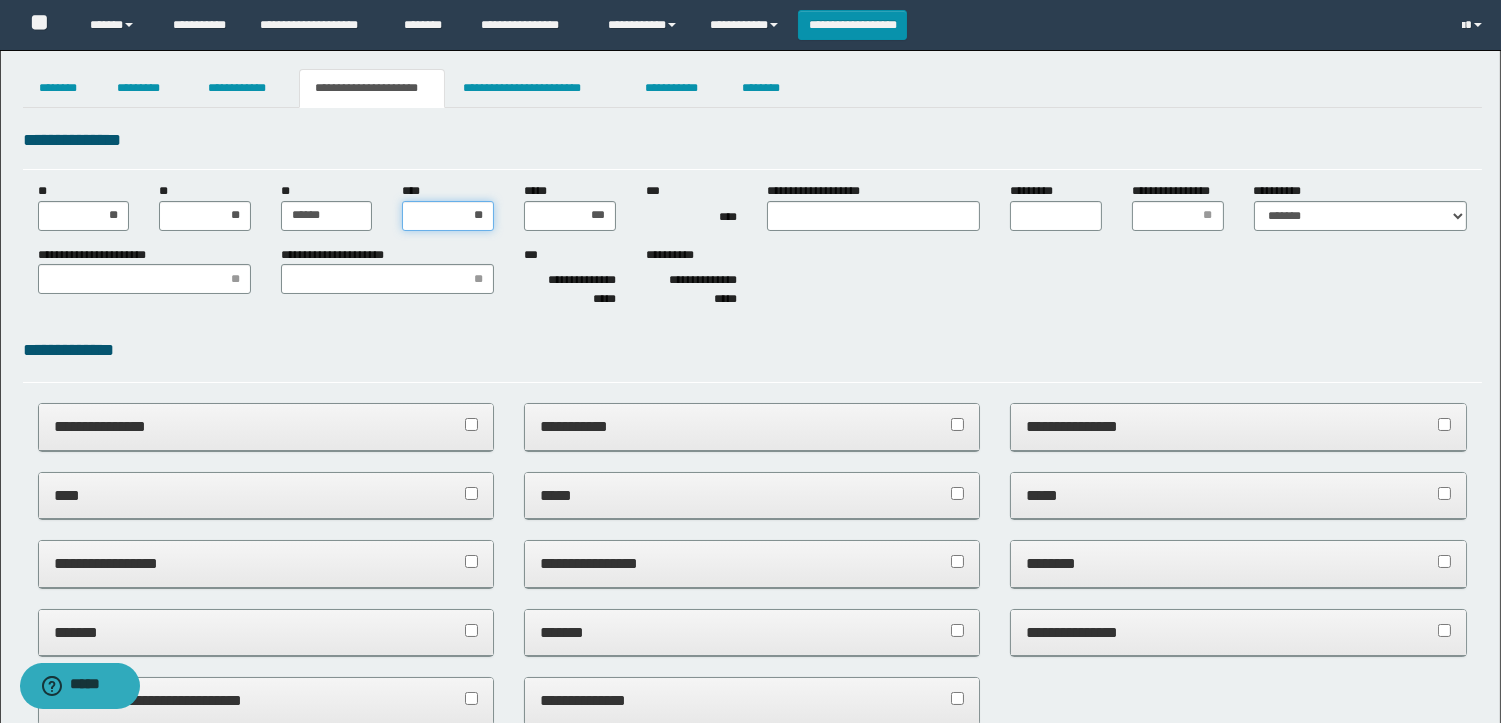 drag, startPoint x: 472, startPoint y: 220, endPoint x: 543, endPoint y: 220, distance: 71 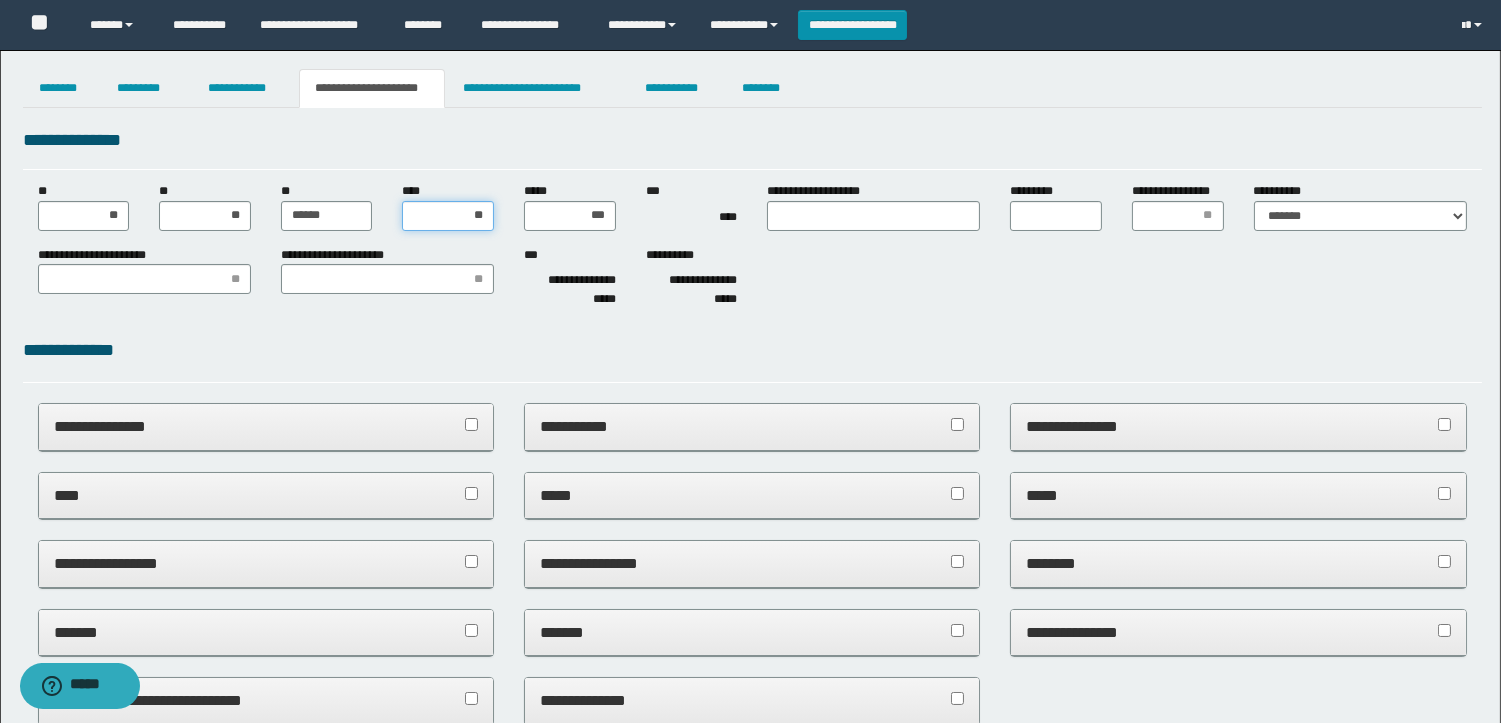 click on "**********" at bounding box center (752, 208) 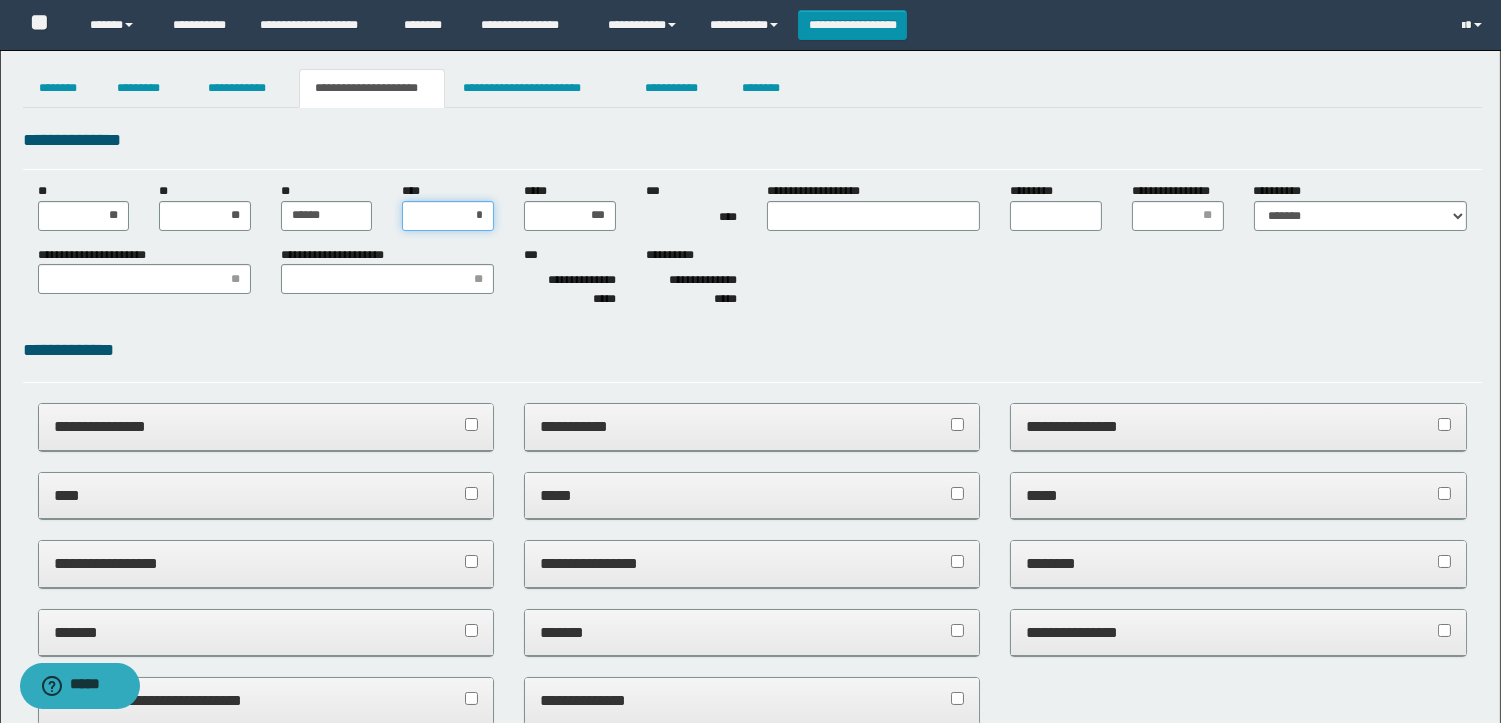 type on "**" 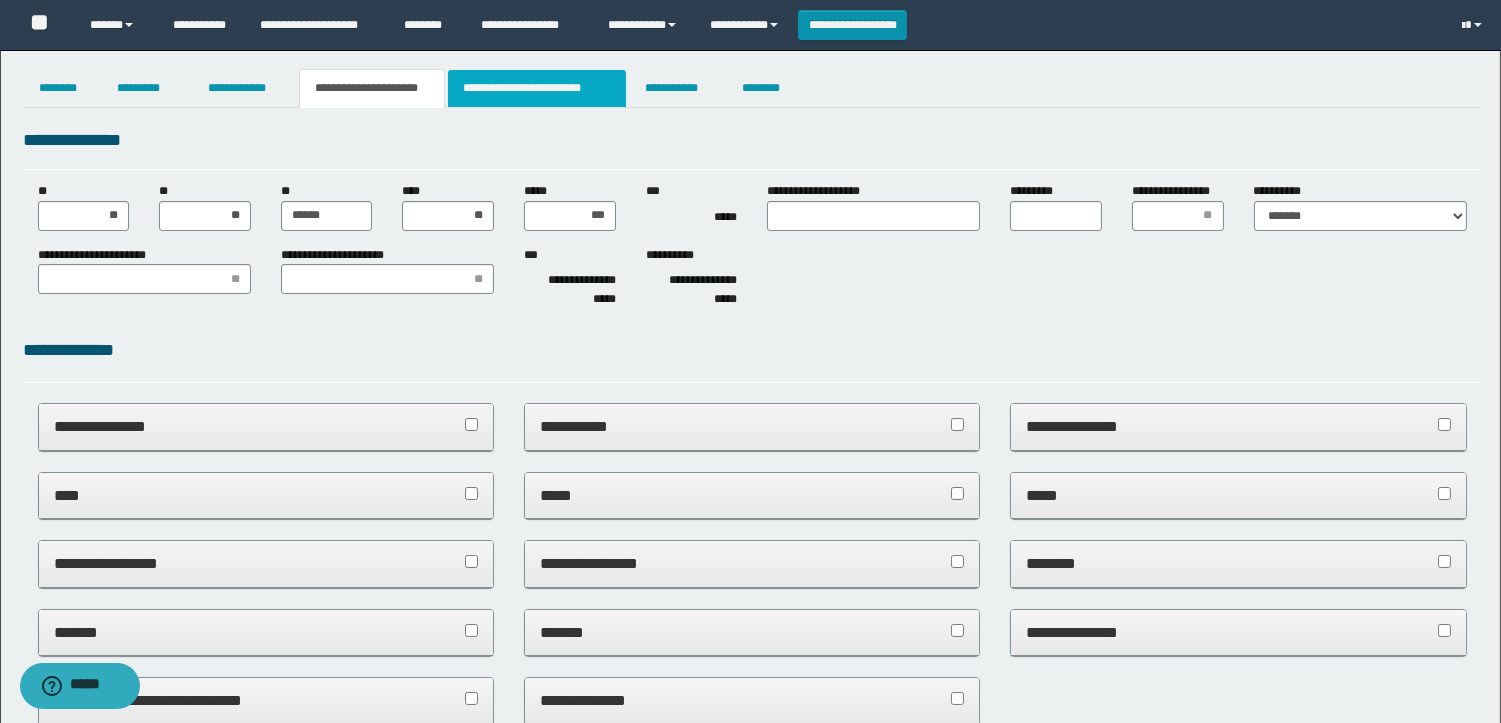click on "**********" at bounding box center (537, 88) 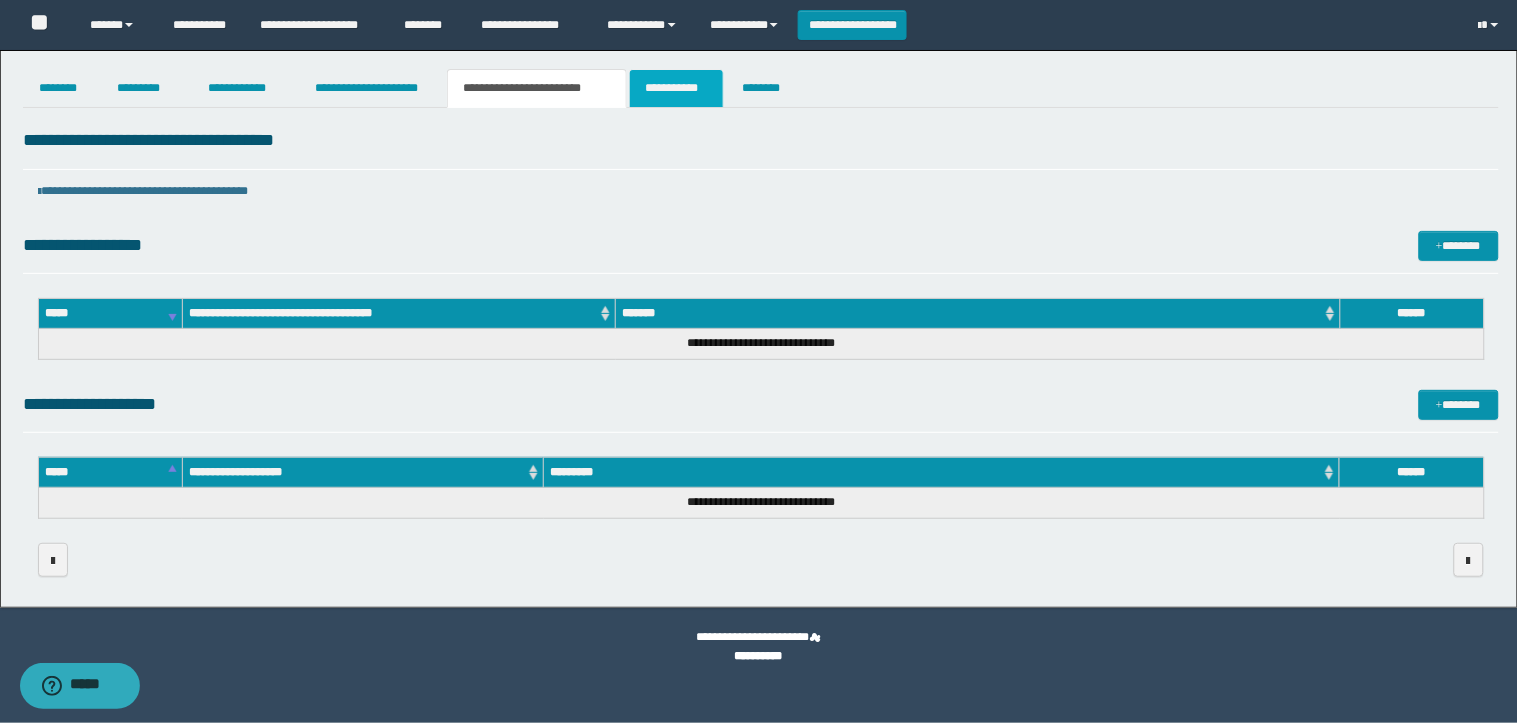 click on "**********" at bounding box center [676, 88] 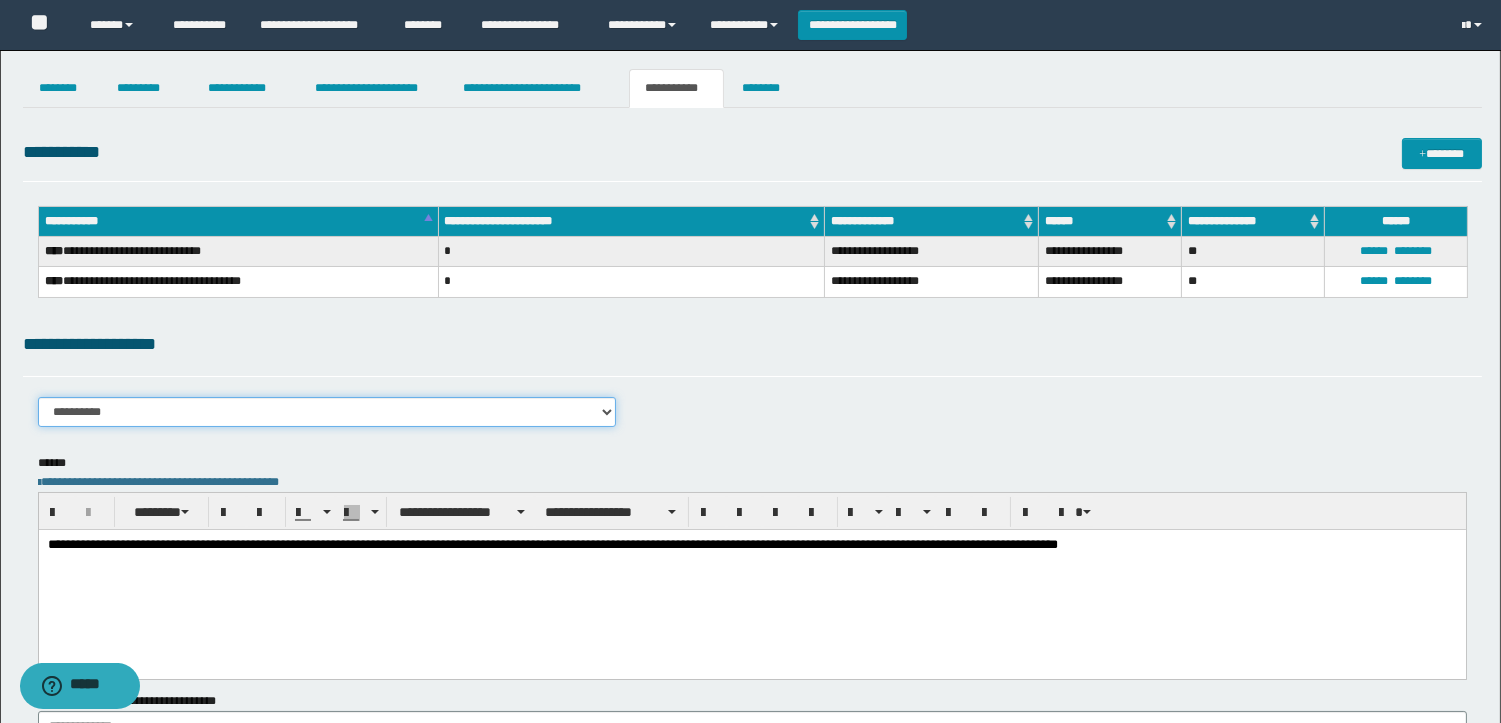 click on "**********" at bounding box center [327, 412] 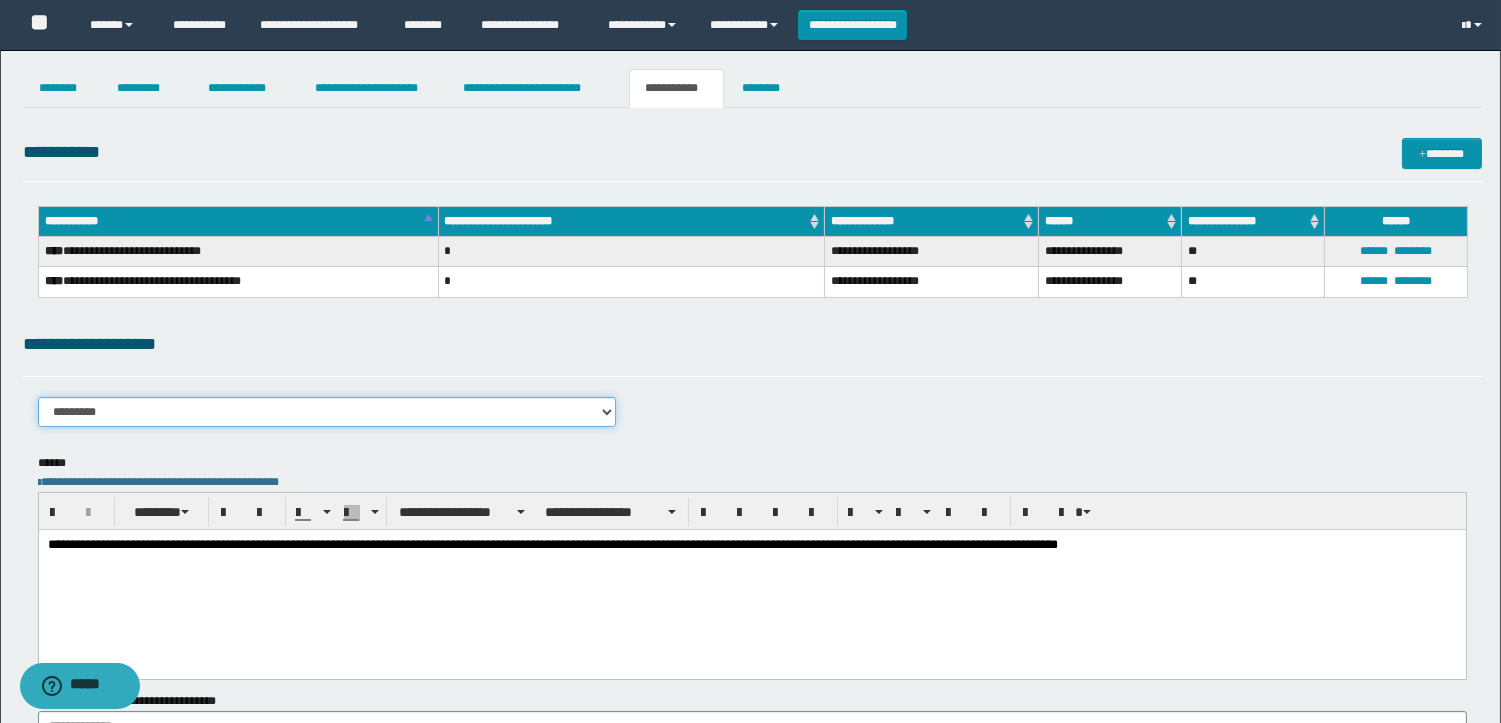 click on "**********" at bounding box center [327, 412] 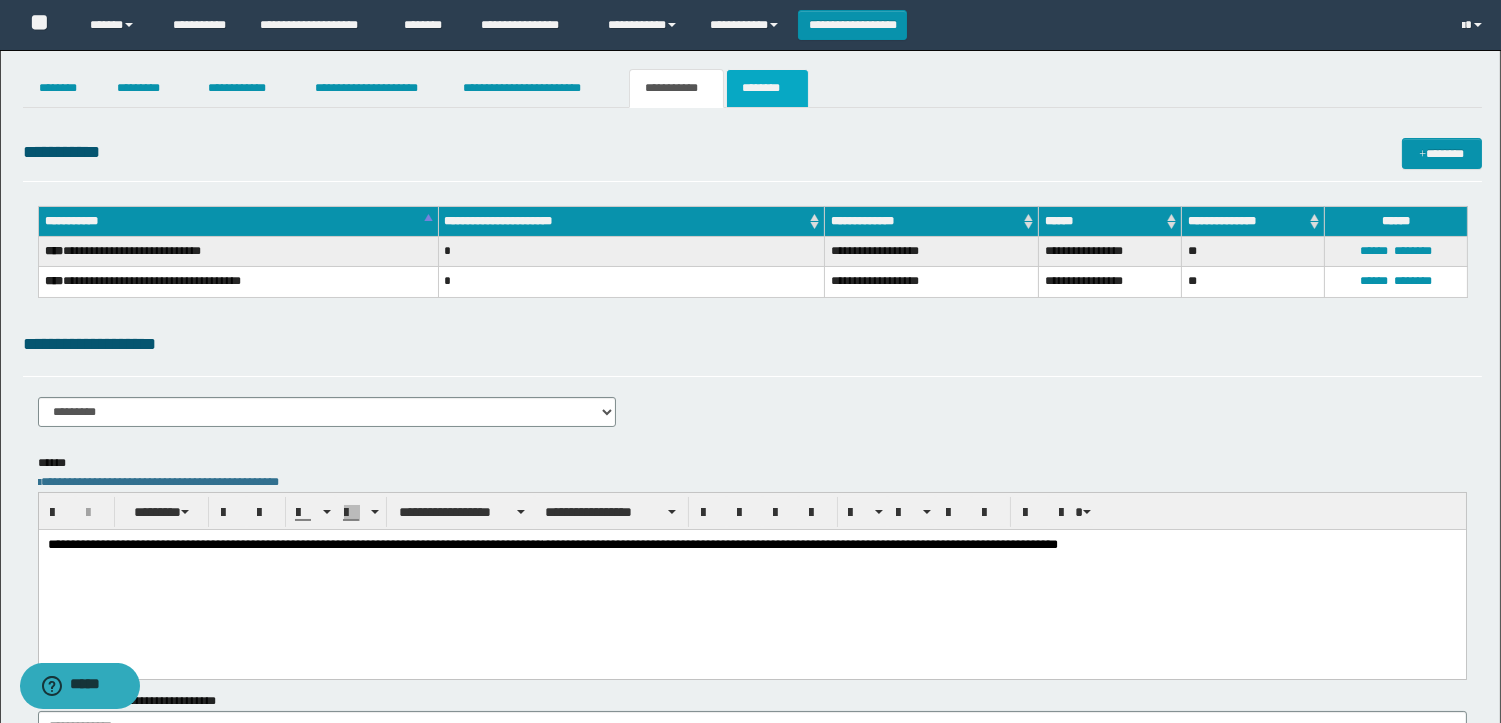 click on "********" at bounding box center (767, 88) 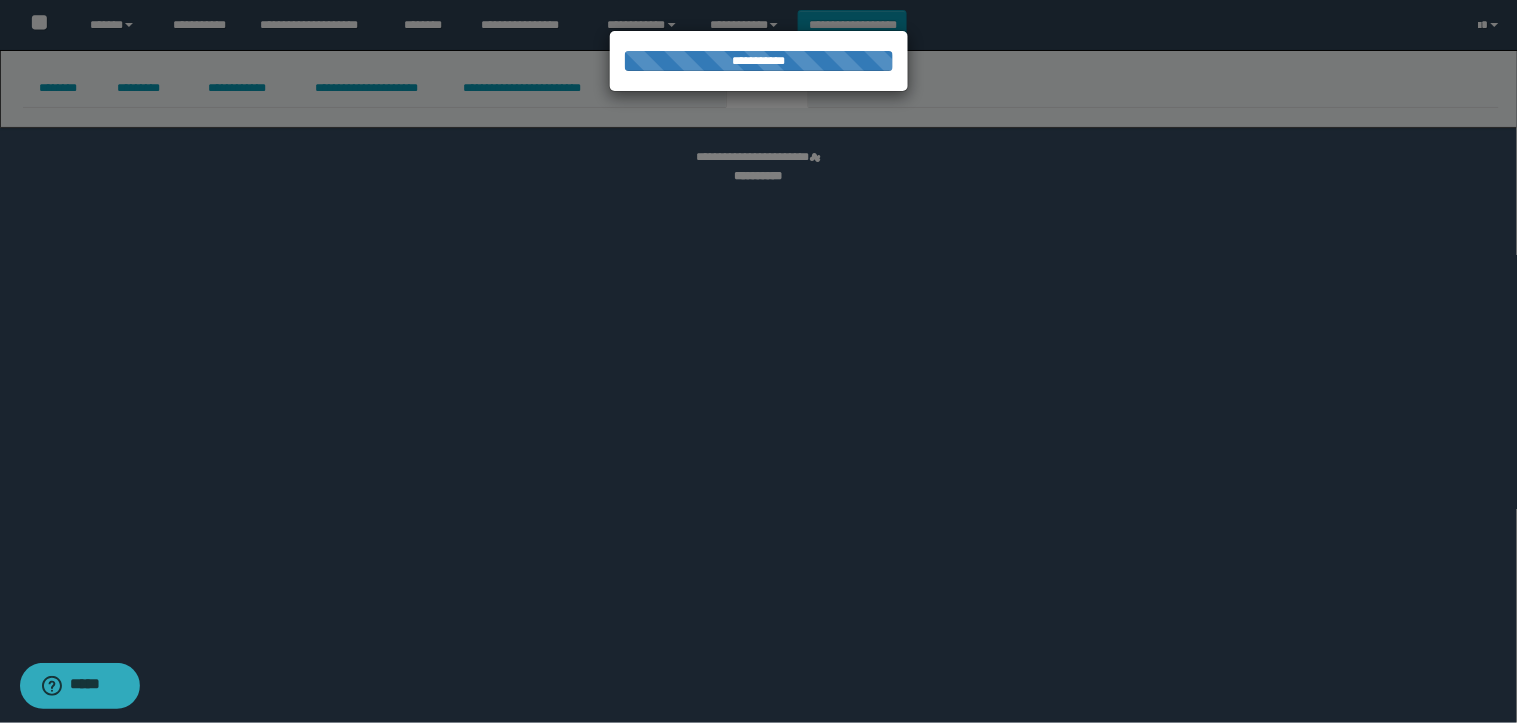 select 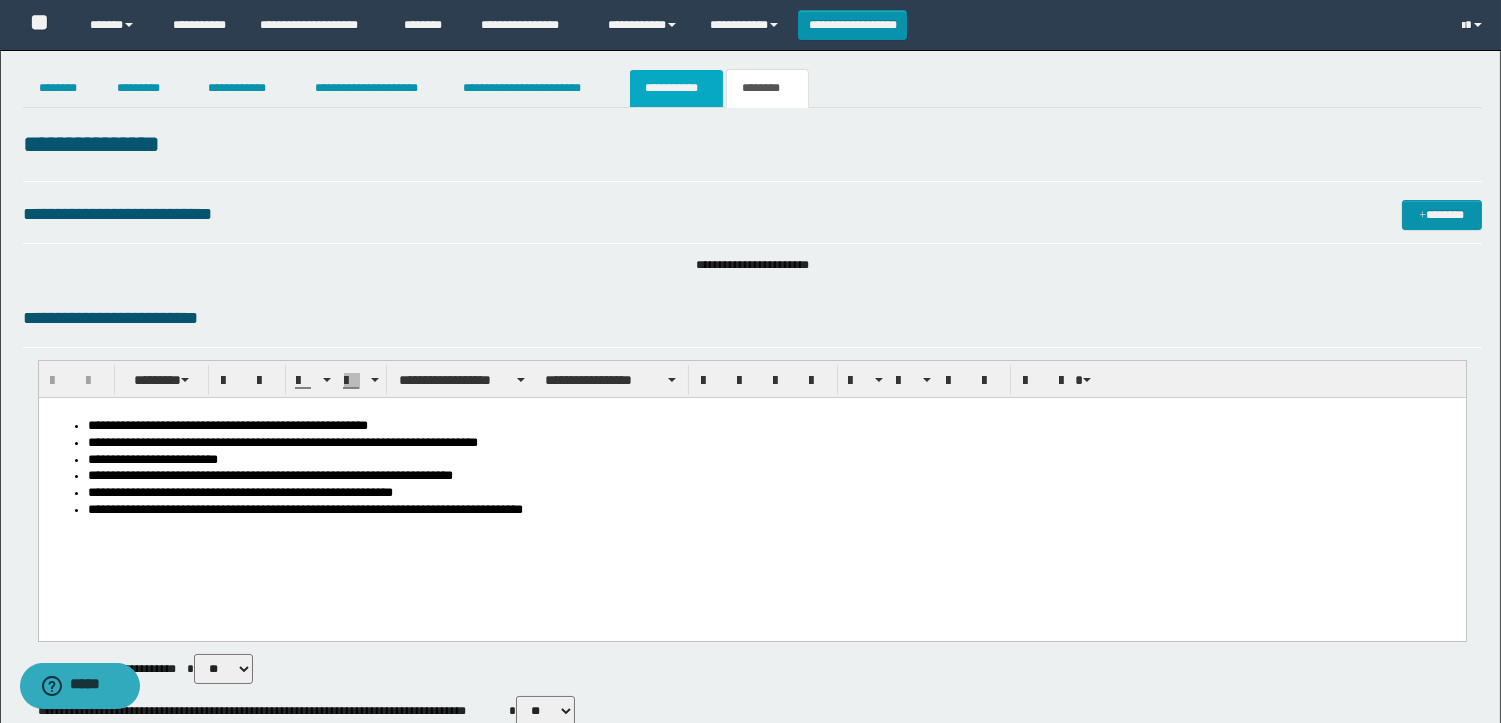 scroll, scrollTop: 0, scrollLeft: 0, axis: both 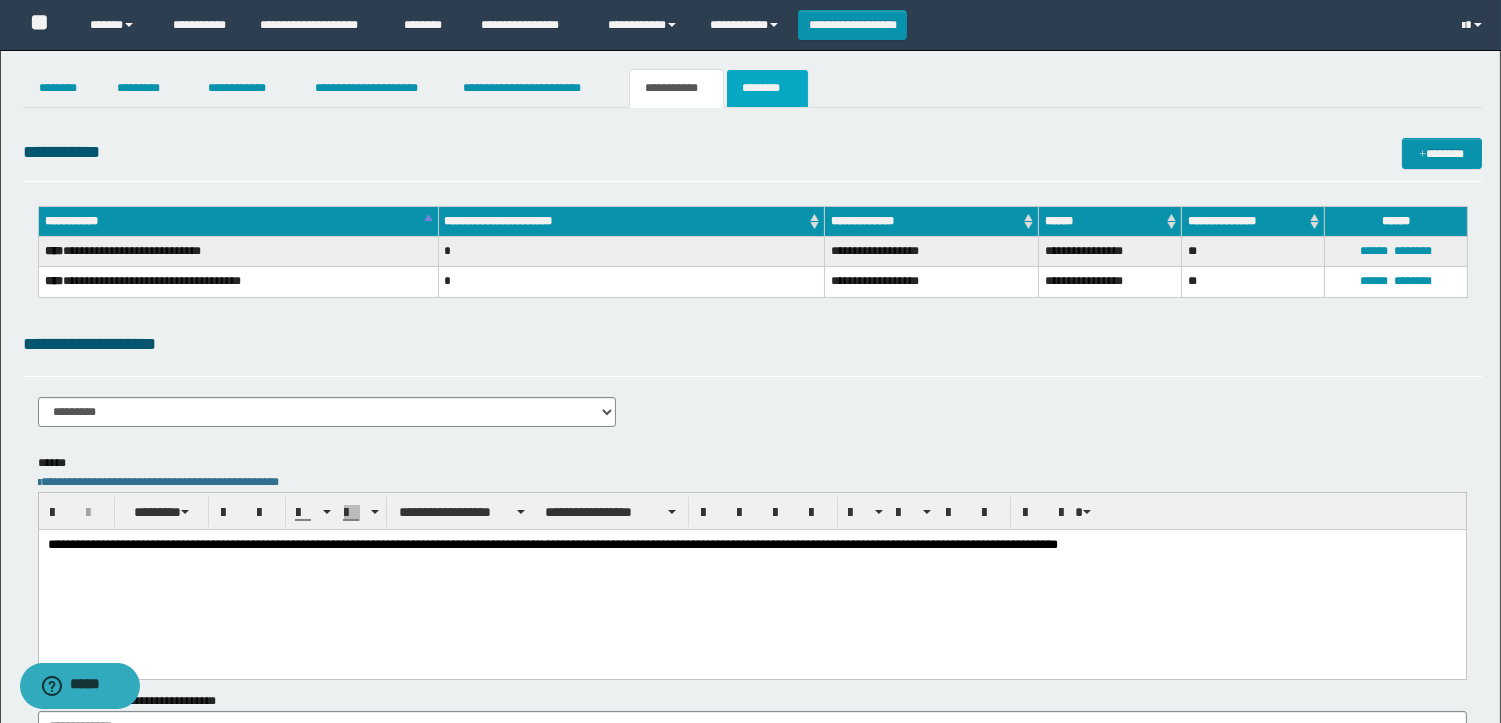 click on "********" at bounding box center (767, 88) 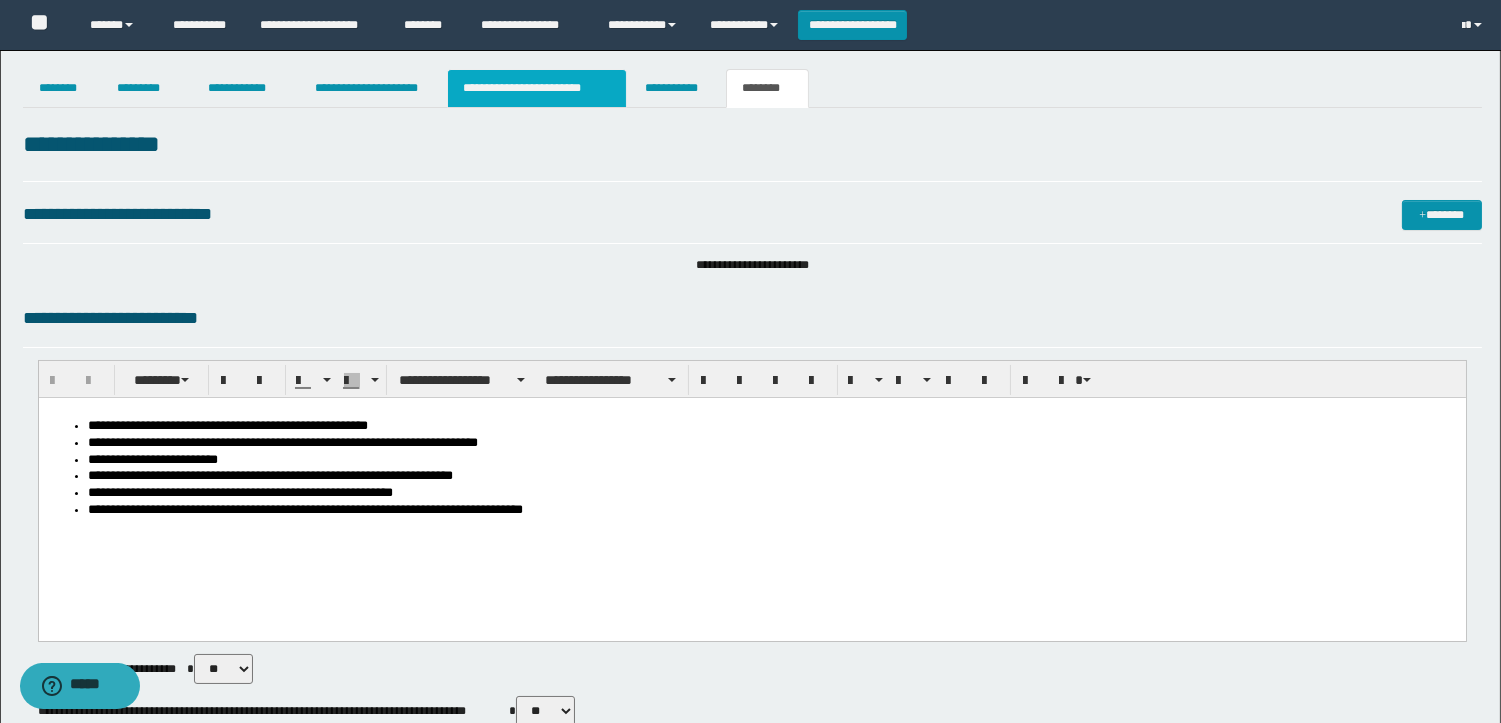 click on "**********" at bounding box center [537, 88] 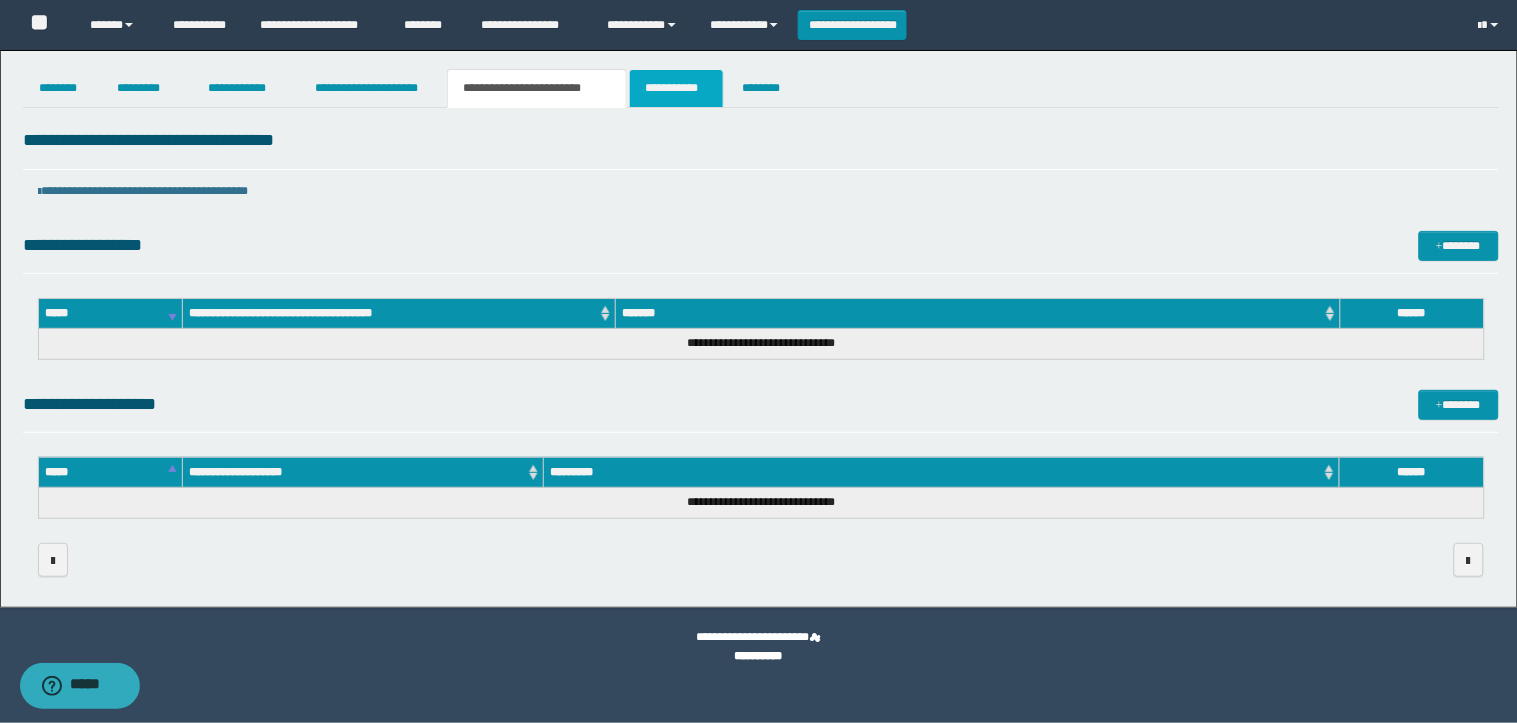 click on "**********" at bounding box center (676, 88) 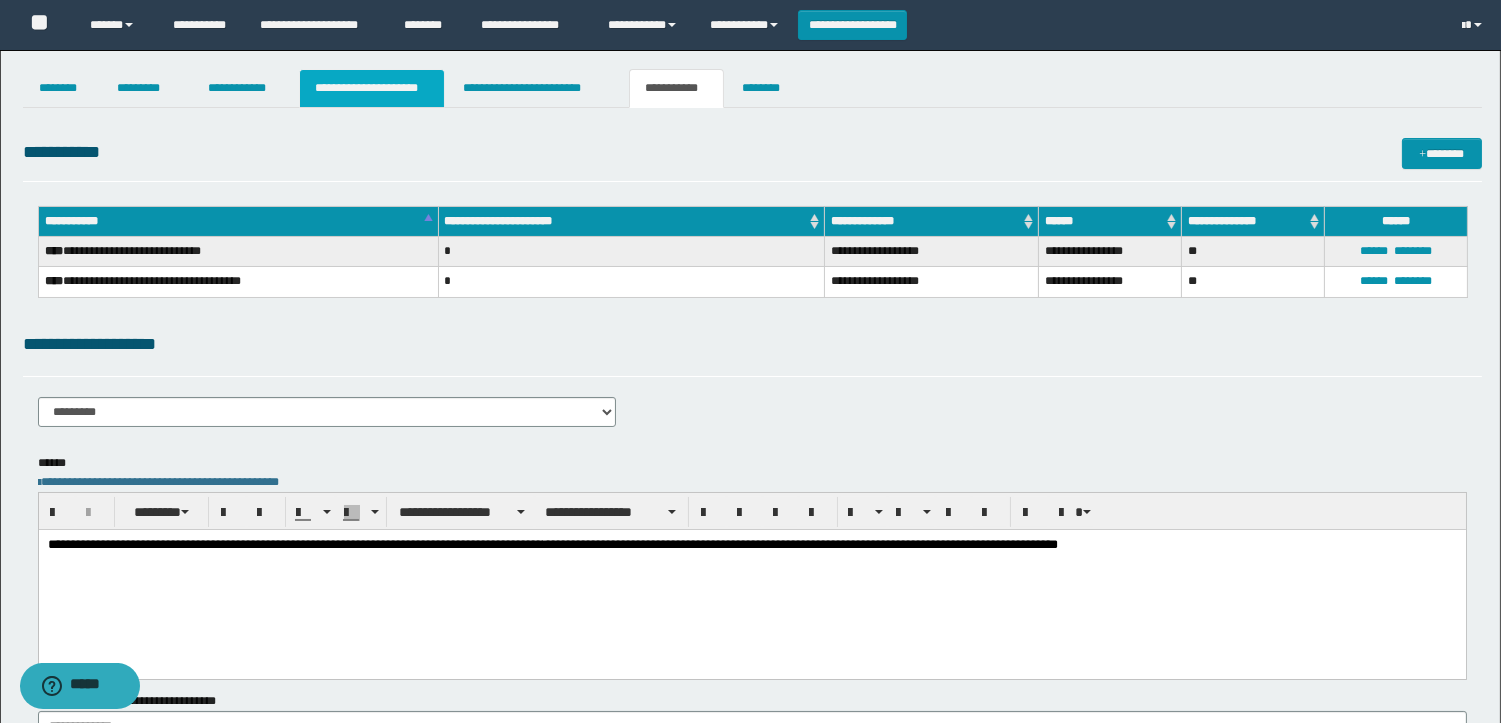 click on "**********" at bounding box center (372, 88) 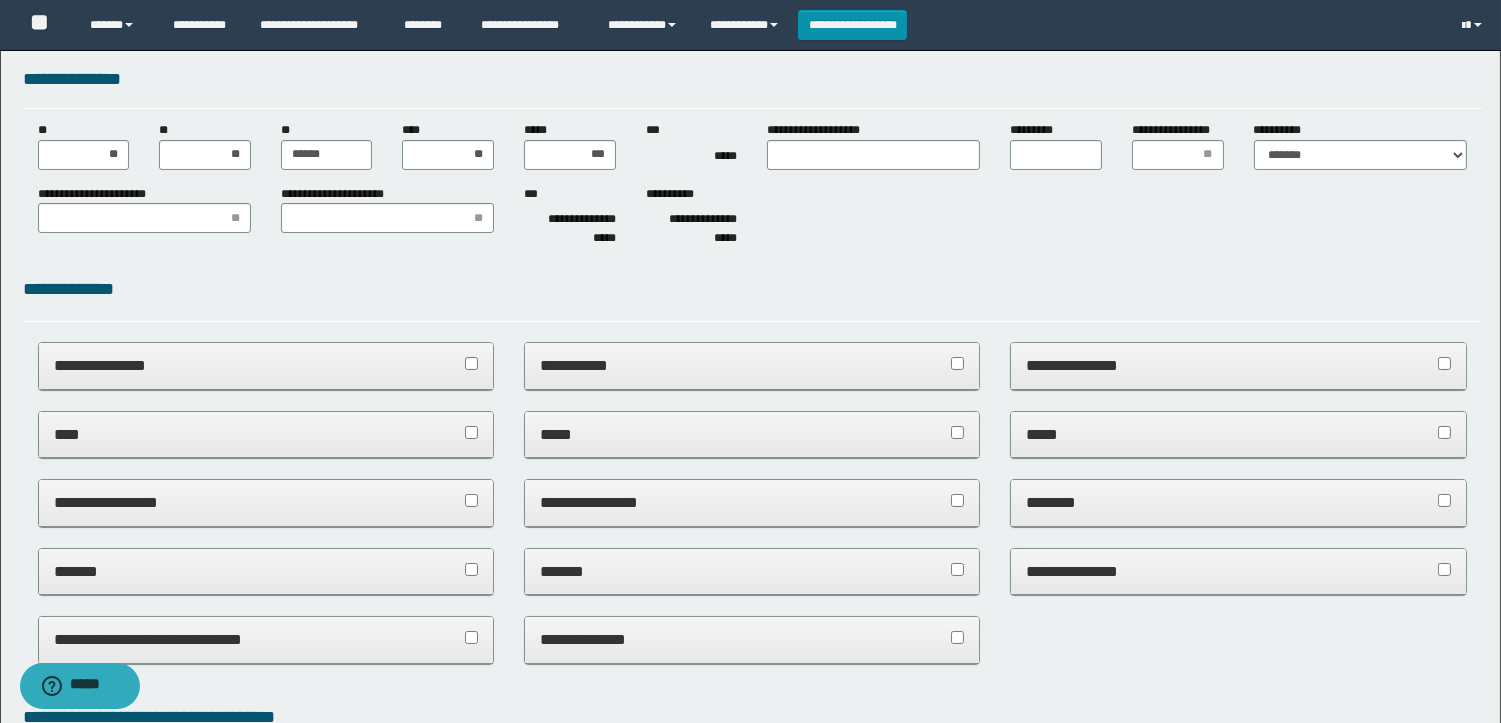 scroll, scrollTop: 111, scrollLeft: 0, axis: vertical 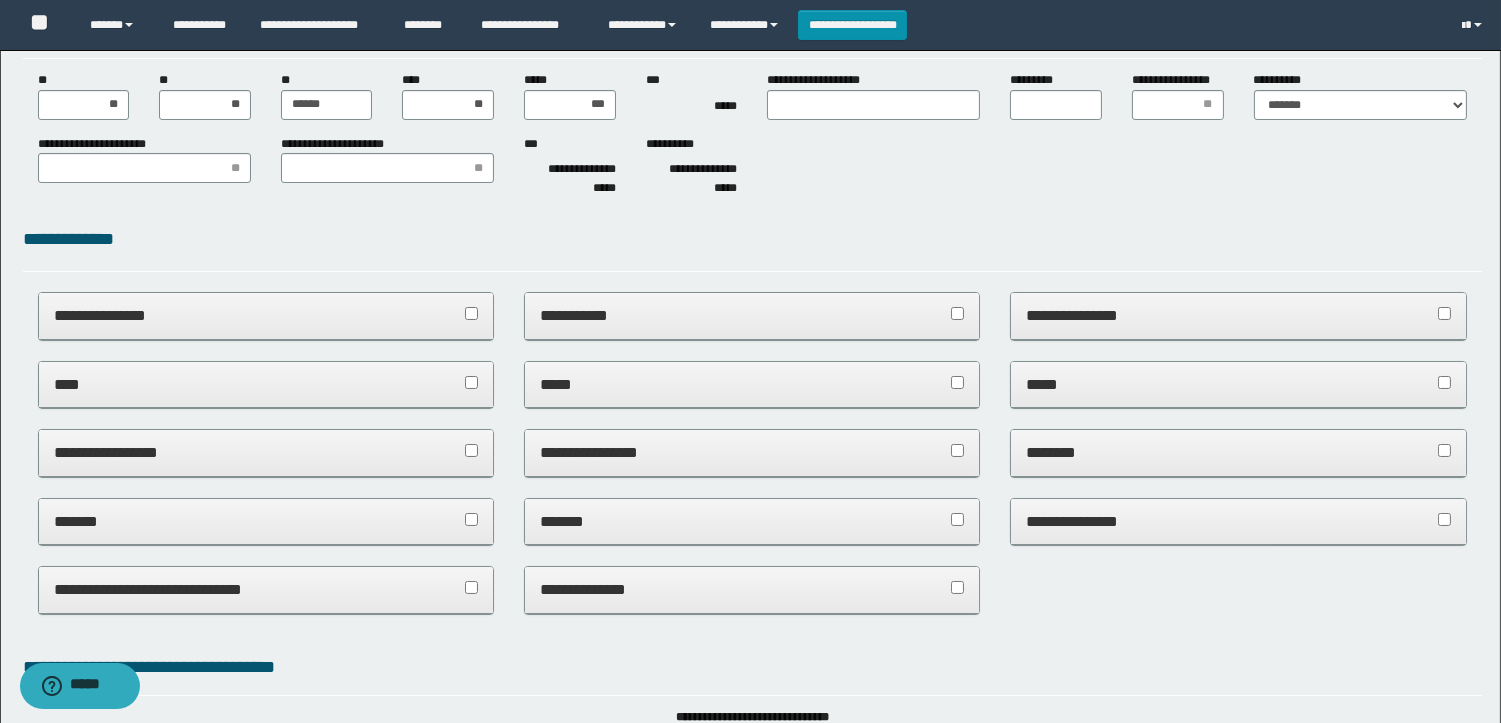 click on "**********" at bounding box center [266, 326] 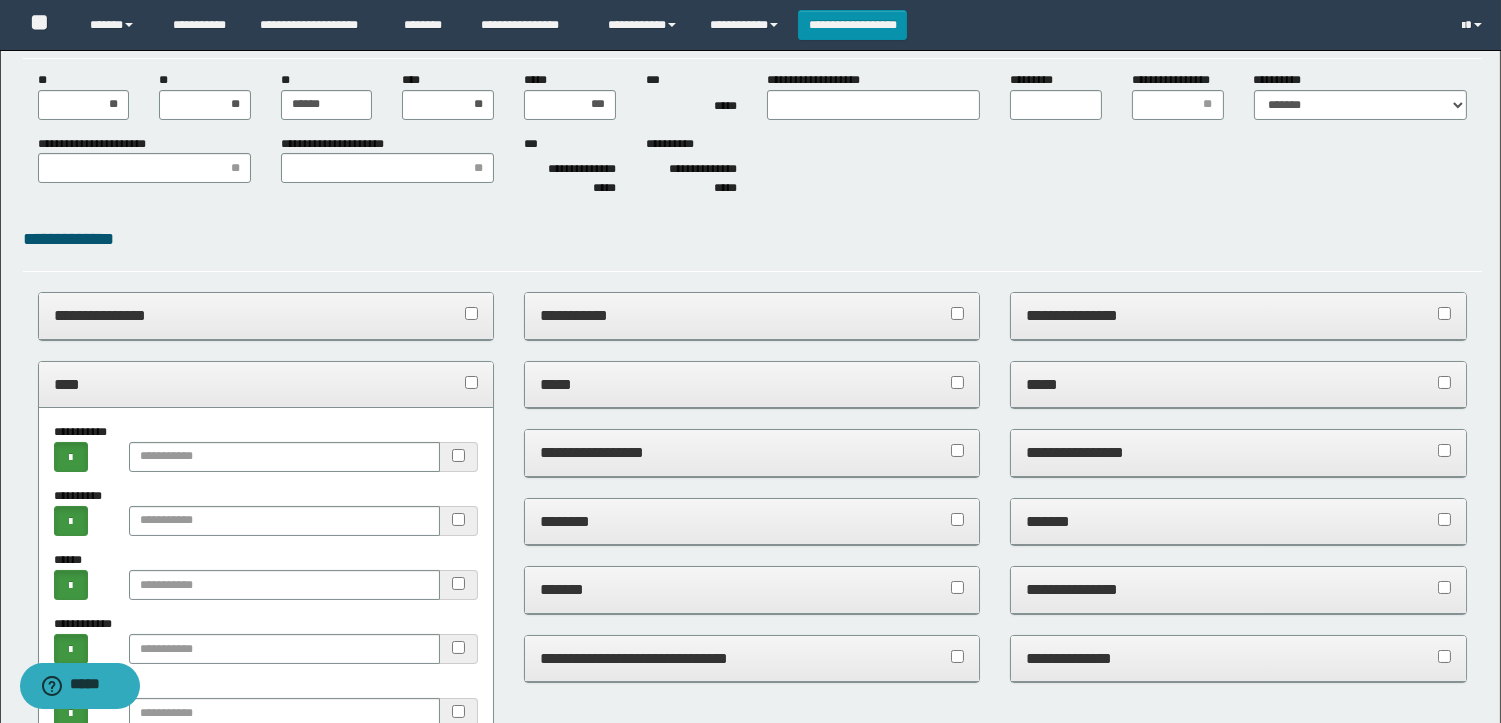 scroll, scrollTop: 555, scrollLeft: 0, axis: vertical 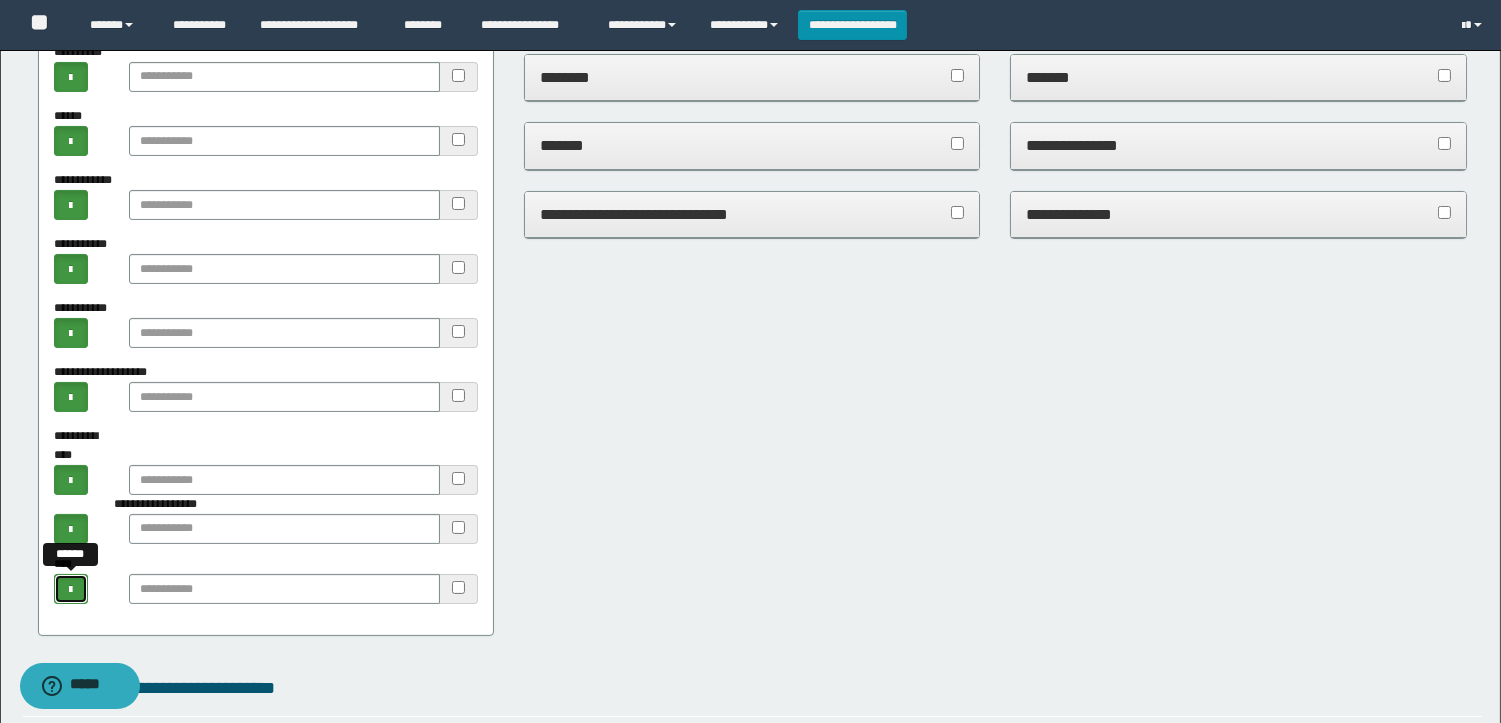 drag, startPoint x: 64, startPoint y: 602, endPoint x: 86, endPoint y: 594, distance: 23.409399 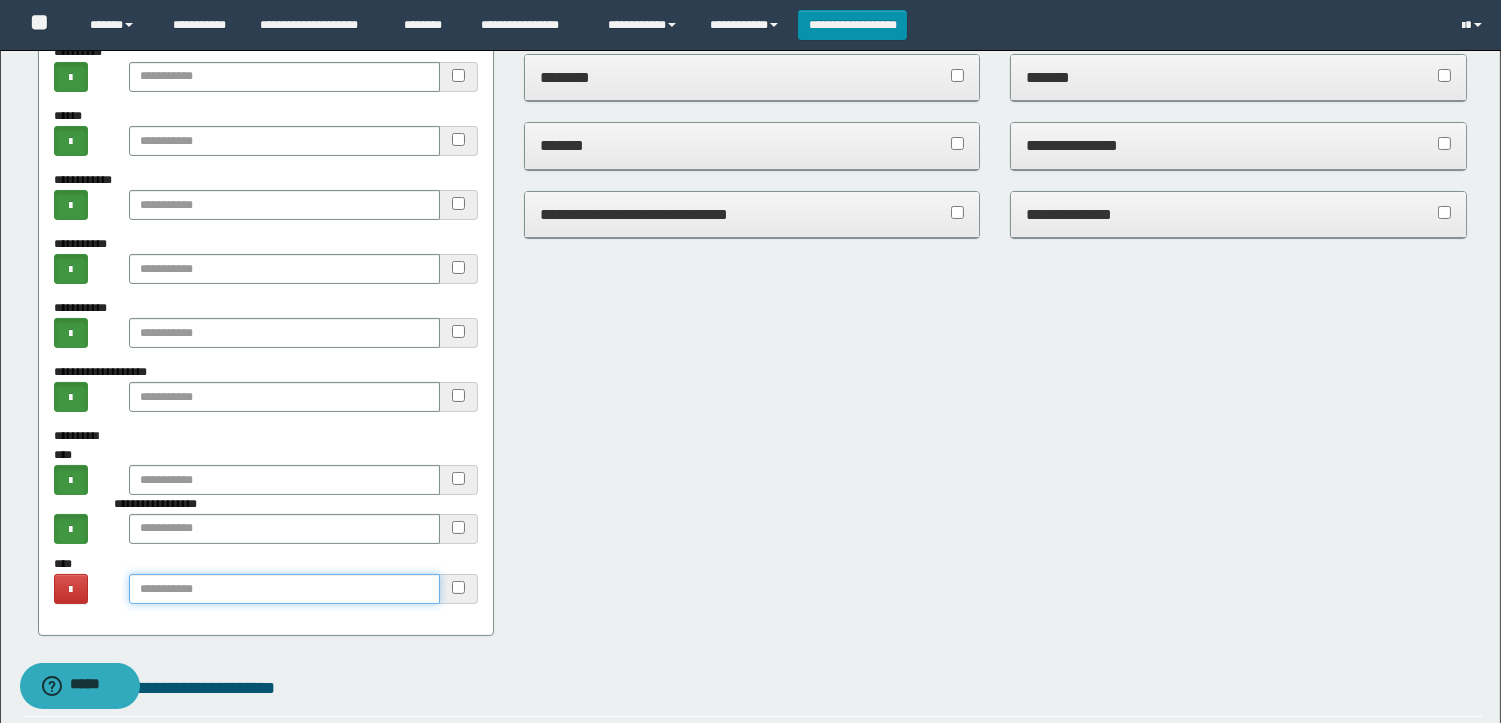 click at bounding box center [284, 589] 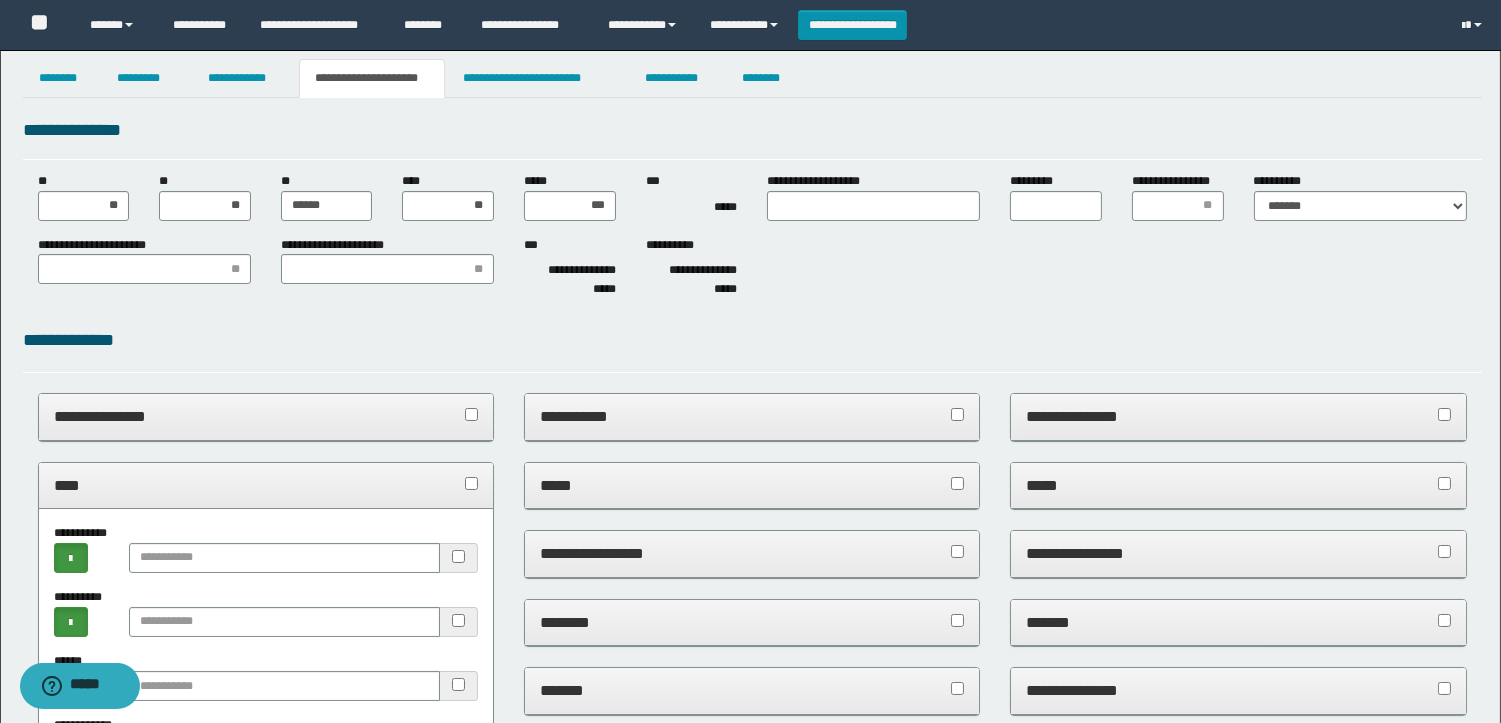 scroll, scrollTop: 0, scrollLeft: 0, axis: both 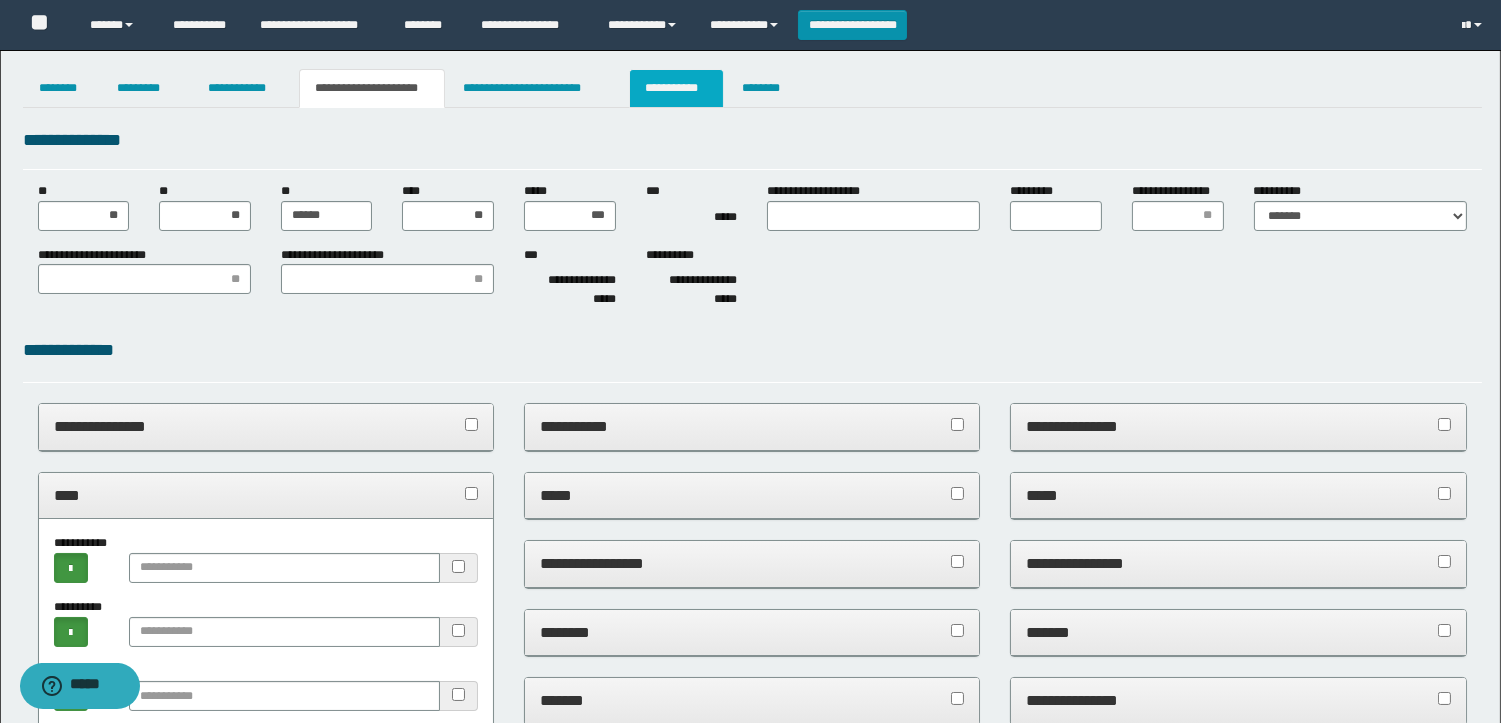 type on "**********" 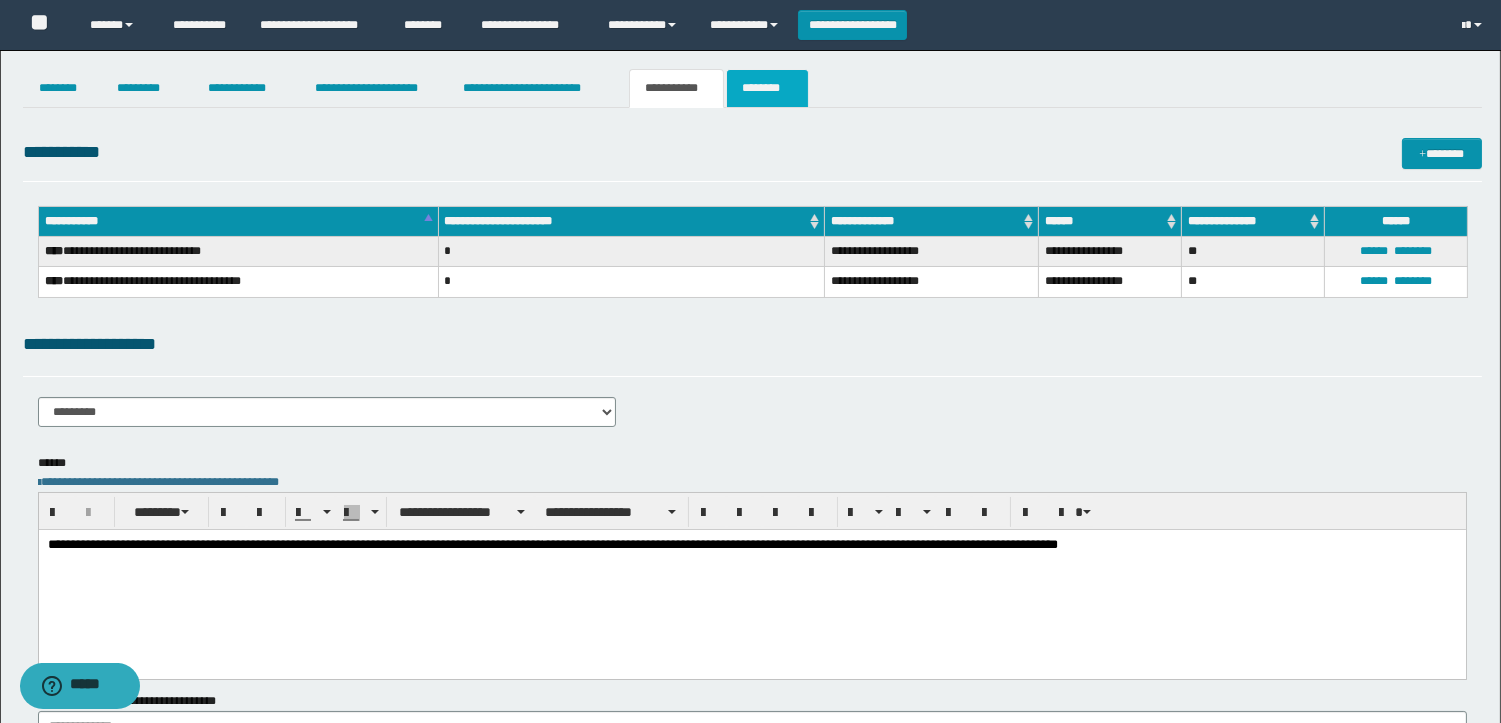 click on "********" at bounding box center [767, 88] 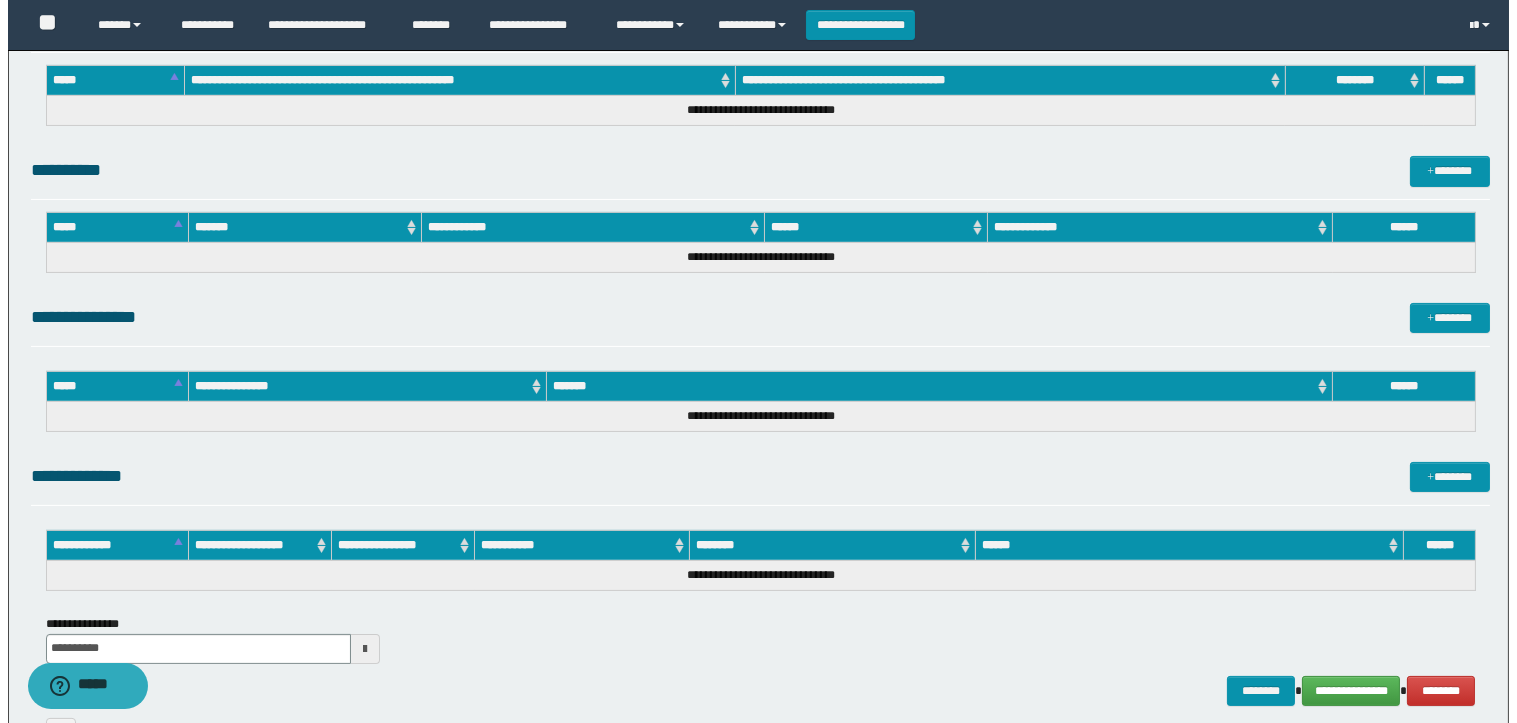 scroll, scrollTop: 914, scrollLeft: 0, axis: vertical 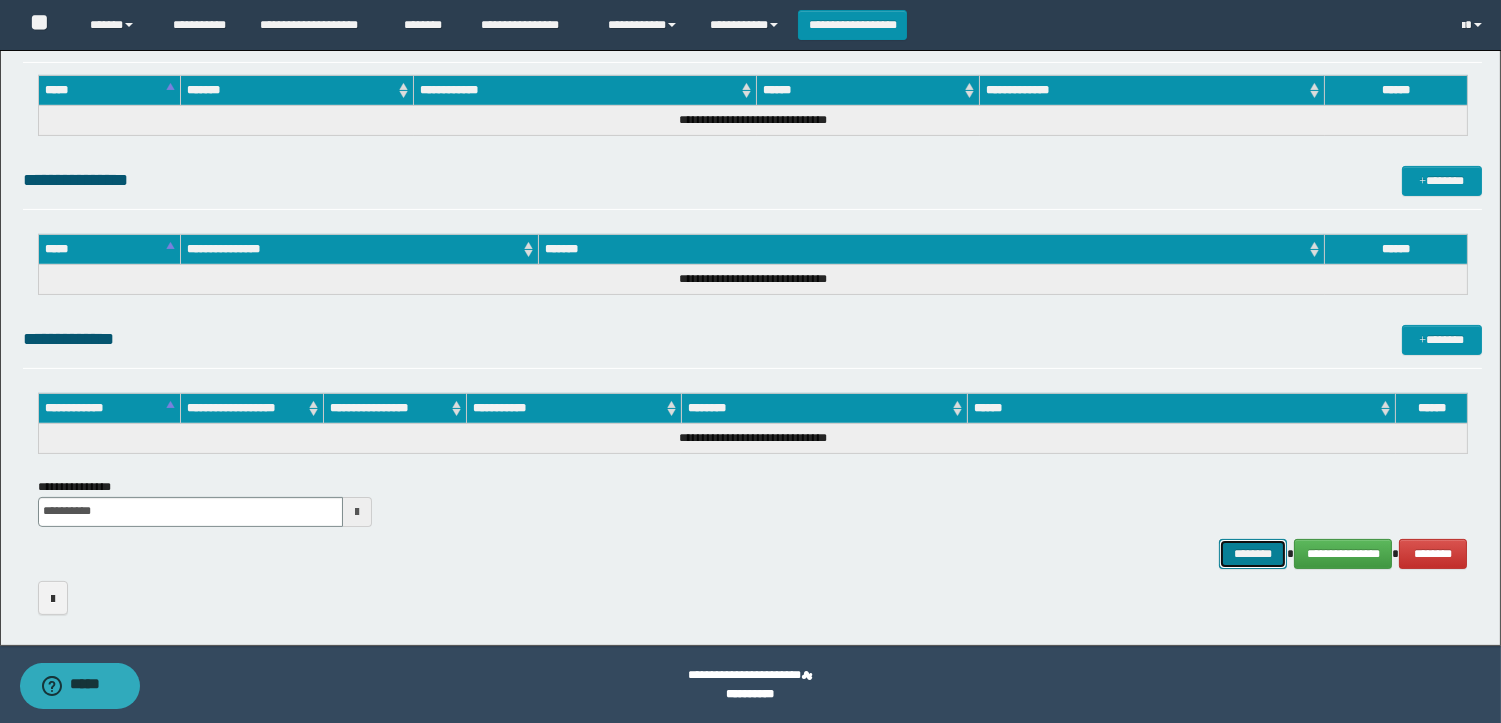 click on "********" at bounding box center [1253, 554] 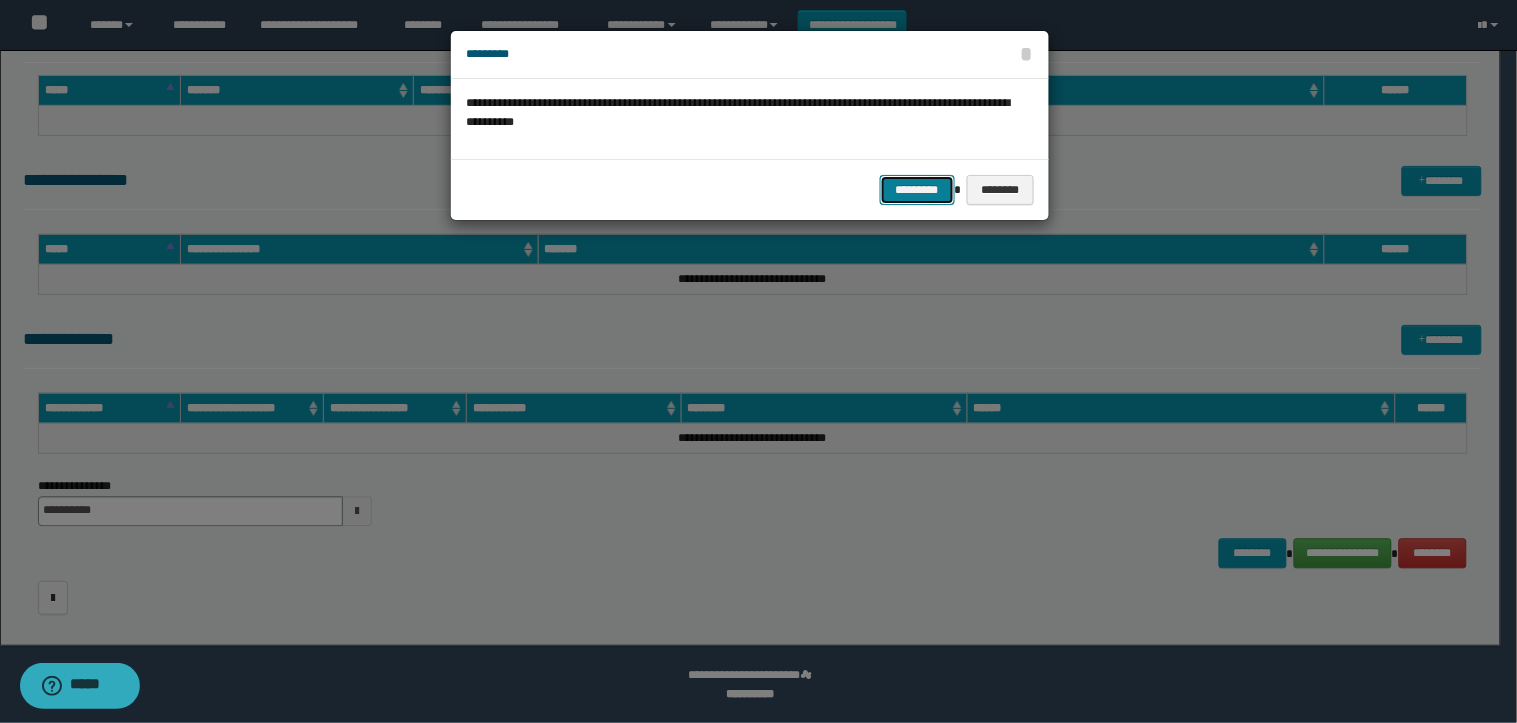 click on "*********" at bounding box center (917, 190) 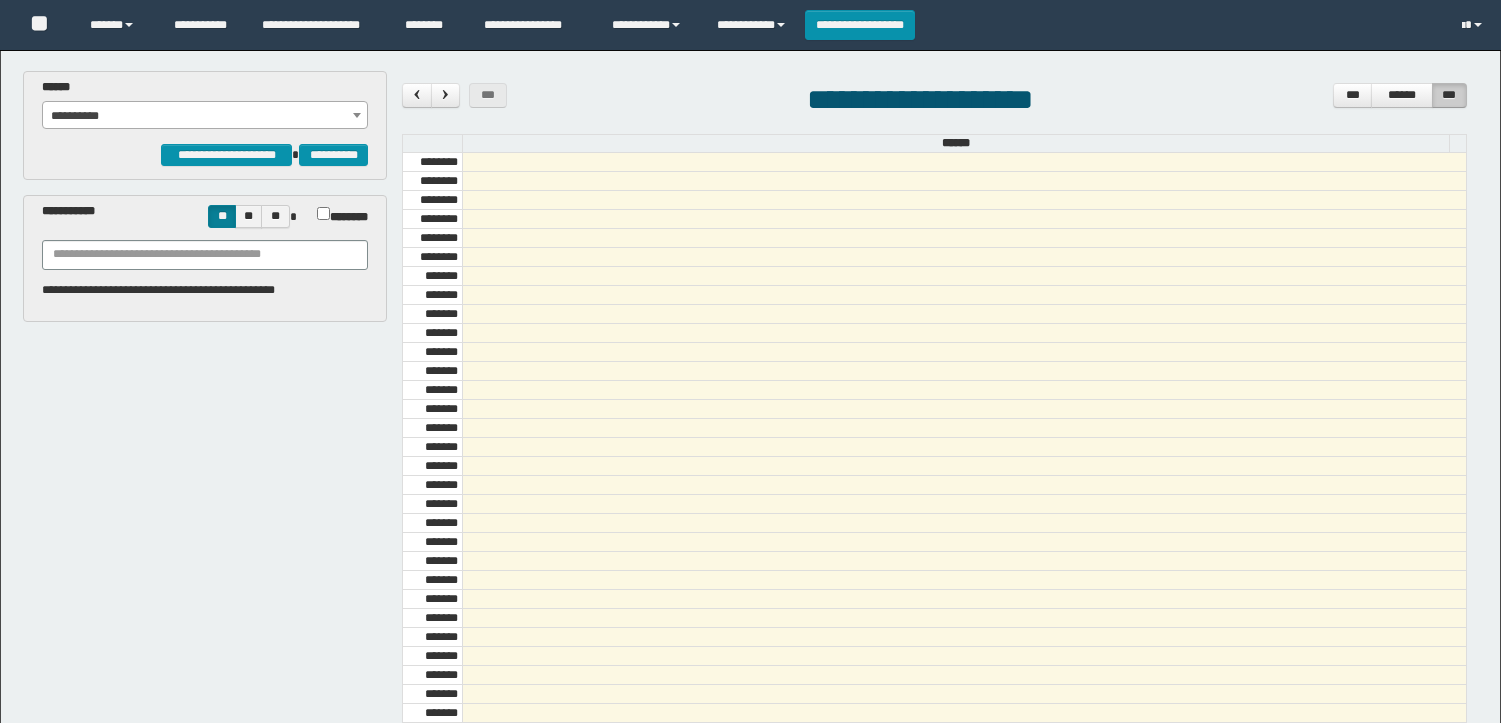 scroll, scrollTop: 0, scrollLeft: 0, axis: both 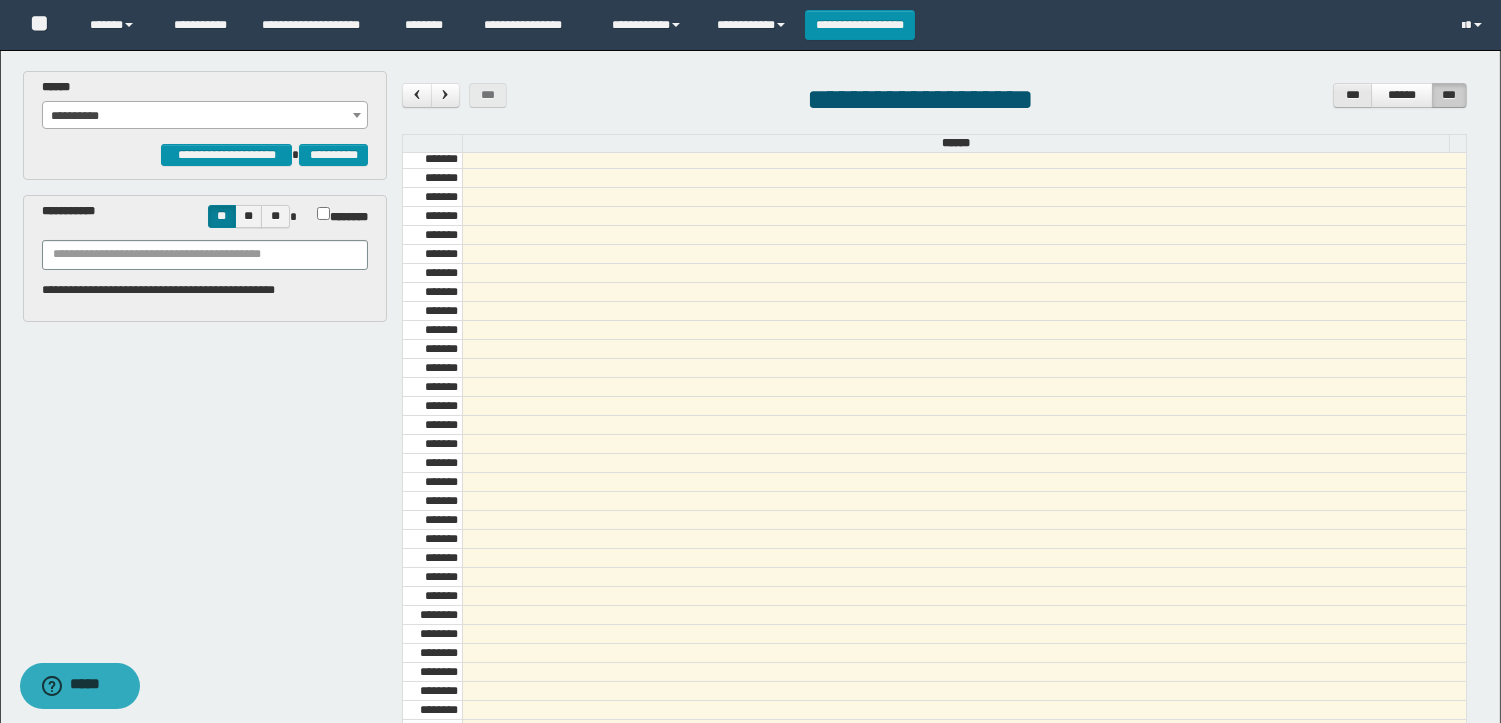 click on "***" at bounding box center [1352, 95] 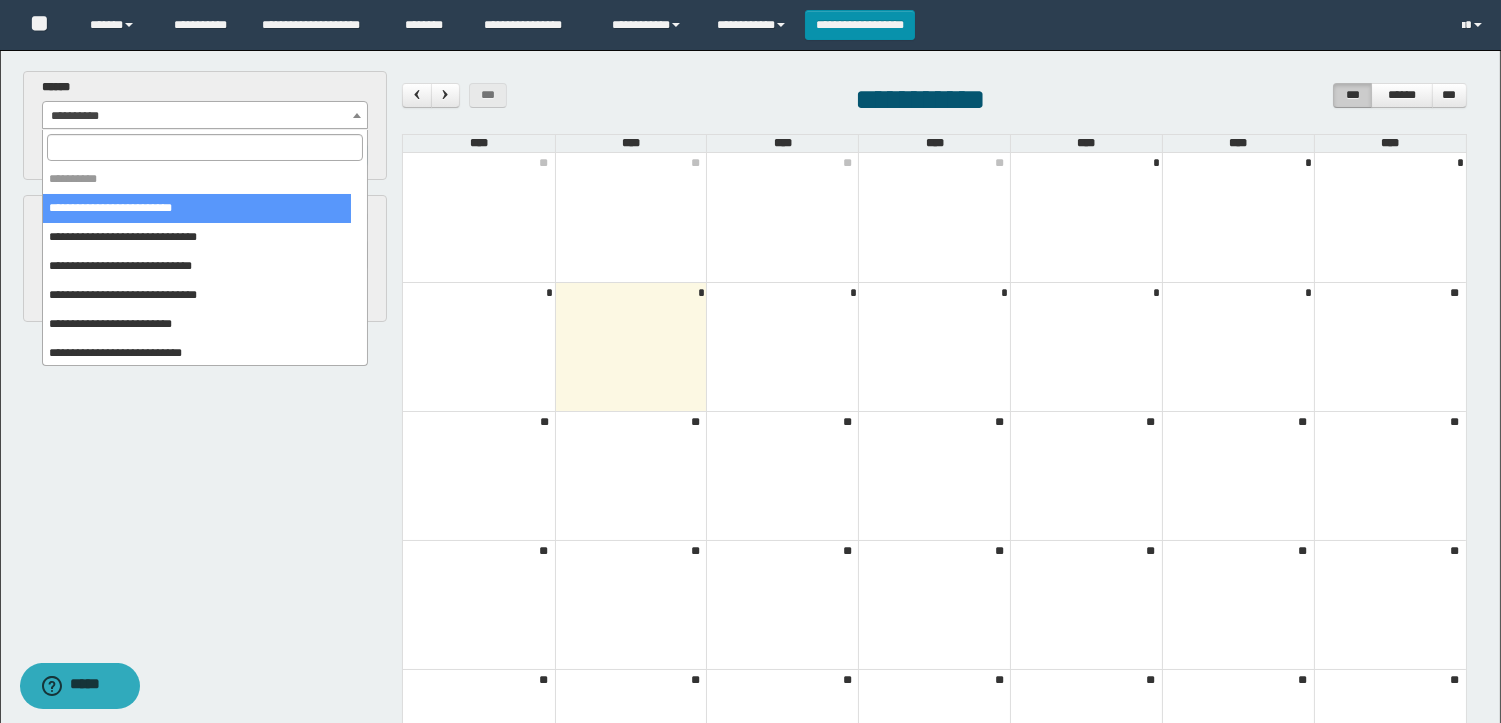 click on "**********" at bounding box center [205, 116] 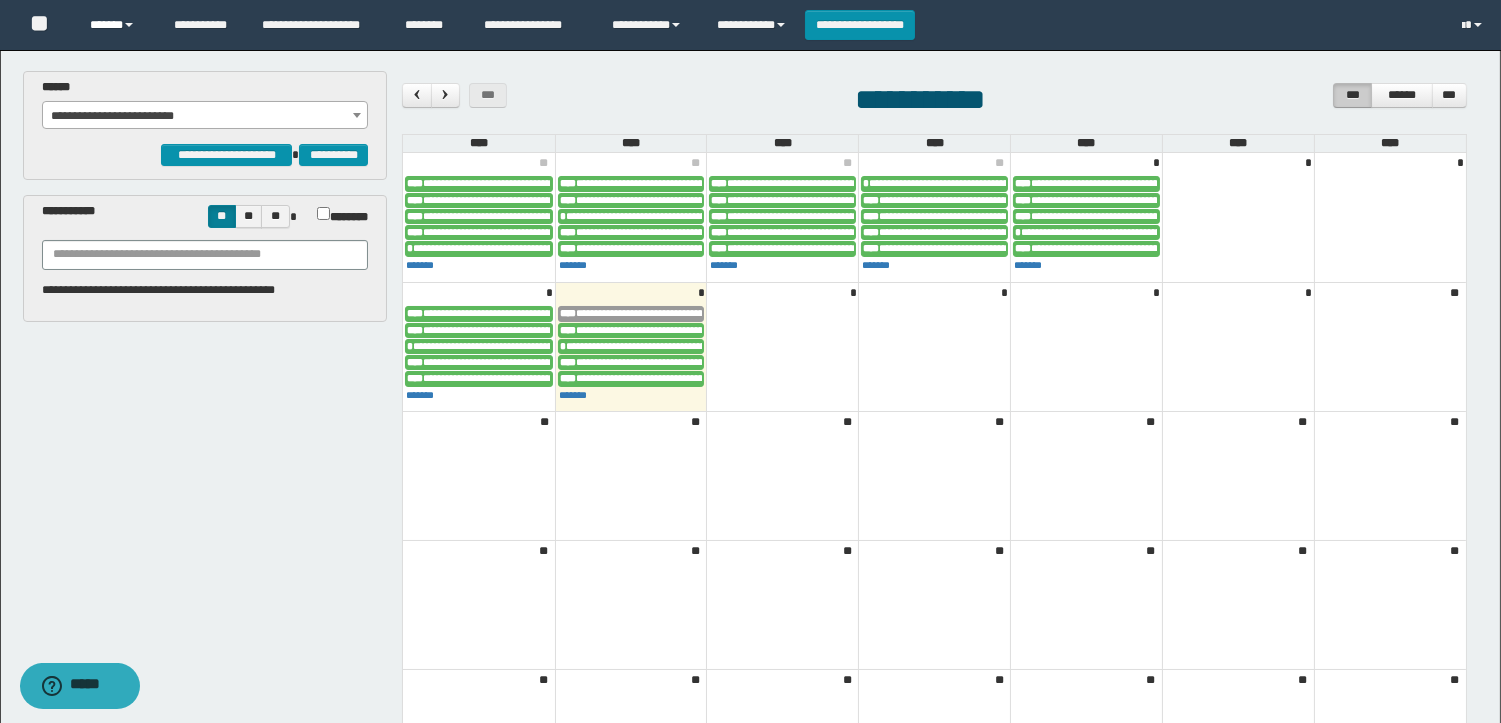 click on "******" at bounding box center (116, 25) 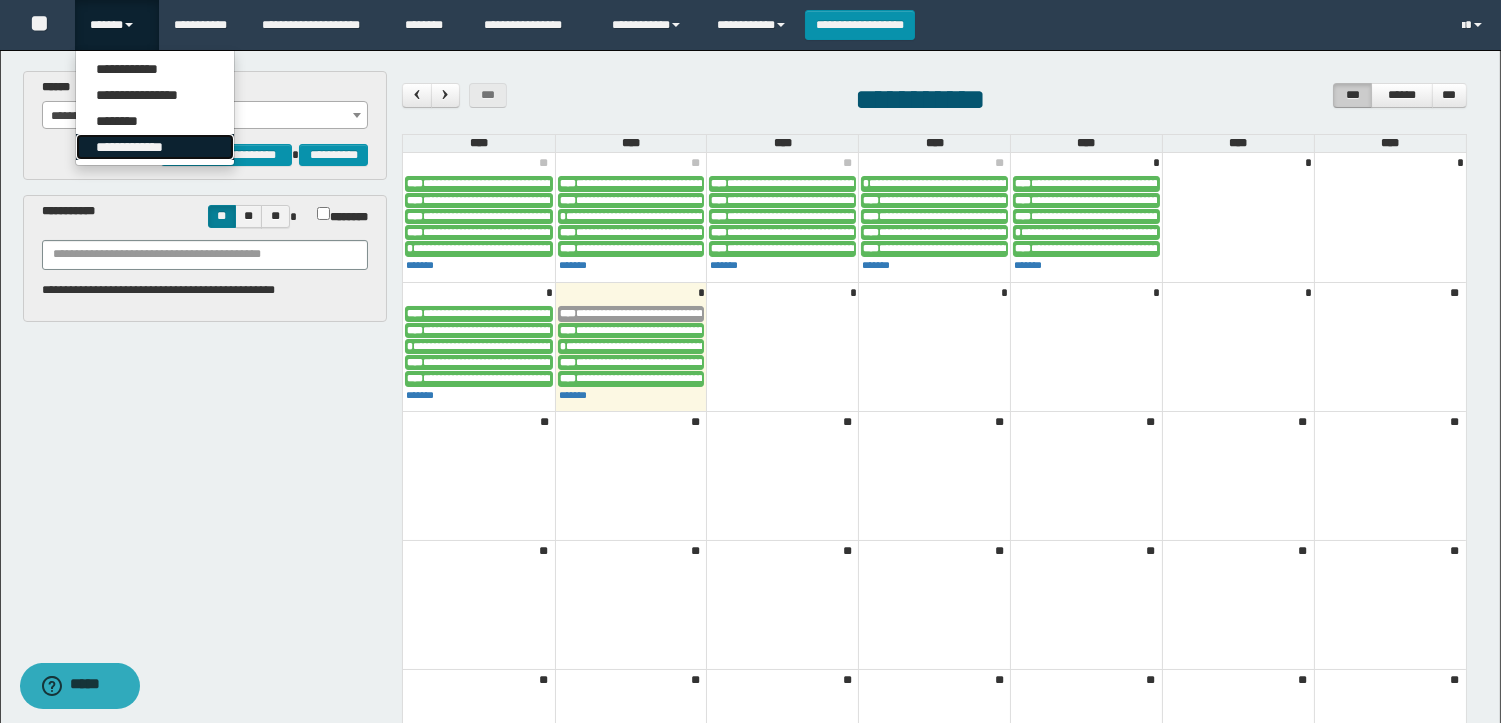 click on "**********" at bounding box center [155, 147] 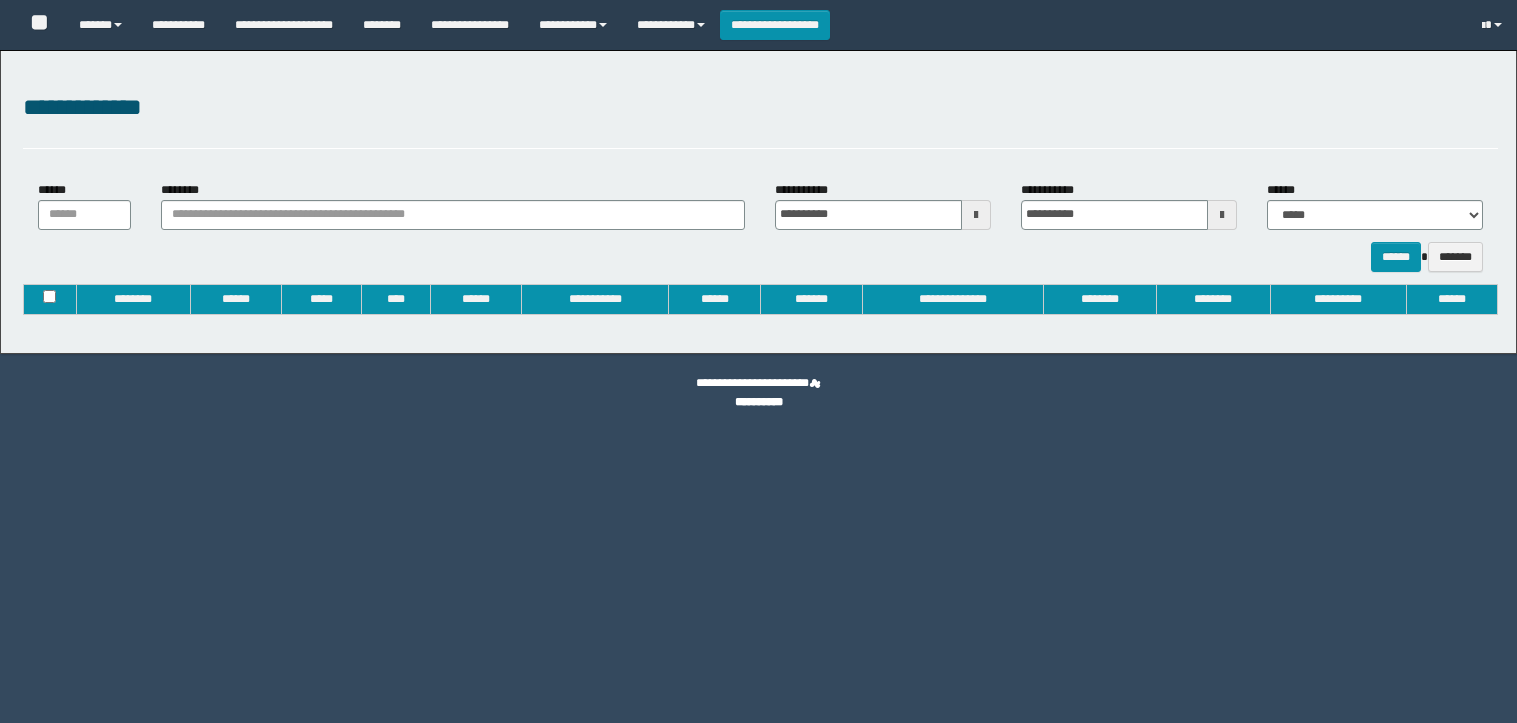 type on "**********" 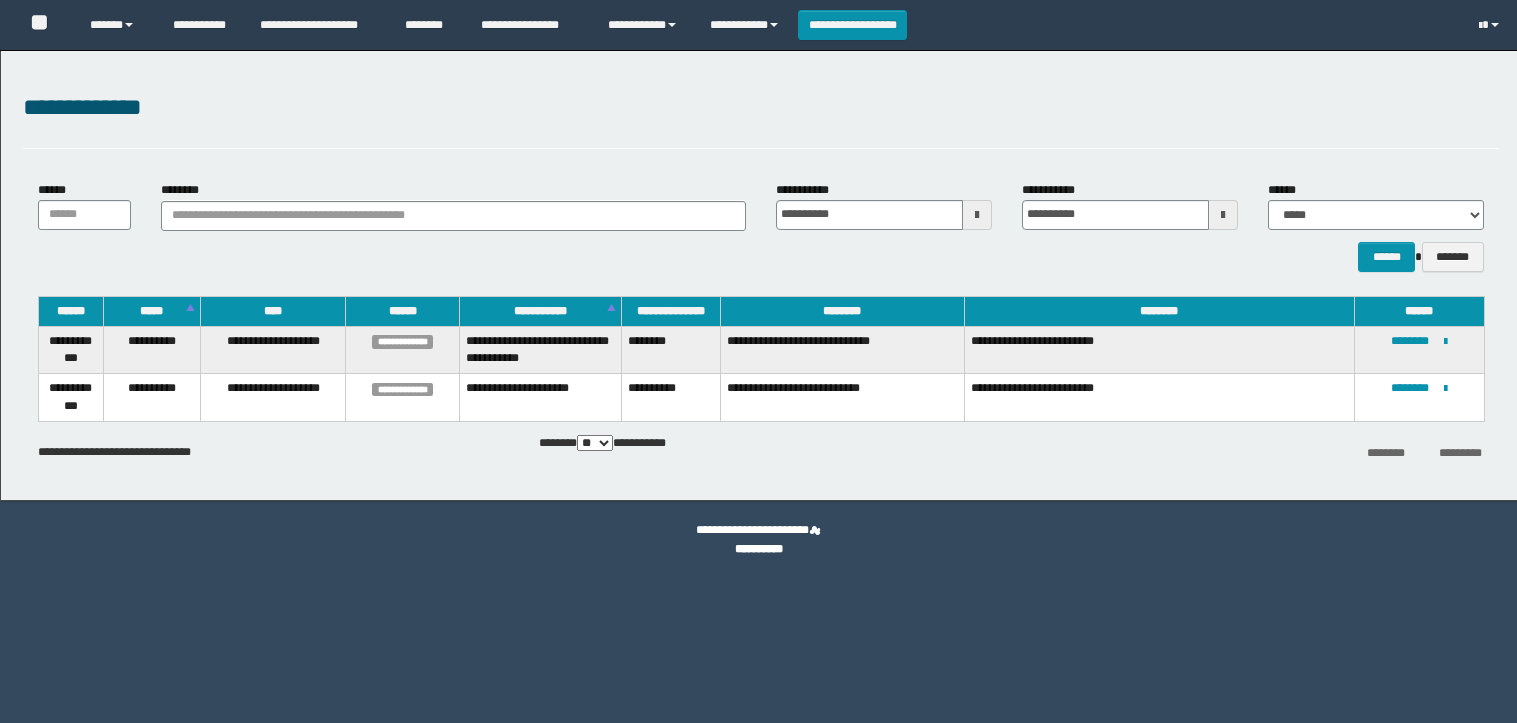 scroll, scrollTop: 0, scrollLeft: 0, axis: both 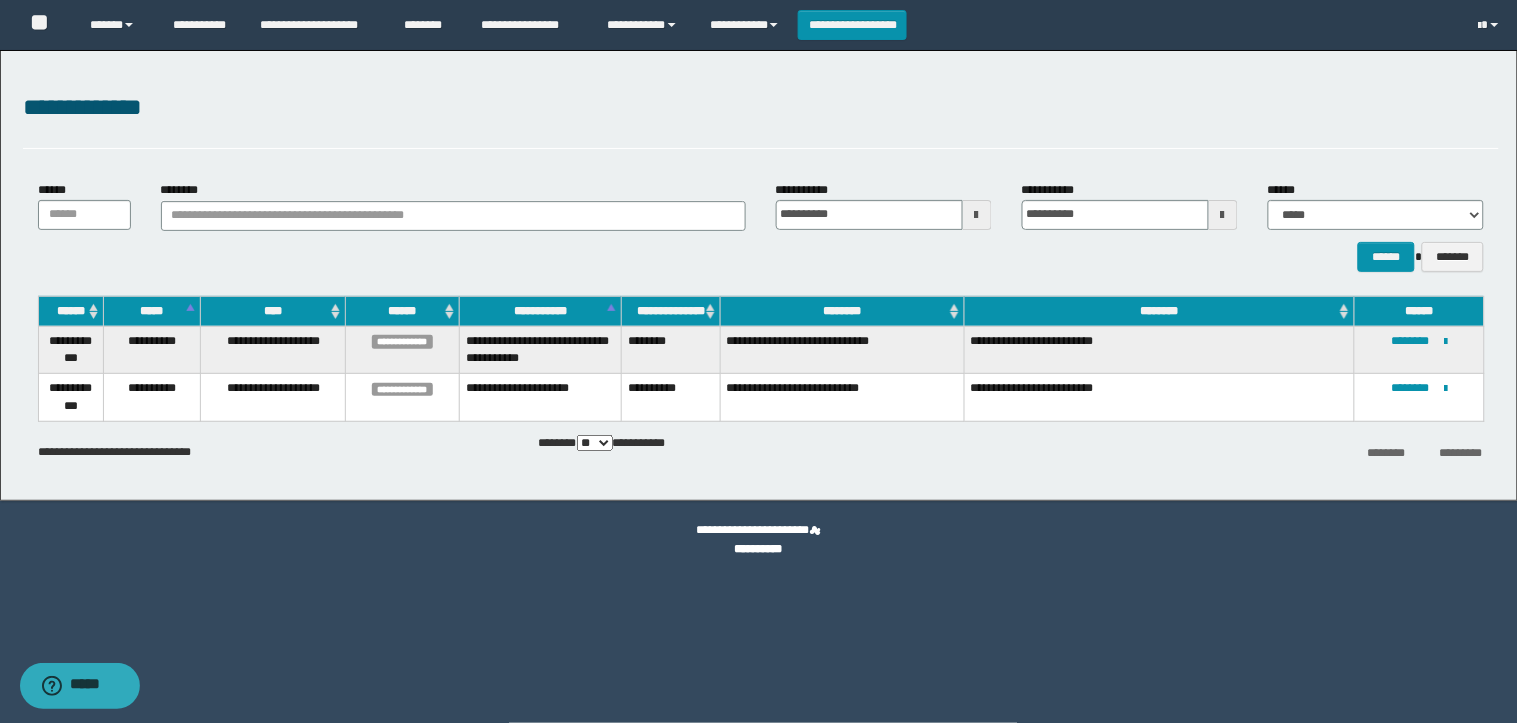 click on "******
*******" at bounding box center [1376, 257] 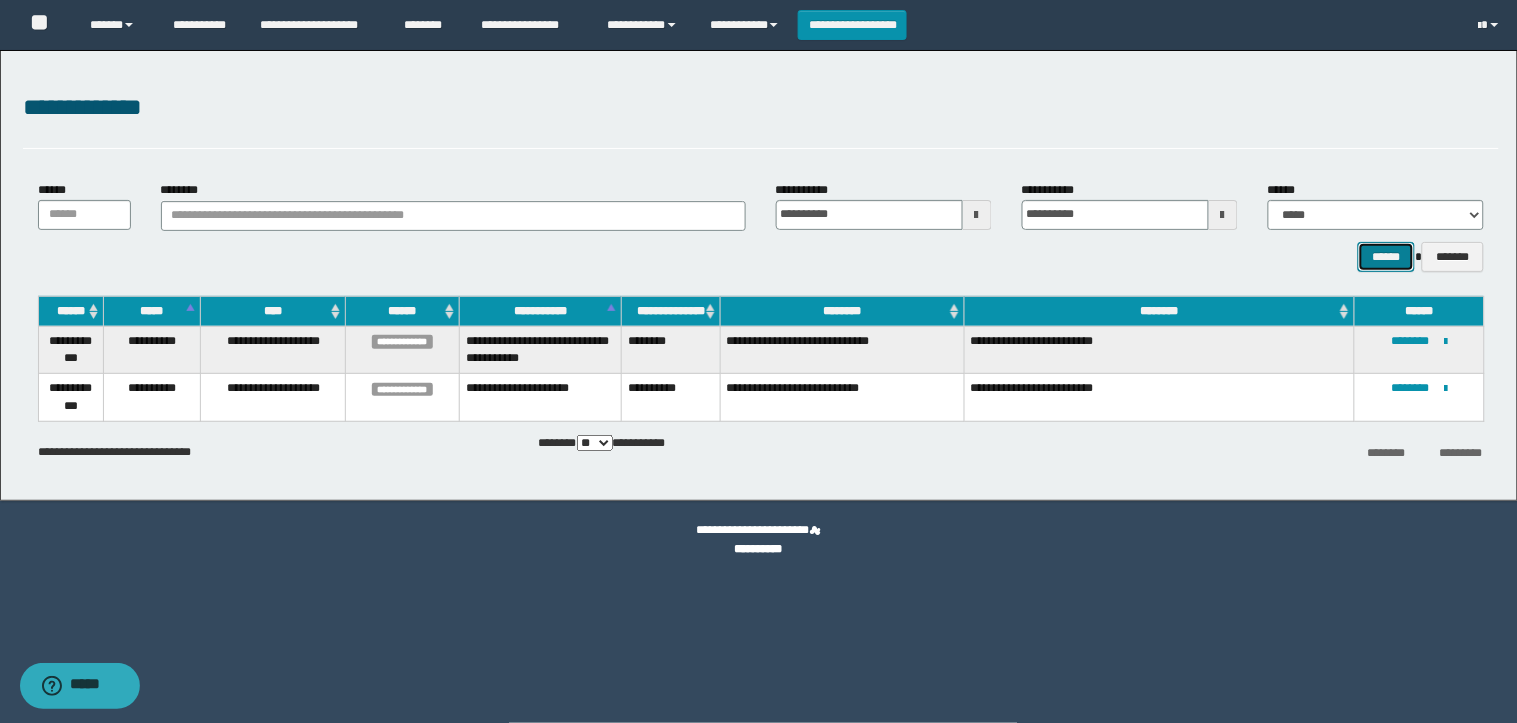 click on "******" at bounding box center (1386, 257) 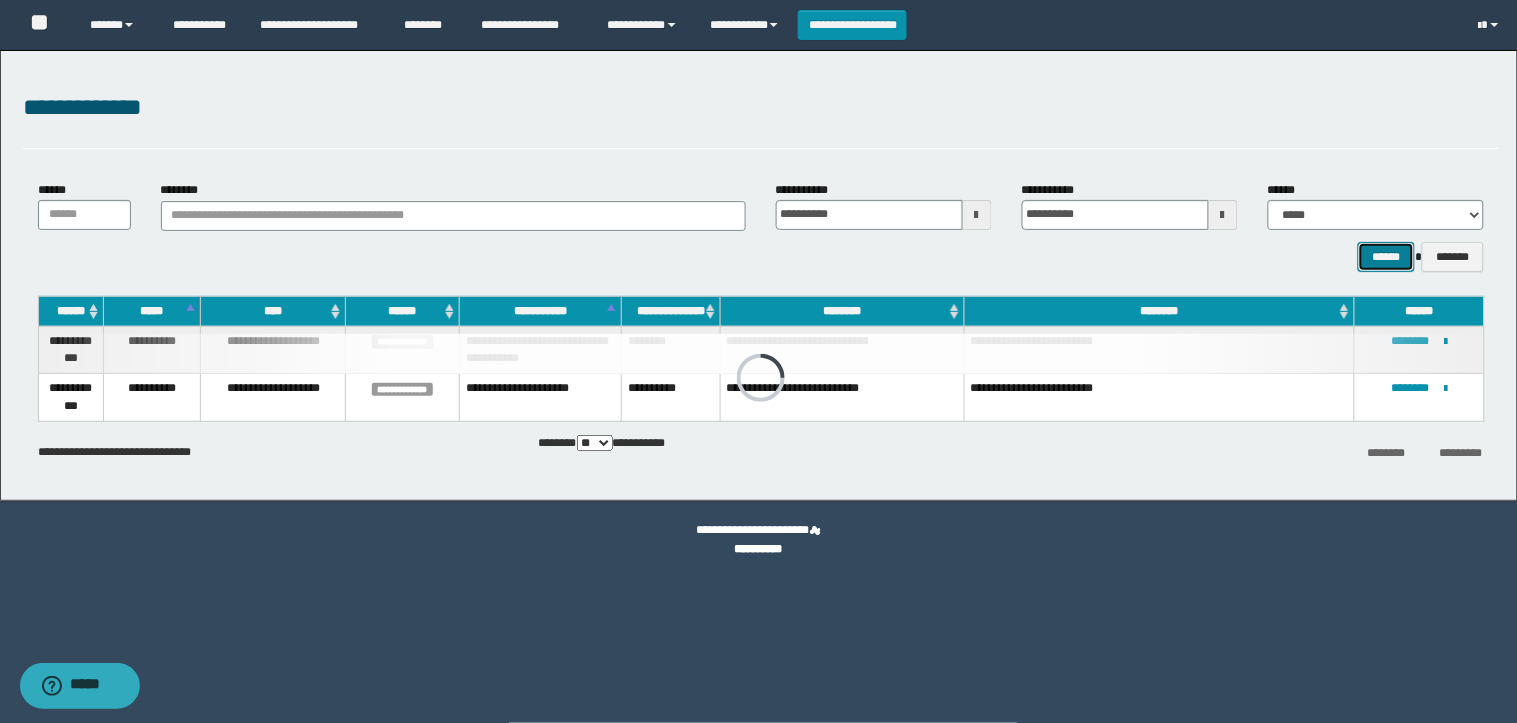 click on "******" at bounding box center [1386, 257] 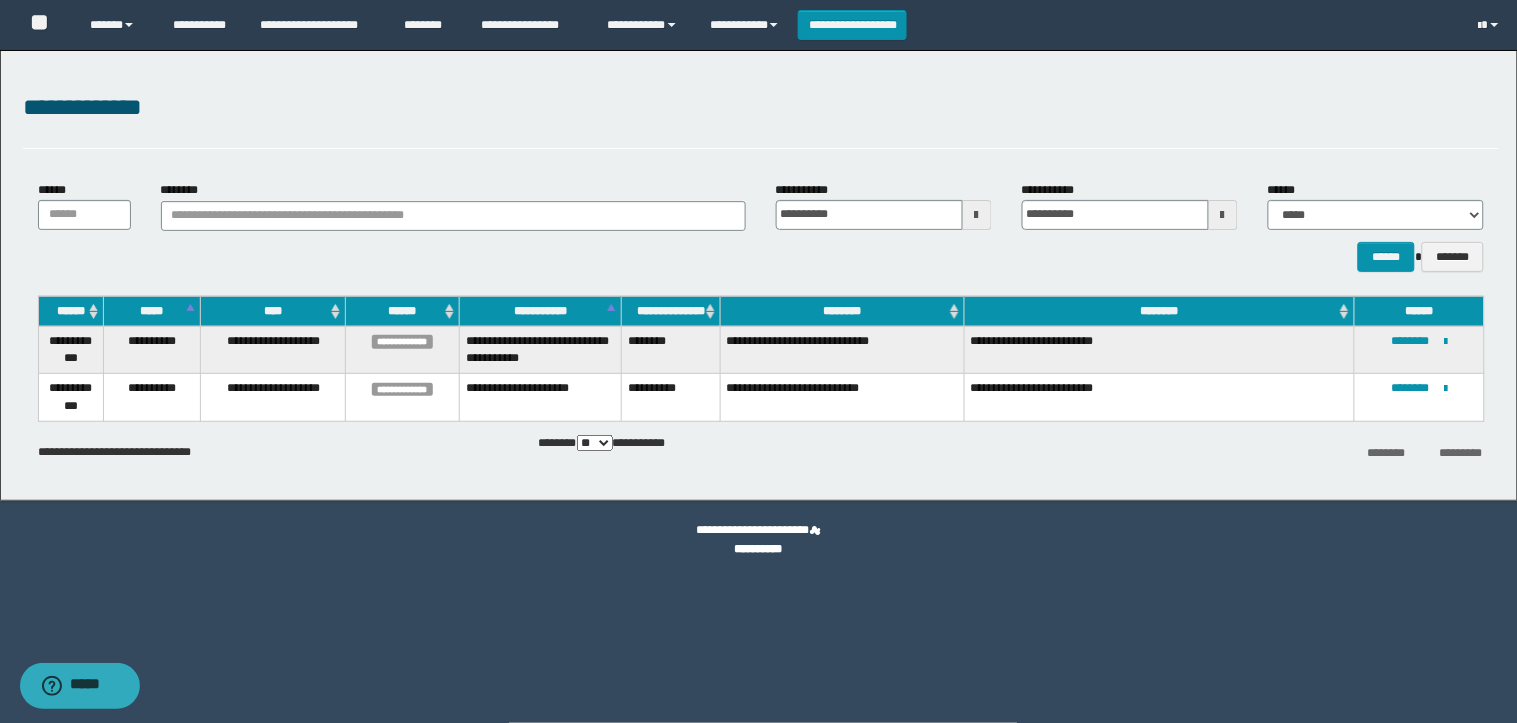 click on "******
*******" at bounding box center [1376, 257] 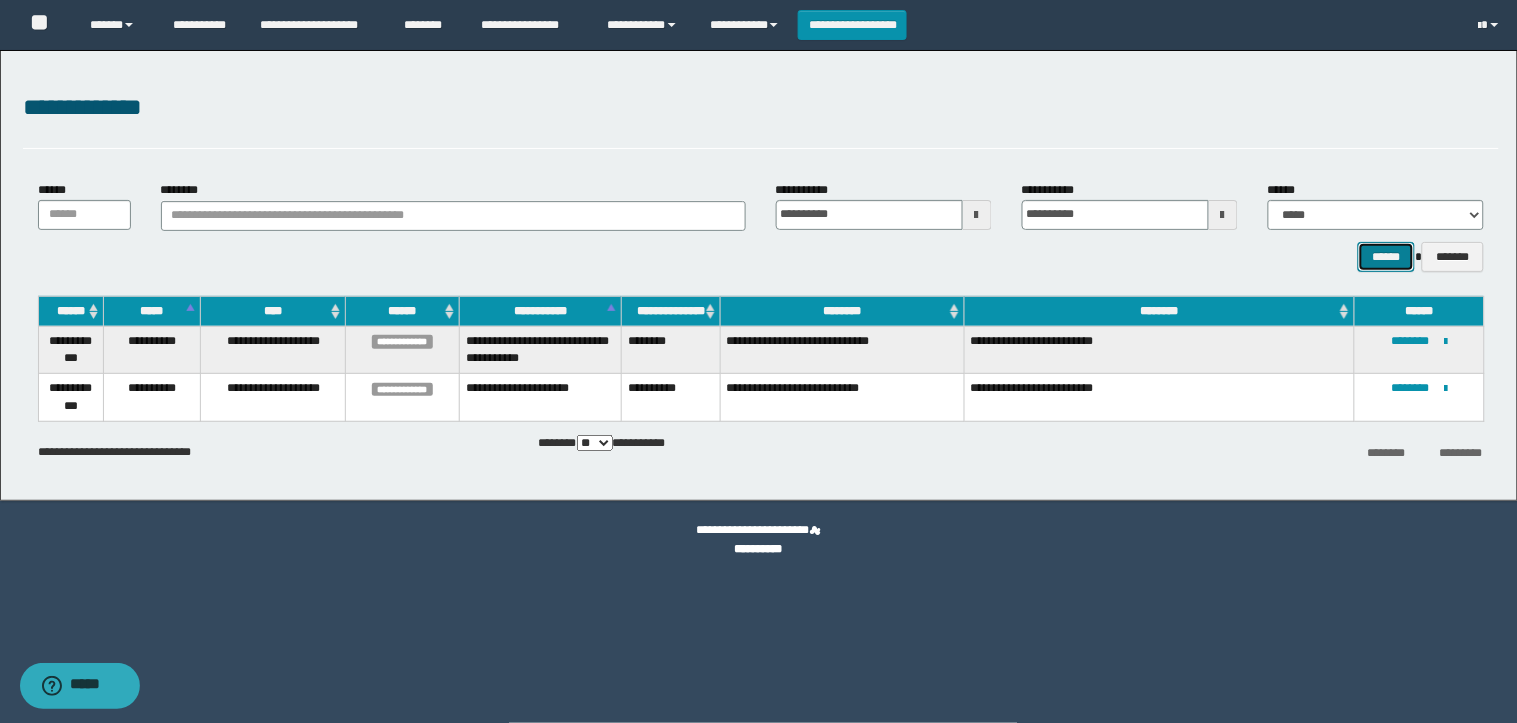 click on "******" at bounding box center (1386, 257) 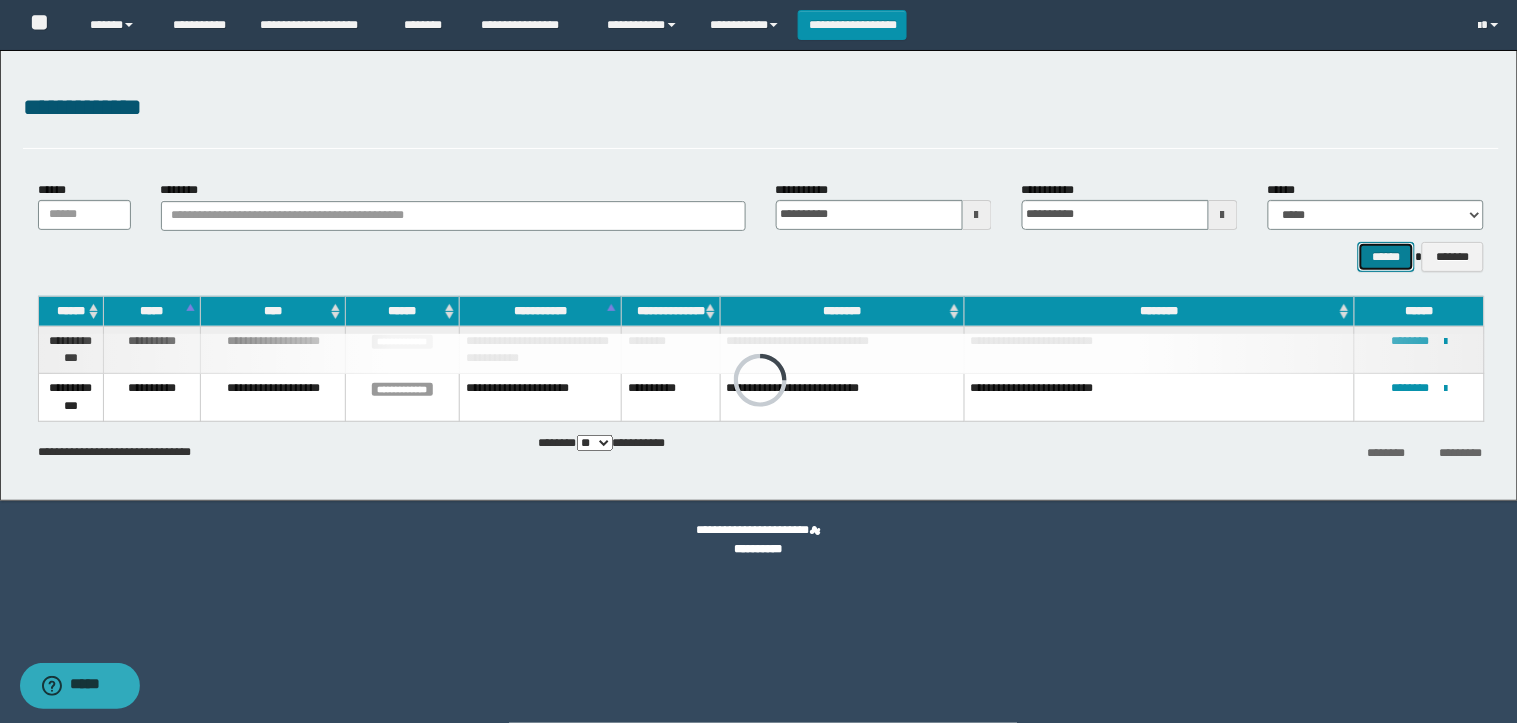 click on "******" at bounding box center (1386, 257) 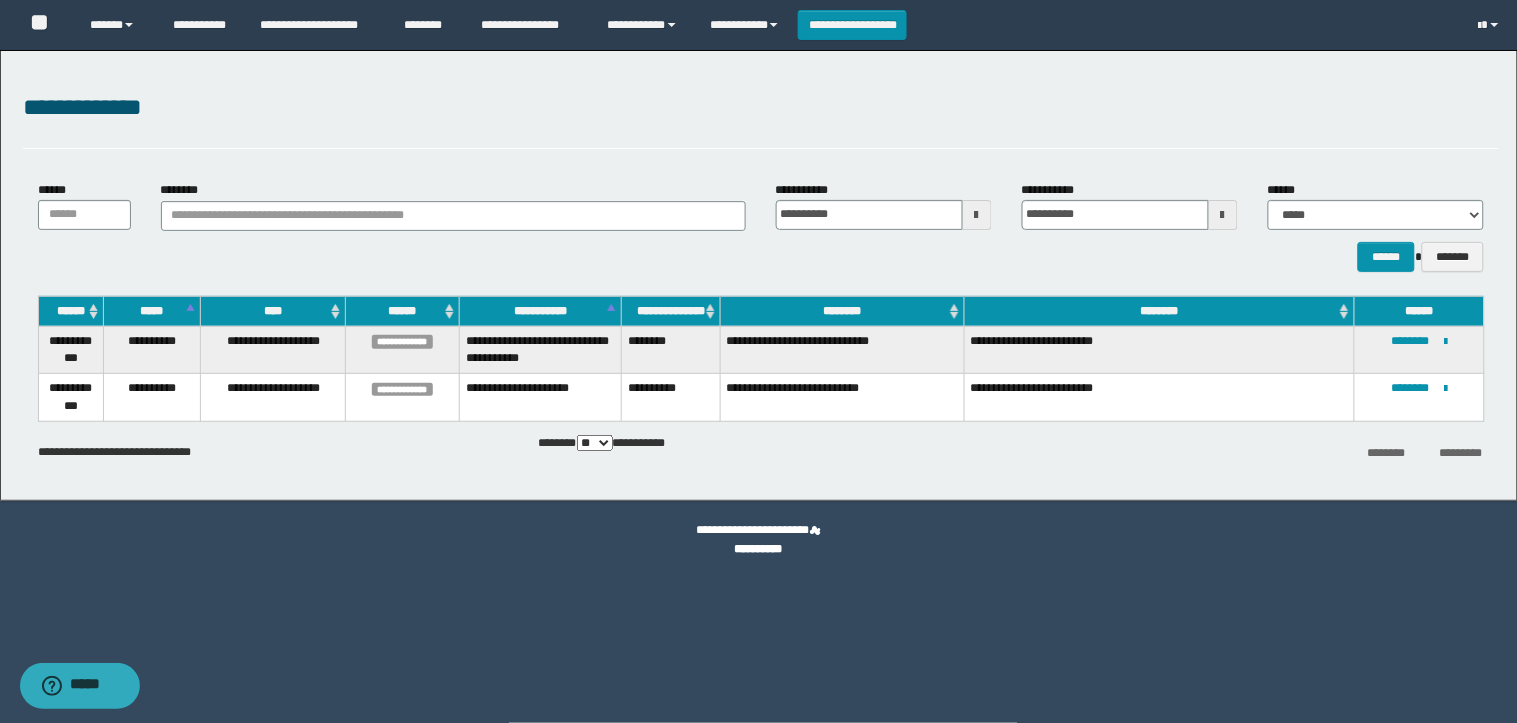 click on "**********" at bounding box center (761, 226) 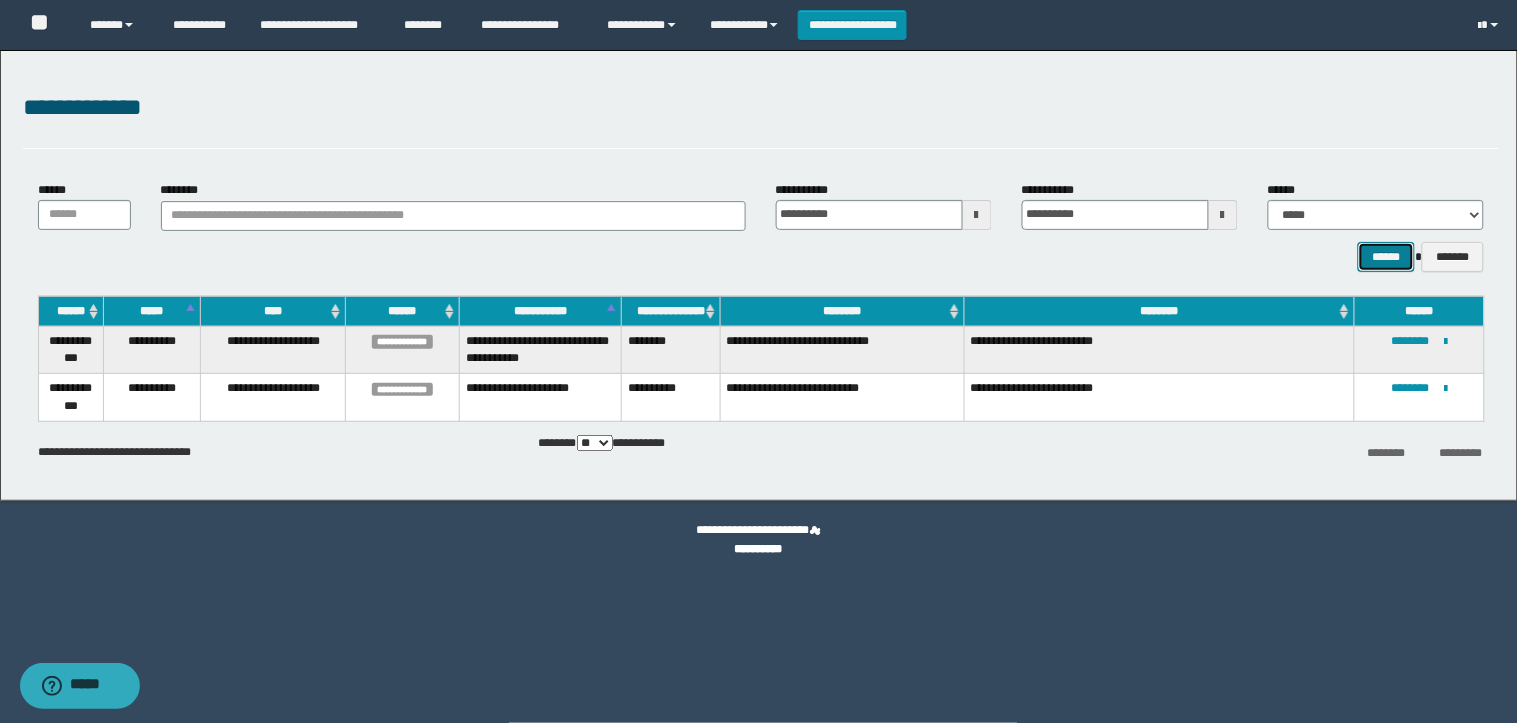 click on "******" at bounding box center [1386, 257] 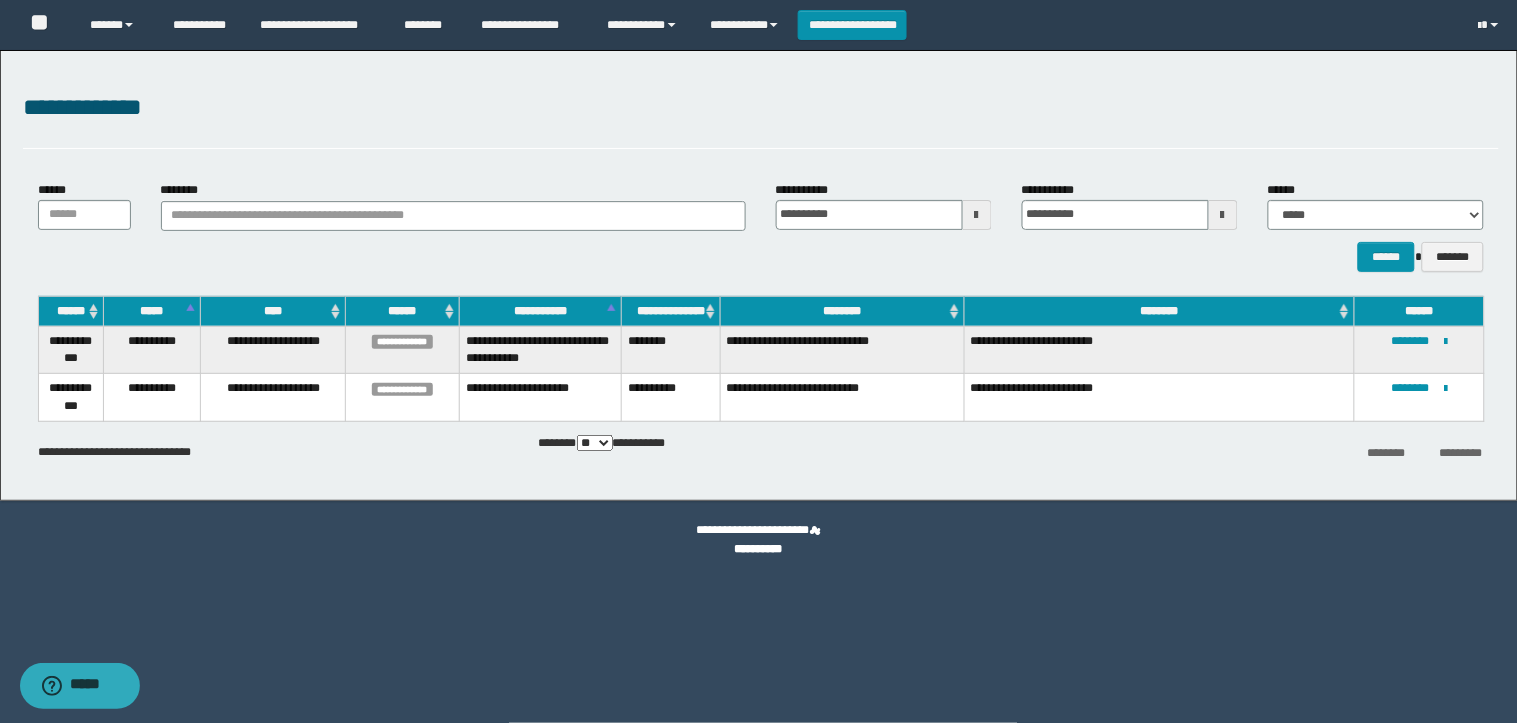 click on "******
*******" at bounding box center (1376, 257) 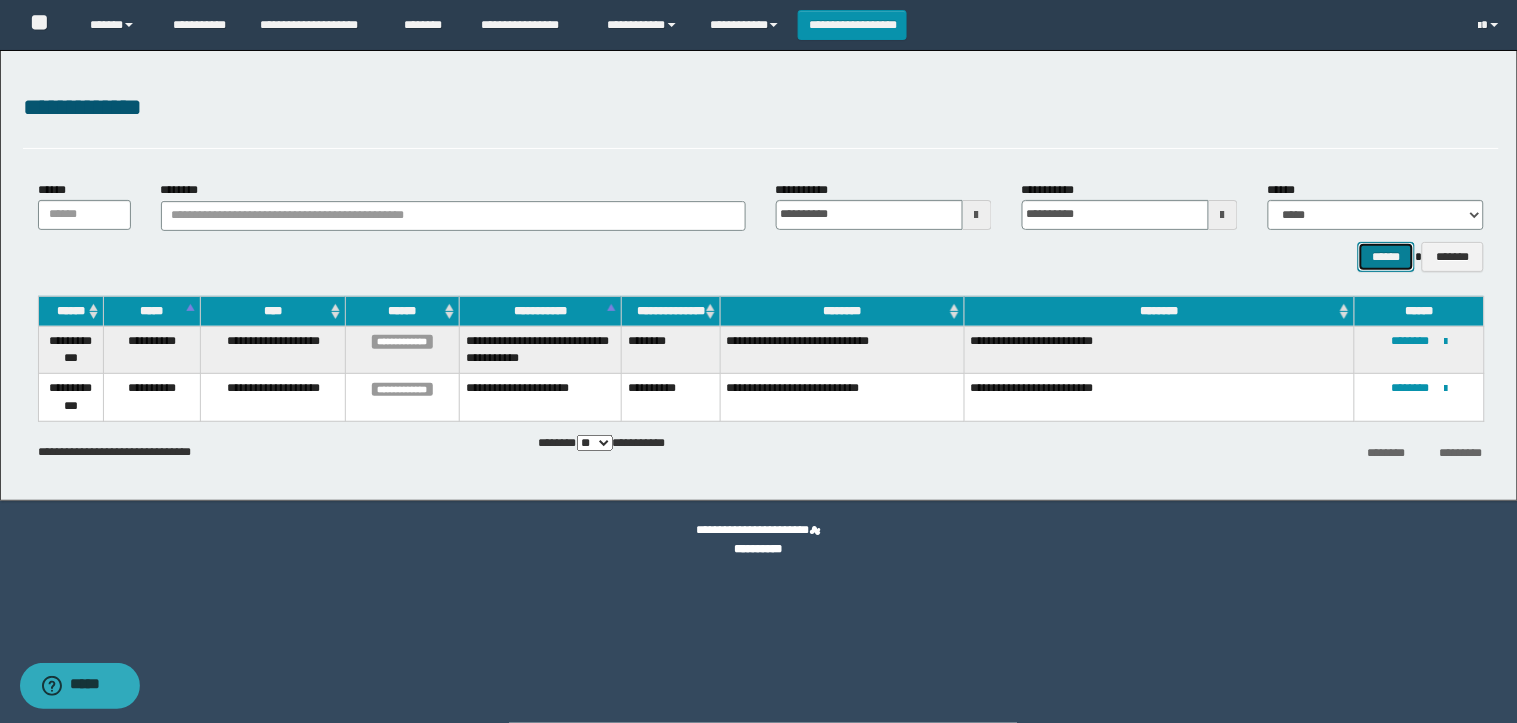 click on "******" at bounding box center (1386, 257) 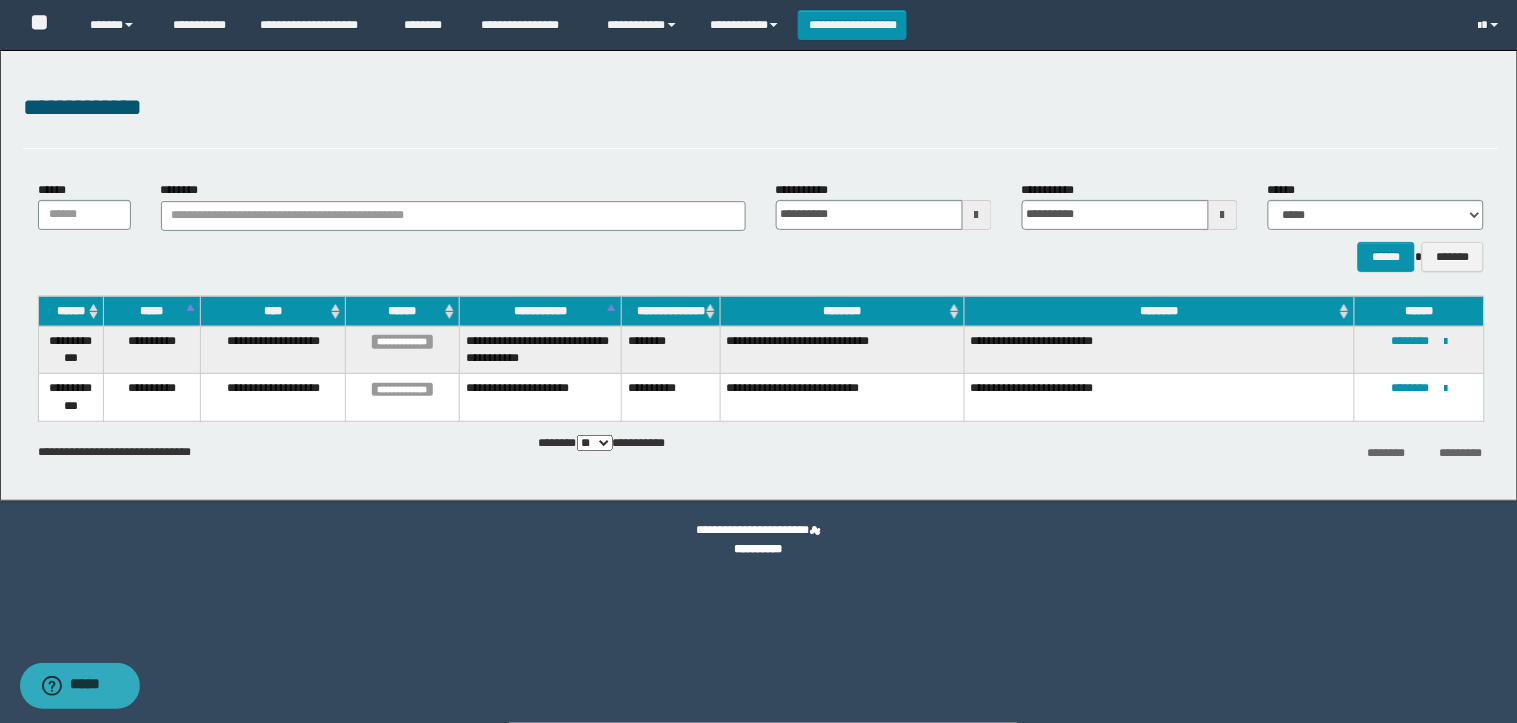 drag, startPoint x: 1310, startPoint y: 256, endPoint x: 1340, endPoint y: 255, distance: 30.016663 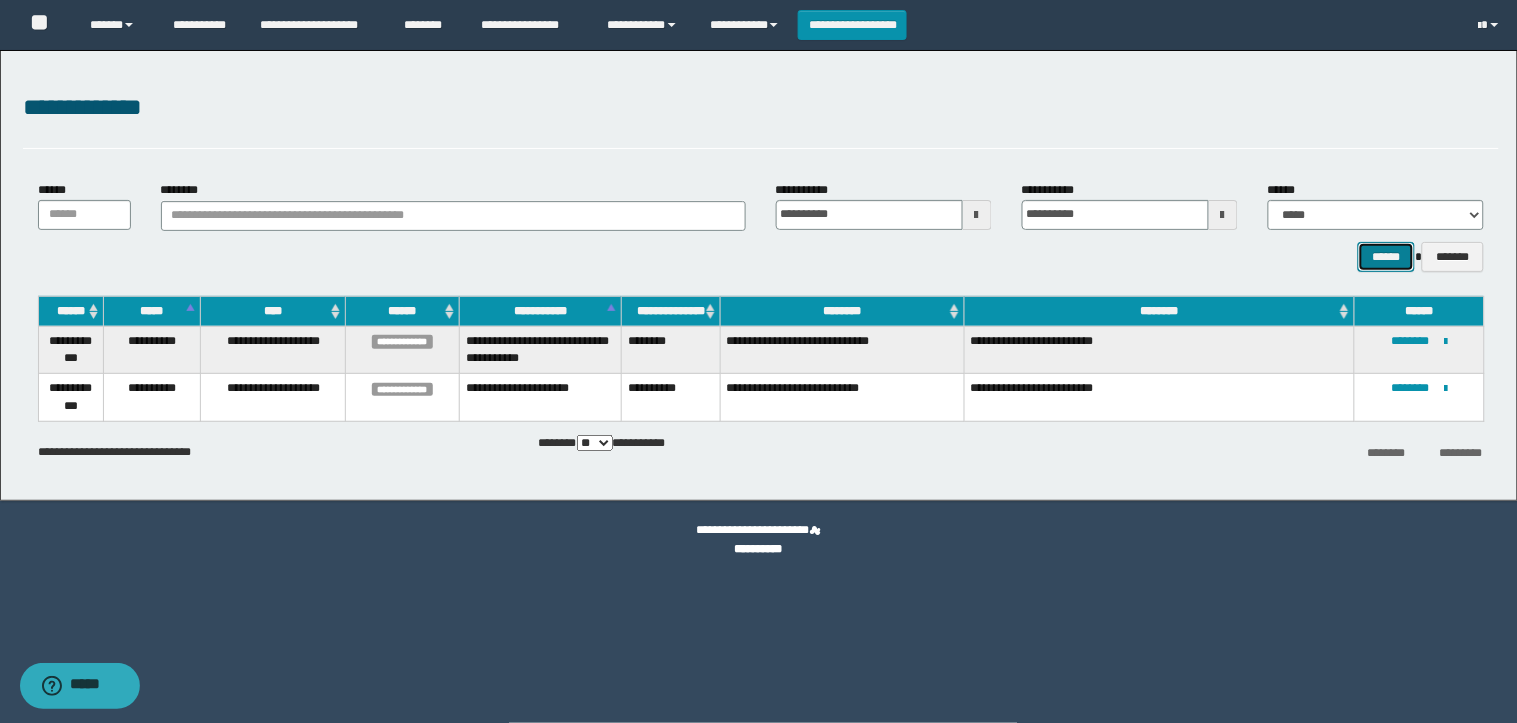 click on "******" at bounding box center [1386, 257] 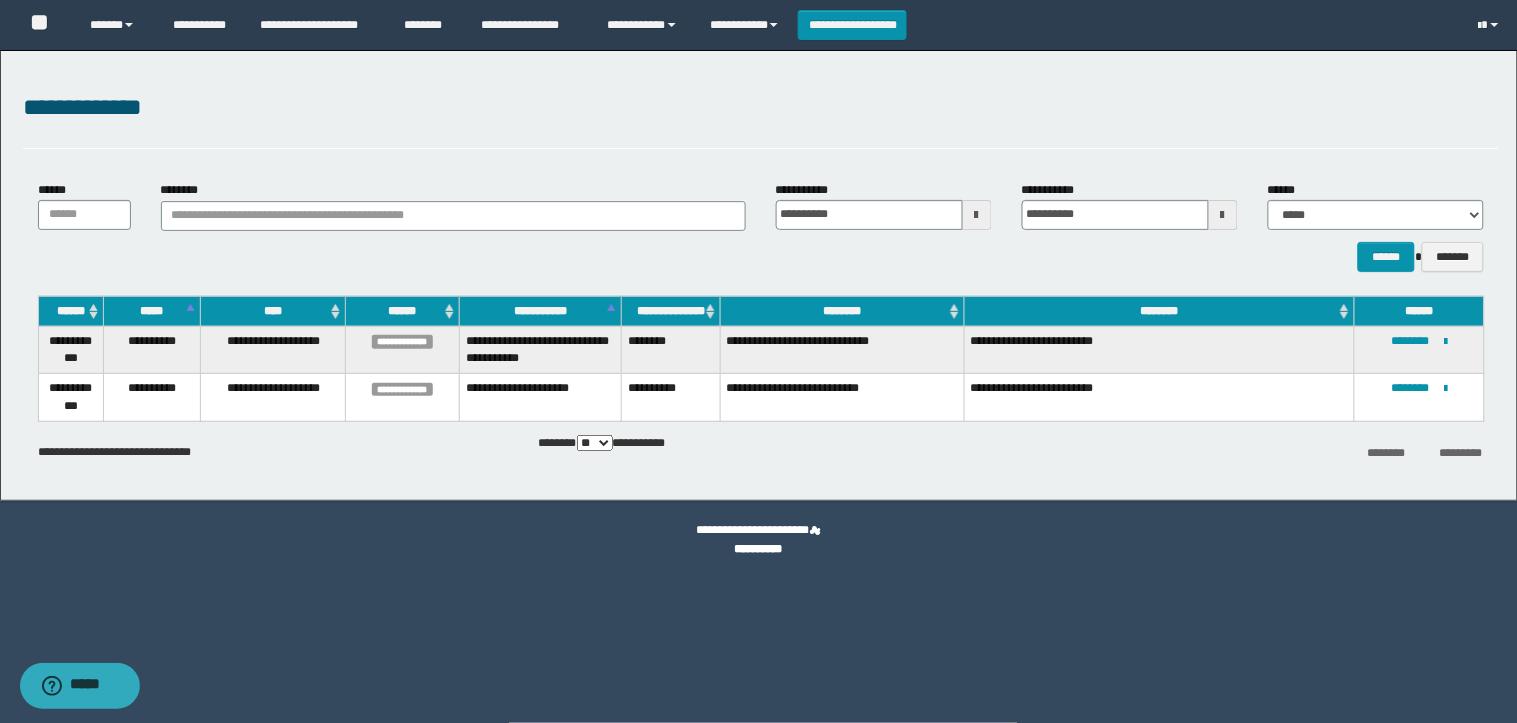 click at bounding box center [977, 215] 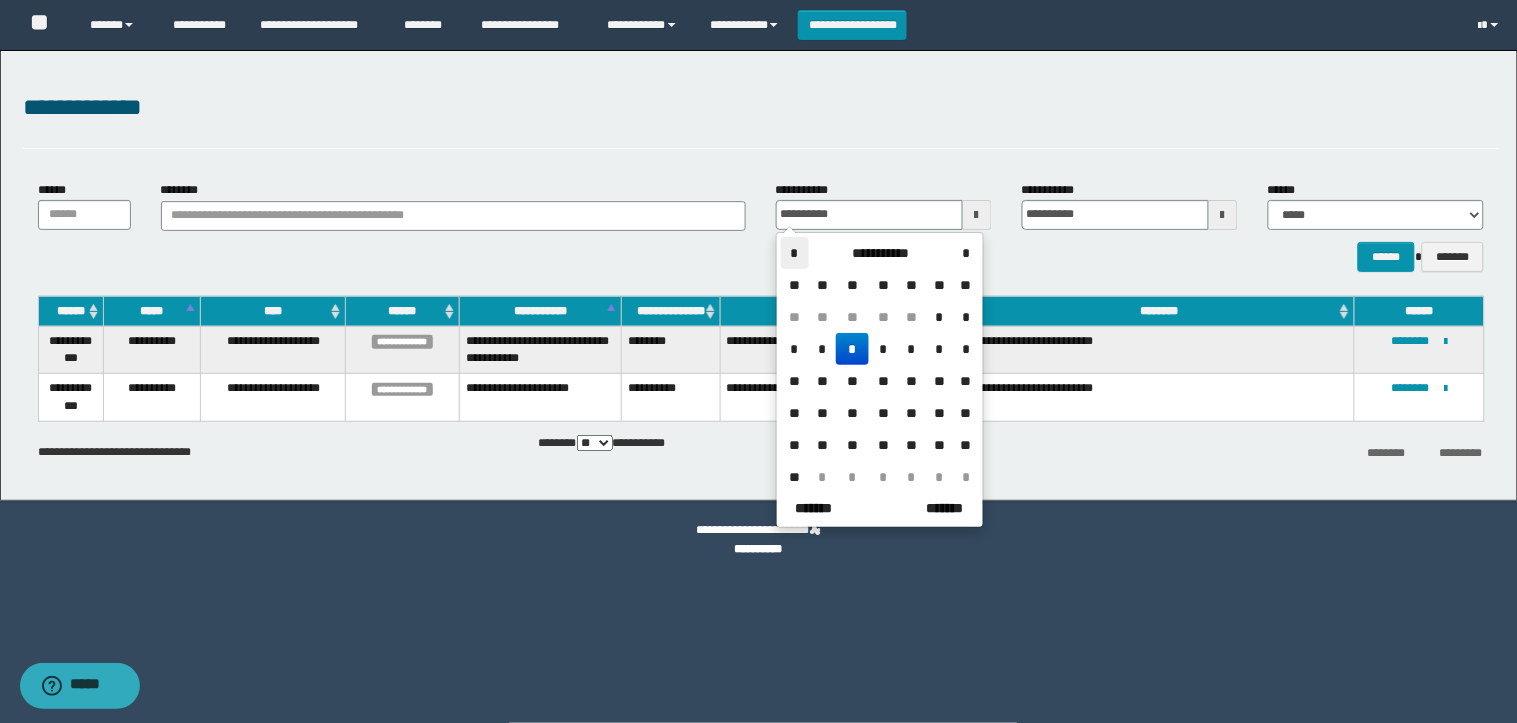 click on "*" at bounding box center [795, 253] 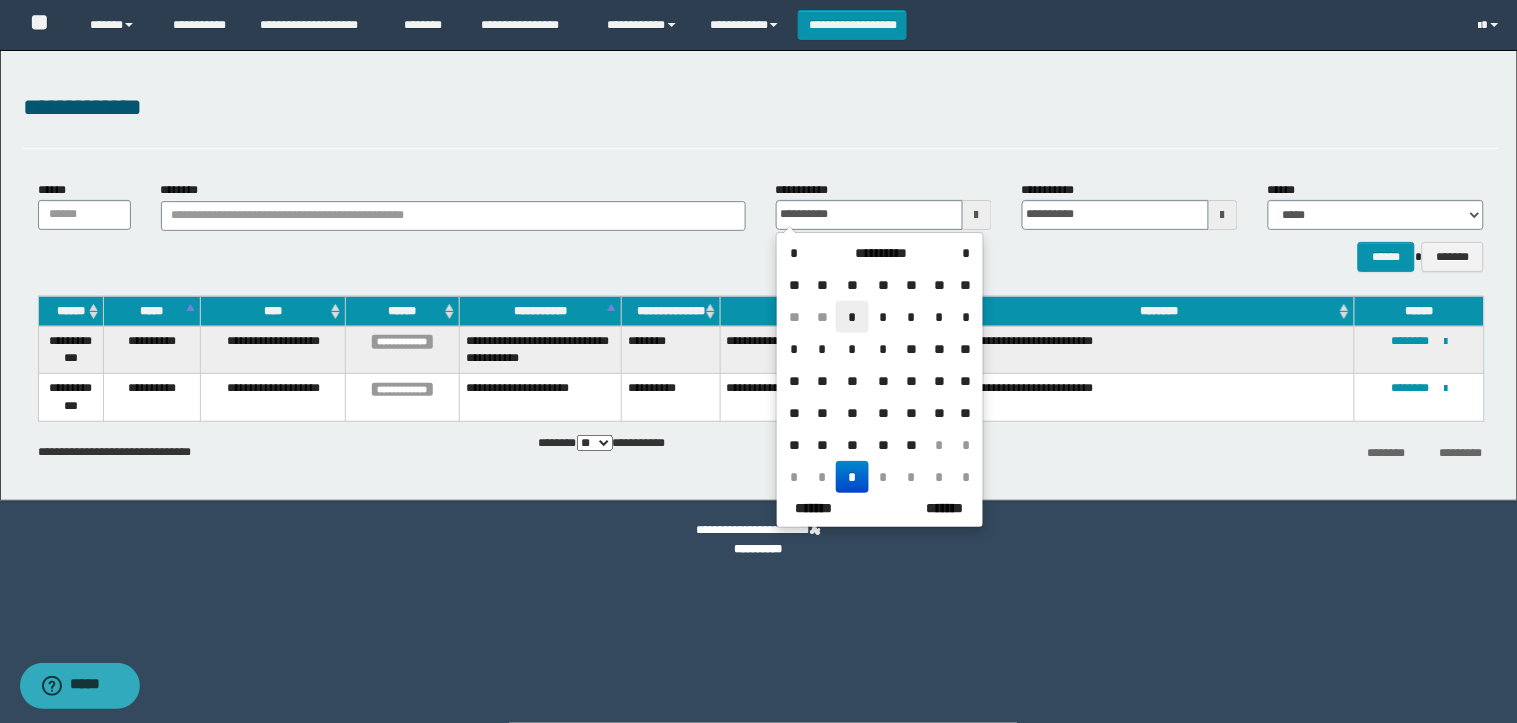 click on "*" at bounding box center [852, 317] 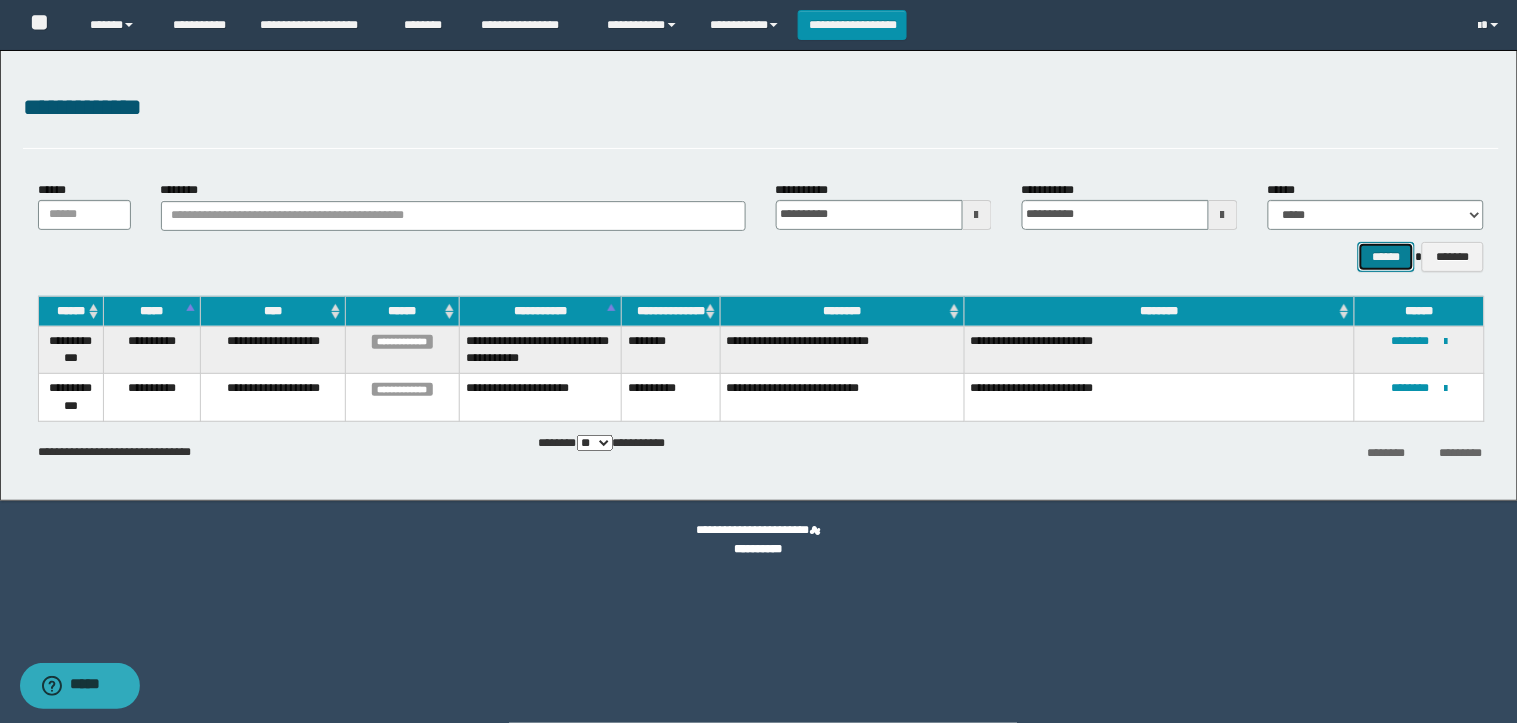 click on "******" at bounding box center (1386, 257) 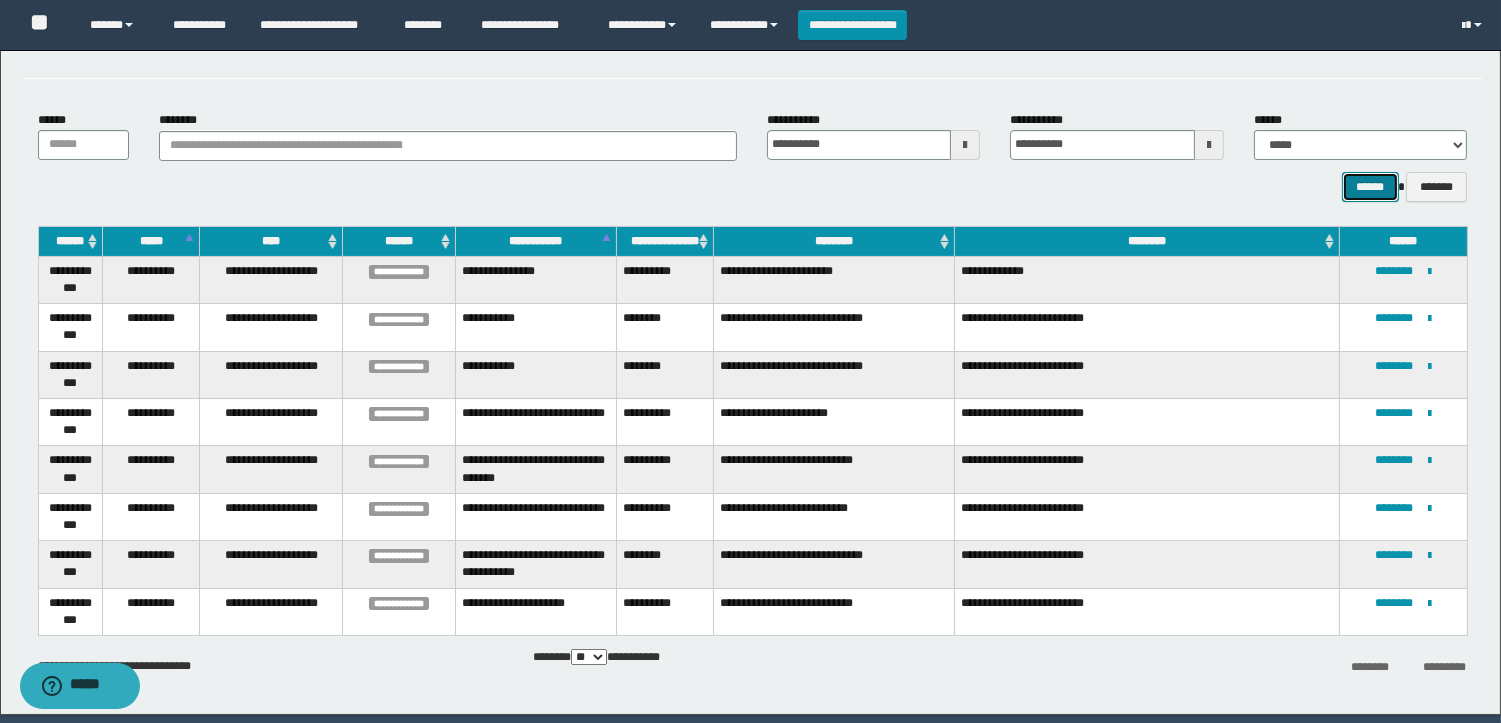 scroll, scrollTop: 140, scrollLeft: 0, axis: vertical 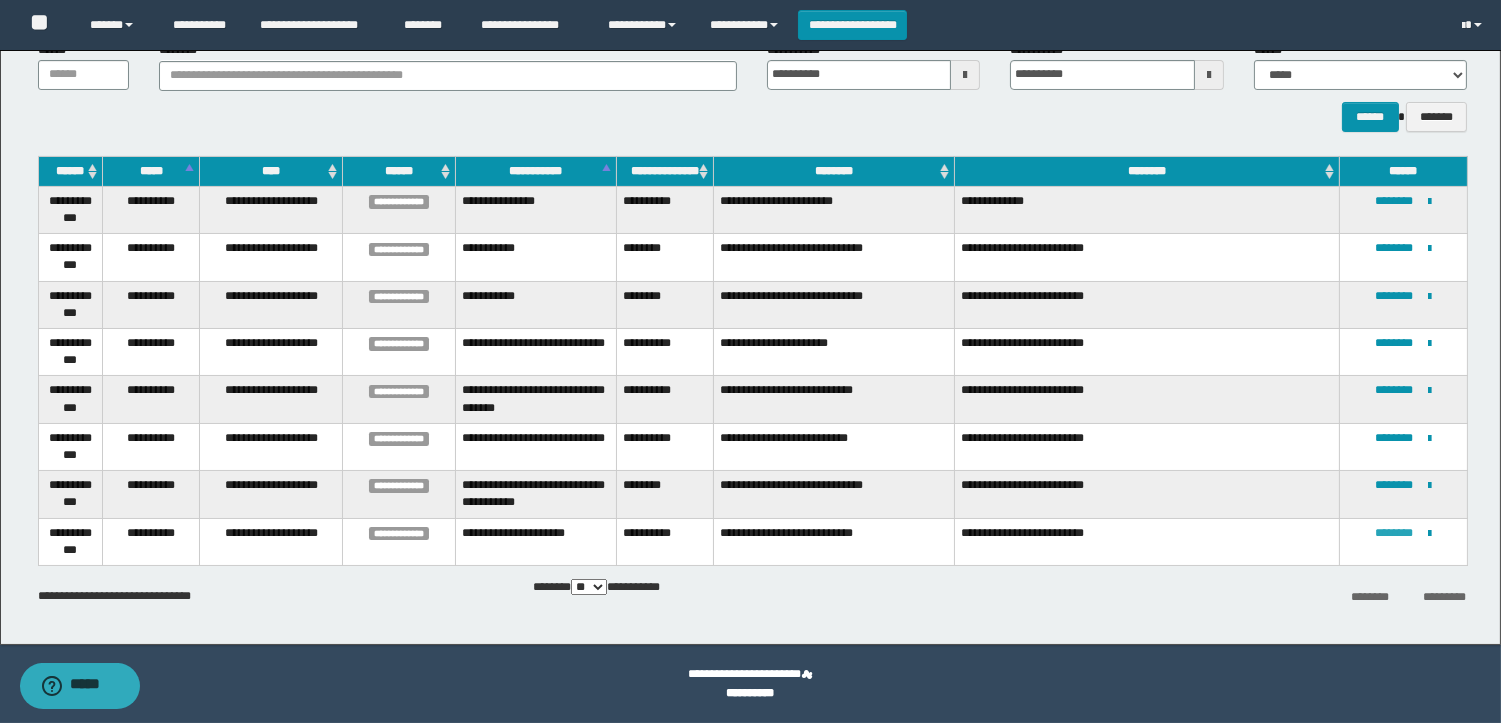 click on "********" at bounding box center [1394, 533] 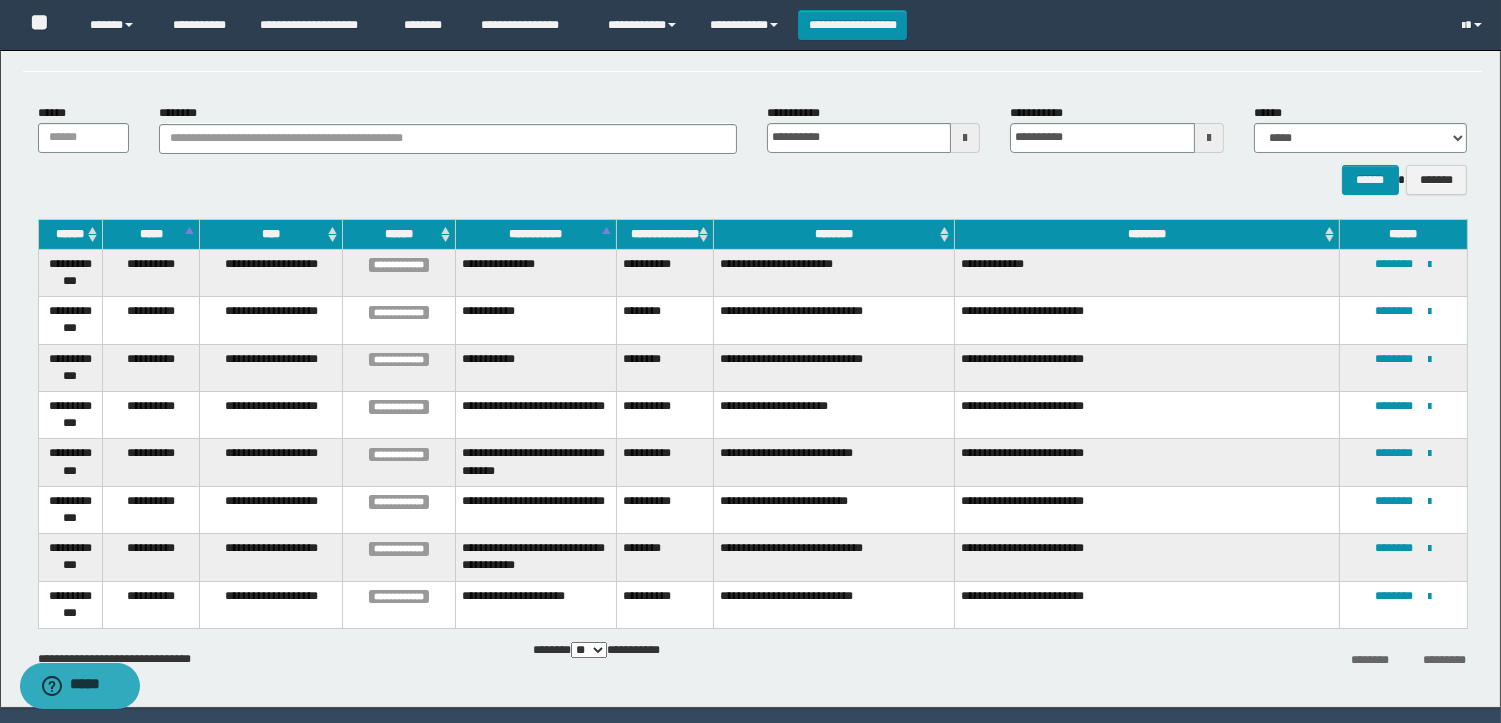 scroll, scrollTop: 140, scrollLeft: 0, axis: vertical 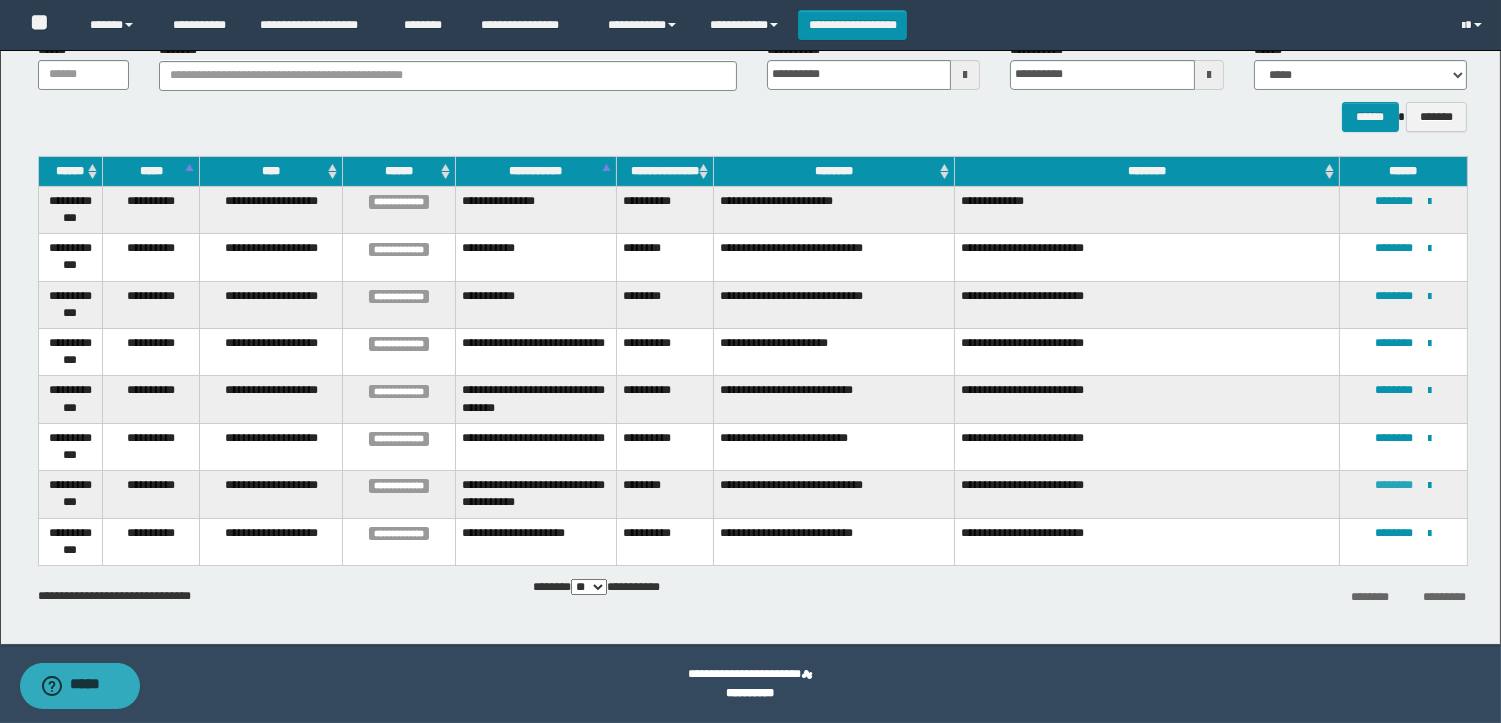 click on "********" at bounding box center [1394, 485] 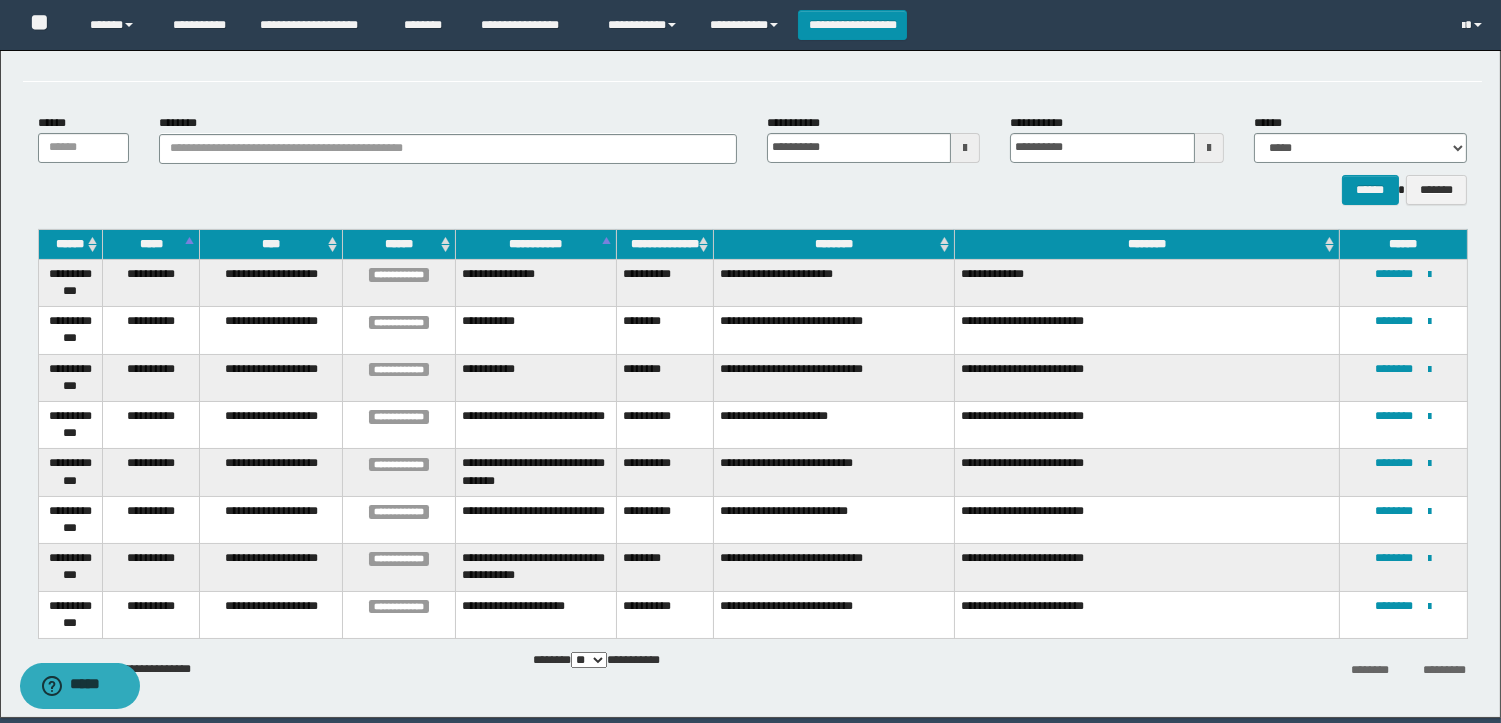 scroll, scrollTop: 140, scrollLeft: 0, axis: vertical 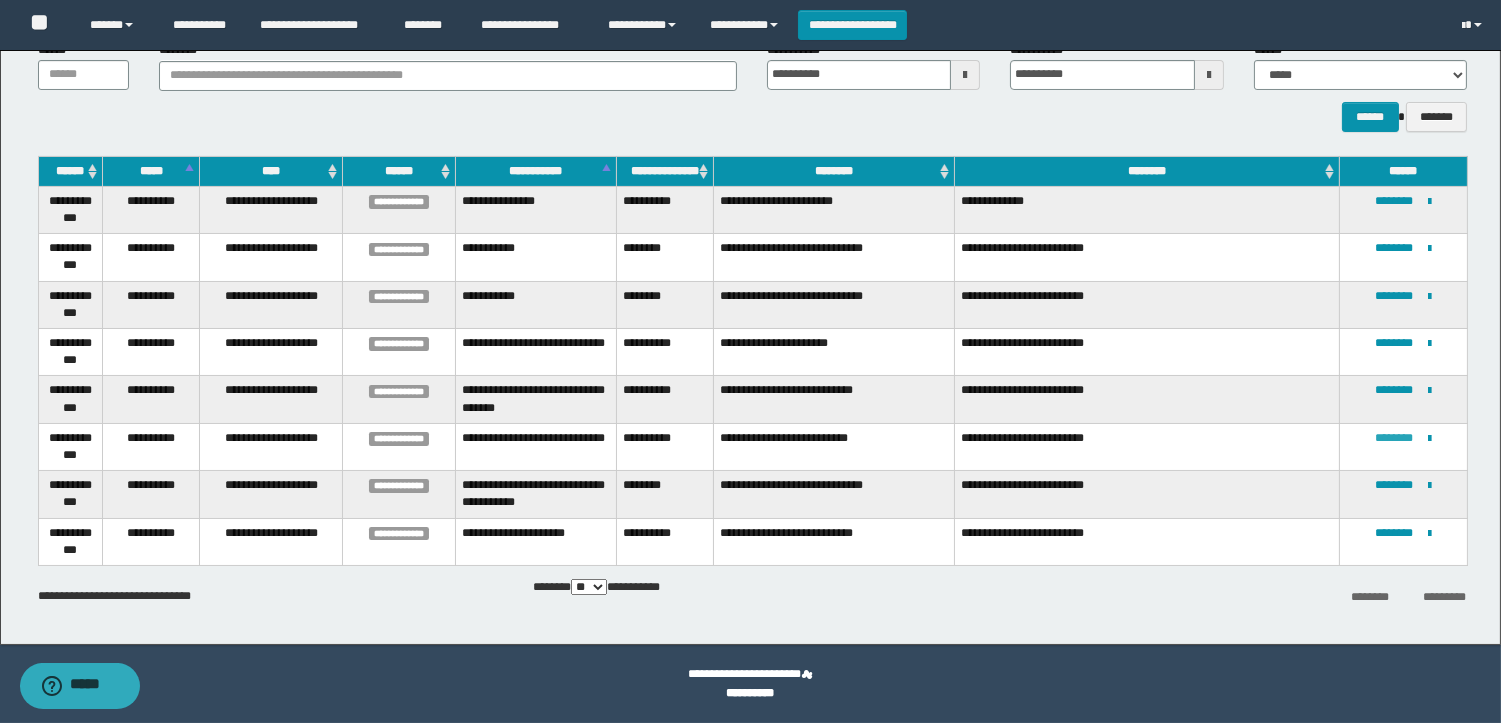 click on "********" at bounding box center [1394, 438] 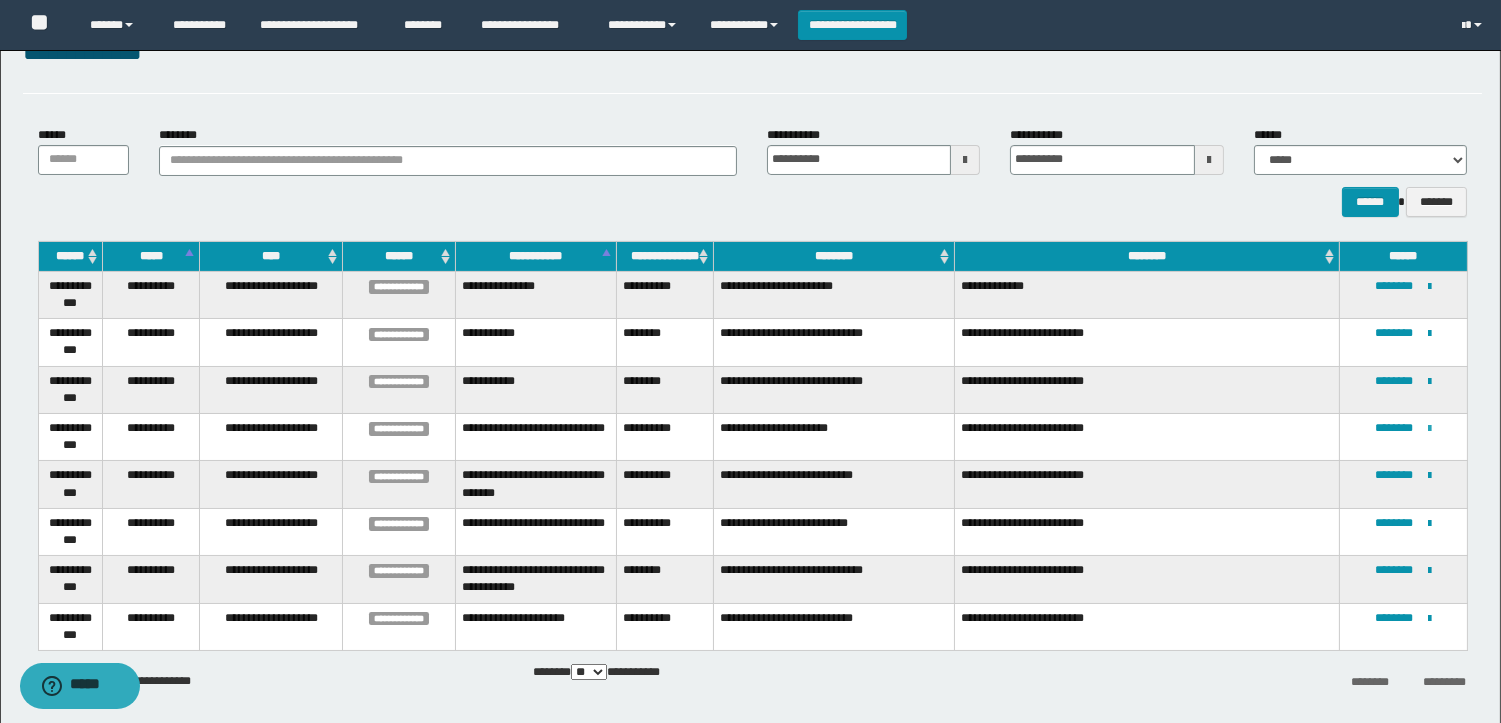 scroll, scrollTop: 140, scrollLeft: 0, axis: vertical 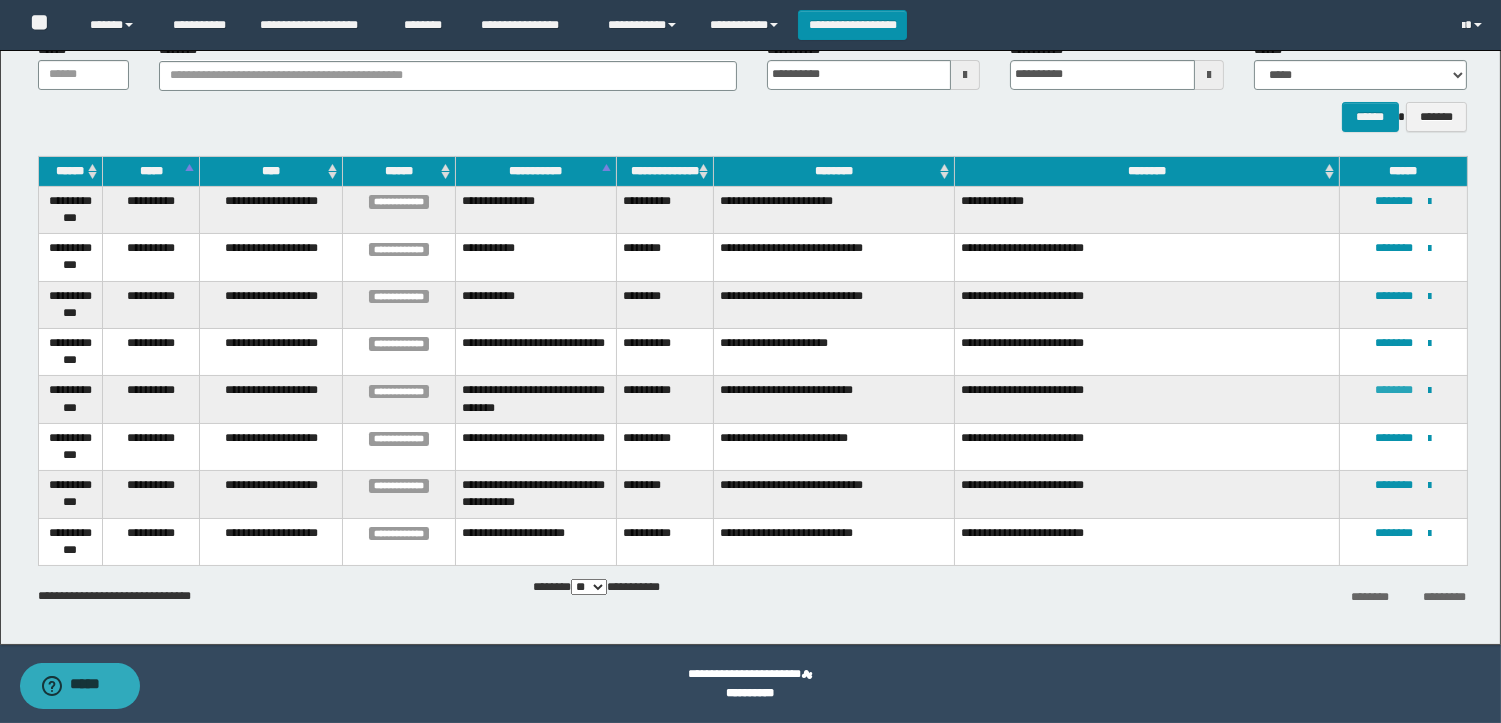 click on "********" at bounding box center [1394, 390] 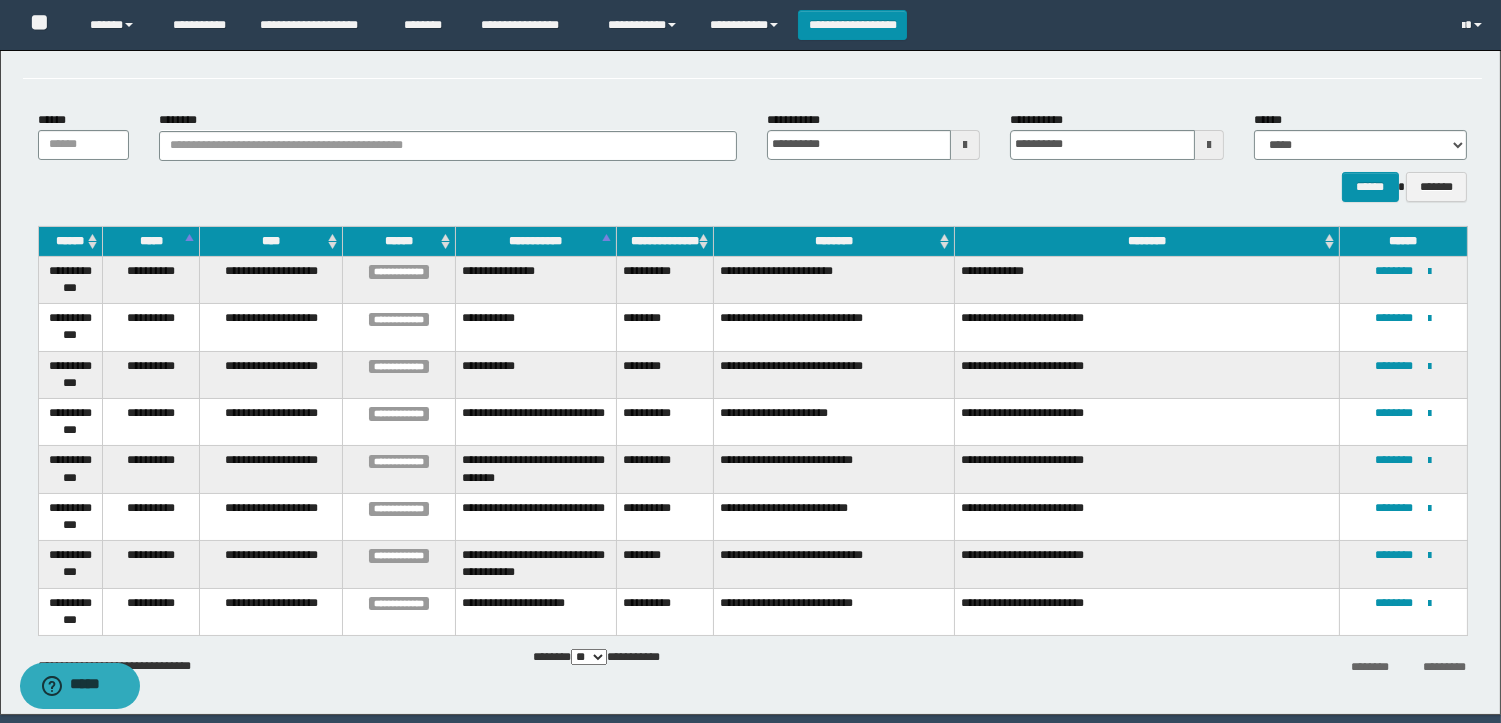 scroll, scrollTop: 140, scrollLeft: 0, axis: vertical 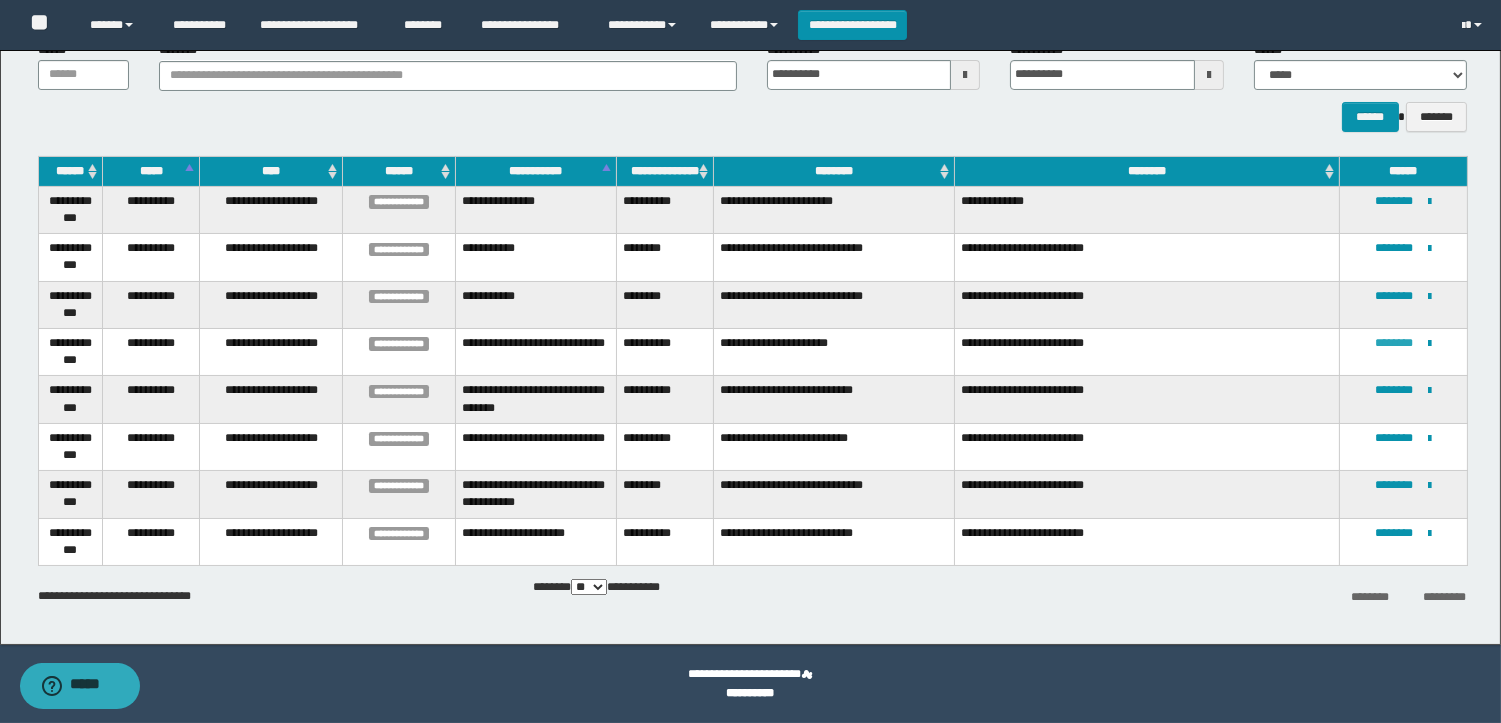 click on "********" at bounding box center (1394, 343) 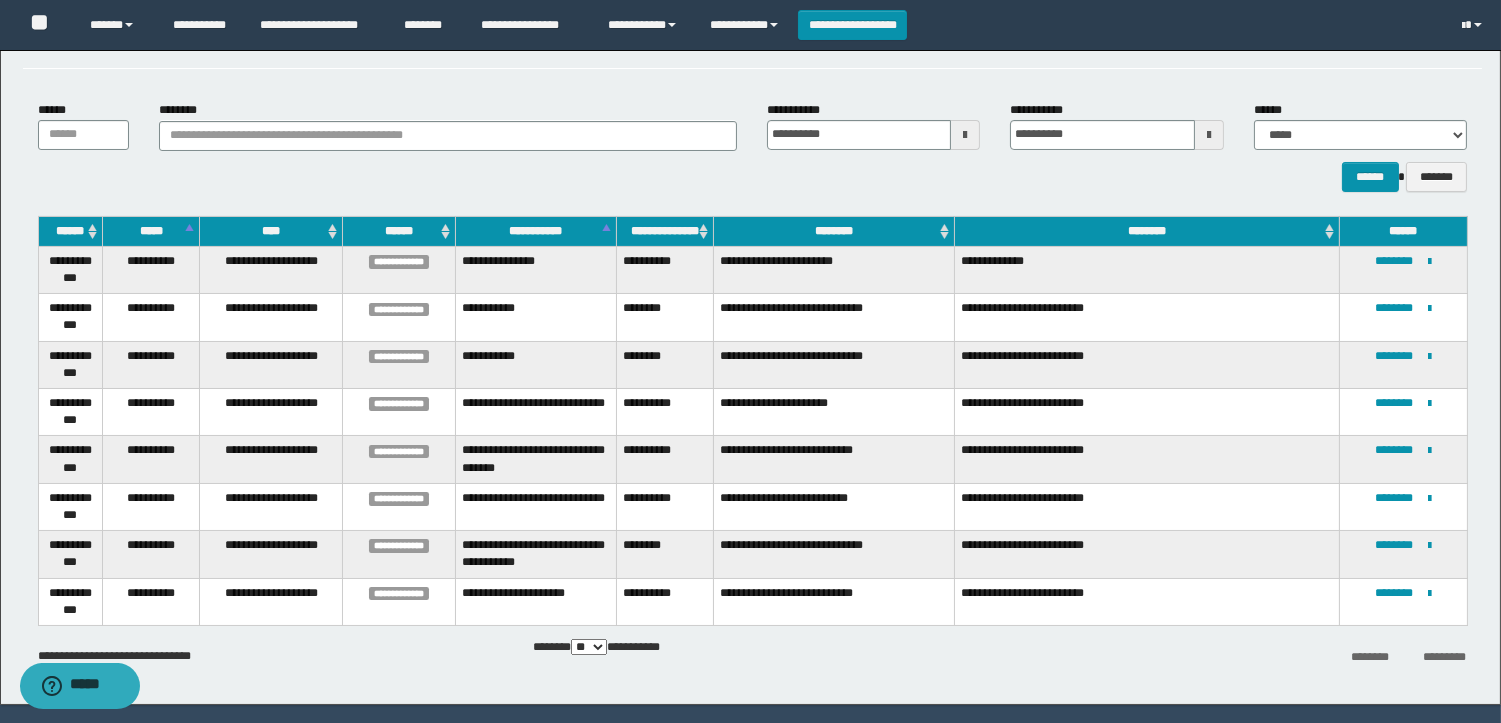 scroll, scrollTop: 140, scrollLeft: 0, axis: vertical 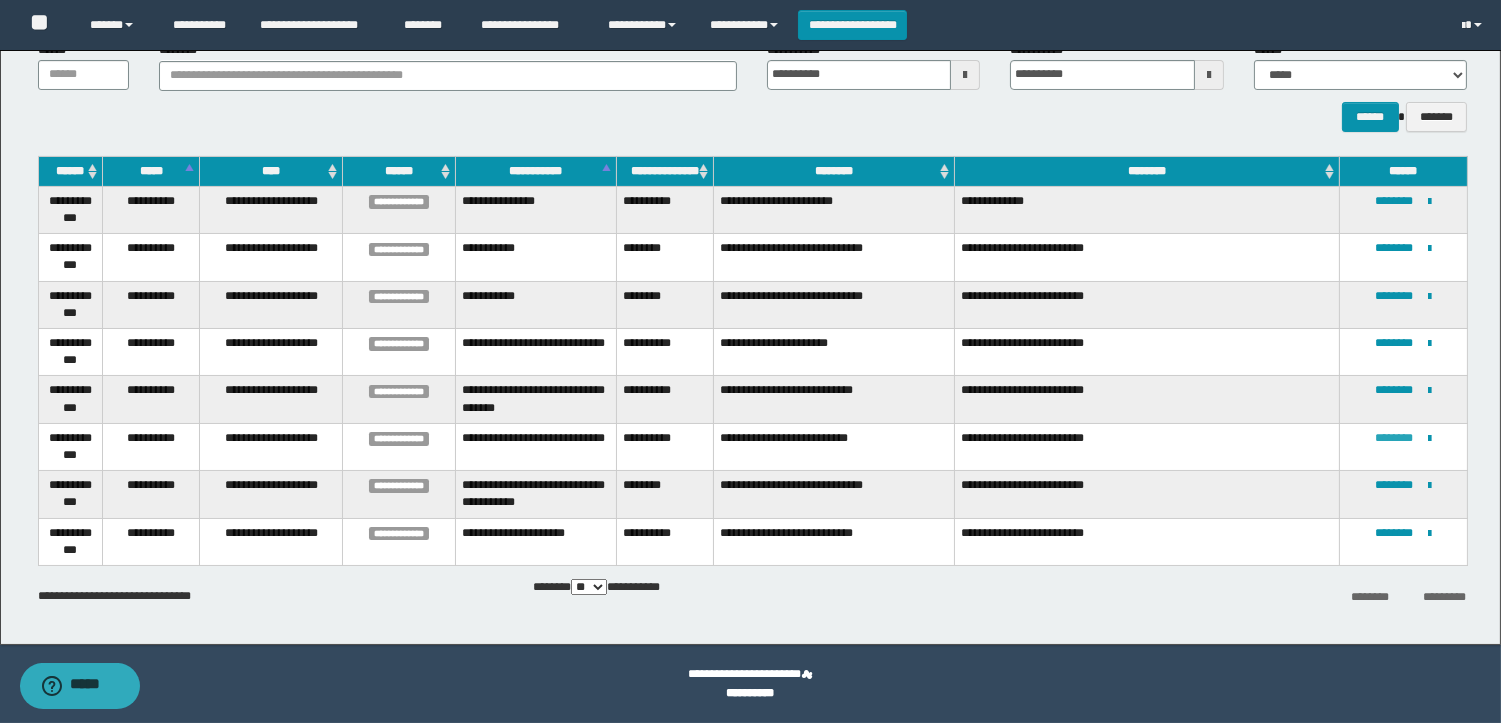 click on "********" at bounding box center (1394, 438) 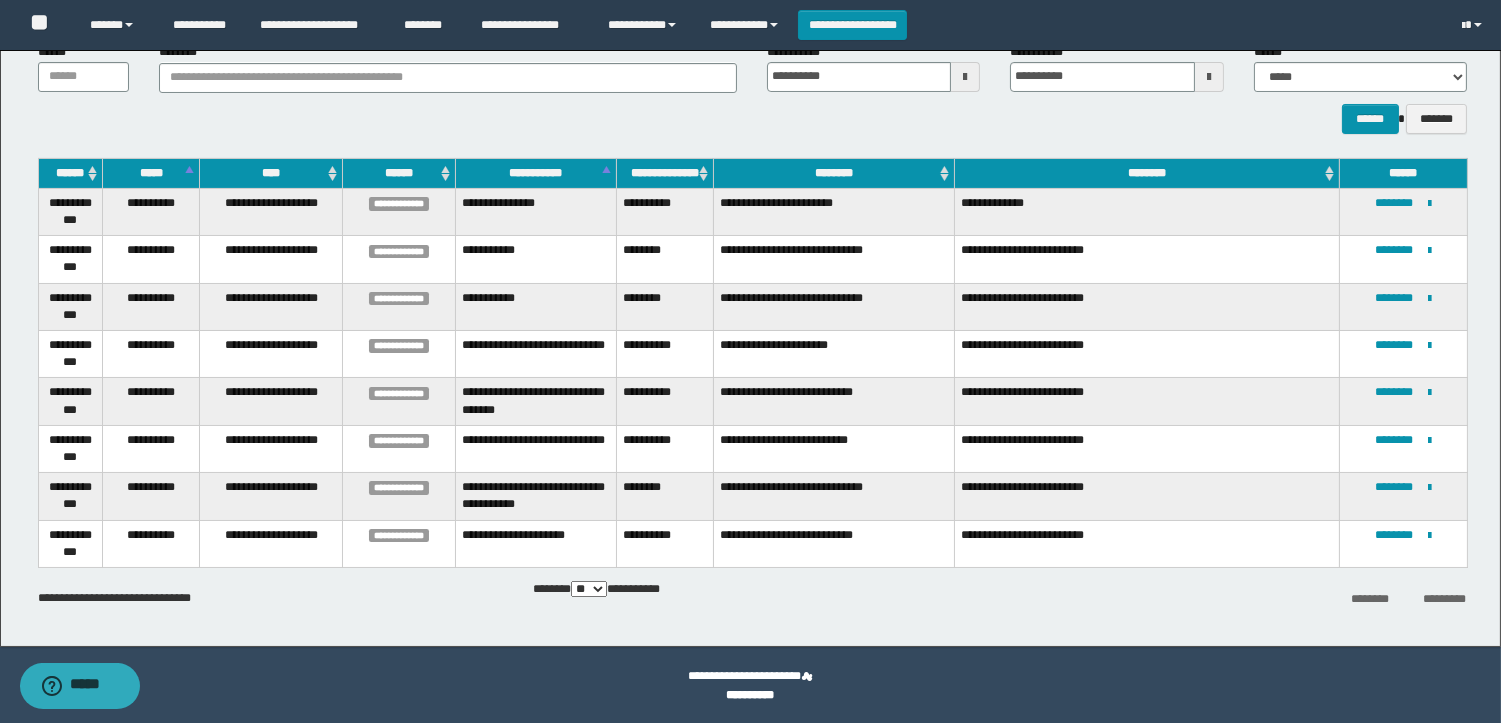 scroll, scrollTop: 140, scrollLeft: 0, axis: vertical 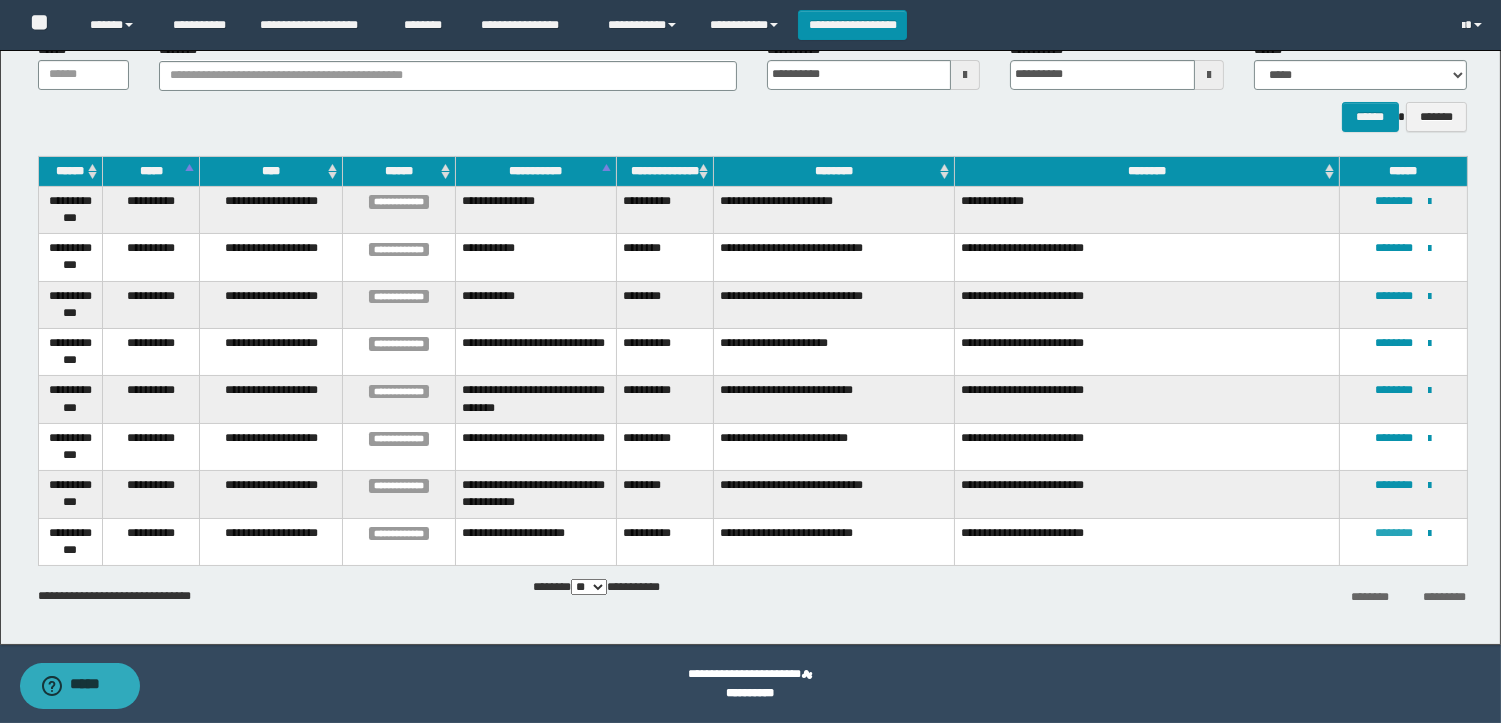 click on "********" at bounding box center (1394, 533) 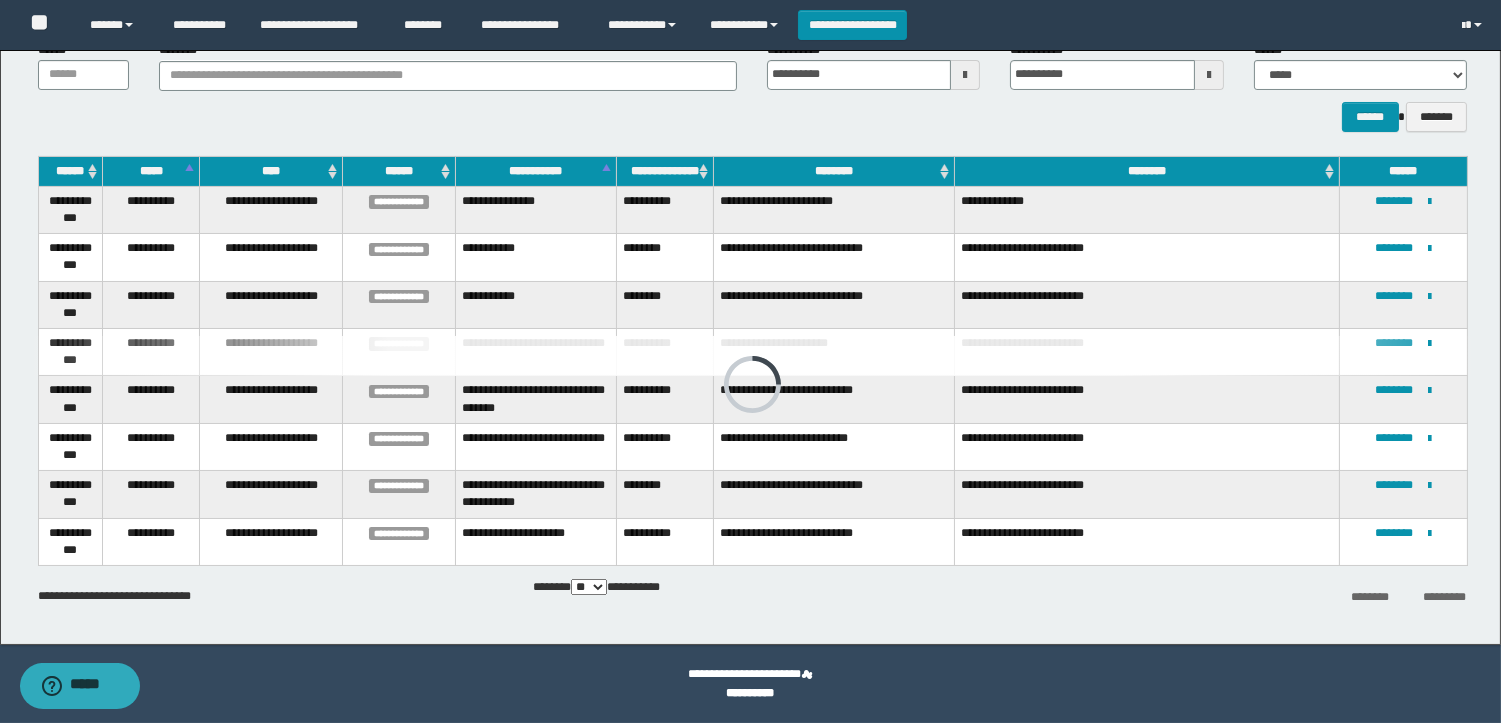 scroll, scrollTop: 0, scrollLeft: 0, axis: both 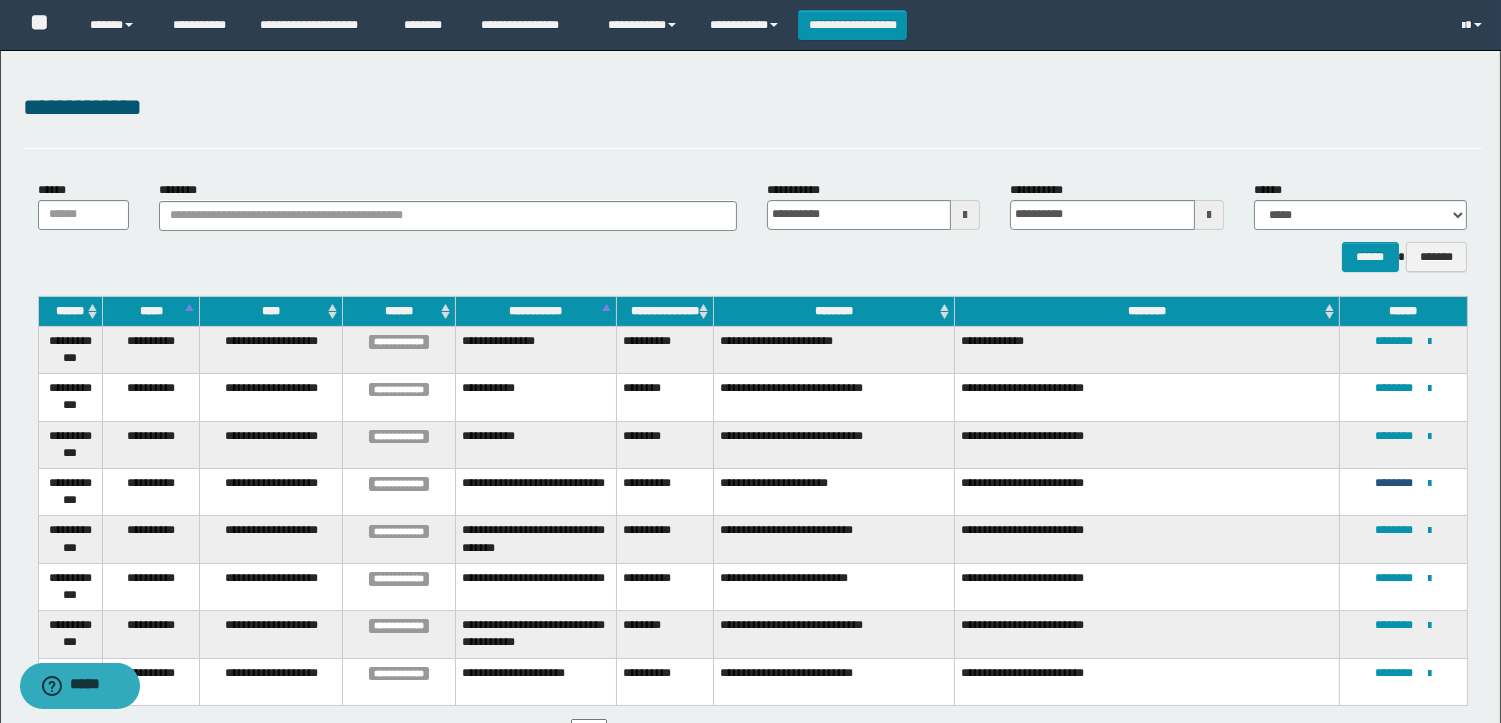 click on "********" at bounding box center (1394, 483) 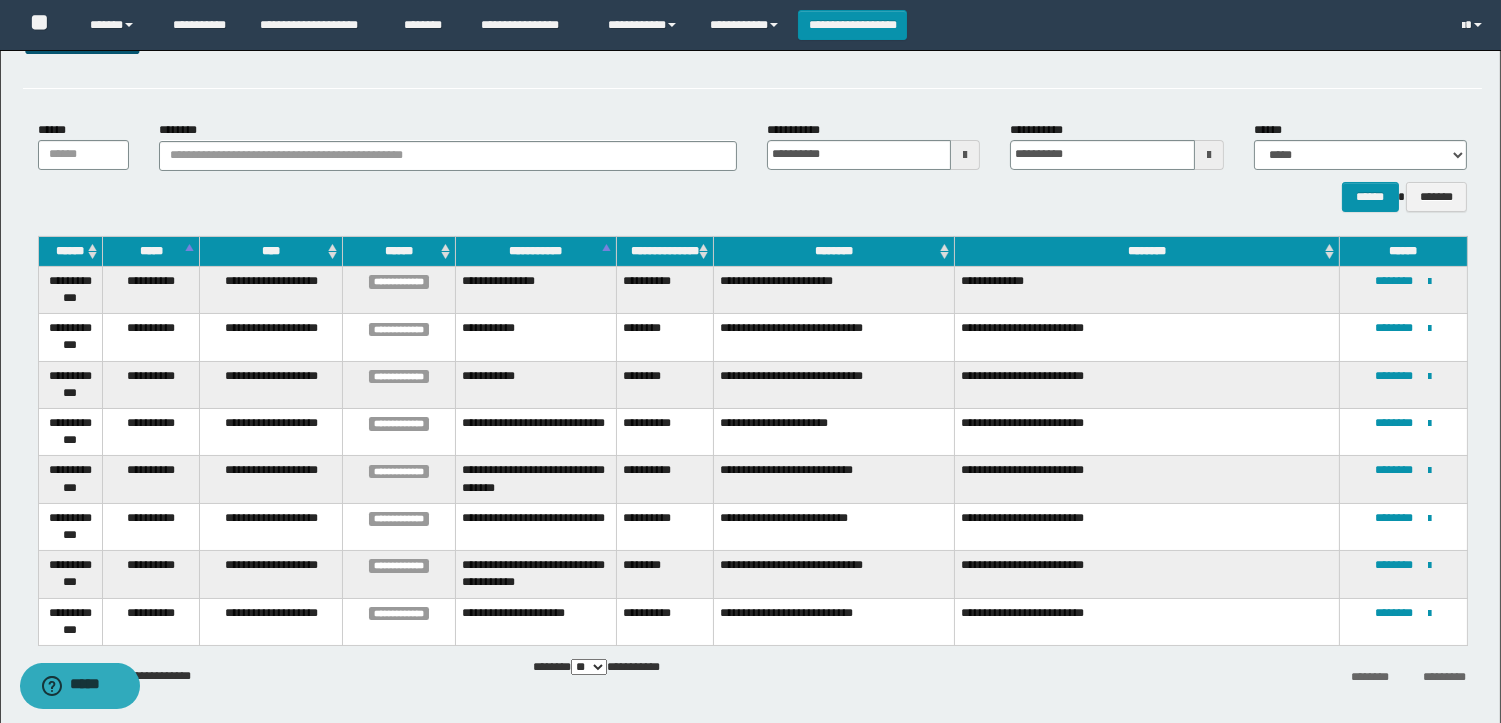 scroll, scrollTop: 0, scrollLeft: 0, axis: both 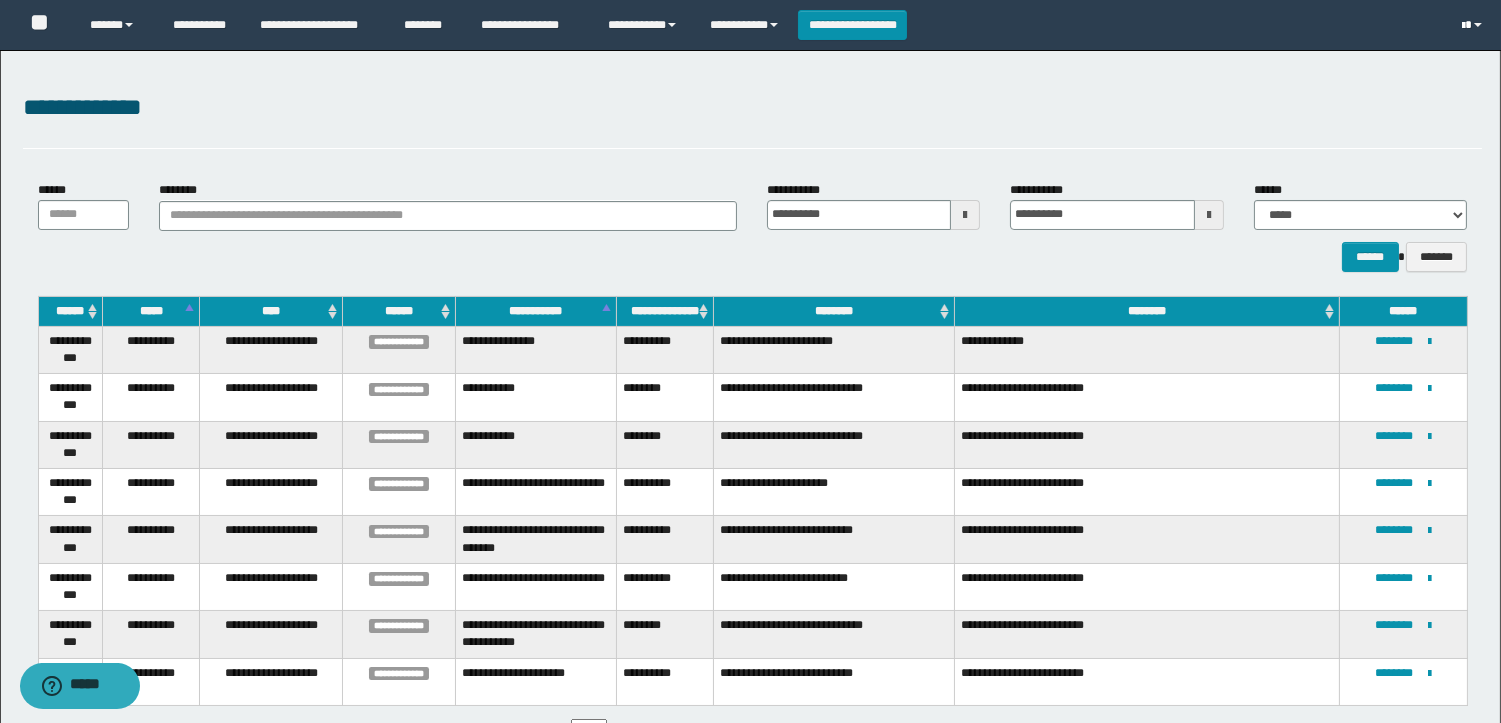 click at bounding box center (1463, 26) 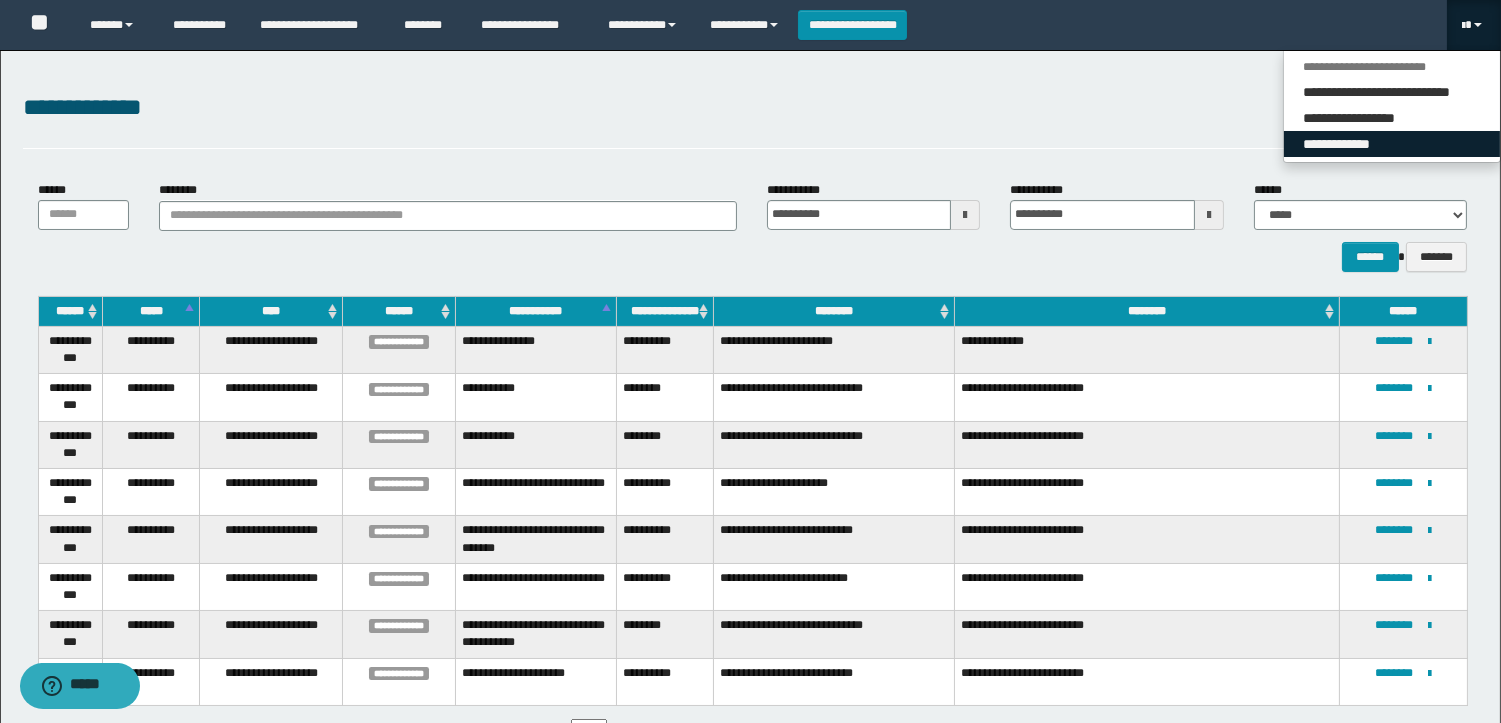 click on "**********" at bounding box center [1392, 144] 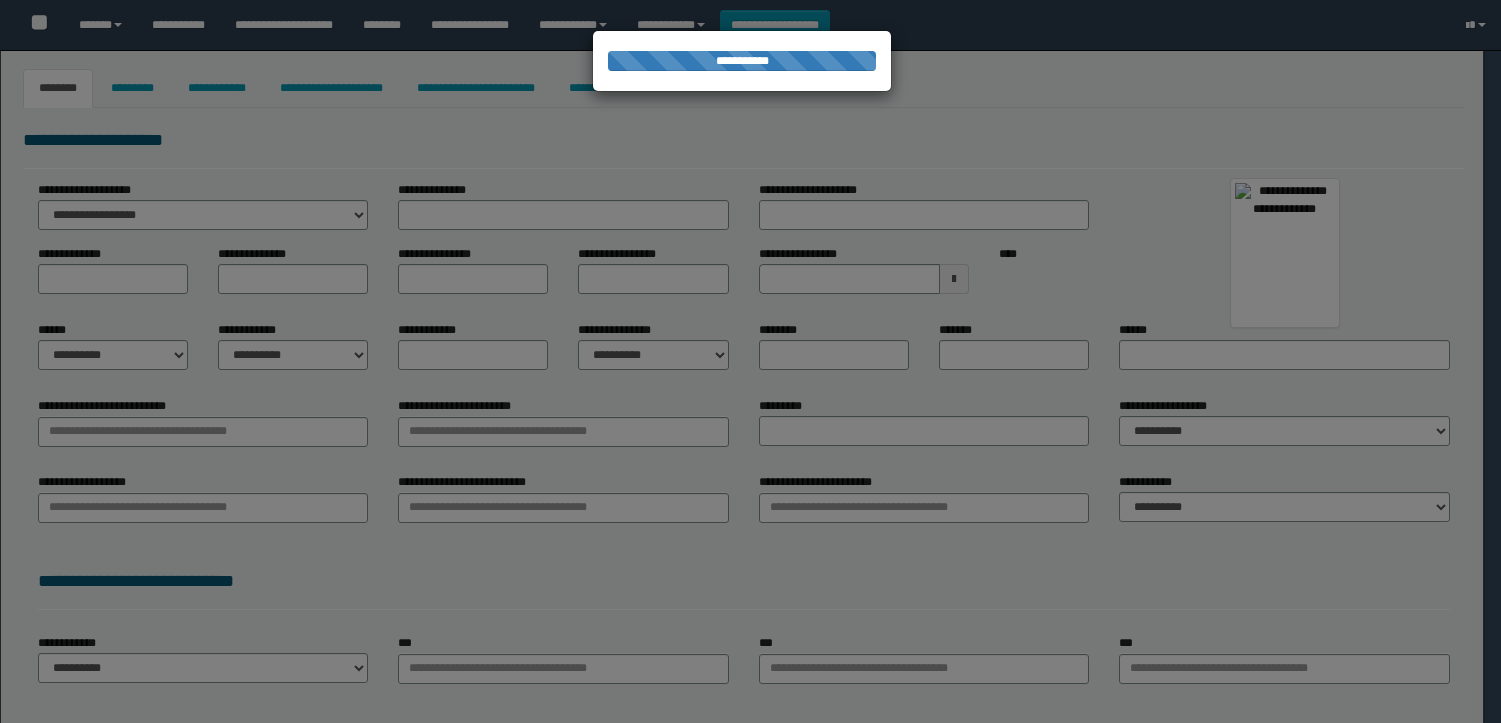 type on "*******" 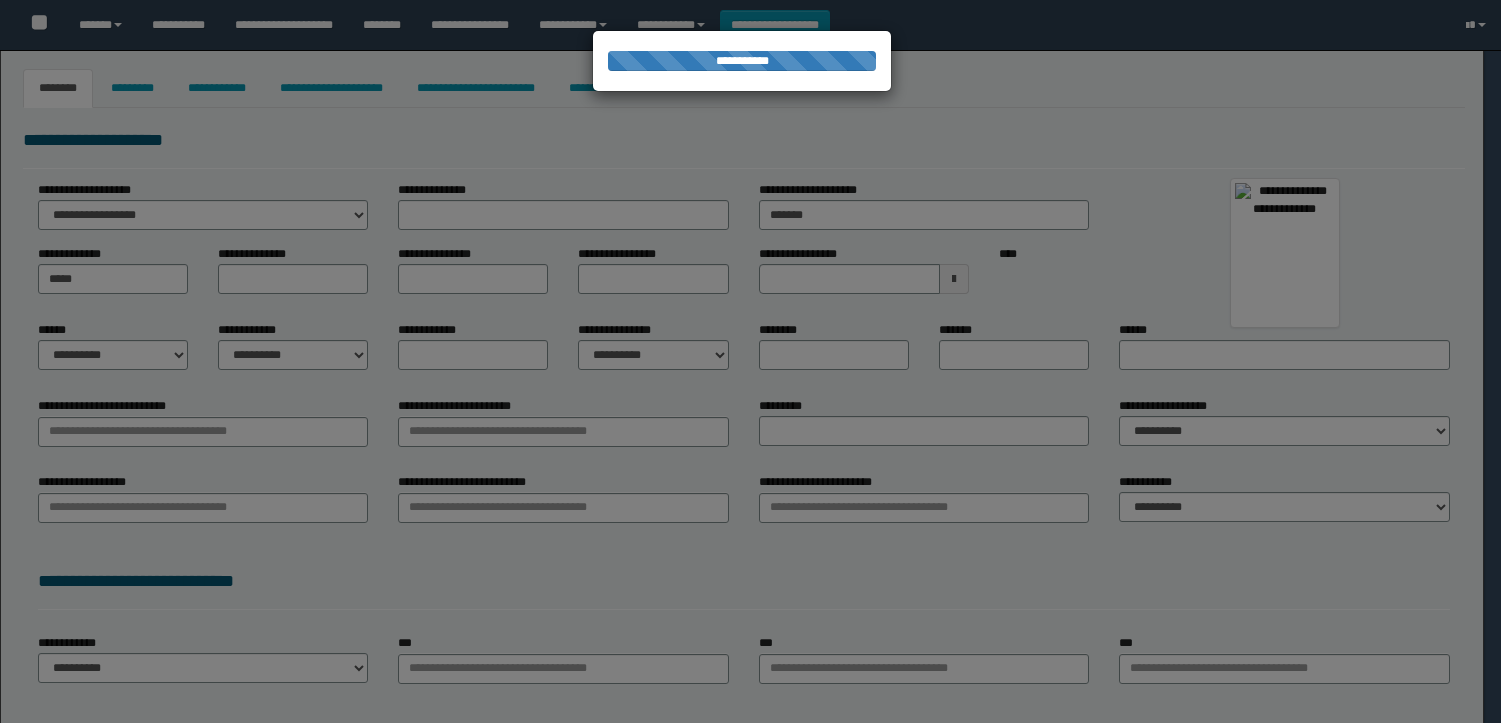 type on "*******" 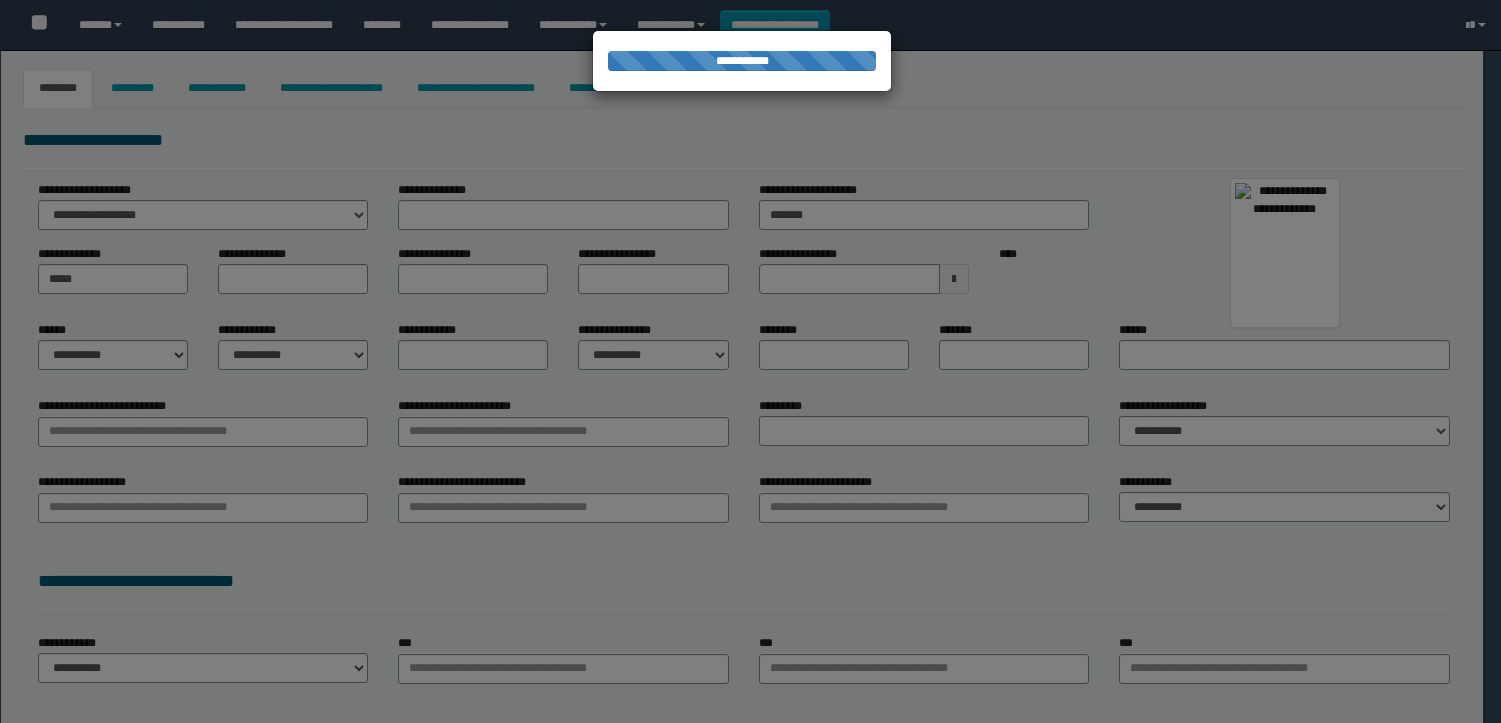 type on "********" 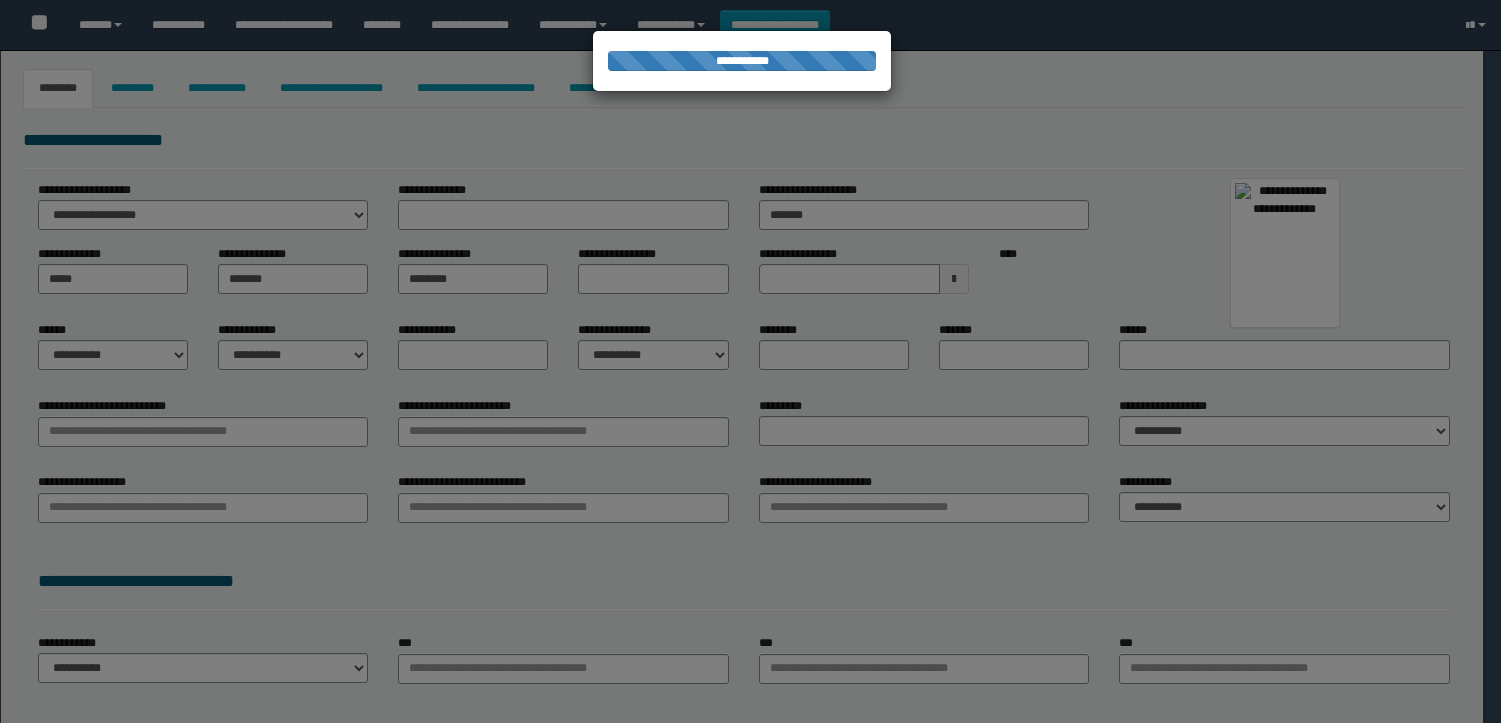 type on "****" 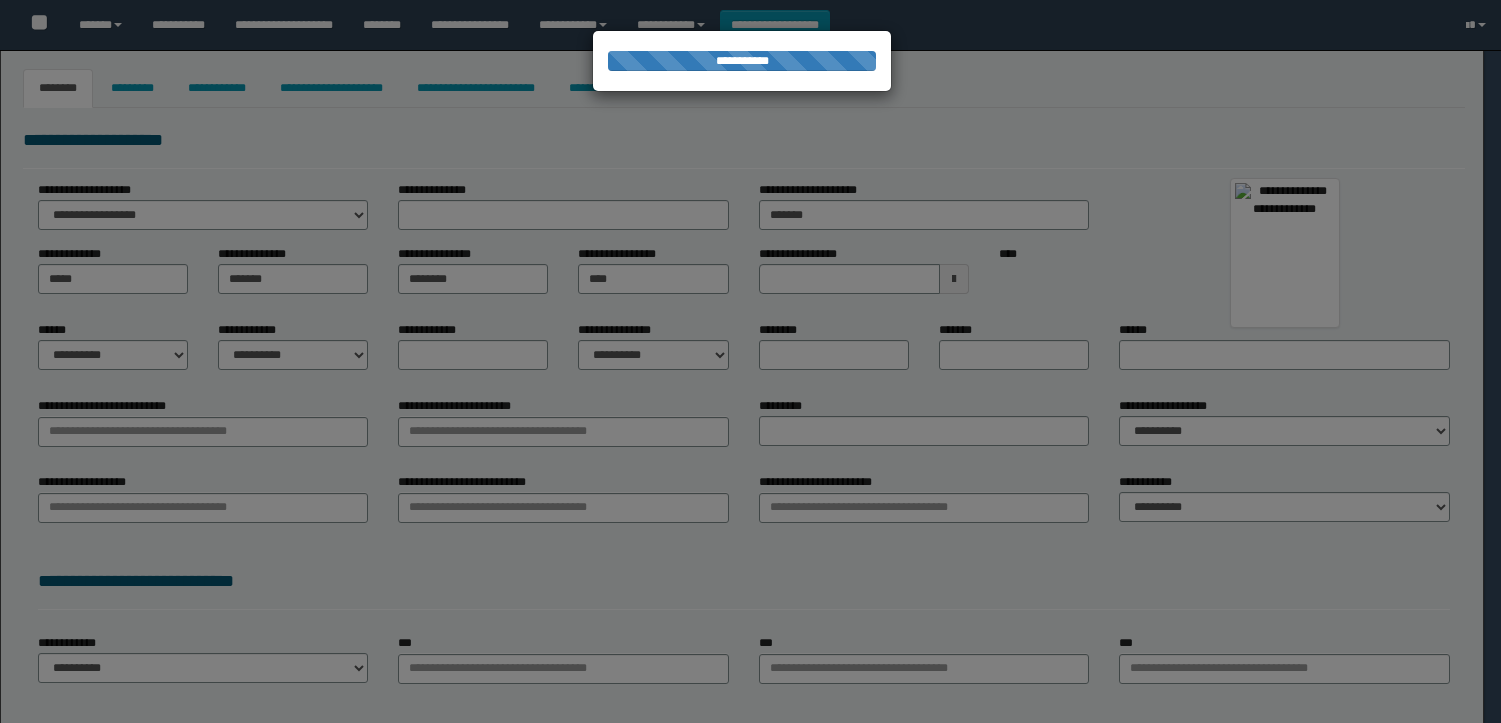 select on "*" 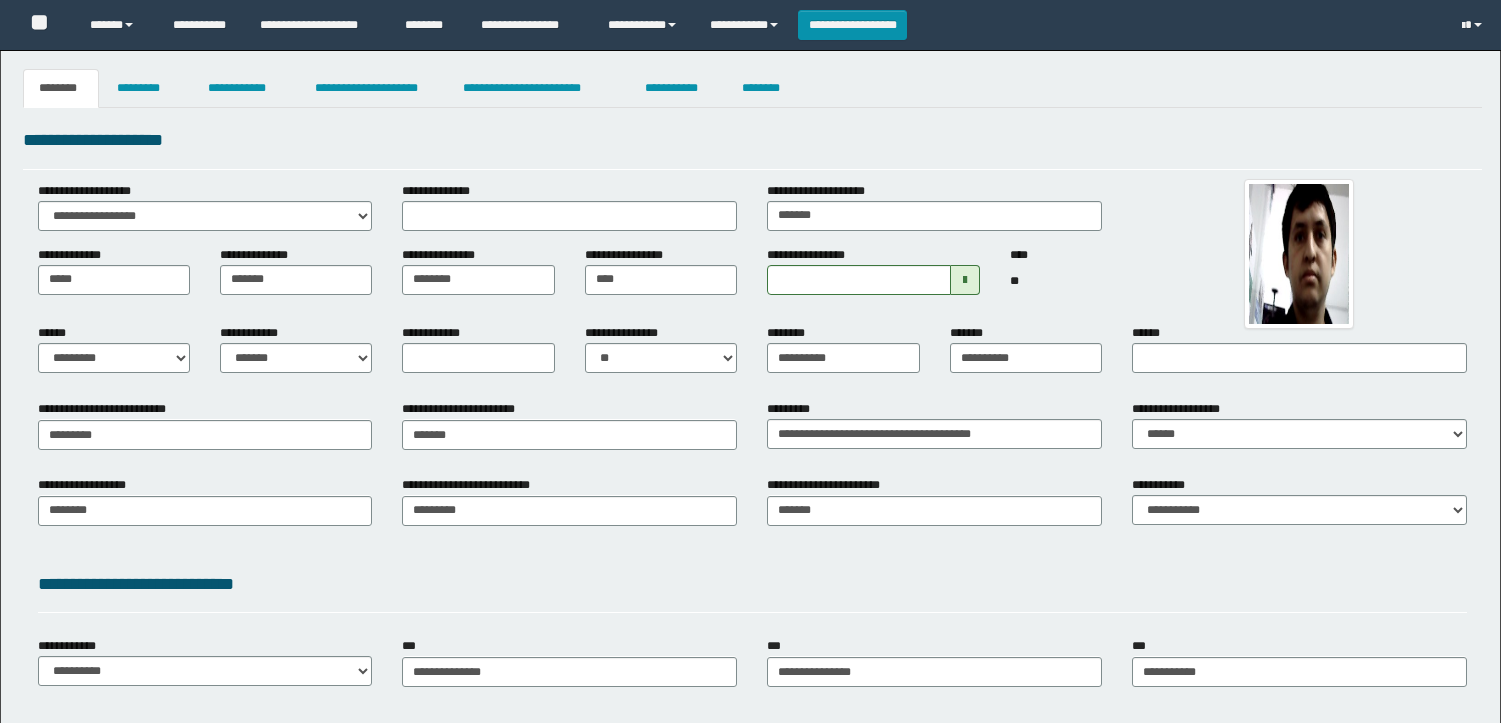 scroll, scrollTop: 0, scrollLeft: 0, axis: both 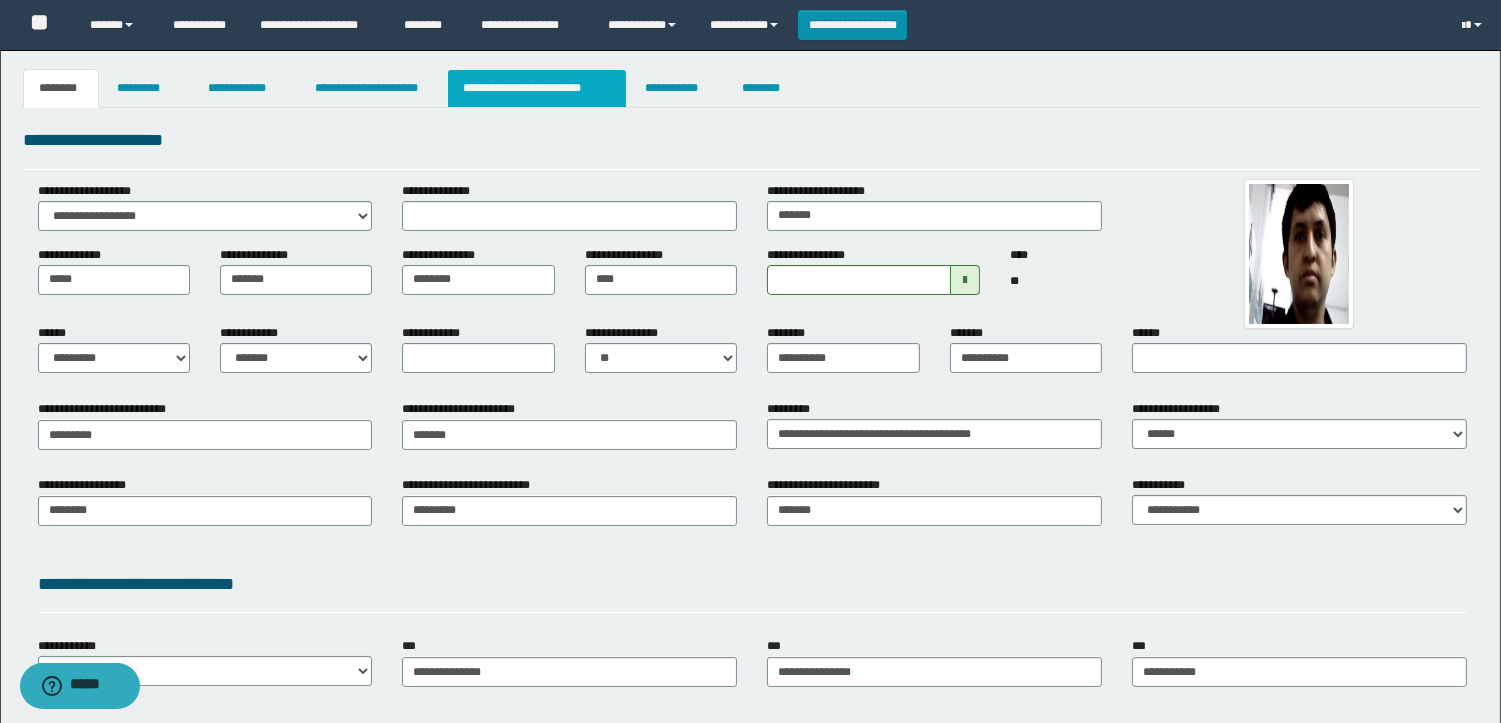 click on "**********" at bounding box center [537, 88] 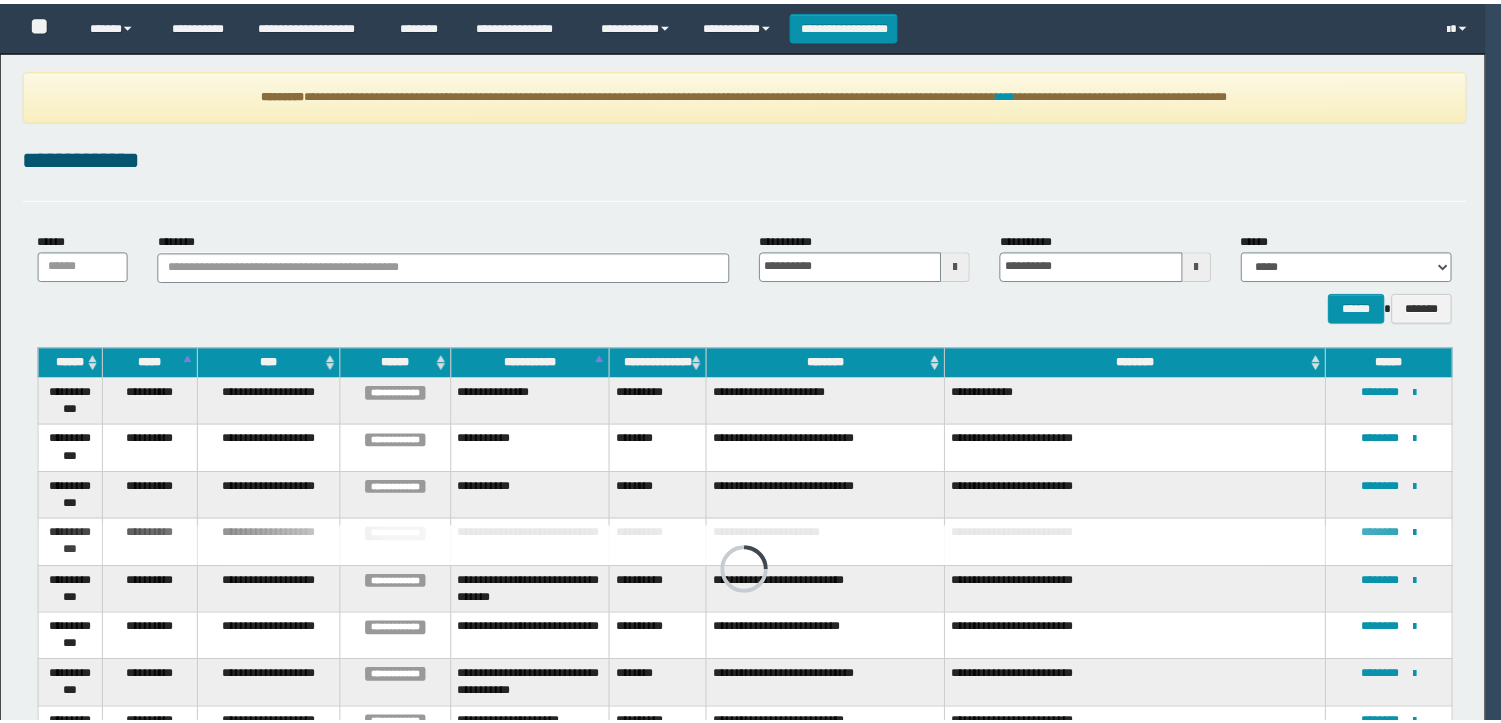 scroll, scrollTop: 0, scrollLeft: 0, axis: both 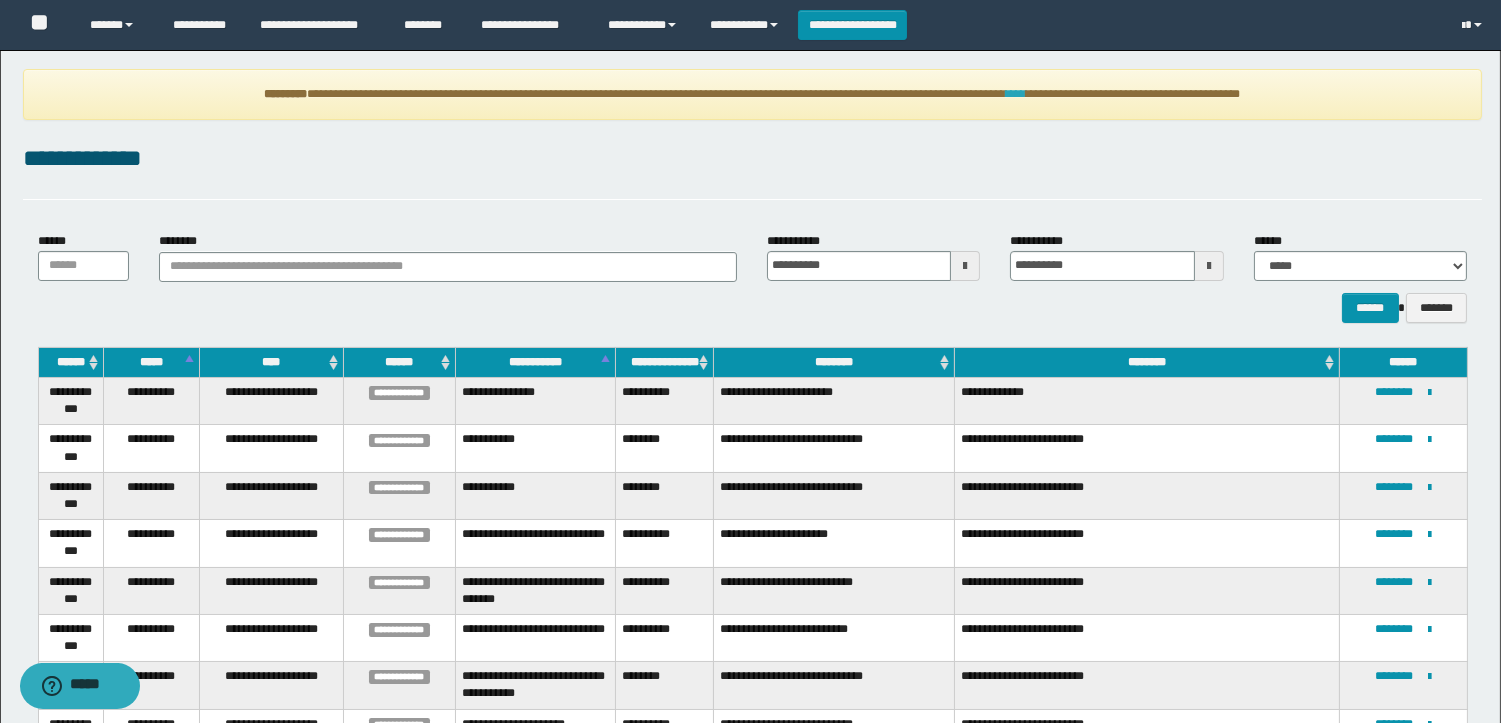 click on "****" at bounding box center (1016, 94) 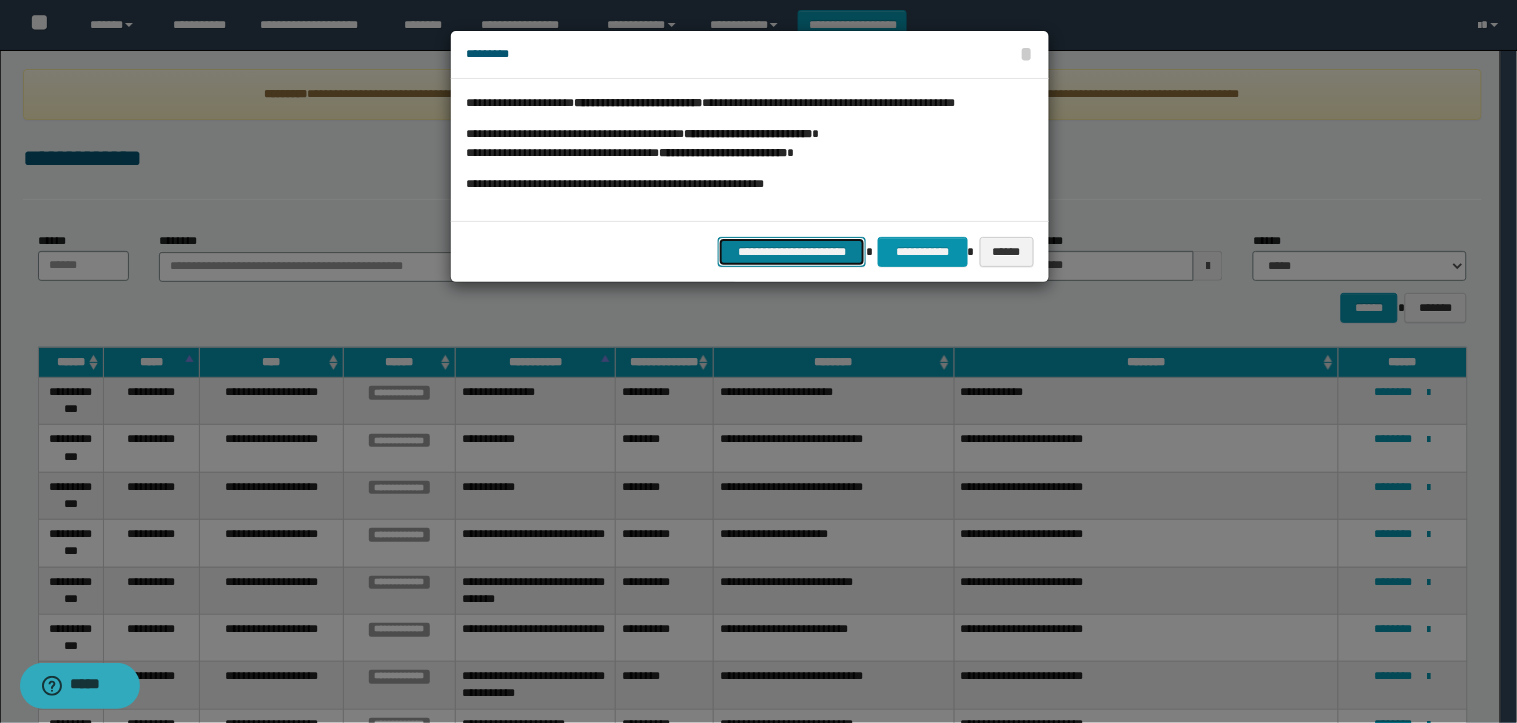 click on "**********" at bounding box center [792, 252] 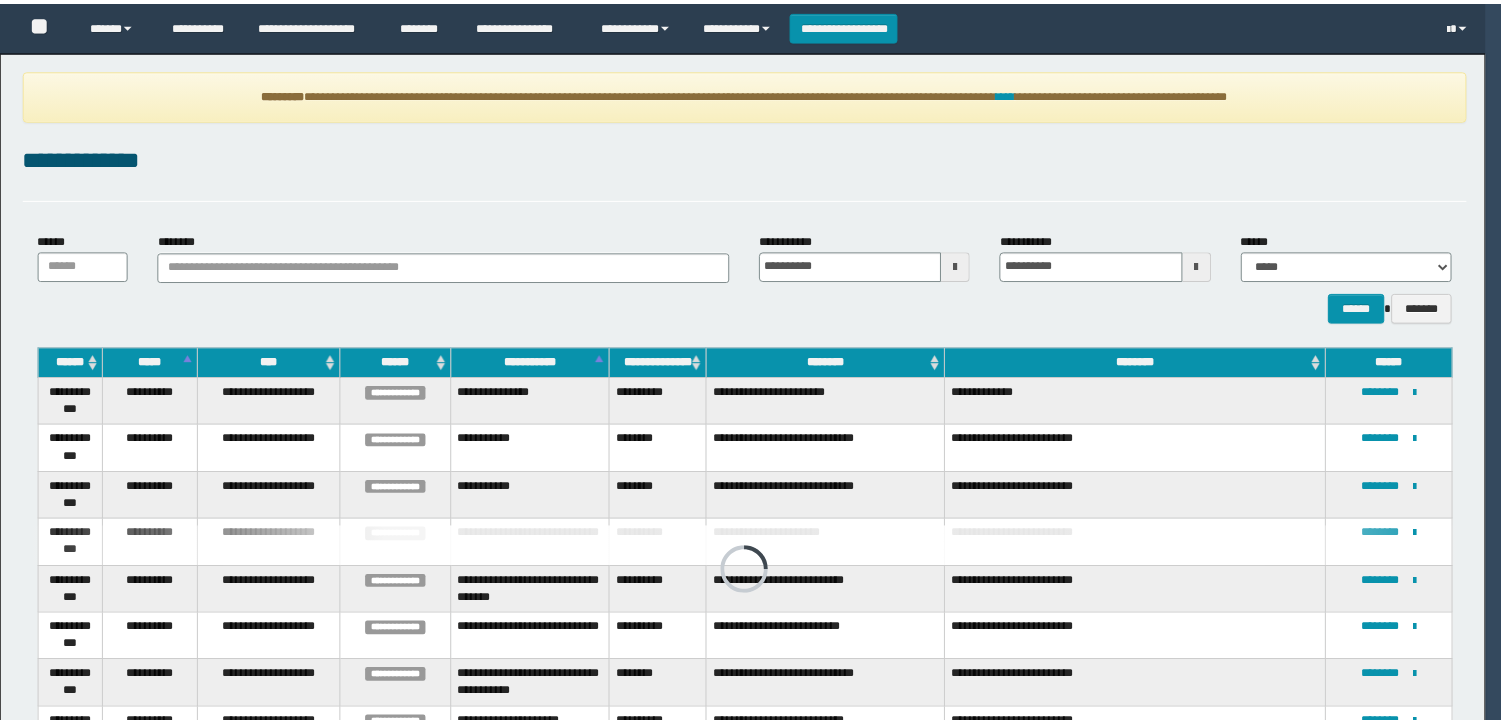 scroll, scrollTop: 0, scrollLeft: 0, axis: both 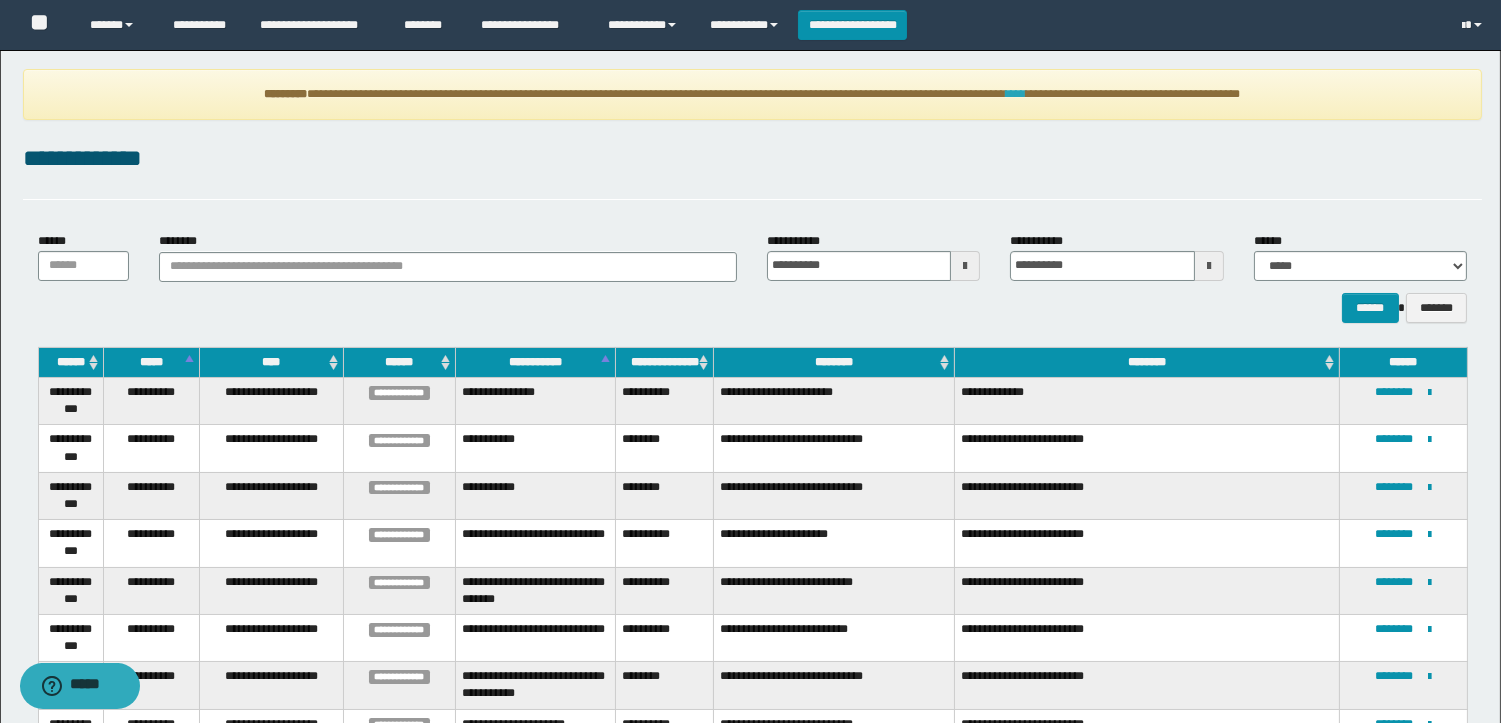 click on "****" at bounding box center [1016, 94] 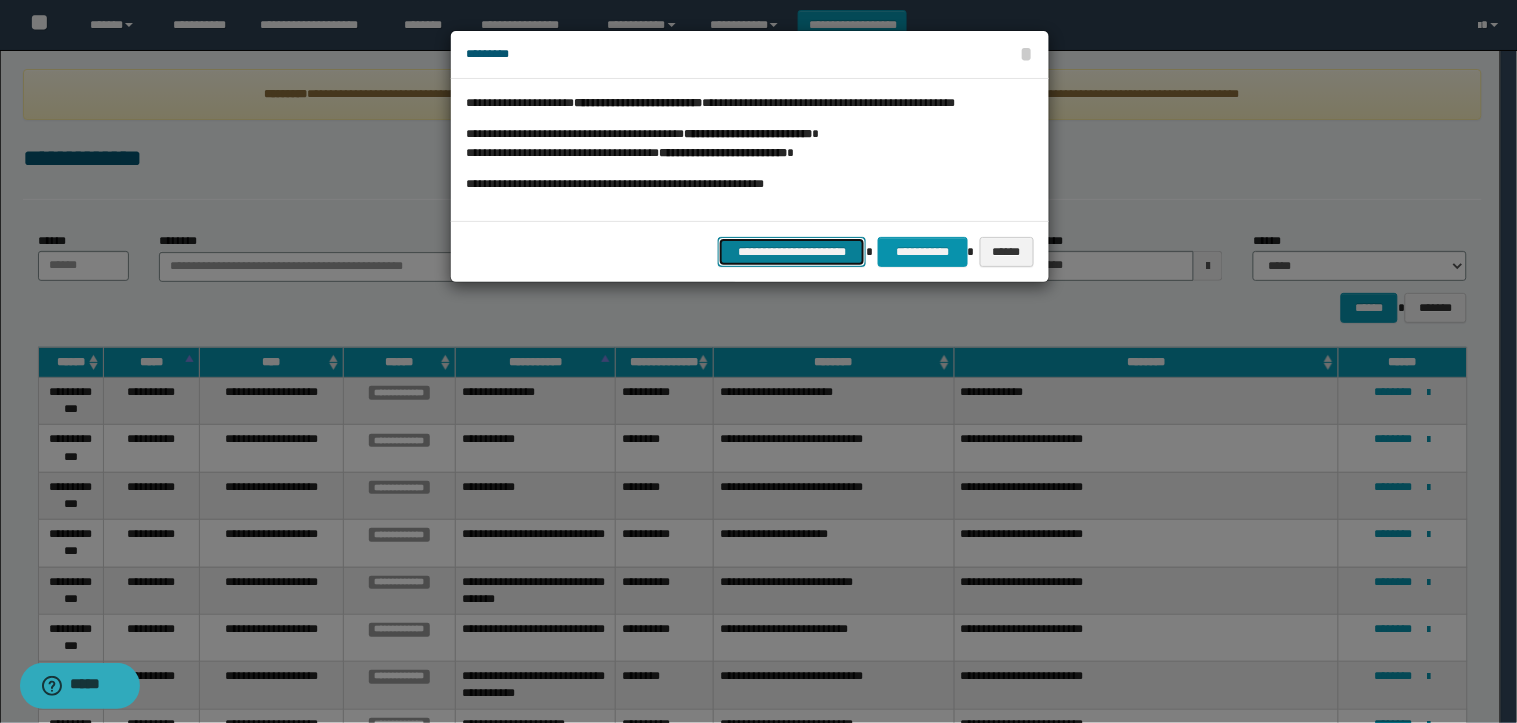 click on "**********" at bounding box center [792, 252] 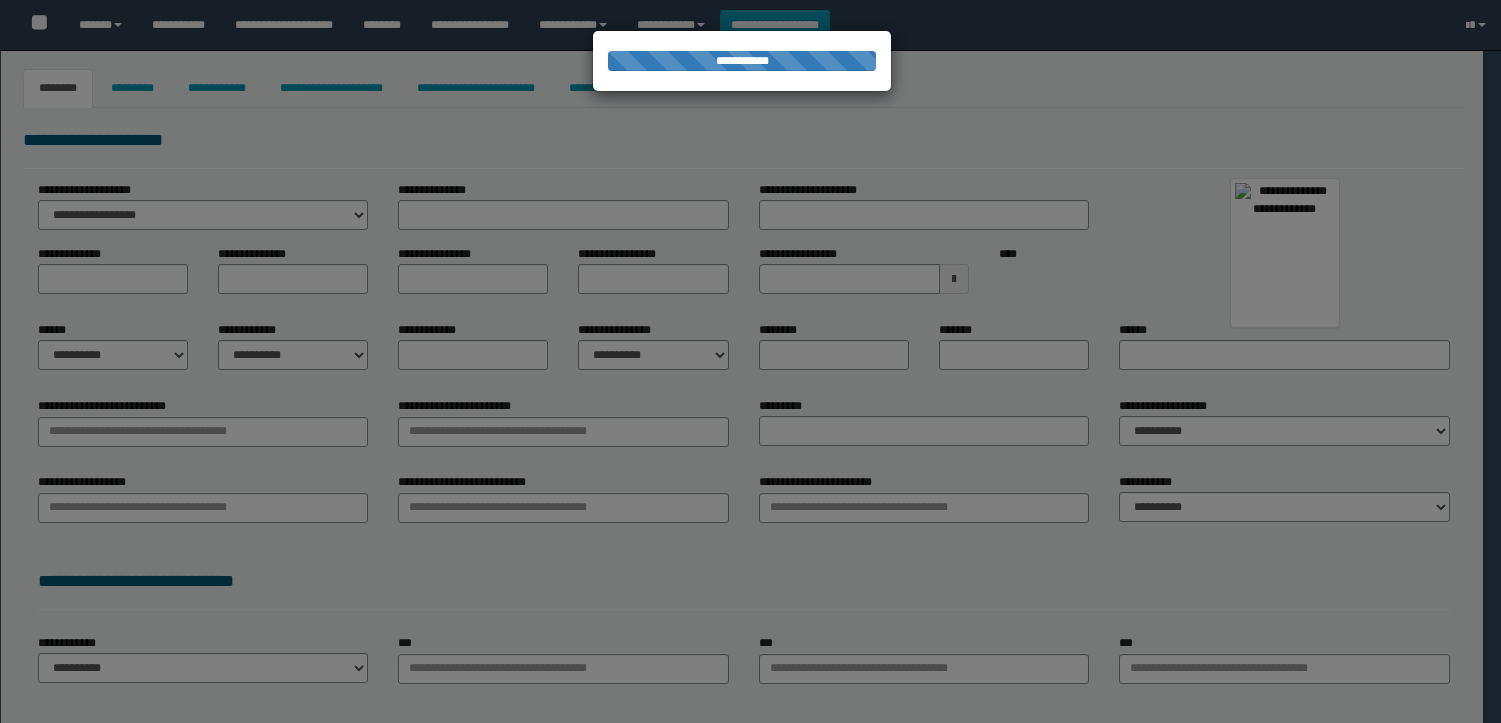 type on "**********" 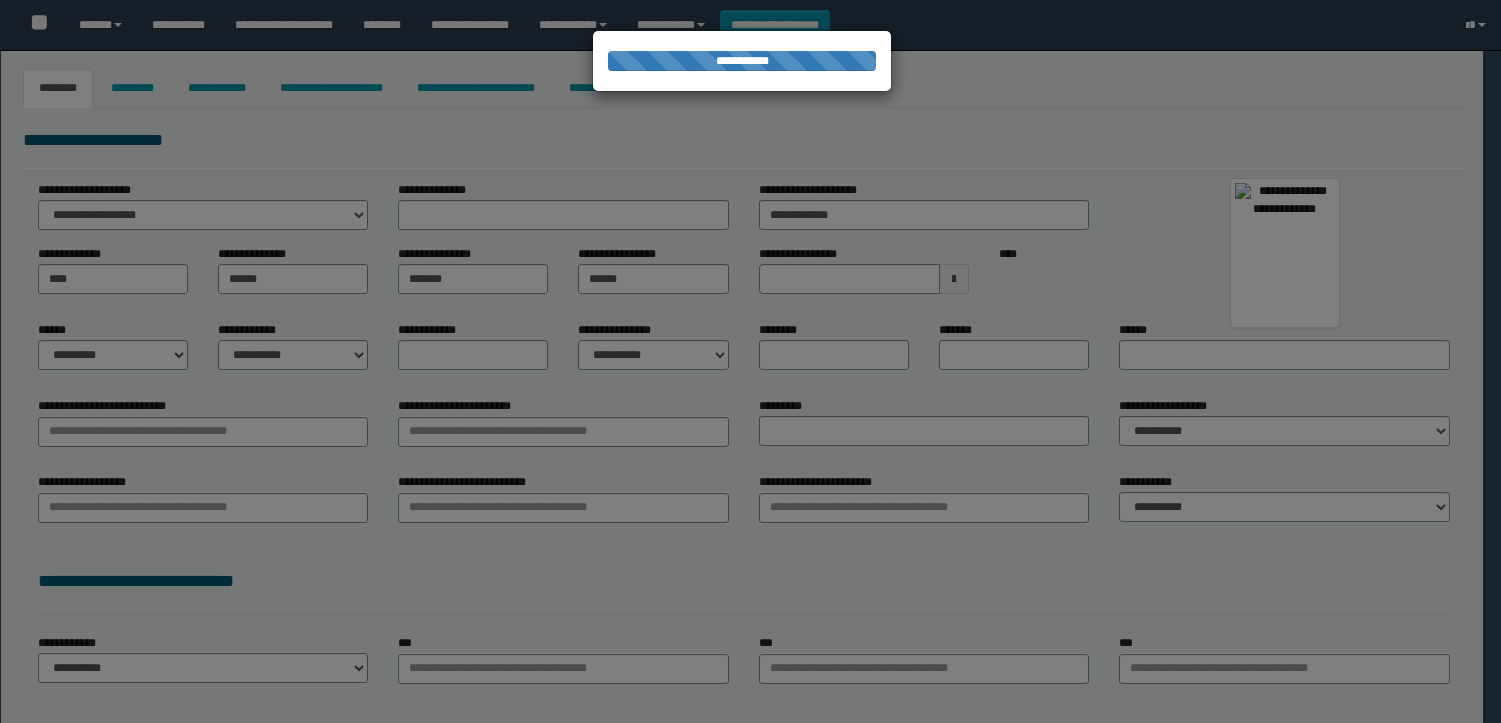 select on "*" 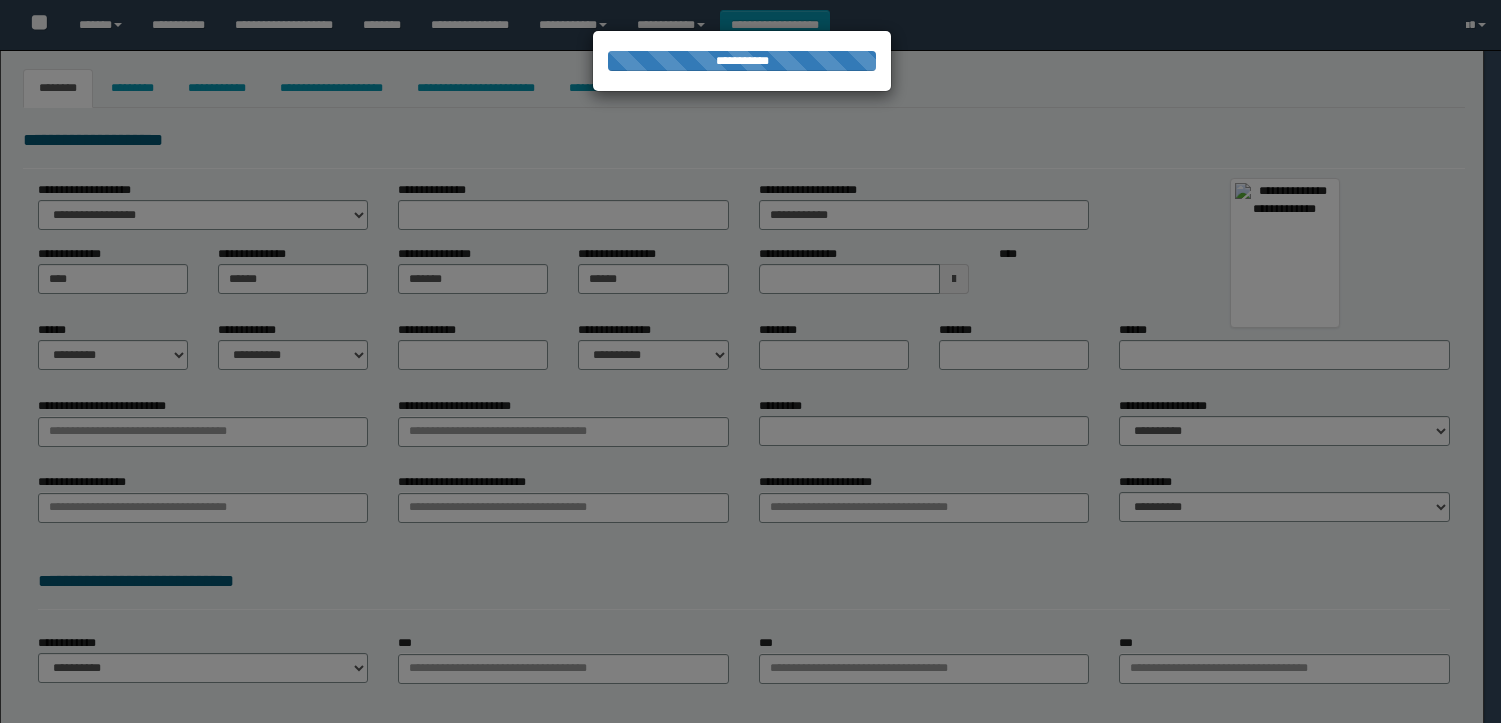 select on "*" 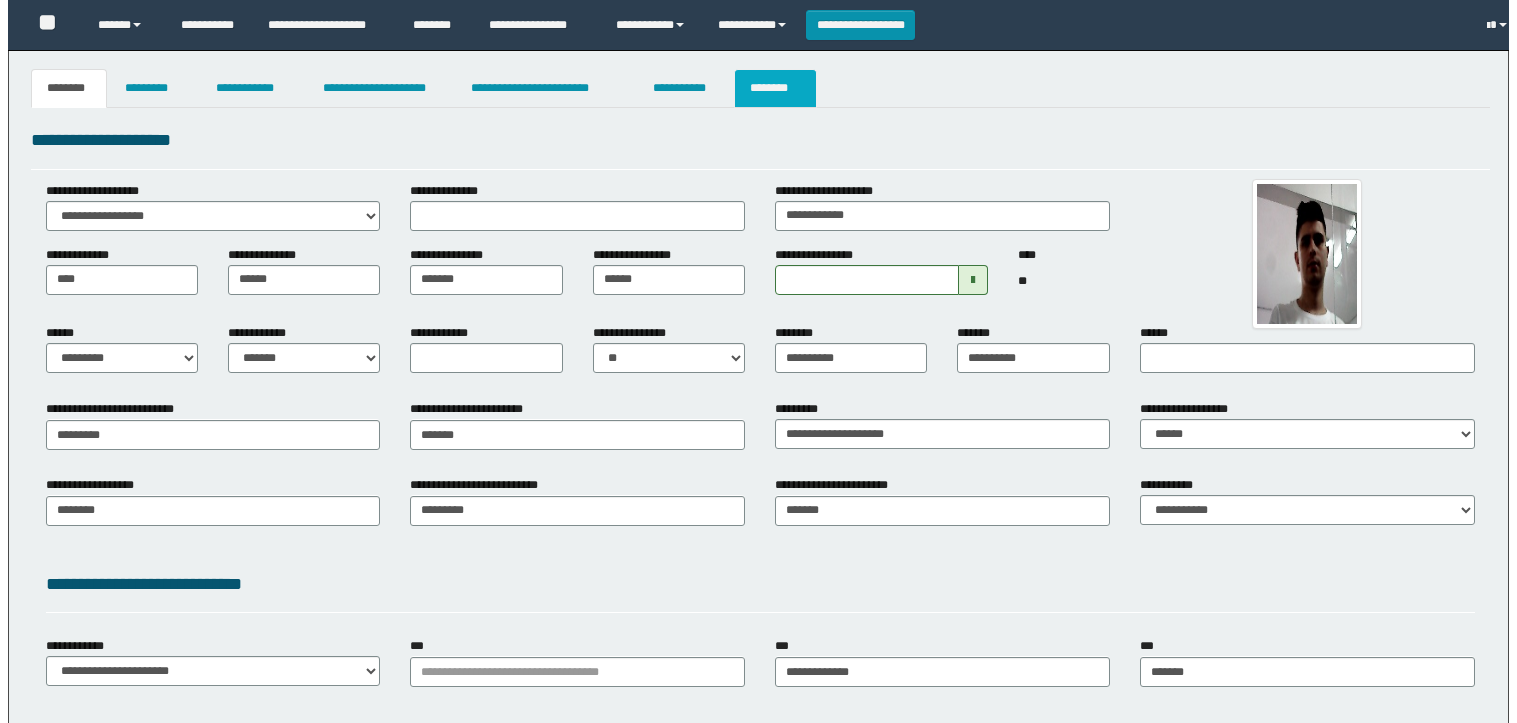 scroll, scrollTop: 0, scrollLeft: 0, axis: both 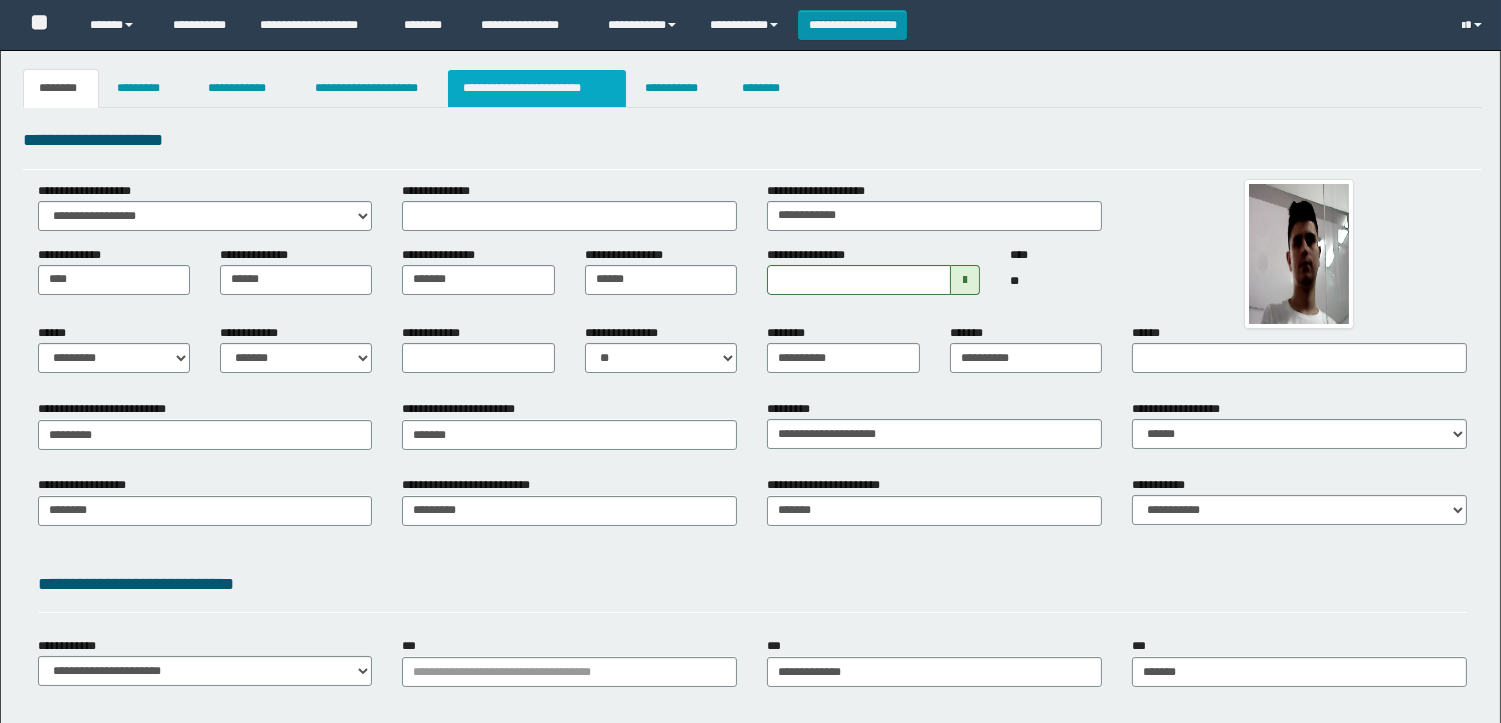click on "**********" at bounding box center [537, 88] 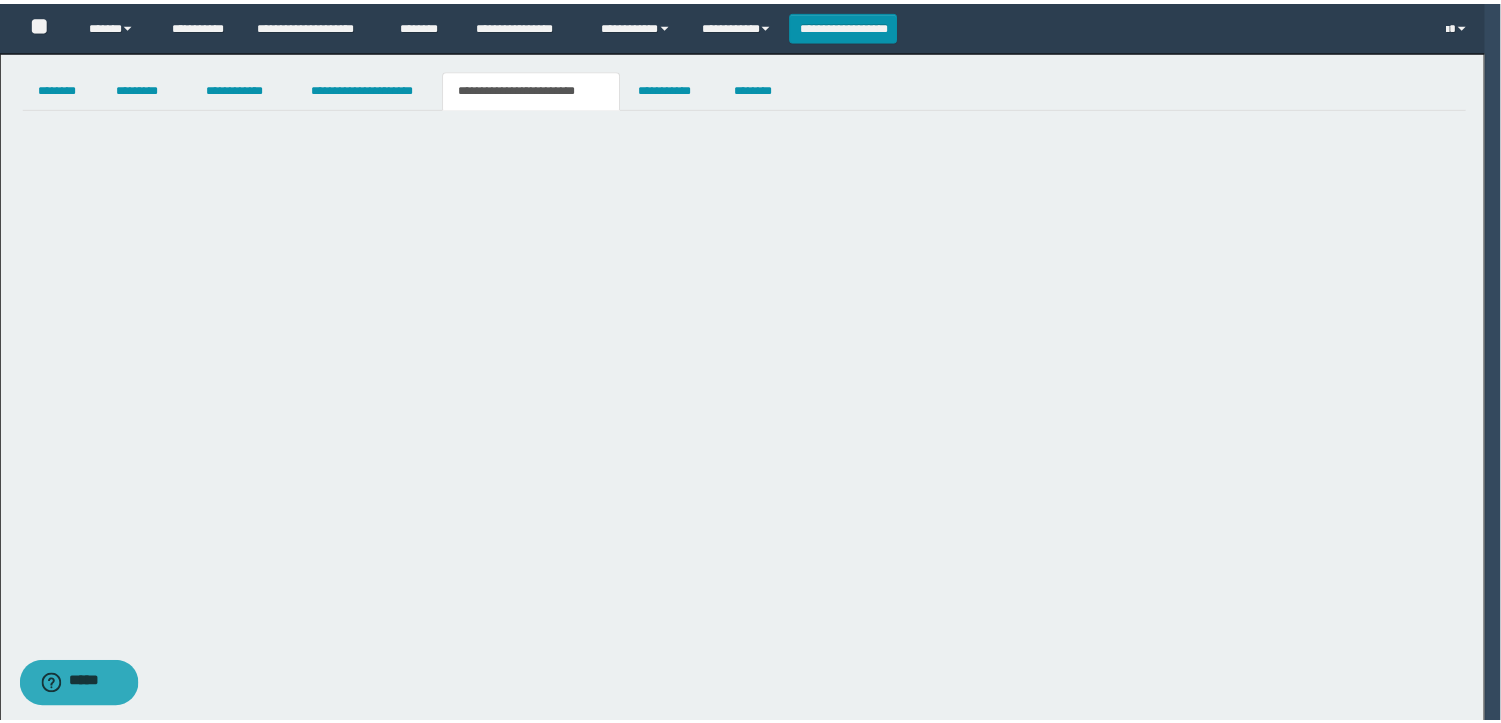 scroll, scrollTop: 0, scrollLeft: 0, axis: both 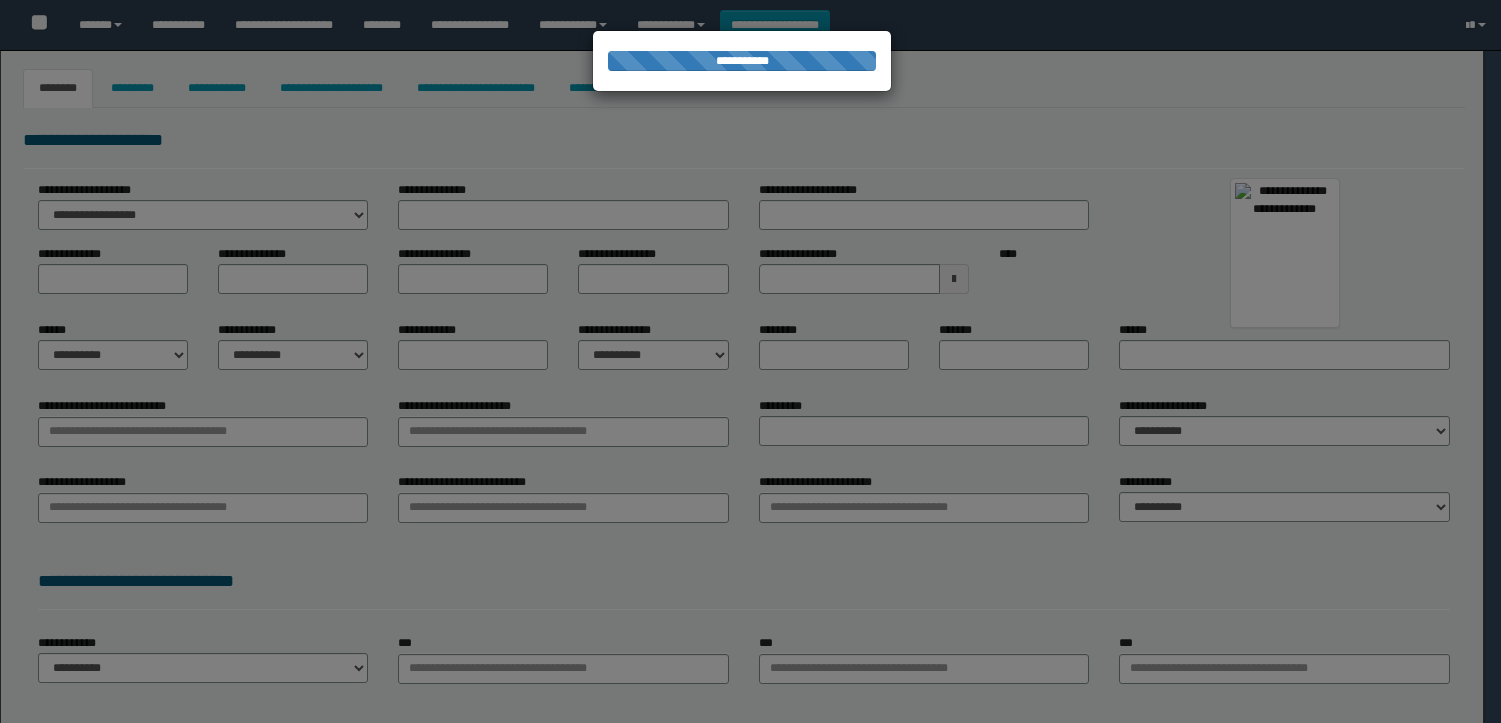 type on "*******" 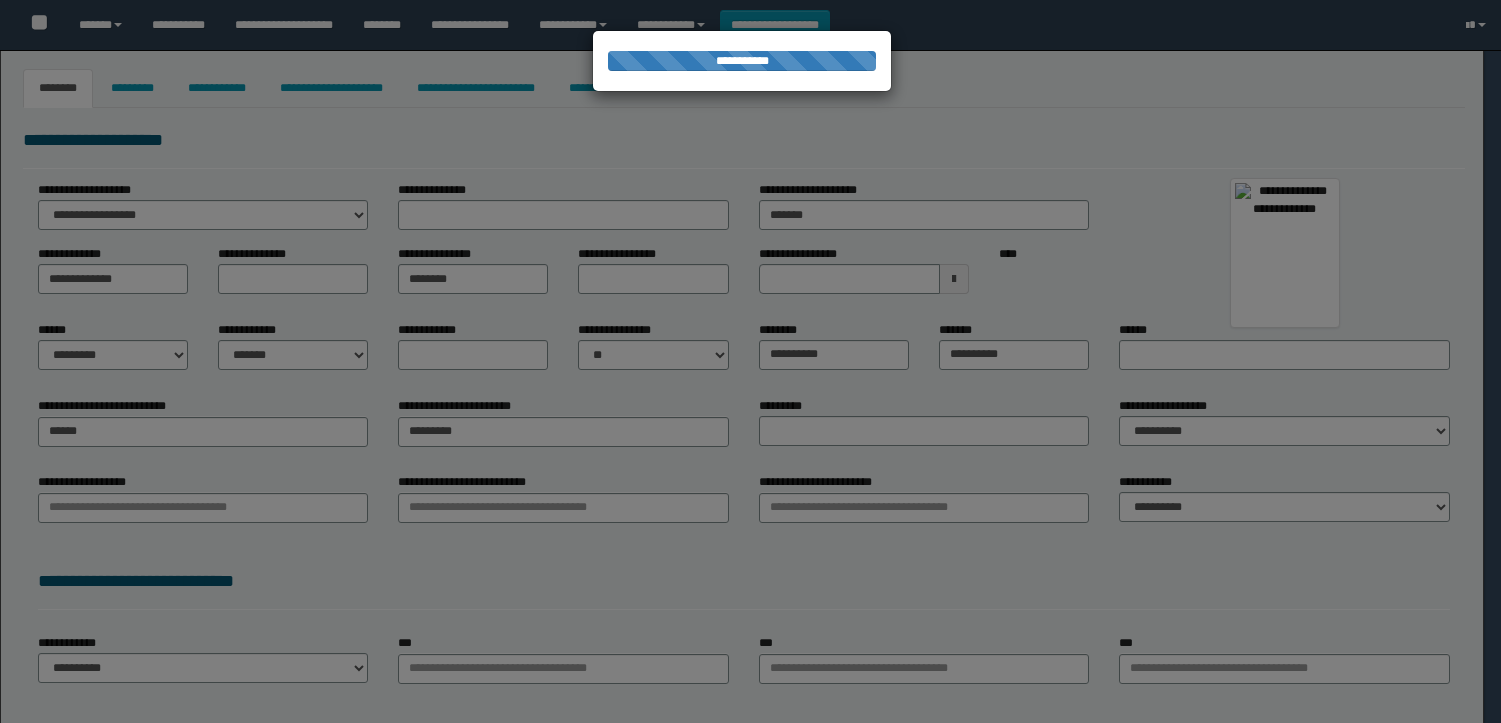 type on "**********" 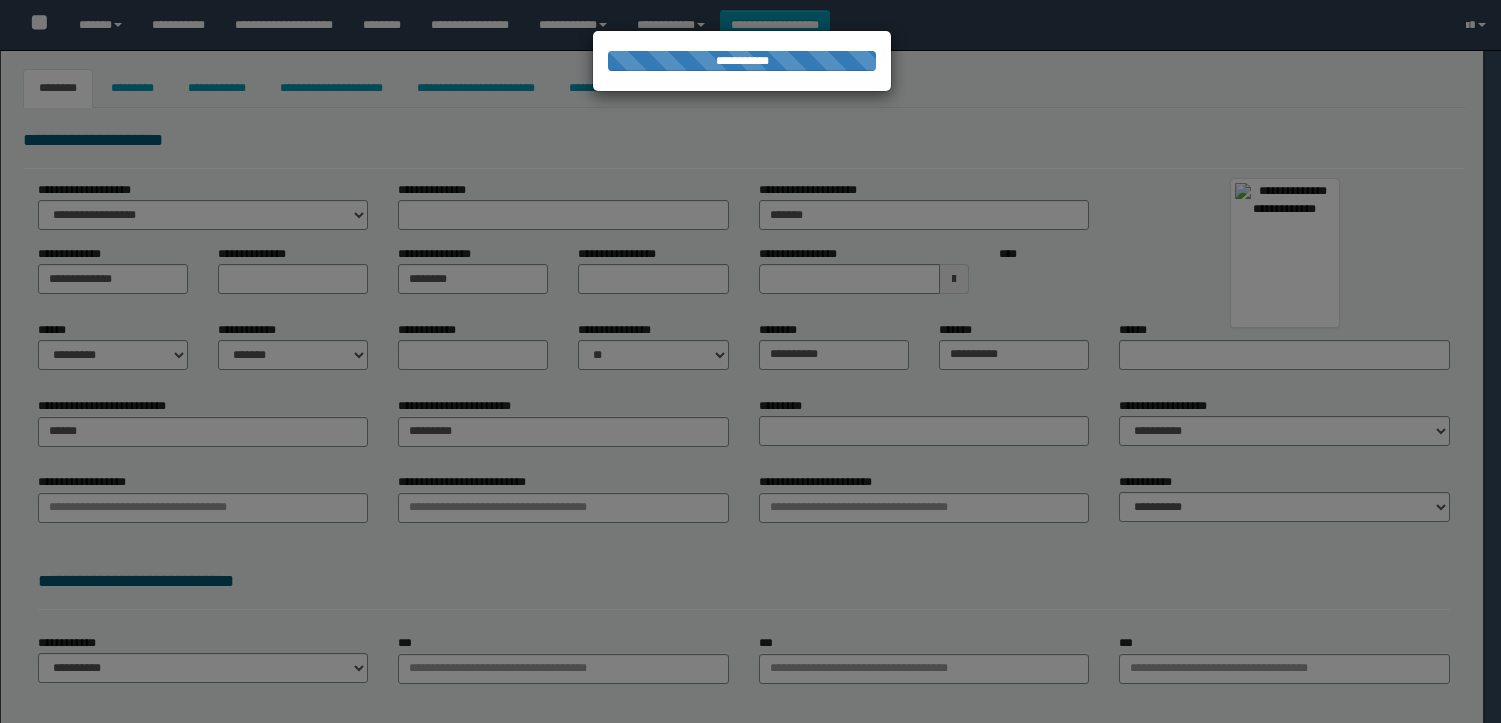 select on "*" 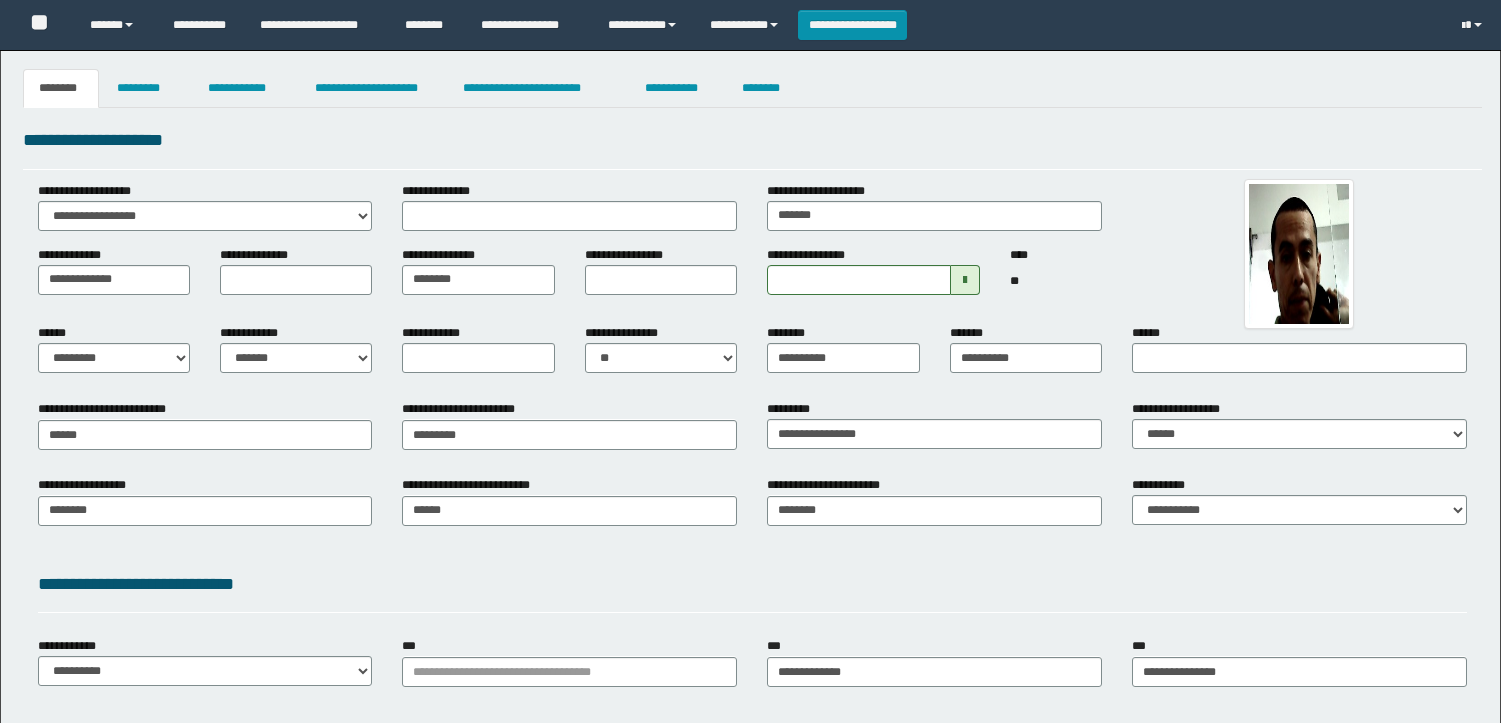 scroll, scrollTop: 0, scrollLeft: 0, axis: both 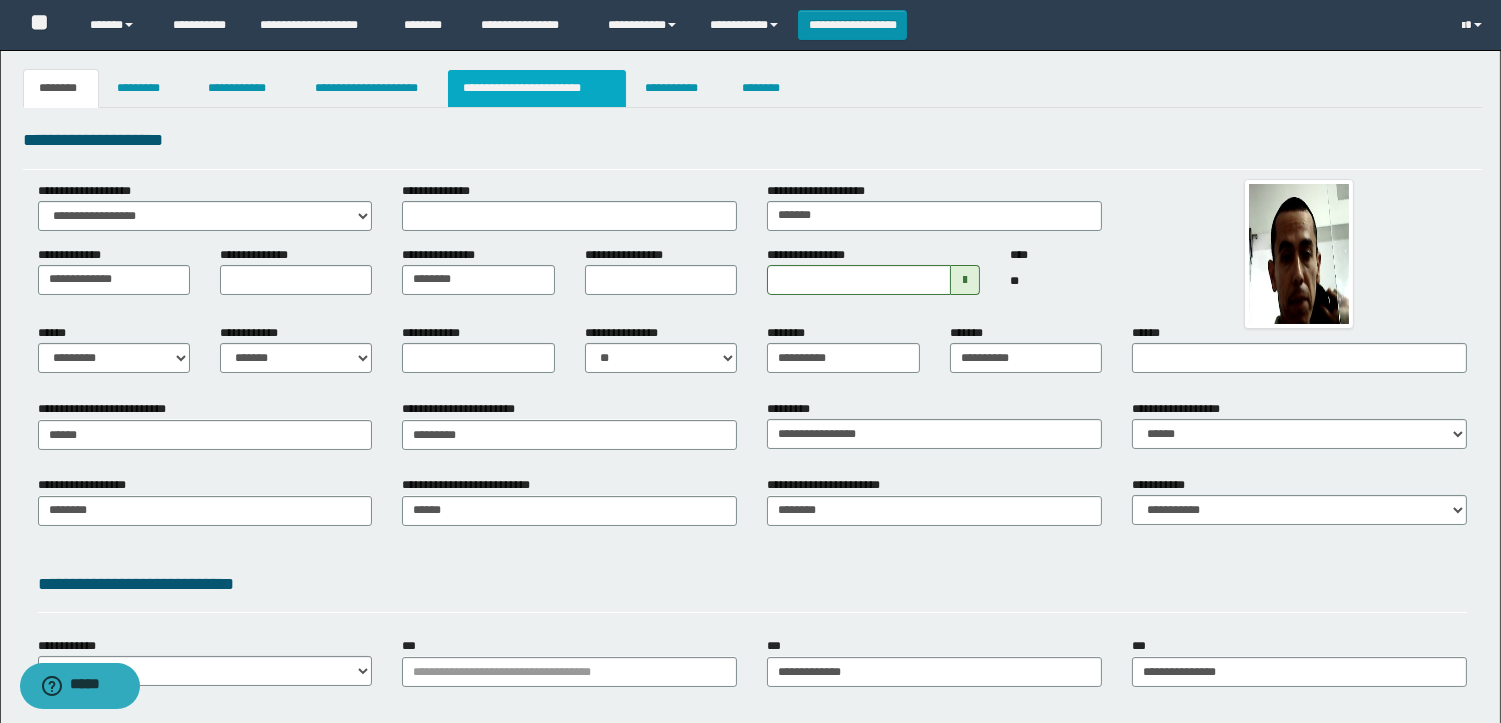 click on "**********" at bounding box center (537, 88) 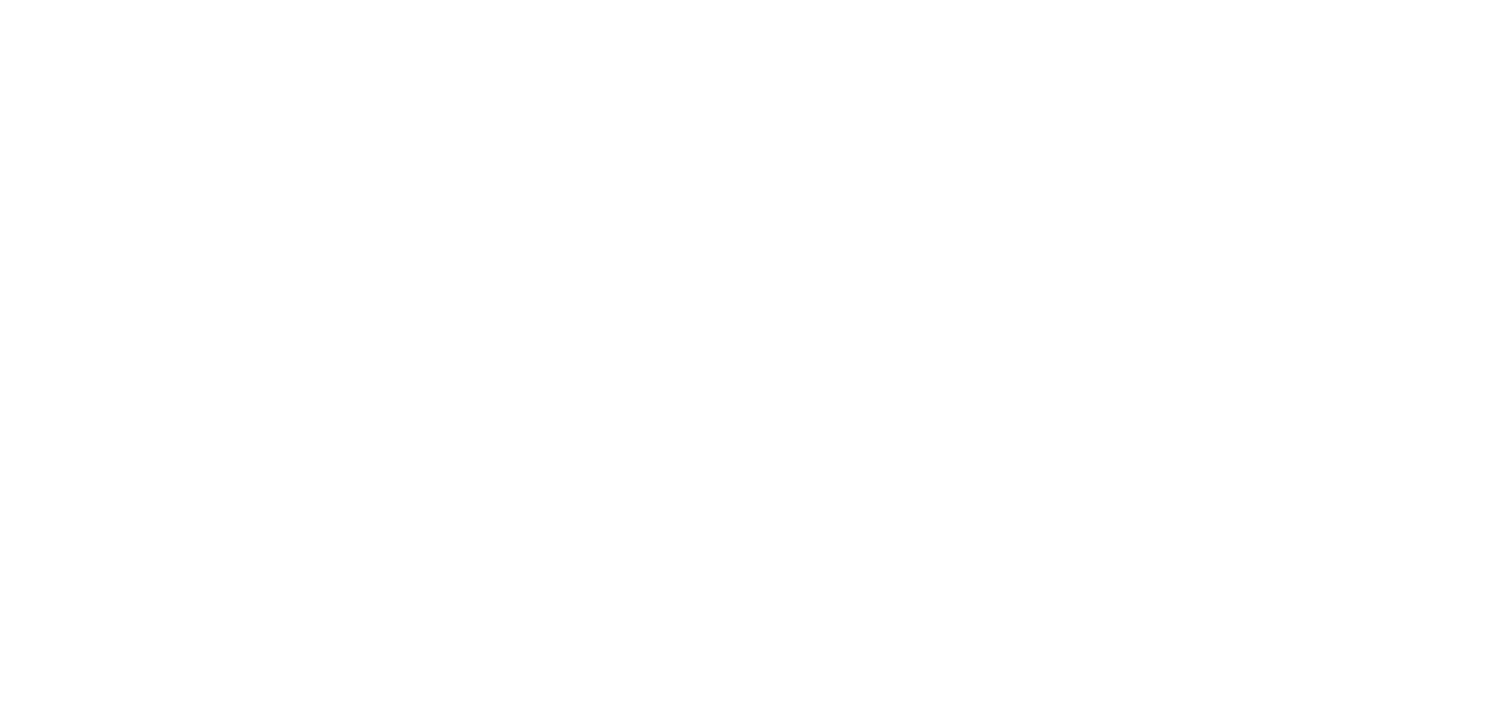 type 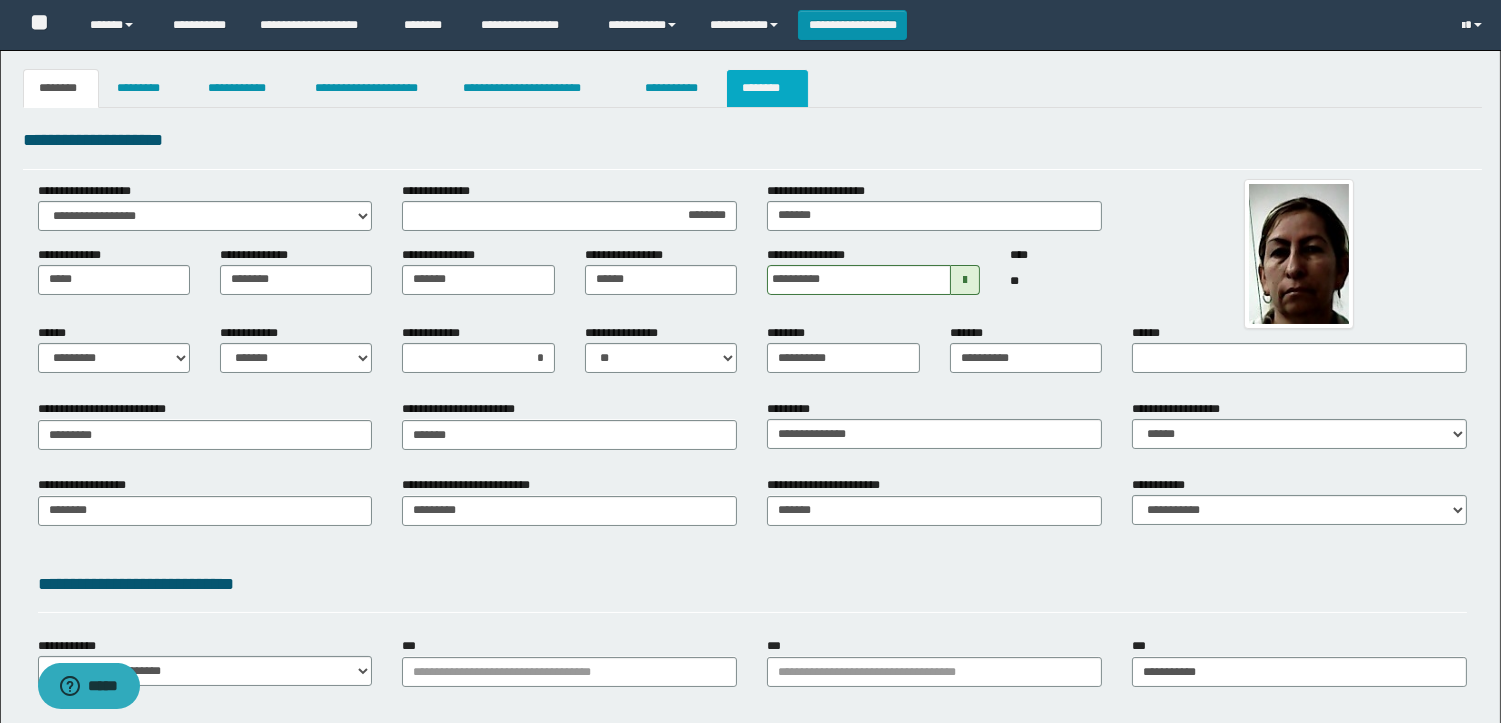 scroll, scrollTop: 0, scrollLeft: 0, axis: both 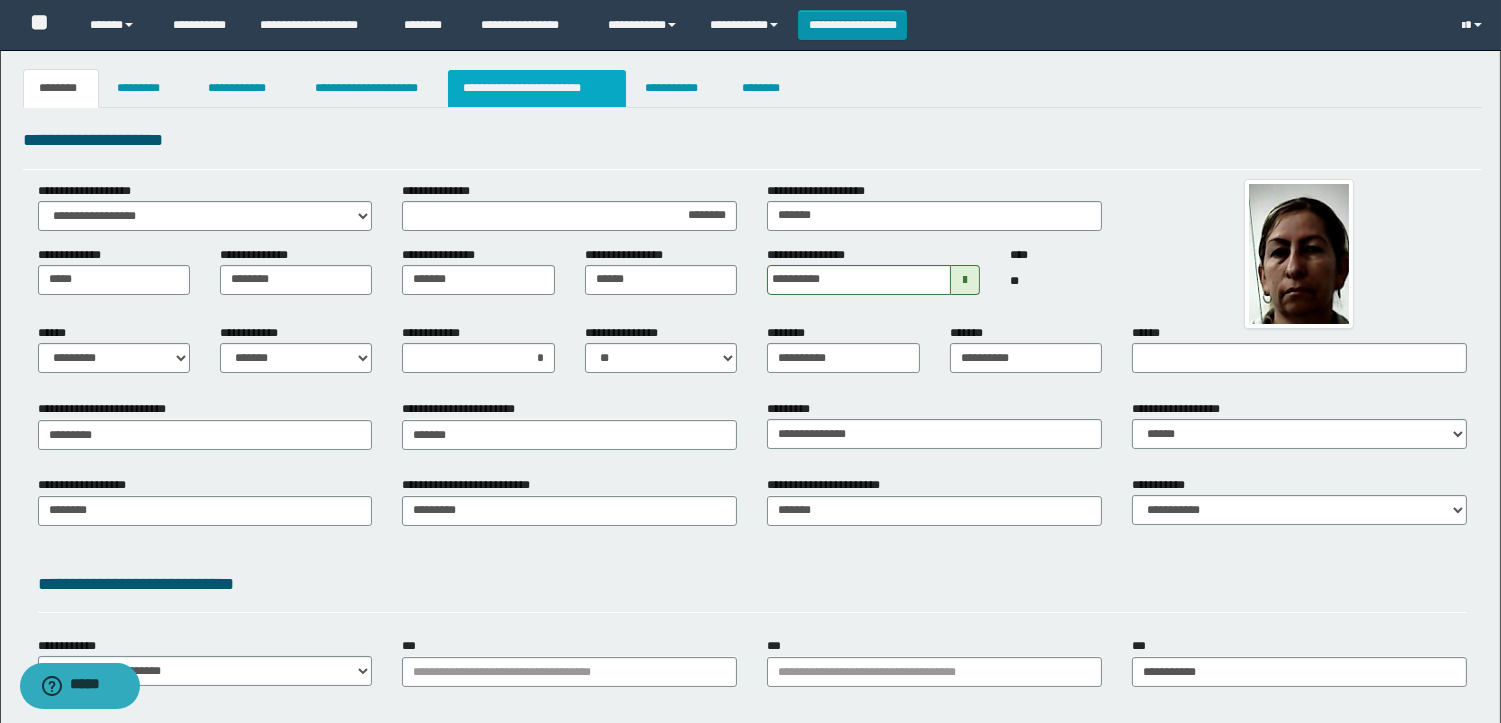 click on "**********" at bounding box center [537, 88] 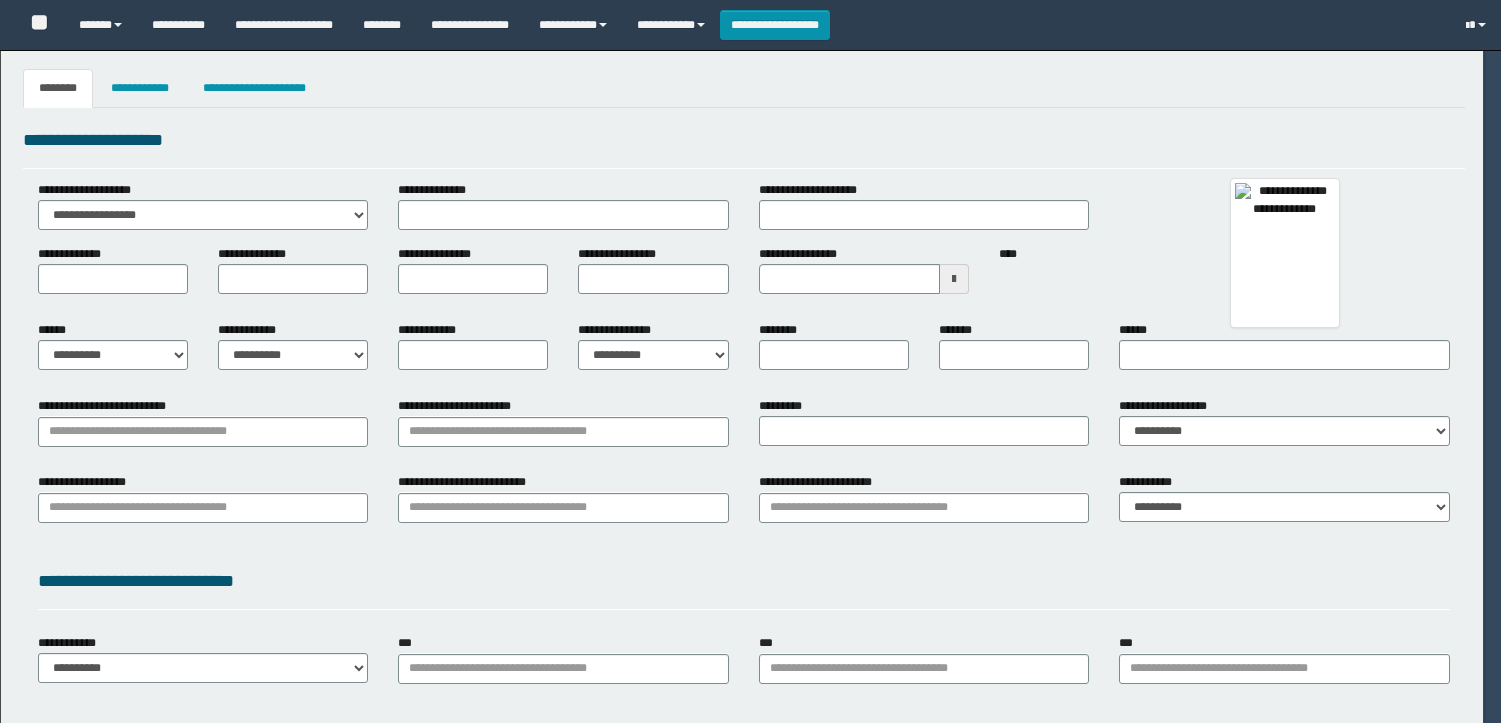type 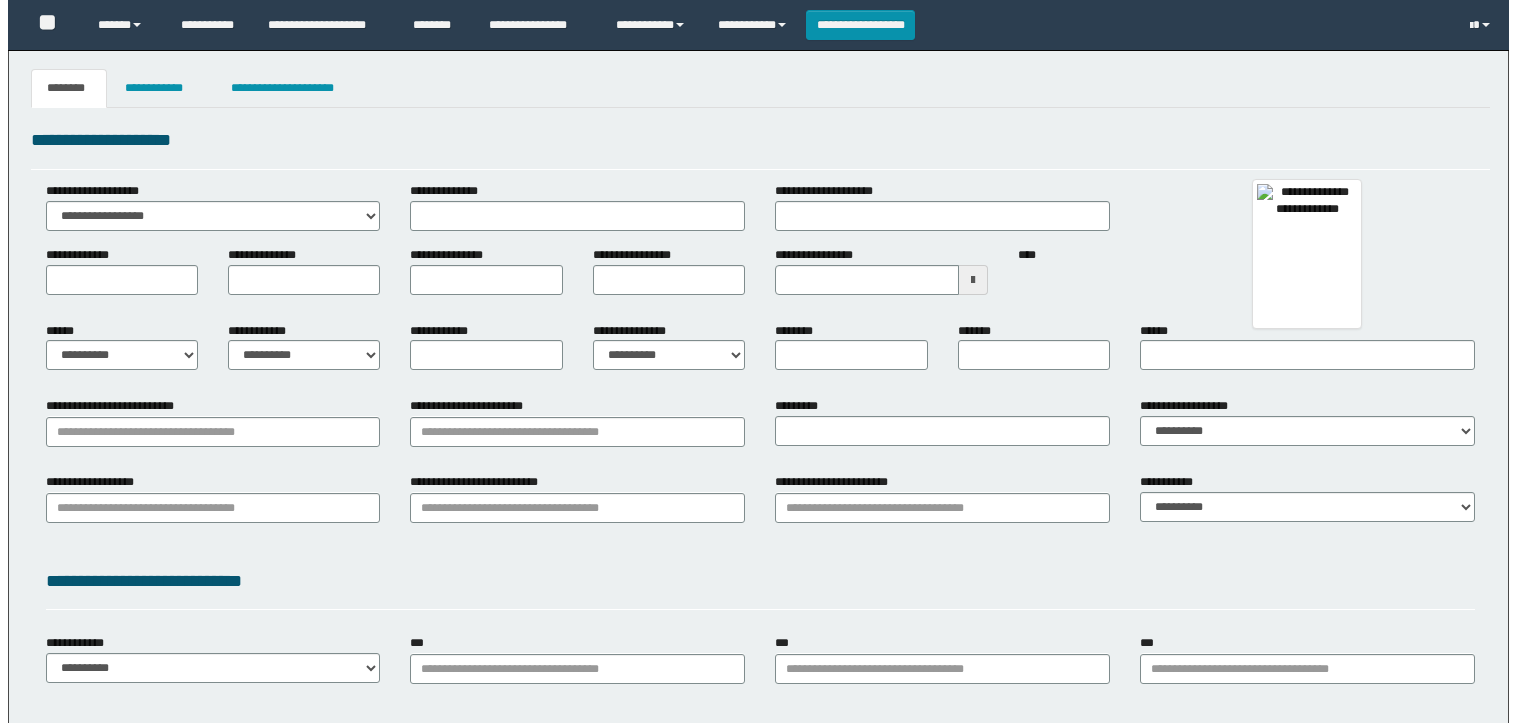 scroll, scrollTop: 0, scrollLeft: 0, axis: both 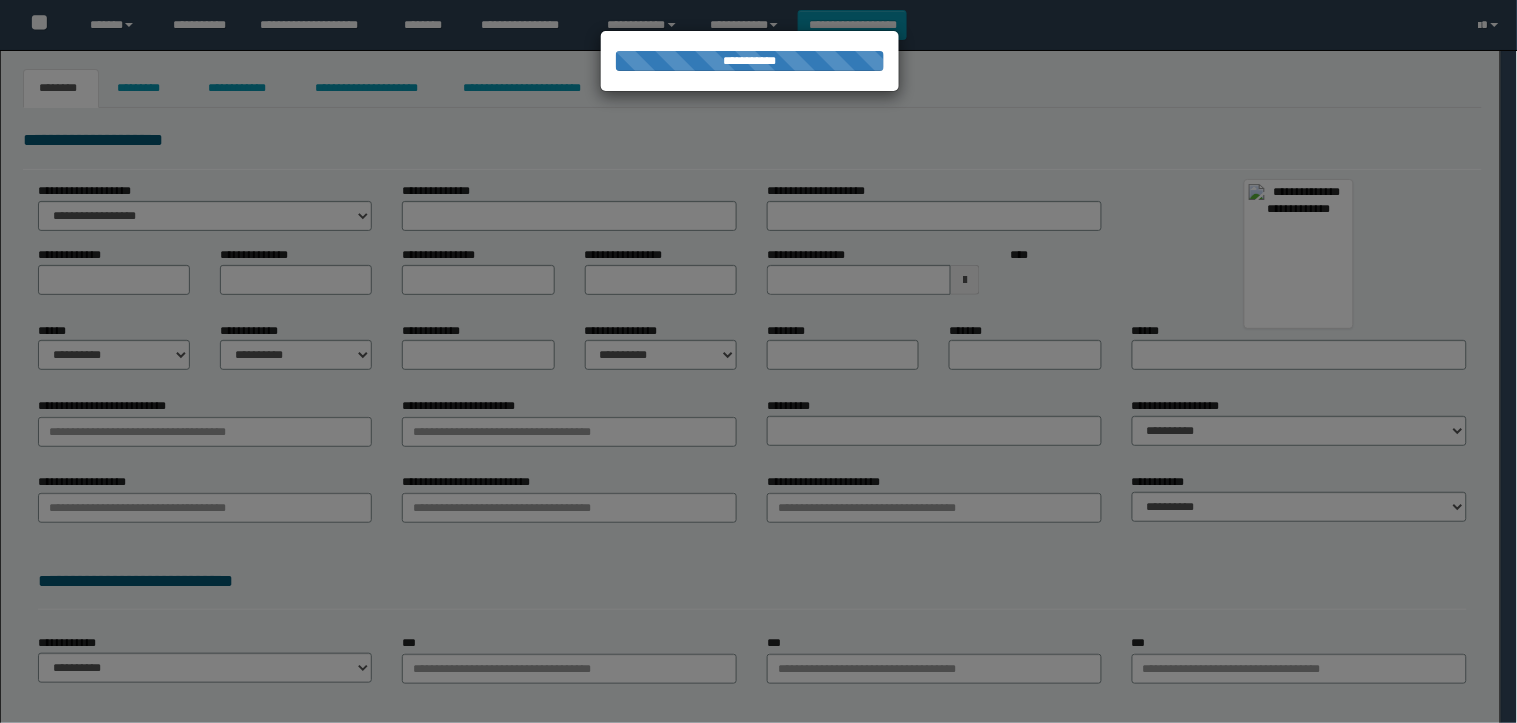 type on "**********" 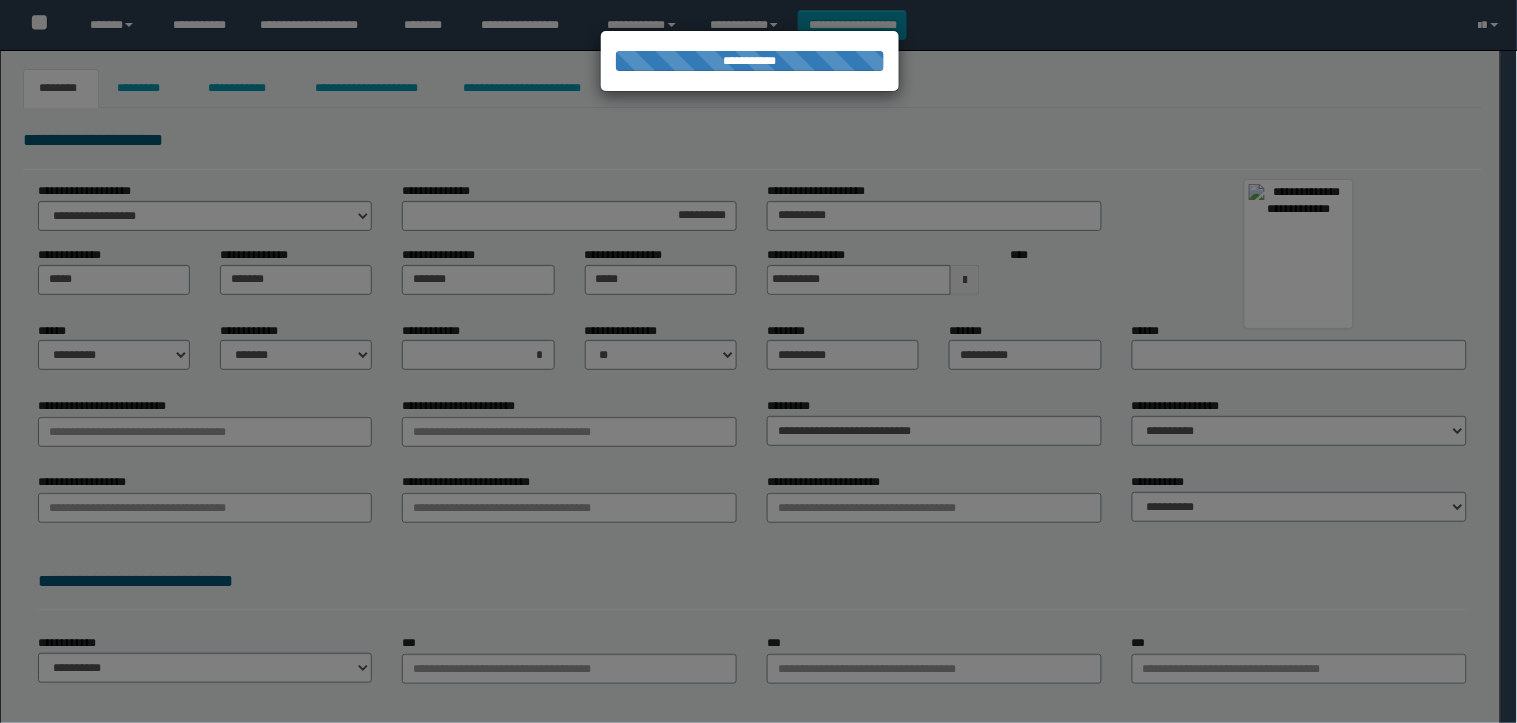 select on "*" 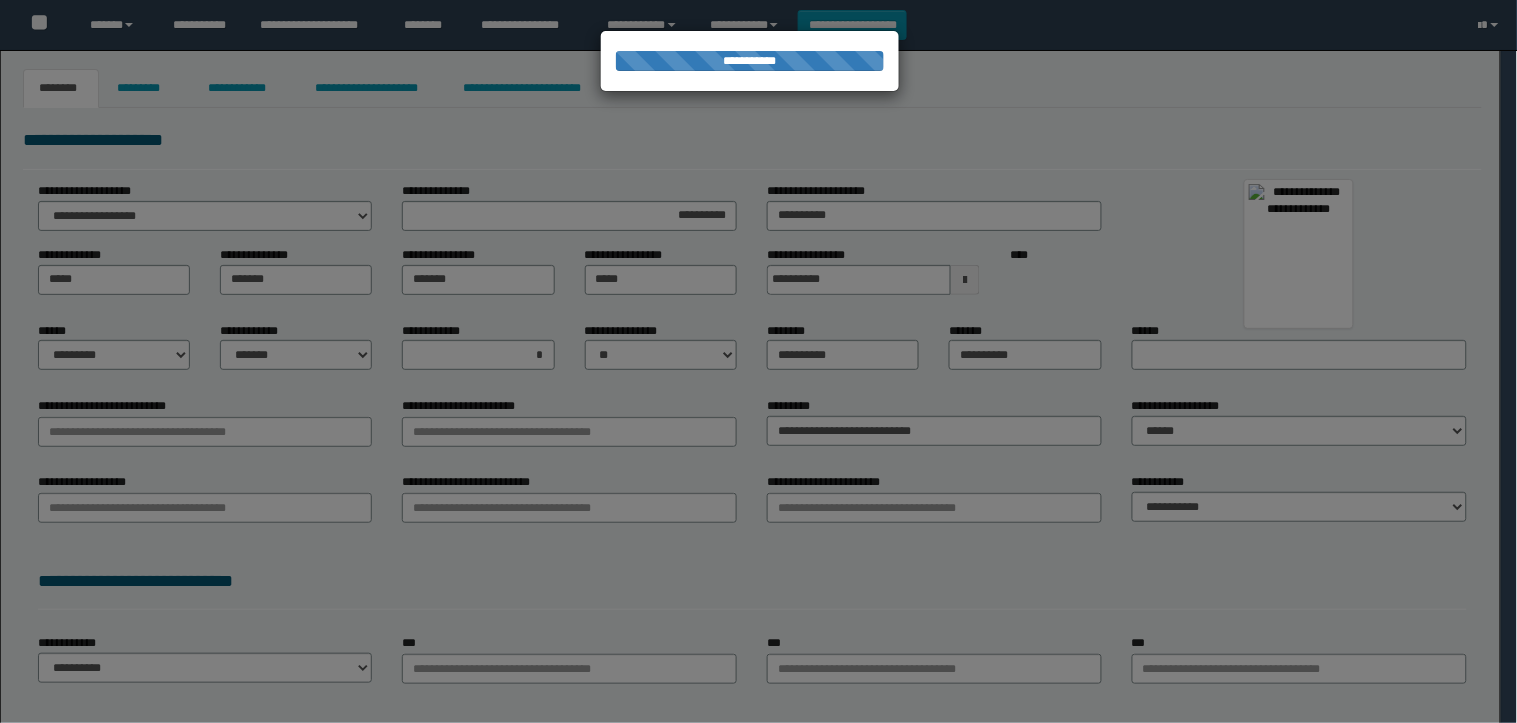 type on "*********" 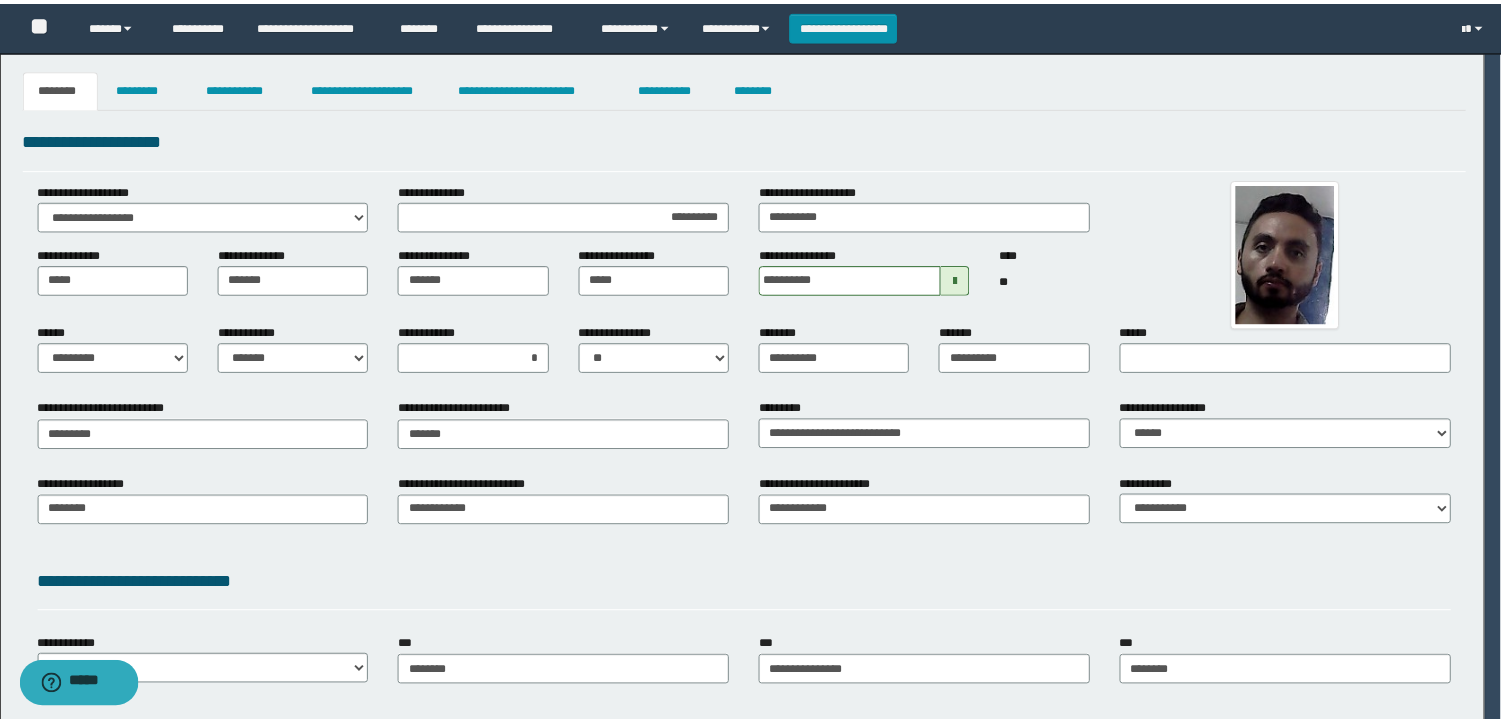 scroll, scrollTop: 0, scrollLeft: 0, axis: both 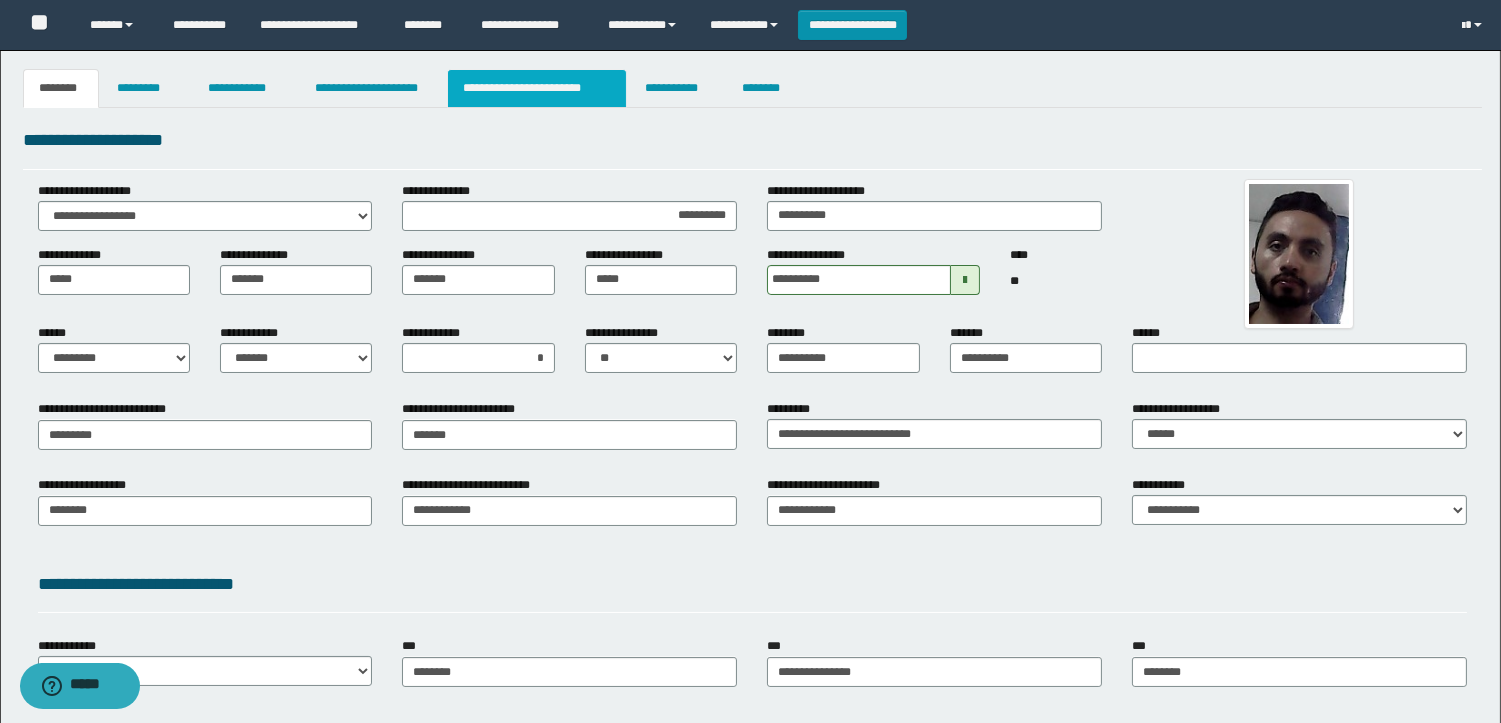 click on "**********" at bounding box center (537, 88) 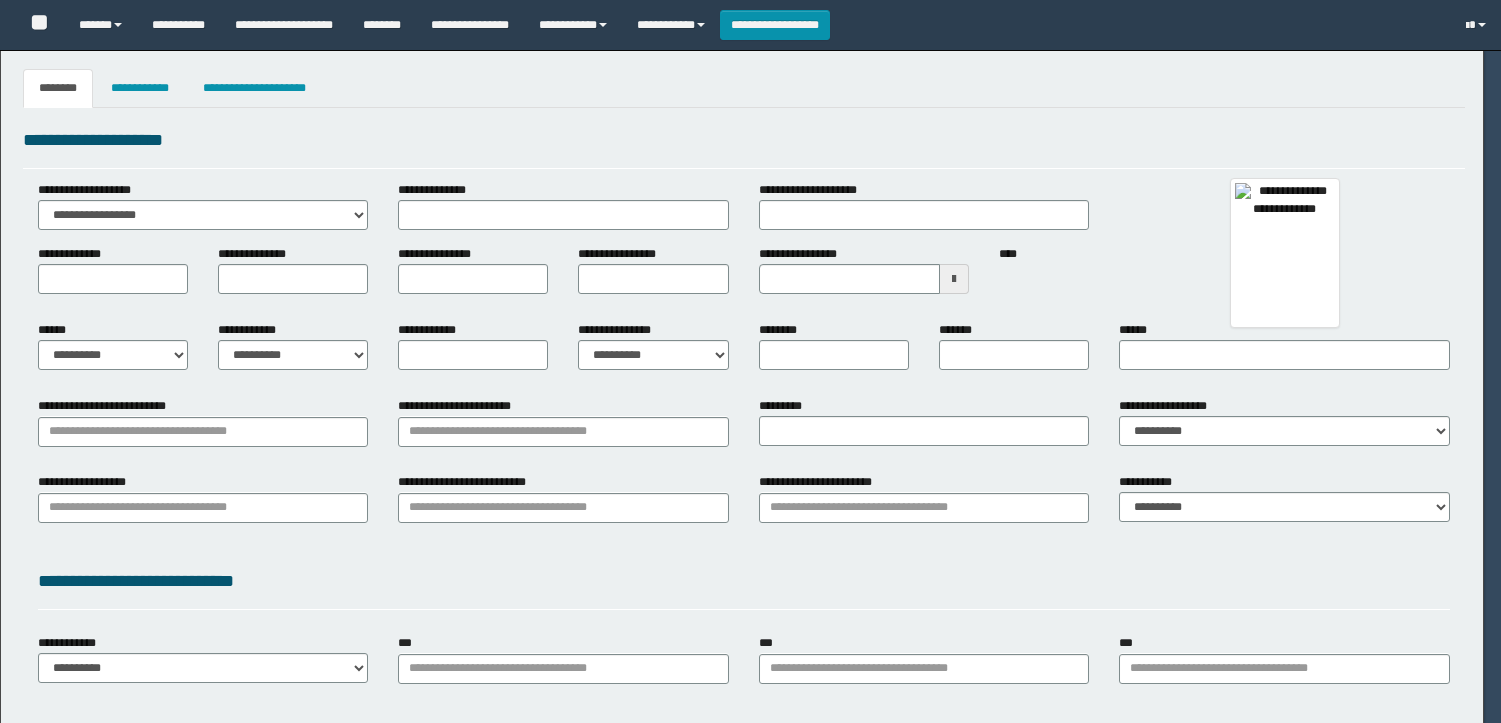 type 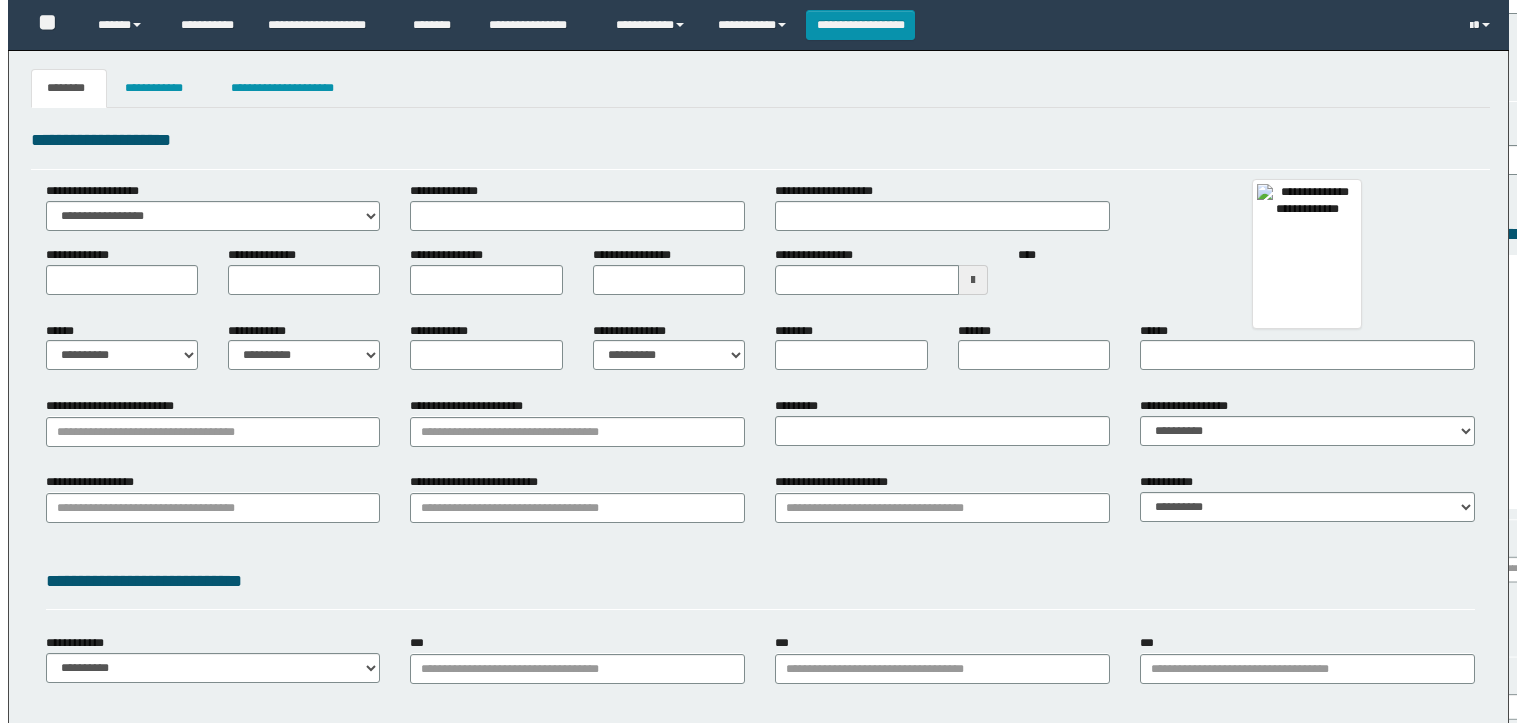 scroll, scrollTop: 0, scrollLeft: 0, axis: both 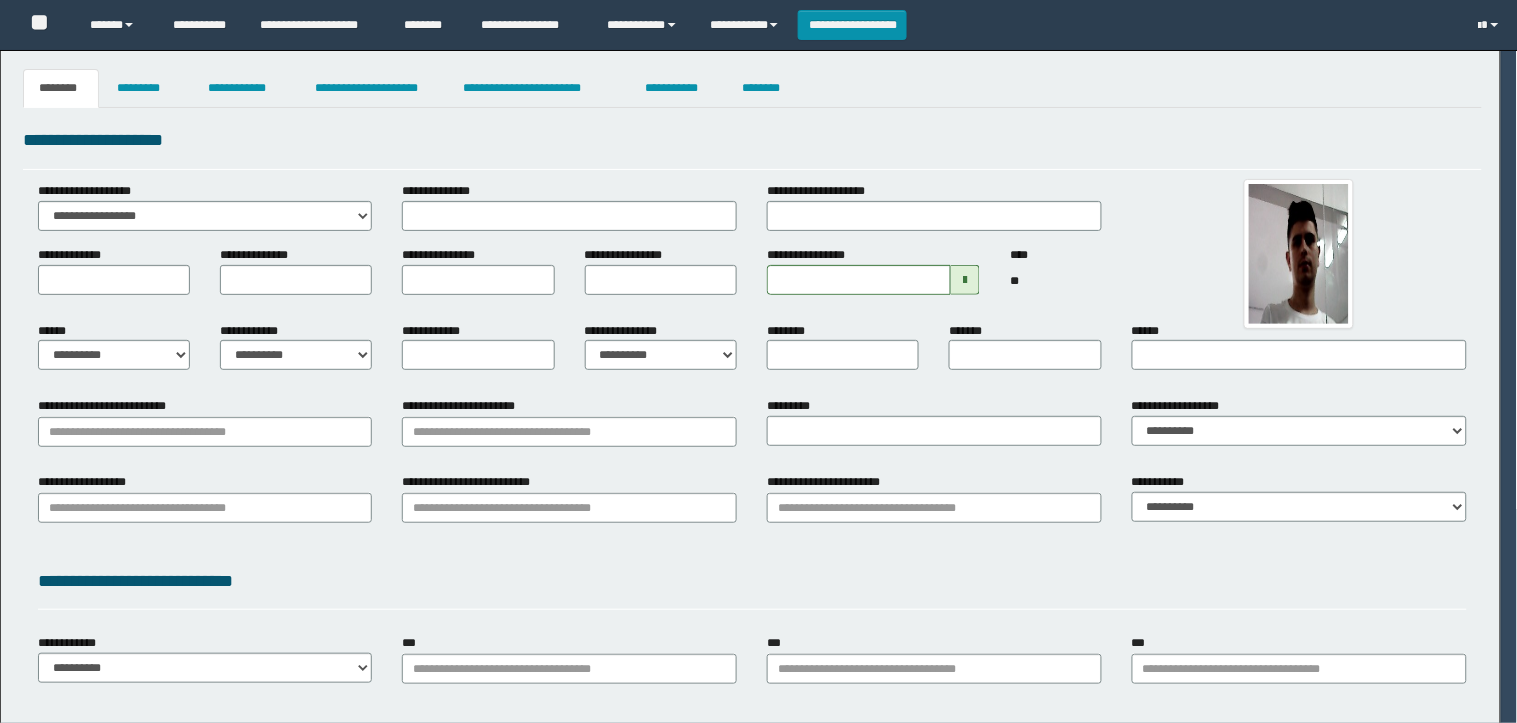 type on "**********" 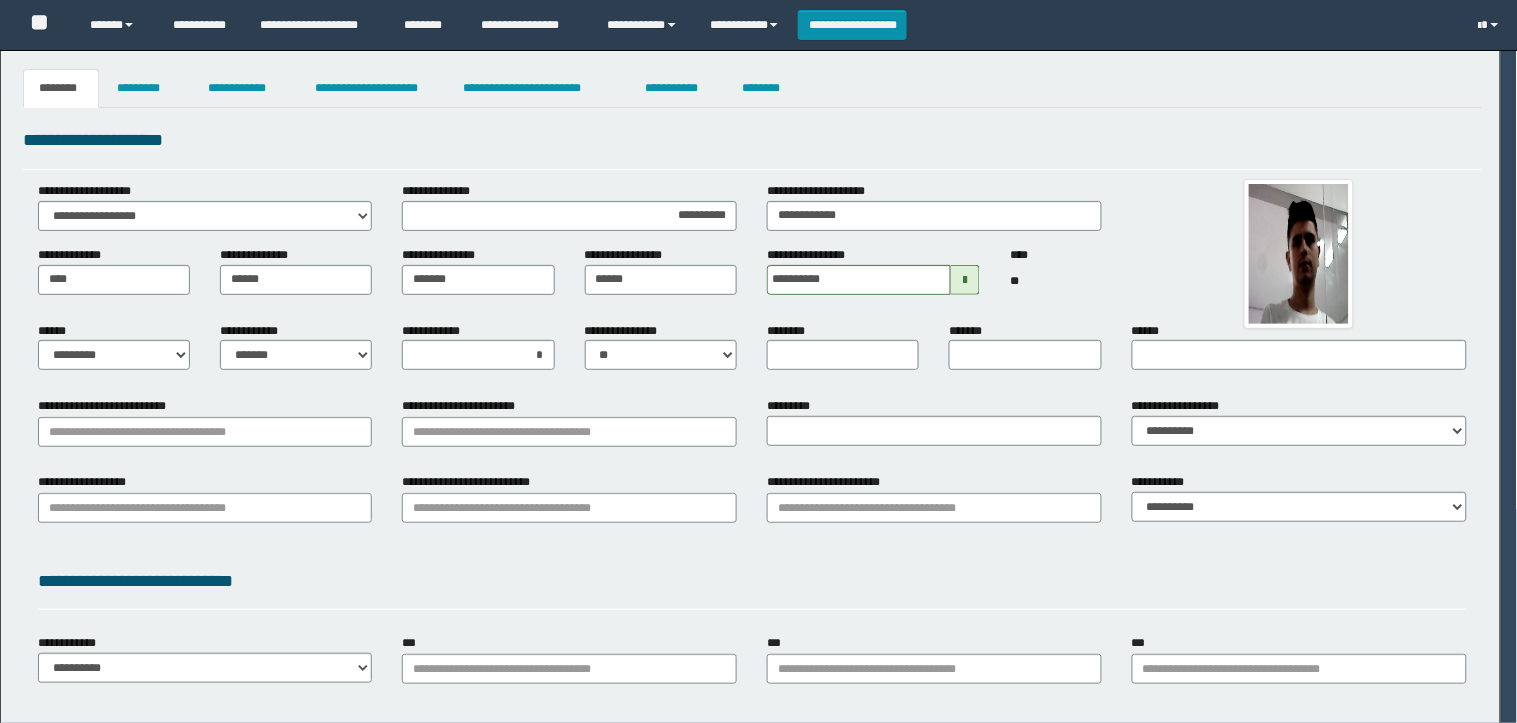 type on "**********" 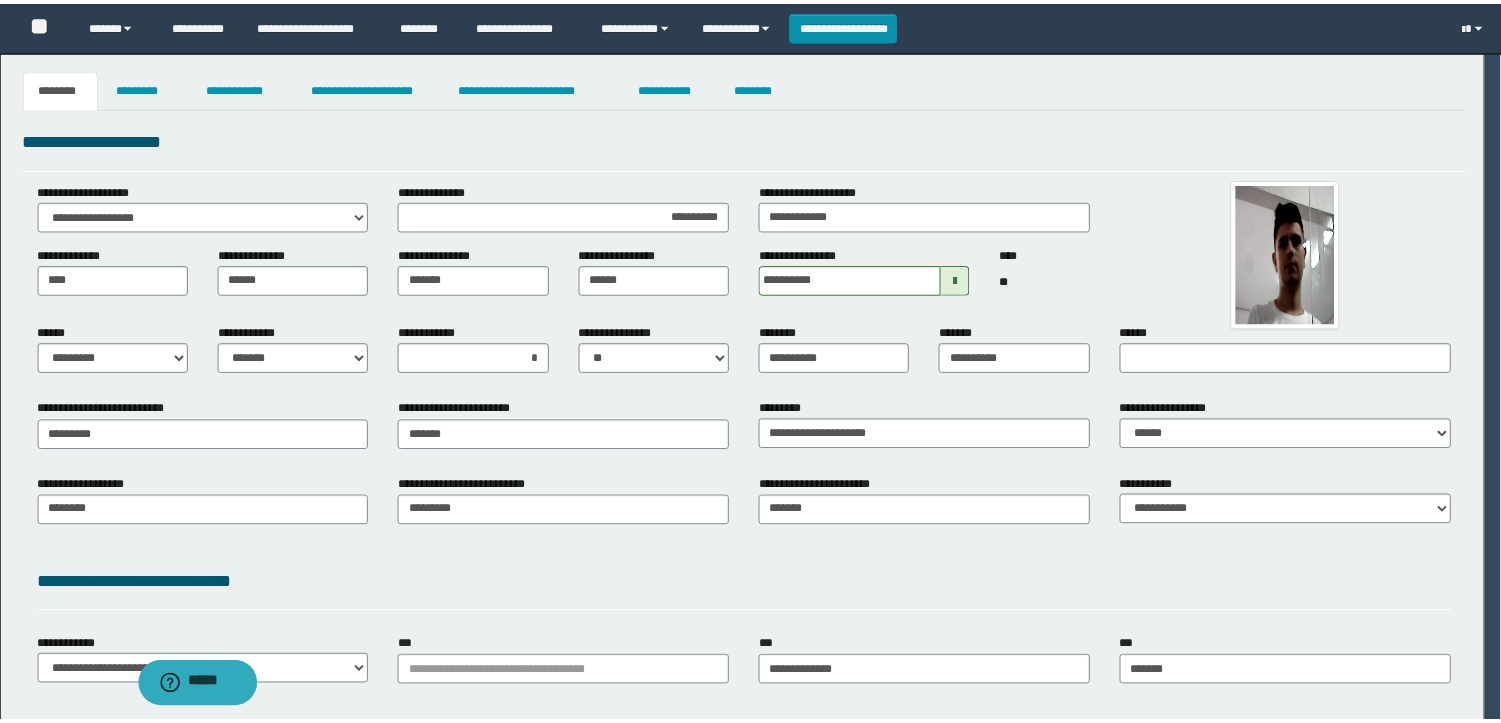 scroll, scrollTop: 0, scrollLeft: 0, axis: both 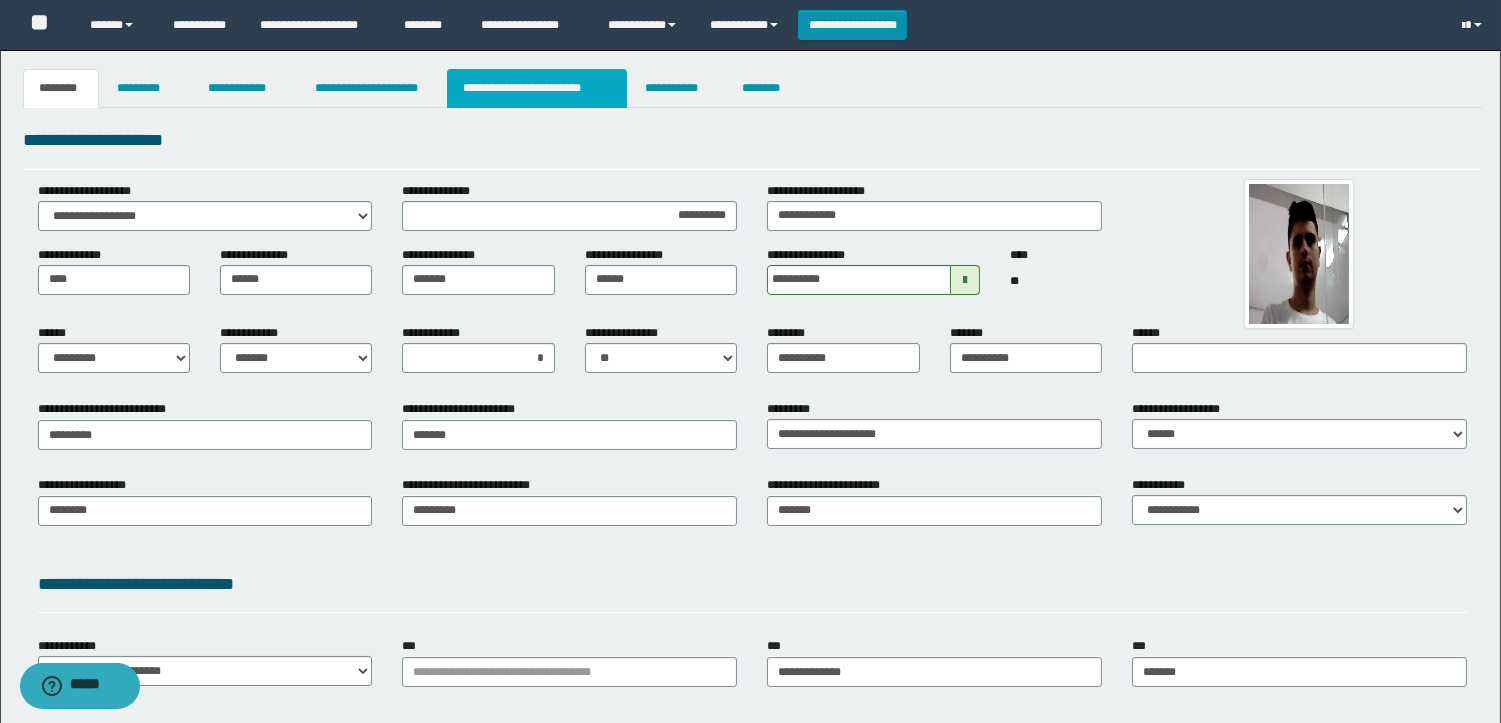click on "**********" at bounding box center (537, 88) 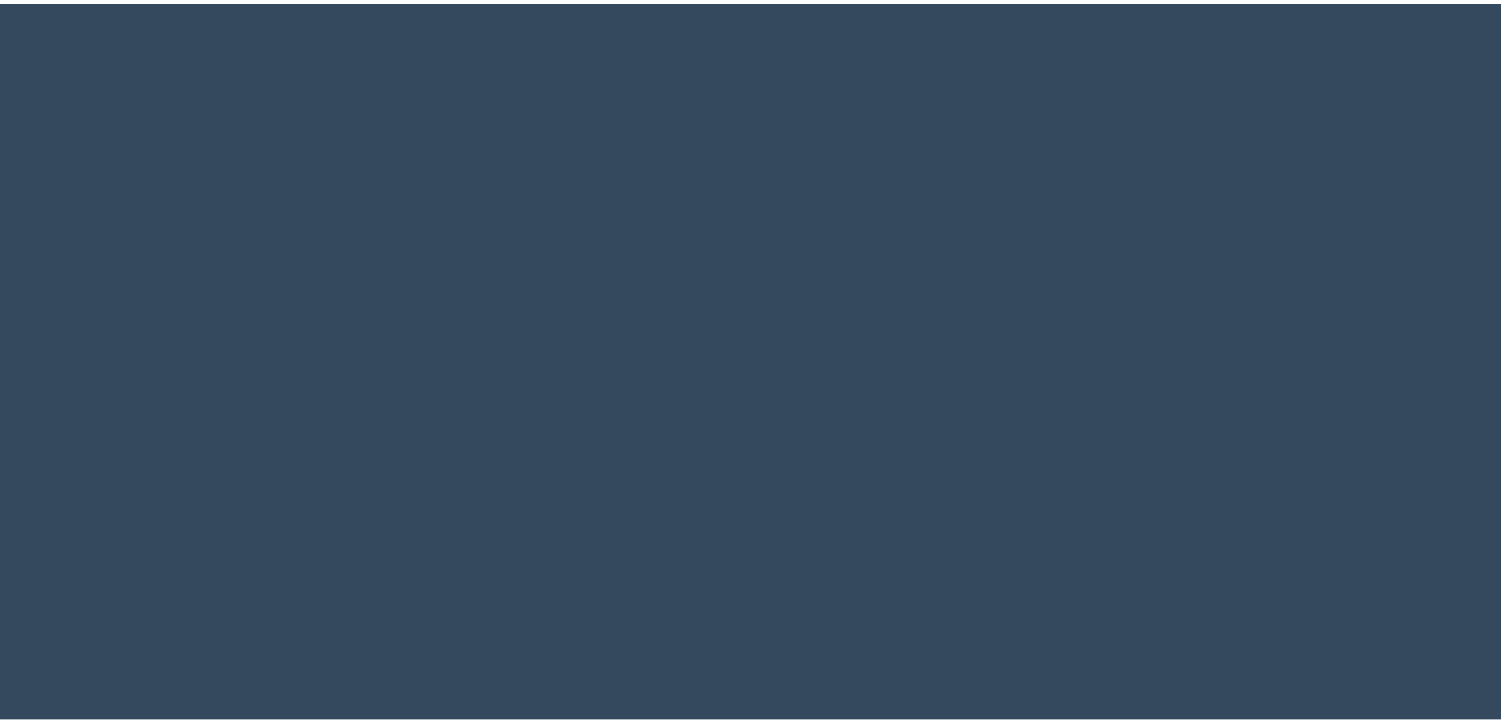 scroll, scrollTop: 0, scrollLeft: 0, axis: both 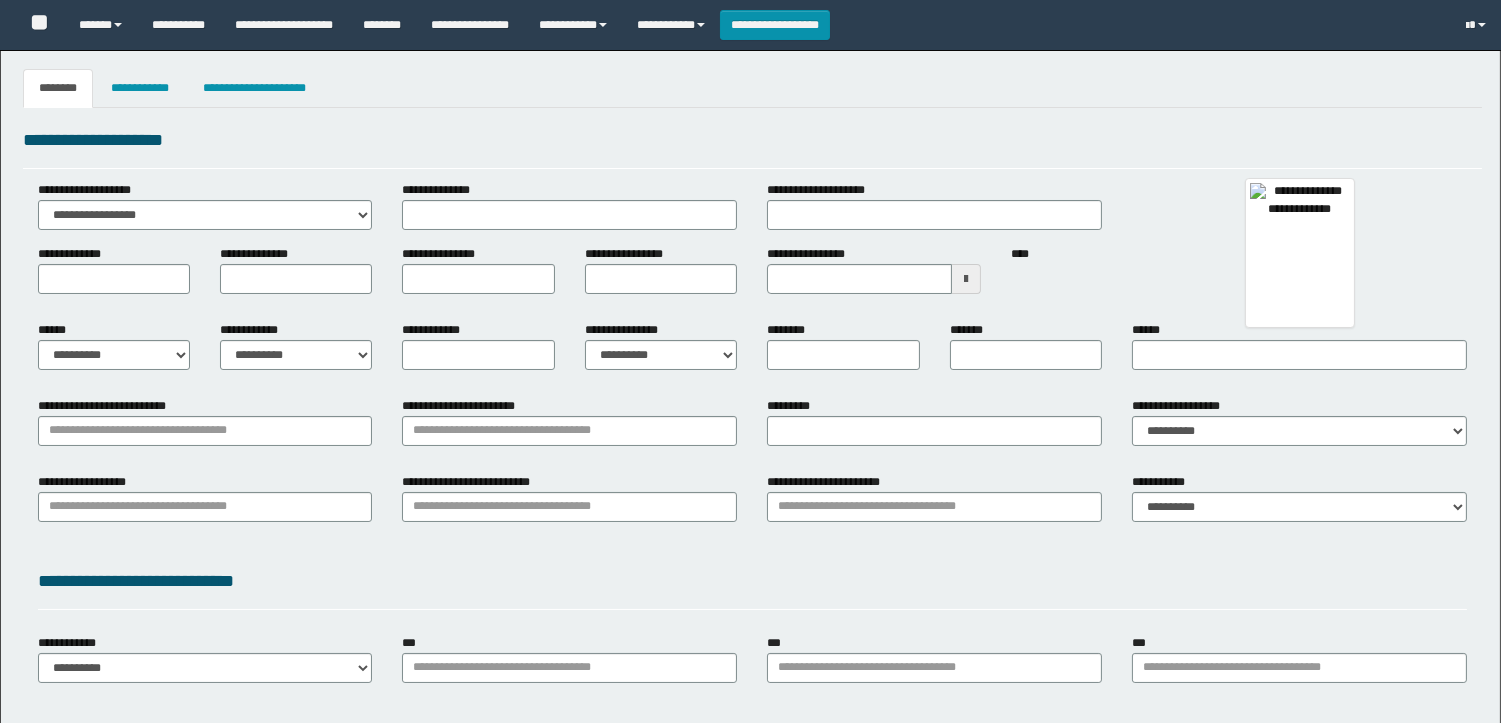 type 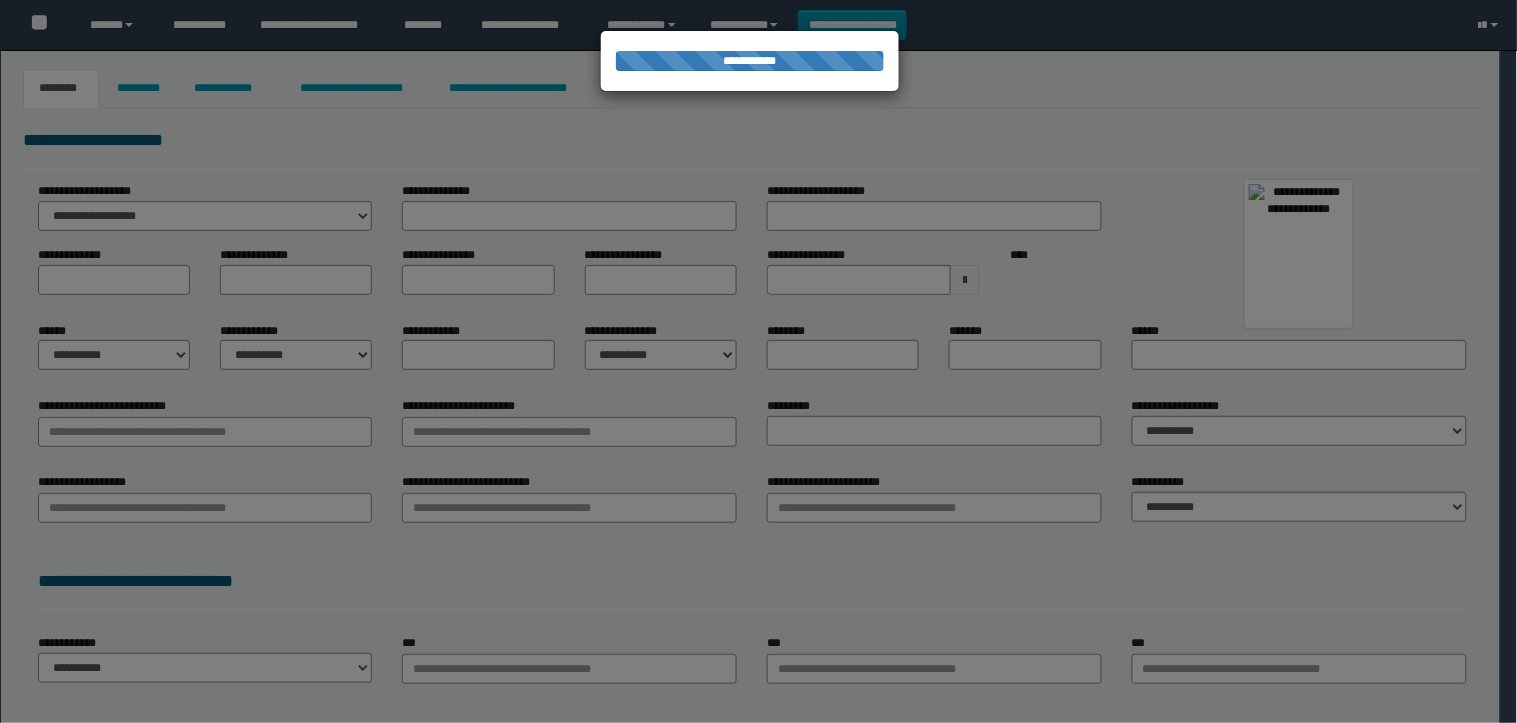 type on "**********" 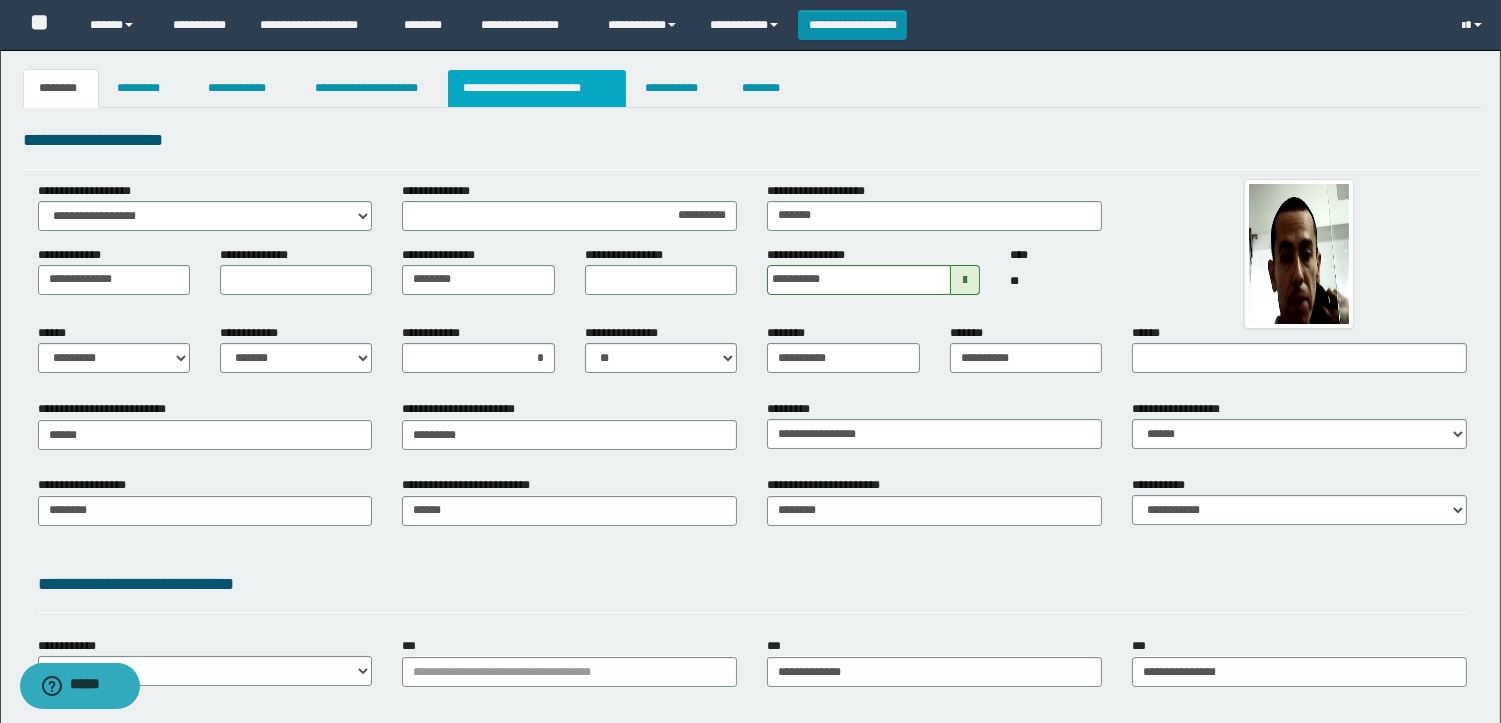 scroll, scrollTop: 0, scrollLeft: 0, axis: both 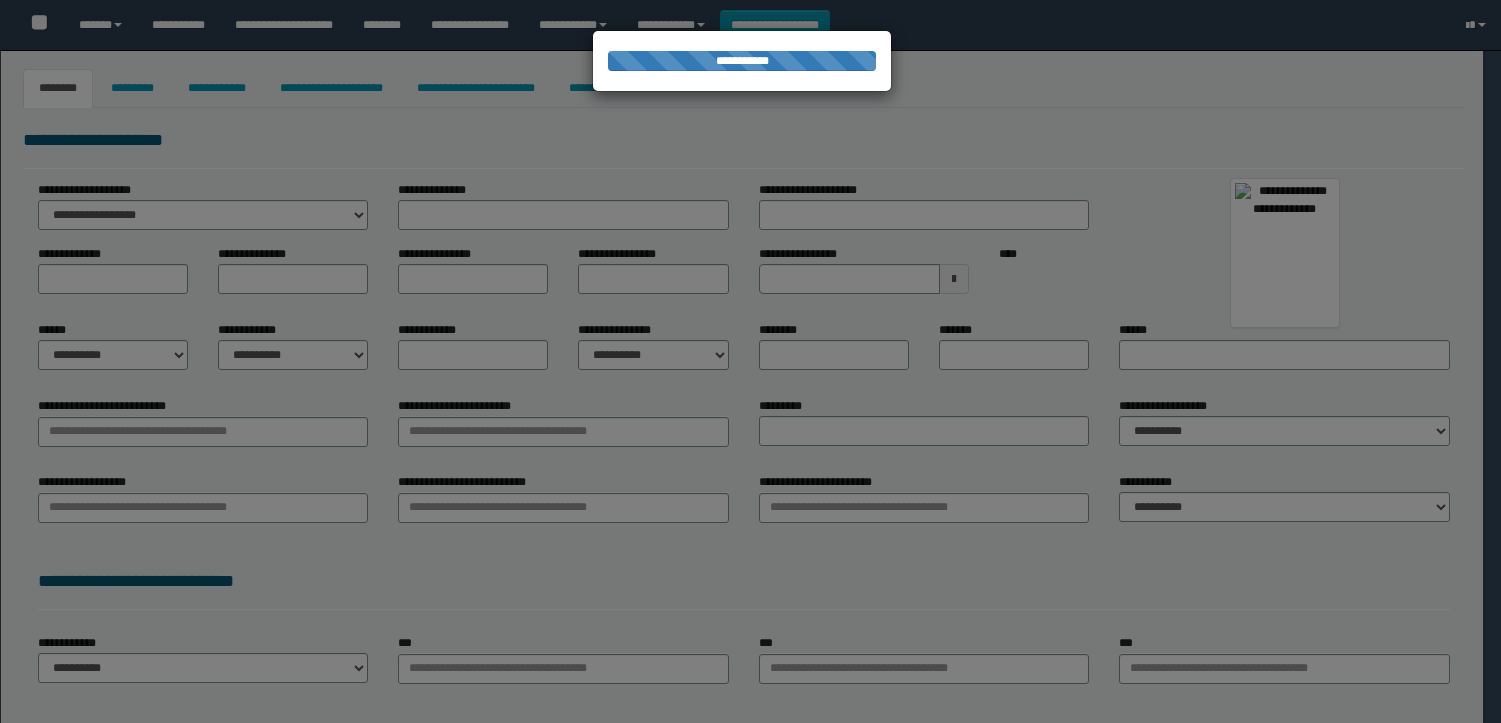 type on "*******" 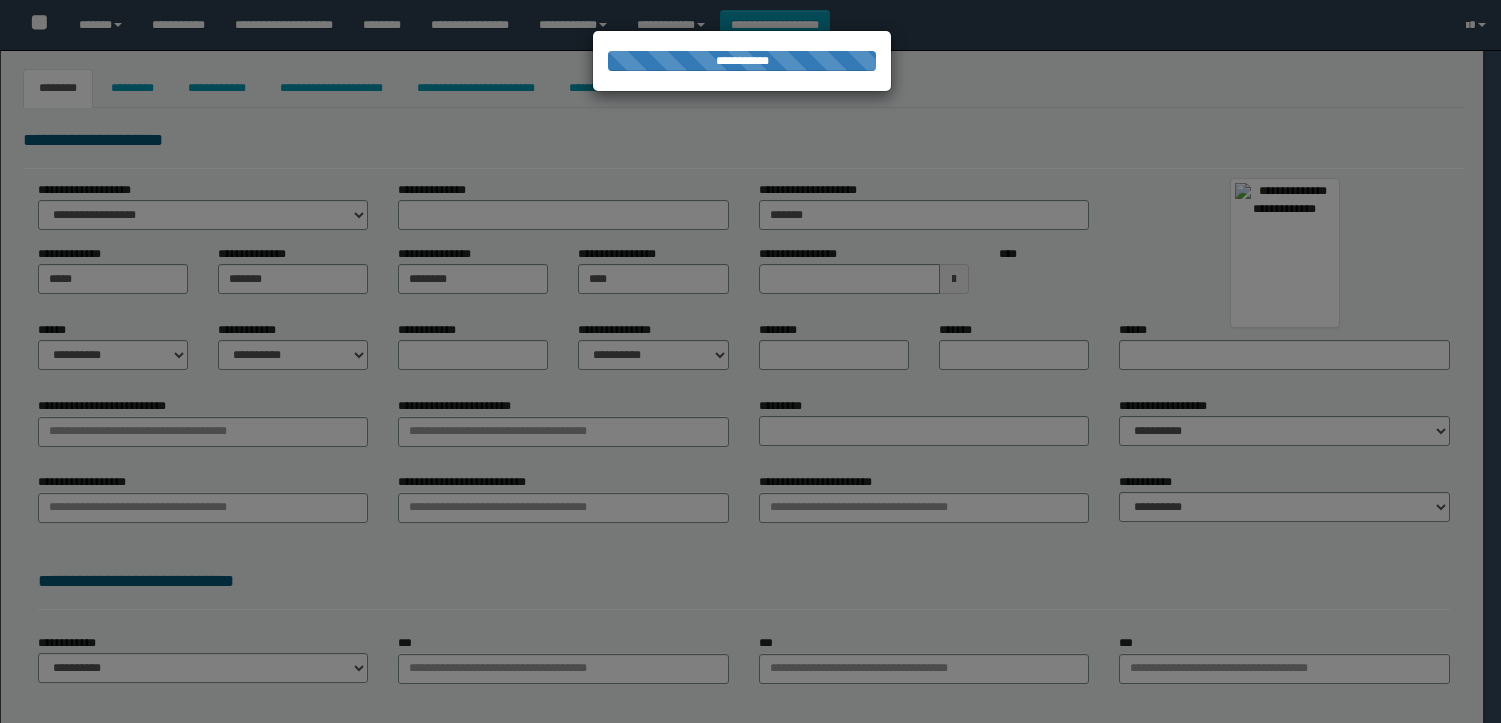 select on "*" 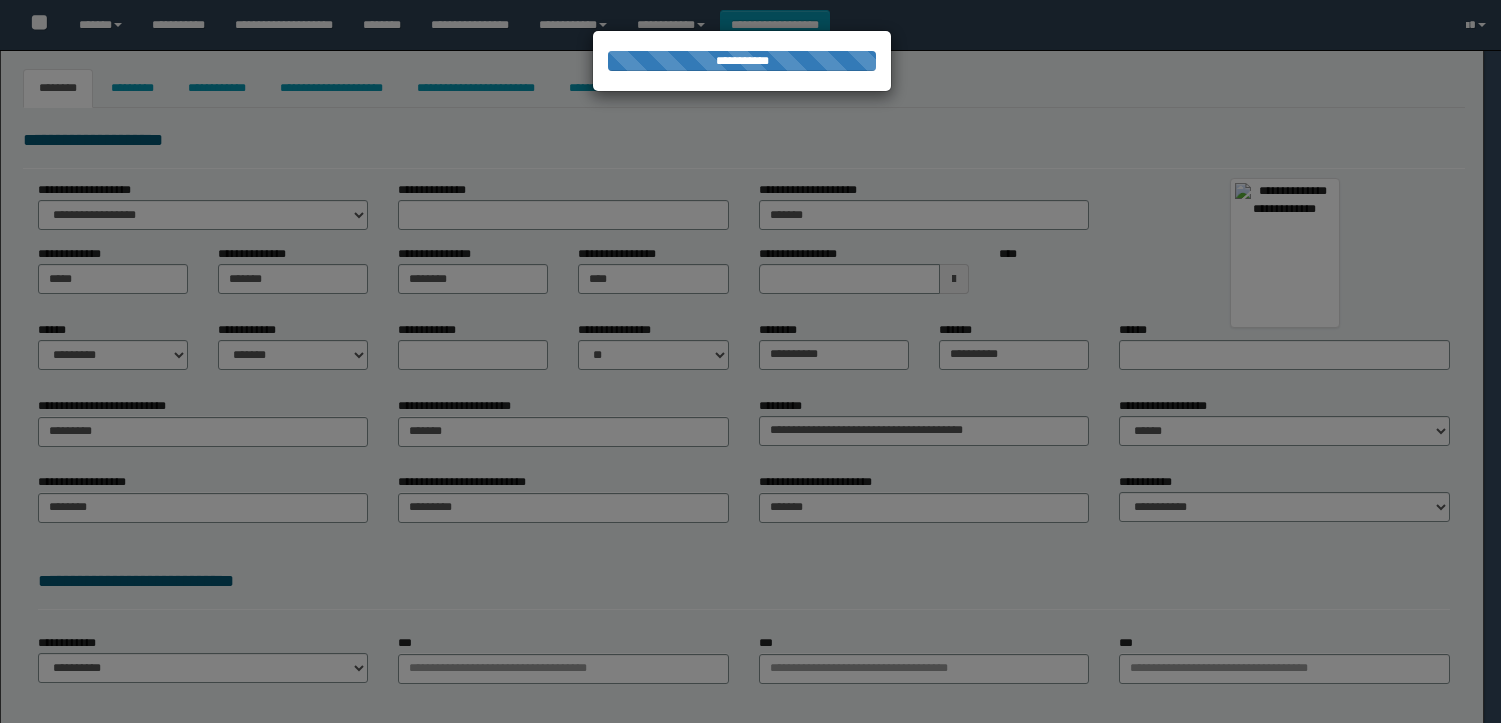 select 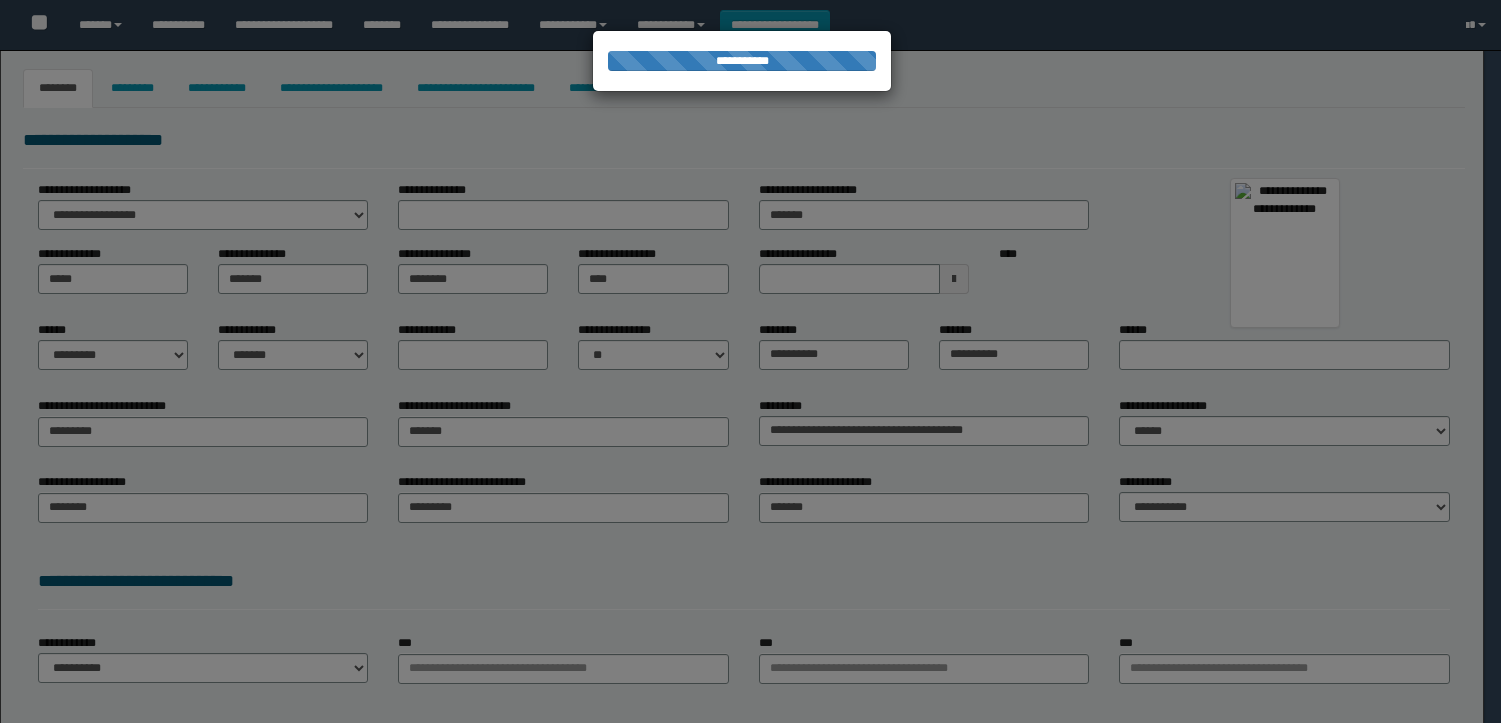 type on "**********" 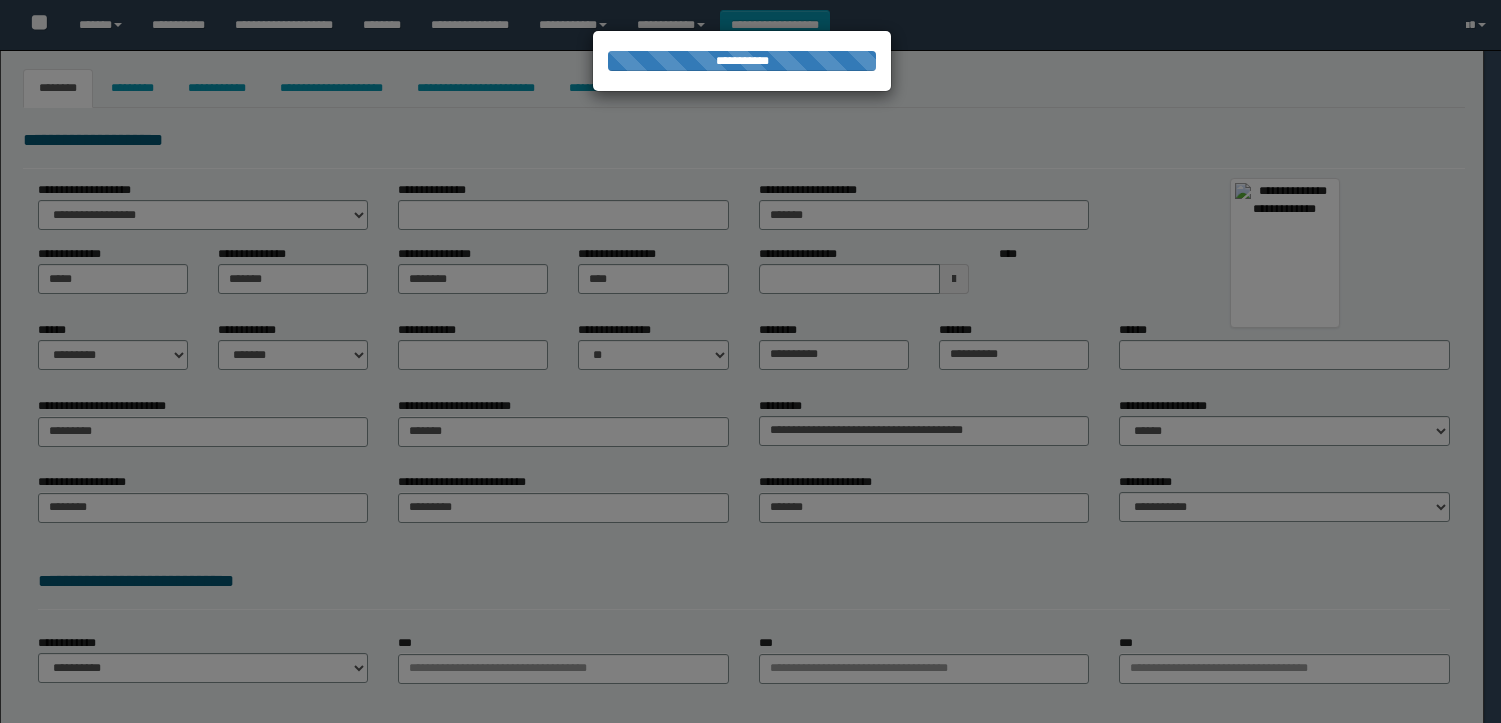 type on "**********" 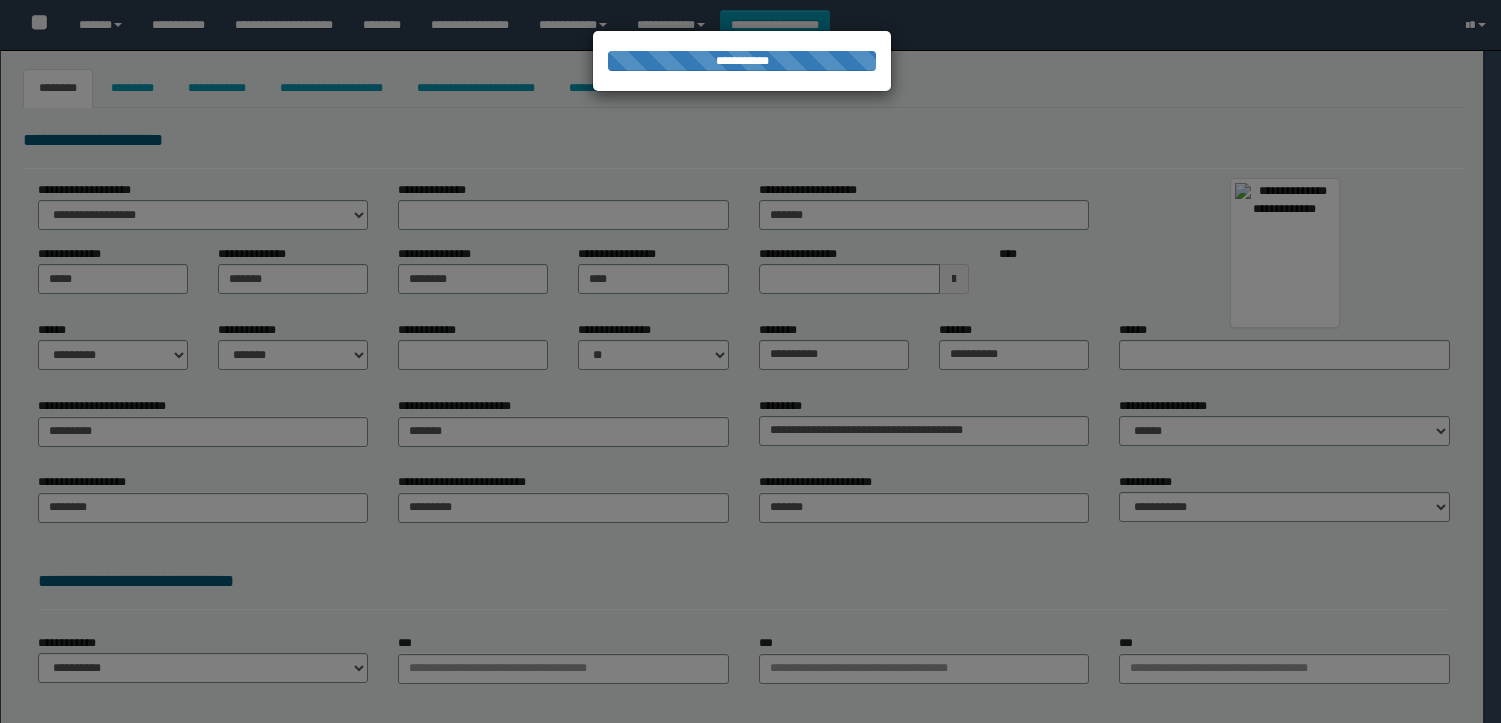 type on "**********" 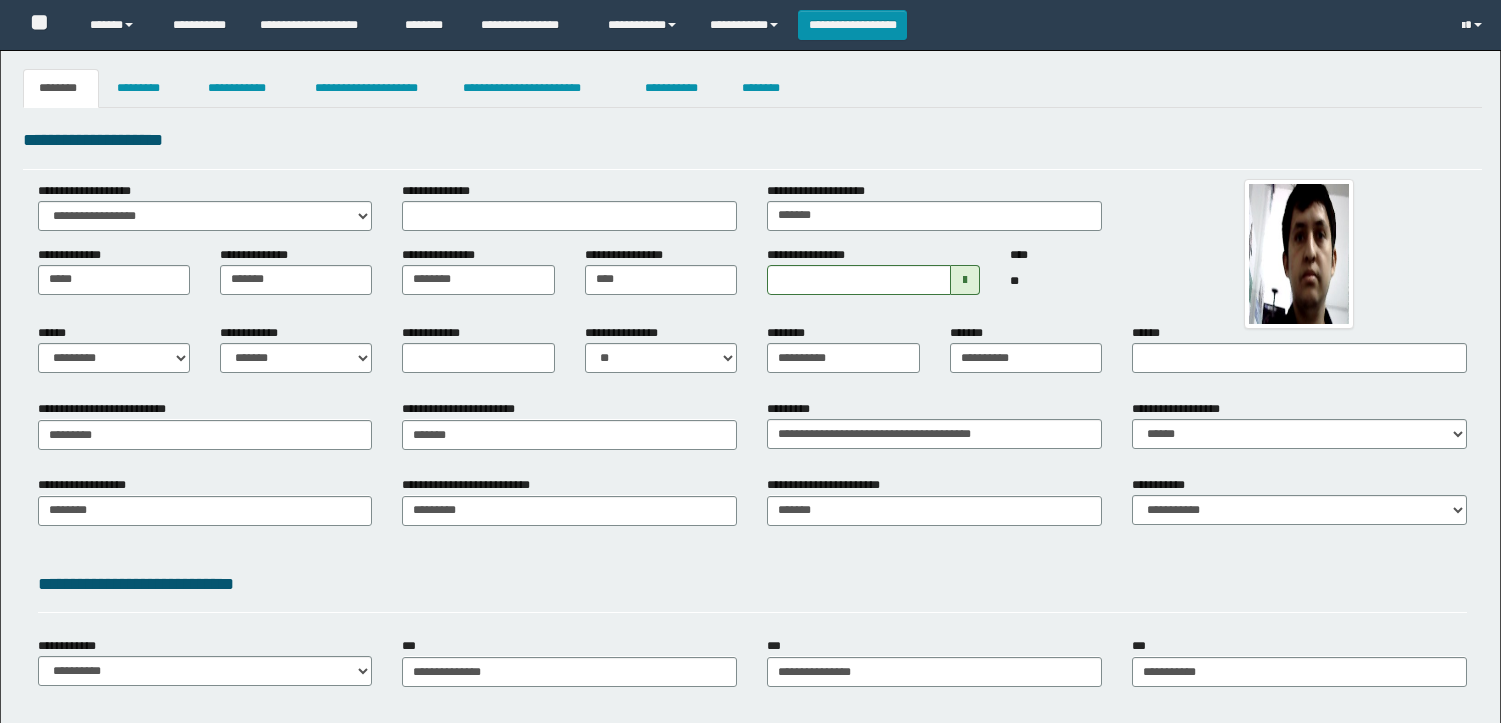 scroll, scrollTop: 0, scrollLeft: 0, axis: both 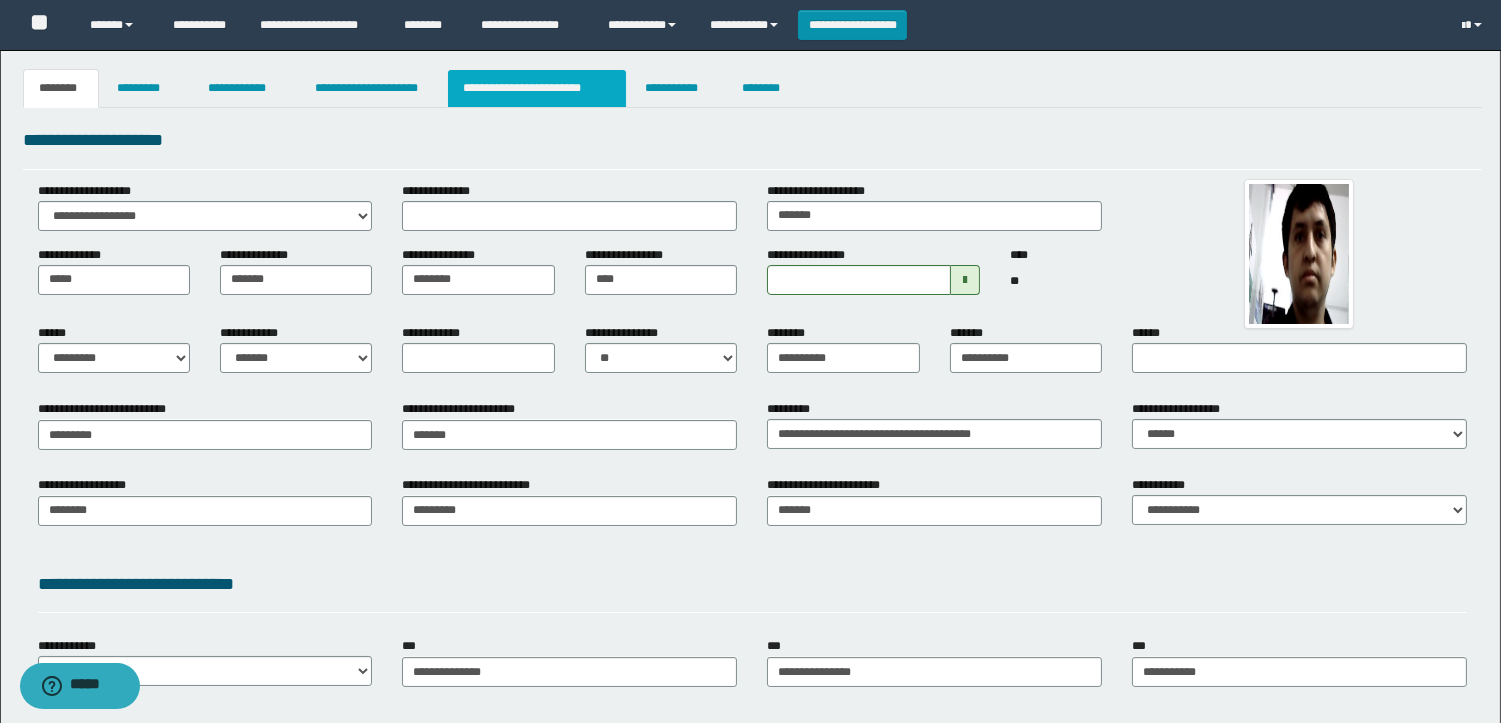 click on "**********" at bounding box center [537, 88] 